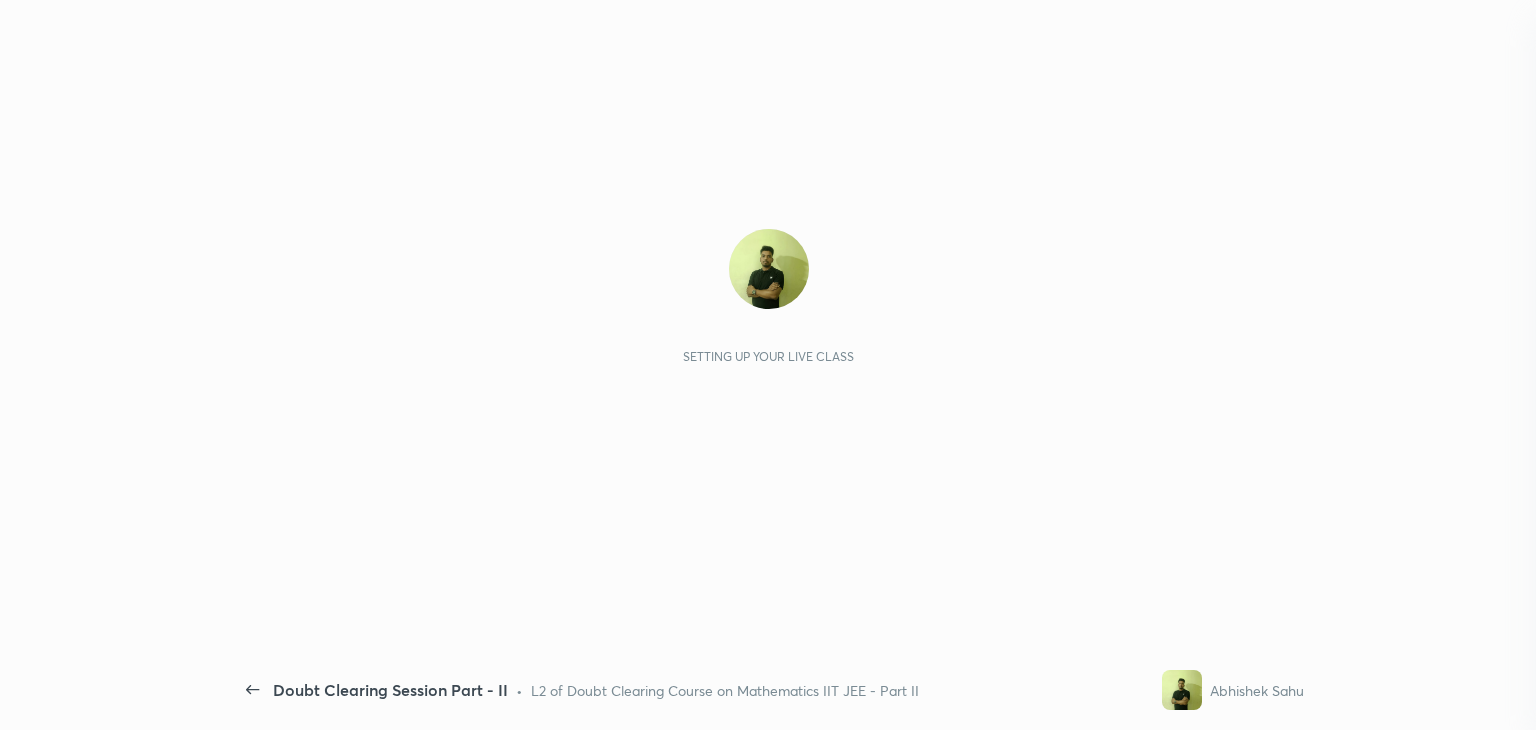 scroll, scrollTop: 0, scrollLeft: 0, axis: both 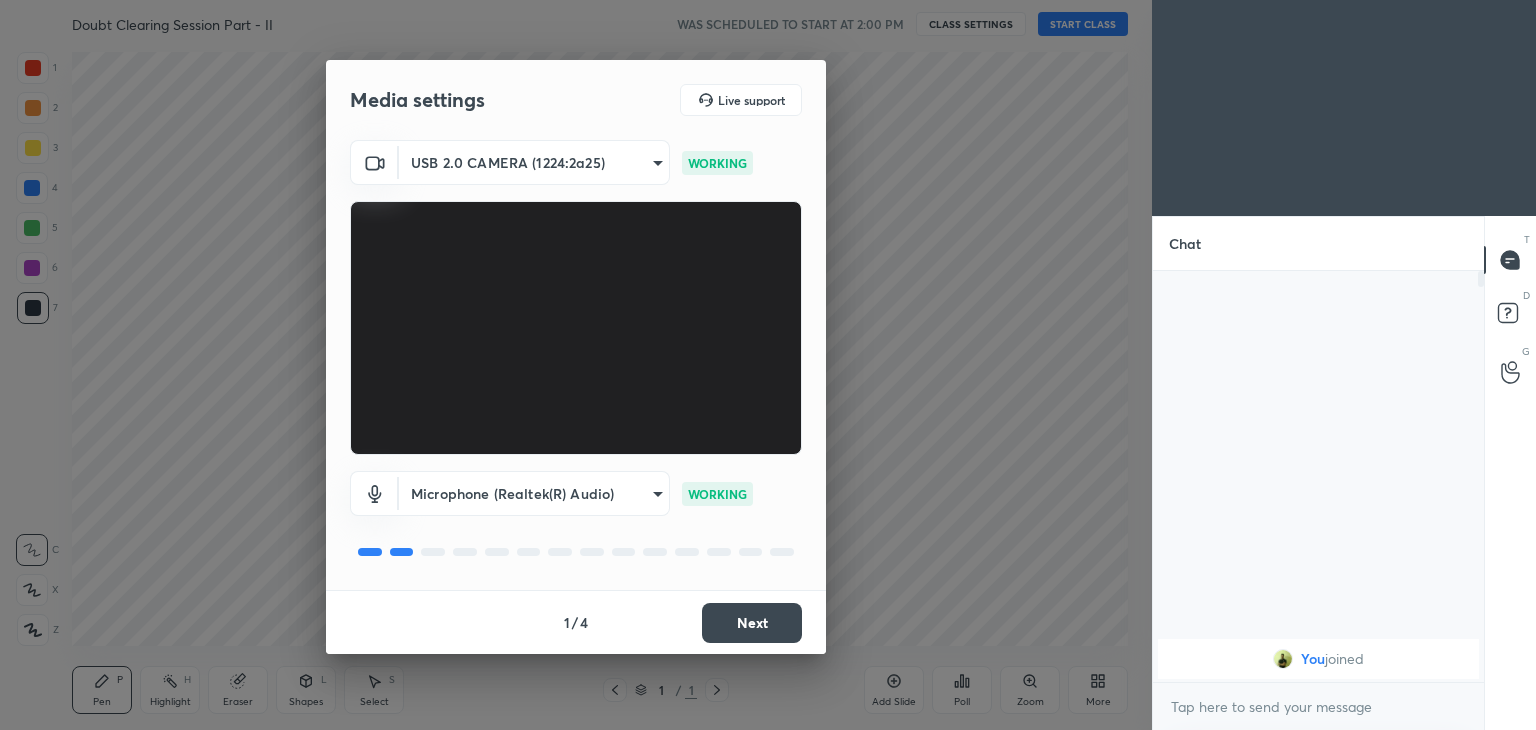click on "Next" at bounding box center (752, 623) 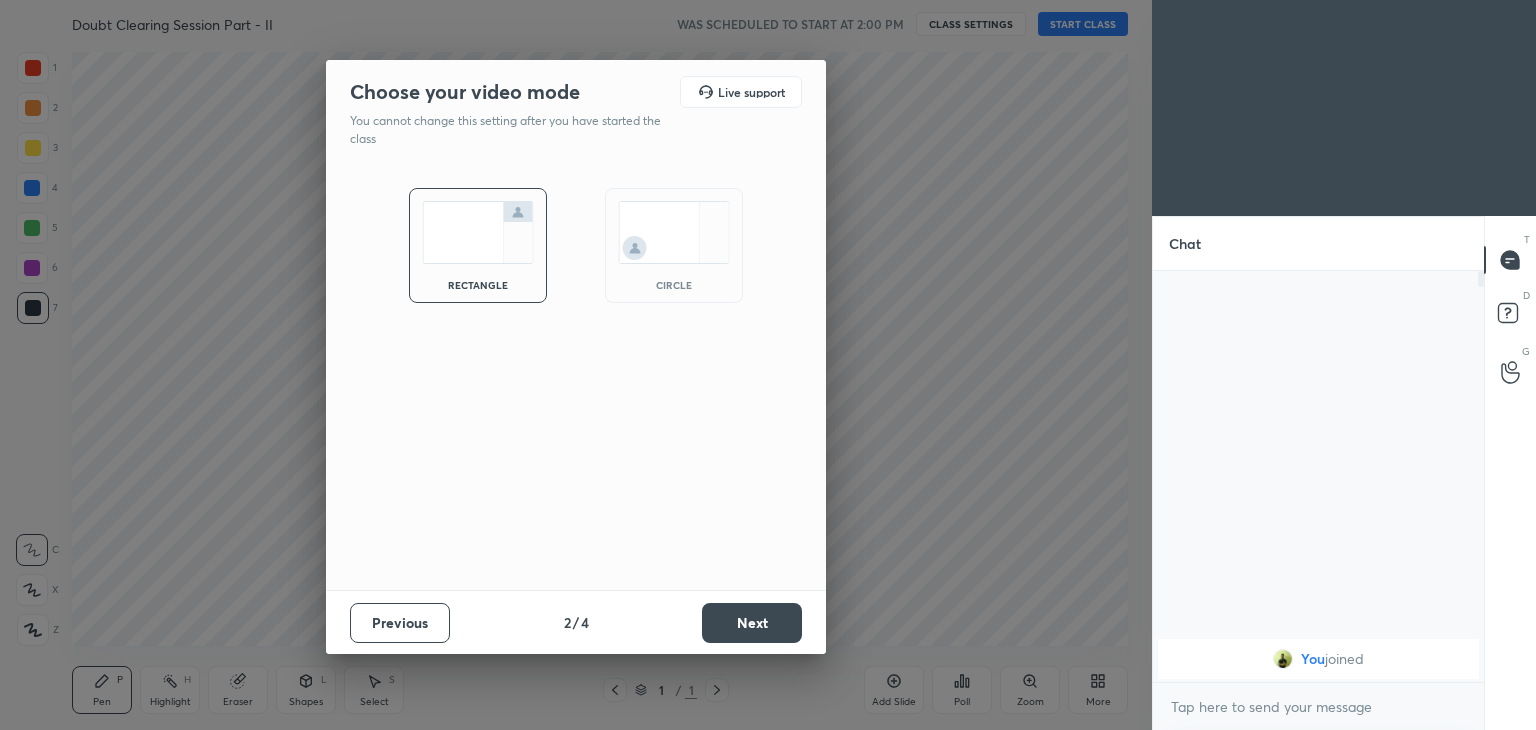 click on "circle" at bounding box center (674, 245) 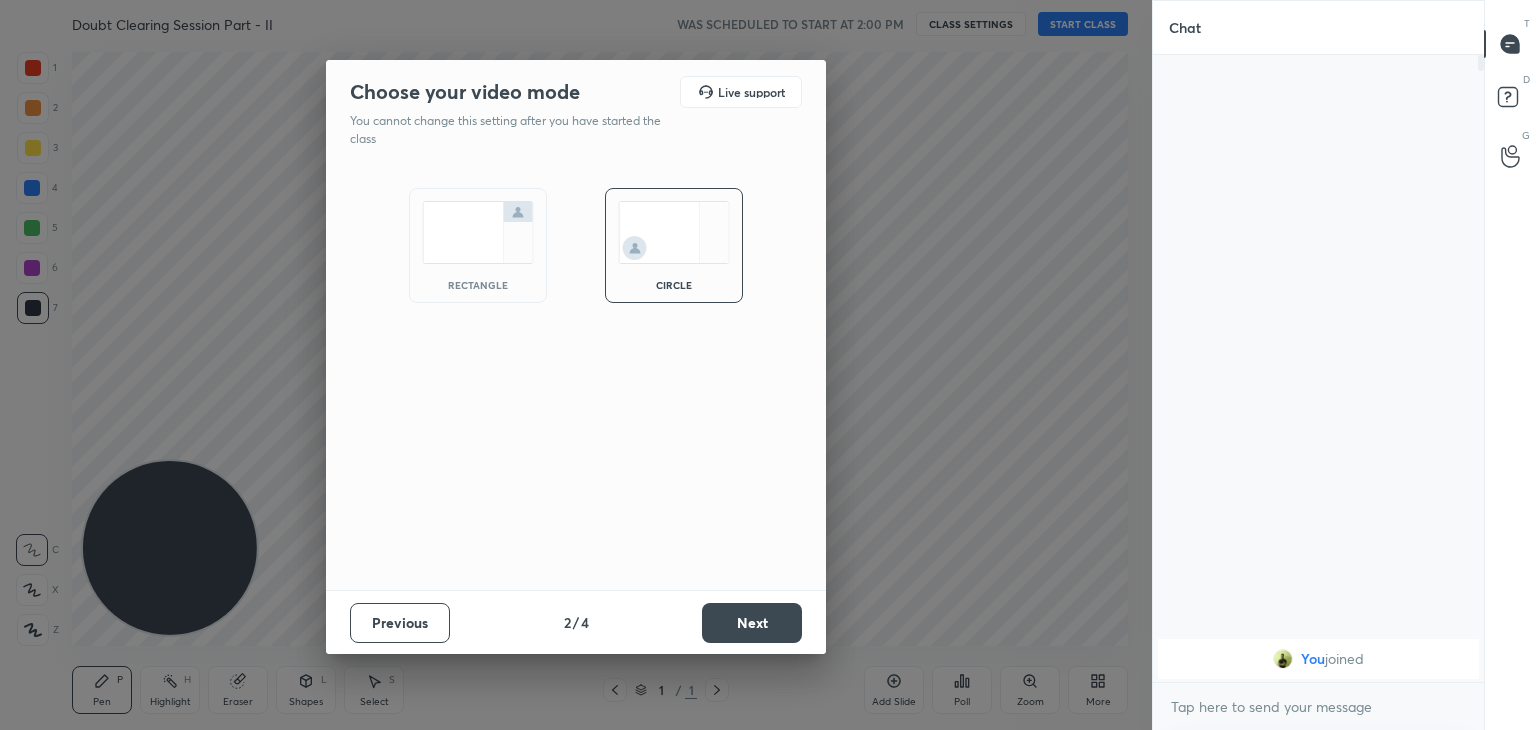 click on "Next" at bounding box center [752, 623] 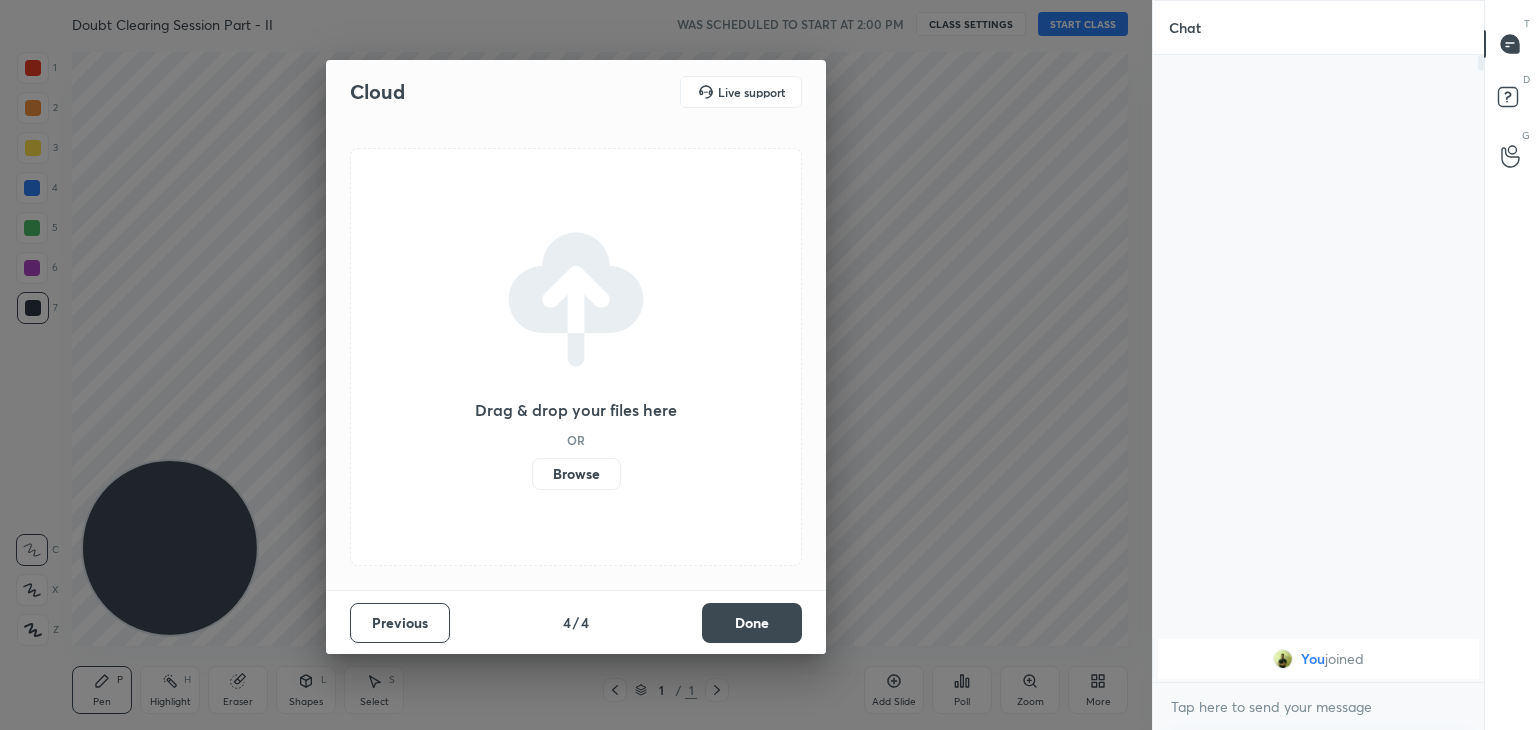click on "Done" at bounding box center (752, 623) 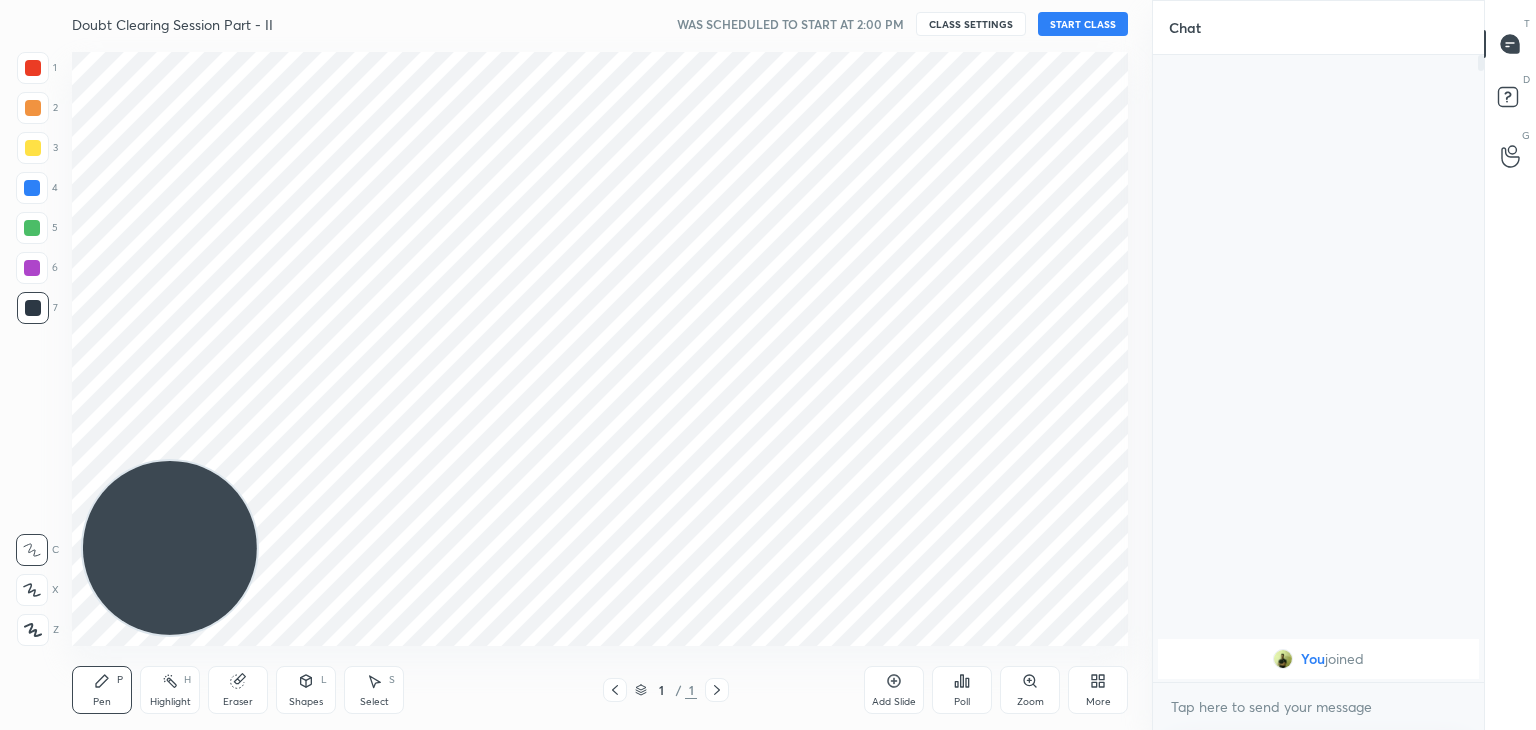 click on "Drag & drop your files here OR Browse" at bounding box center (576, 1087) 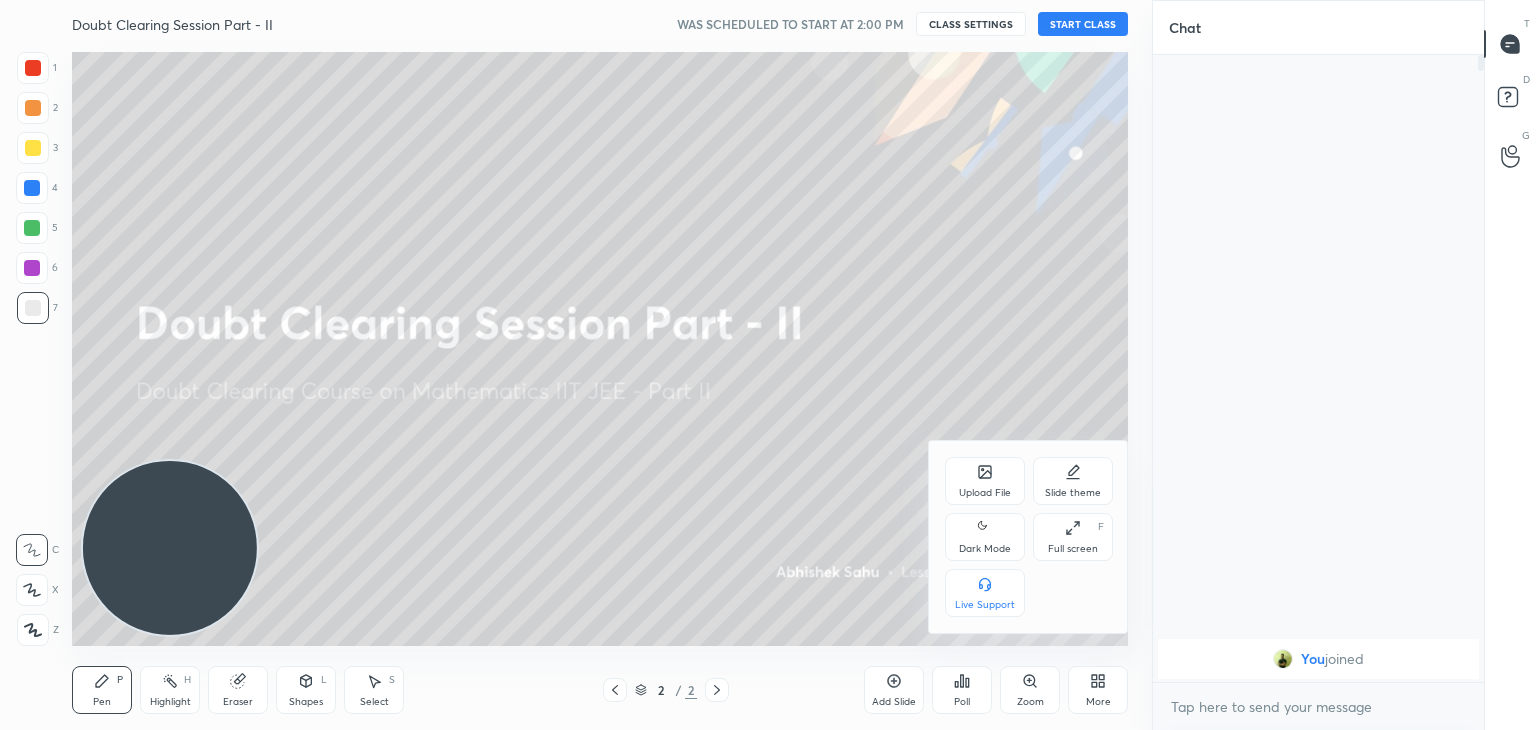 drag, startPoint x: 977, startPoint y: 533, endPoint x: 968, endPoint y: 524, distance: 12.727922 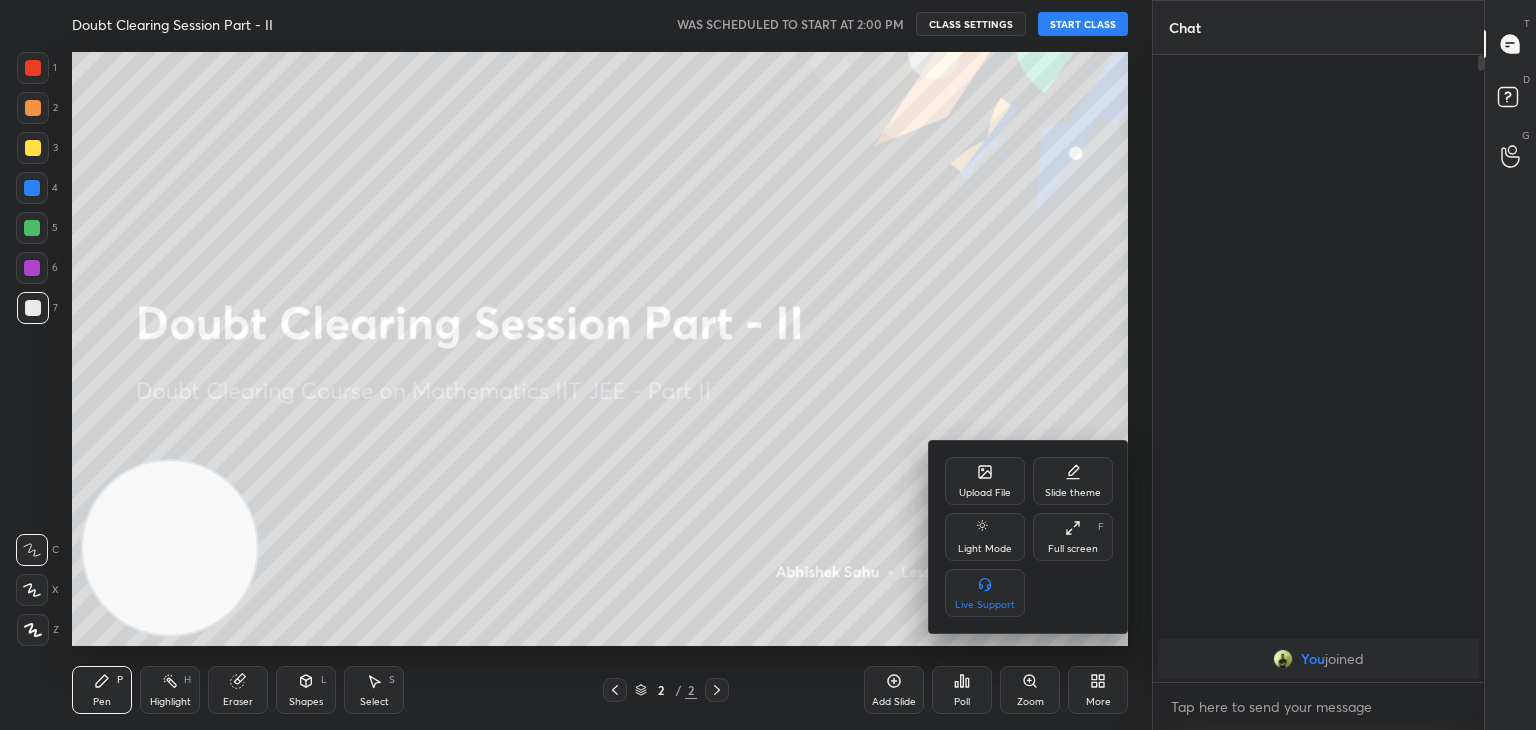 drag, startPoint x: 976, startPoint y: 173, endPoint x: 978, endPoint y: 159, distance: 14.142136 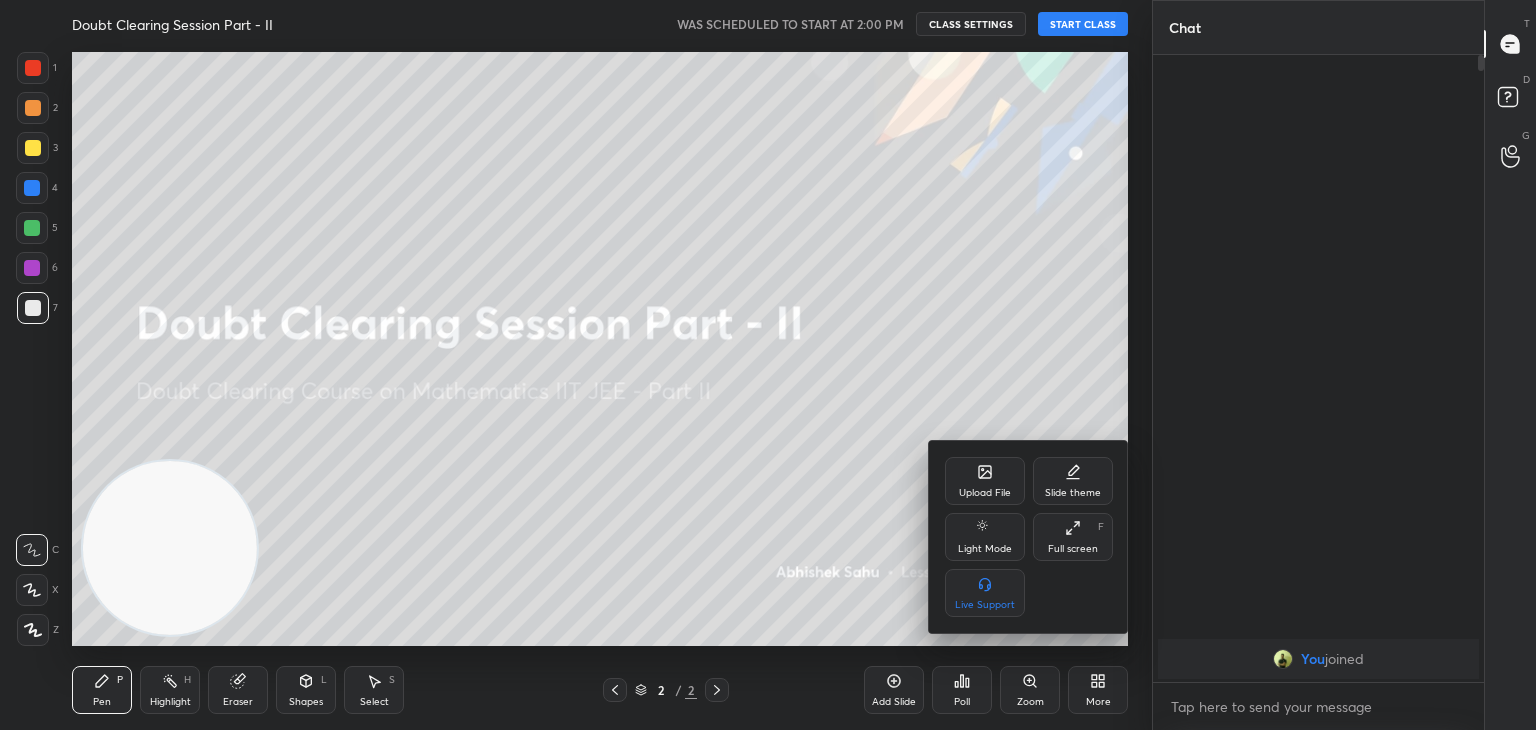 click at bounding box center [768, 365] 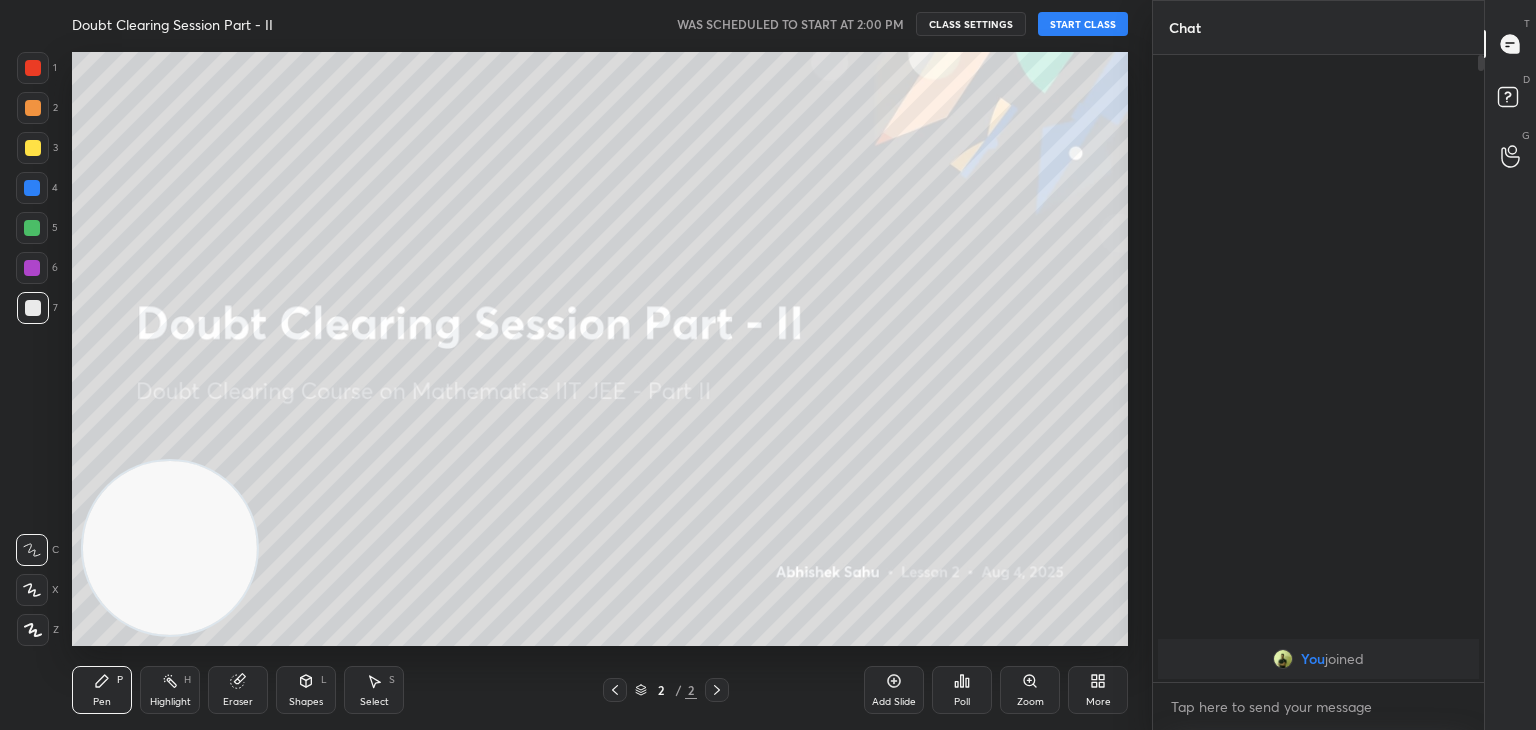 click on "START CLASS" at bounding box center [1083, 24] 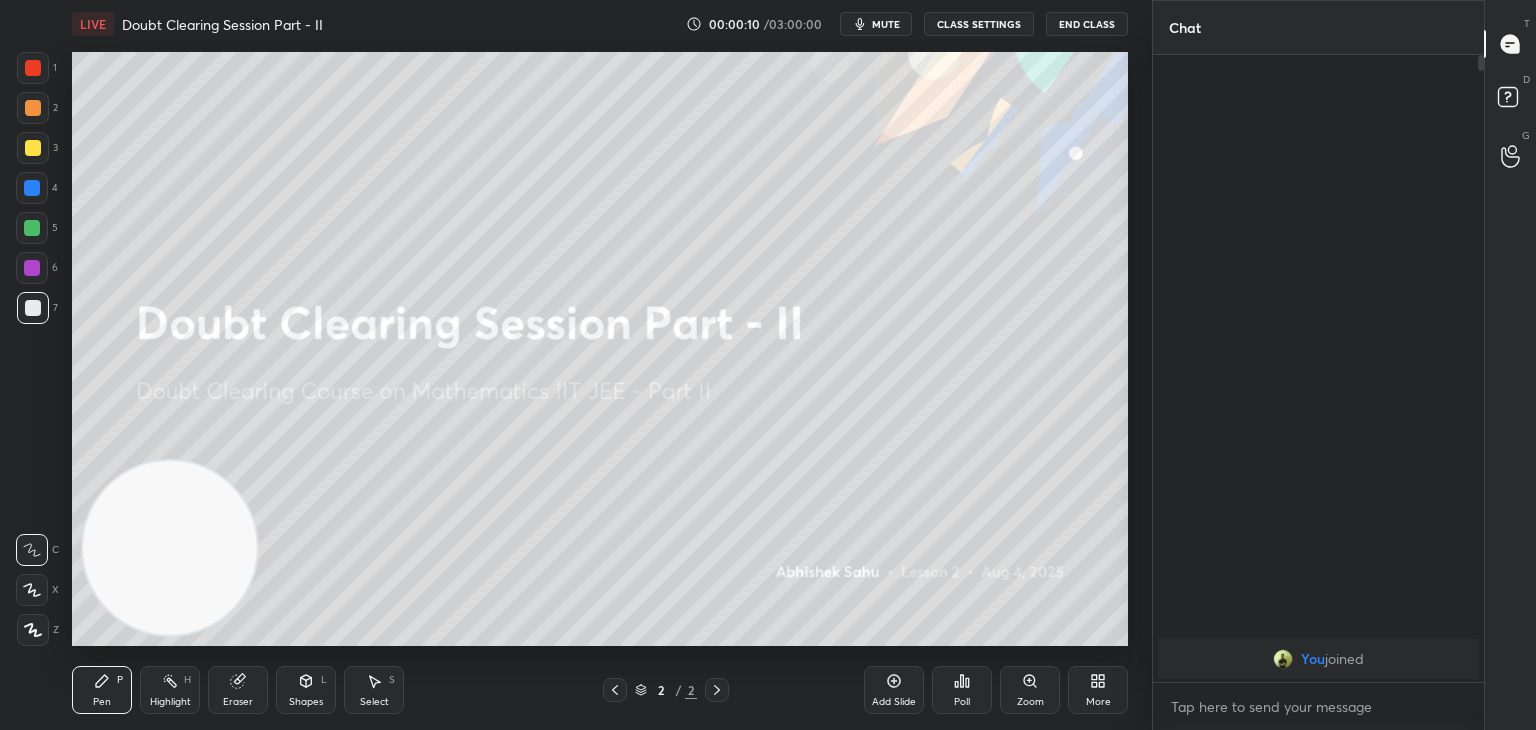 click on "mute" at bounding box center (886, 24) 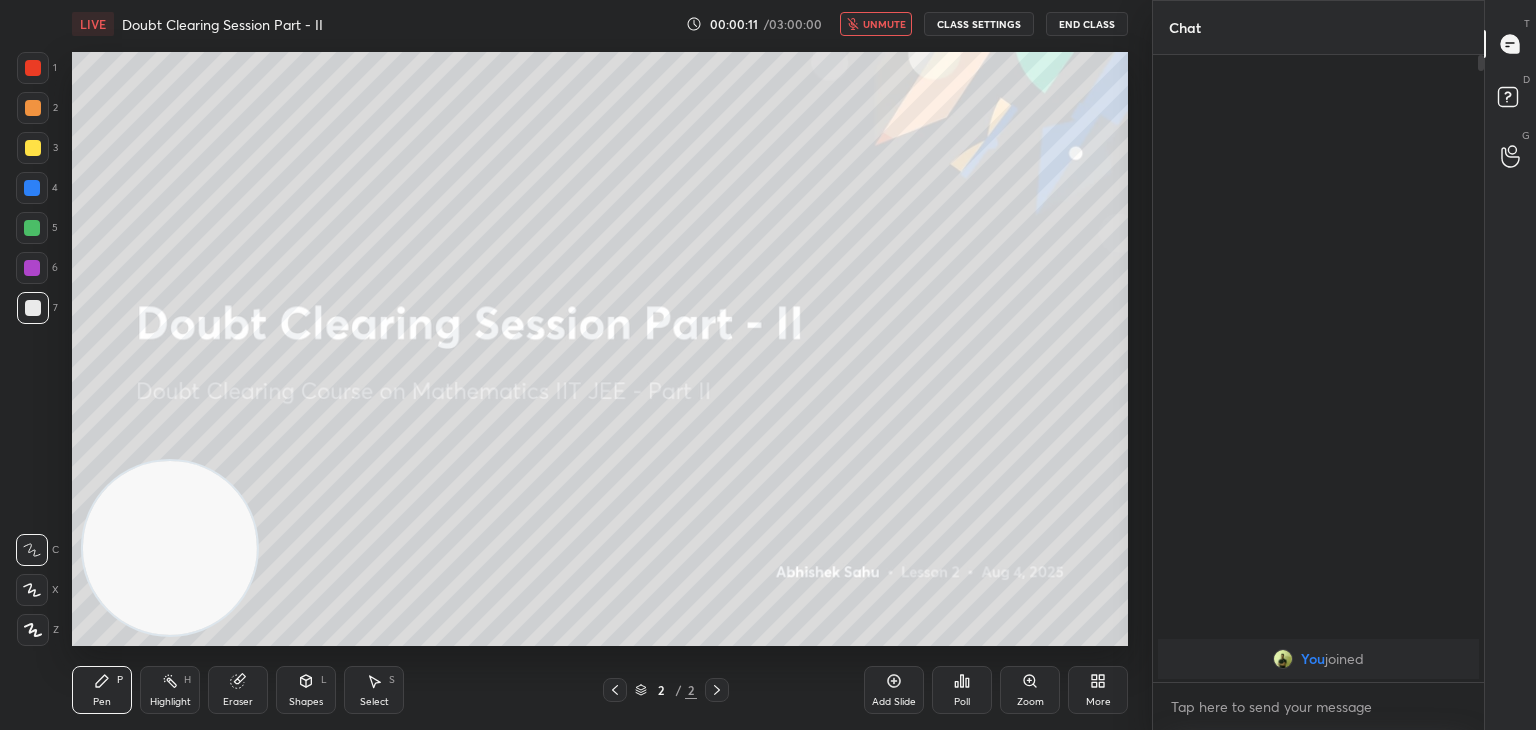 click 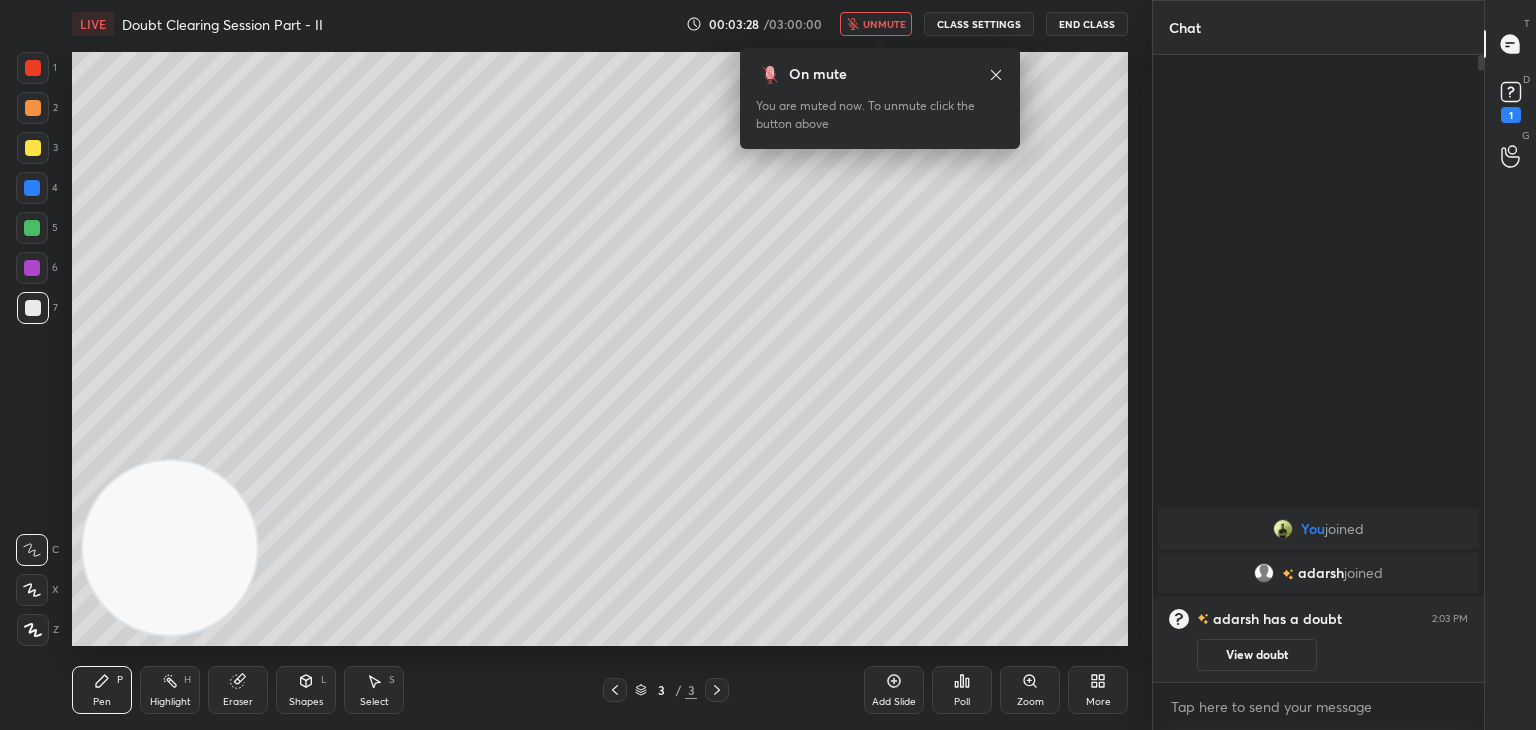 click on "Pen P Highlight H Eraser Shapes L Select S 3 / 3 Add Slide Poll Zoom More" at bounding box center [600, 690] 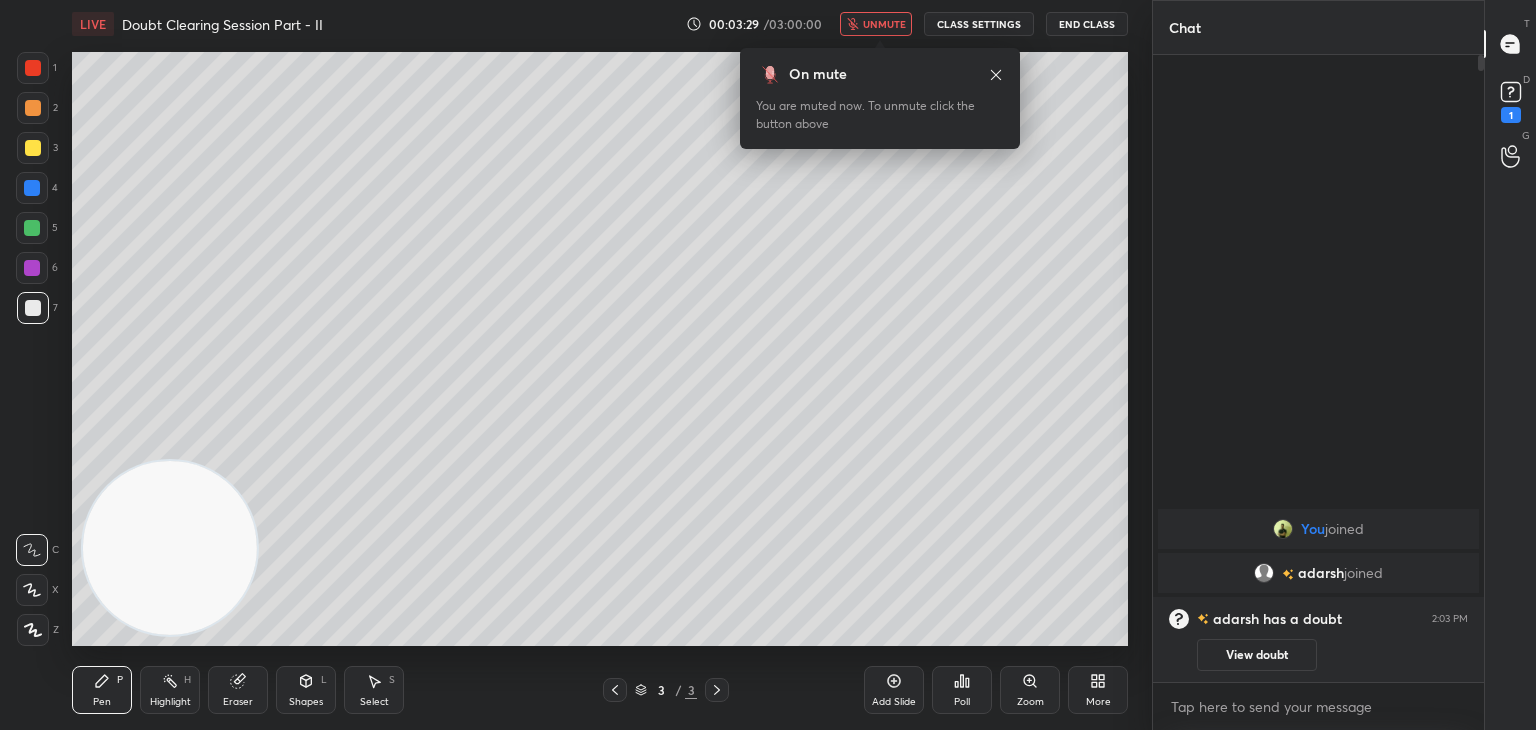 drag, startPoint x: 612, startPoint y: 692, endPoint x: 688, endPoint y: 669, distance: 79.40403 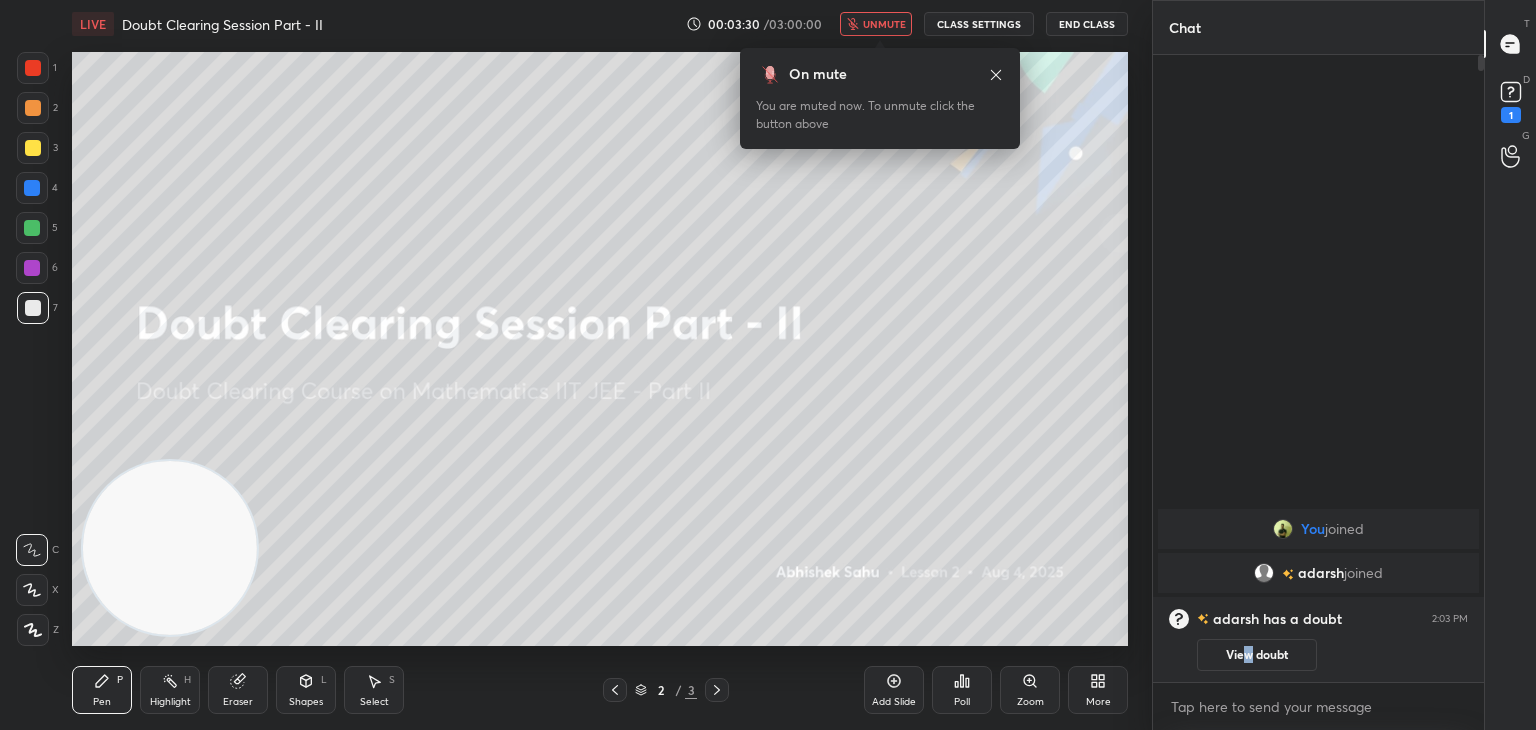 drag, startPoint x: 1248, startPoint y: 655, endPoint x: 1238, endPoint y: 645, distance: 14.142136 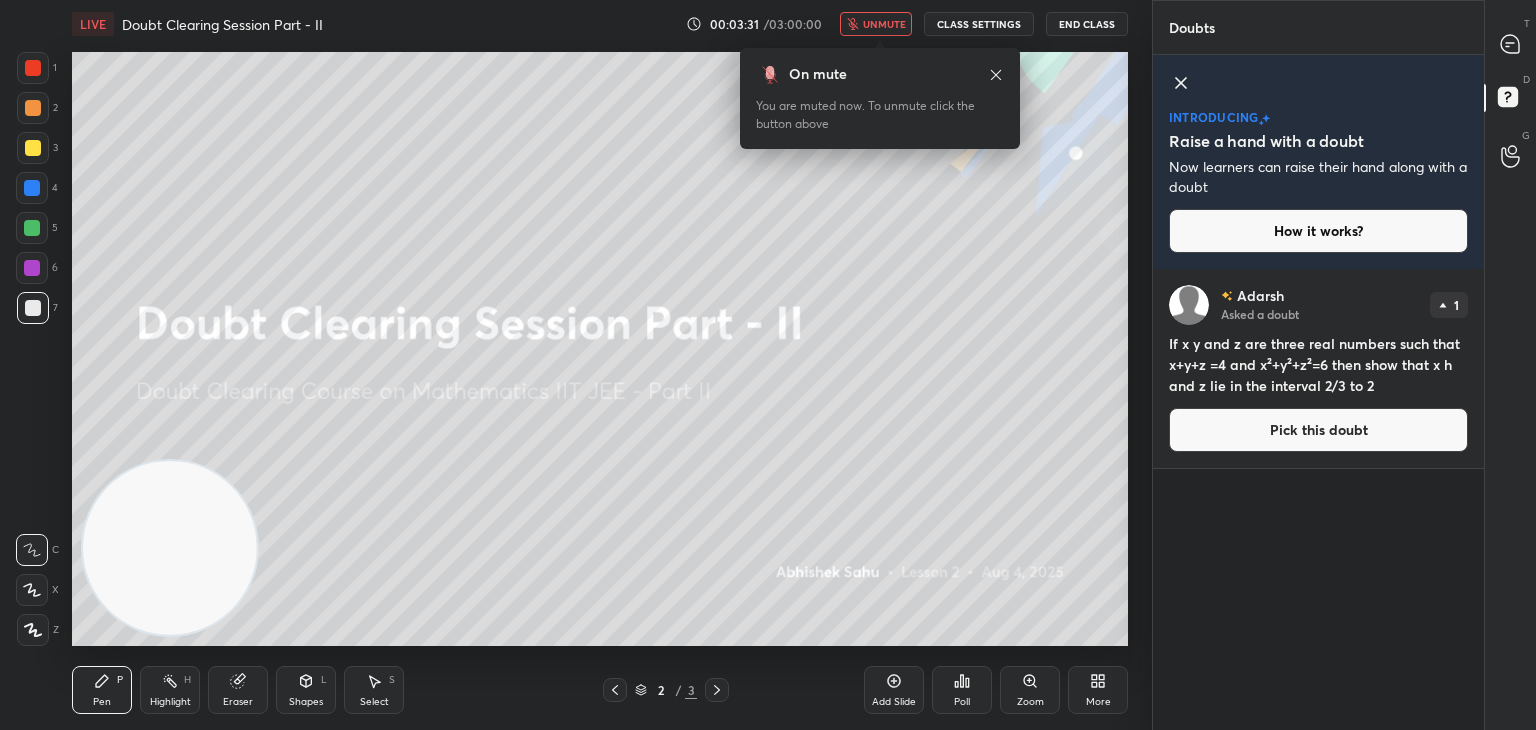 click 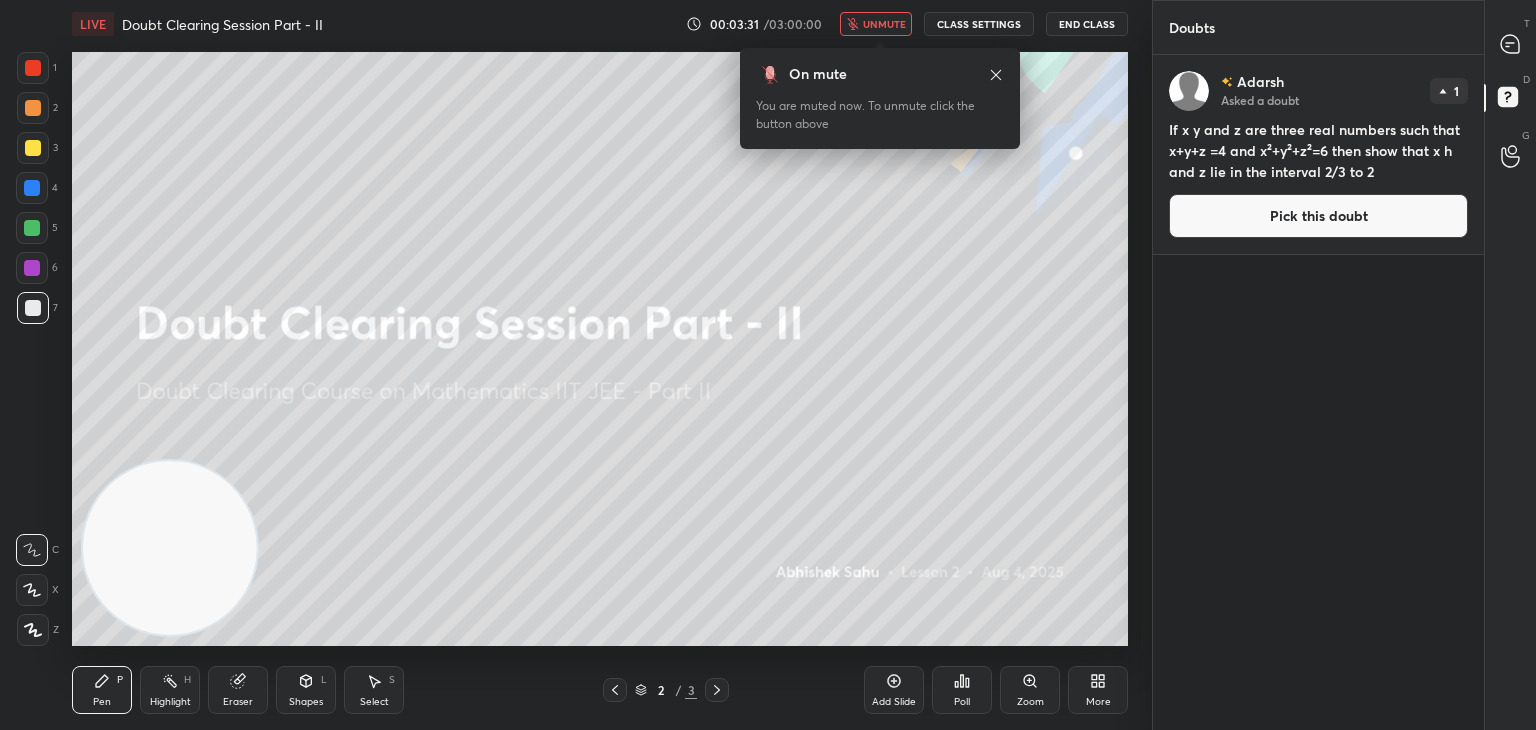 scroll, scrollTop: 6, scrollLeft: 6, axis: both 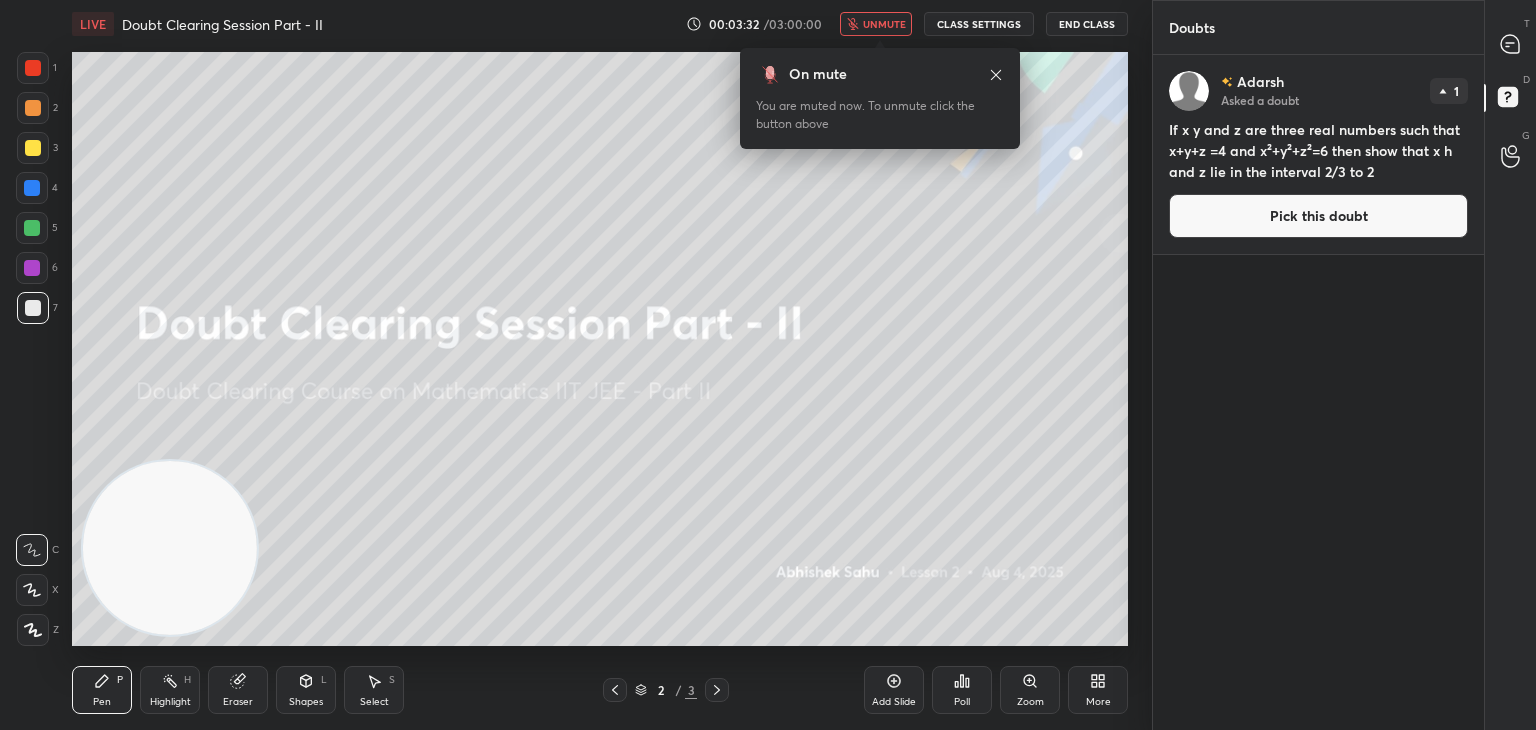 click on "Pick this doubt" at bounding box center (1318, 216) 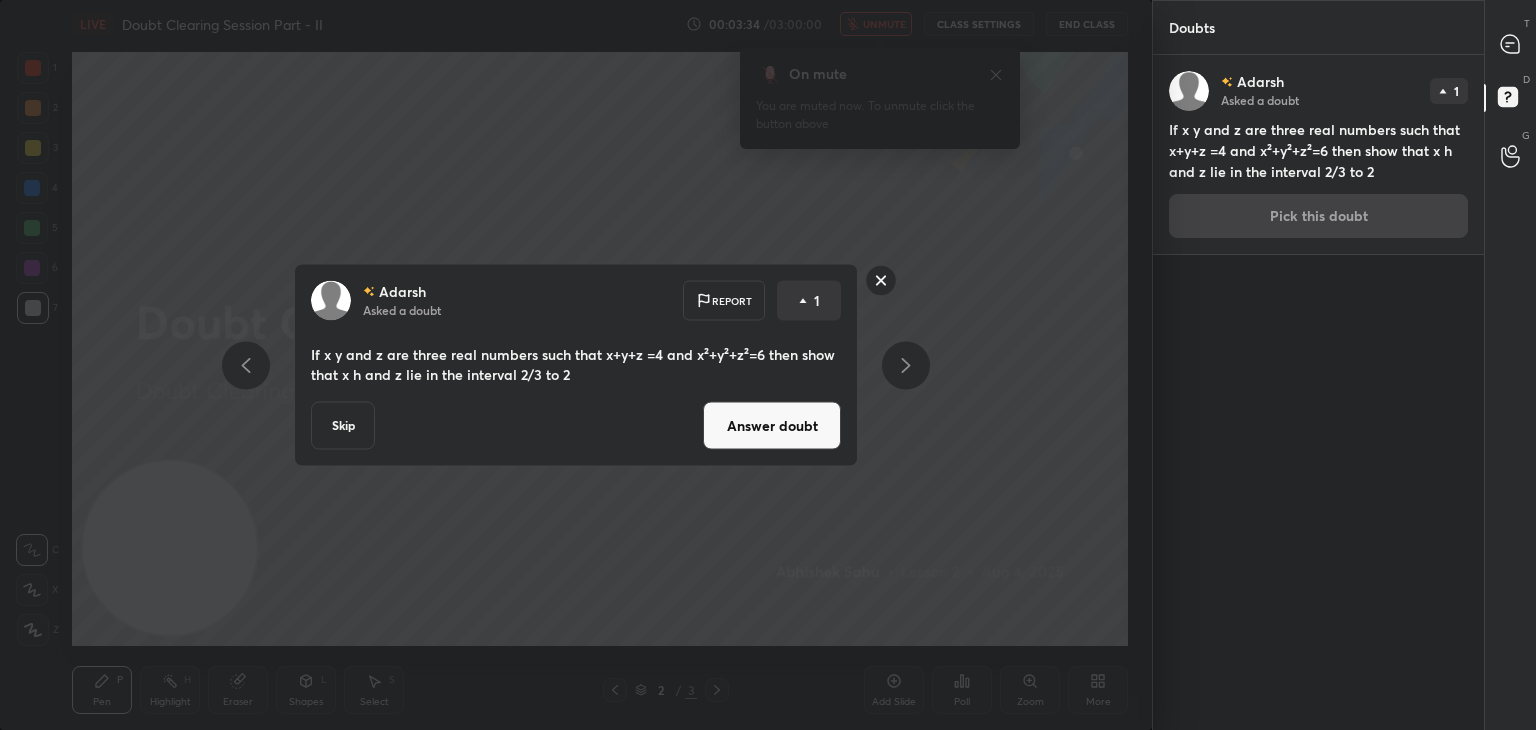 click on "Answer doubt" at bounding box center (772, 426) 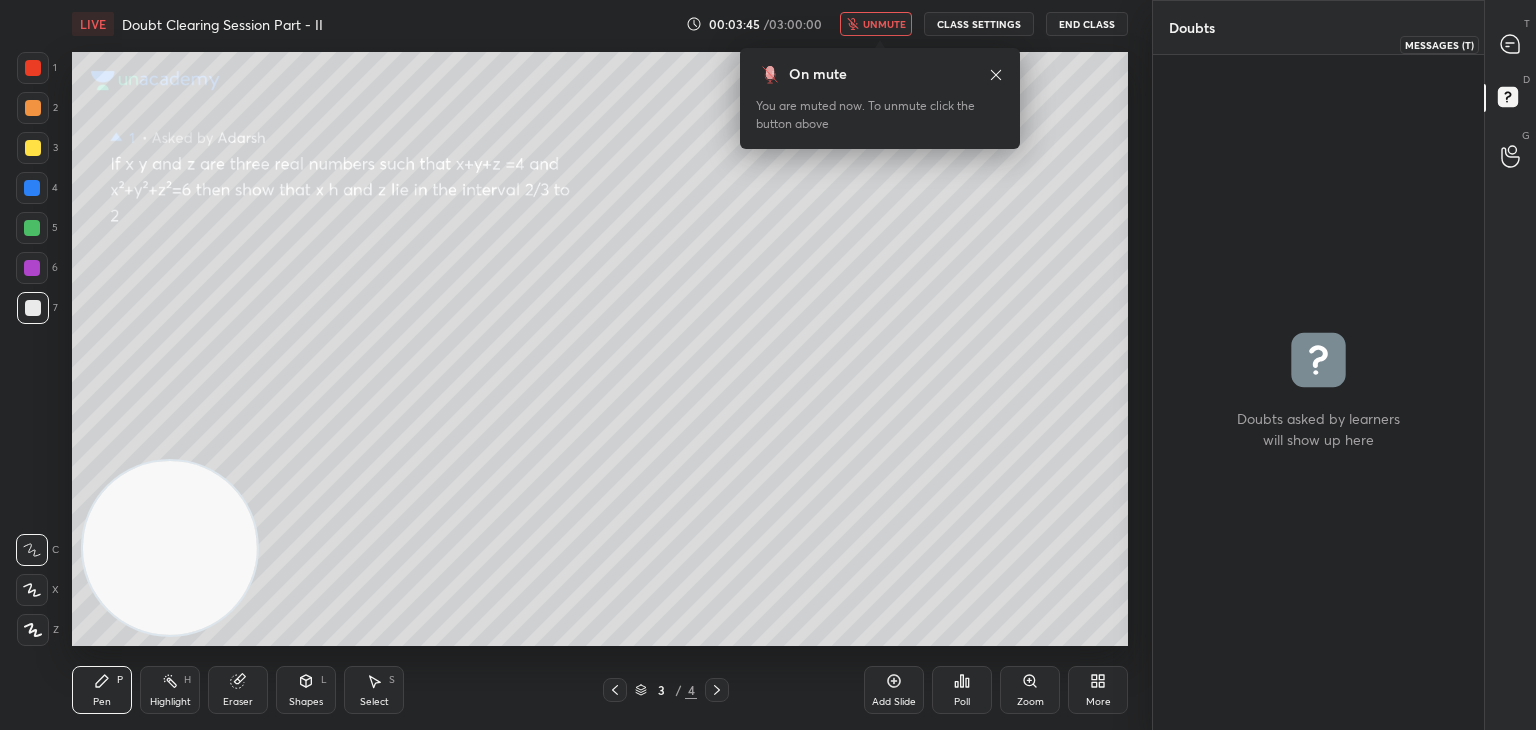 click at bounding box center (1511, 44) 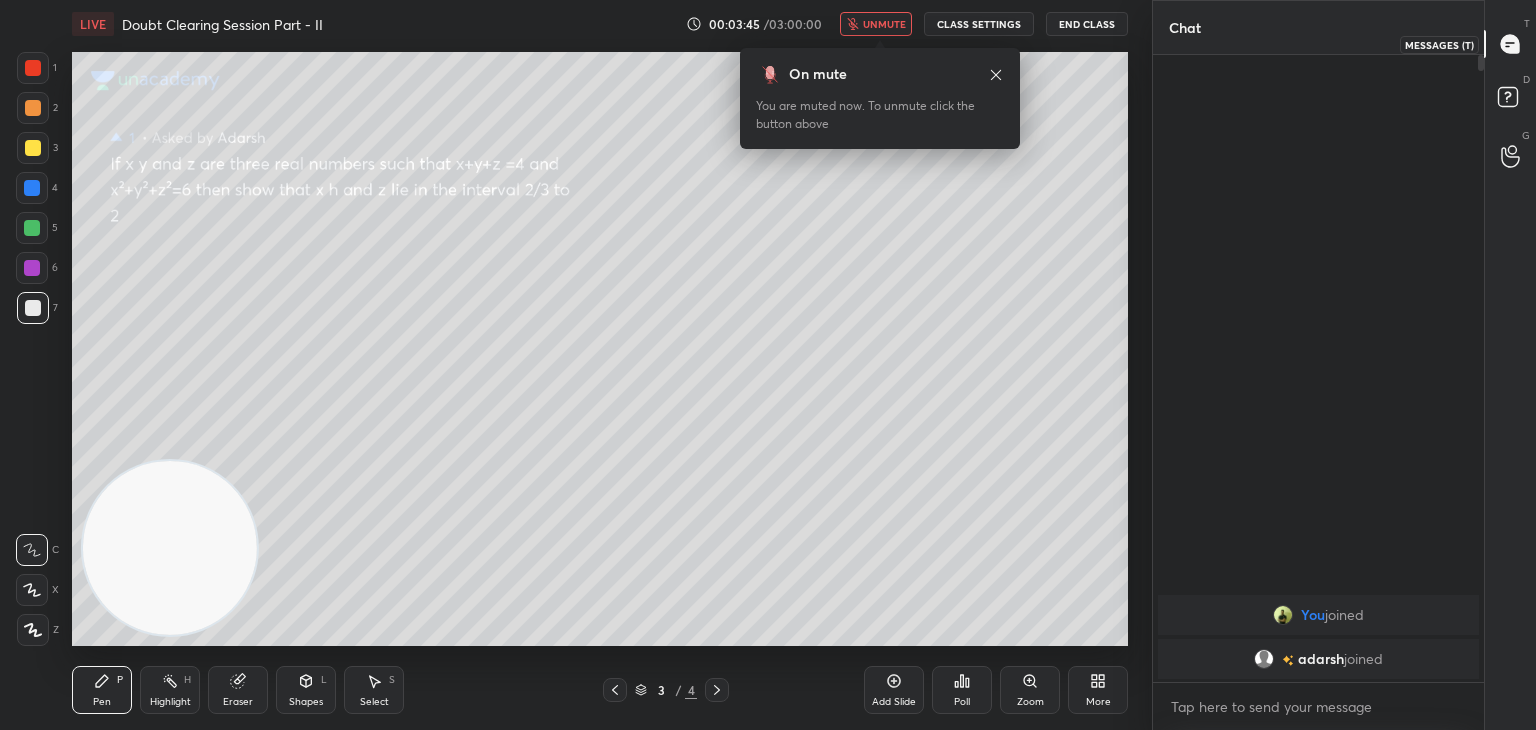 scroll, scrollTop: 6, scrollLeft: 6, axis: both 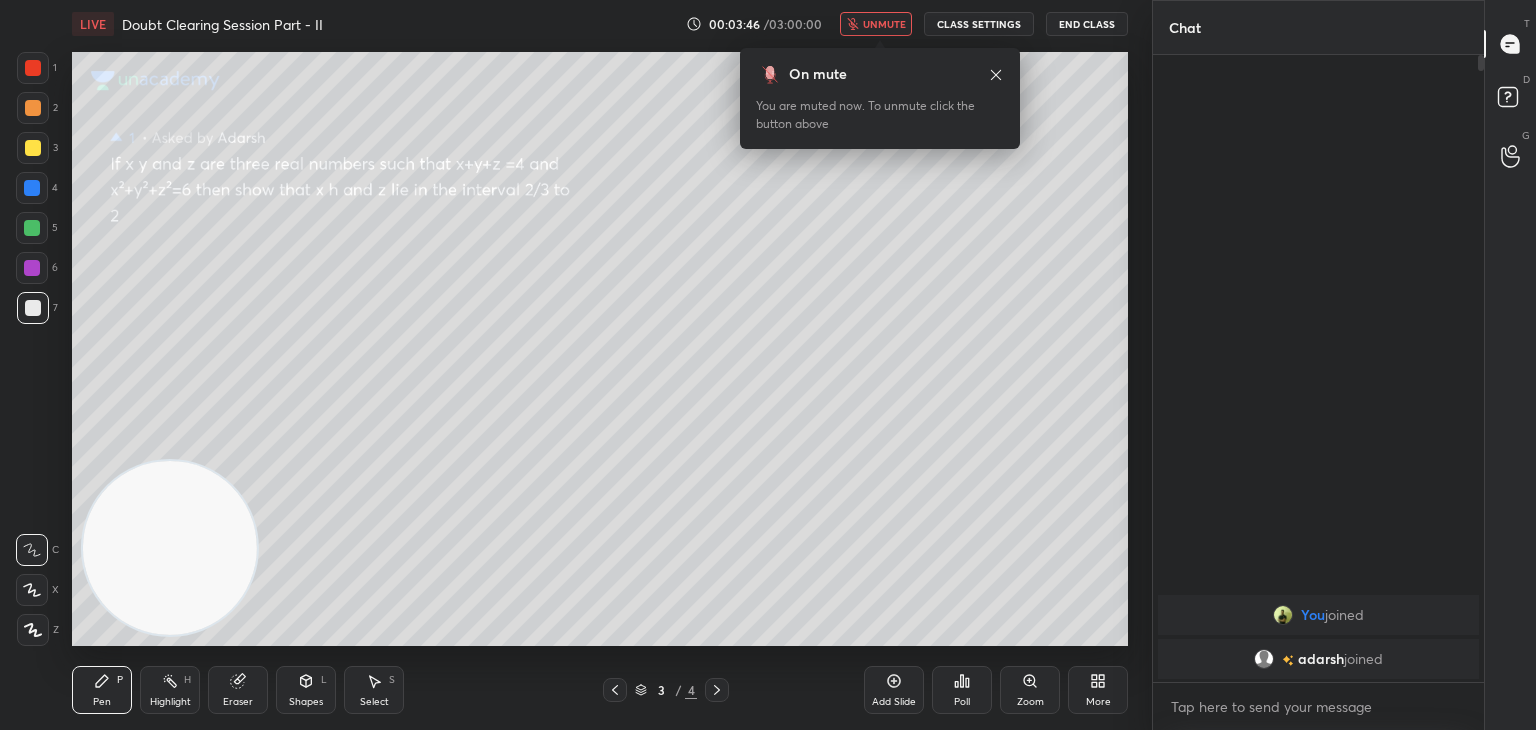 drag, startPoint x: 862, startPoint y: 17, endPoint x: 853, endPoint y: 32, distance: 17.492855 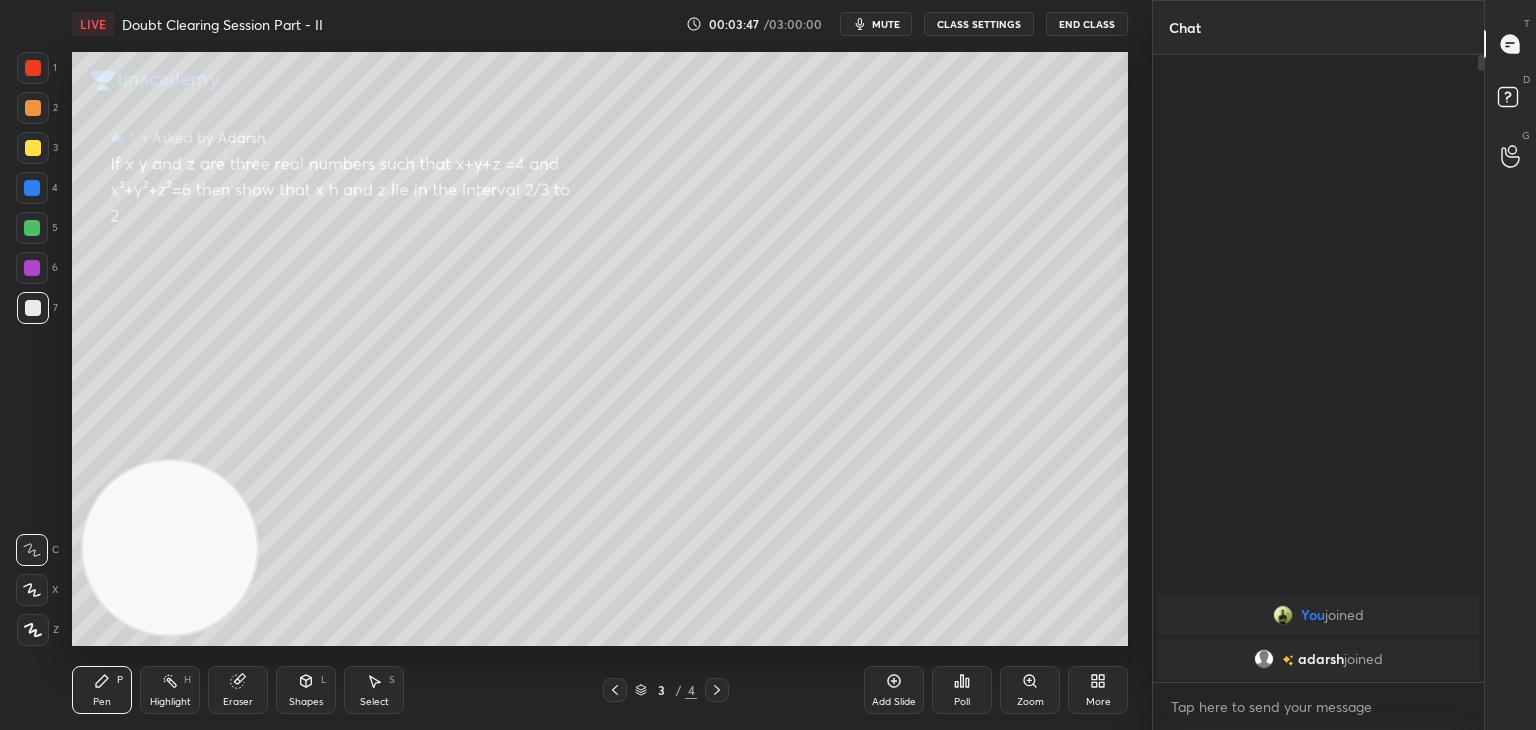click on "Zoom" at bounding box center [1030, 702] 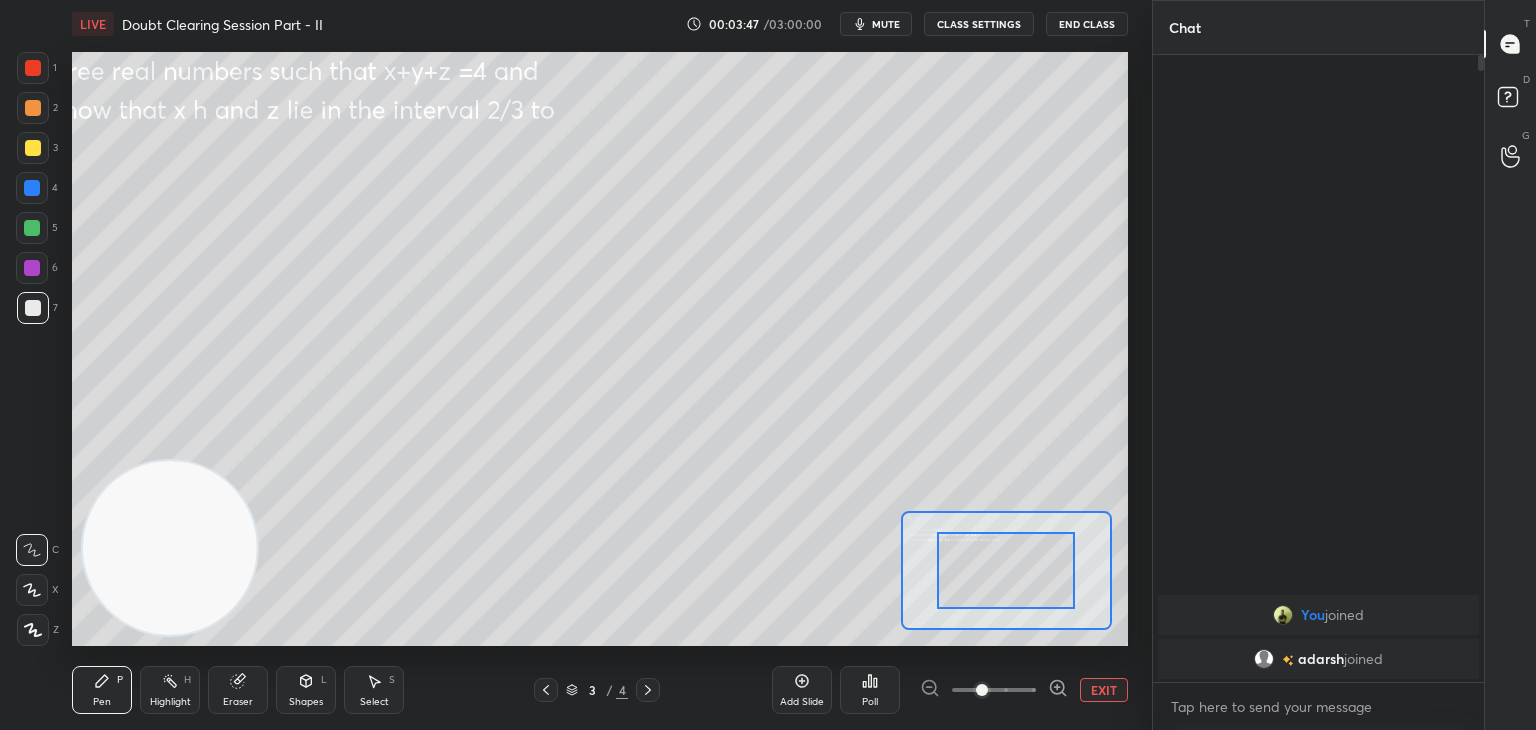 click at bounding box center [994, 690] 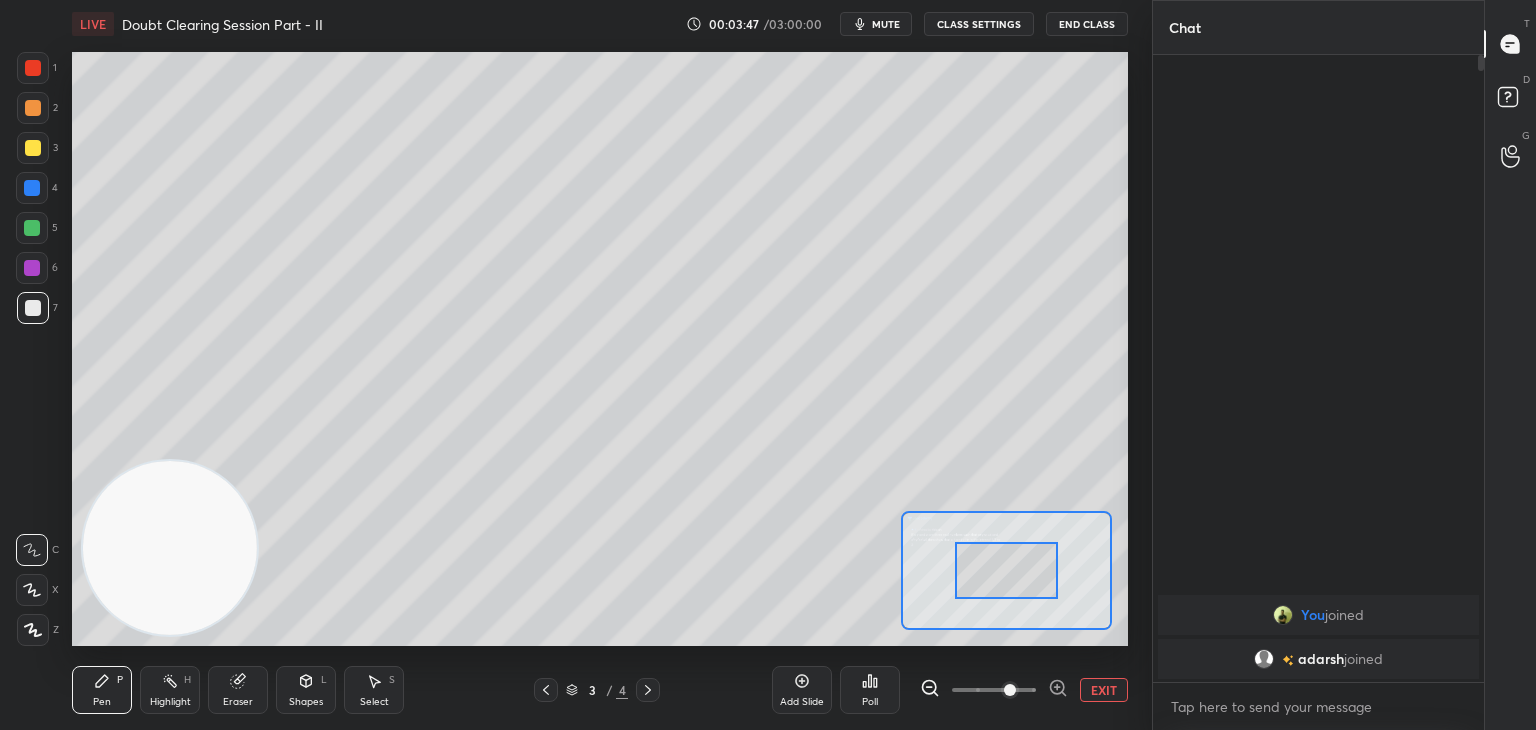 click at bounding box center [1010, 690] 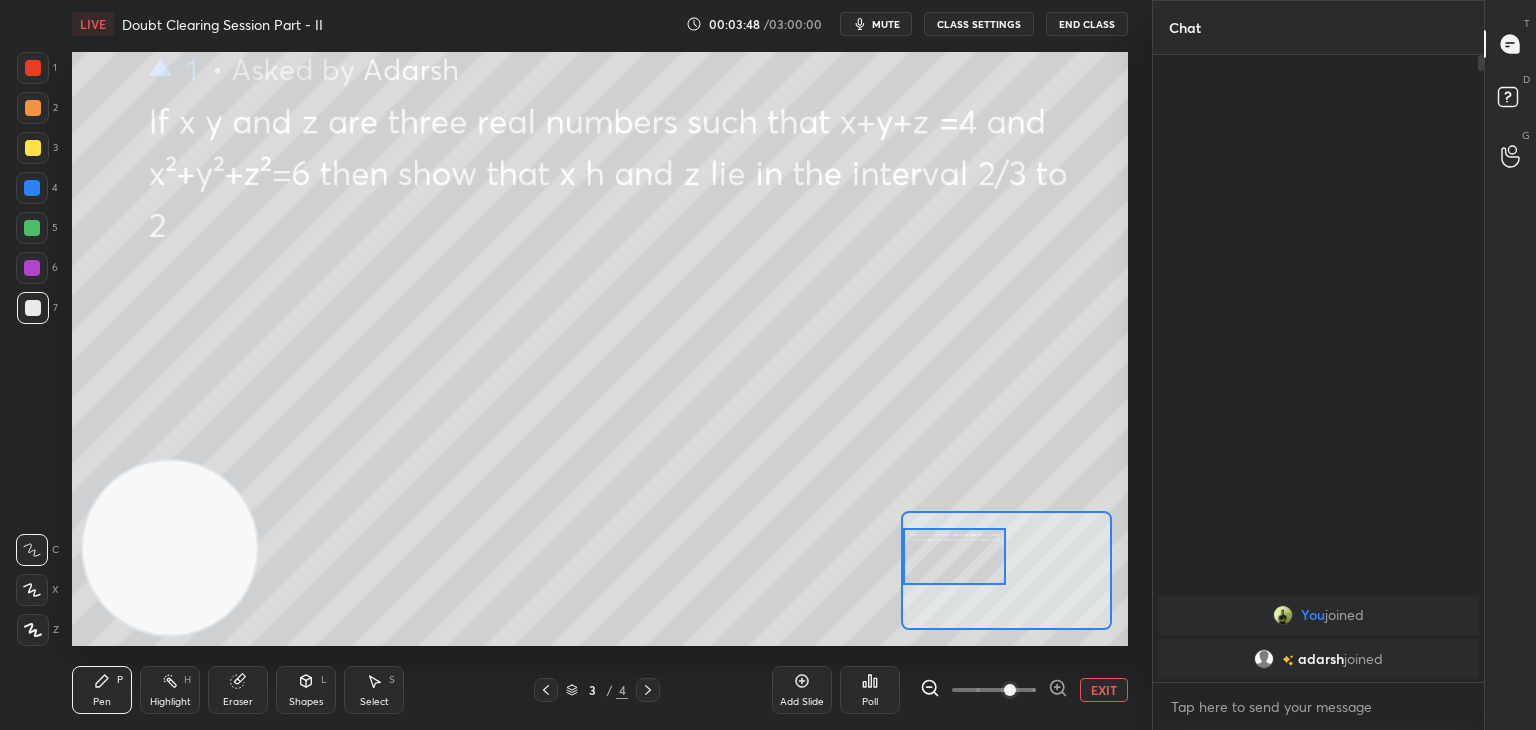 drag, startPoint x: 1012, startPoint y: 577, endPoint x: 941, endPoint y: 553, distance: 74.94665 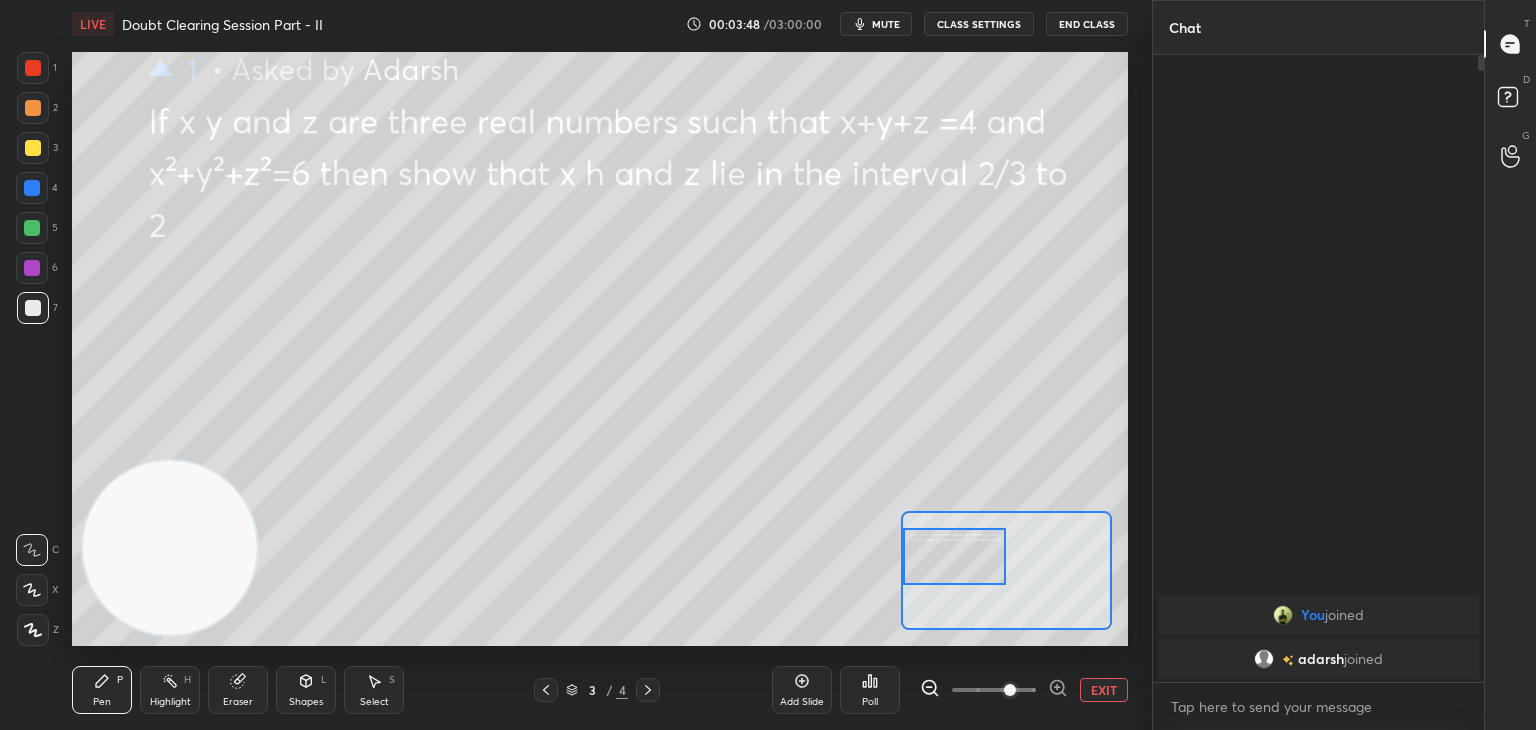 click at bounding box center [955, 556] 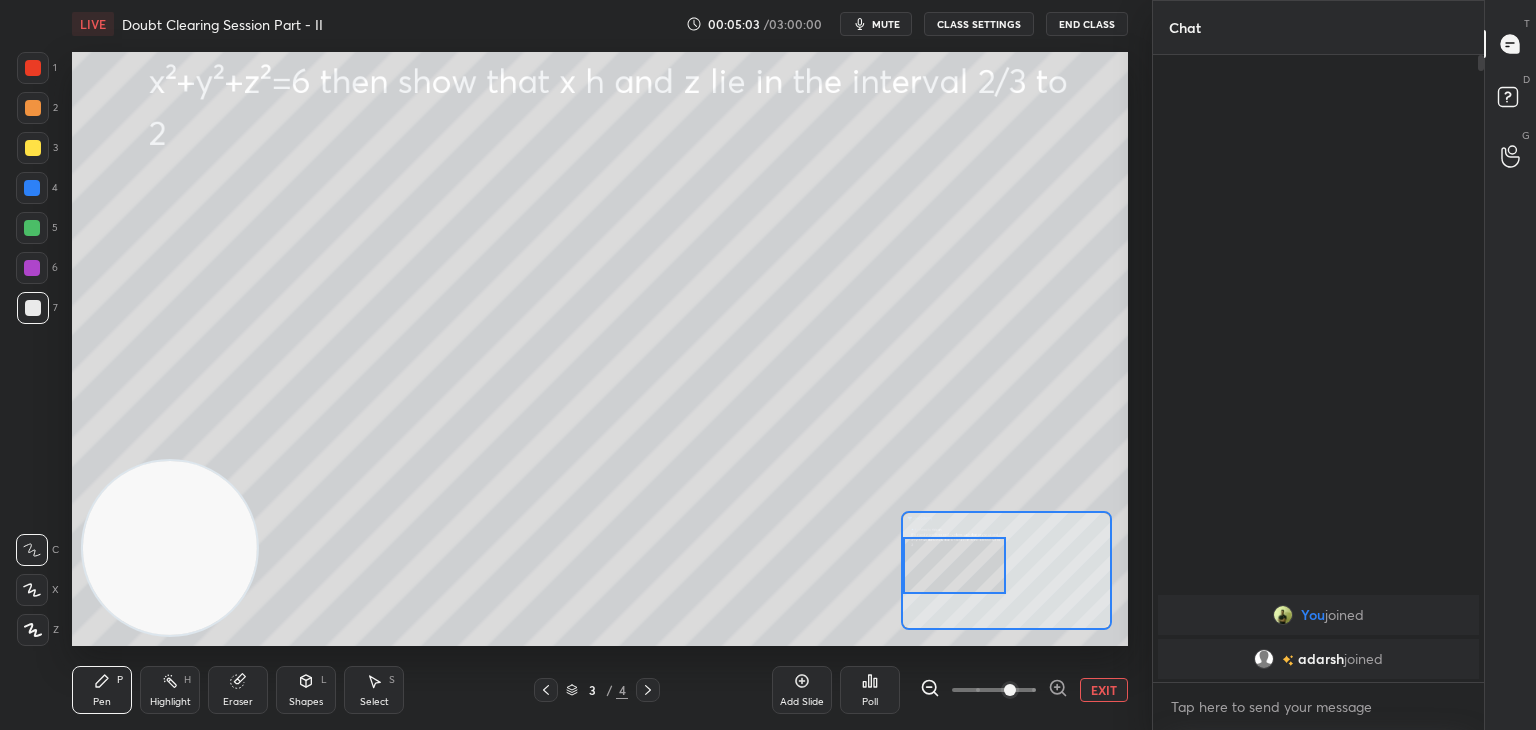 click at bounding box center [955, 565] 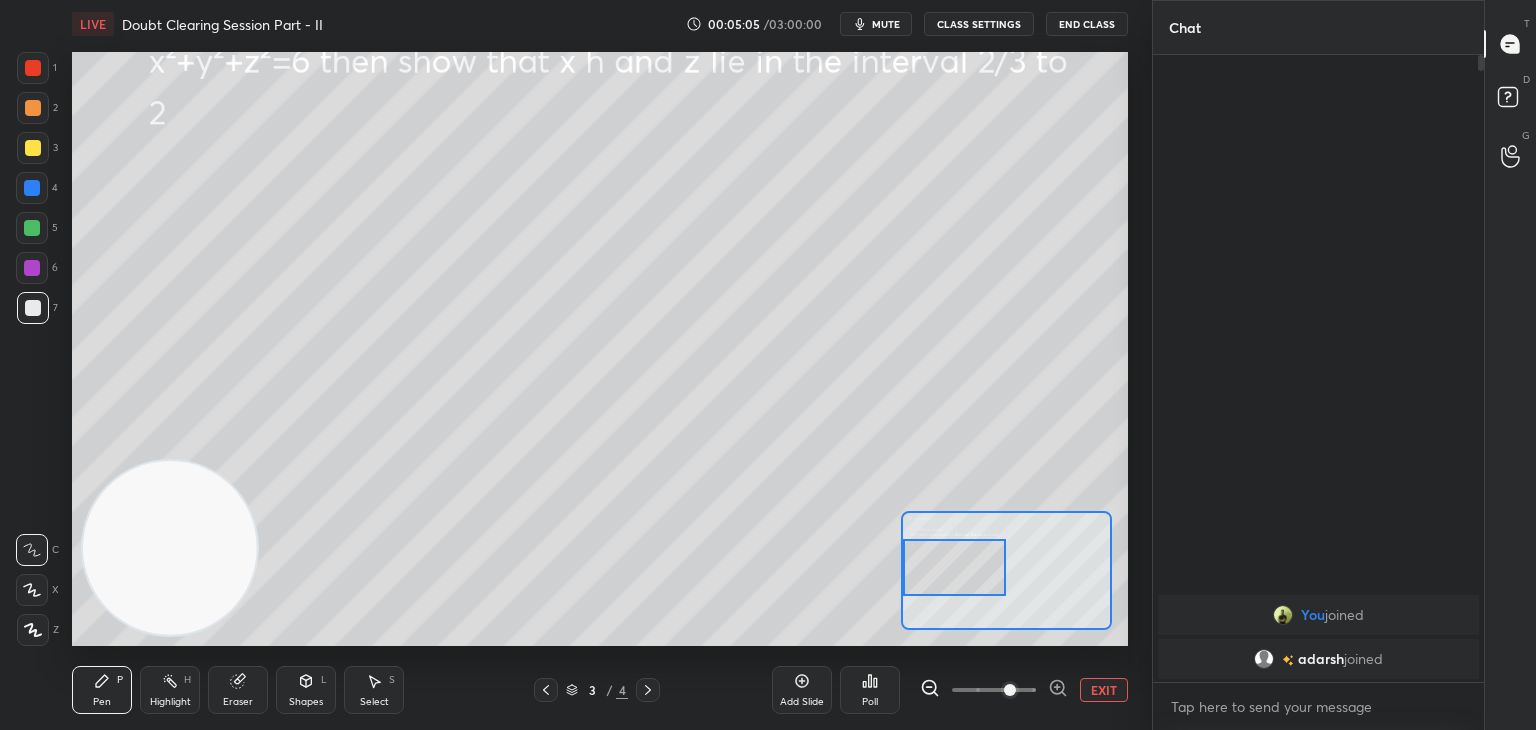 click on "EXIT" at bounding box center [1104, 690] 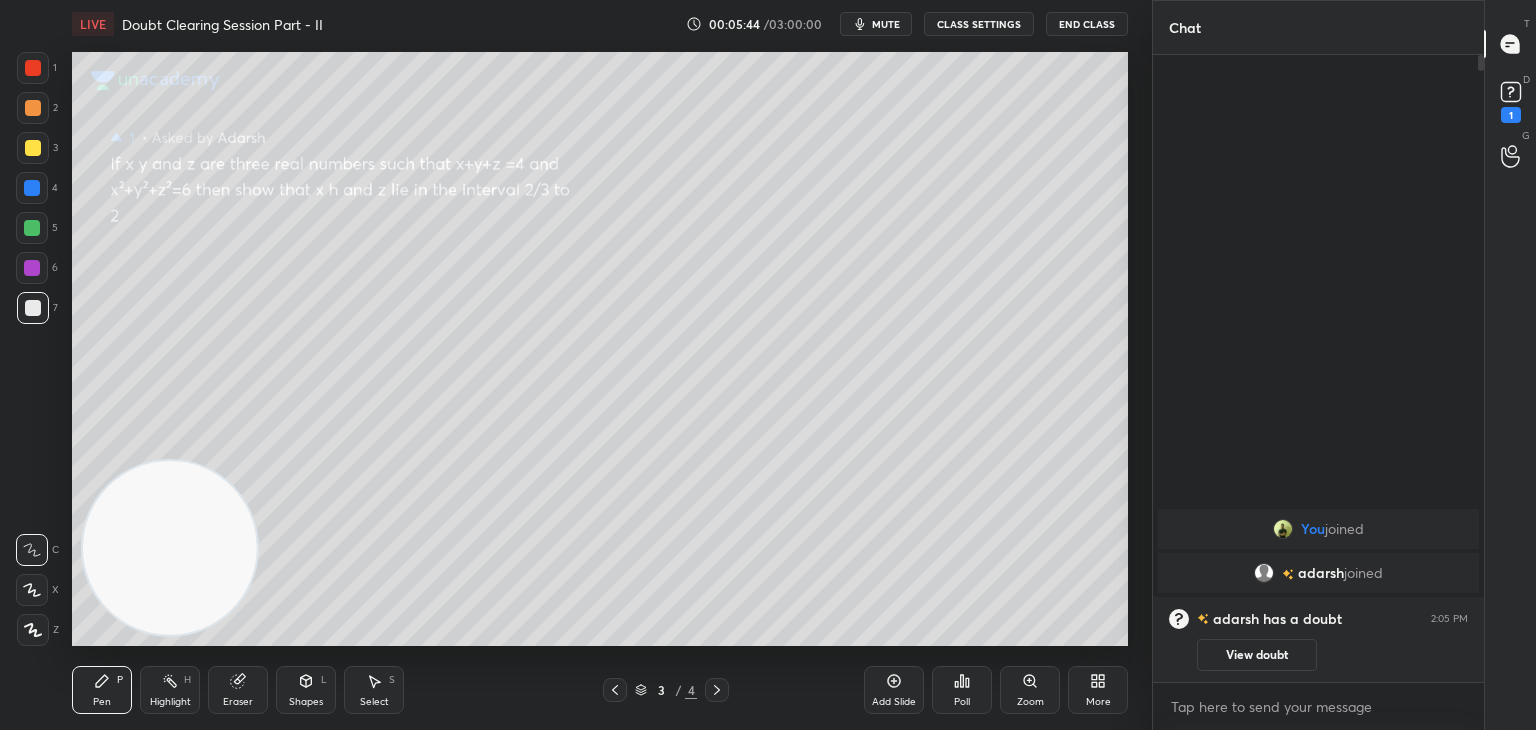 click 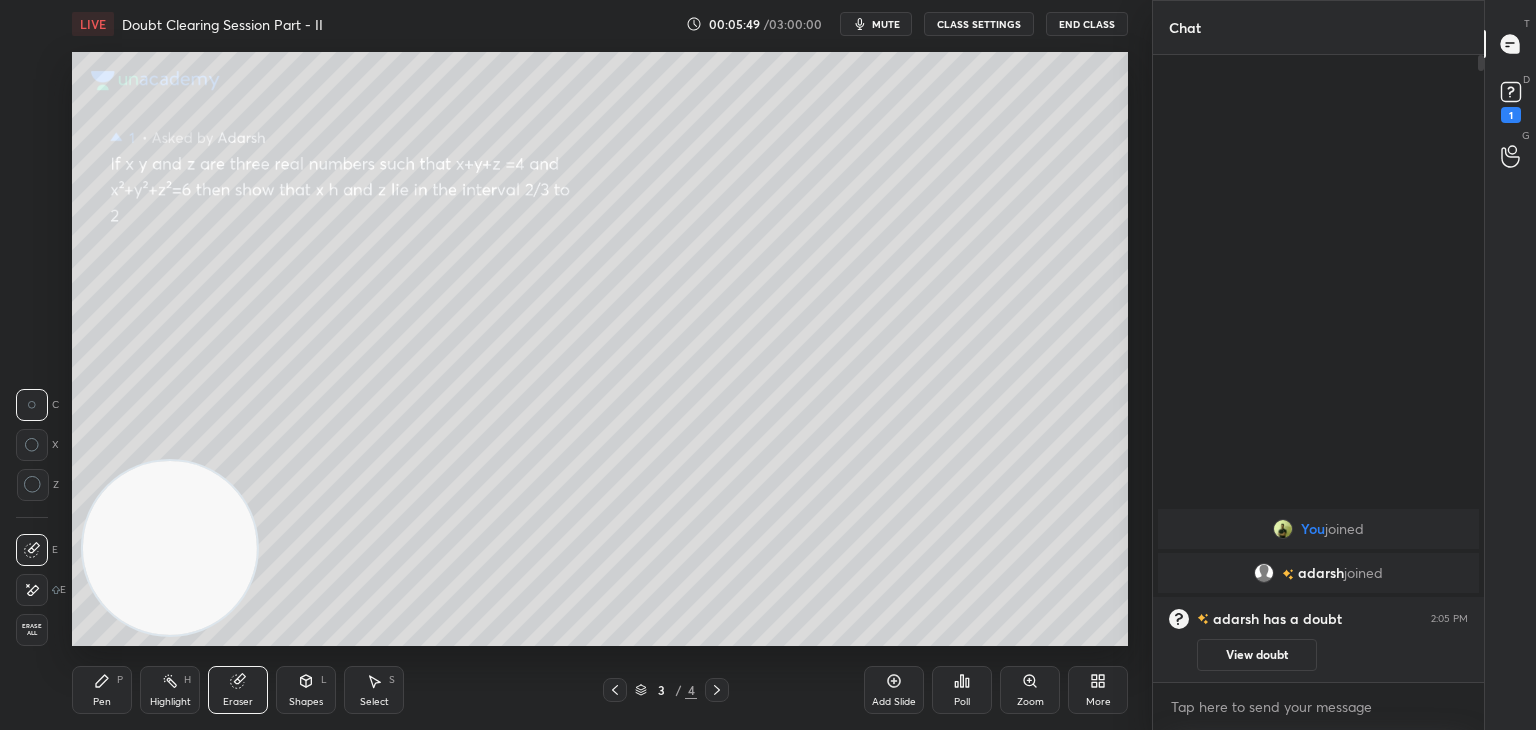 click on "Pen P" at bounding box center [102, 690] 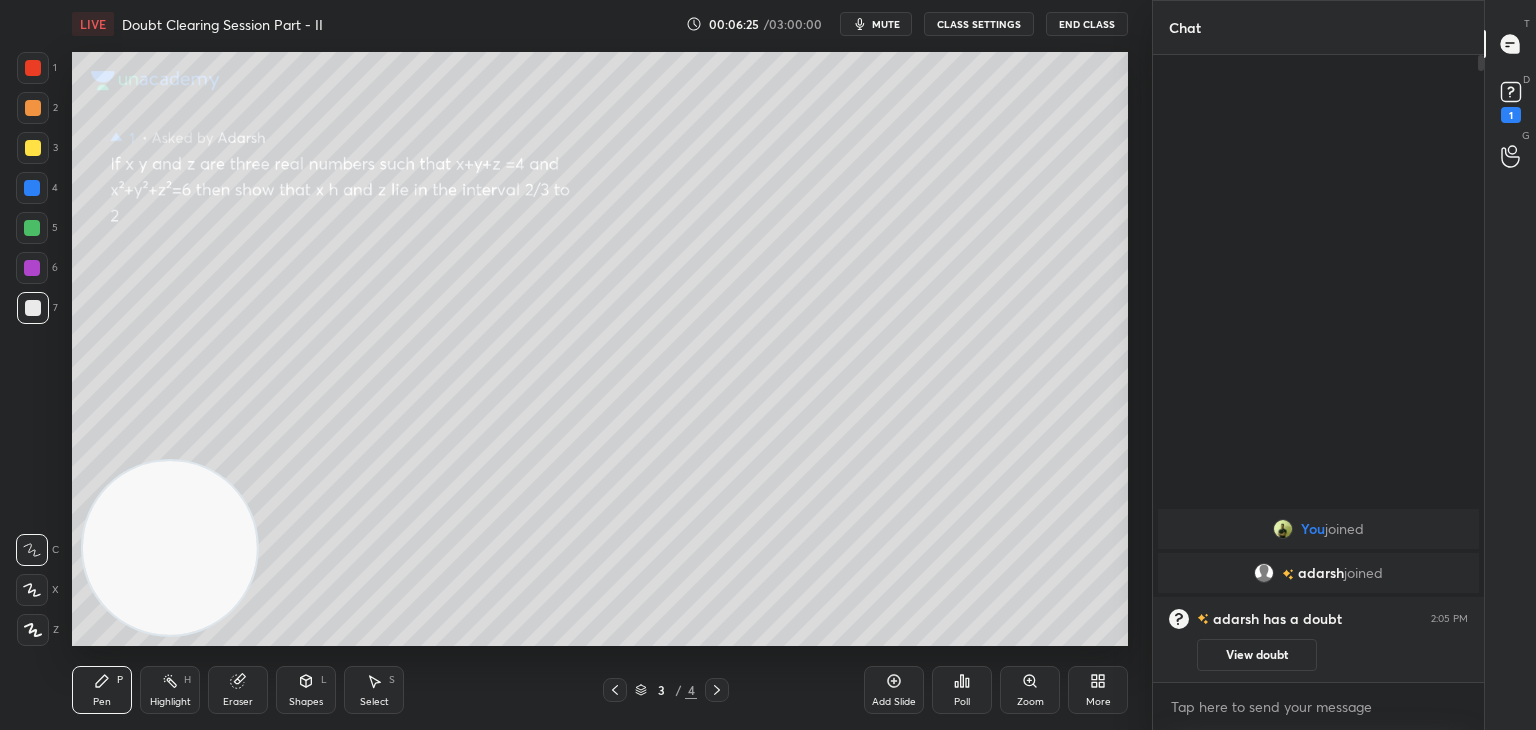 click on "Eraser" at bounding box center (238, 690) 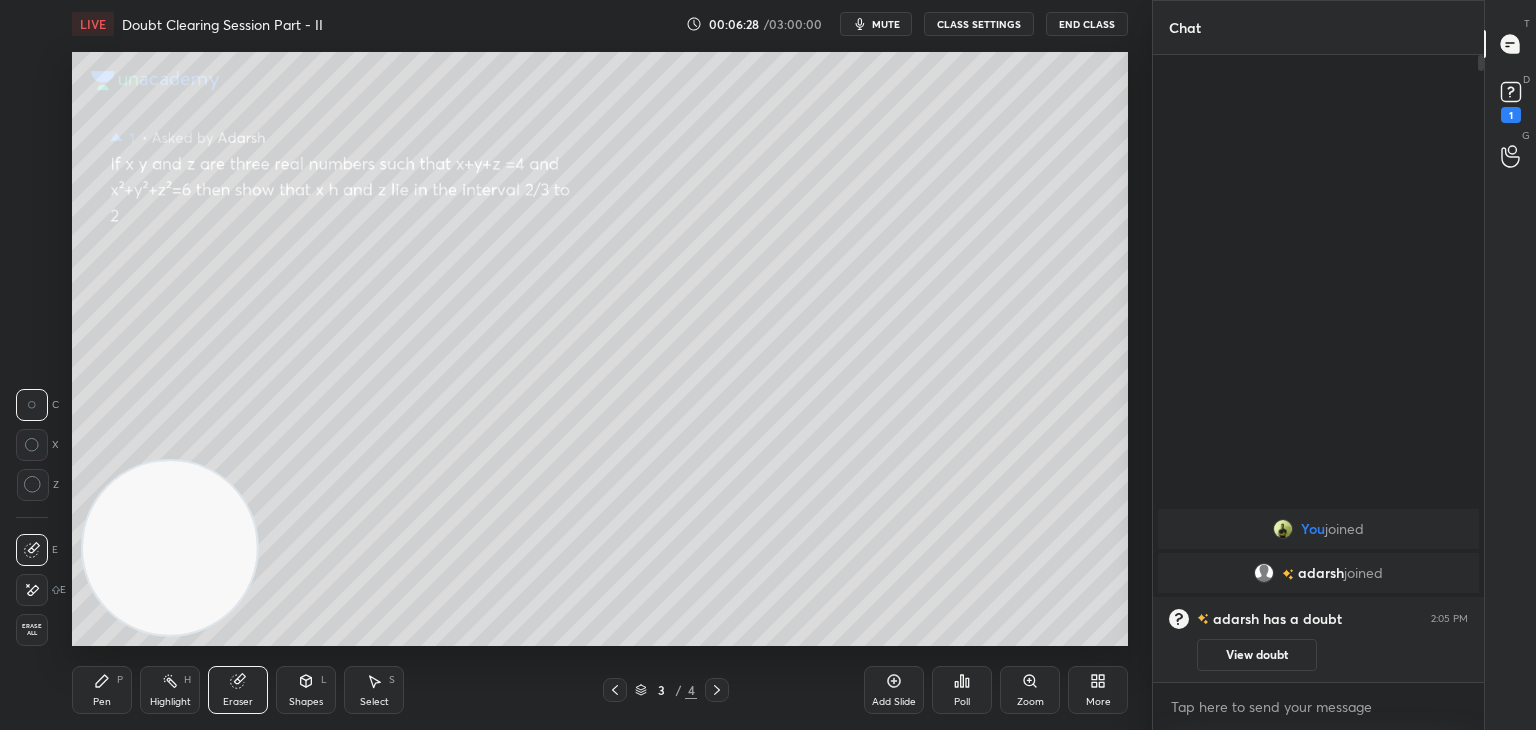 click 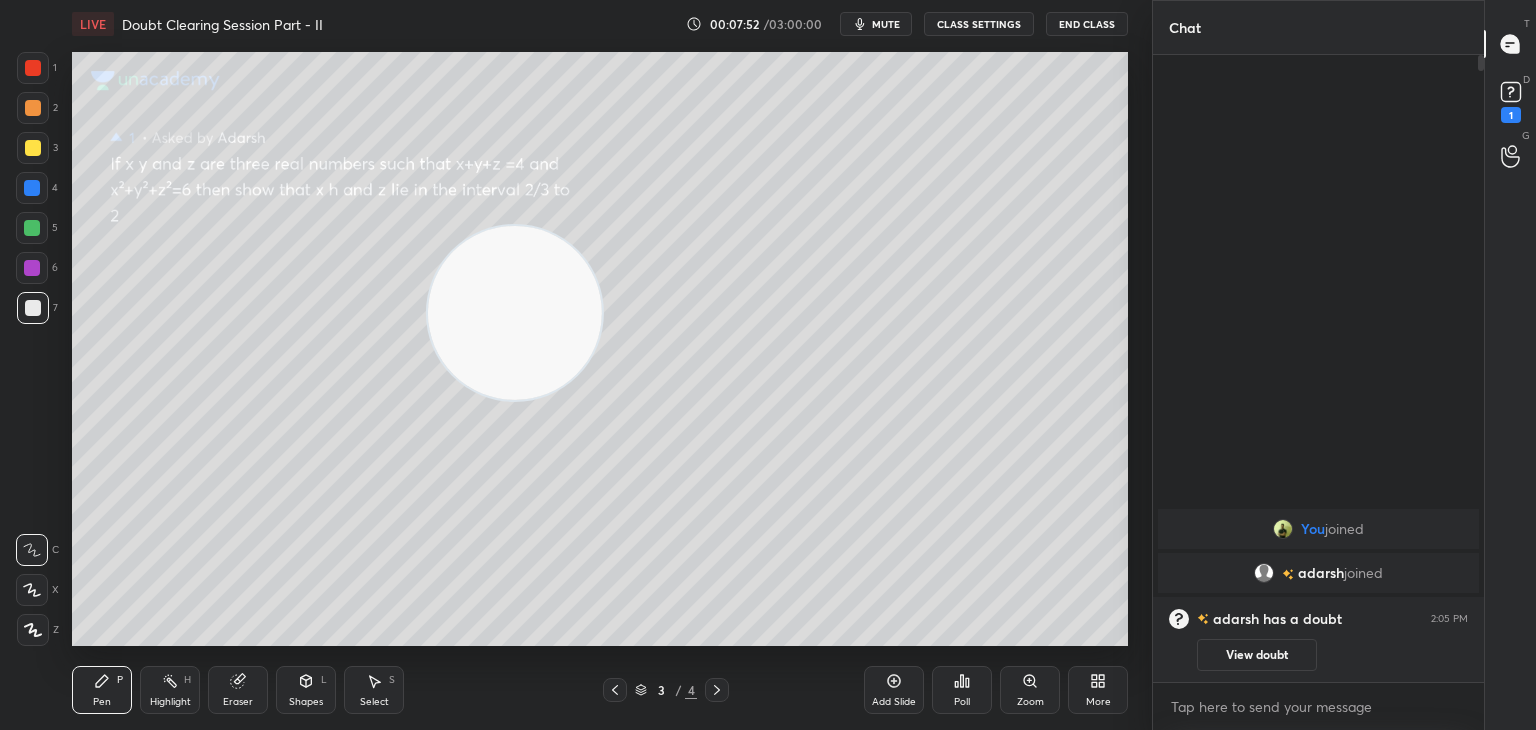 drag, startPoint x: 180, startPoint y: 541, endPoint x: 1271, endPoint y: 121, distance: 1169.0513 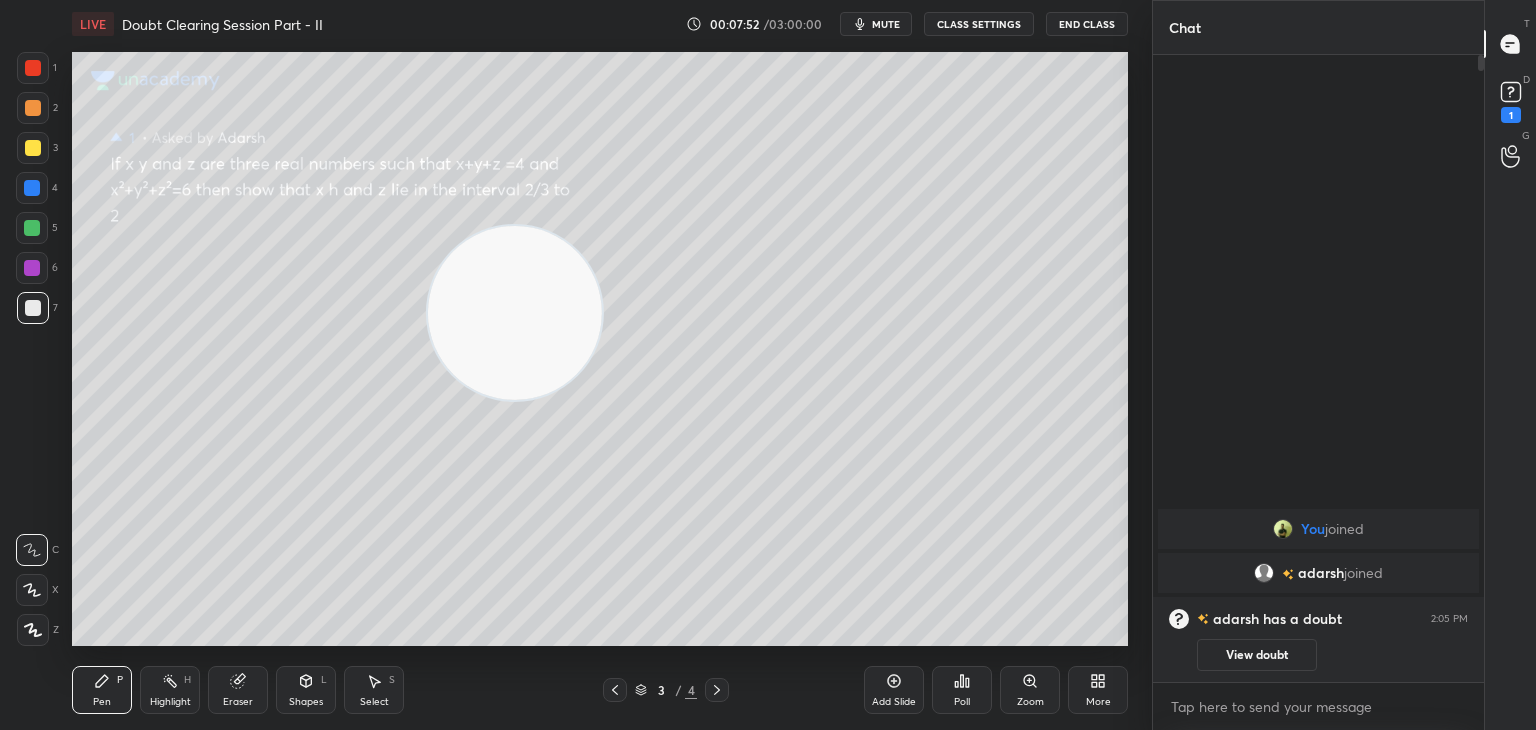 click on "1 2 3 4 5 6 7 C X Z C X Z E E Erase all   H H LIVE Doubt Clearing Session Part - II 00:07:52 /  03:00:00 mute CLASS SETTINGS End Class Setting up your live class Poll for   secs No correct answer Start poll Back Doubt Clearing Session Part - II • L2 of Doubt Clearing Course on Mathematics IIT JEE - Part II [PERSON] Pen P Highlight H Eraser Shapes L Select S 3 / 4 Add Slide Poll Zoom More Chat You  joined adarsh  joined adarsh   has a doubt 2:05 PM View doubt JUMP TO LATEST Enable hand raising Enable raise hand to speak to learners. Once enabled, chat will be turned off temporarily. Enable x   Adarsh Asked a doubt 1 If x is real and 4y²+4xy+x+6=0 then find the compcomplcomplete set of value of x and y Pick this doubt NEW DOUBTS ASKED No one has raised a hand yet Can't raise hand Looks like educator just invited you to speak. Please wait before you can raise your hand again. Got it T Messages (T) D Doubts (D) 1 G Raise Hand (G) Report an issue Reason for reporting Buffering Chat not working ​ Report" at bounding box center (768, 365) 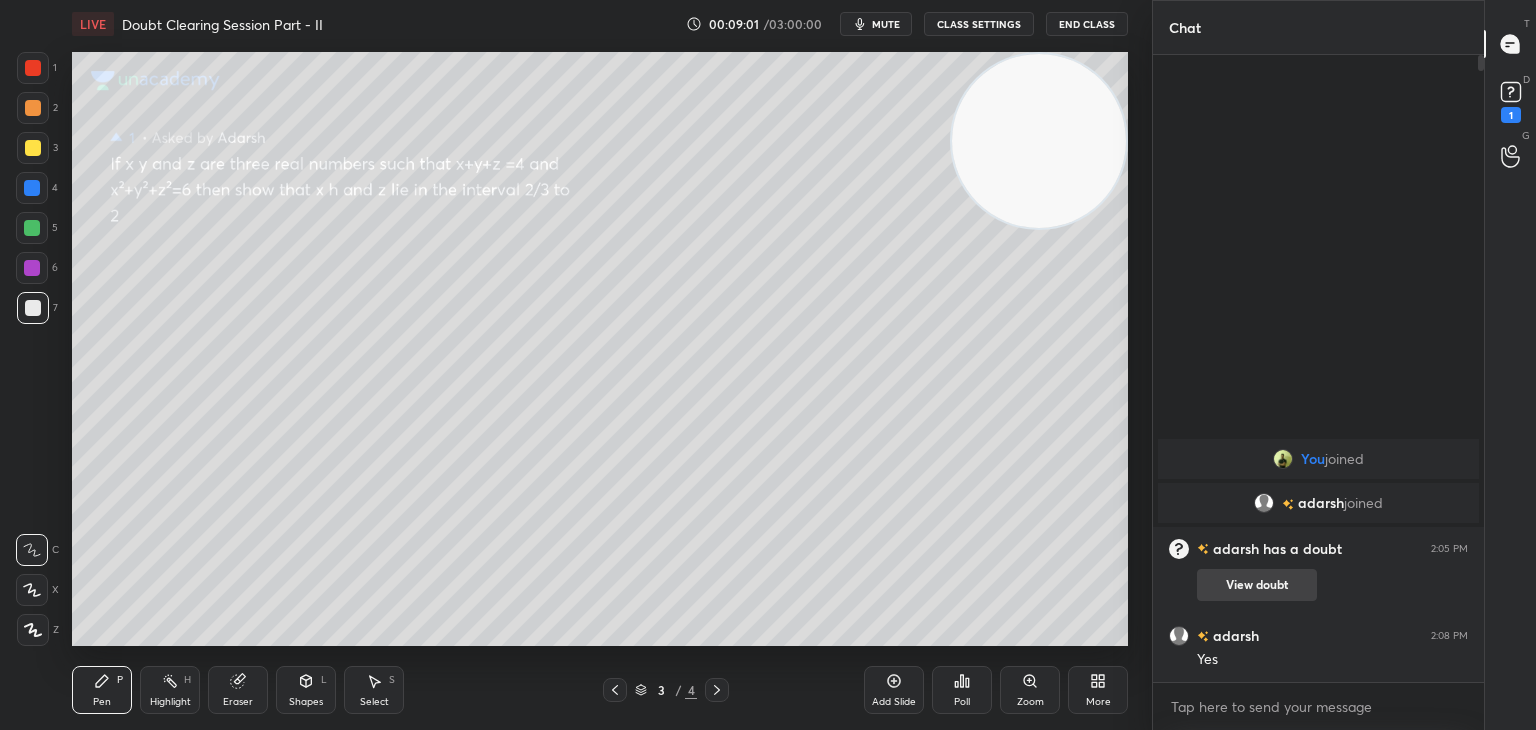 click on "View doubt" at bounding box center (1257, 585) 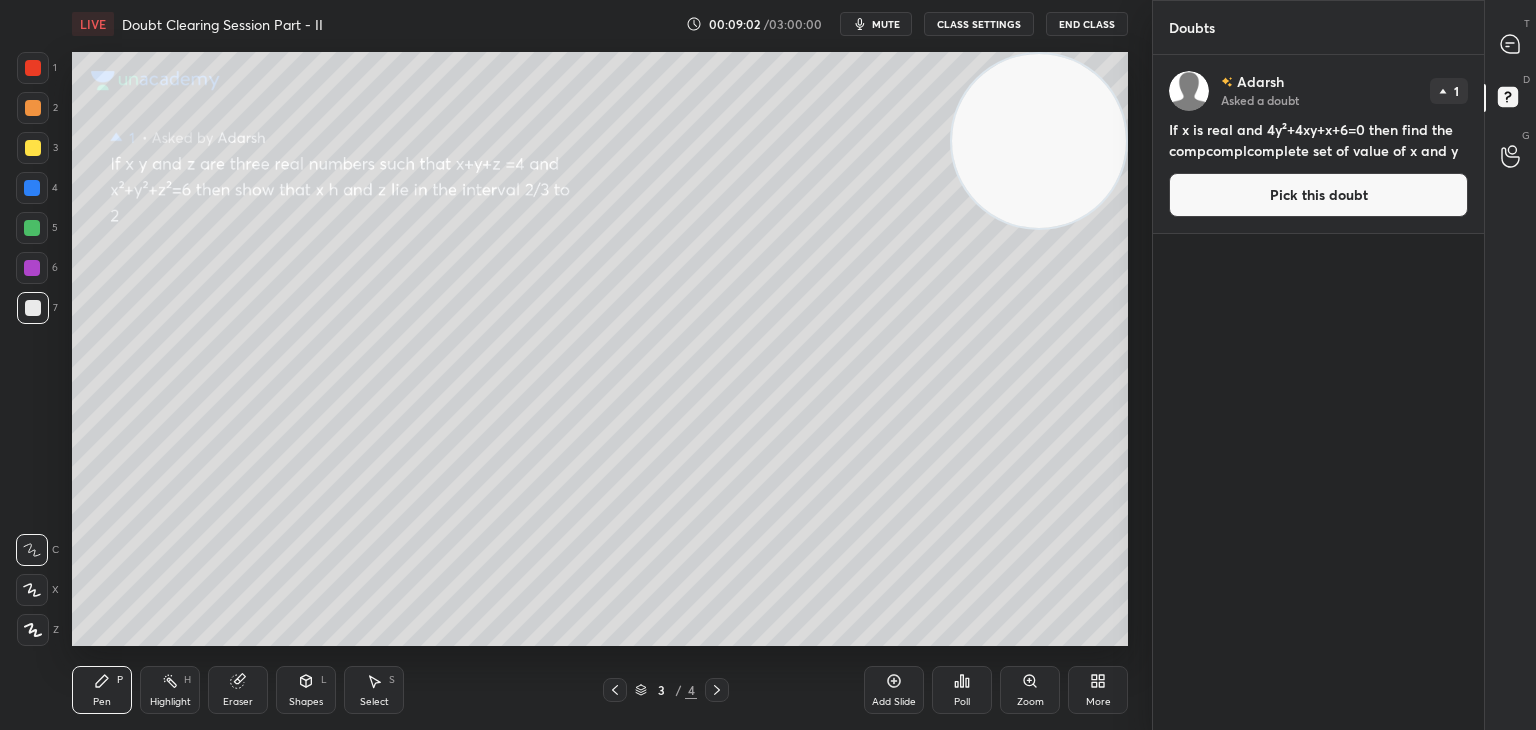 click on "Pick this doubt" at bounding box center [1318, 195] 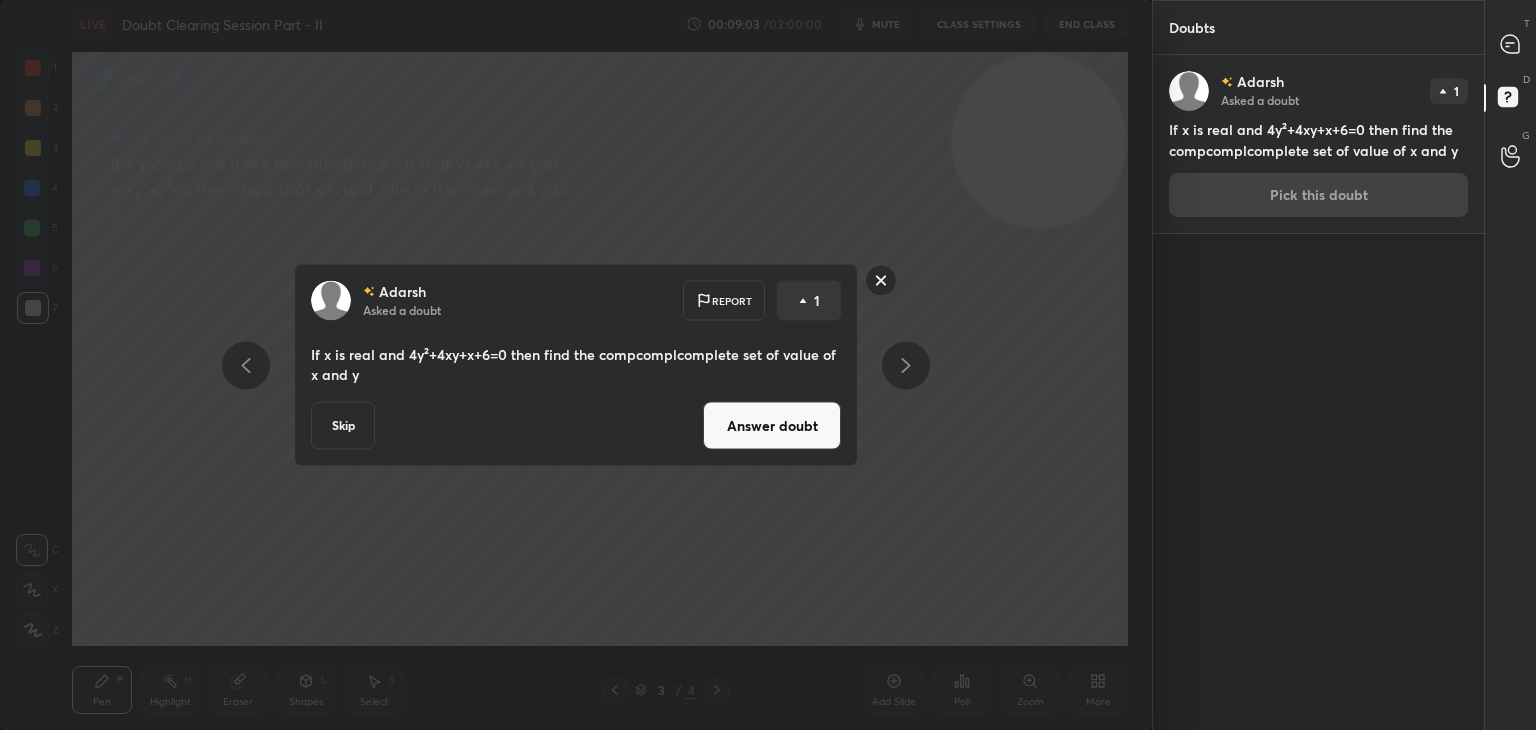 click on "Answer doubt" at bounding box center (772, 426) 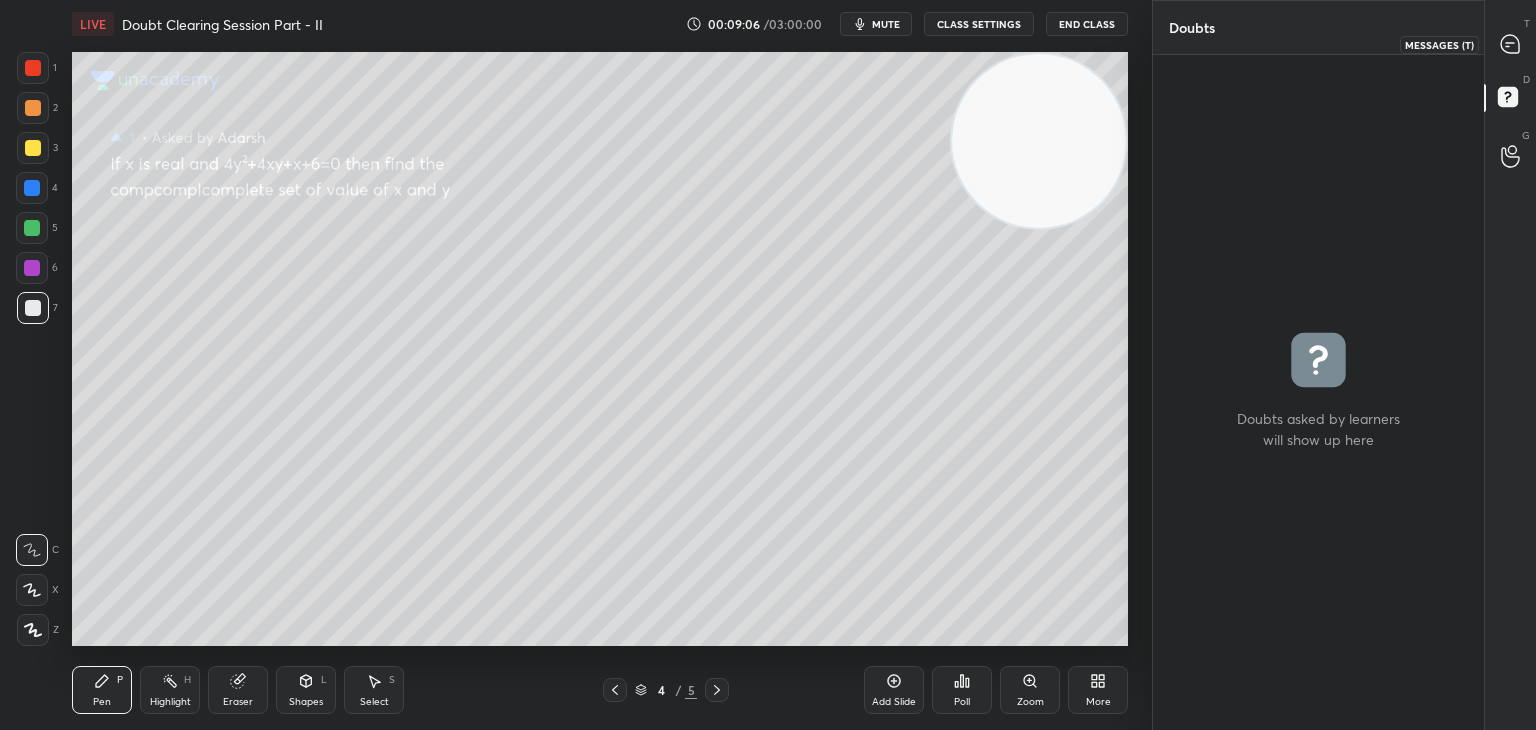 drag, startPoint x: 1505, startPoint y: 46, endPoint x: 1495, endPoint y: 51, distance: 11.18034 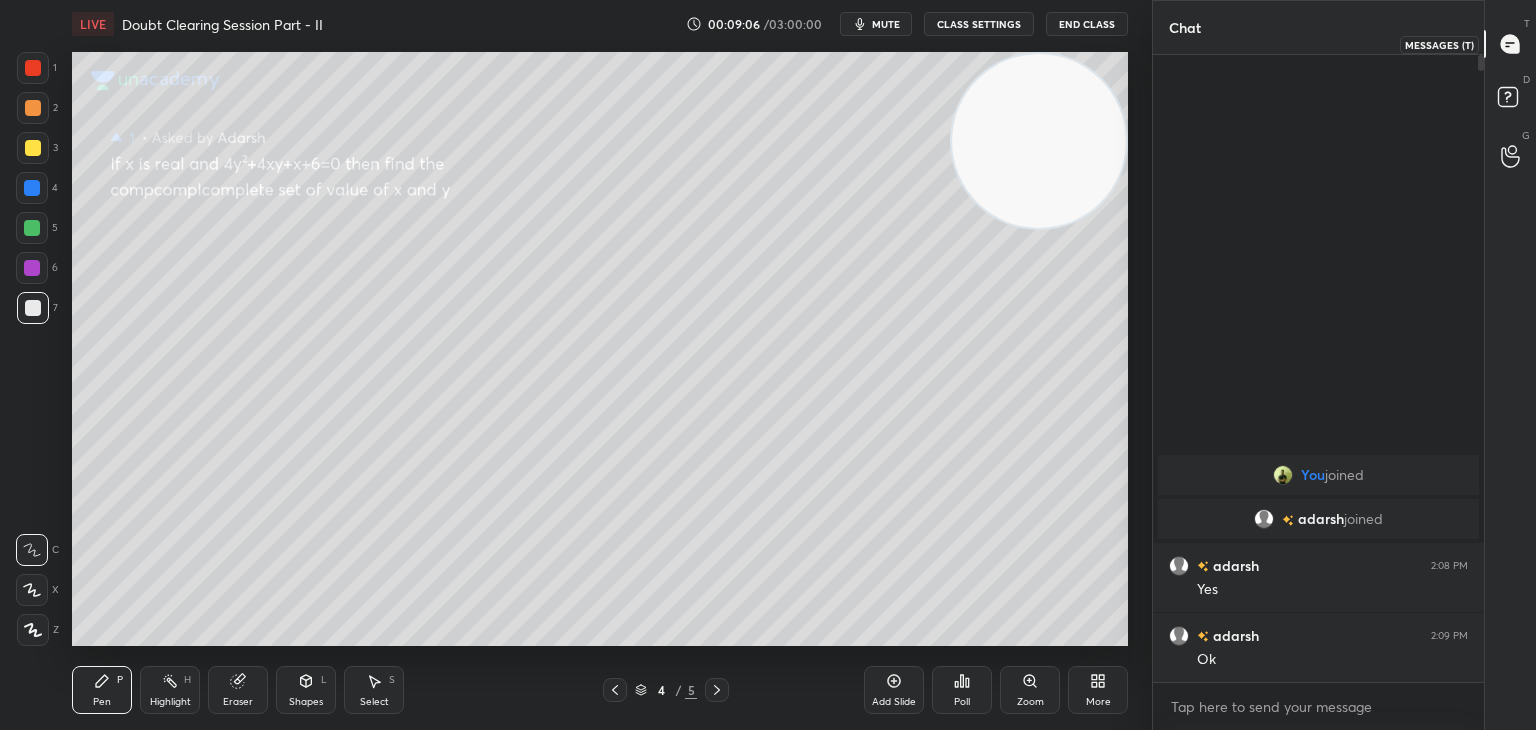 scroll, scrollTop: 6, scrollLeft: 6, axis: both 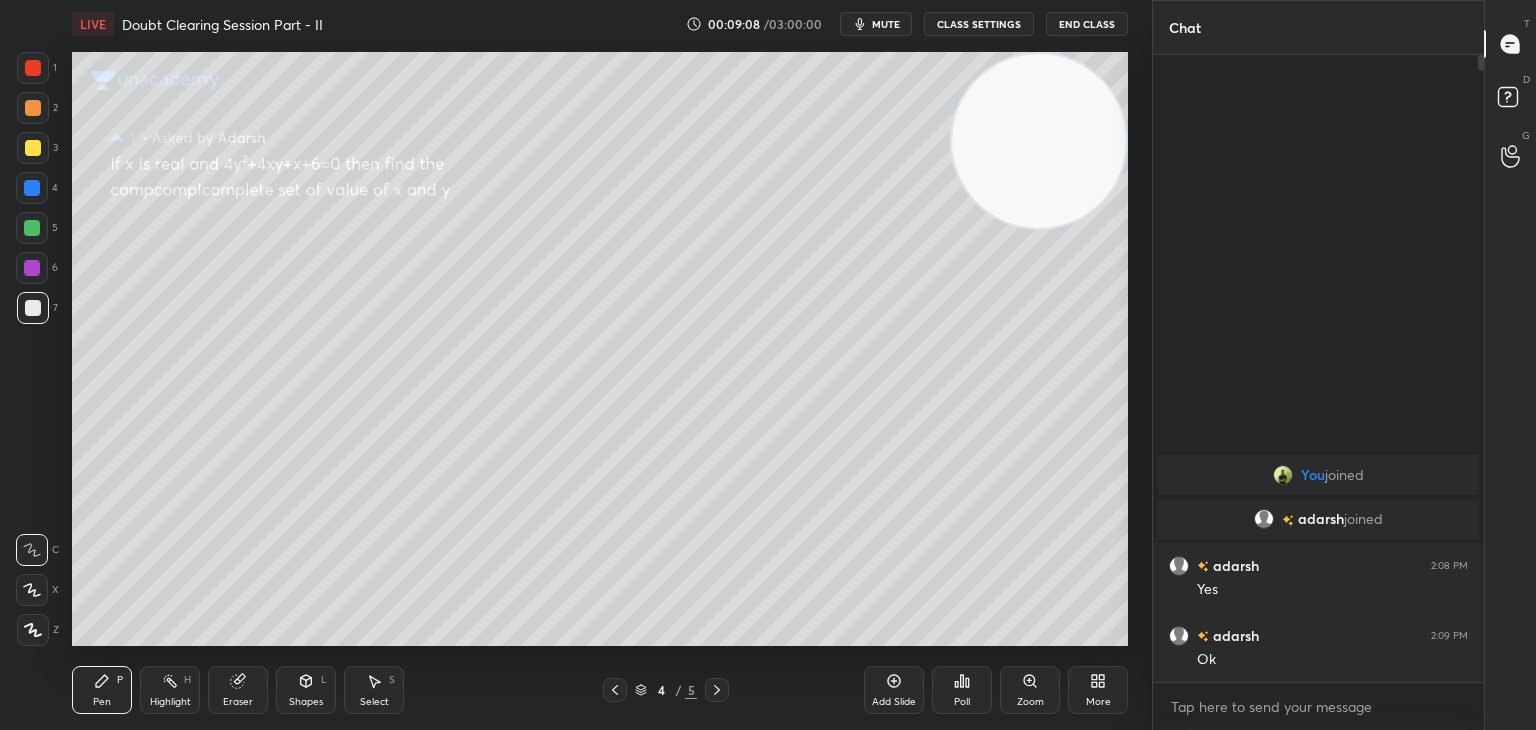 click on "Zoom" at bounding box center (1030, 702) 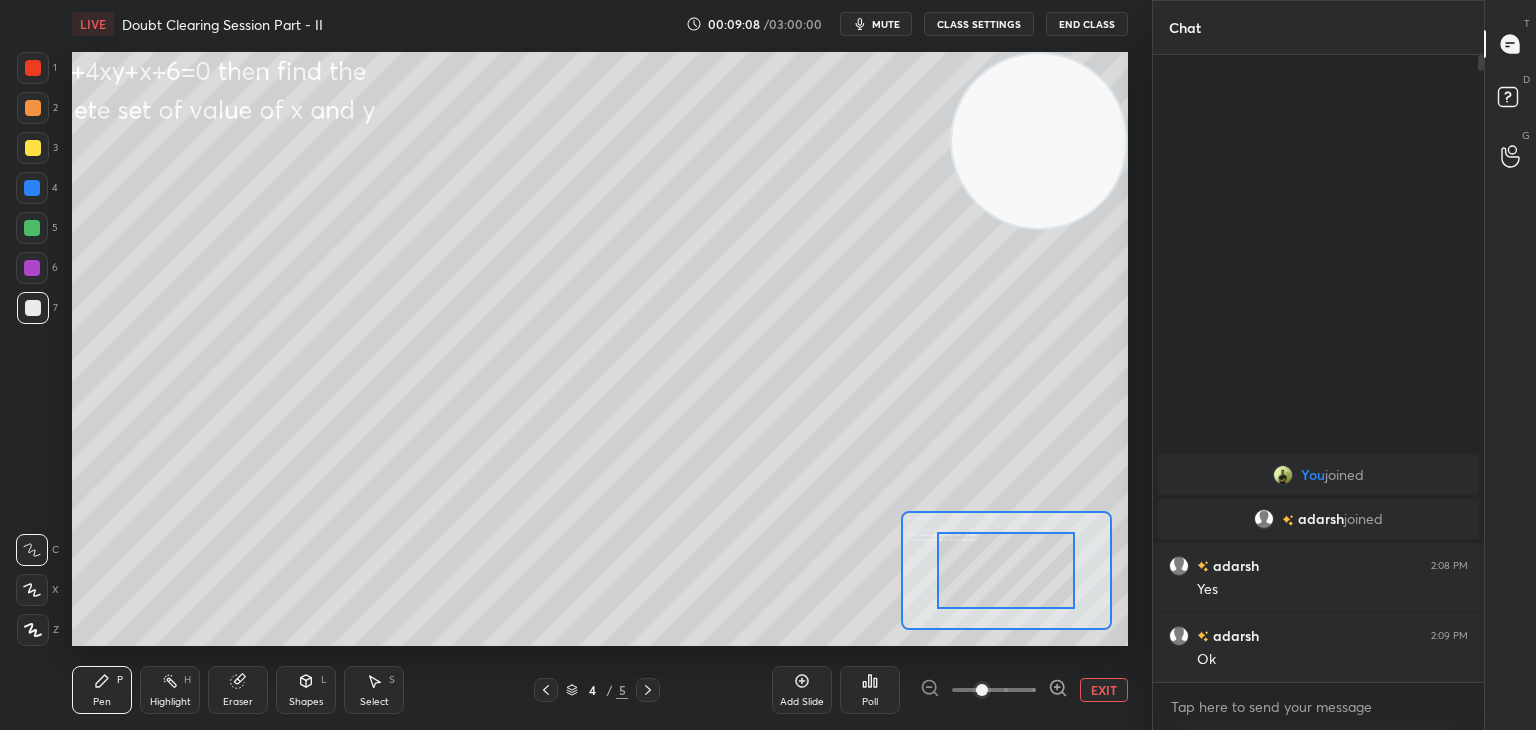 click at bounding box center [994, 690] 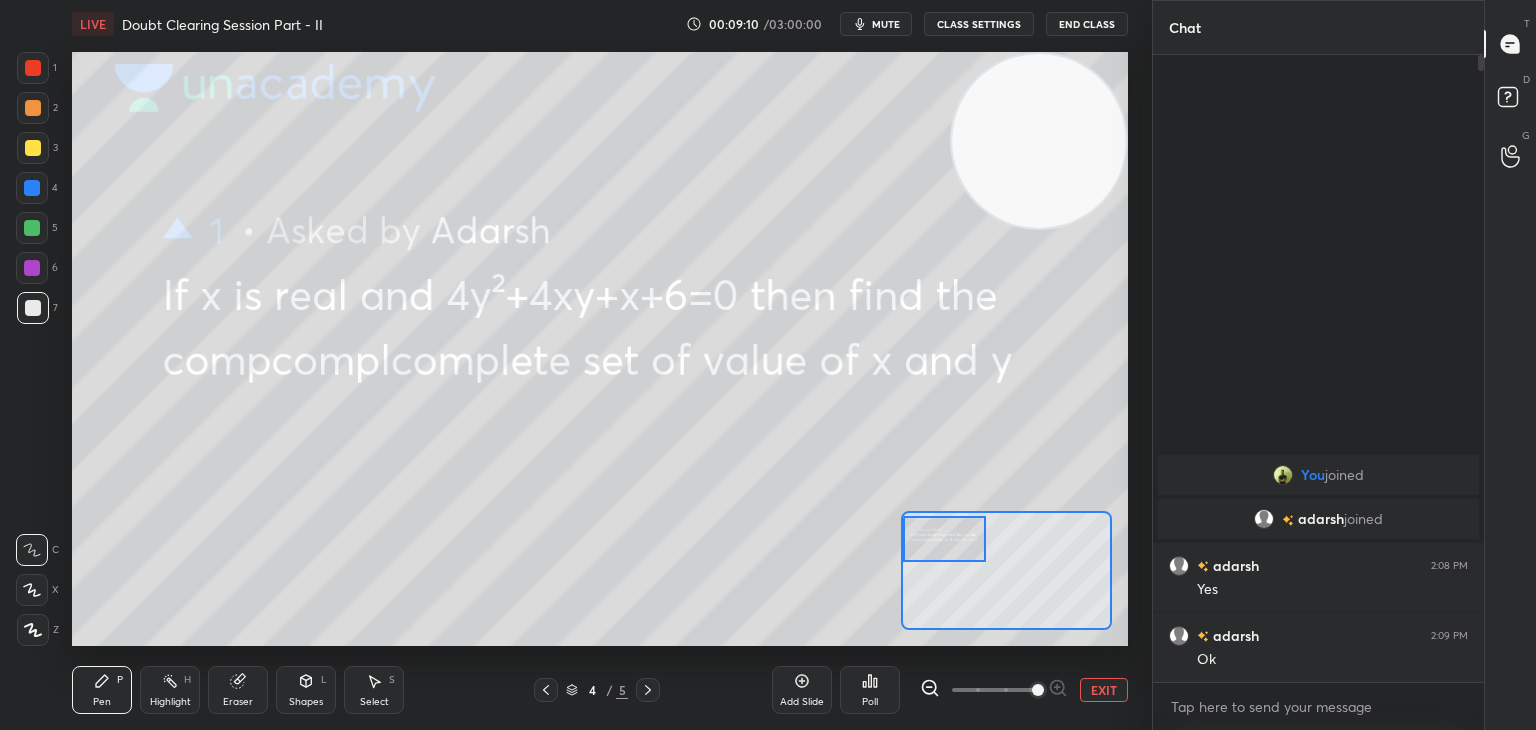 drag, startPoint x: 954, startPoint y: 534, endPoint x: 926, endPoint y: 525, distance: 29.410883 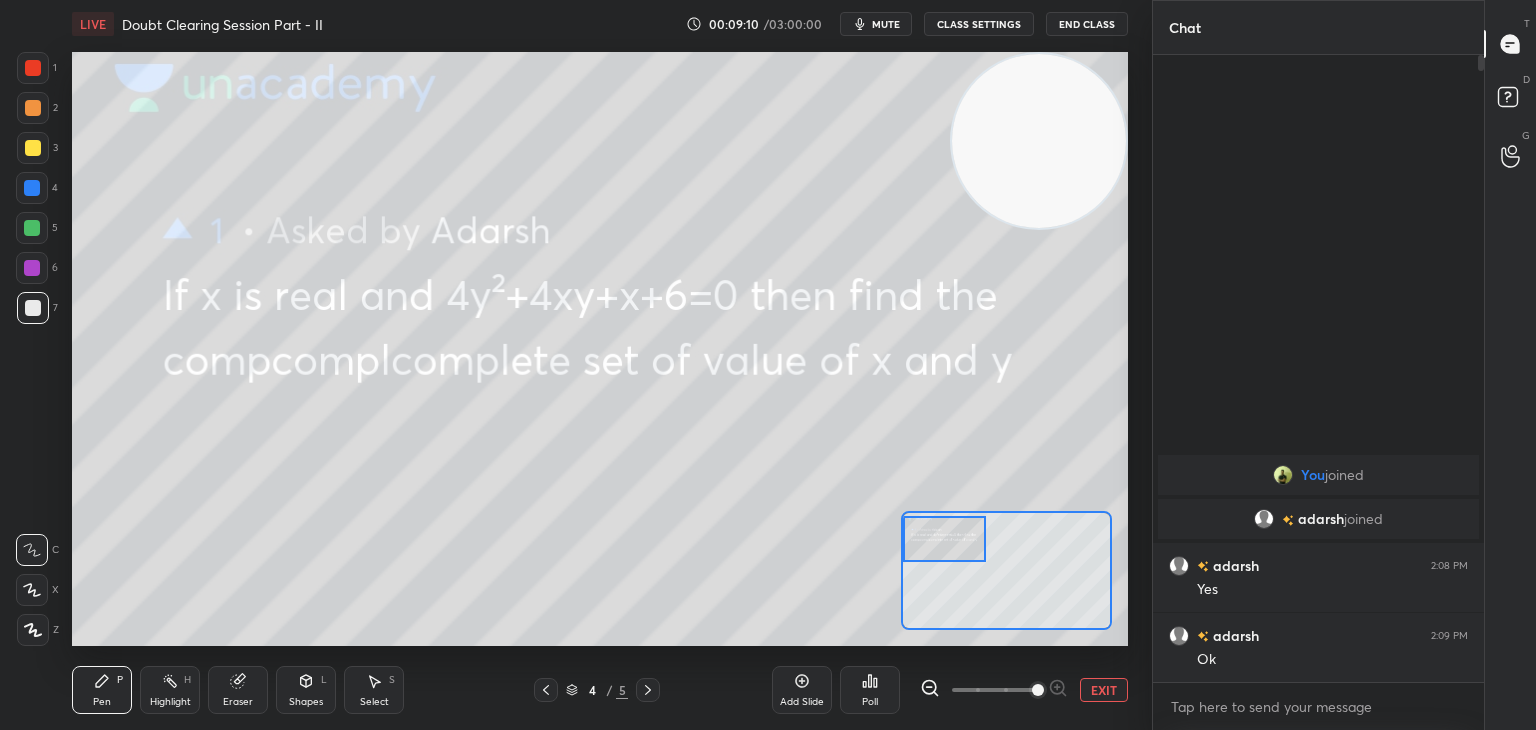 click at bounding box center [944, 539] 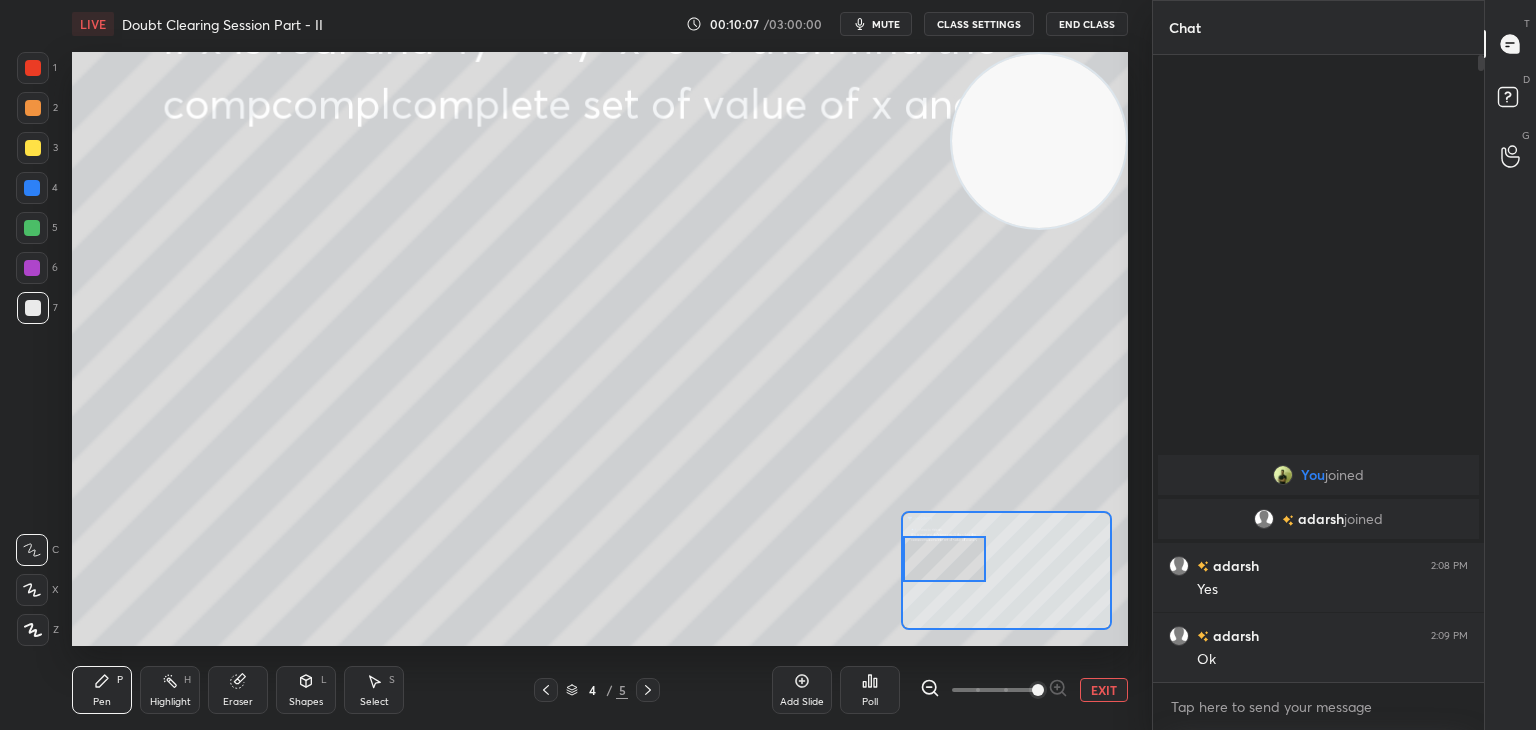 drag, startPoint x: 971, startPoint y: 537, endPoint x: 959, endPoint y: 559, distance: 25.059929 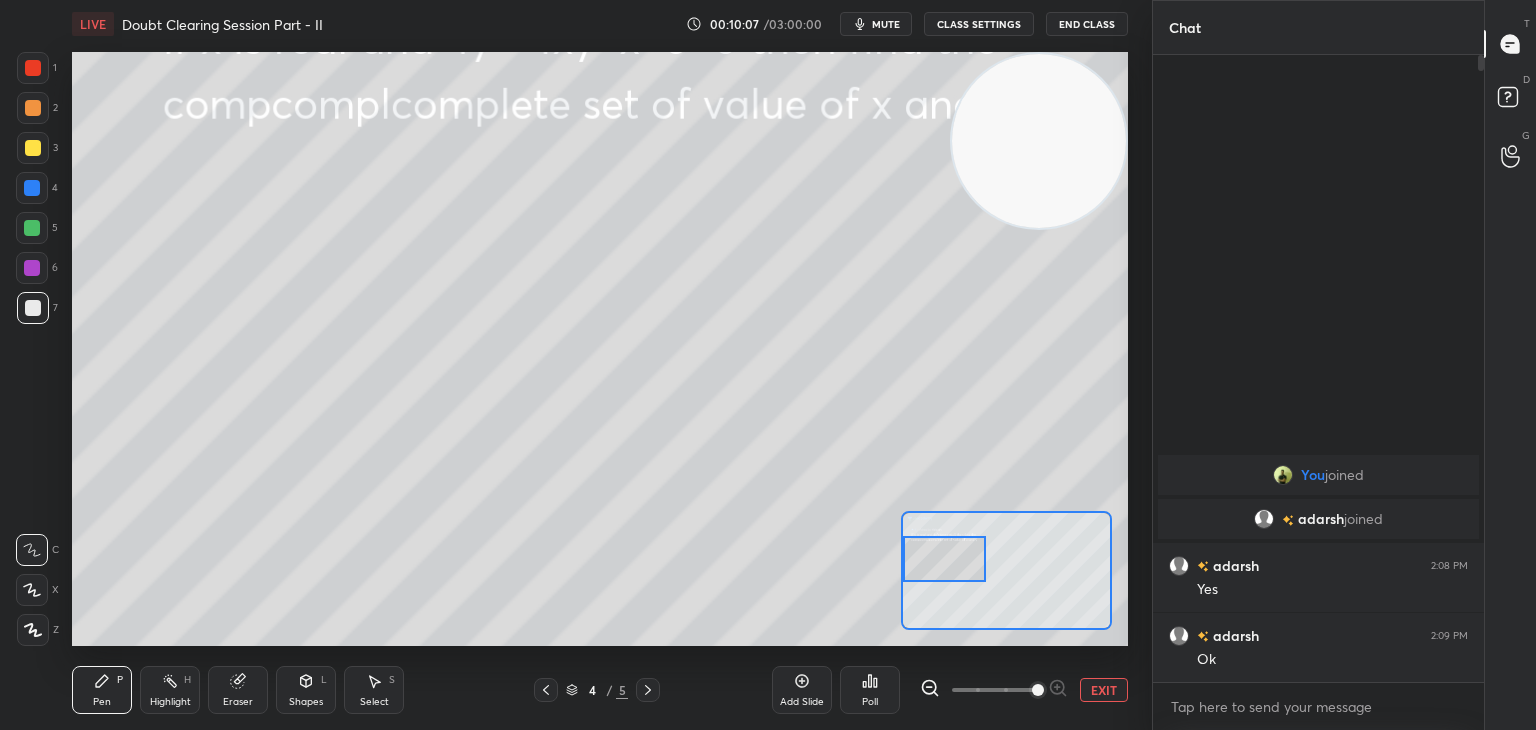 click at bounding box center (944, 559) 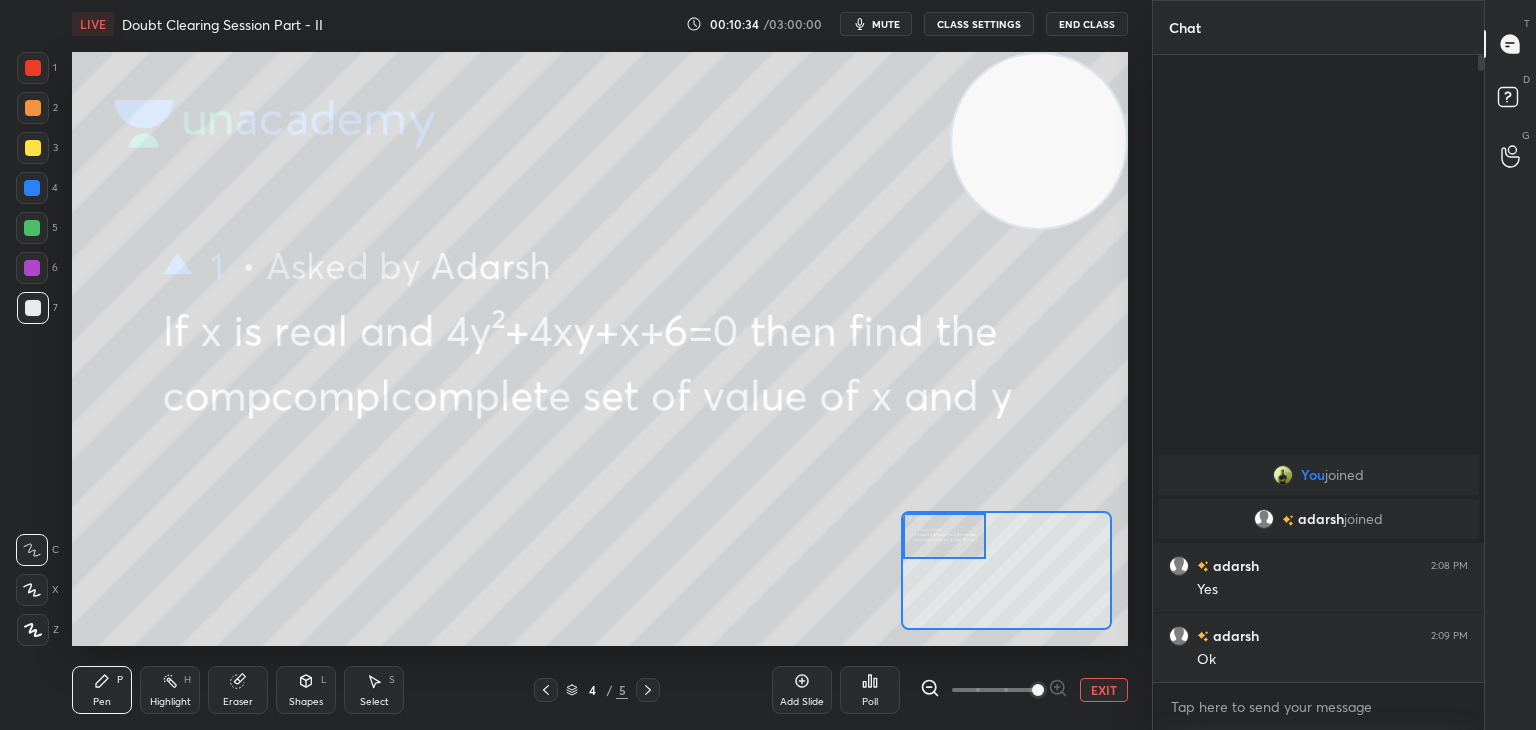 click at bounding box center (944, 536) 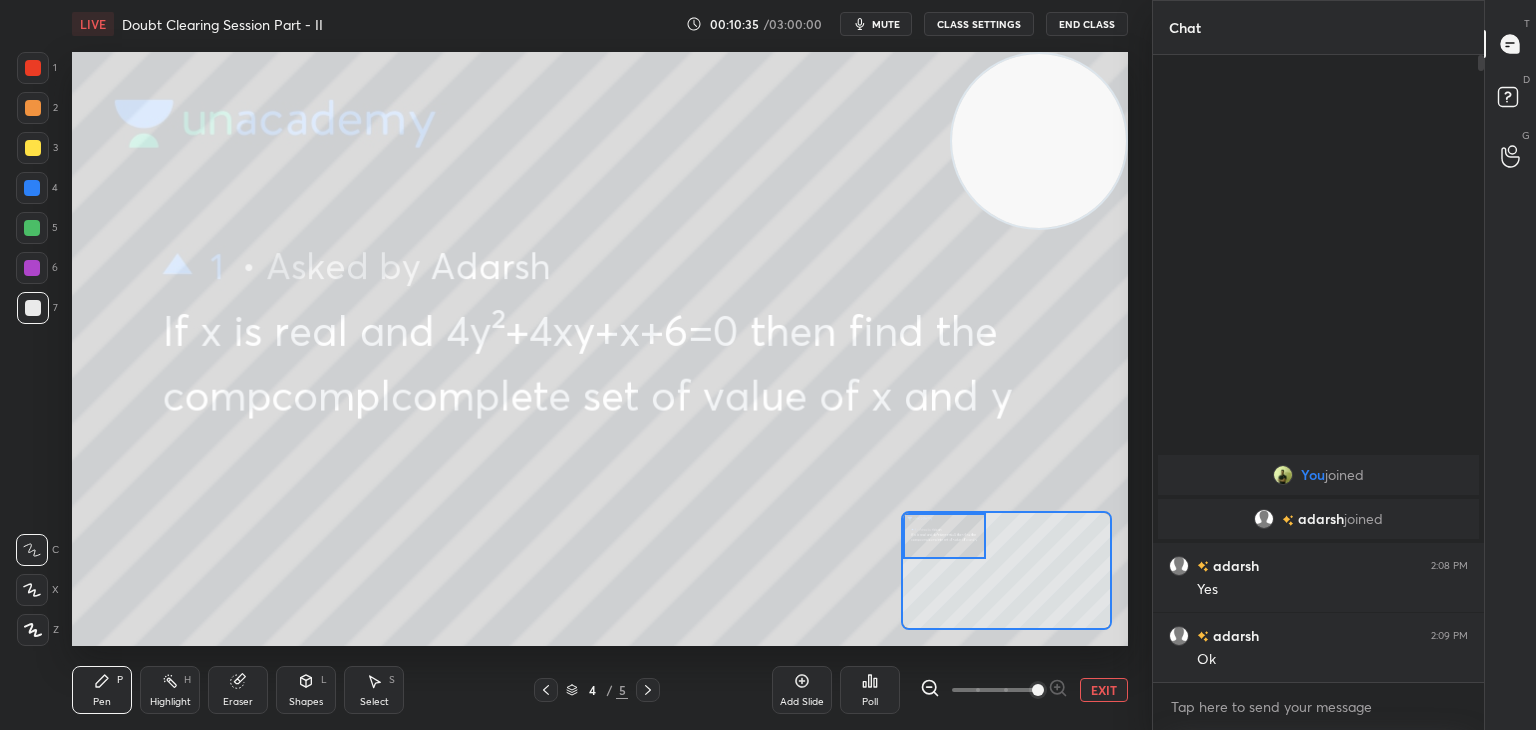 click on "EXIT" at bounding box center [1104, 690] 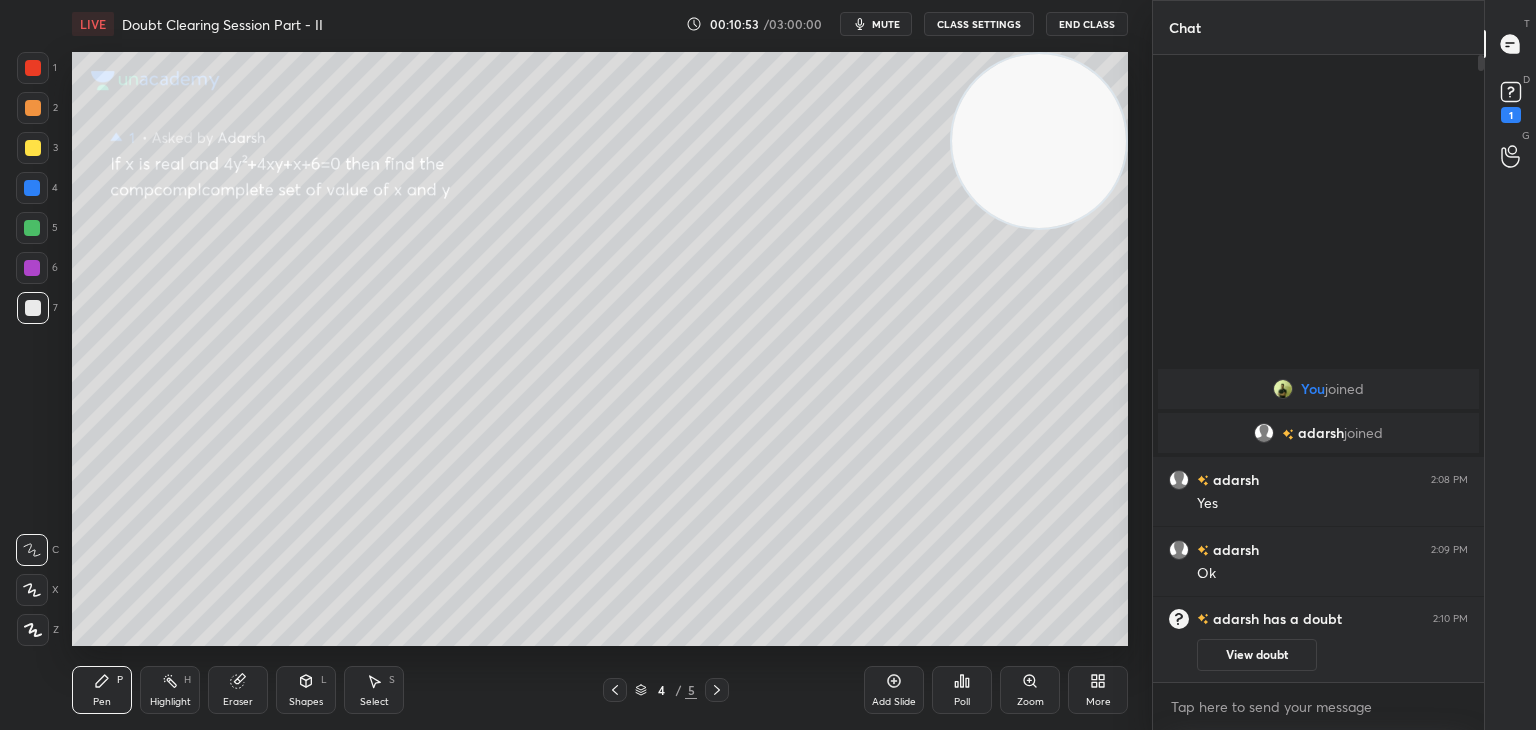click on "View doubt" at bounding box center [1257, 655] 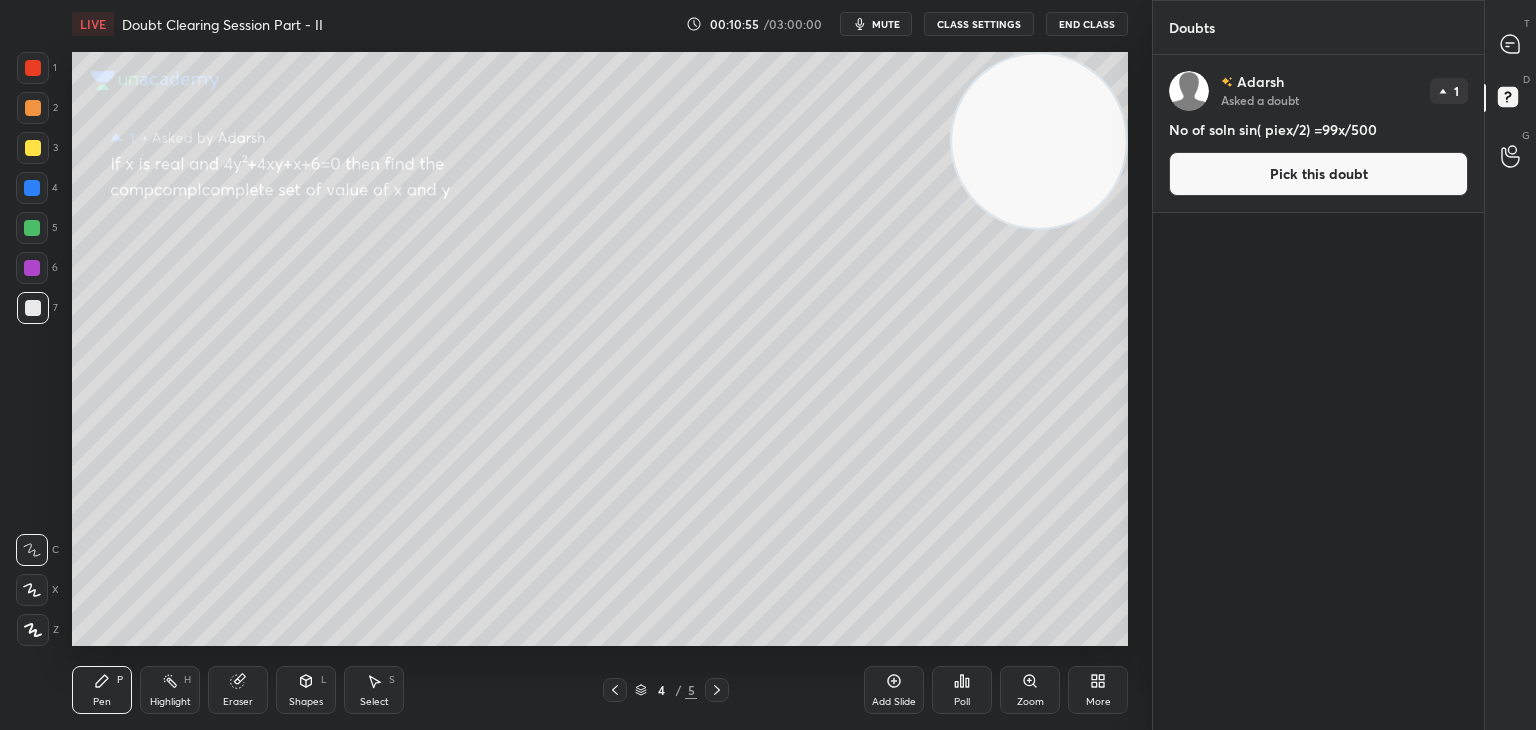 click on "Pick this doubt" at bounding box center (1318, 174) 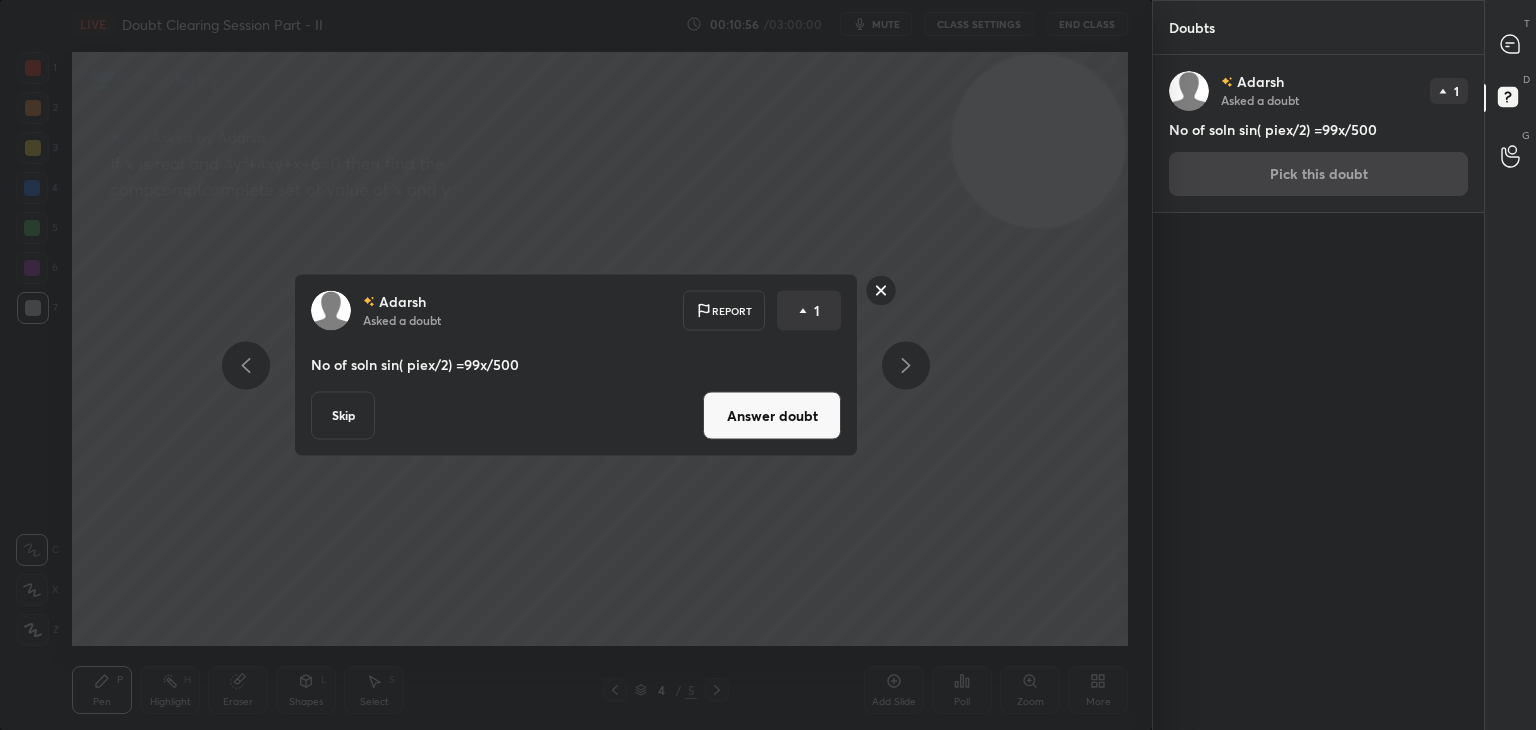 click on "Answer doubt" at bounding box center (772, 416) 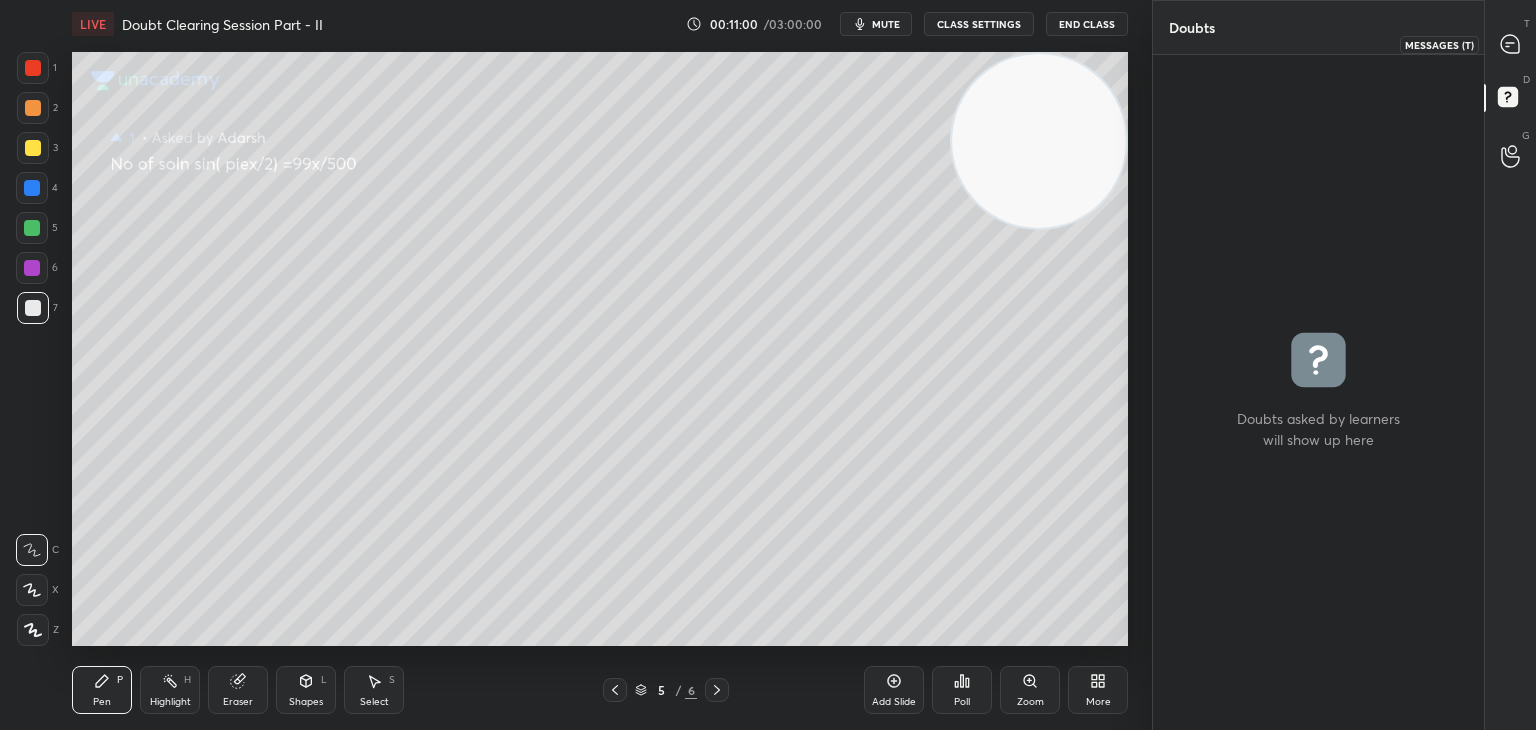 click 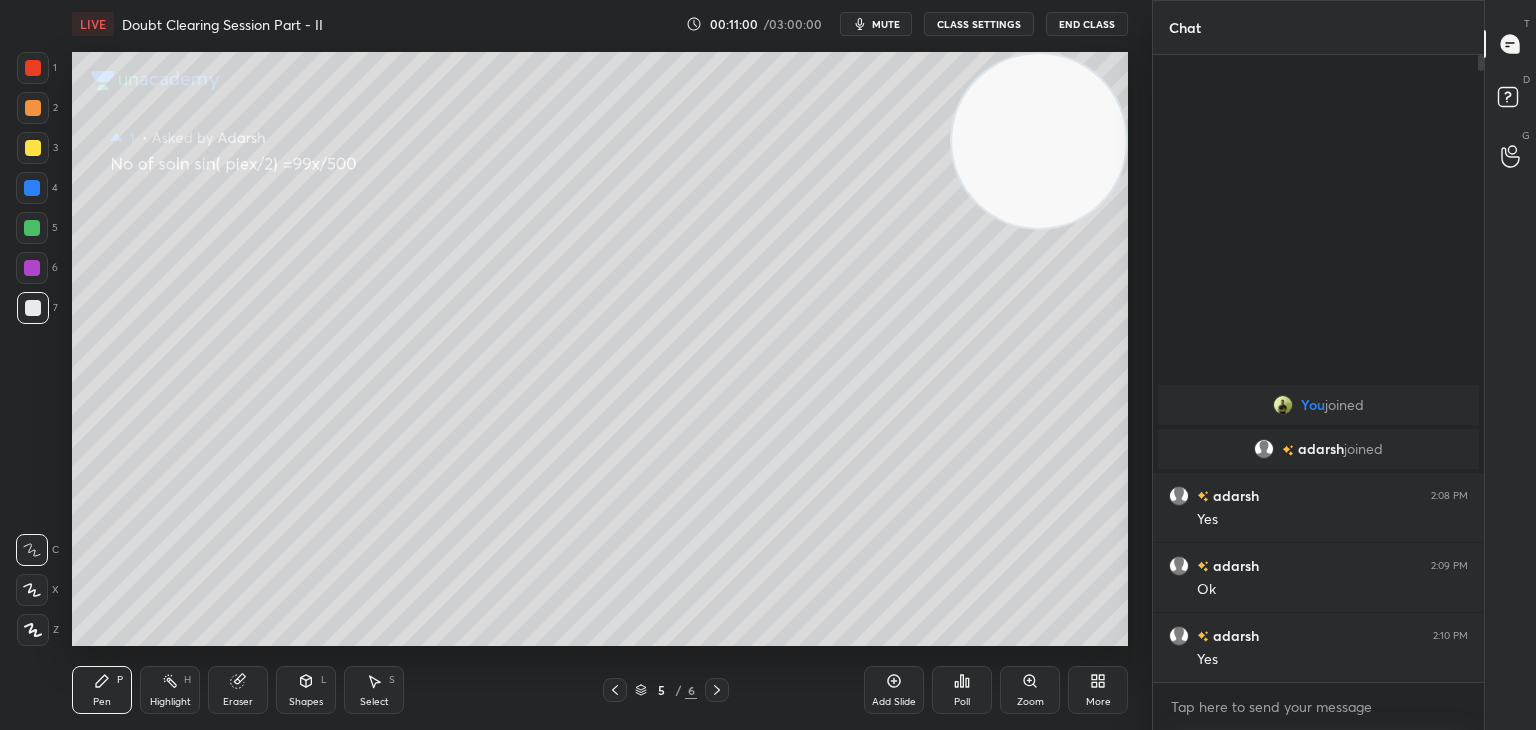 scroll, scrollTop: 6, scrollLeft: 6, axis: both 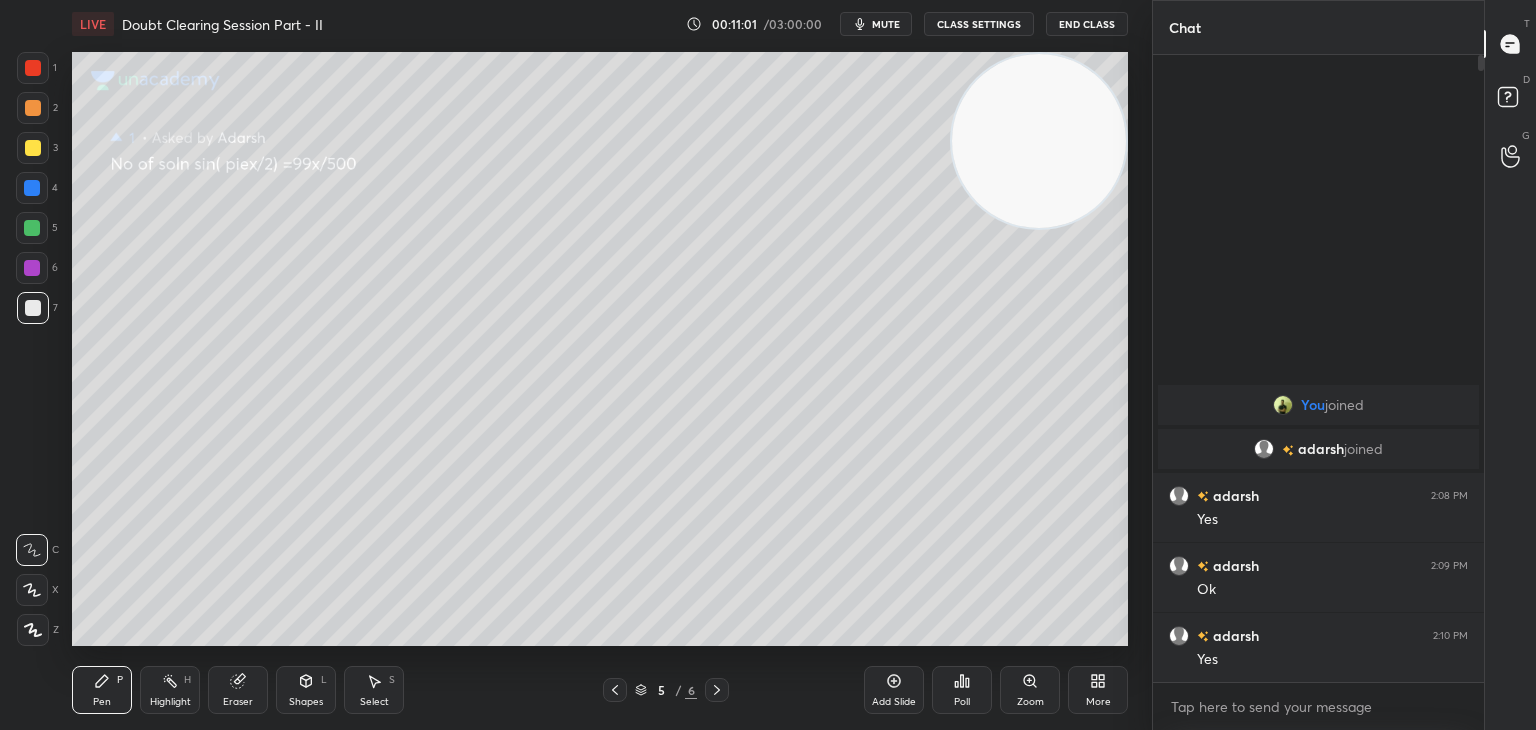 click on "Zoom" at bounding box center [1030, 690] 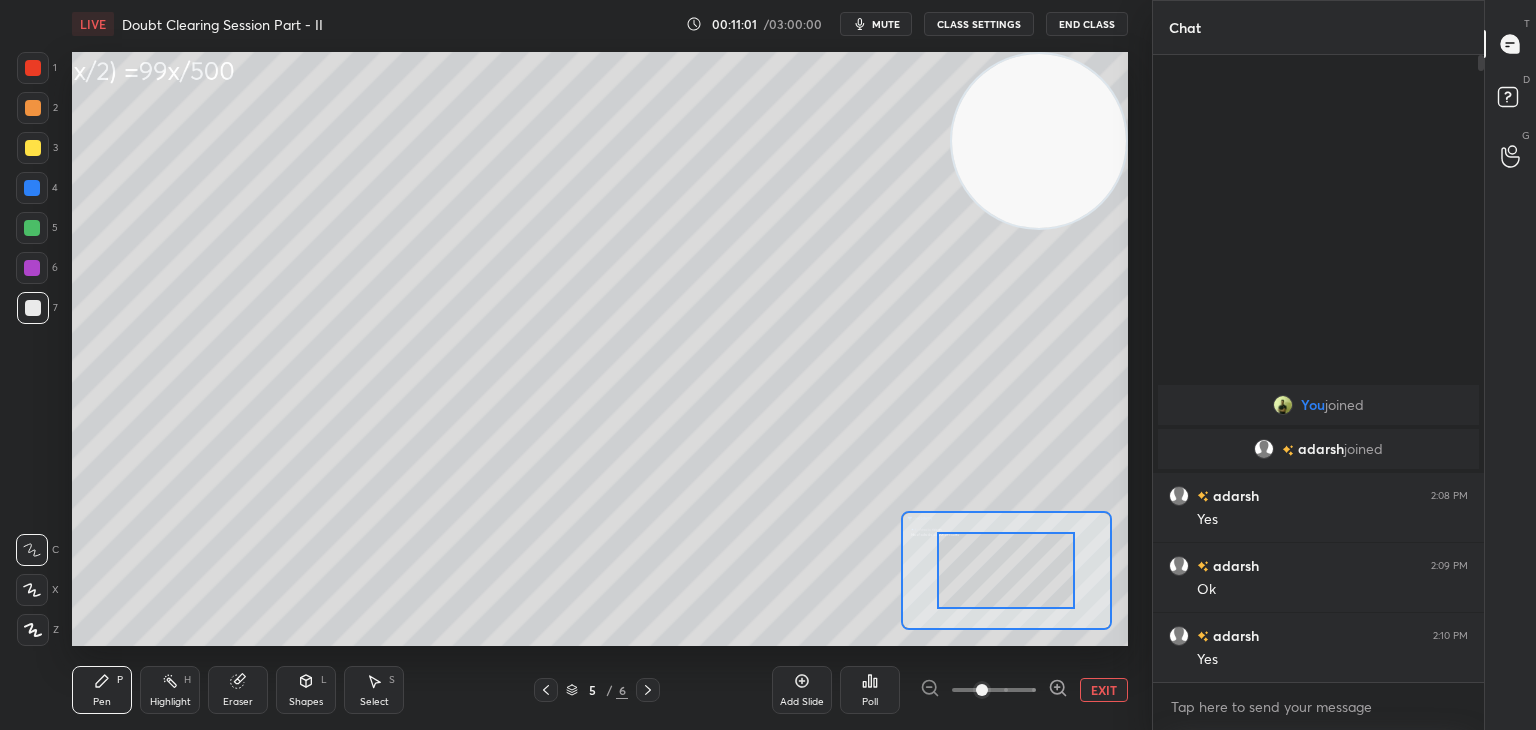 click at bounding box center (994, 690) 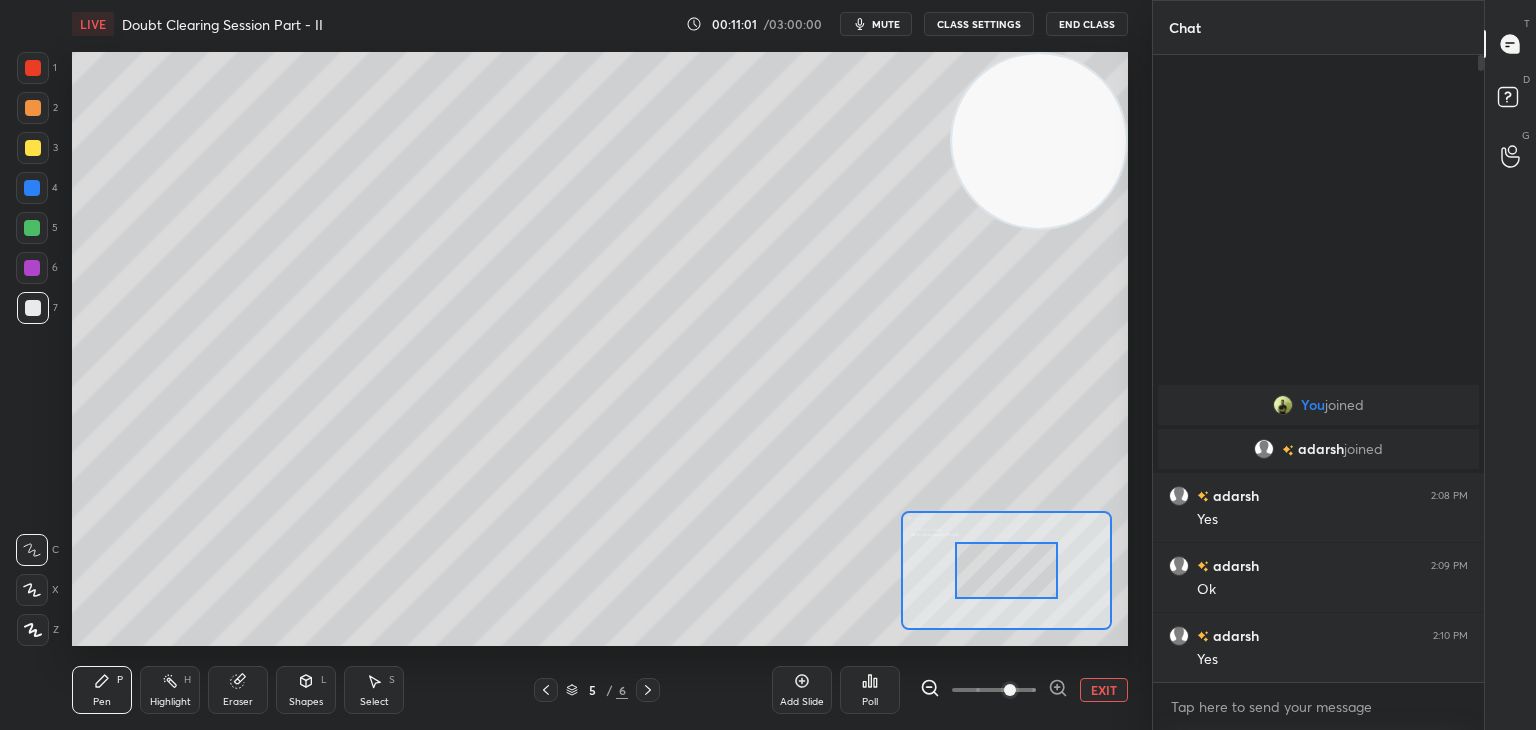 click at bounding box center (1010, 690) 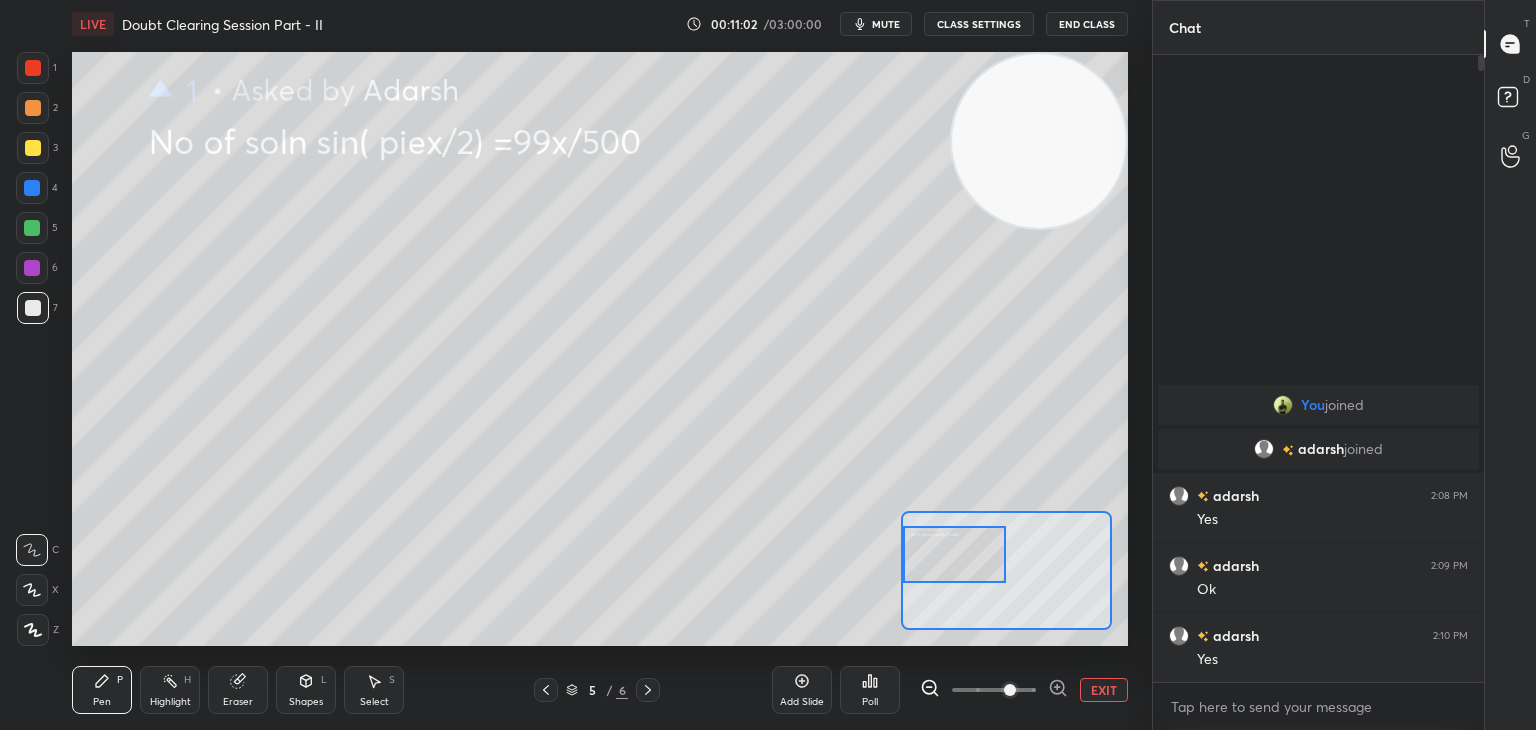 drag, startPoint x: 1008, startPoint y: 573, endPoint x: 948, endPoint y: 552, distance: 63.56886 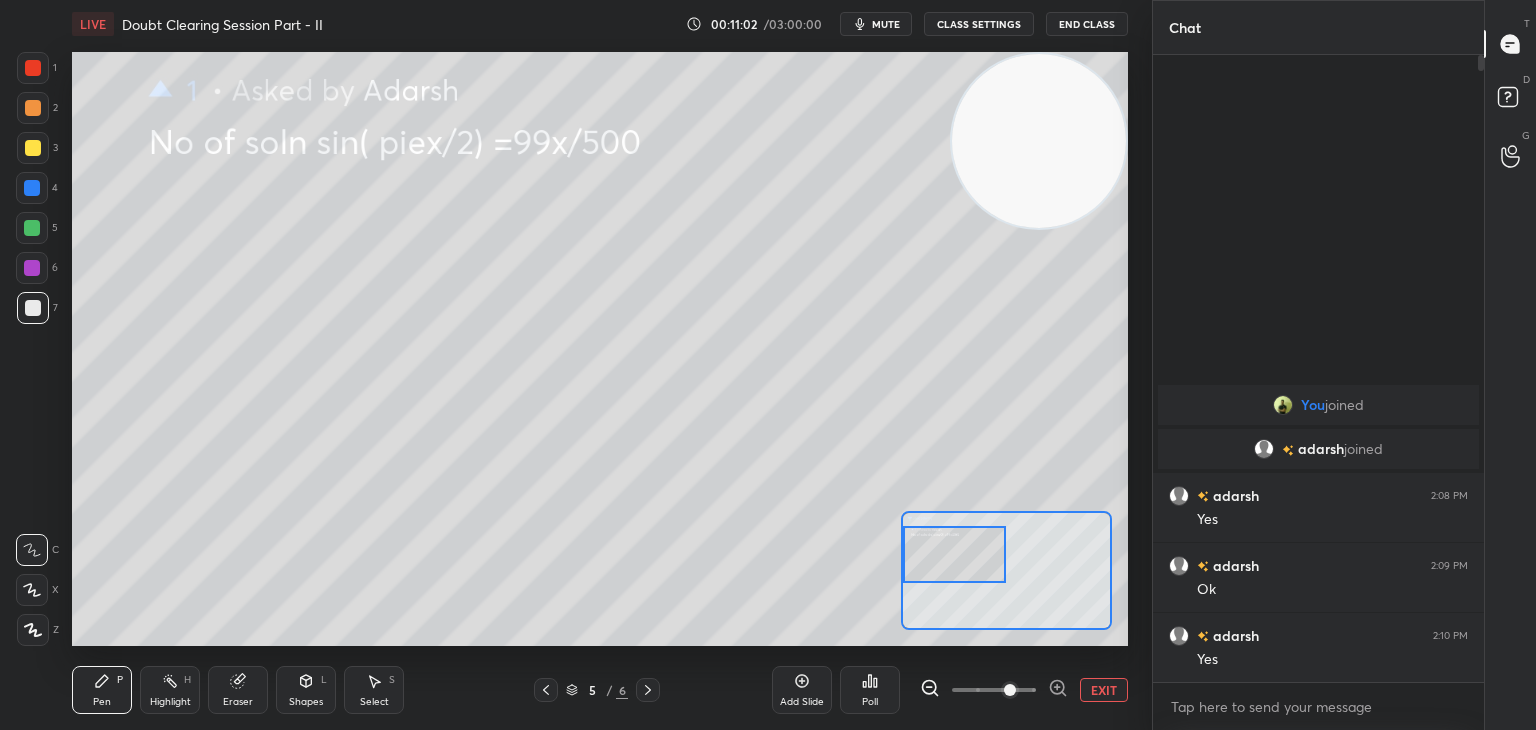 click at bounding box center (955, 554) 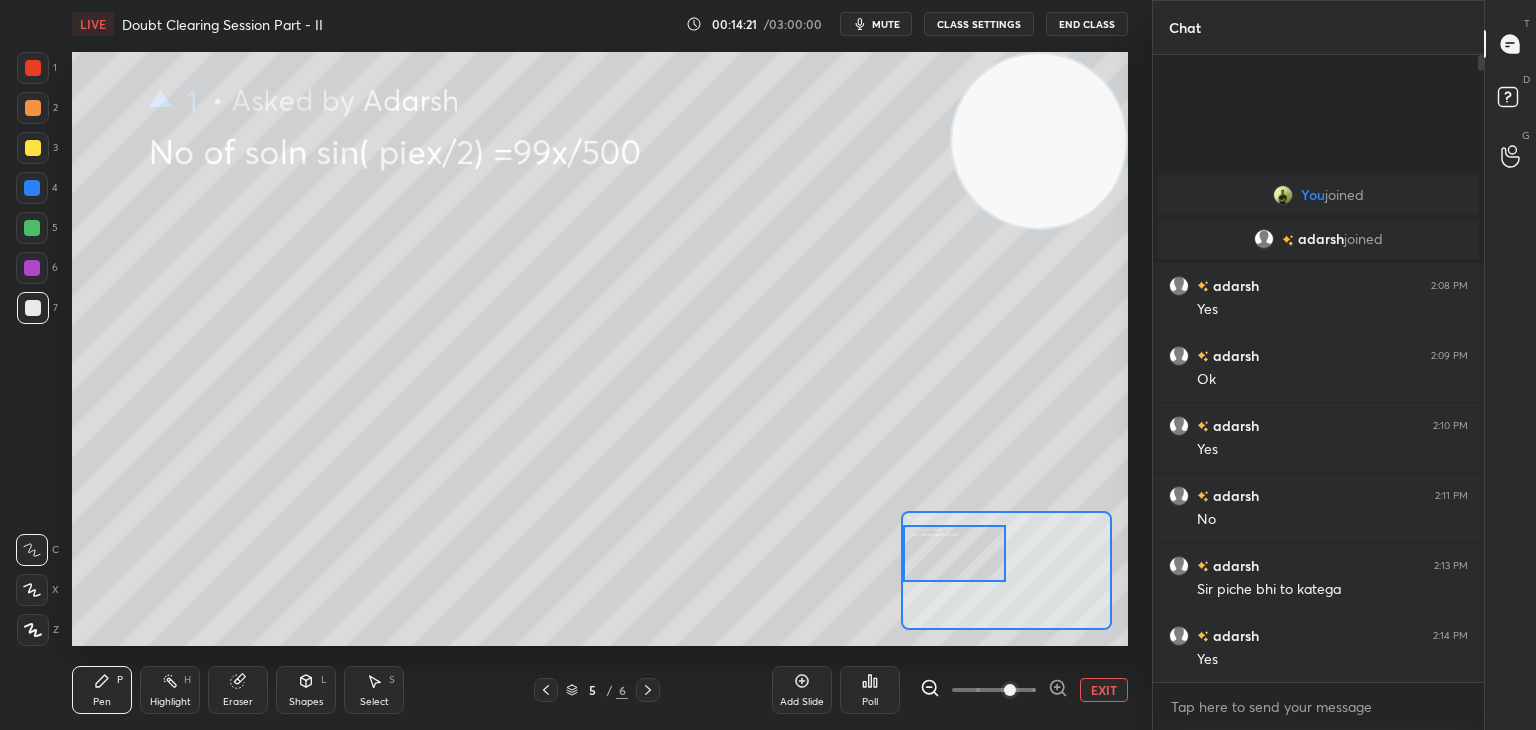 click on "EXIT" at bounding box center (1104, 690) 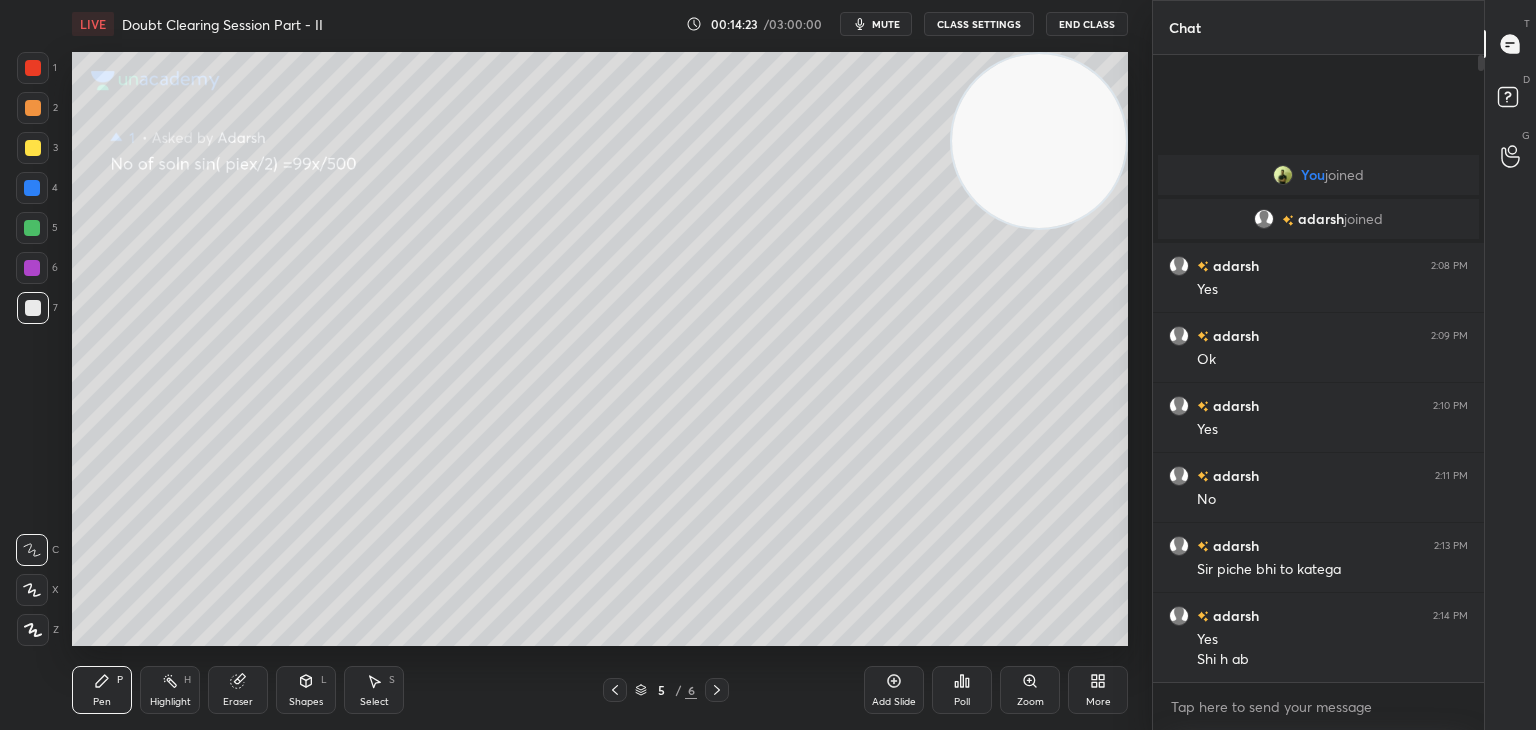 drag, startPoint x: 720, startPoint y: 689, endPoint x: 735, endPoint y: 687, distance: 15.132746 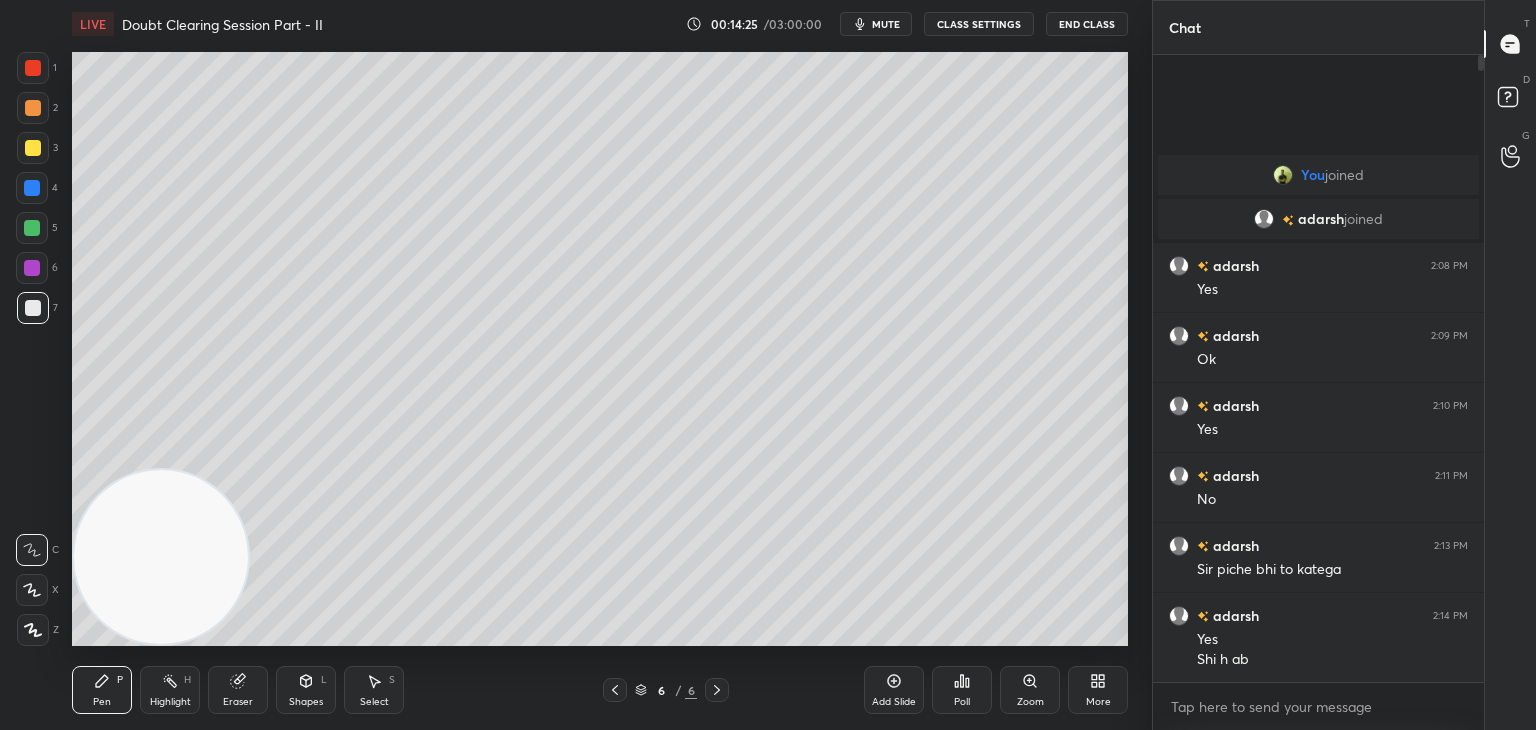drag, startPoint x: 894, startPoint y: 229, endPoint x: 61, endPoint y: 596, distance: 910.2626 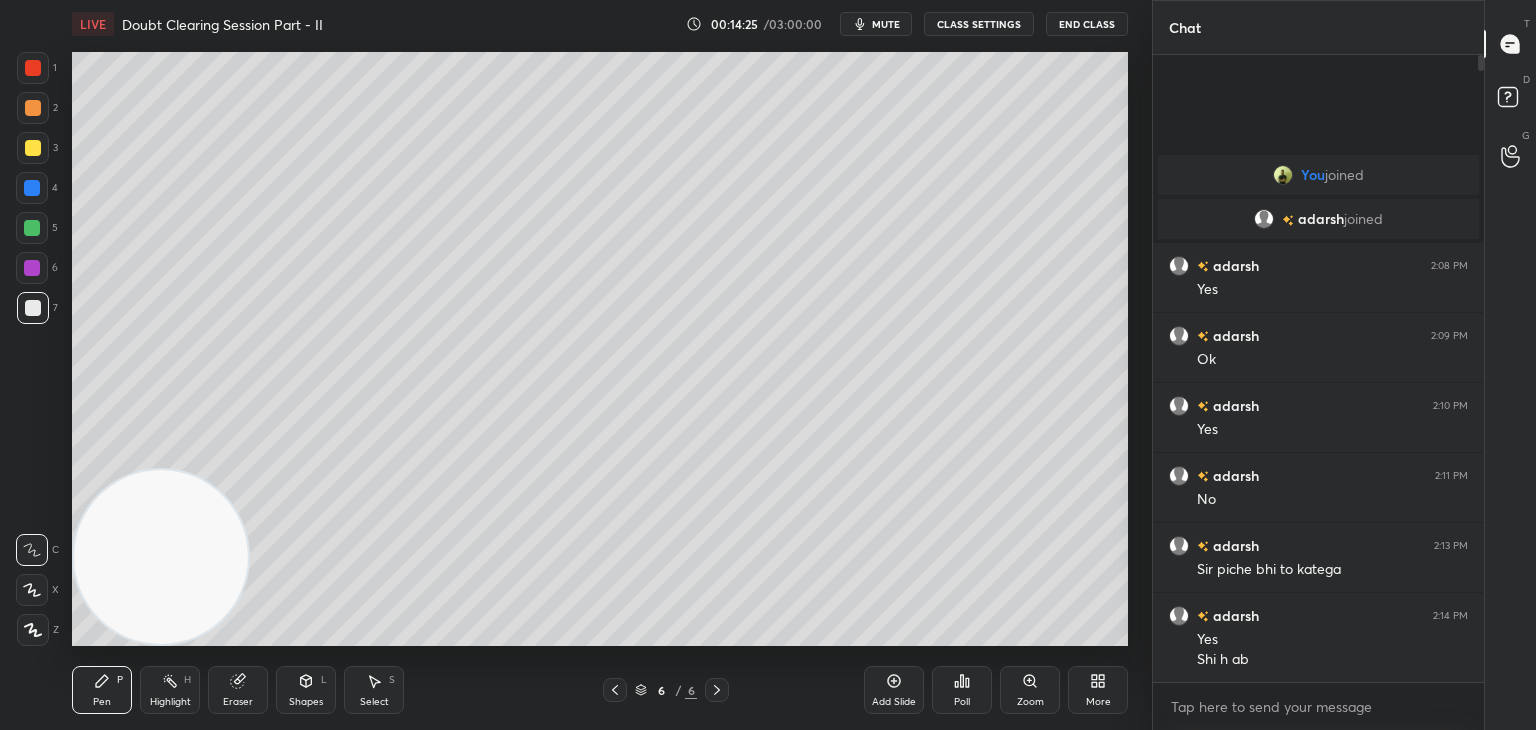 click on "1 2 3 4 5 6 7 C X Z C X Z E E Erase all   H H LIVE Doubt Clearing Session Part - II 00:14:25 /  03:00:00 mute CLASS SETTINGS End Class Setting up your live class Poll for   secs No correct answer Start poll Back Doubt Clearing Session Part - II • L2 of Doubt Clearing Course on Mathematics IIT JEE - Part II [PERSON] Pen P Highlight H Eraser Shapes L Select S 6 / 6 Add Slide Poll Zoom More Chat You  joined [PERSON]  joined [PERSON] 2:08 PM Yes [PERSON] 2:09 PM Ok [PERSON] 2:10 PM Yes [PERSON] 2:11 PM No [PERSON] 2:13 PM Sir piche bhi to katega [PERSON] 2:14 PM Yes Shi h ab 4 NEW MESSAGES Enable hand raising Enable raise hand to speak to learners. Once enabled, chat will be turned off temporarily. Enable x   Doubts asked by learners will show up here NEW DOUBTS ASKED No one has raised a hand yet Can't raise hand Looks like educator just invited you to speak. Please wait before you can raise your hand again. Got it T Messages (T) D Doubts (D) G Raise Hand (G) Report an issue Reason for reporting Buffering" at bounding box center (768, 0) 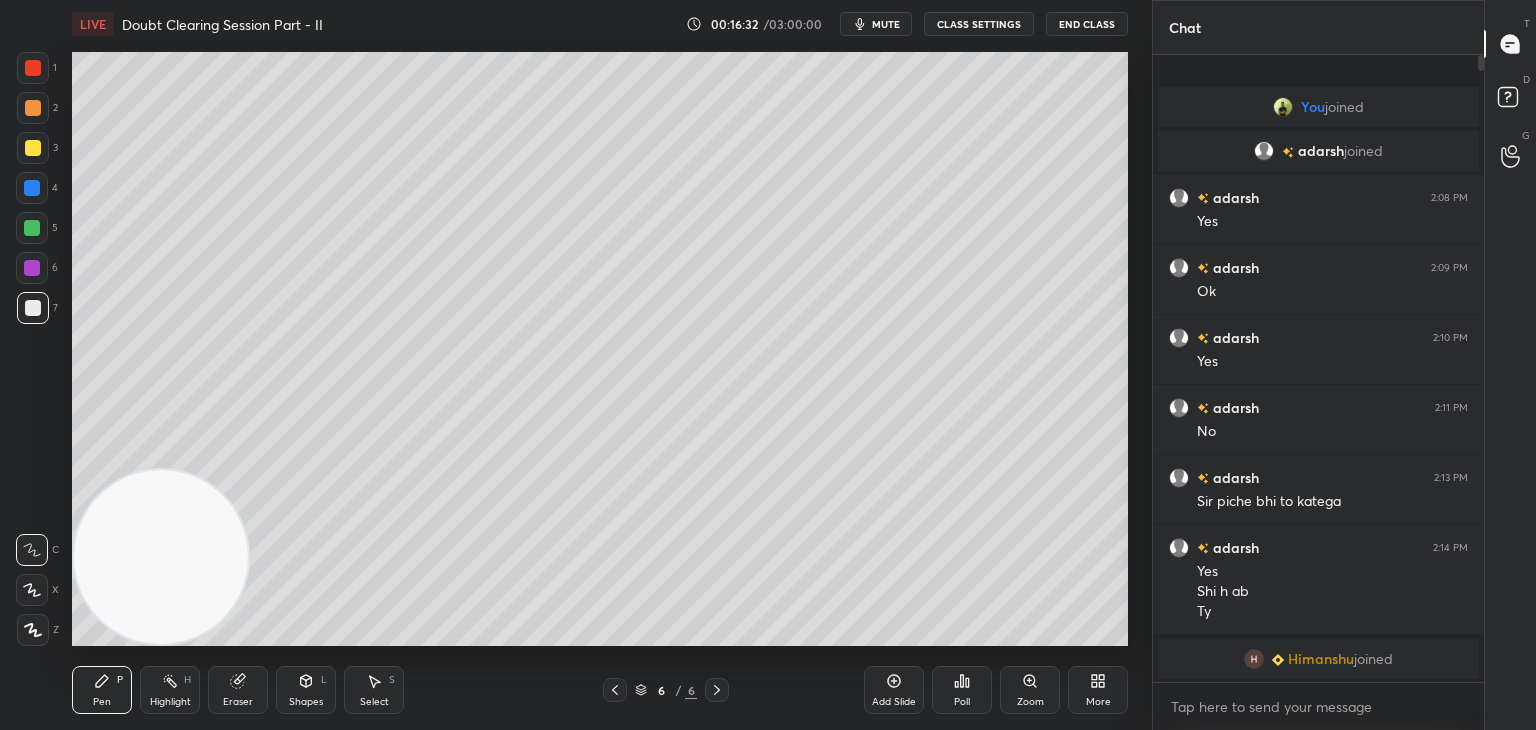 click on "mute" at bounding box center (886, 24) 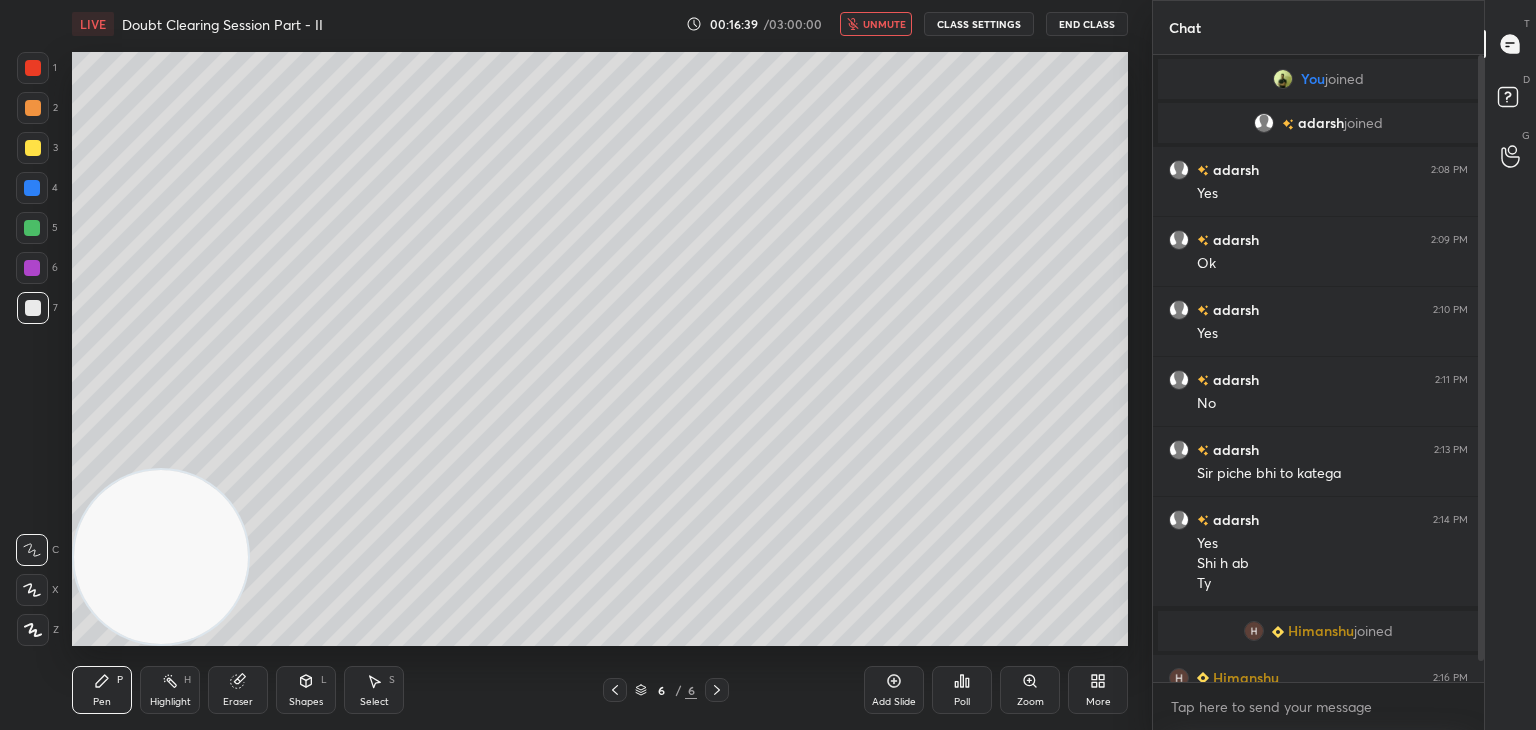 click on "Chat You  joined [PERSON]  joined [PERSON] 2:08 PM Yes [PERSON] 2:09 PM Ok [PERSON] 2:10 PM Yes [PERSON] 2:11 PM No [PERSON] 2:13 PM Sir piche bhi to katega [PERSON] 2:14 PM Yes Shi h ab Ty [PERSON]  joined [PERSON] 2:16 PM good afternoon sir 7 NEW MESSAGES Enable hand raising Enable raise hand to speak to learners. Once enabled, chat will be turned off temporarily. Enable x   Doubts asked by learners will show up here NEW DOUBTS ASKED No one has raised a hand yet Can't raise hand Looks like educator just invited you to speak. Please wait before you can raise your hand again. Got it T Messages (T) D Doubts (D) G Raise Hand (G)" at bounding box center [1344, 365] 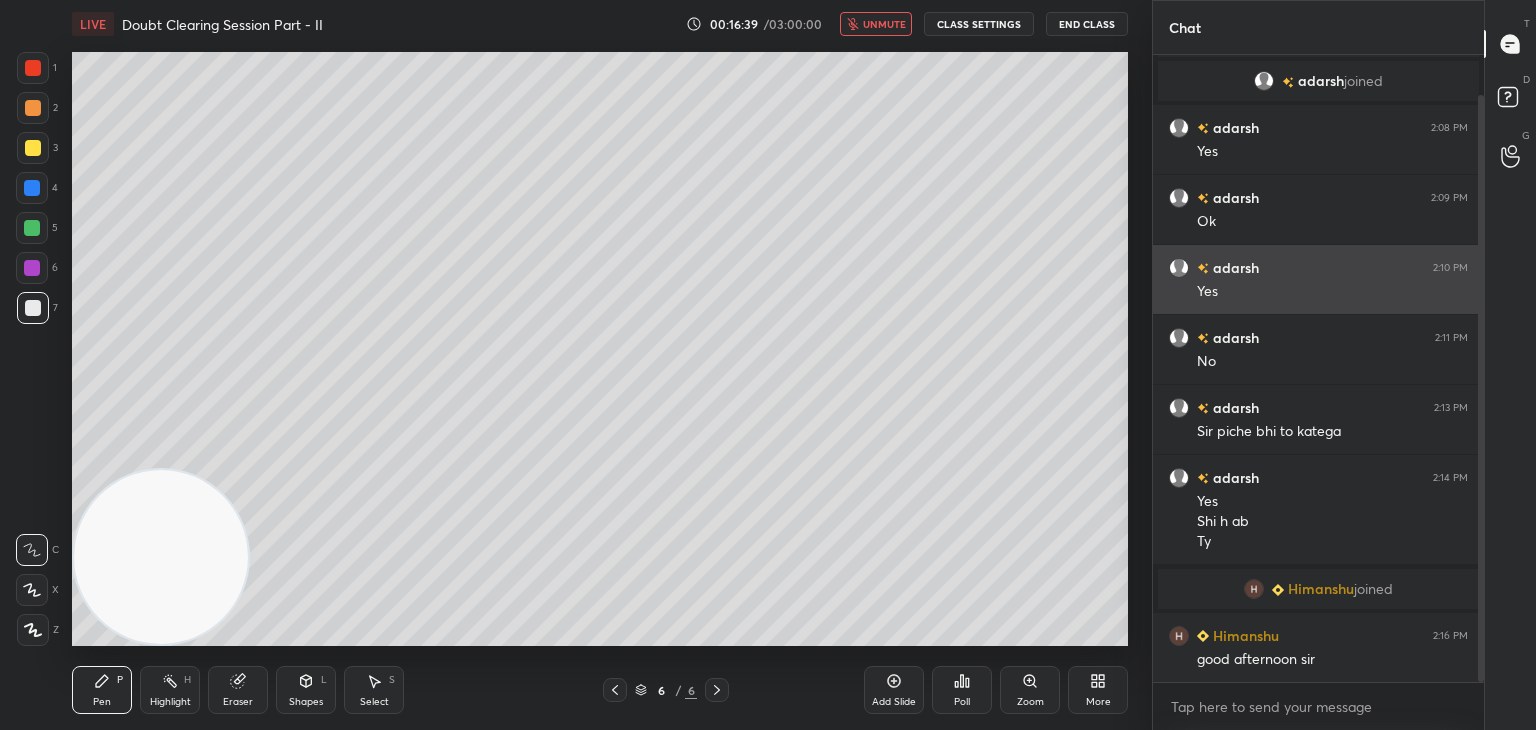 drag, startPoint x: 1479, startPoint y: 181, endPoint x: 1471, endPoint y: 272, distance: 91.350975 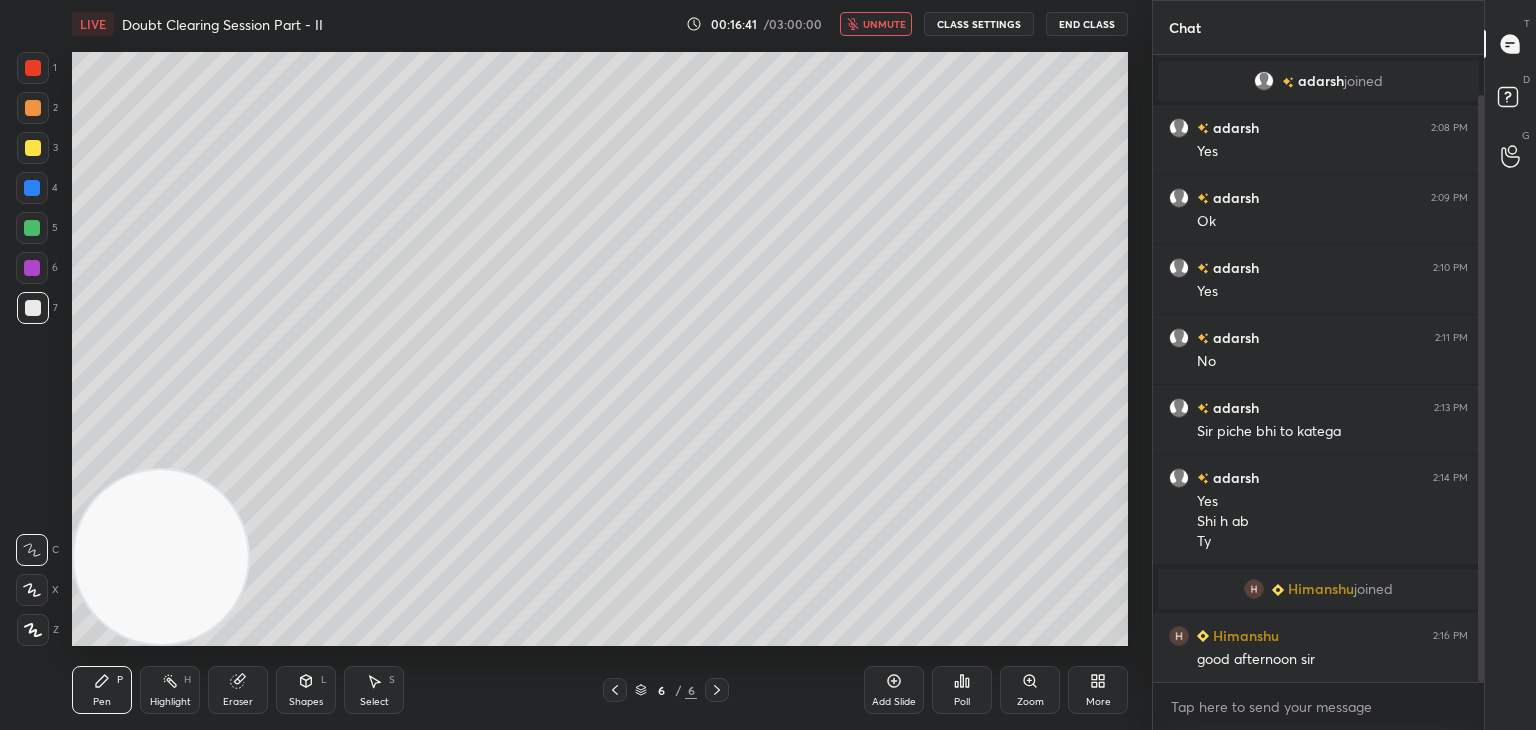 click on "unmute" at bounding box center [884, 24] 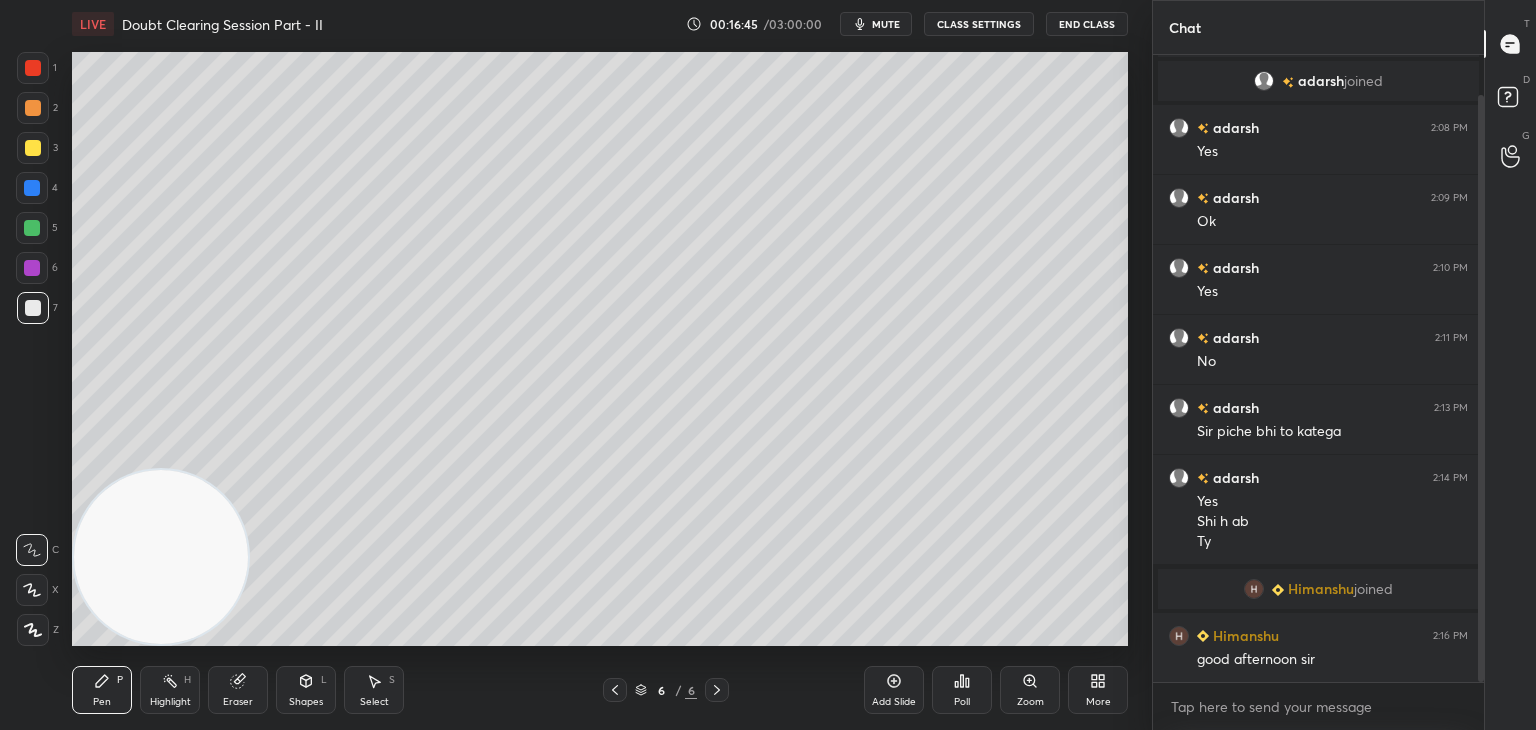 click on "mute" at bounding box center [886, 24] 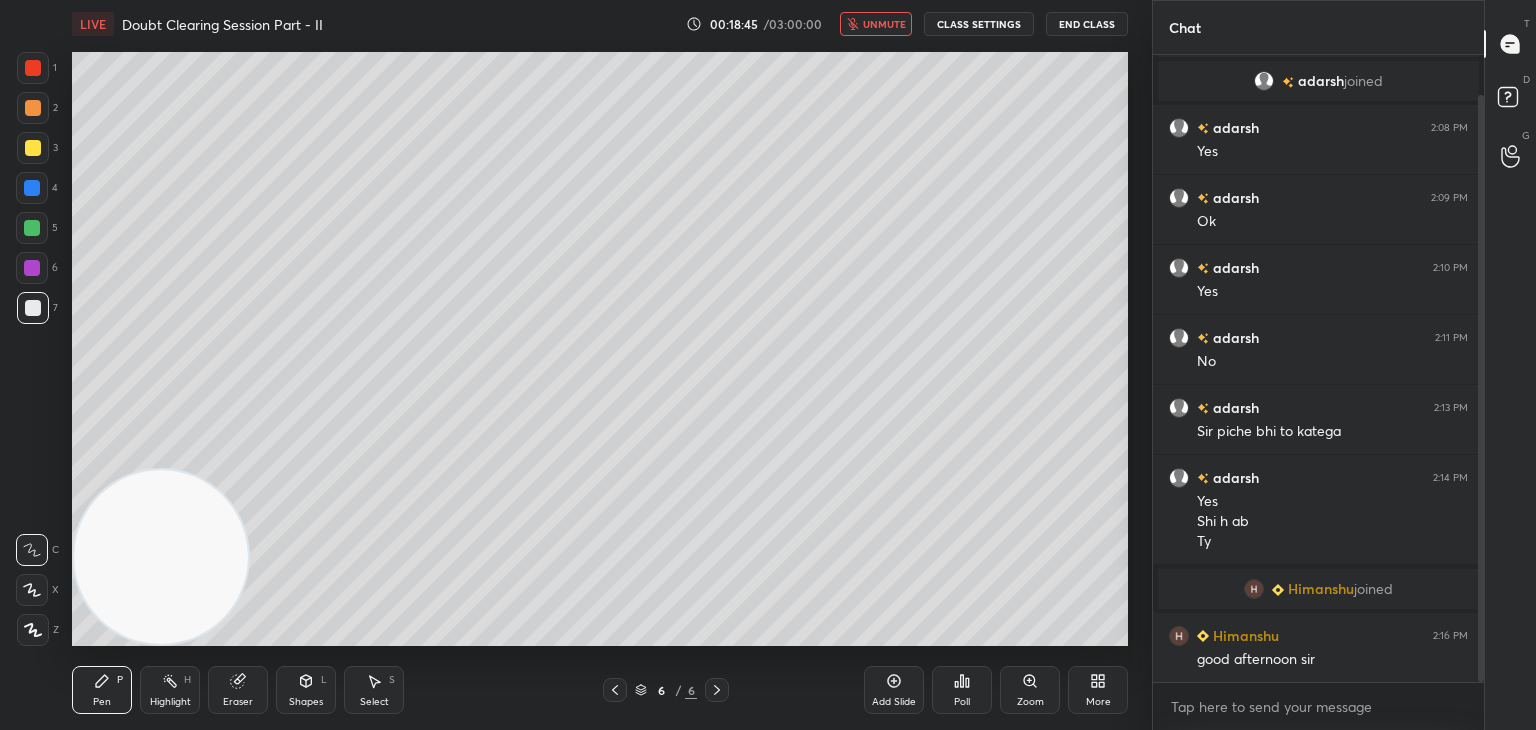 scroll, scrollTop: 128, scrollLeft: 0, axis: vertical 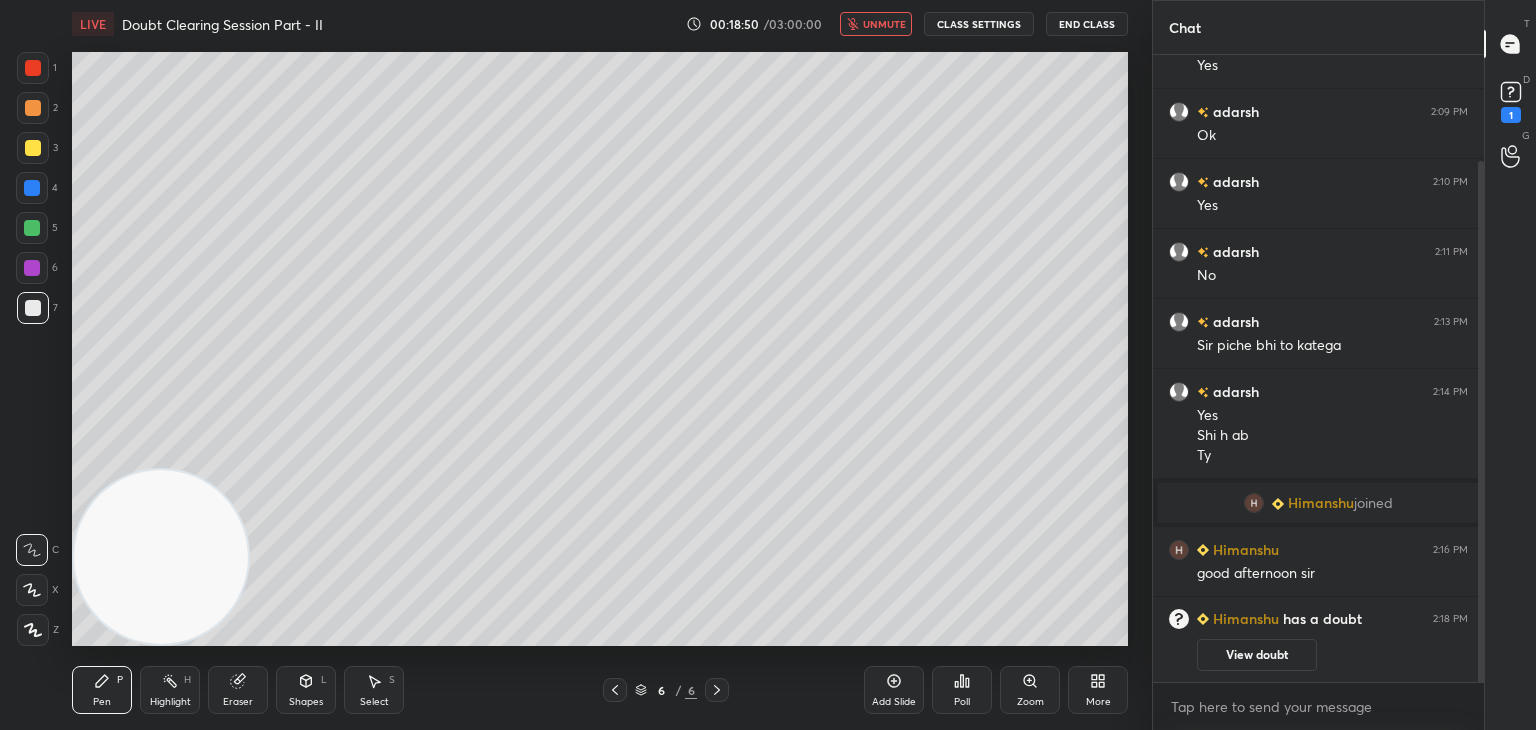 click 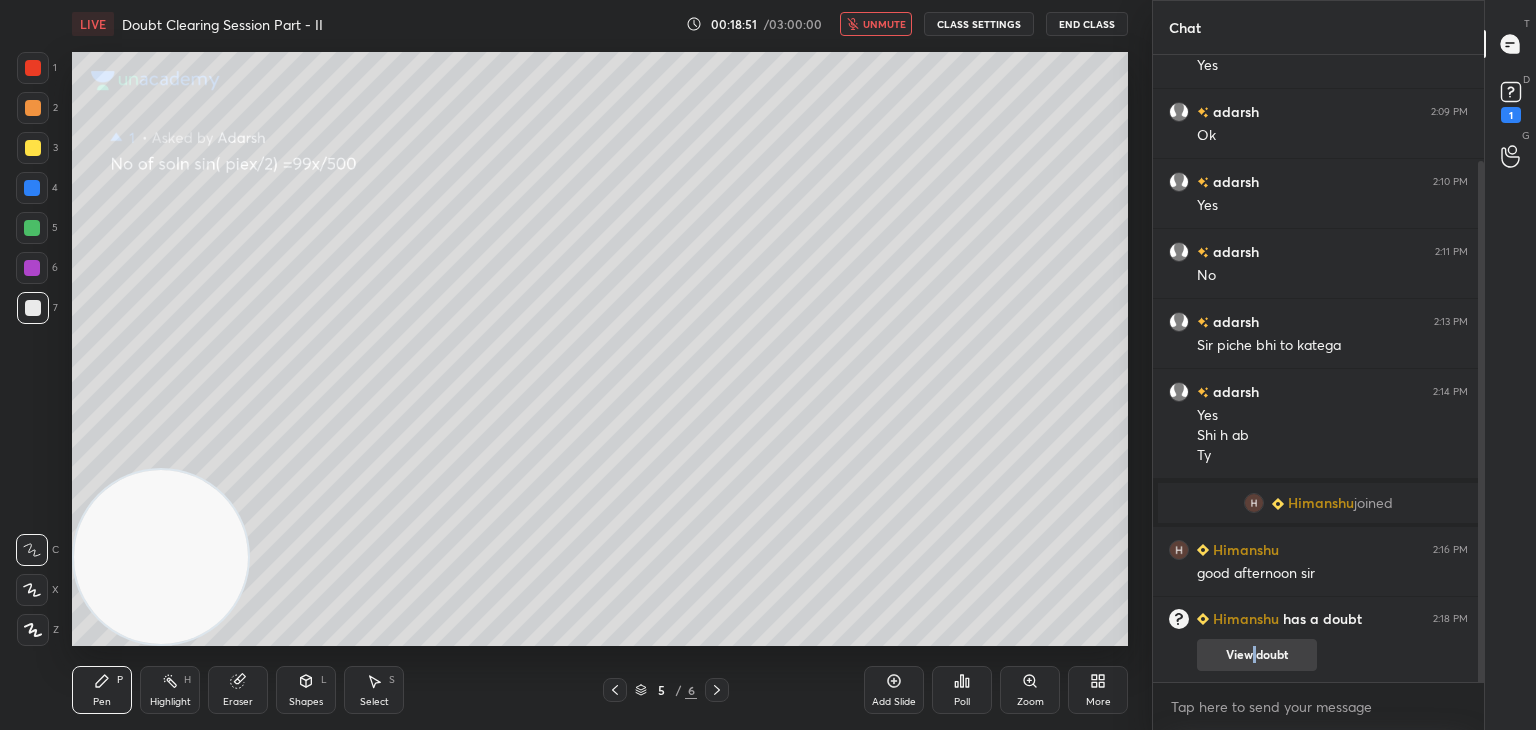 click on "View doubt" at bounding box center [1257, 655] 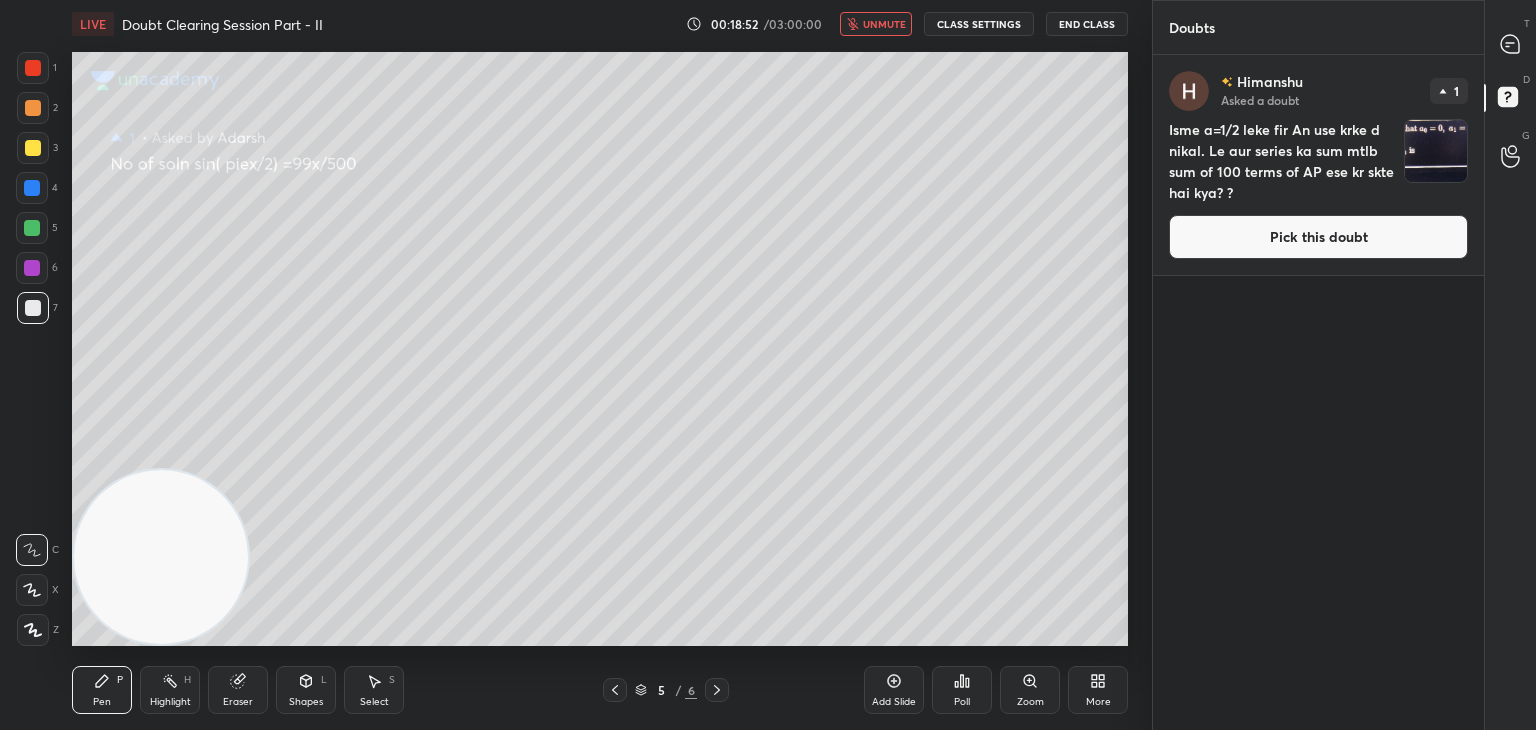 click on "Pick this doubt" at bounding box center [1318, 237] 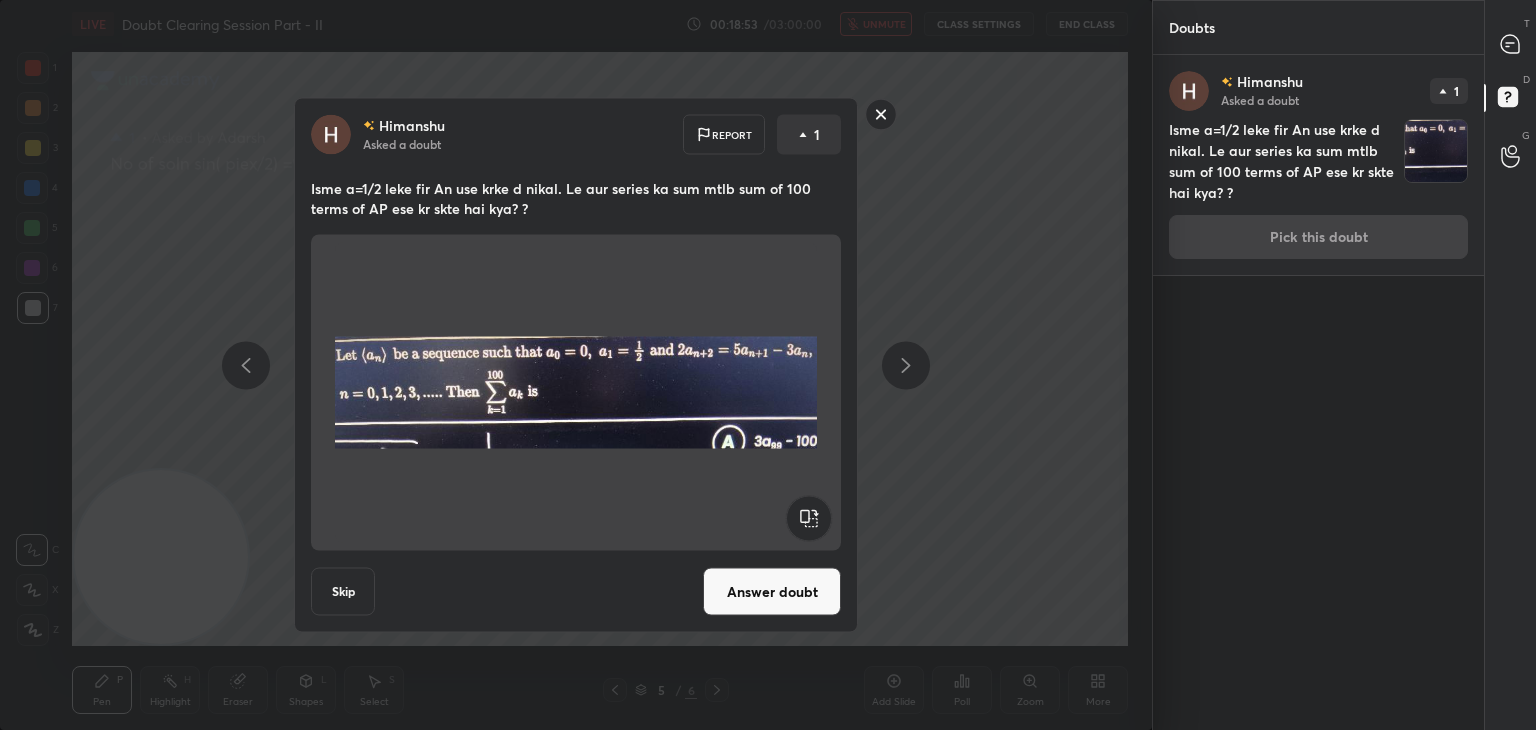 click on "Answer doubt" at bounding box center (772, 592) 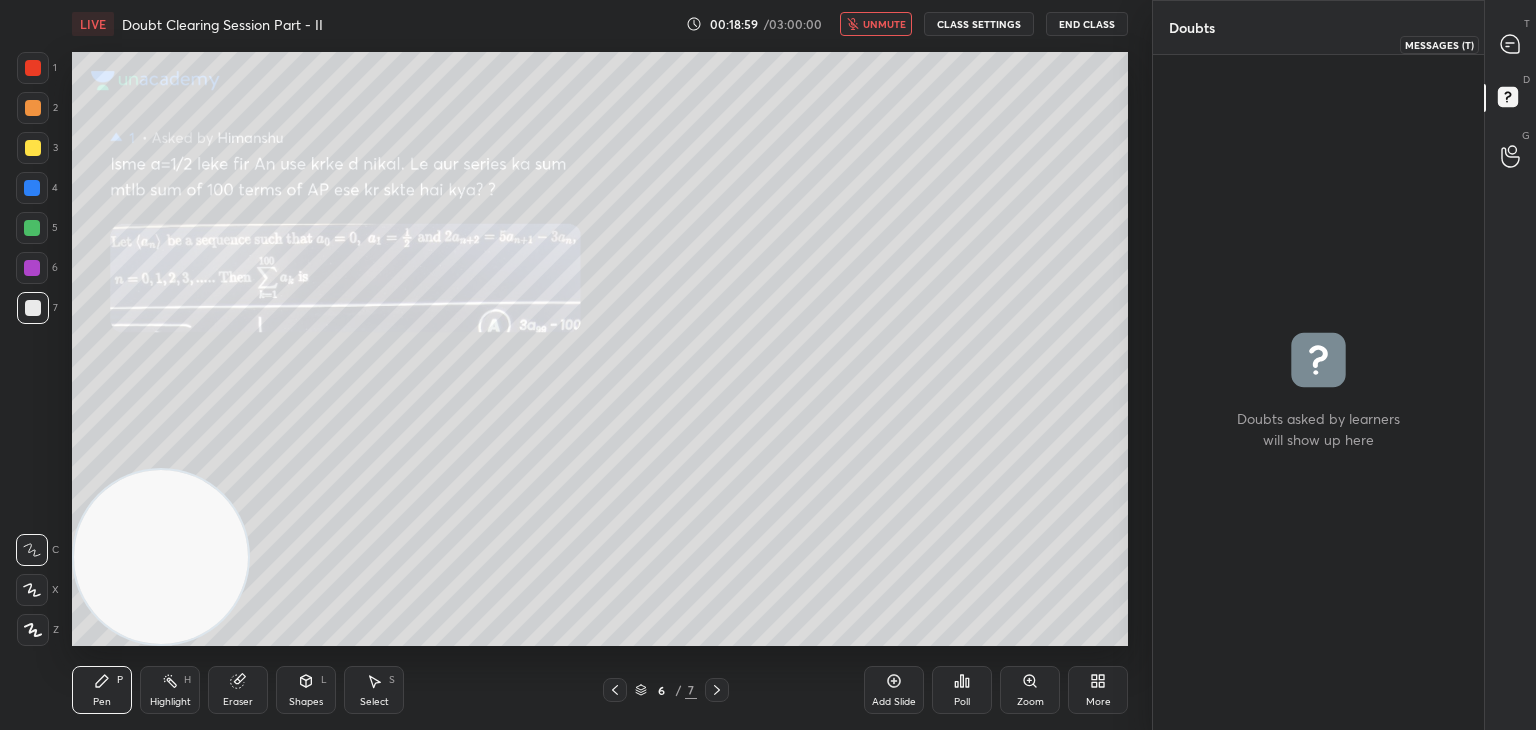 drag, startPoint x: 1518, startPoint y: 52, endPoint x: 1505, endPoint y: 51, distance: 13.038404 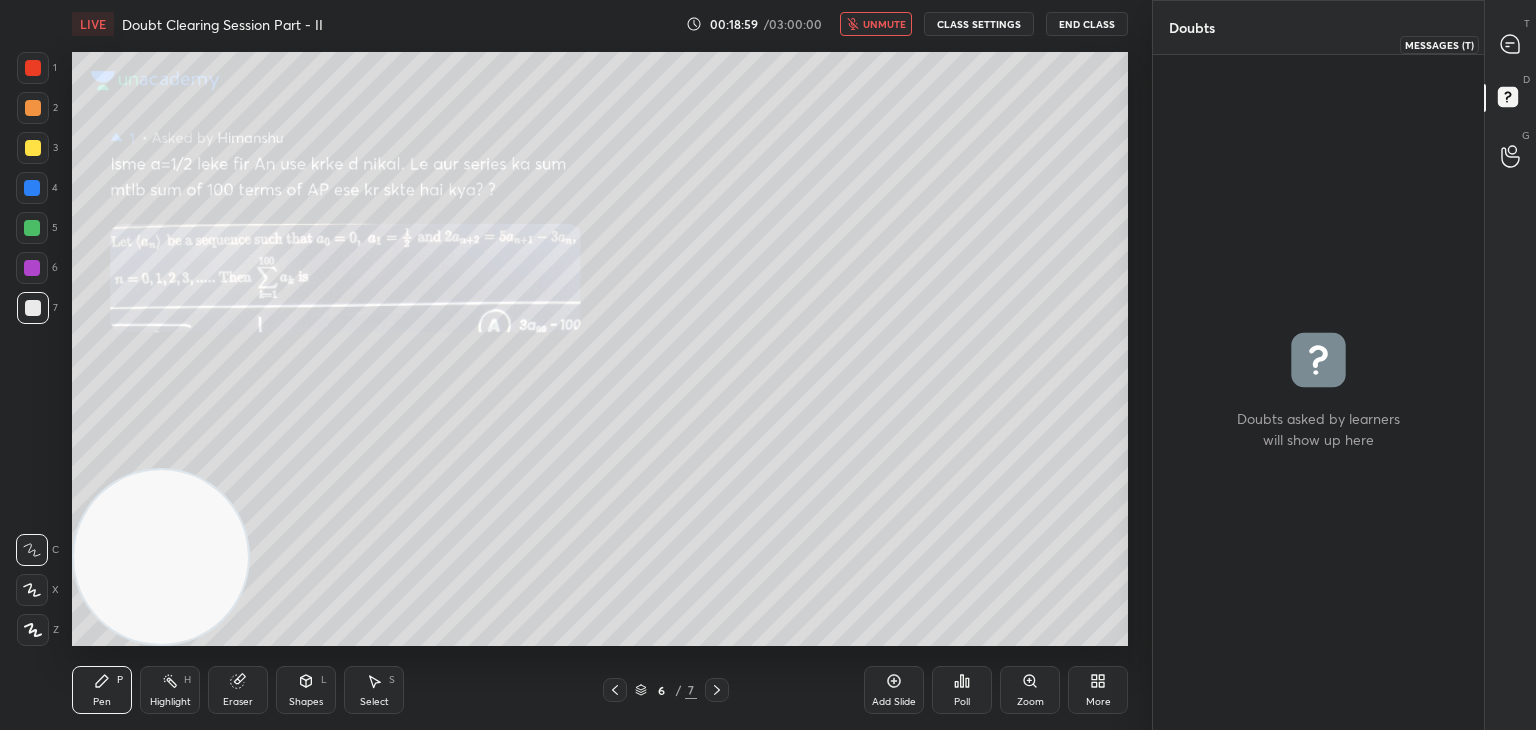 click 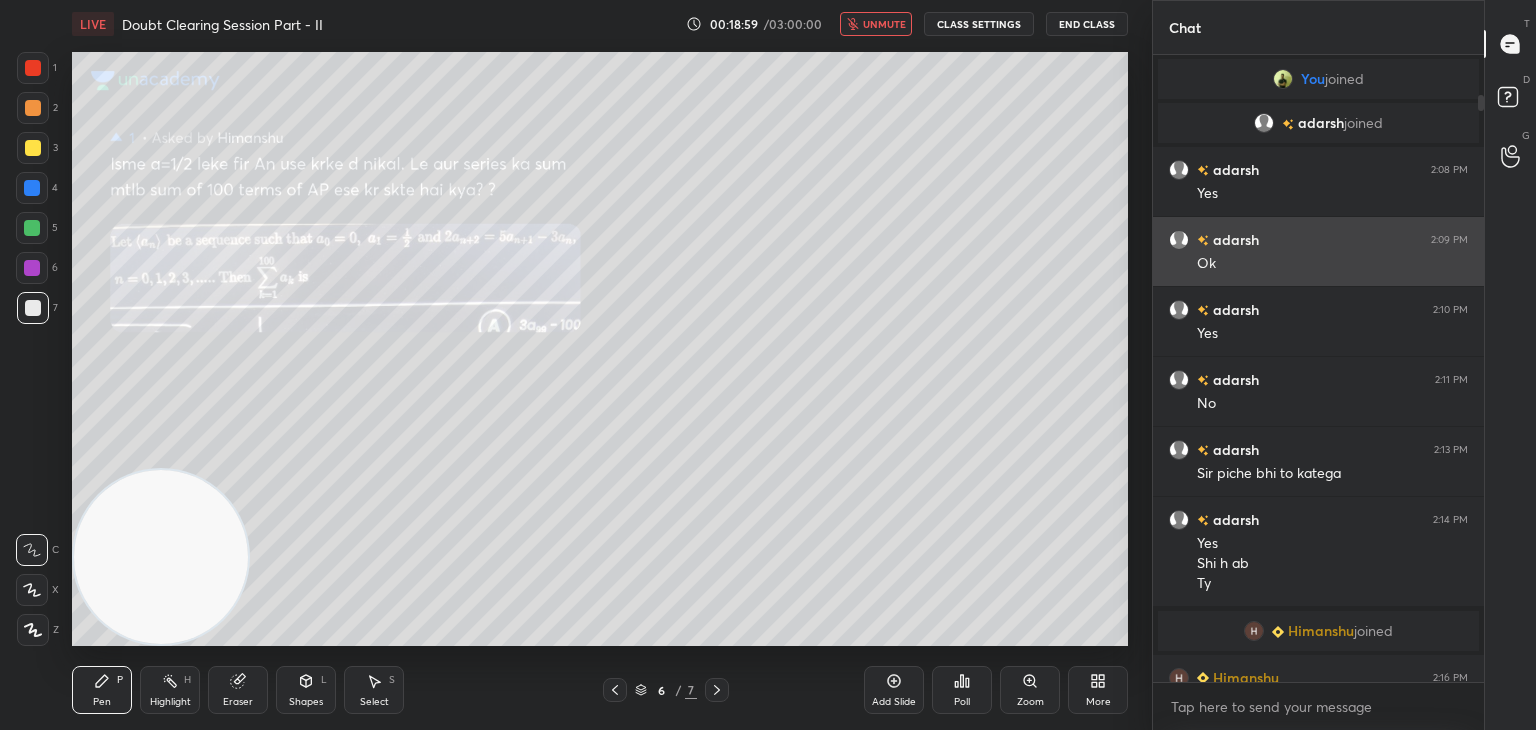 scroll, scrollTop: 42, scrollLeft: 0, axis: vertical 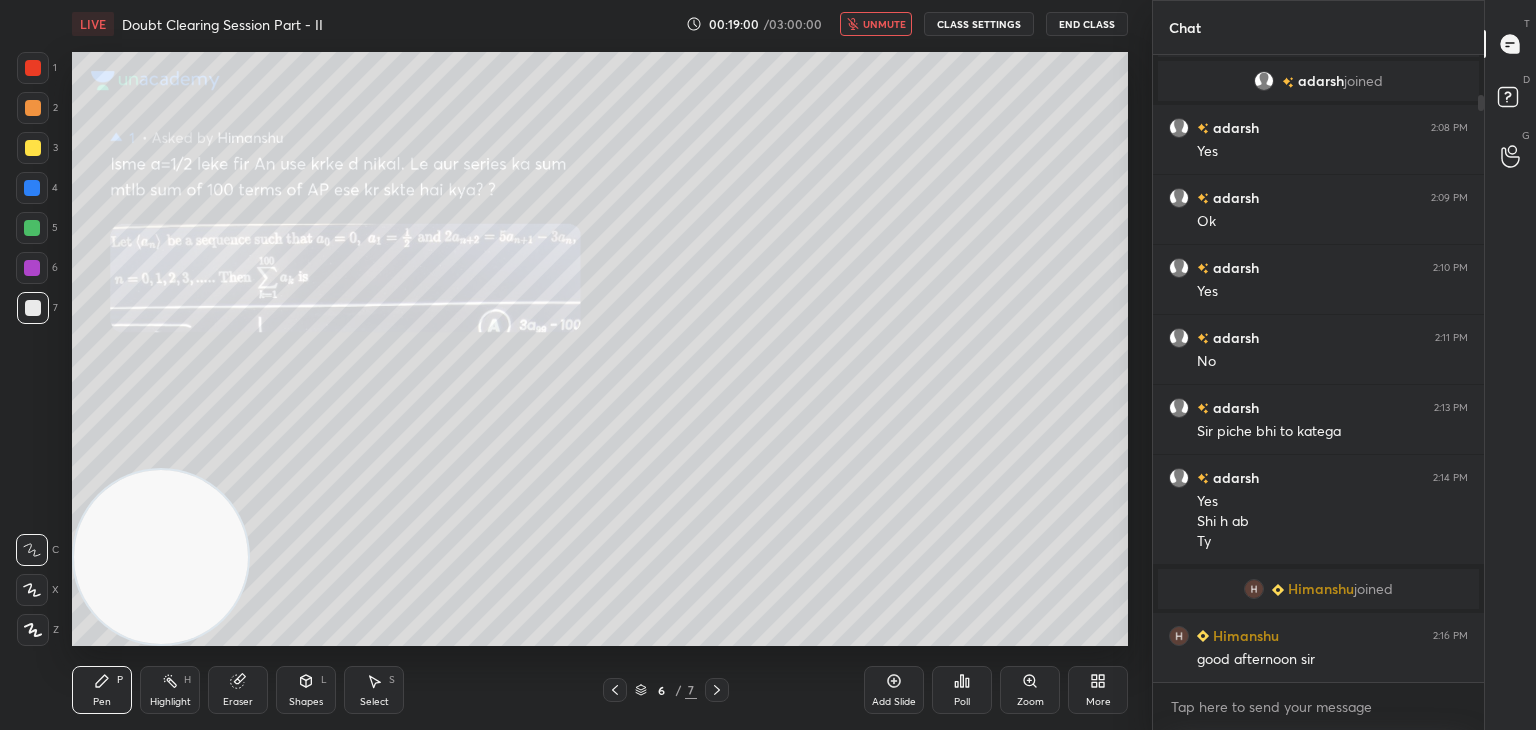 click 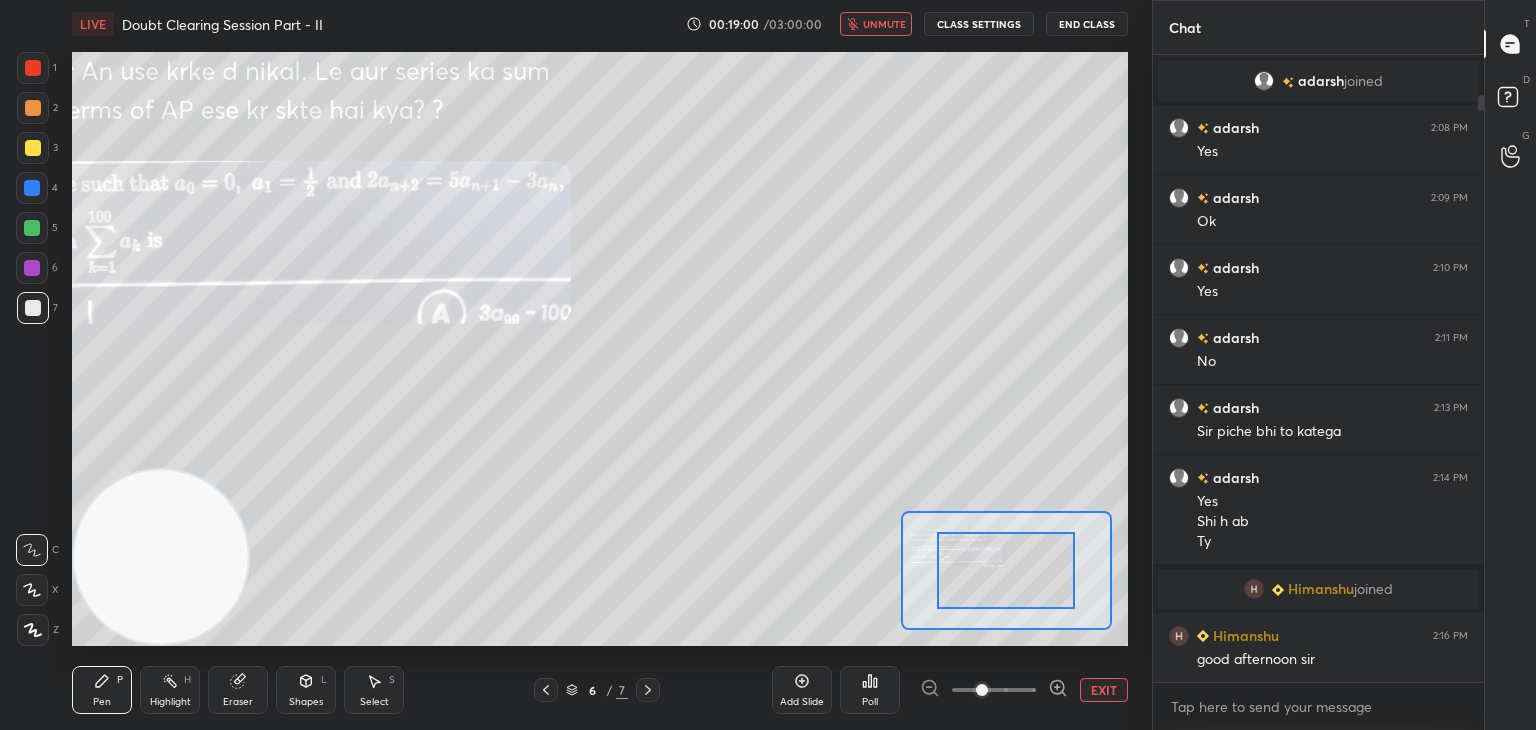 click at bounding box center (994, 690) 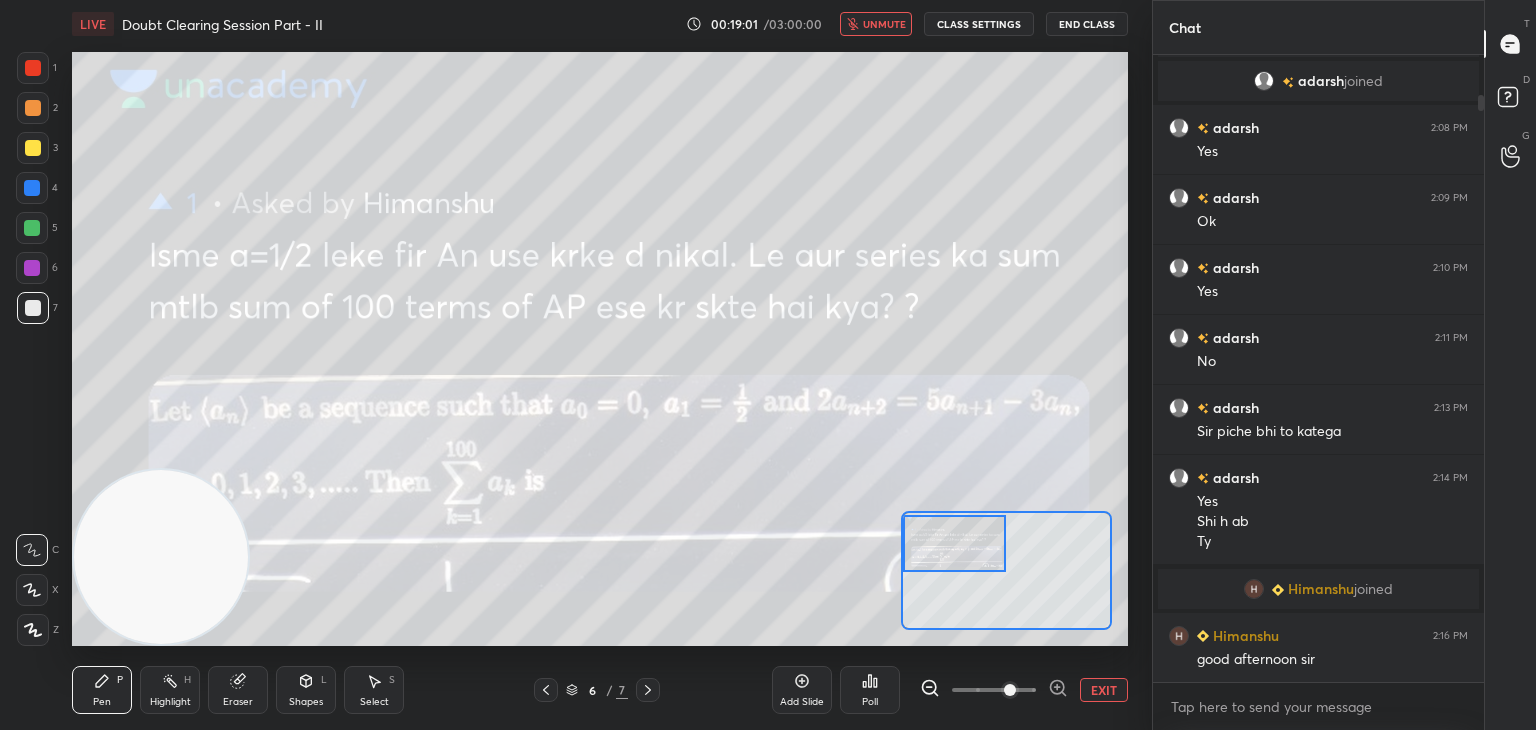 drag, startPoint x: 1002, startPoint y: 553, endPoint x: 952, endPoint y: 532, distance: 54.230988 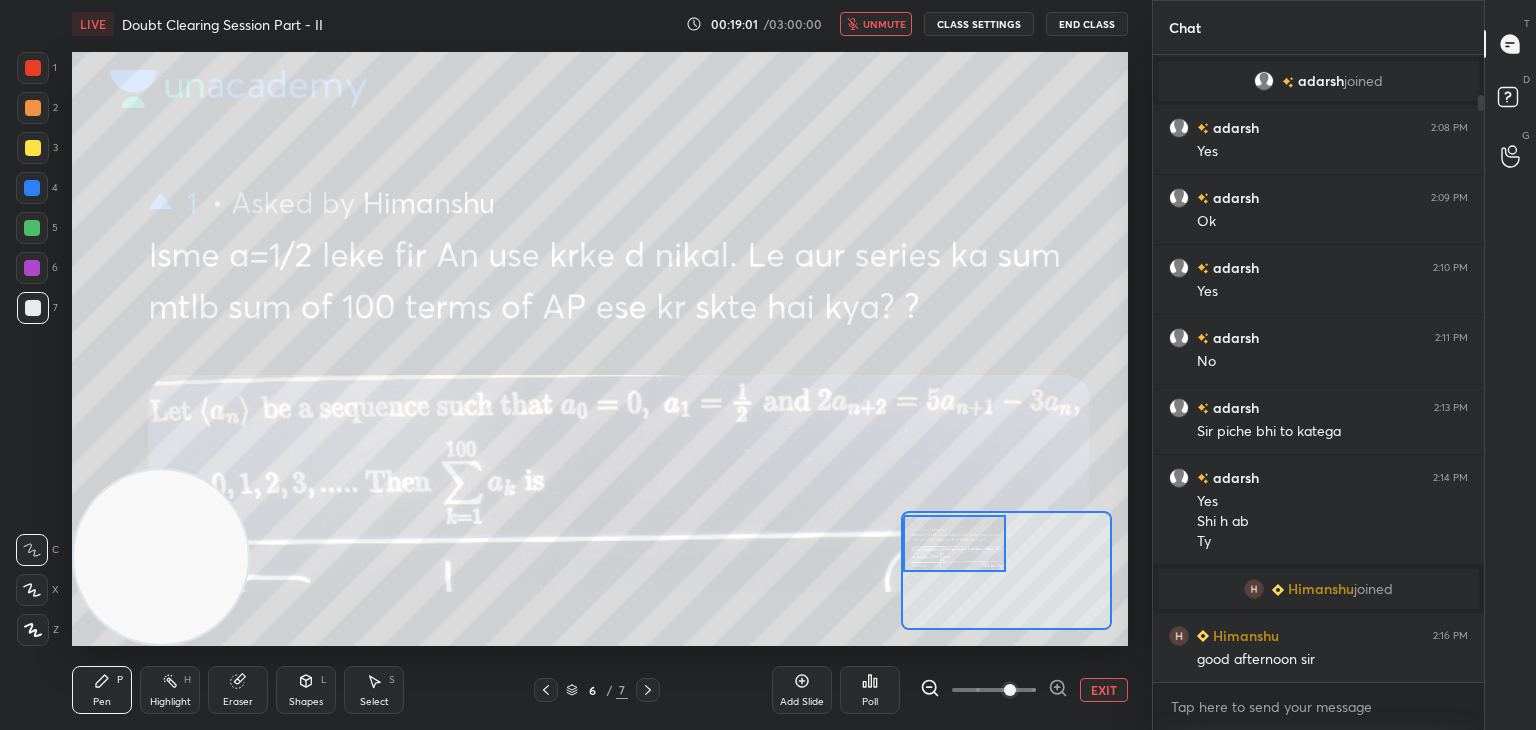 click at bounding box center (955, 543) 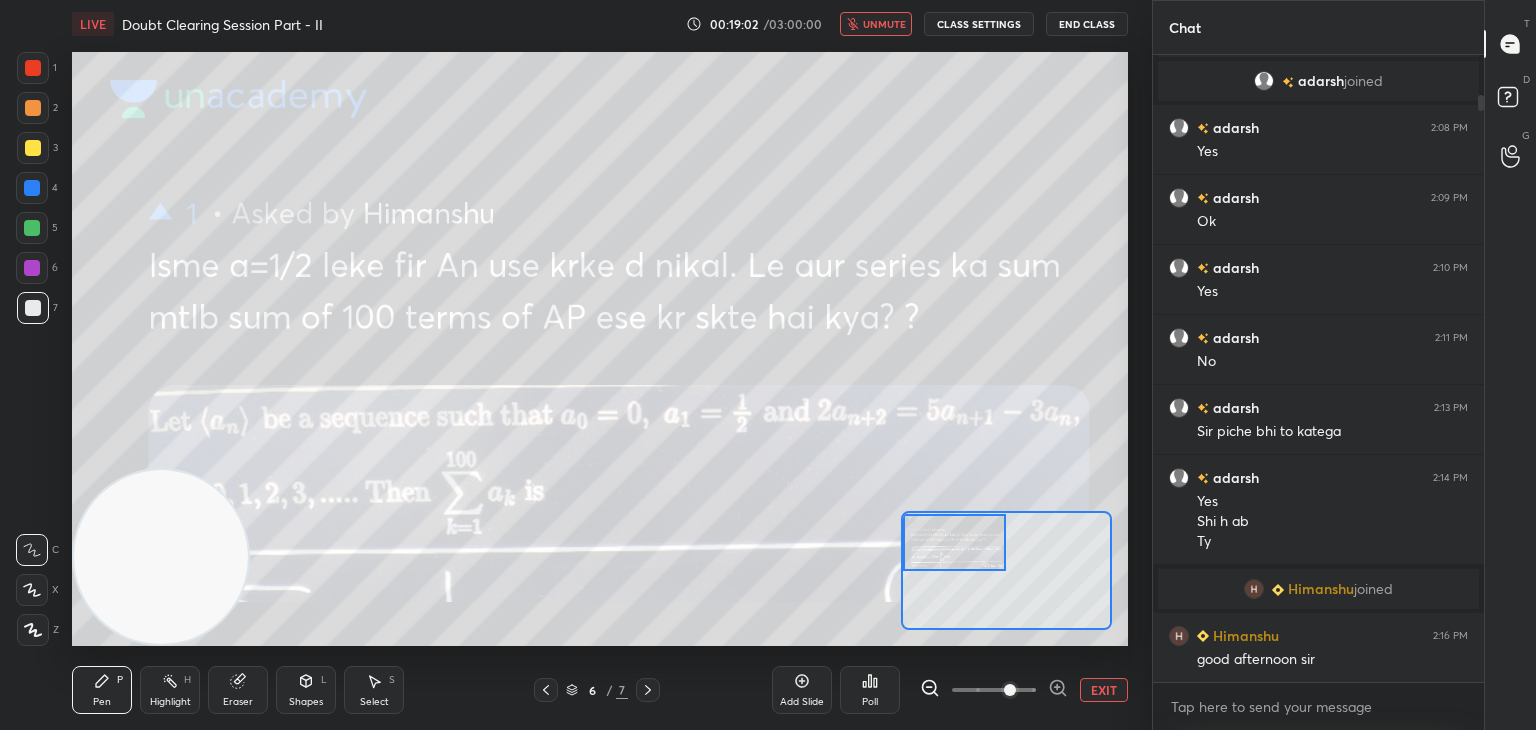 drag, startPoint x: 876, startPoint y: 19, endPoint x: 855, endPoint y: 26, distance: 22.135944 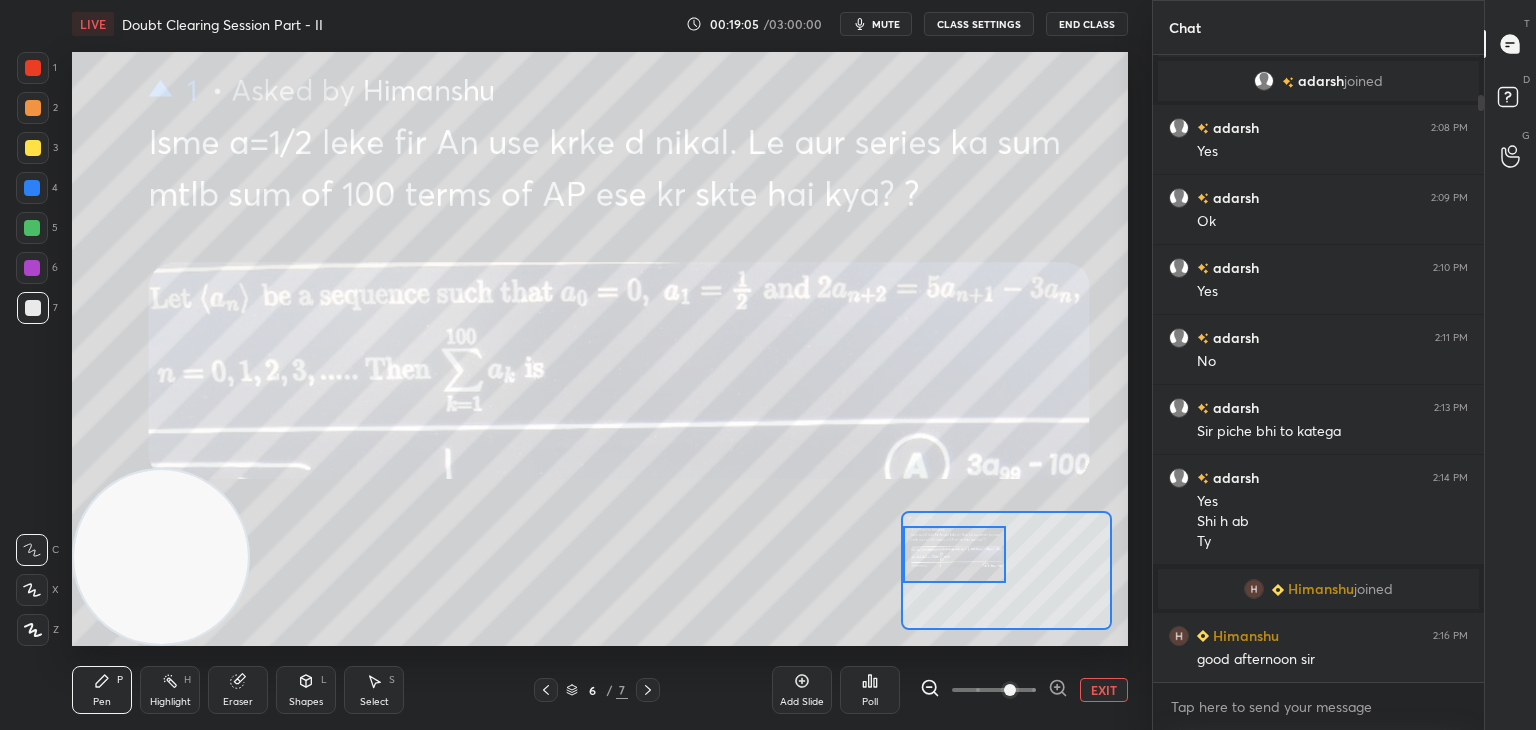 drag, startPoint x: 994, startPoint y: 539, endPoint x: 992, endPoint y: 551, distance: 12.165525 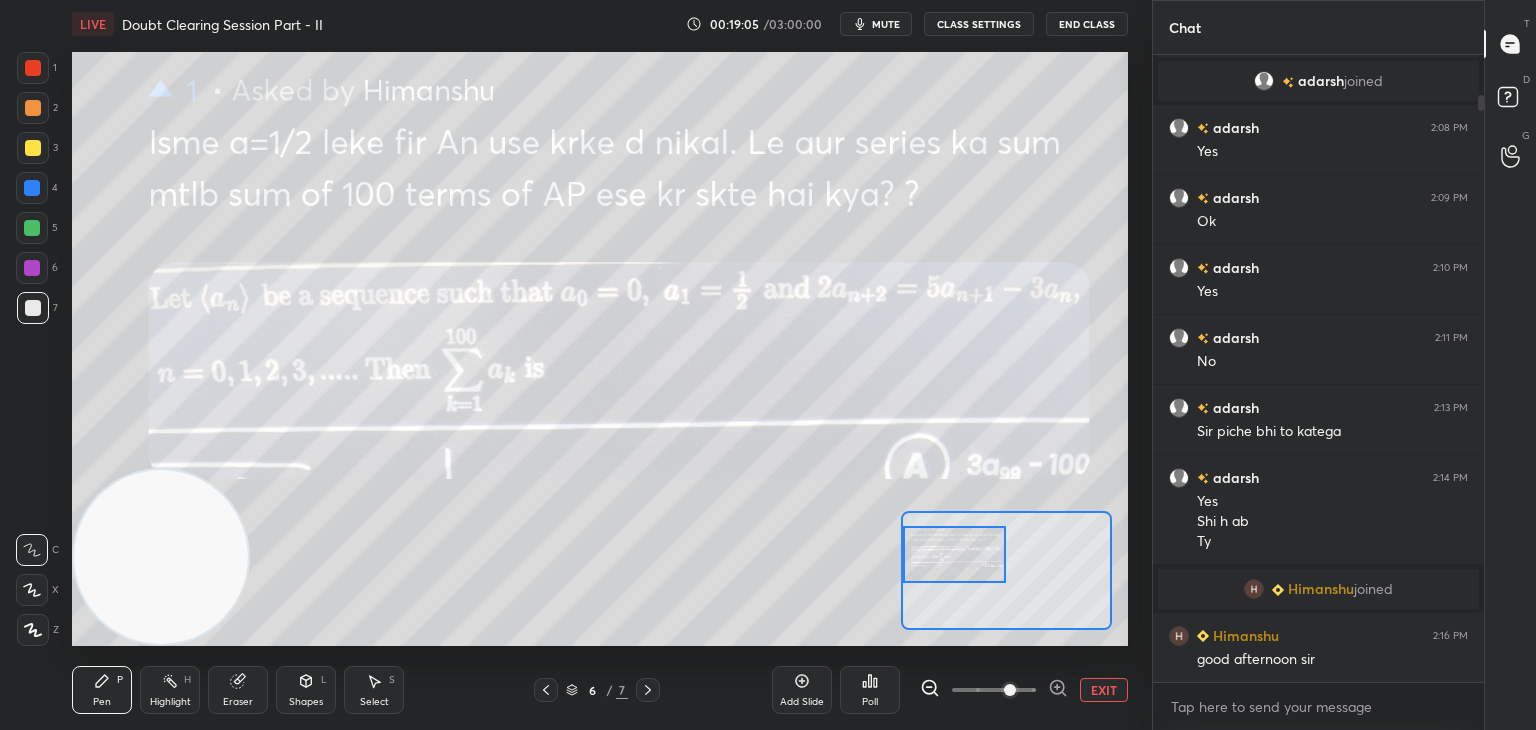 click at bounding box center [955, 554] 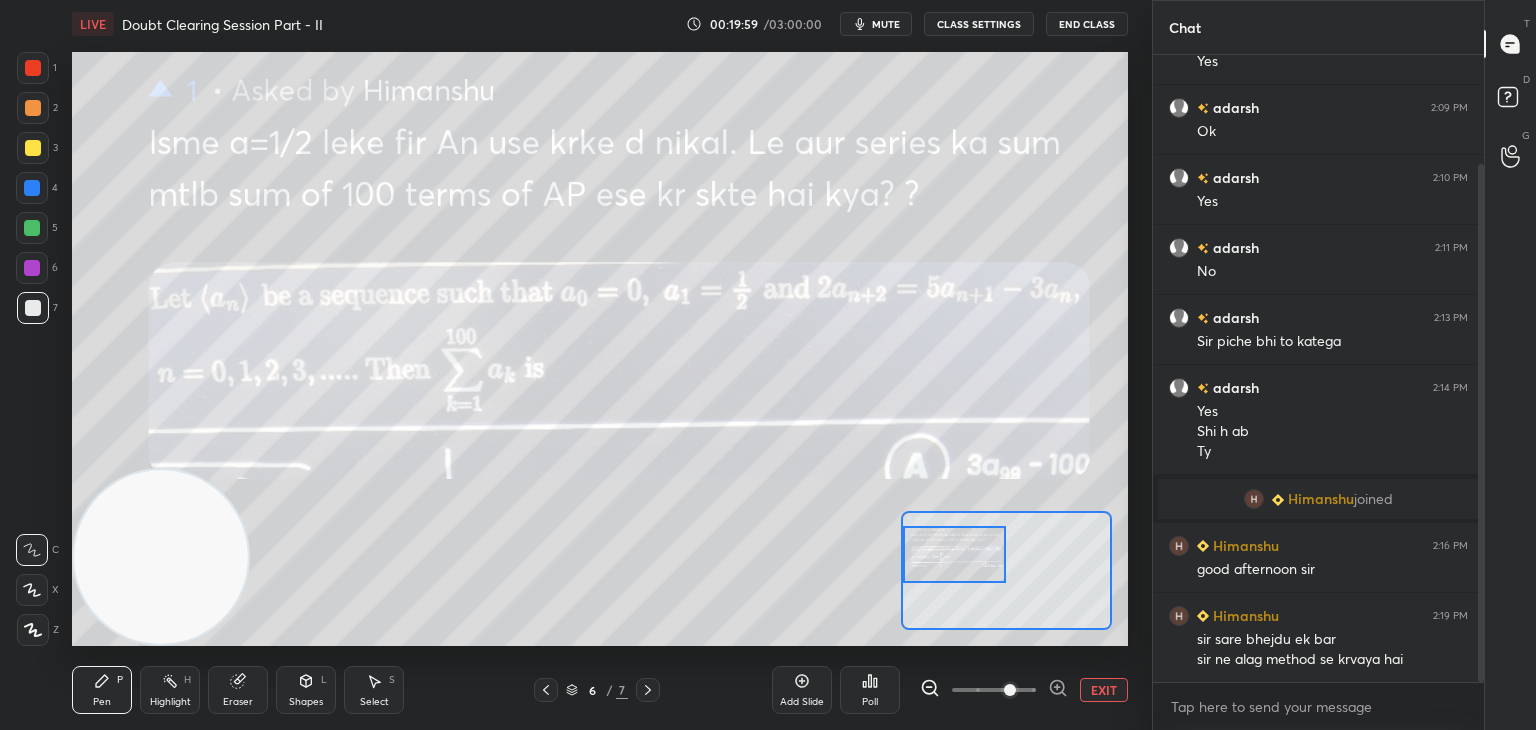 scroll, scrollTop: 218, scrollLeft: 0, axis: vertical 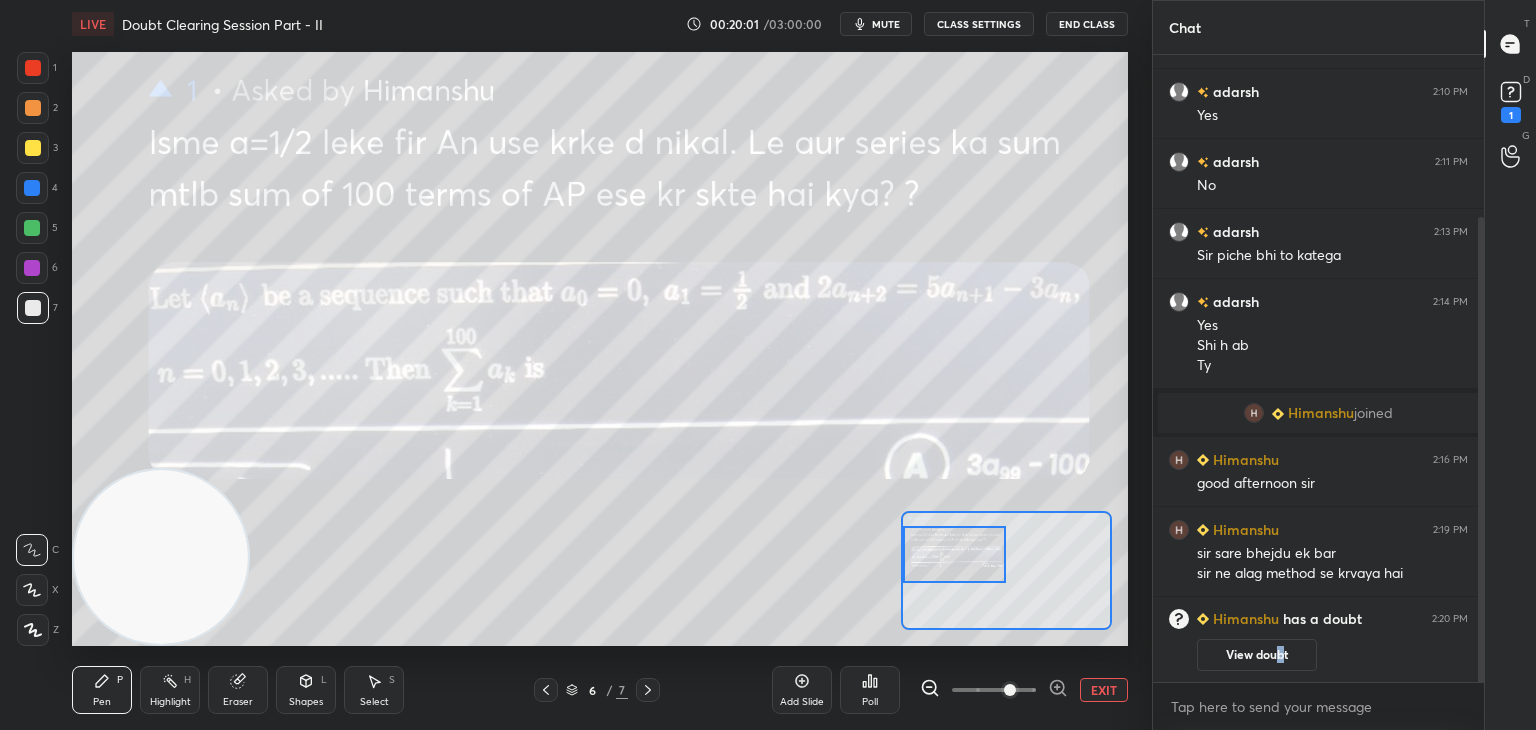 click on "View doubt" at bounding box center (1257, 655) 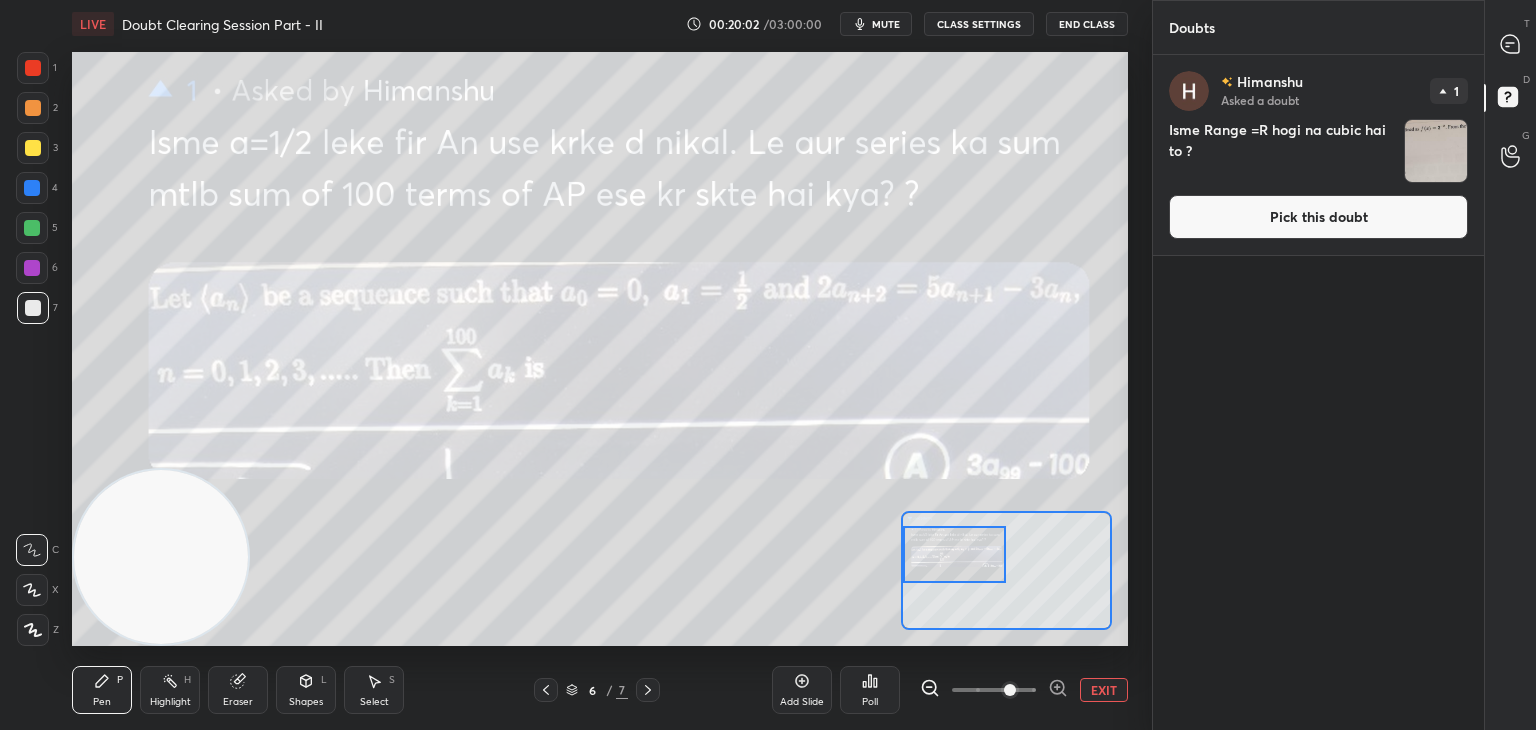 click on "Pick this doubt" at bounding box center [1318, 217] 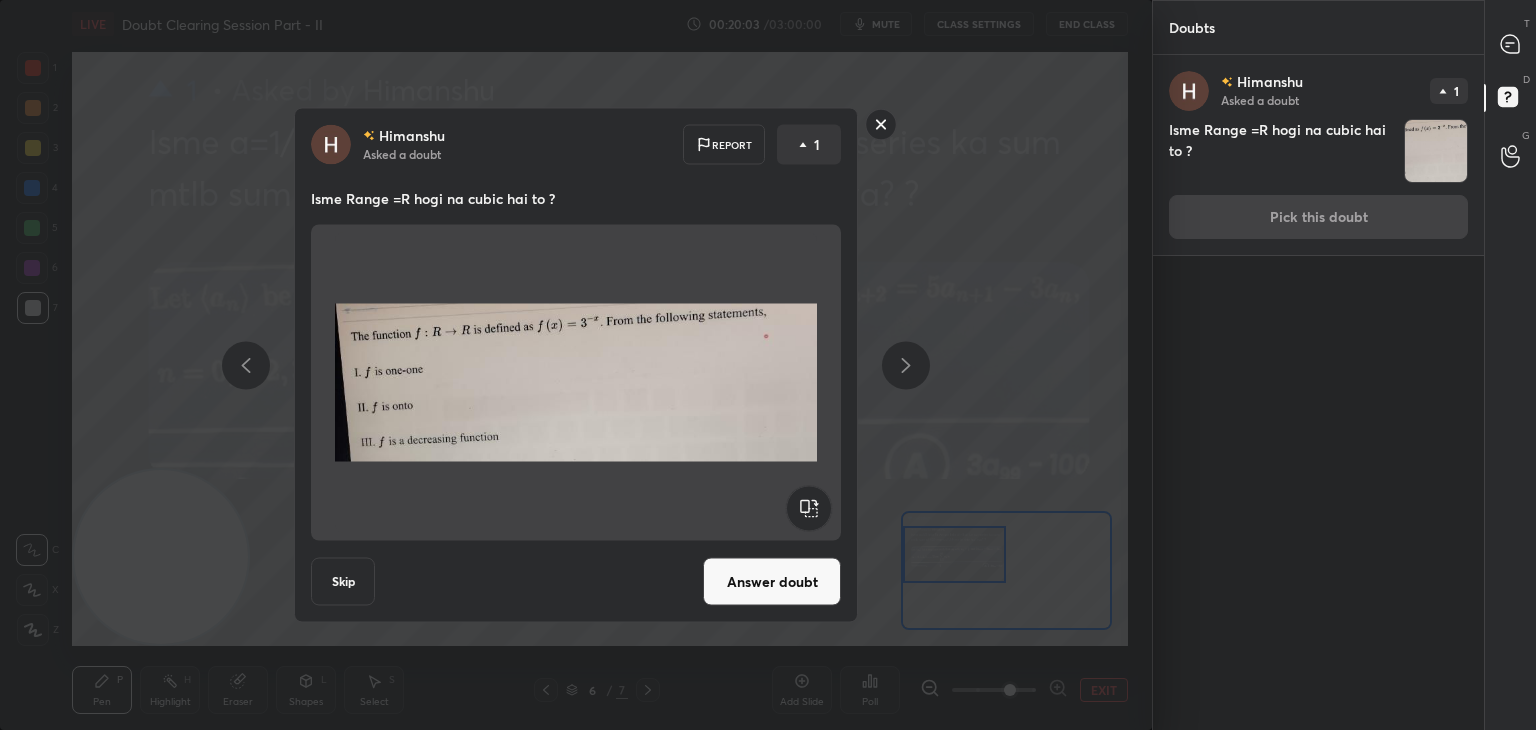 click on "Answer doubt" at bounding box center [772, 582] 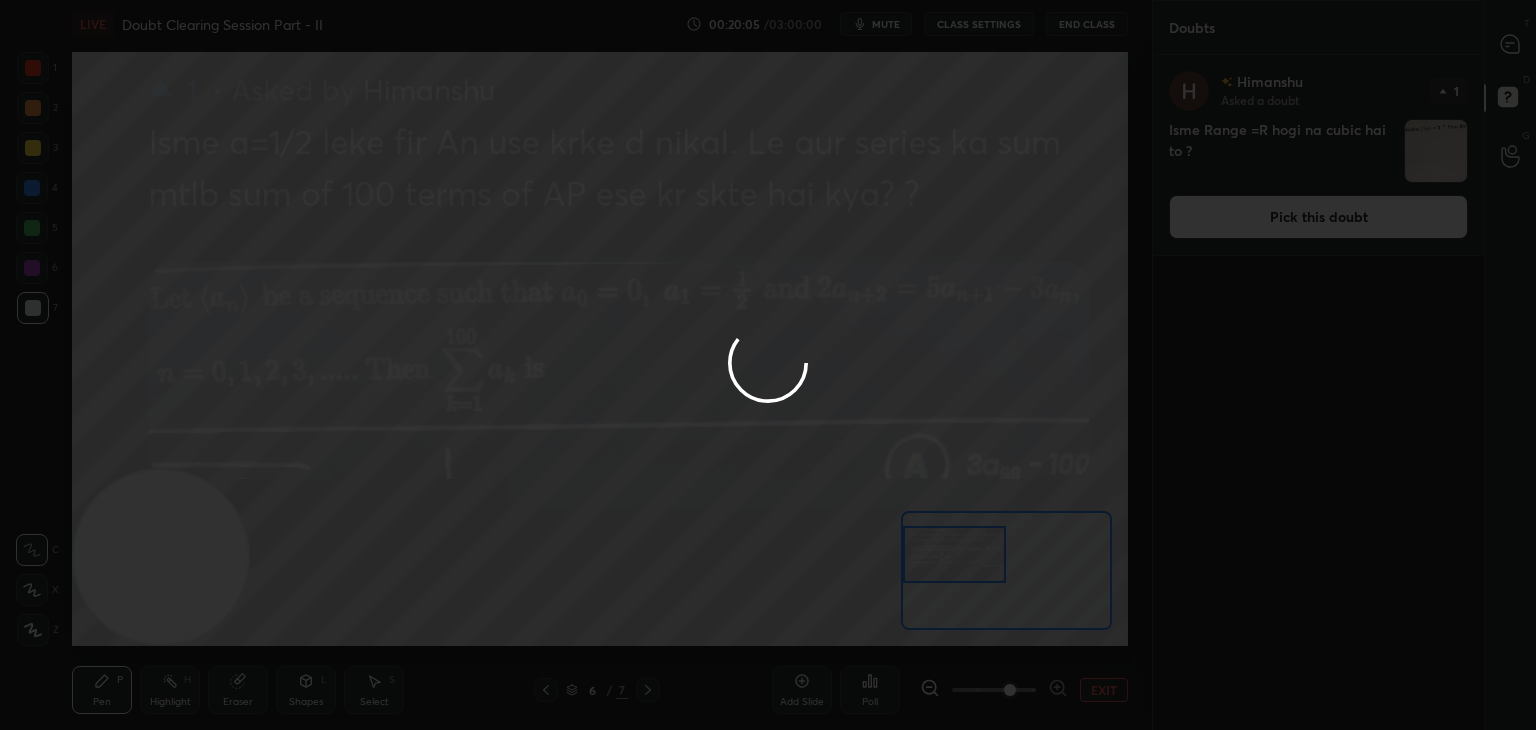click at bounding box center (768, 365) 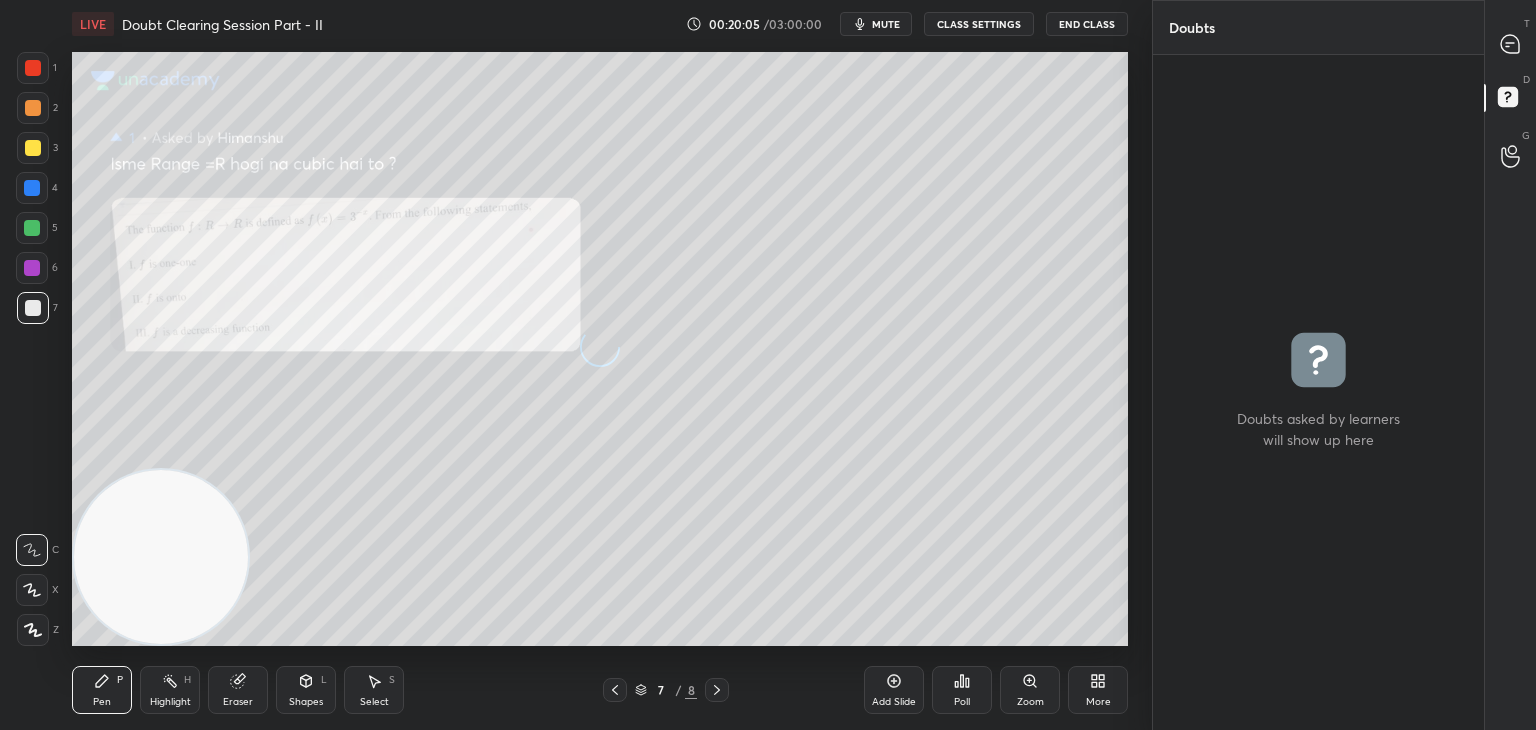 click on "T Messages (T)" at bounding box center (1510, 44) 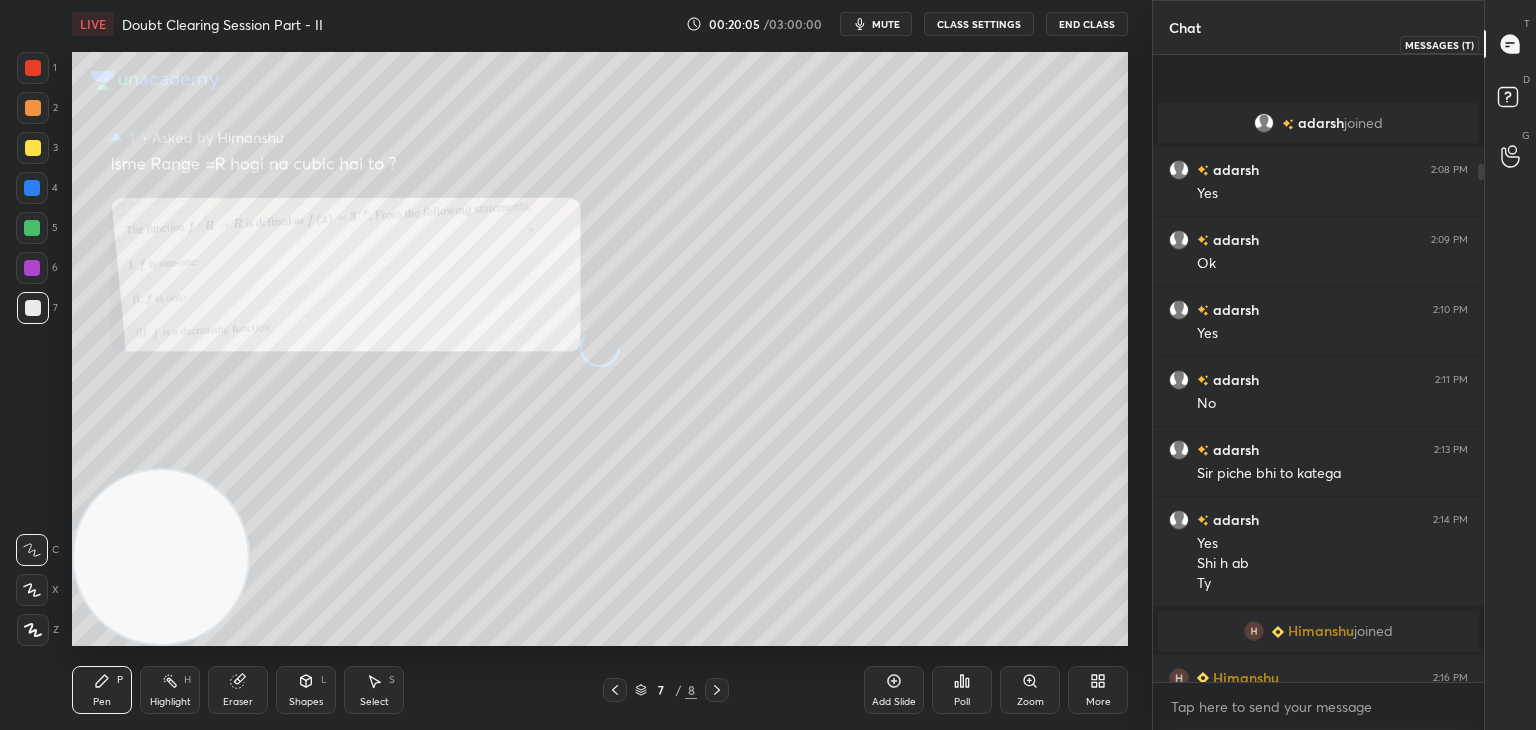 click at bounding box center [1511, 44] 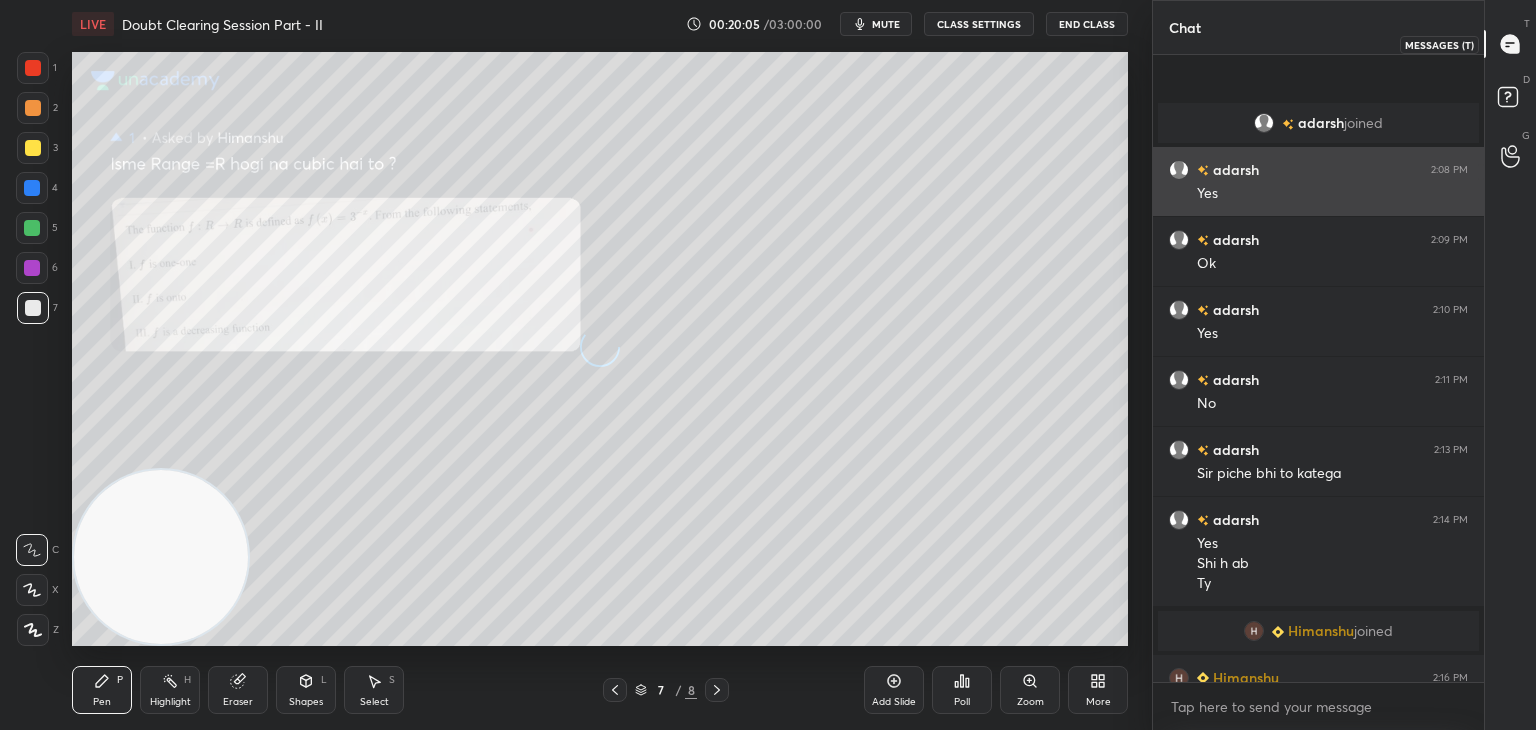 scroll, scrollTop: 132, scrollLeft: 0, axis: vertical 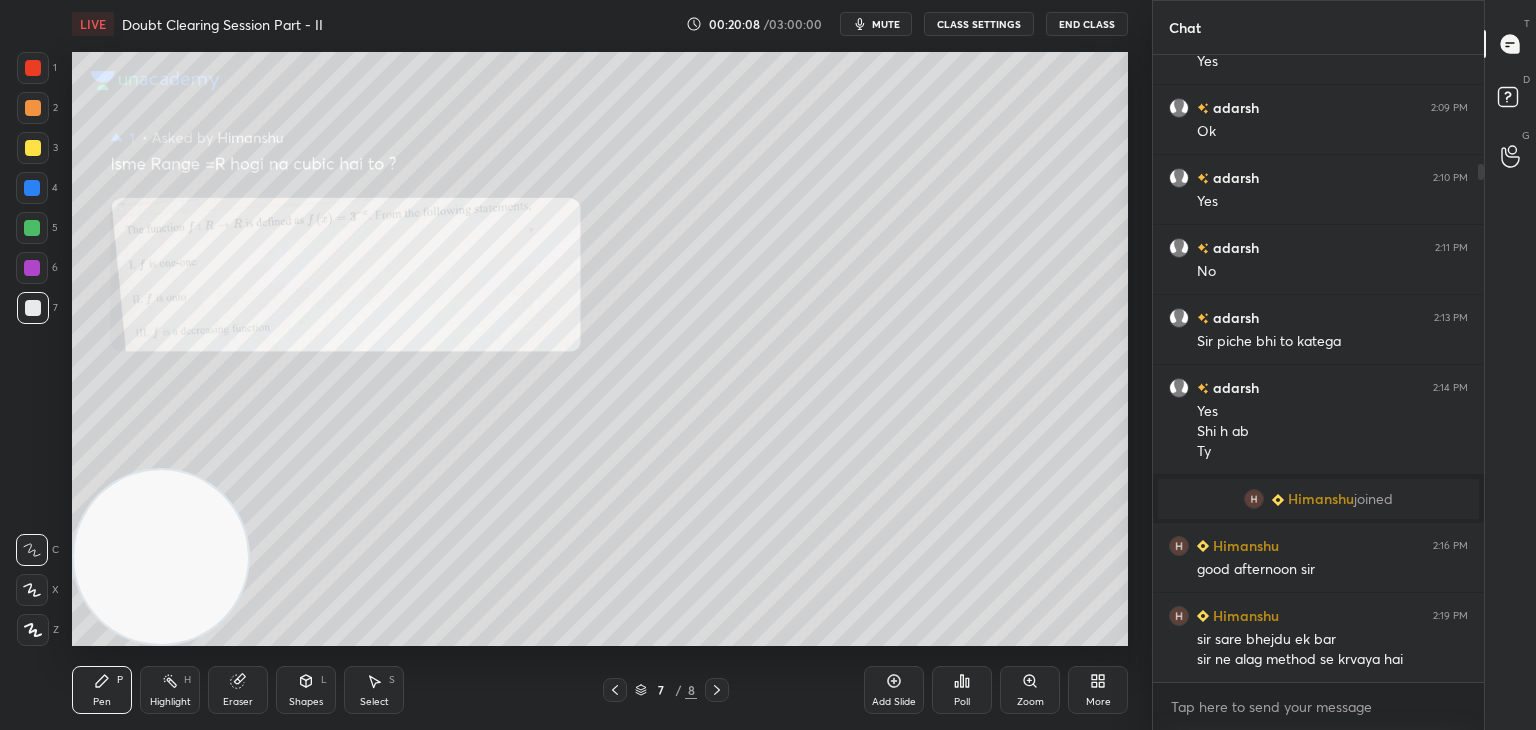 click on "Zoom" at bounding box center [1030, 690] 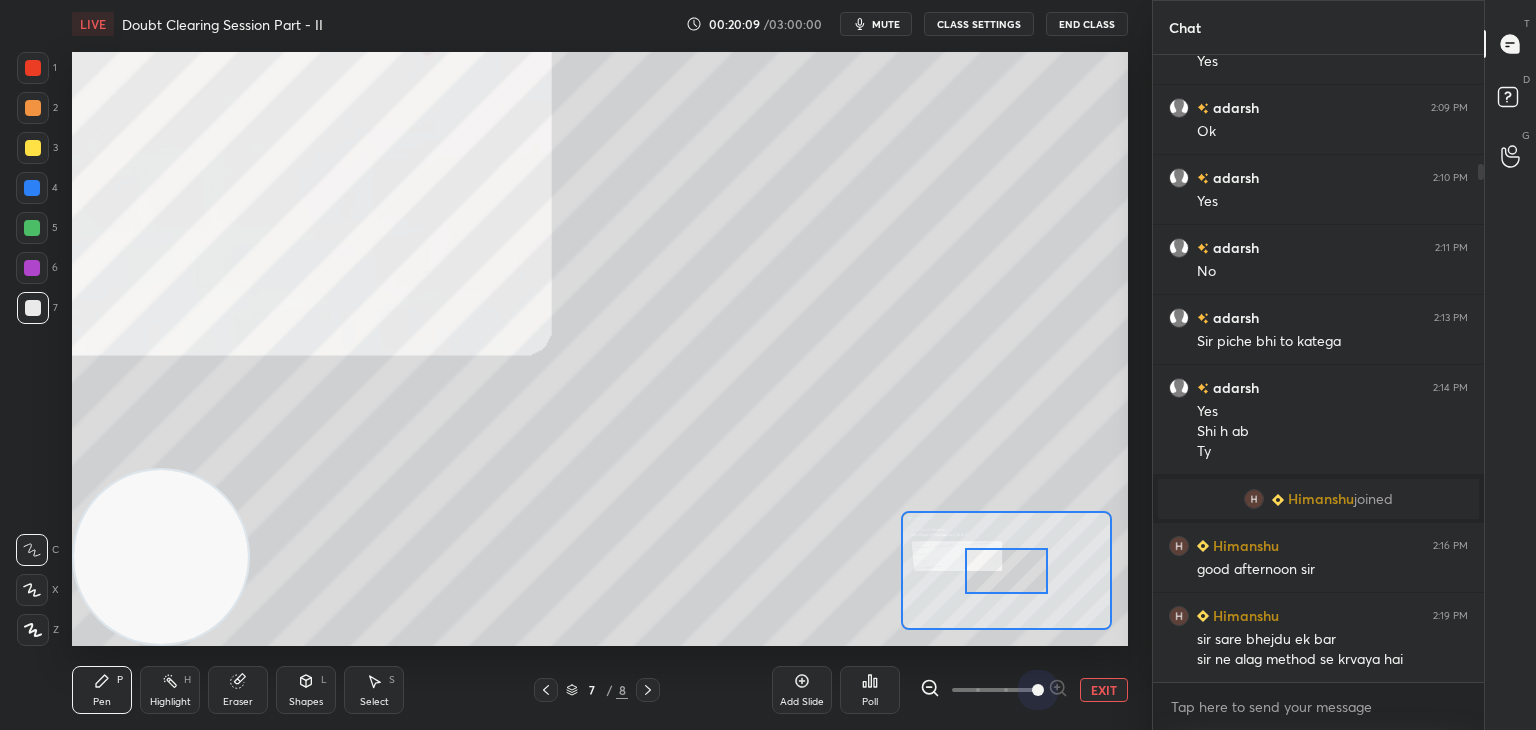 click at bounding box center [994, 690] 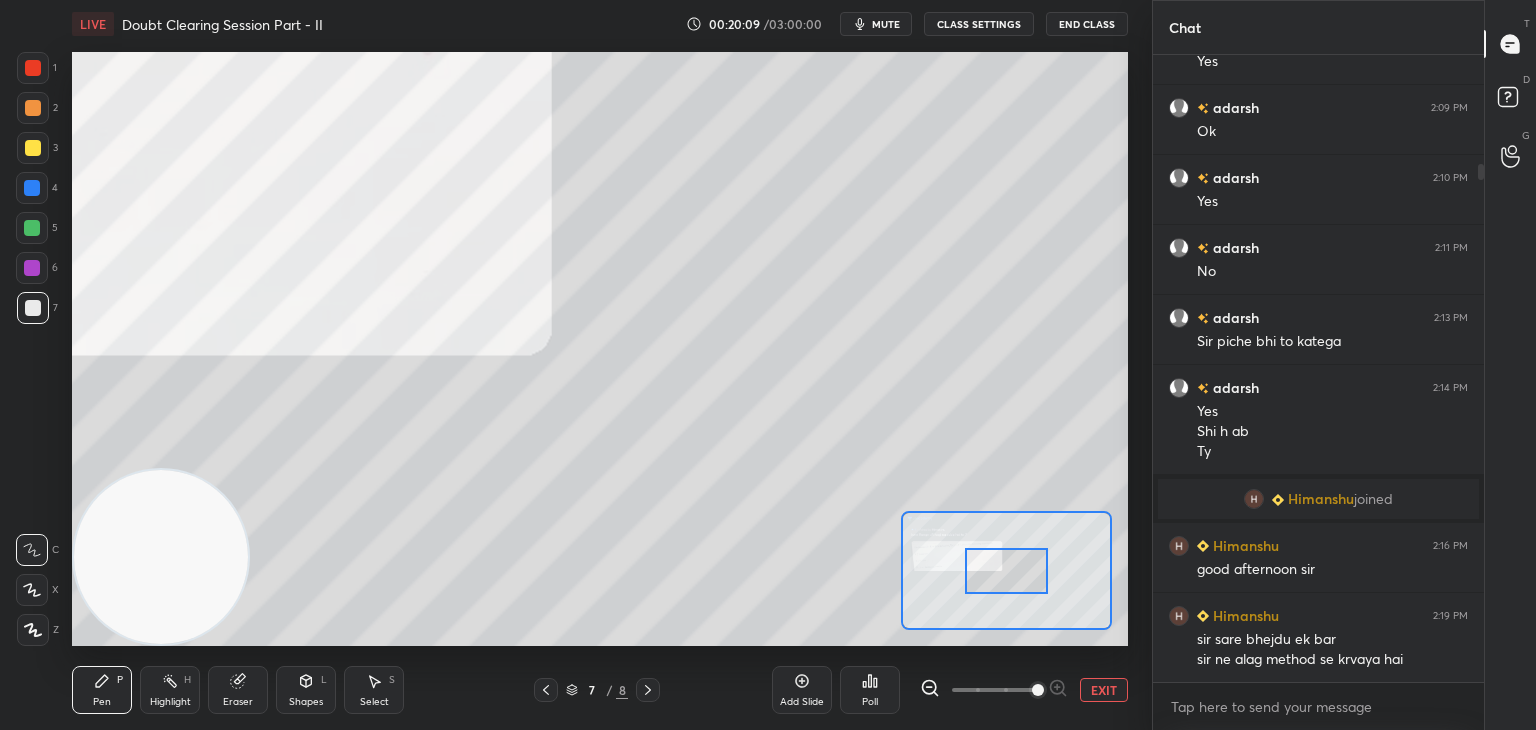 click at bounding box center (1038, 690) 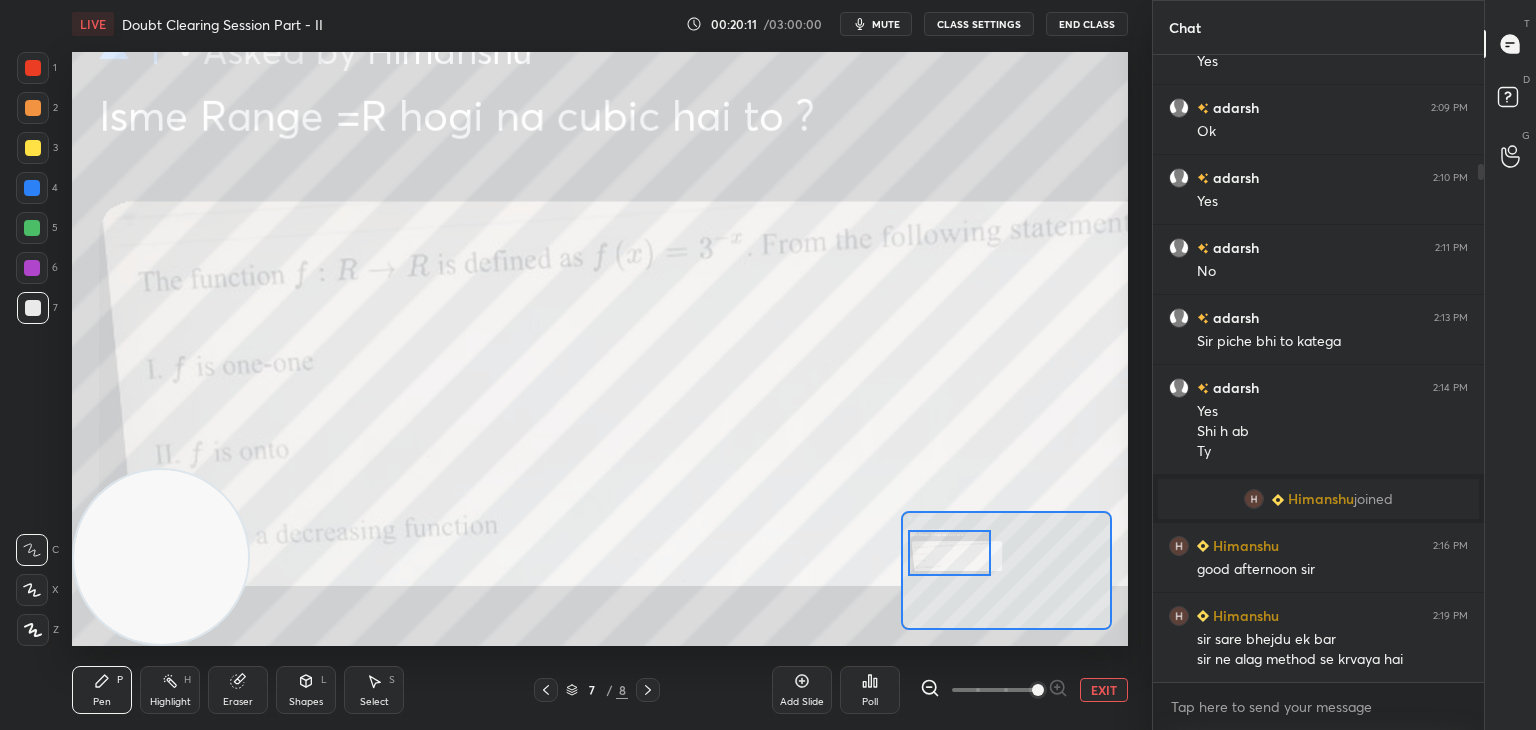 drag, startPoint x: 1005, startPoint y: 579, endPoint x: 964, endPoint y: 565, distance: 43.32436 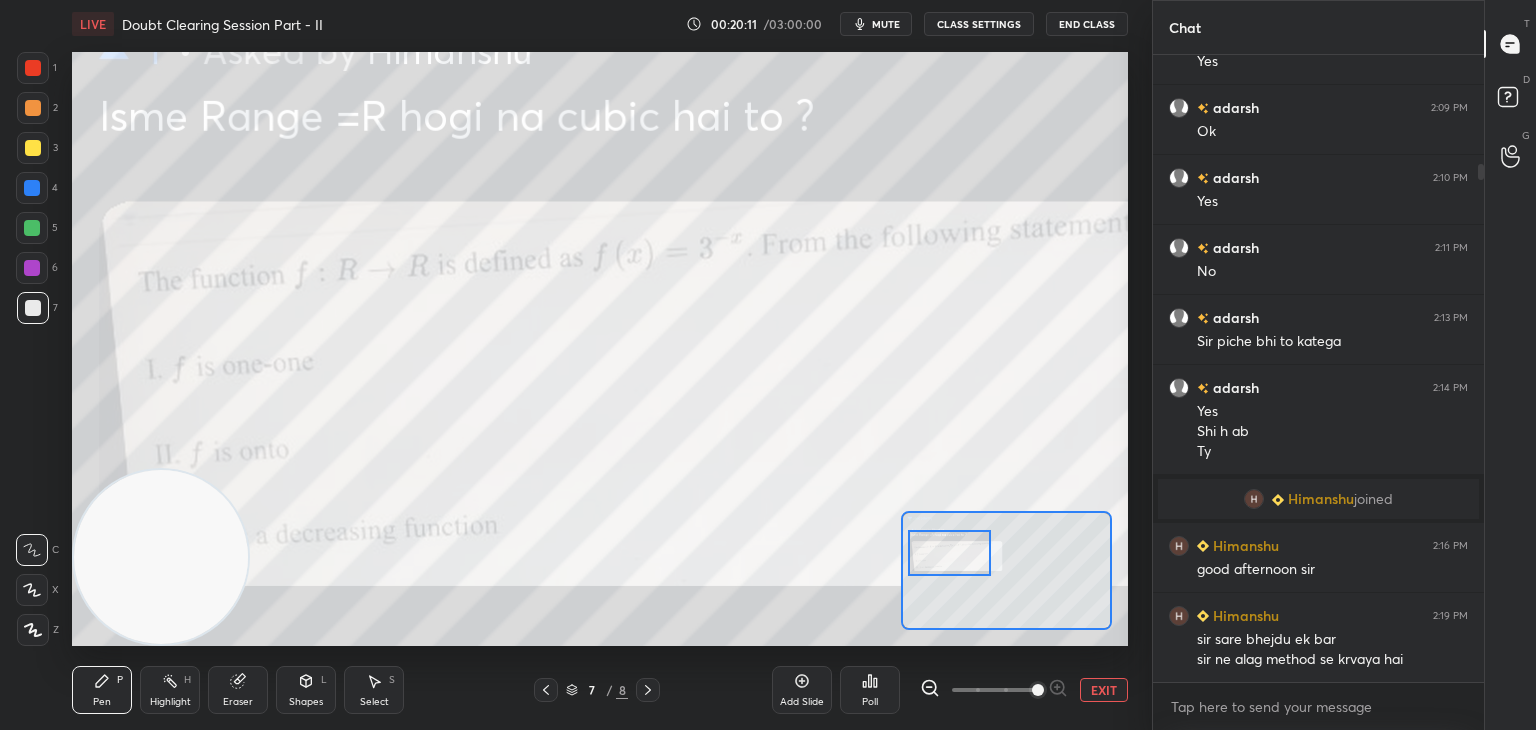 click at bounding box center [949, 553] 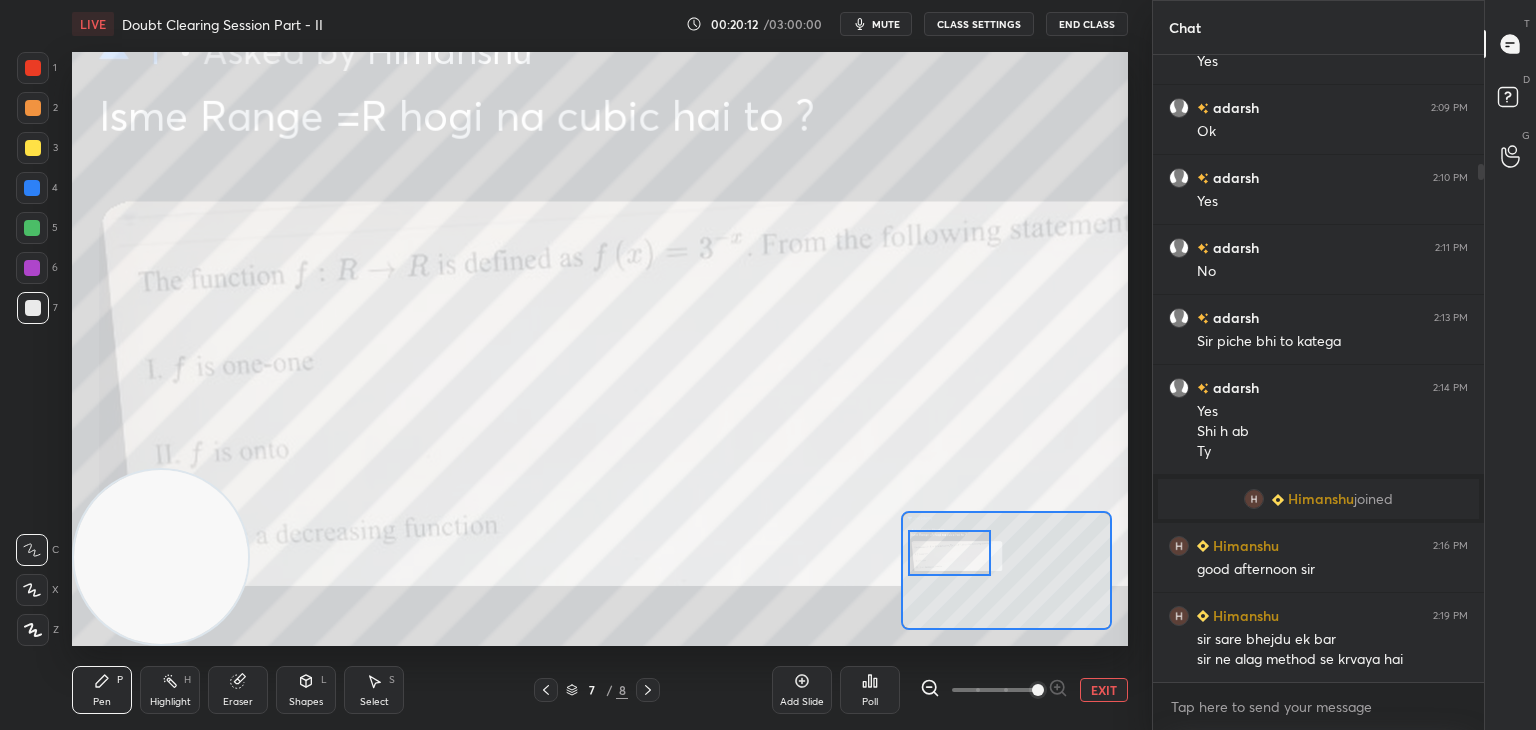 click at bounding box center [1038, 690] 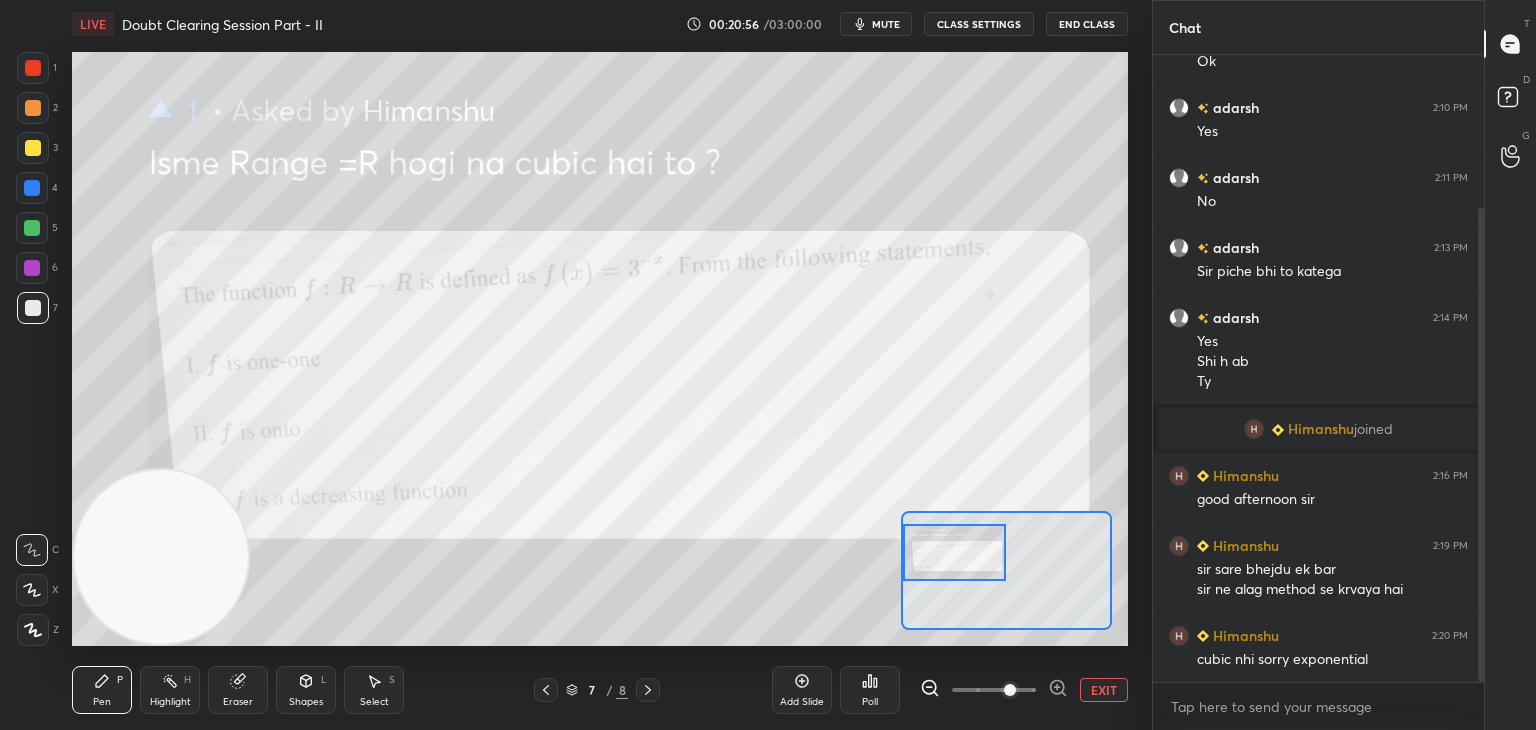 scroll, scrollTop: 222, scrollLeft: 0, axis: vertical 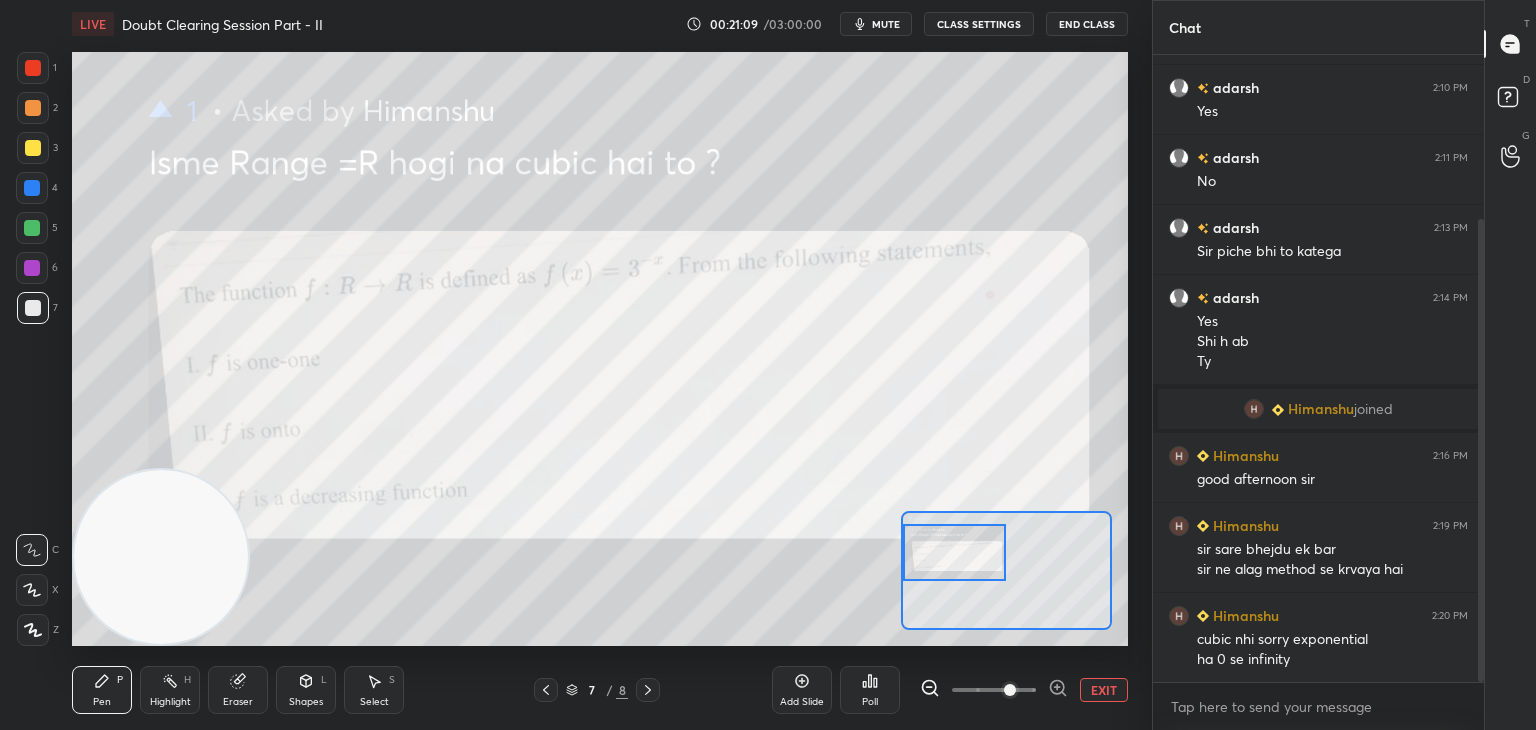 click on "EXIT" at bounding box center [1104, 690] 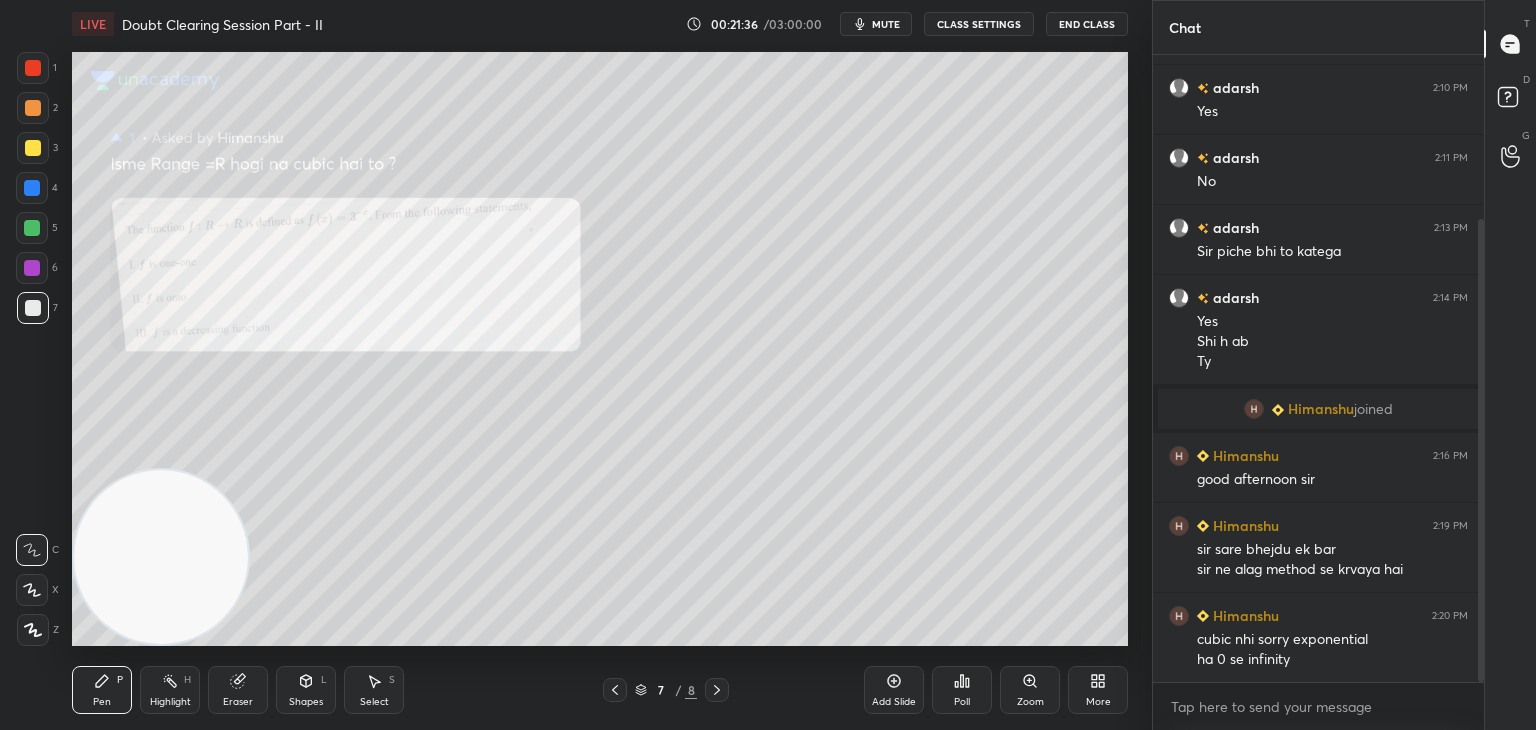 scroll, scrollTop: 308, scrollLeft: 0, axis: vertical 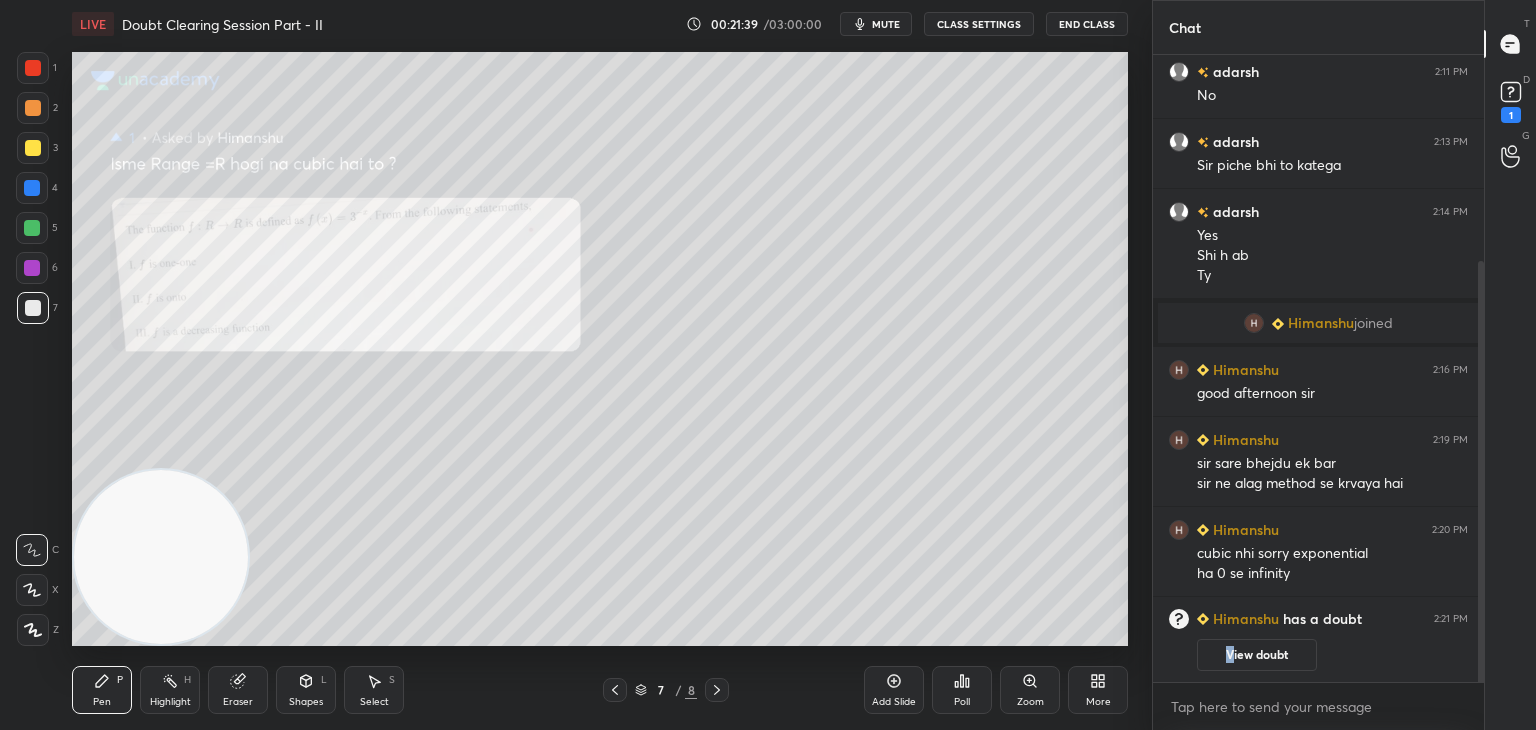 click on "View doubt" at bounding box center (1257, 655) 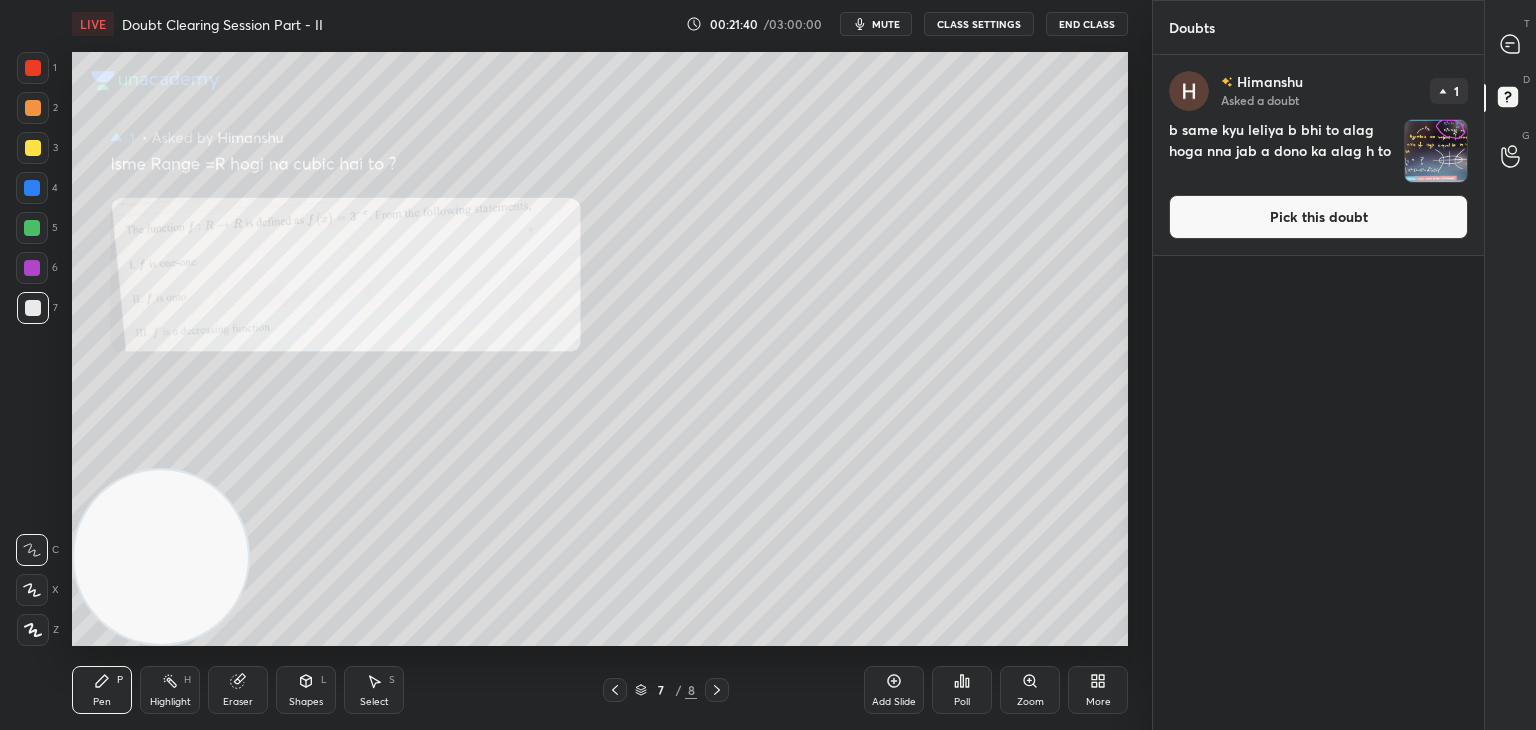 click on "Pick this doubt" at bounding box center (1318, 217) 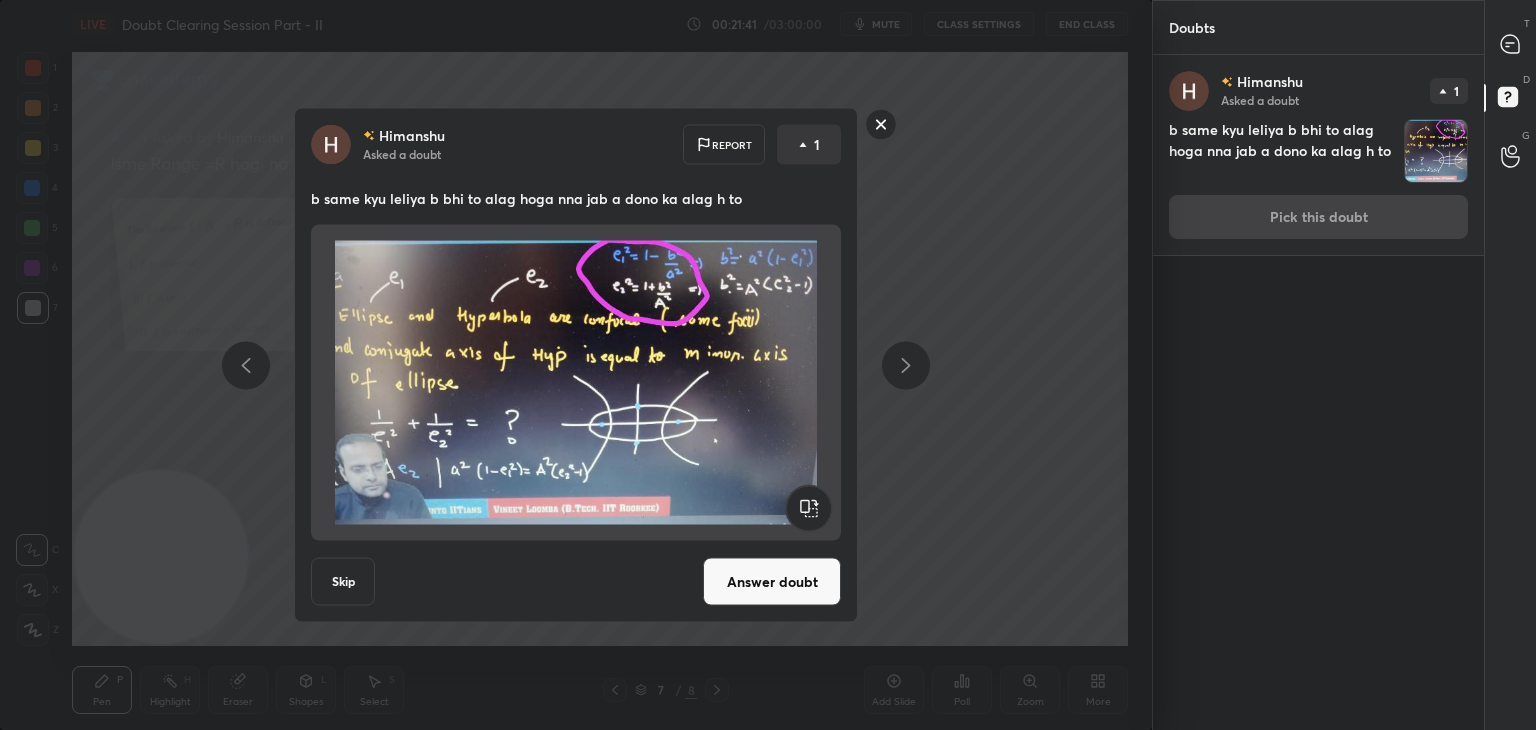 click on "Answer doubt" at bounding box center [772, 582] 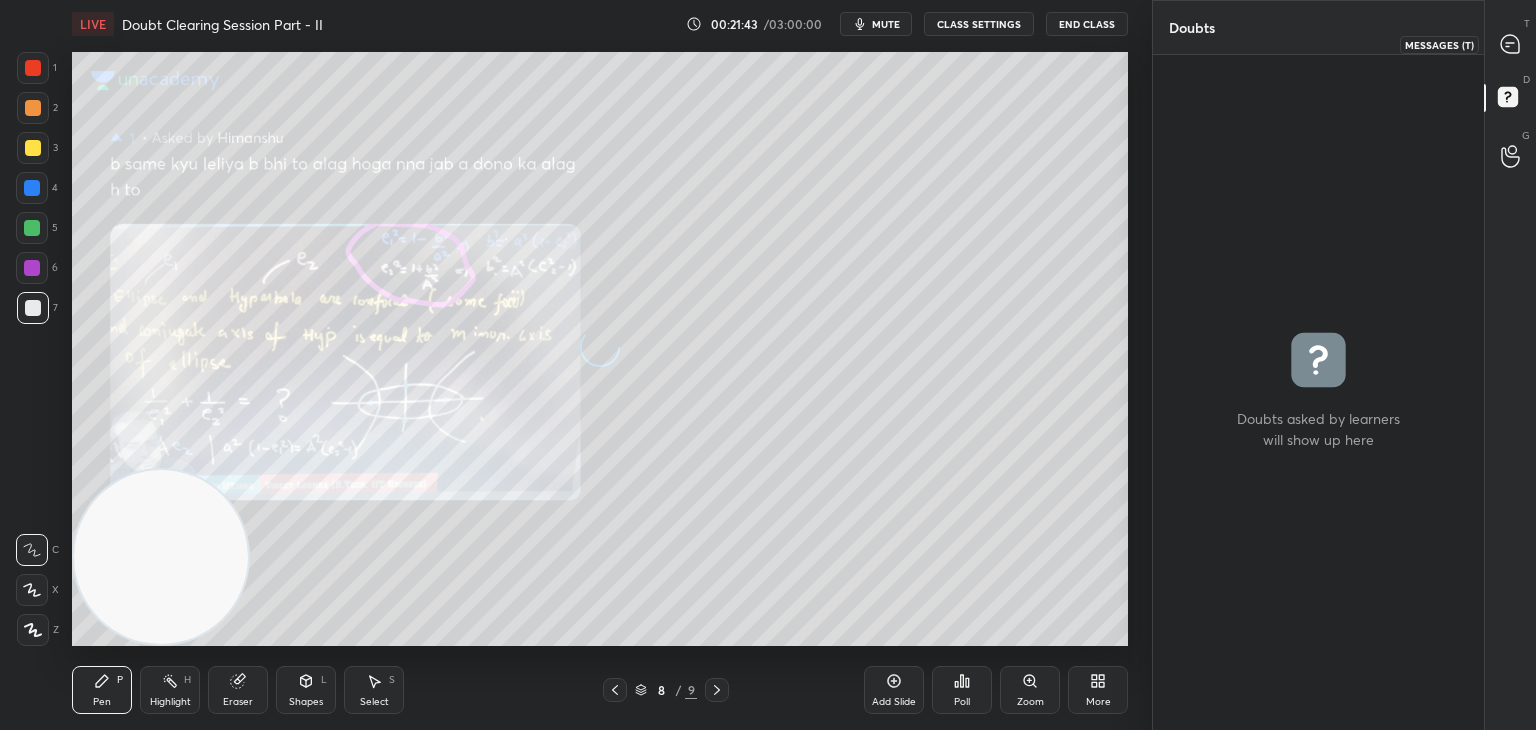 click 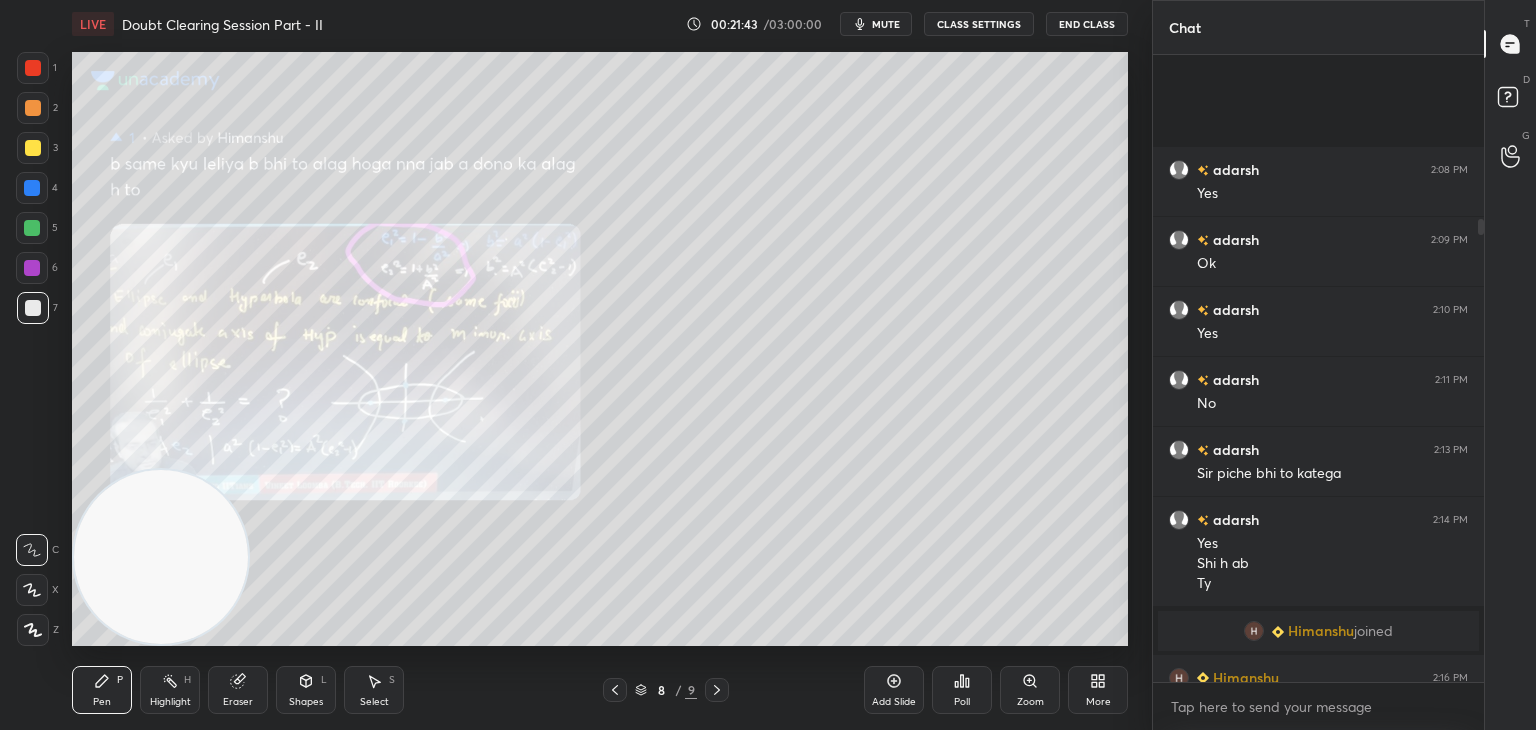 scroll, scrollTop: 222, scrollLeft: 0, axis: vertical 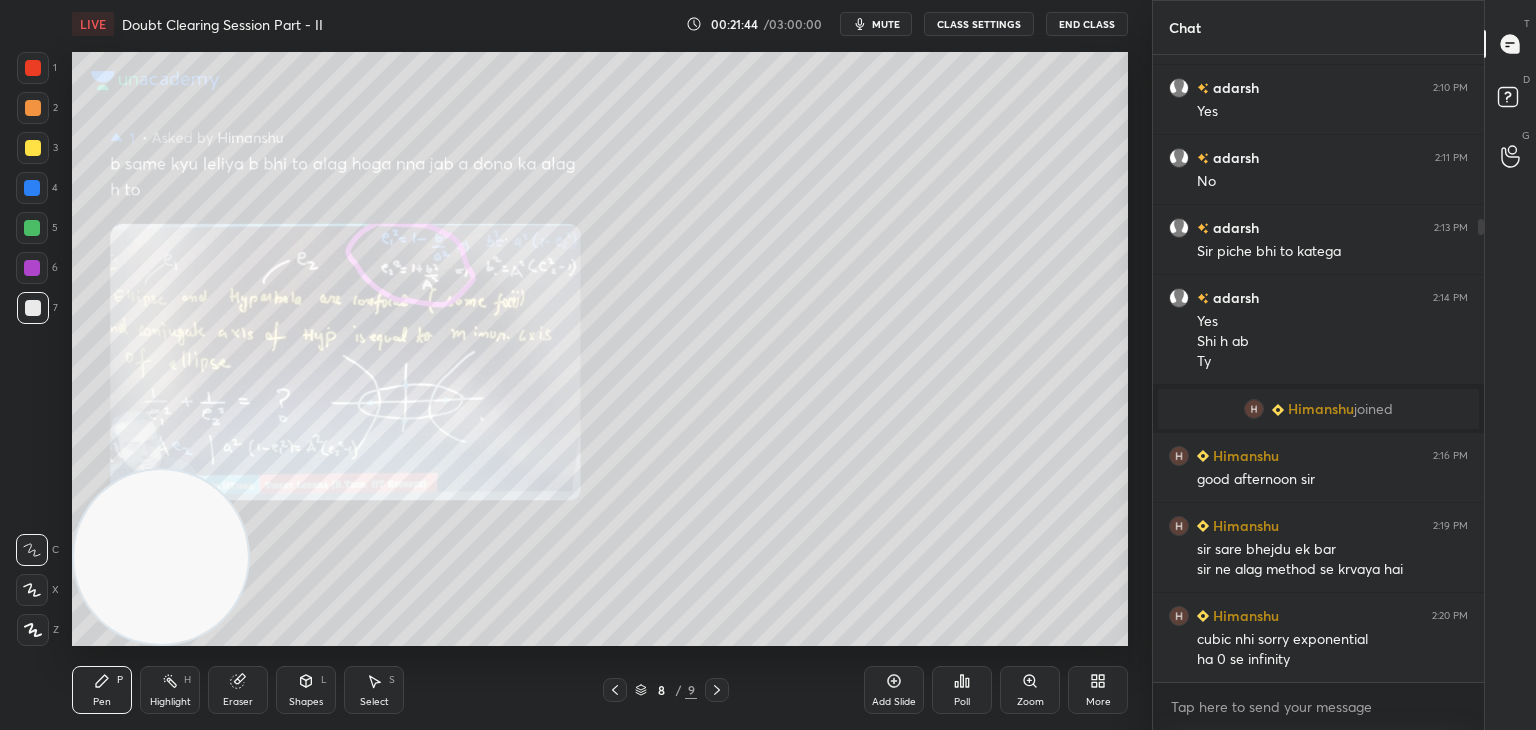 click on "Zoom" at bounding box center (1030, 690) 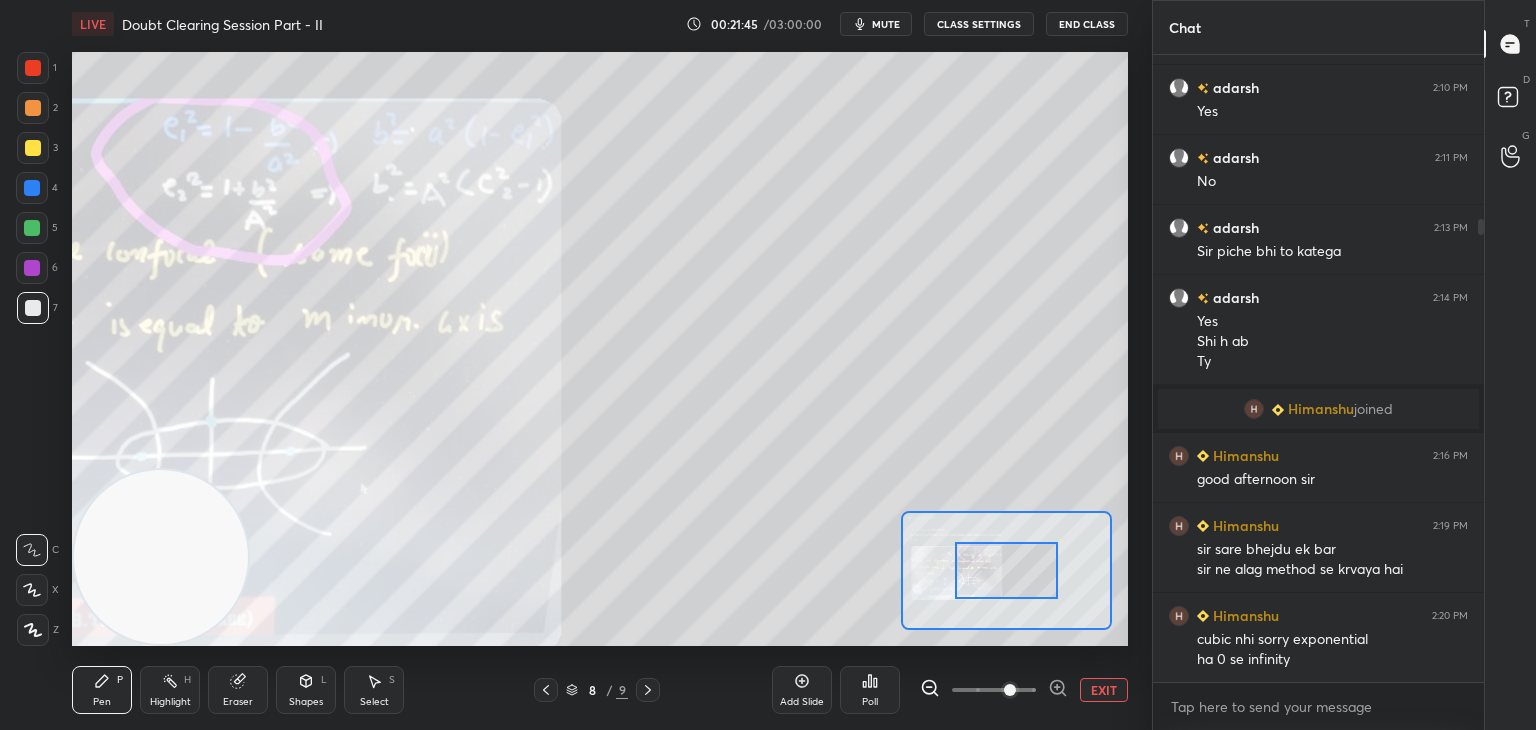 click at bounding box center [994, 690] 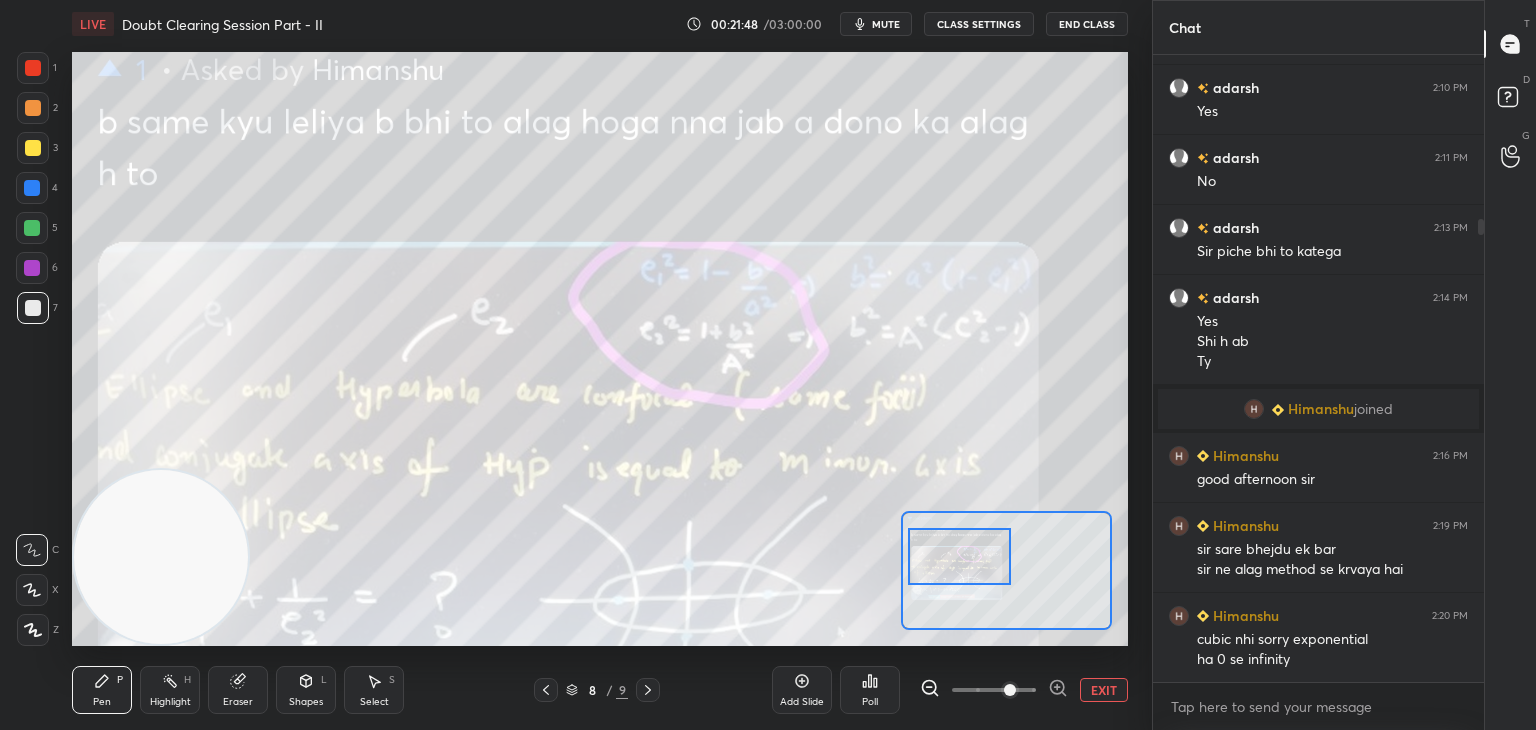 click at bounding box center (960, 556) 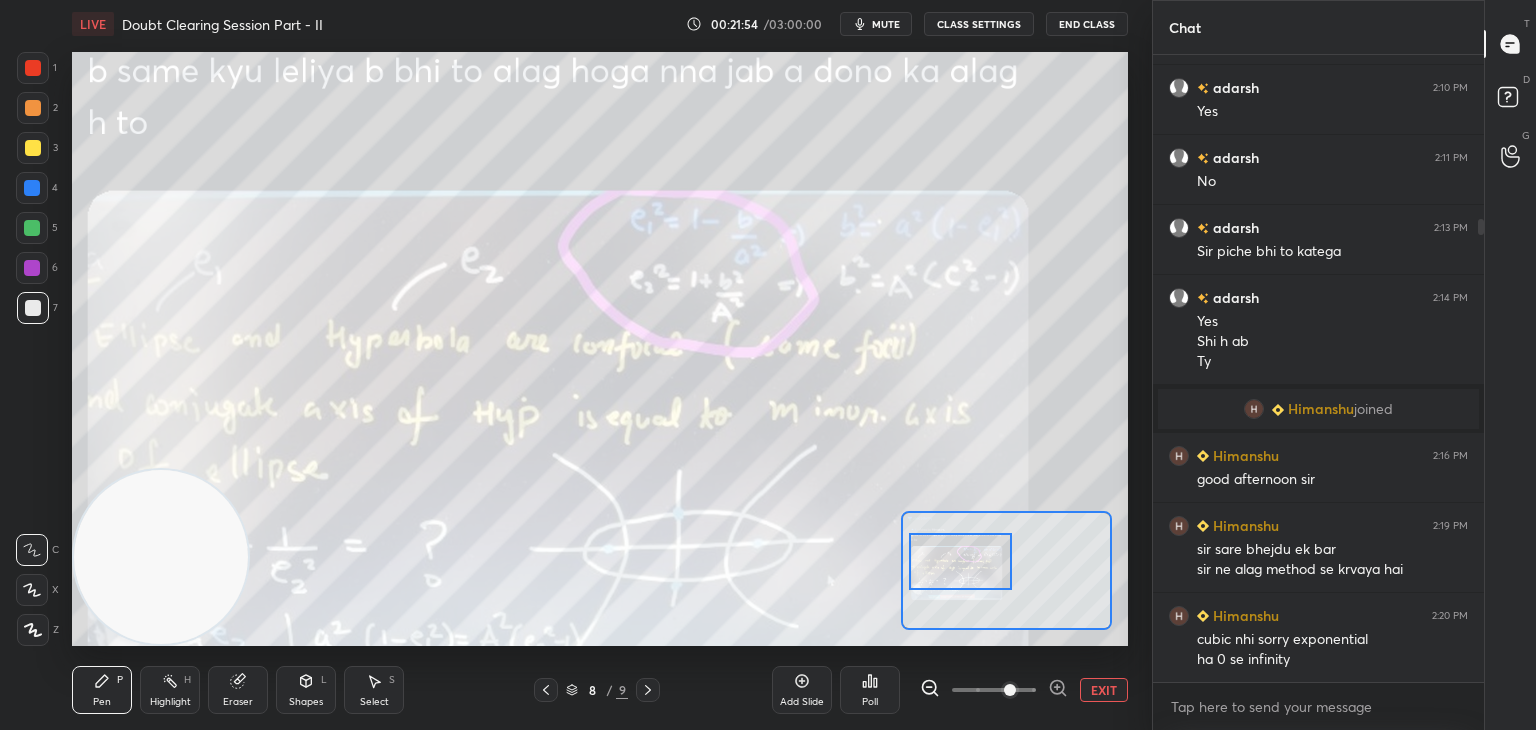 click at bounding box center (961, 561) 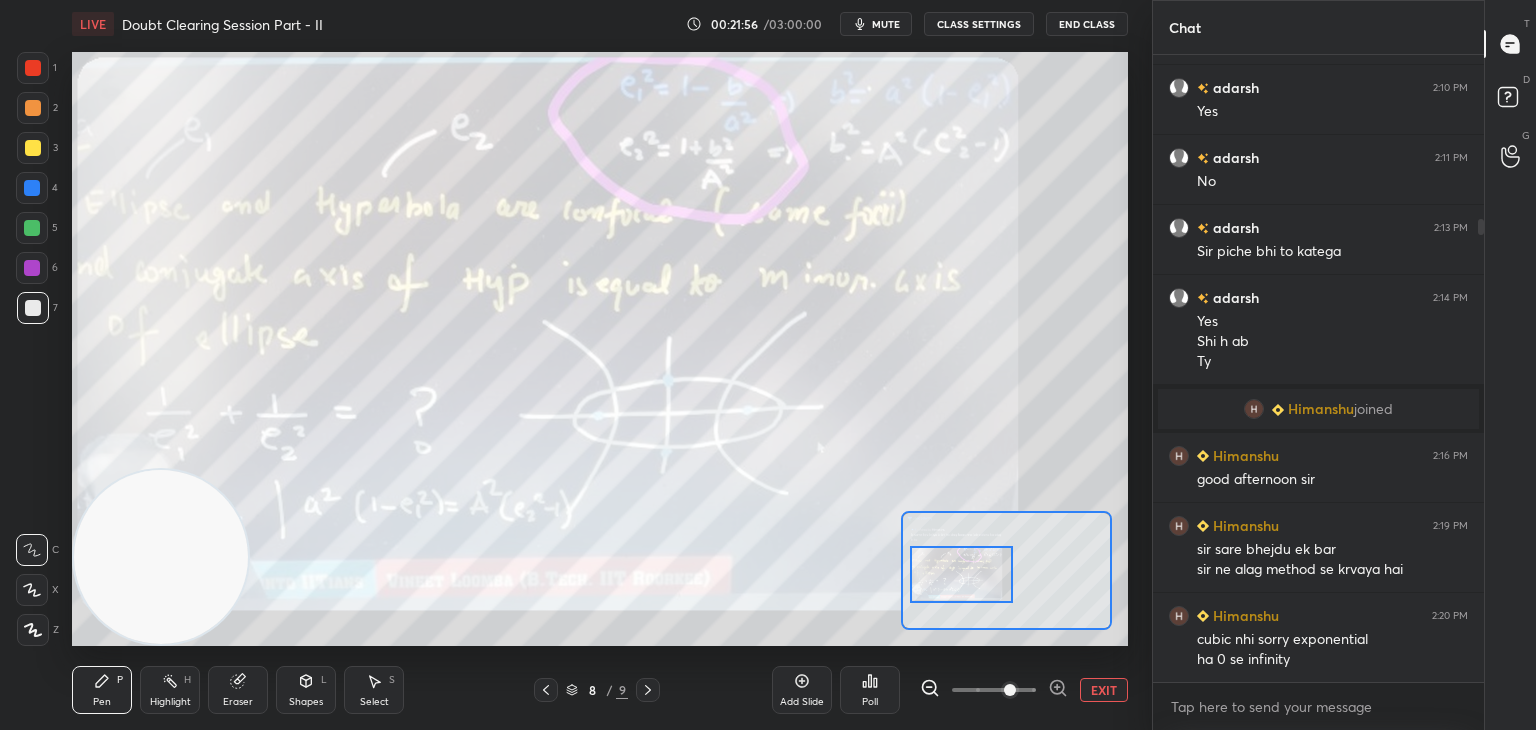 drag, startPoint x: 972, startPoint y: 570, endPoint x: 964, endPoint y: 577, distance: 10.630146 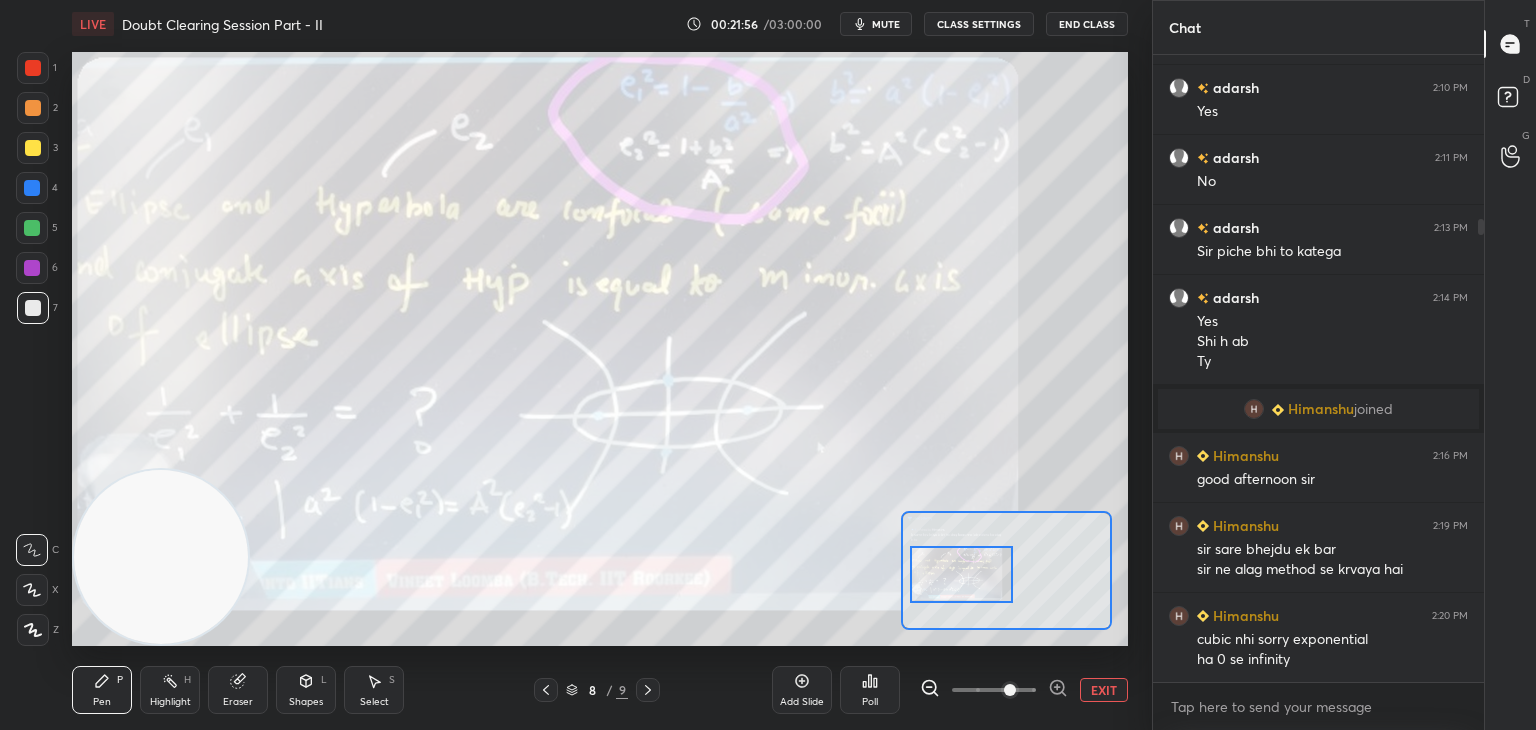 click at bounding box center (962, 574) 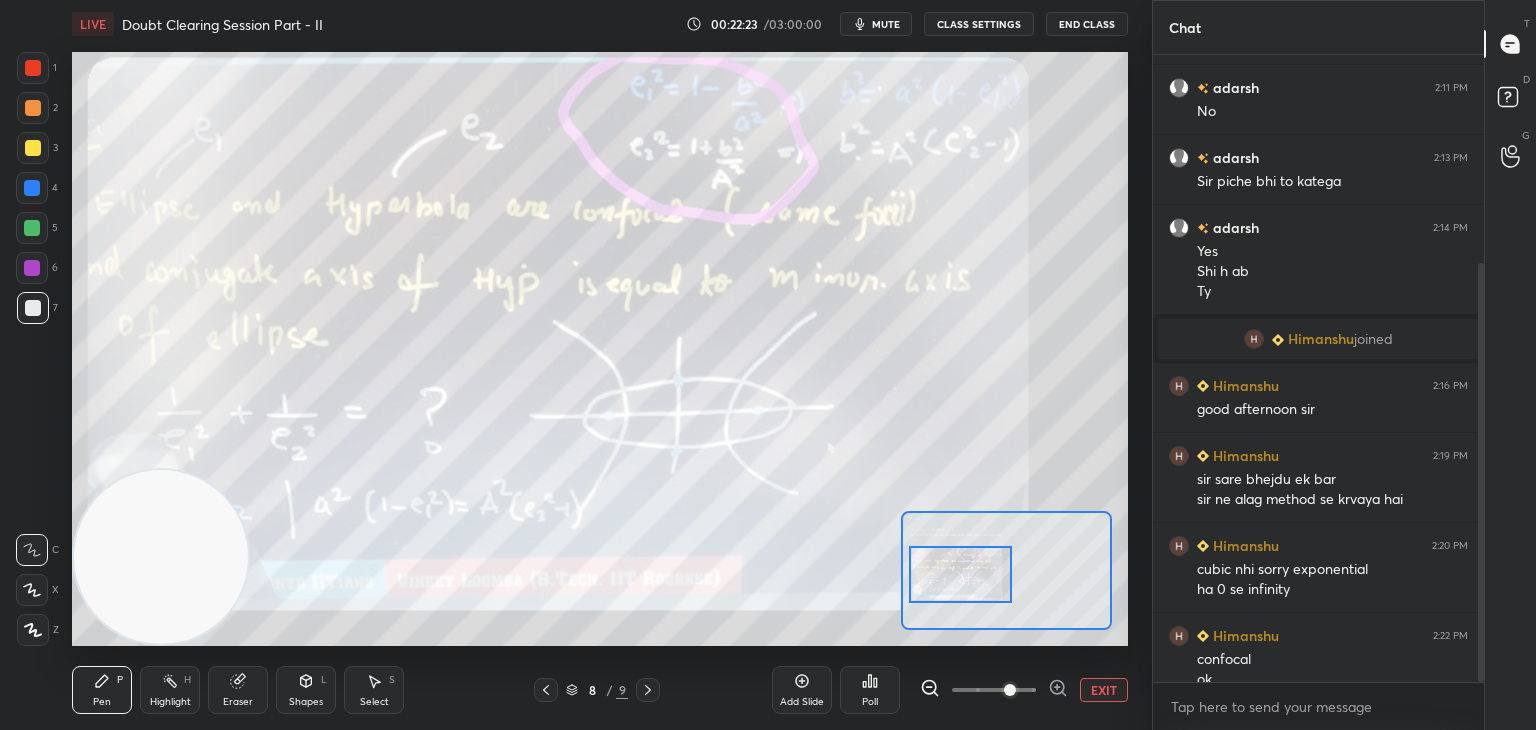 scroll, scrollTop: 312, scrollLeft: 0, axis: vertical 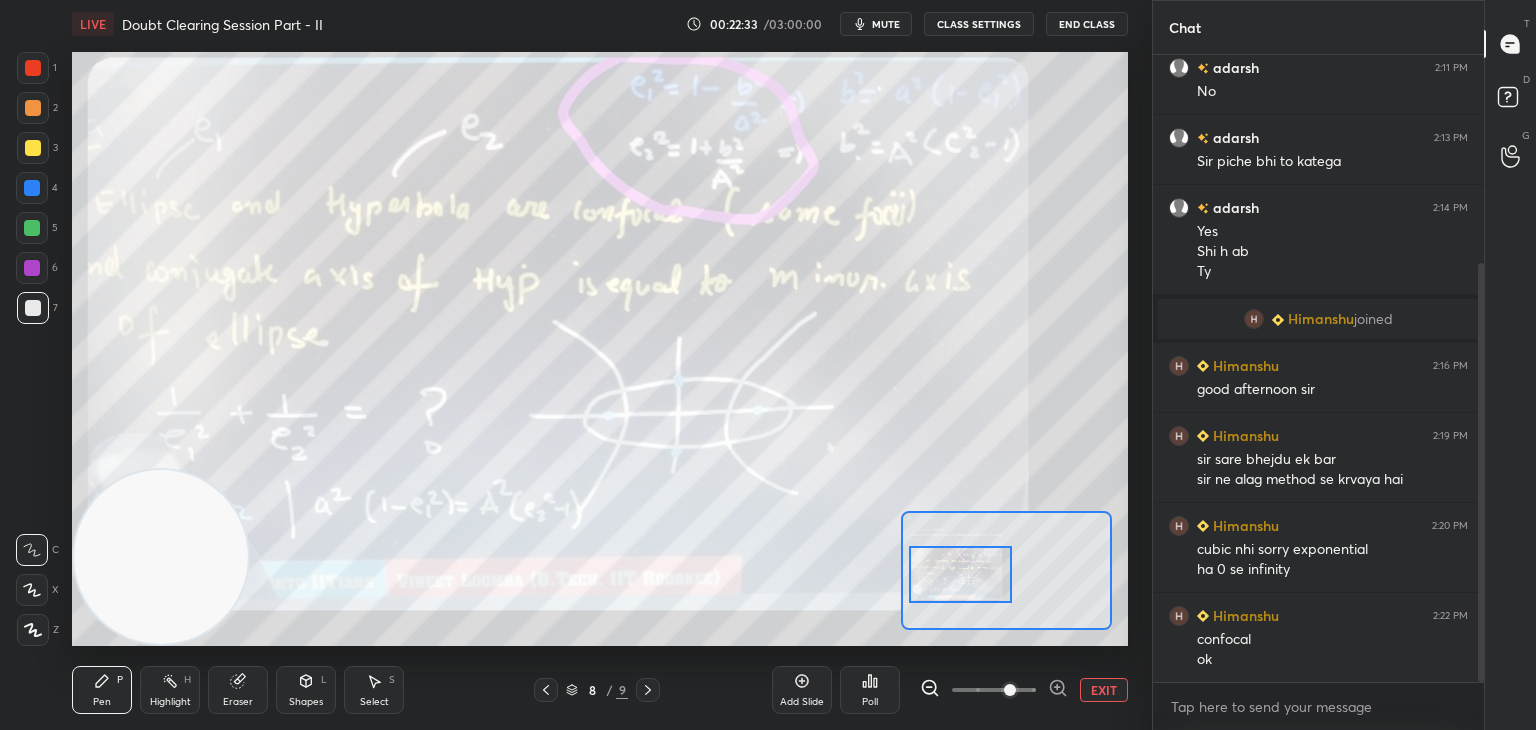 click on "Add Slide Poll EXIT" at bounding box center [950, 690] 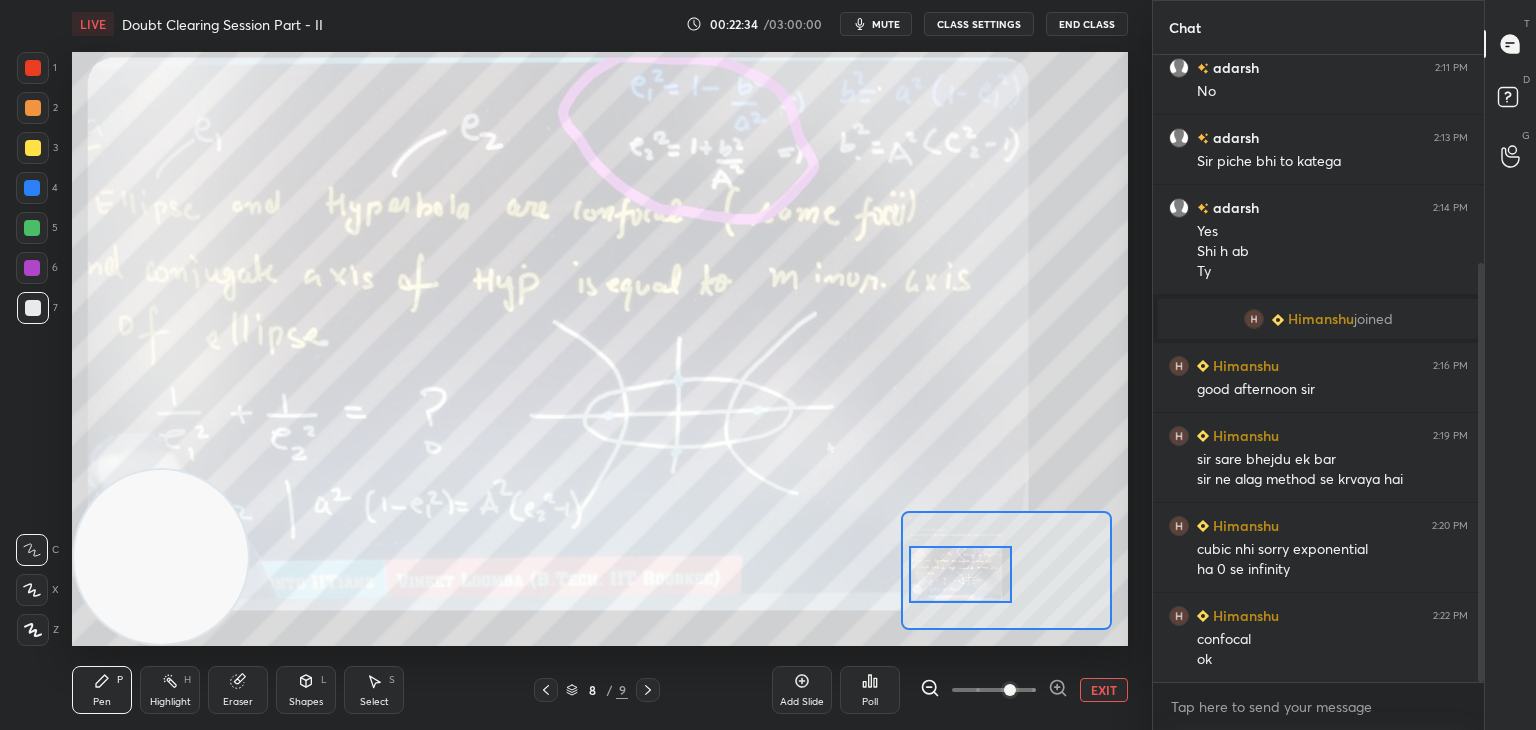 click on "EXIT" at bounding box center [1104, 690] 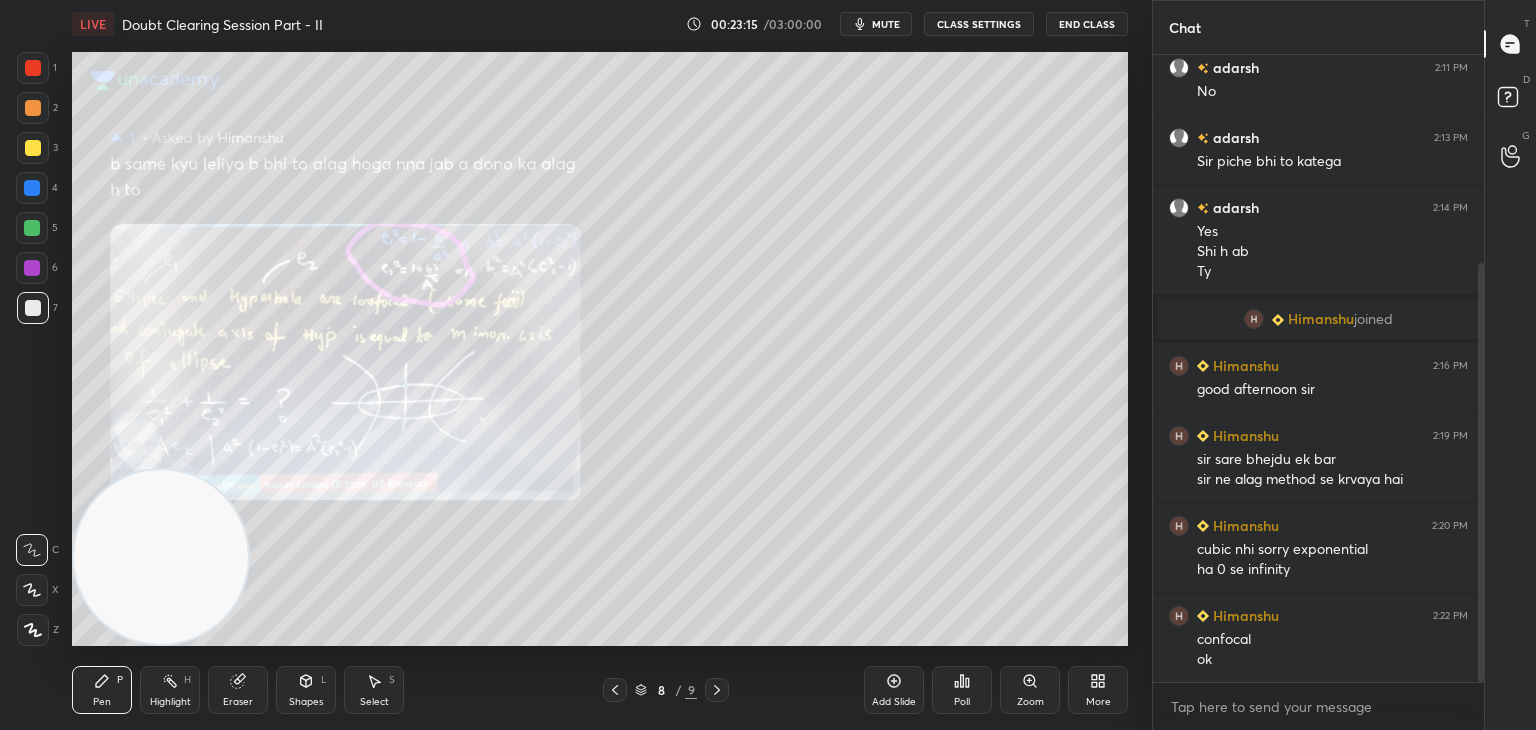 scroll, scrollTop: 382, scrollLeft: 0, axis: vertical 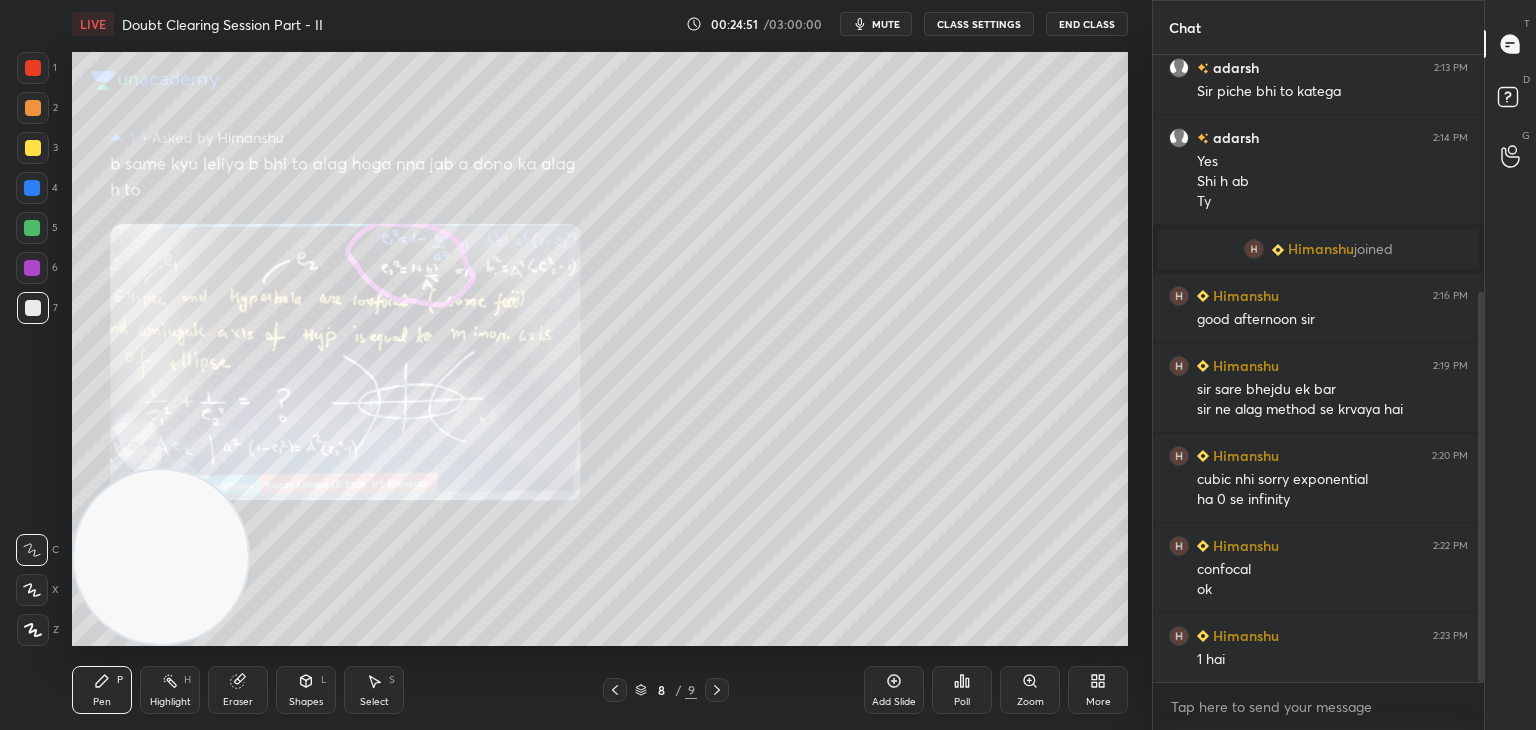 click on "mute" at bounding box center [876, 24] 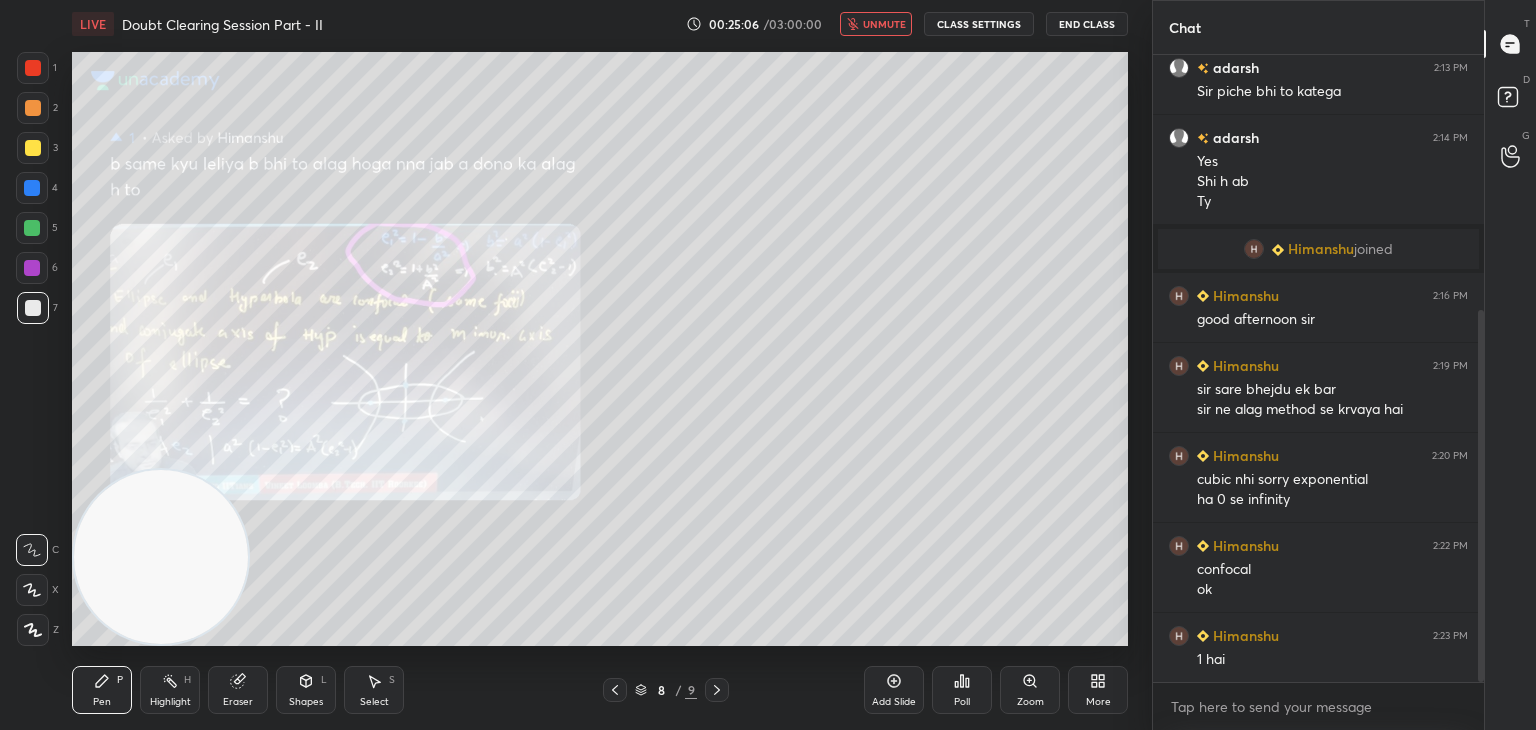 scroll, scrollTop: 430, scrollLeft: 0, axis: vertical 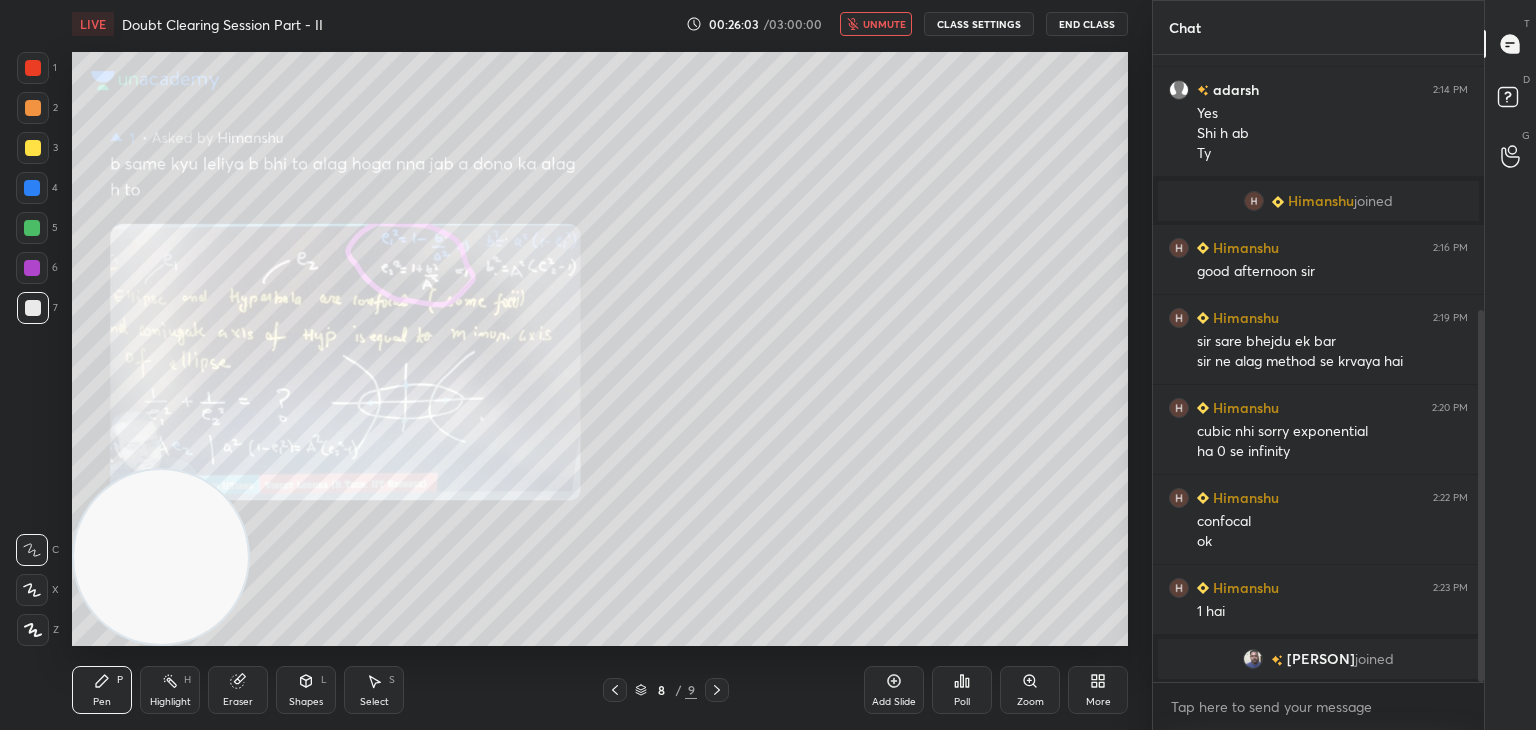 click on "unmute" at bounding box center (884, 24) 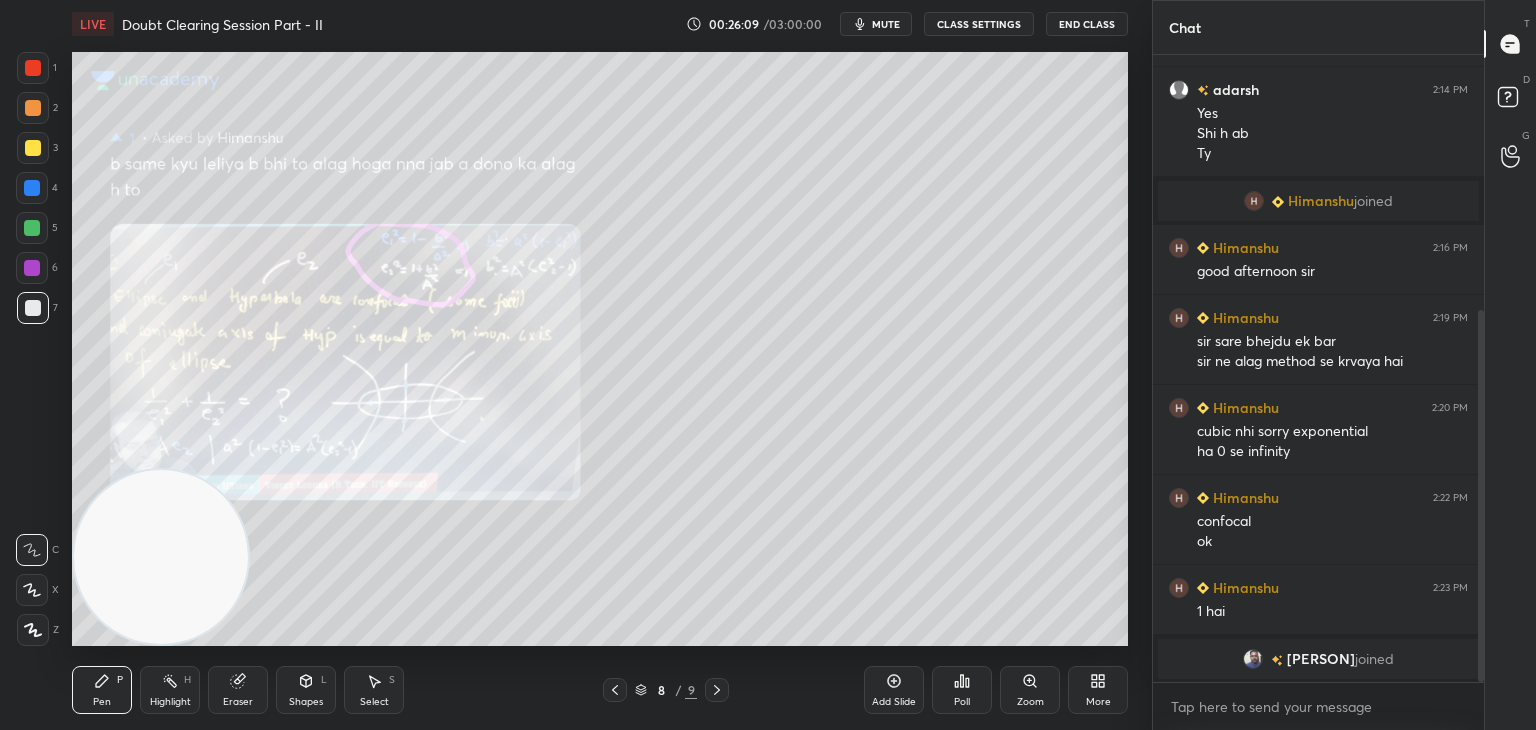drag, startPoint x: 888, startPoint y: 17, endPoint x: 873, endPoint y: 26, distance: 17.492855 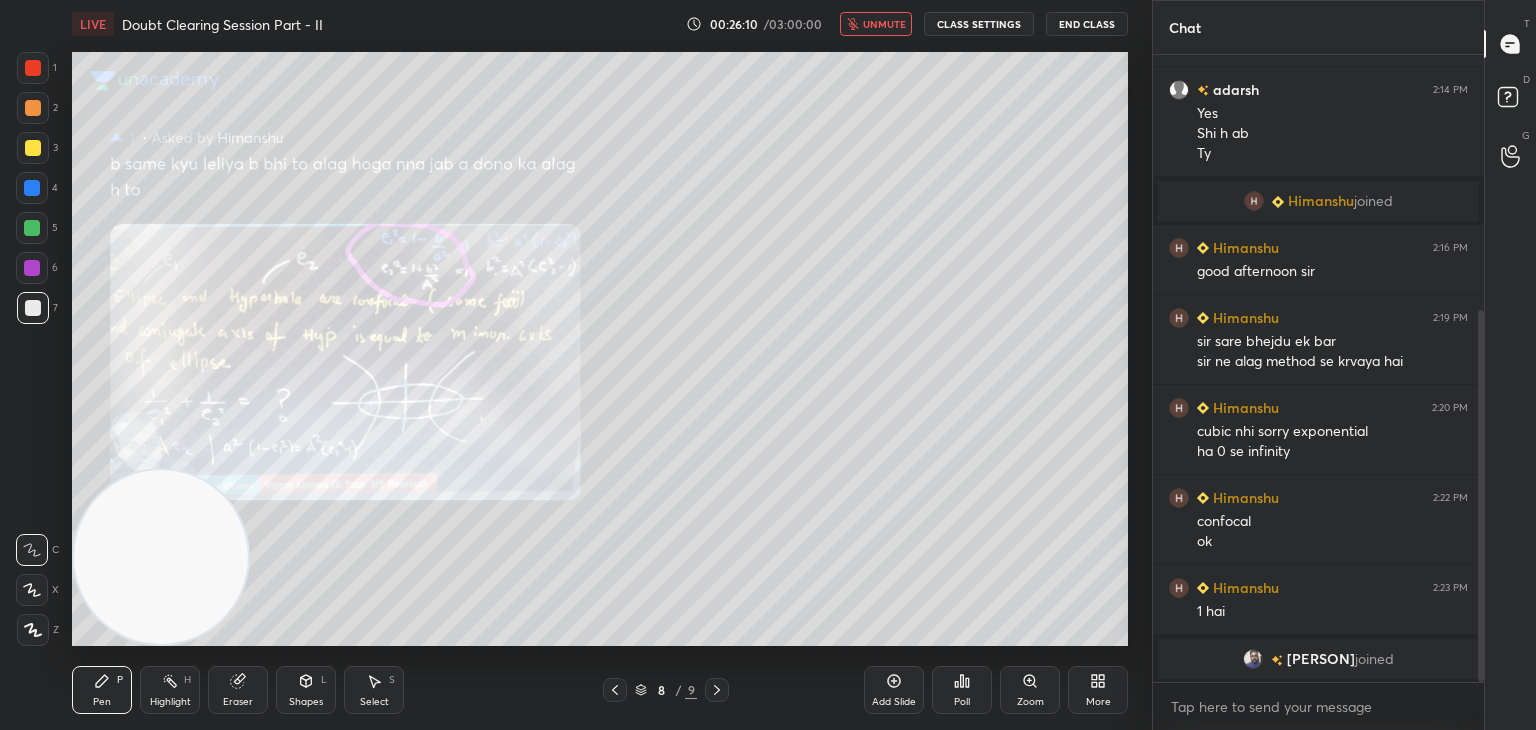 click 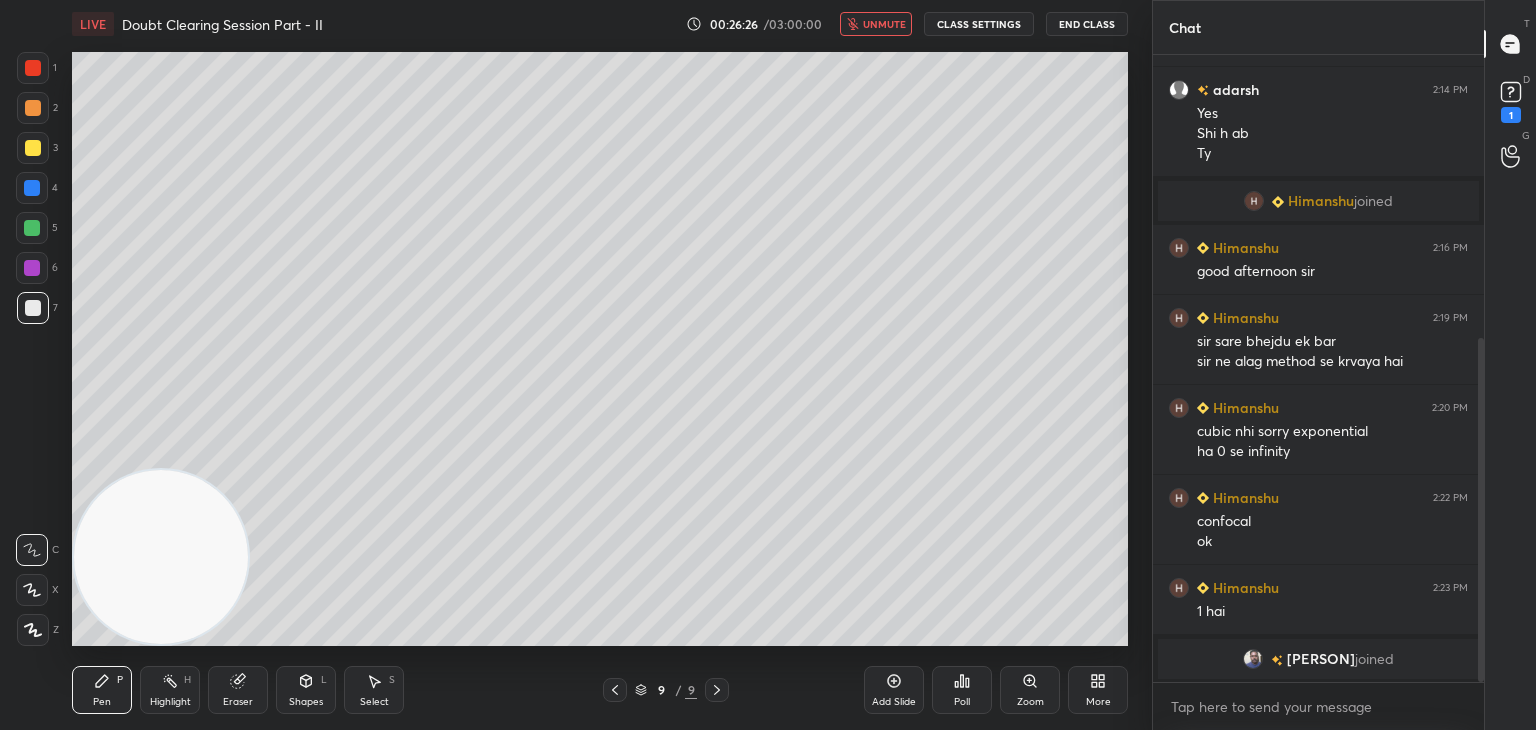 scroll, scrollTop: 516, scrollLeft: 0, axis: vertical 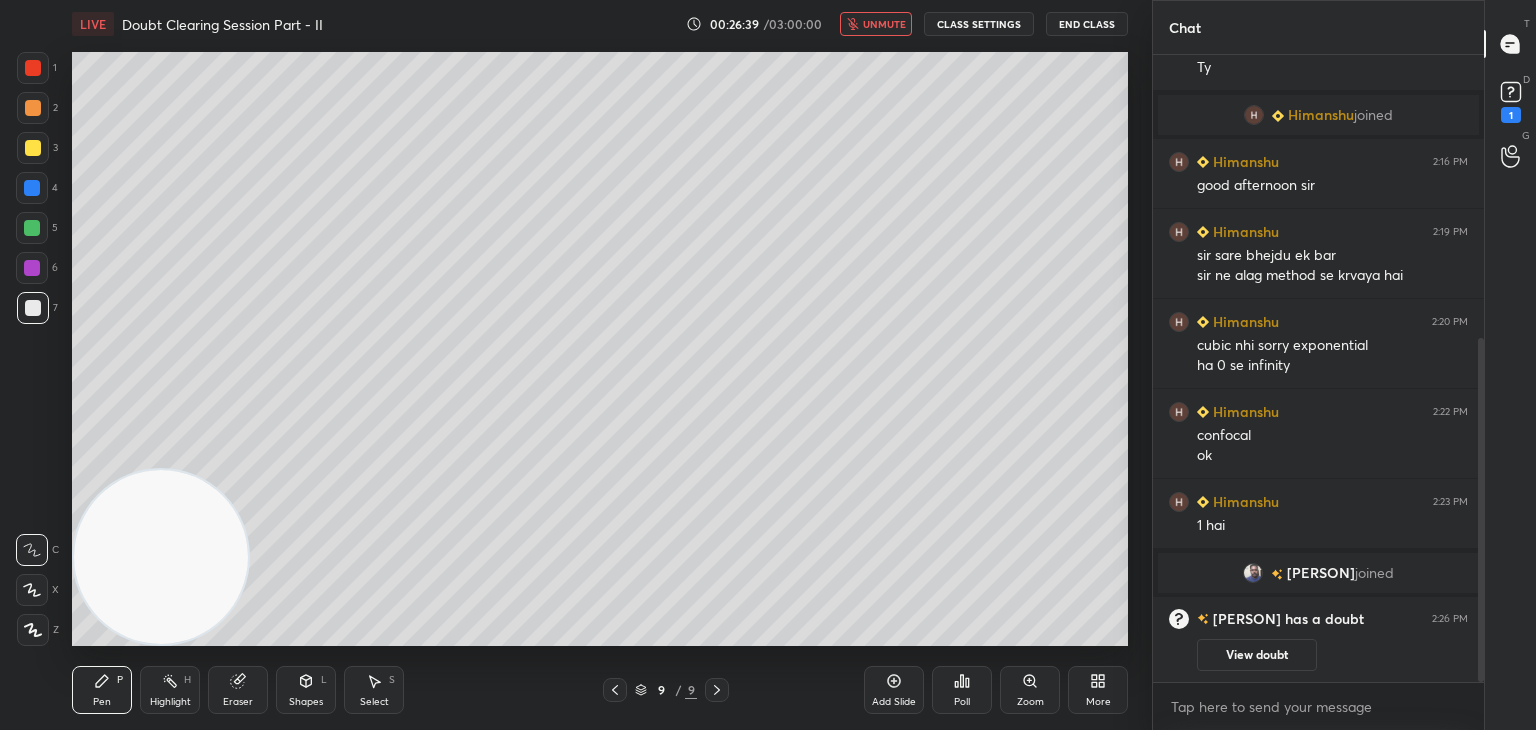 click 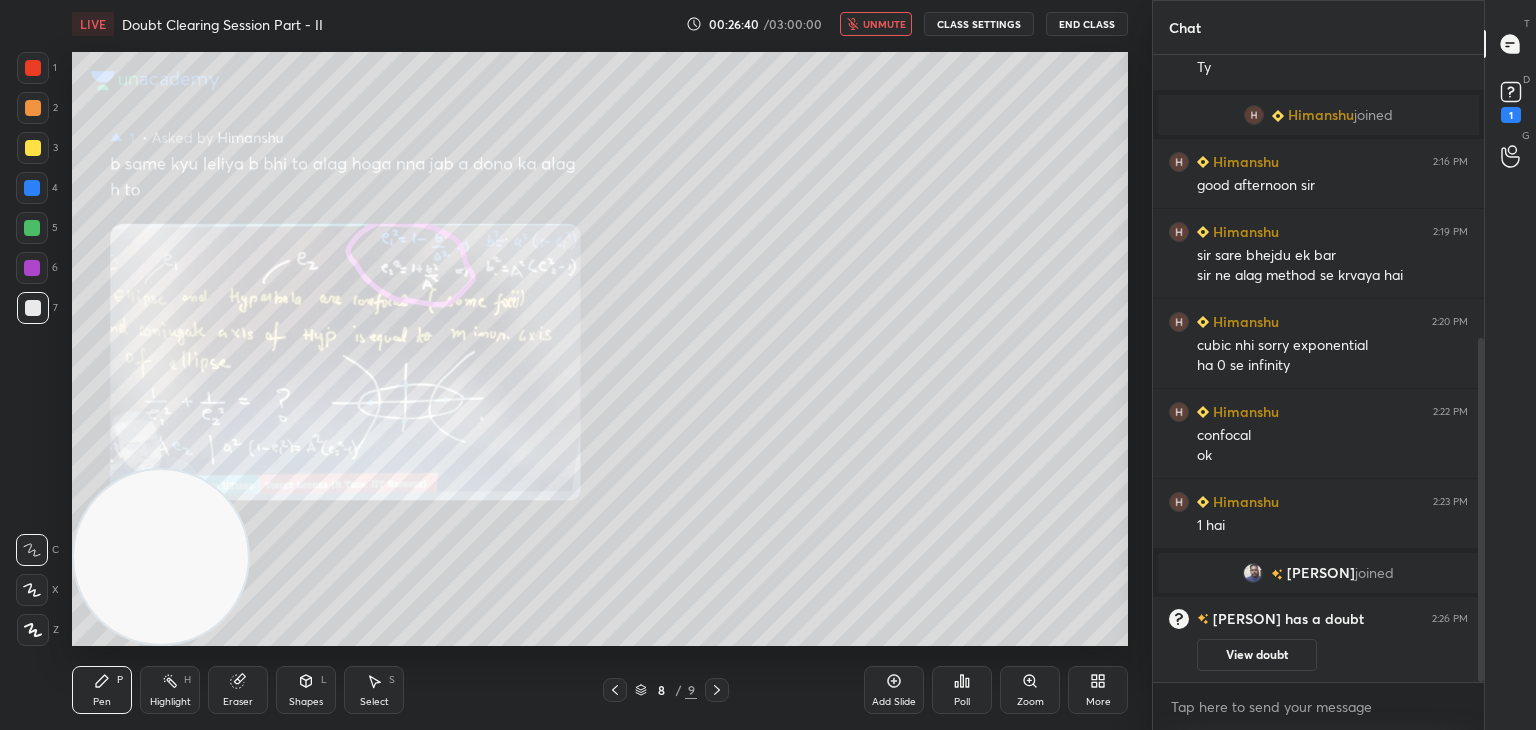 drag, startPoint x: 1256, startPoint y: 661, endPoint x: 1261, endPoint y: 646, distance: 15.811388 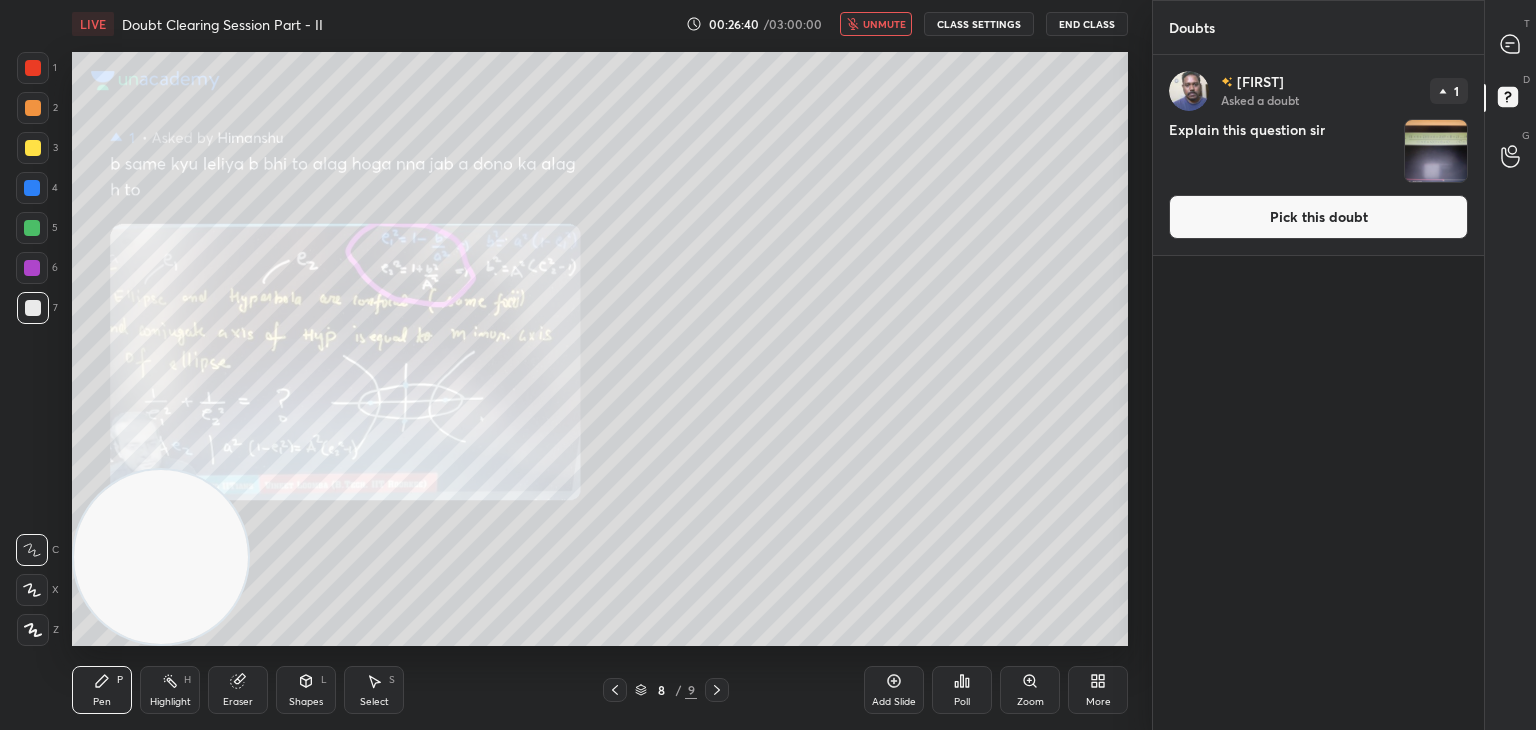 click on "Pick this doubt" at bounding box center (1318, 217) 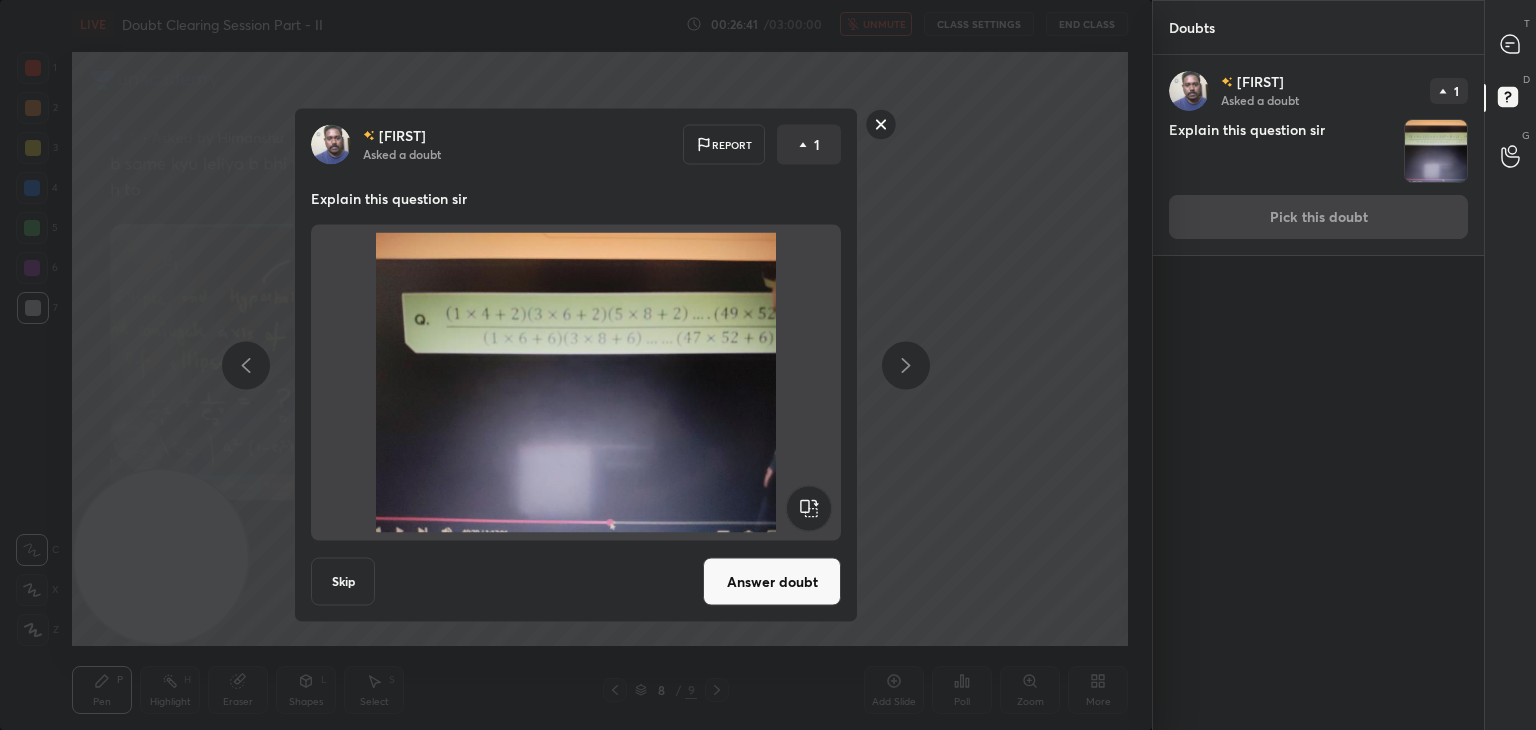 click on "Answer doubt" at bounding box center [772, 582] 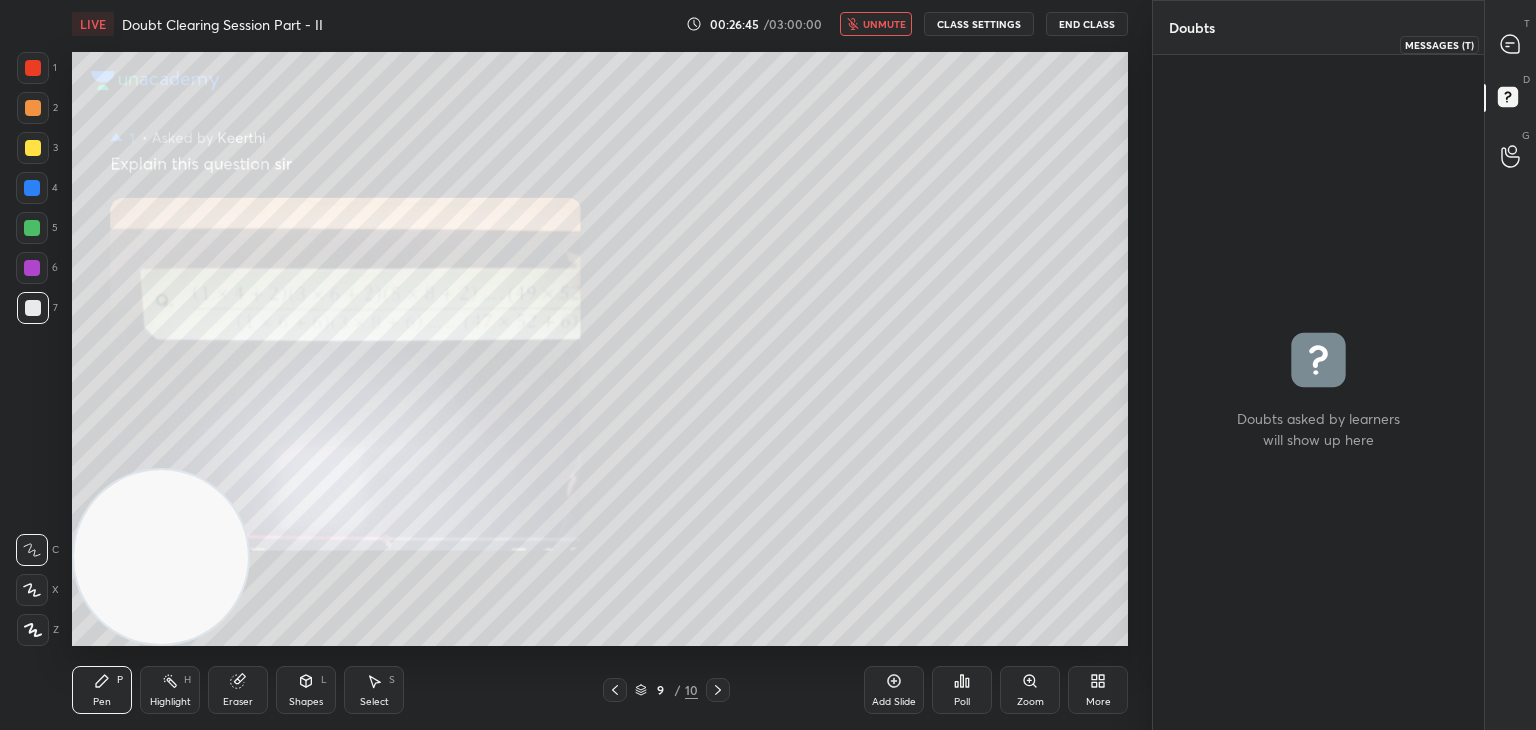 drag, startPoint x: 1508, startPoint y: 51, endPoint x: 1498, endPoint y: 54, distance: 10.440307 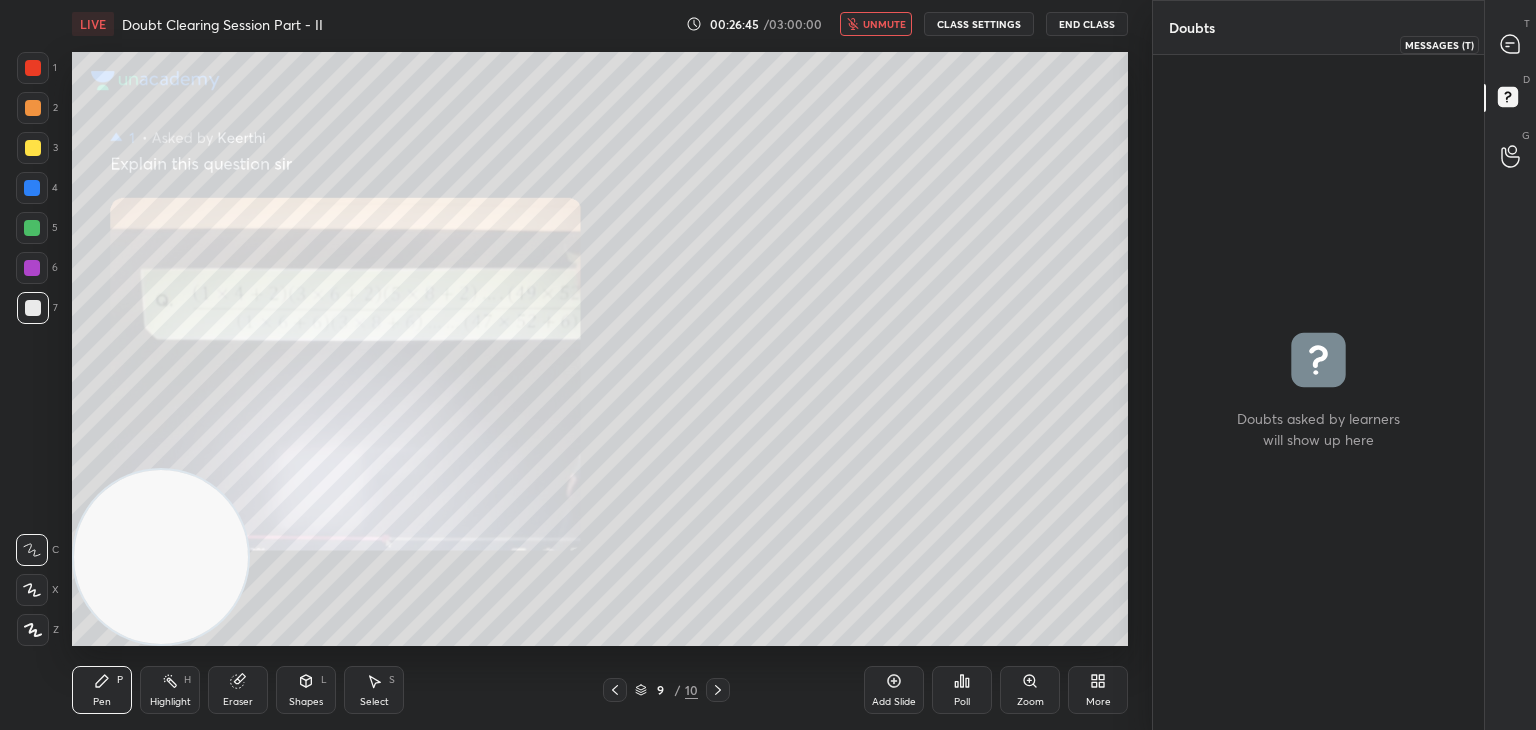 click 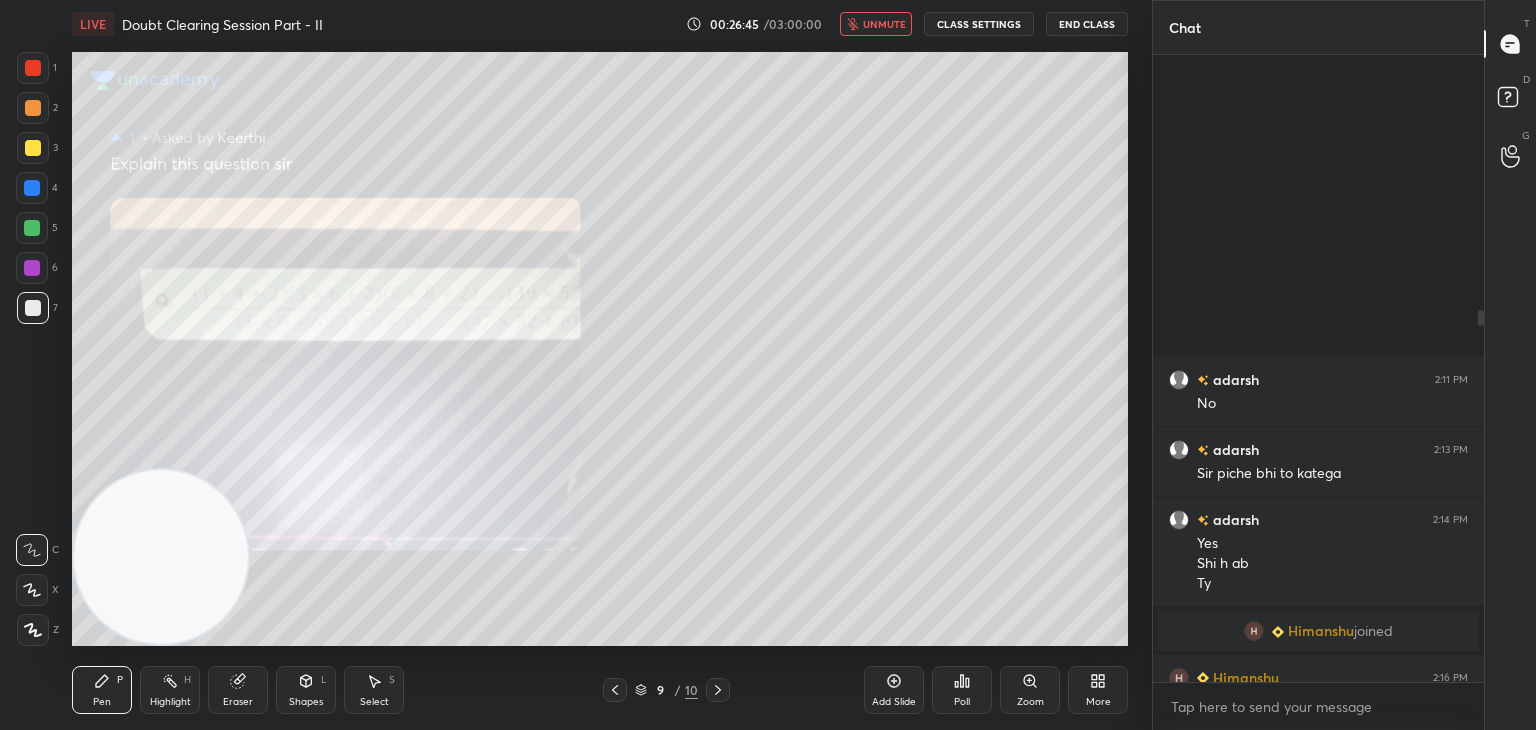 scroll, scrollTop: 430, scrollLeft: 0, axis: vertical 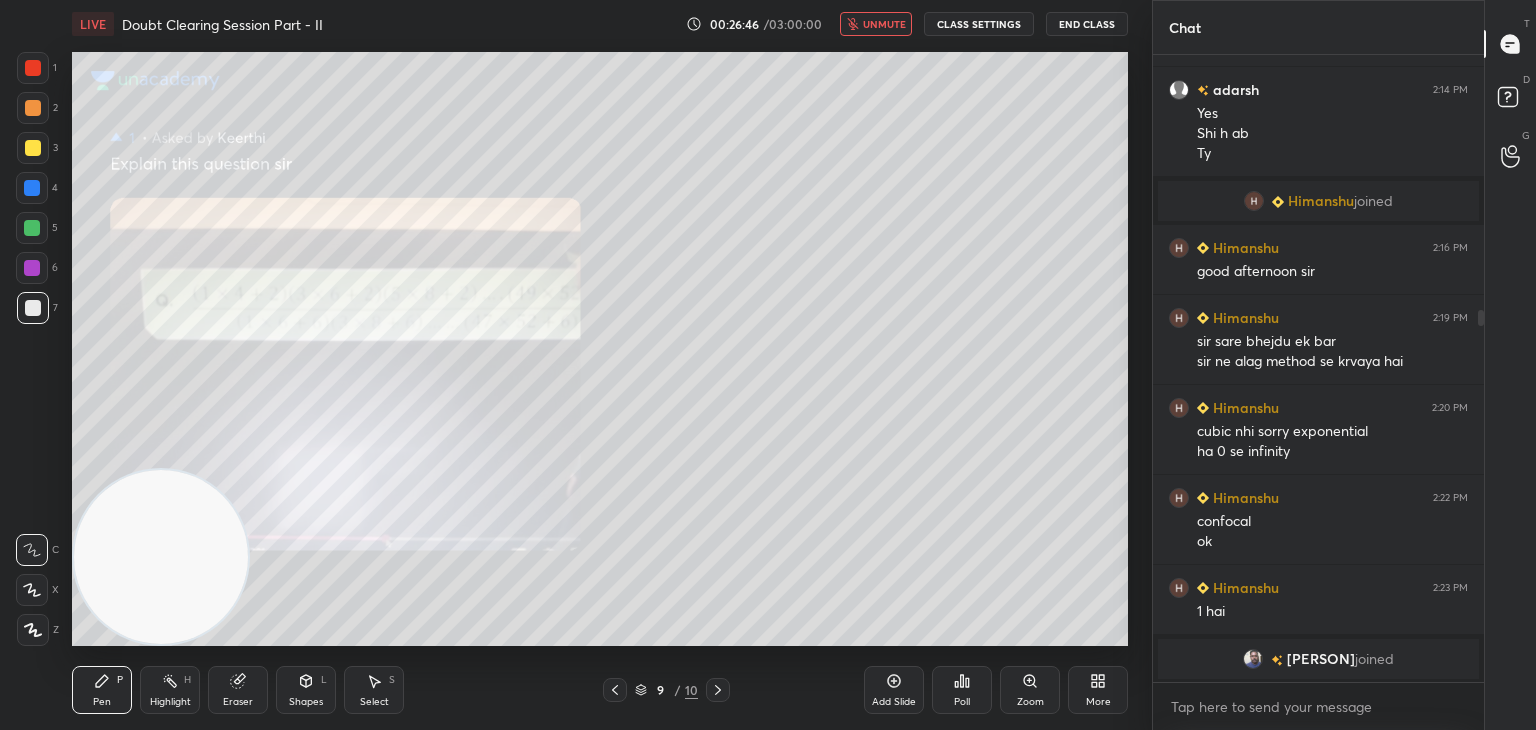 click on "Zoom" at bounding box center (1030, 690) 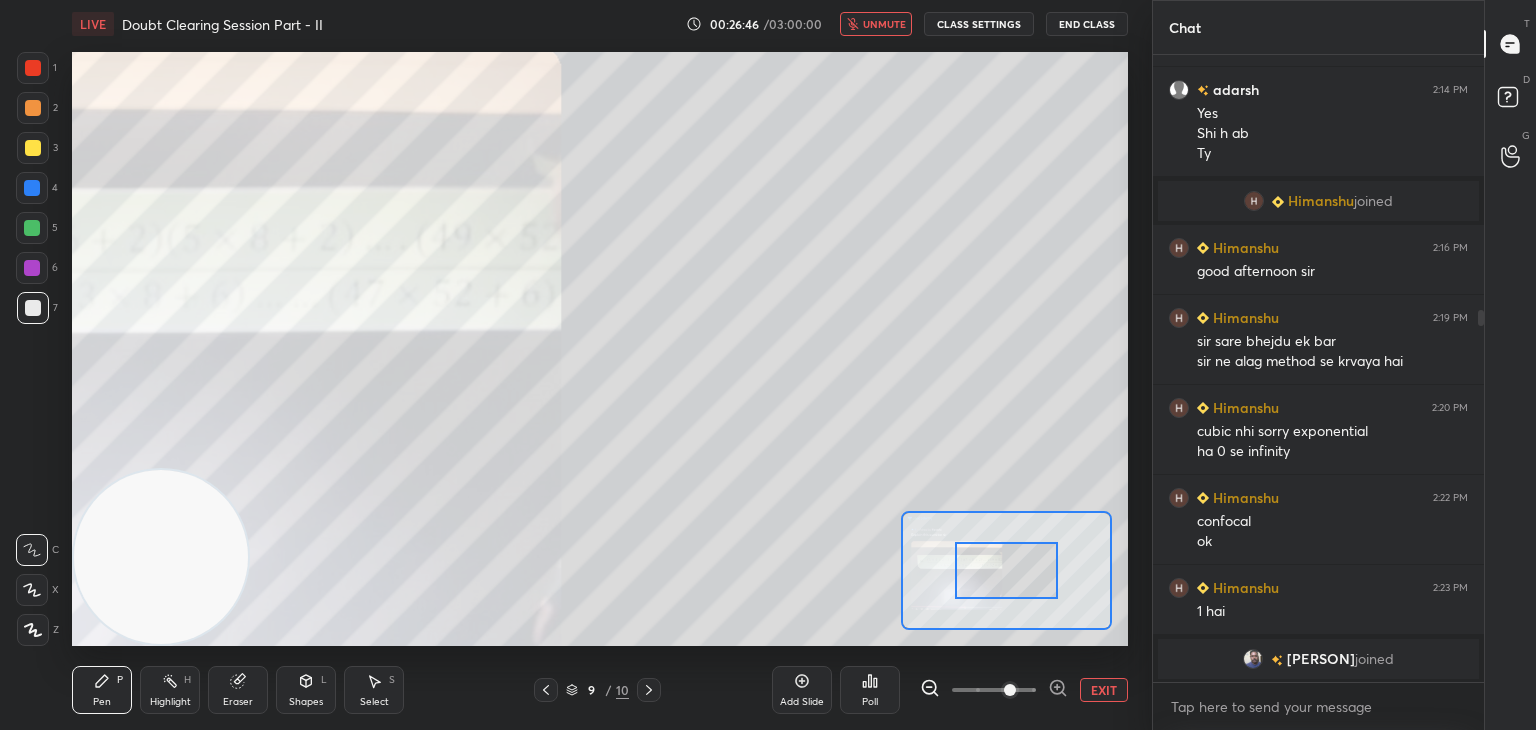 click at bounding box center [1010, 690] 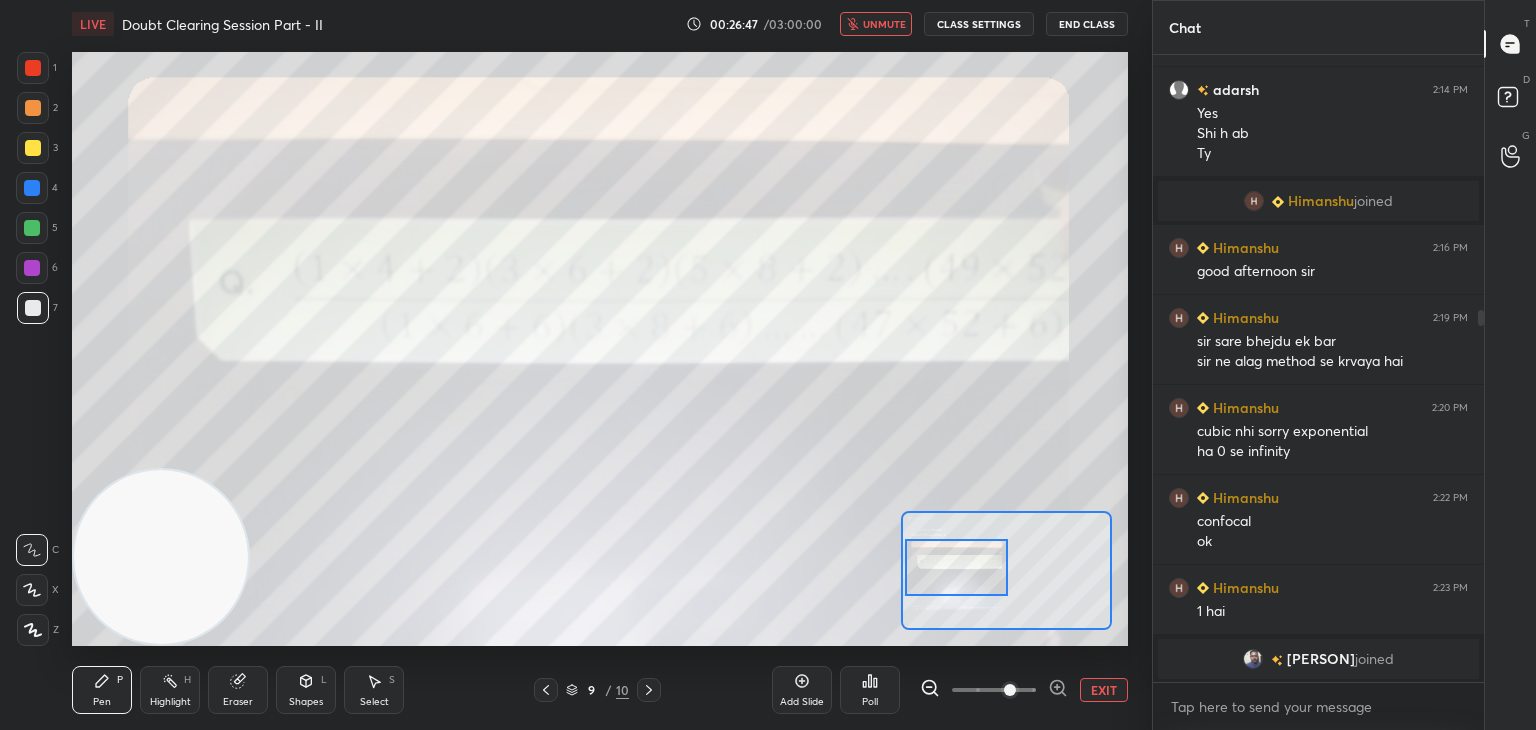 drag, startPoint x: 1005, startPoint y: 567, endPoint x: 959, endPoint y: 564, distance: 46.09772 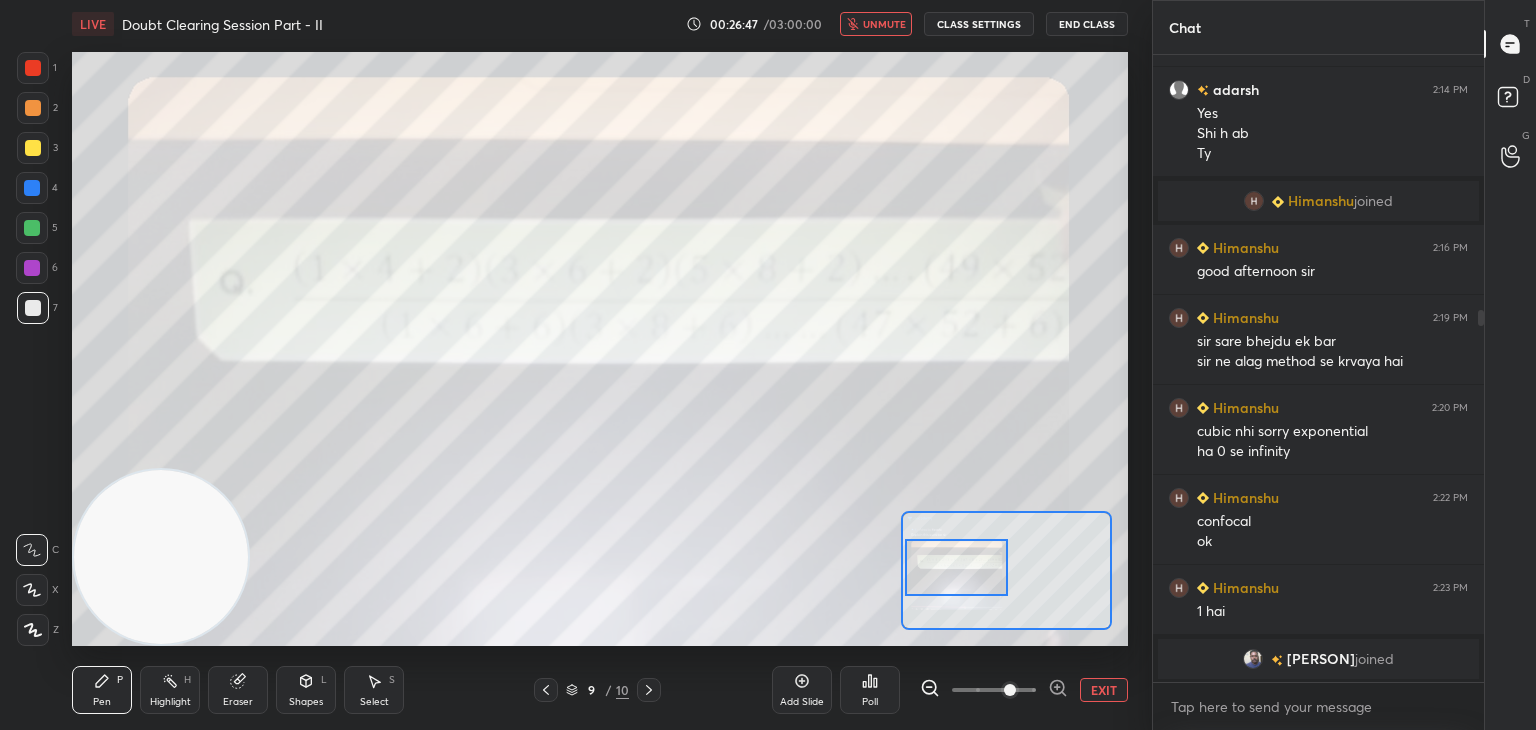 click at bounding box center (957, 567) 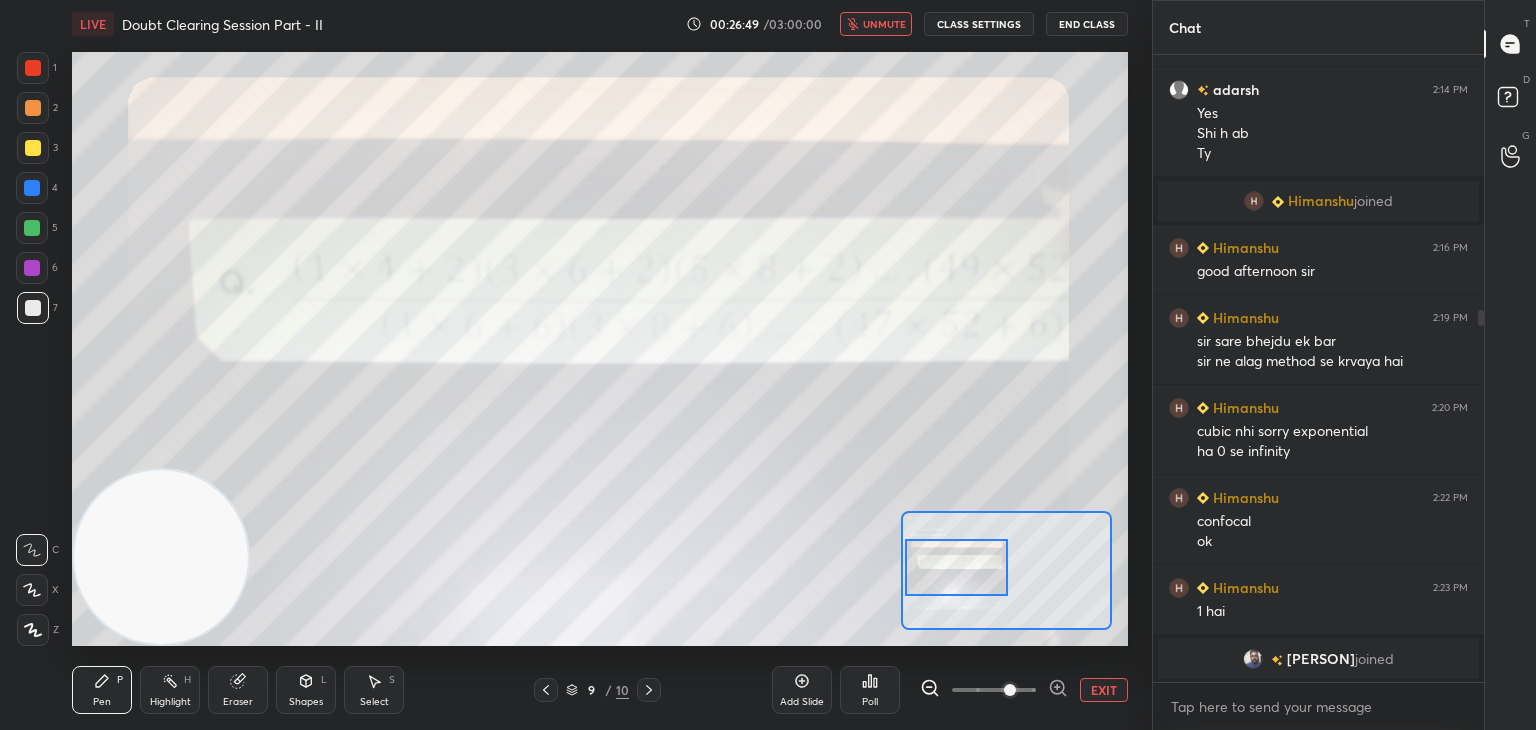 drag, startPoint x: 873, startPoint y: 21, endPoint x: 852, endPoint y: 28, distance: 22.135944 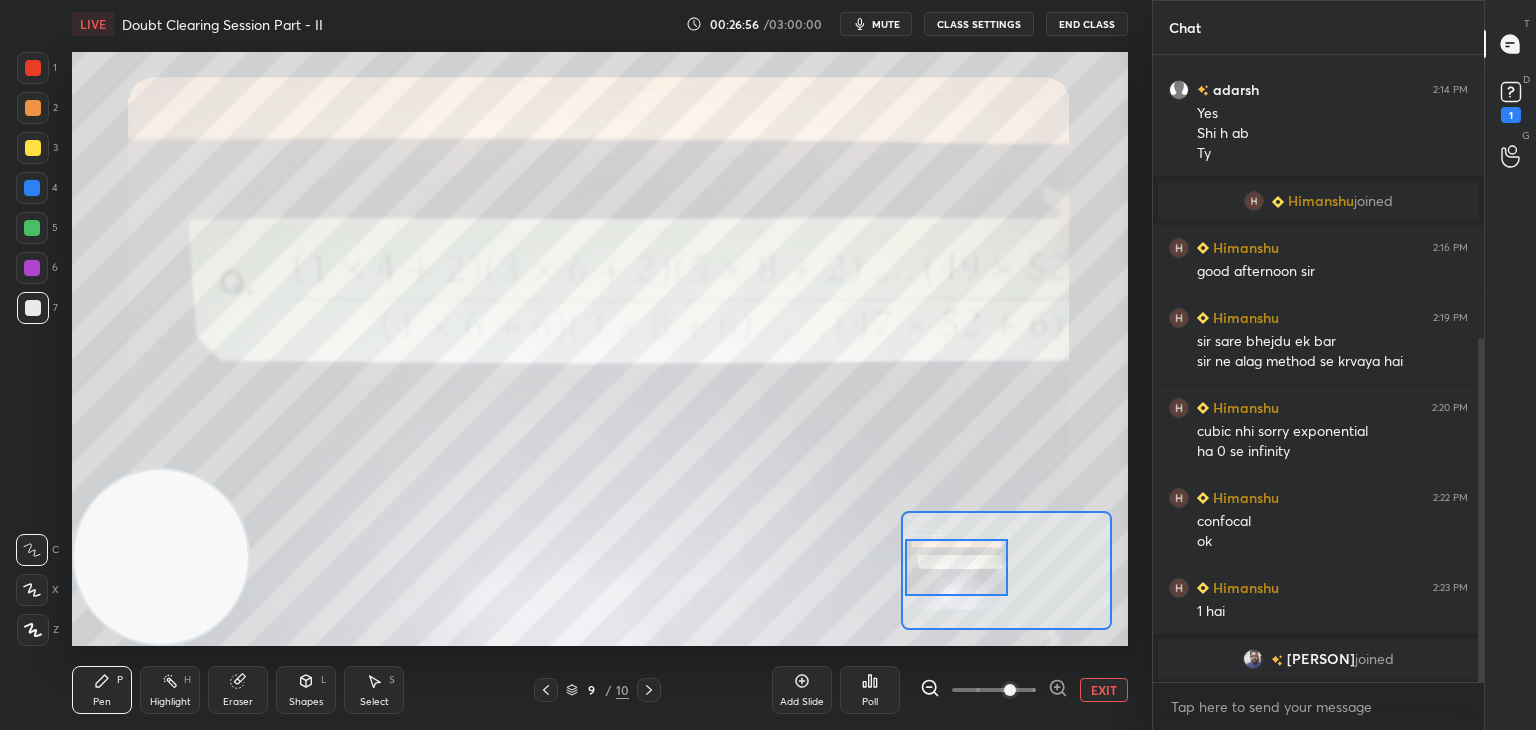 scroll, scrollTop: 516, scrollLeft: 0, axis: vertical 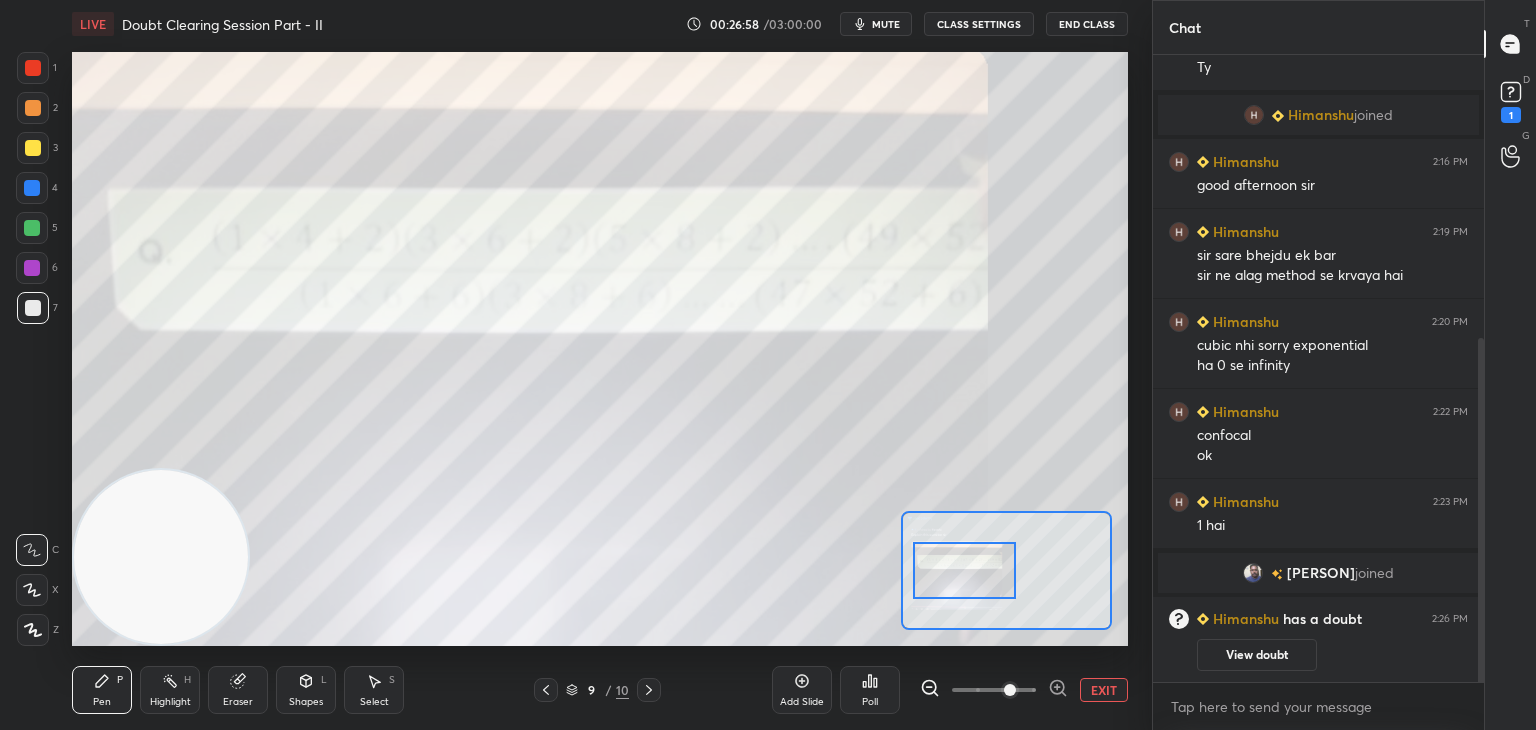click at bounding box center (965, 570) 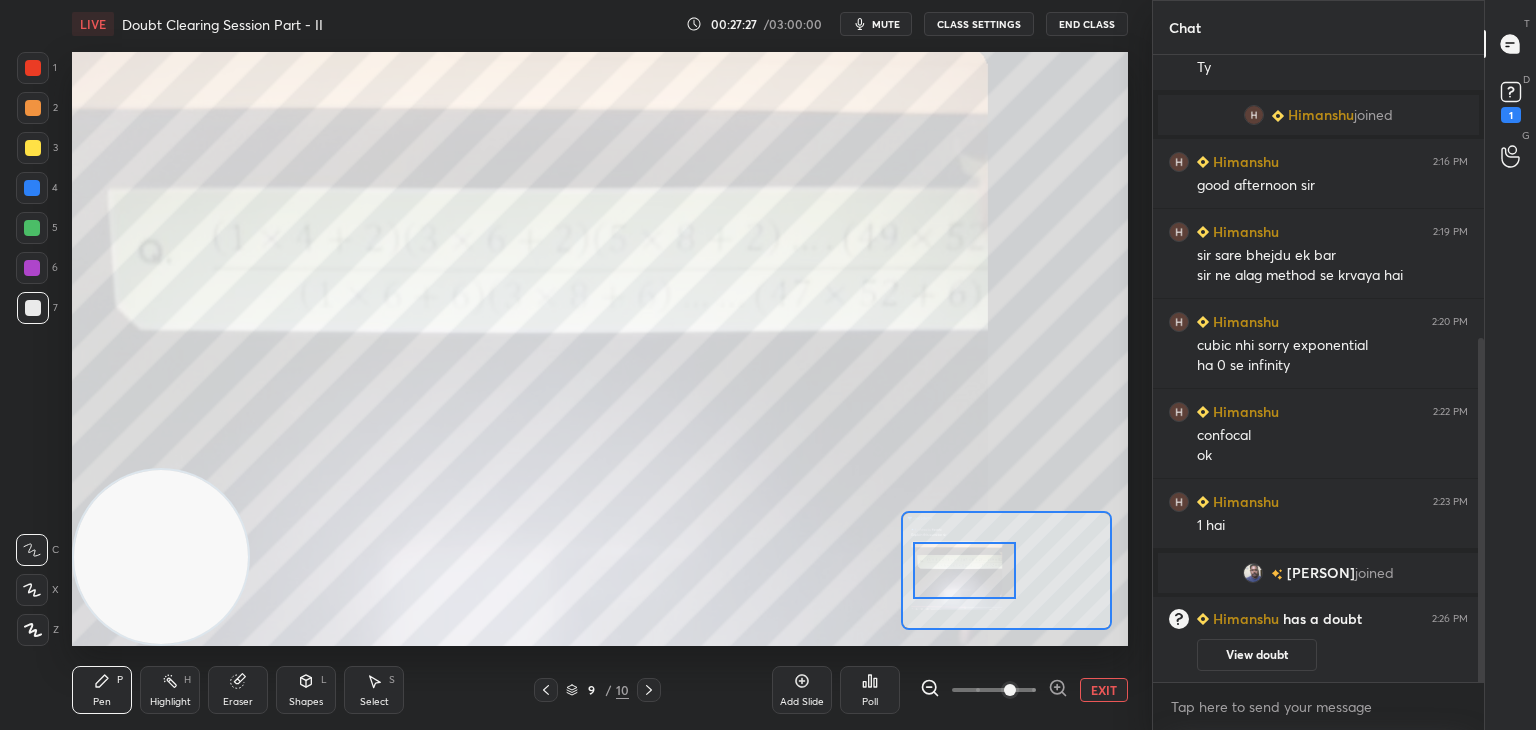 scroll, scrollTop: 534, scrollLeft: 0, axis: vertical 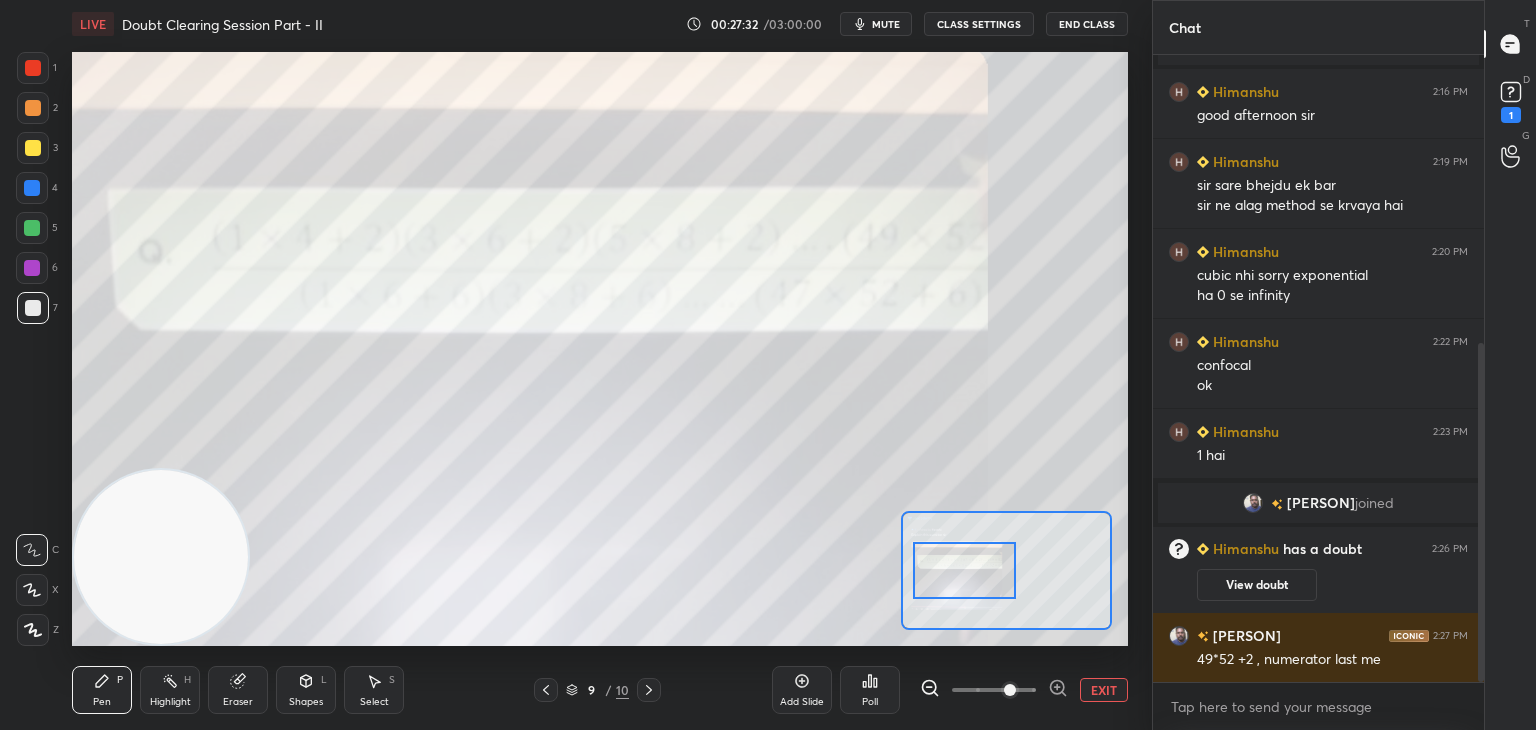 drag, startPoint x: 229, startPoint y: 695, endPoint x: 220, endPoint y: 688, distance: 11.401754 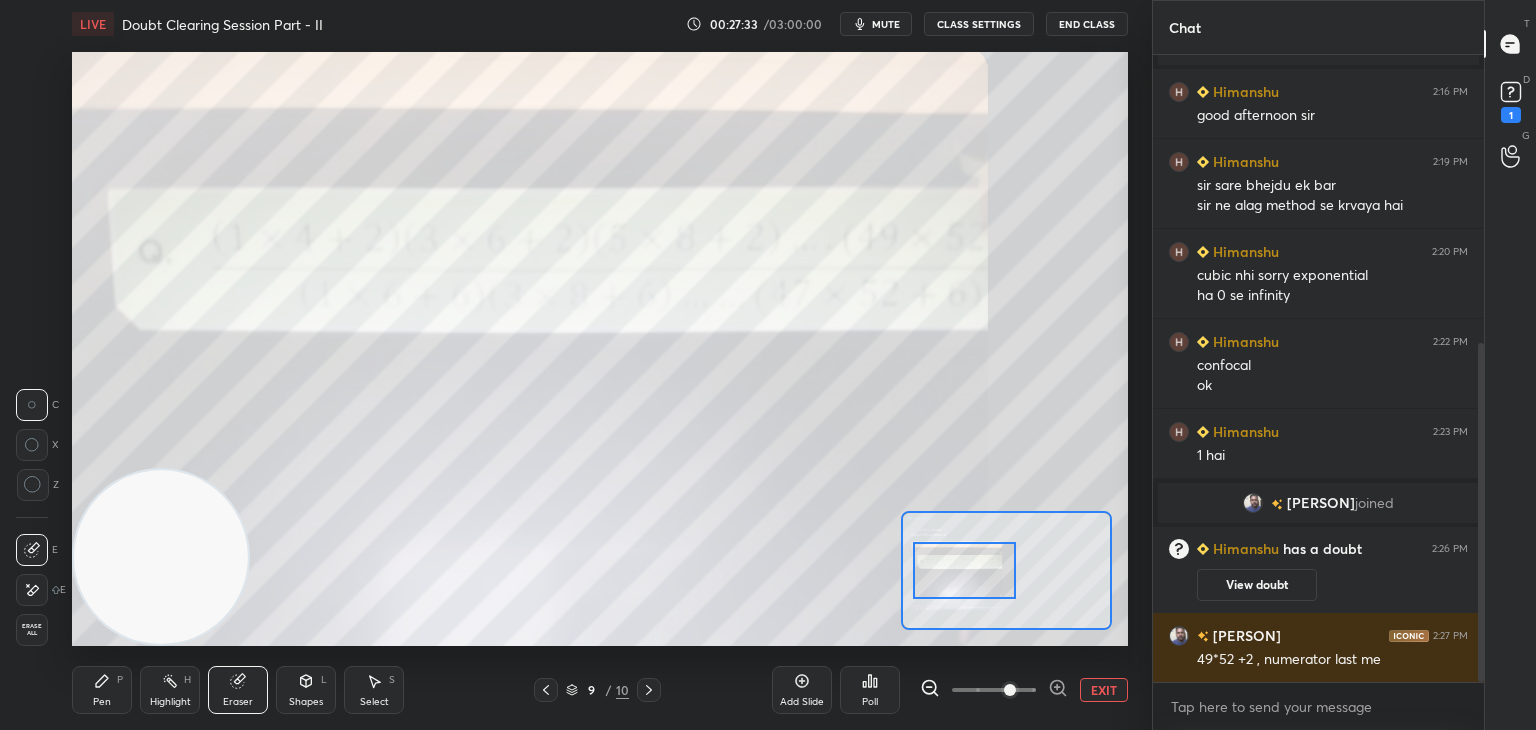 click on "Erase all" at bounding box center (34, 626) 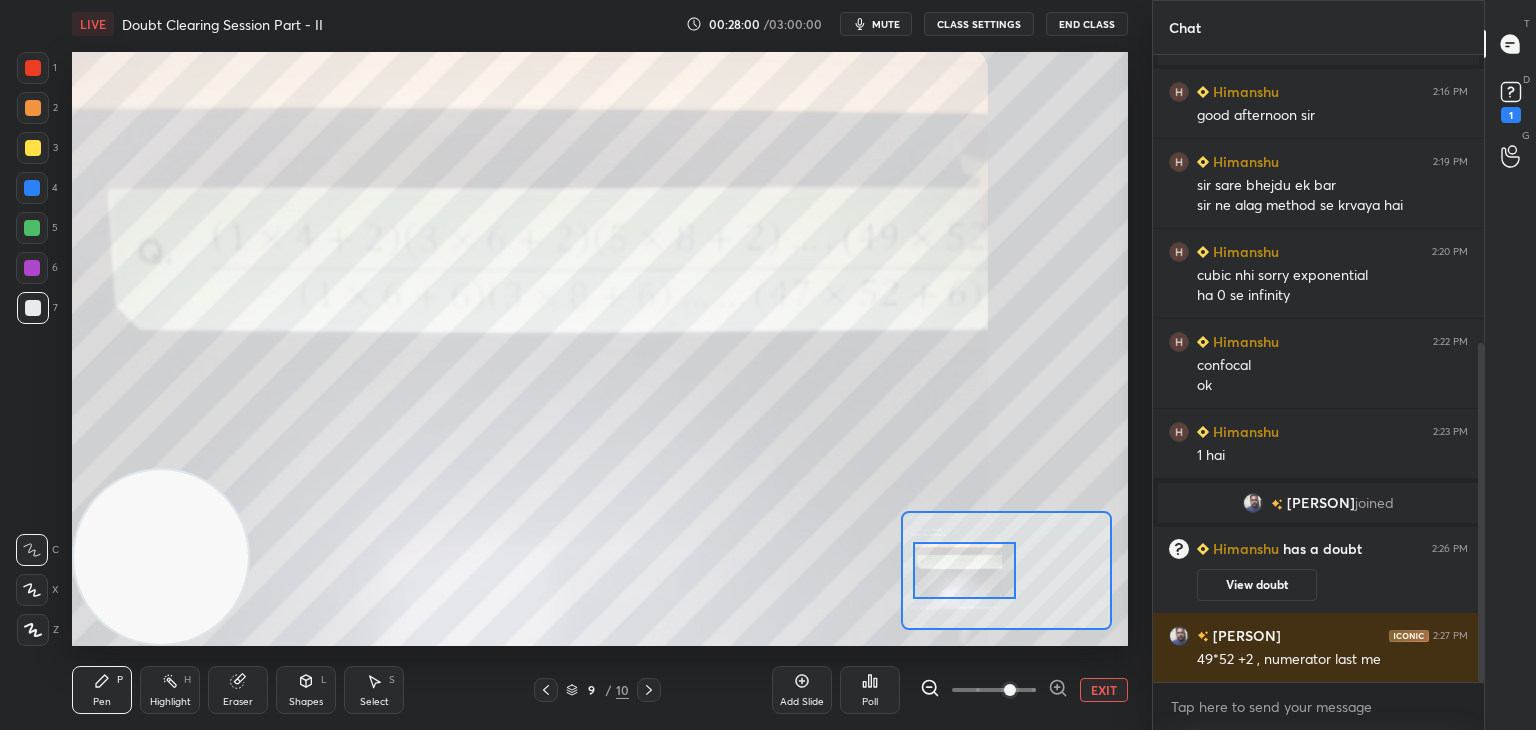 click 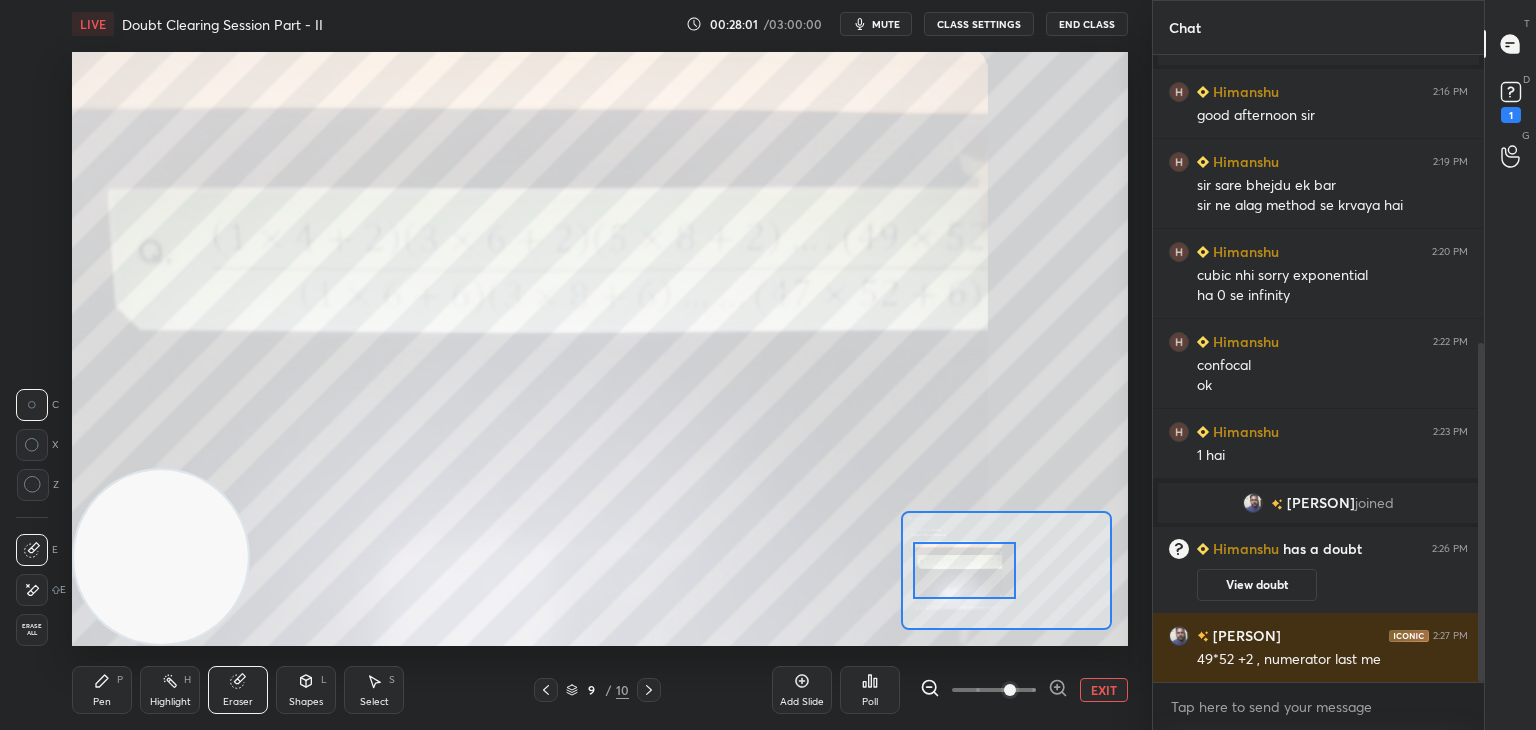 click on "1 2 3 4 5 6 7 C X Z C X Z E E Erase all   H H" at bounding box center (32, 349) 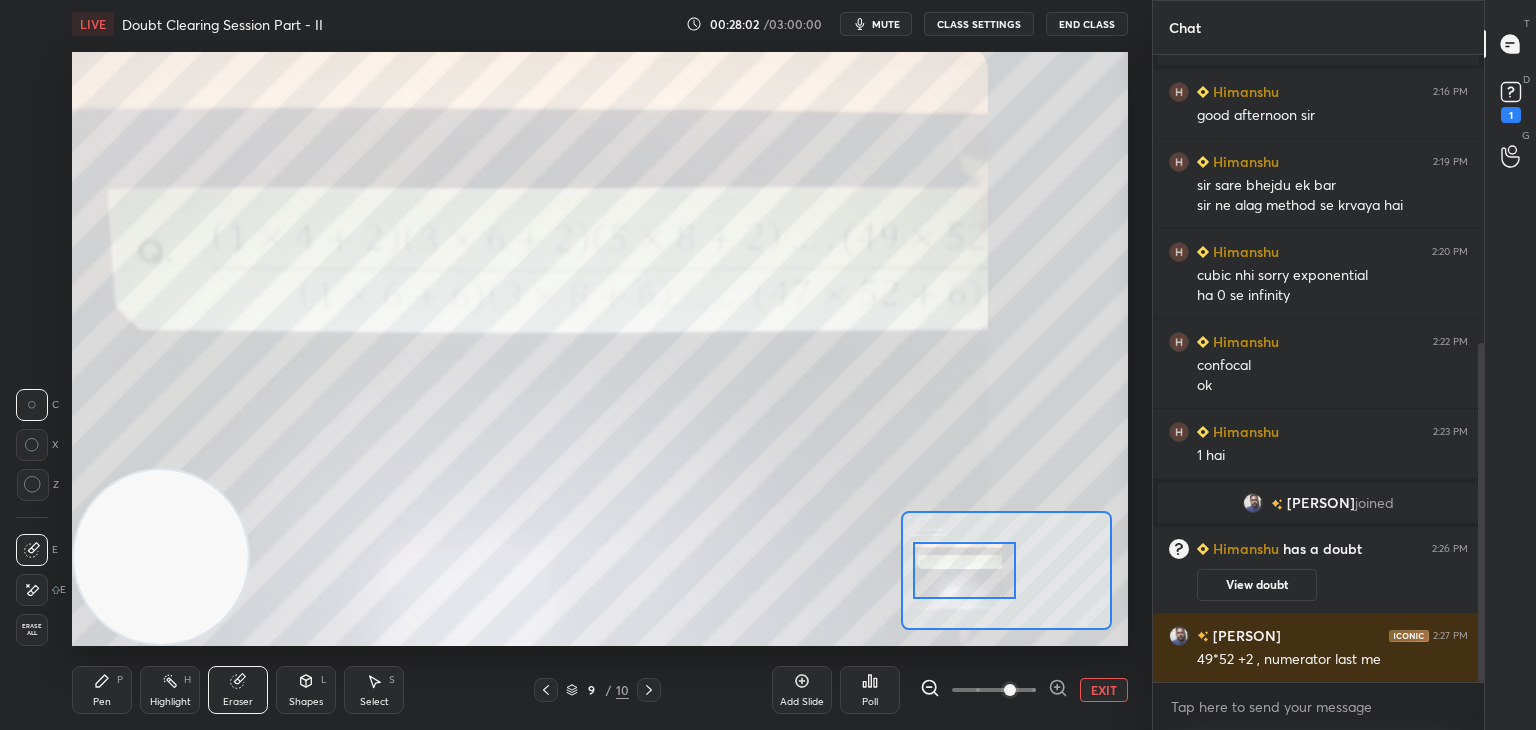 drag, startPoint x: 41, startPoint y: 634, endPoint x: 40, endPoint y: 621, distance: 13.038404 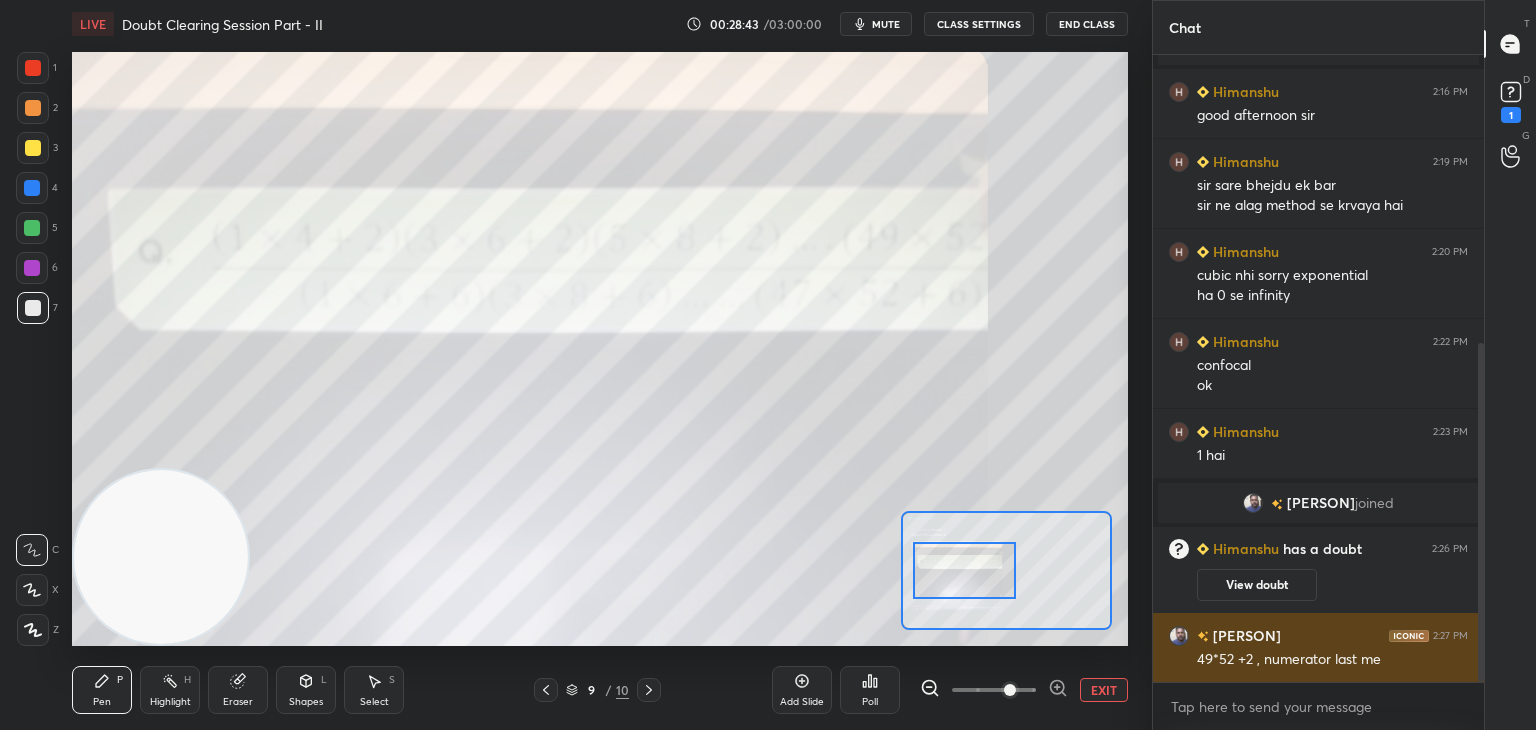 click at bounding box center (1179, 636) 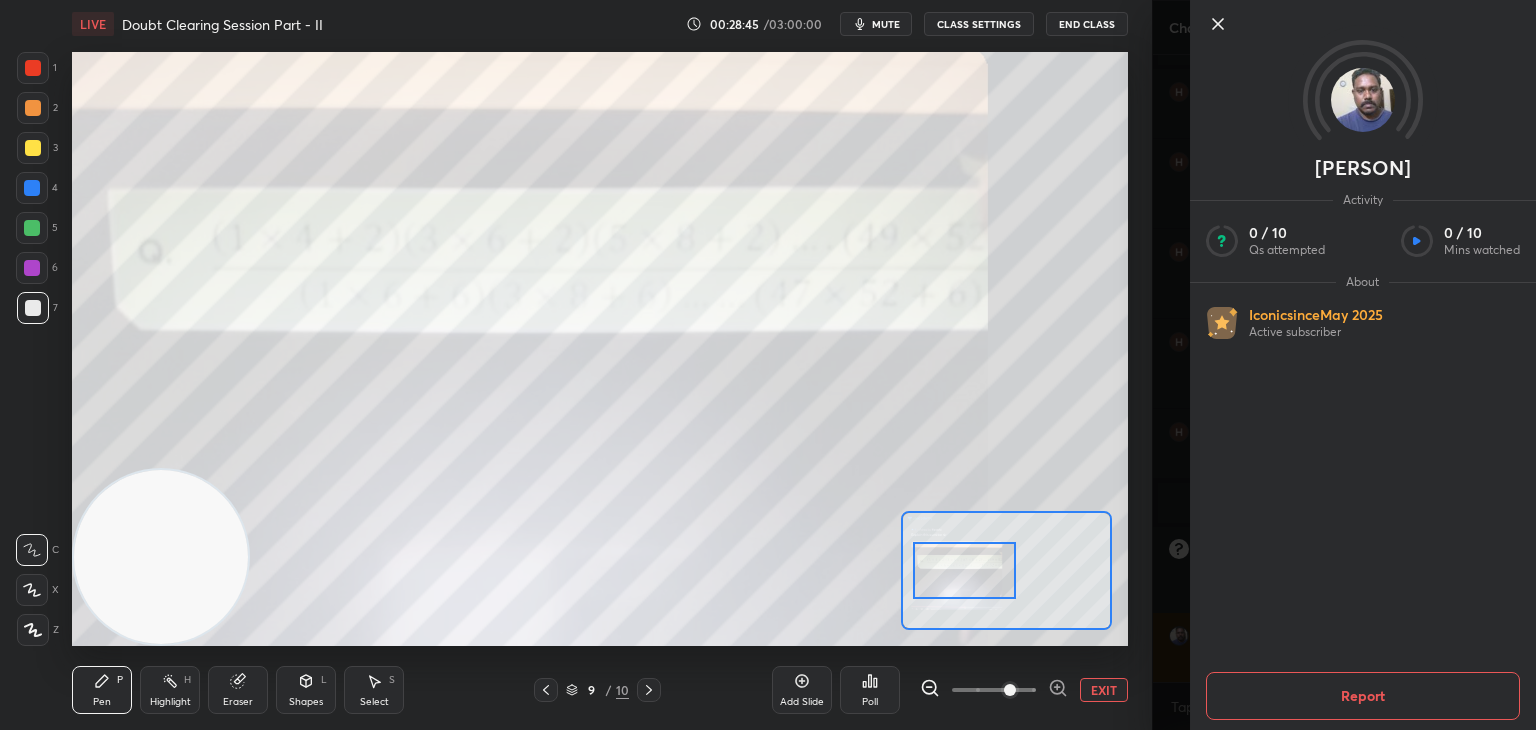 click 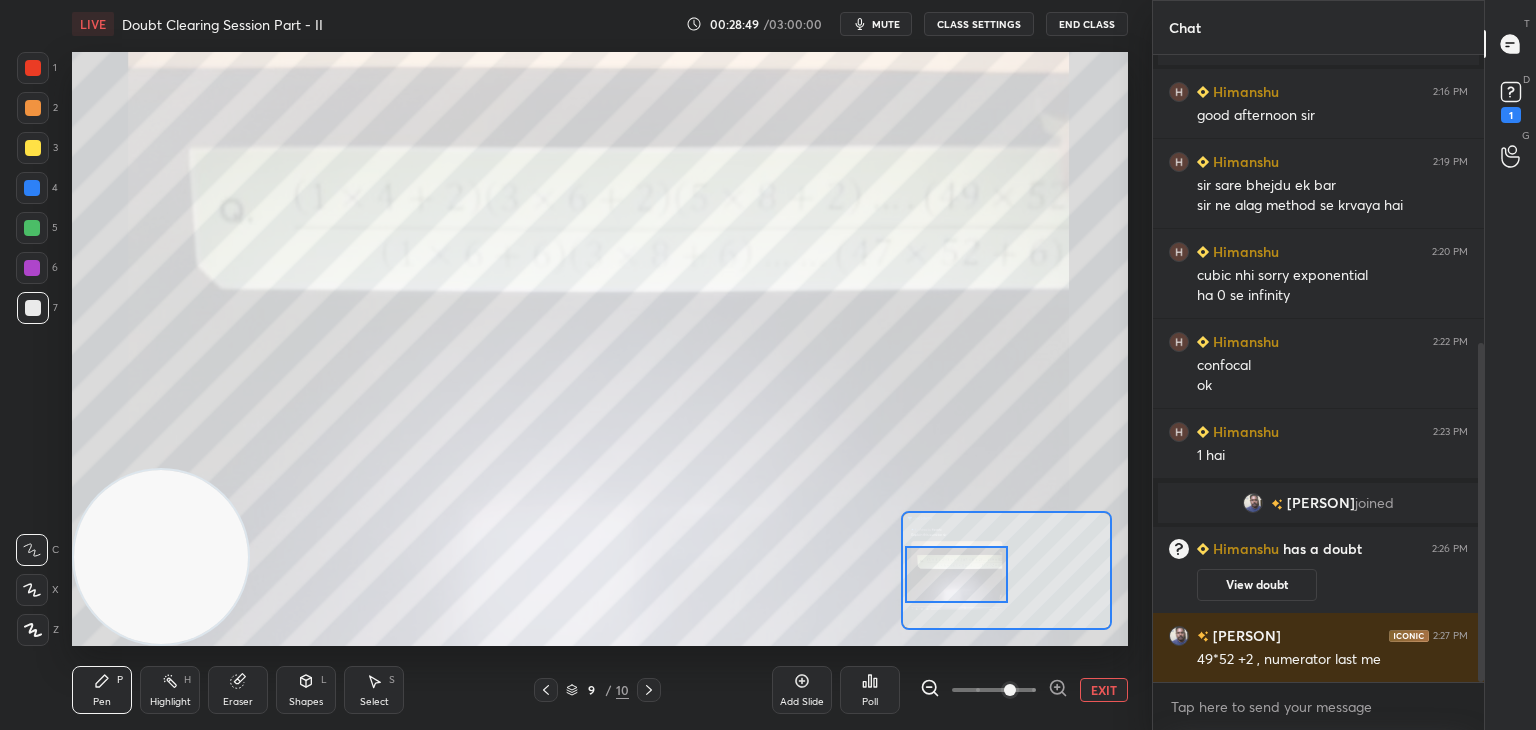 scroll, scrollTop: 604, scrollLeft: 0, axis: vertical 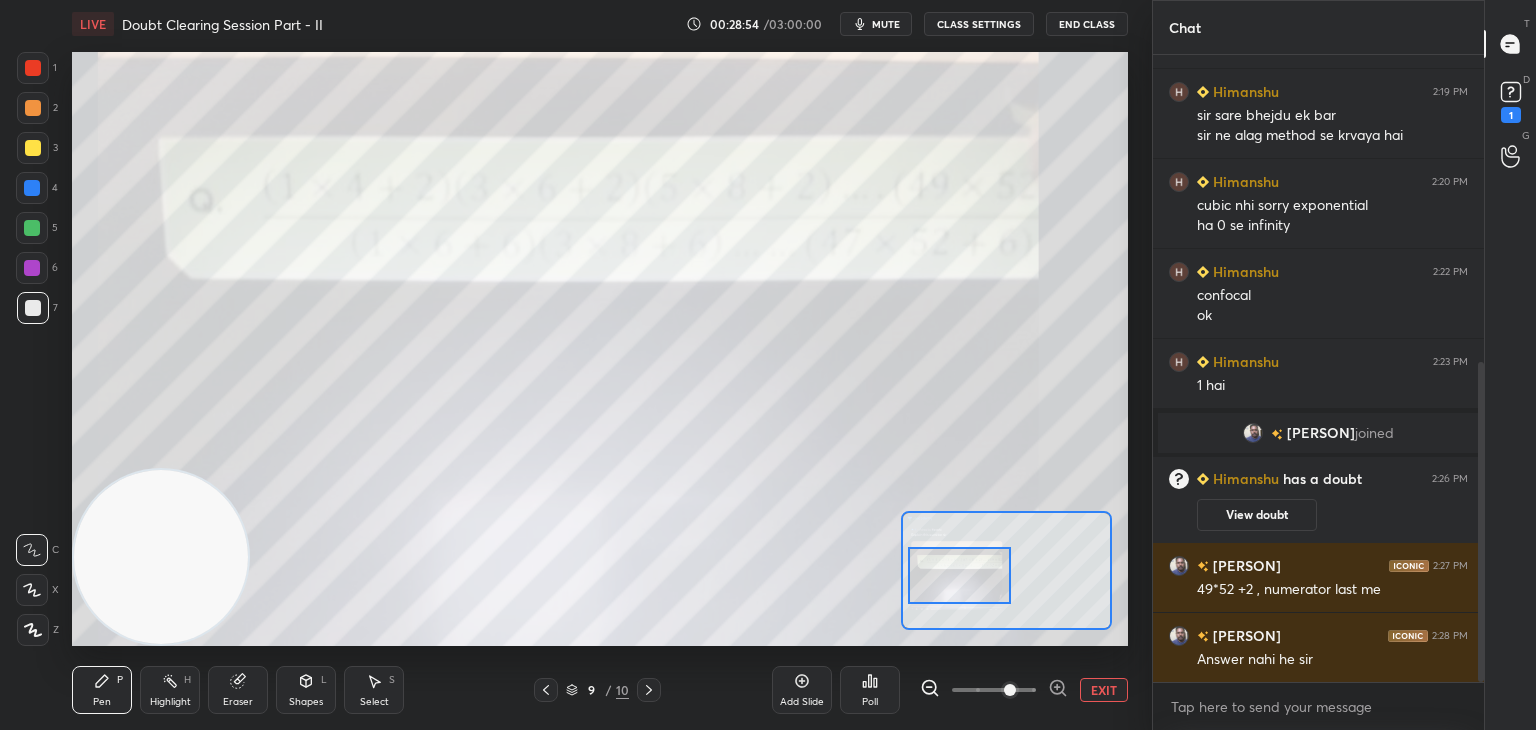 click at bounding box center [960, 575] 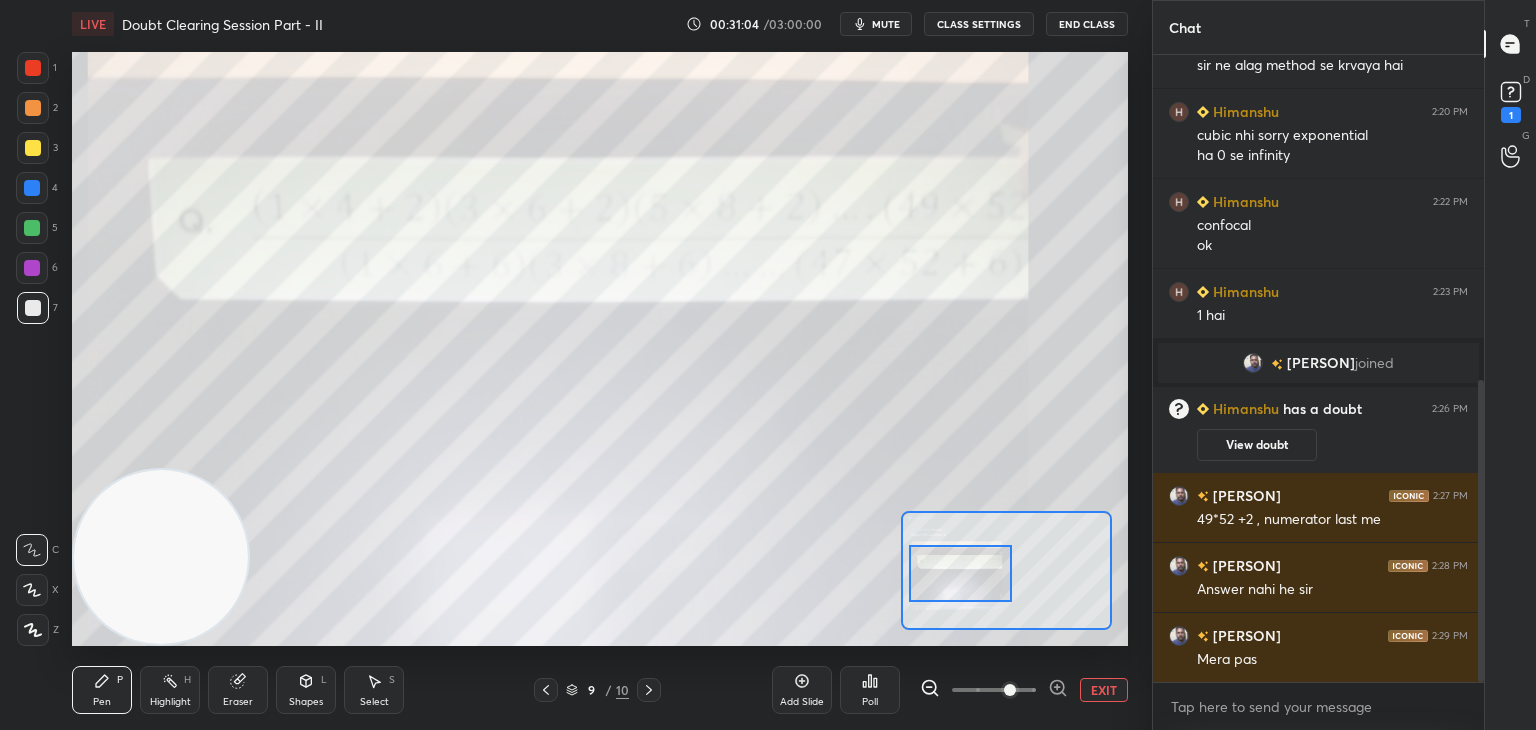 scroll, scrollTop: 744, scrollLeft: 0, axis: vertical 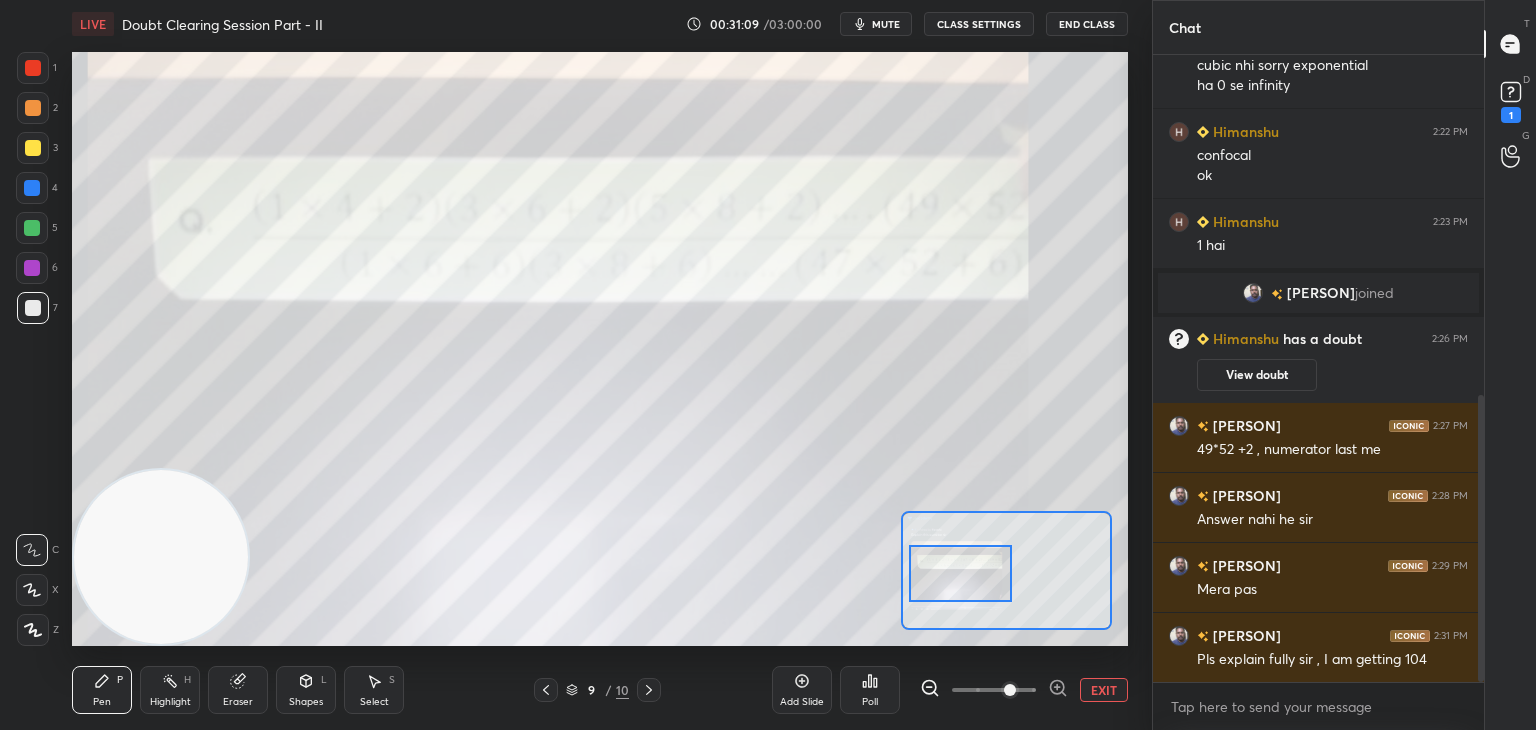 click on "Eraser" at bounding box center [238, 702] 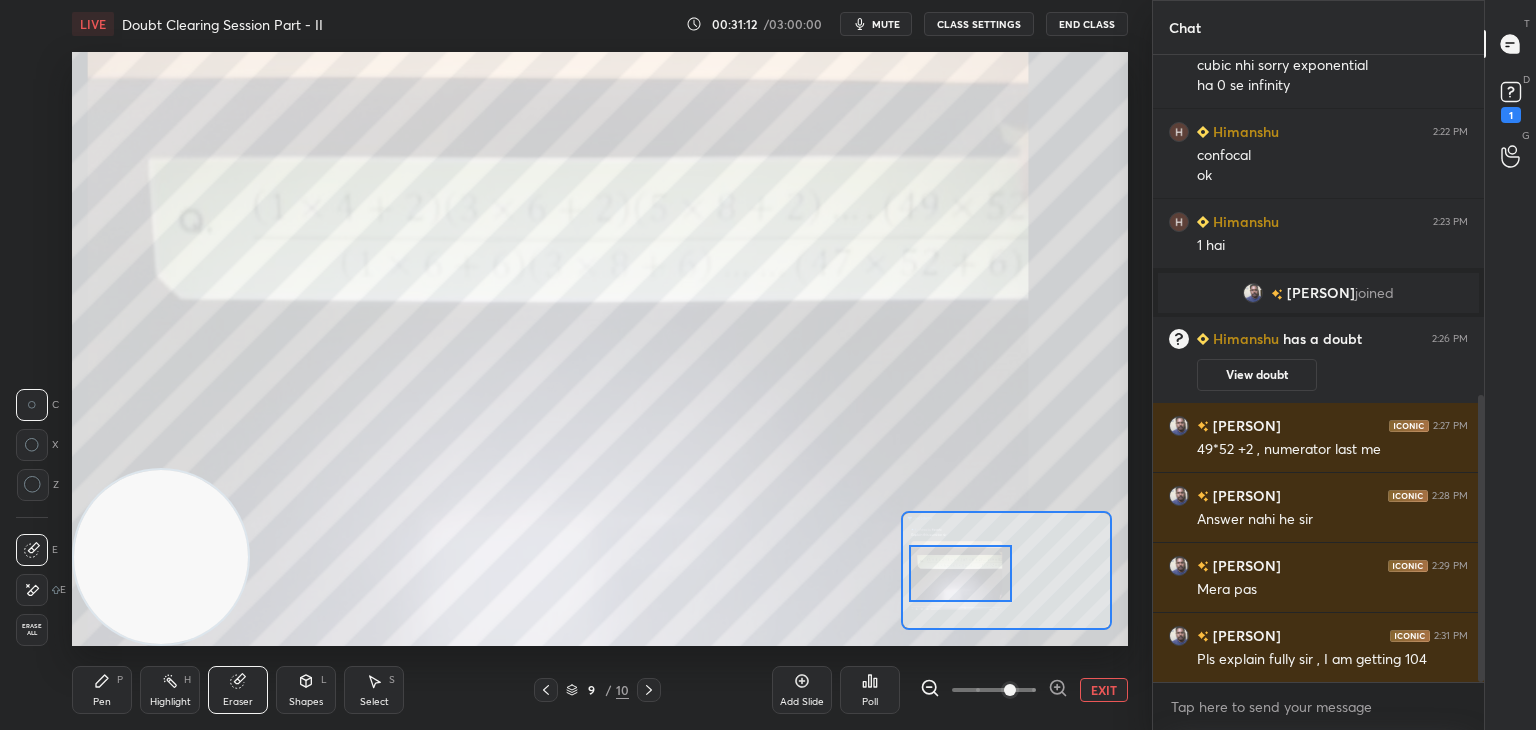 click on "Pen P" at bounding box center (102, 690) 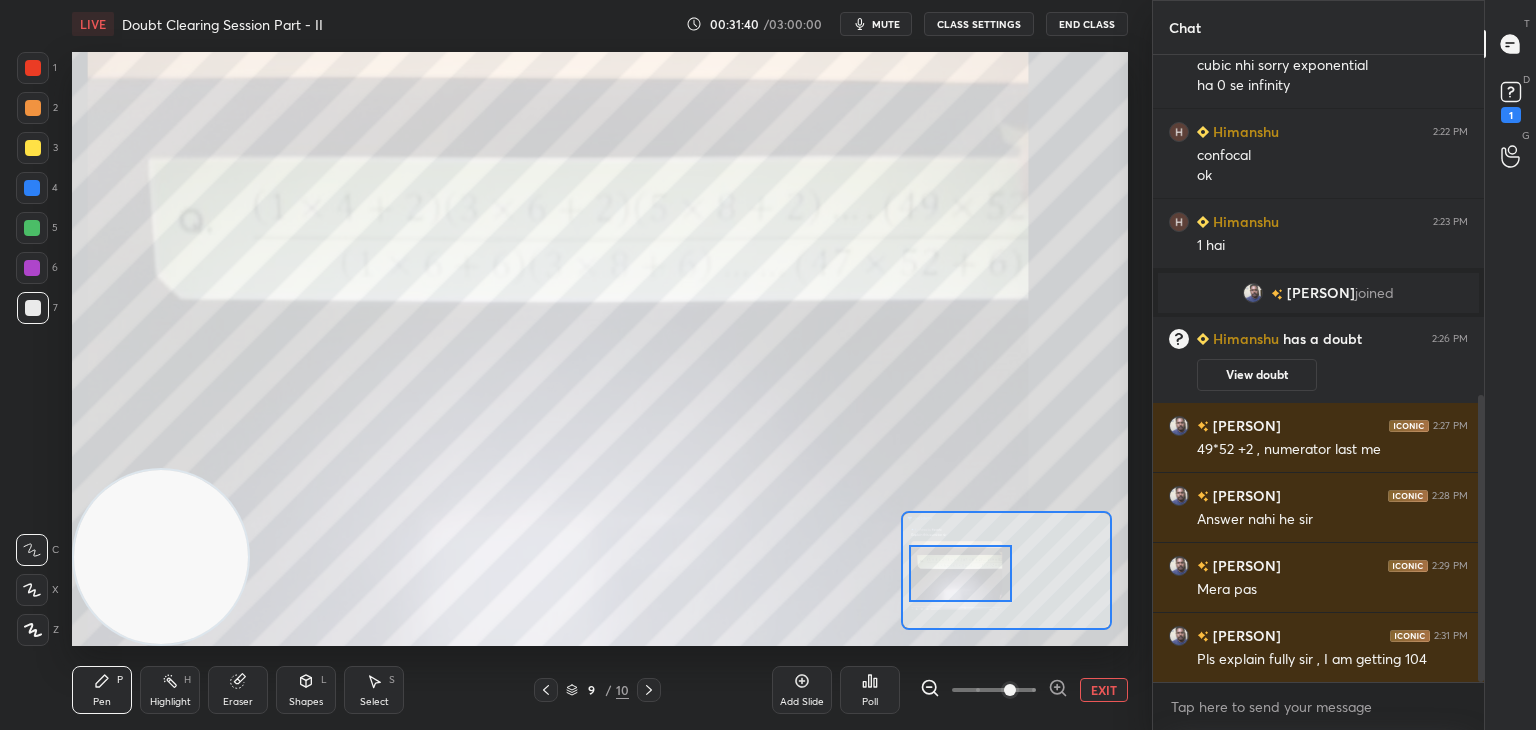 click on "EXIT" at bounding box center (1104, 690) 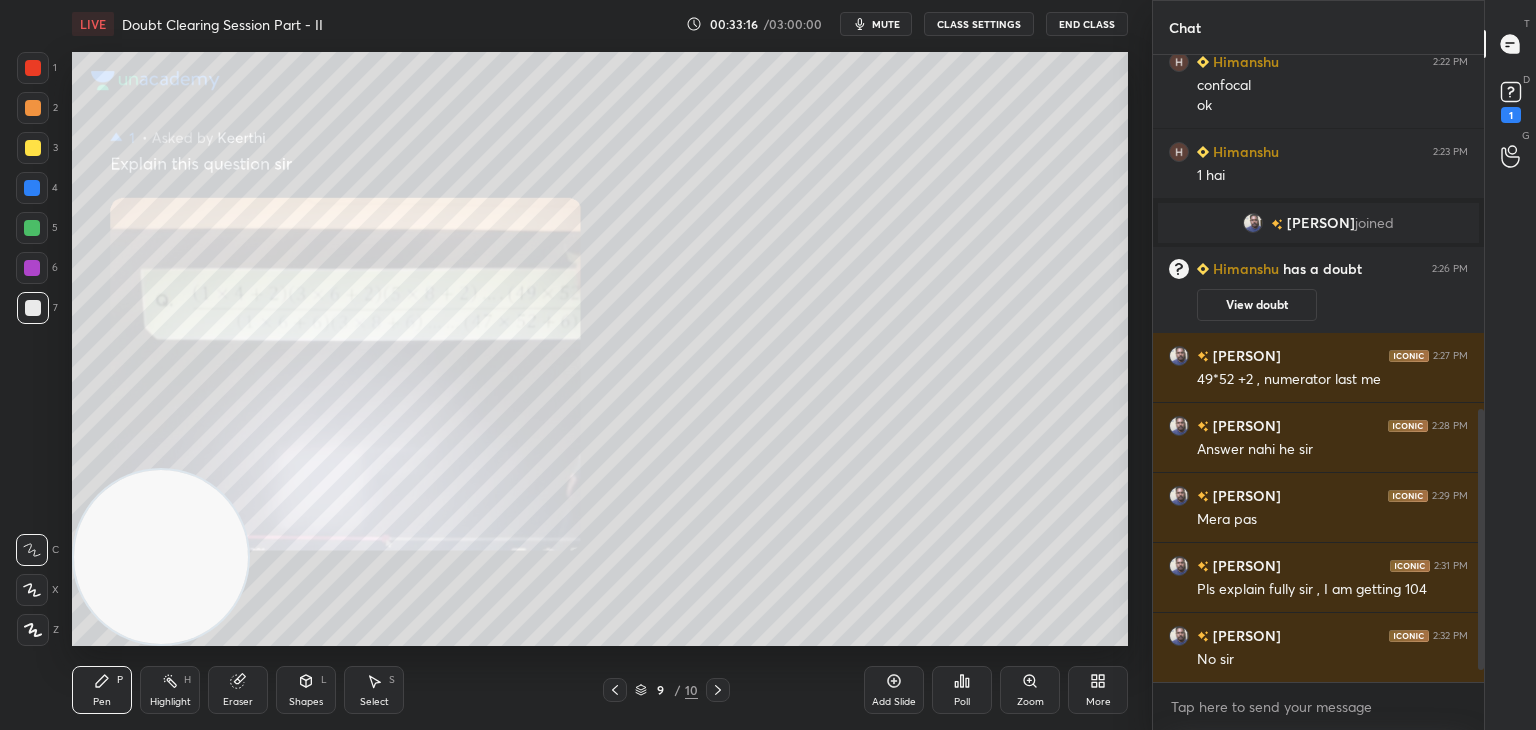 scroll, scrollTop: 884, scrollLeft: 0, axis: vertical 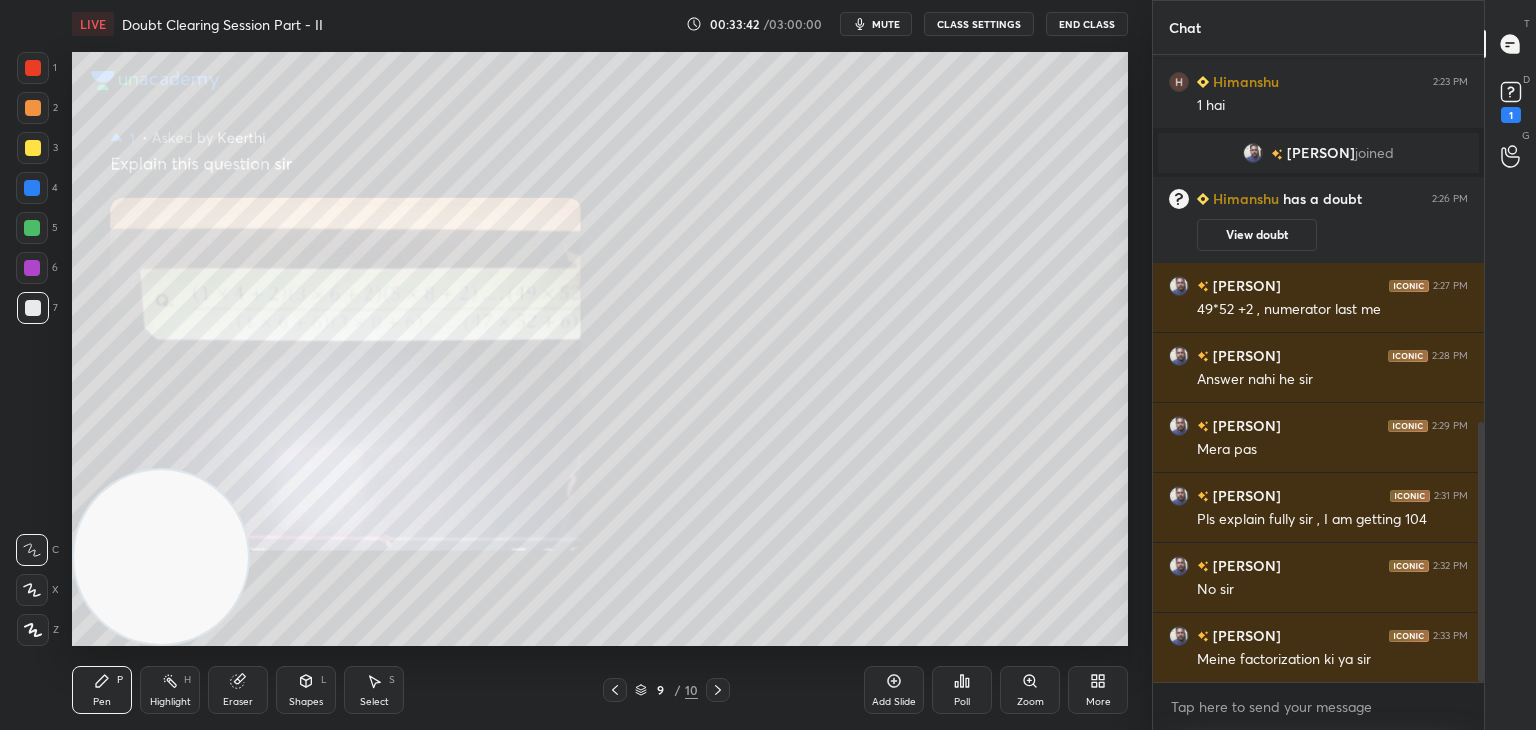 click on "Zoom" at bounding box center (1030, 690) 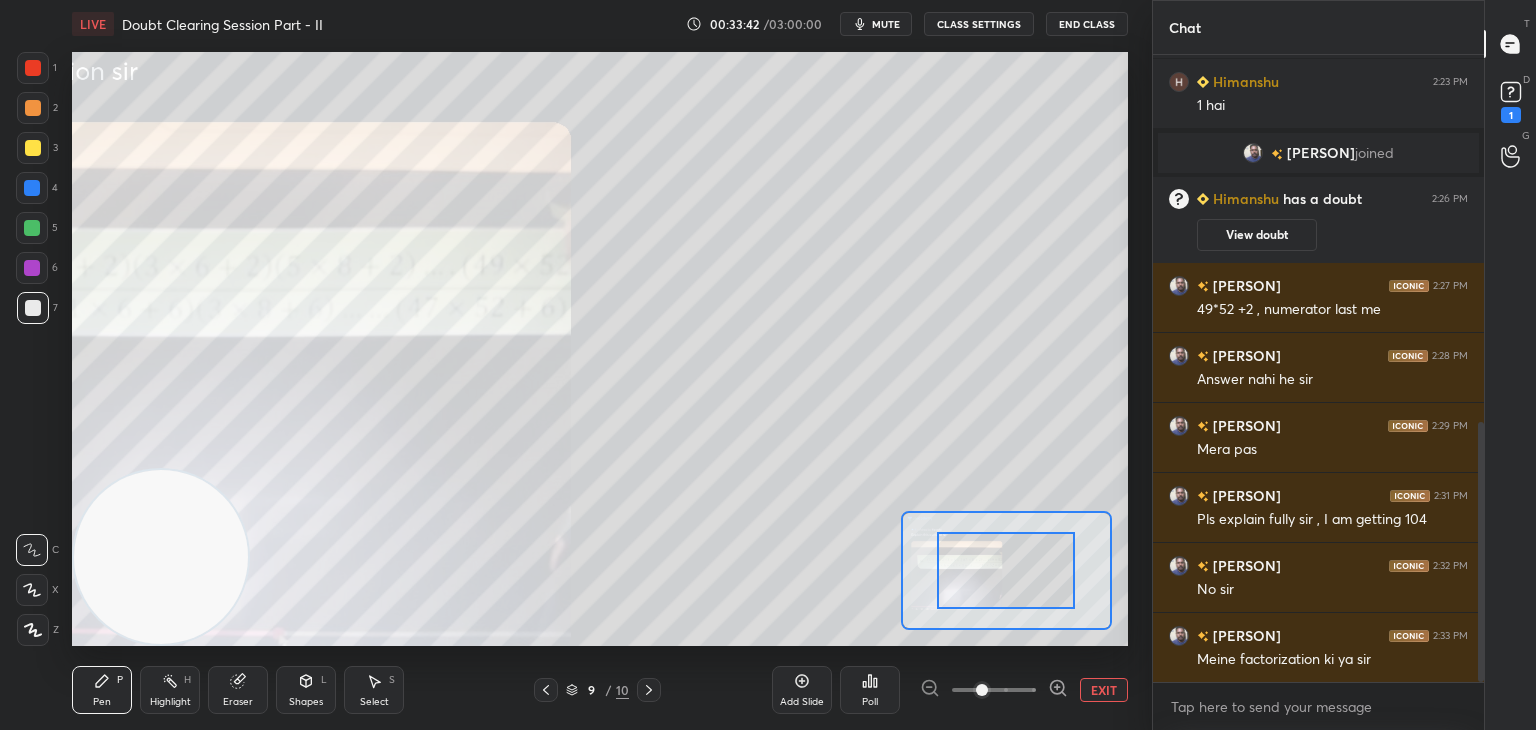 click at bounding box center (994, 690) 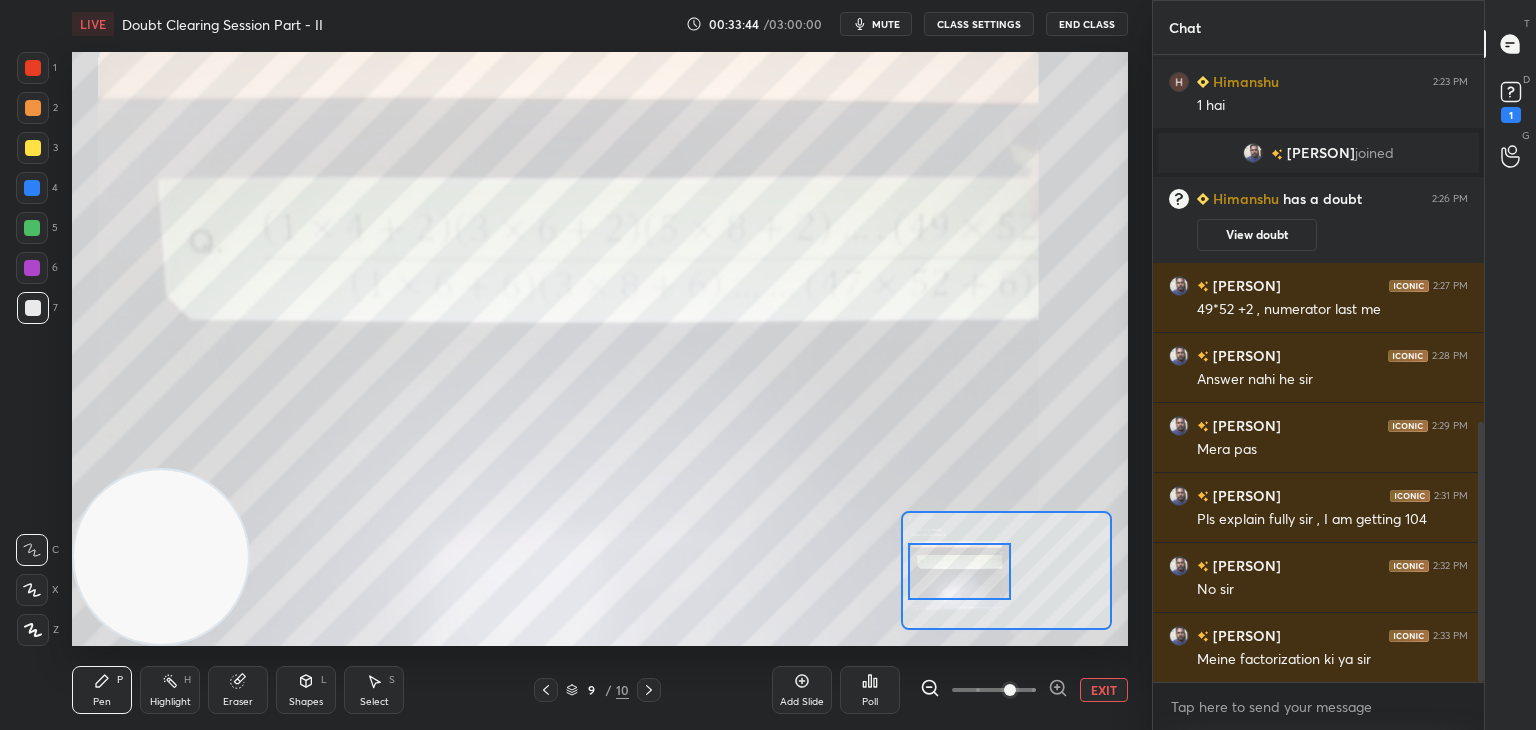 drag, startPoint x: 998, startPoint y: 567, endPoint x: 969, endPoint y: 565, distance: 29.068884 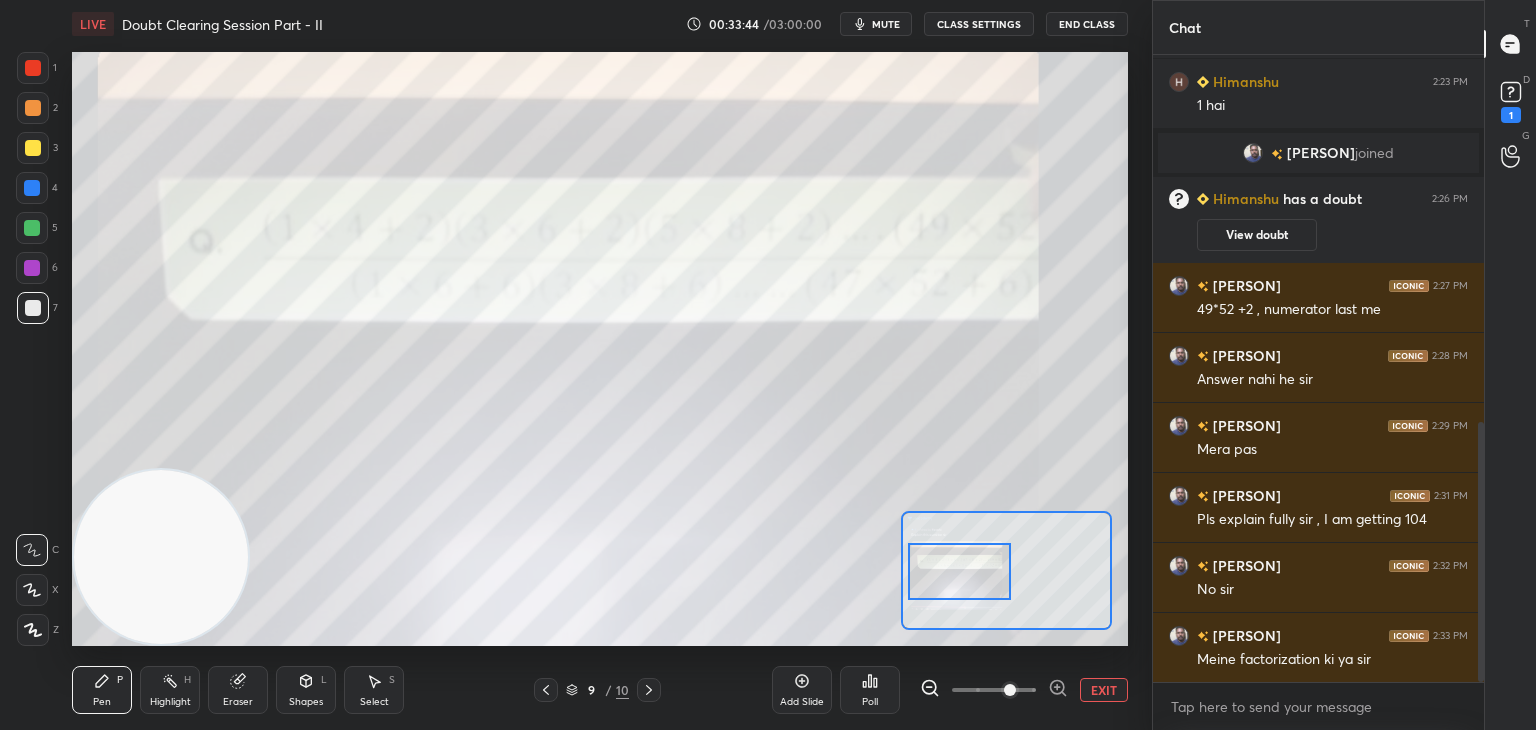 click at bounding box center (960, 571) 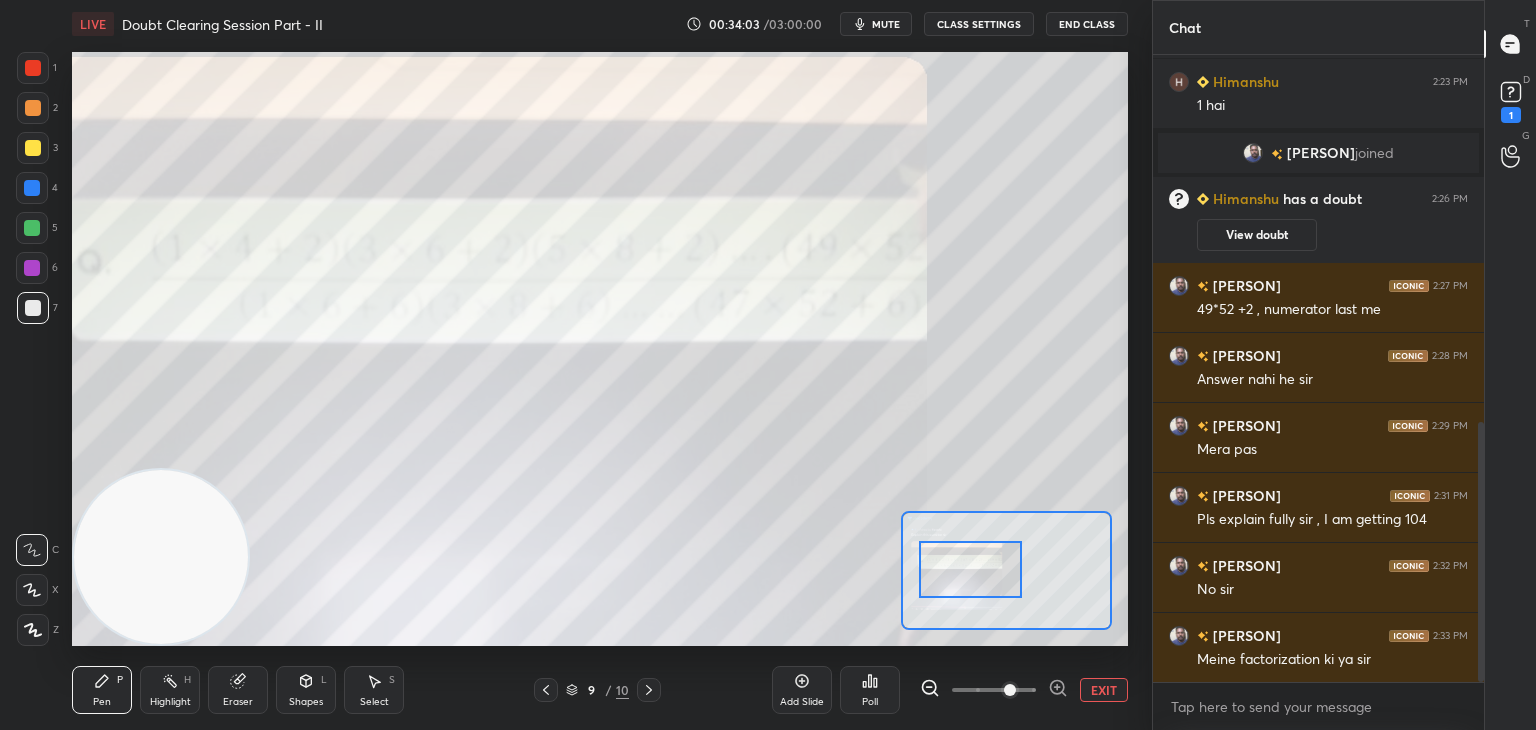 click 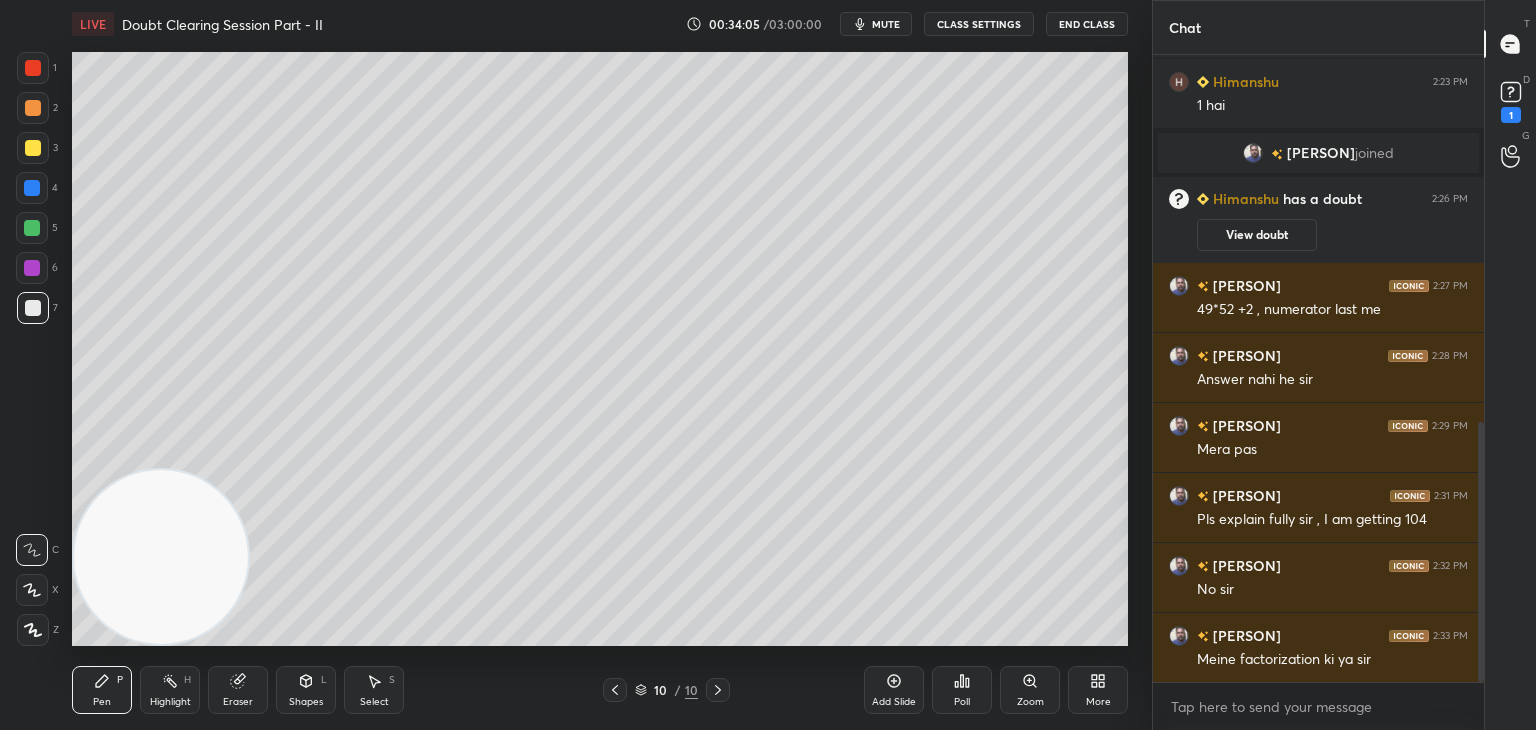 click 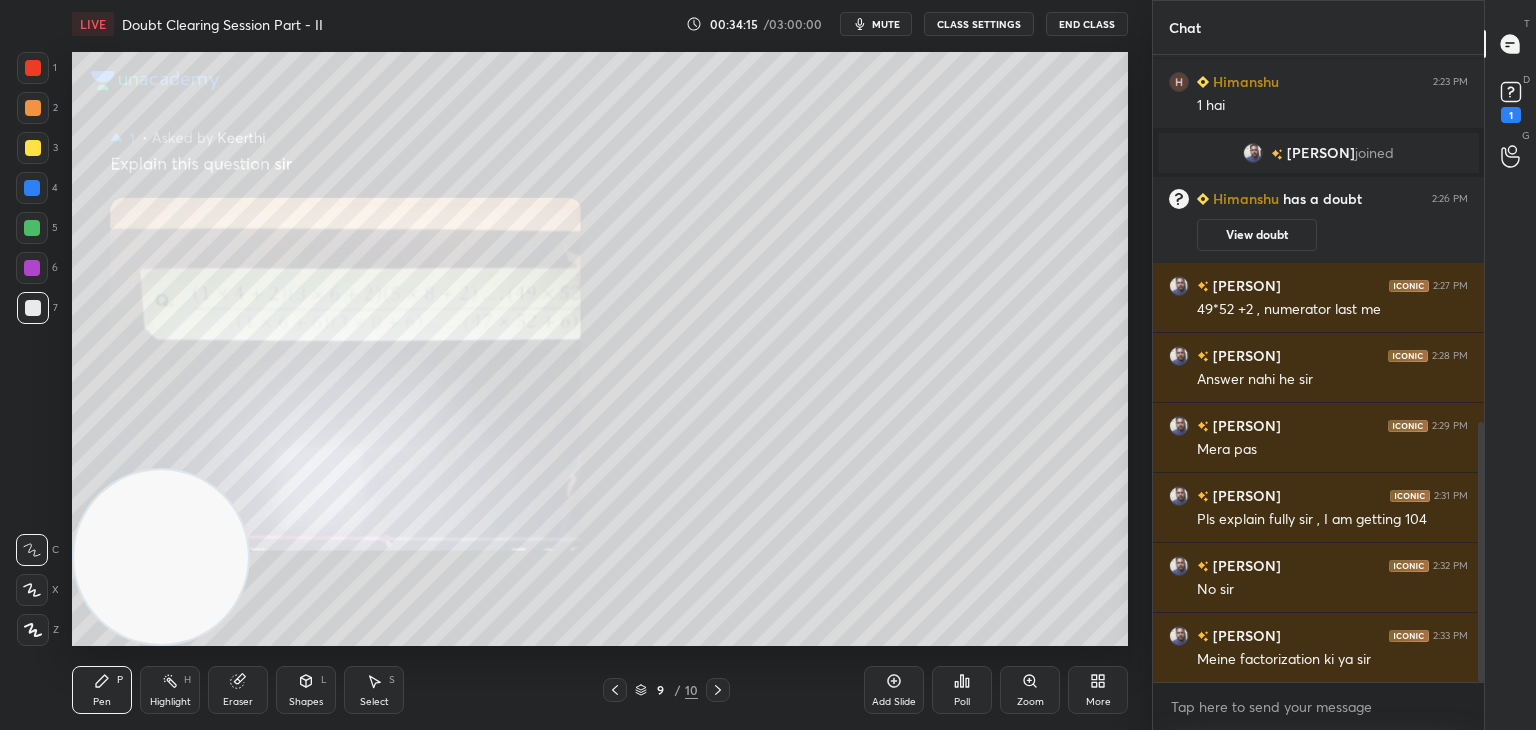 click on "mute" at bounding box center (886, 24) 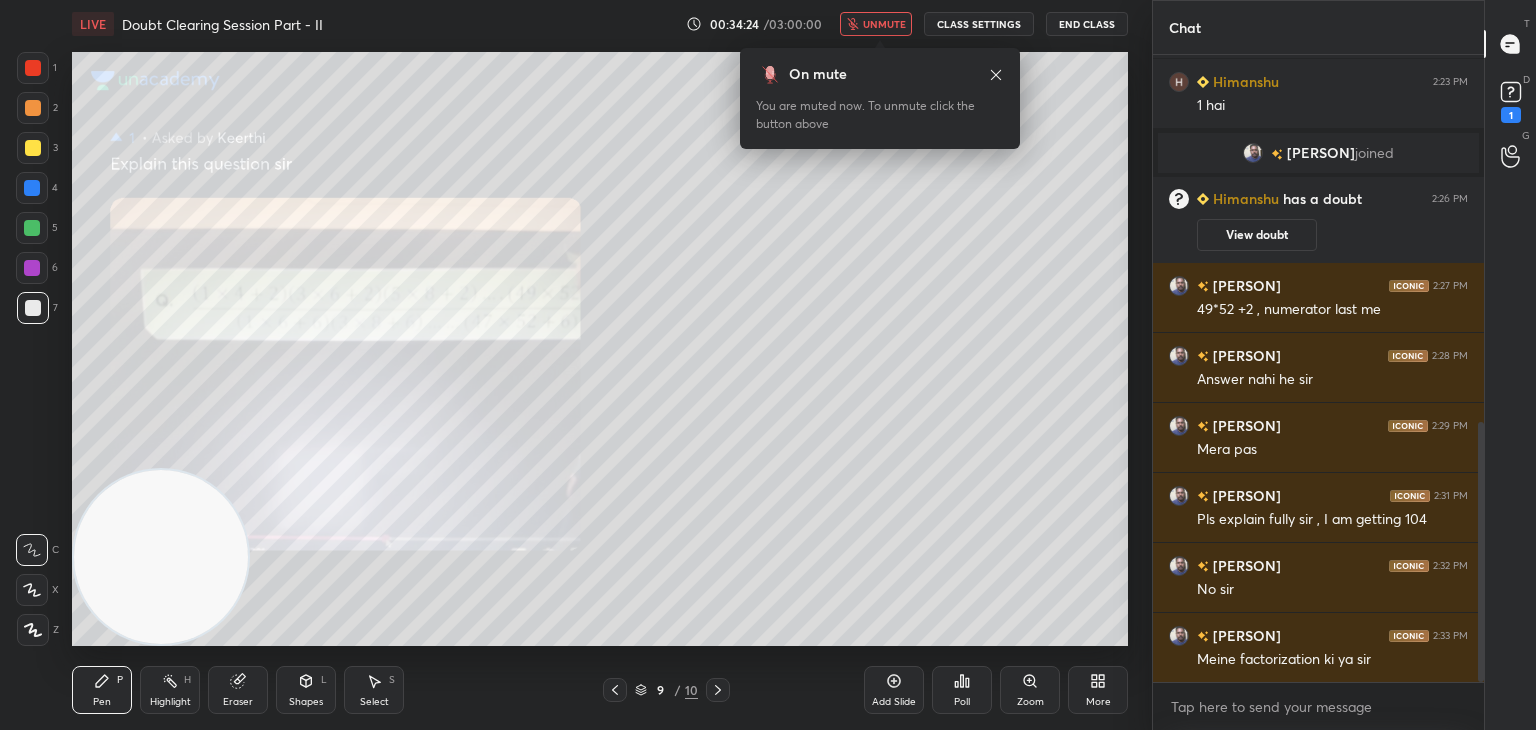 click on "unmute" at bounding box center (884, 24) 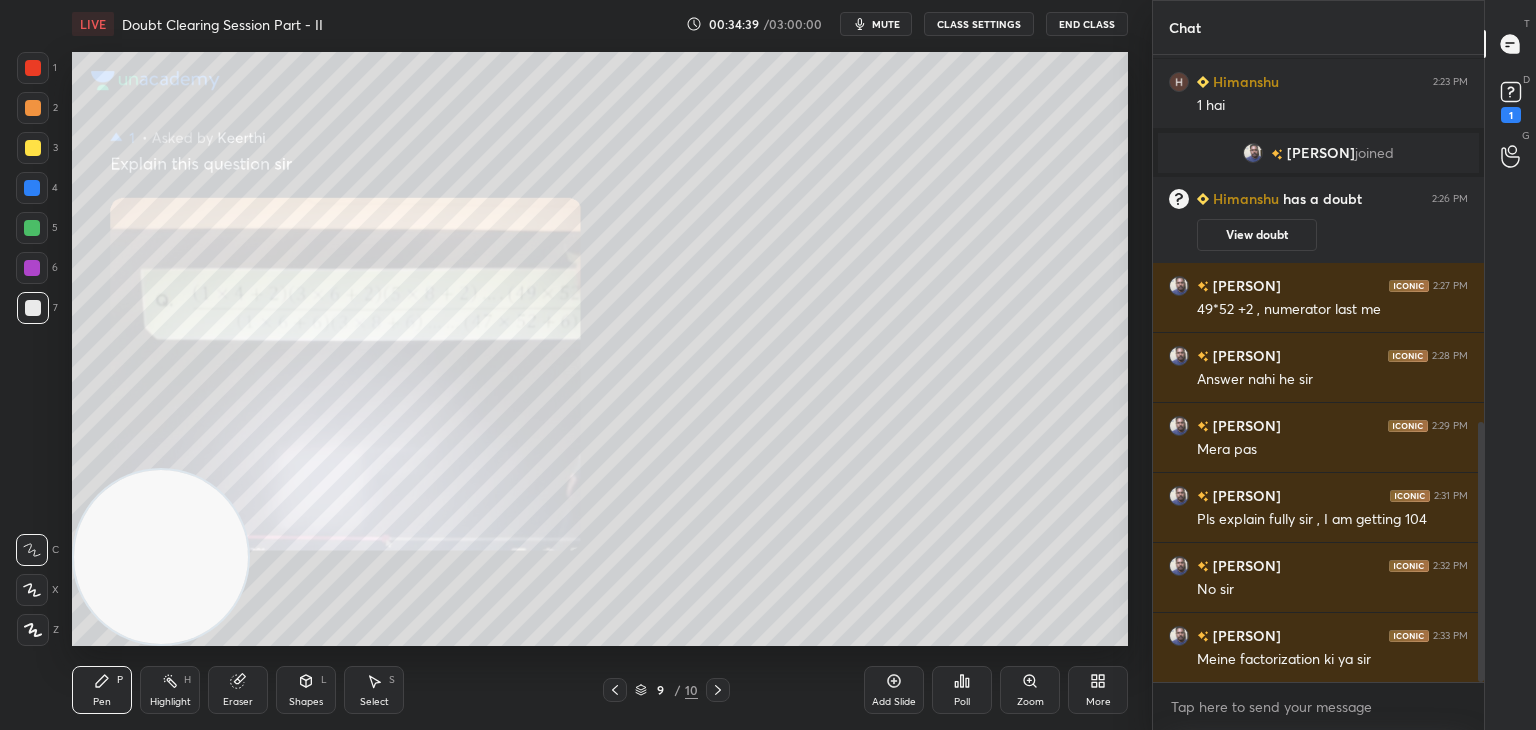 drag, startPoint x: 1480, startPoint y: 453, endPoint x: 1472, endPoint y: 508, distance: 55.578773 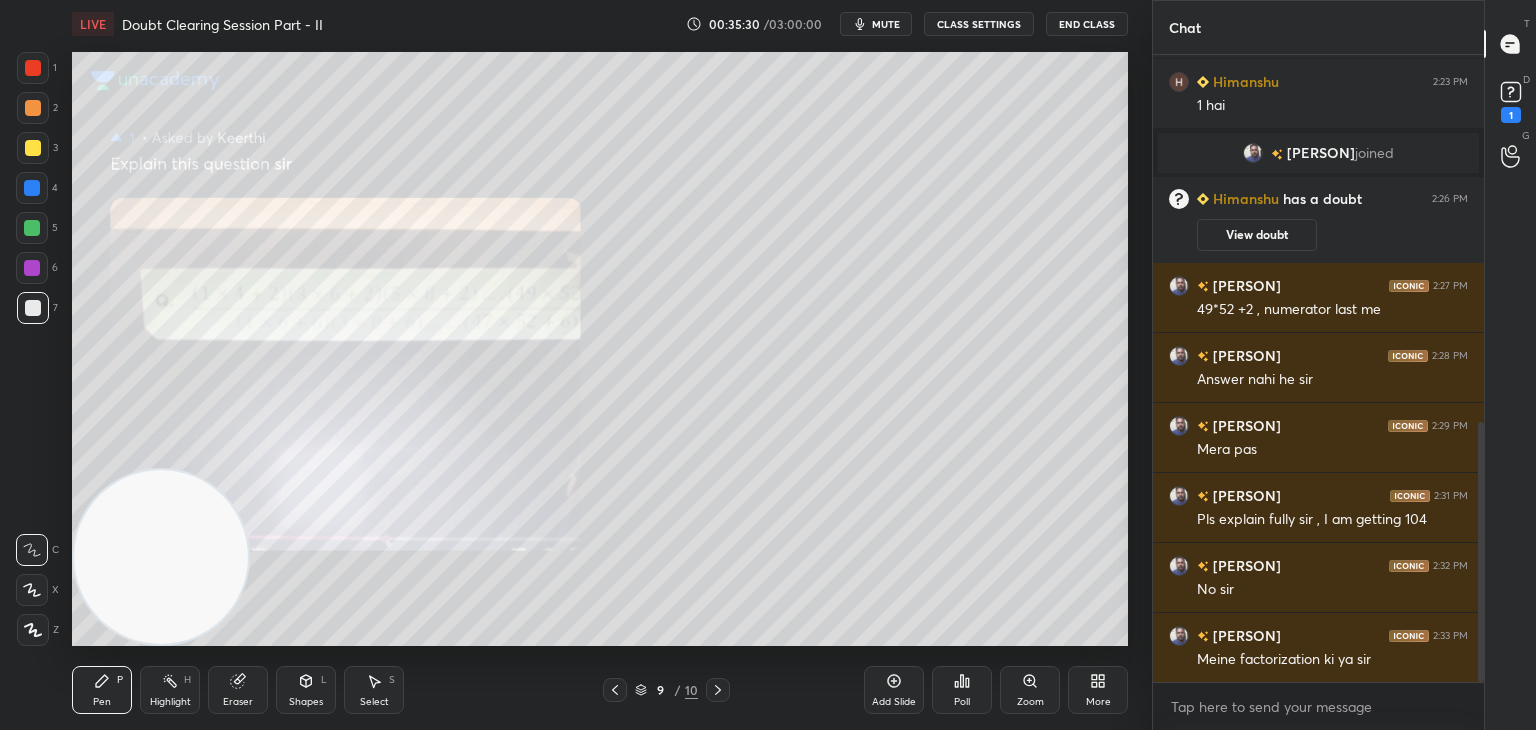 click on "Zoom" at bounding box center (1030, 690) 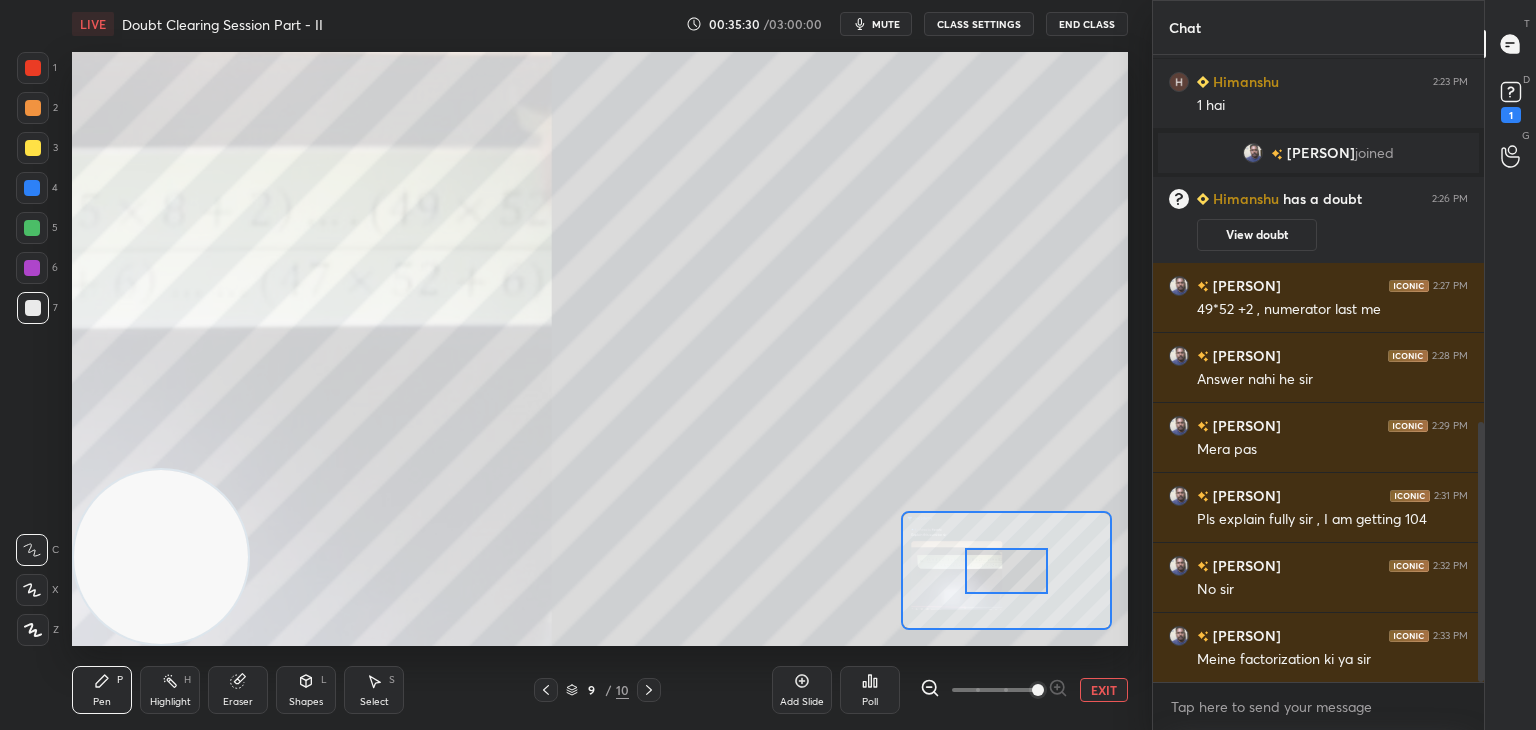 click at bounding box center (994, 690) 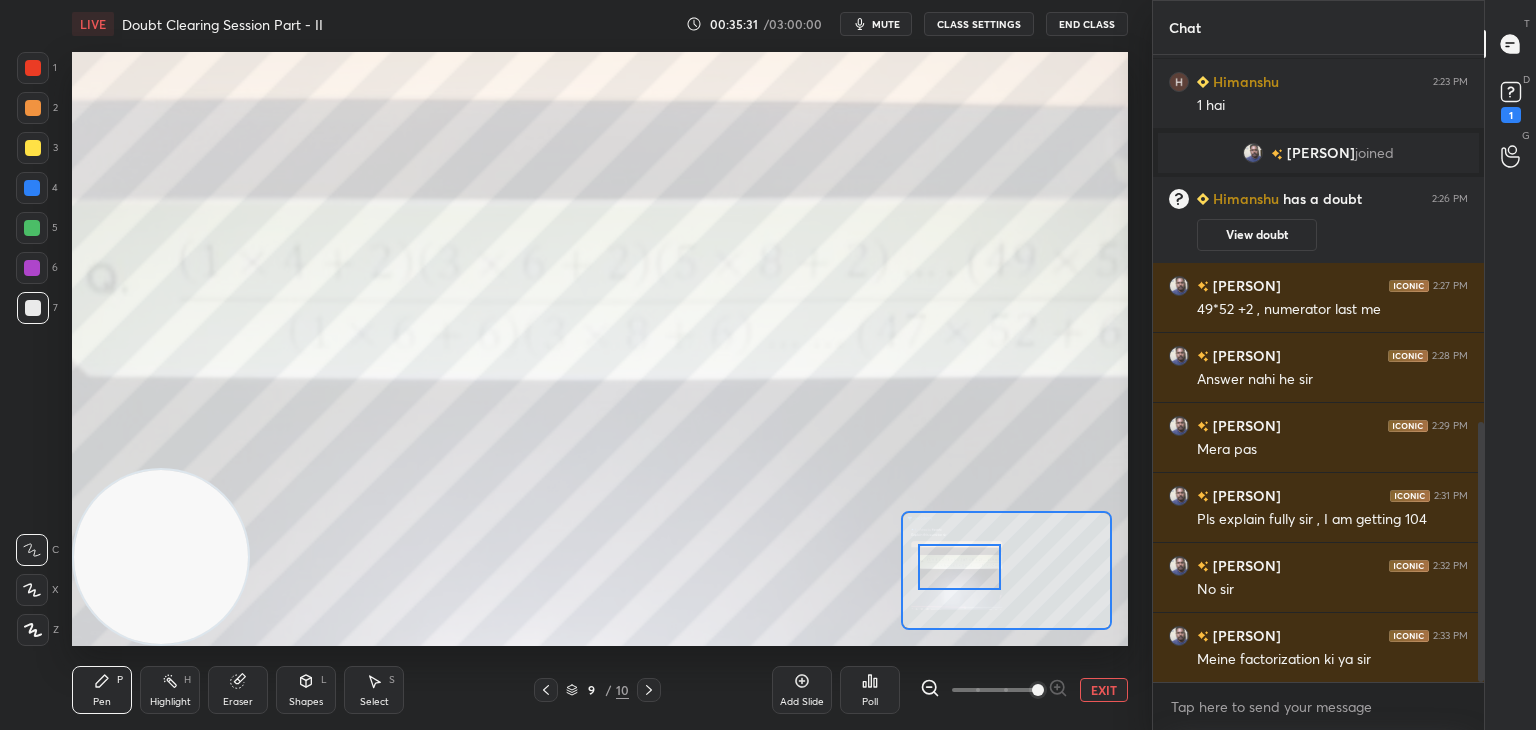 drag, startPoint x: 1011, startPoint y: 581, endPoint x: 981, endPoint y: 586, distance: 30.413813 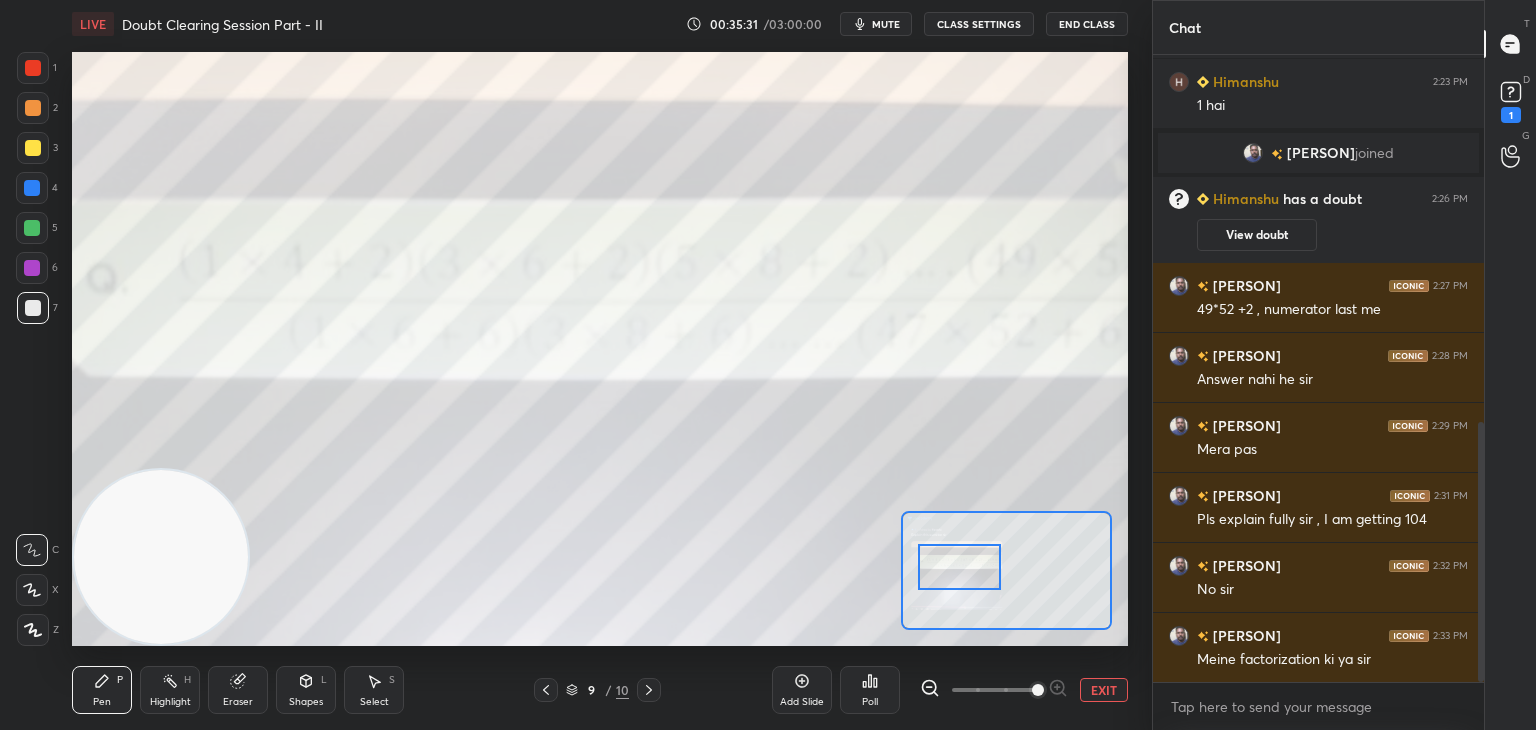 click at bounding box center (959, 567) 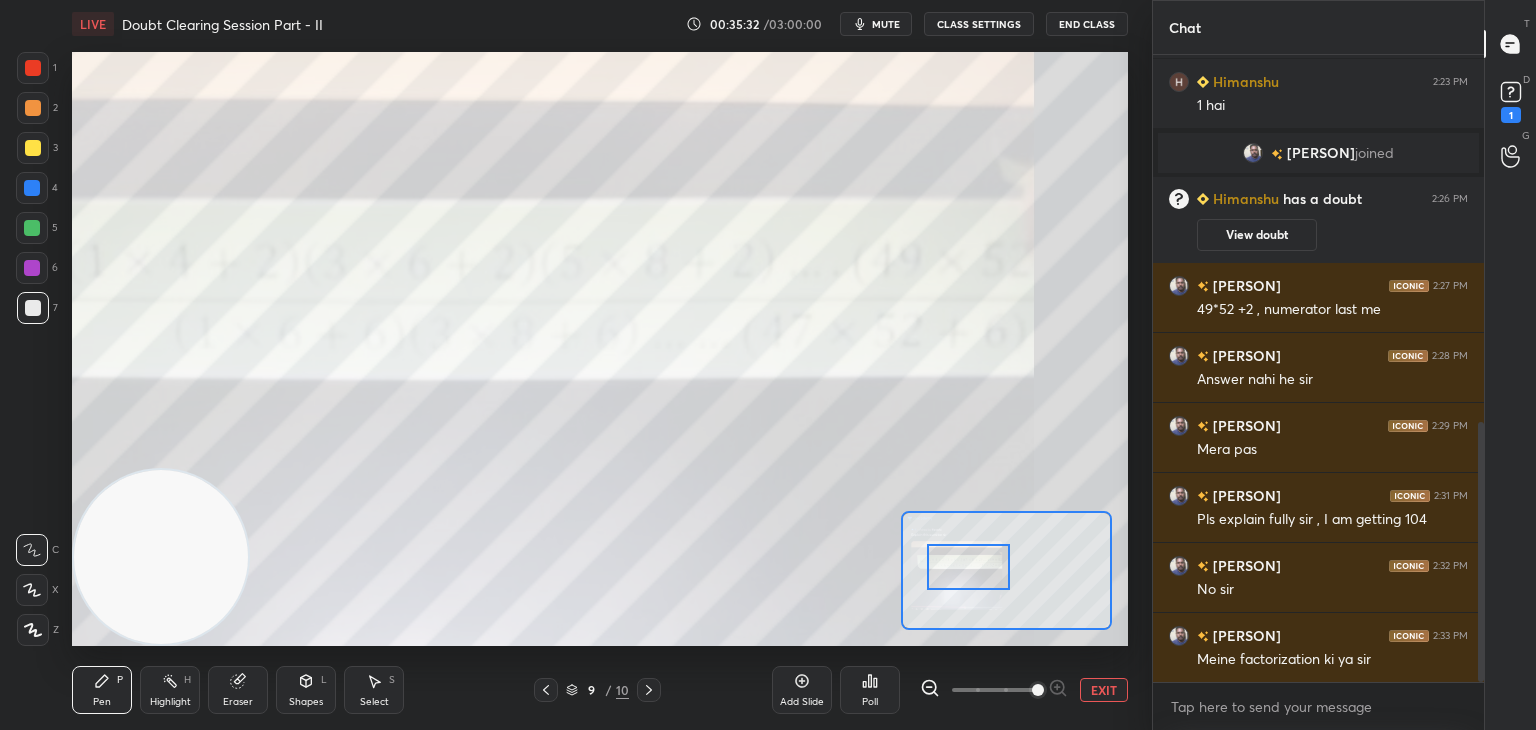 click 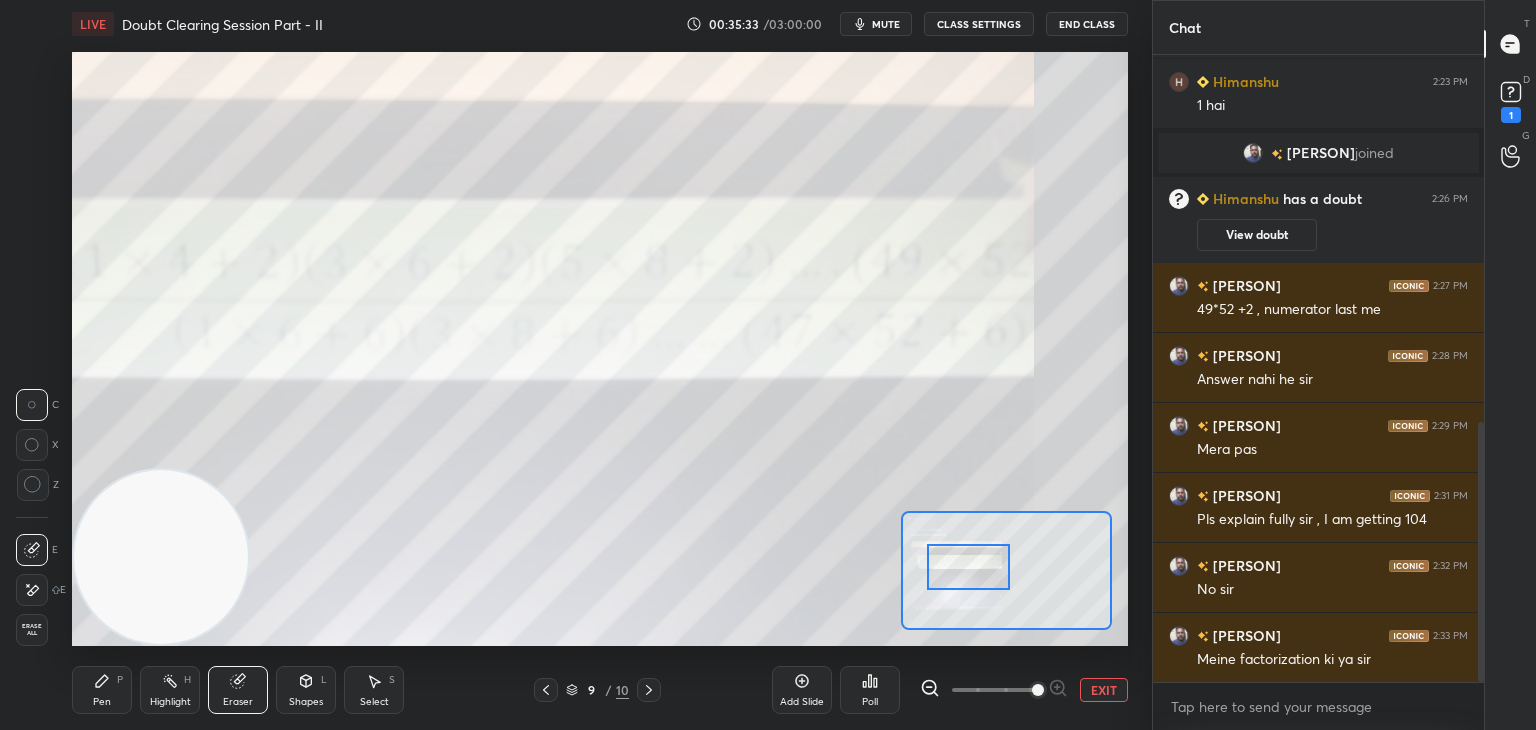 click on "Erase all" at bounding box center [32, 630] 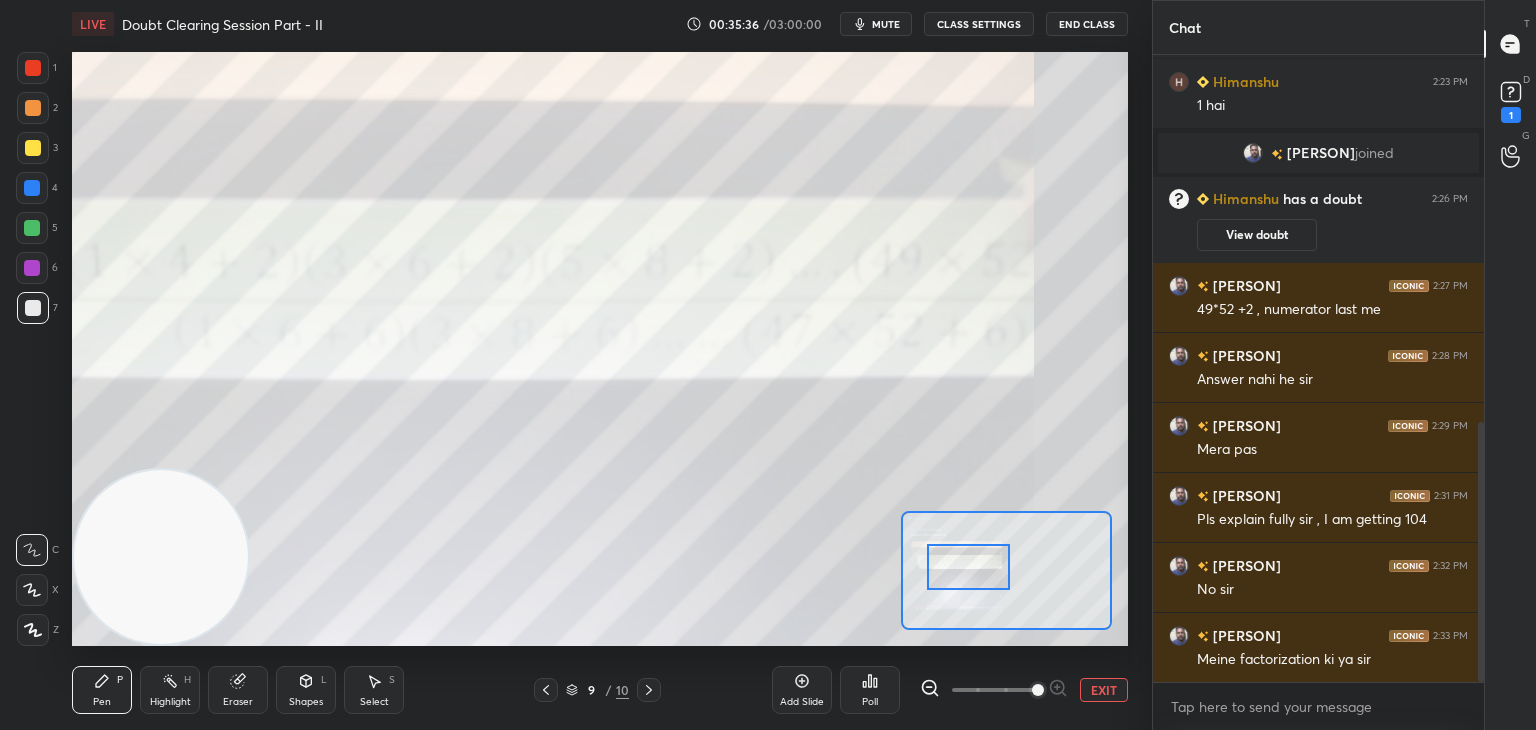 click at bounding box center (1038, 690) 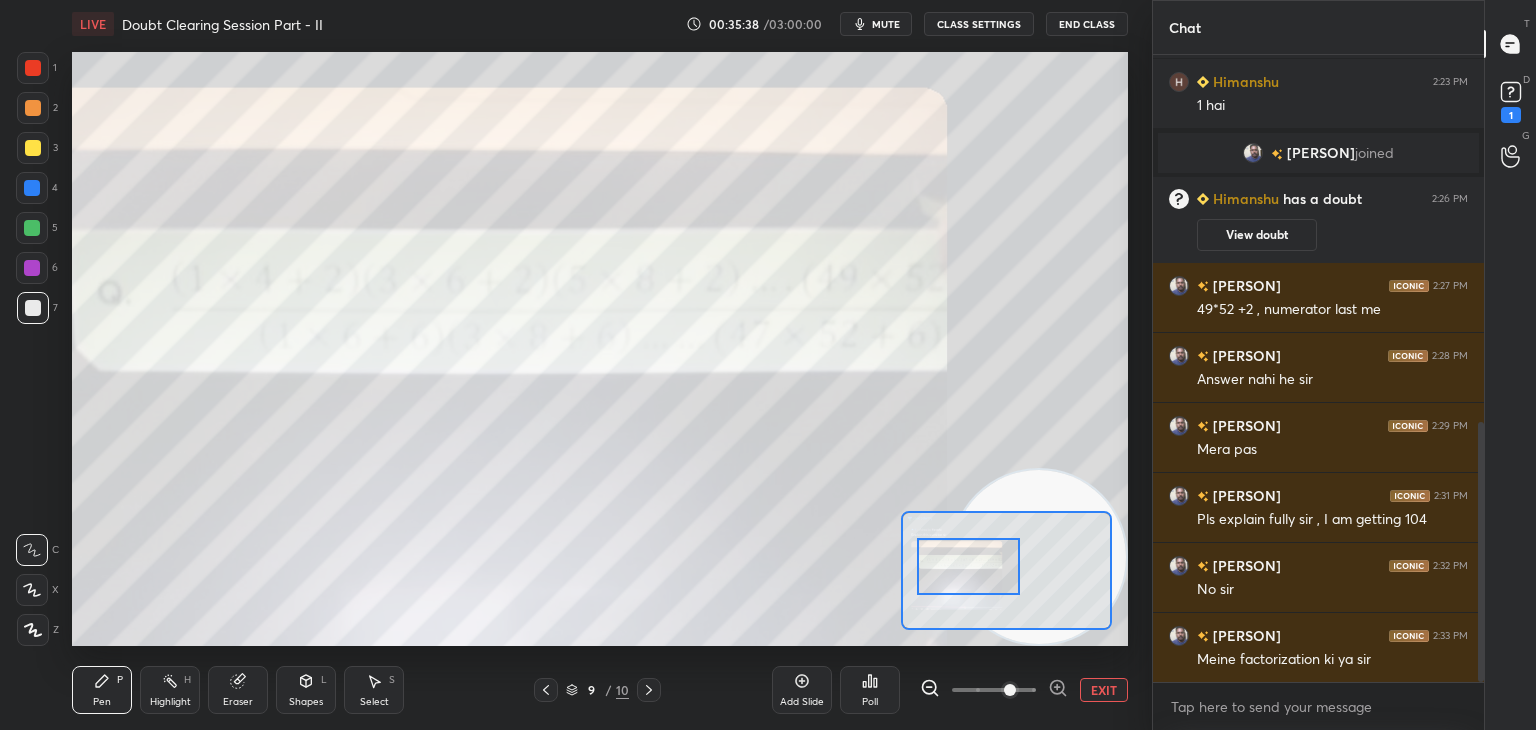 drag, startPoint x: 138, startPoint y: 559, endPoint x: 1058, endPoint y: 697, distance: 930.2924 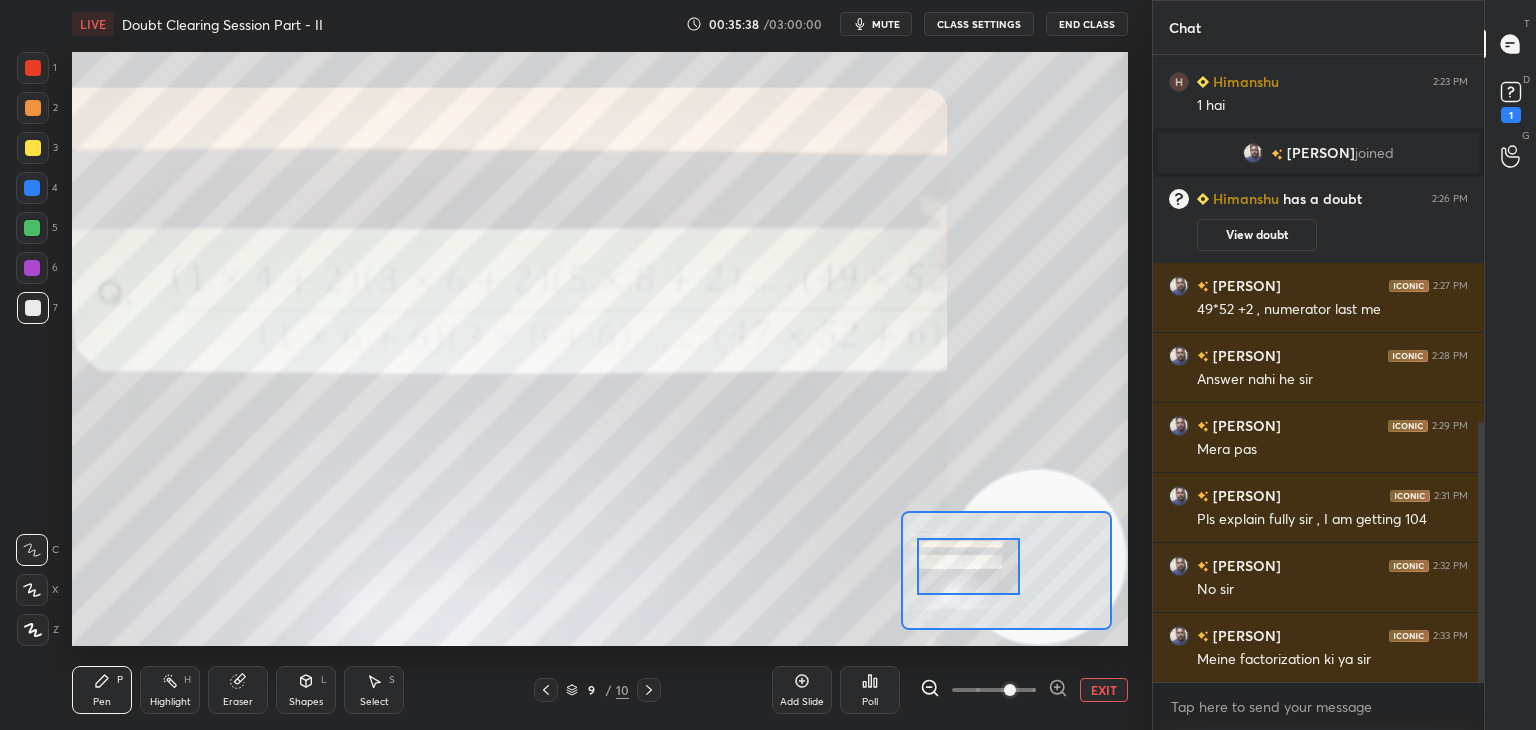 click on "LIVE Doubt Clearing Session Part - II 00:35:38 /  03:00:00 mute CLASS SETTINGS End Class Setting up your live class Poll for   secs No correct answer Start poll Back Doubt Clearing Session Part - II • L2 of Doubt Clearing Course on Mathematics IIT JEE - Part II [PERSON] Pen P Highlight H Eraser Shapes L Select S 9 / 10 Add Slide Poll EXIT" at bounding box center [600, 365] 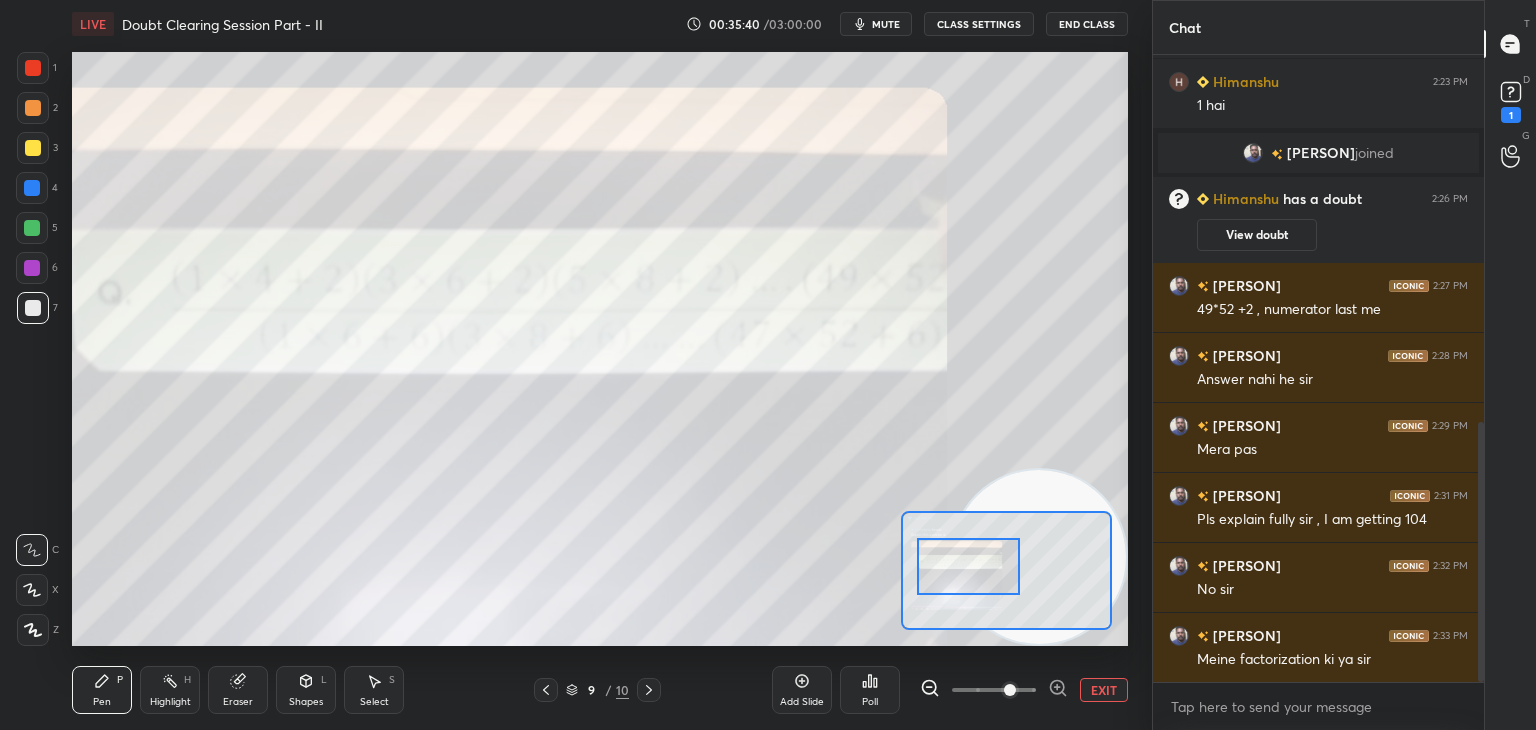 scroll, scrollTop: 954, scrollLeft: 0, axis: vertical 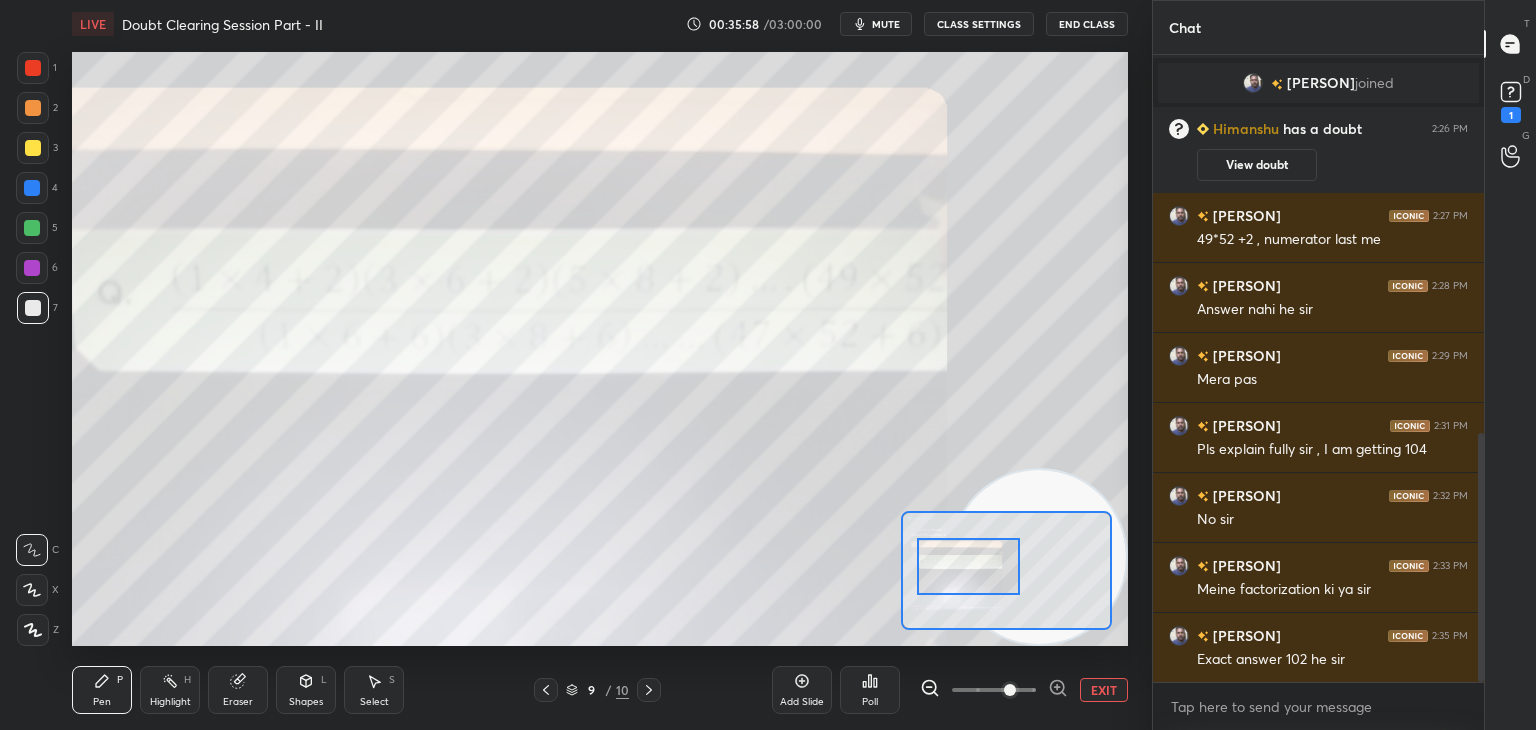 click on "EXIT" at bounding box center [1104, 690] 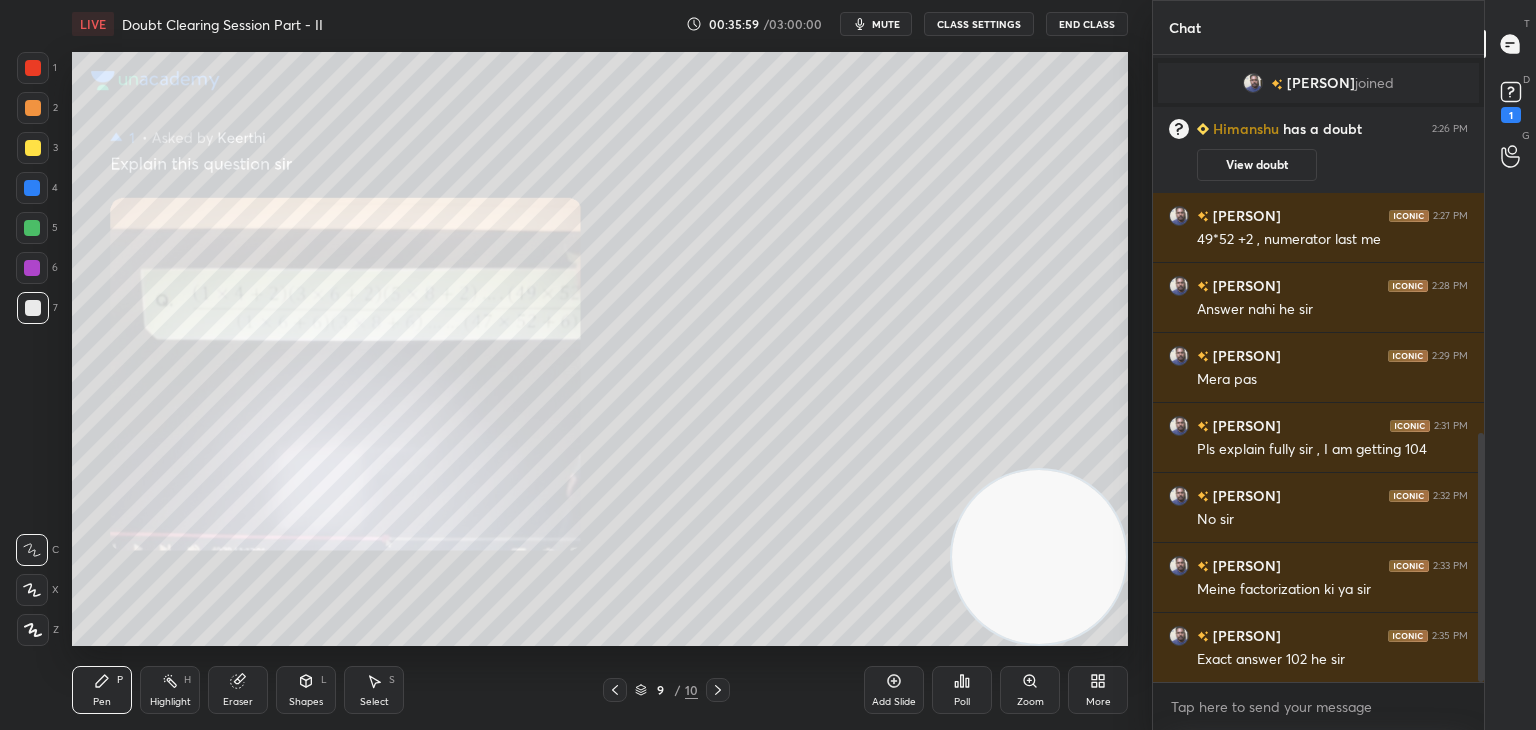 click on "View doubt" at bounding box center [1257, 165] 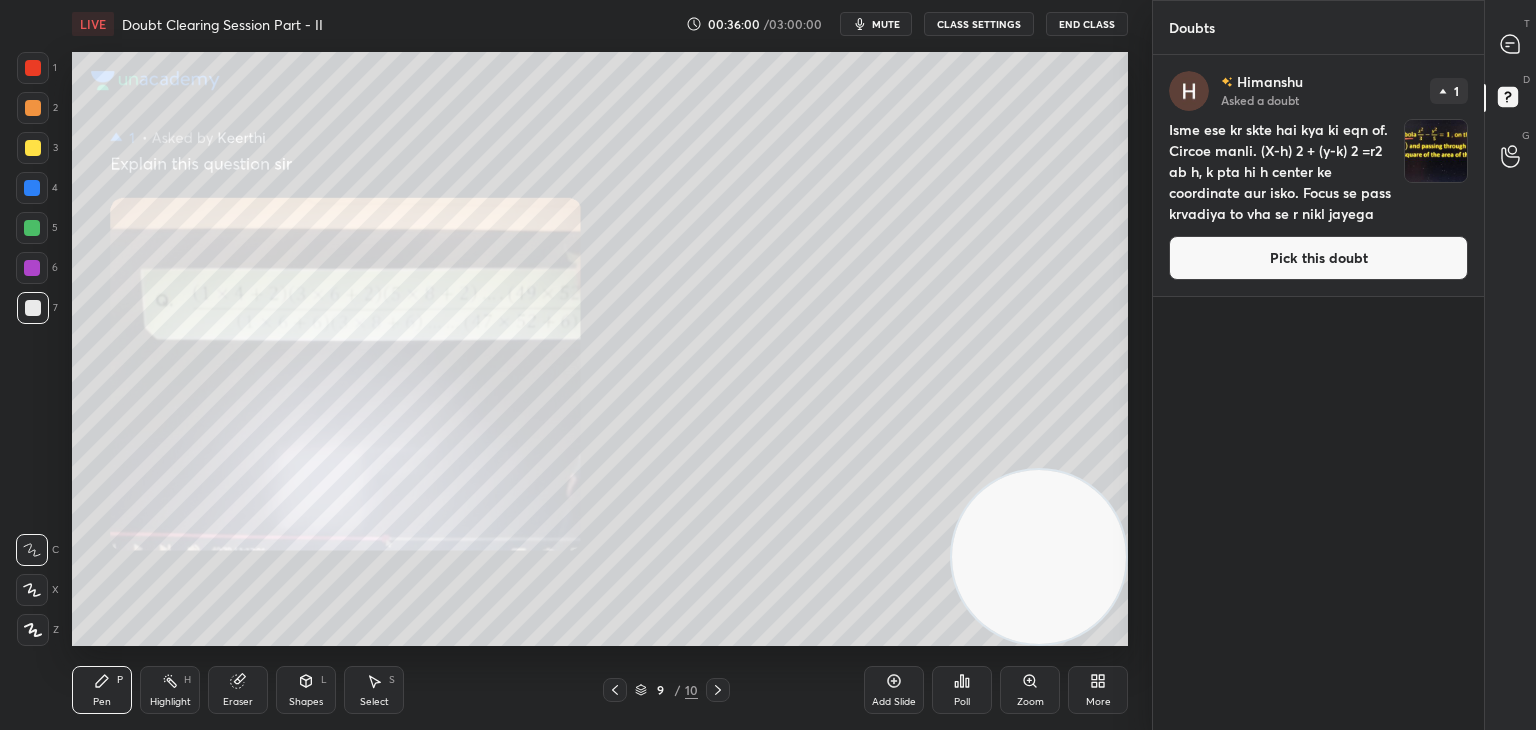 click on "Pick this doubt" at bounding box center (1318, 258) 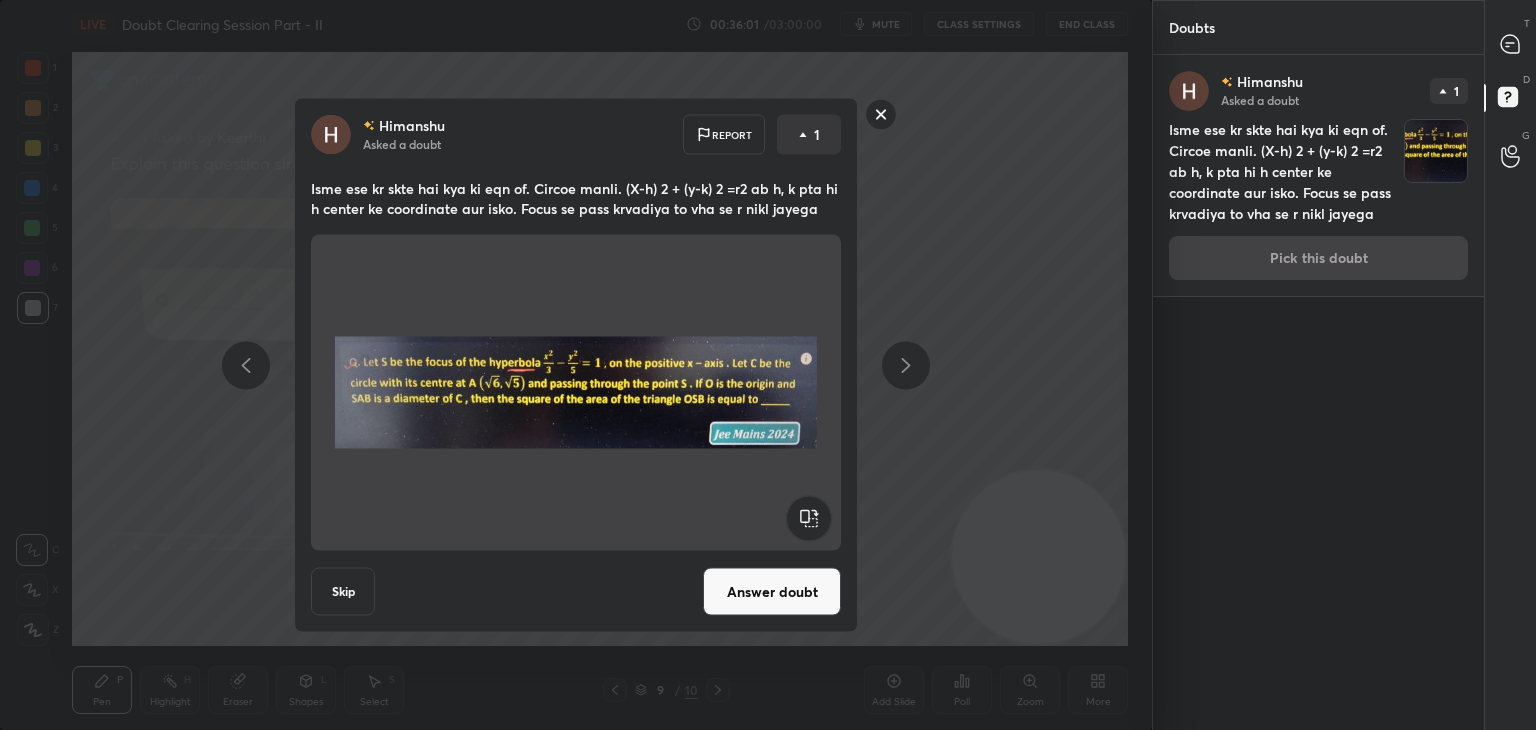 click on "Answer doubt" at bounding box center [772, 592] 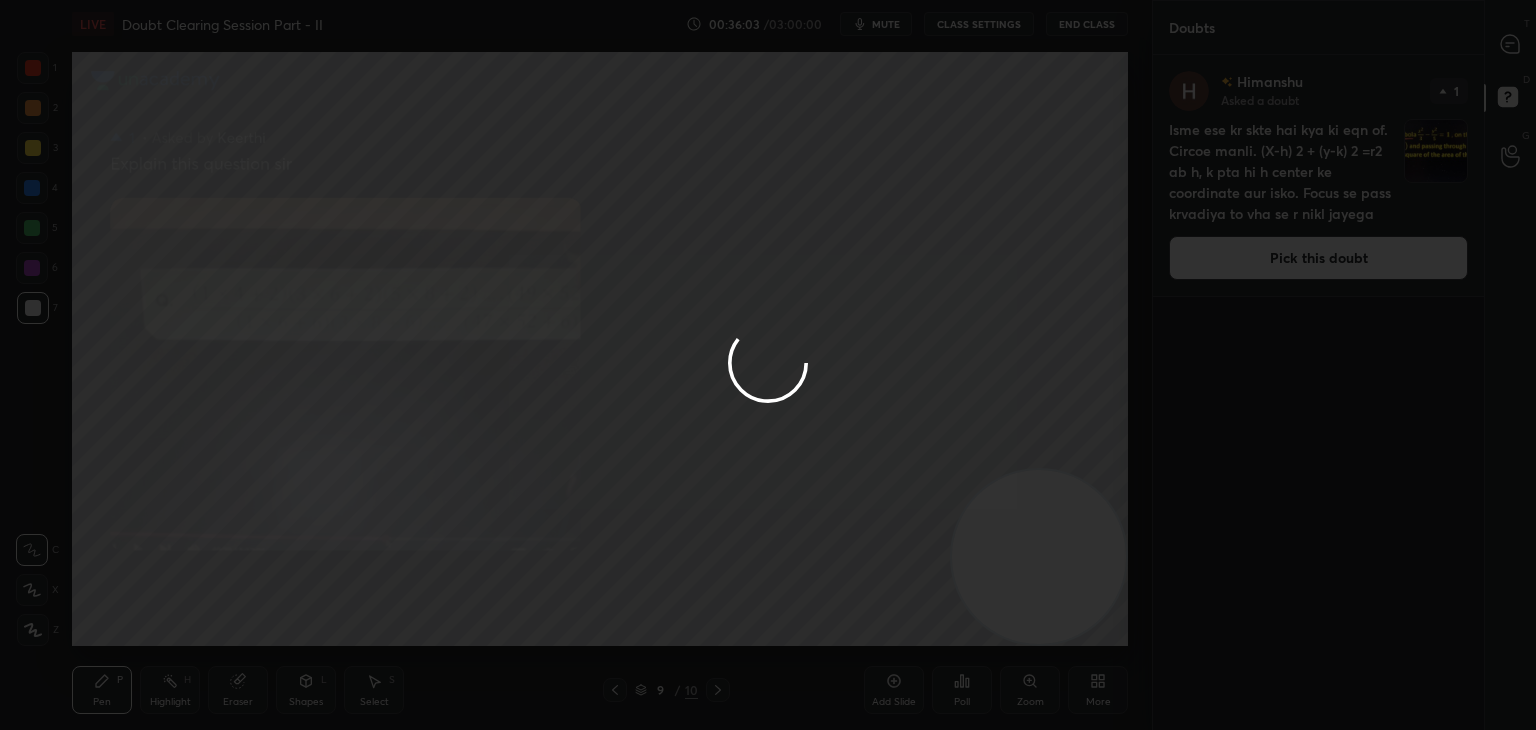 click at bounding box center [768, 365] 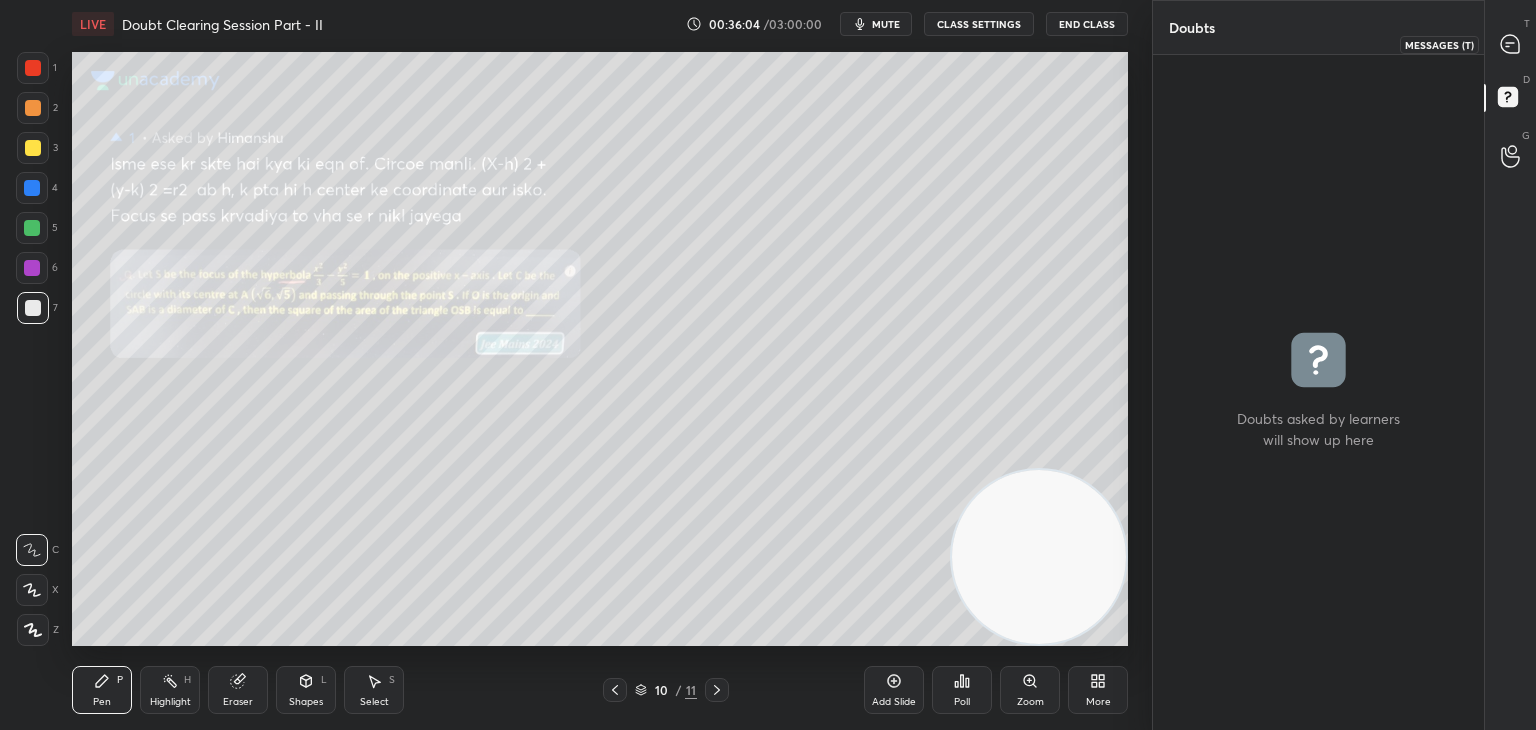 click at bounding box center (1511, 44) 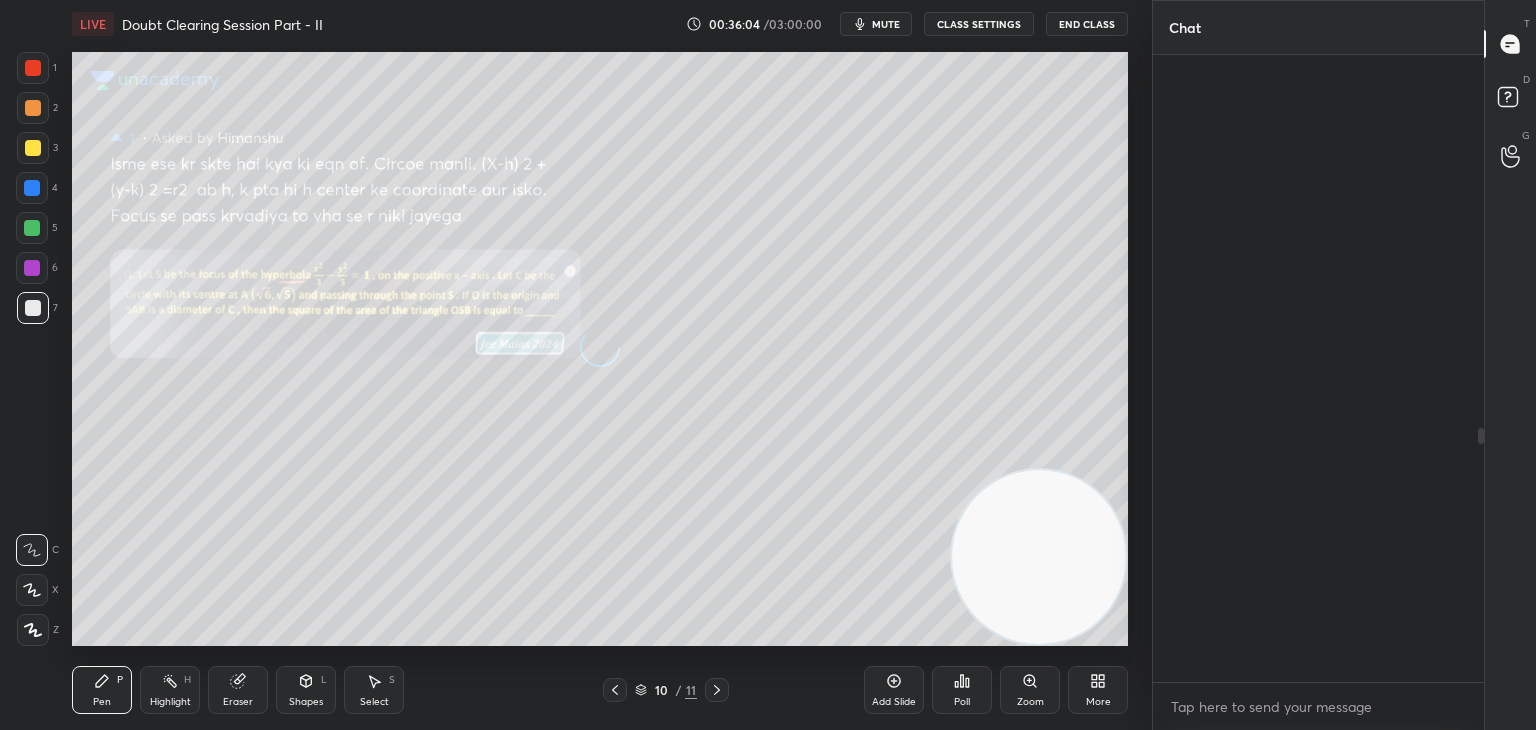 drag, startPoint x: 1515, startPoint y: 62, endPoint x: 1482, endPoint y: 71, distance: 34.20526 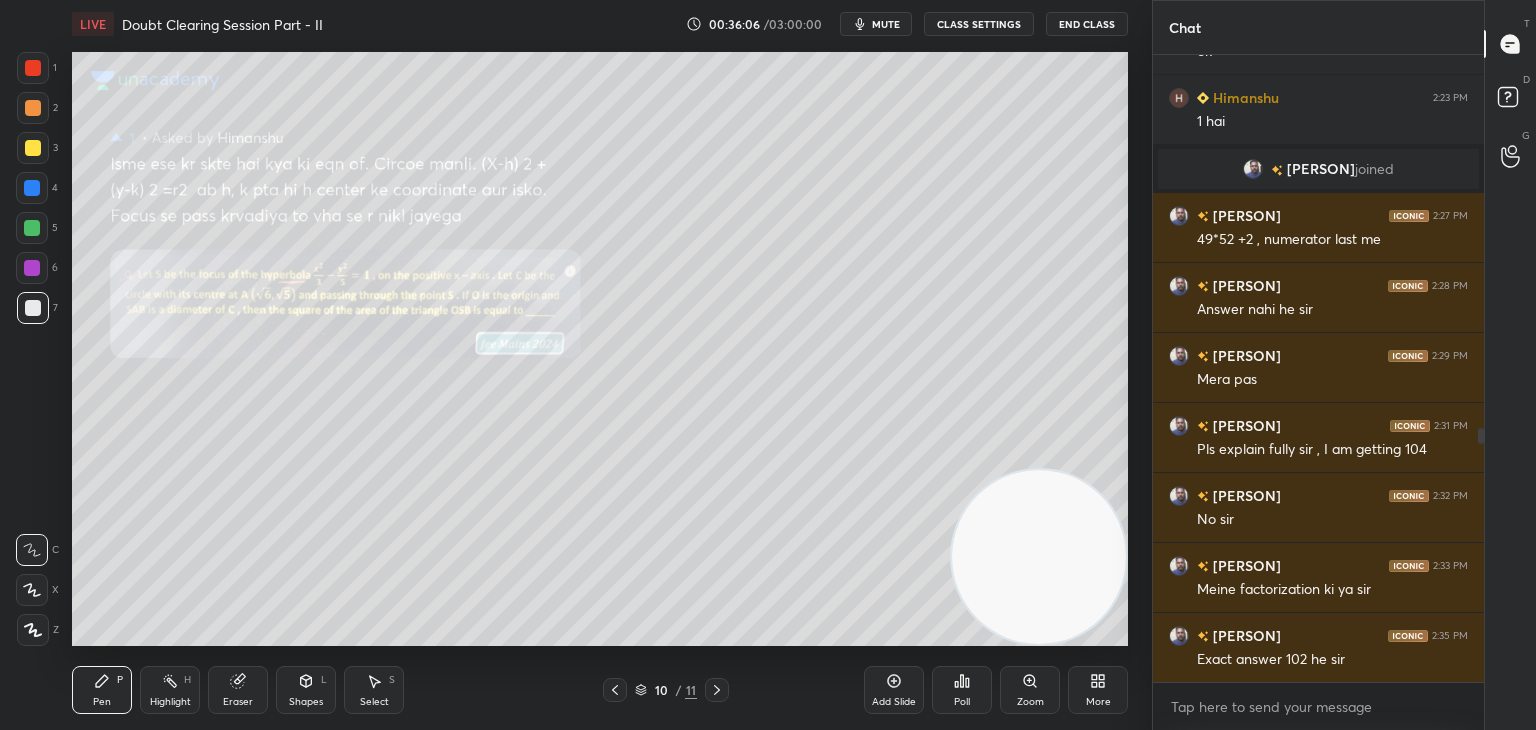 click on "Zoom" at bounding box center (1030, 690) 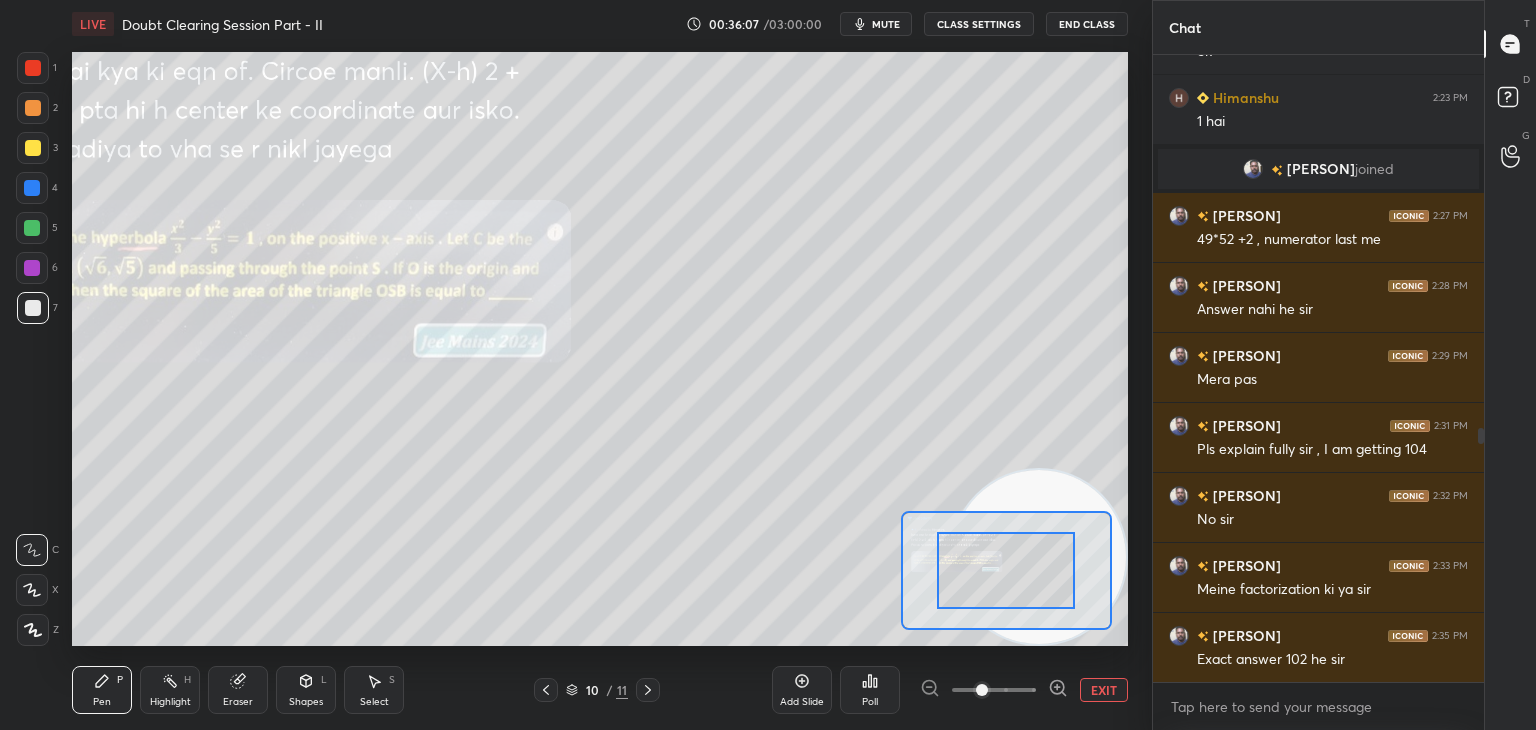 click at bounding box center (994, 690) 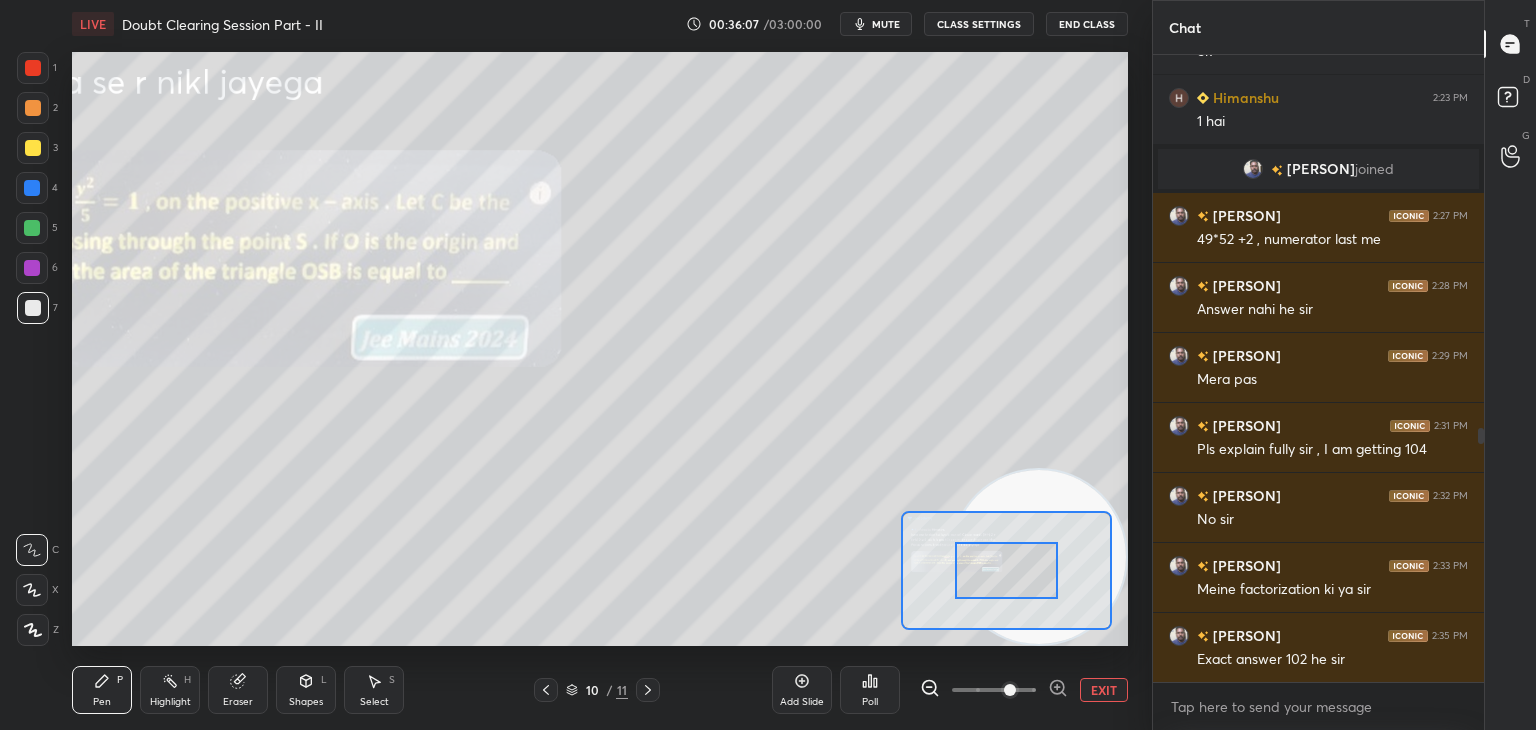 click at bounding box center [1010, 690] 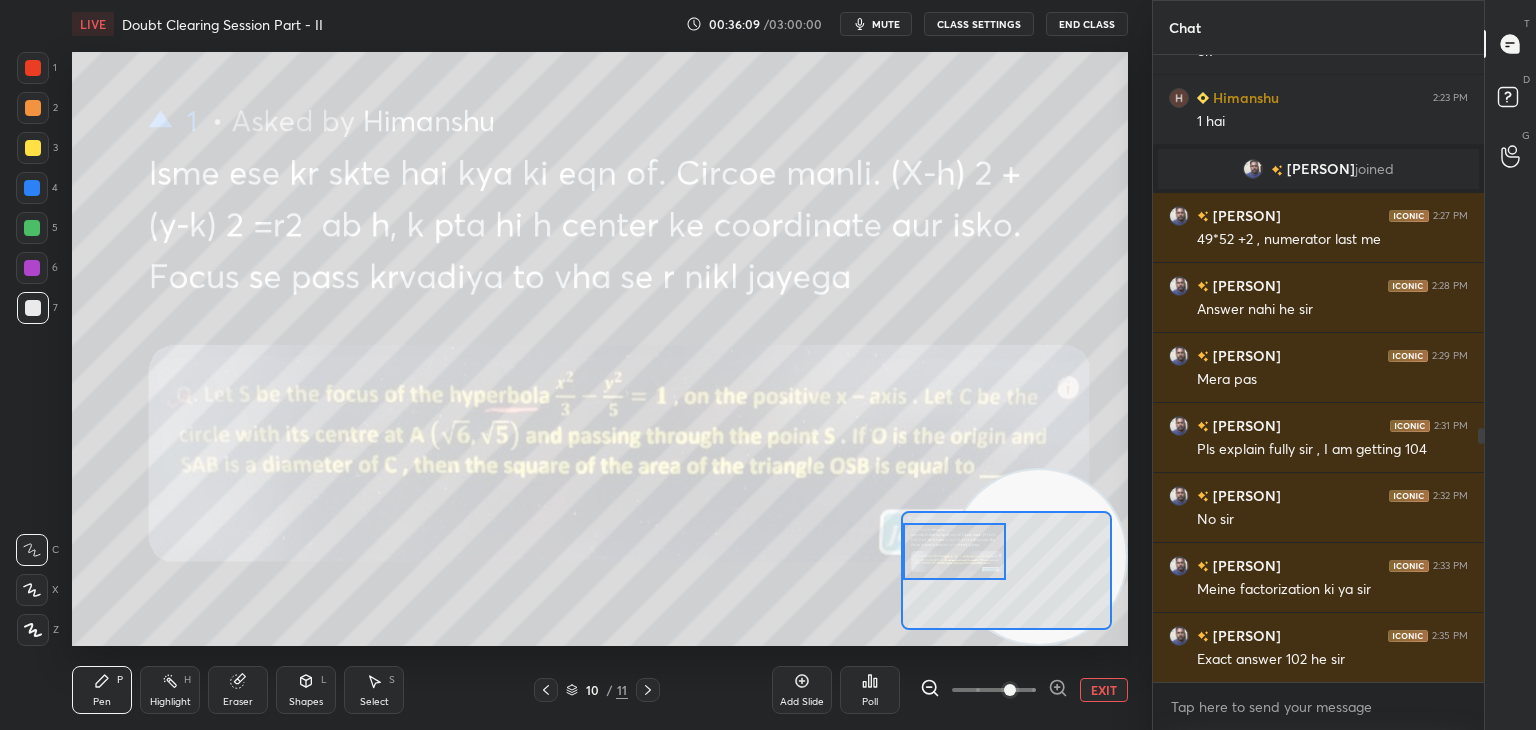 drag, startPoint x: 1017, startPoint y: 569, endPoint x: 963, endPoint y: 557, distance: 55.31727 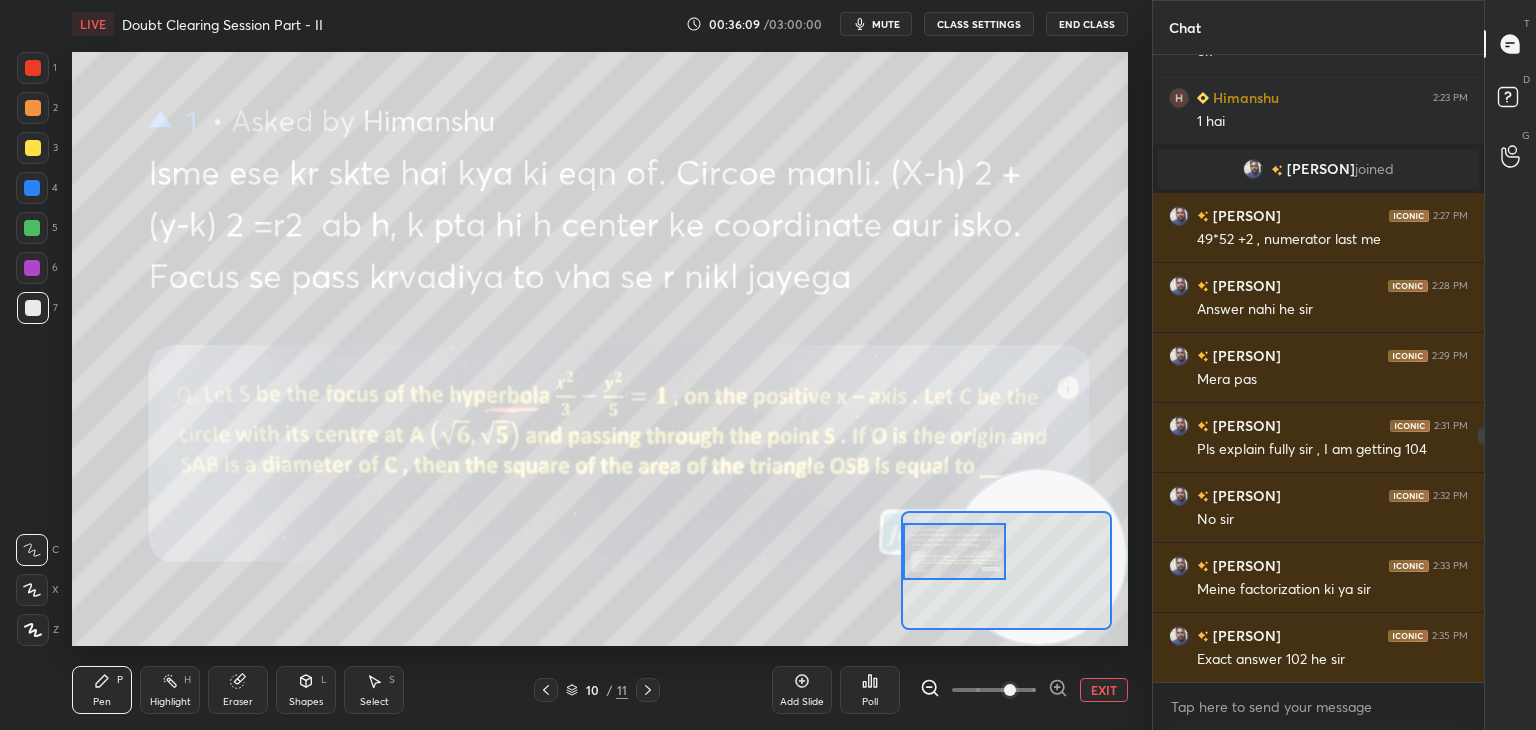 click at bounding box center (955, 551) 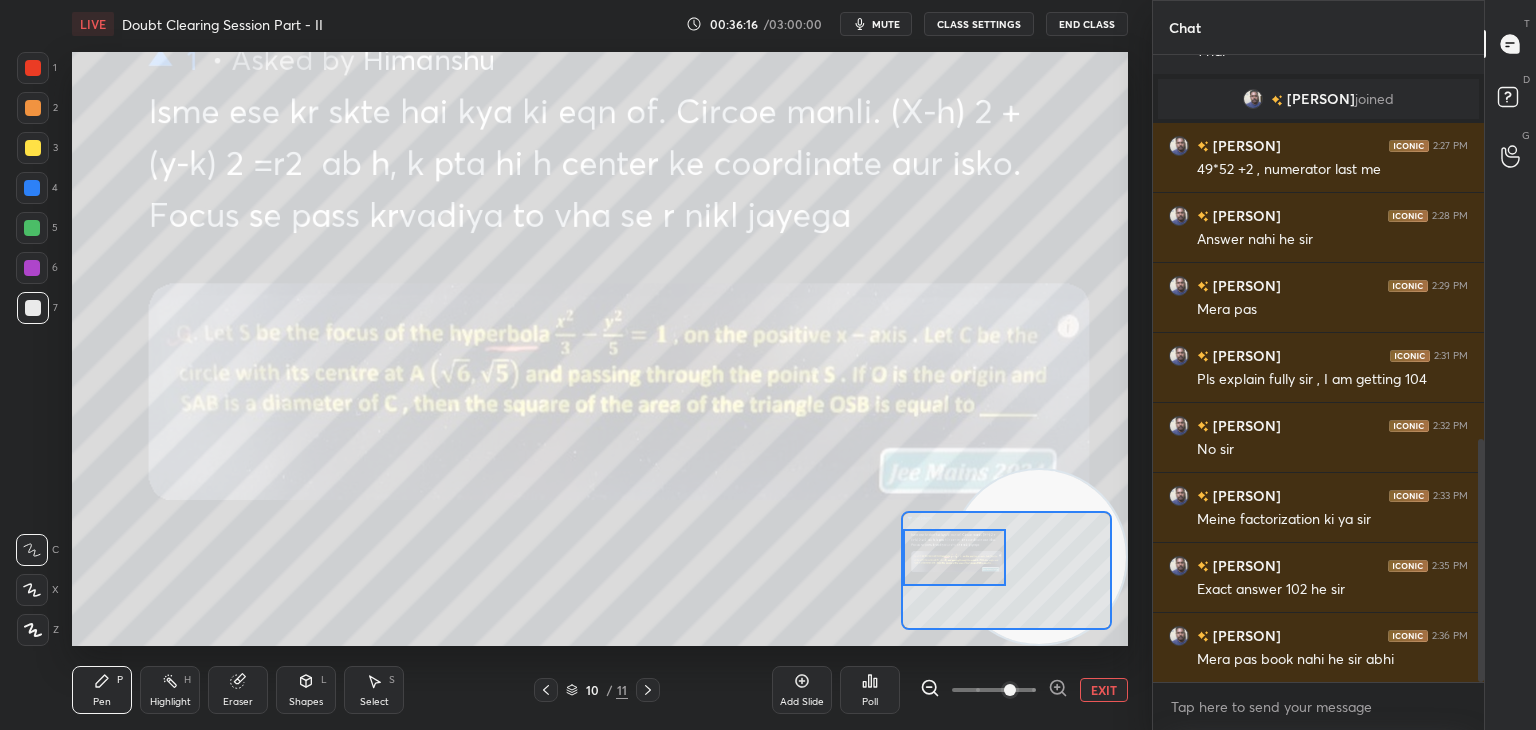 drag, startPoint x: 977, startPoint y: 555, endPoint x: 964, endPoint y: 557, distance: 13.152946 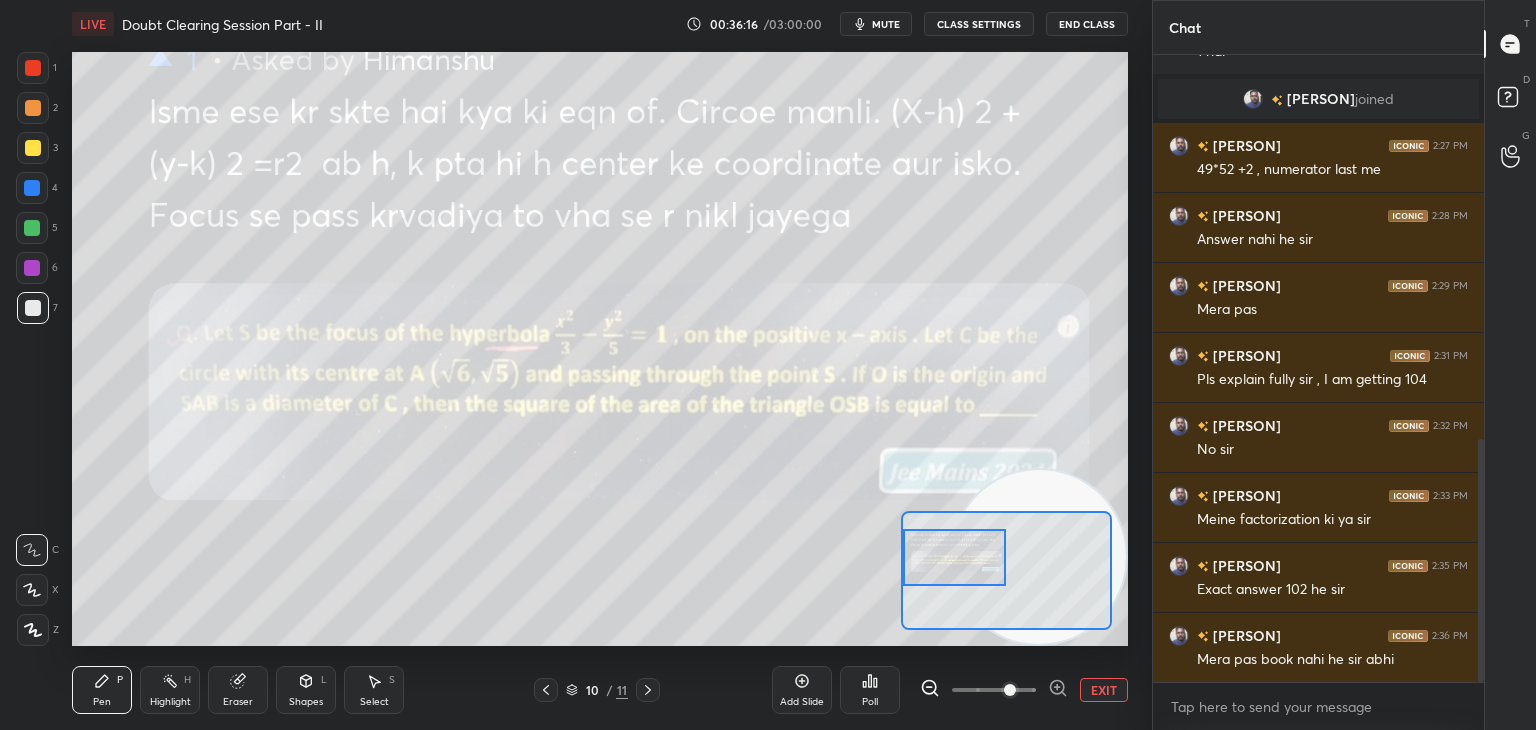 click at bounding box center [955, 557] 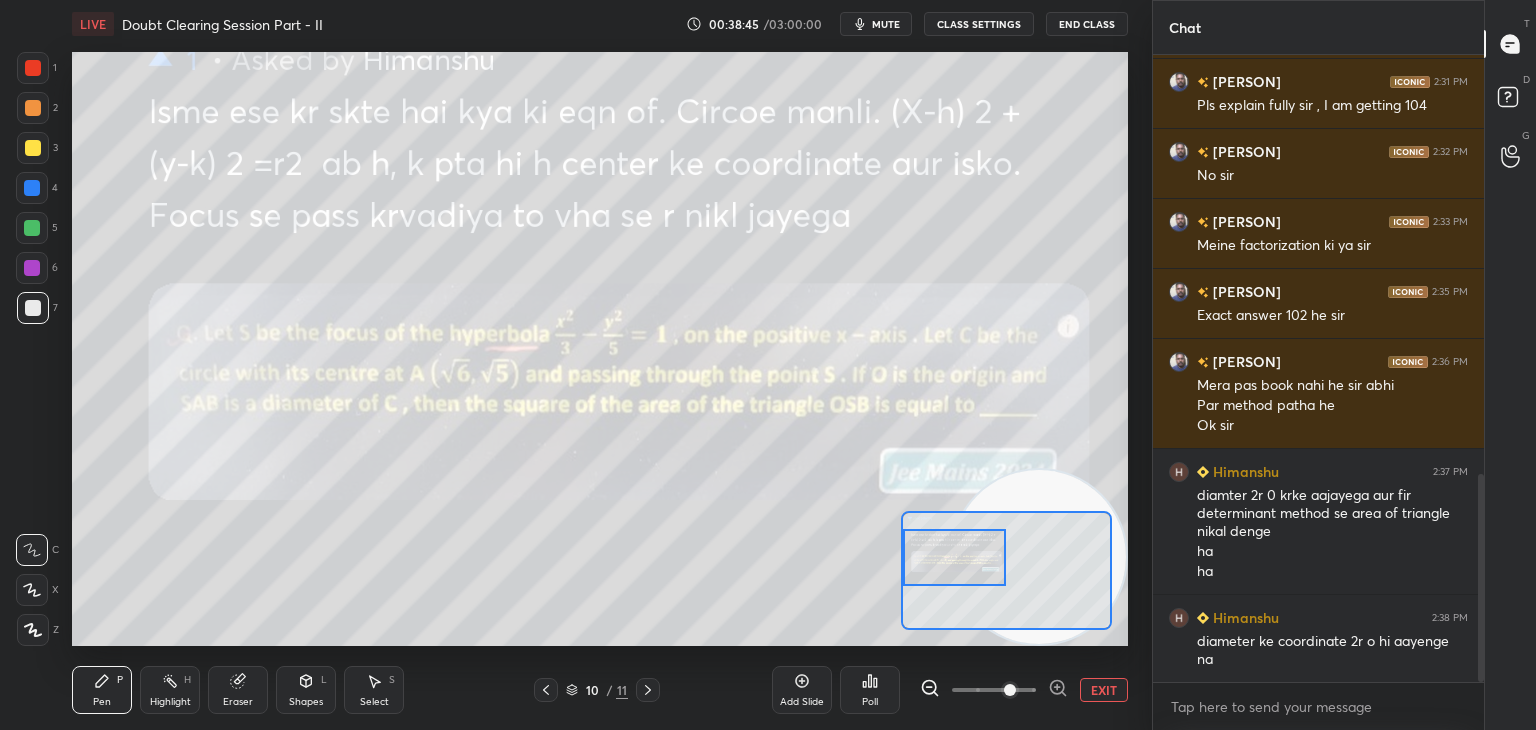 scroll, scrollTop: 1284, scrollLeft: 0, axis: vertical 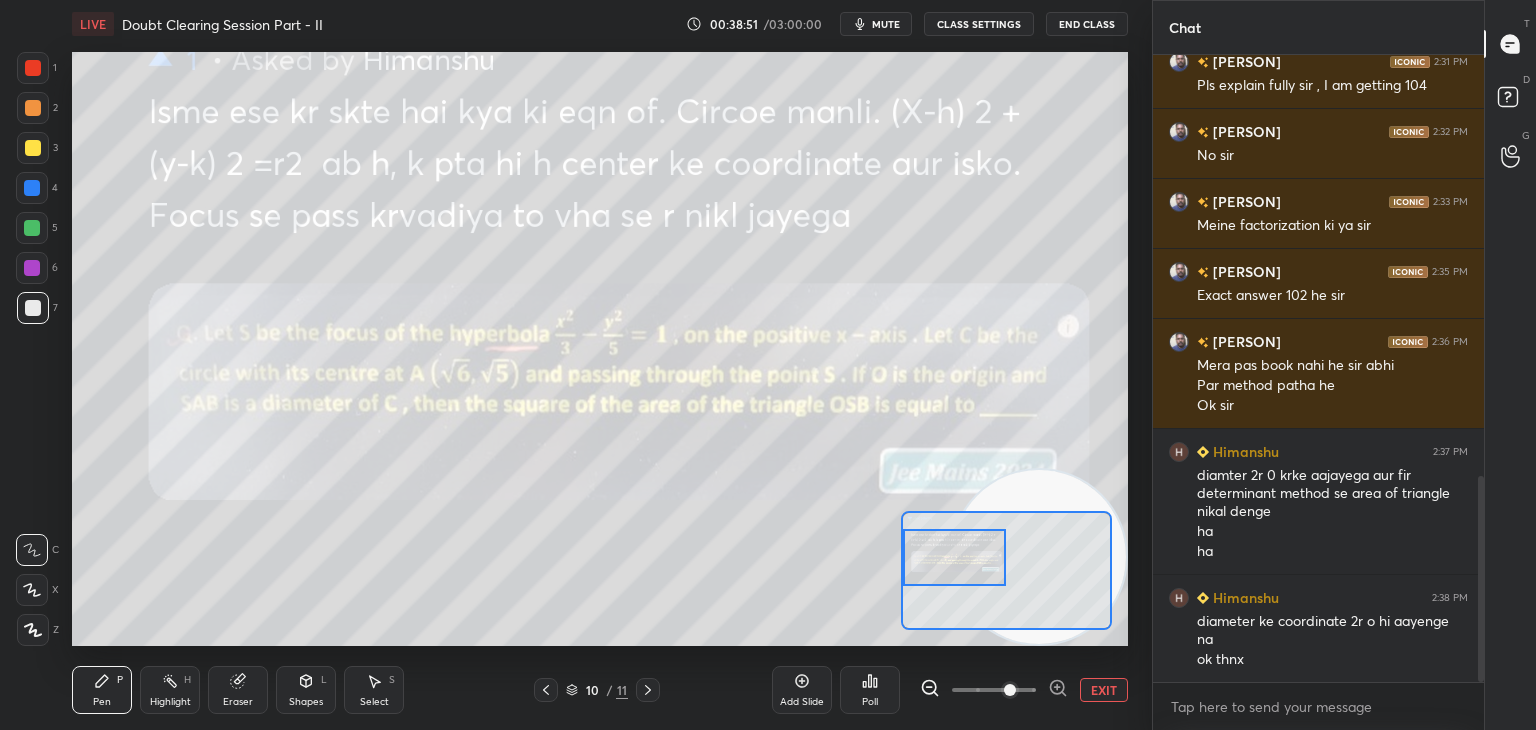 click 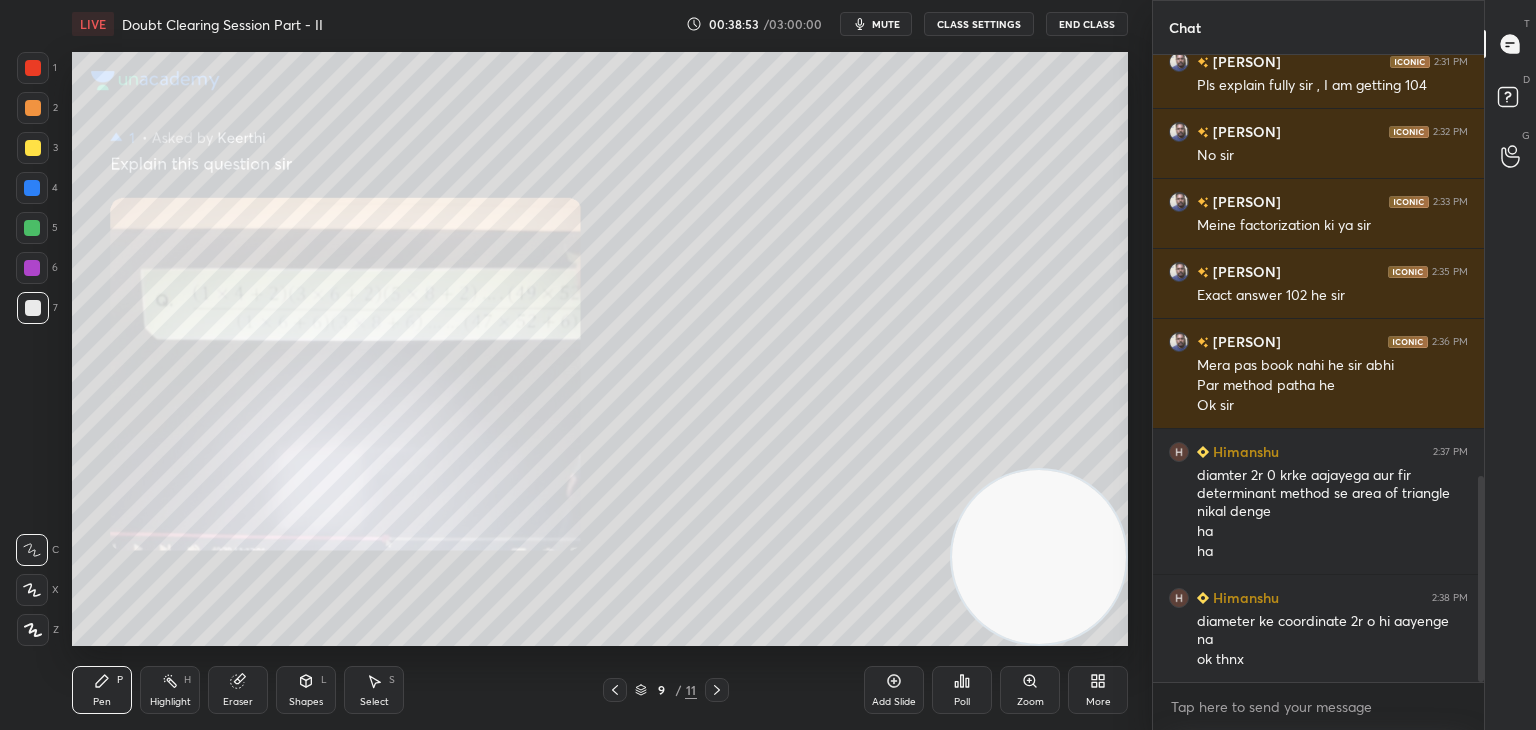 click on "Zoom" at bounding box center [1030, 690] 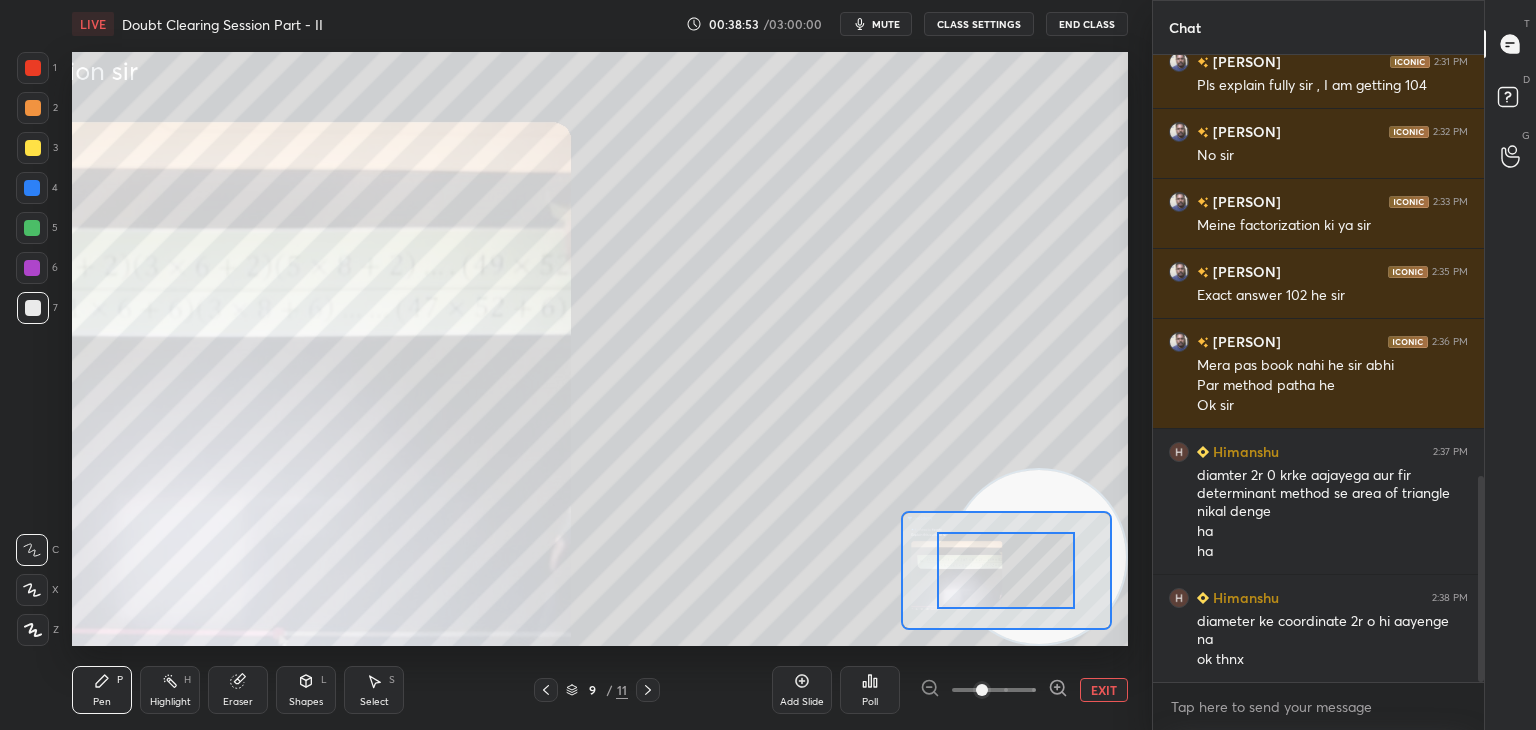 click at bounding box center [994, 690] 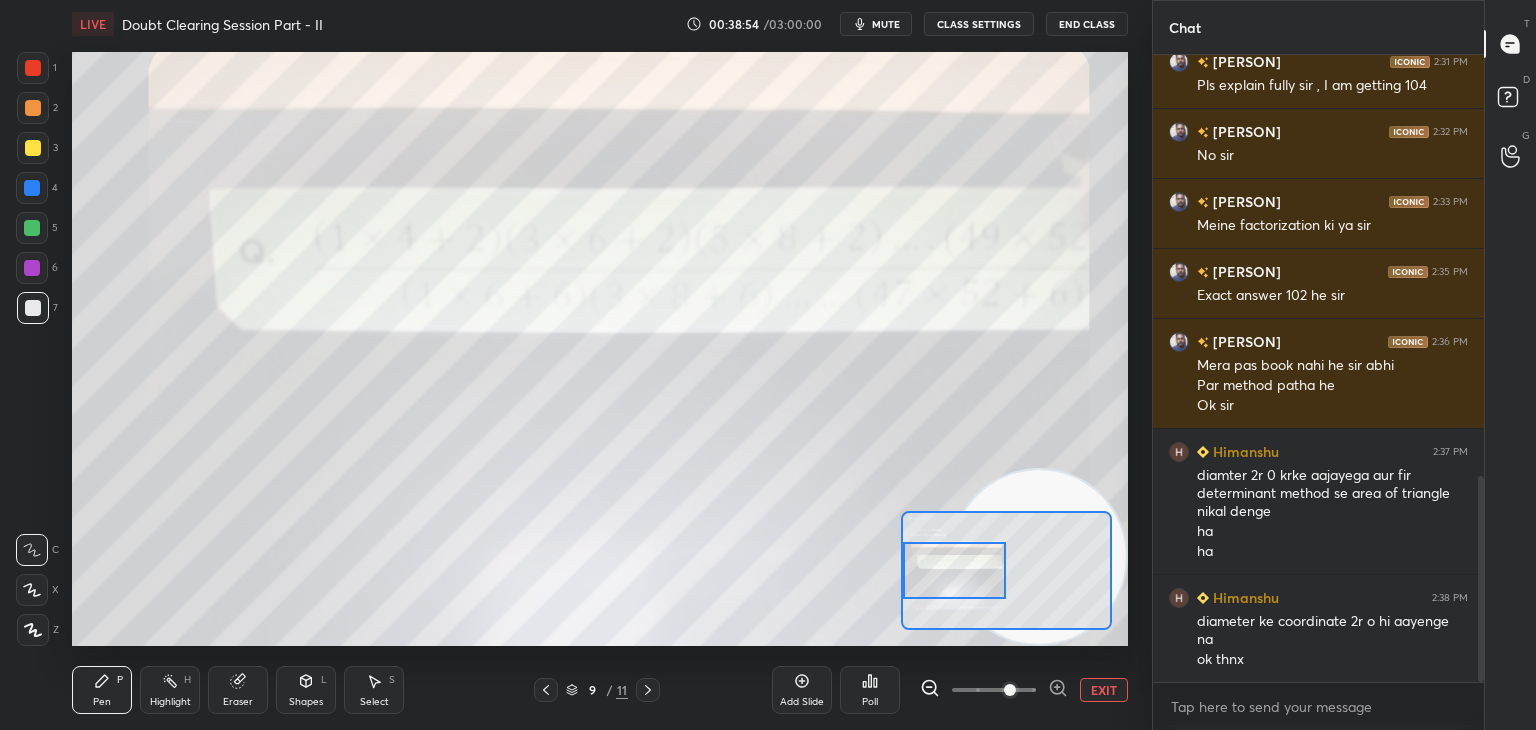 drag, startPoint x: 1022, startPoint y: 578, endPoint x: 940, endPoint y: 565, distance: 83.02409 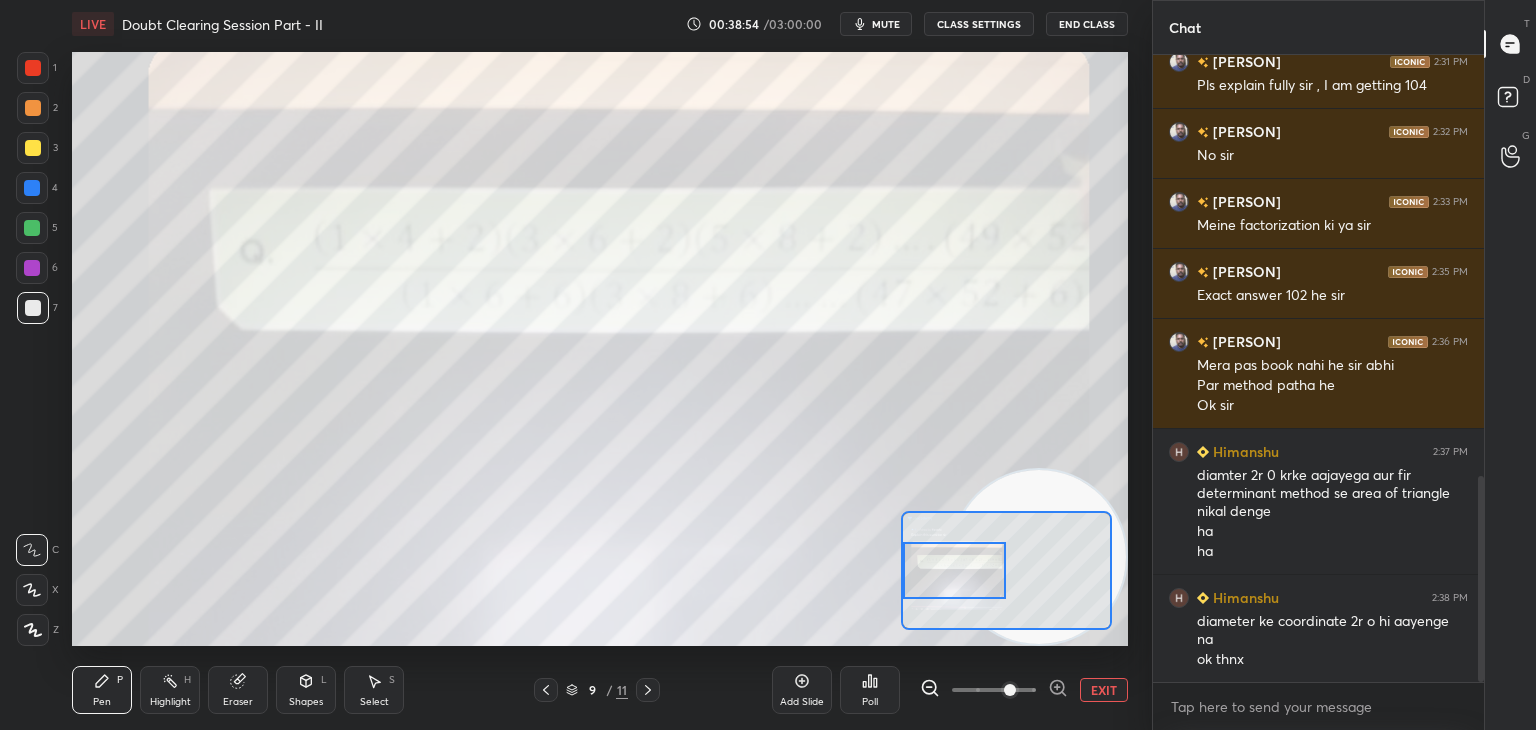 click at bounding box center (955, 570) 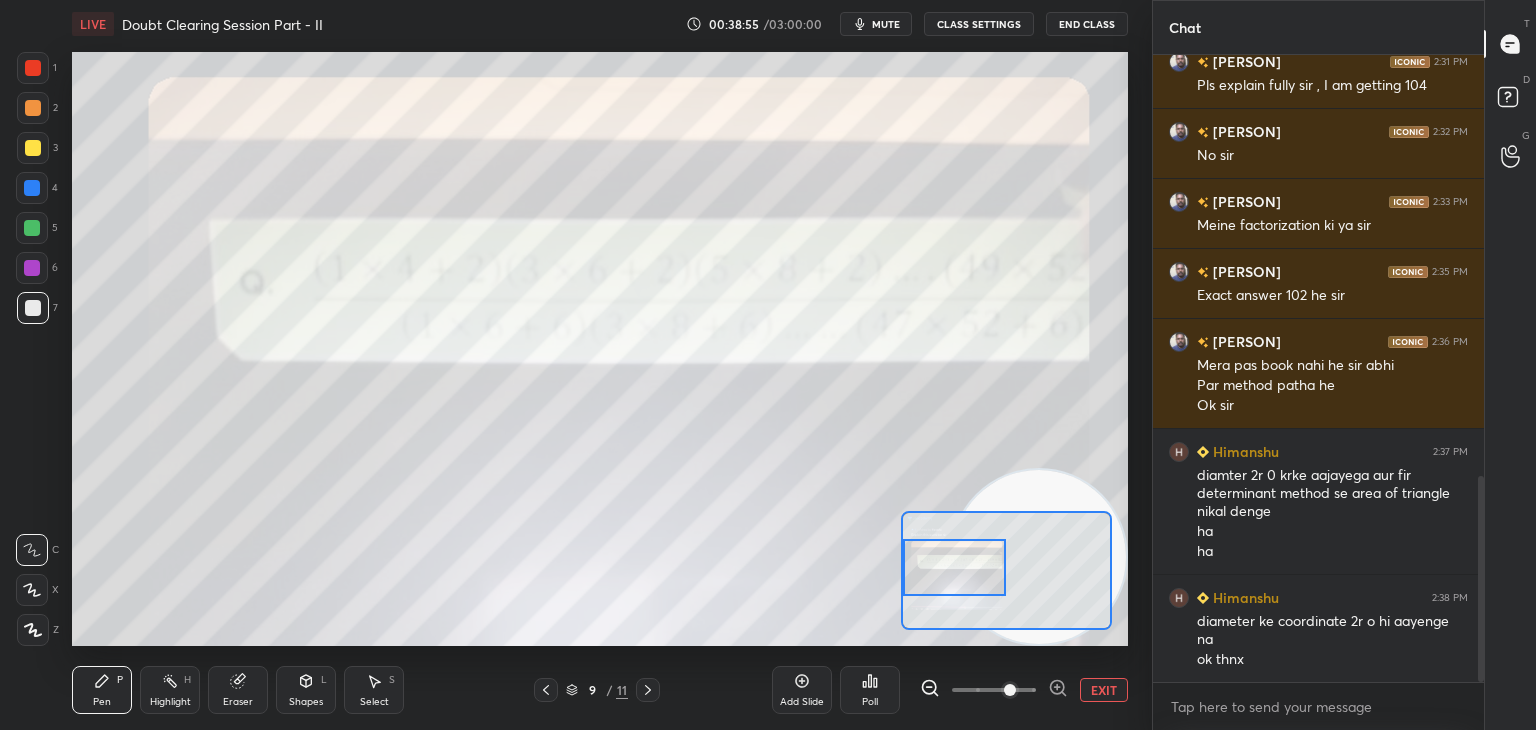 scroll, scrollTop: 1370, scrollLeft: 0, axis: vertical 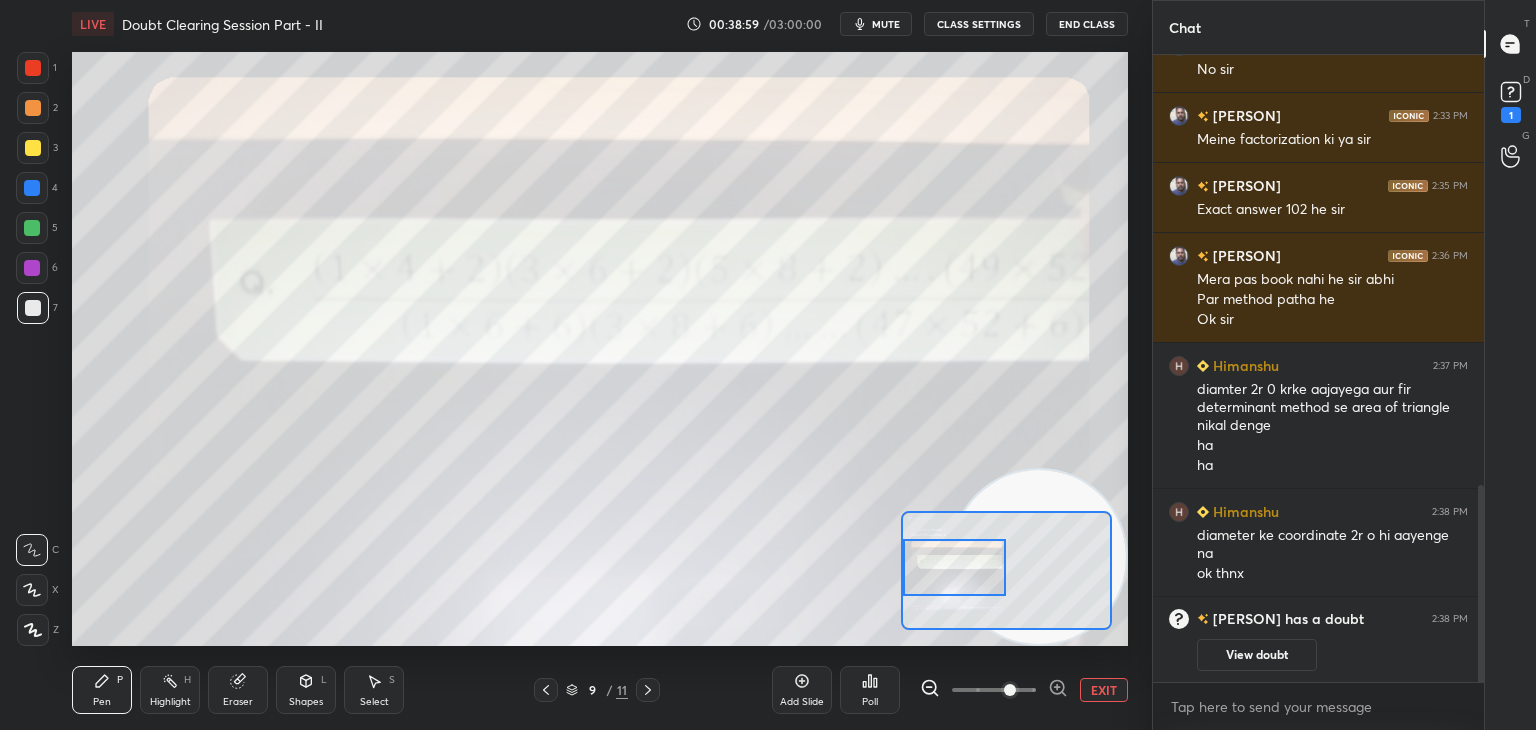 click on "View doubt" at bounding box center (1257, 655) 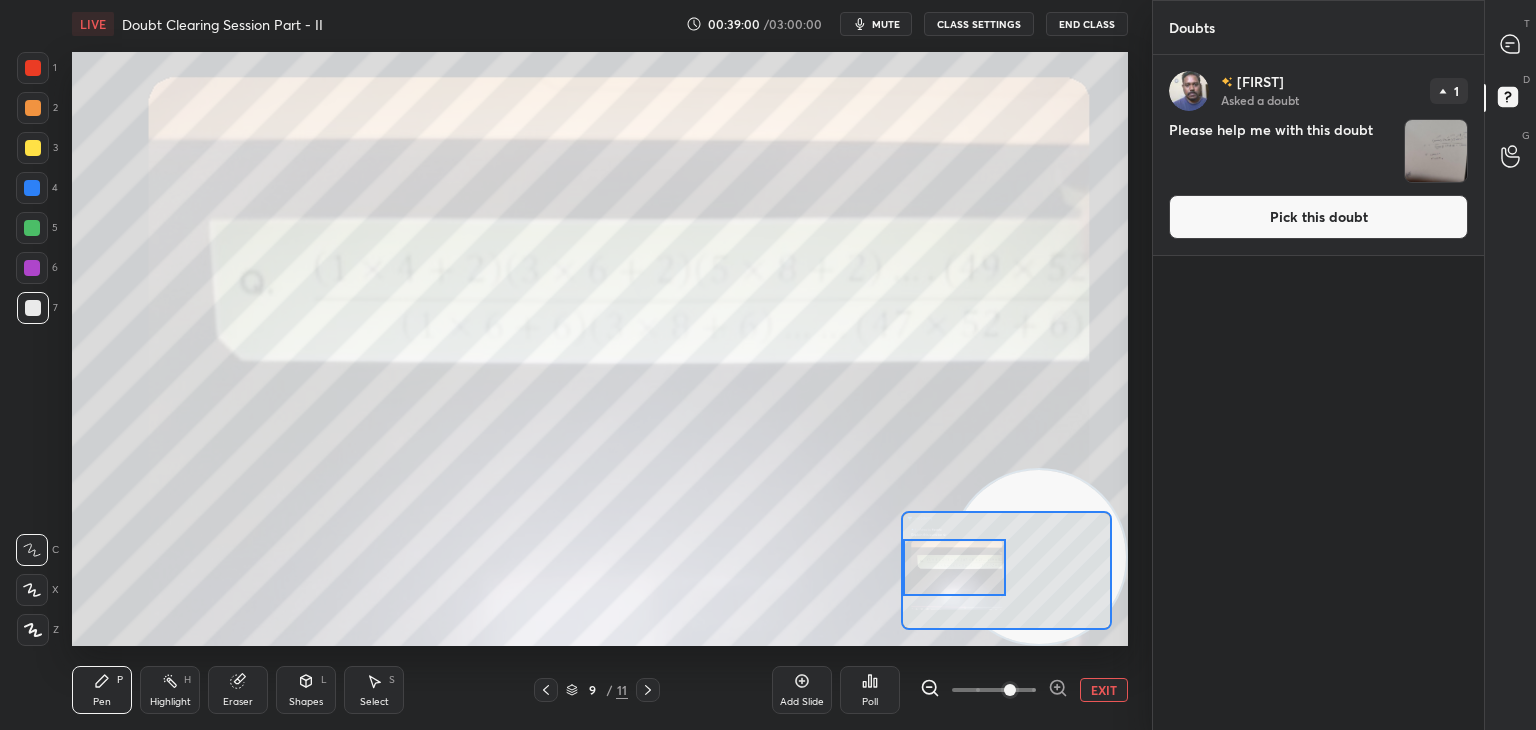click on "[PERSON] Asked a doubt 1 Please help me with this doubt Pick this doubt" at bounding box center [1318, 155] 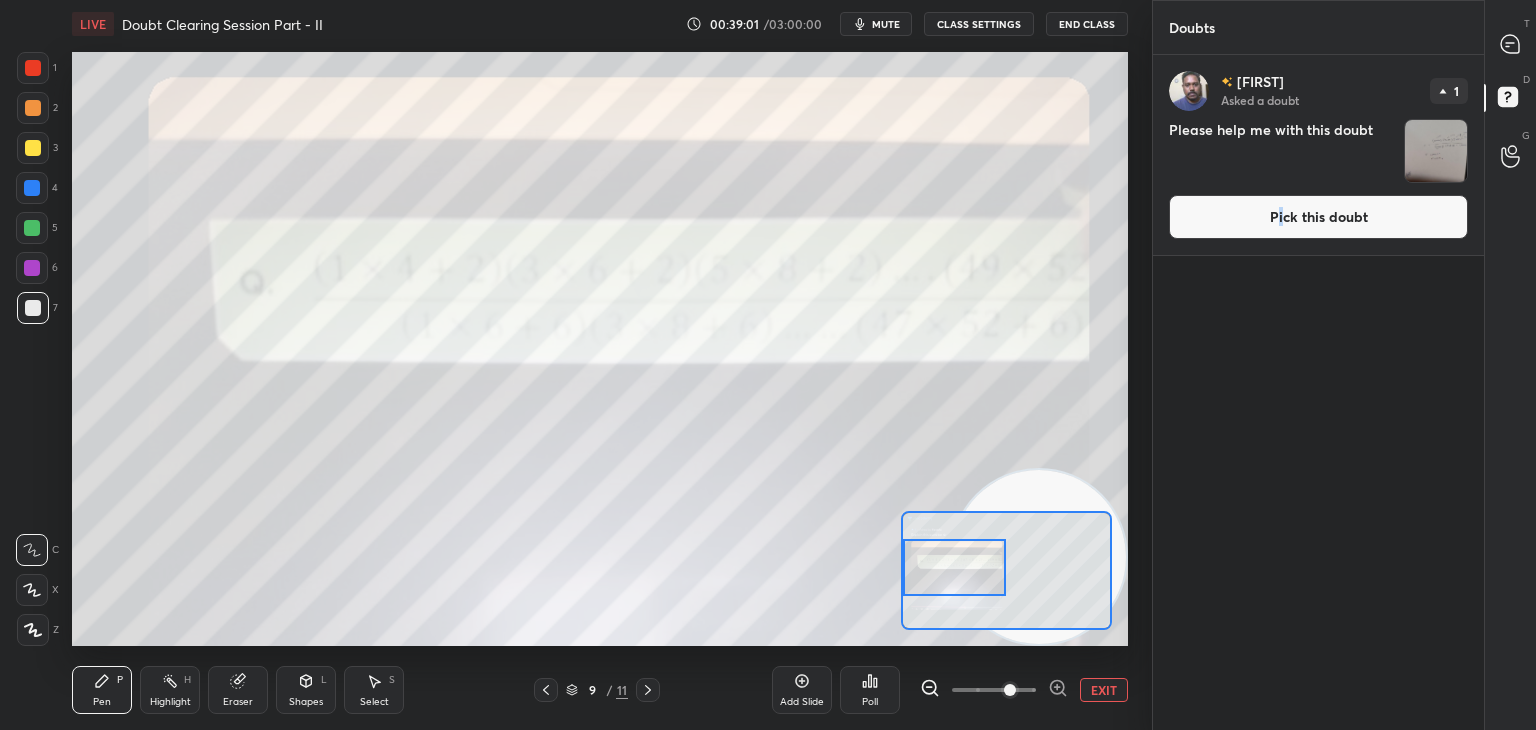 click on "Pick this doubt" at bounding box center (1318, 217) 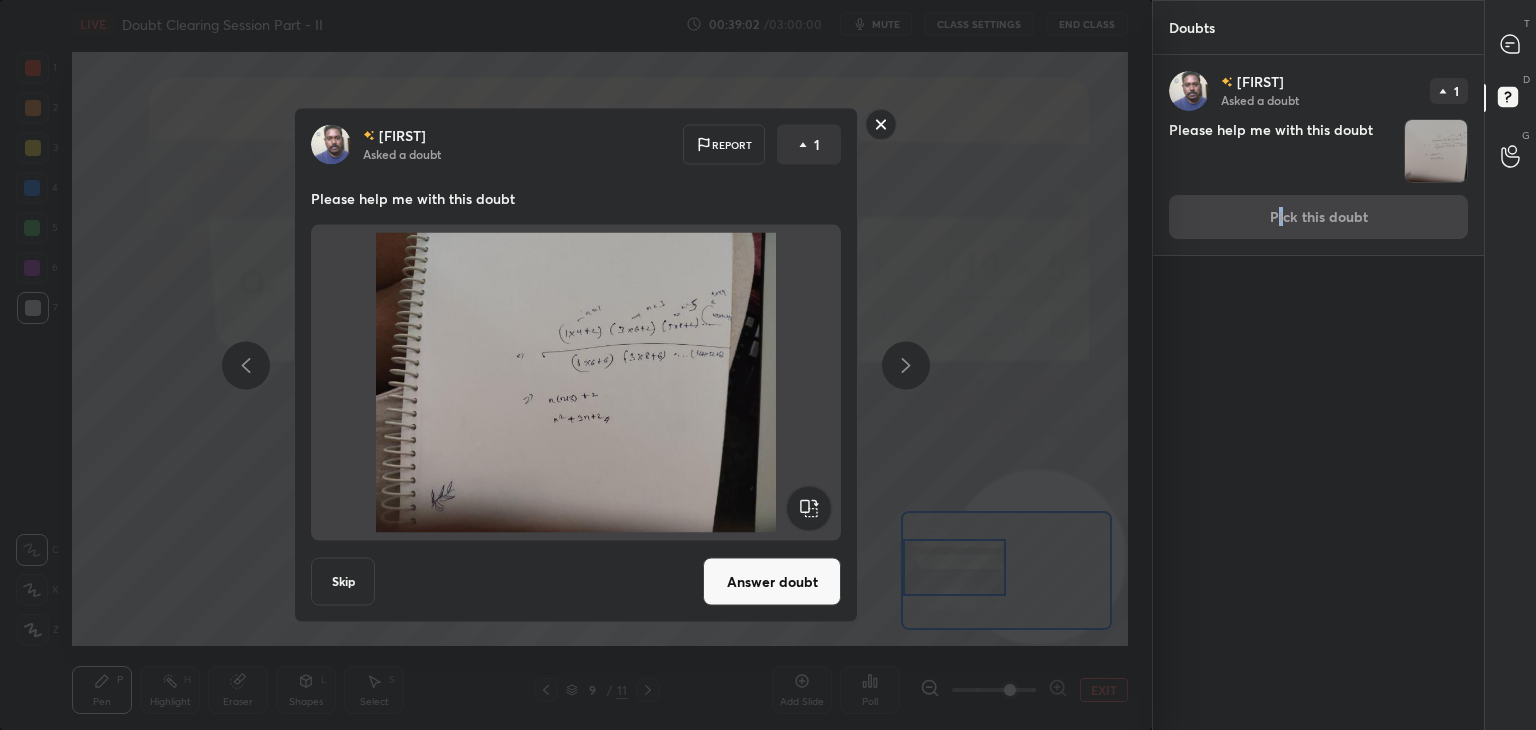 click on "Answer doubt" at bounding box center [772, 582] 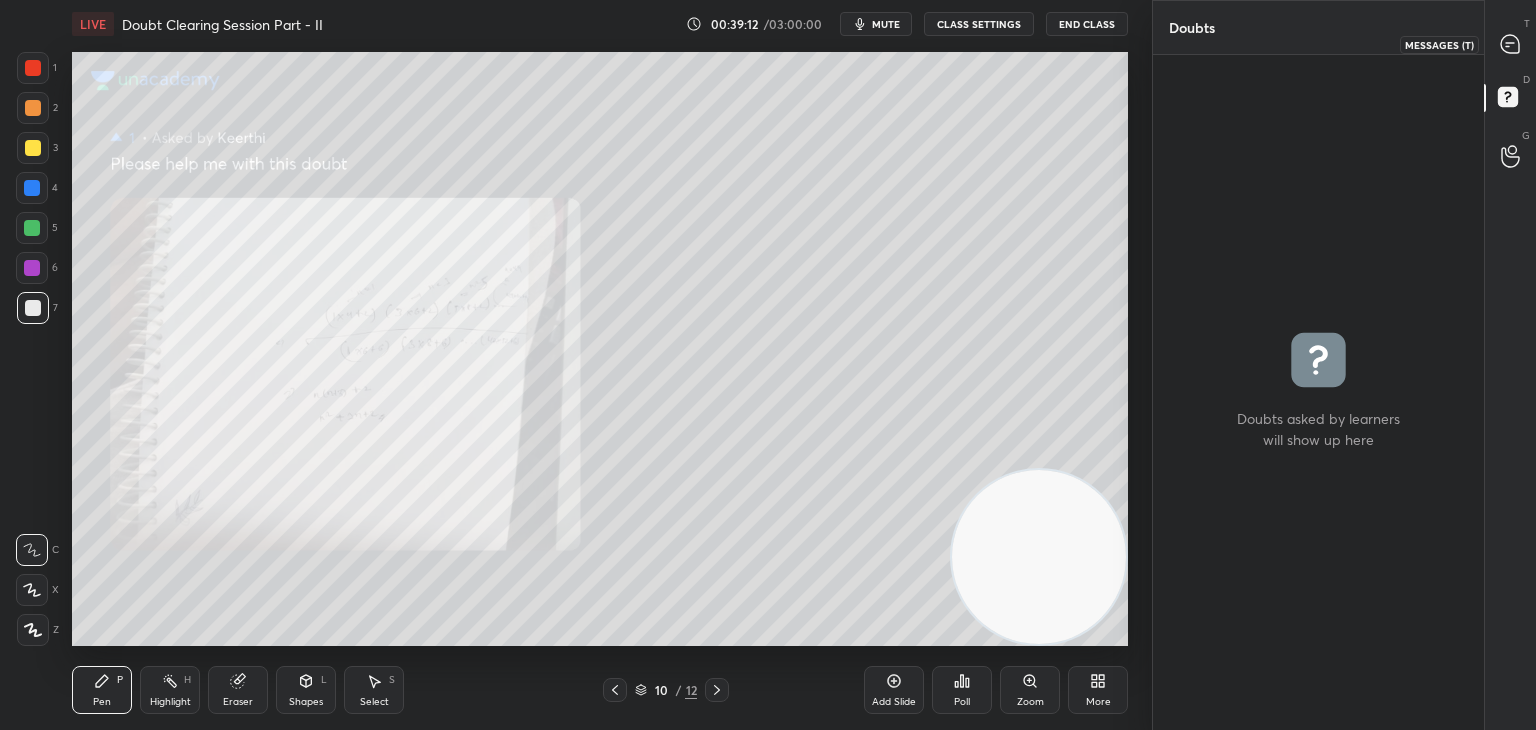 drag, startPoint x: 1508, startPoint y: 61, endPoint x: 1487, endPoint y: 72, distance: 23.70654 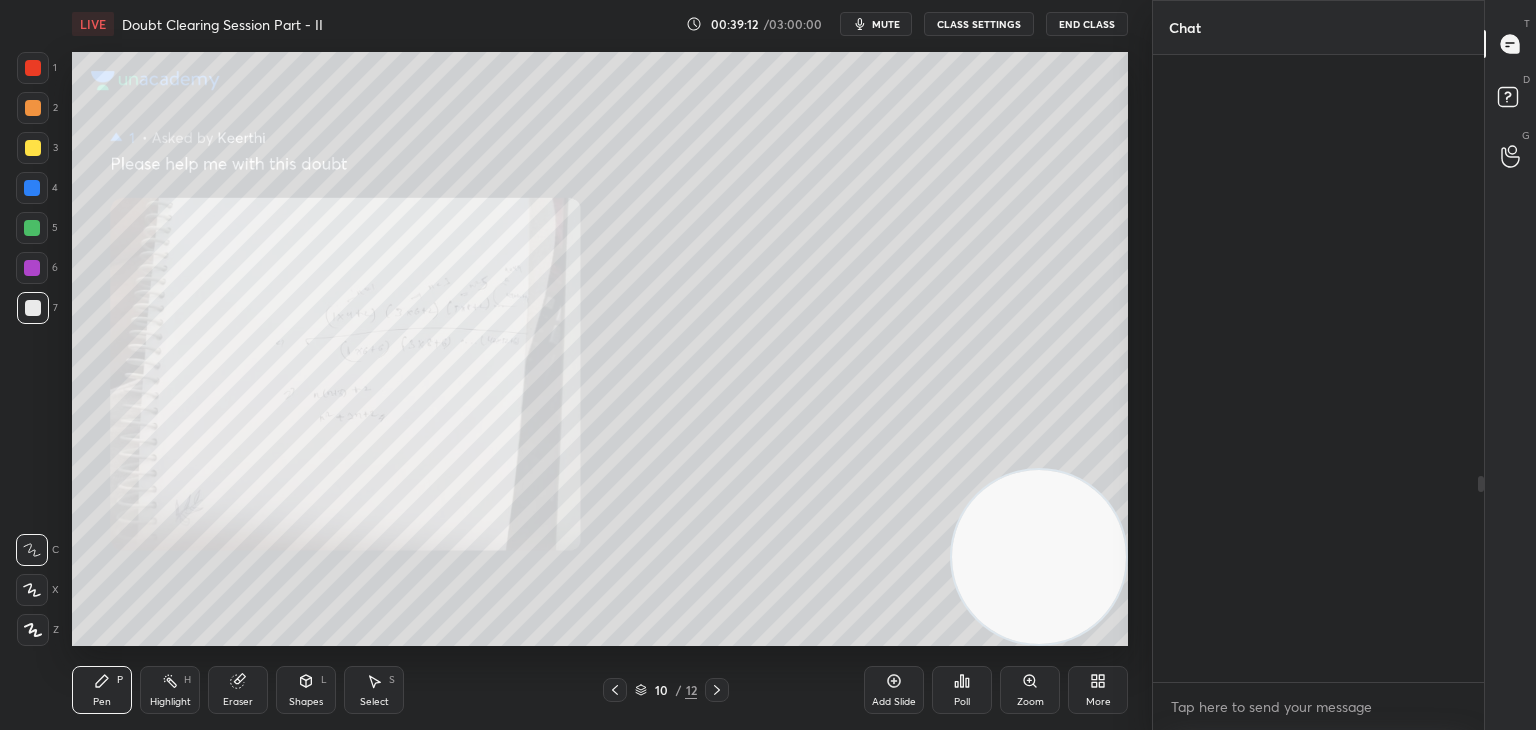 scroll, scrollTop: 1284, scrollLeft: 0, axis: vertical 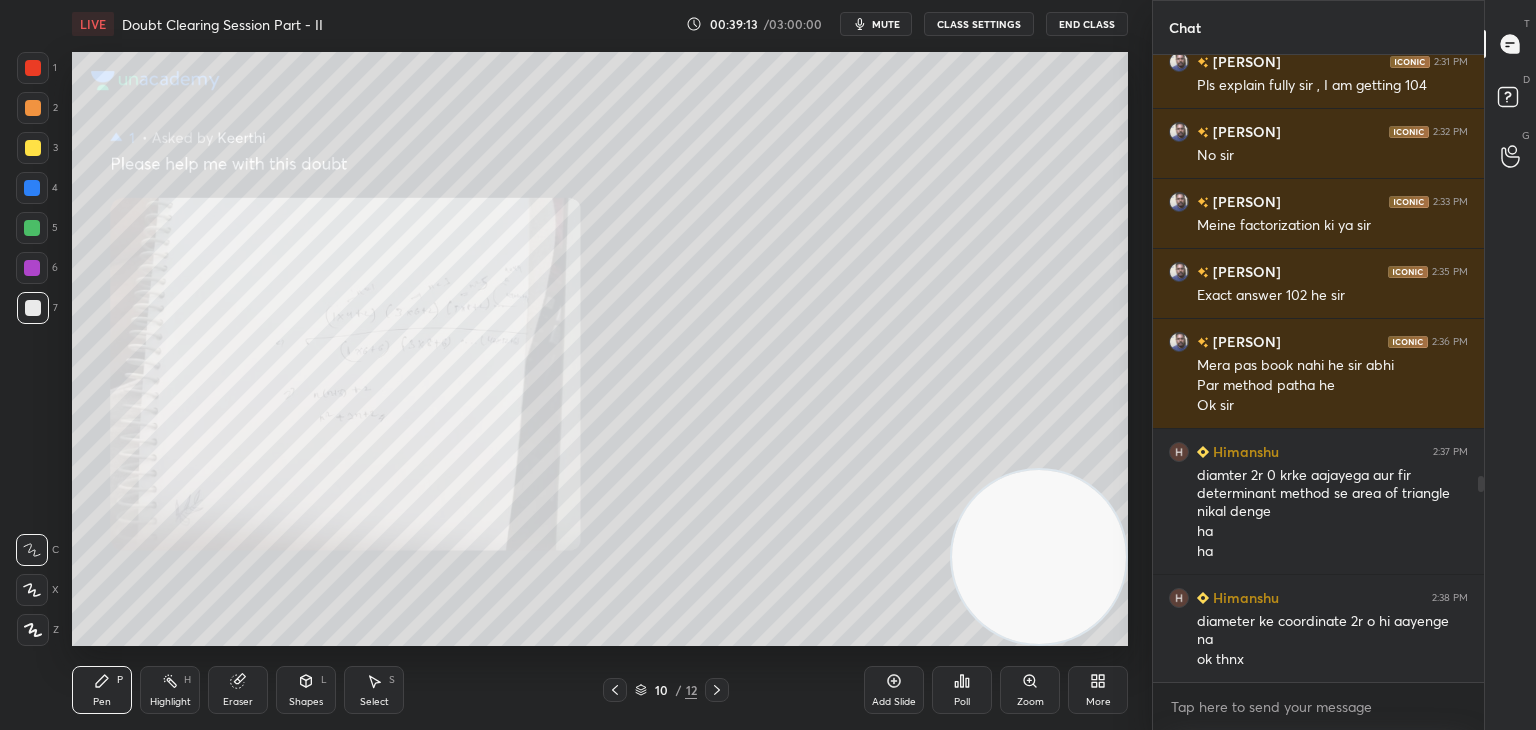 click on "Zoom" at bounding box center (1030, 690) 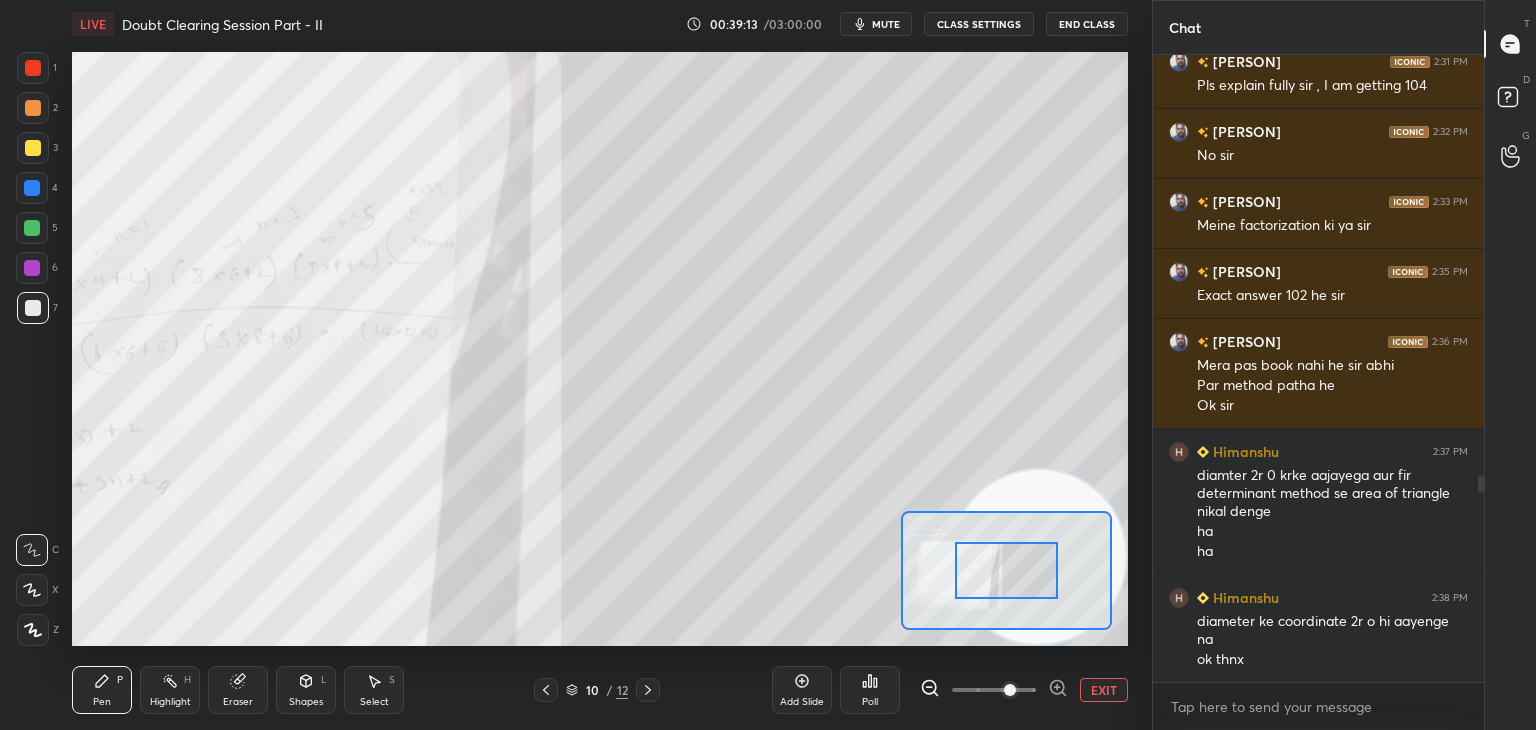 drag, startPoint x: 1004, startPoint y: 679, endPoint x: 996, endPoint y: 665, distance: 16.124516 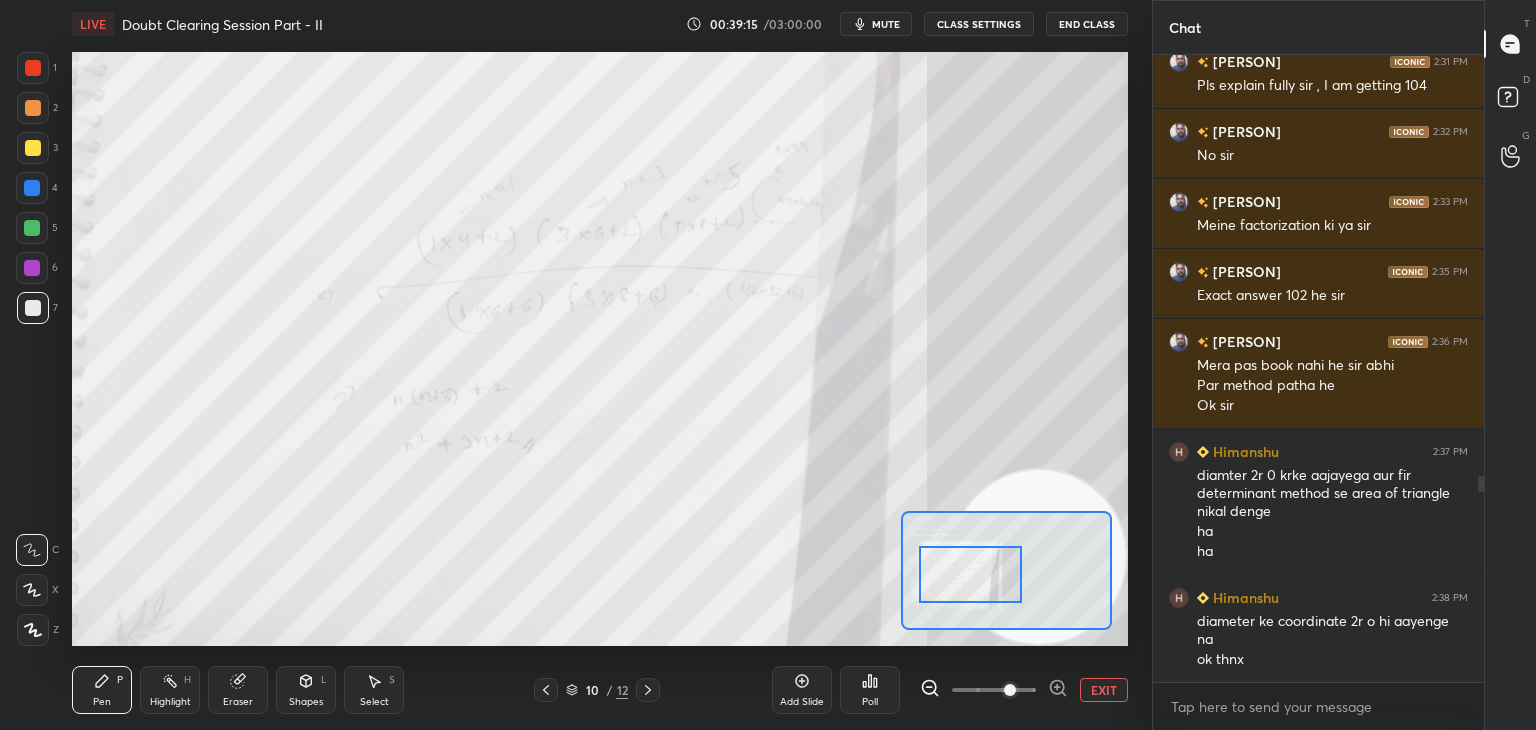 drag, startPoint x: 1023, startPoint y: 563, endPoint x: 988, endPoint y: 565, distance: 35.057095 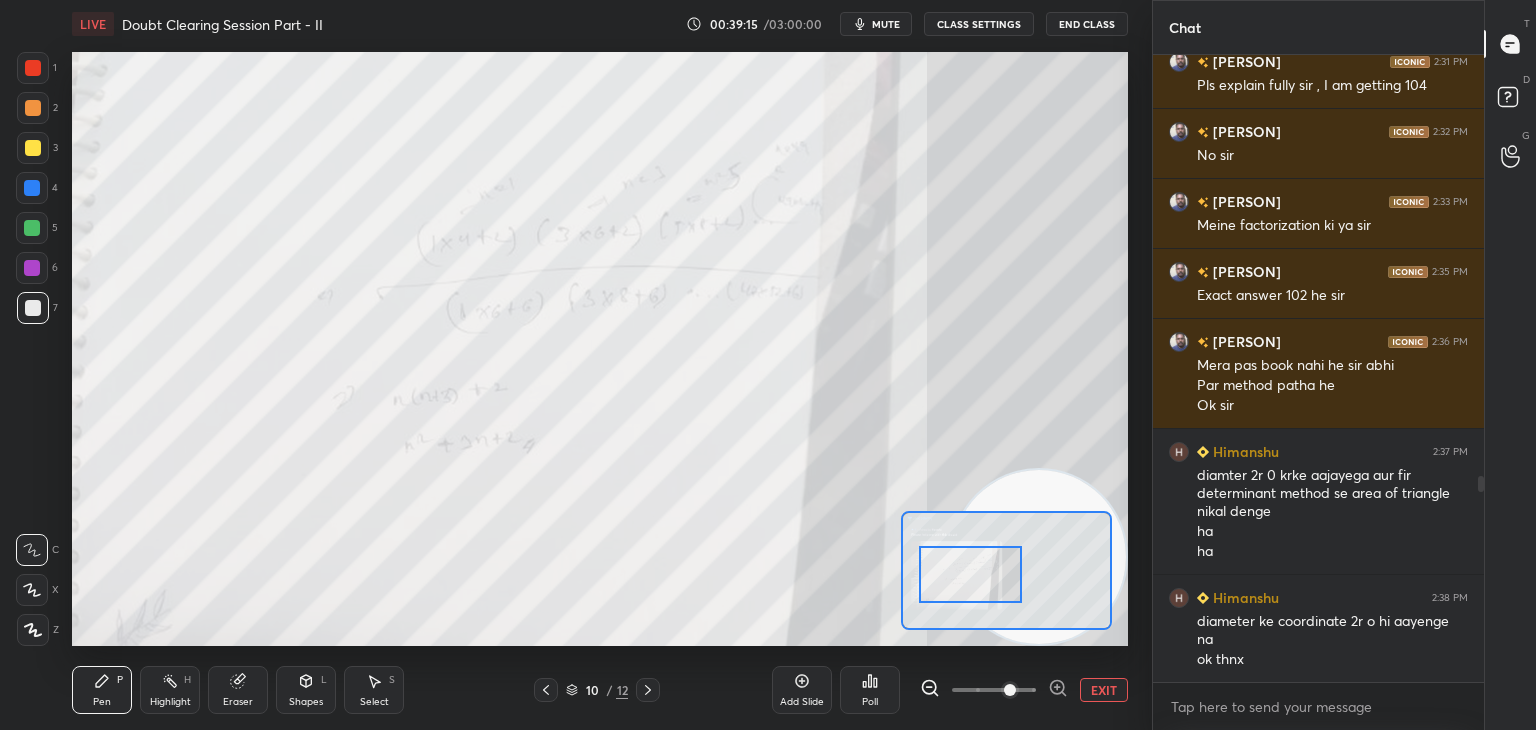click at bounding box center [971, 574] 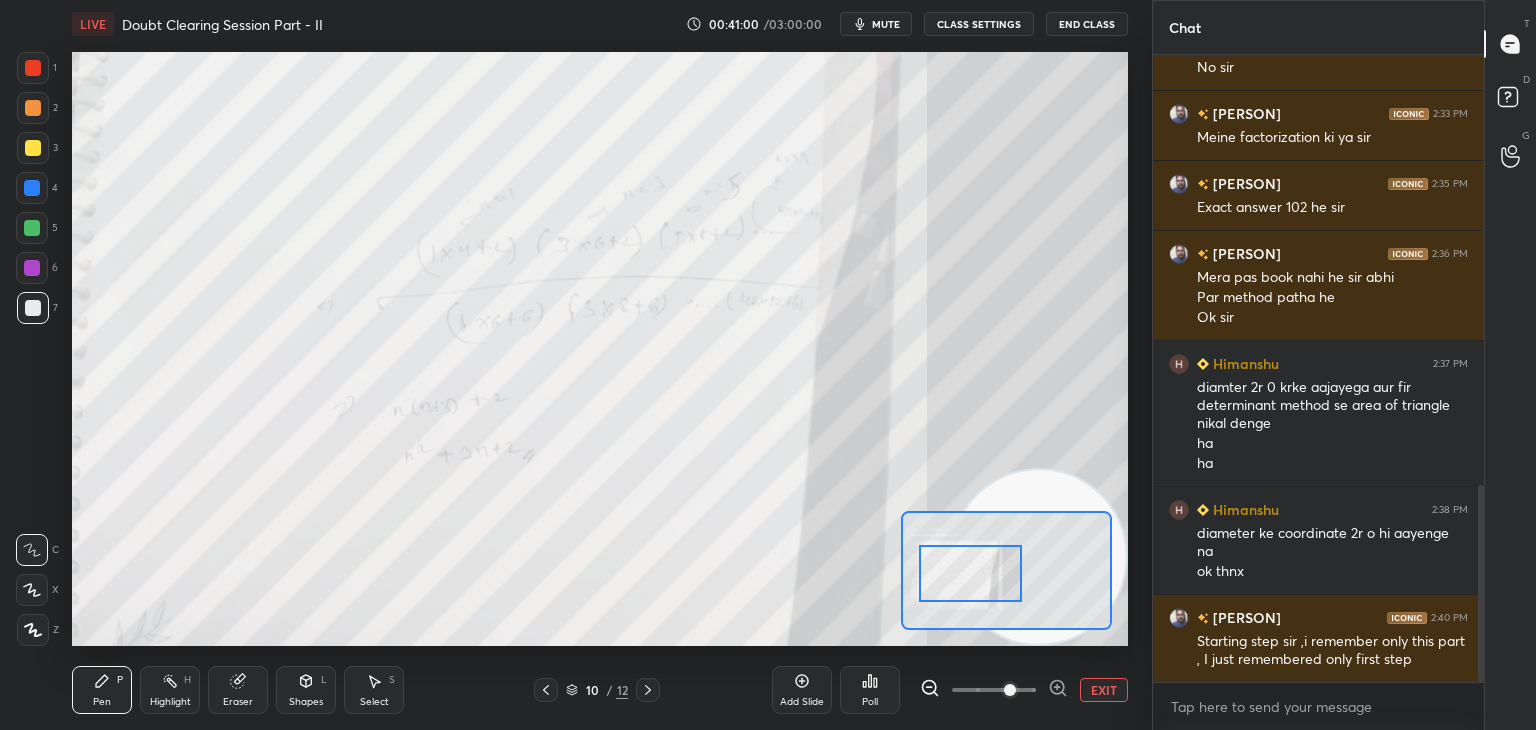 scroll, scrollTop: 1442, scrollLeft: 0, axis: vertical 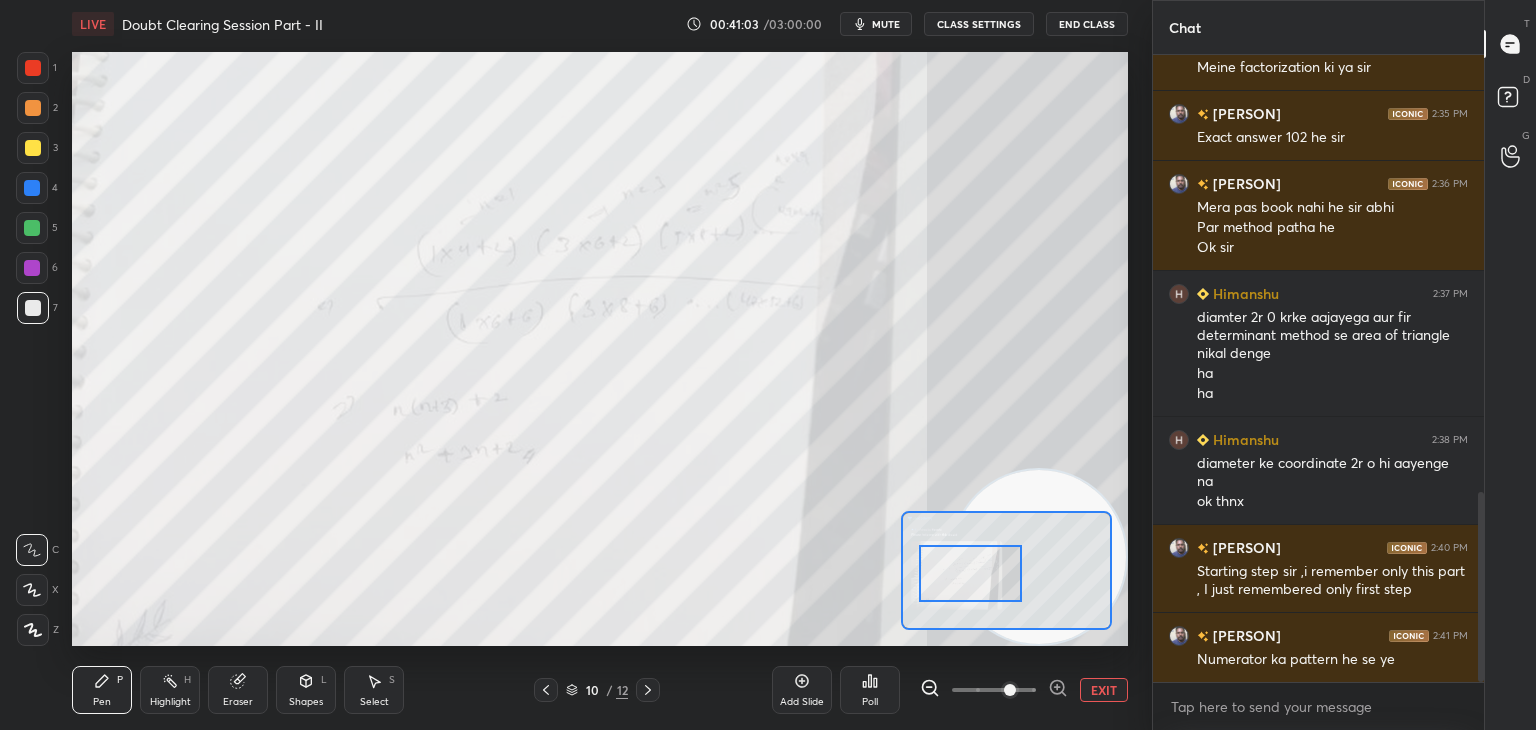 click on "EXIT" at bounding box center [1104, 690] 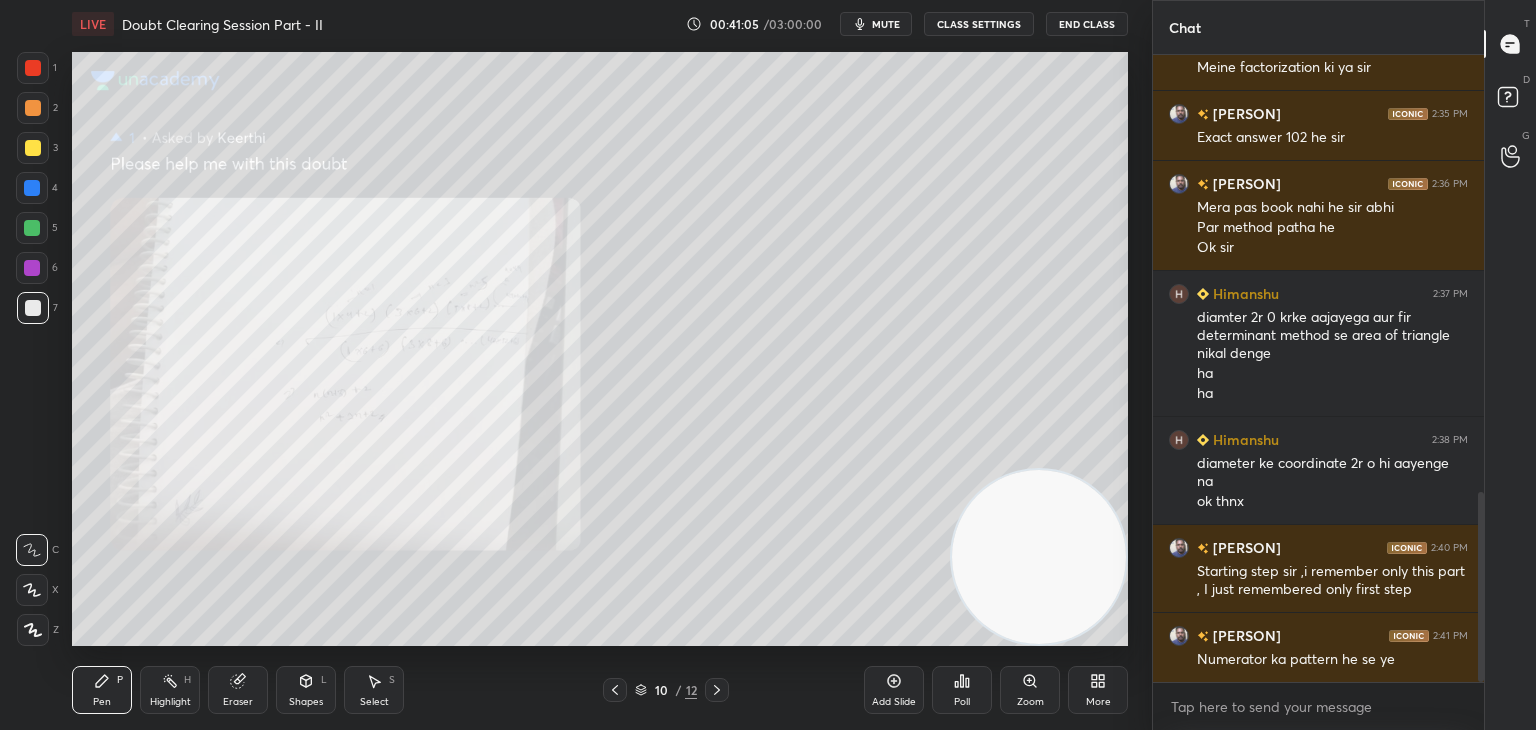 click at bounding box center [615, 690] 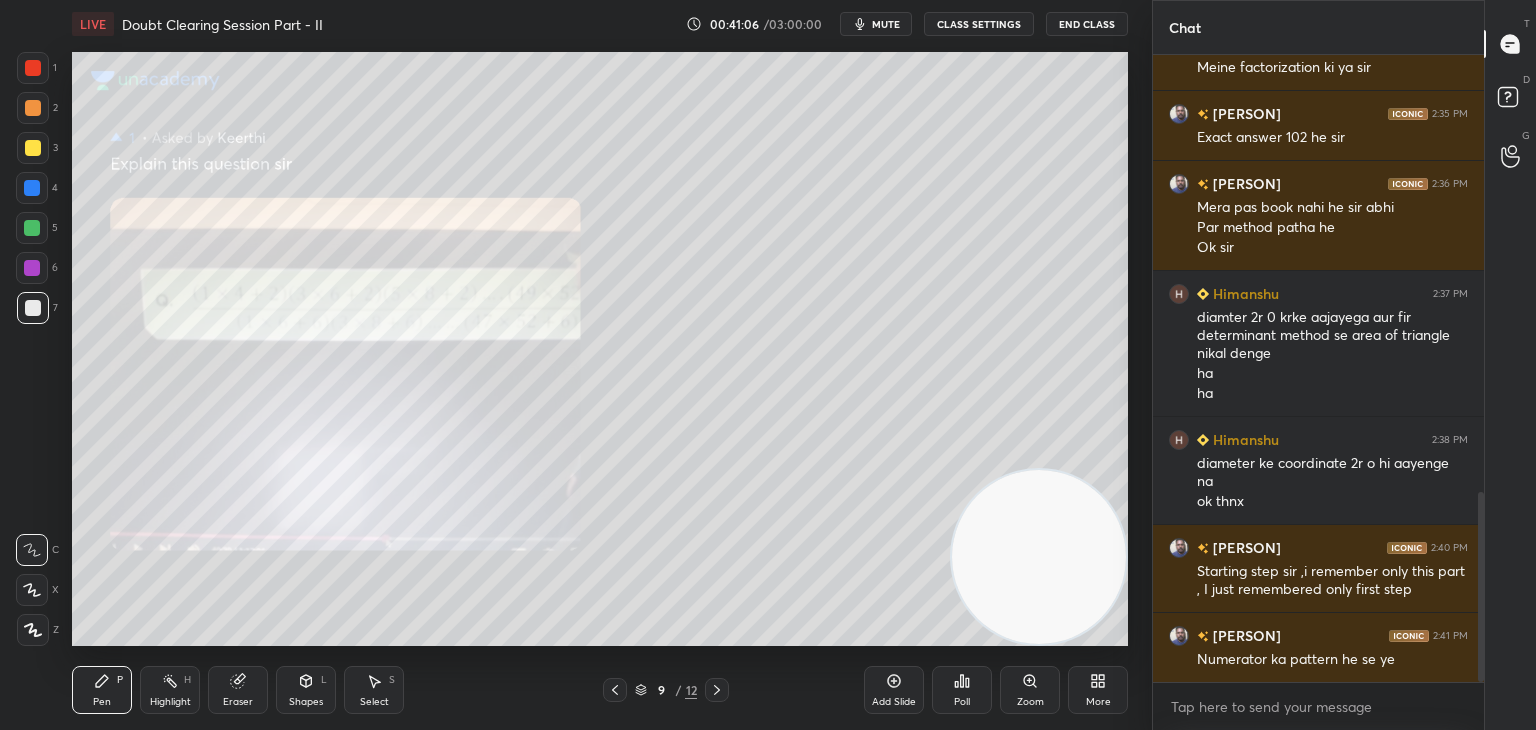 click on "Zoom" at bounding box center (1030, 690) 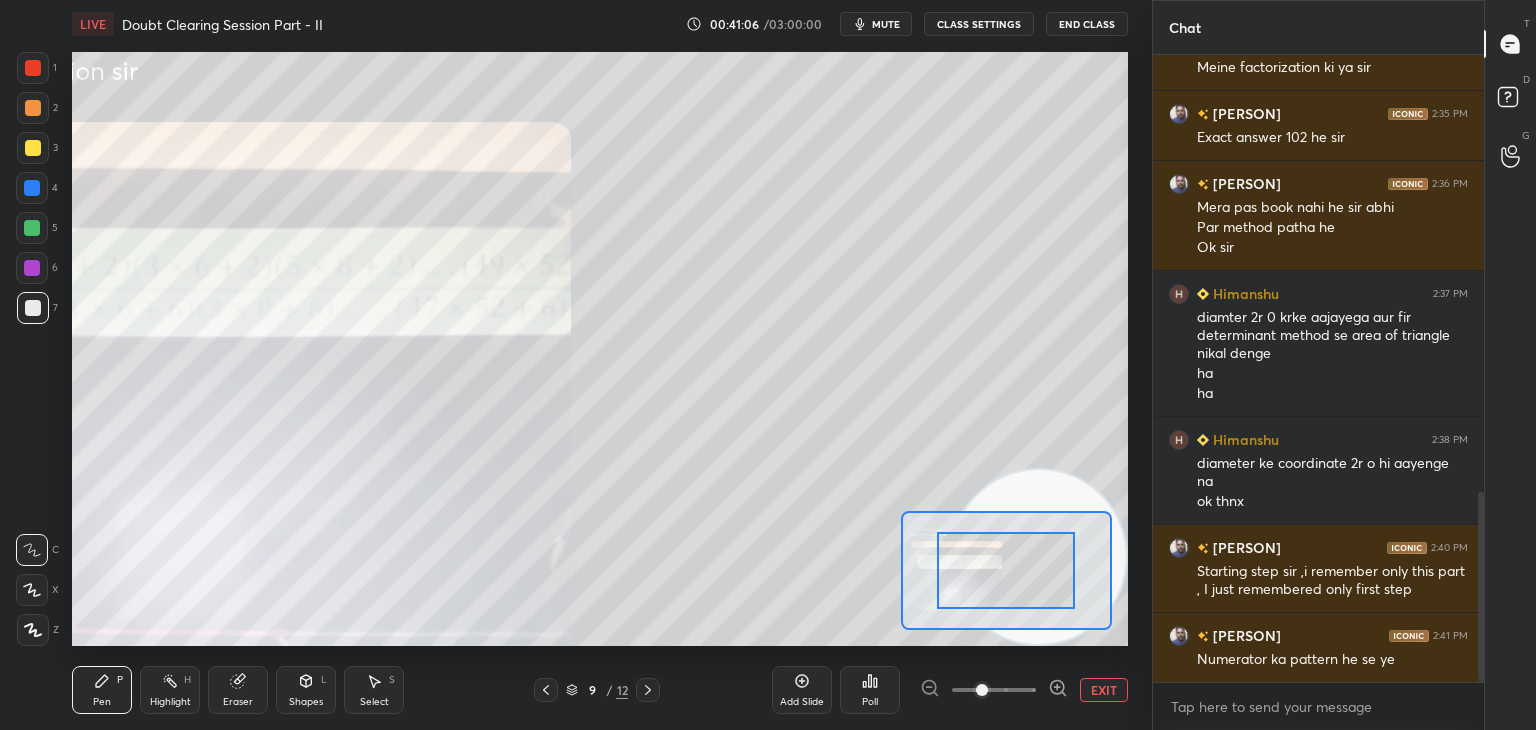 click at bounding box center (994, 690) 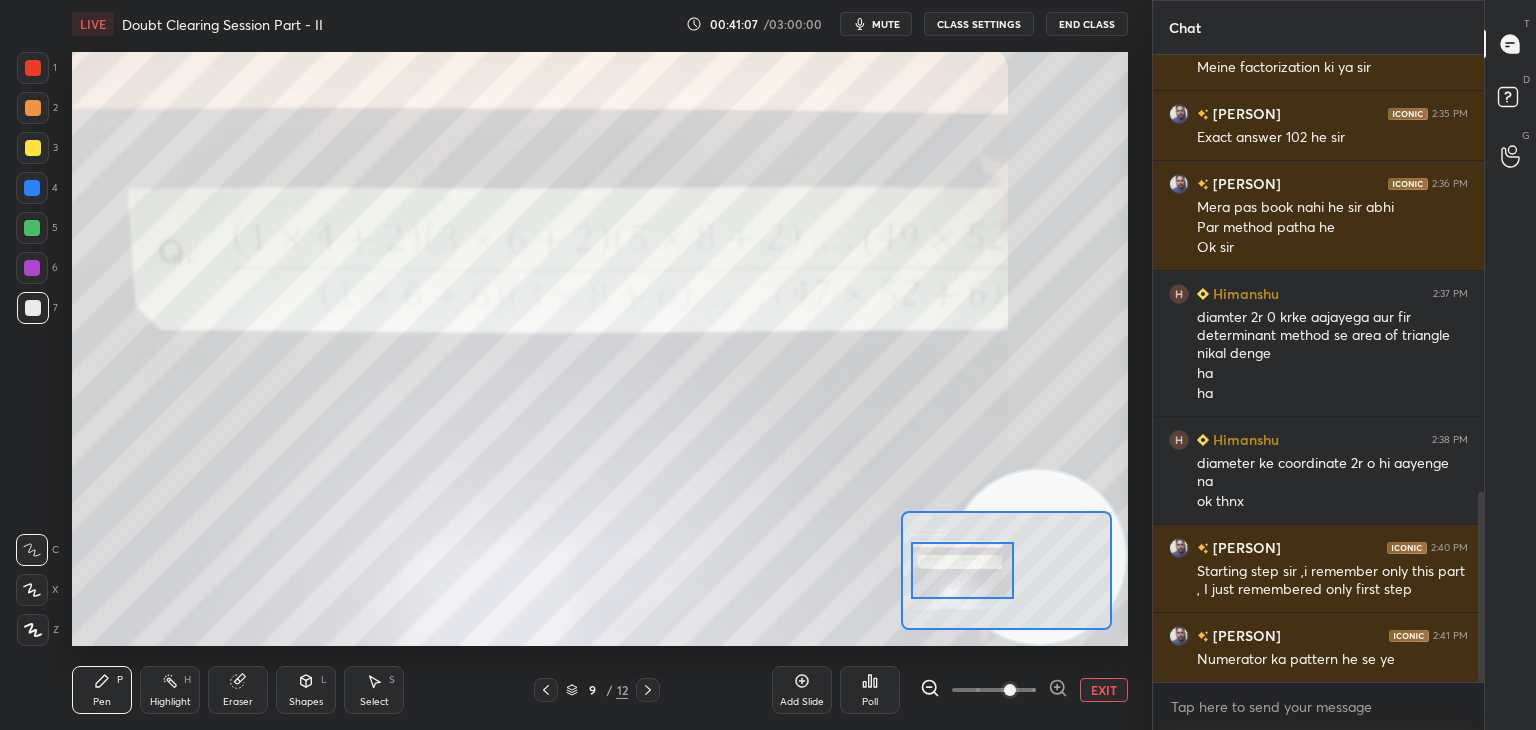 drag, startPoint x: 1021, startPoint y: 561, endPoint x: 961, endPoint y: 561, distance: 60 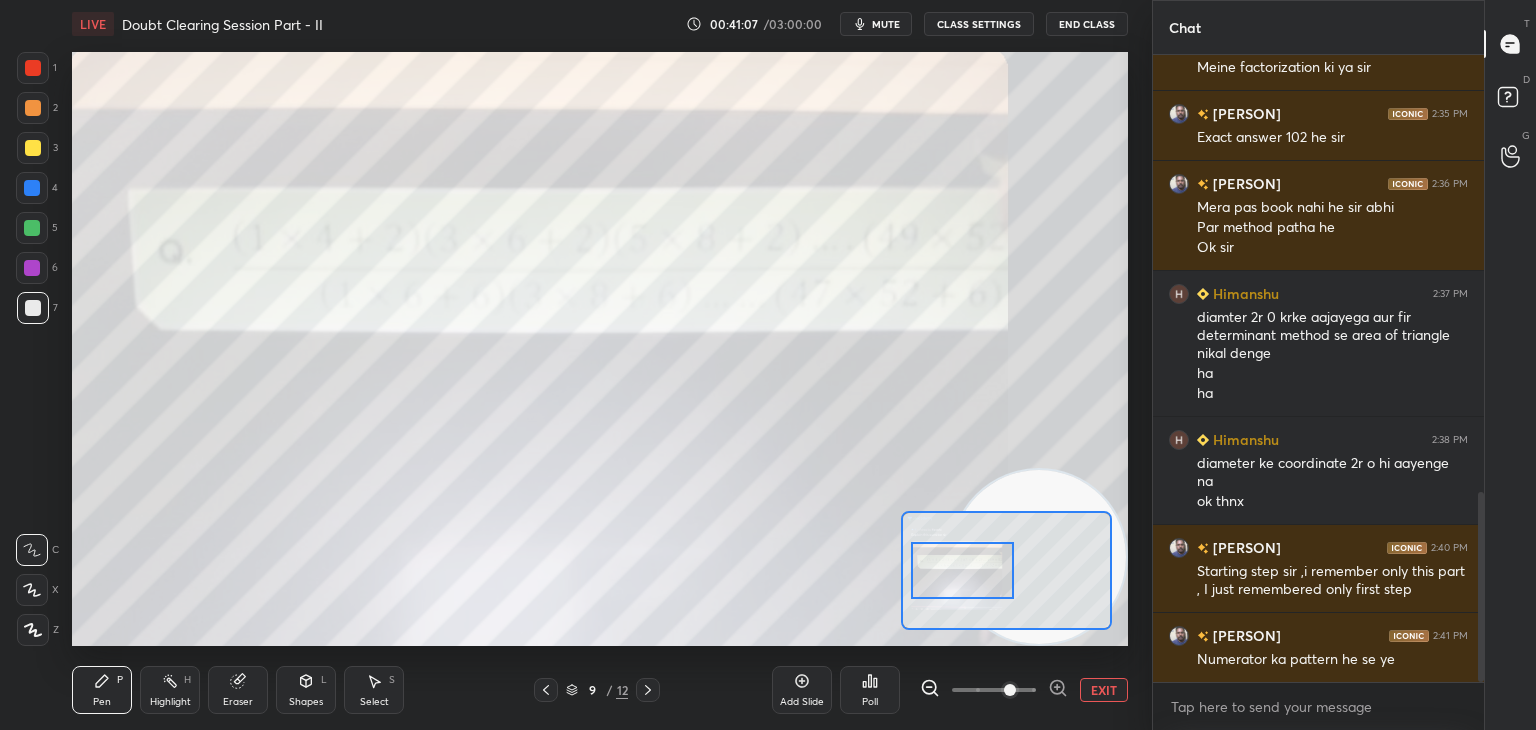 click at bounding box center (963, 570) 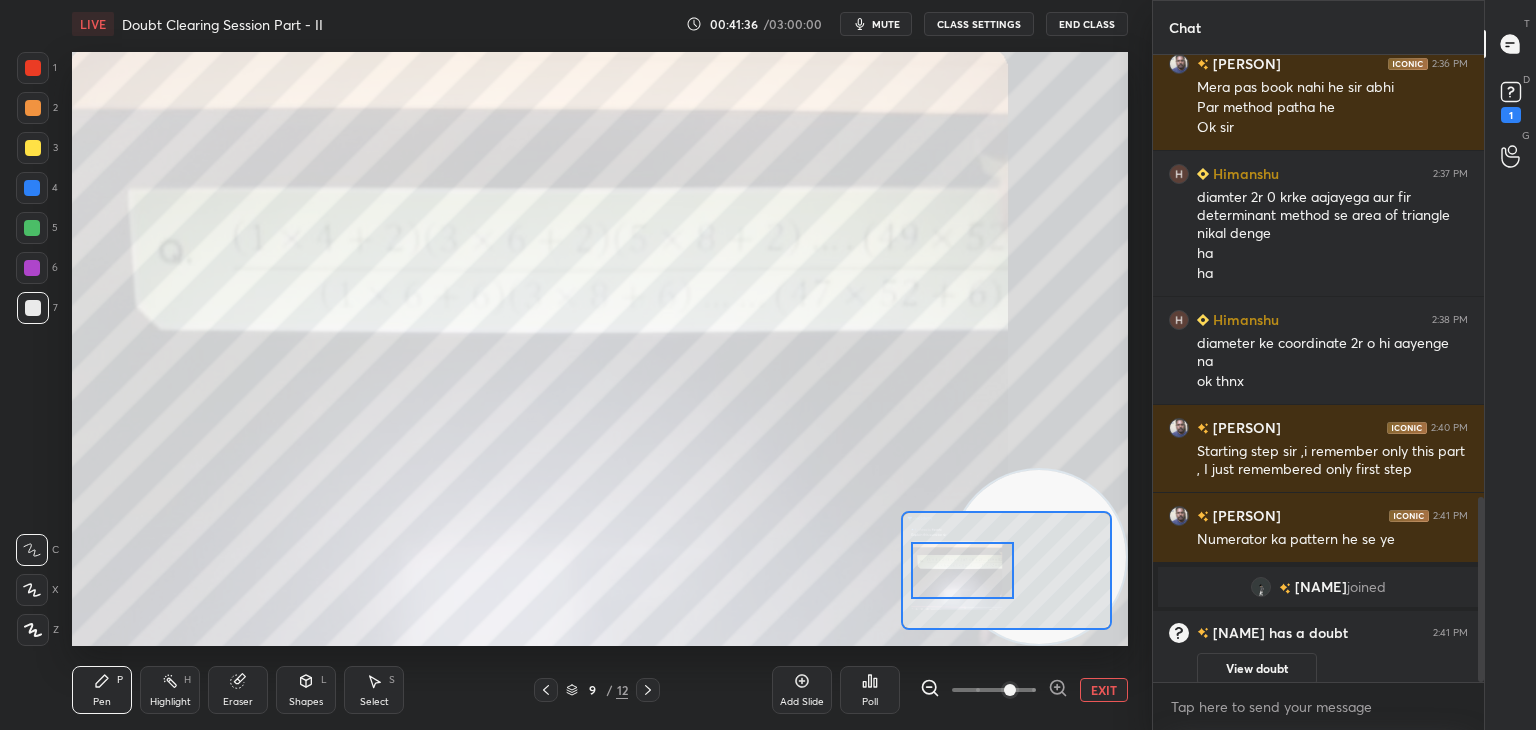 scroll, scrollTop: 1504, scrollLeft: 0, axis: vertical 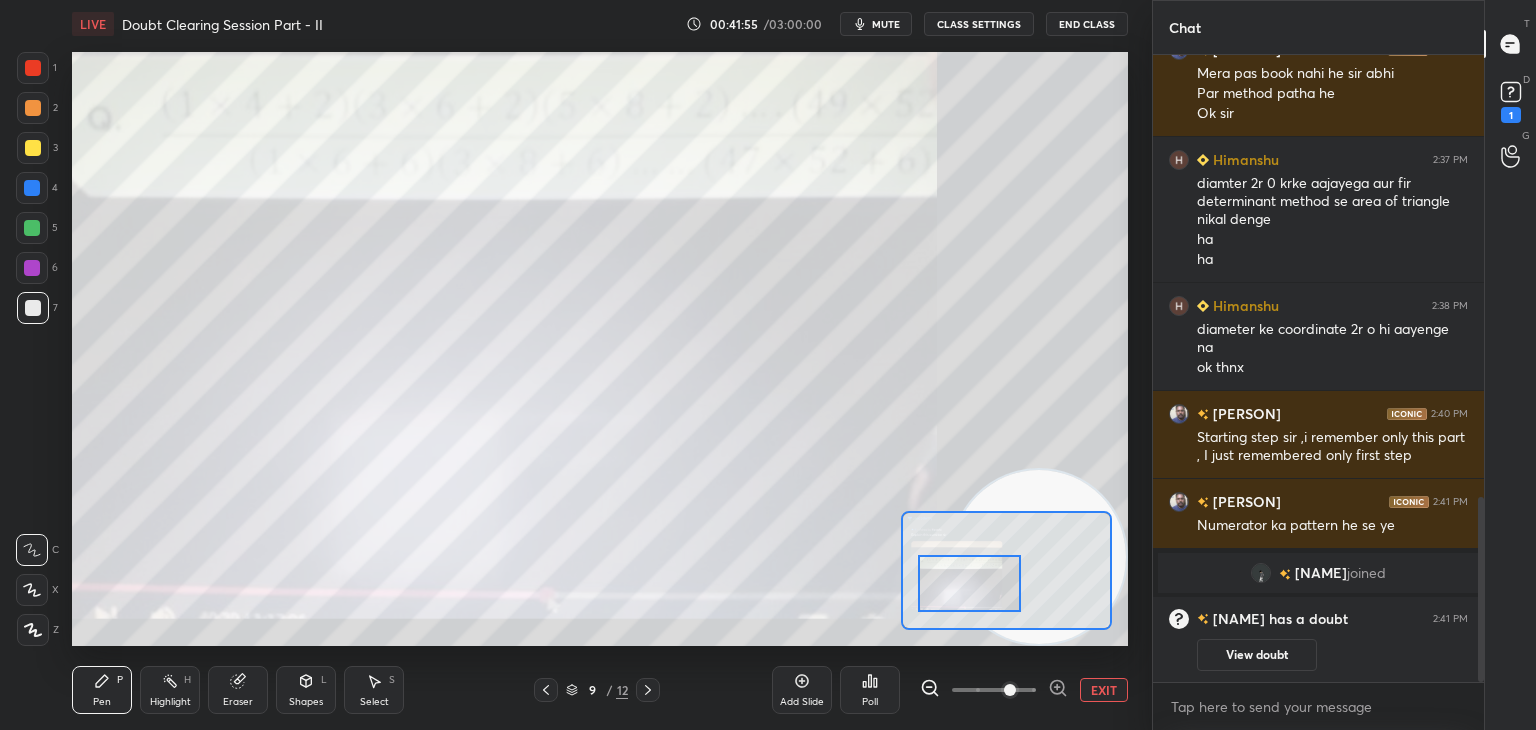 drag, startPoint x: 980, startPoint y: 564, endPoint x: 974, endPoint y: 577, distance: 14.3178215 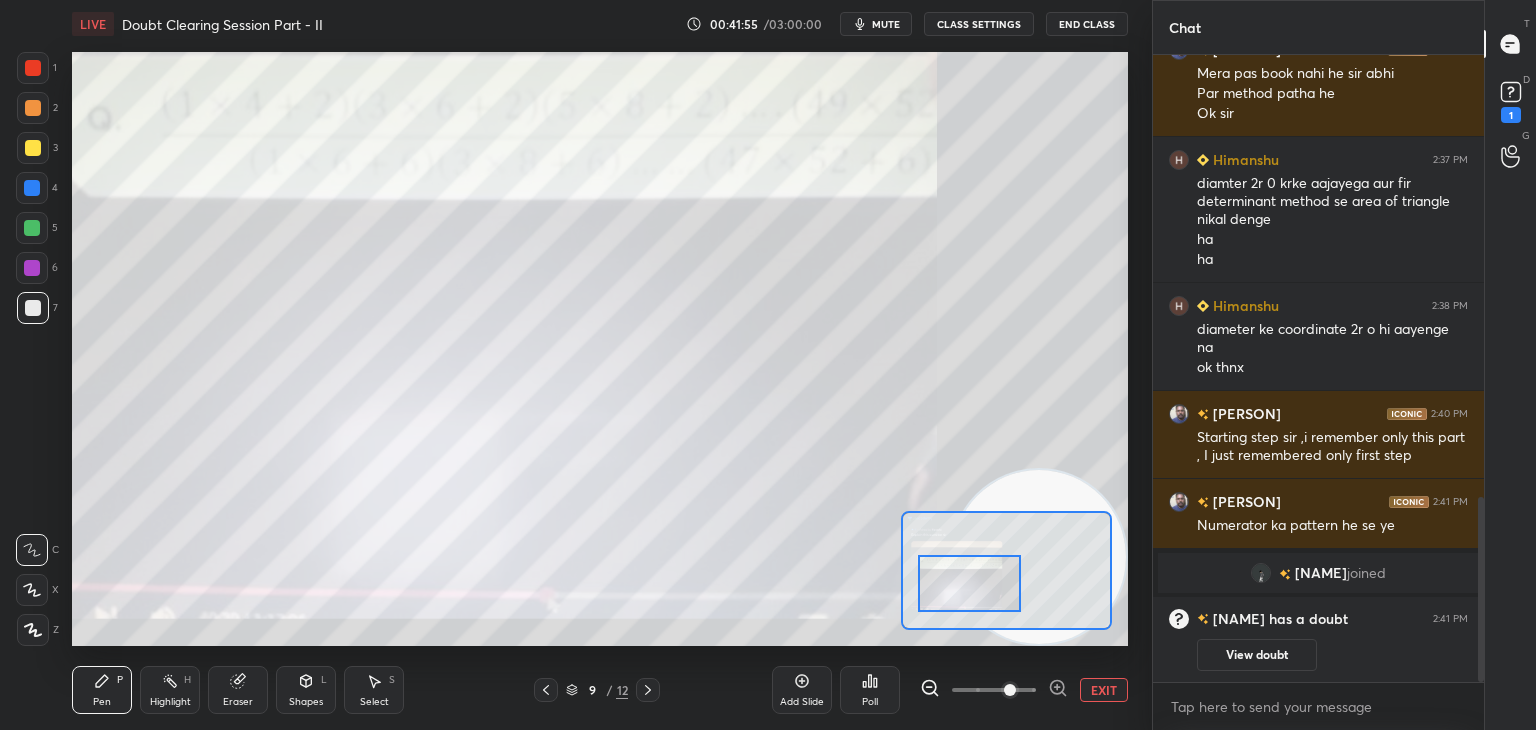 click at bounding box center [970, 583] 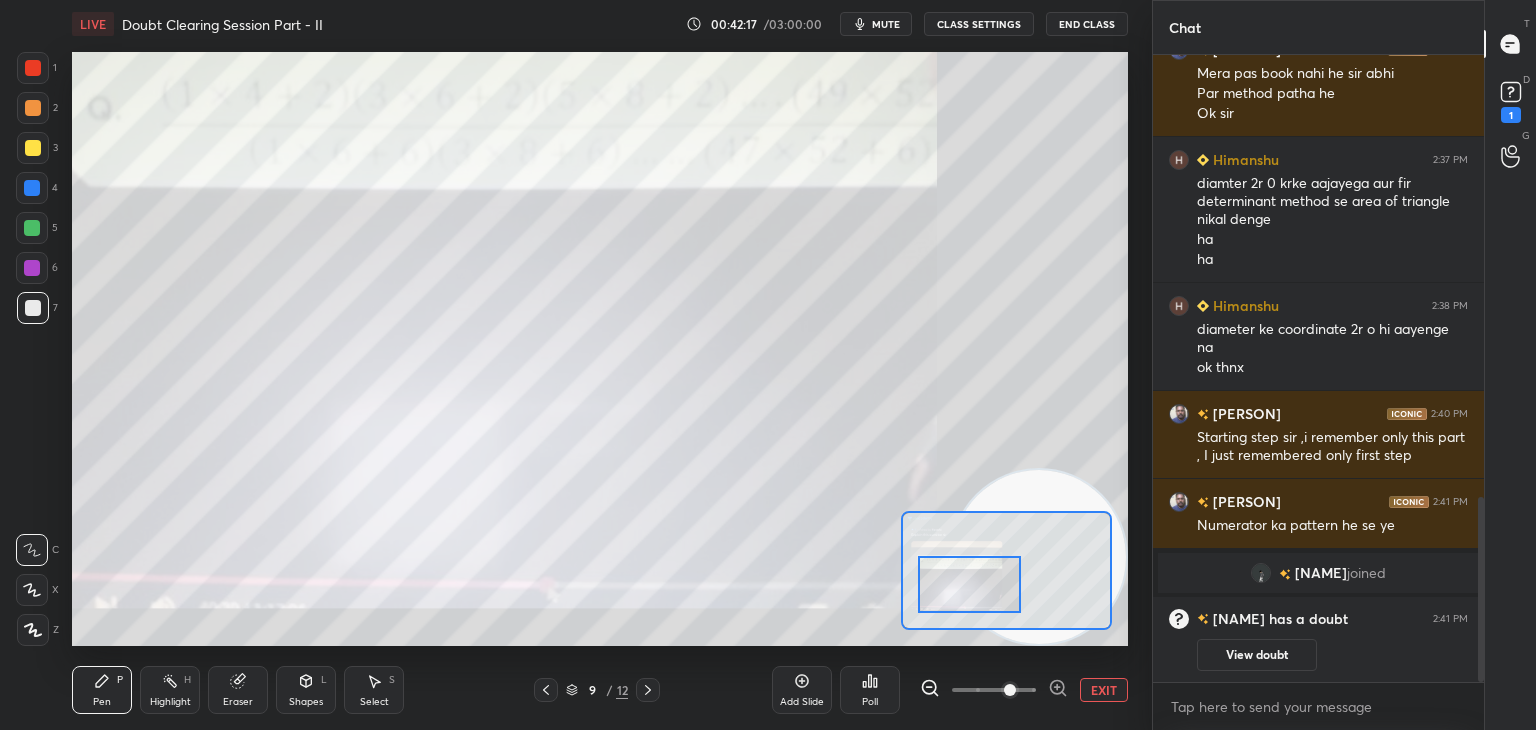 click on "EXIT" at bounding box center (1104, 690) 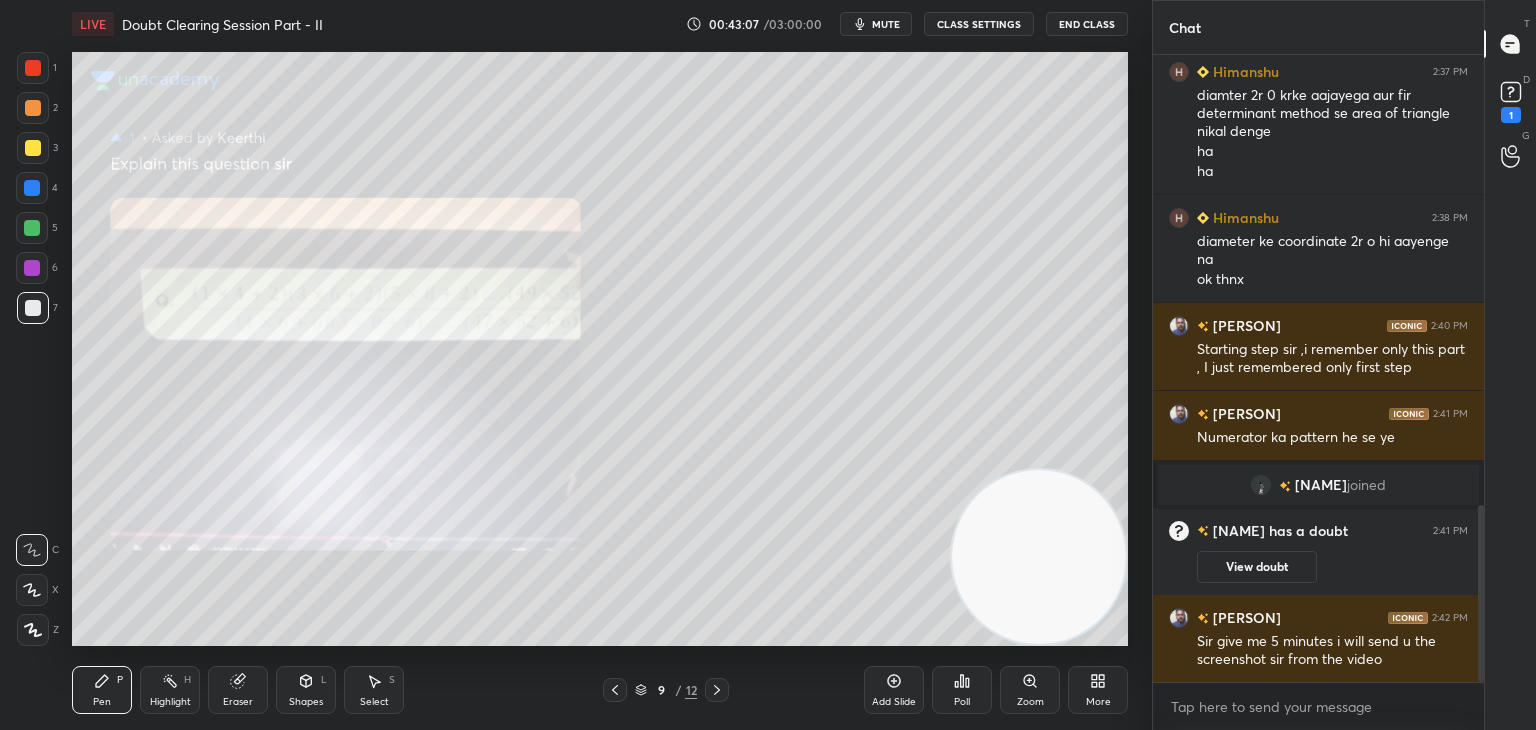 scroll, scrollTop: 1678, scrollLeft: 0, axis: vertical 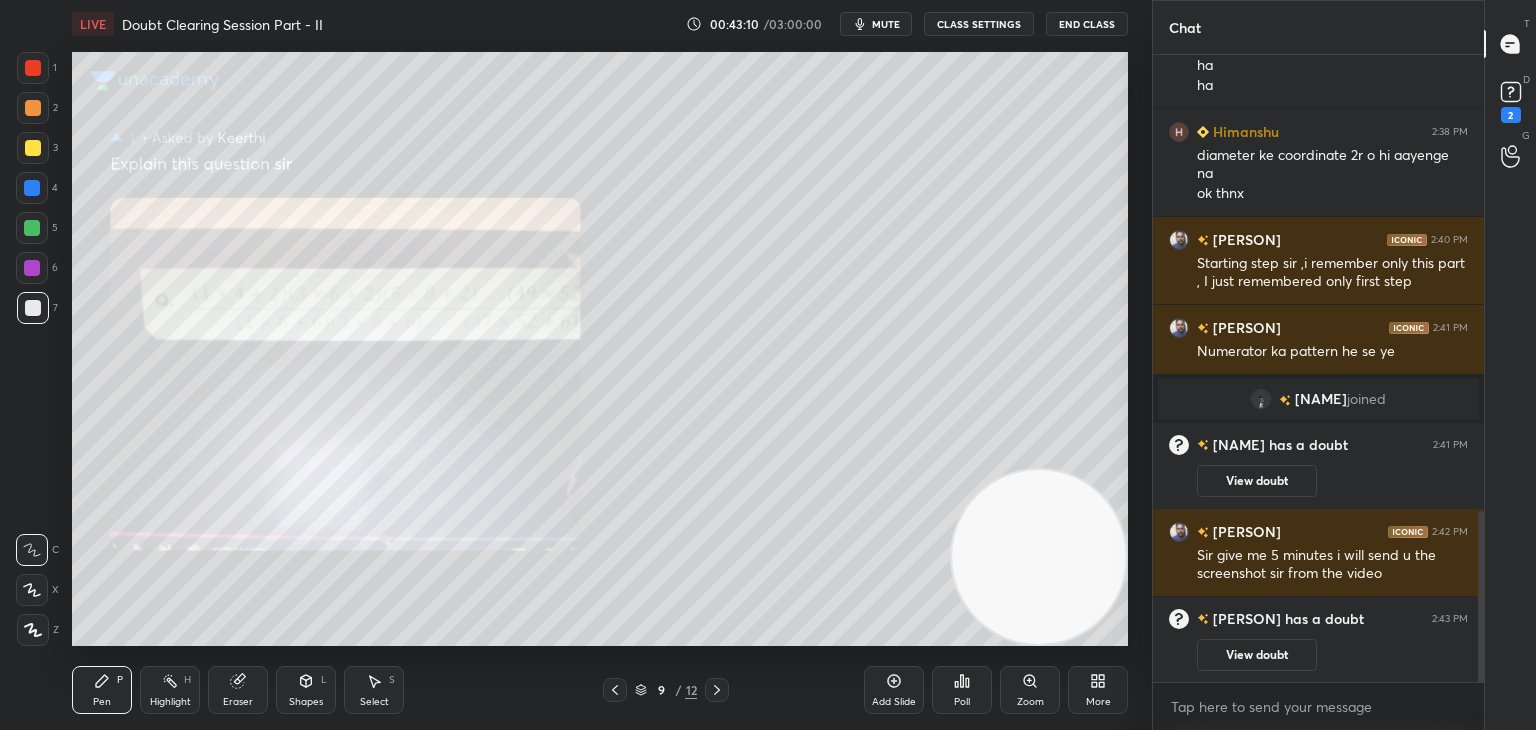 click on "View doubt" at bounding box center [1257, 655] 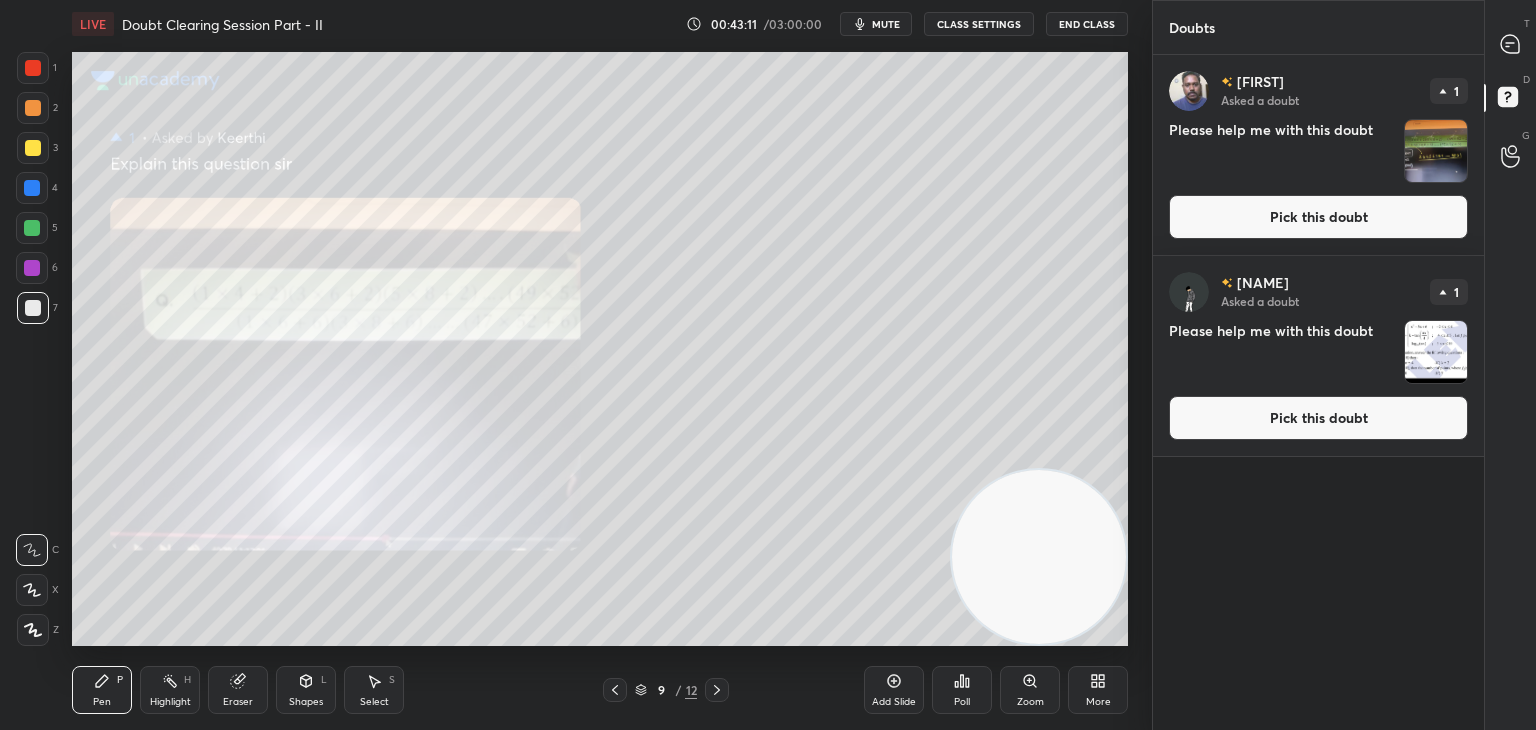 click on "Pick this doubt" at bounding box center [1318, 217] 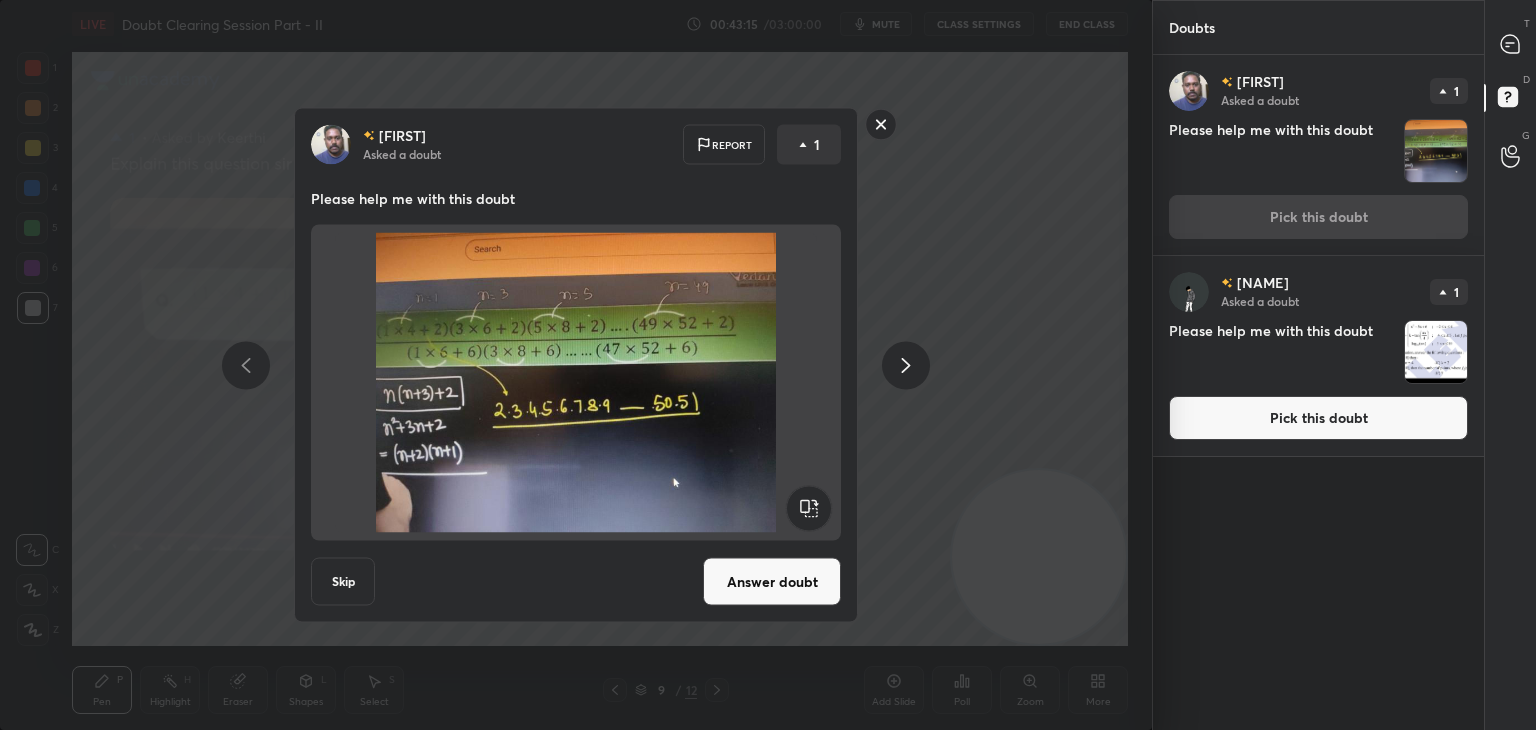 click on "Answer doubt" at bounding box center [772, 582] 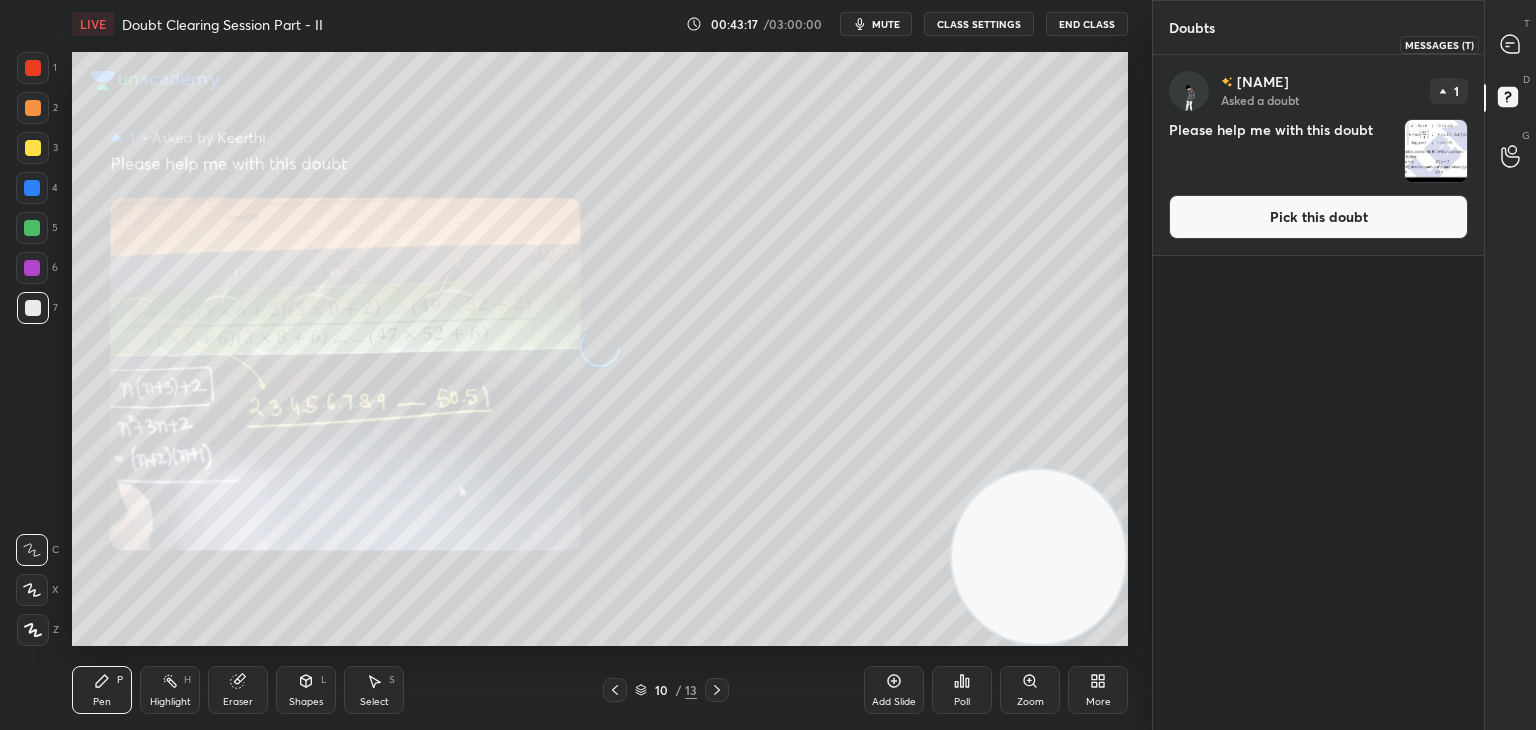 click at bounding box center [1511, 44] 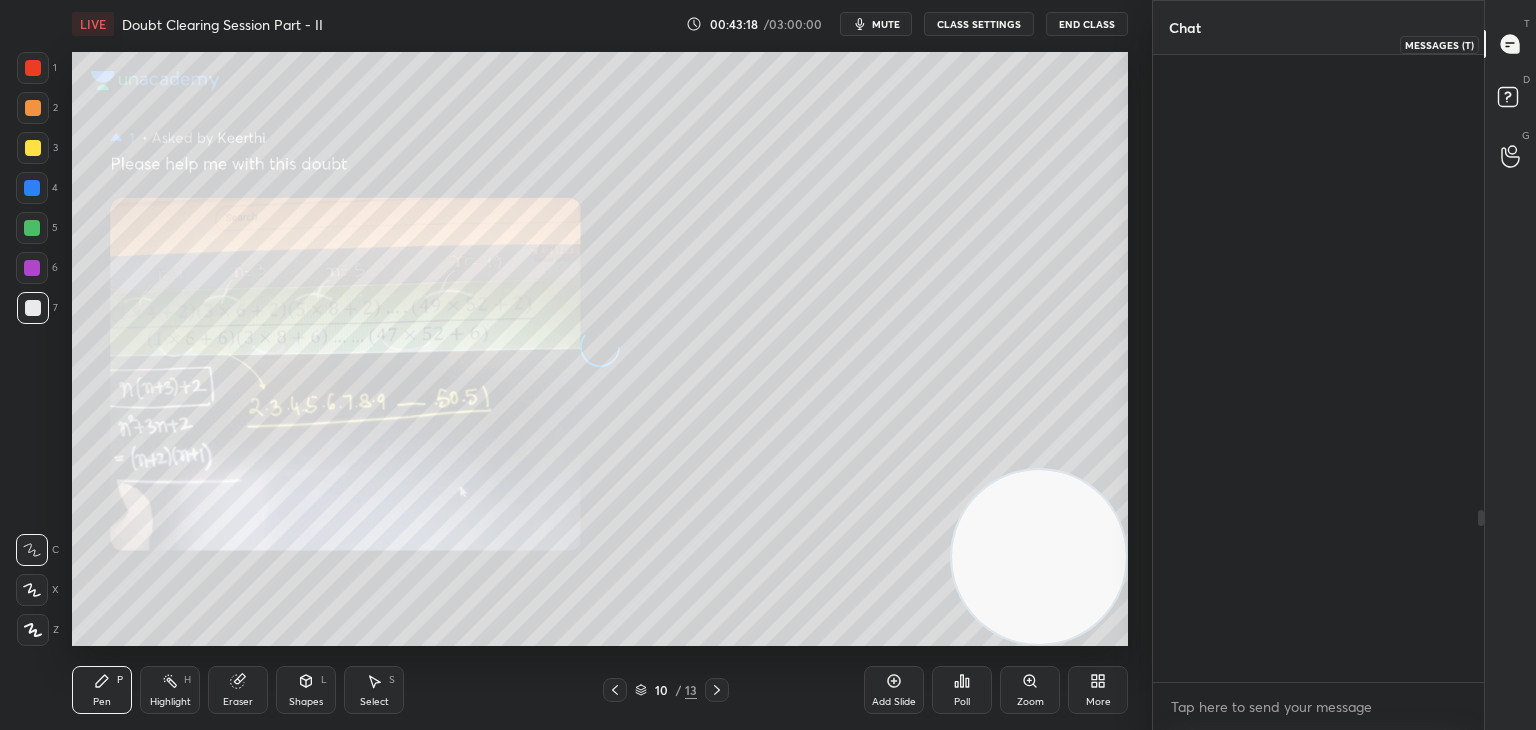 click at bounding box center [1511, 44] 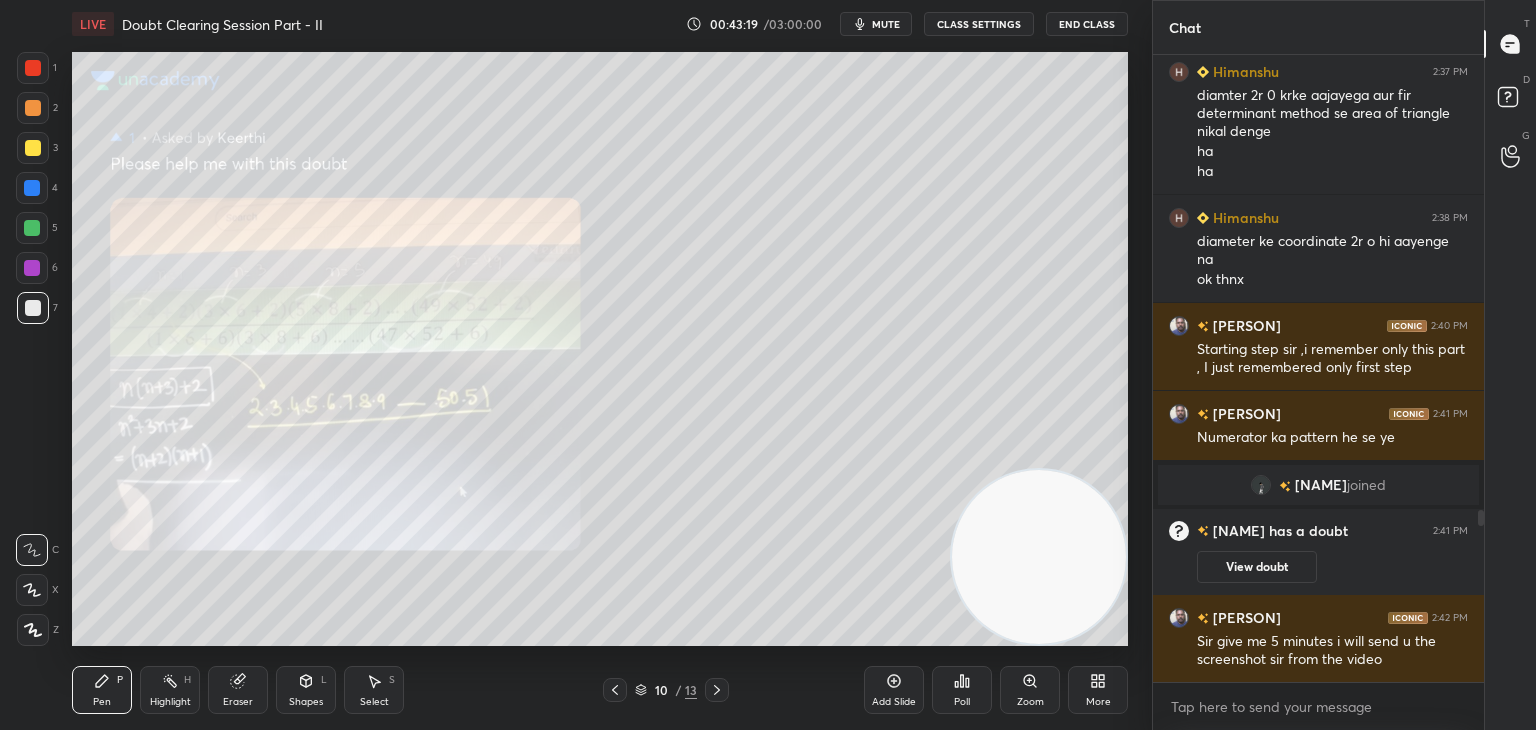 click on "Add Slide Poll Zoom More" at bounding box center [996, 690] 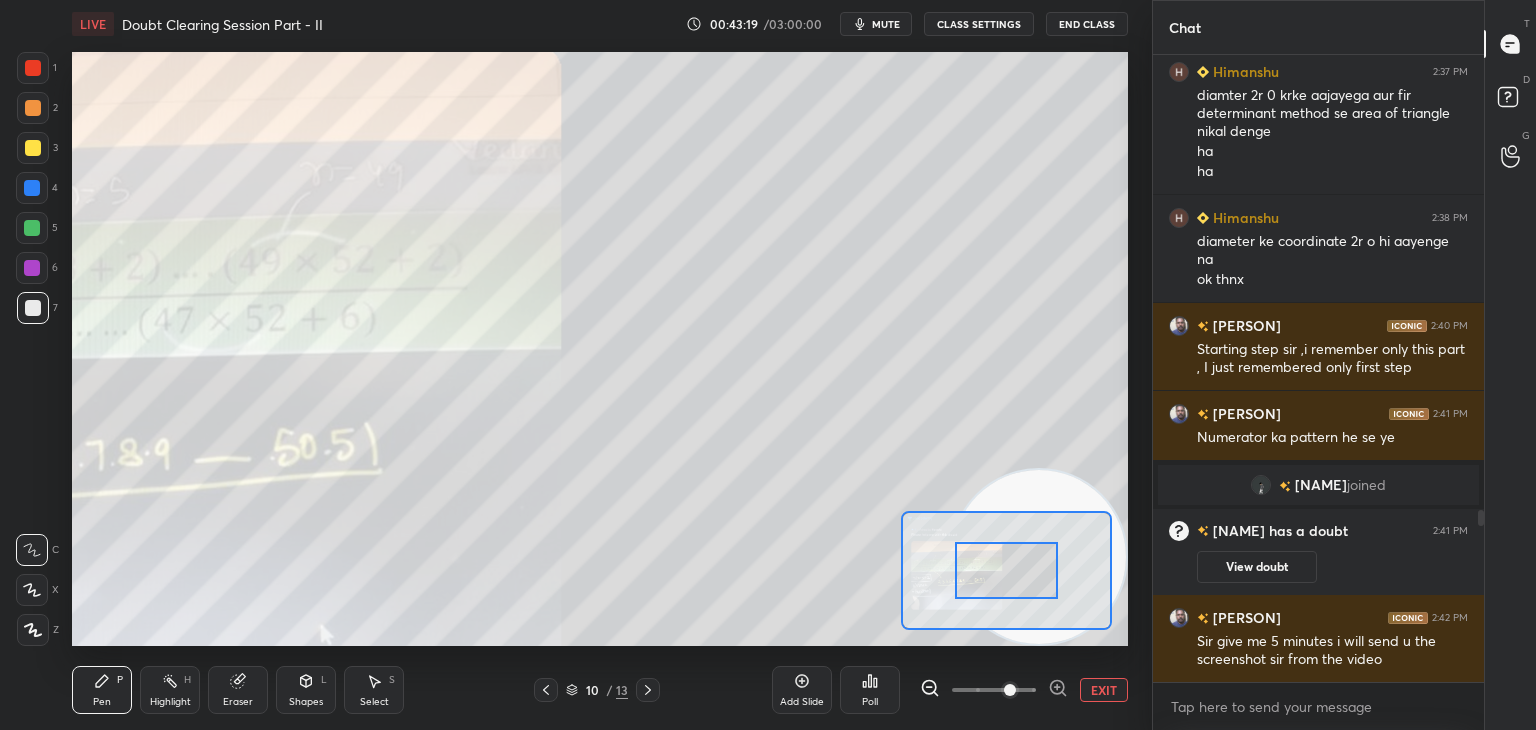 click at bounding box center [994, 690] 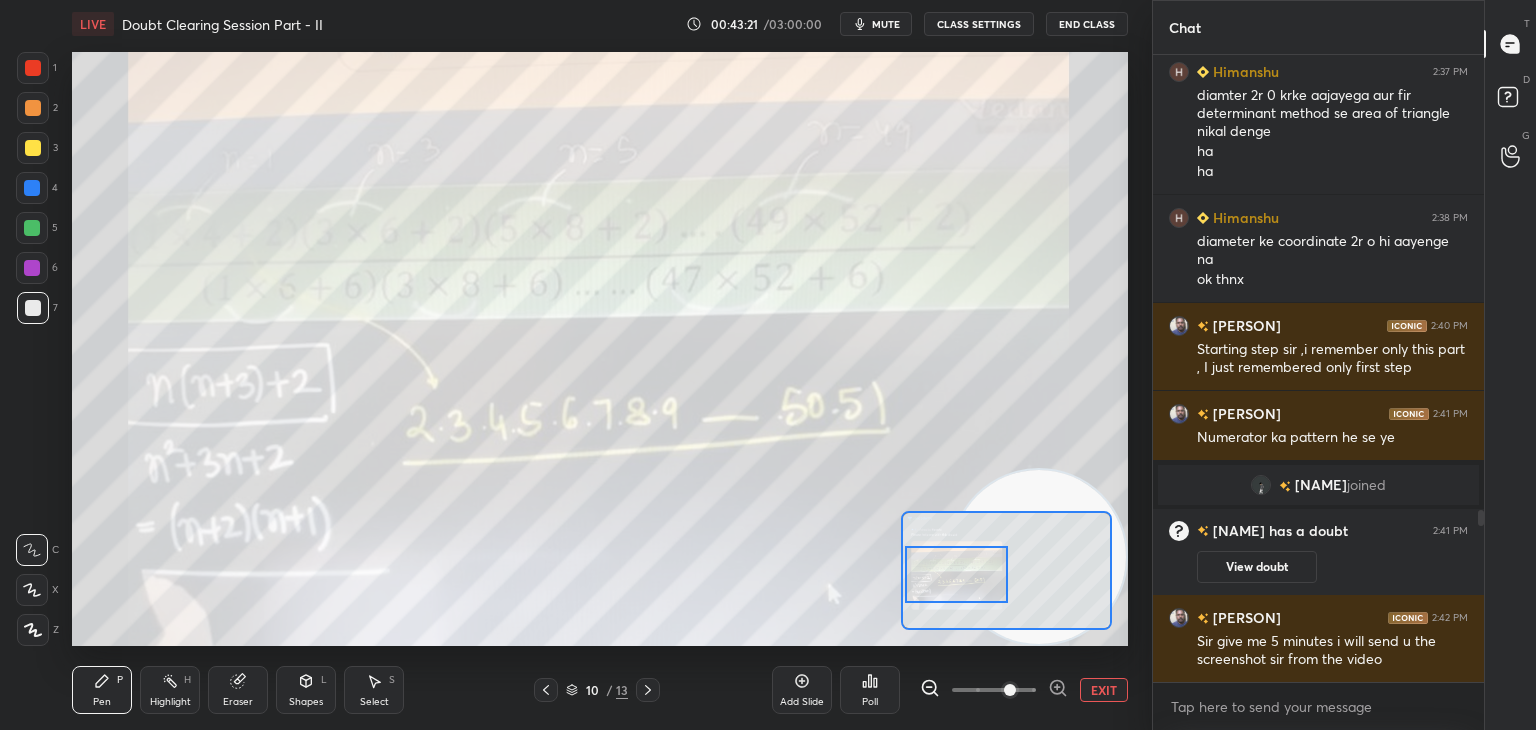 drag, startPoint x: 1004, startPoint y: 581, endPoint x: 978, endPoint y: 585, distance: 26.305893 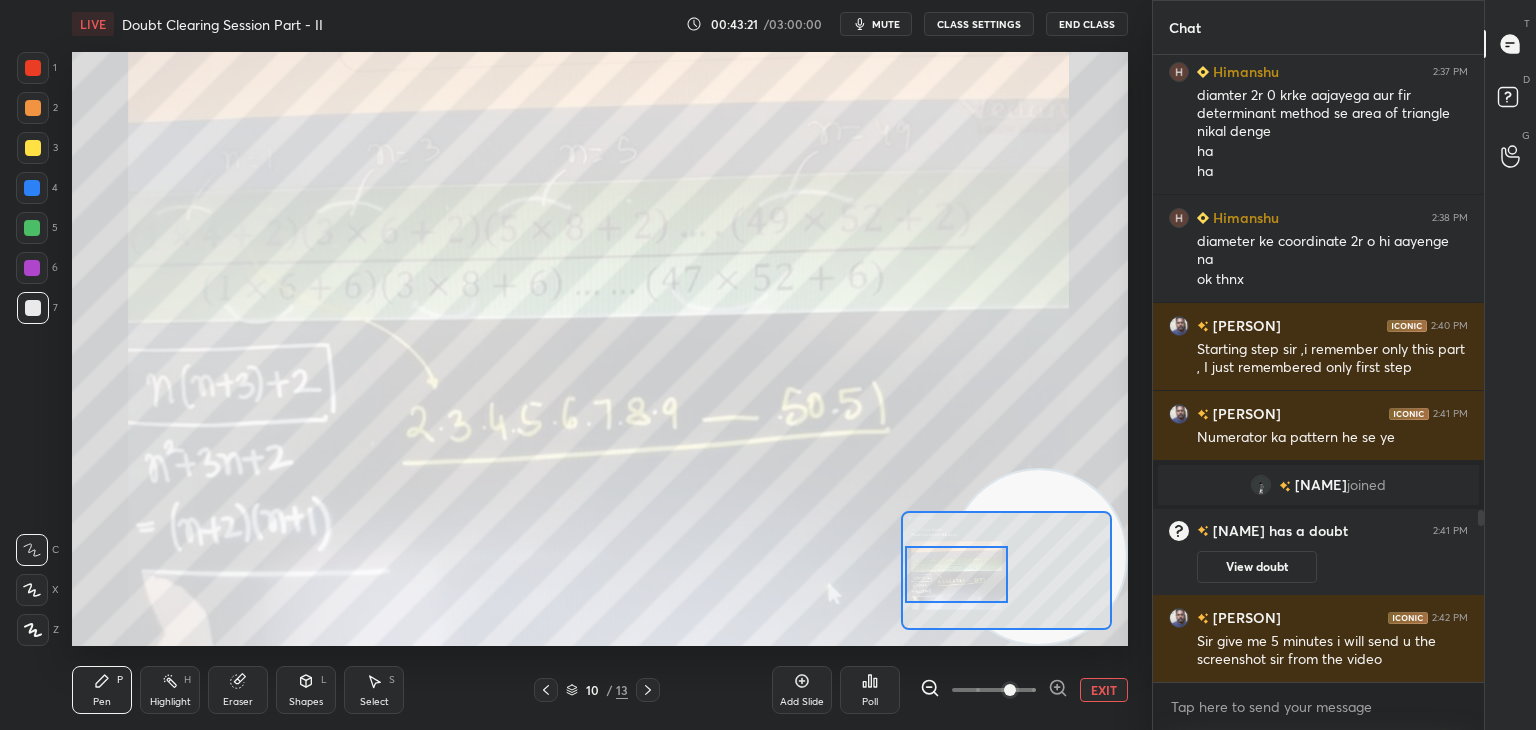 click at bounding box center (957, 574) 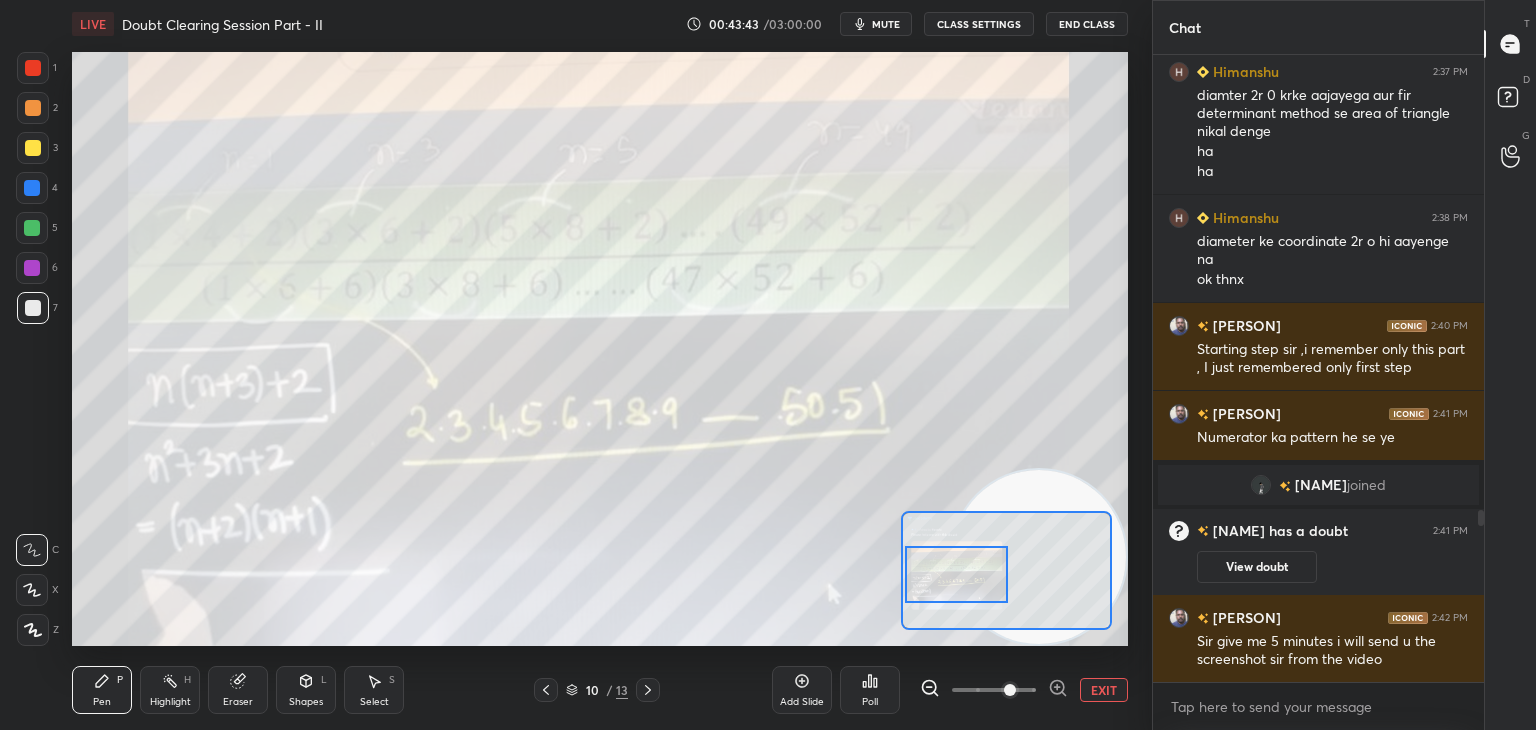 click on "EXIT" at bounding box center (1104, 690) 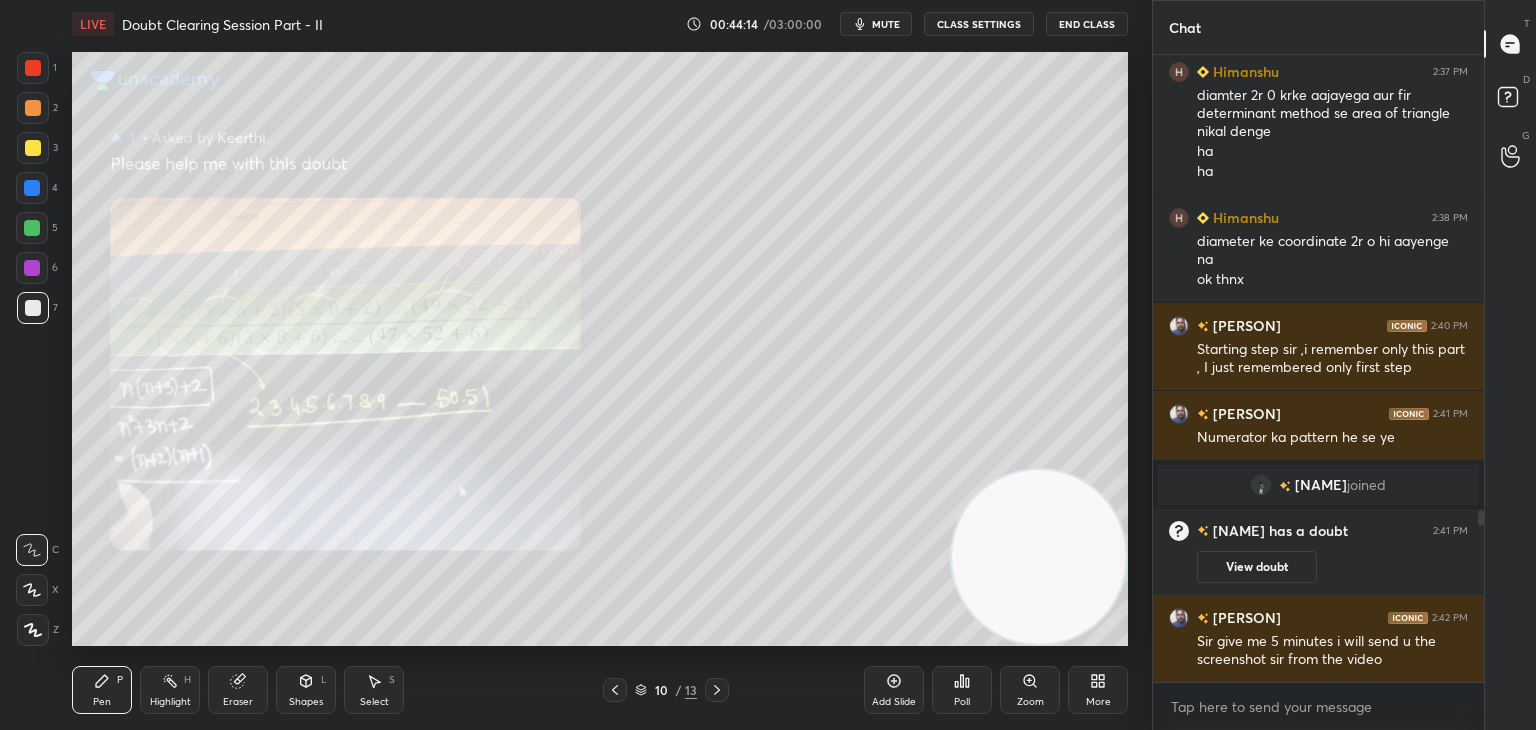 click 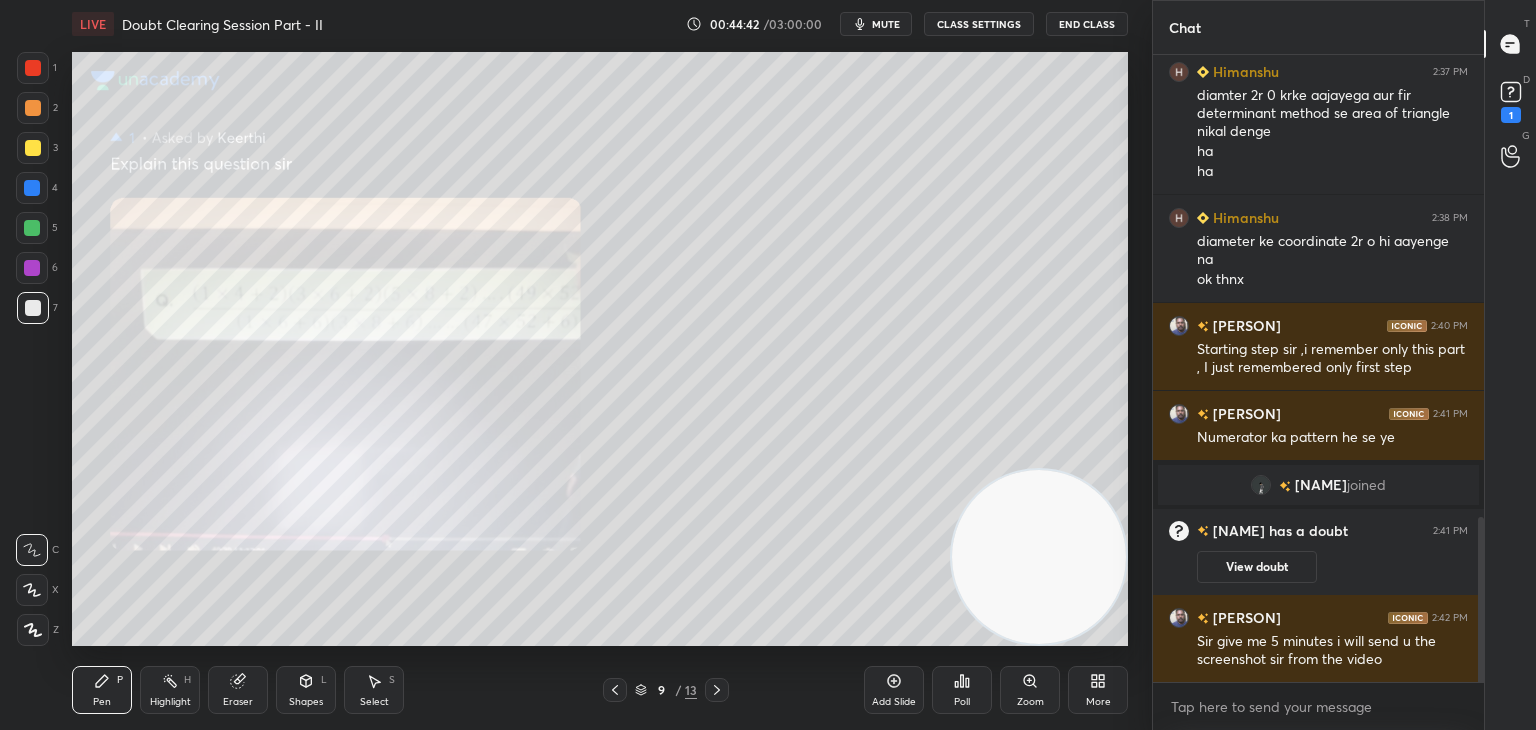 scroll, scrollTop: 1750, scrollLeft: 0, axis: vertical 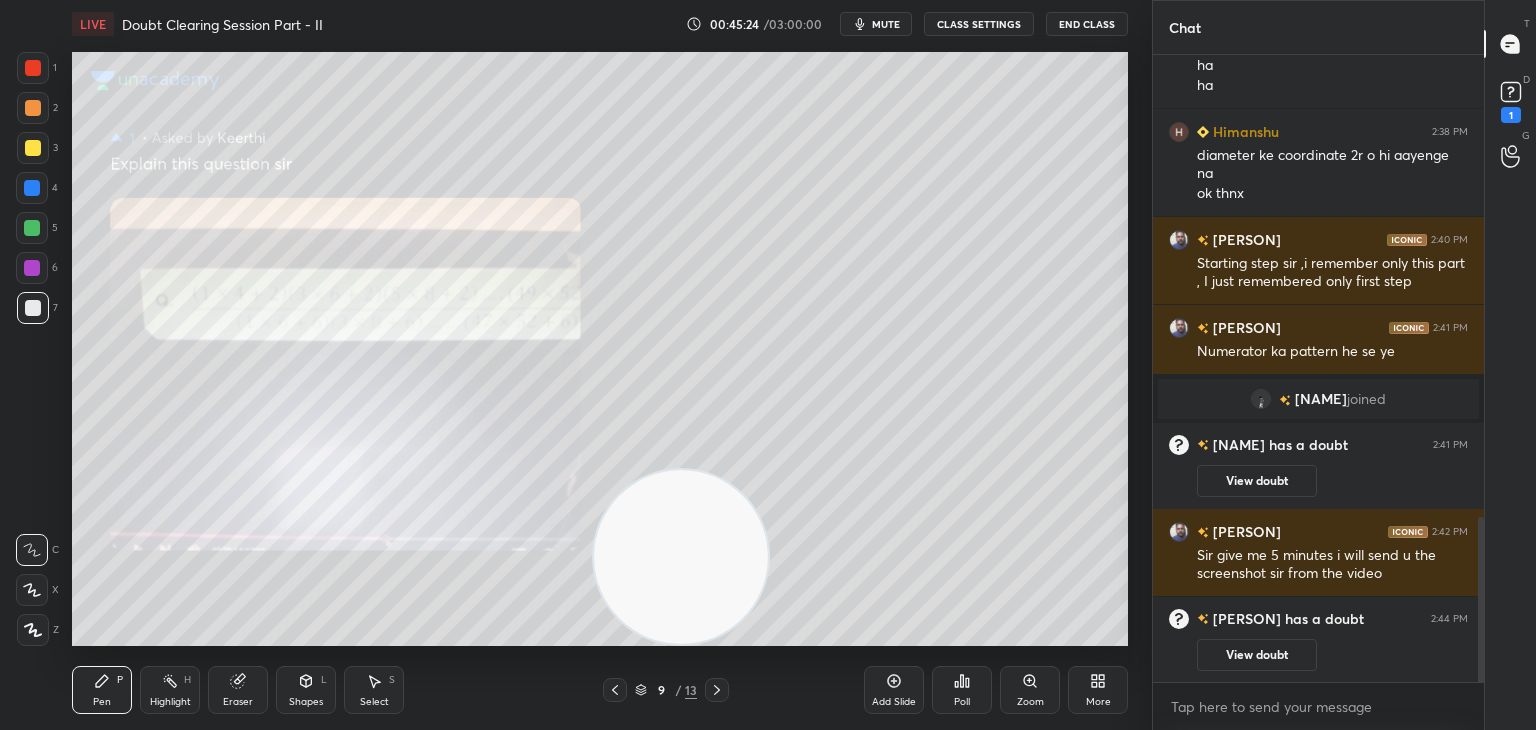 drag, startPoint x: 856, startPoint y: 573, endPoint x: 55, endPoint y: 580, distance: 801.0306 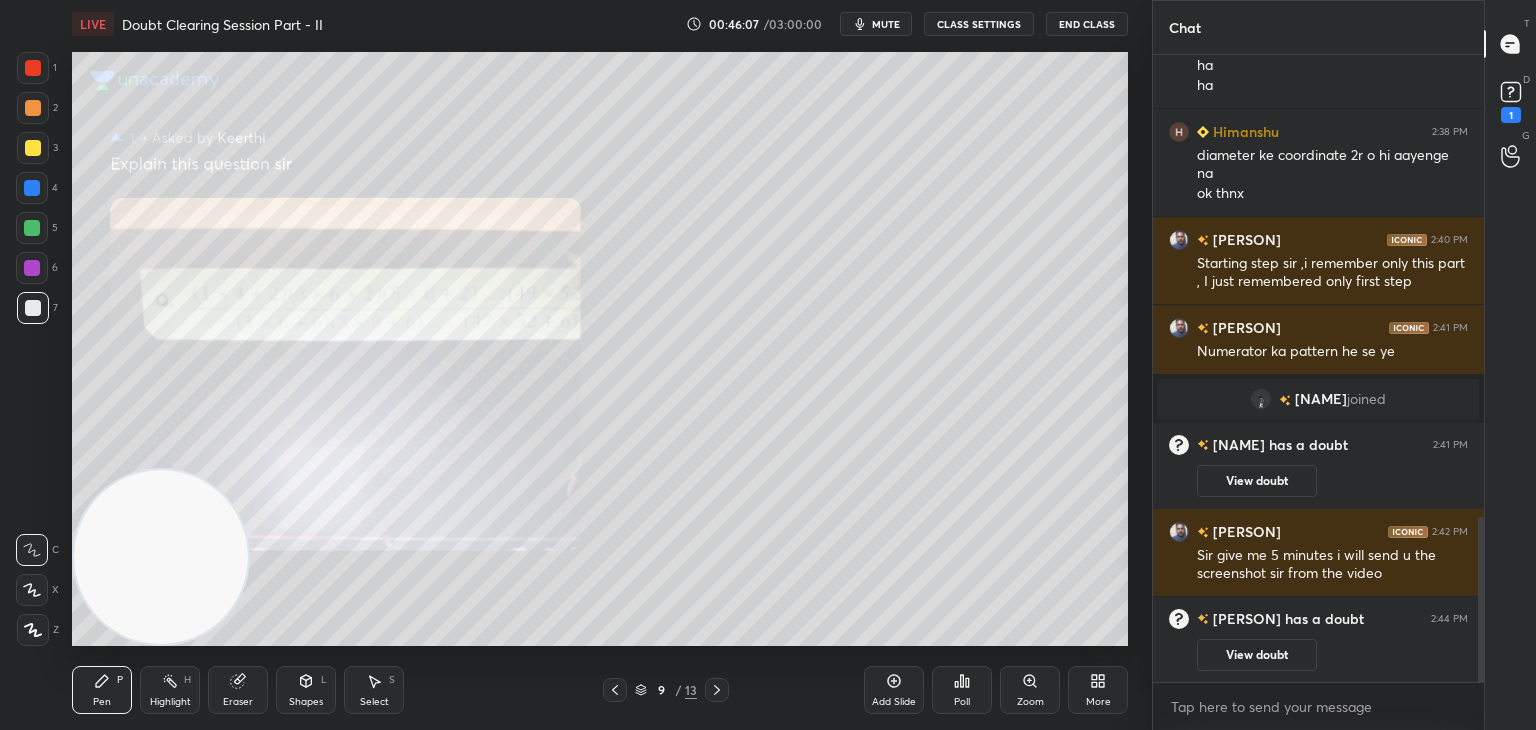 drag, startPoint x: 1232, startPoint y: 641, endPoint x: 1228, endPoint y: 588, distance: 53.15073 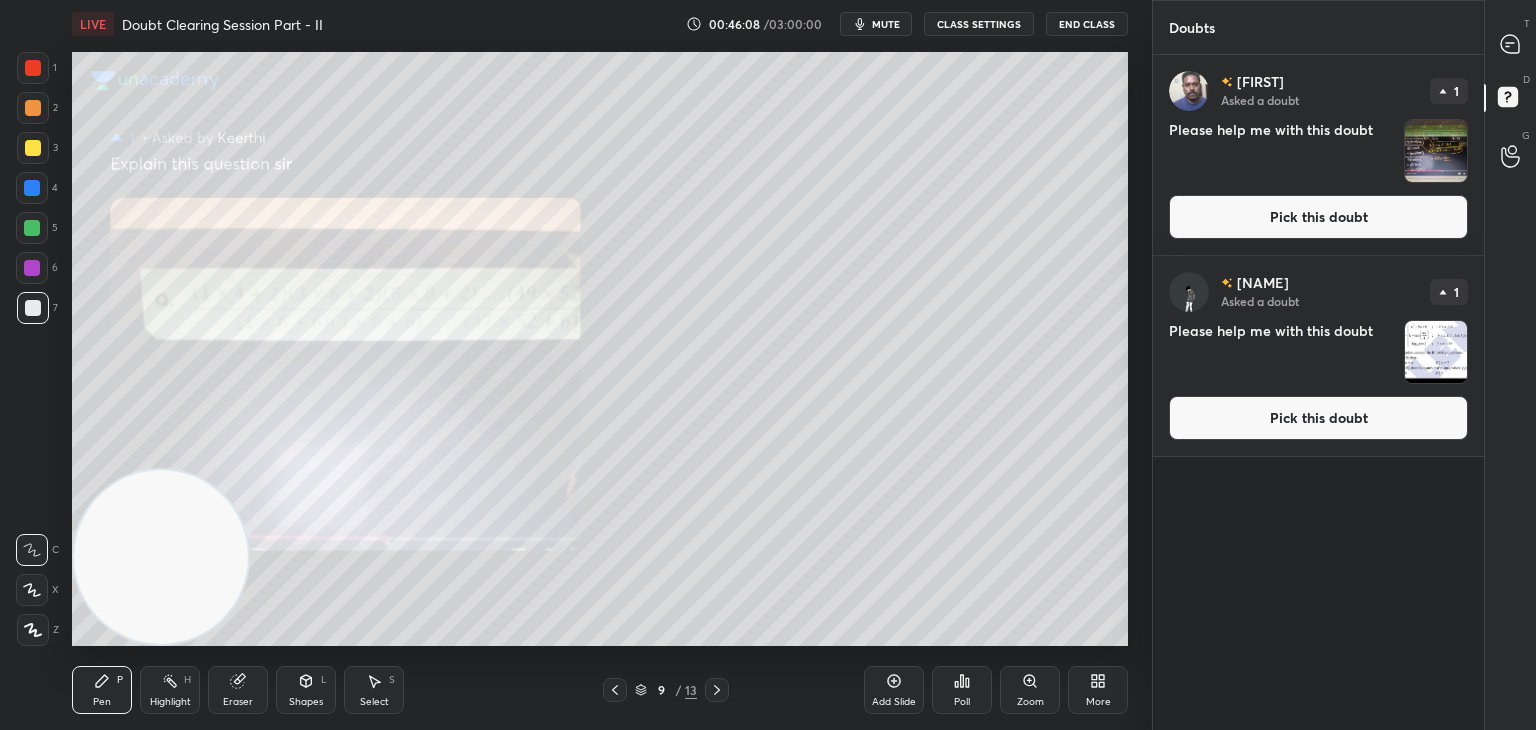 drag, startPoint x: 1314, startPoint y: 219, endPoint x: 1303, endPoint y: 217, distance: 11.18034 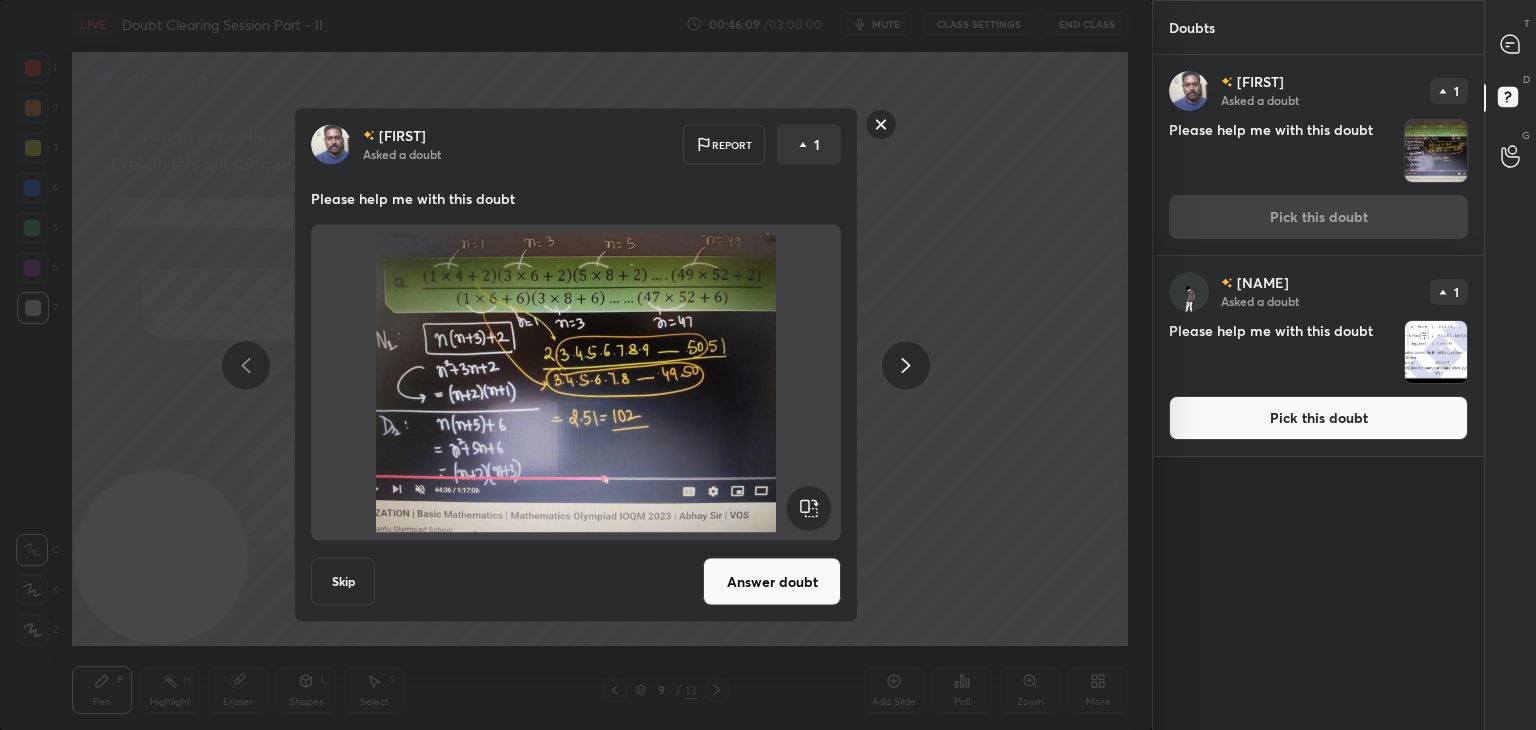click on "[FIRST] Asked a doubt Report 1 Please help me with this doubt Skip Answer doubt" at bounding box center [576, 365] 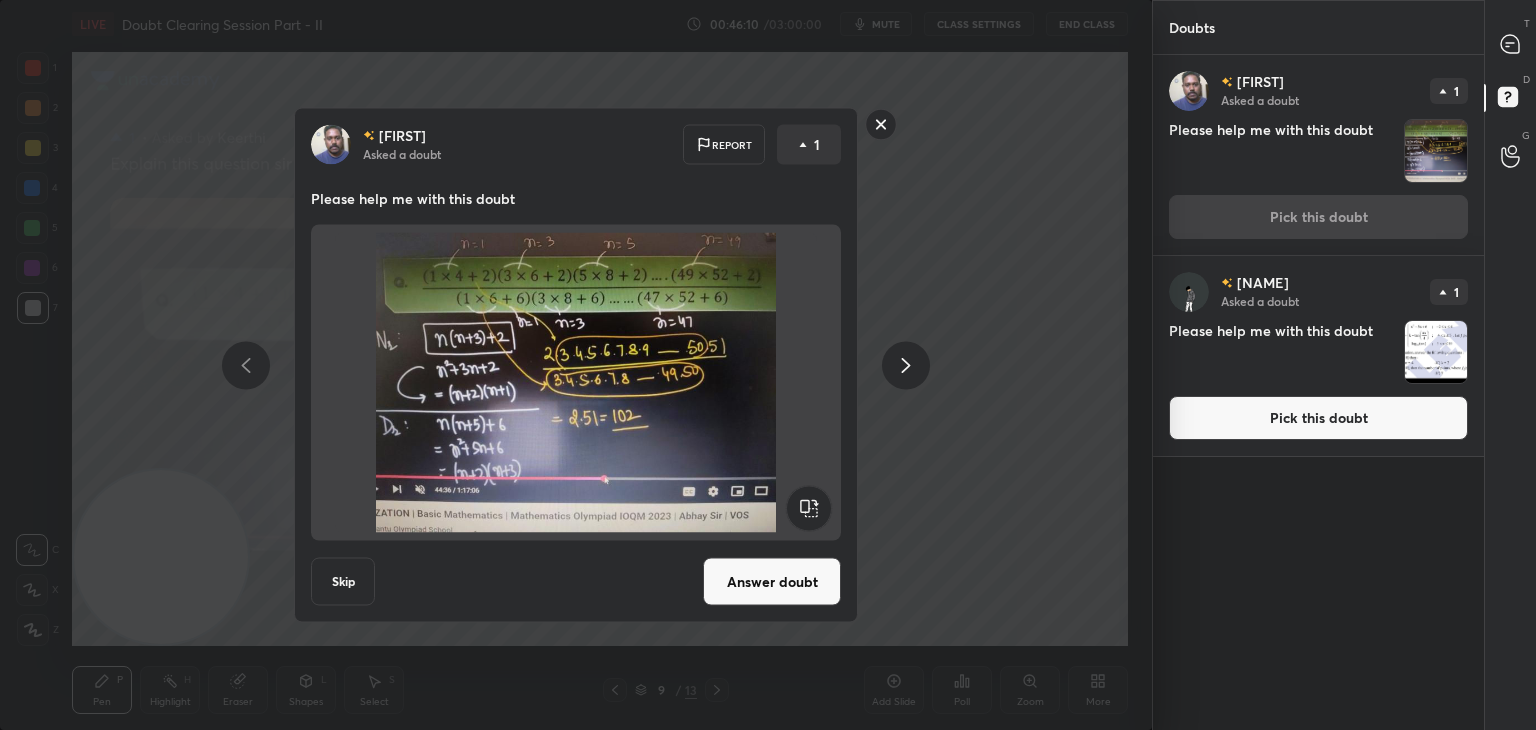 drag, startPoint x: 780, startPoint y: 577, endPoint x: 791, endPoint y: 556, distance: 23.70654 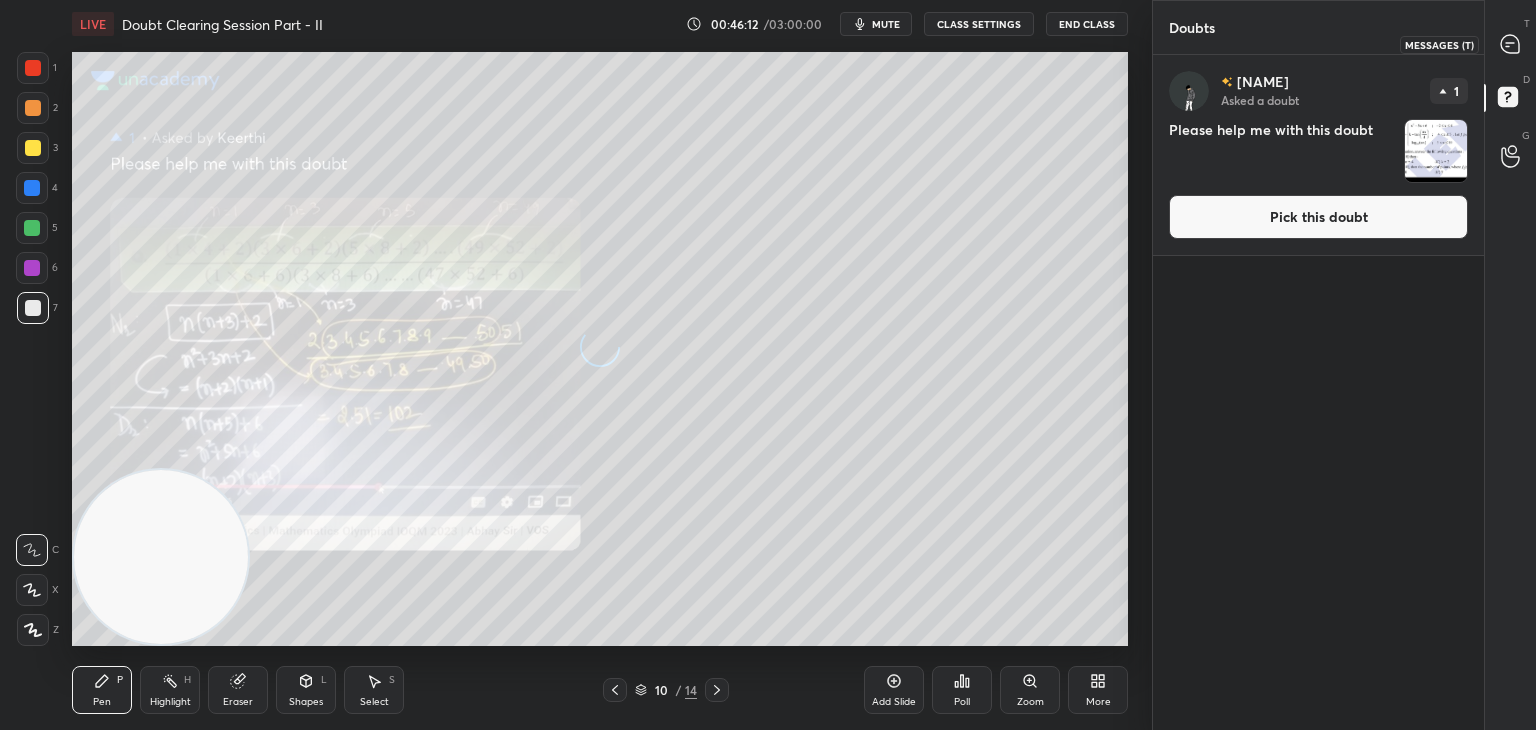 click 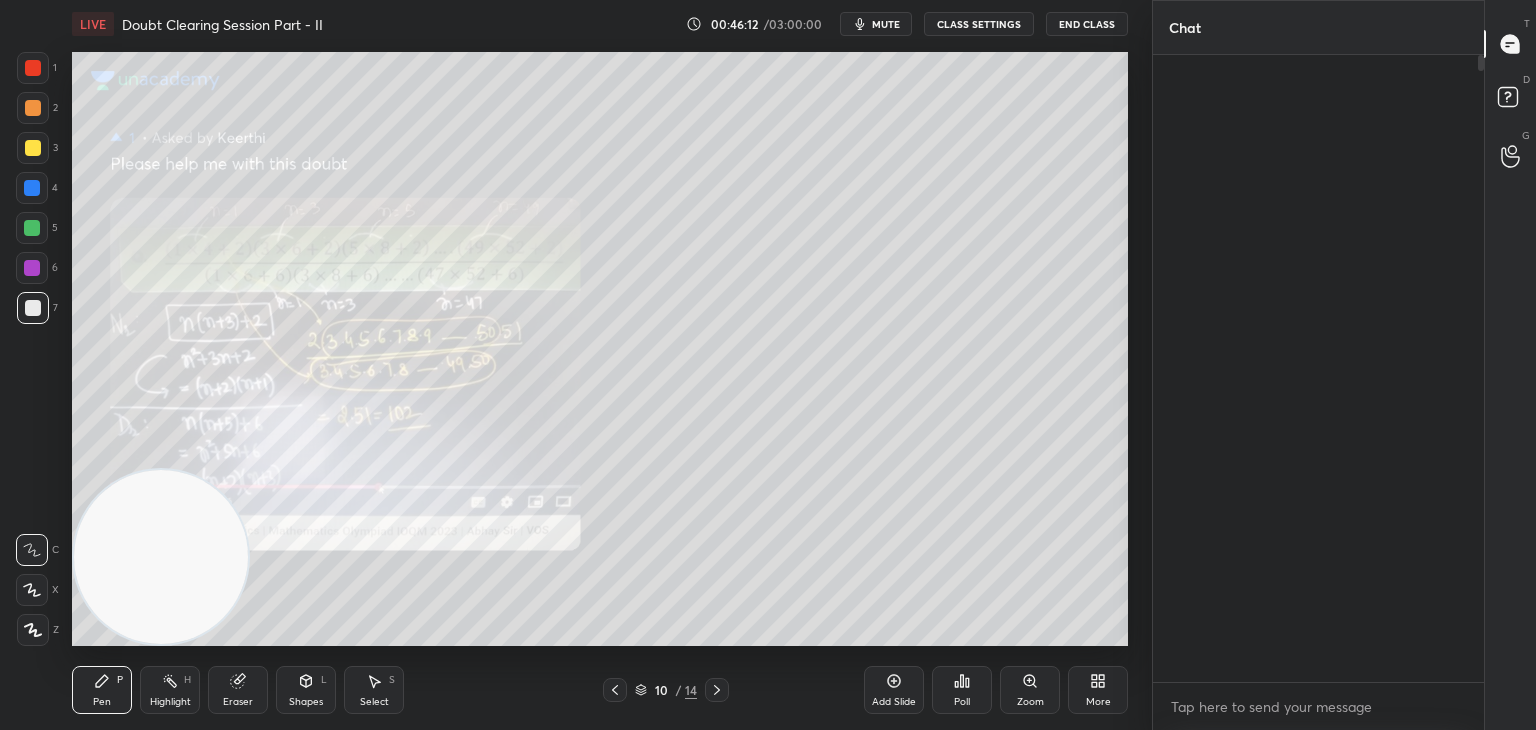 scroll, scrollTop: 1664, scrollLeft: 0, axis: vertical 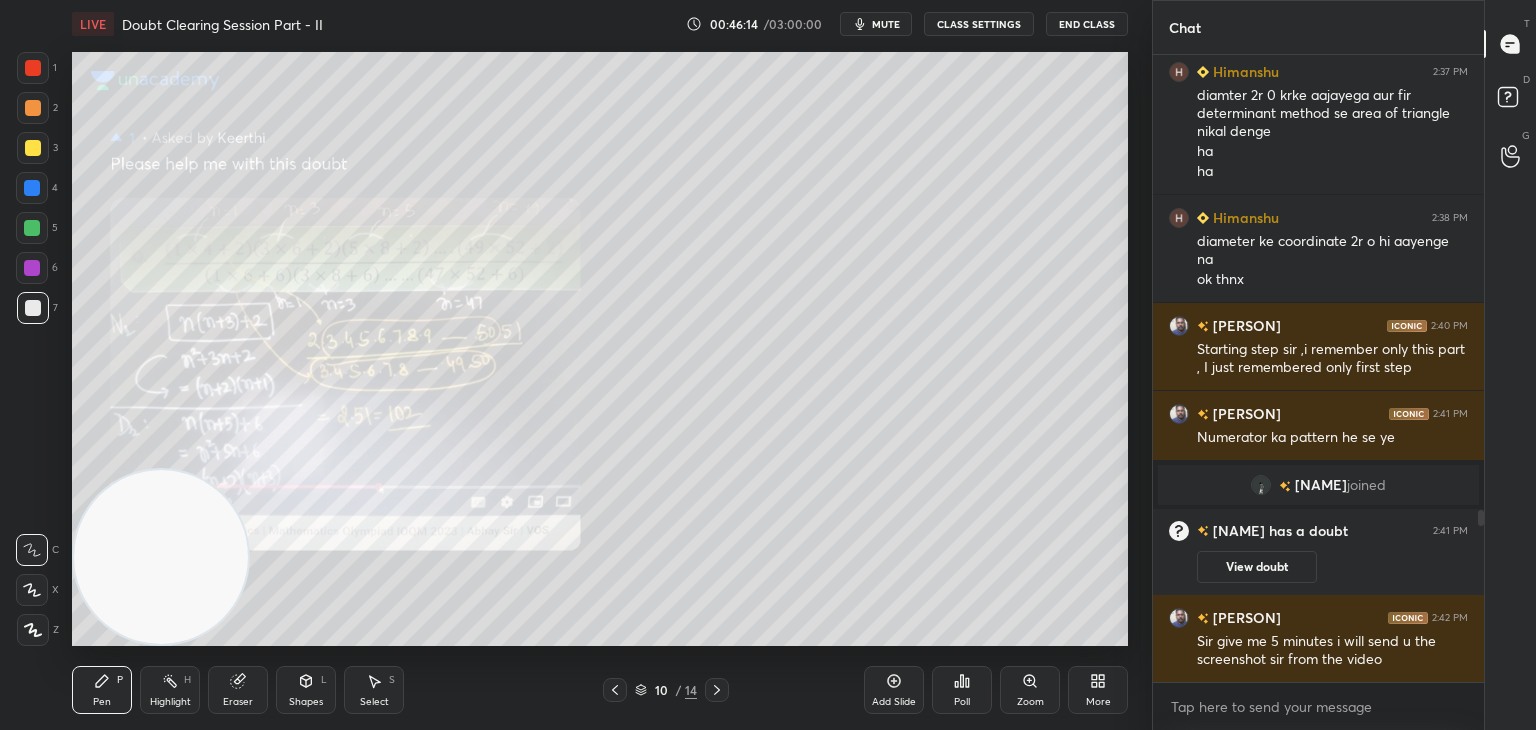 click 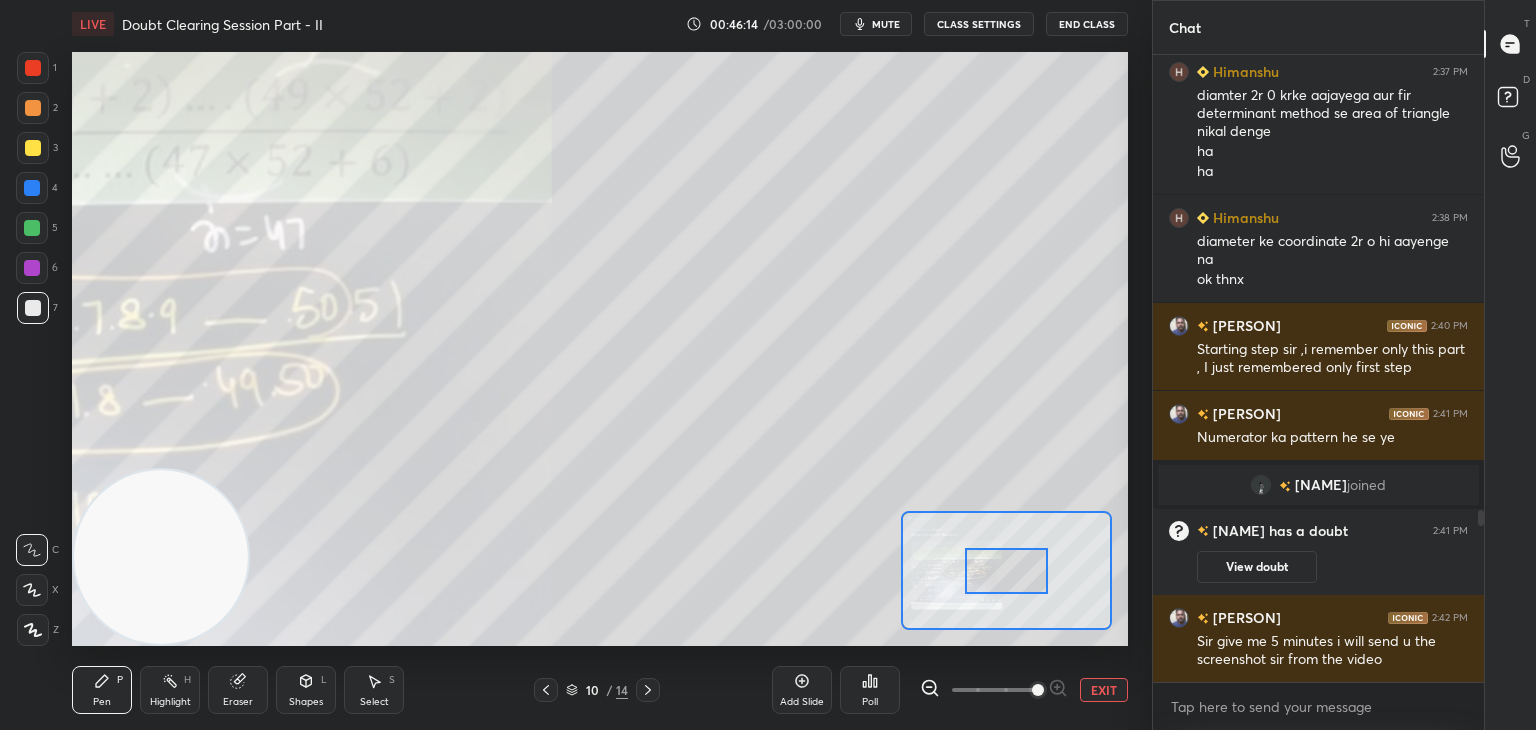 click at bounding box center [994, 690] 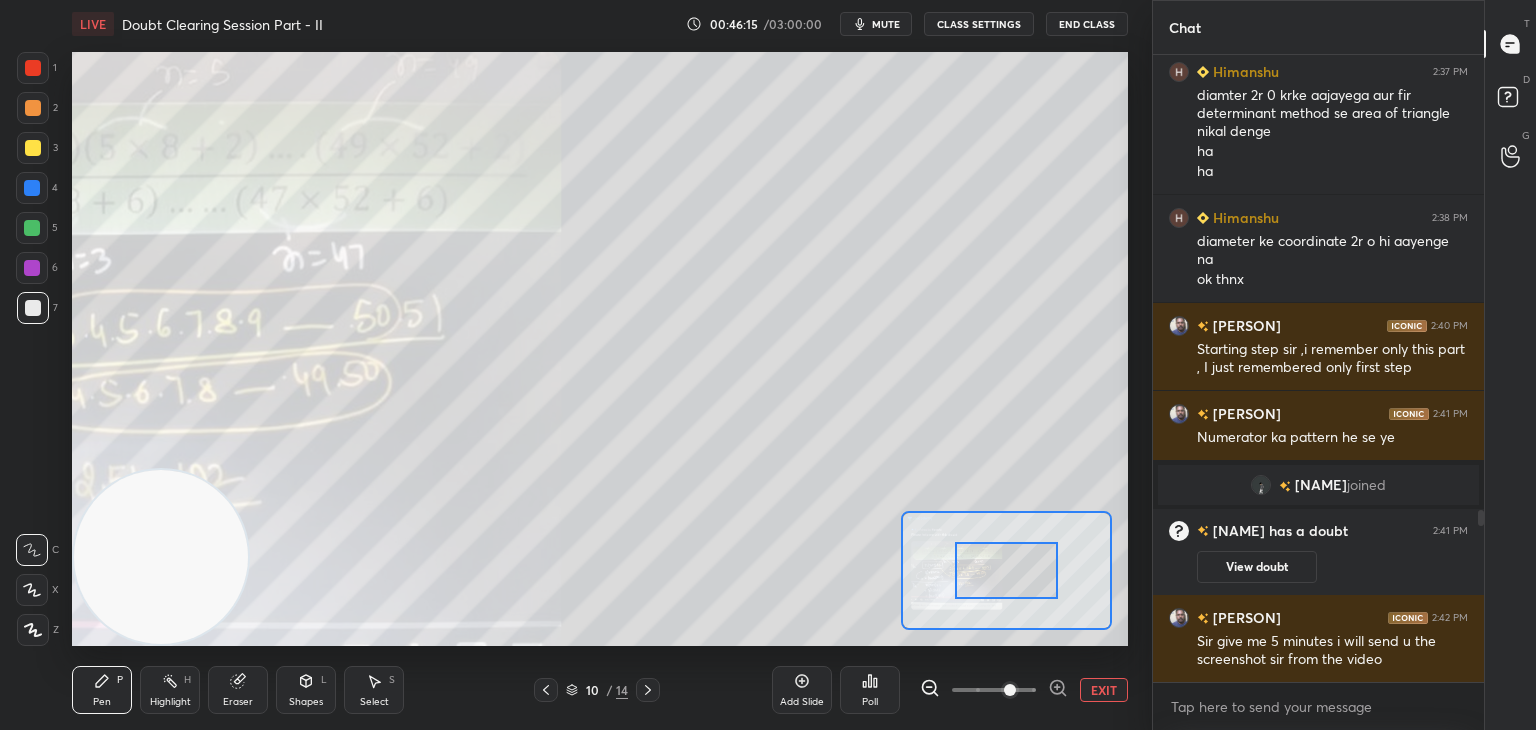 click at bounding box center (1010, 690) 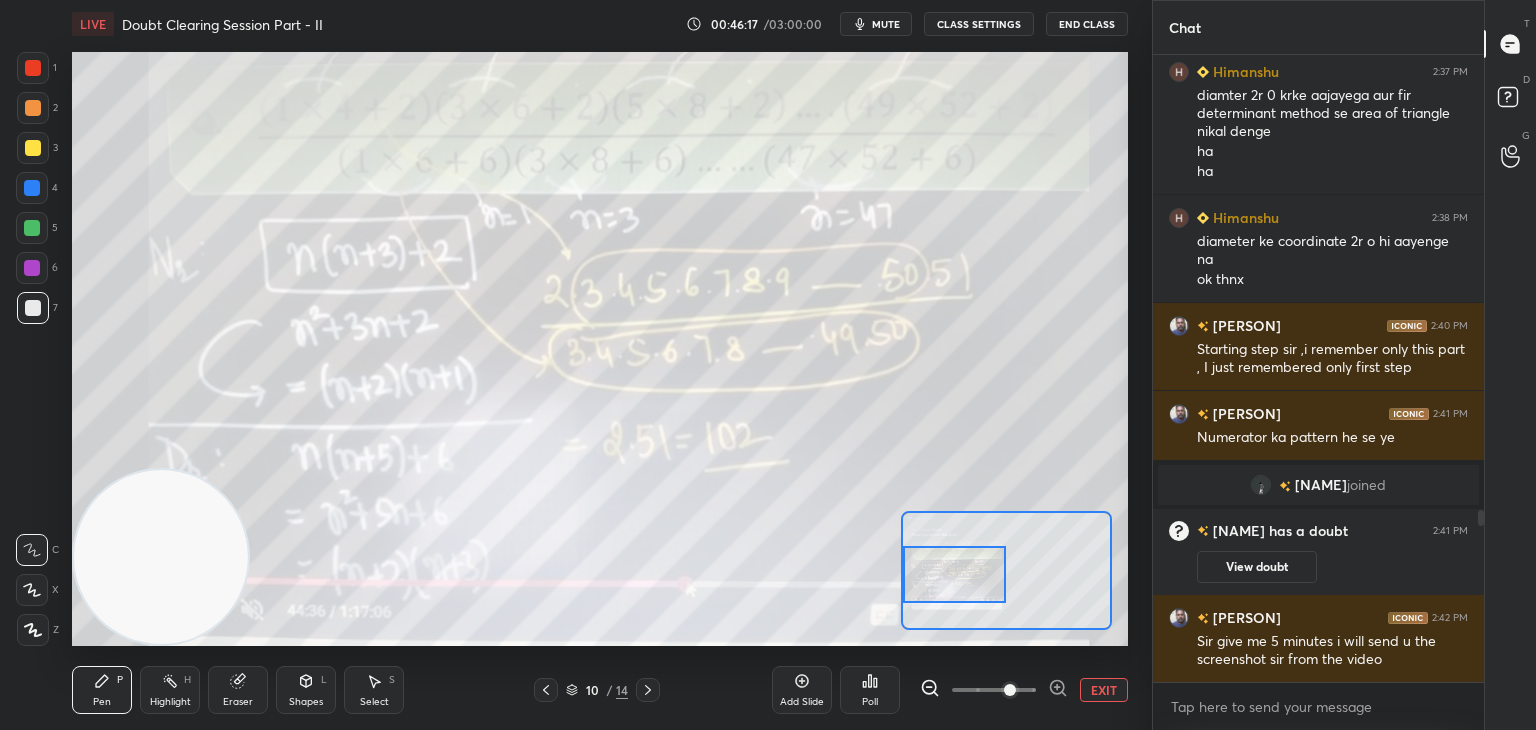 drag, startPoint x: 1014, startPoint y: 576, endPoint x: 972, endPoint y: 581, distance: 42.296574 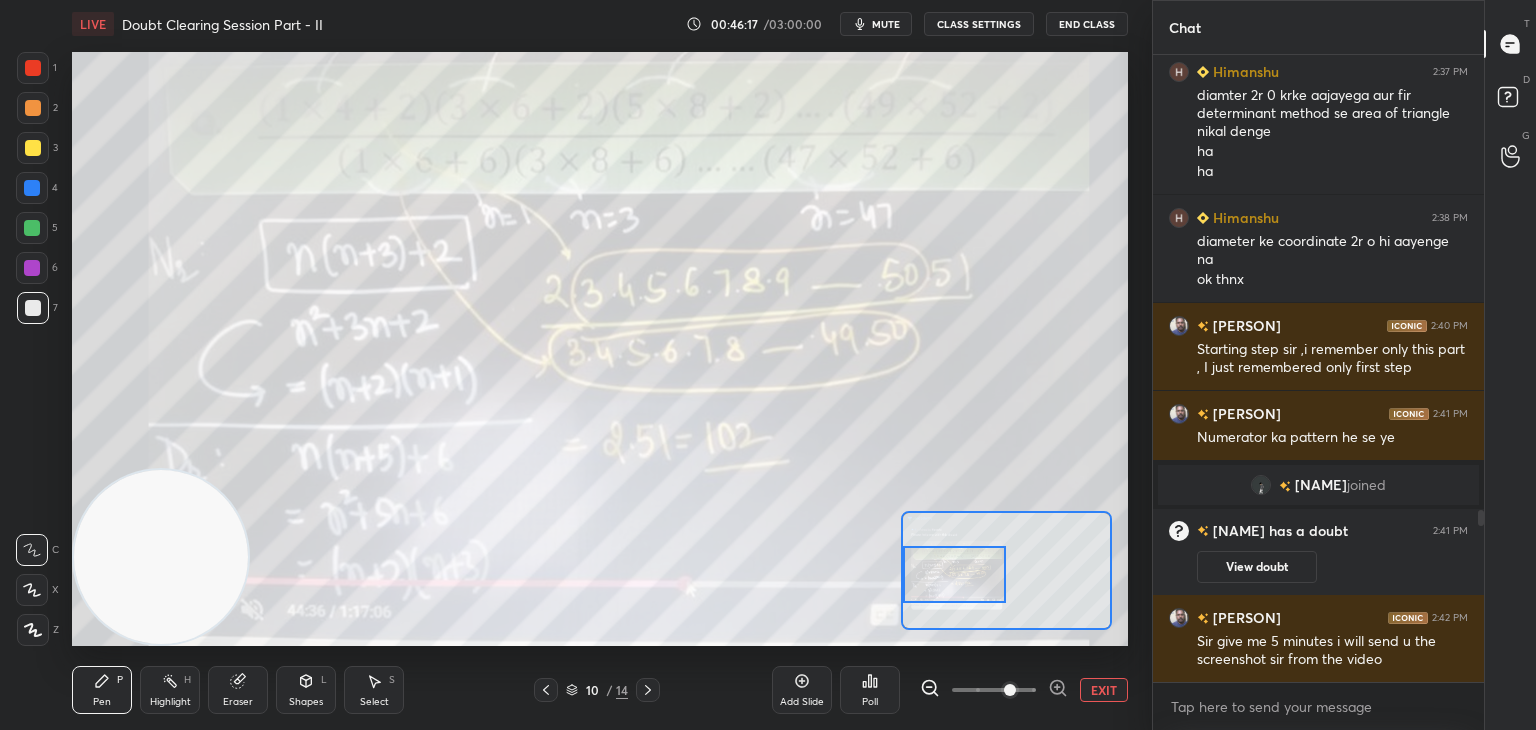 click at bounding box center (955, 574) 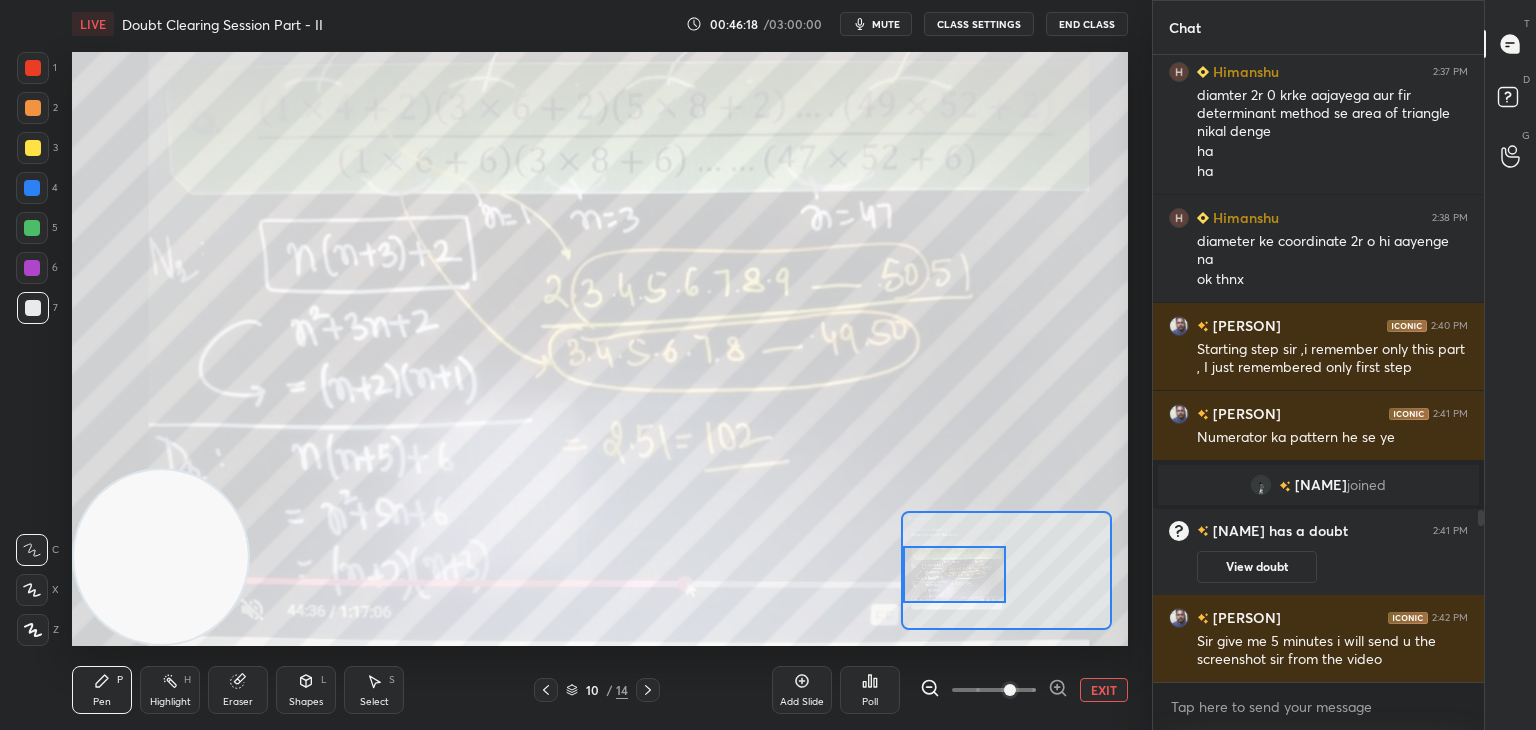 click at bounding box center [1010, 690] 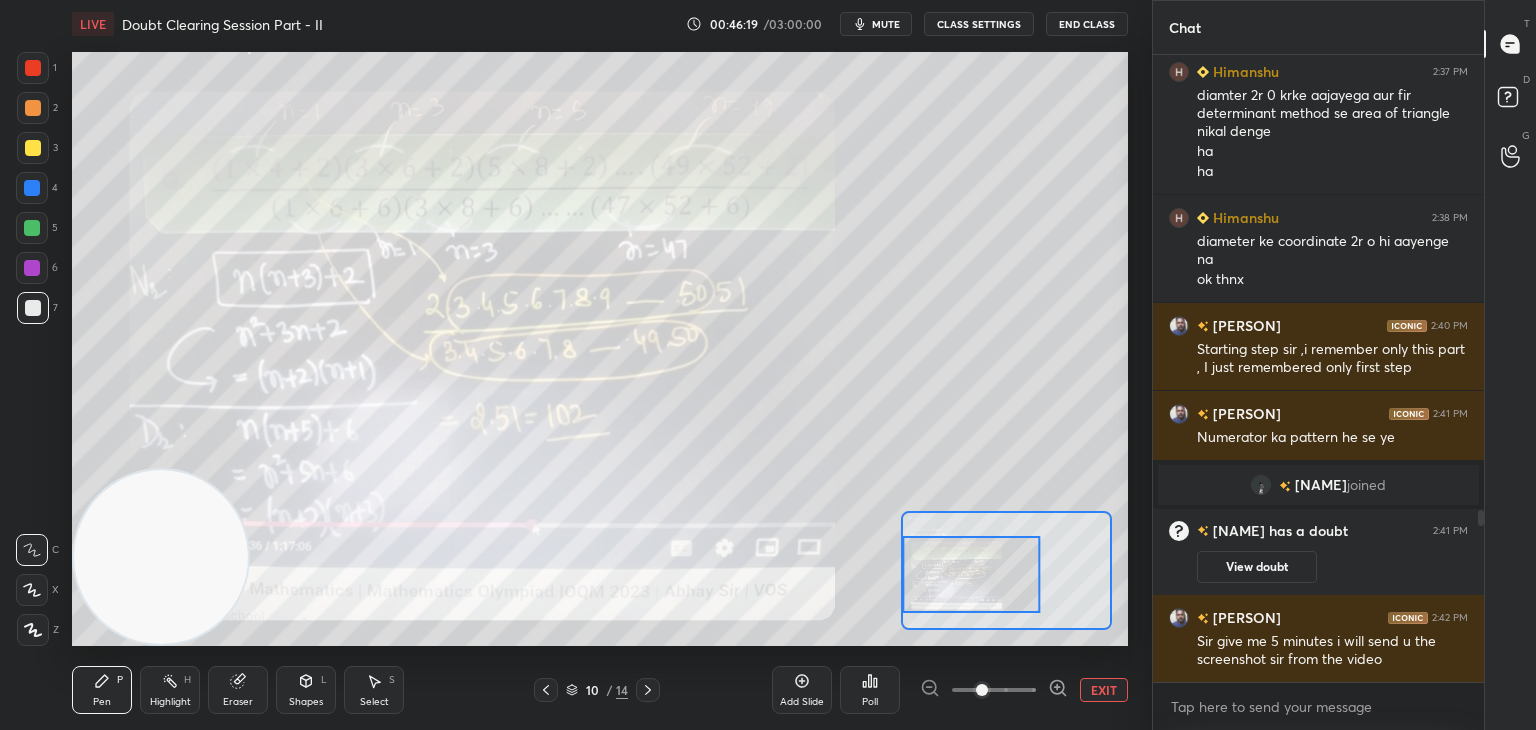 click at bounding box center [982, 690] 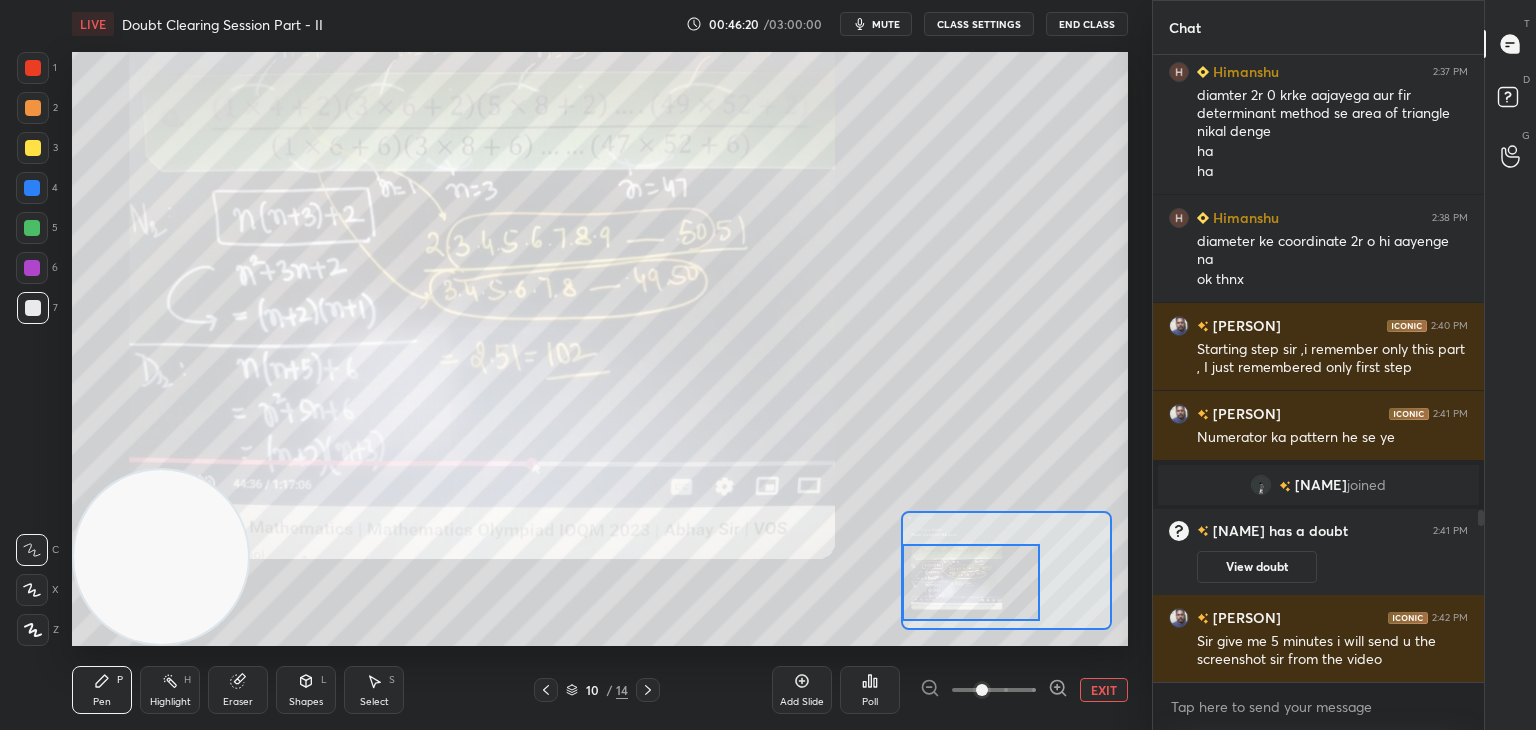 drag, startPoint x: 987, startPoint y: 565, endPoint x: 964, endPoint y: 573, distance: 24.351591 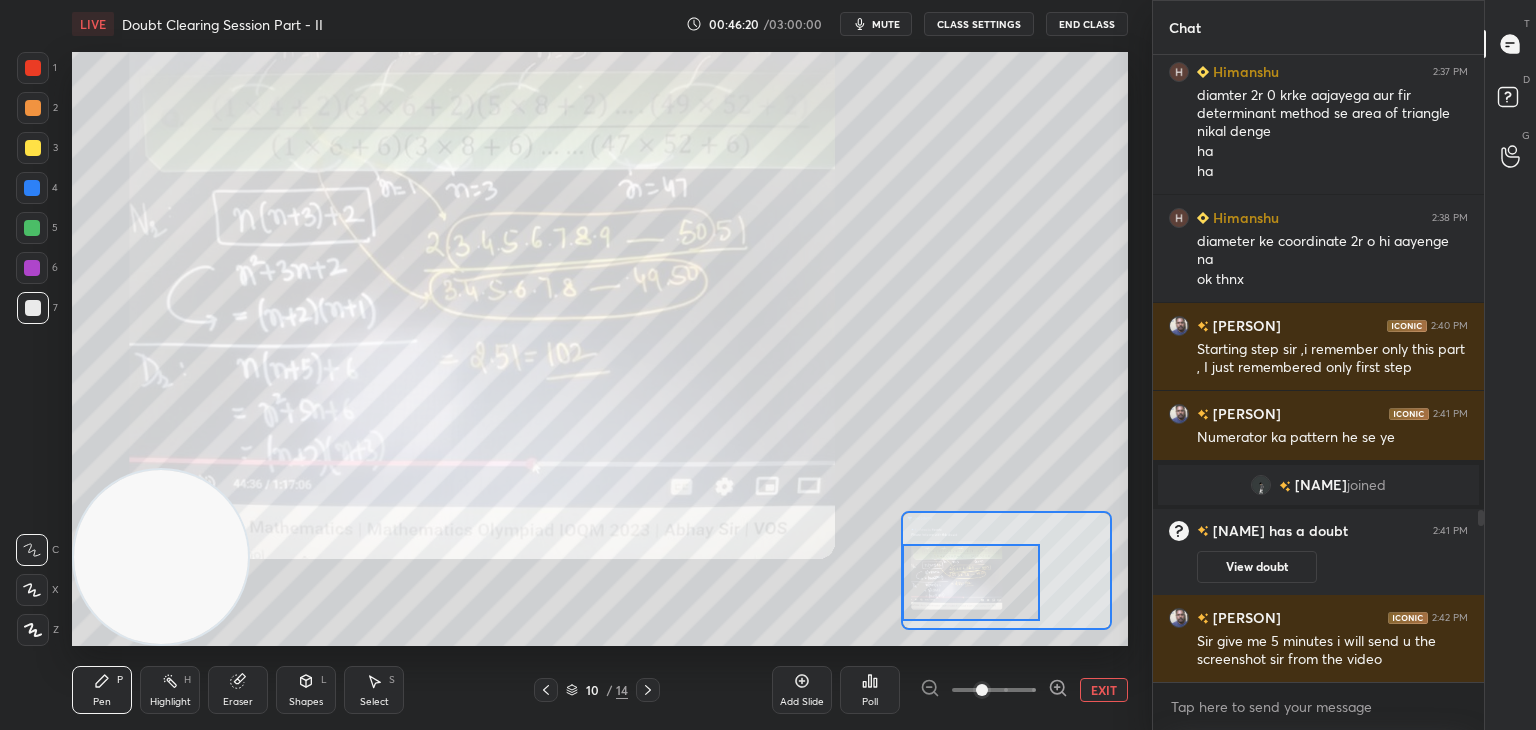 click at bounding box center (971, 582) 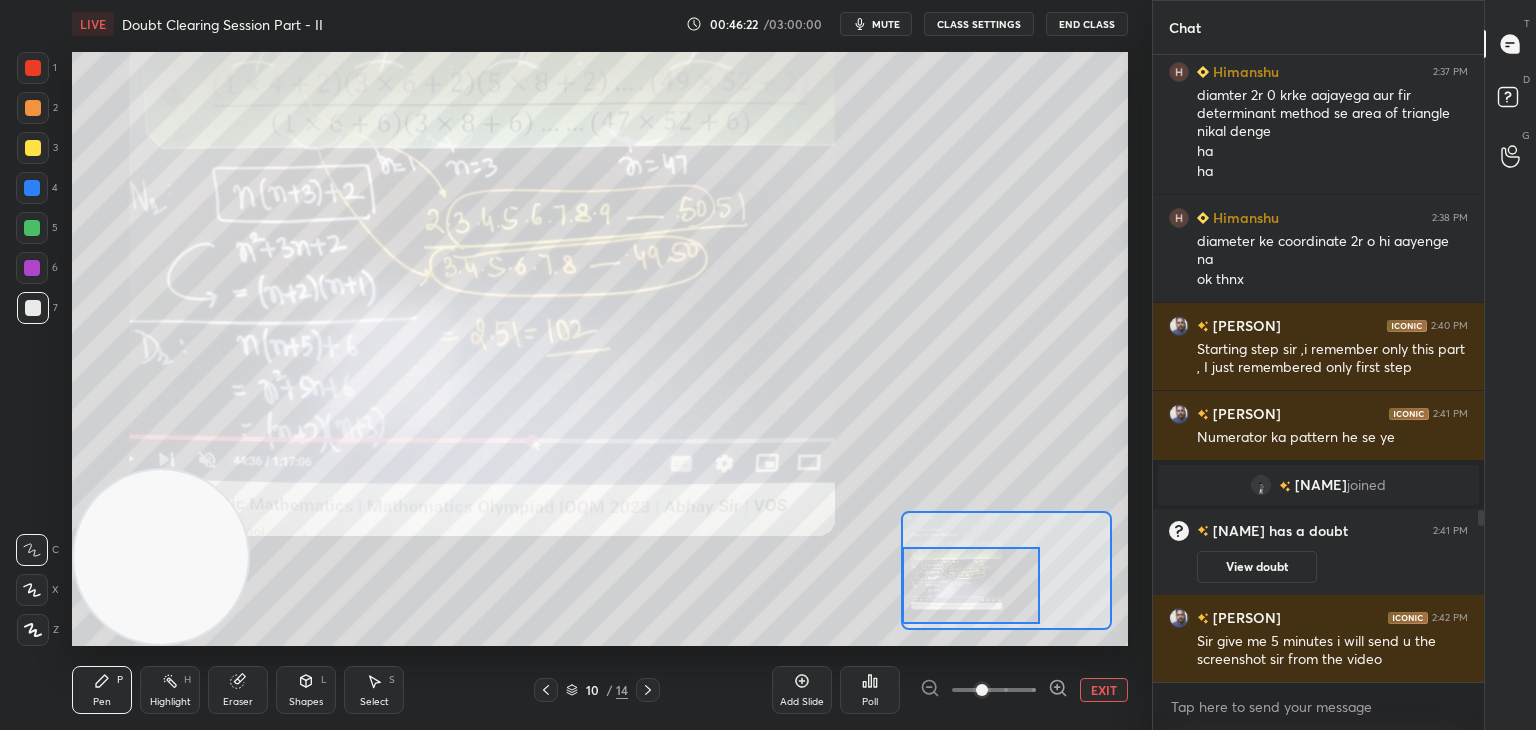 drag, startPoint x: 978, startPoint y: 587, endPoint x: 964, endPoint y: 594, distance: 15.652476 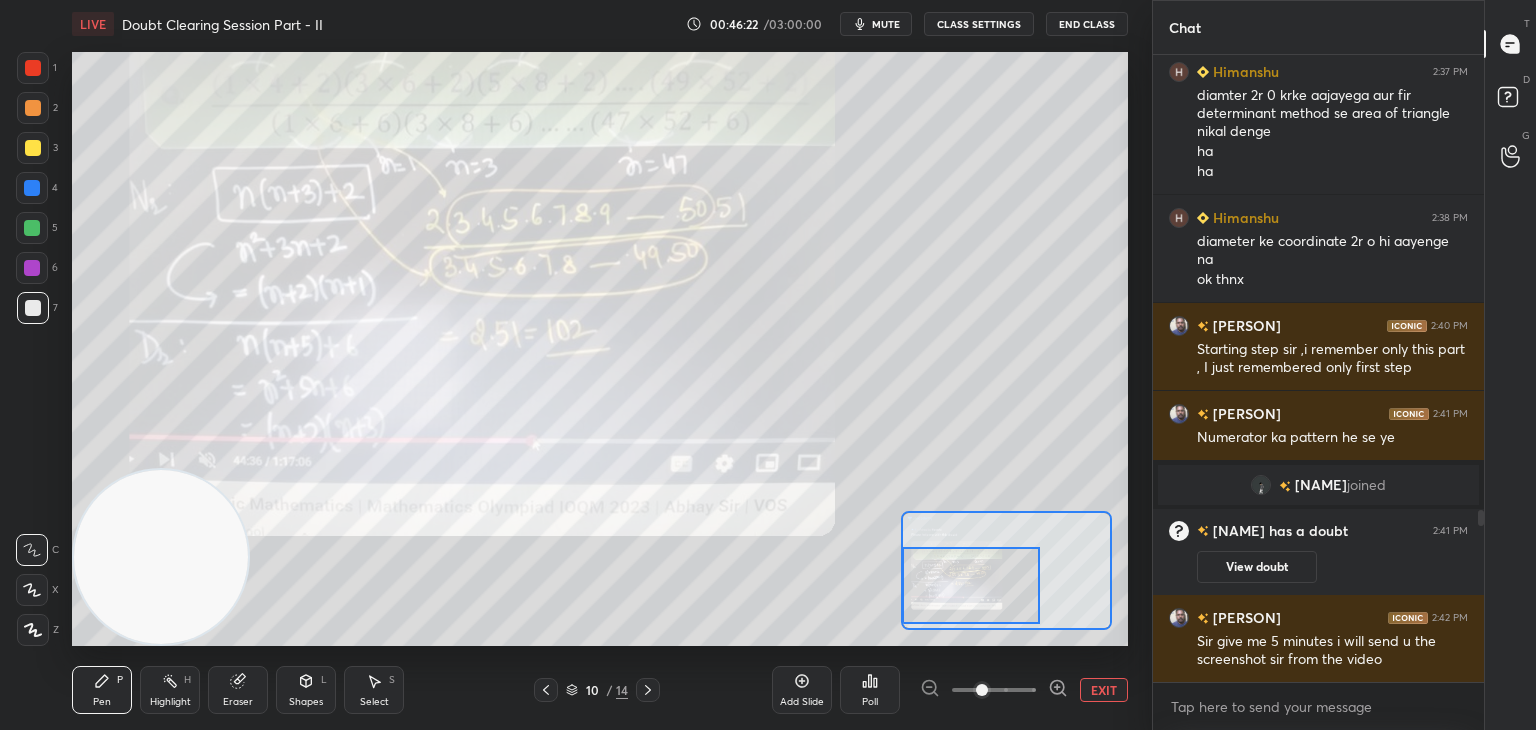 click at bounding box center [971, 585] 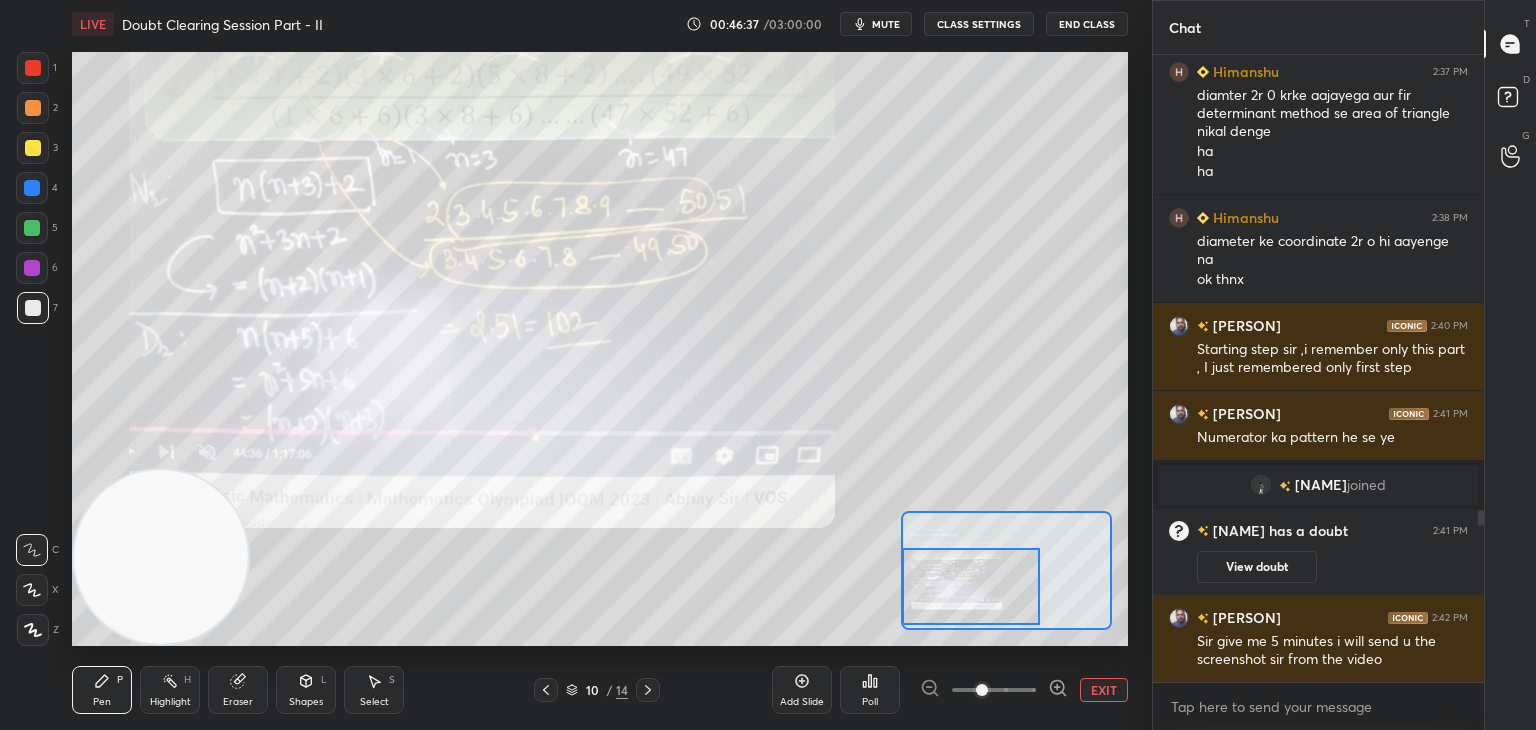 click on "EXIT" at bounding box center (1104, 690) 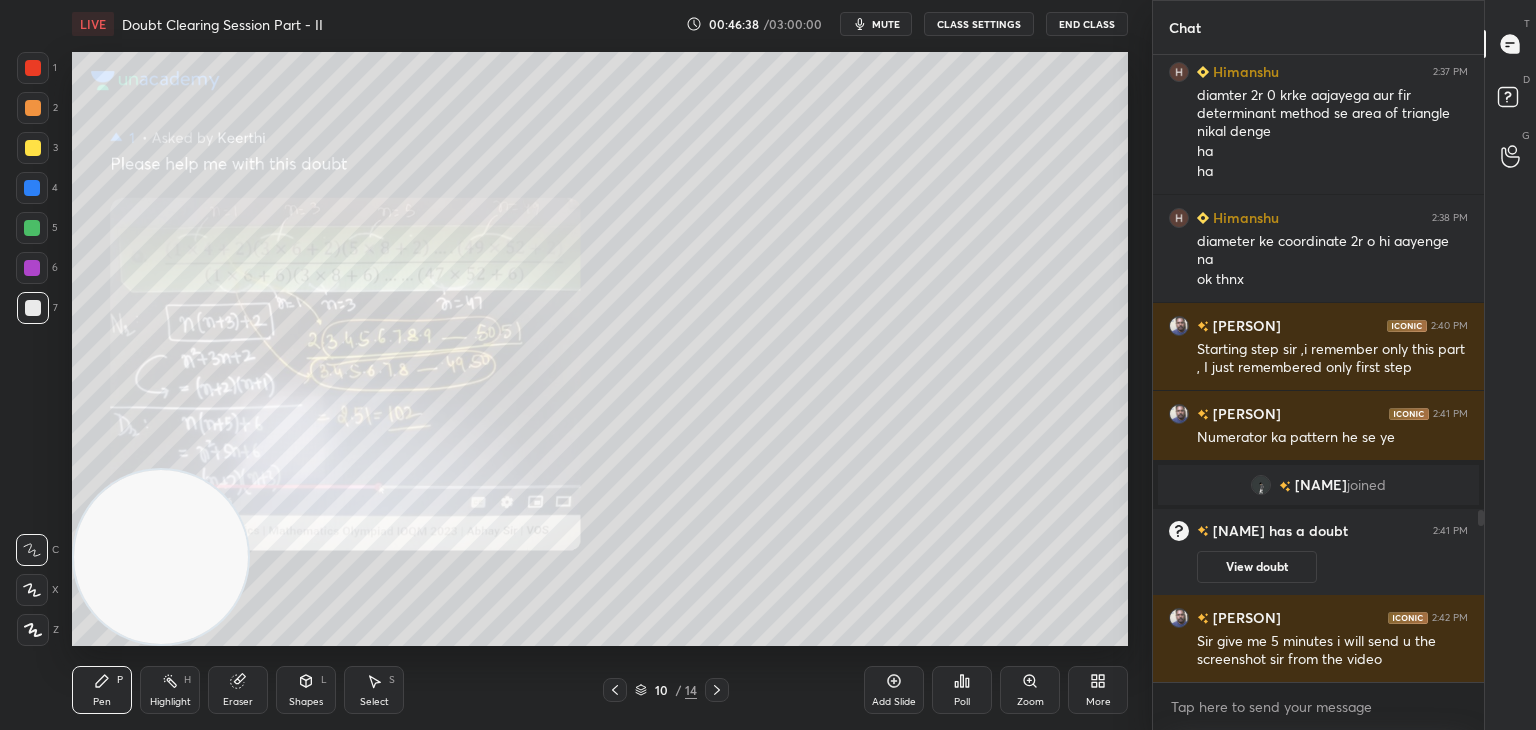 click 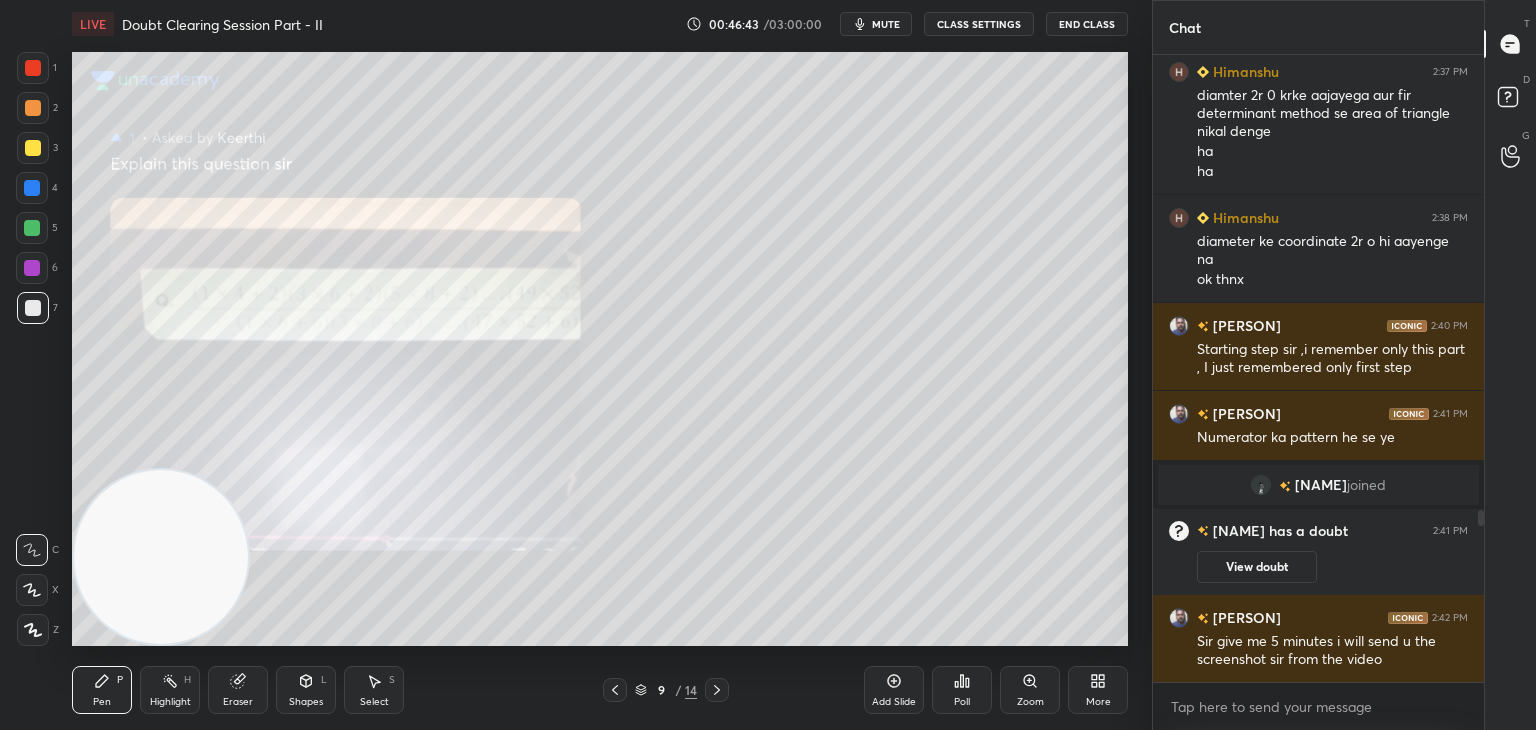click on "Zoom" at bounding box center [1030, 690] 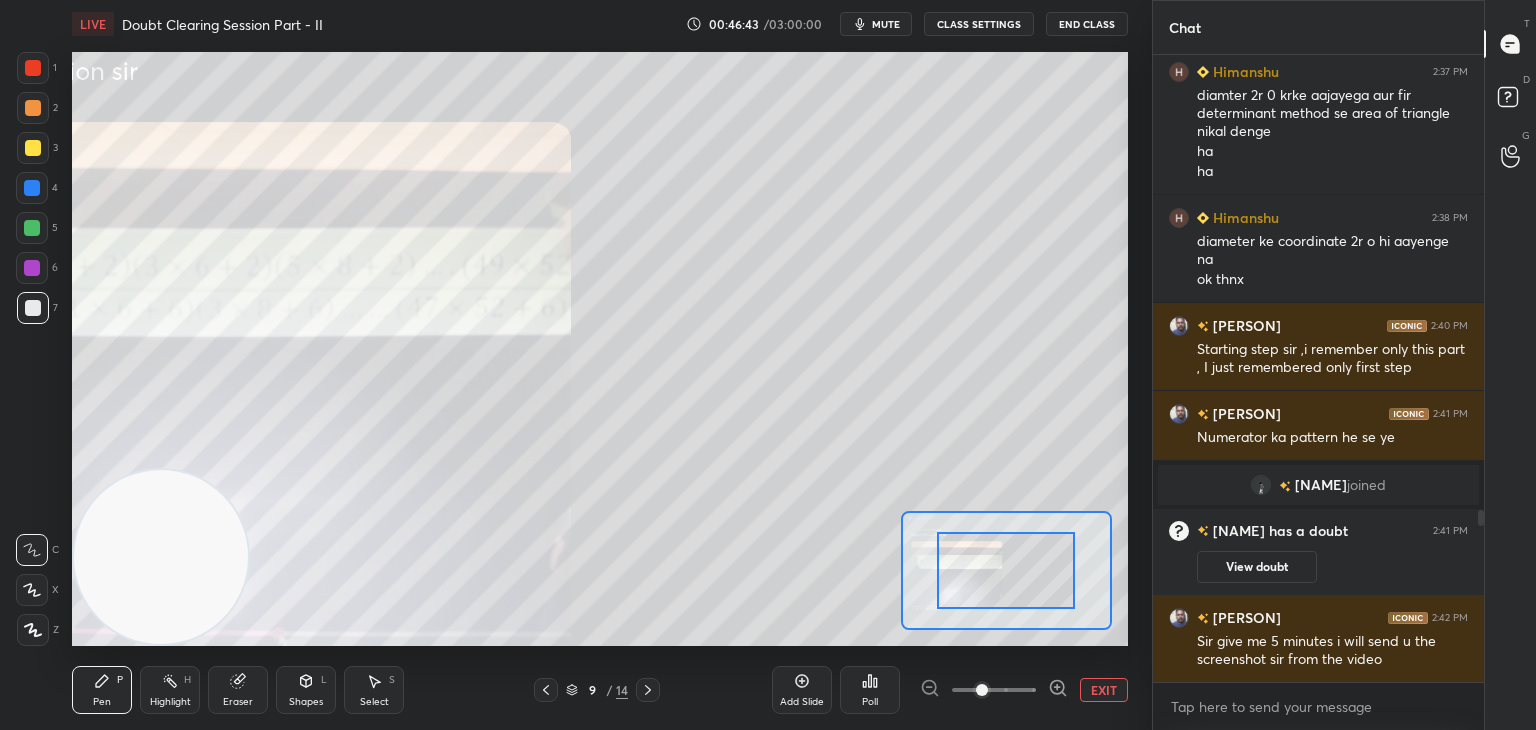 click at bounding box center [994, 690] 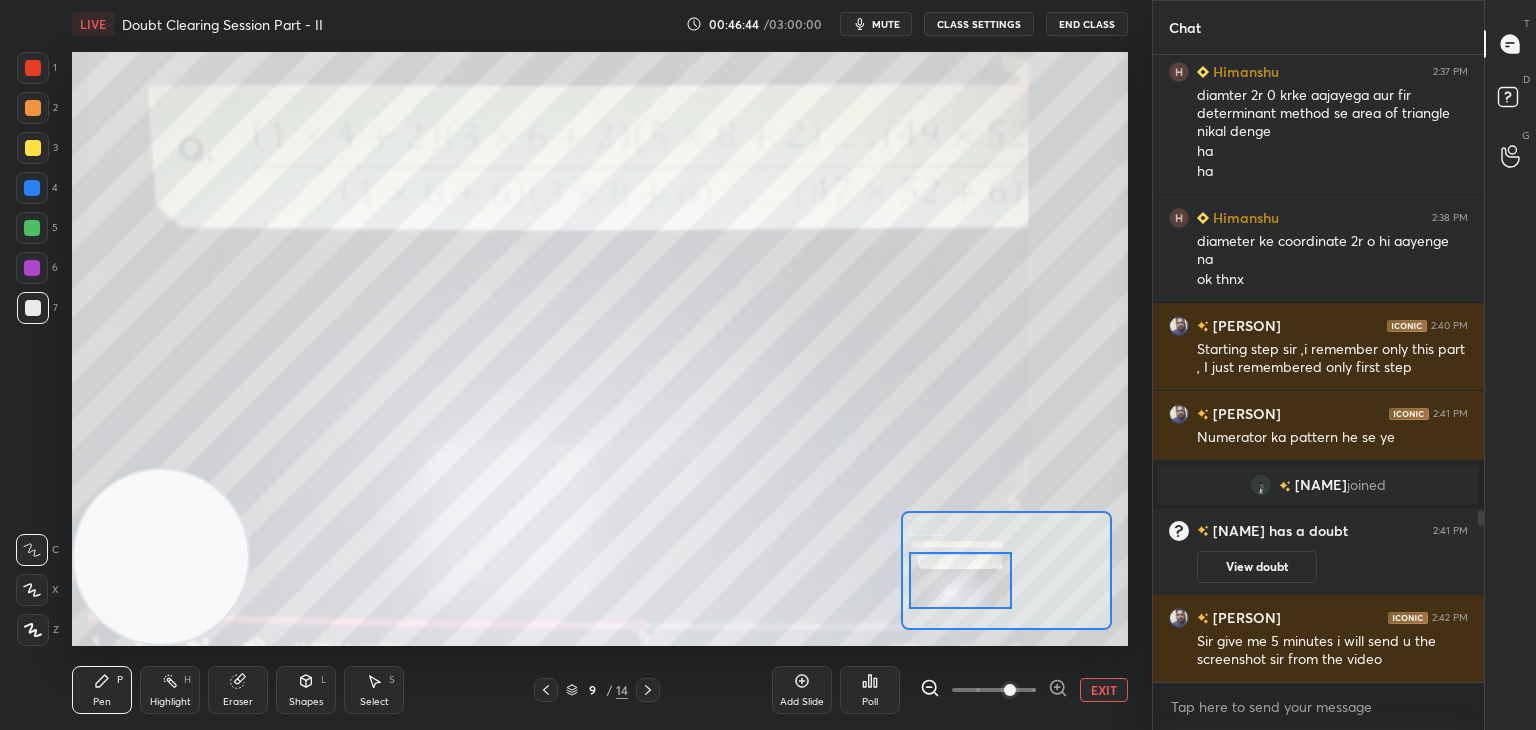 drag, startPoint x: 1012, startPoint y: 569, endPoint x: 968, endPoint y: 570, distance: 44.011364 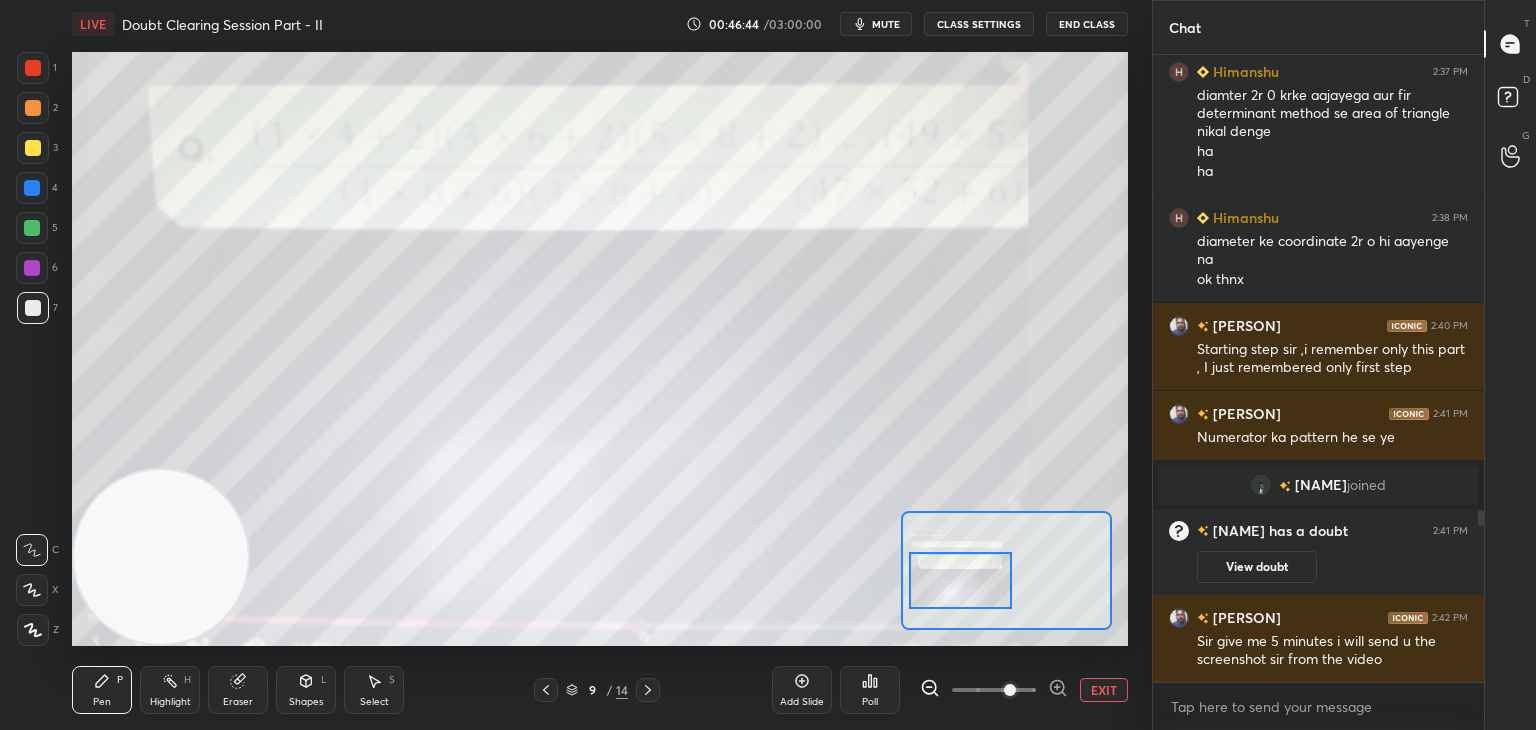 click at bounding box center (961, 580) 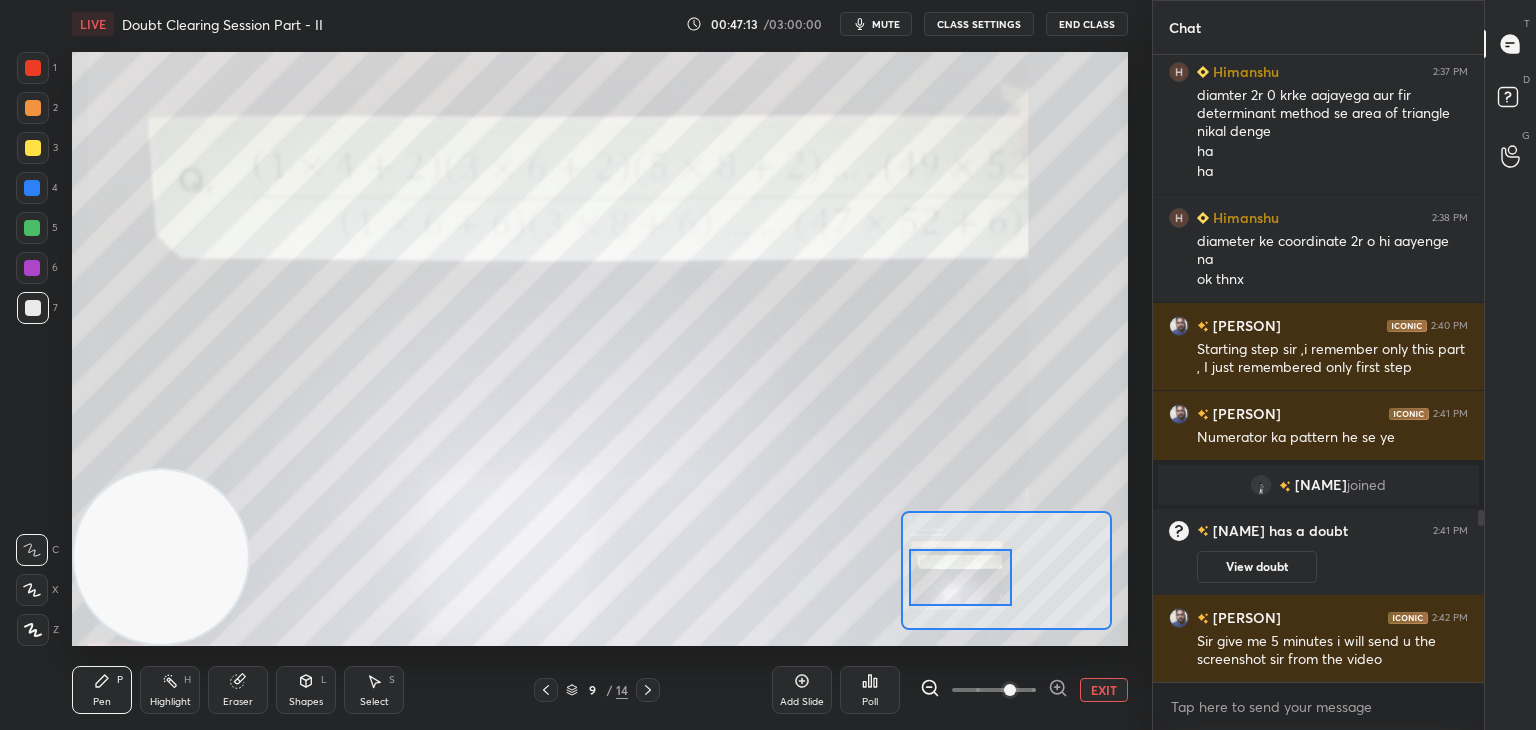 click on "EXIT" at bounding box center (1104, 690) 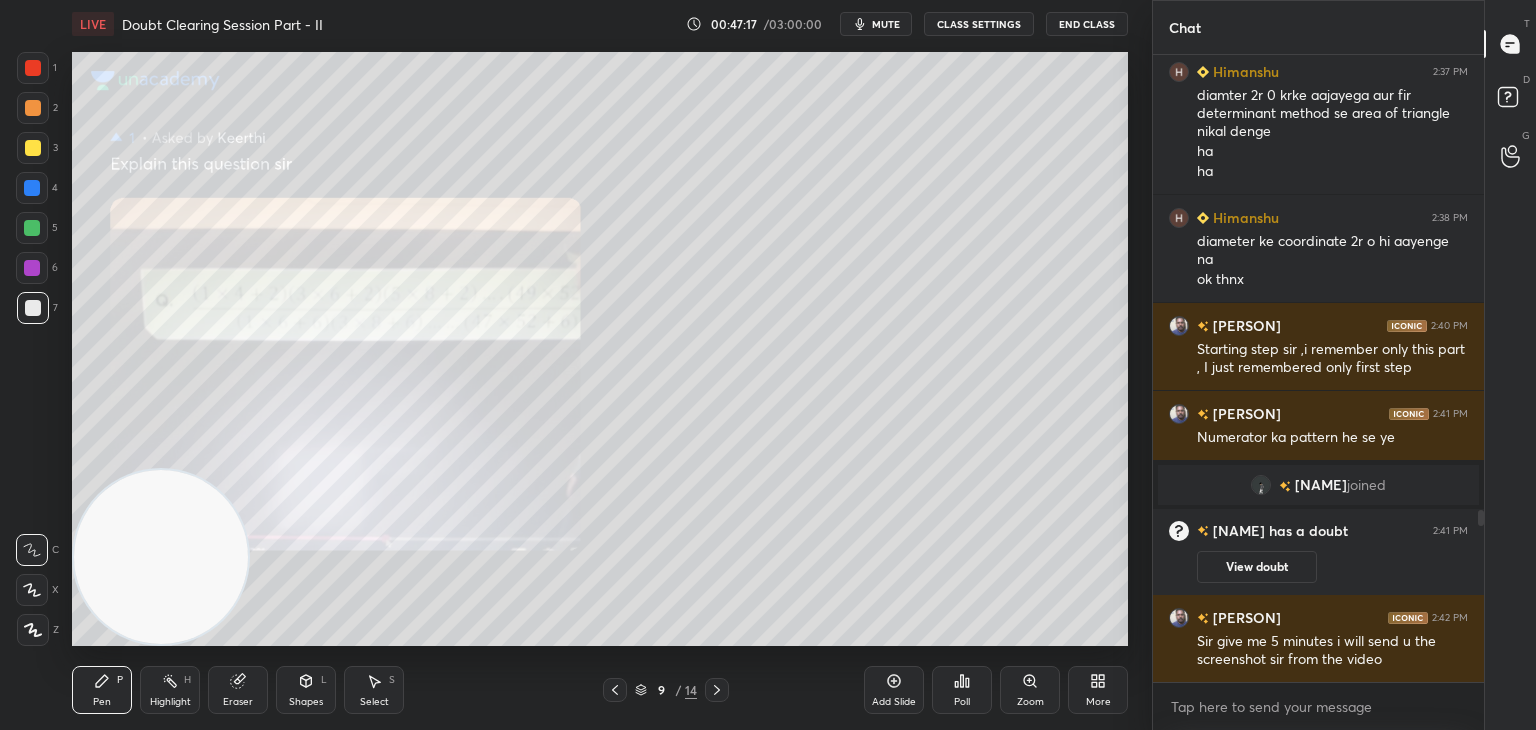 click on "Zoom" at bounding box center [1030, 690] 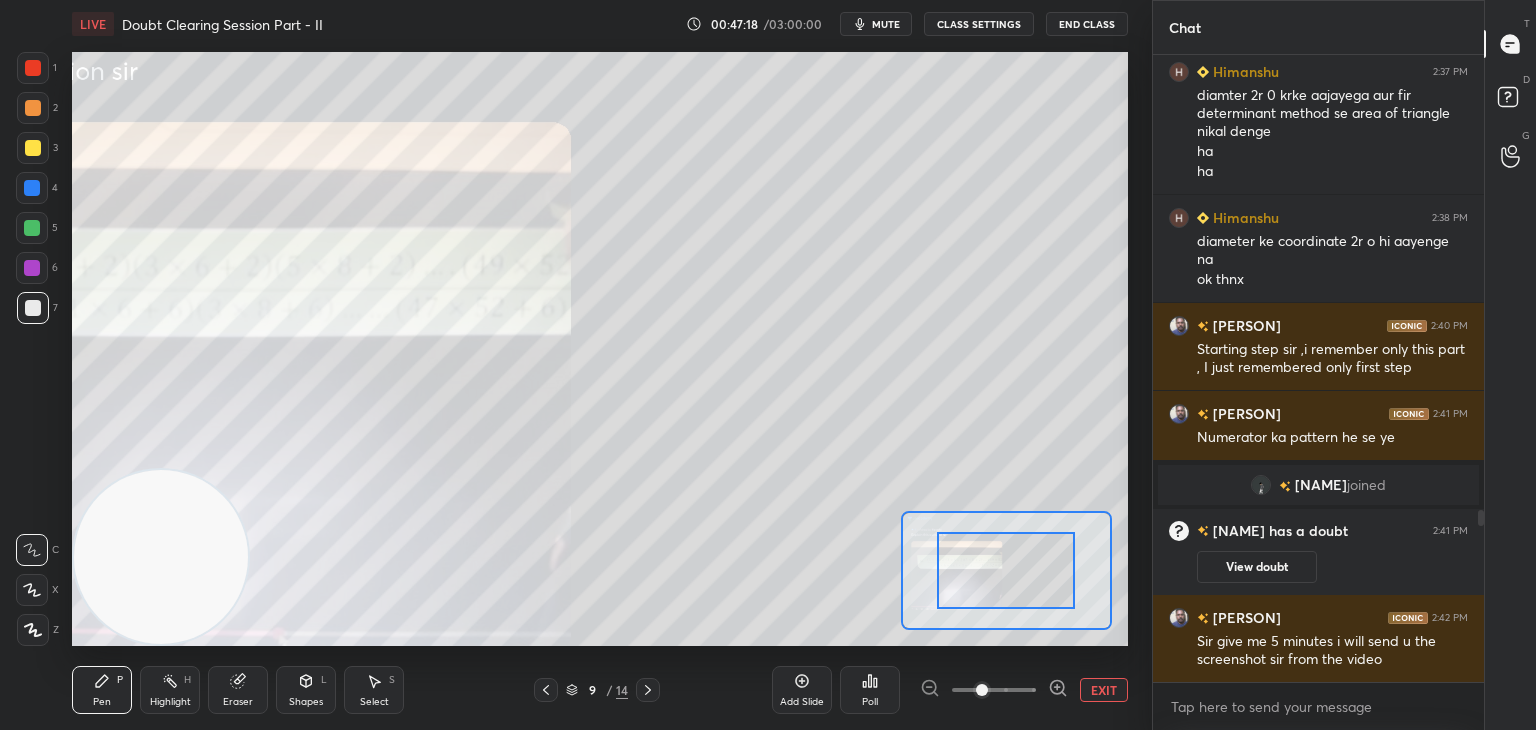 click at bounding box center [994, 690] 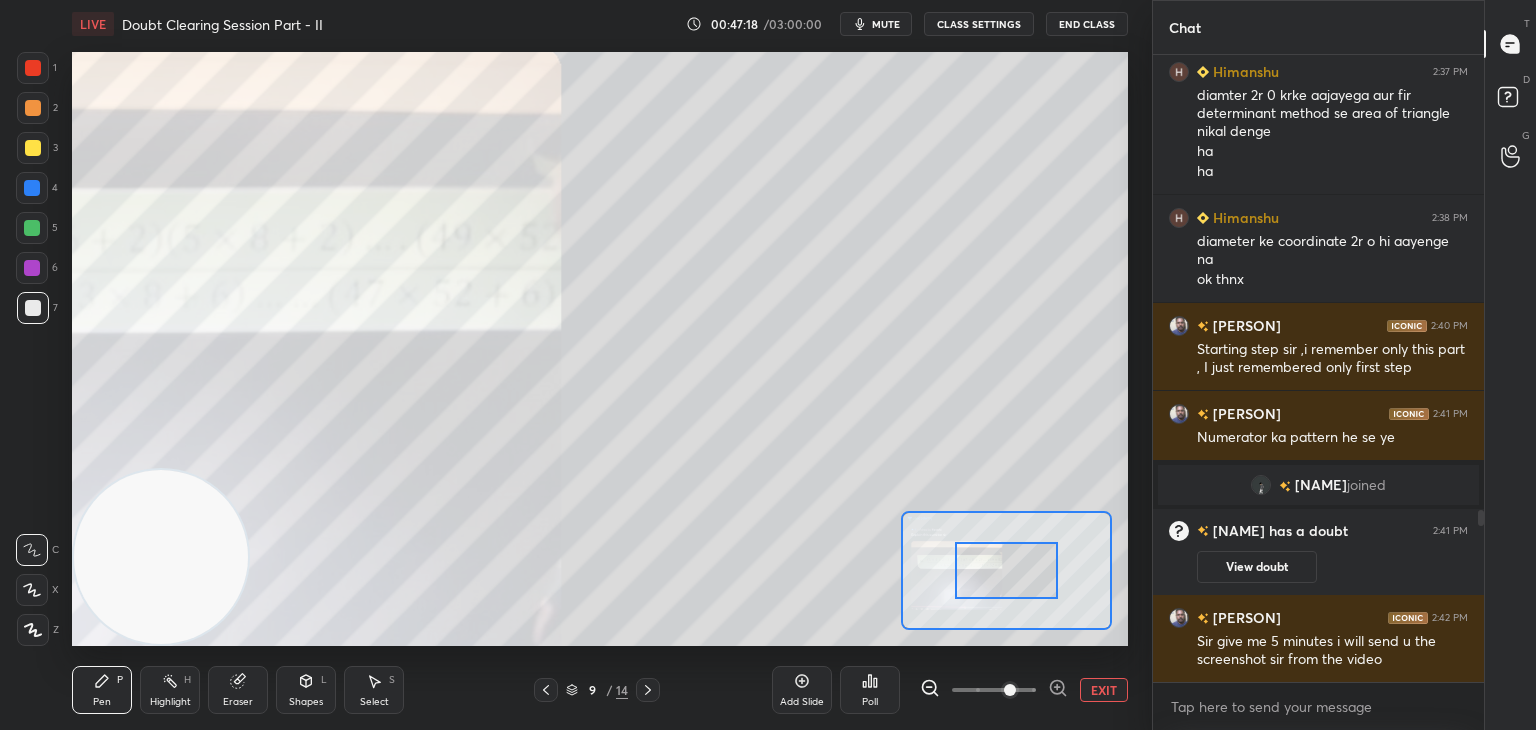 drag, startPoint x: 1016, startPoint y: 693, endPoint x: 1005, endPoint y: 673, distance: 22.825424 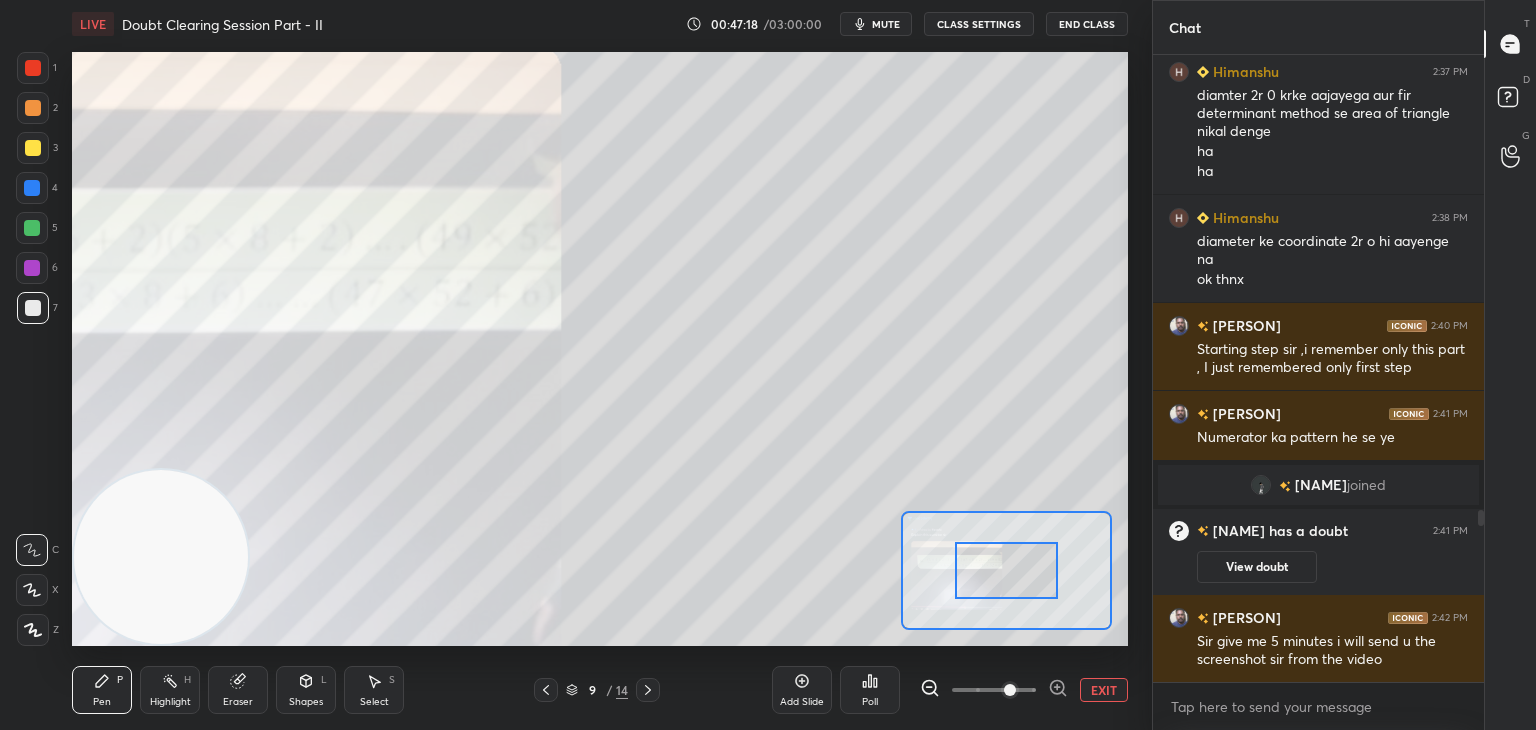 click at bounding box center [1010, 690] 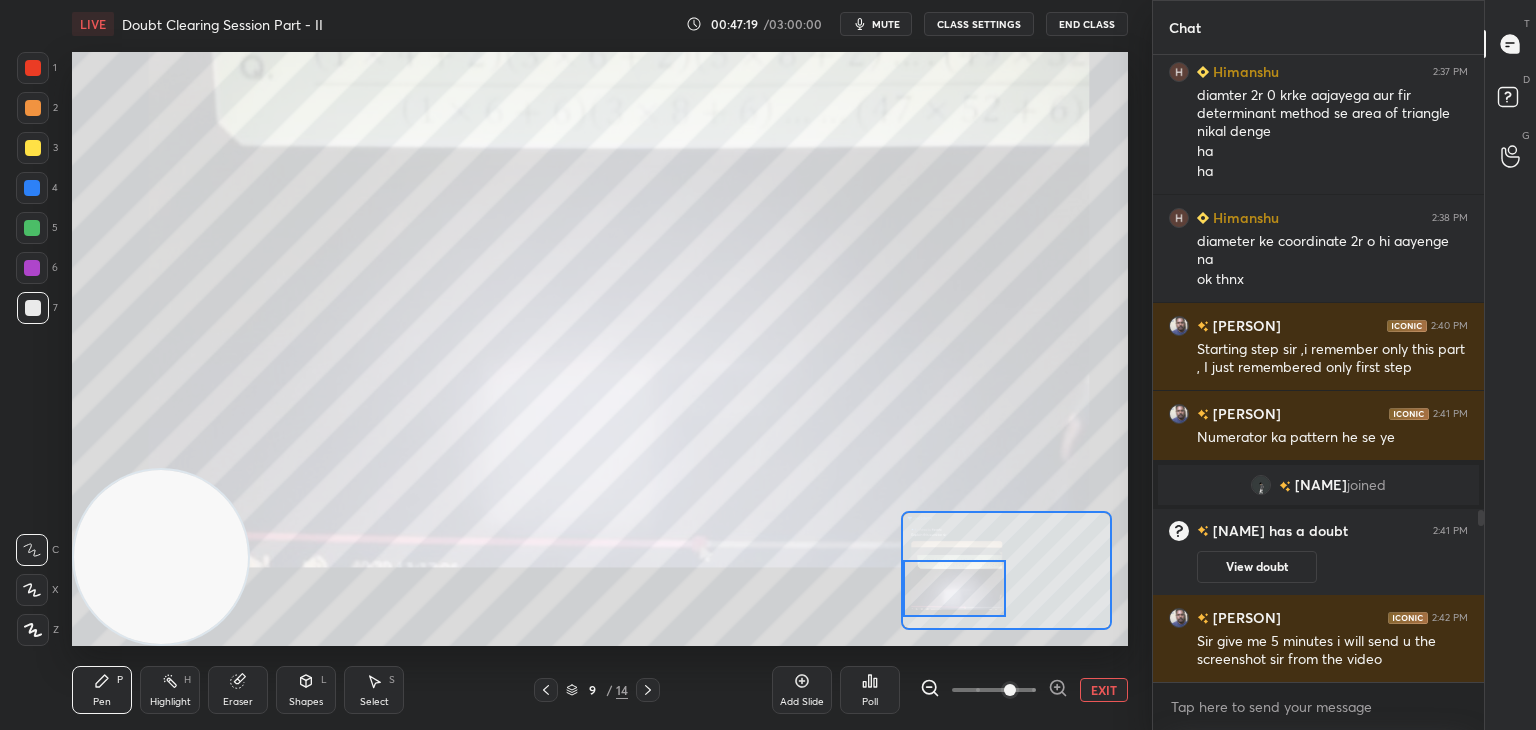 drag, startPoint x: 969, startPoint y: 565, endPoint x: 954, endPoint y: 573, distance: 17 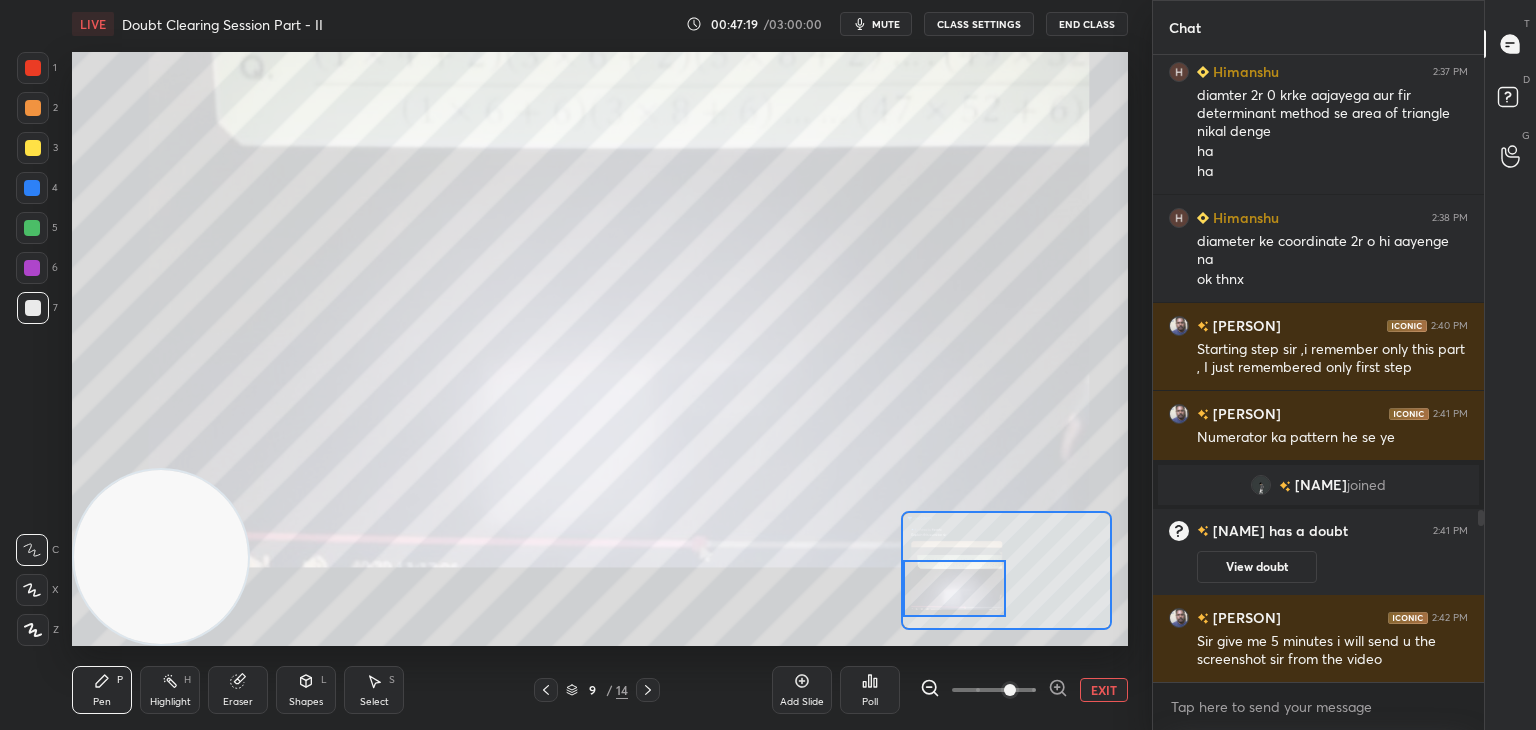 click at bounding box center (955, 588) 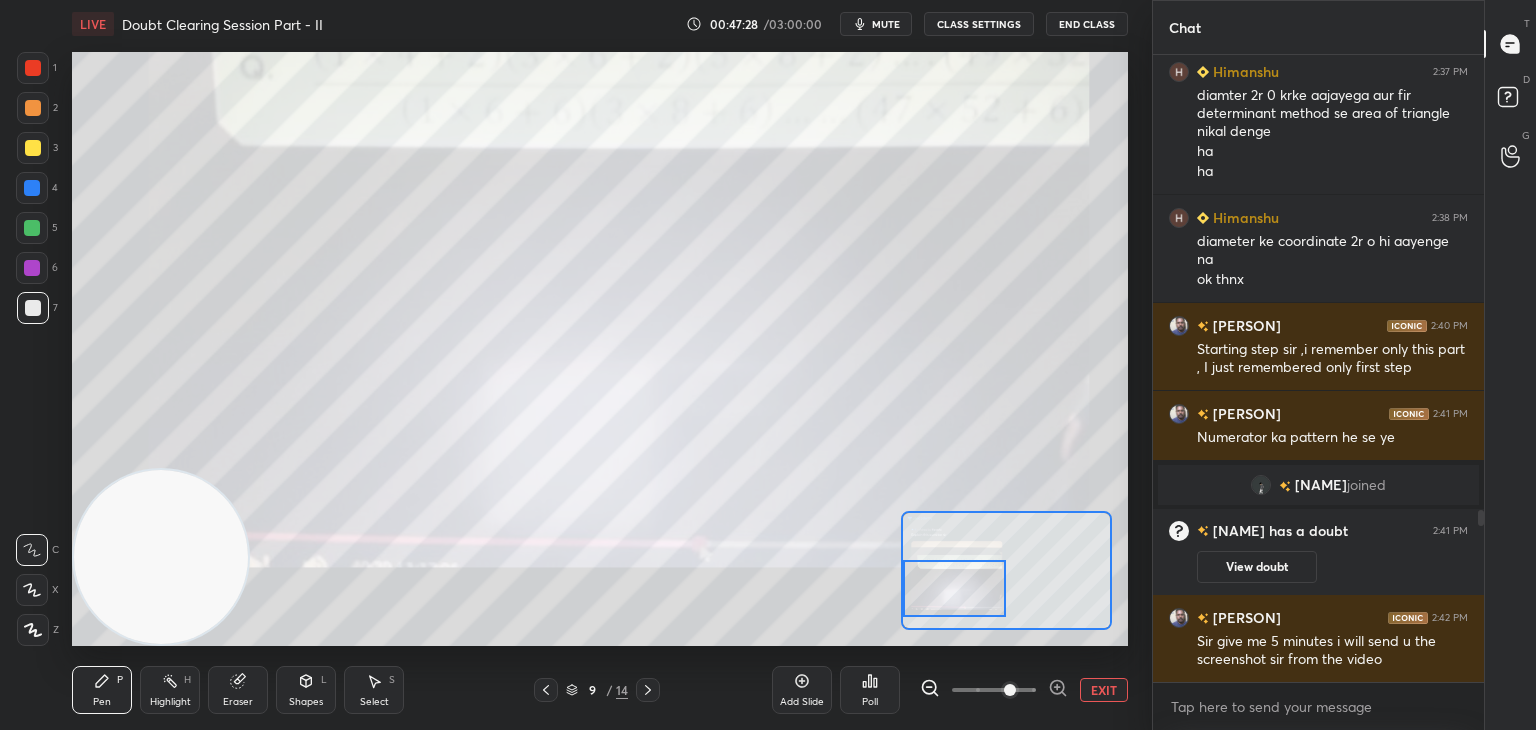 click on "EXIT" at bounding box center (1104, 690) 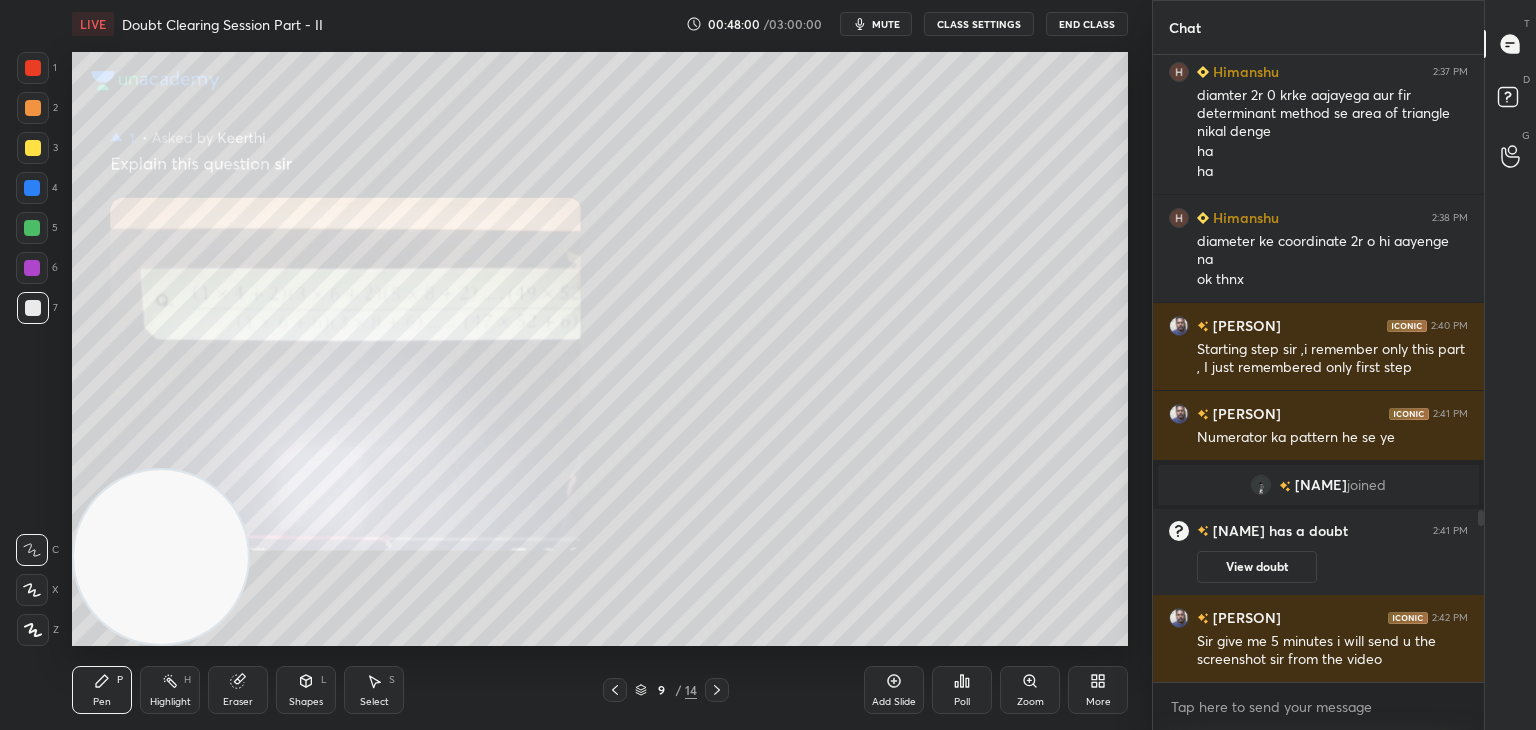 click on "Eraser" at bounding box center (238, 702) 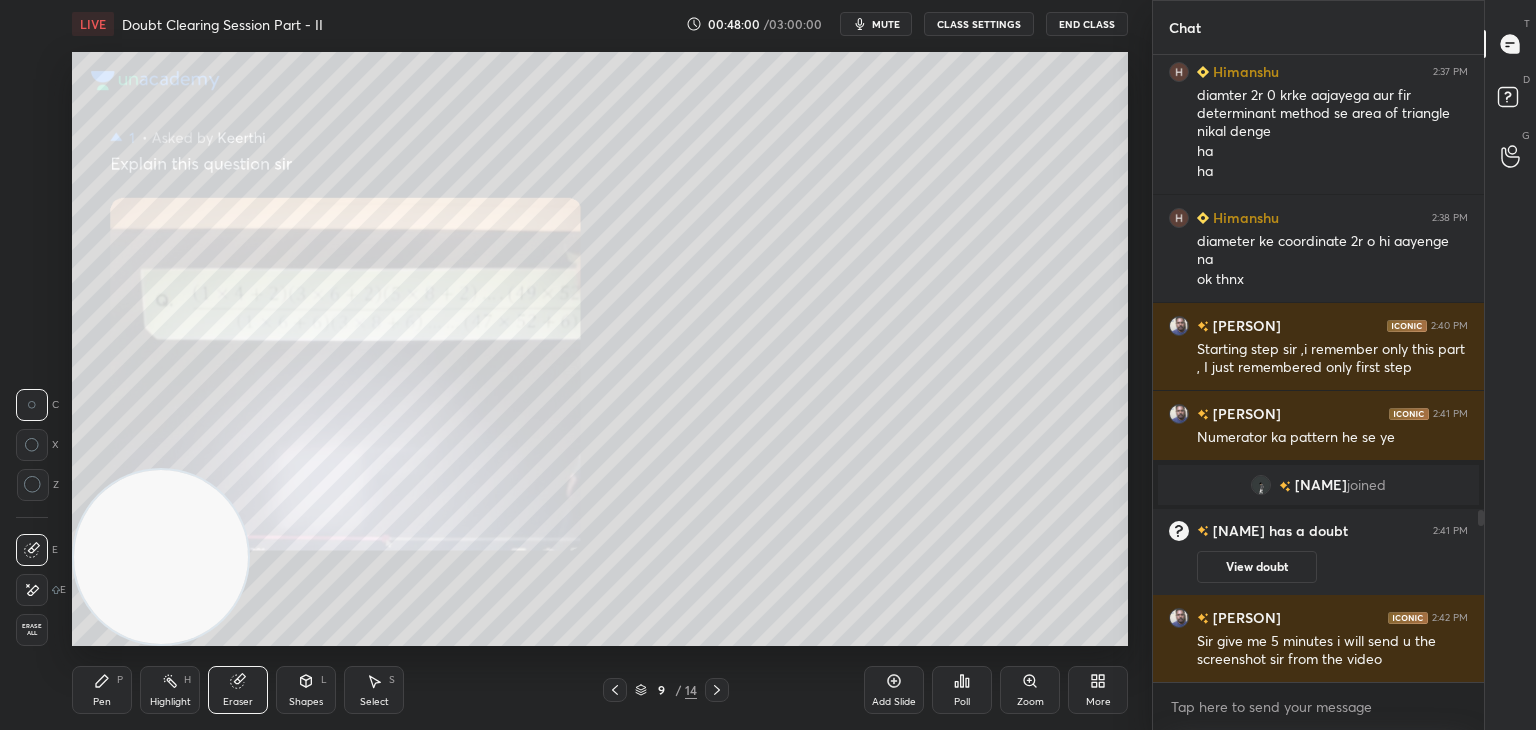click on "Erase all" at bounding box center [32, 630] 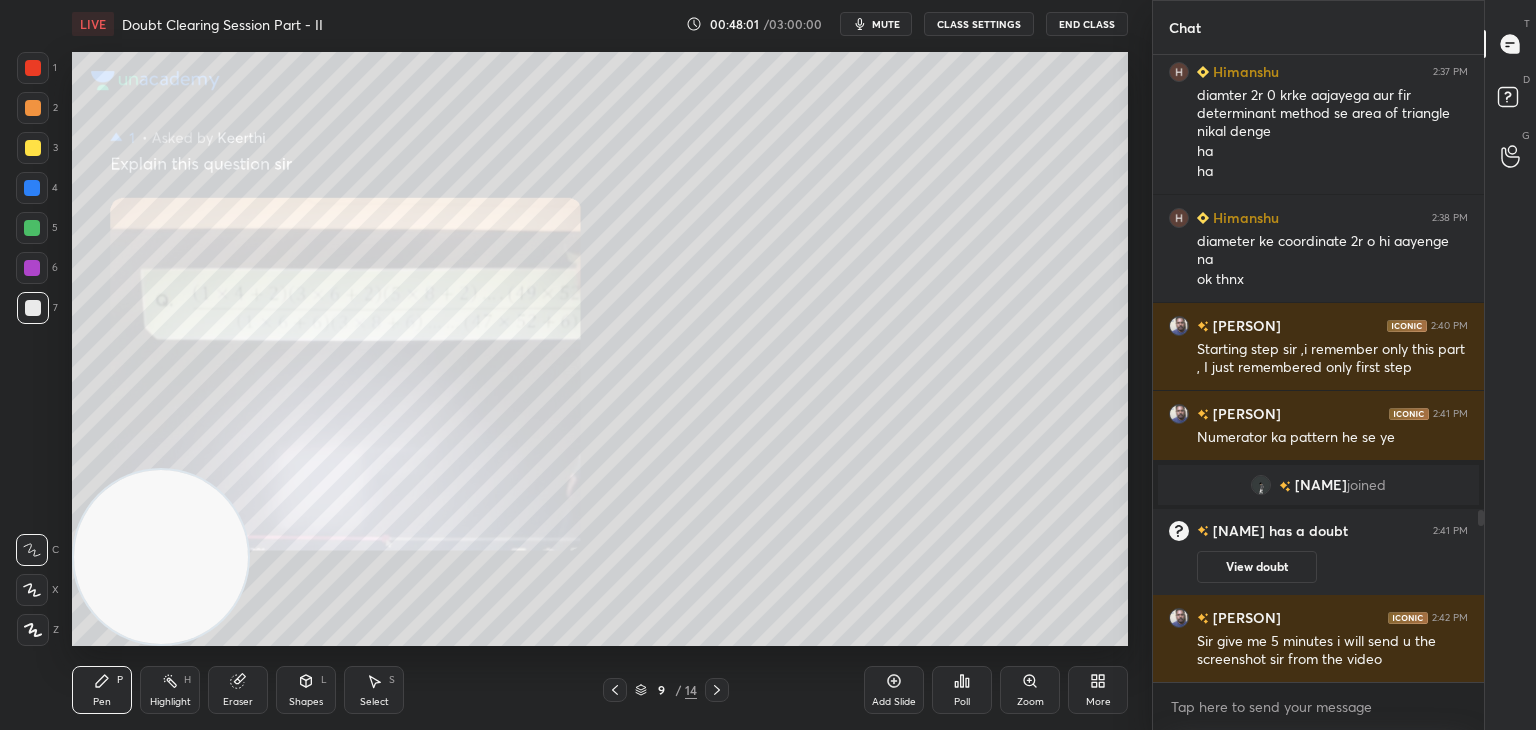click at bounding box center [717, 690] 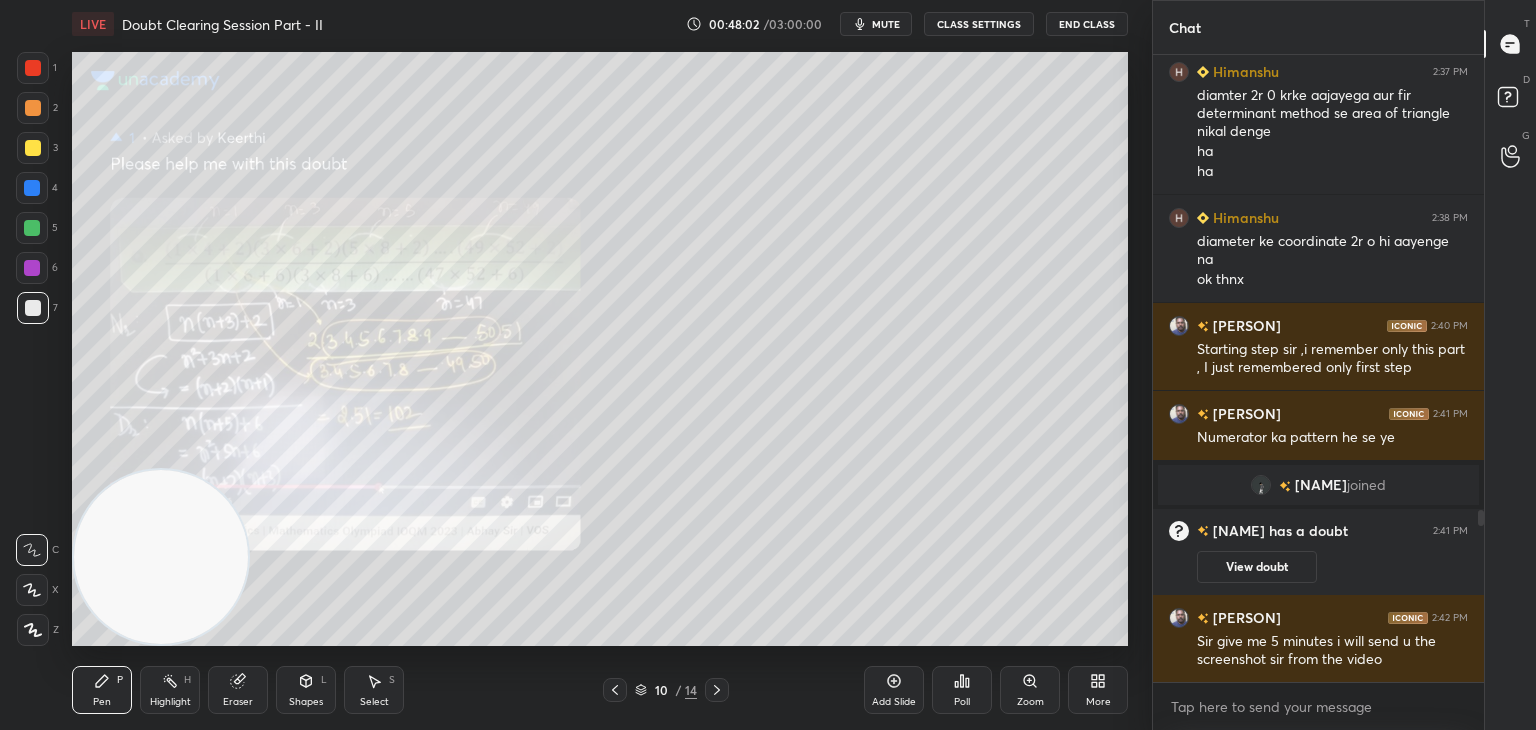 click on "Zoom" at bounding box center [1030, 690] 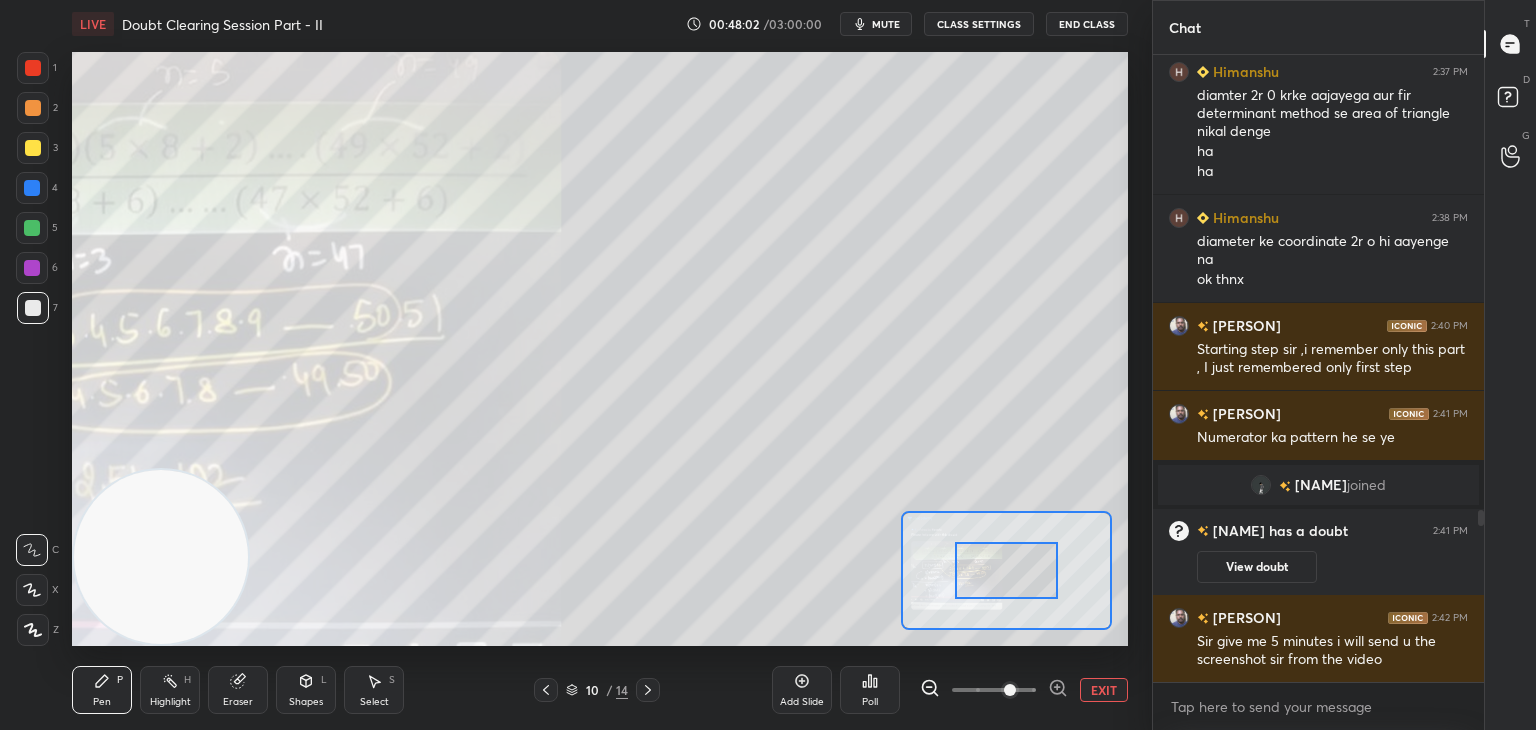 click at bounding box center [994, 690] 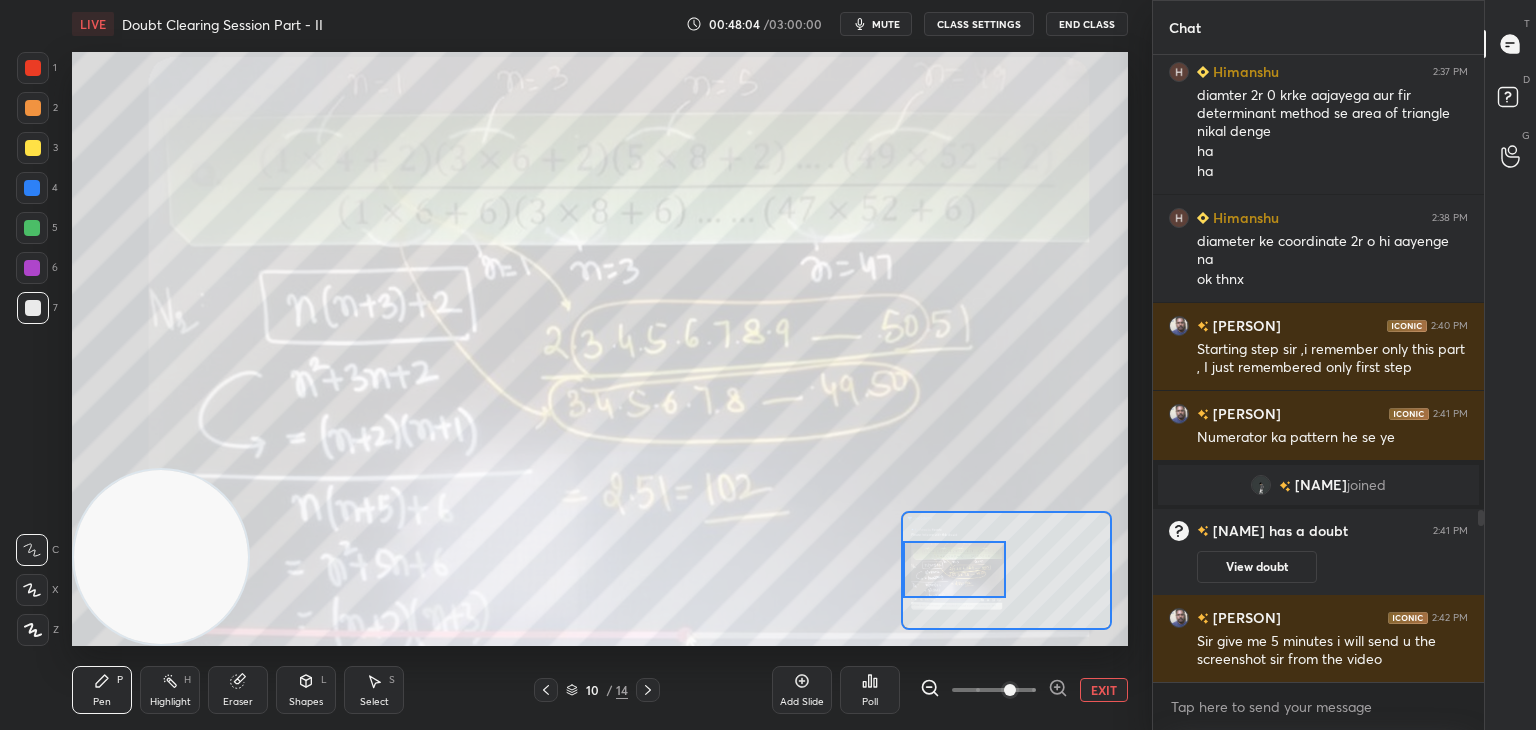 drag, startPoint x: 984, startPoint y: 561, endPoint x: 958, endPoint y: 561, distance: 26 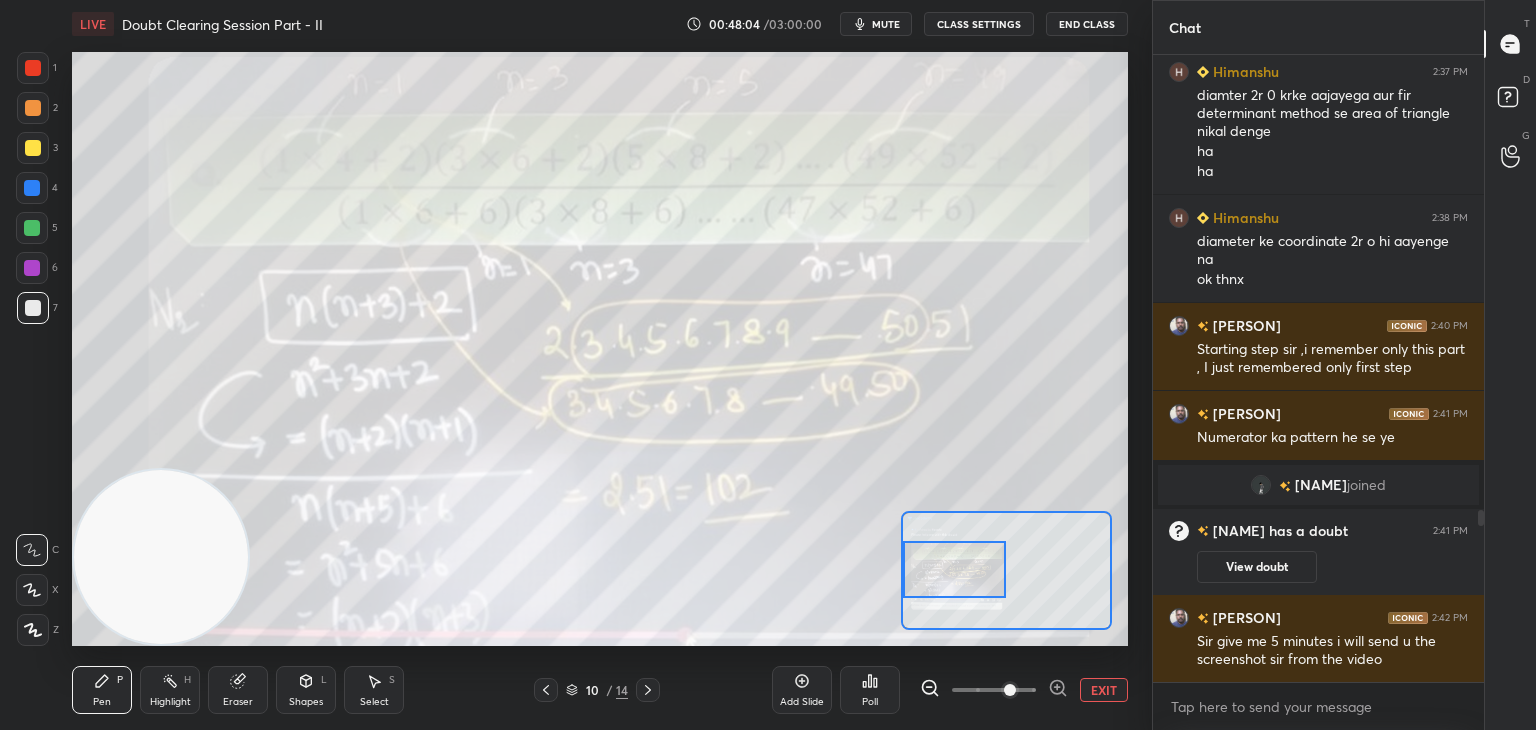 click at bounding box center (955, 569) 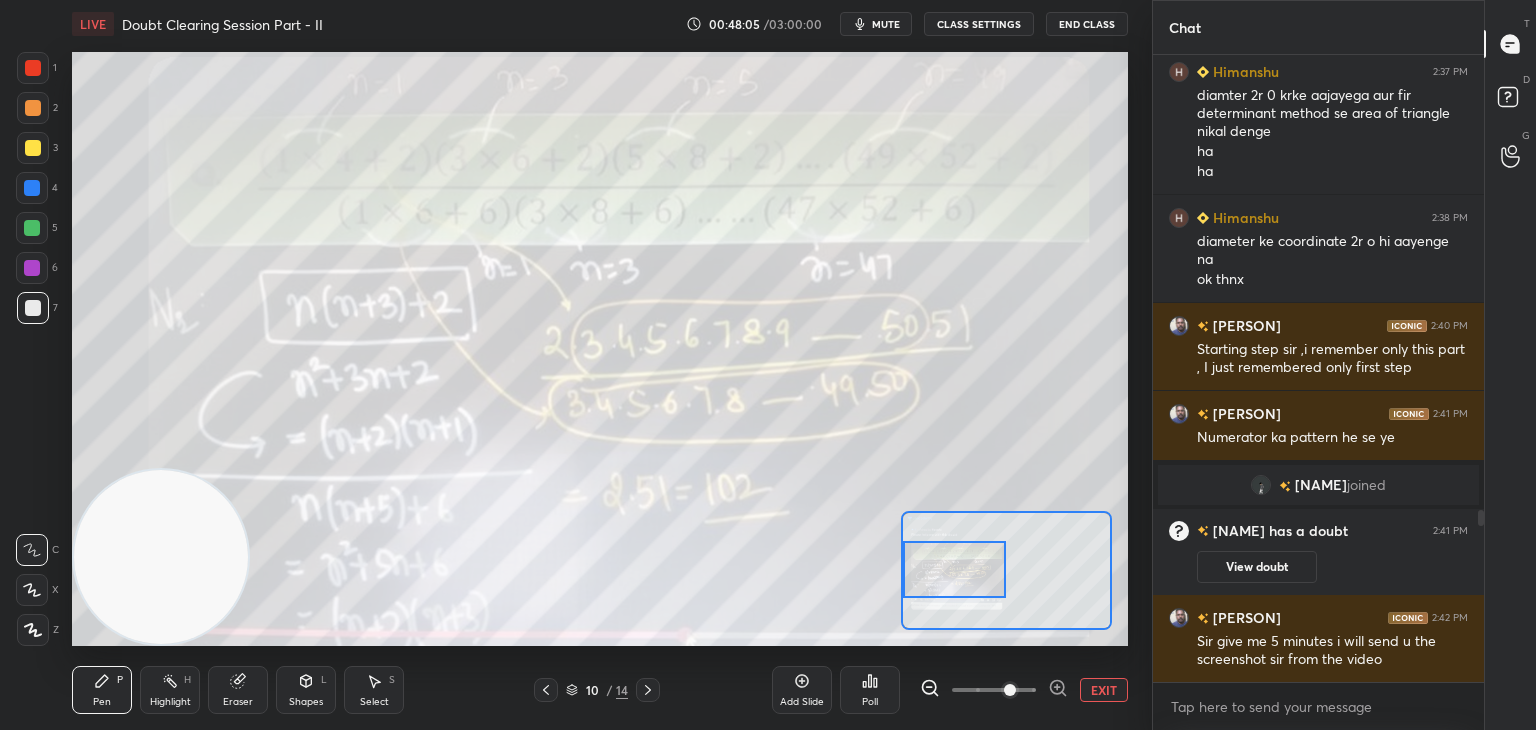 click on "1 2 3 4 5 6 7" at bounding box center [37, 192] 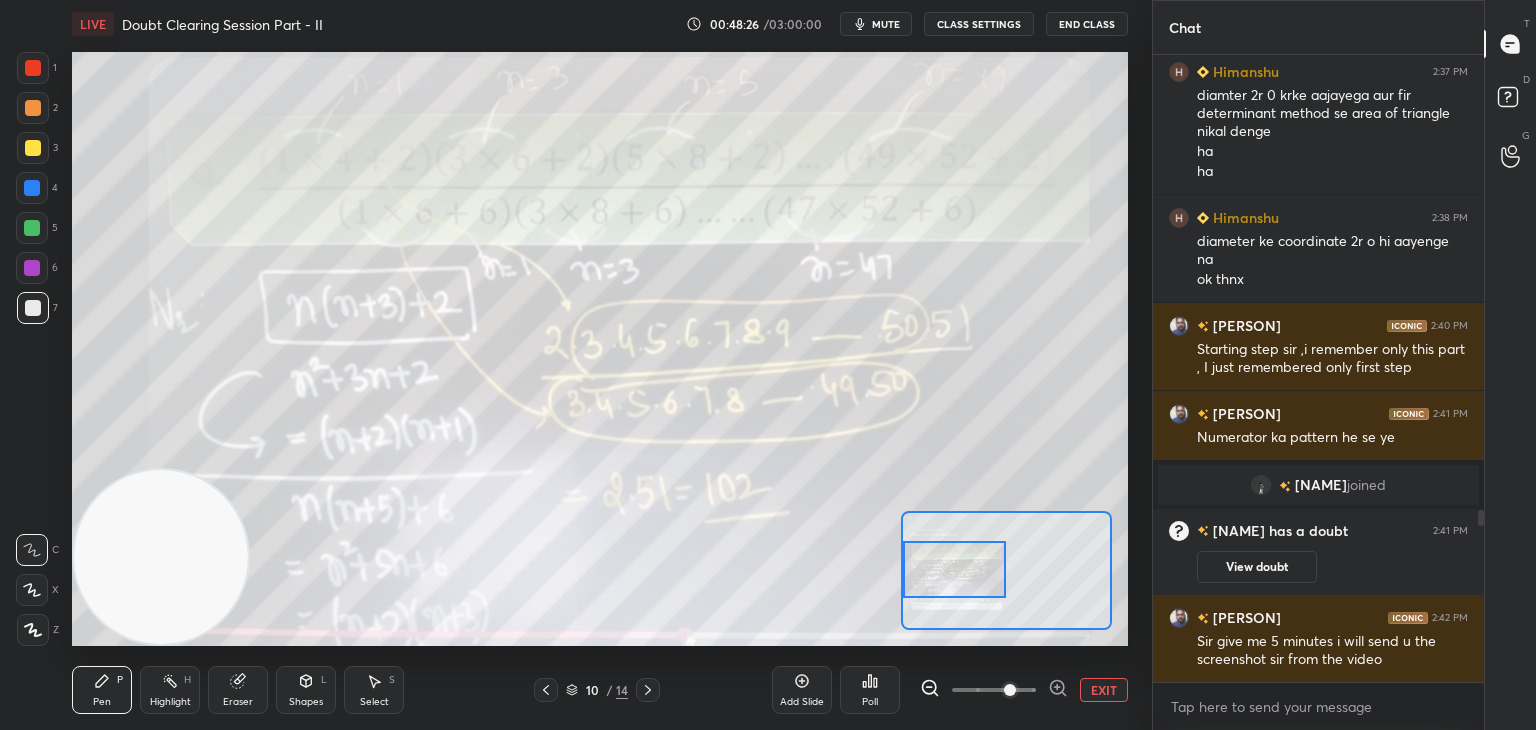 click 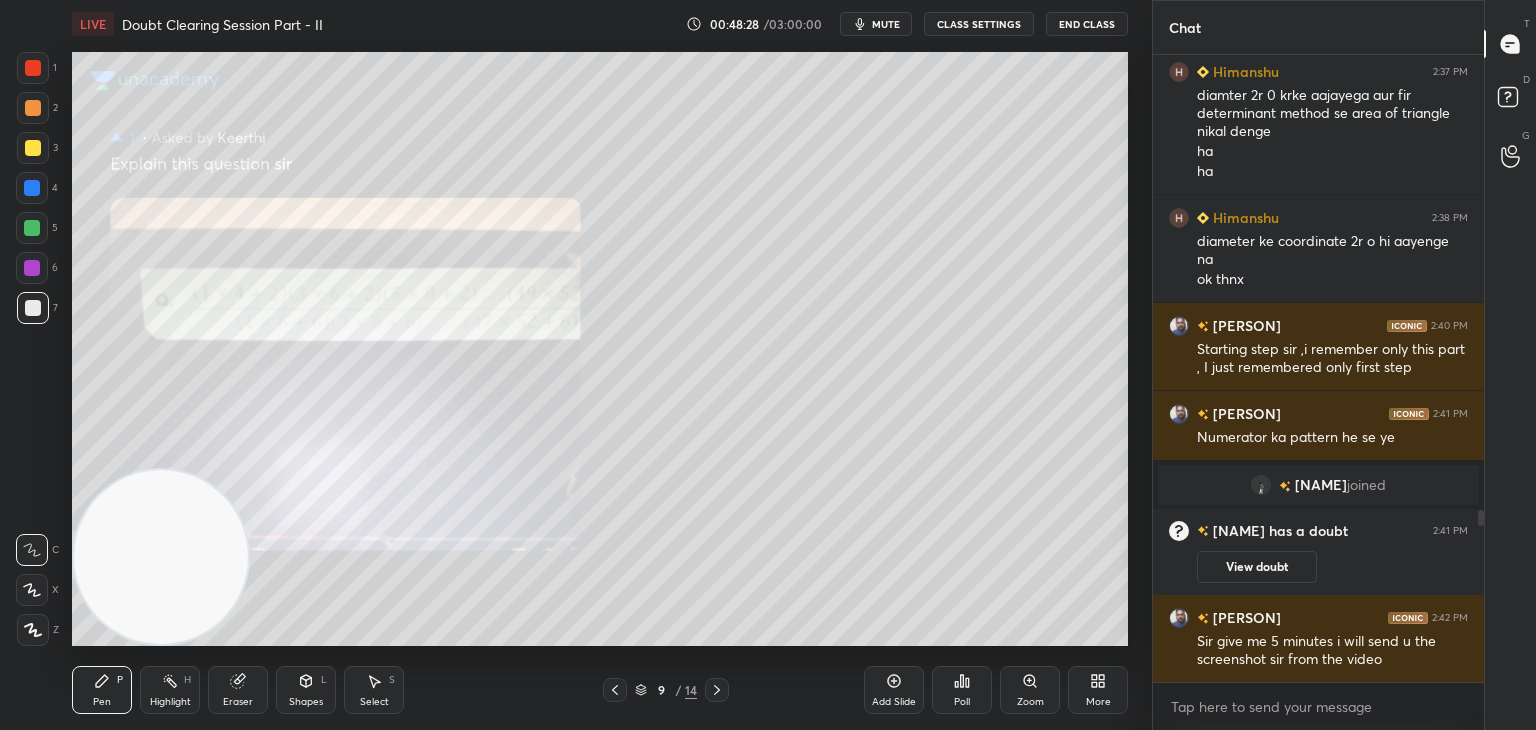 click 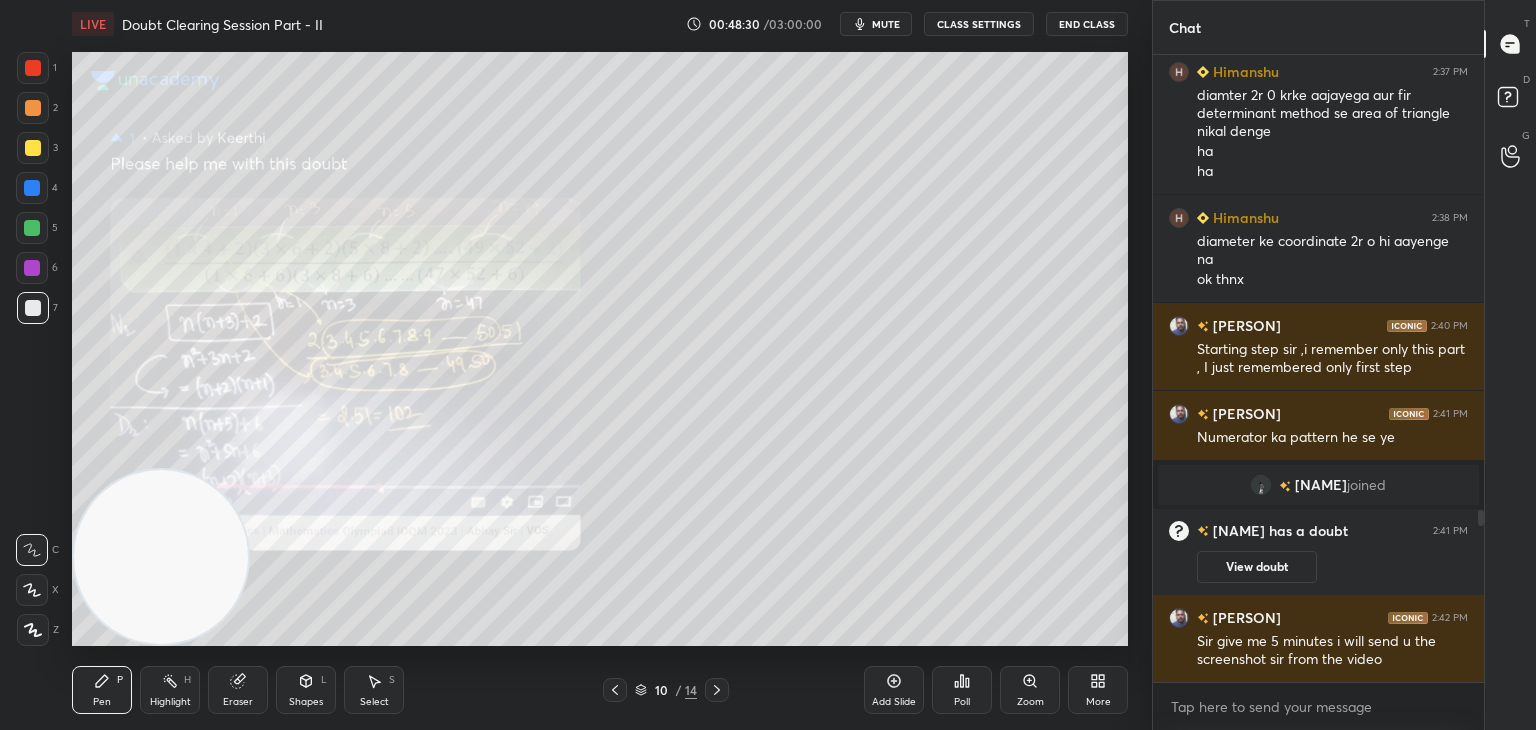 click on "Zoom" at bounding box center [1030, 690] 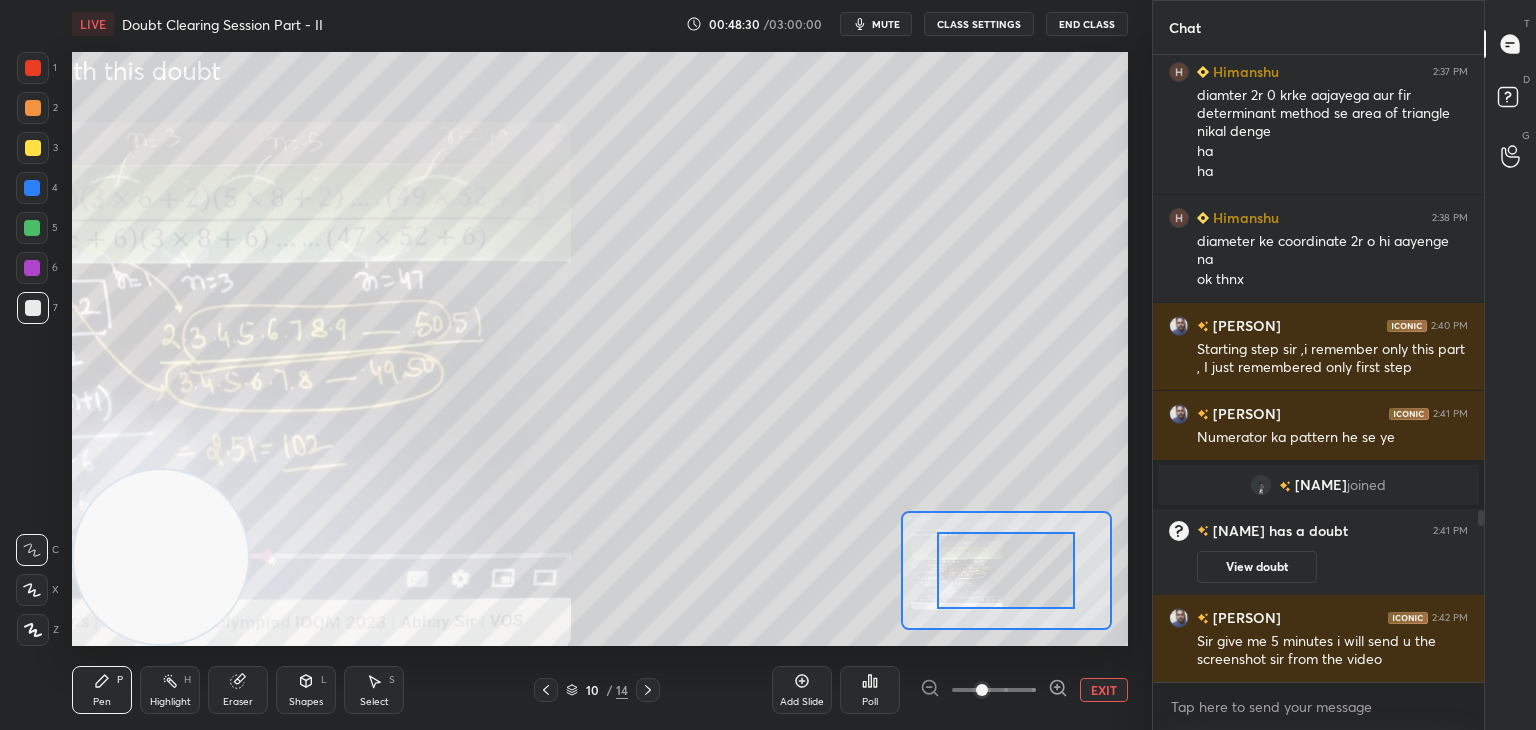 click at bounding box center (994, 690) 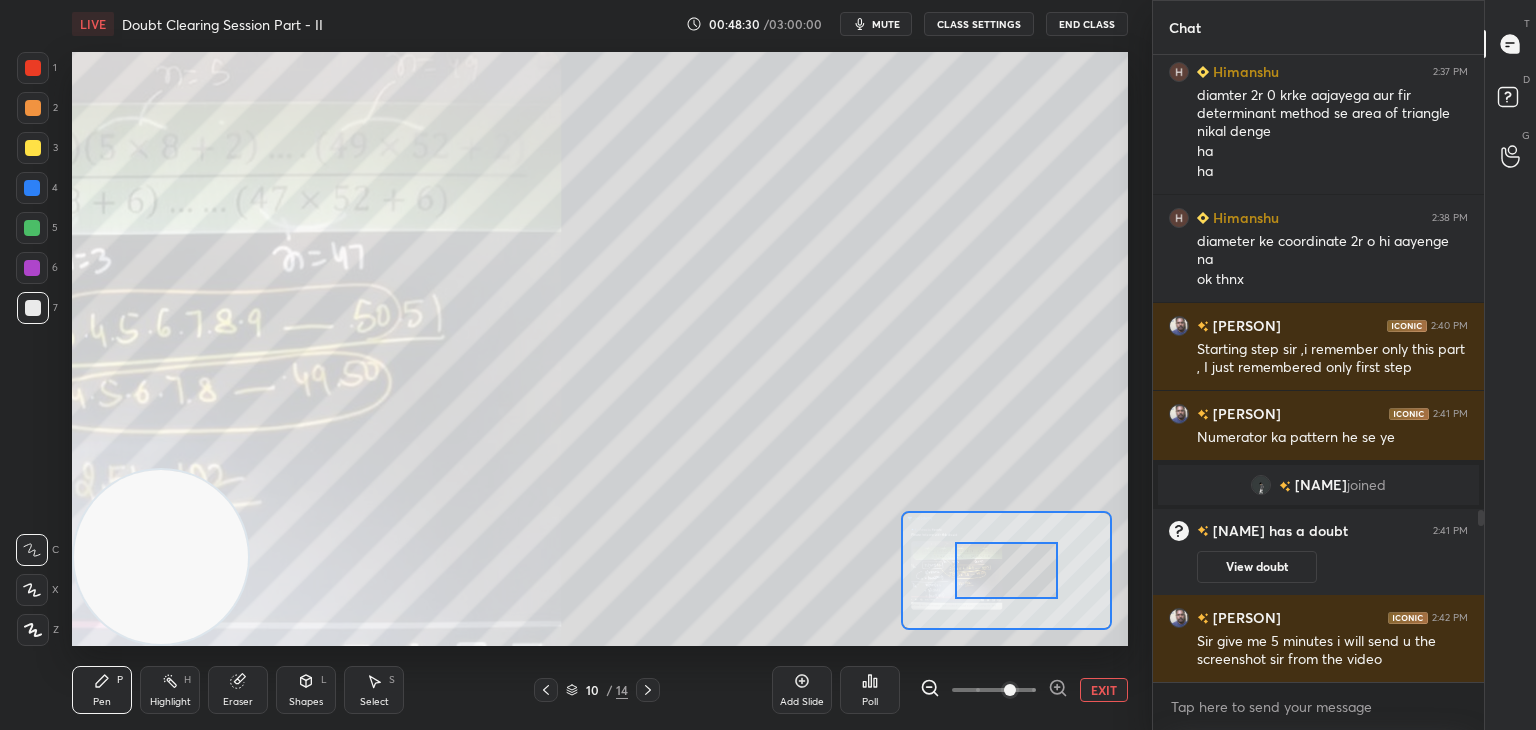 click at bounding box center [1010, 690] 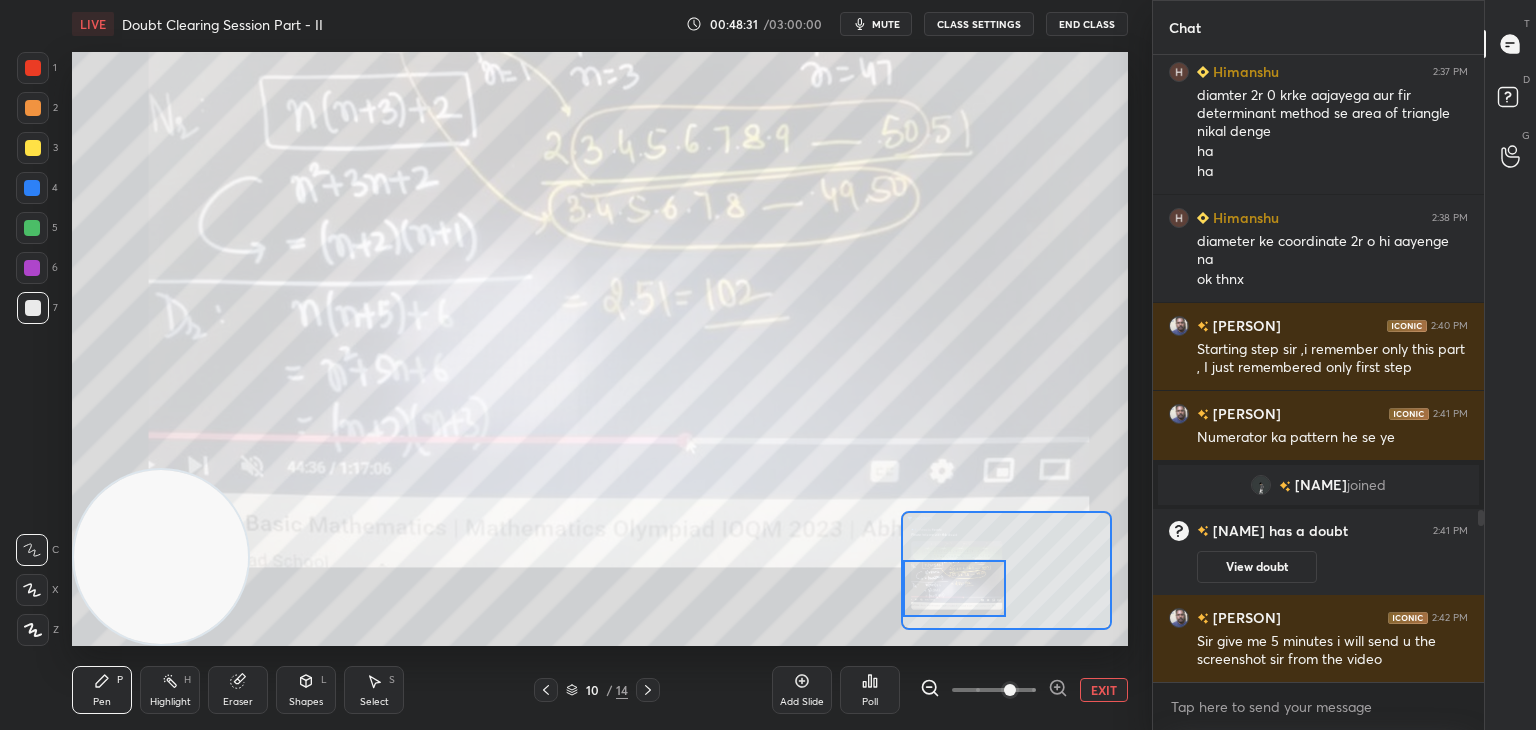 drag, startPoint x: 996, startPoint y: 589, endPoint x: 936, endPoint y: 585, distance: 60.133186 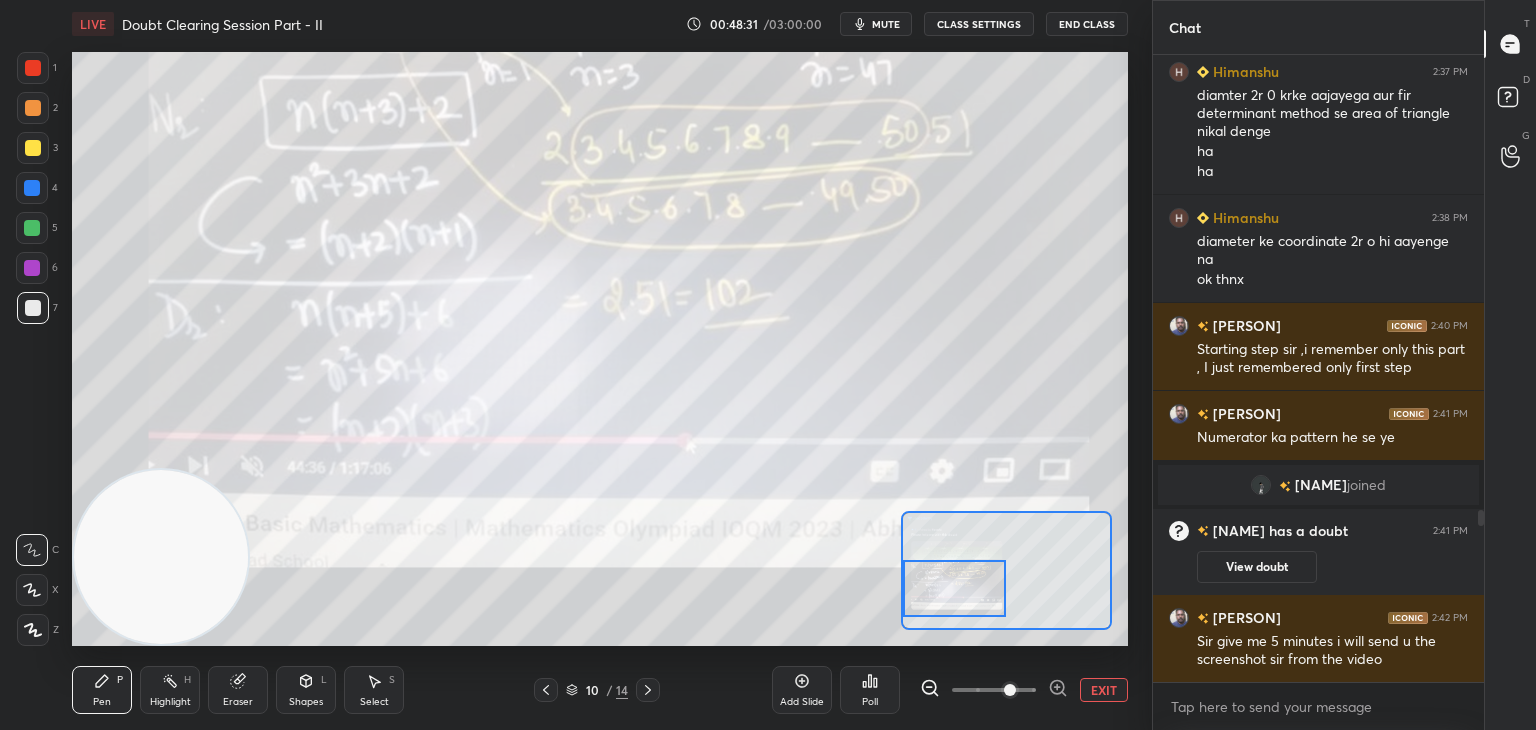 click at bounding box center [955, 588] 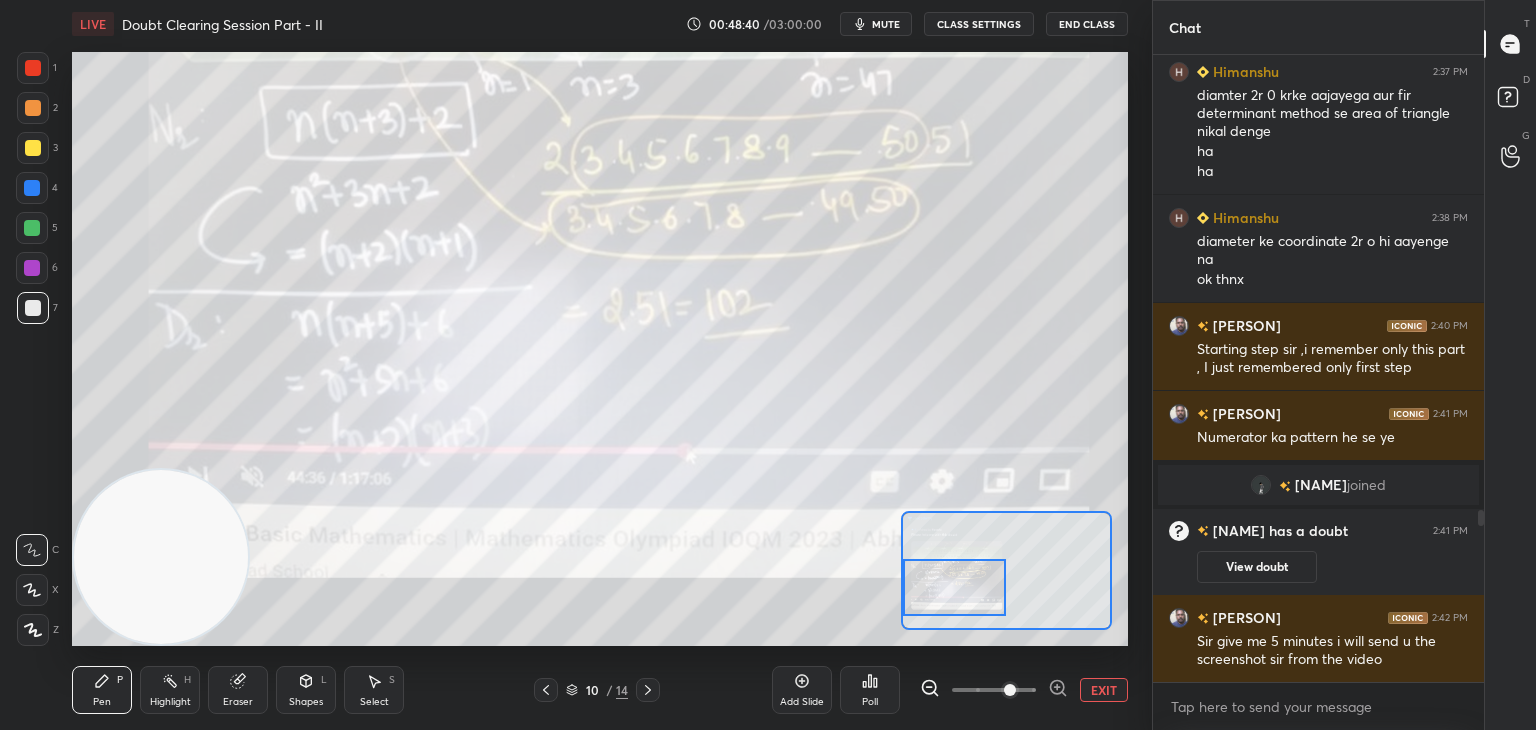 click on "EXIT" at bounding box center (1104, 690) 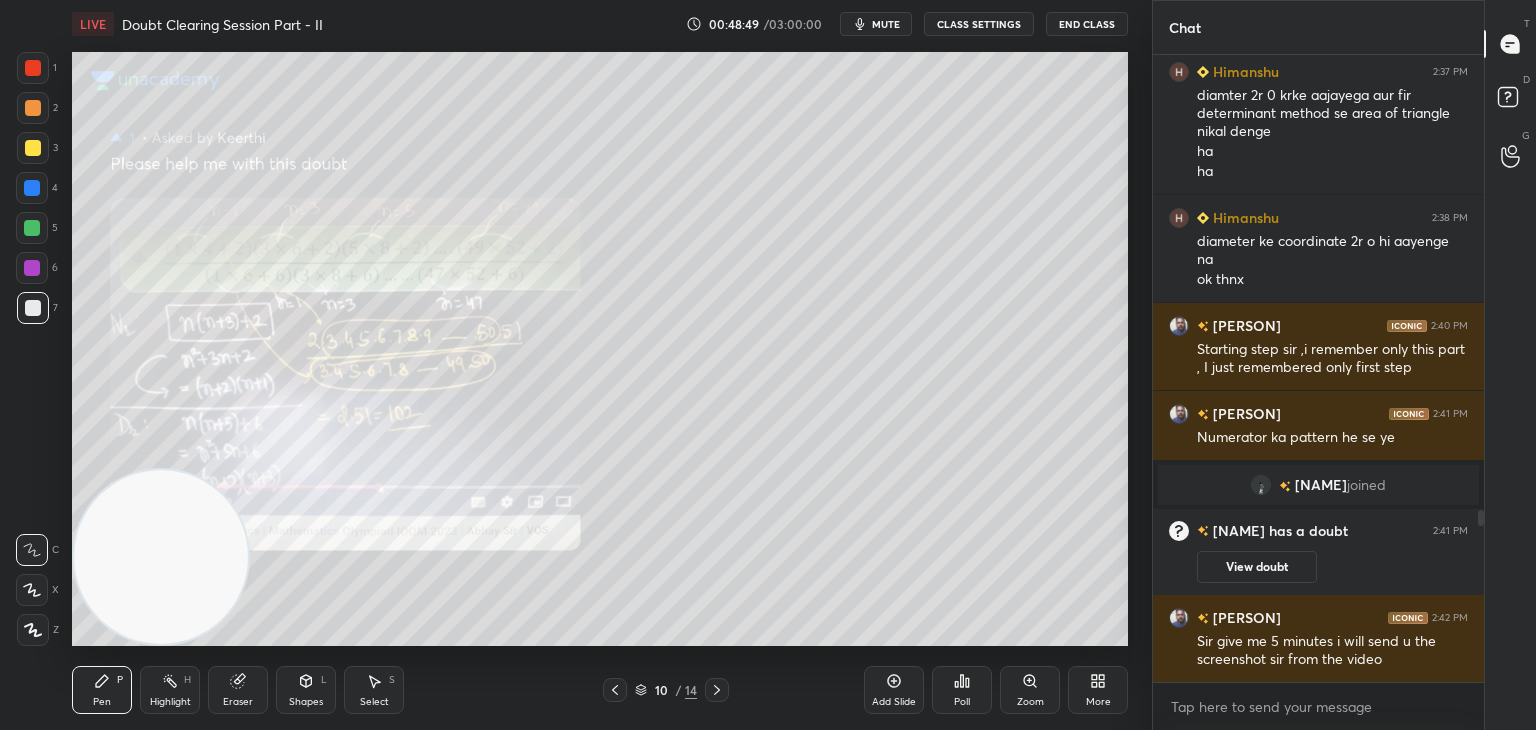 click 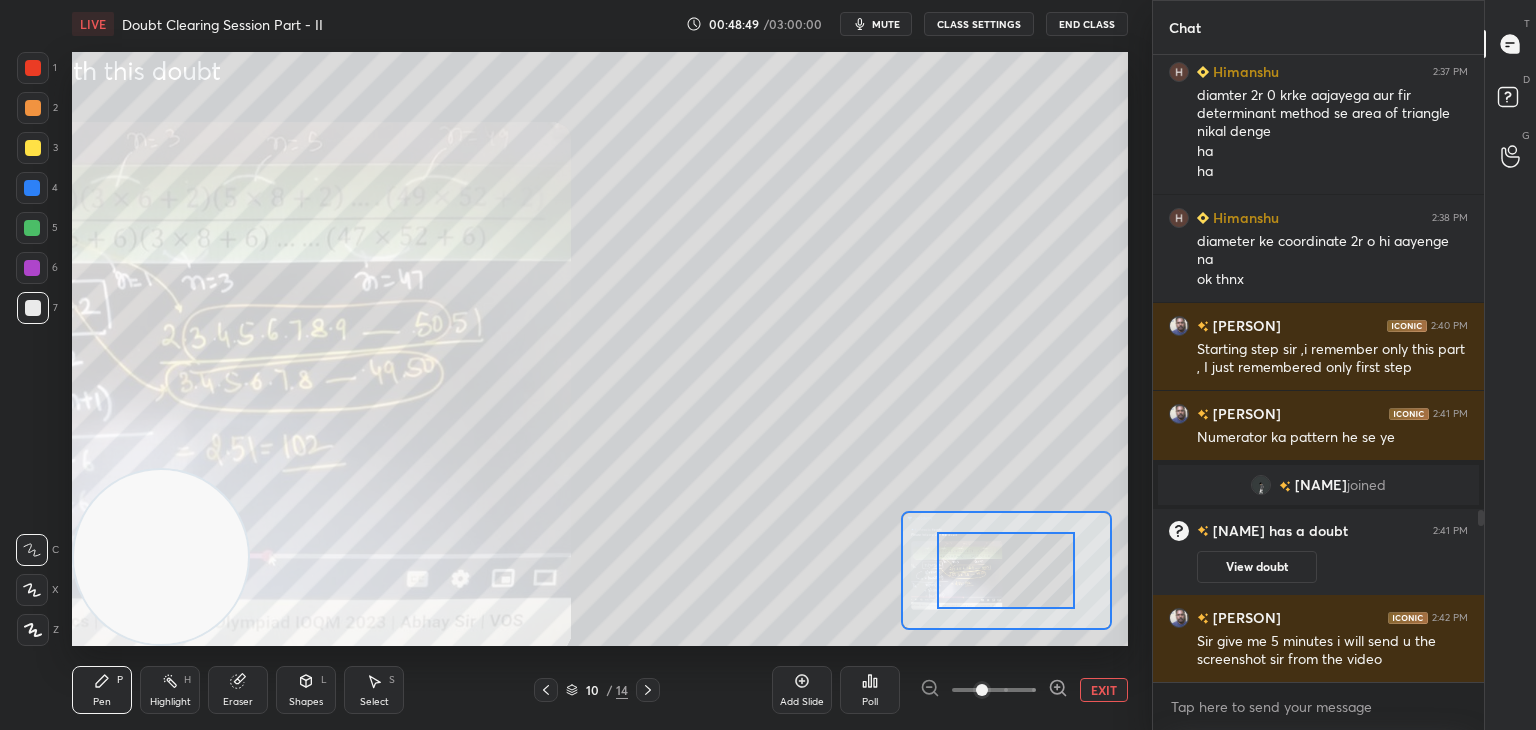 click at bounding box center [994, 690] 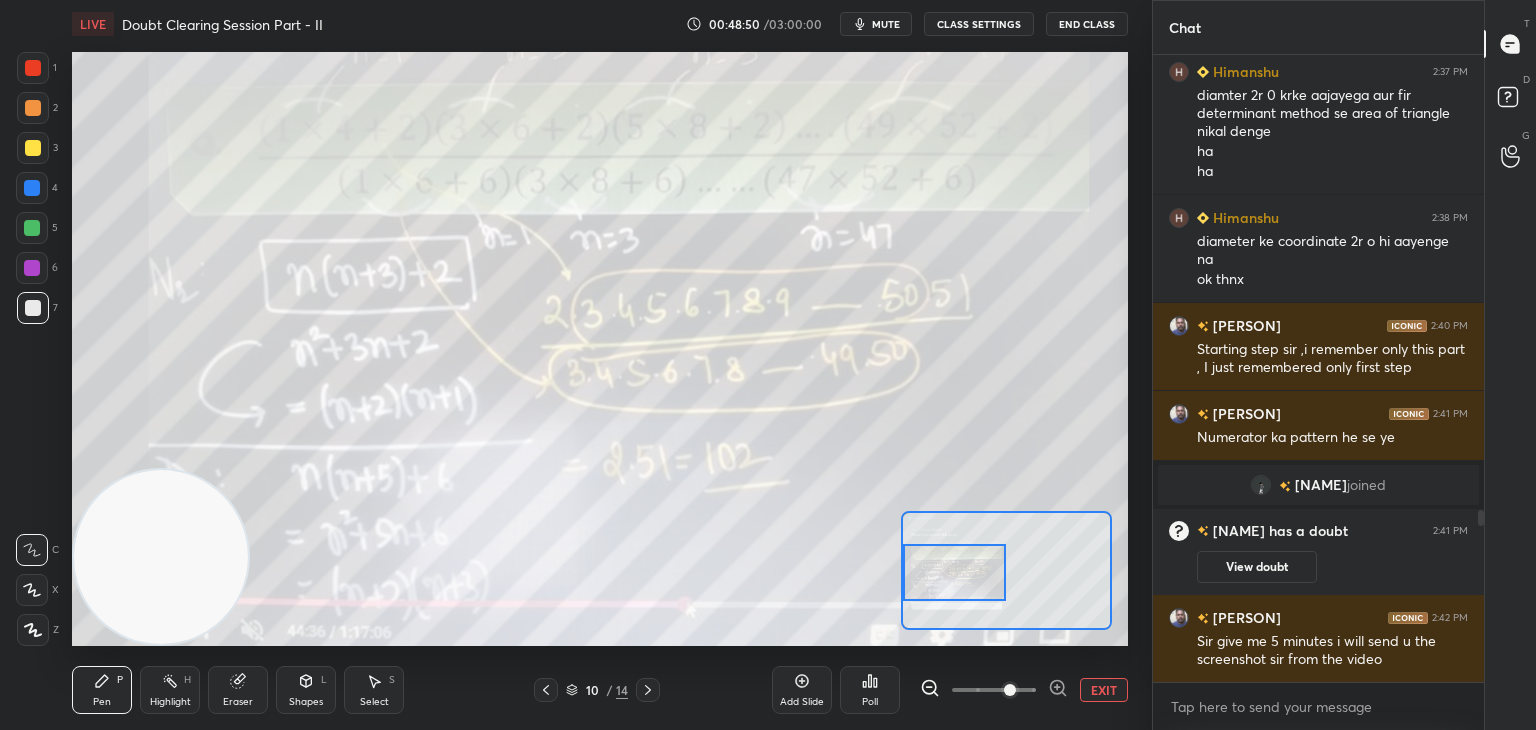 drag, startPoint x: 1031, startPoint y: 570, endPoint x: 942, endPoint y: 573, distance: 89.050545 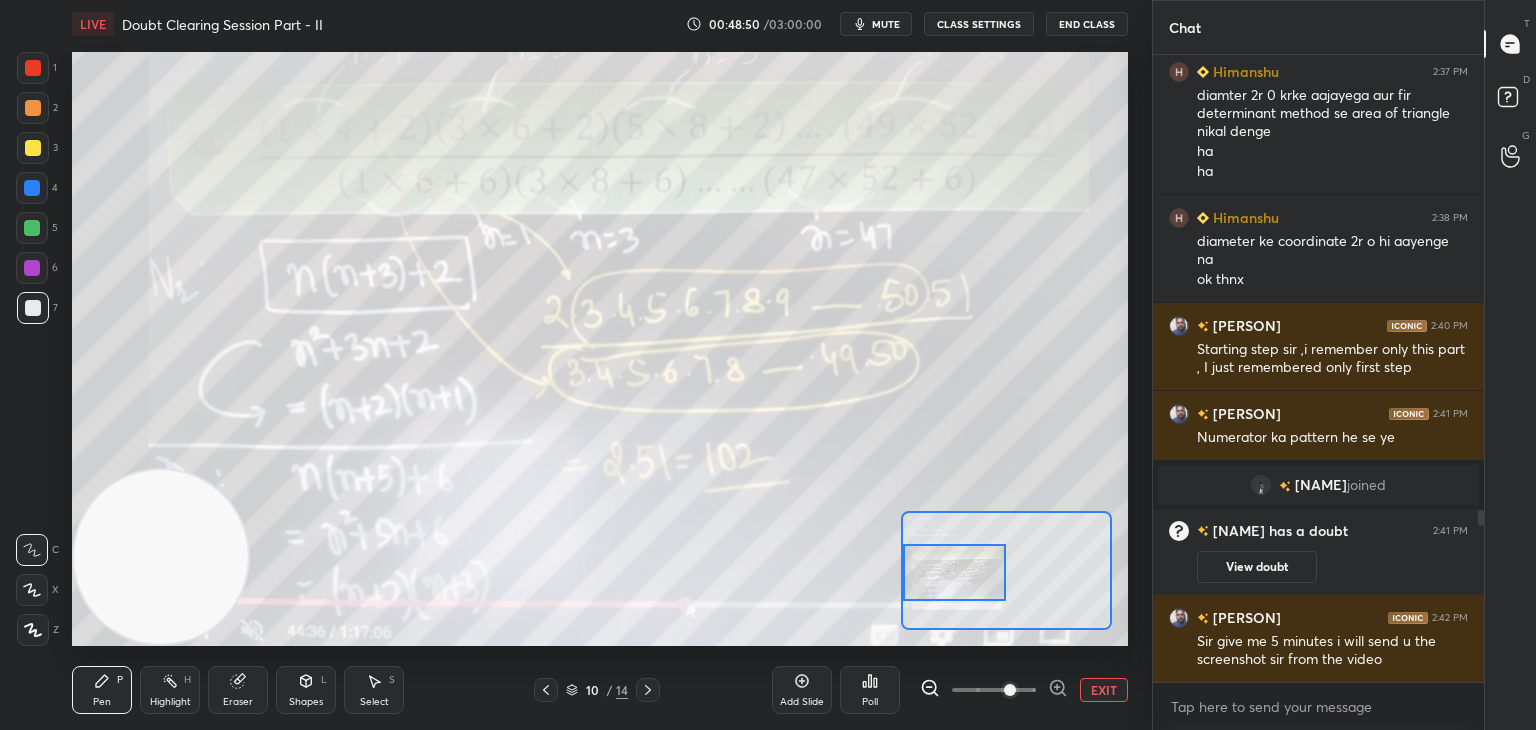 click at bounding box center (955, 572) 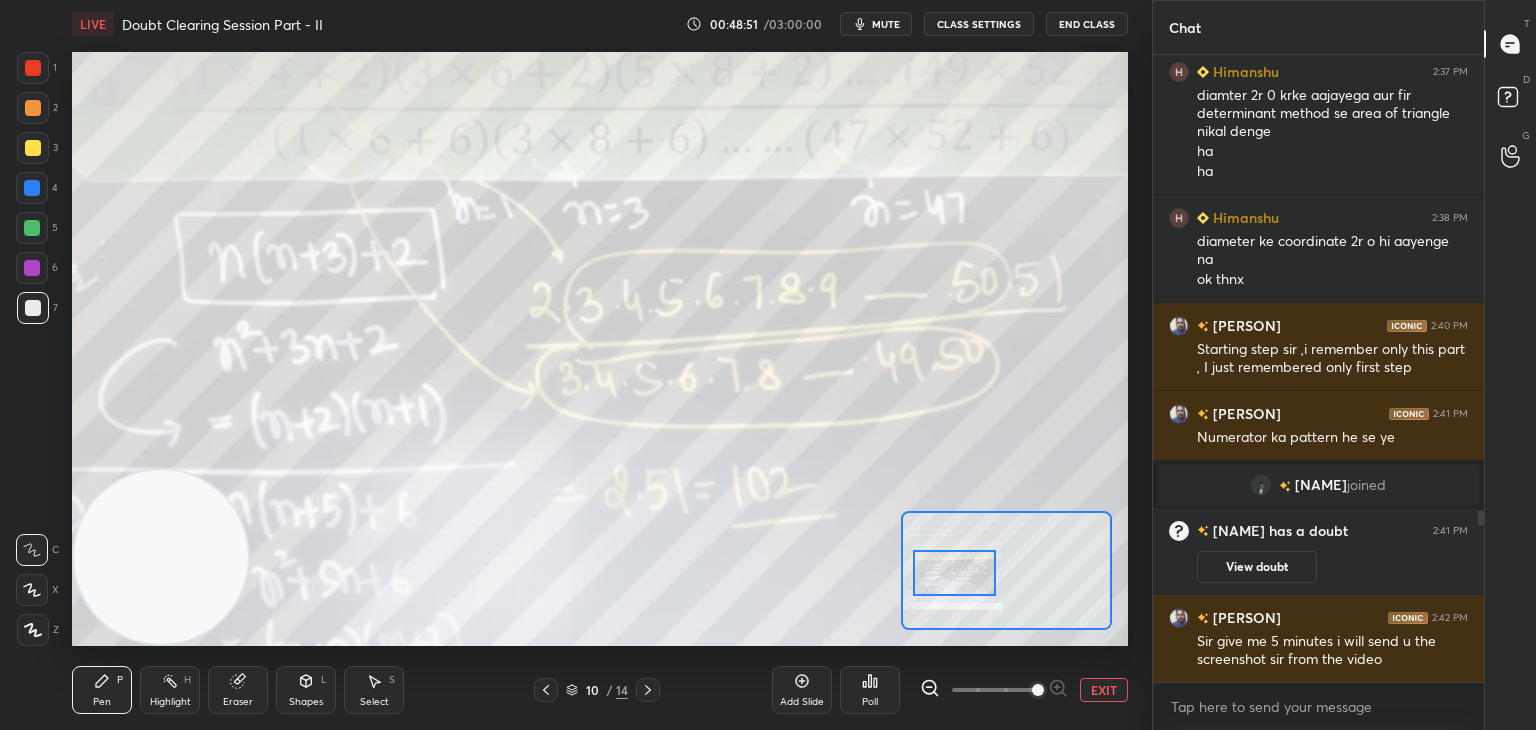 click at bounding box center (1038, 690) 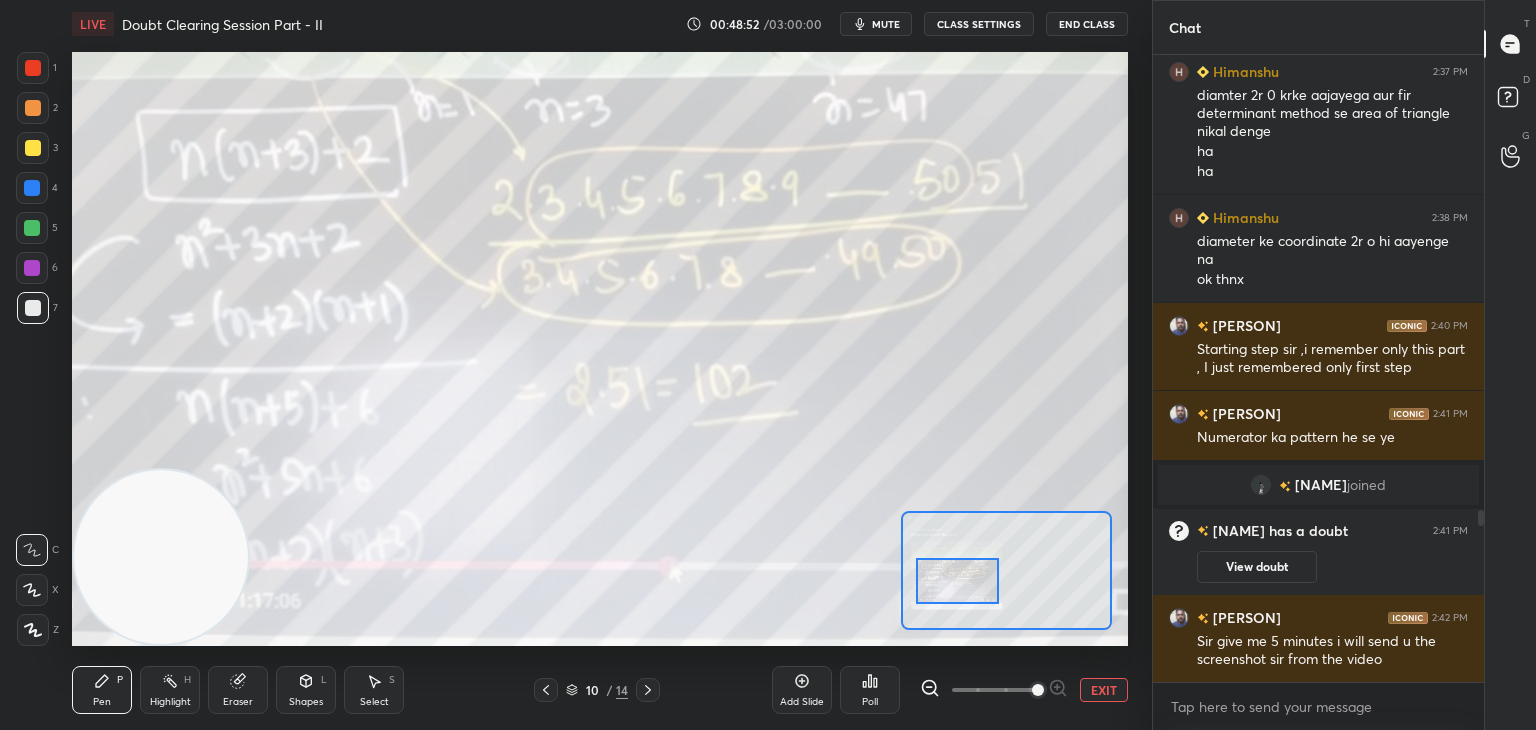 drag, startPoint x: 960, startPoint y: 589, endPoint x: 956, endPoint y: 573, distance: 16.492422 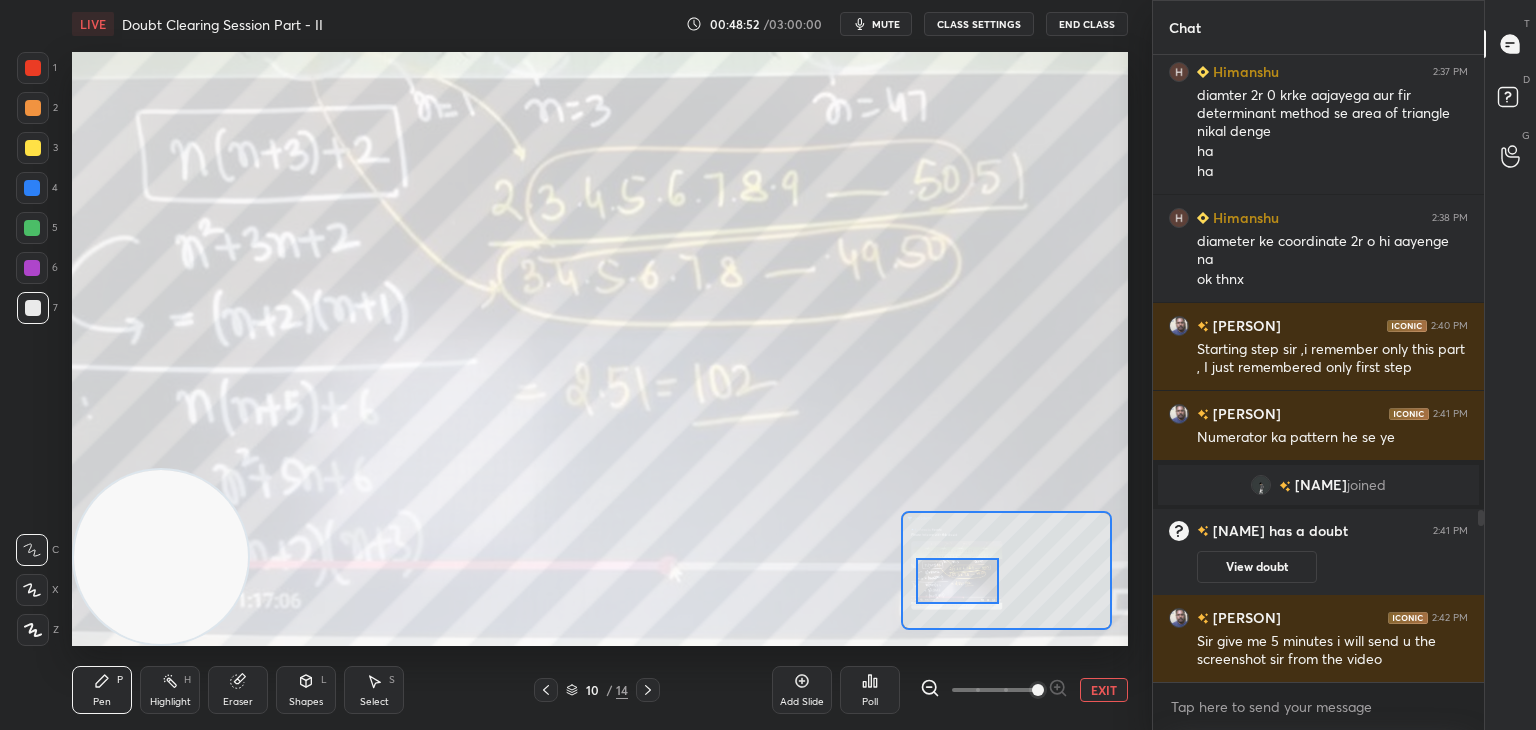 click at bounding box center (957, 581) 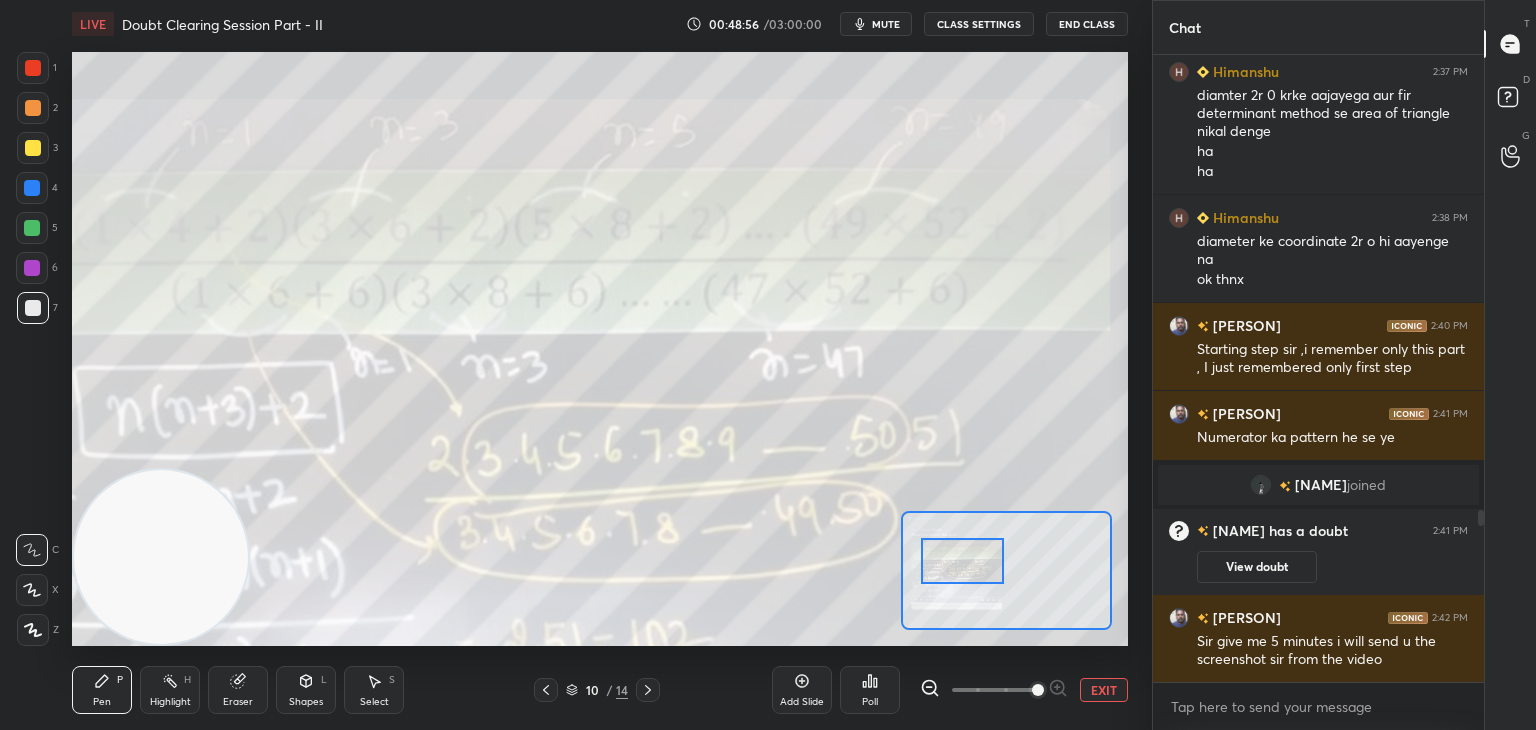 click at bounding box center [962, 561] 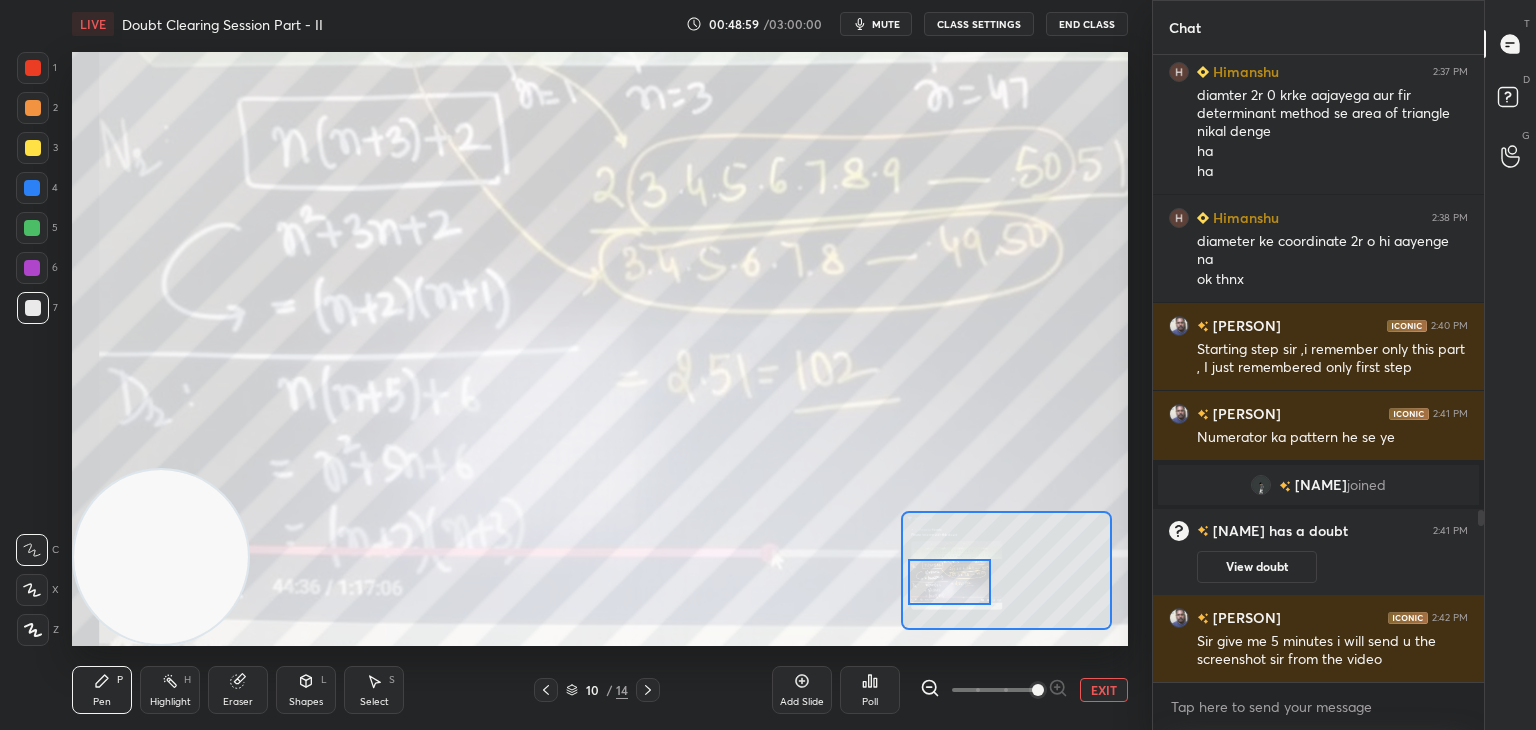 drag, startPoint x: 966, startPoint y: 574, endPoint x: 952, endPoint y: 570, distance: 14.56022 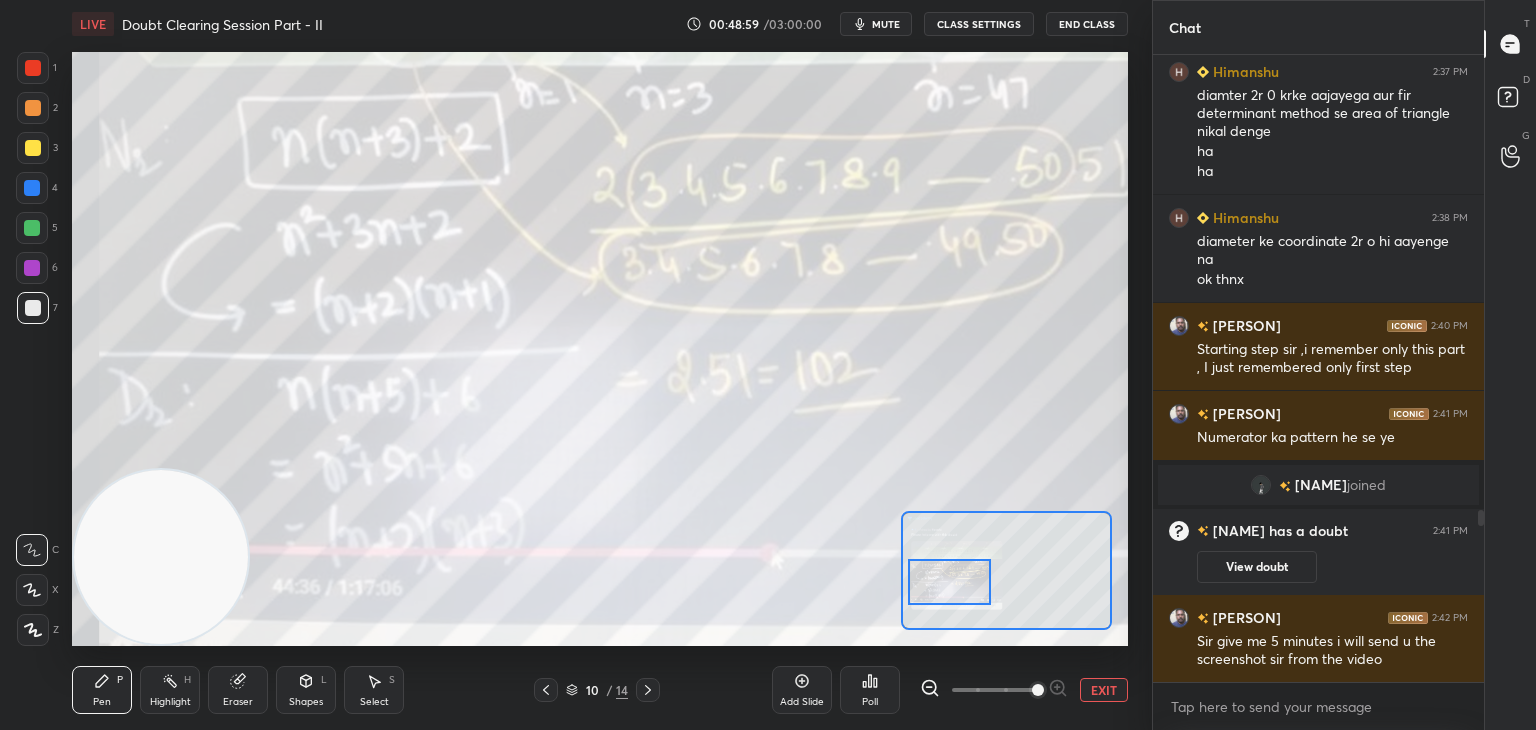 click at bounding box center [949, 582] 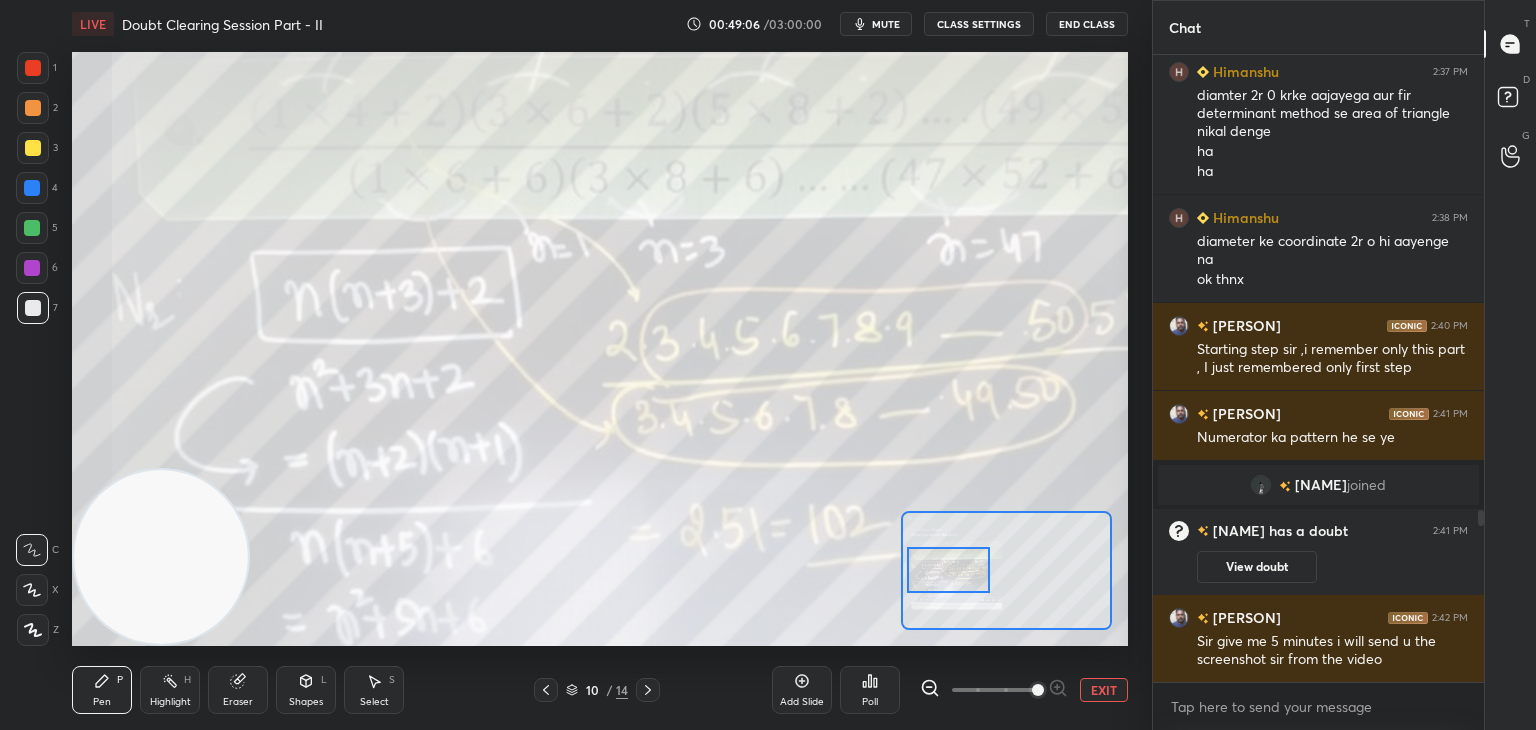 drag, startPoint x: 957, startPoint y: 596, endPoint x: 956, endPoint y: 586, distance: 10.049875 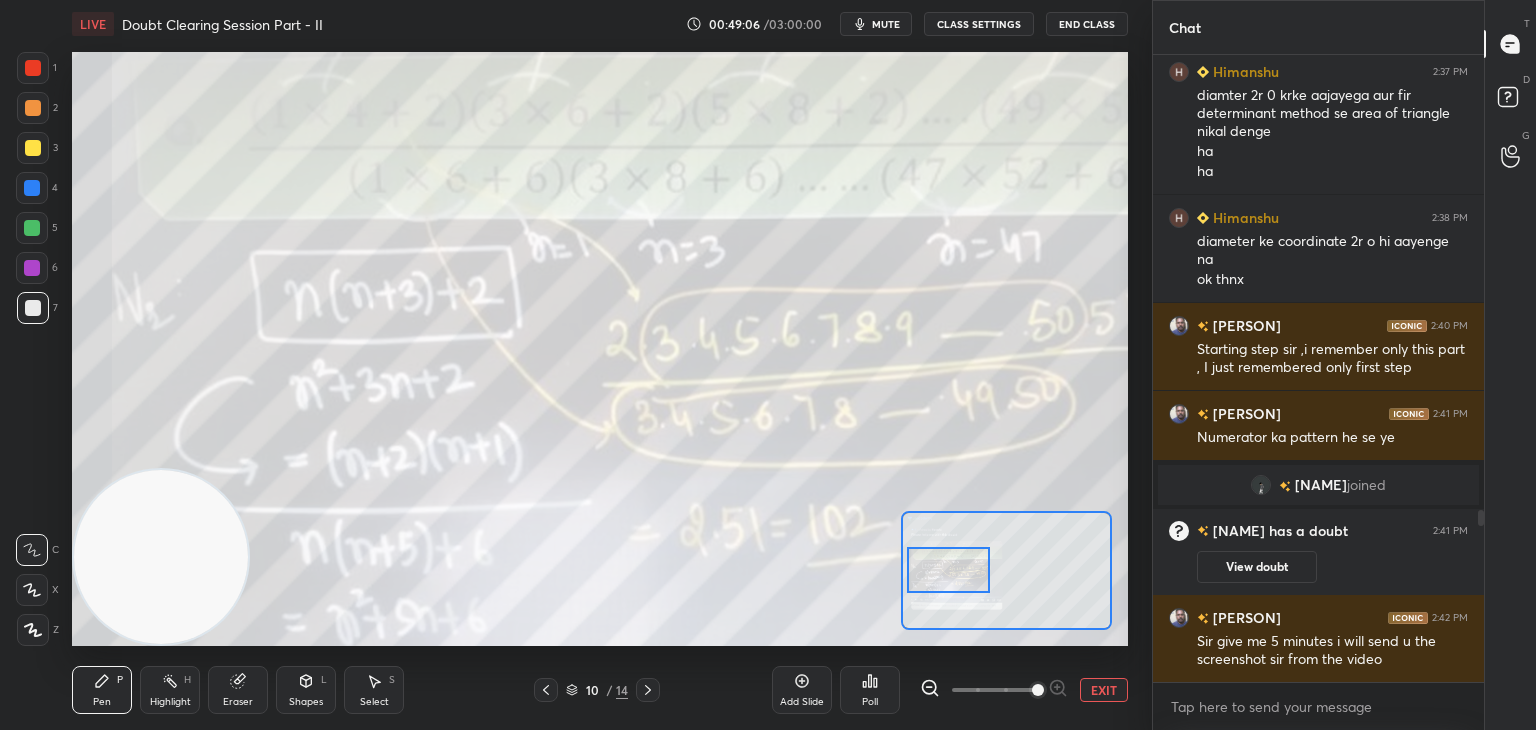 click at bounding box center [948, 570] 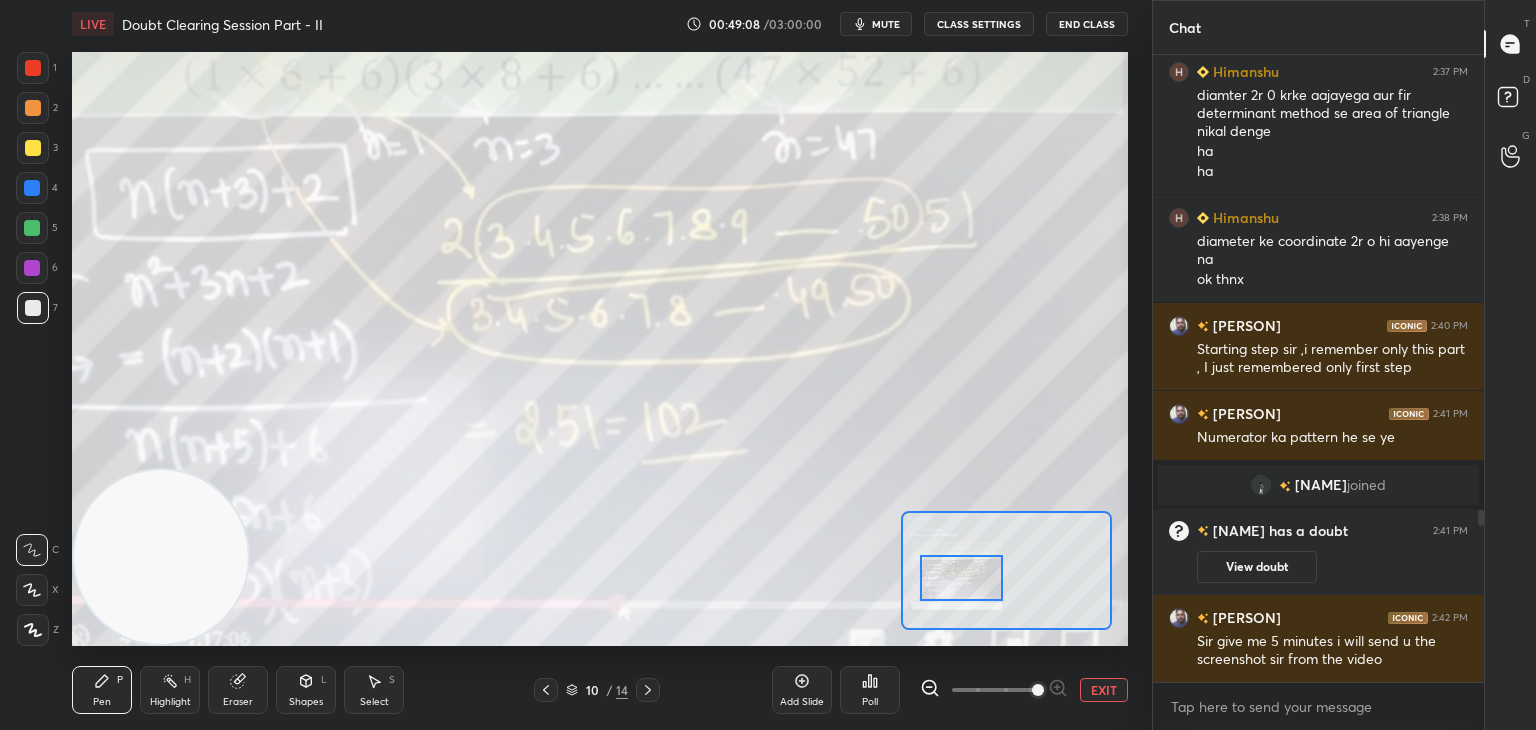 drag, startPoint x: 967, startPoint y: 577, endPoint x: 974, endPoint y: 589, distance: 13.892444 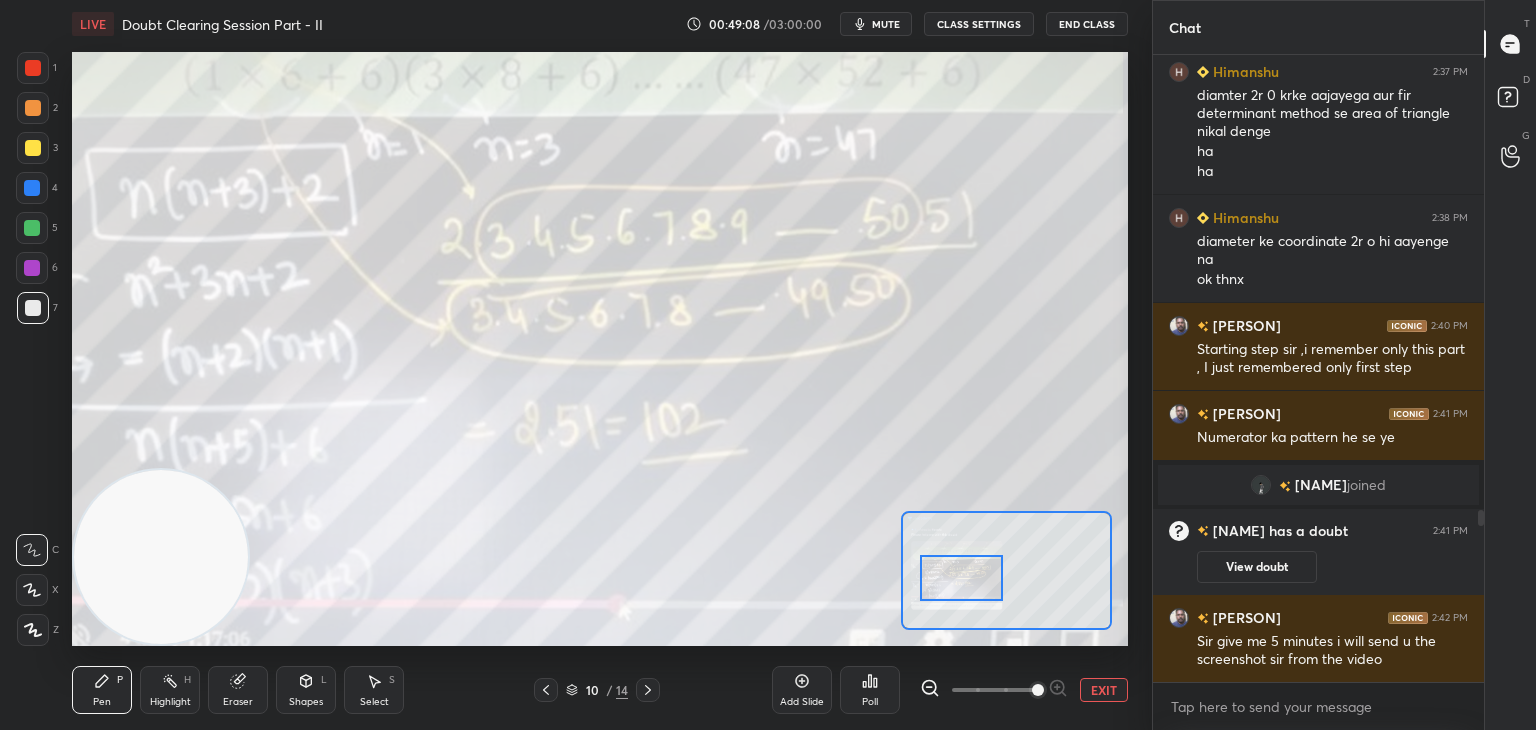click at bounding box center (961, 578) 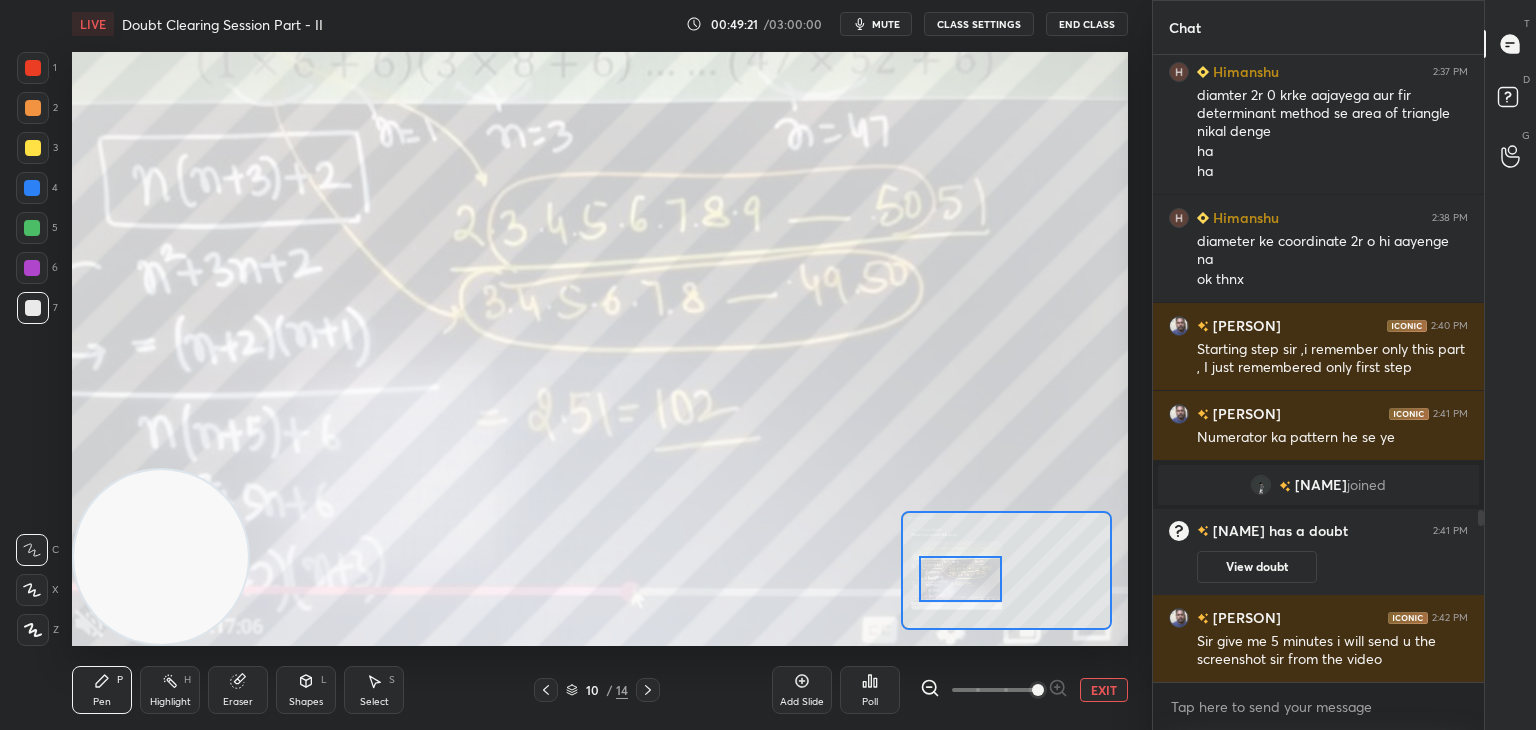 click on "EXIT" at bounding box center (1104, 690) 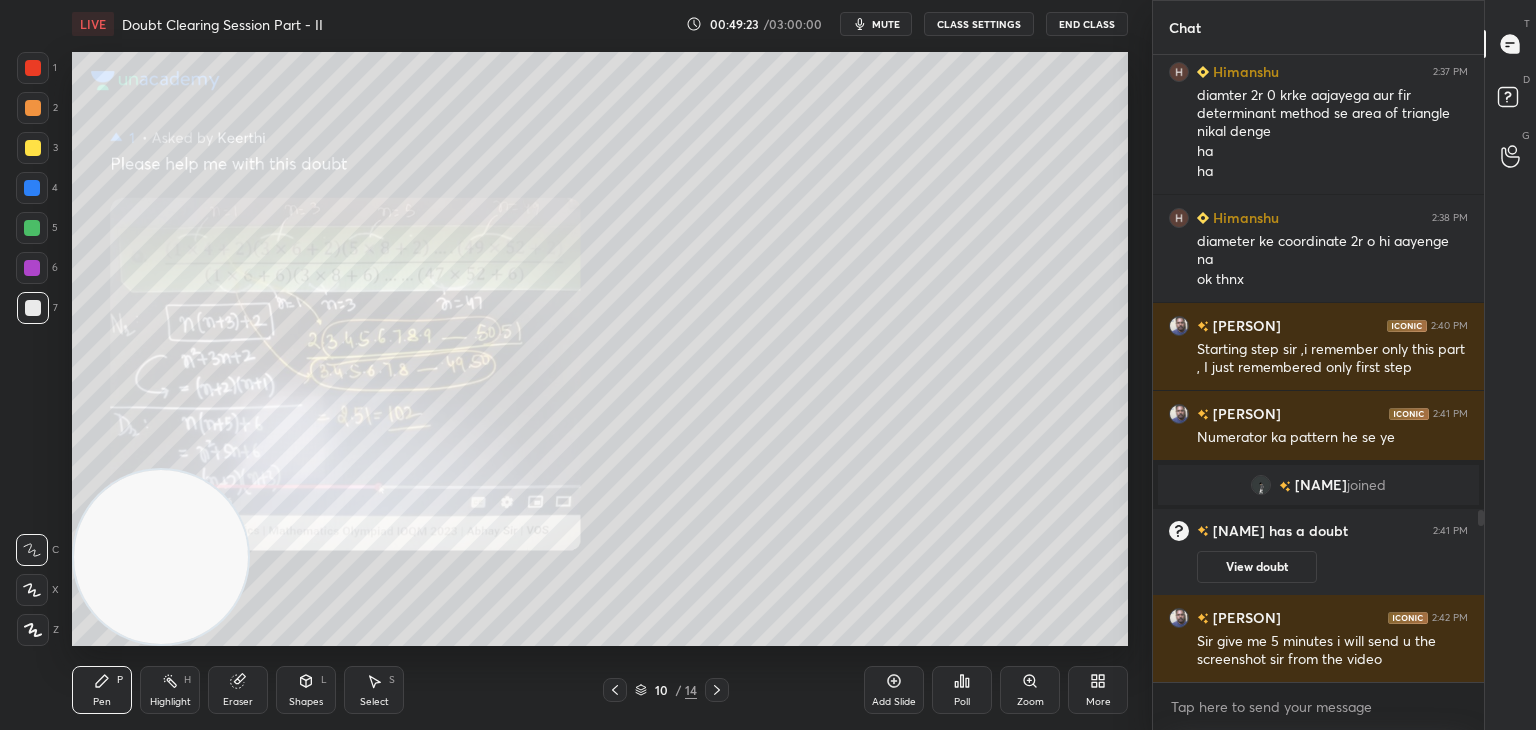 click on "View doubt" at bounding box center (1257, 567) 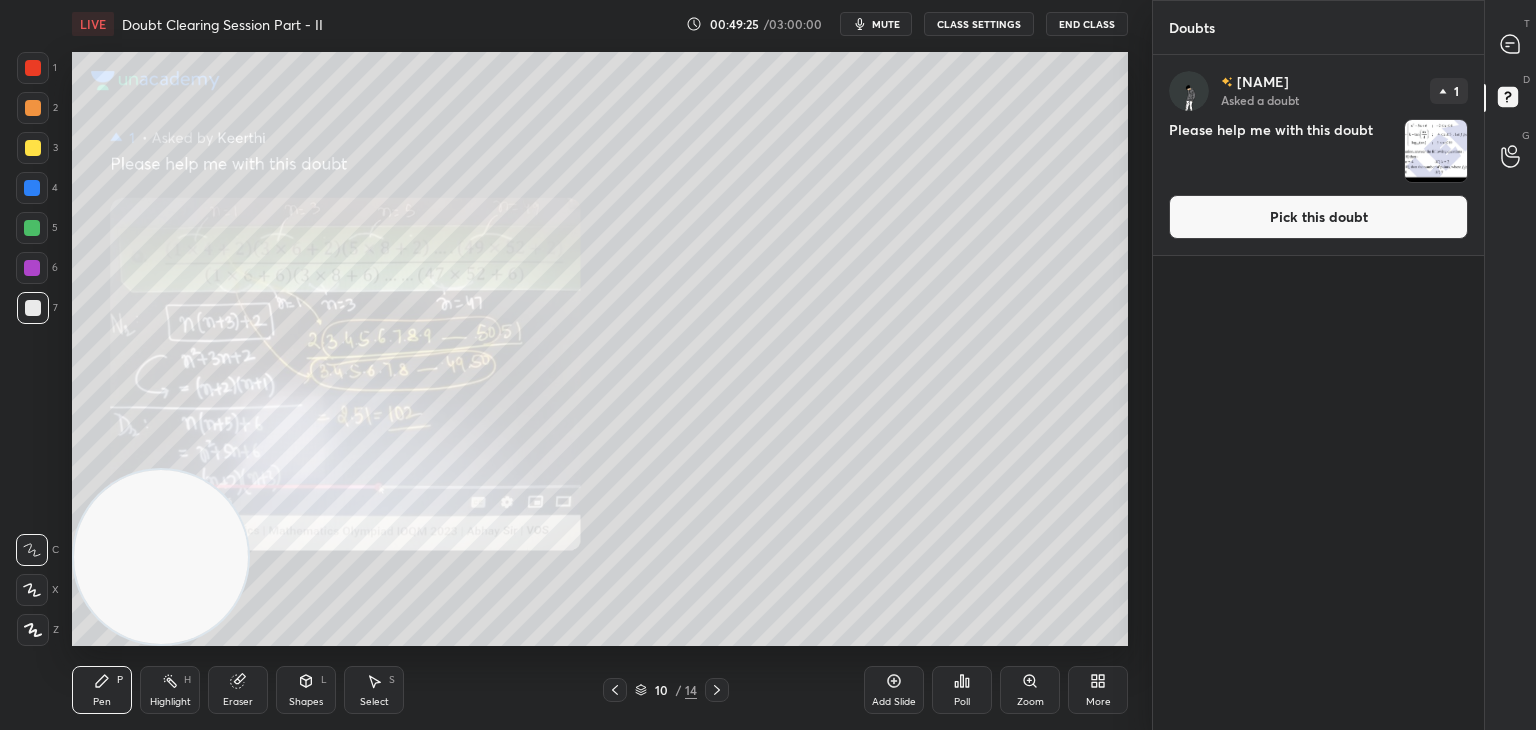 click on "Pick this doubt" at bounding box center (1318, 217) 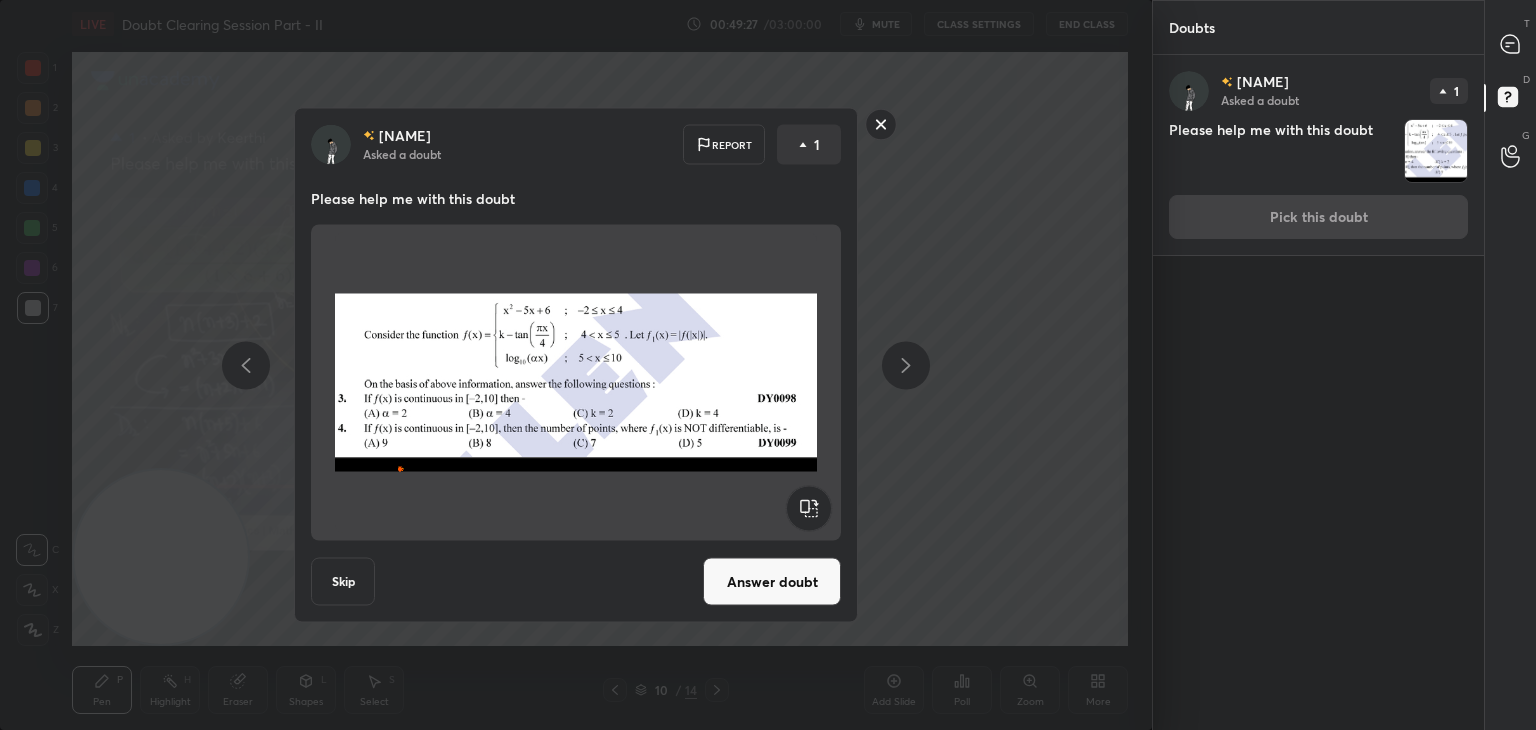 click 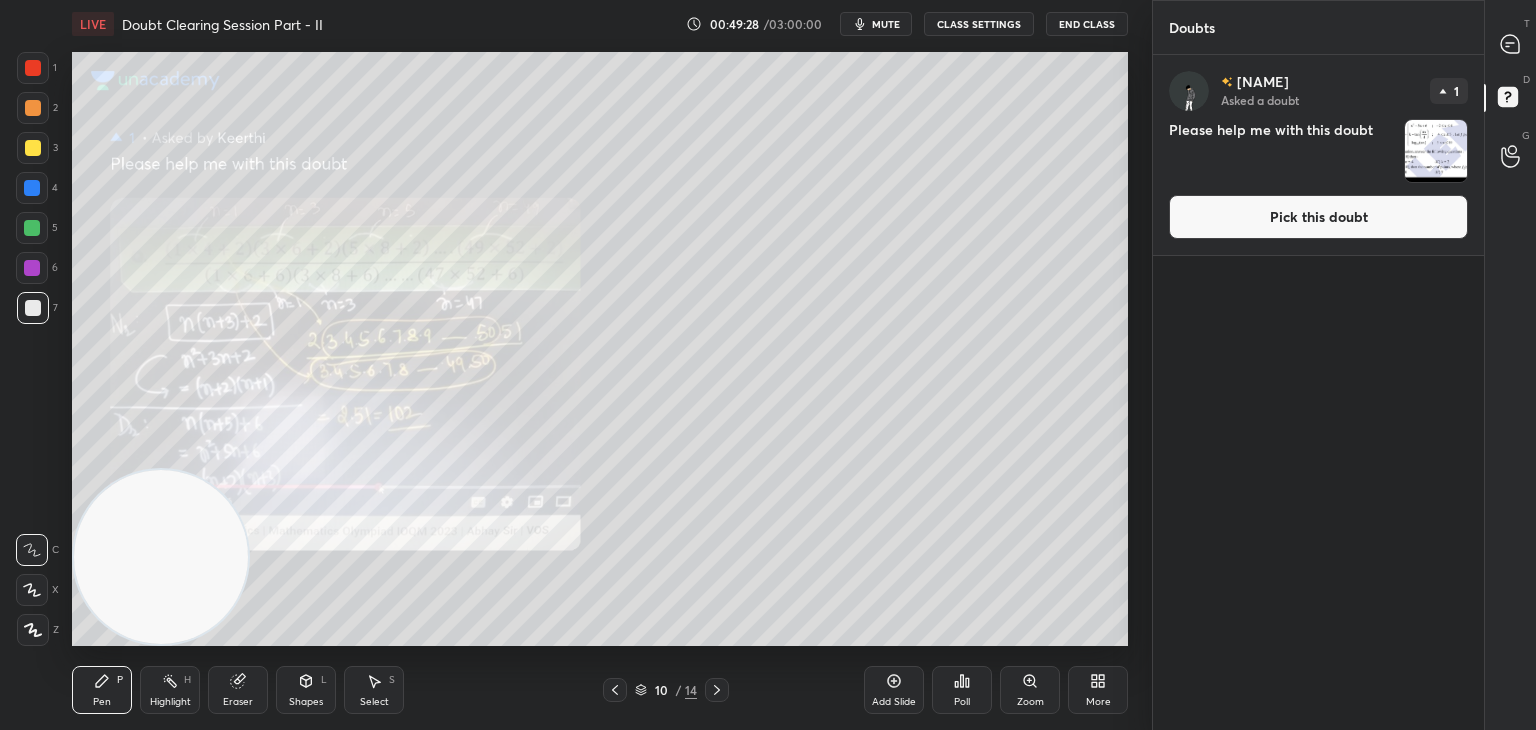 click 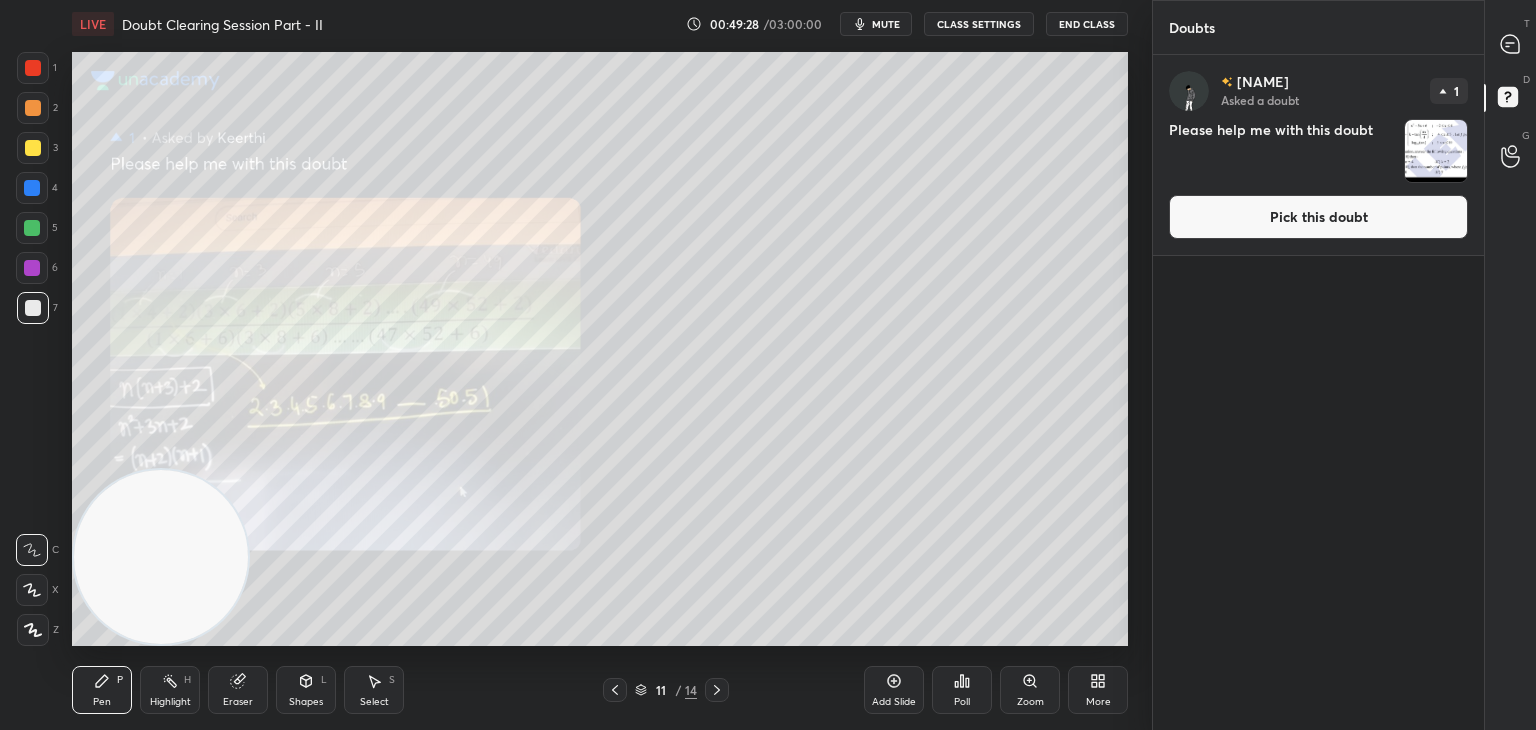 click 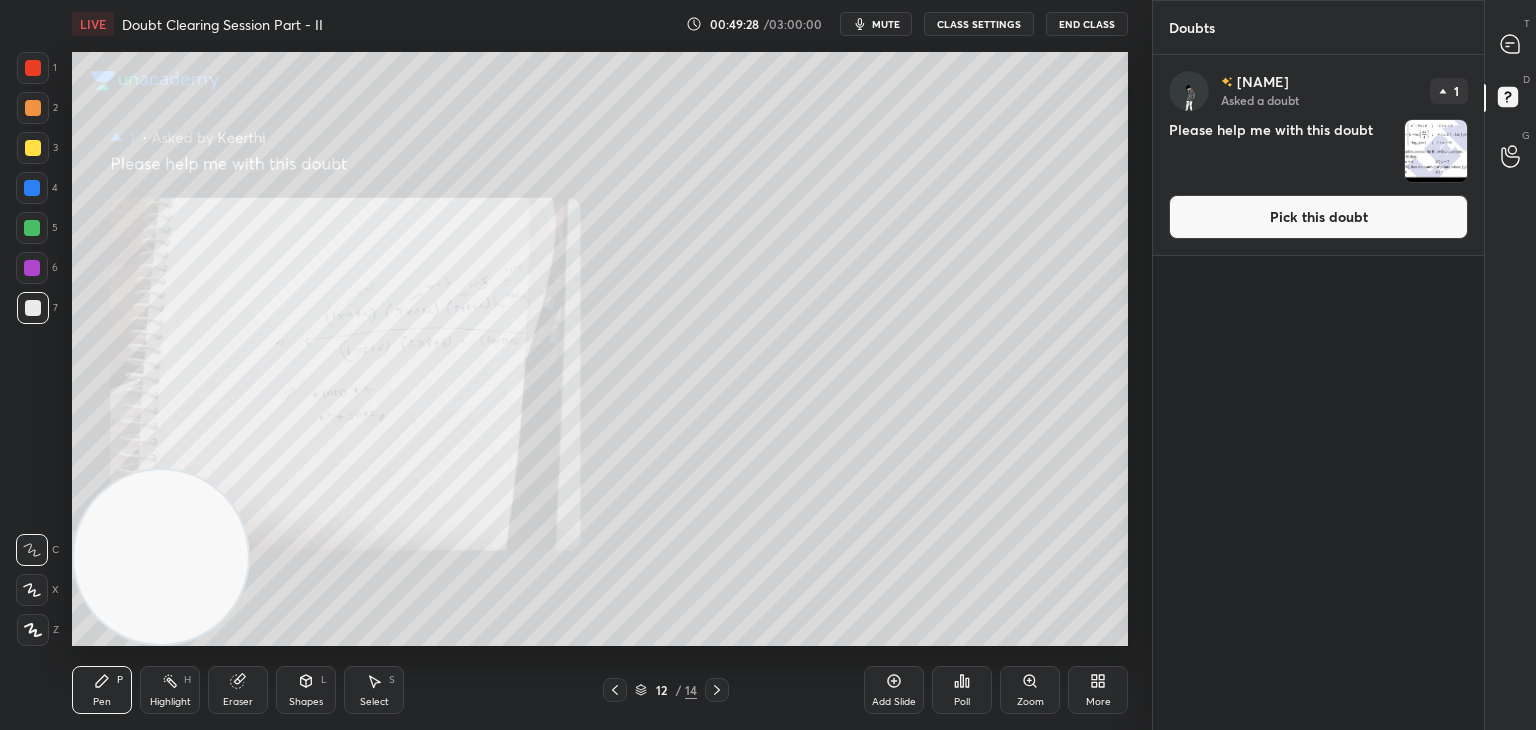 click 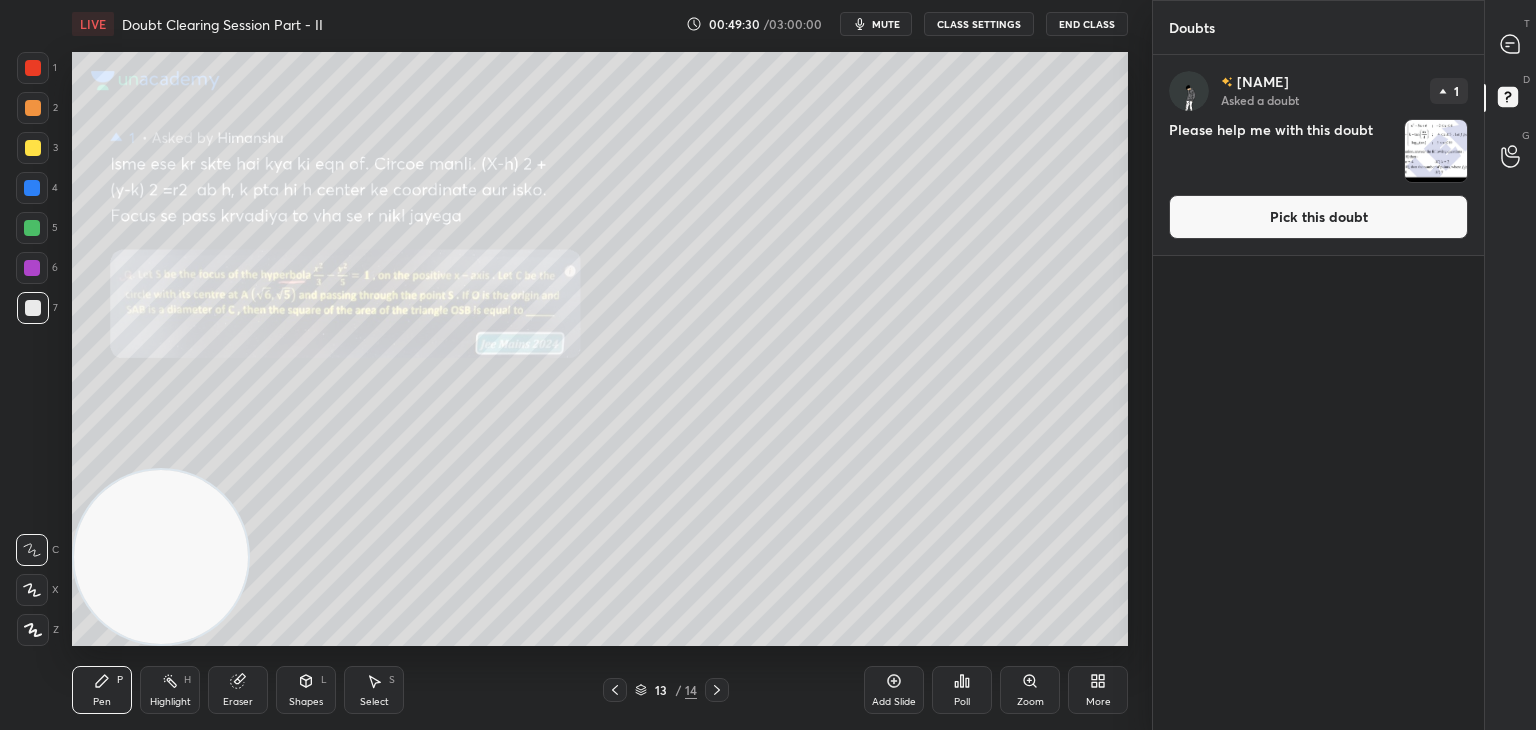 click on "Pick this doubt" at bounding box center [1318, 217] 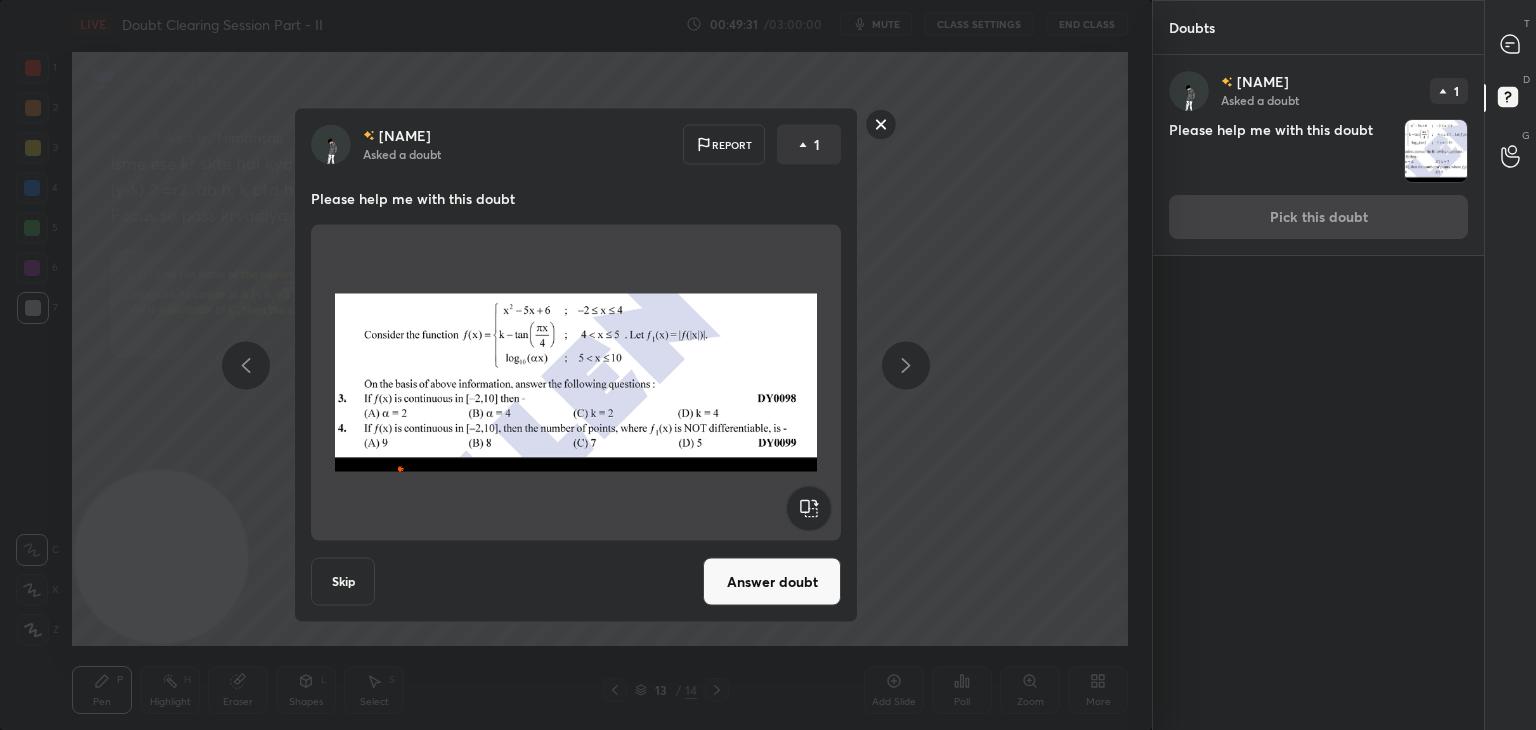 drag, startPoint x: 750, startPoint y: 595, endPoint x: 744, endPoint y: 577, distance: 18.973665 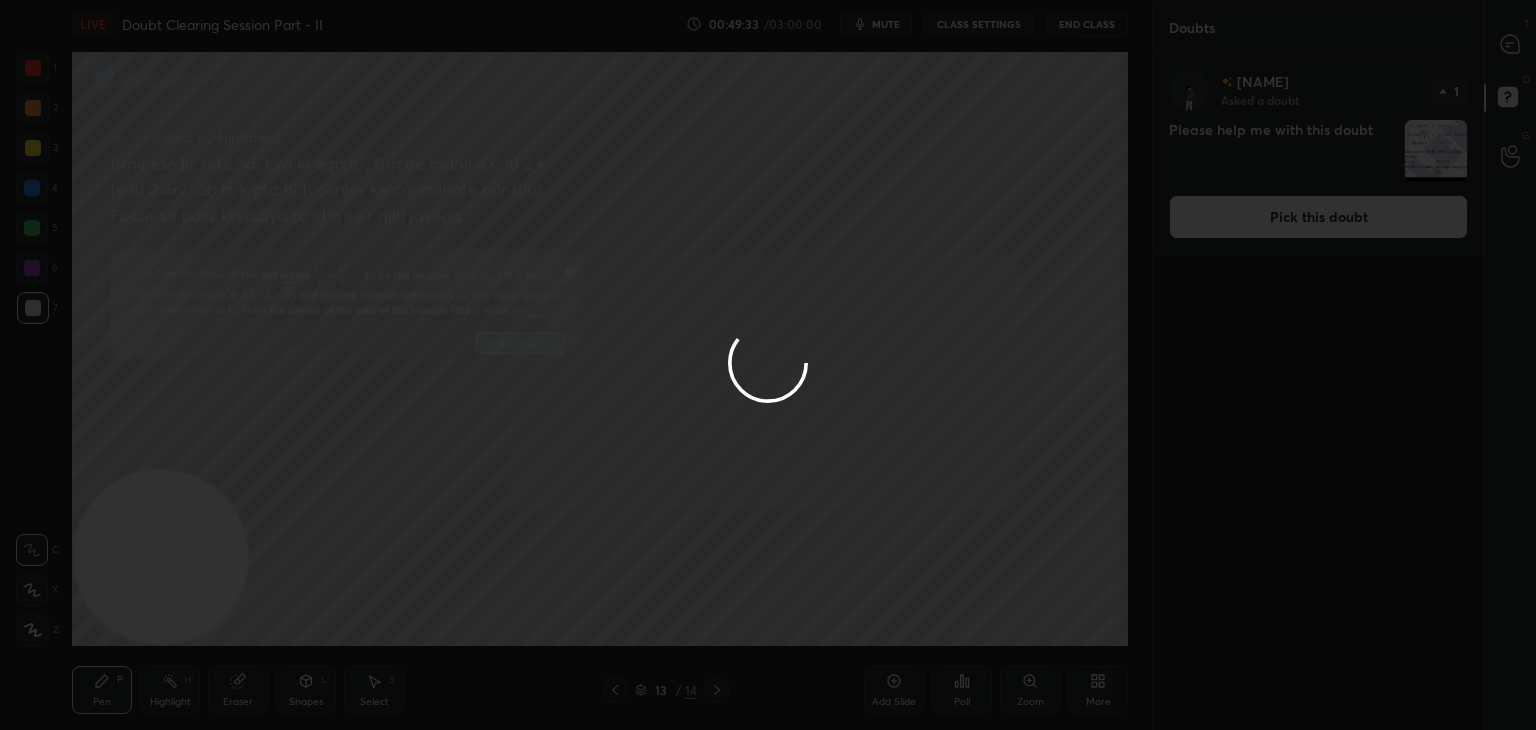click at bounding box center (768, 365) 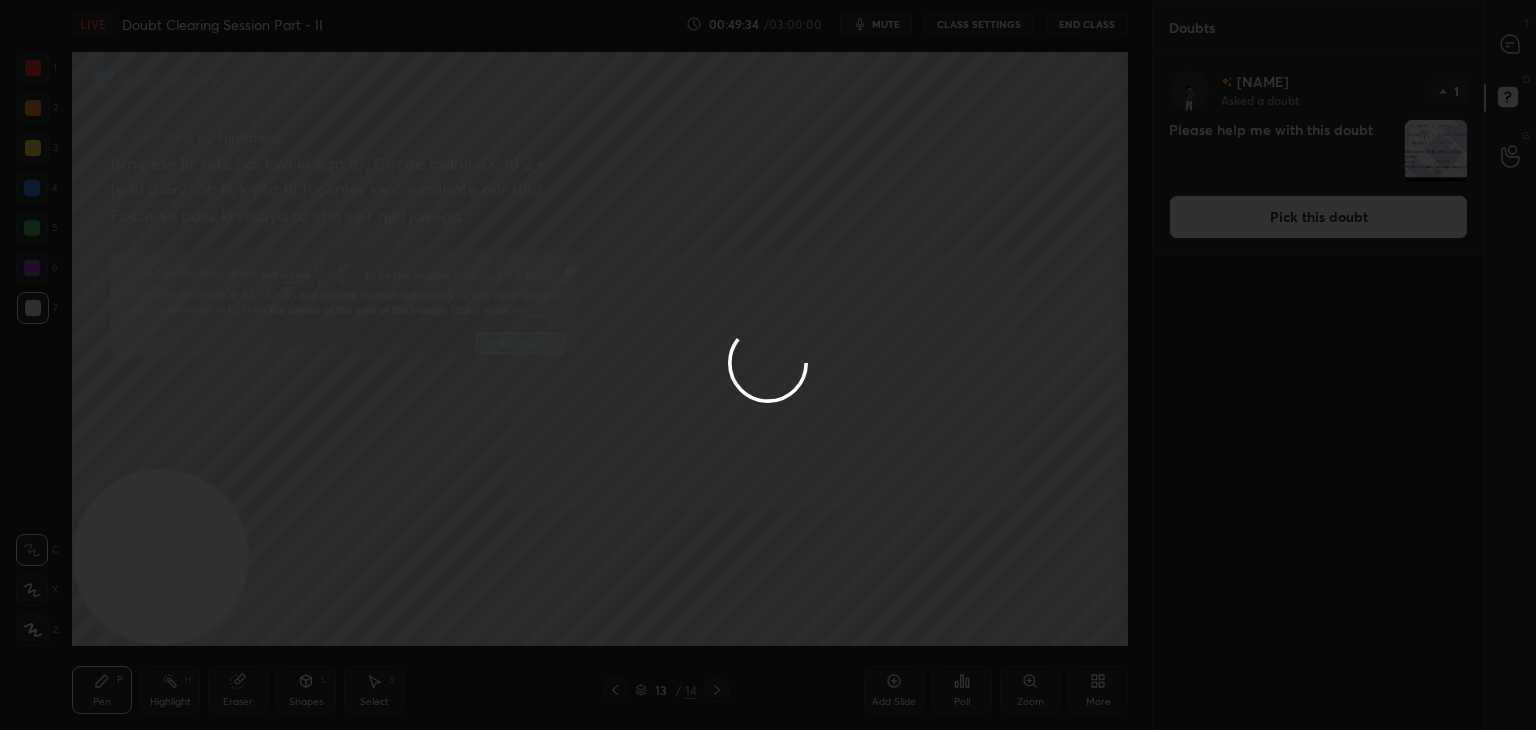 click at bounding box center (768, 365) 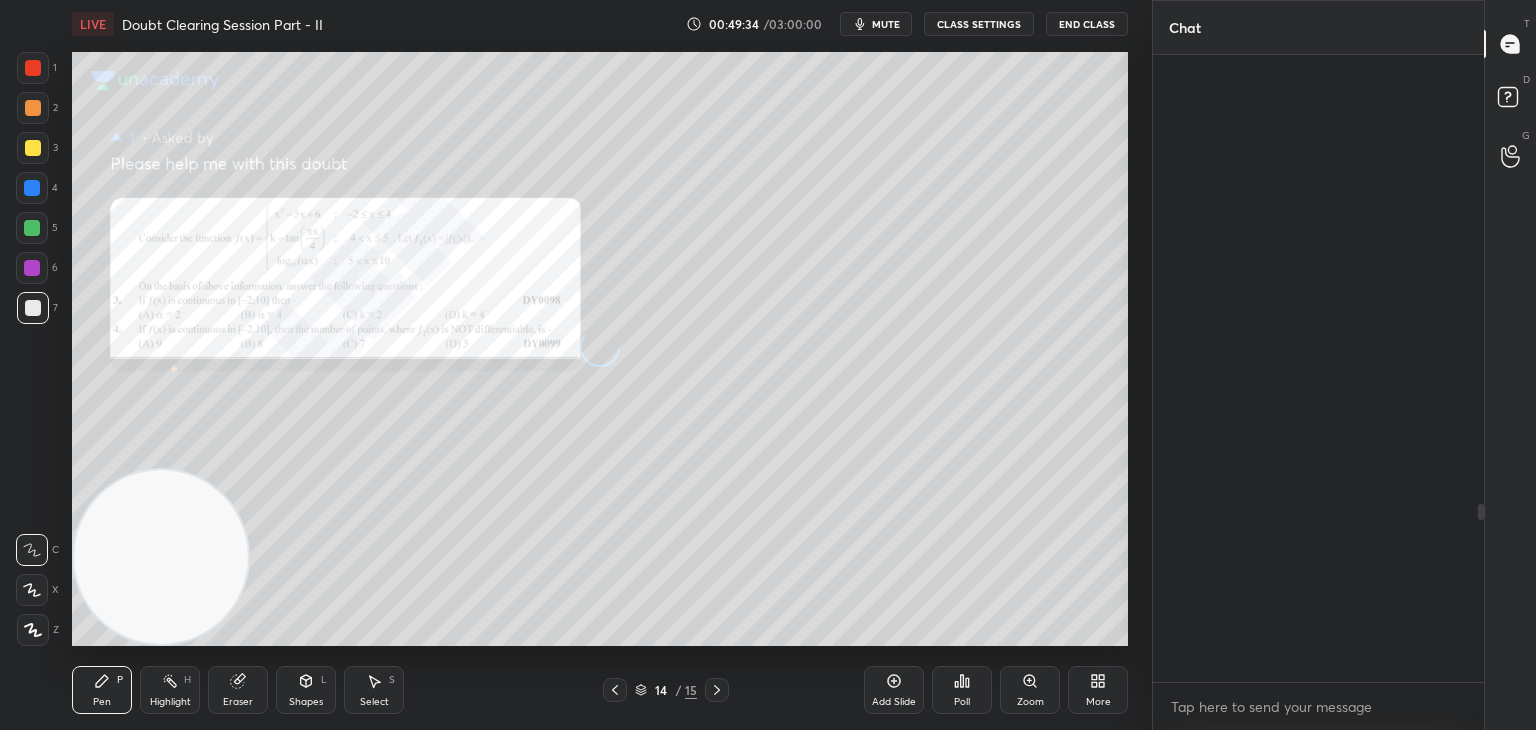 scroll, scrollTop: 1578, scrollLeft: 0, axis: vertical 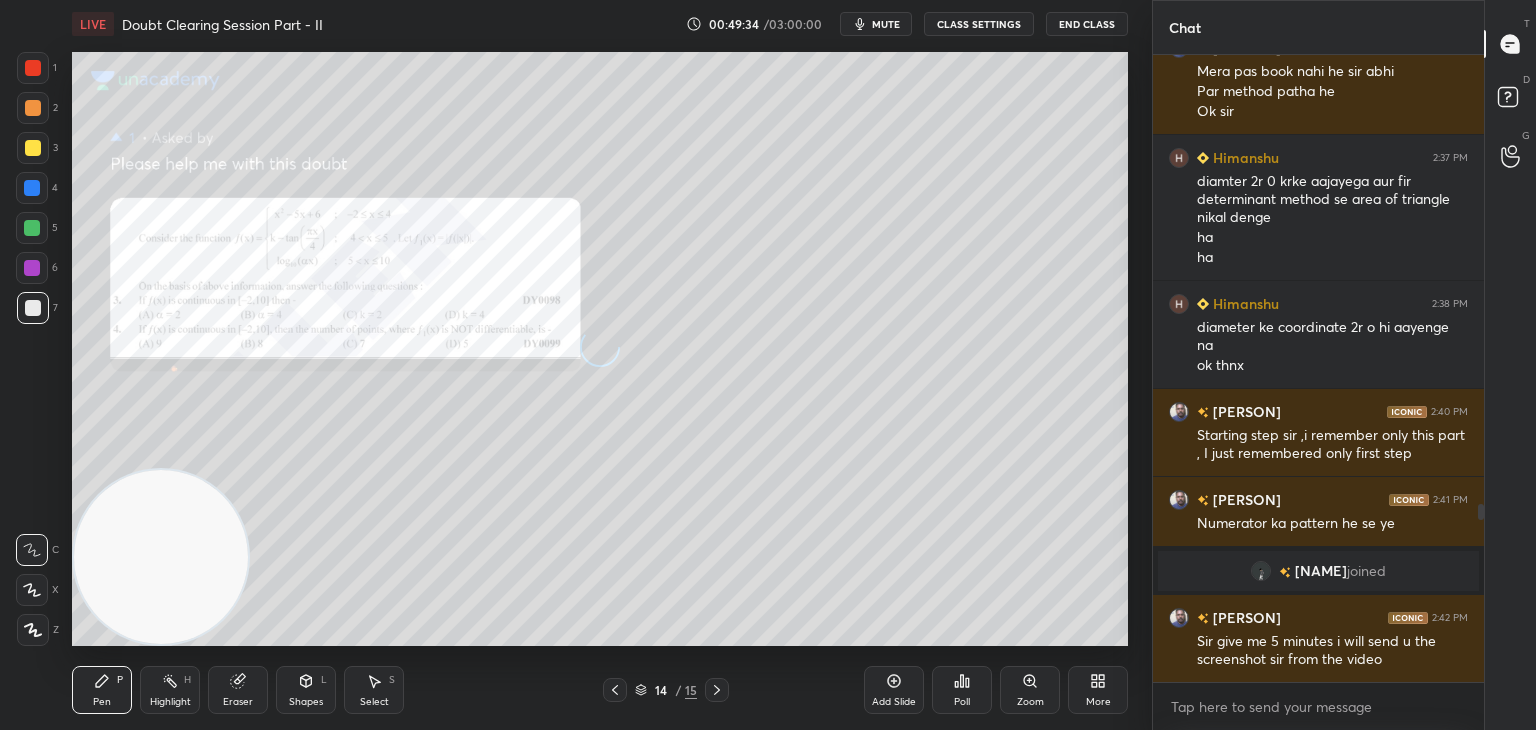 click at bounding box center [1511, 44] 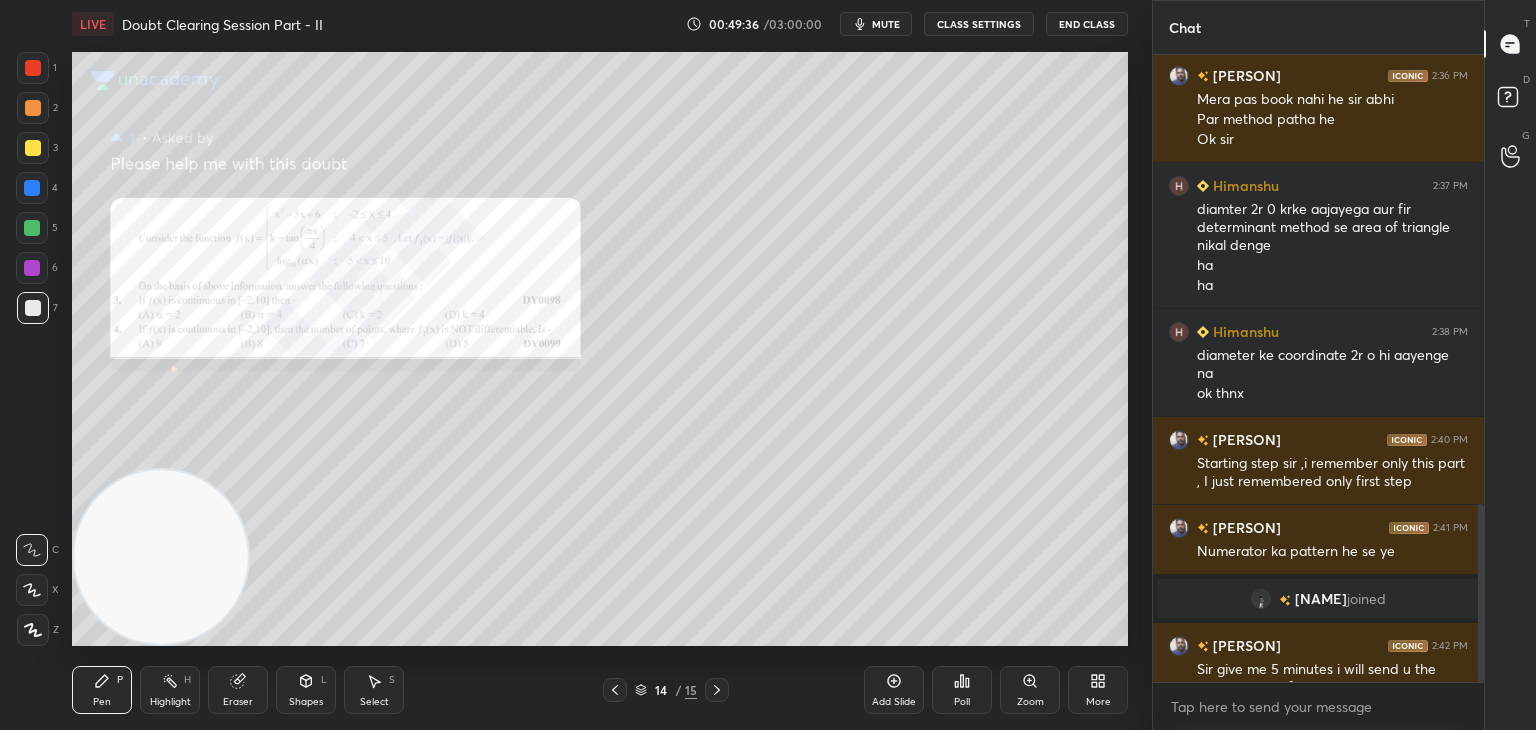 scroll, scrollTop: 1578, scrollLeft: 0, axis: vertical 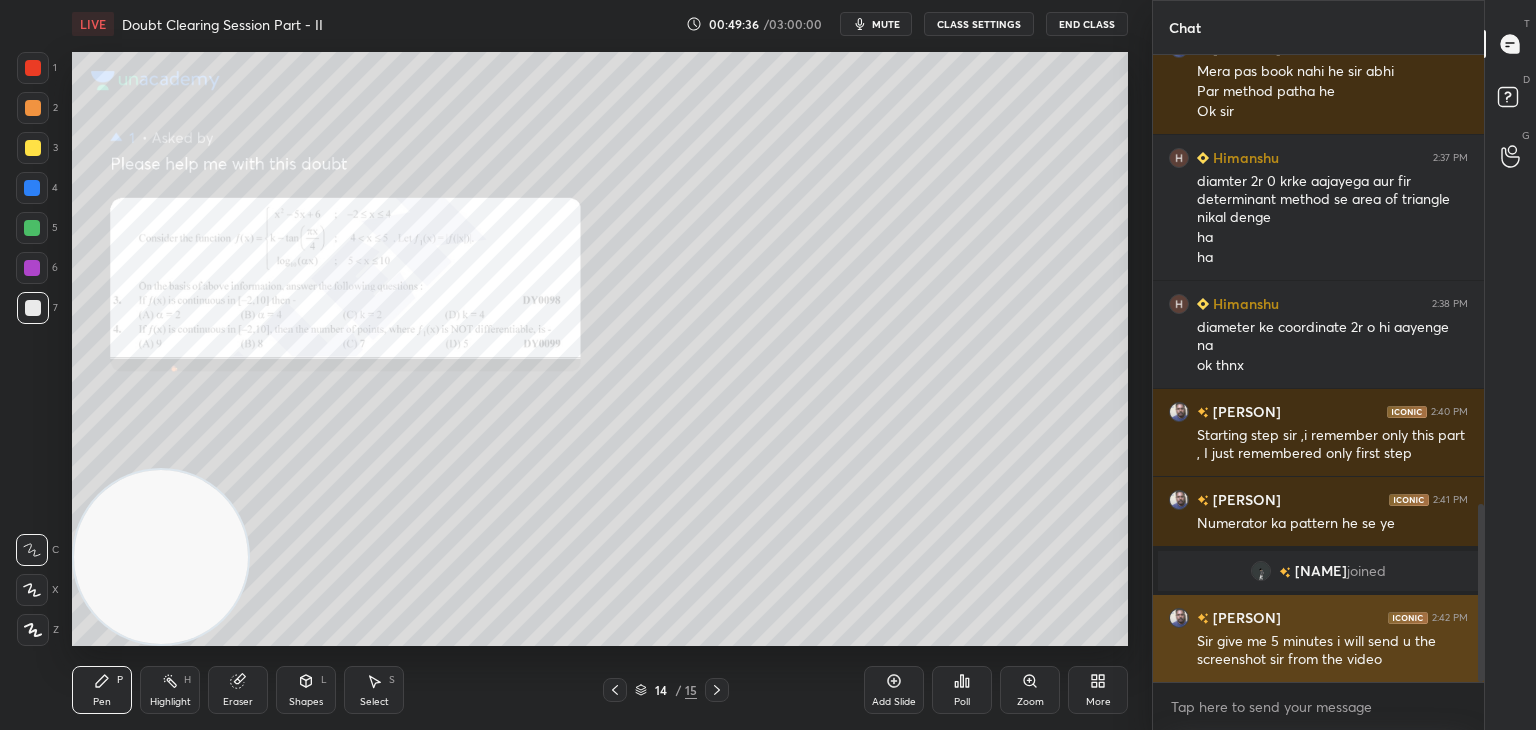 drag, startPoint x: 1477, startPoint y: 507, endPoint x: 1435, endPoint y: 645, distance: 144.24979 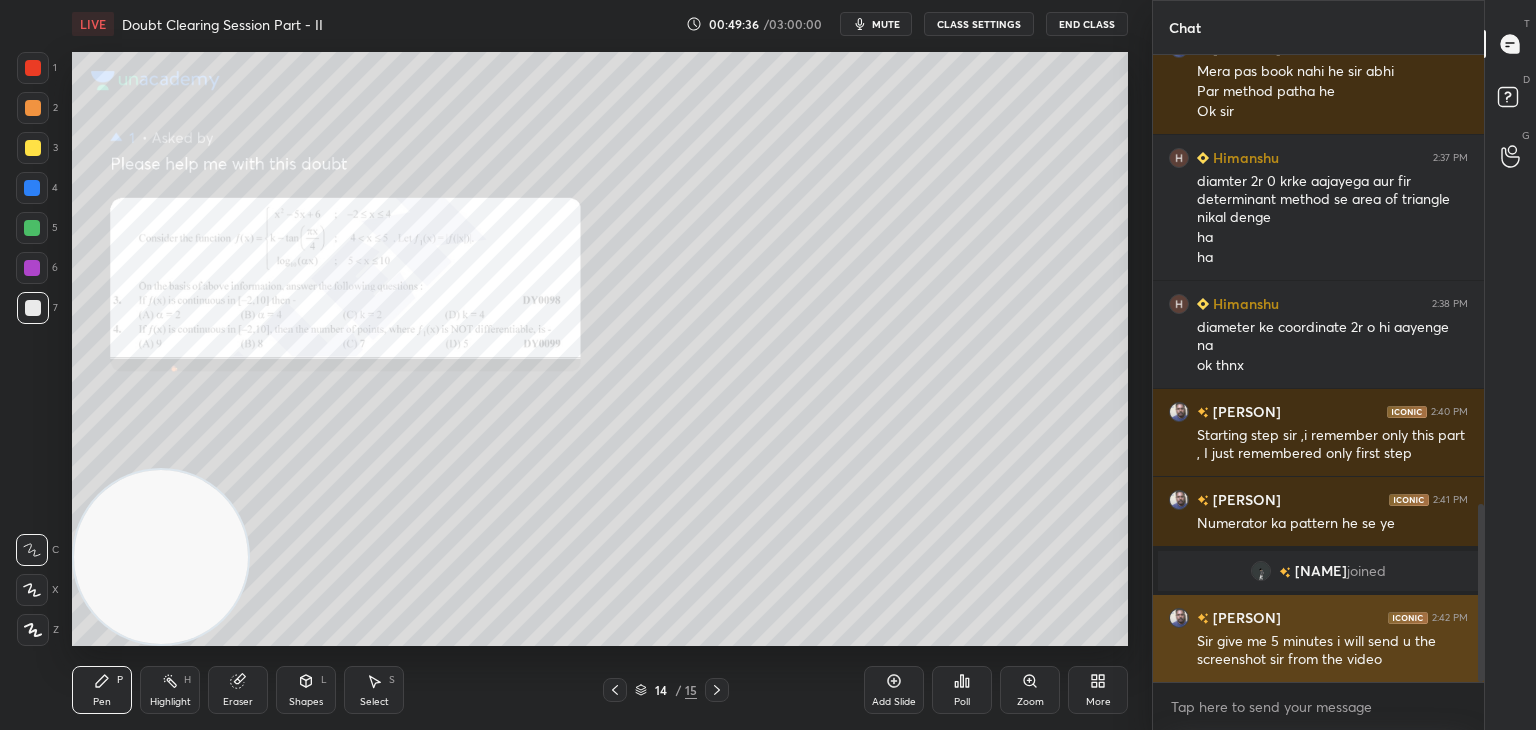 click on "[PERSON] 2:35 PM Exact answer 102 he sir [PERSON] 2:36 PM Mera pas book nahi he sir abhi Par method patha he Ok sir [PERSON] 2:37 PM diamter 2r 0 krke aajayega aur fir determinant method se area of triangle nikal denge ha ha [PERSON] 2:38 PM diameter ke coordinate 2r o hi aayenge na ok thnx [PERSON] 2:40 PM Starting step sir ,i remember only this part , I just remembered only first step [PERSON] 2:41 PM Numerator ka pattern he se ye [PERSON]  joined [PERSON] 2:42 PM Sir give me 5 minutes i will send u the screenshot sir from the video JUMP TO LATEST" at bounding box center (1318, 368) 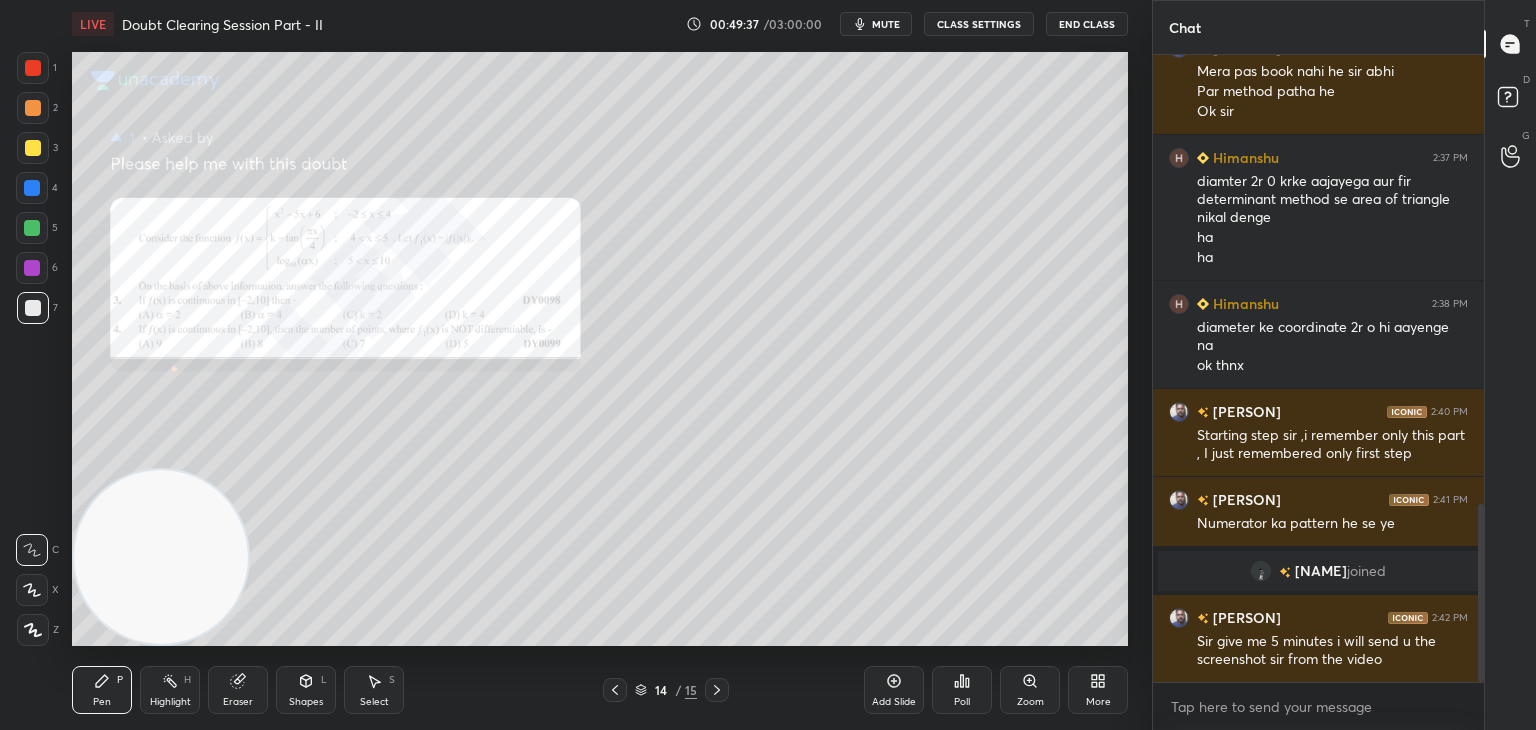 click 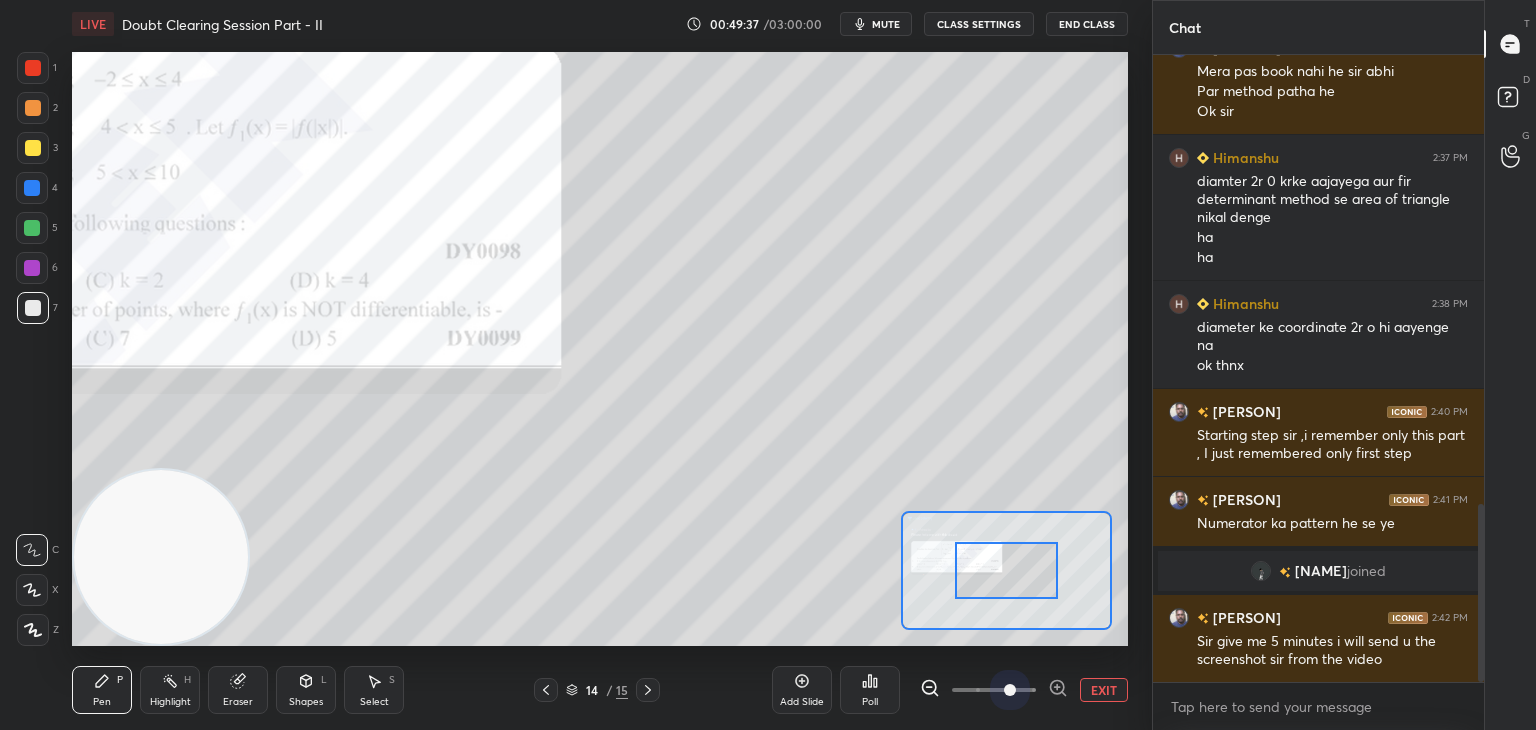 click at bounding box center [994, 690] 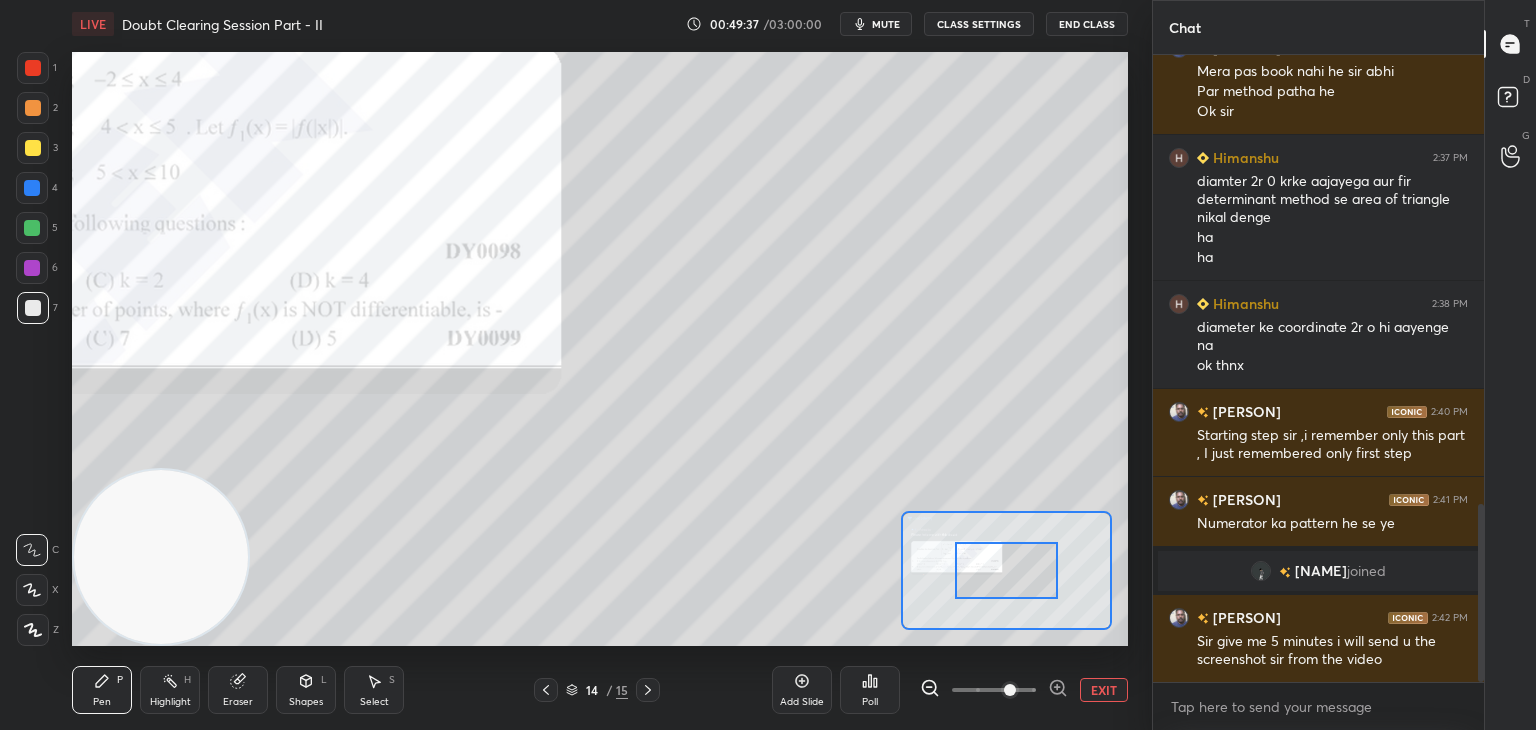click at bounding box center (1010, 690) 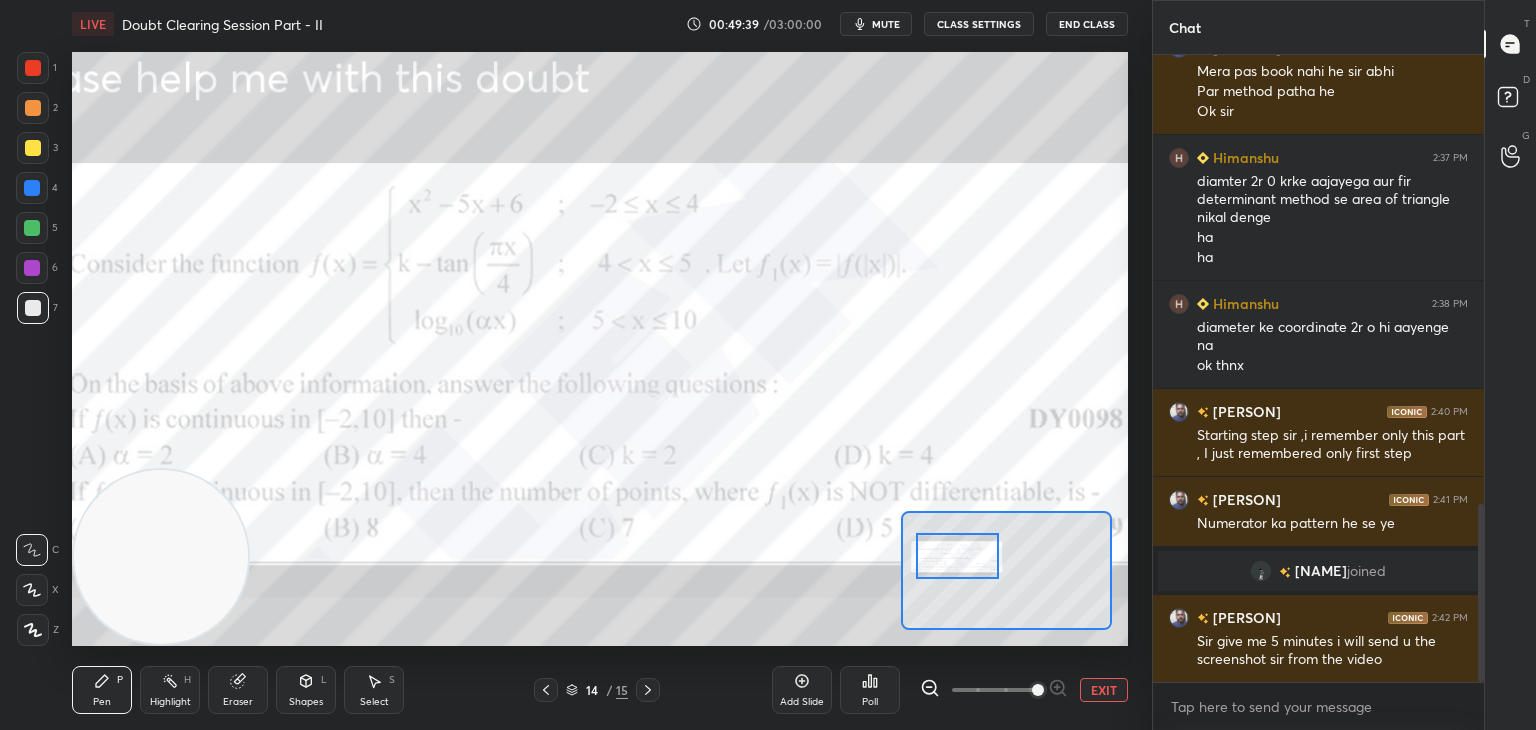 drag, startPoint x: 972, startPoint y: 573, endPoint x: 961, endPoint y: 565, distance: 13.601471 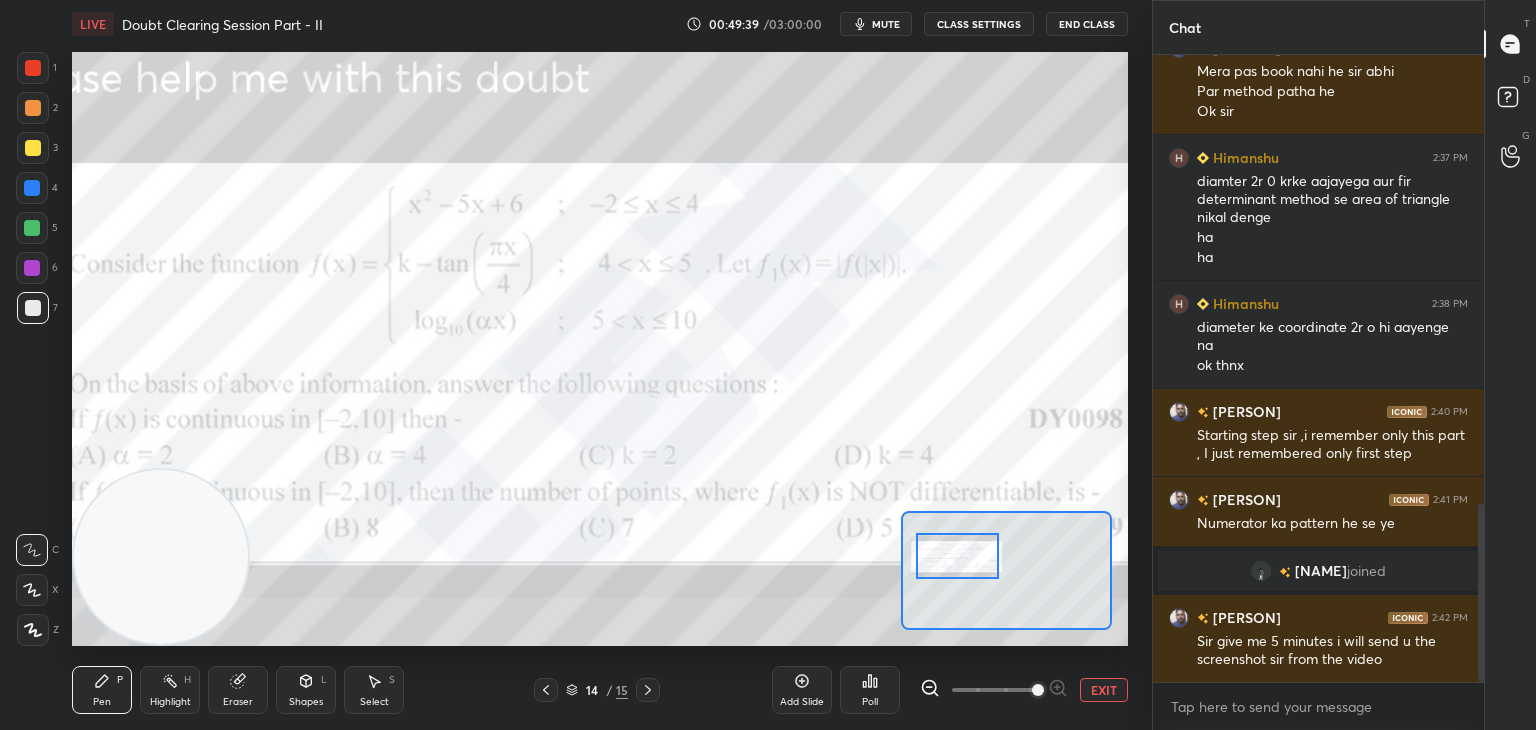click at bounding box center [957, 556] 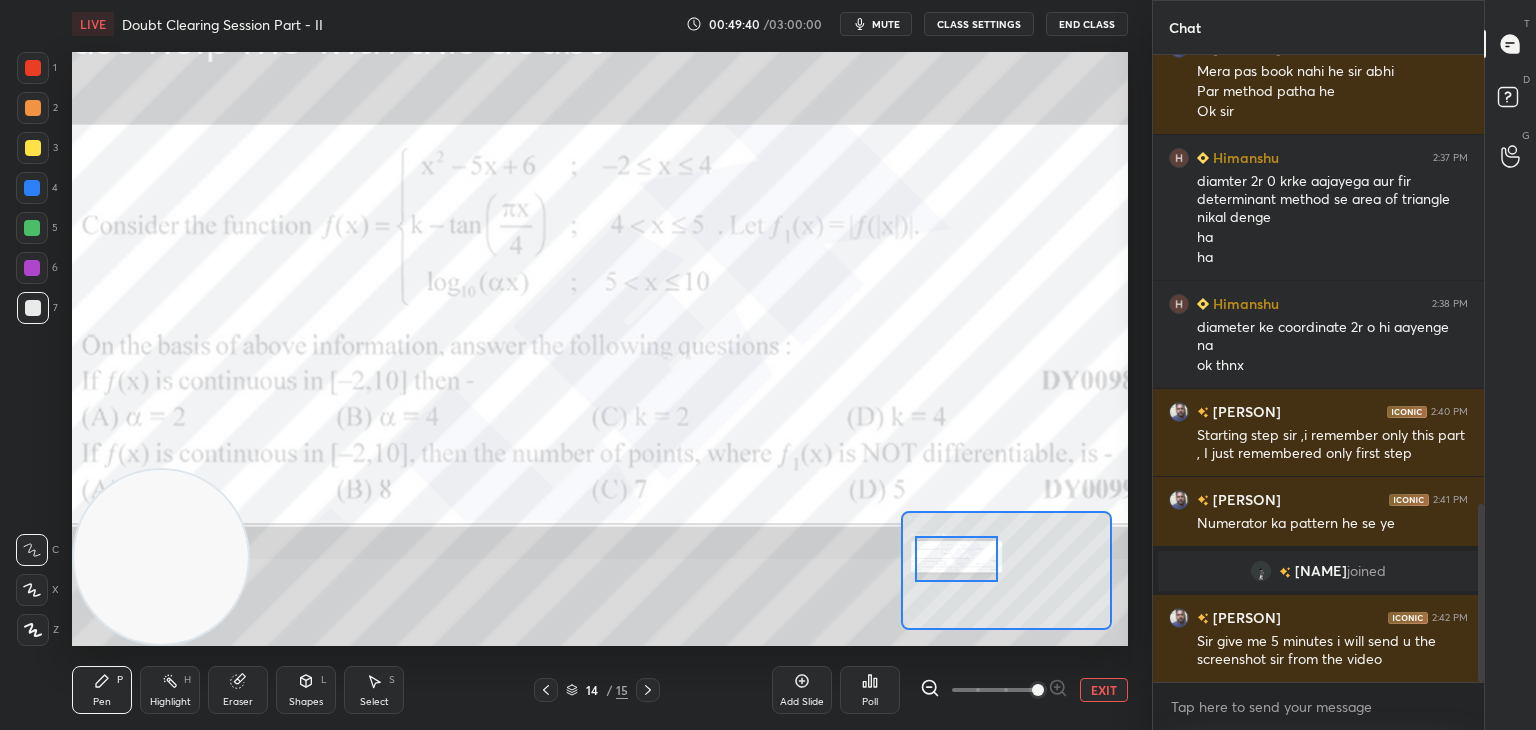 click at bounding box center (994, 690) 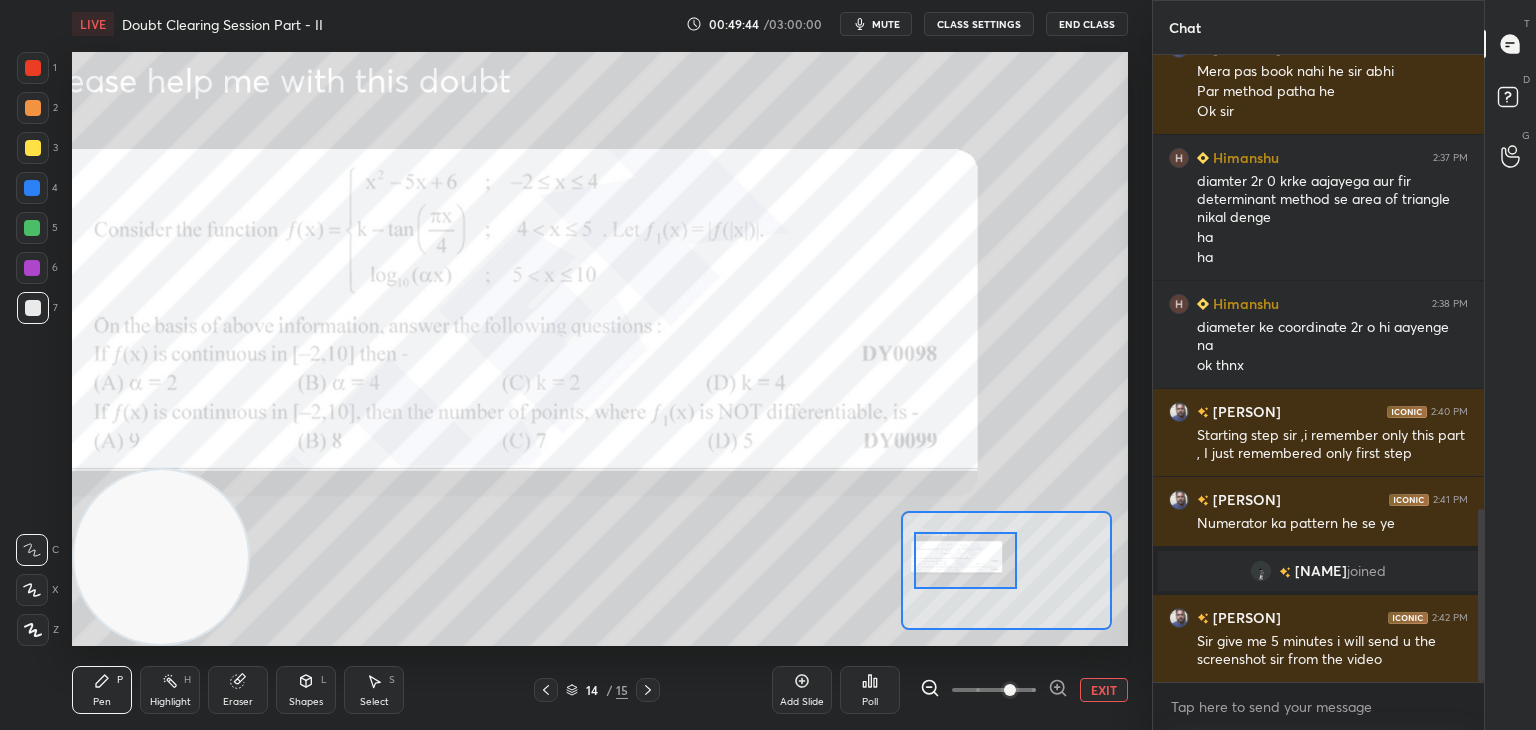 scroll, scrollTop: 1648, scrollLeft: 0, axis: vertical 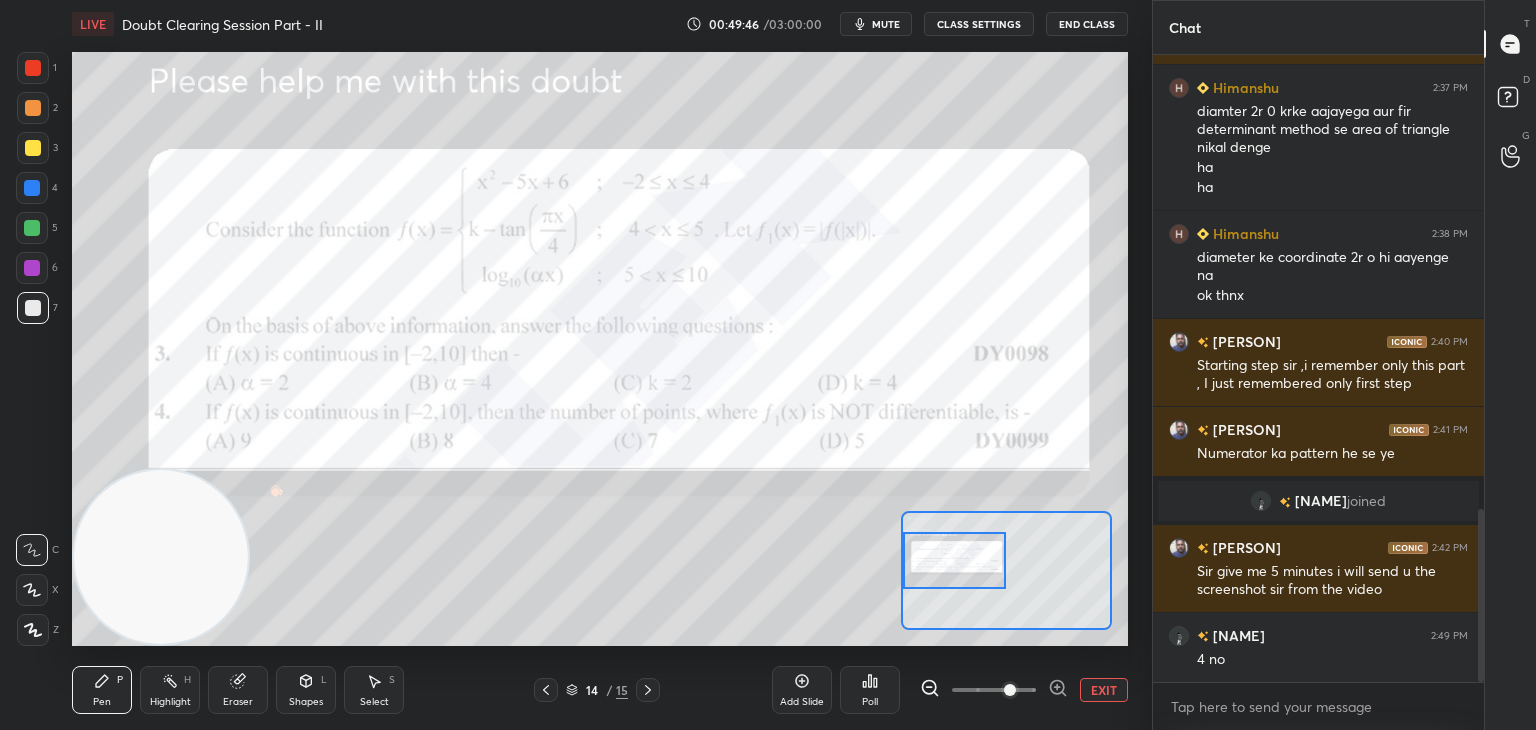 click at bounding box center (955, 560) 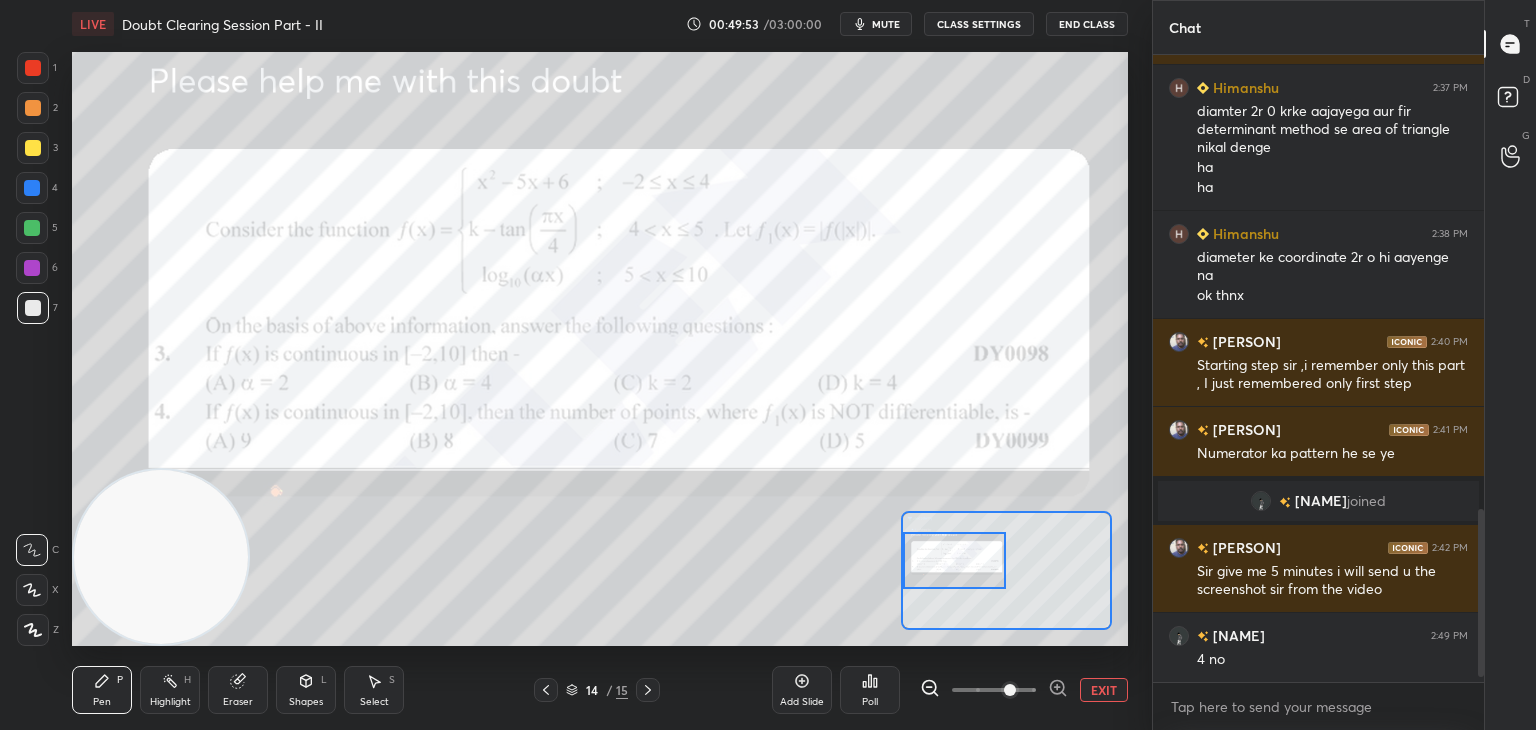 scroll, scrollTop: 1718, scrollLeft: 0, axis: vertical 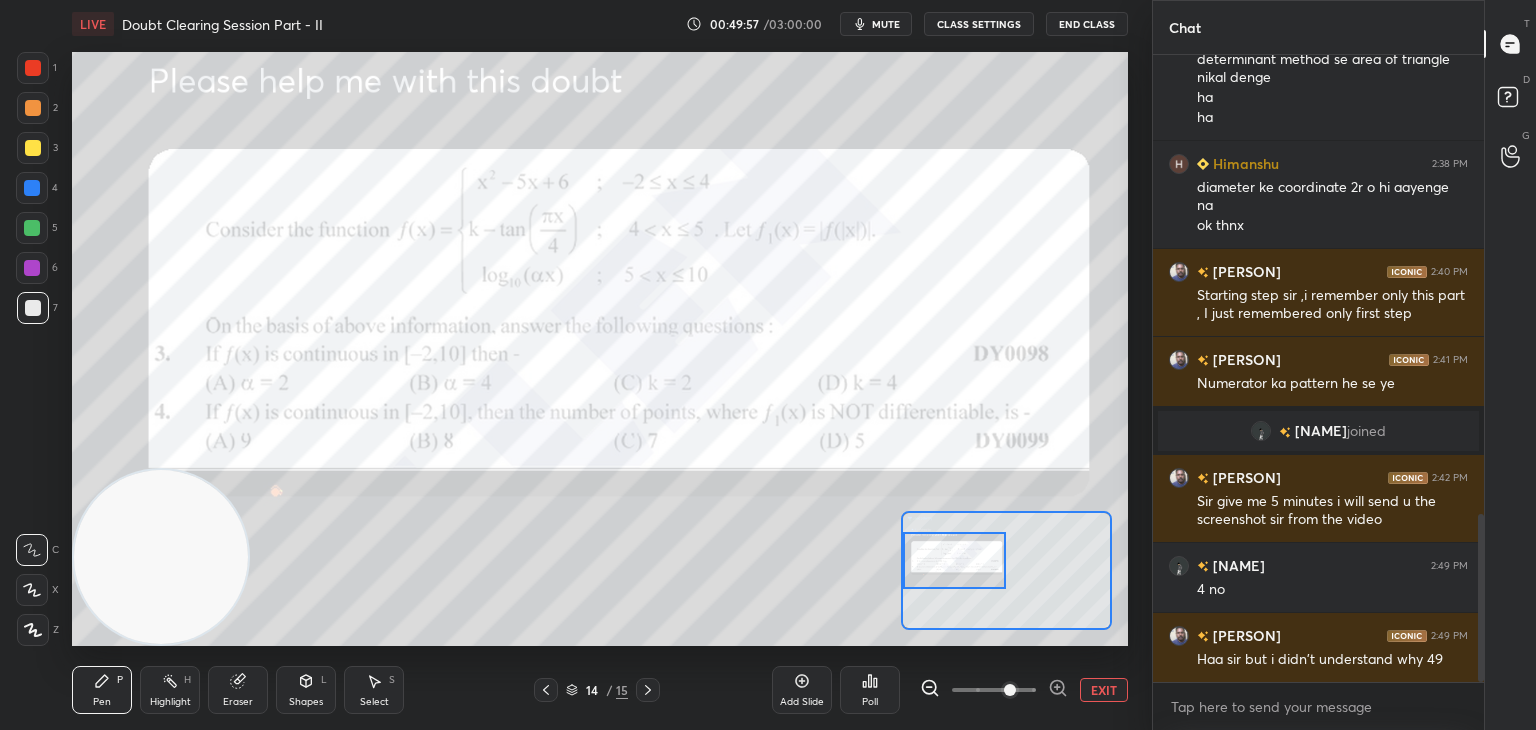 click 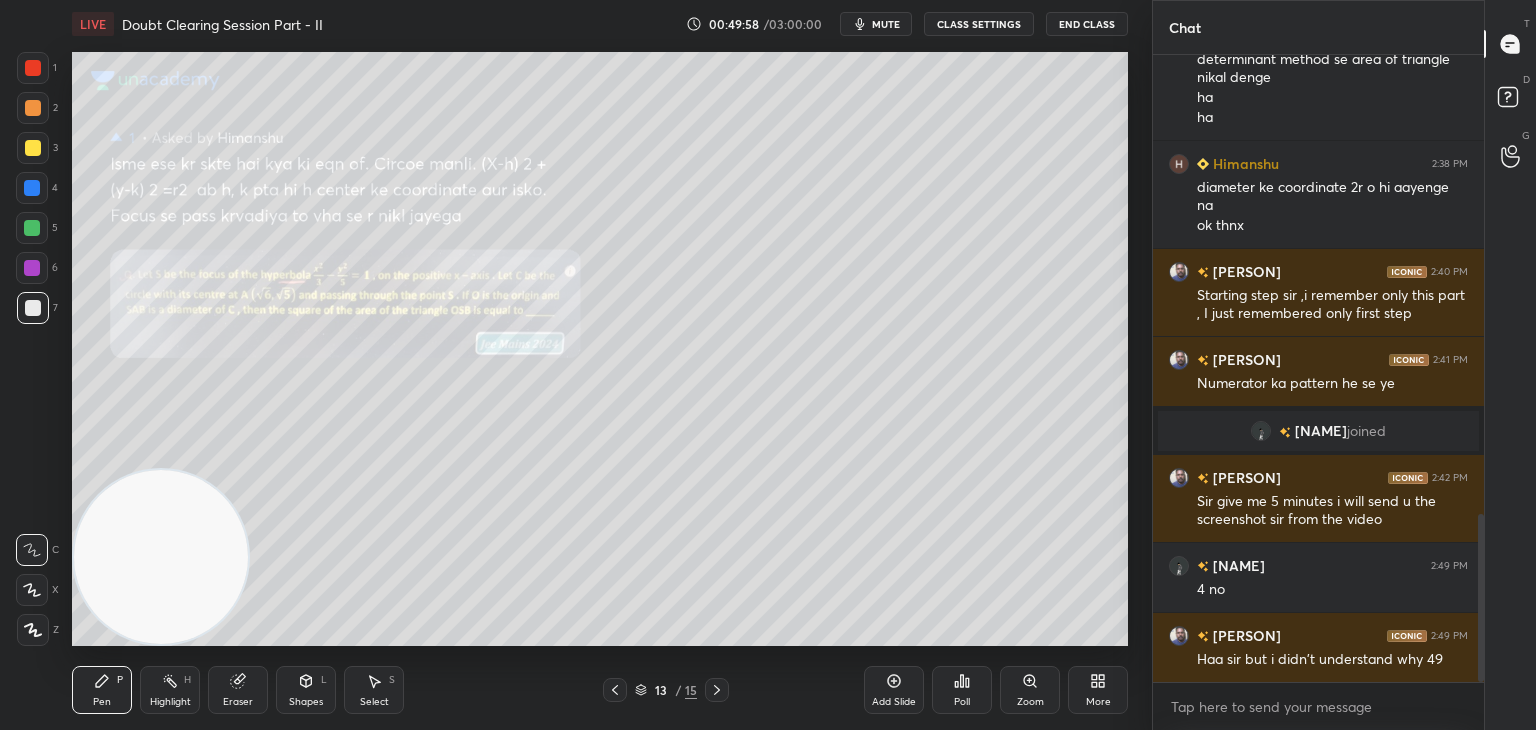 click on "13 / 15" at bounding box center [666, 690] 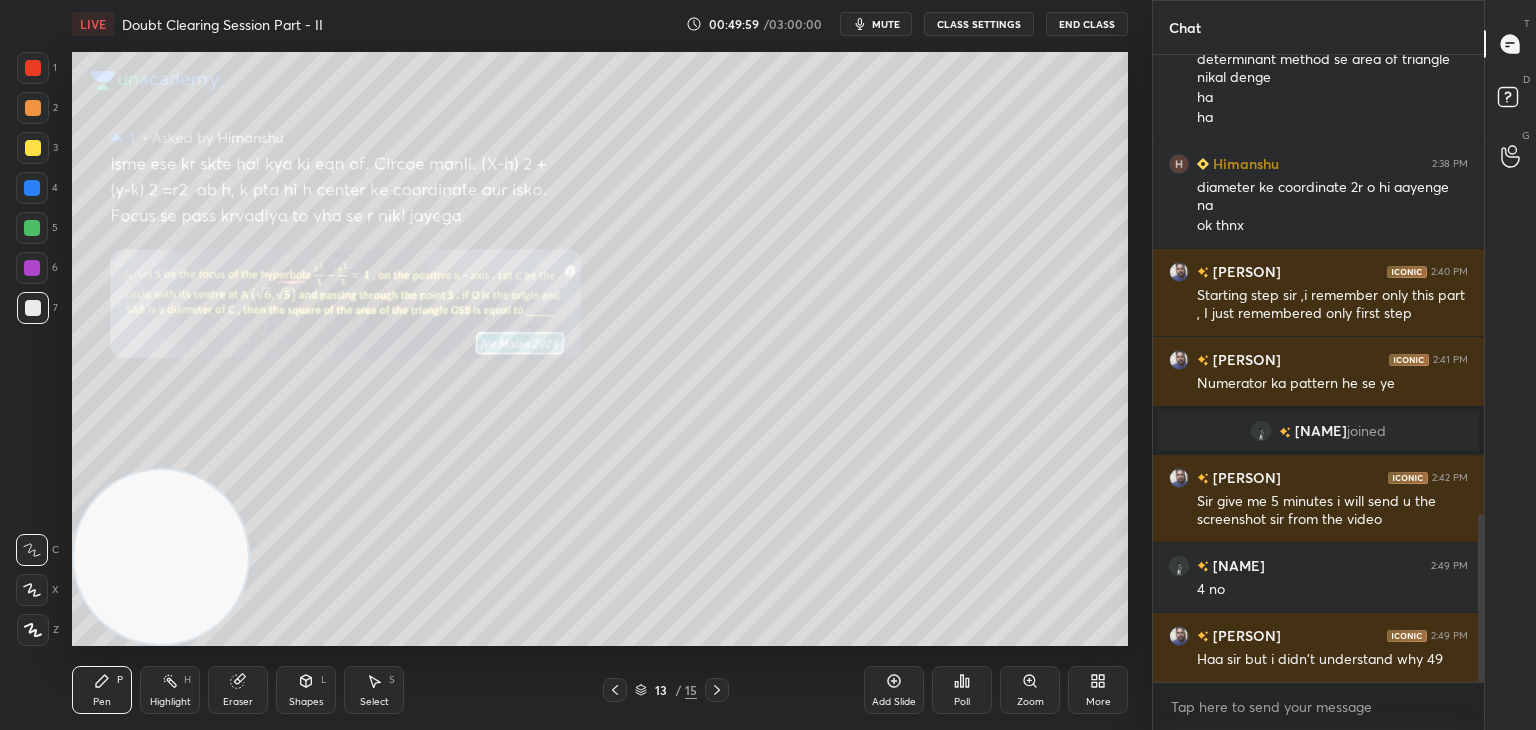 click 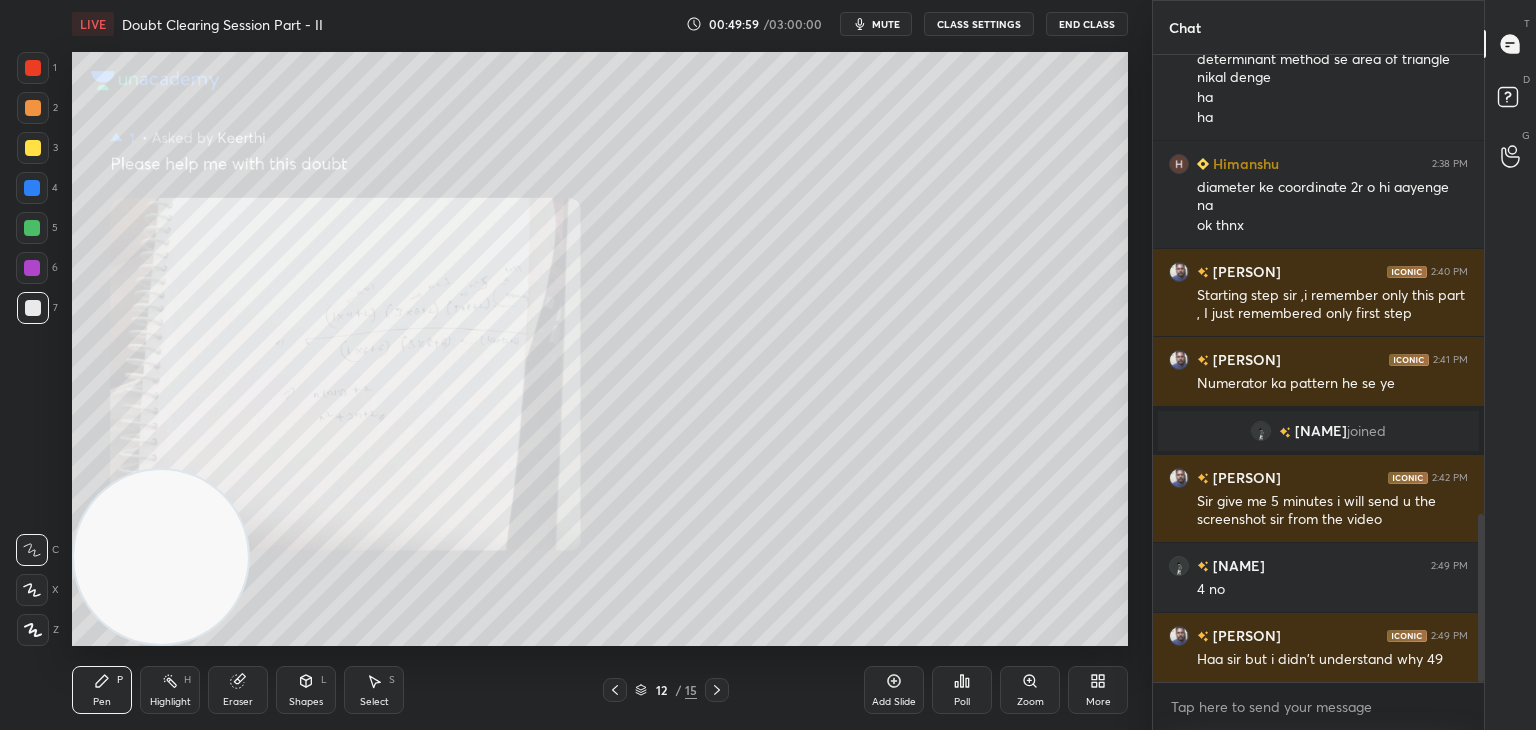 click 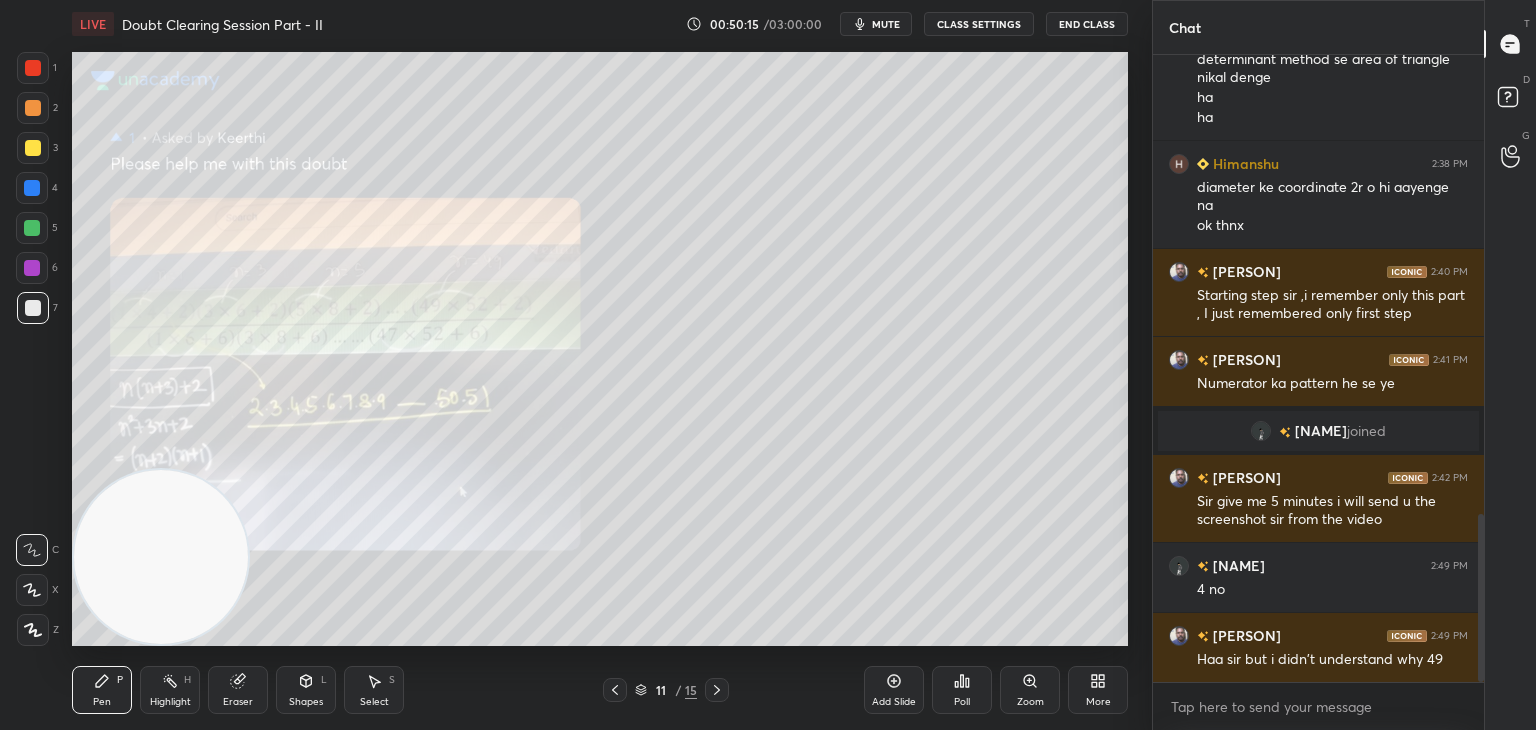 scroll, scrollTop: 1788, scrollLeft: 0, axis: vertical 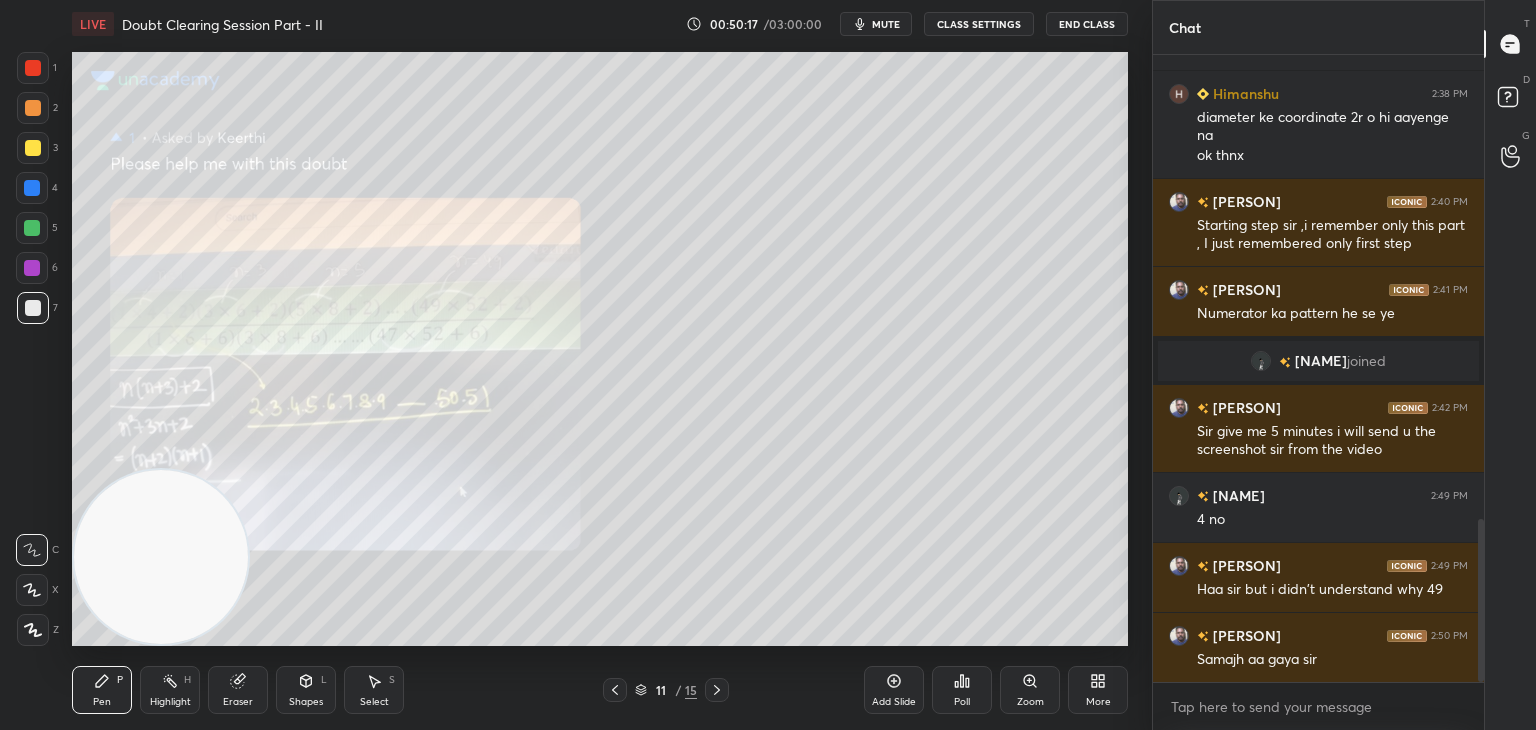 click at bounding box center [717, 690] 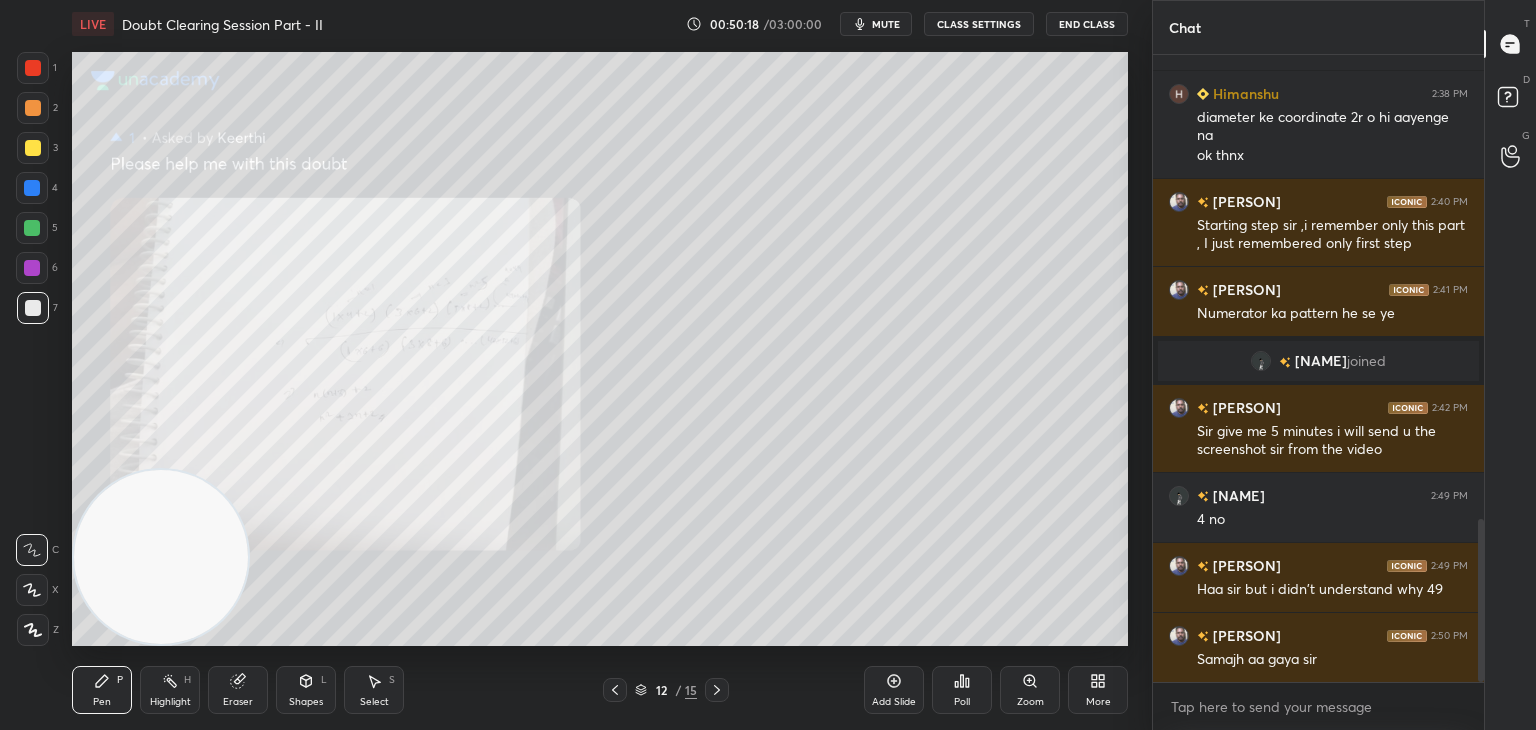 click 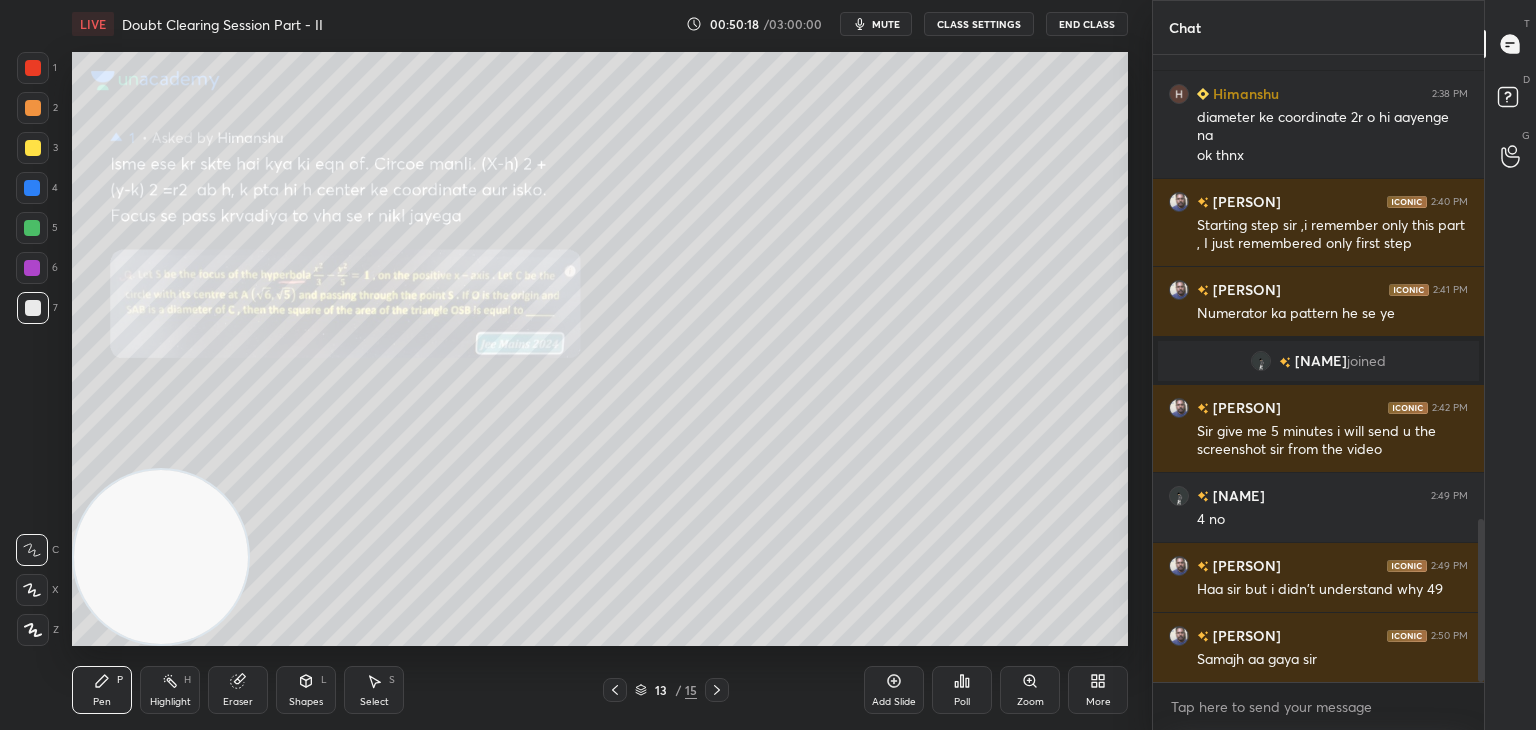 click 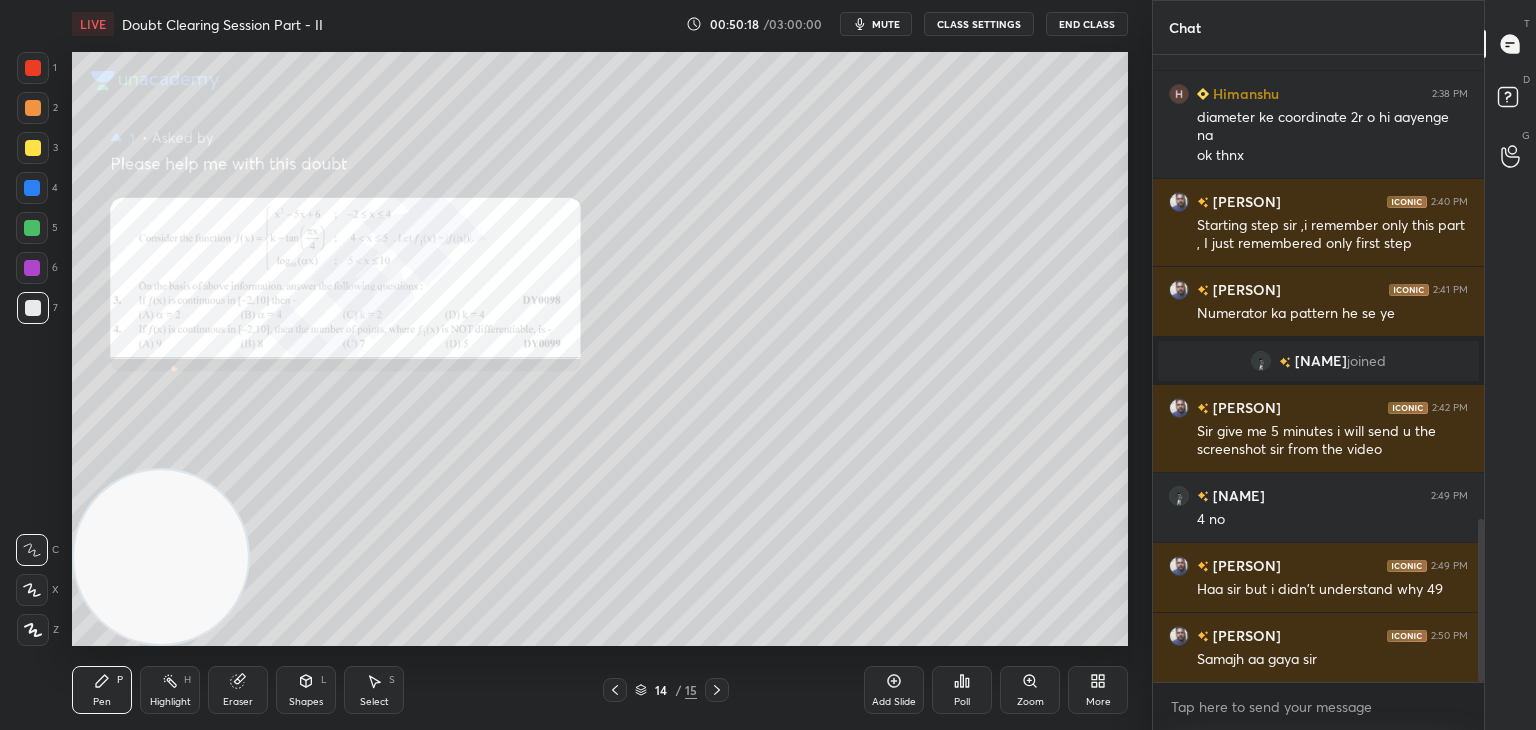 click 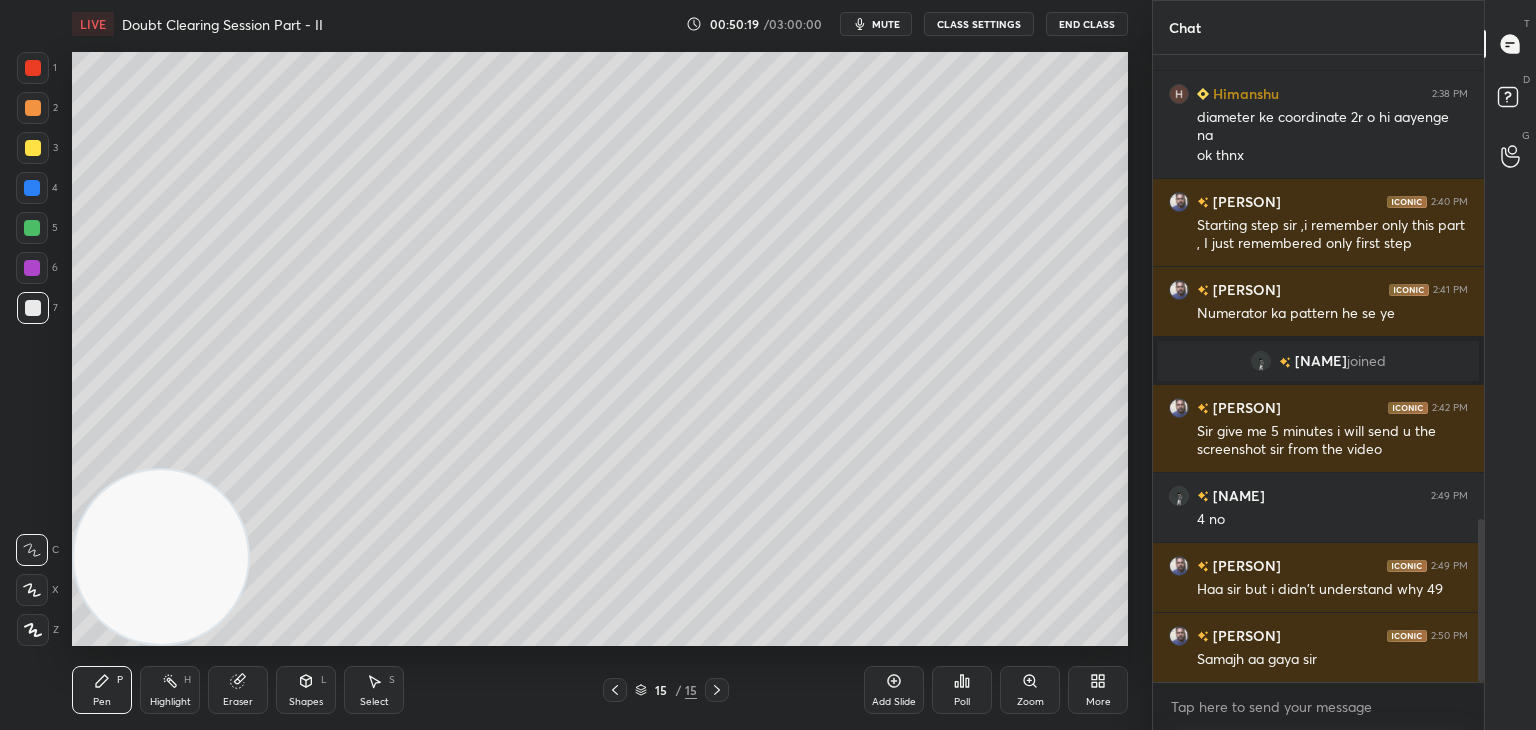 click 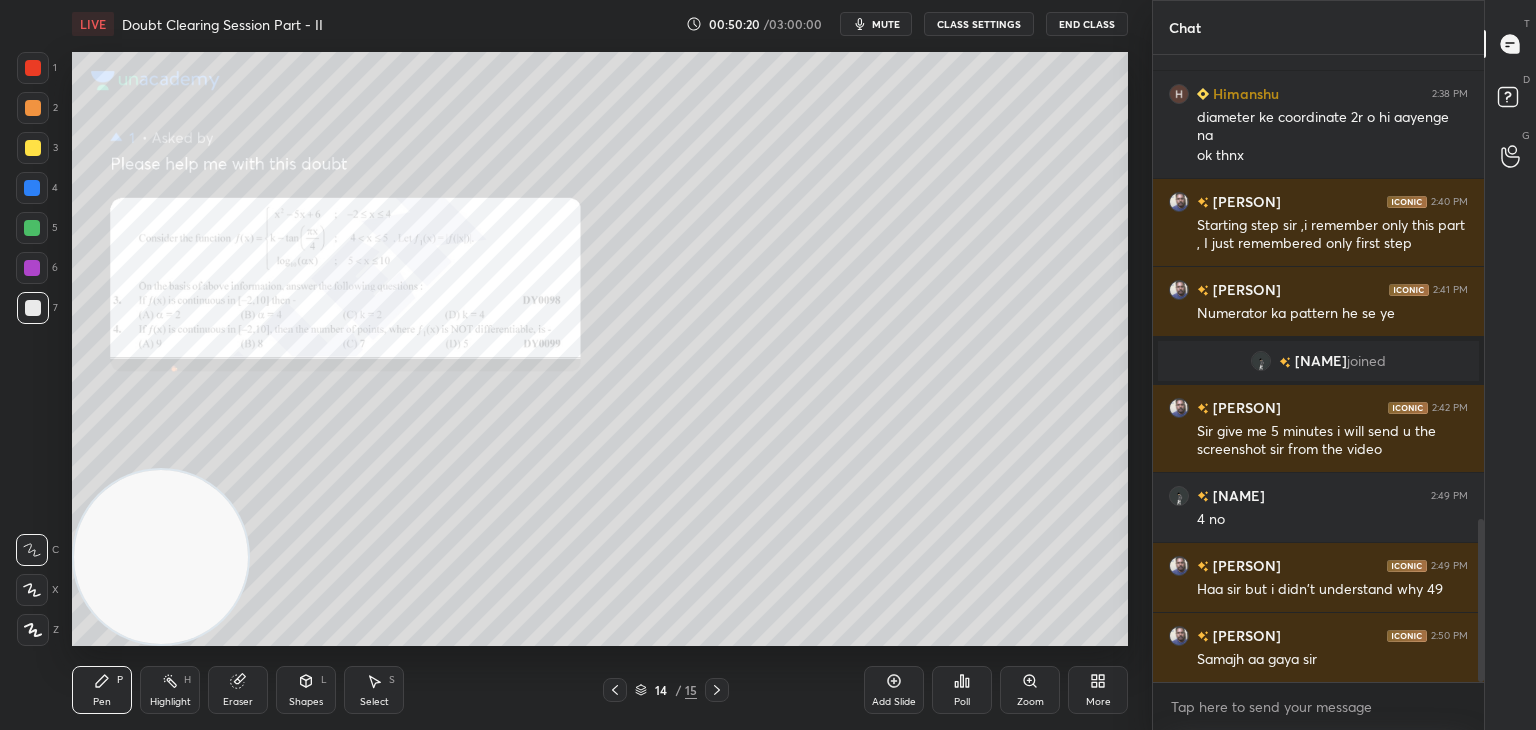 click 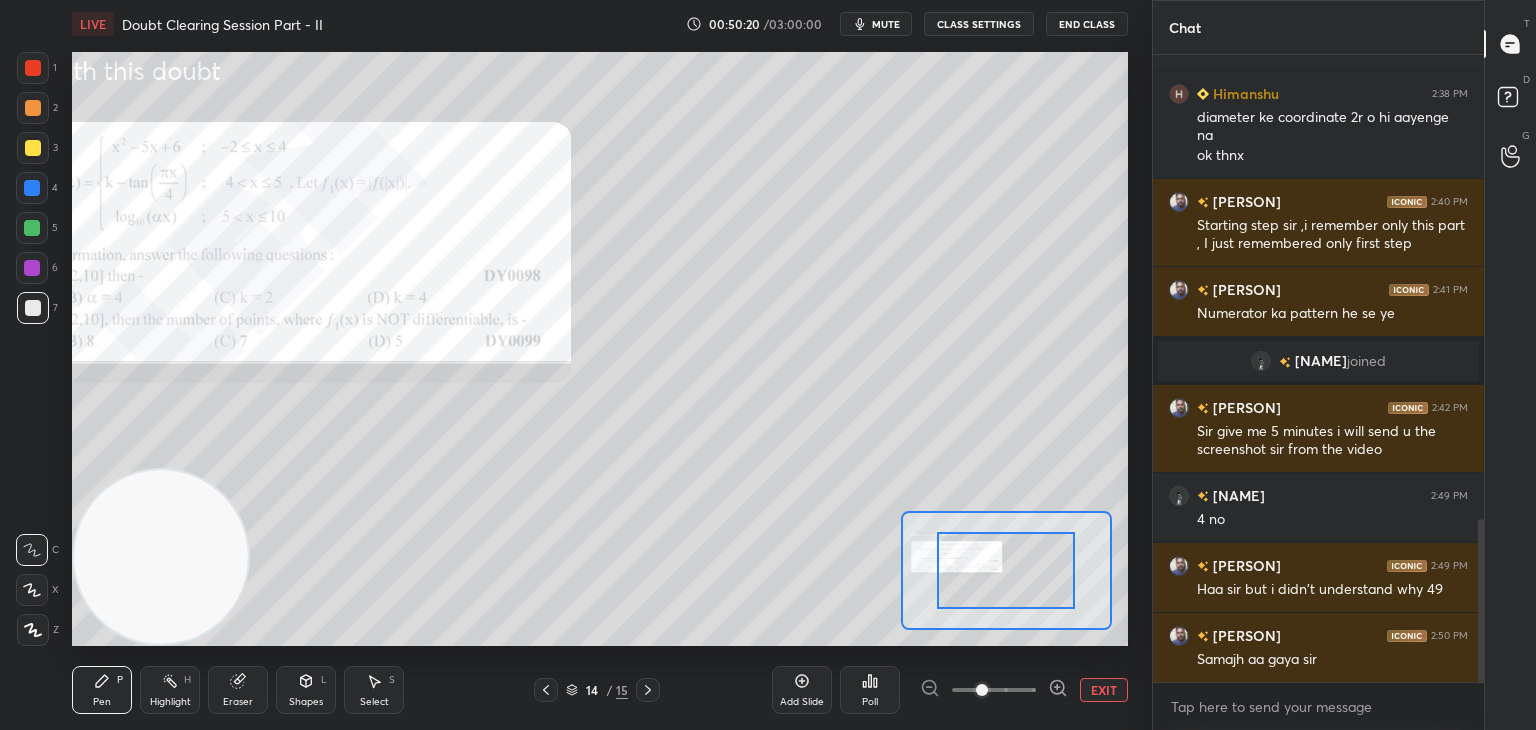 click at bounding box center (994, 690) 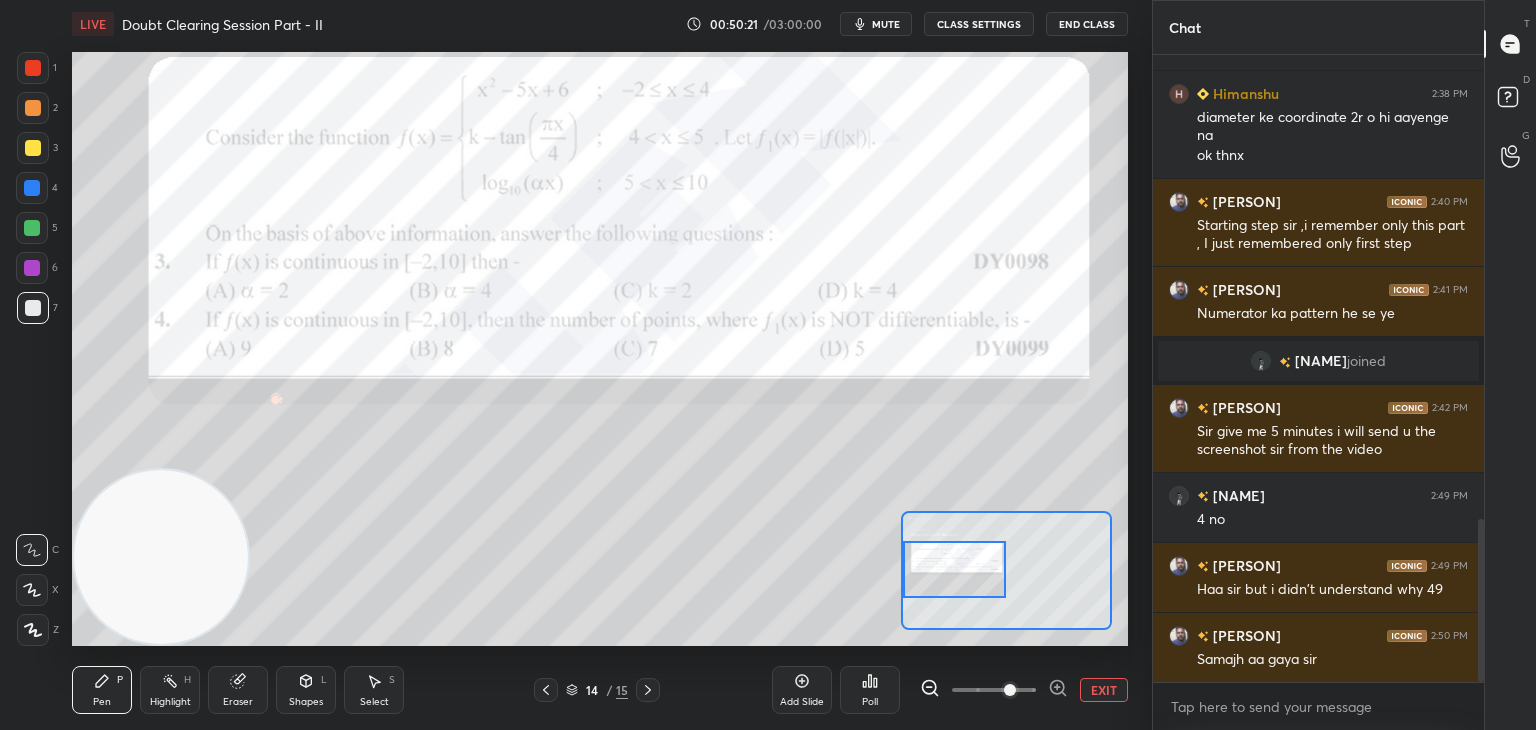 drag, startPoint x: 1024, startPoint y: 568, endPoint x: 988, endPoint y: 568, distance: 36 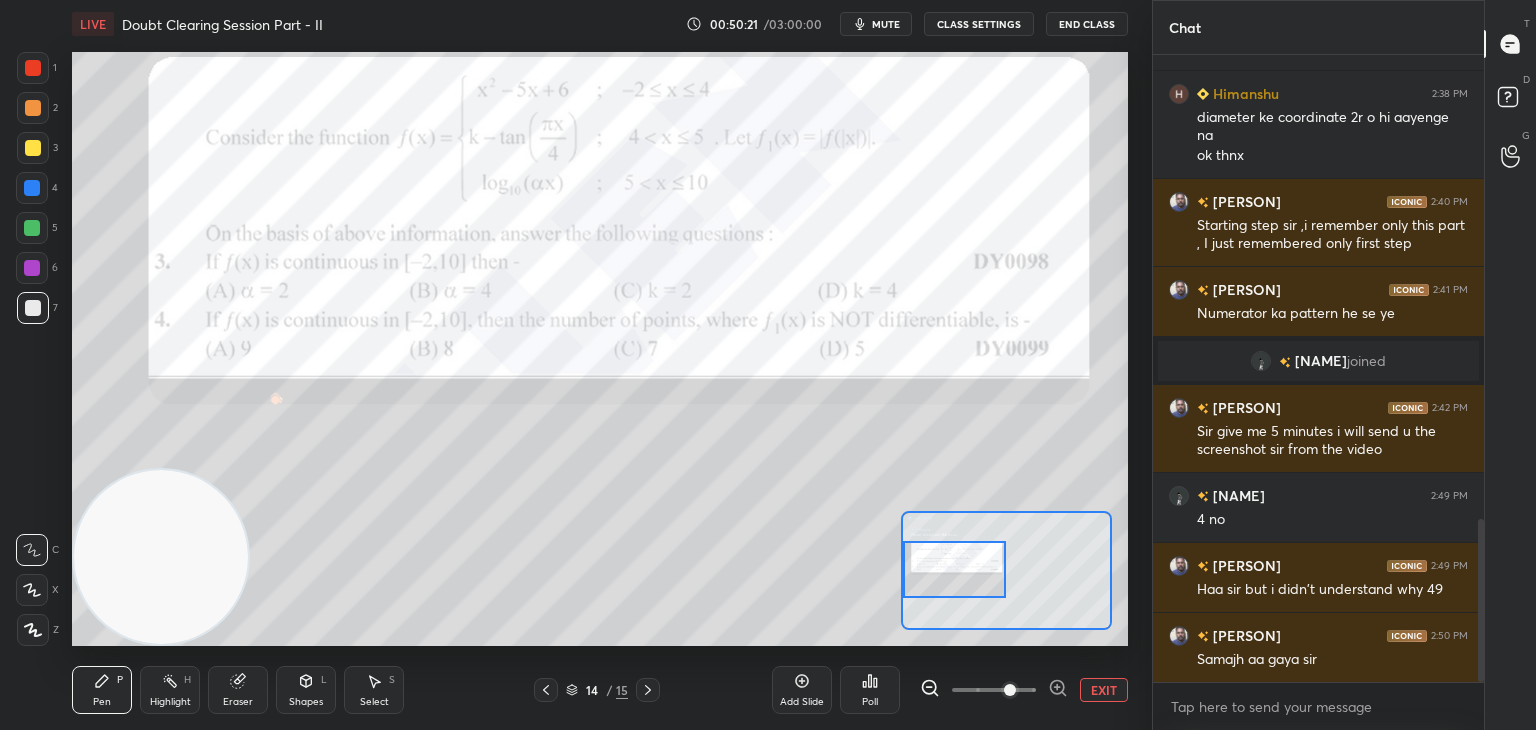 click at bounding box center (955, 569) 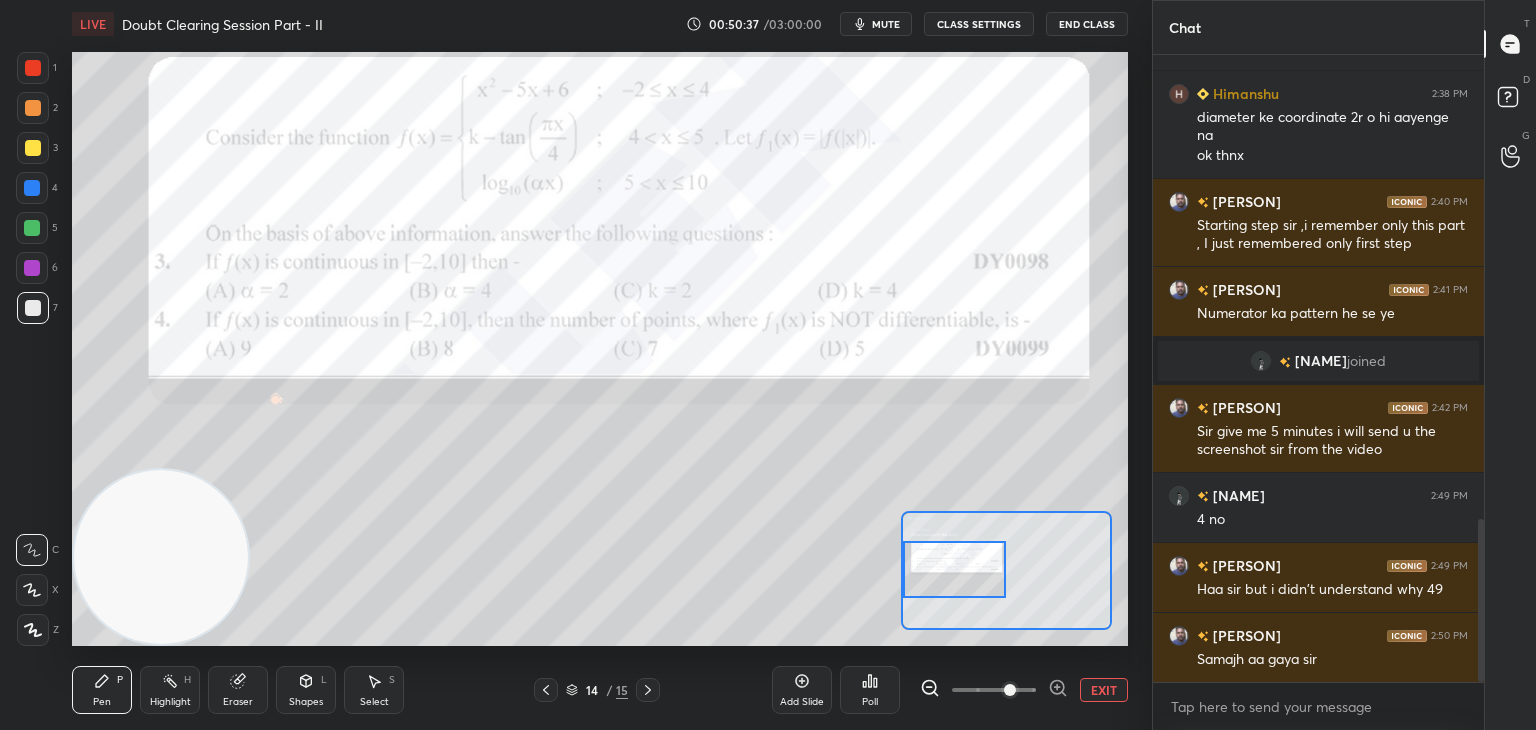 scroll, scrollTop: 1858, scrollLeft: 0, axis: vertical 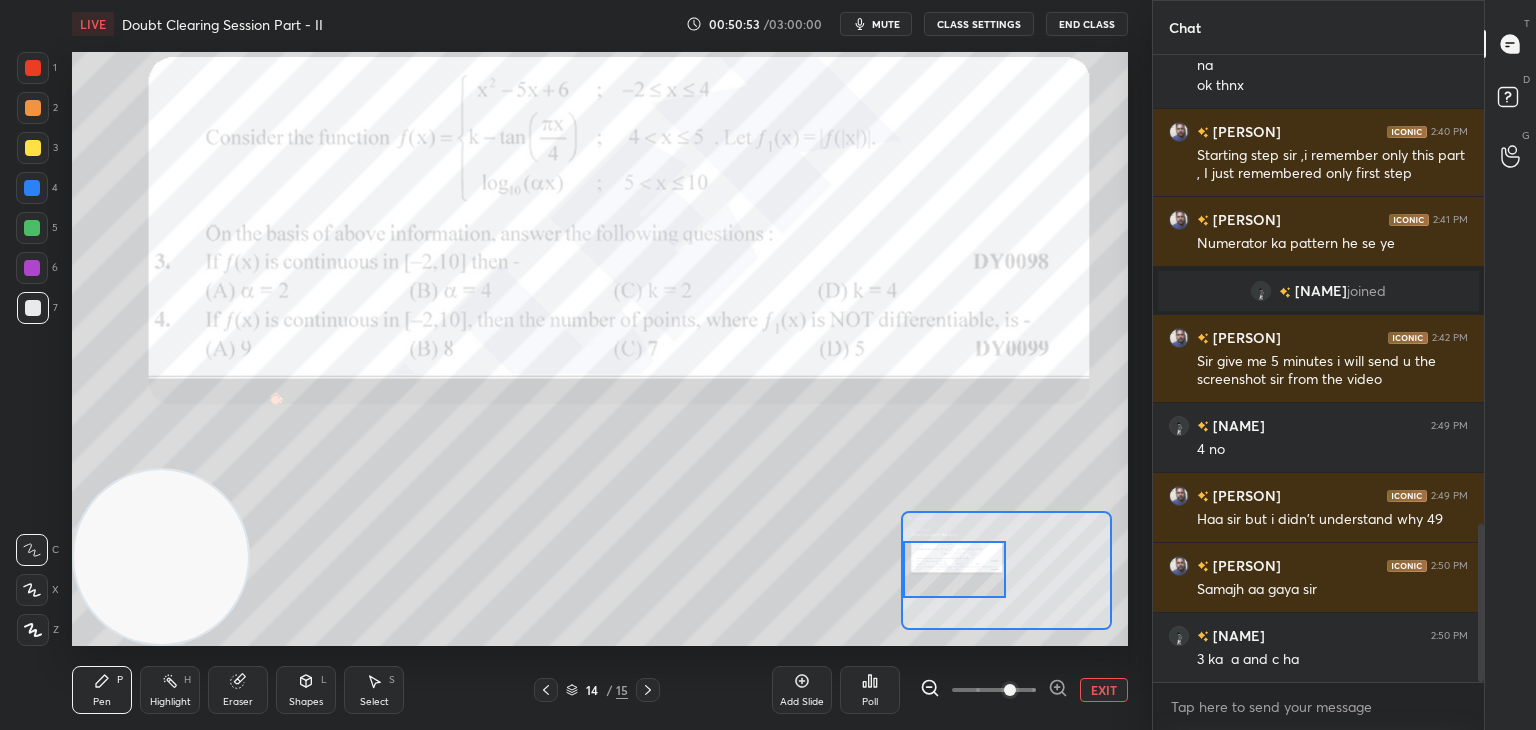 click at bounding box center [33, 68] 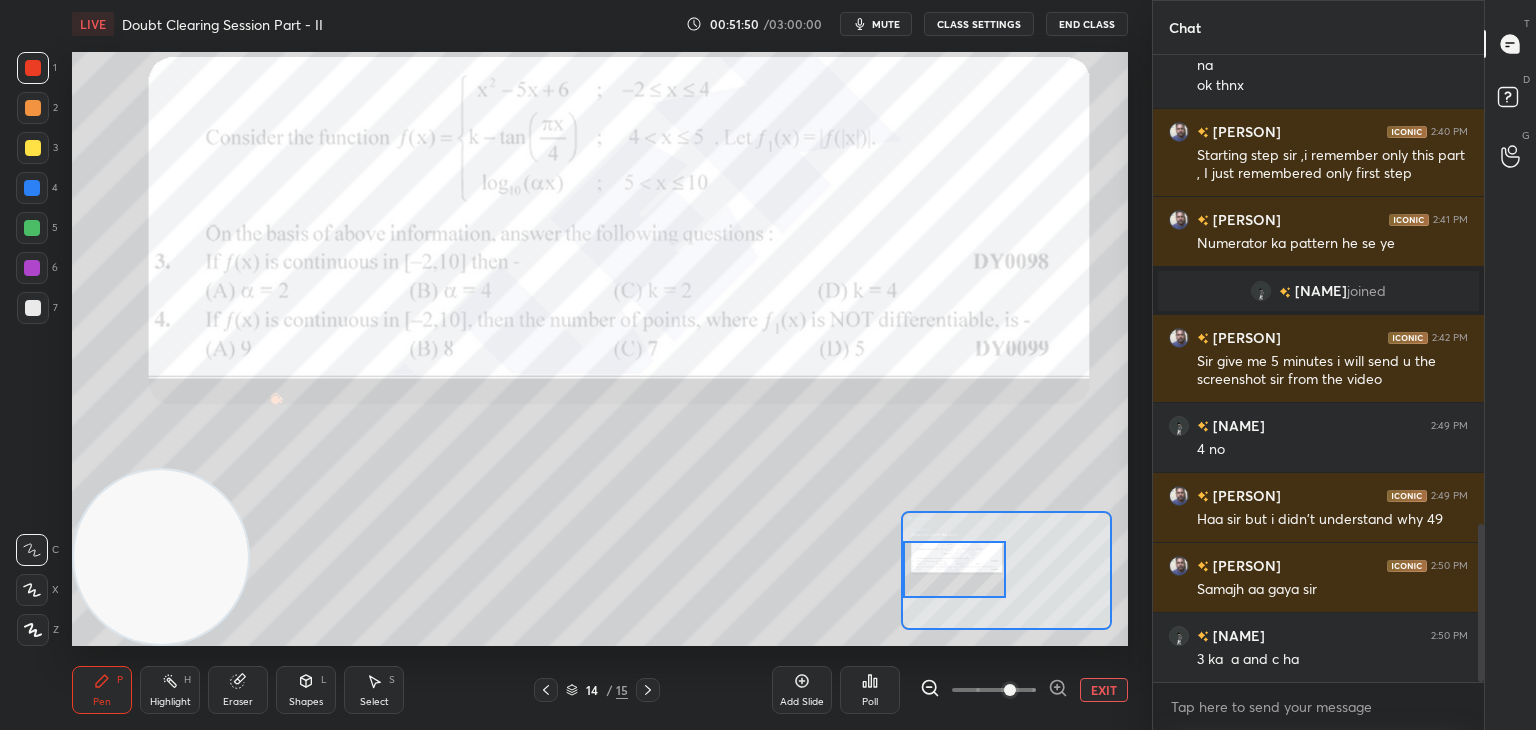 click on "mute" at bounding box center [876, 24] 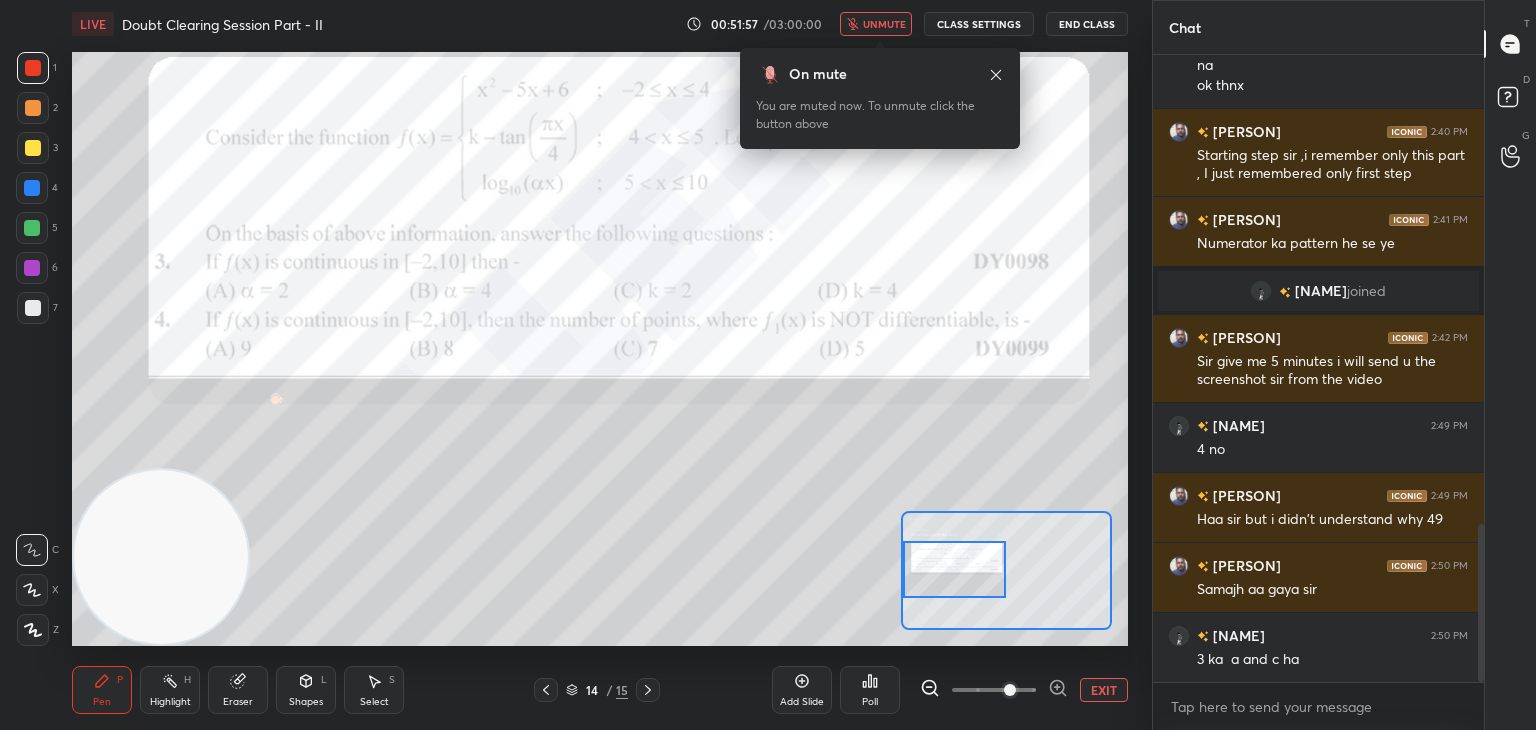 click on "unmute" at bounding box center [884, 24] 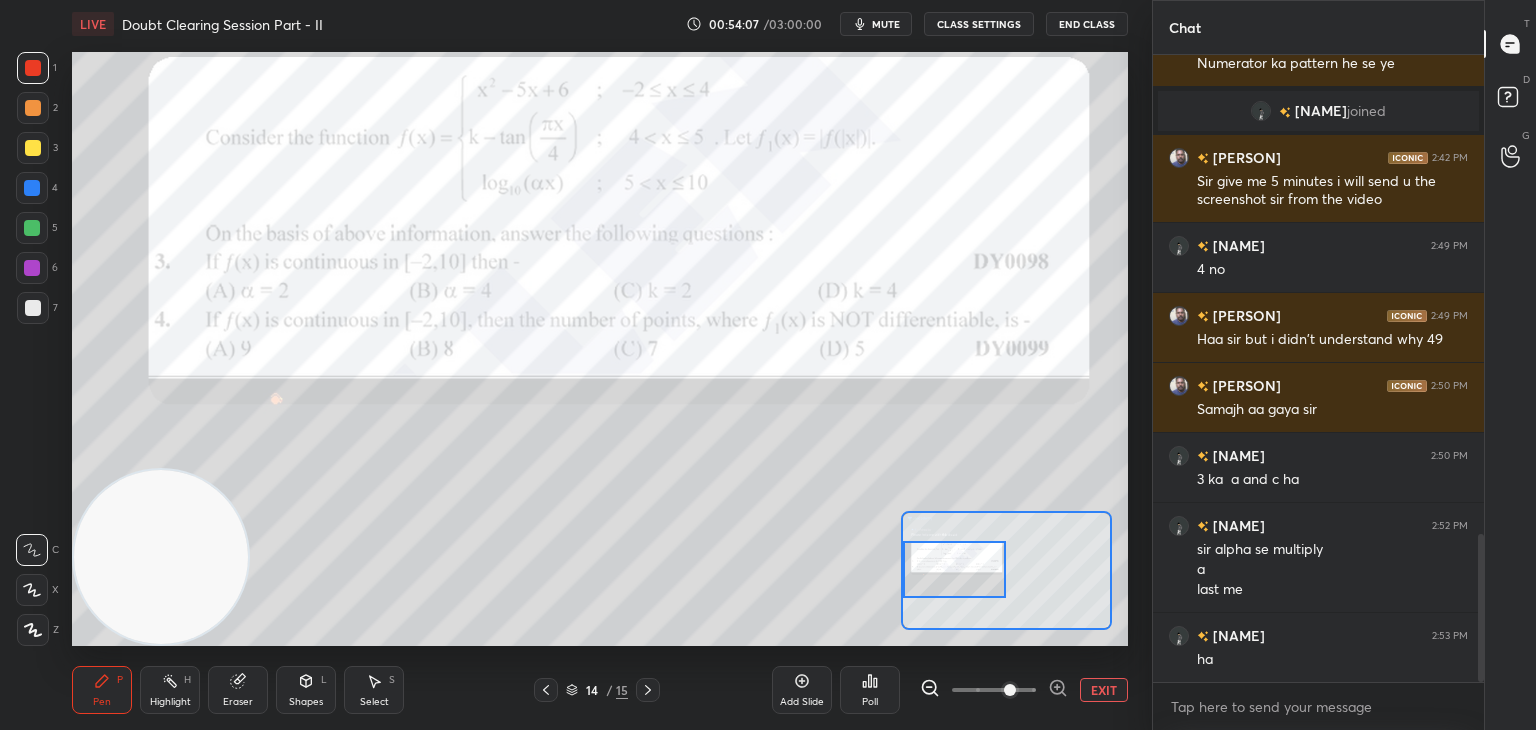 scroll, scrollTop: 2108, scrollLeft: 0, axis: vertical 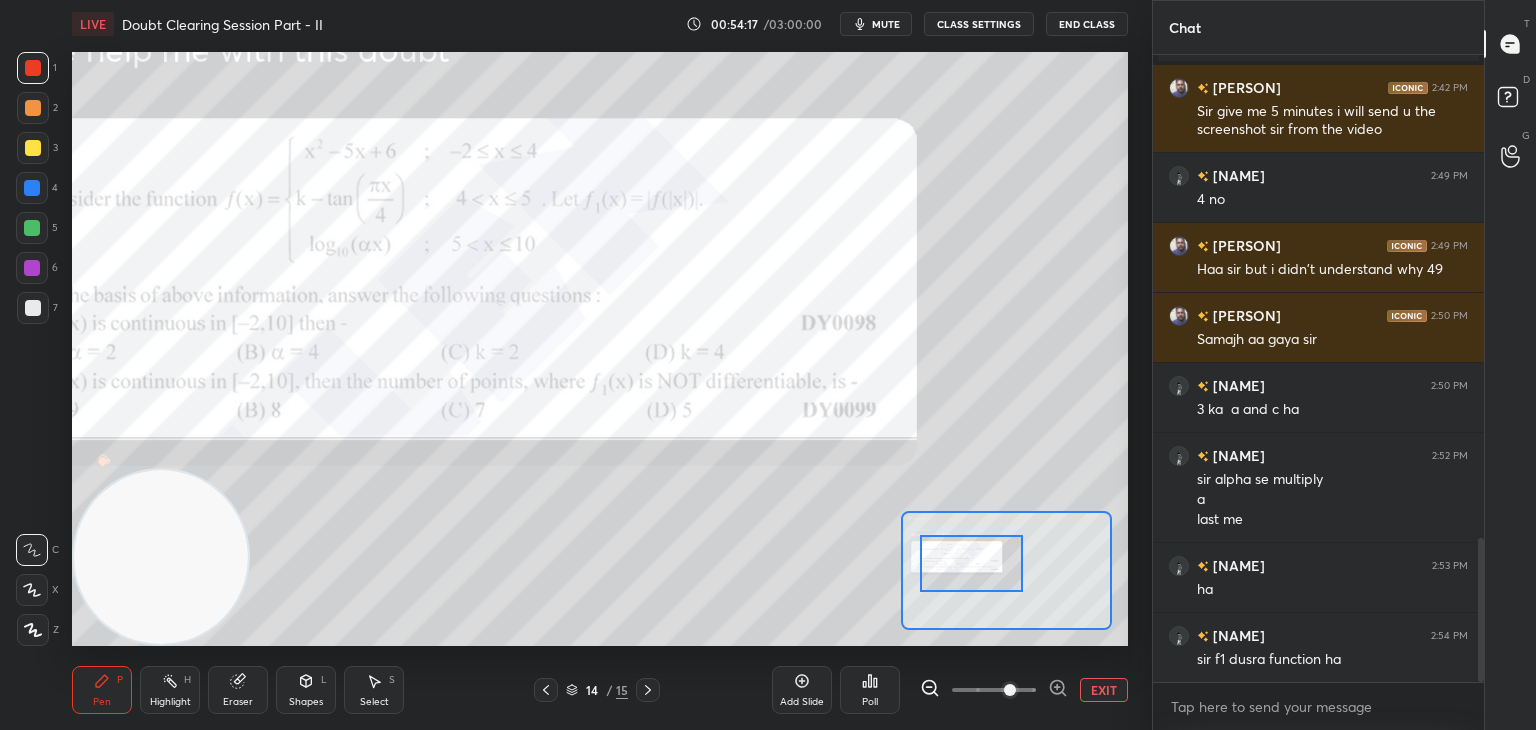 drag, startPoint x: 959, startPoint y: 564, endPoint x: 971, endPoint y: 538, distance: 28.635643 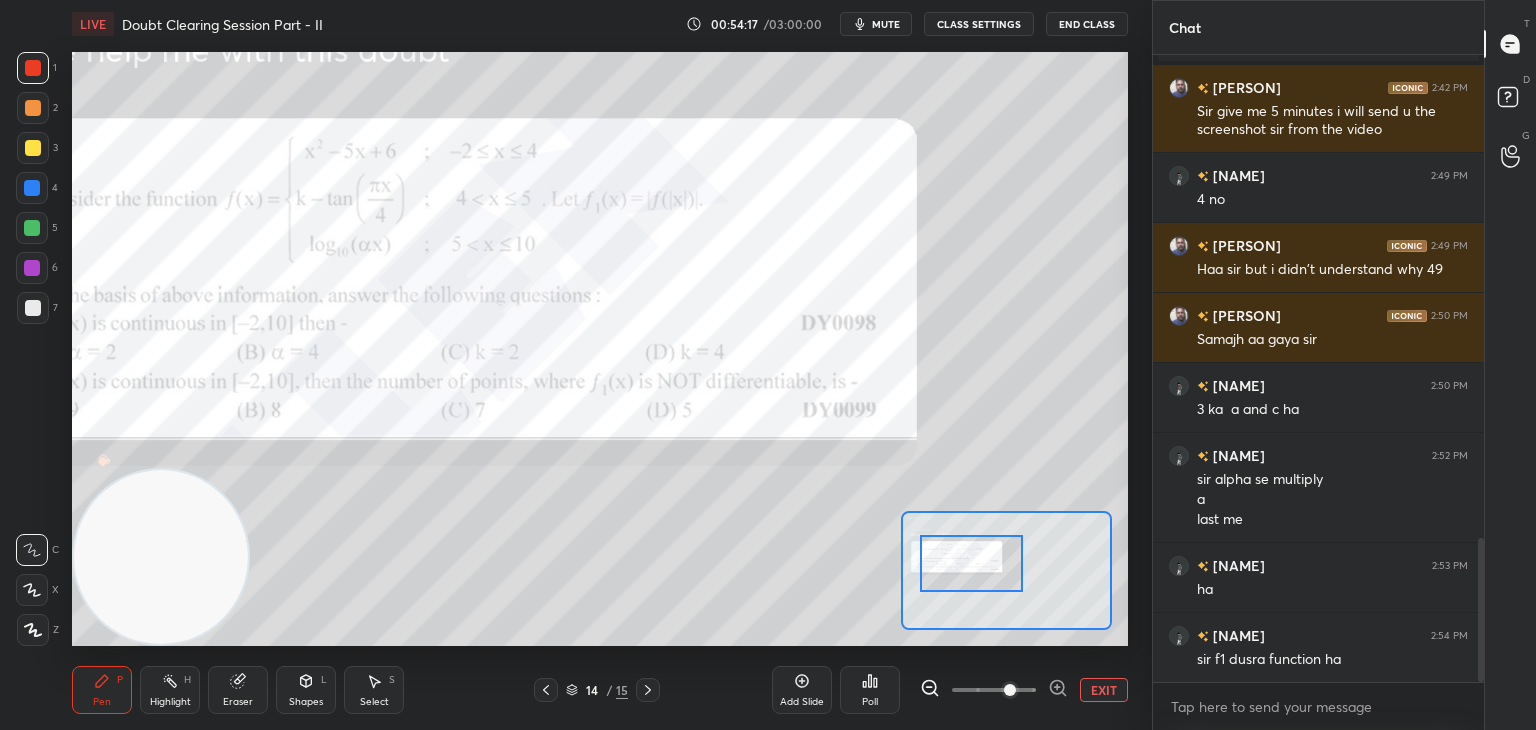 click at bounding box center (972, 563) 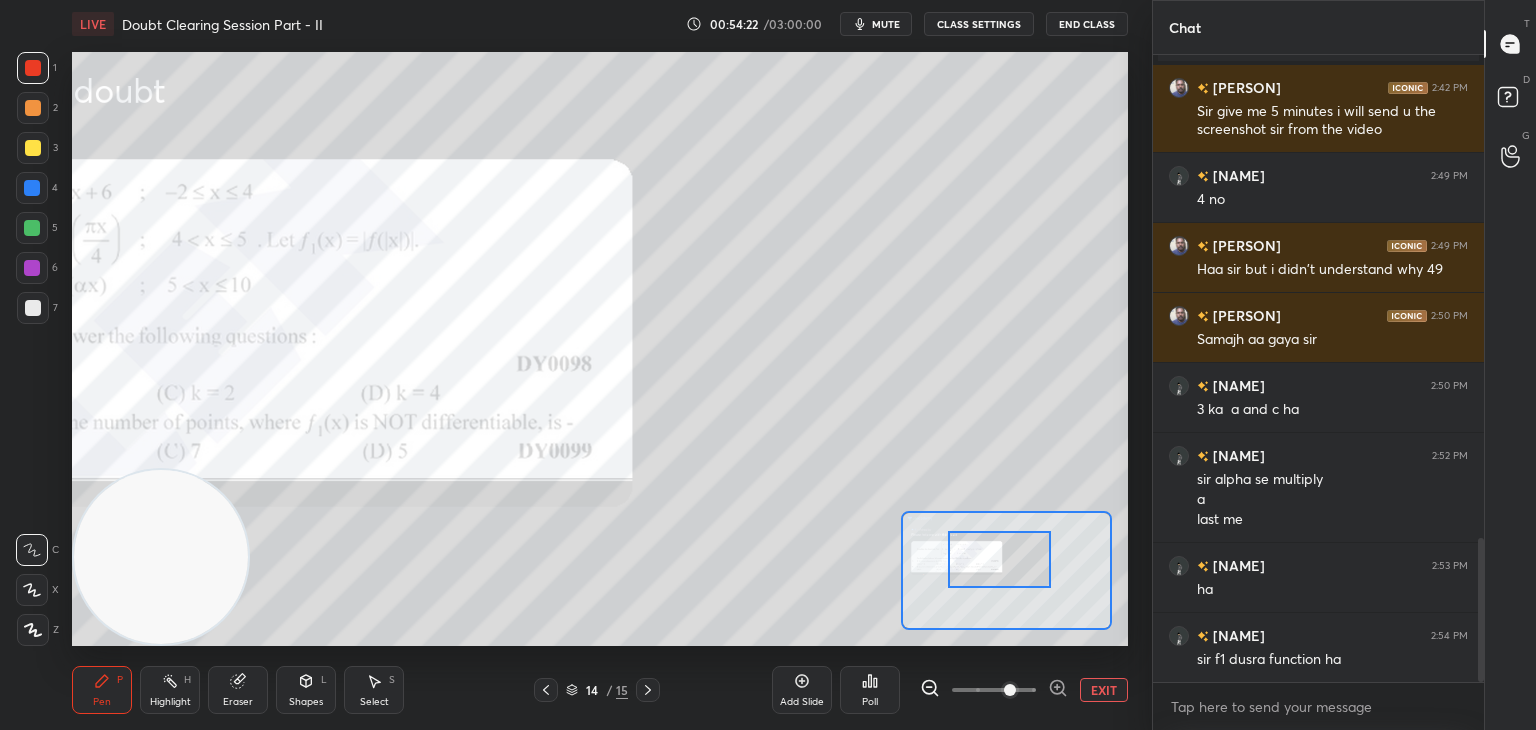 drag, startPoint x: 976, startPoint y: 564, endPoint x: 992, endPoint y: 558, distance: 17.088007 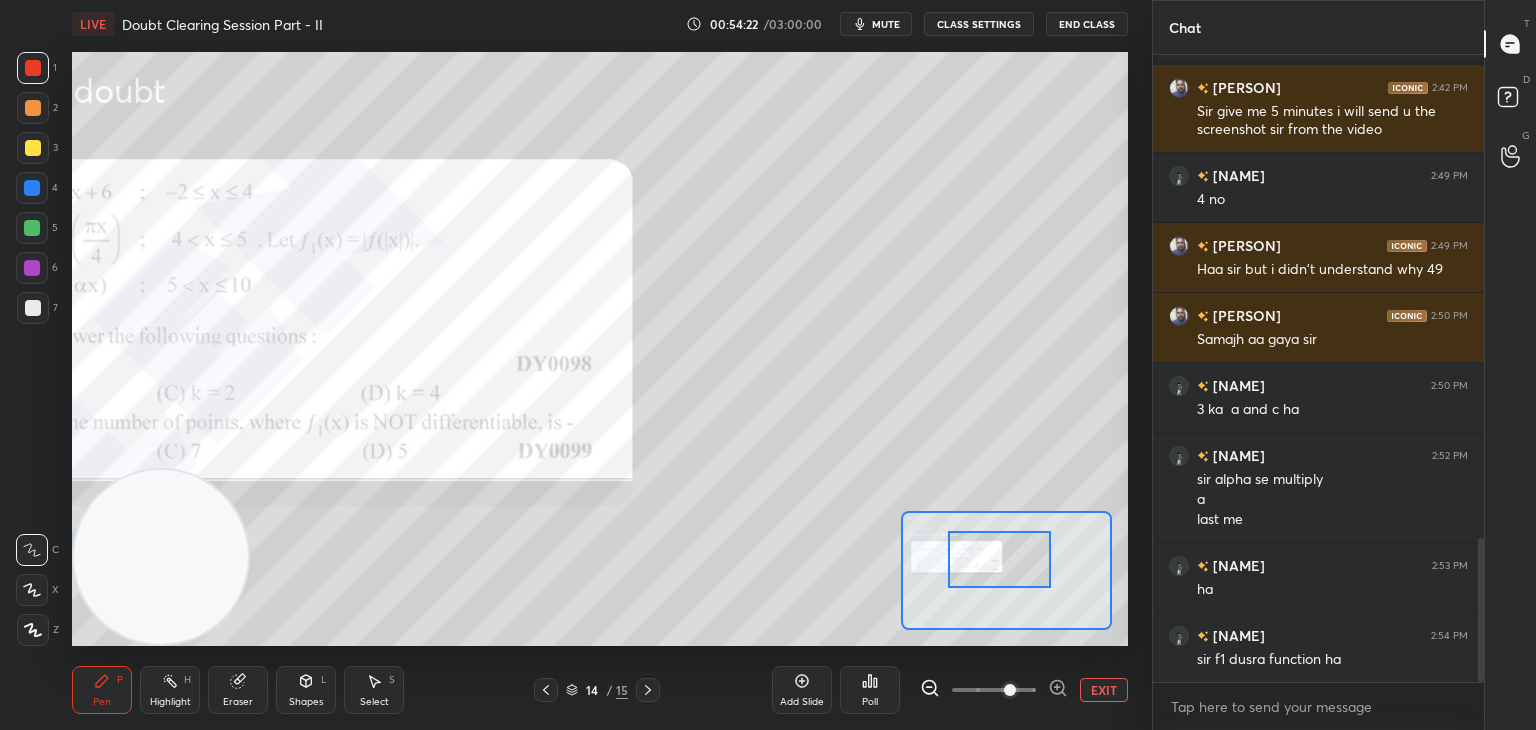 click at bounding box center [1000, 559] 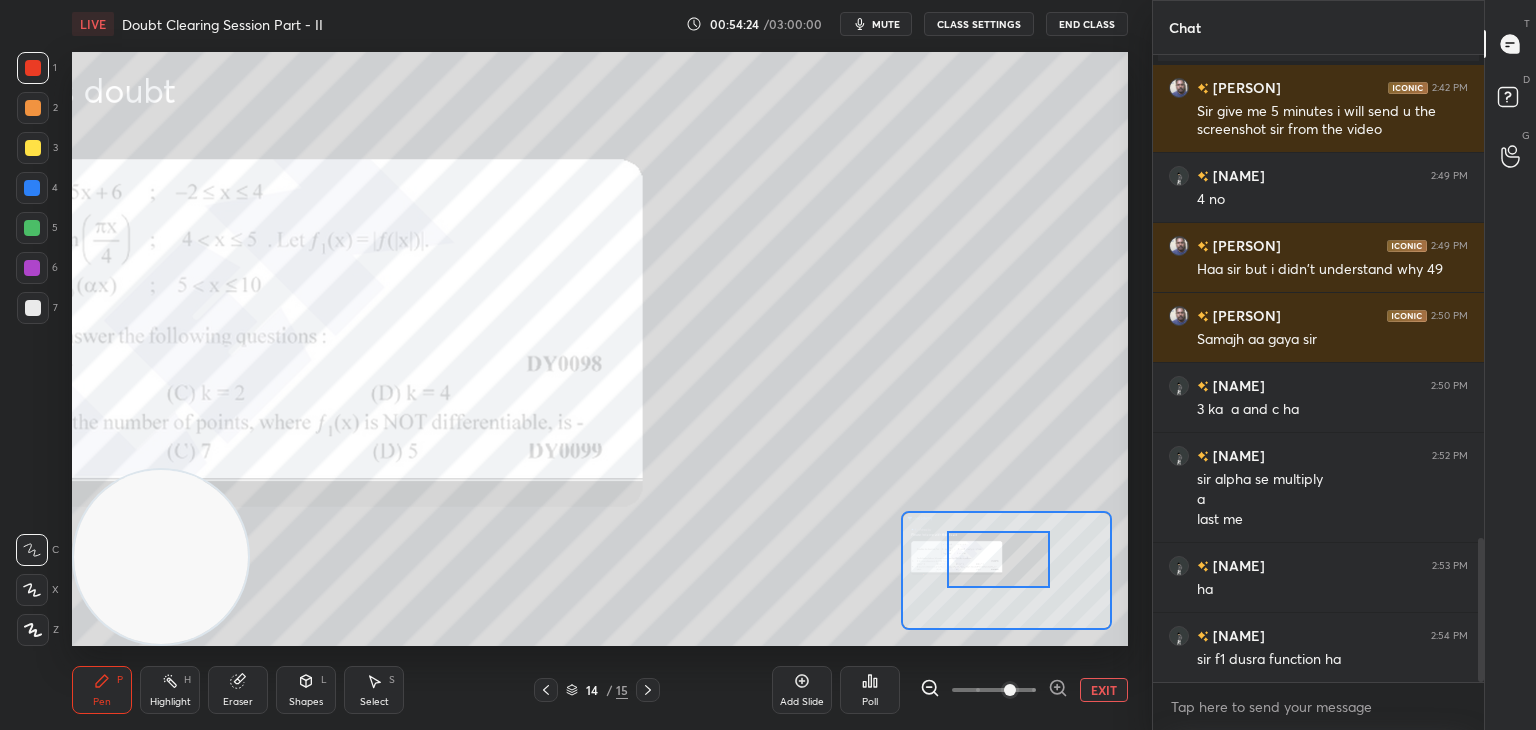 drag, startPoint x: 40, startPoint y: 147, endPoint x: 64, endPoint y: 139, distance: 25.298222 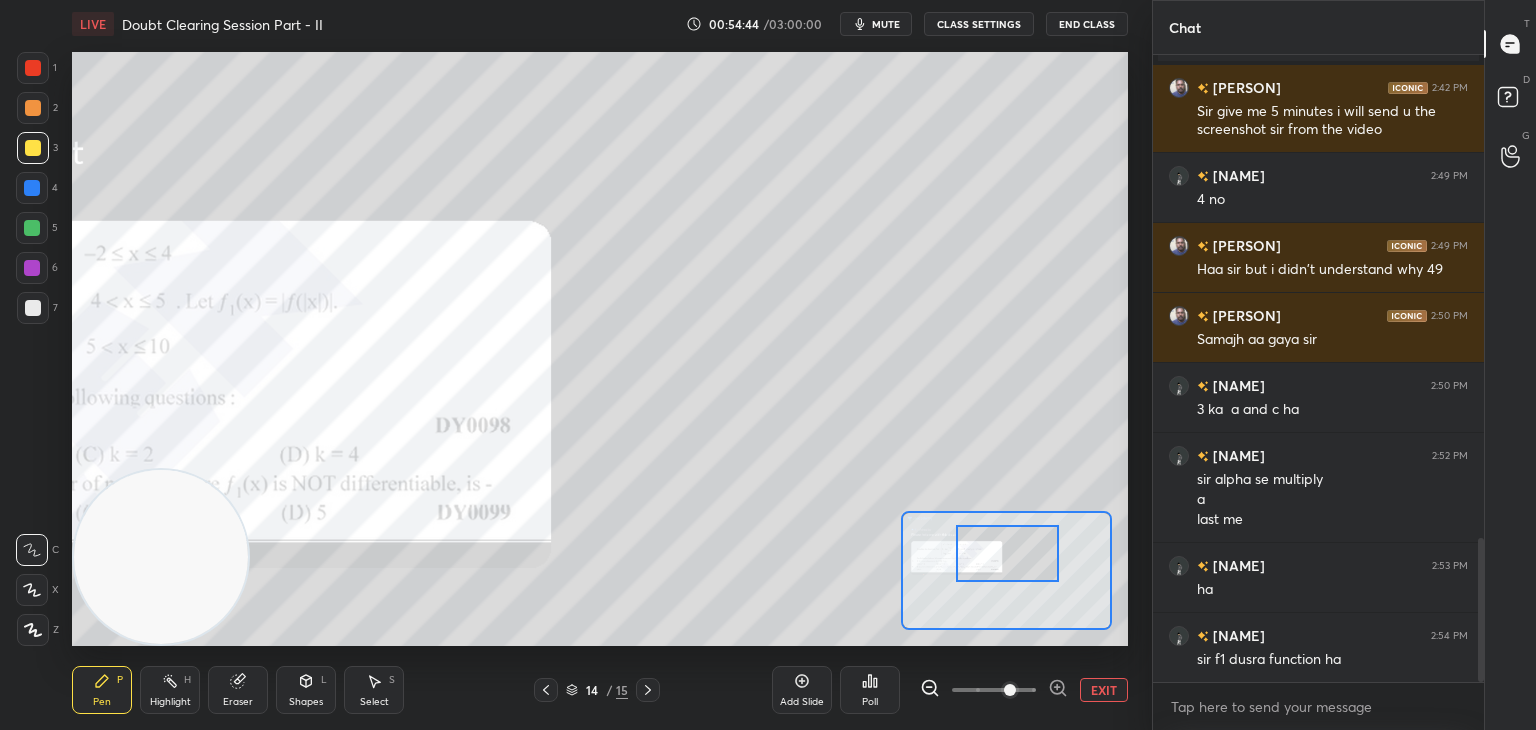 drag, startPoint x: 1010, startPoint y: 557, endPoint x: 1032, endPoint y: 525, distance: 38.832977 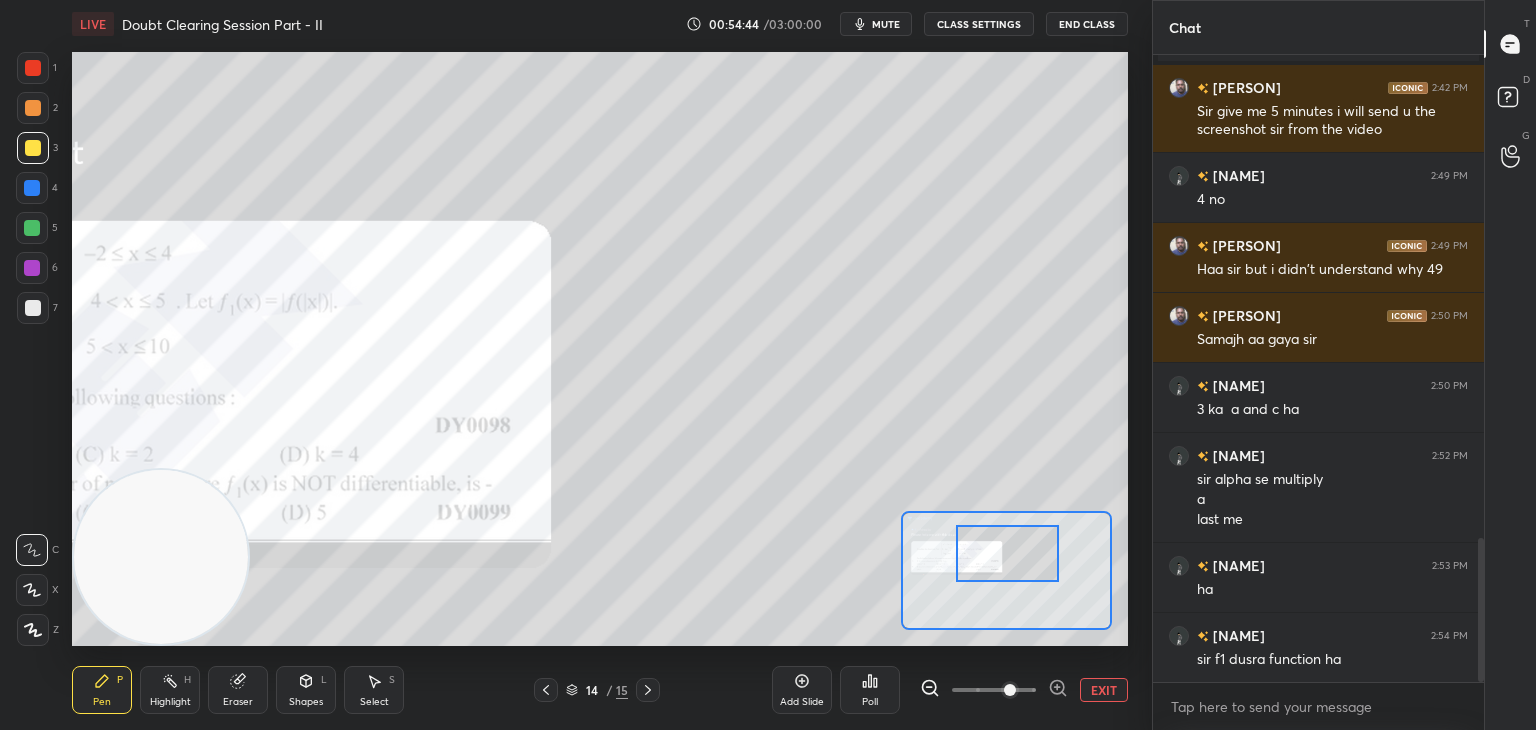 click at bounding box center [1008, 553] 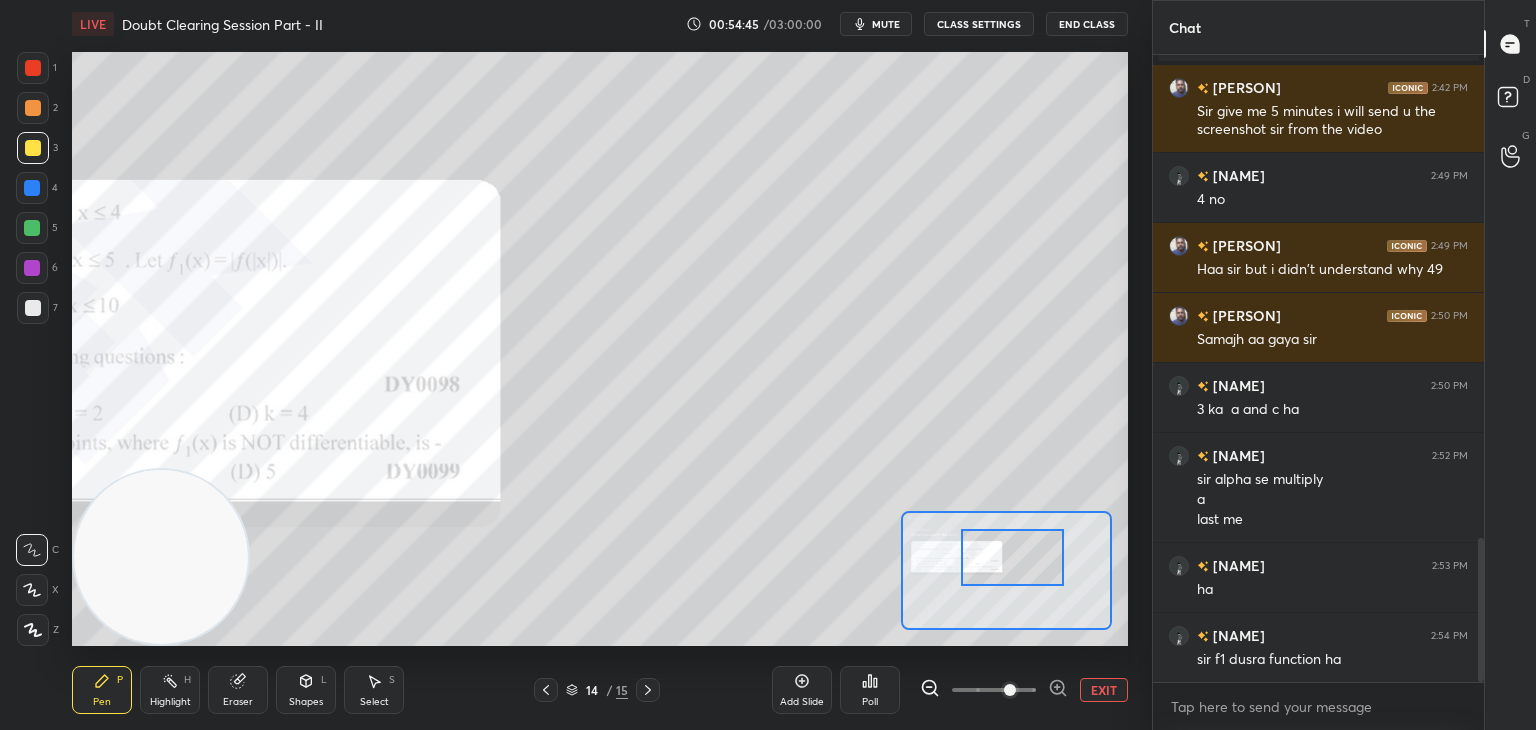 click at bounding box center [1013, 557] 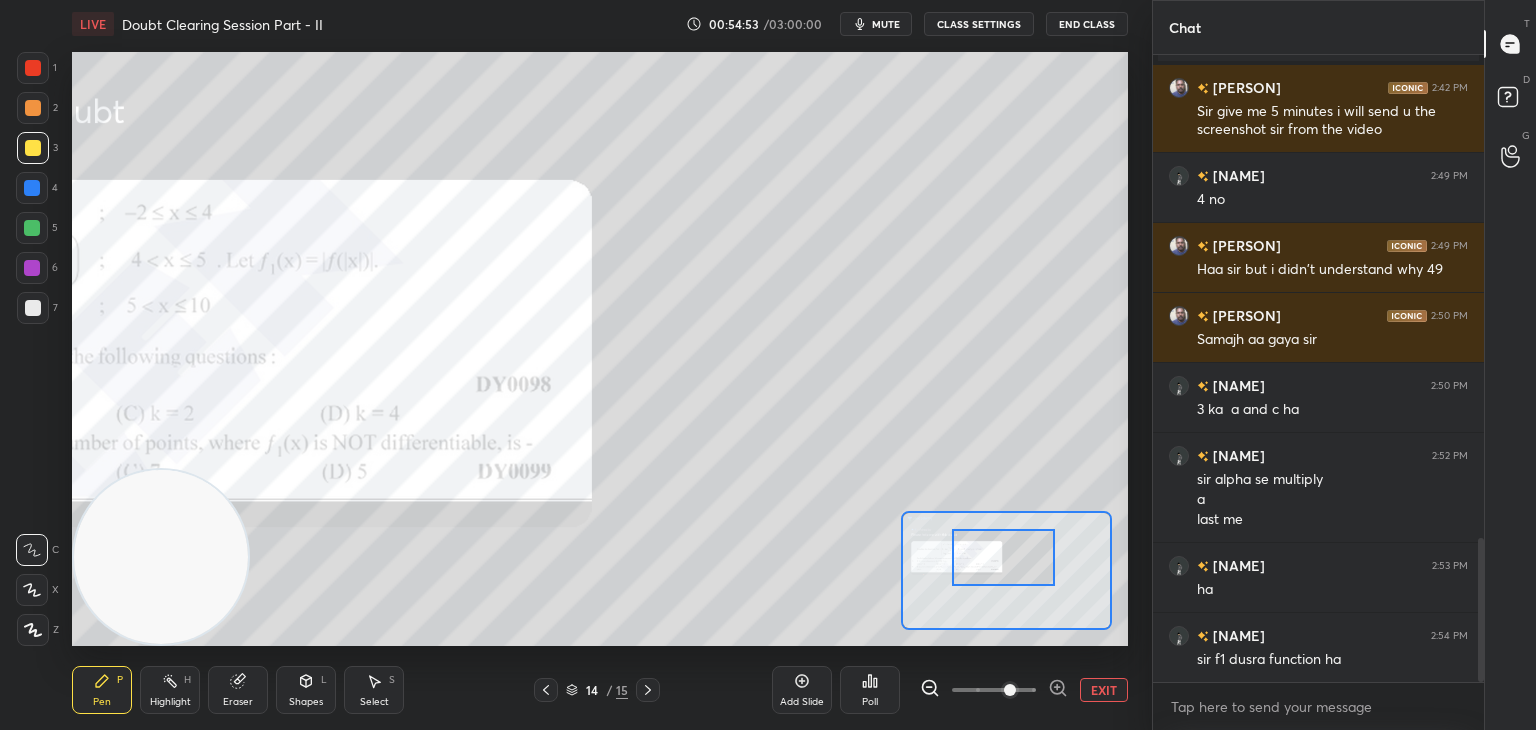 click at bounding box center [1004, 557] 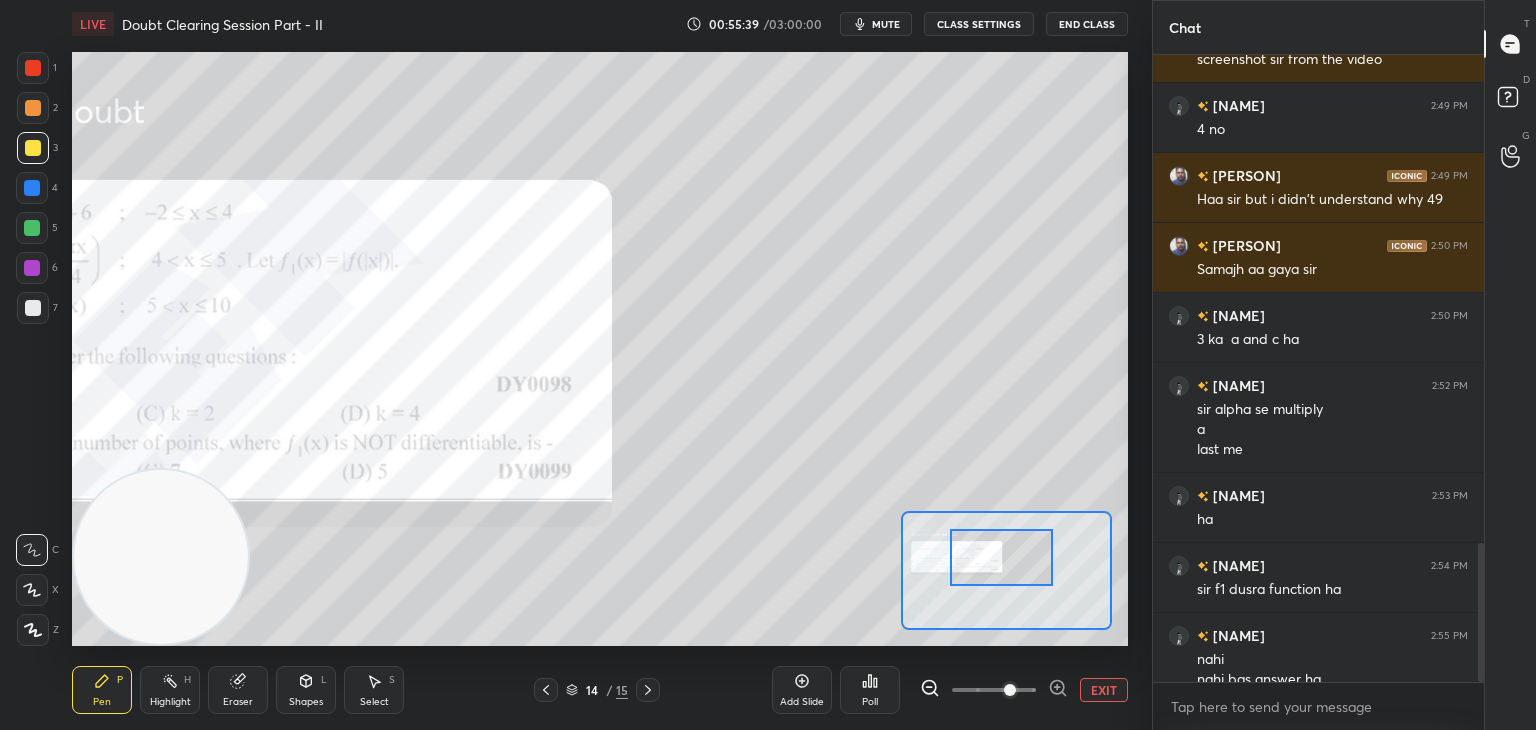 scroll, scrollTop: 2198, scrollLeft: 0, axis: vertical 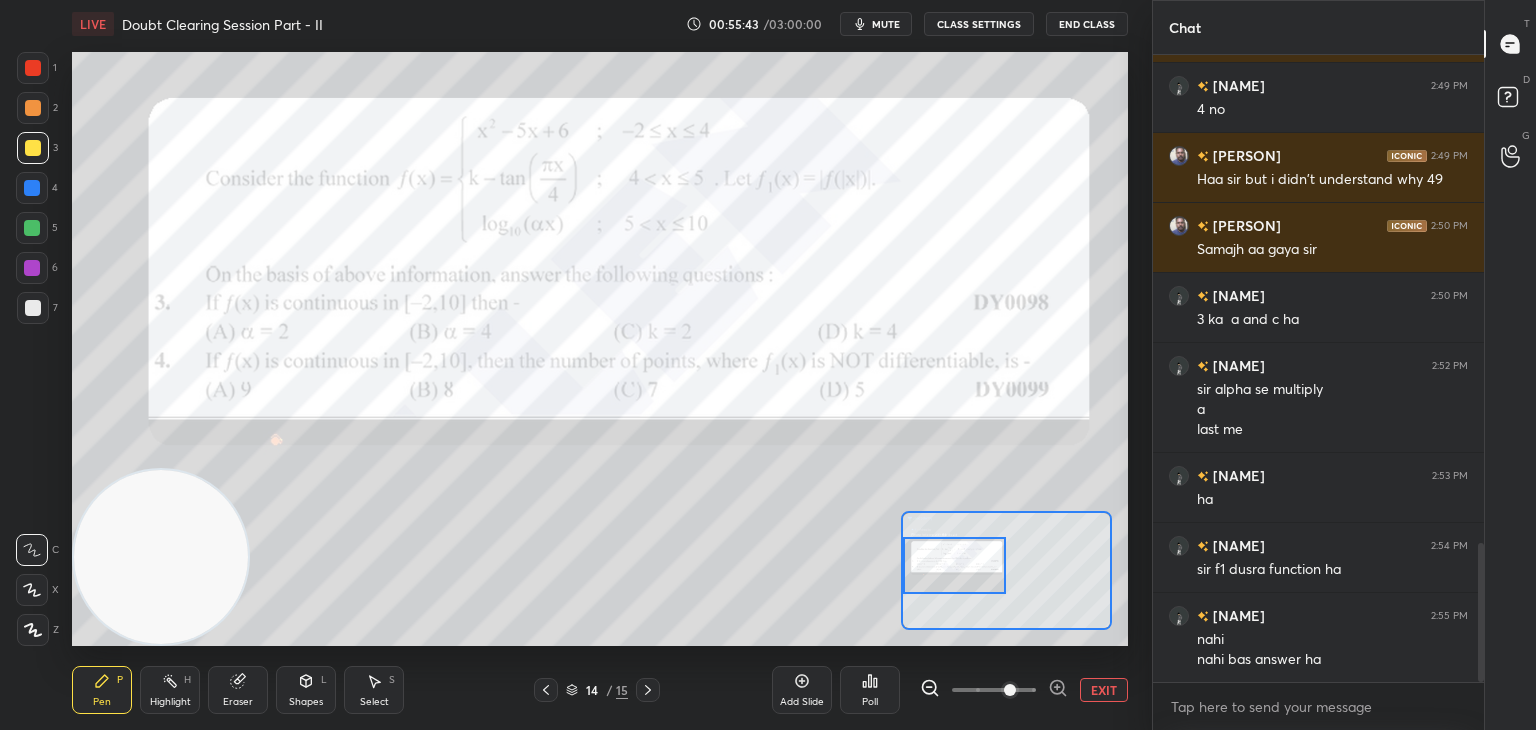 drag, startPoint x: 960, startPoint y: 557, endPoint x: 936, endPoint y: 562, distance: 24.5153 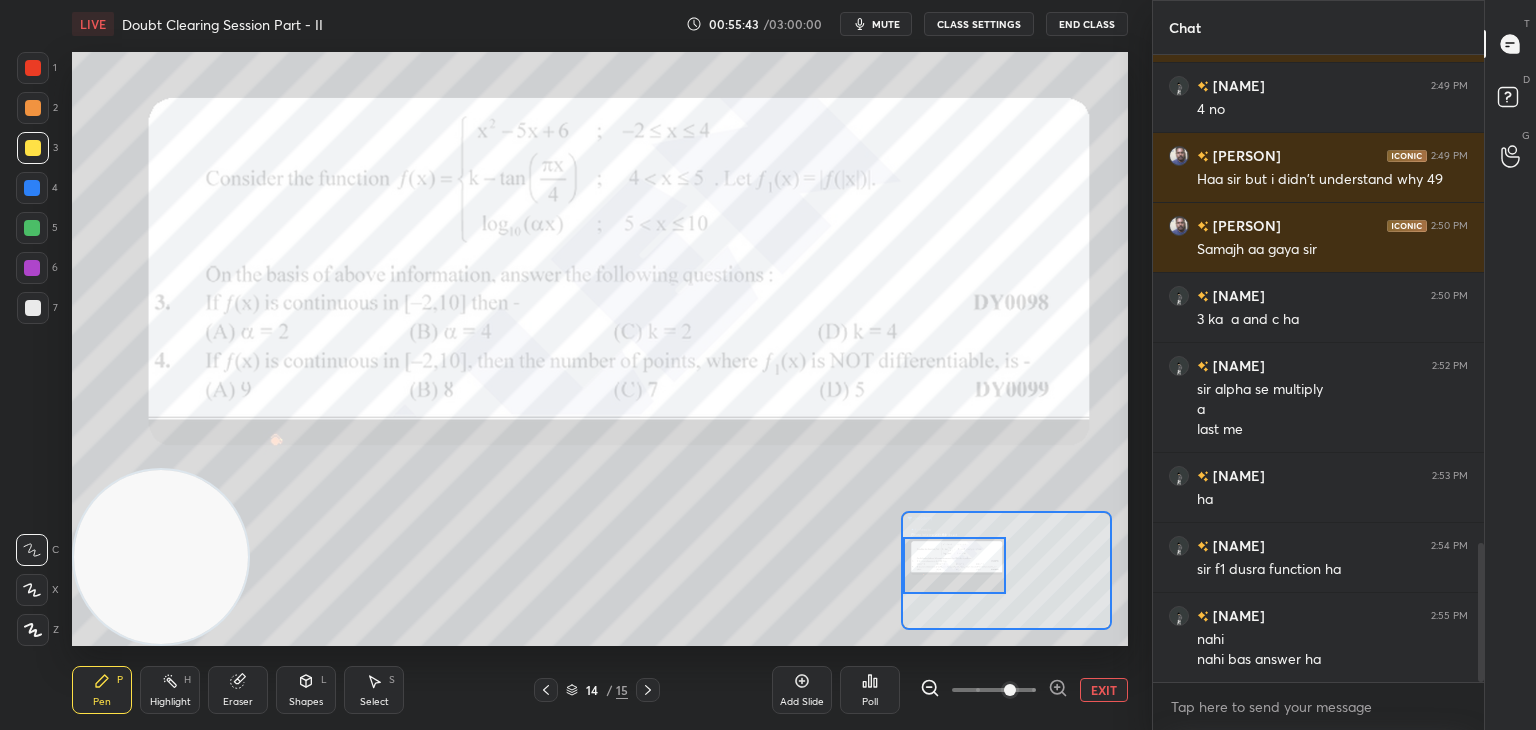 click at bounding box center (955, 565) 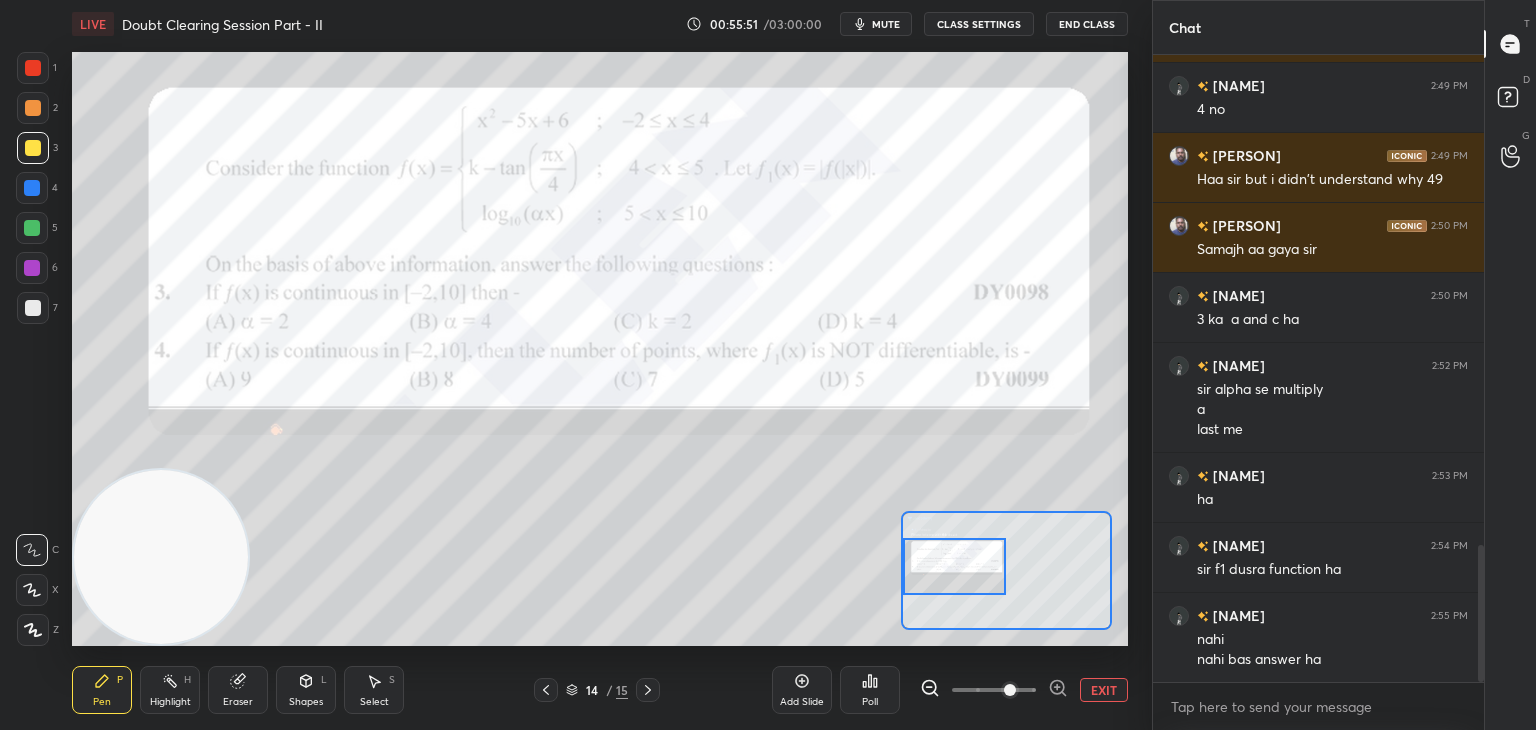 scroll, scrollTop: 2246, scrollLeft: 0, axis: vertical 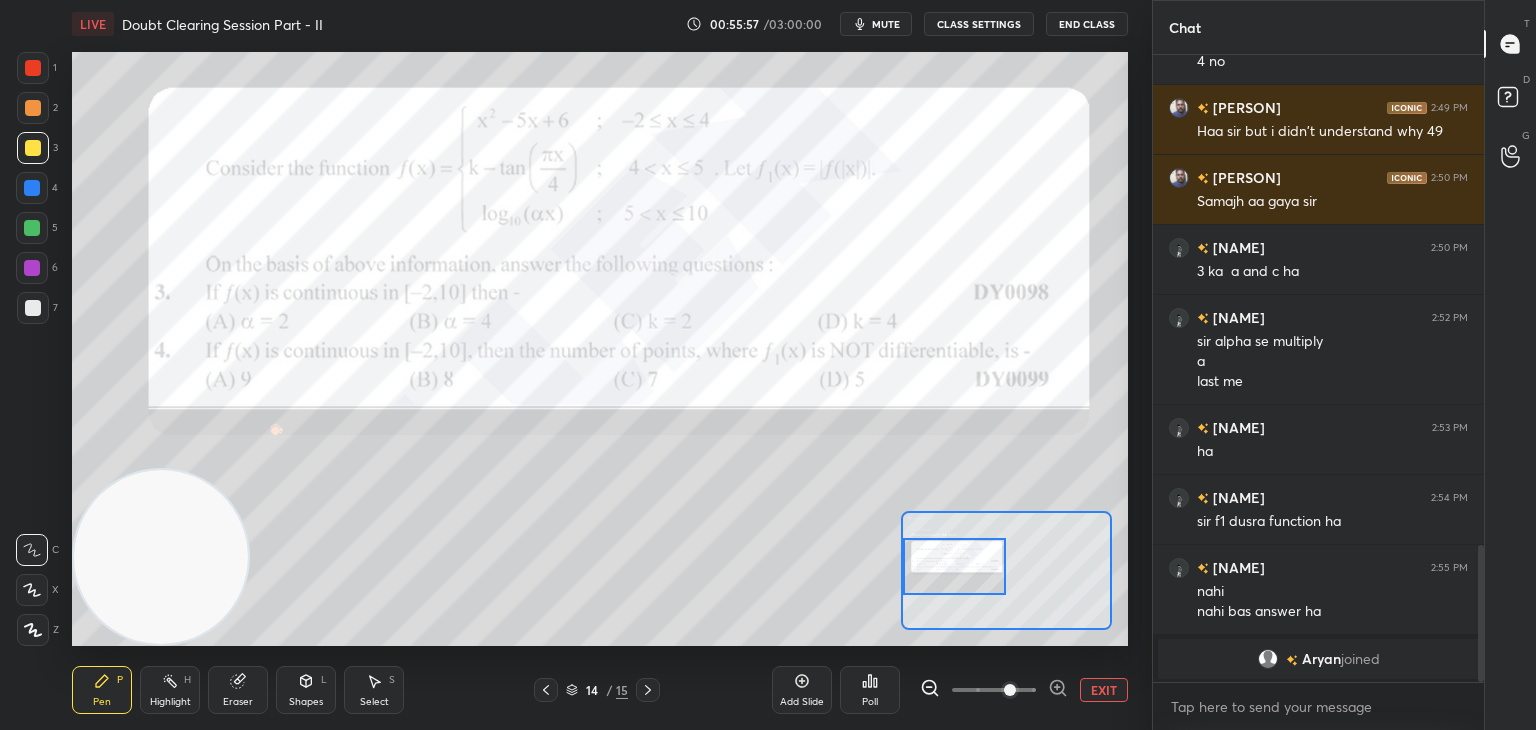 click at bounding box center [994, 690] 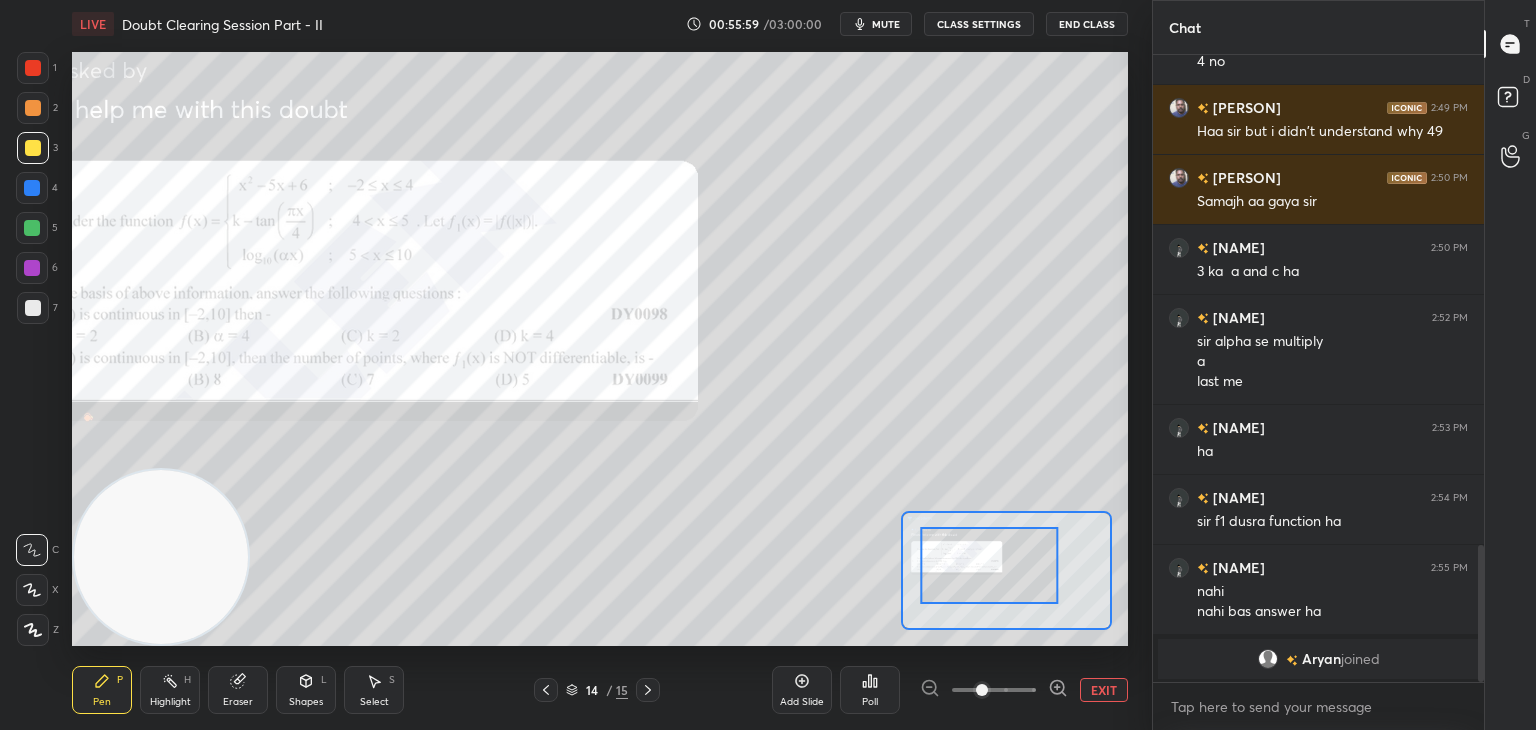 drag, startPoint x: 968, startPoint y: 569, endPoint x: 984, endPoint y: 568, distance: 16.03122 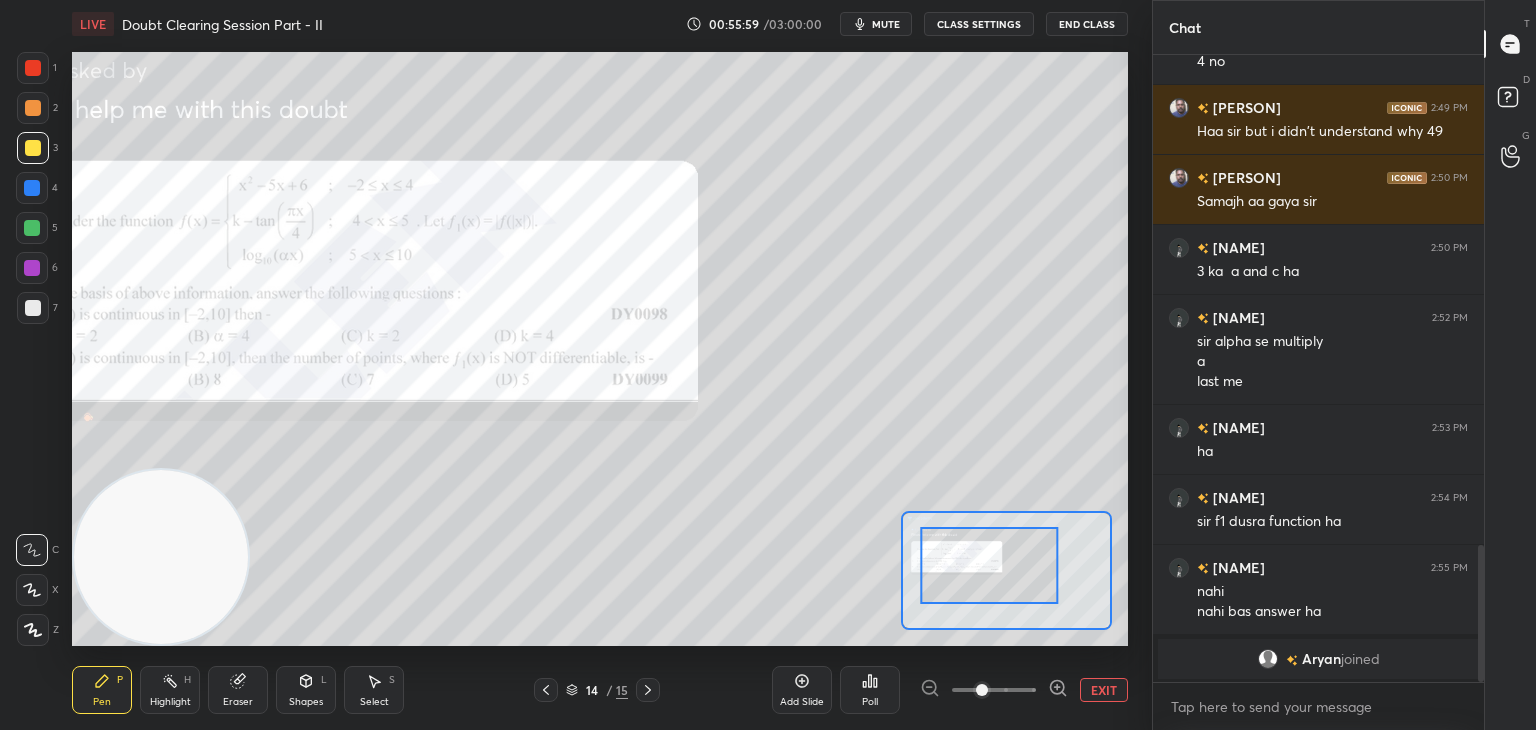click at bounding box center [990, 565] 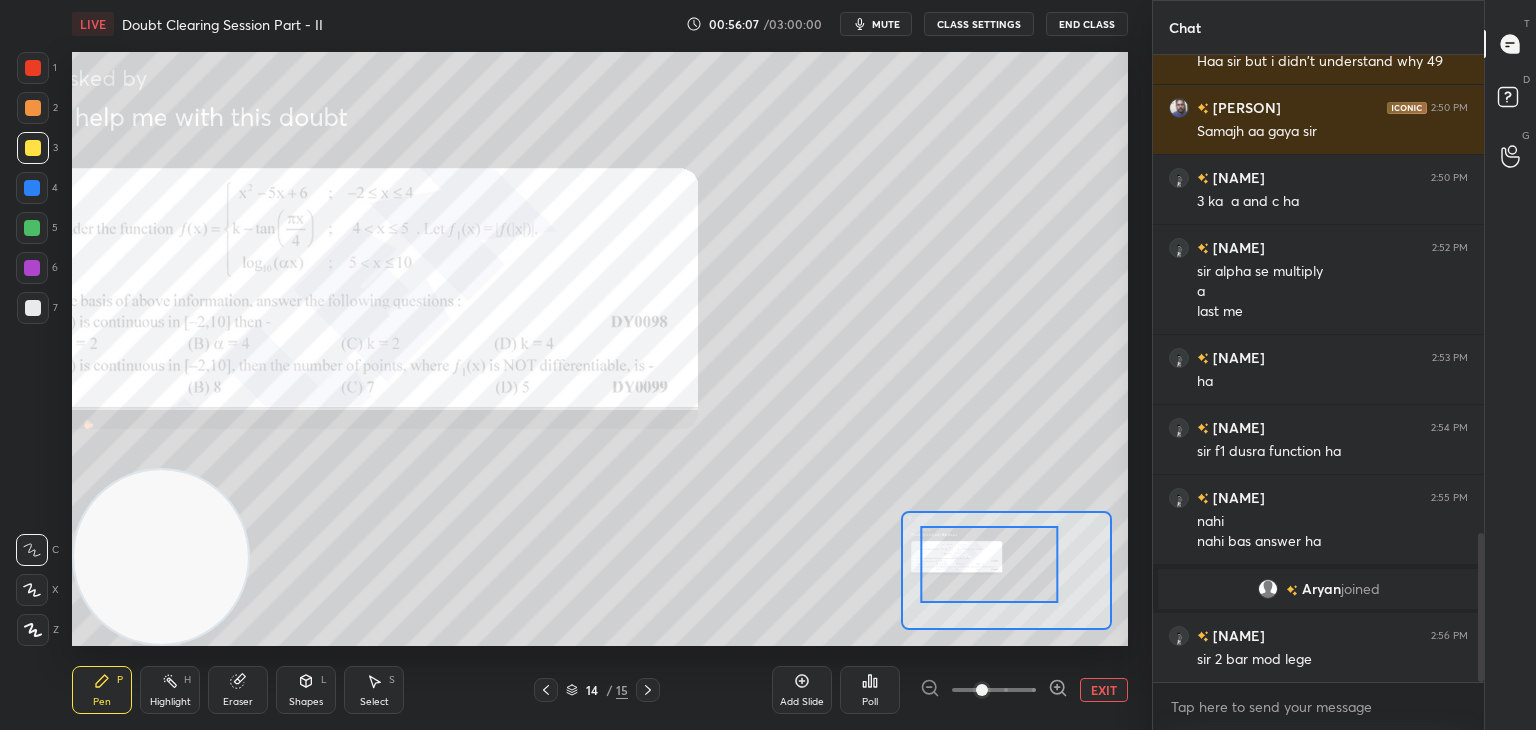 scroll, scrollTop: 2006, scrollLeft: 0, axis: vertical 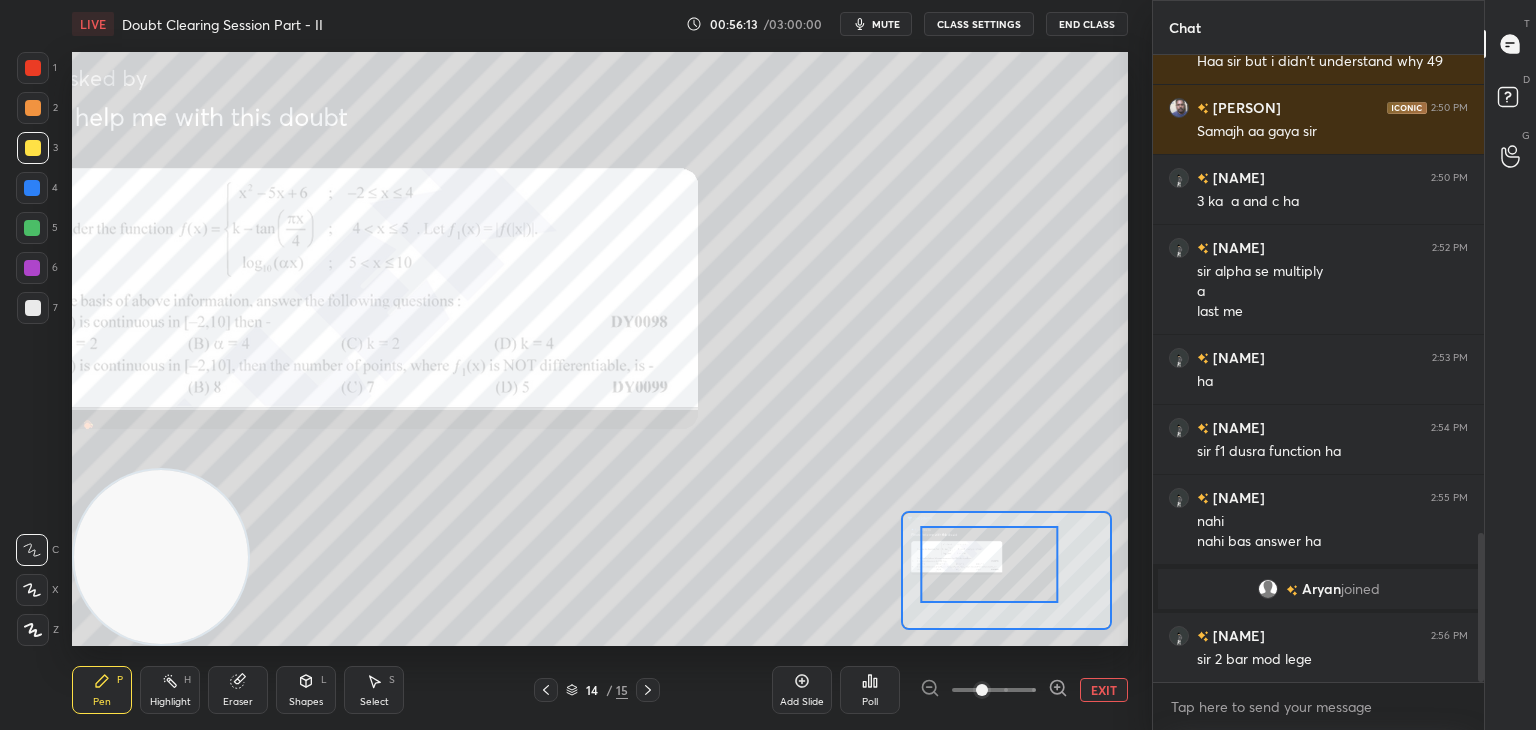 click at bounding box center [994, 690] 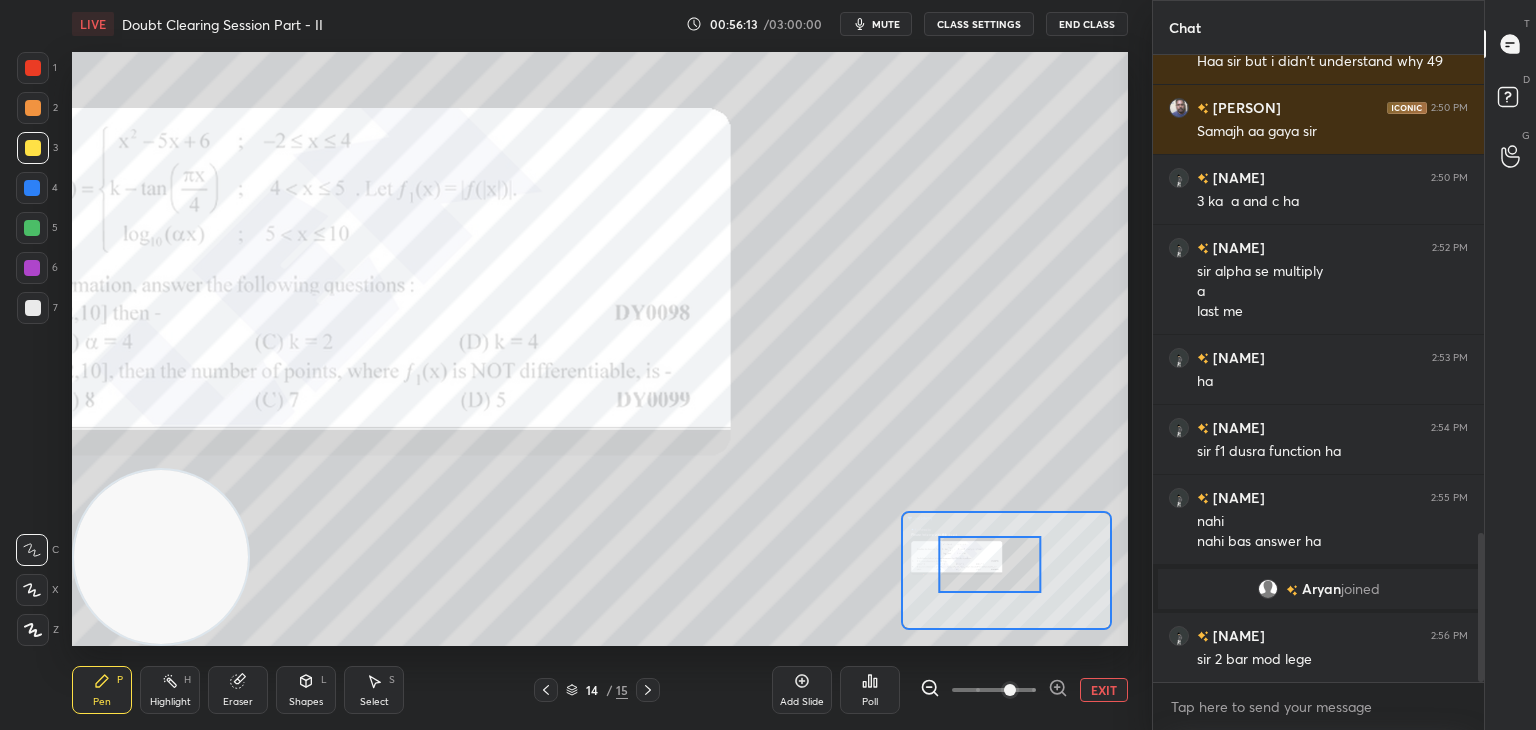 click at bounding box center (1010, 690) 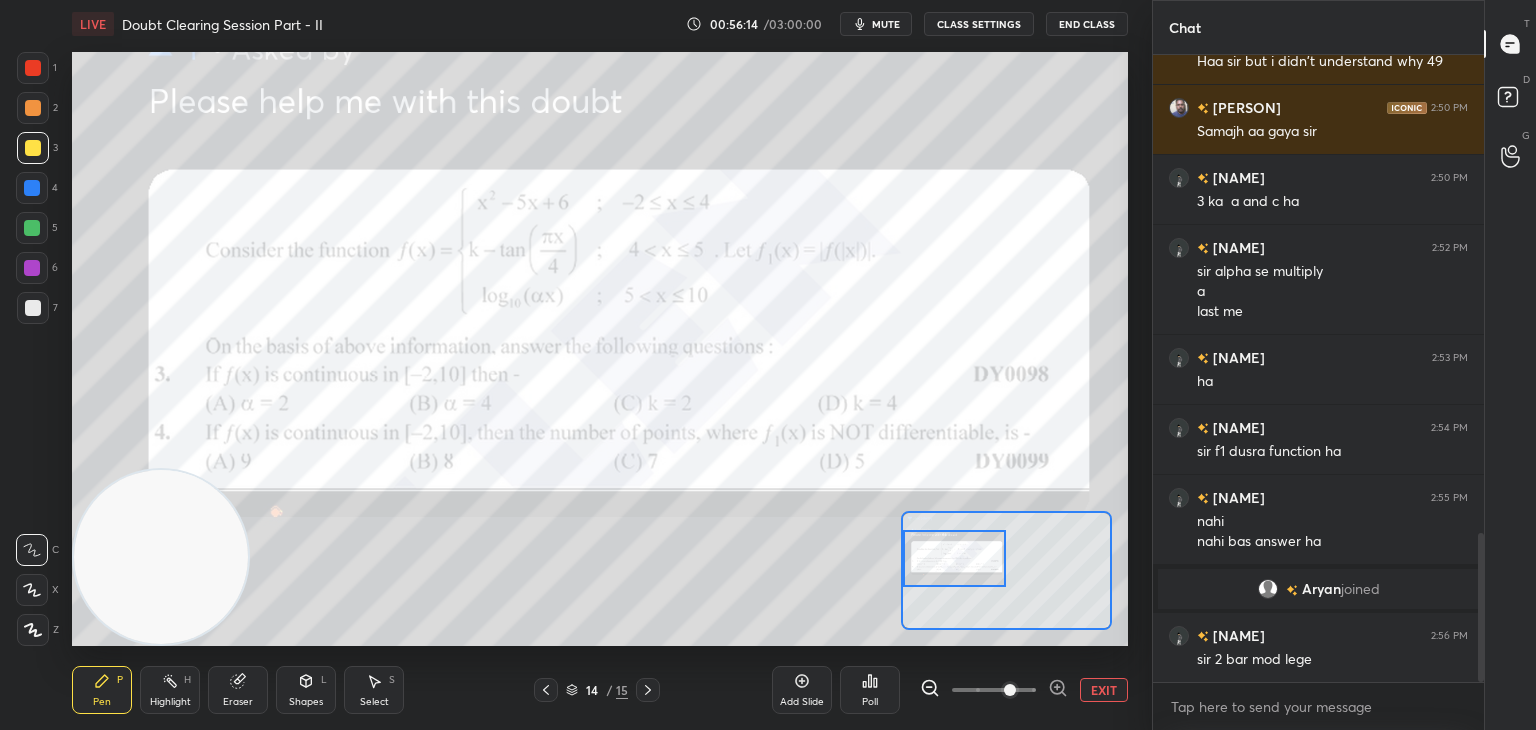 drag, startPoint x: 993, startPoint y: 569, endPoint x: 965, endPoint y: 558, distance: 30.083218 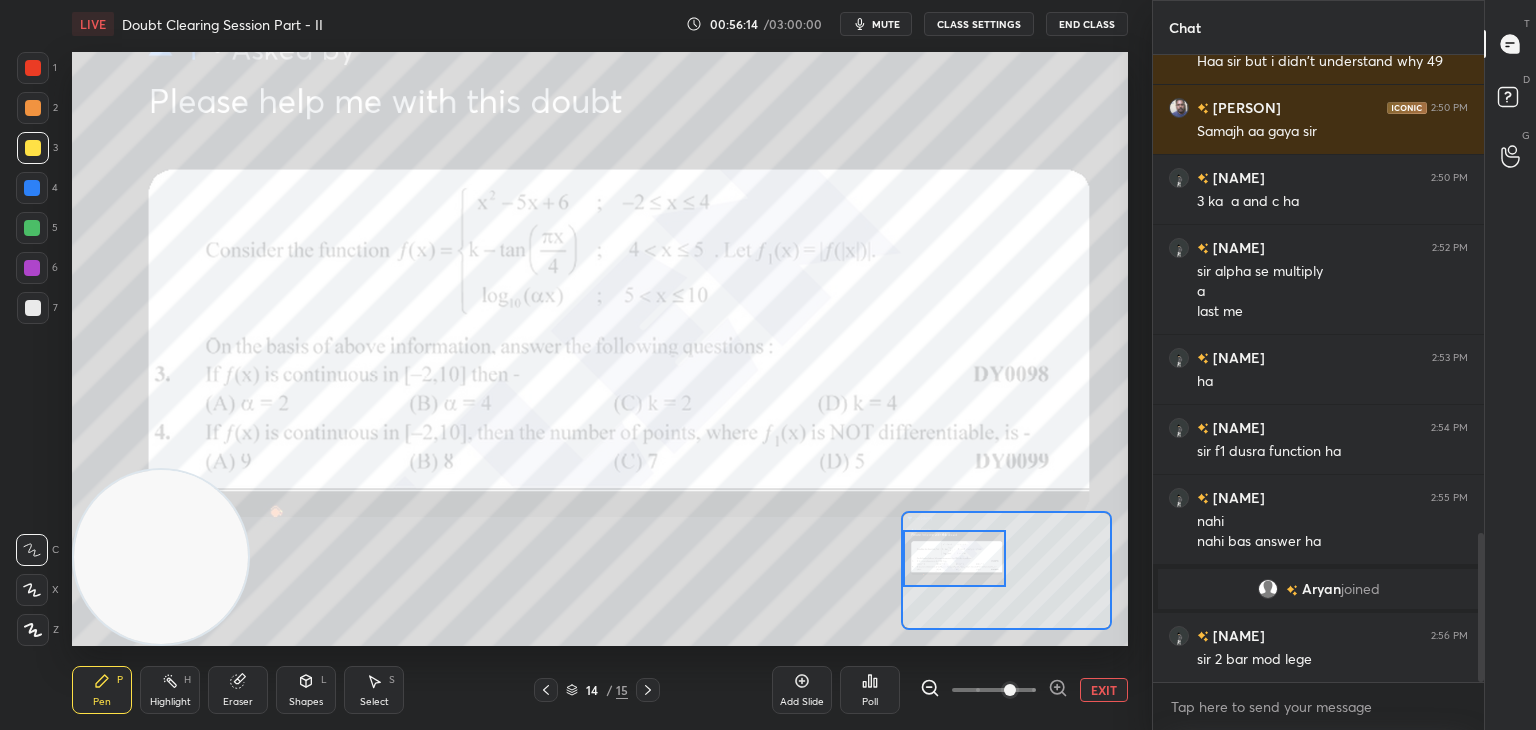 click at bounding box center [955, 558] 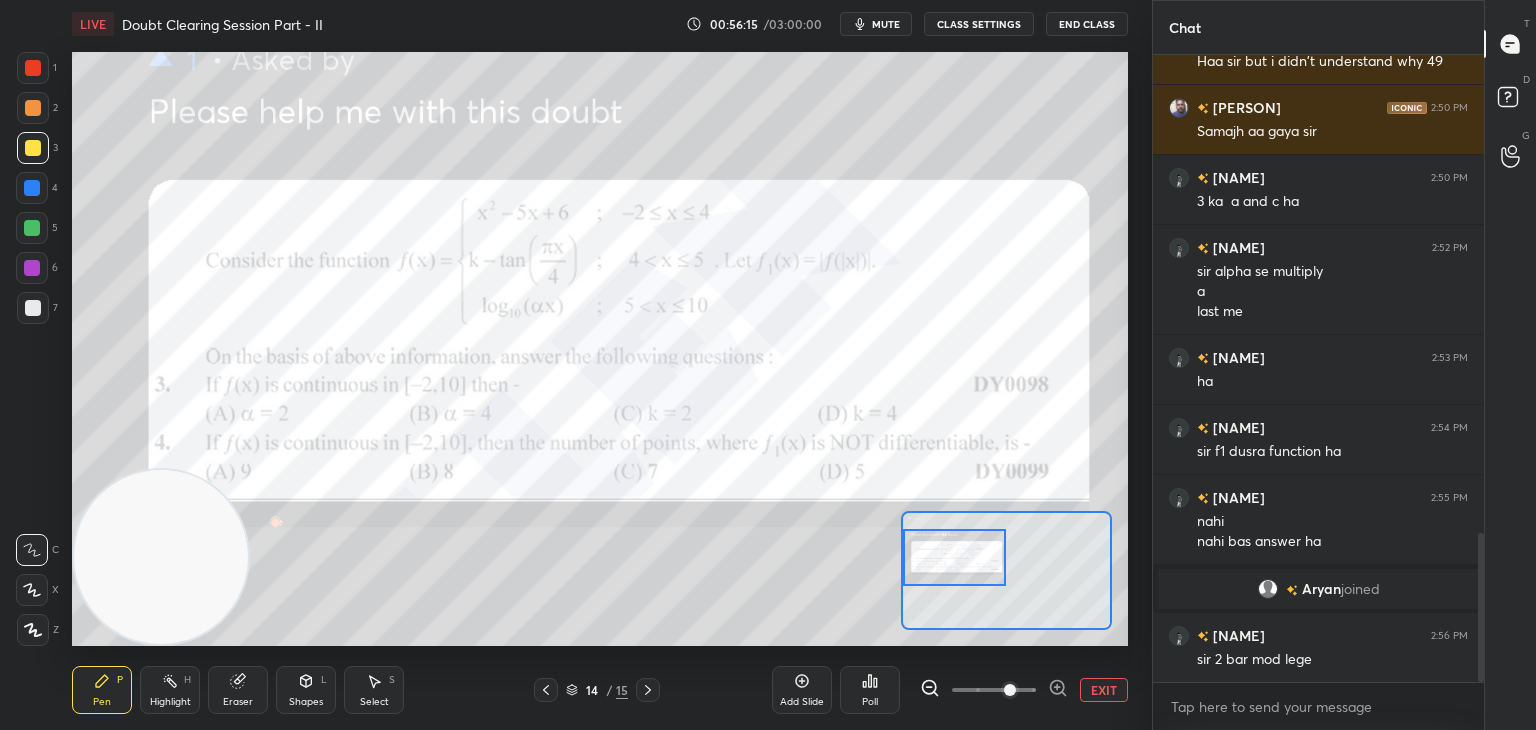 click on "EXIT" at bounding box center (1104, 690) 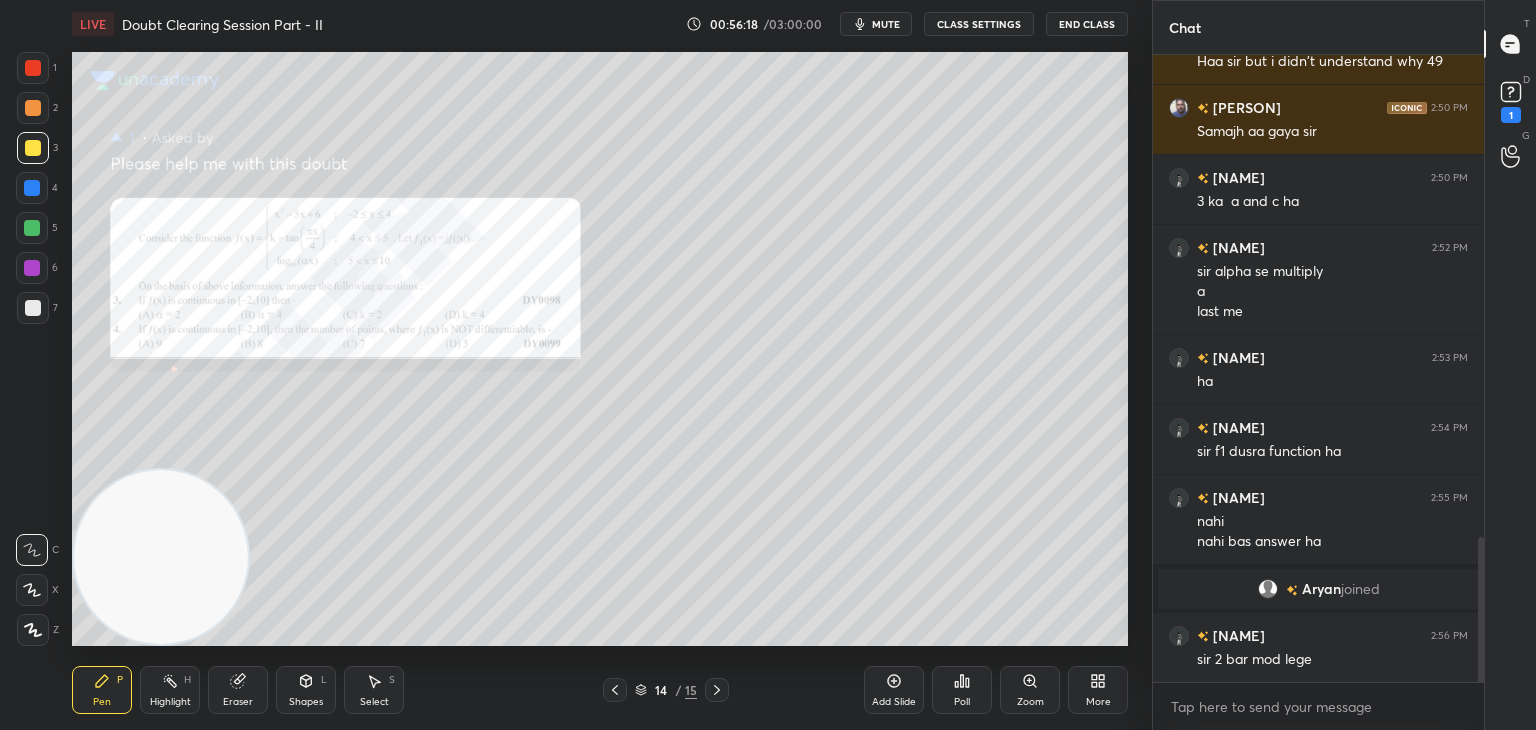 scroll, scrollTop: 2092, scrollLeft: 0, axis: vertical 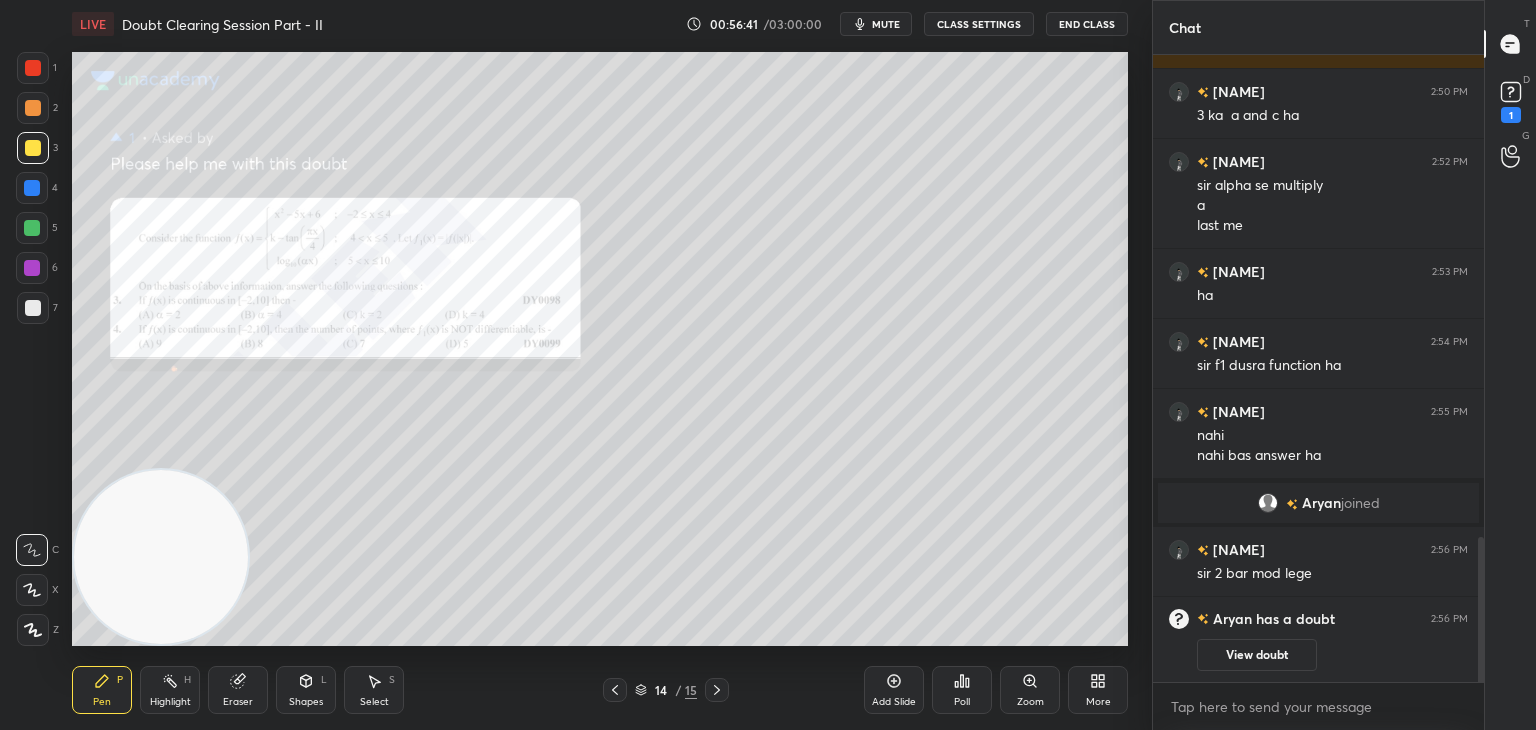 click 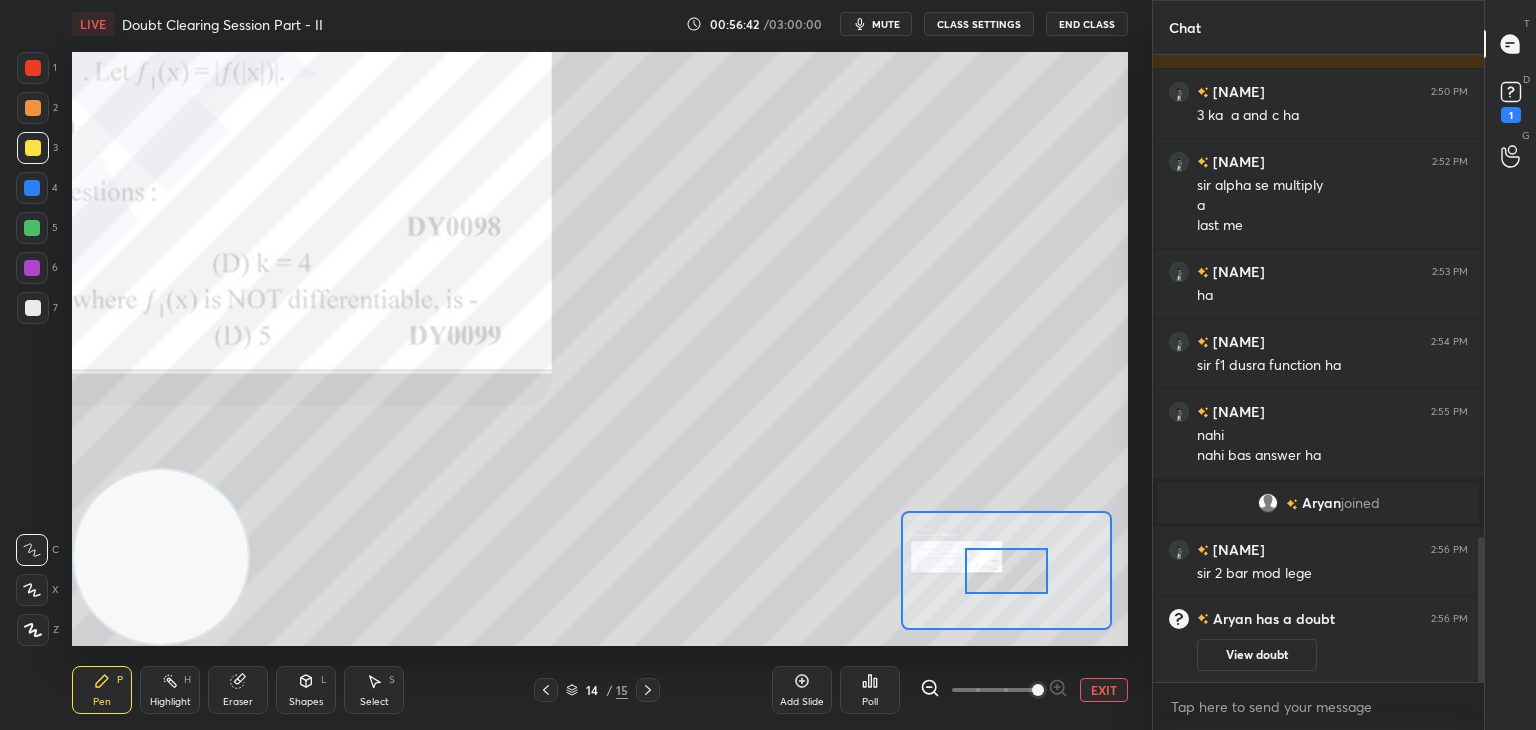 click at bounding box center (994, 690) 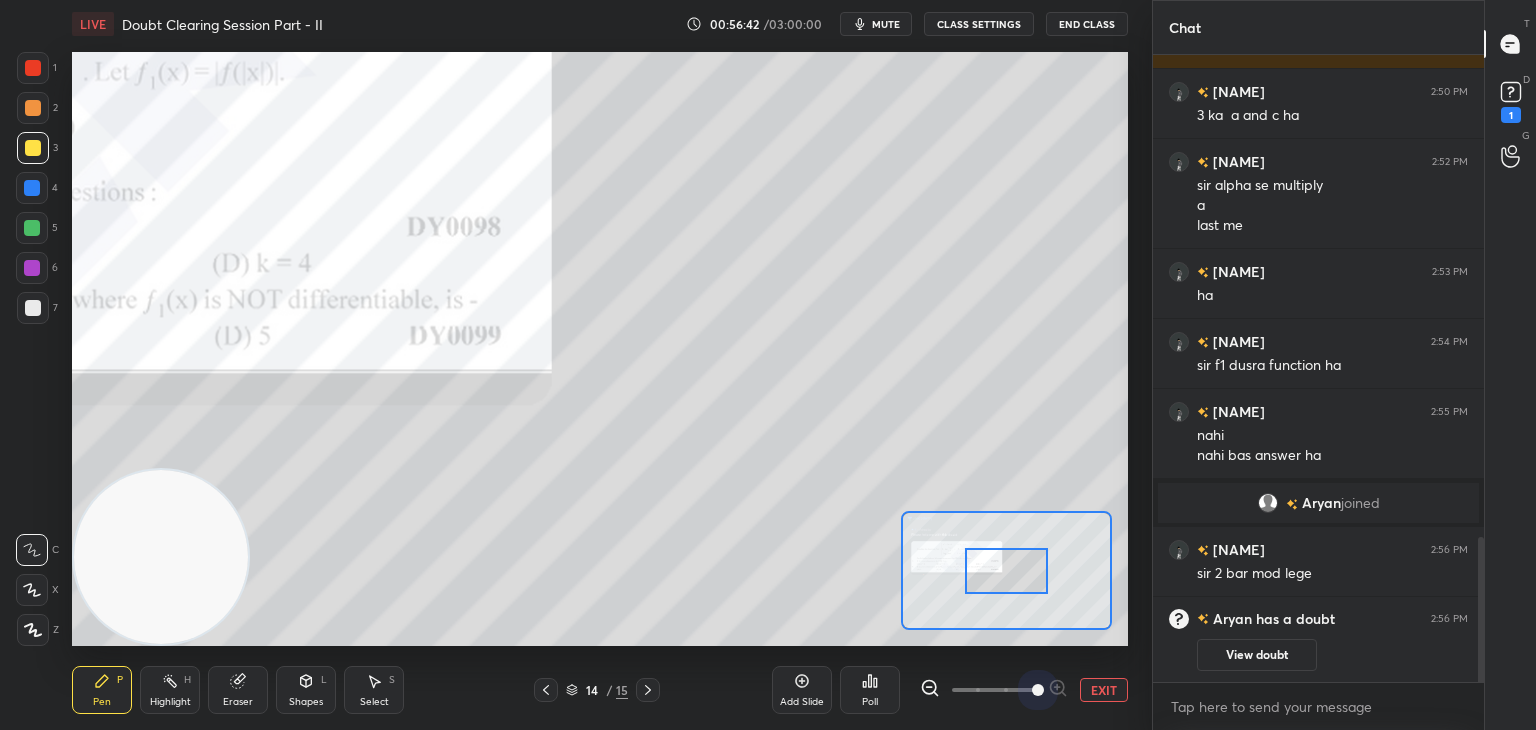 drag, startPoint x: 1039, startPoint y: 691, endPoint x: 1015, endPoint y: 648, distance: 49.24429 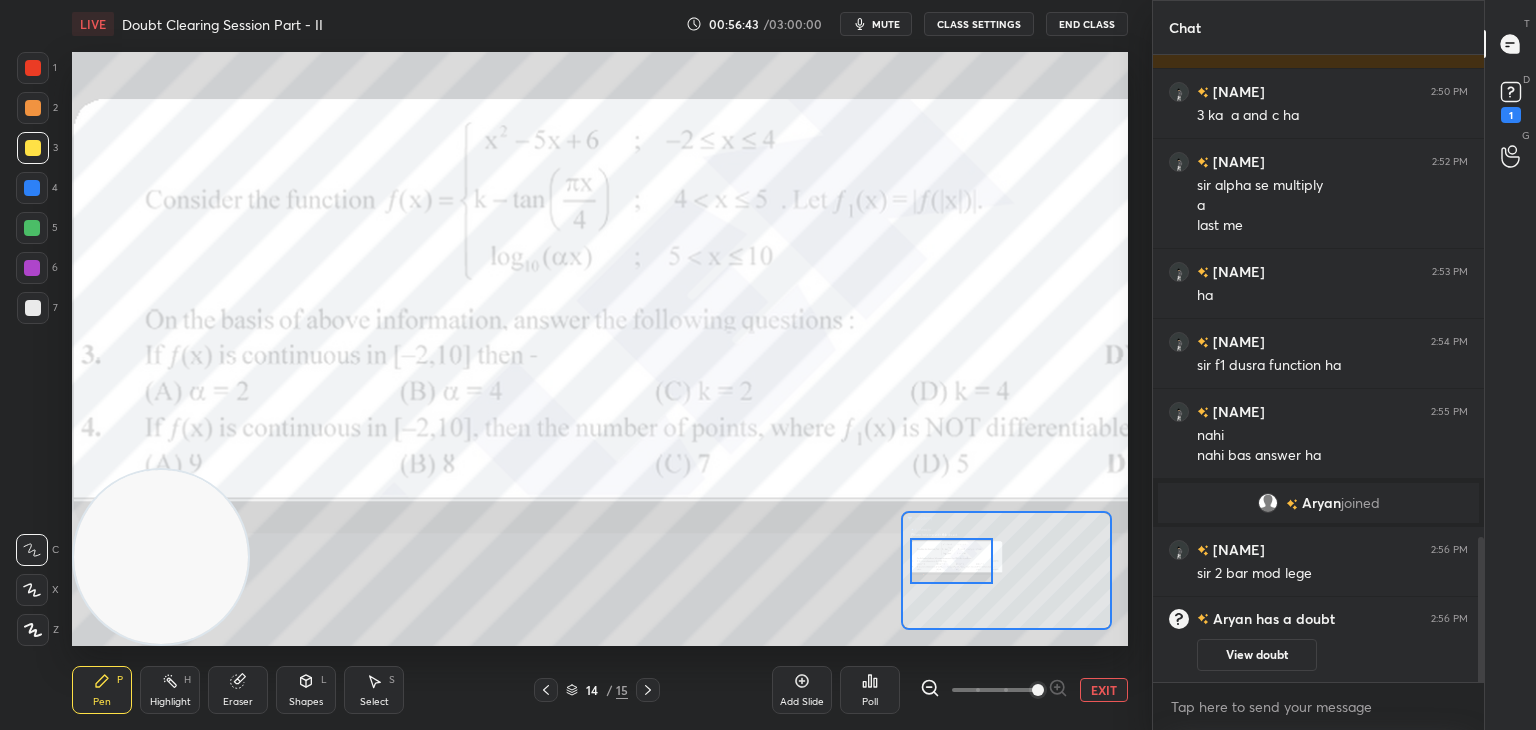 drag, startPoint x: 996, startPoint y: 559, endPoint x: 972, endPoint y: 549, distance: 26 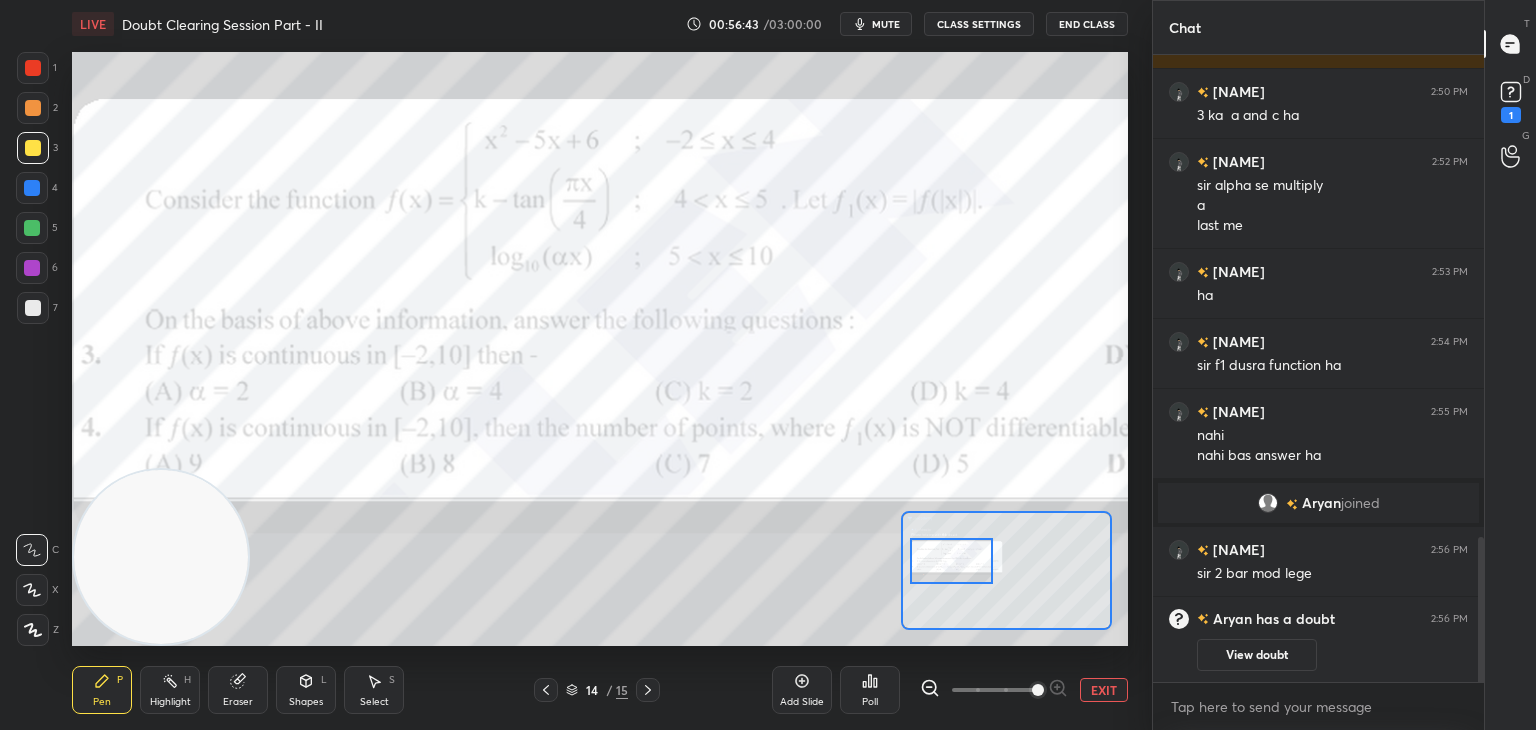 click at bounding box center [951, 561] 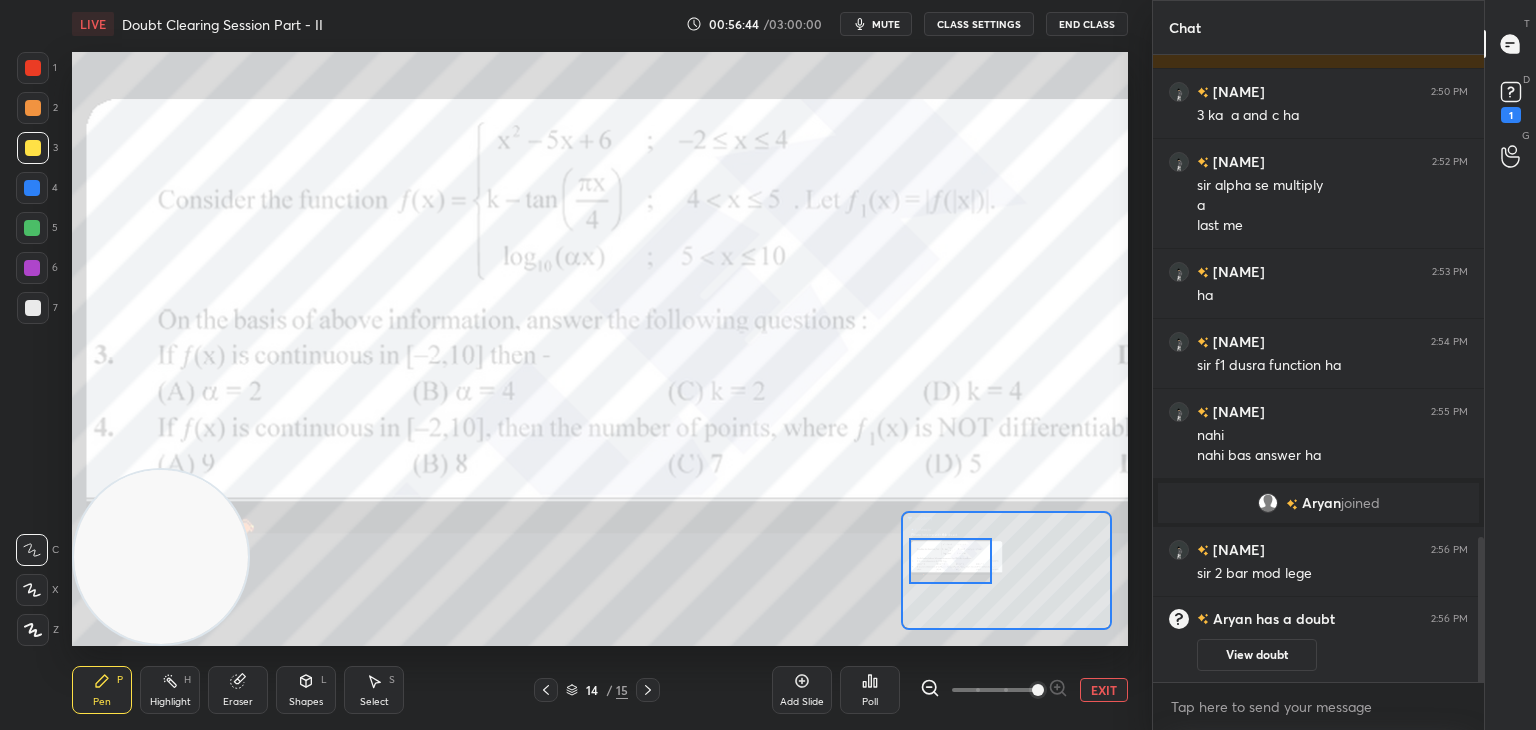 click on "Eraser" at bounding box center [238, 690] 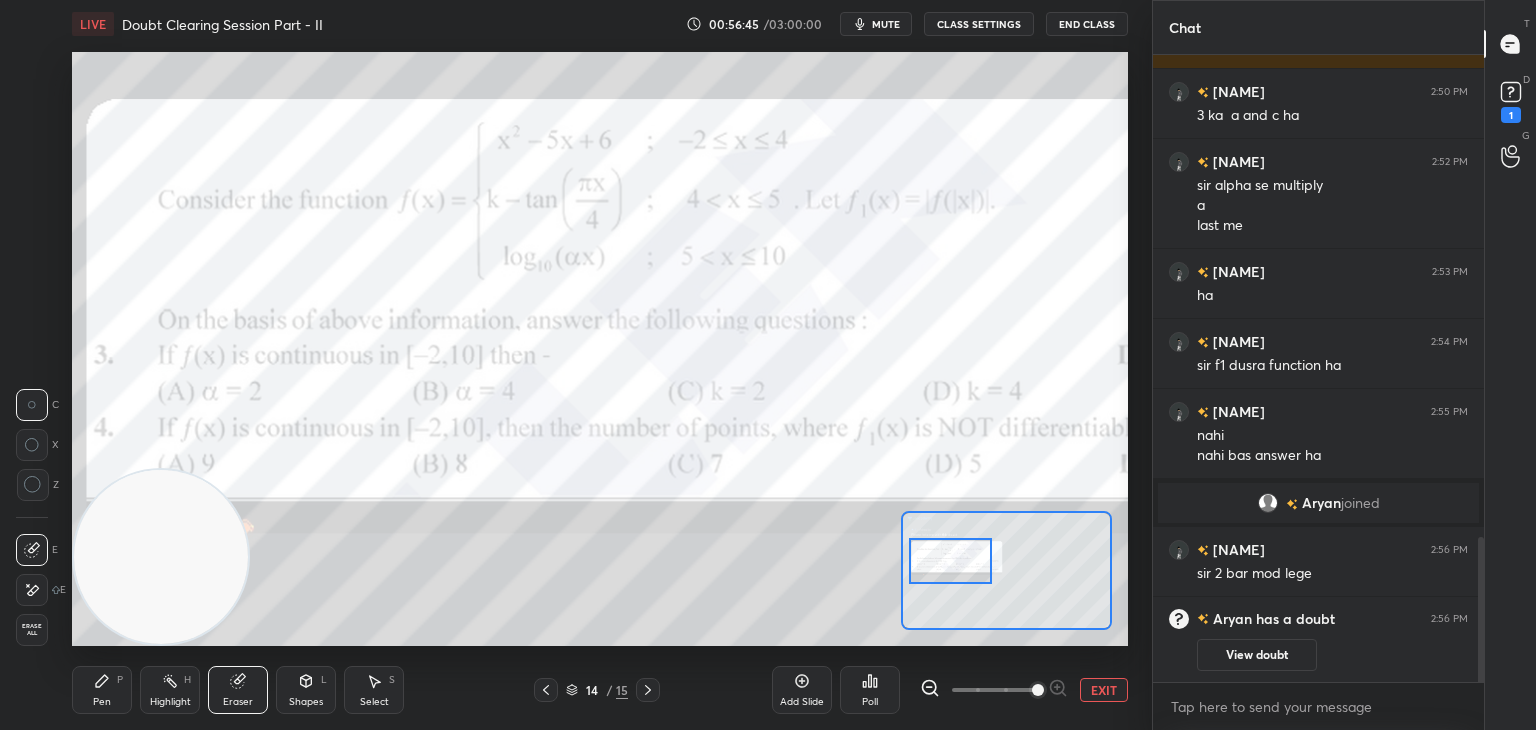 click on "Erase all" at bounding box center (32, 630) 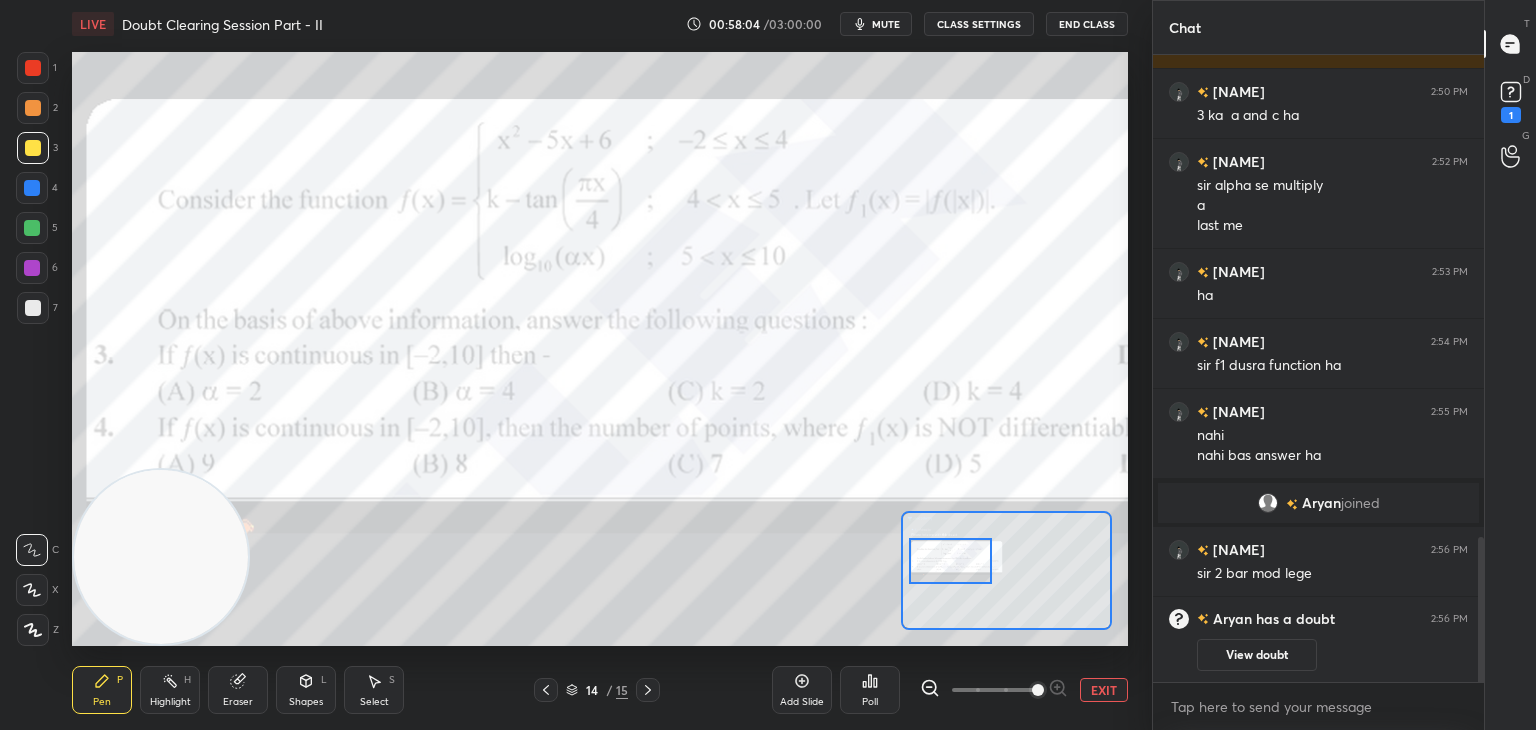 click on "EXIT" at bounding box center [1104, 690] 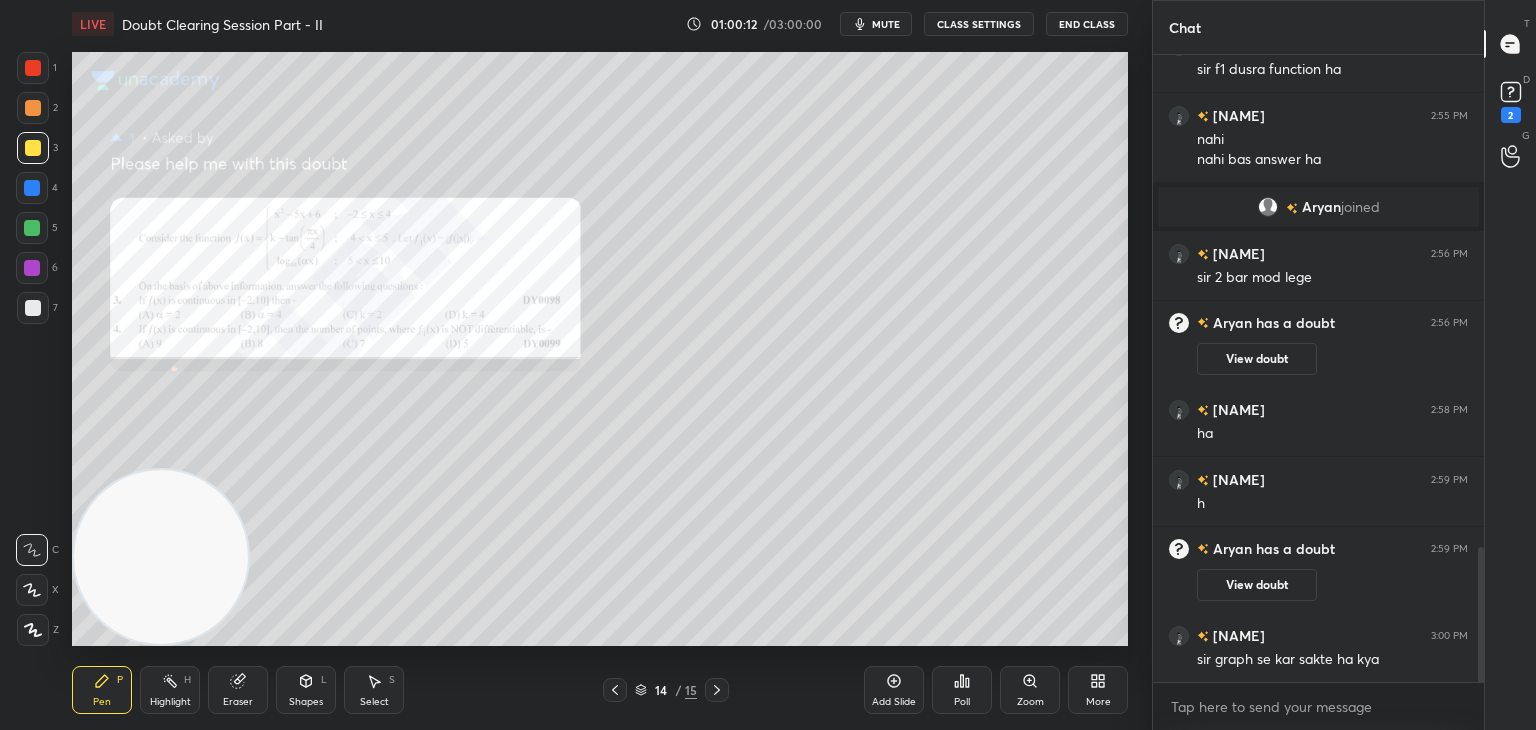 scroll, scrollTop: 2290, scrollLeft: 0, axis: vertical 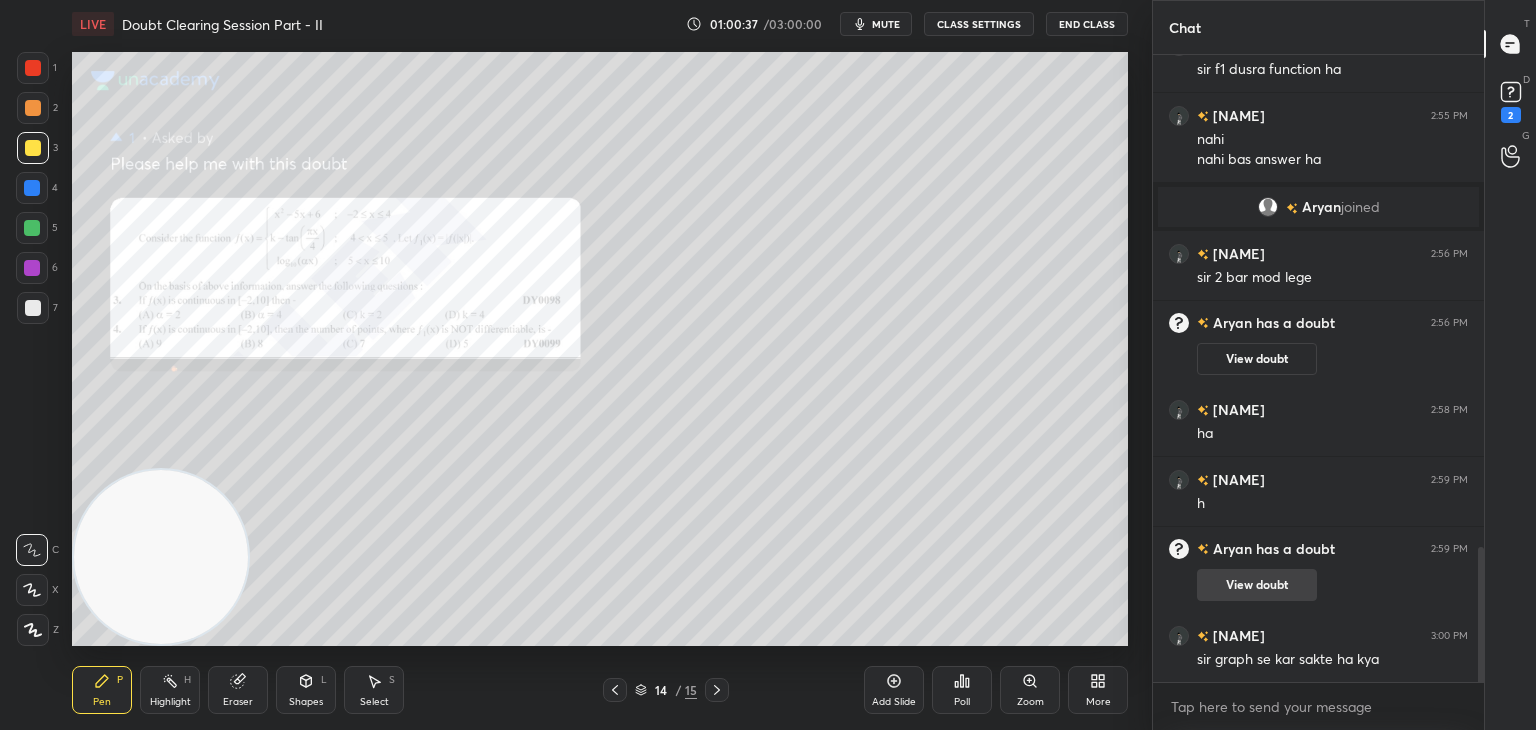 click on "View doubt" at bounding box center [1257, 585] 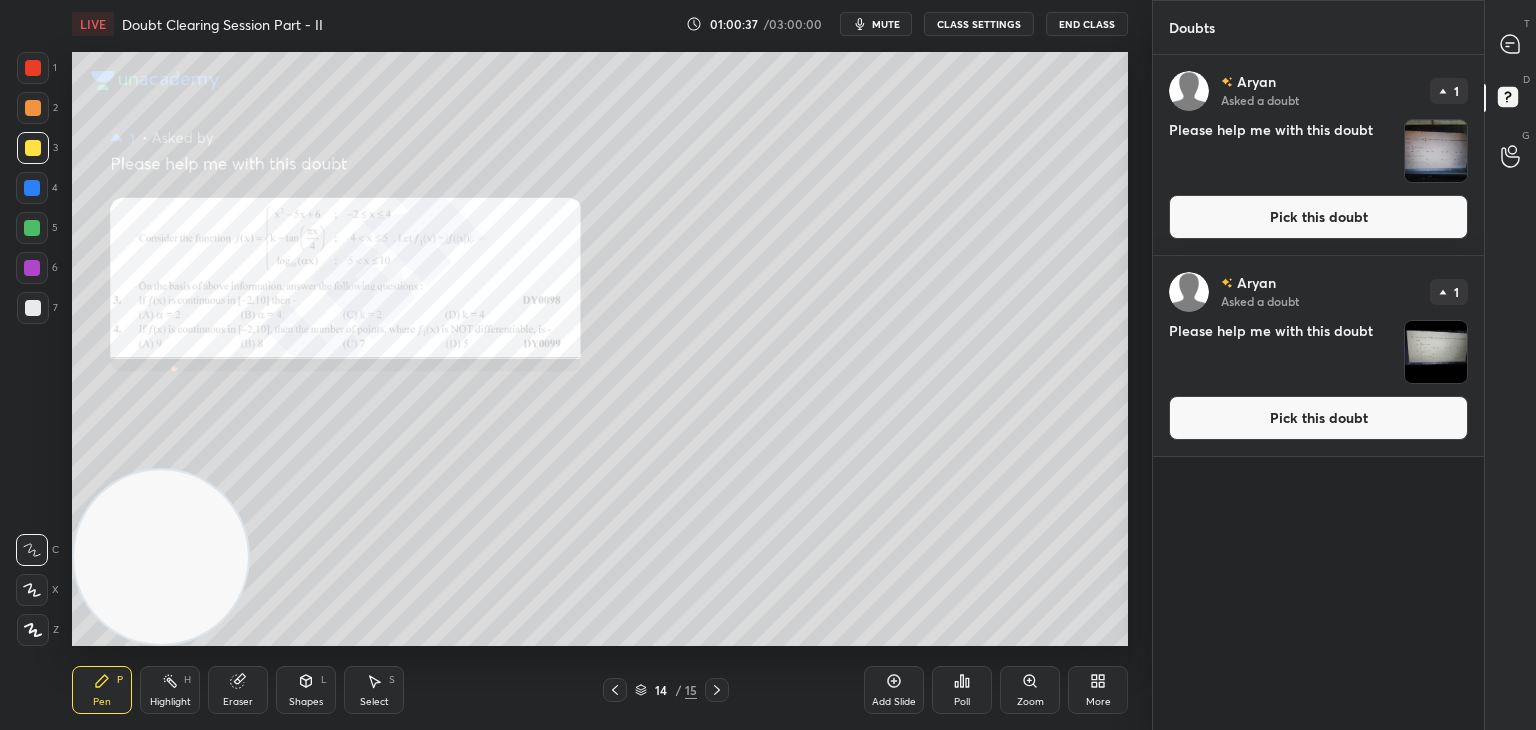 click on "Pick this doubt" at bounding box center [1318, 418] 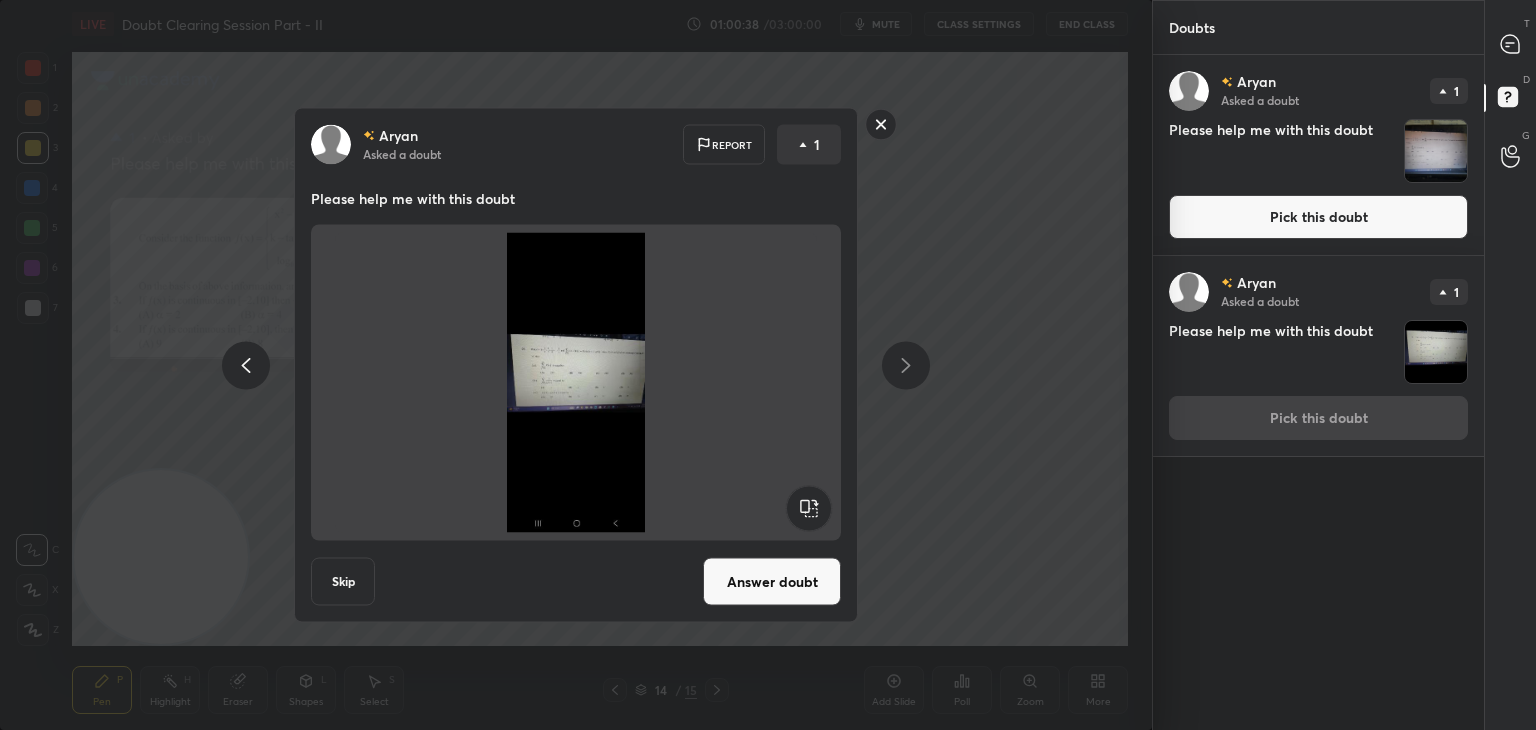 click on "Answer doubt" at bounding box center (772, 582) 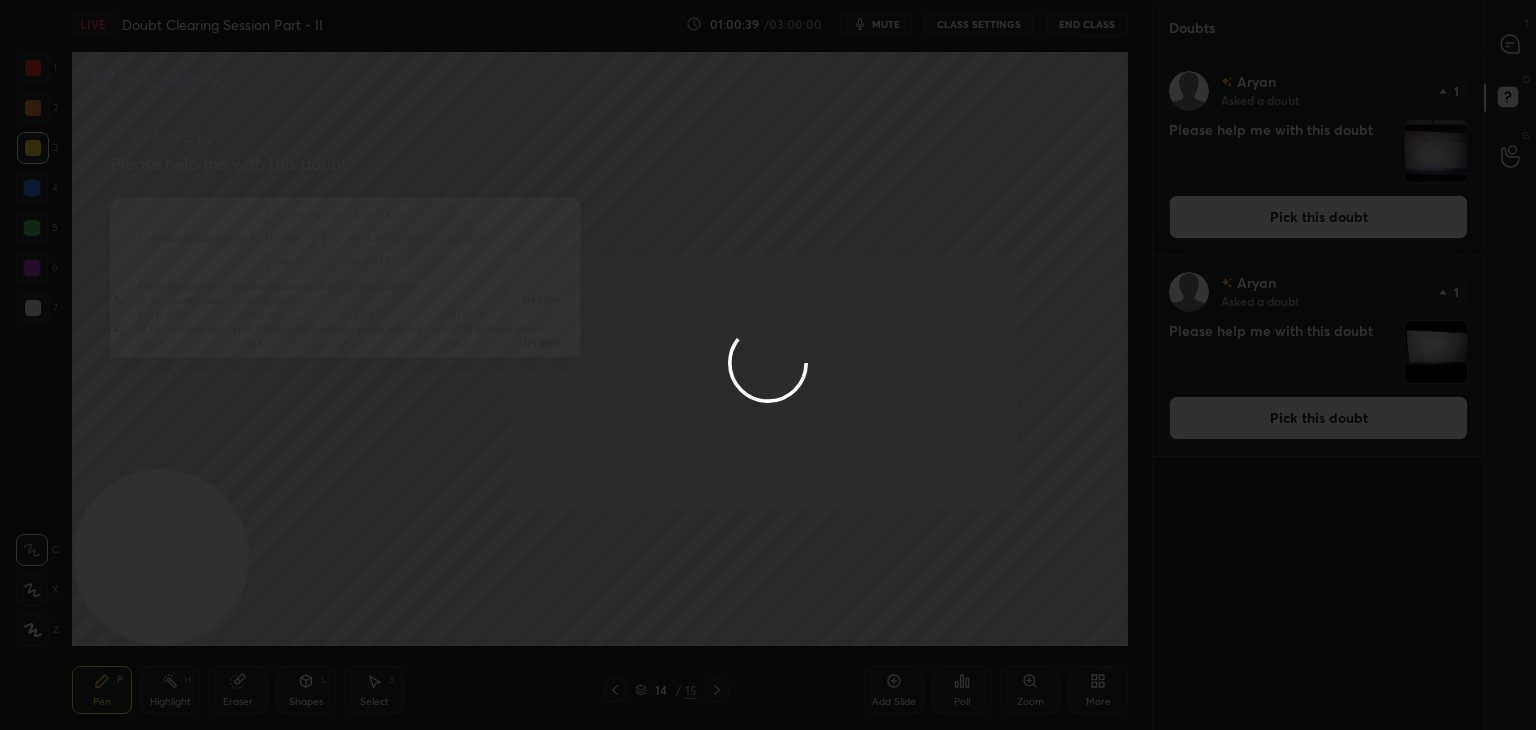 click at bounding box center (768, 365) 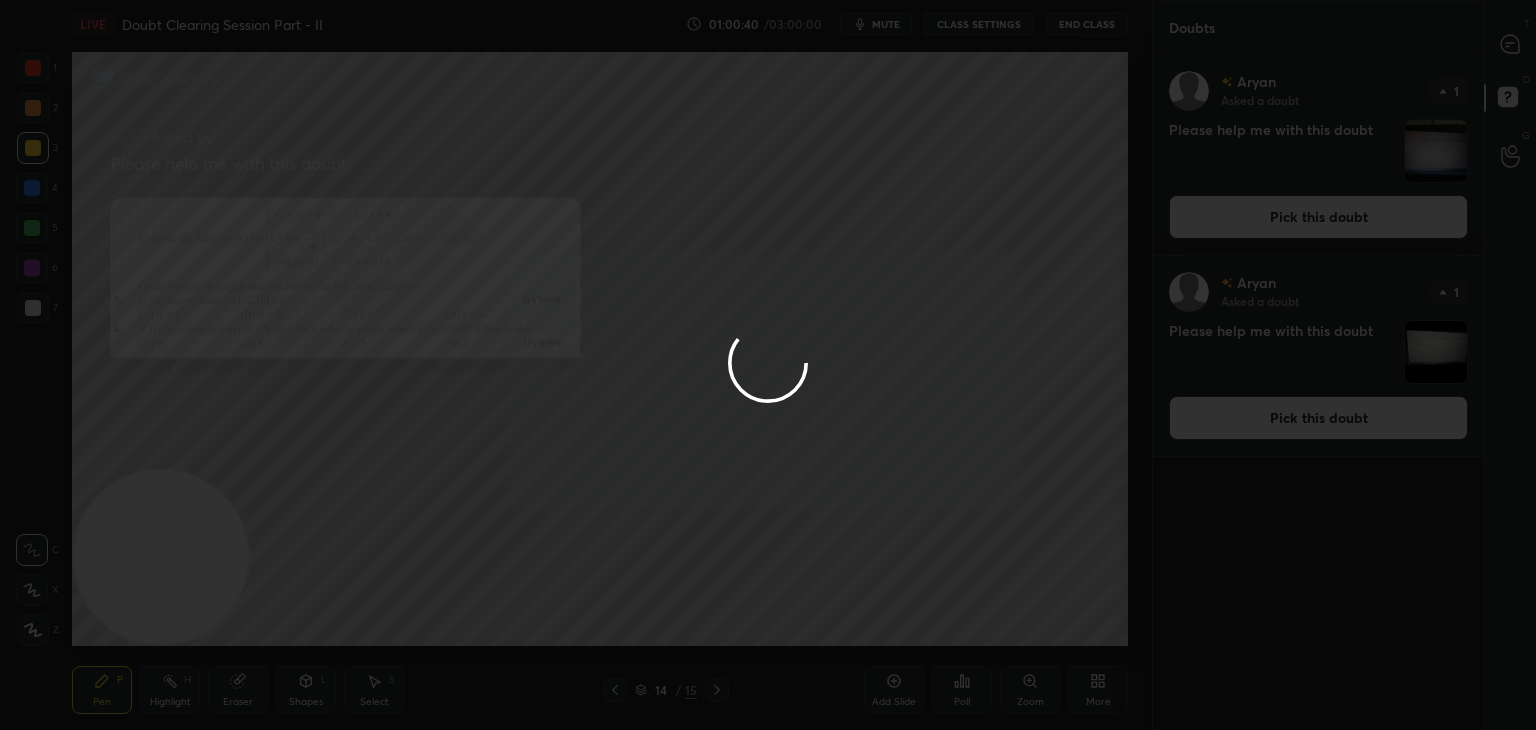 click at bounding box center [768, 365] 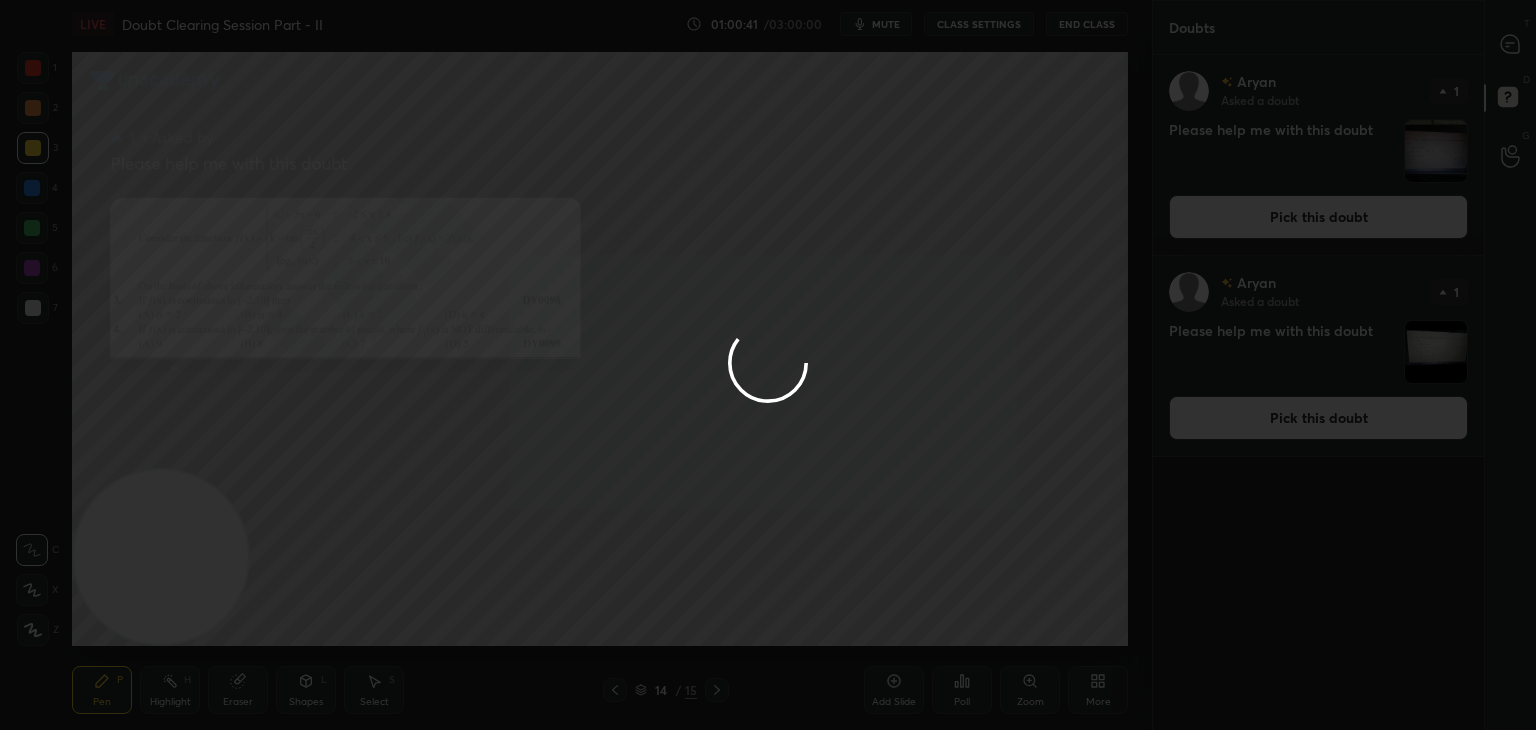 click at bounding box center [768, 365] 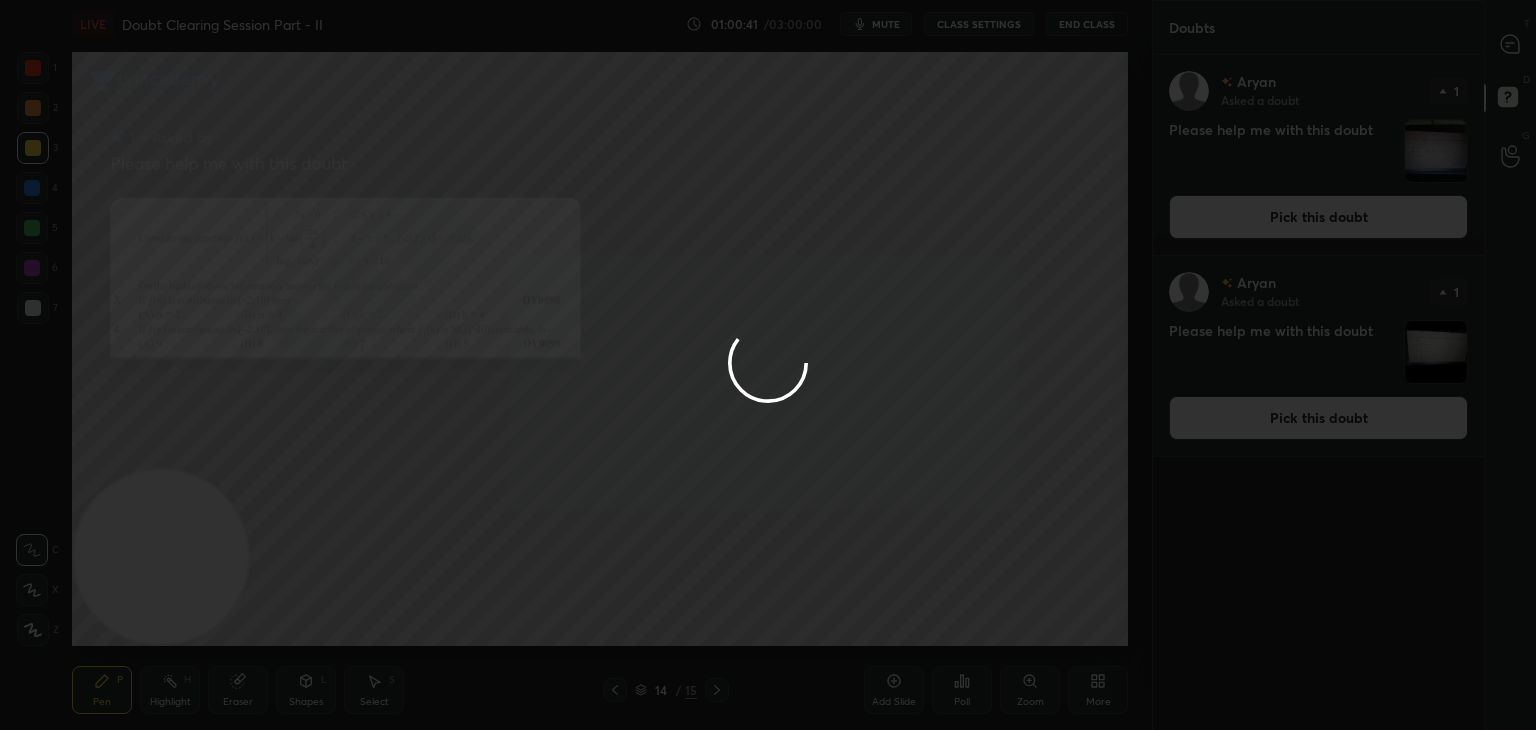 click at bounding box center [768, 365] 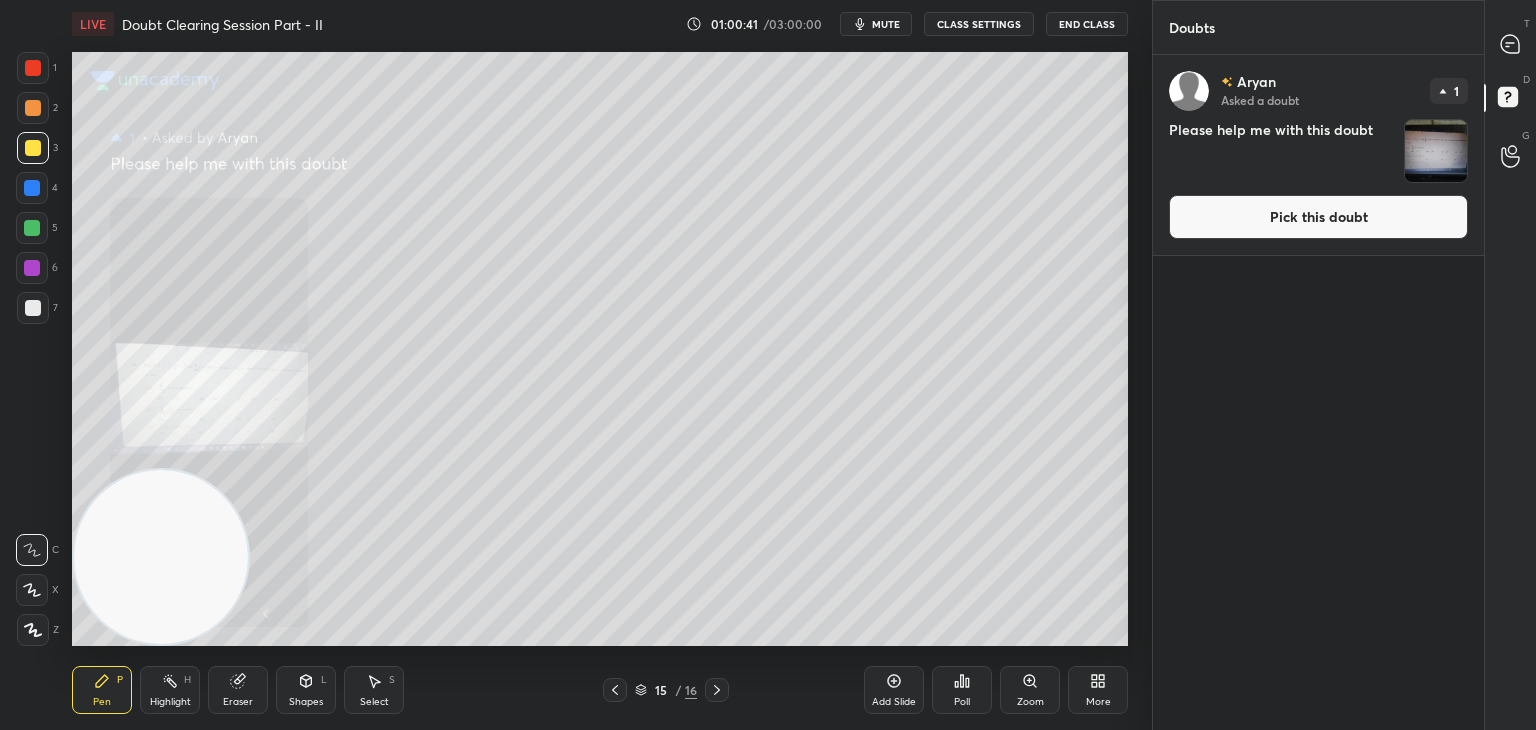 click on "Pick this doubt" at bounding box center (1318, 217) 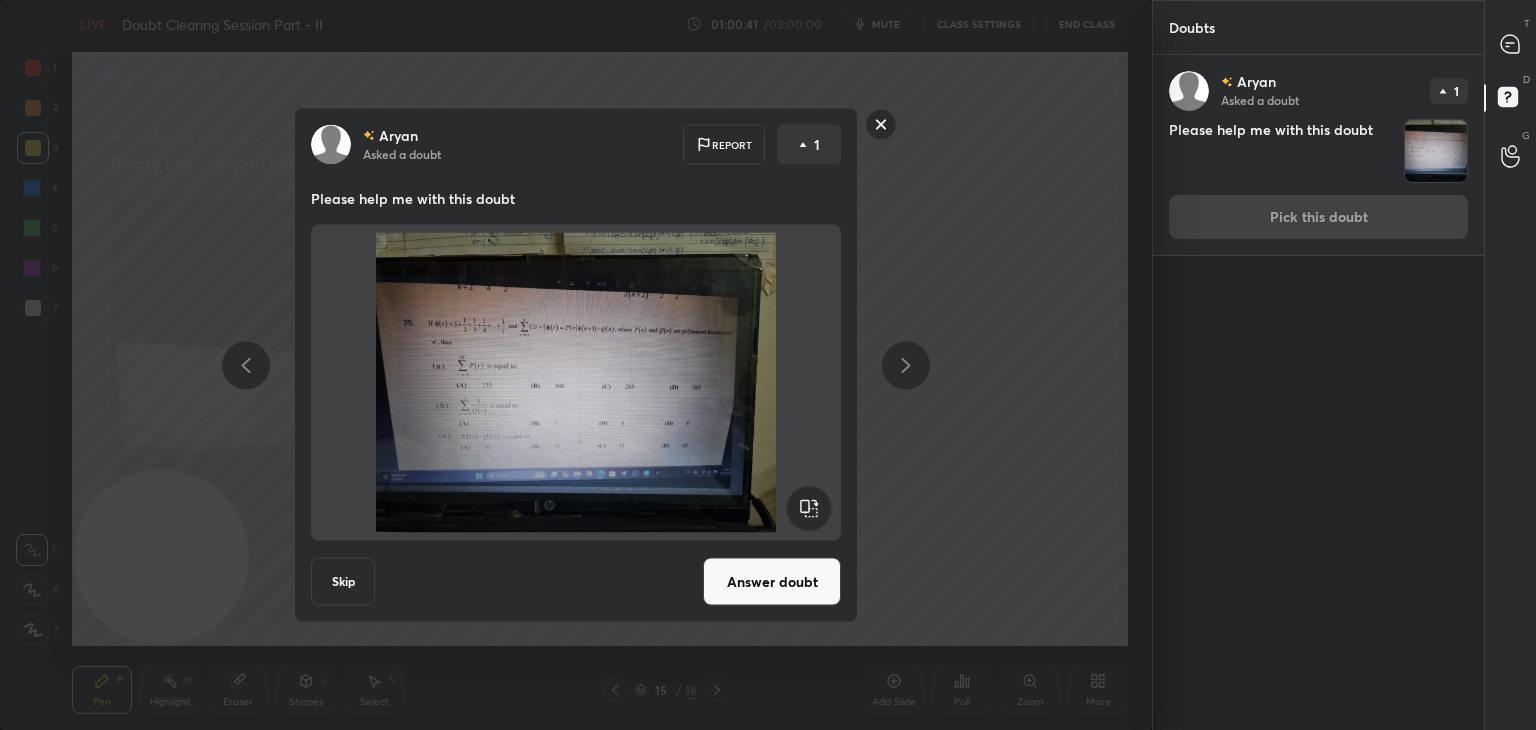 click on "Aryan Asked a doubt 1 Please help me with this doubt Pick this doubt" at bounding box center (1318, 155) 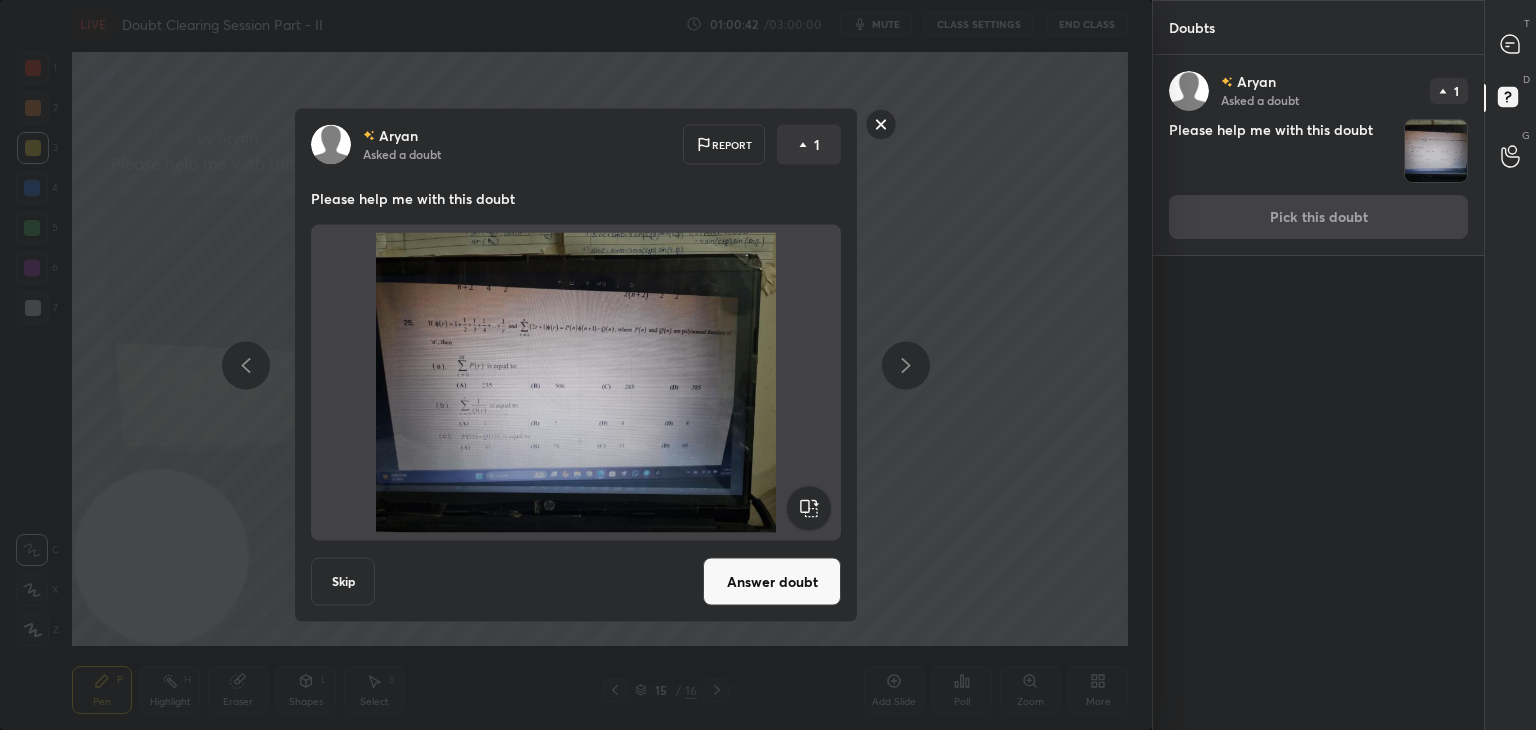 click on "[FIRST] Asked a doubt Report 1 Please help me with this doubt Skip Answer doubt" at bounding box center [576, 365] 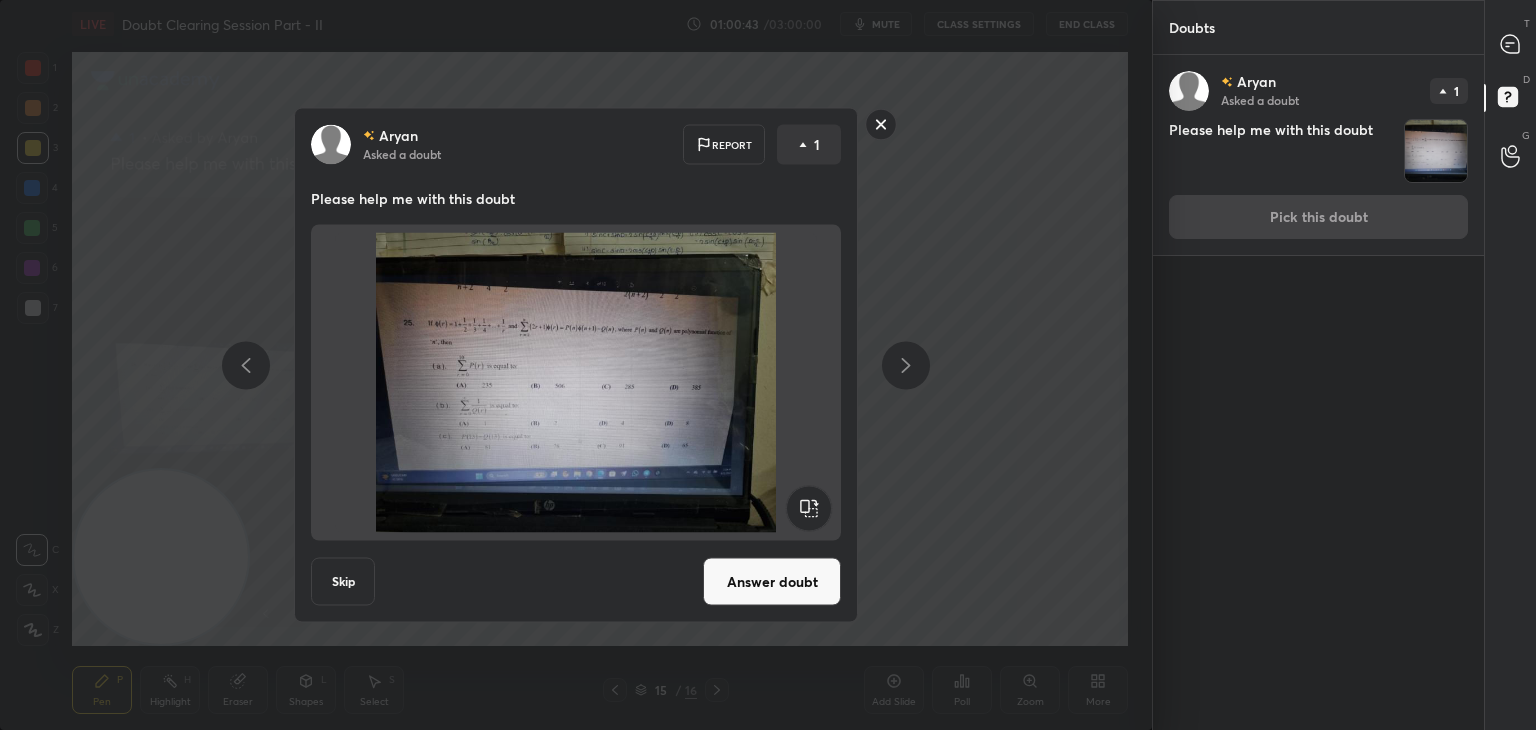 drag, startPoint x: 768, startPoint y: 591, endPoint x: 803, endPoint y: 563, distance: 44.82187 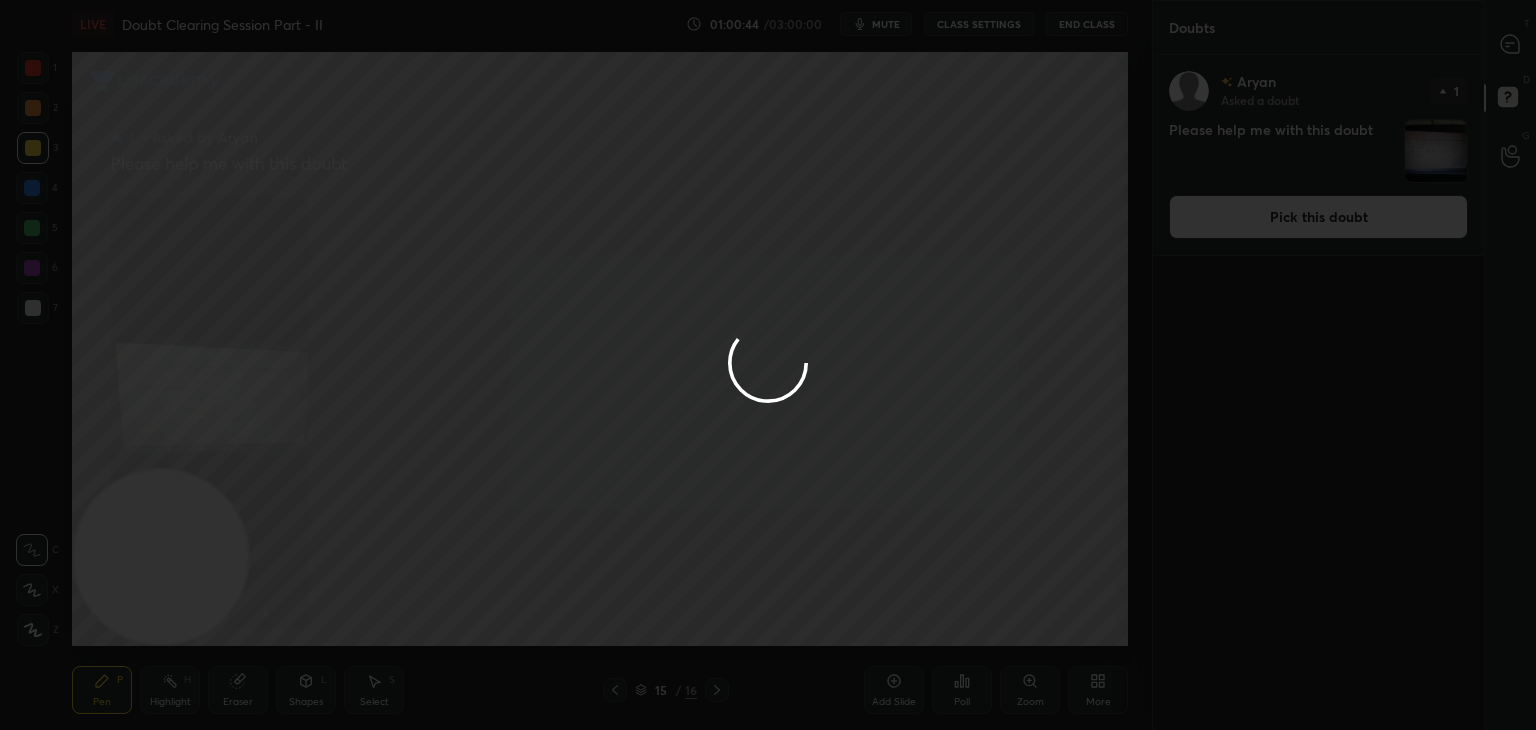 click at bounding box center (768, 365) 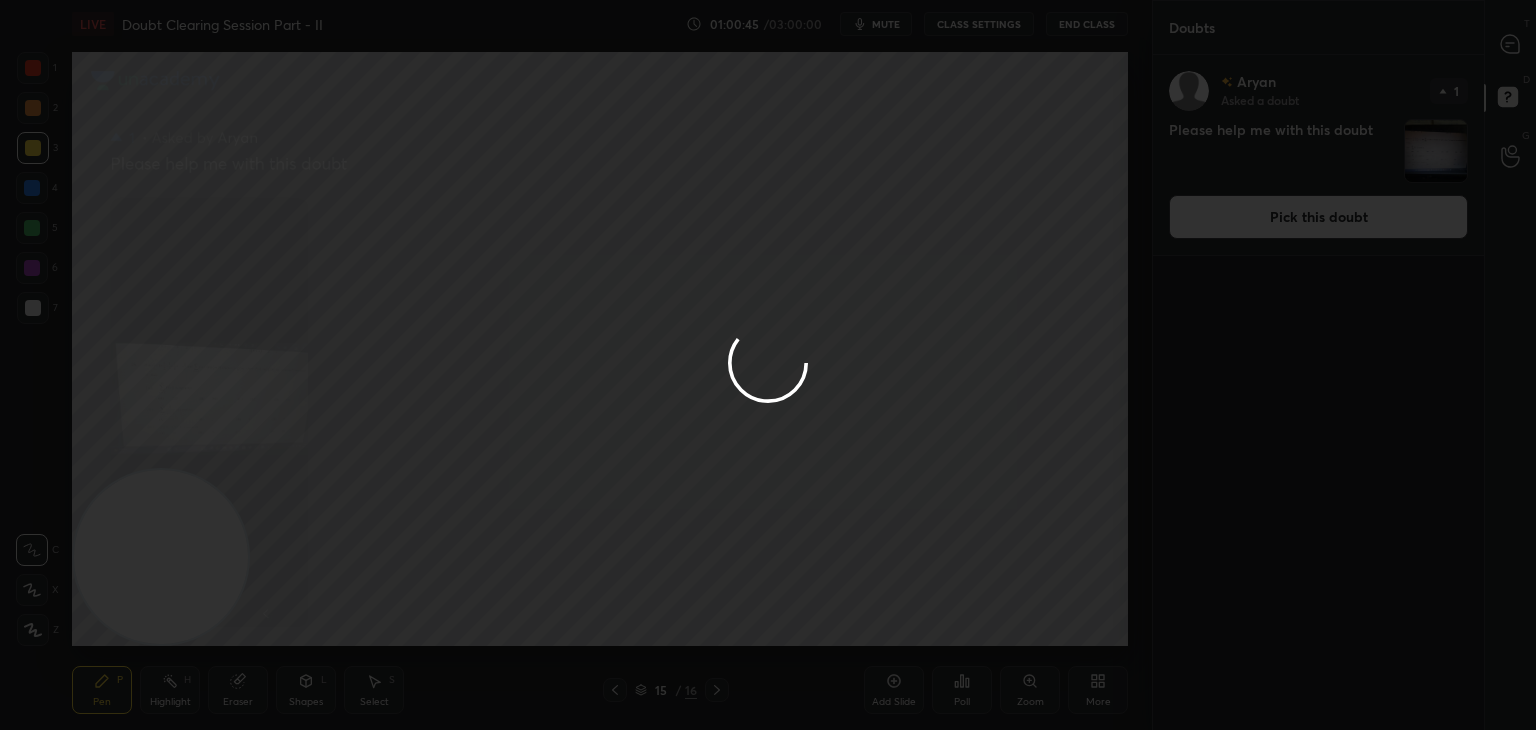 click 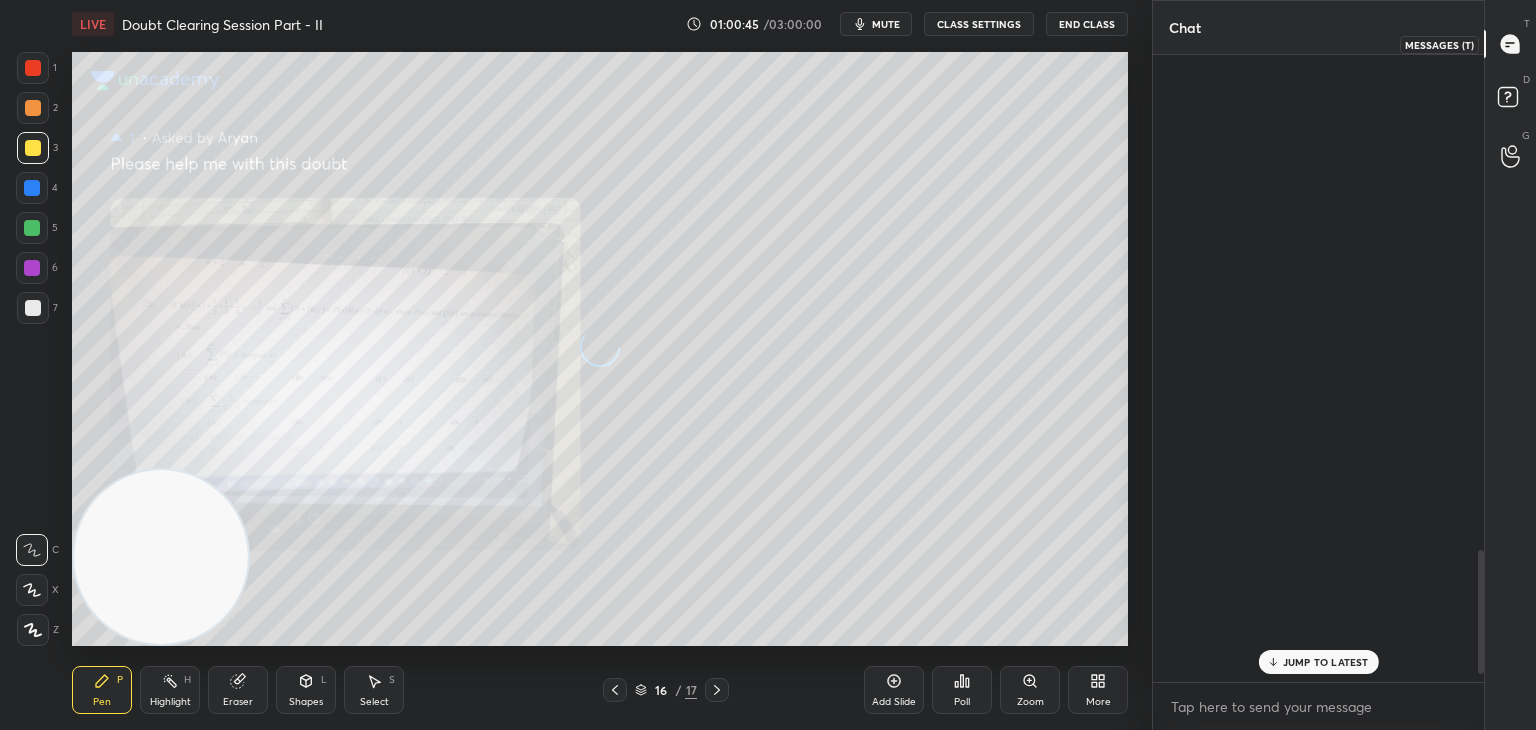click at bounding box center [1511, 44] 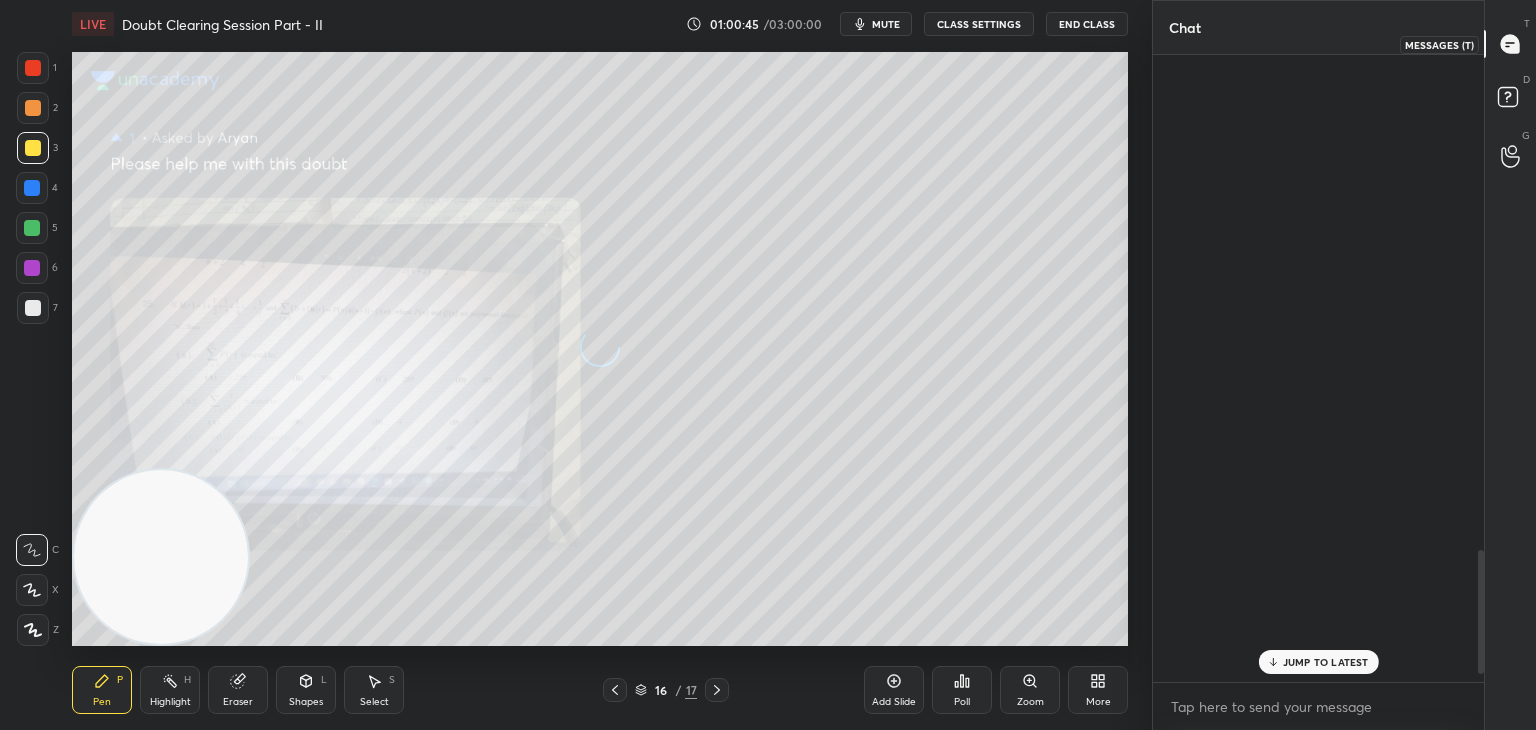 scroll, scrollTop: 2506, scrollLeft: 0, axis: vertical 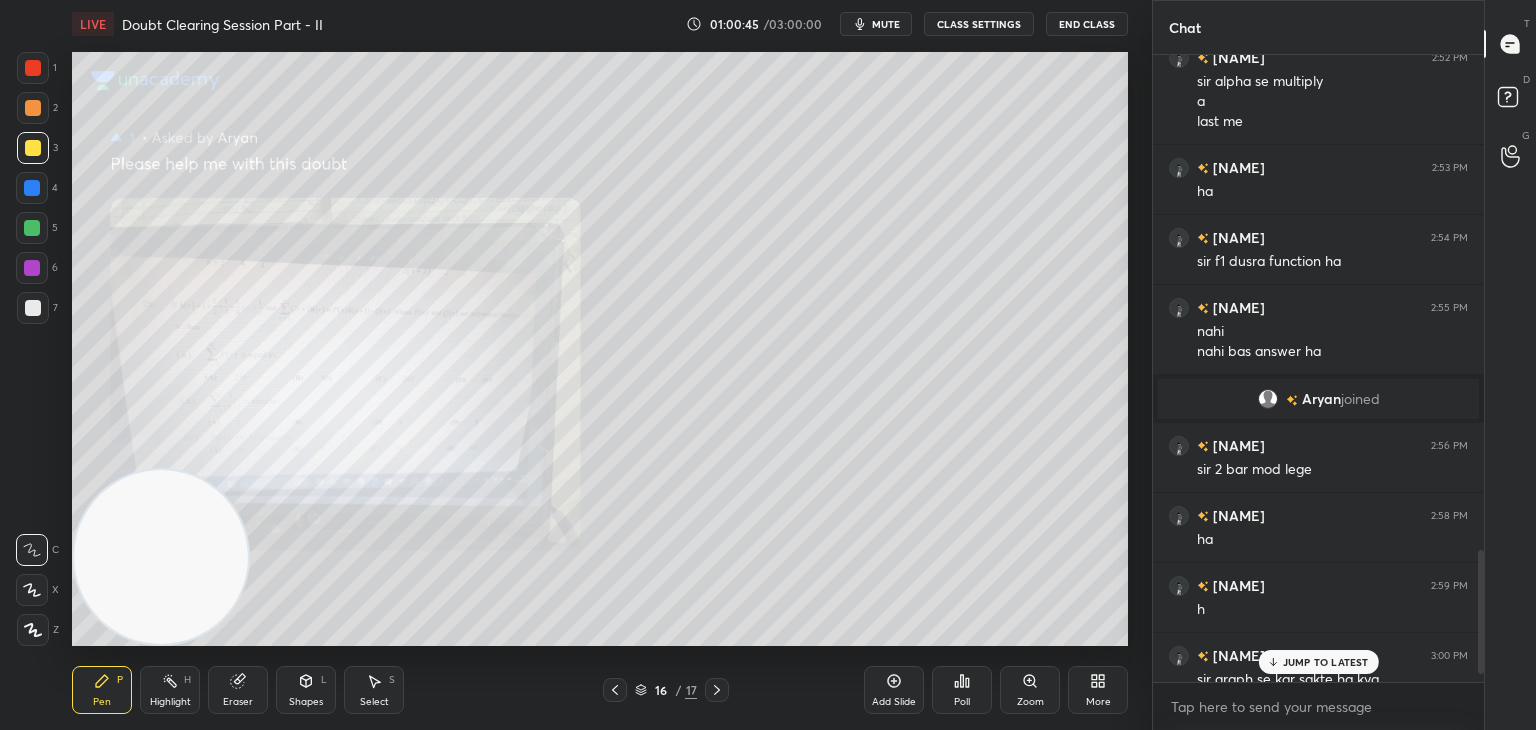 click at bounding box center [1511, 44] 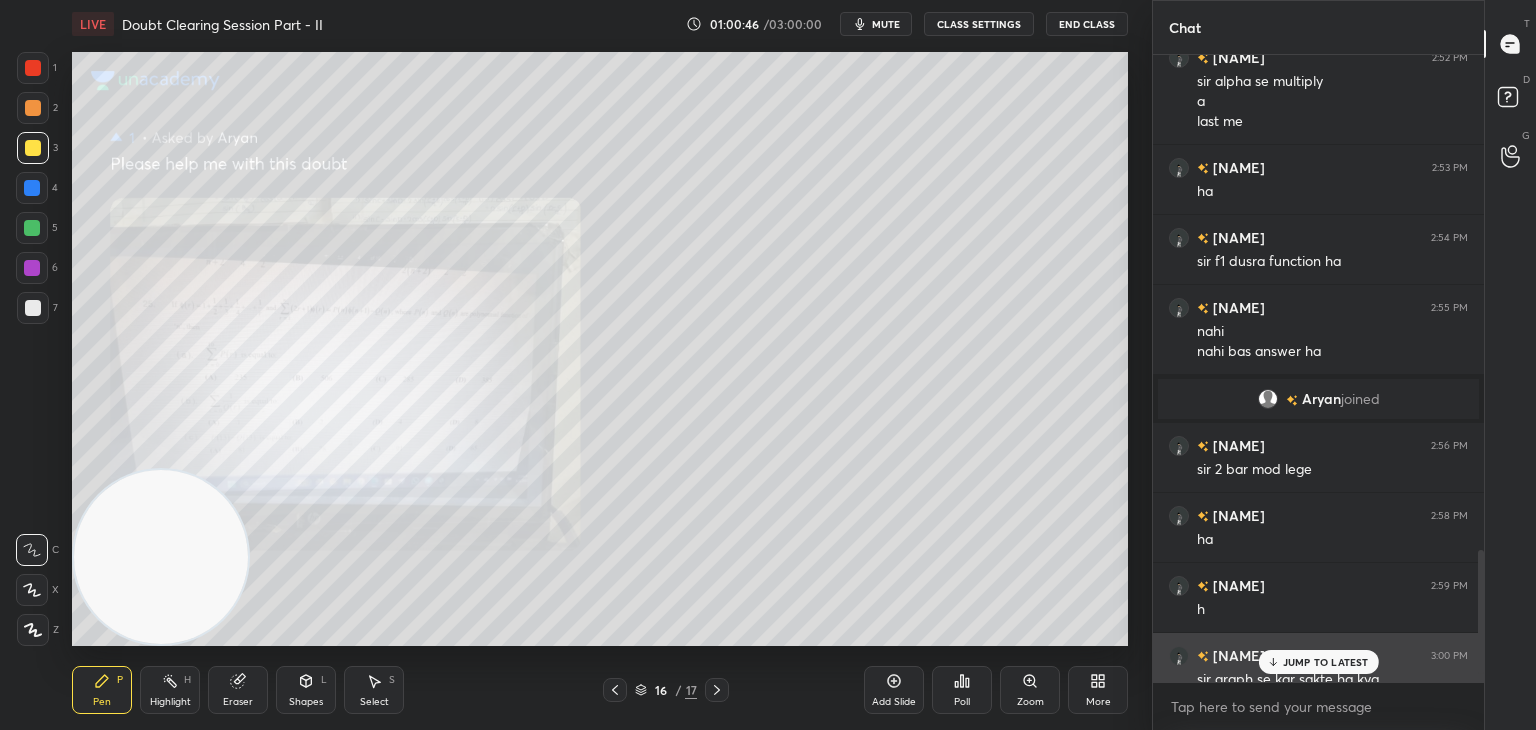 click on "JUMP TO LATEST" at bounding box center [1326, 662] 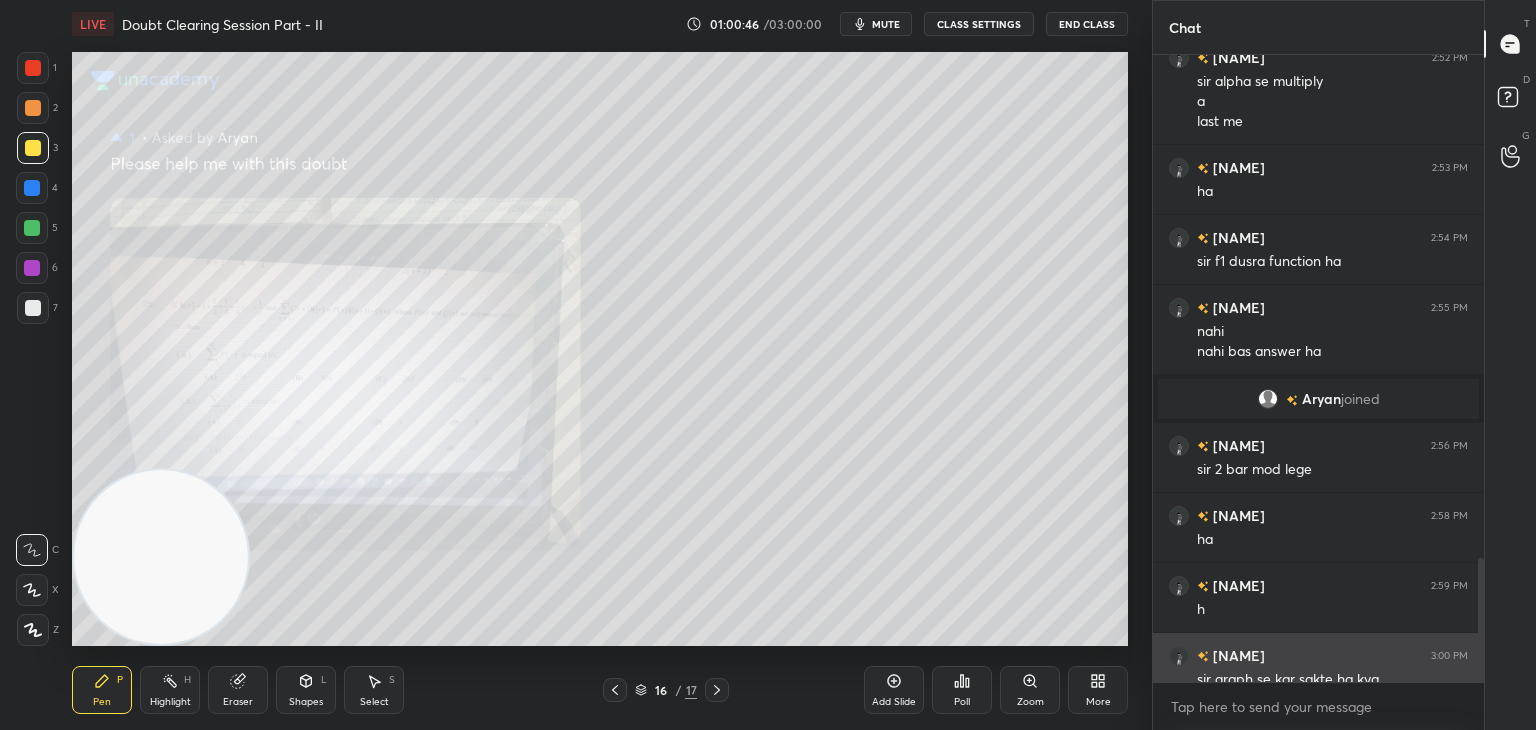 scroll, scrollTop: 2546, scrollLeft: 0, axis: vertical 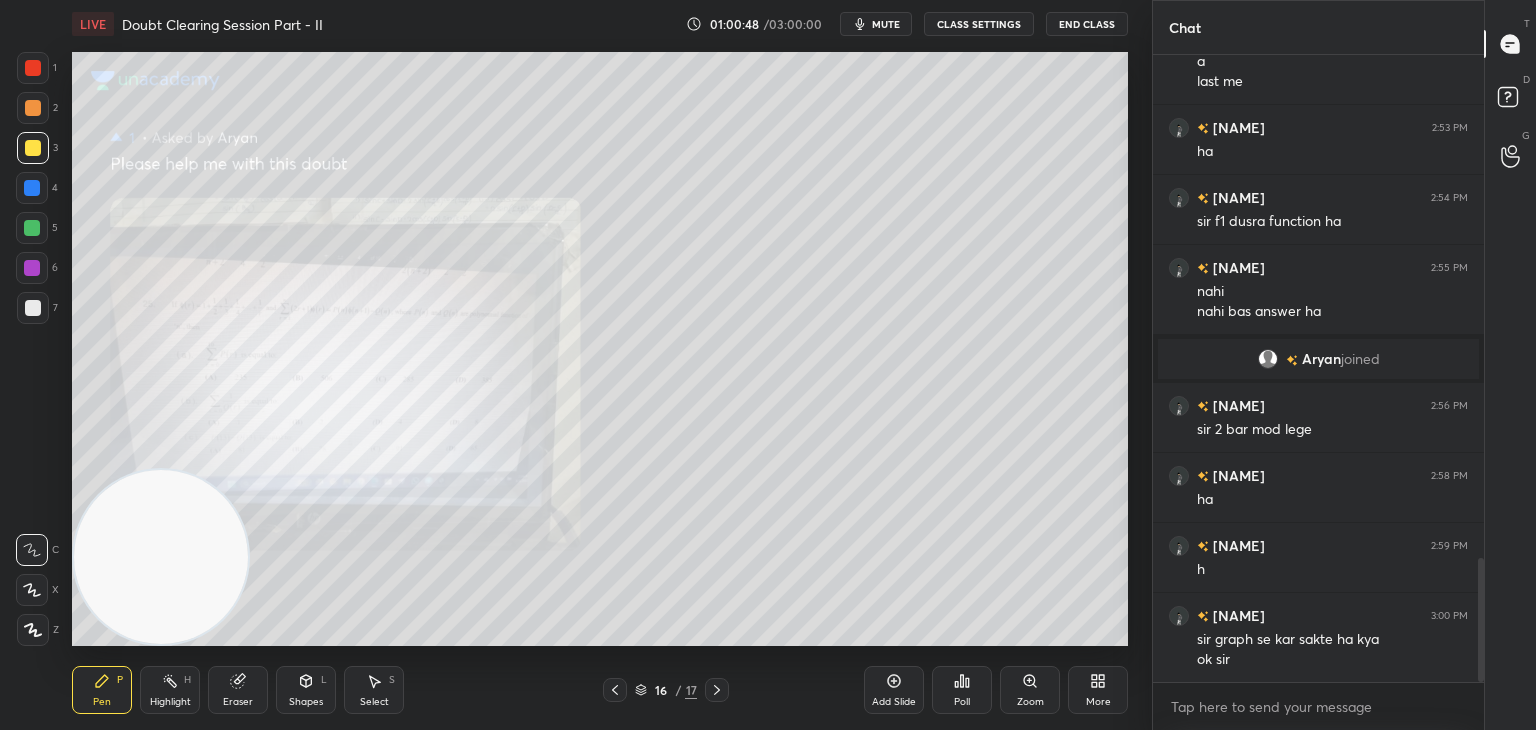 click 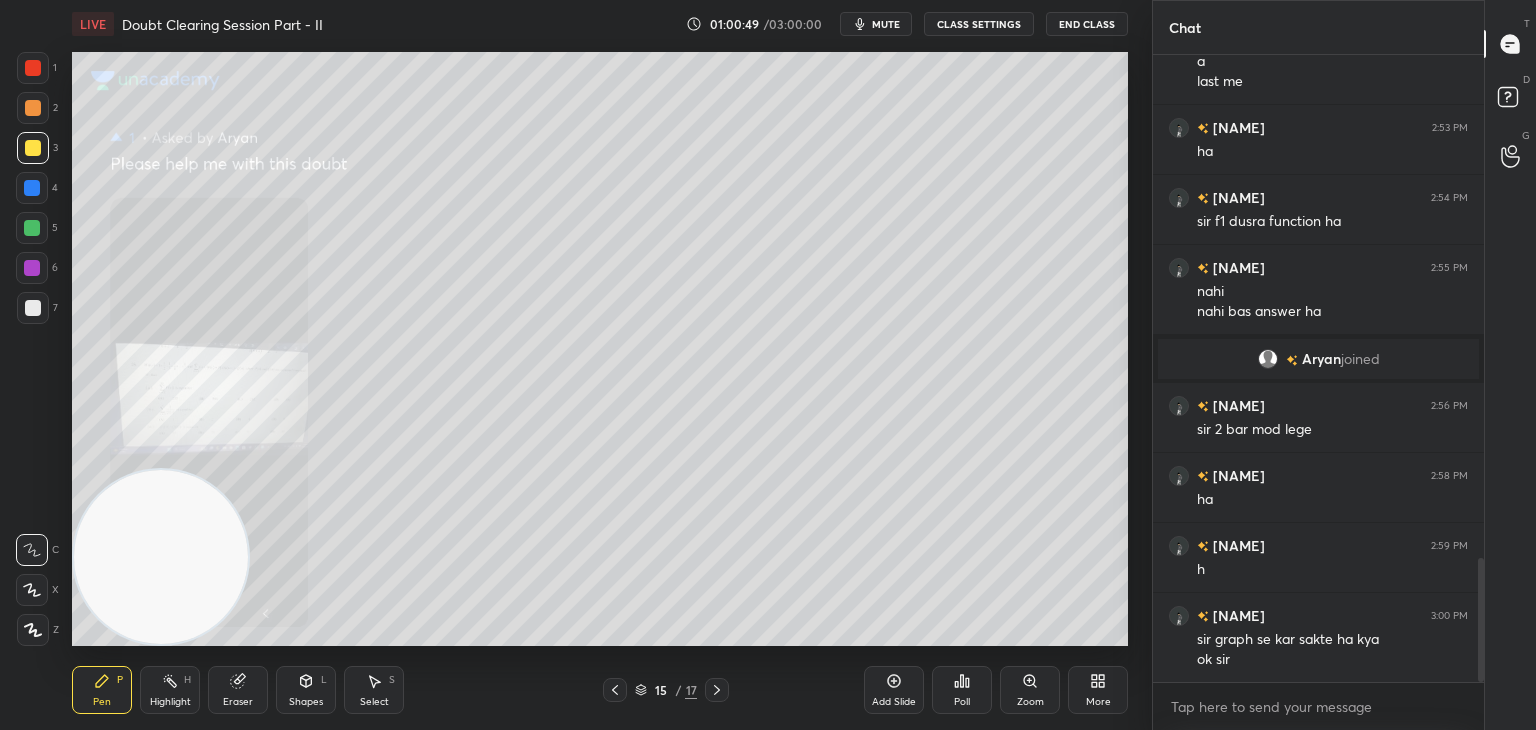 click on "Zoom" at bounding box center [1030, 702] 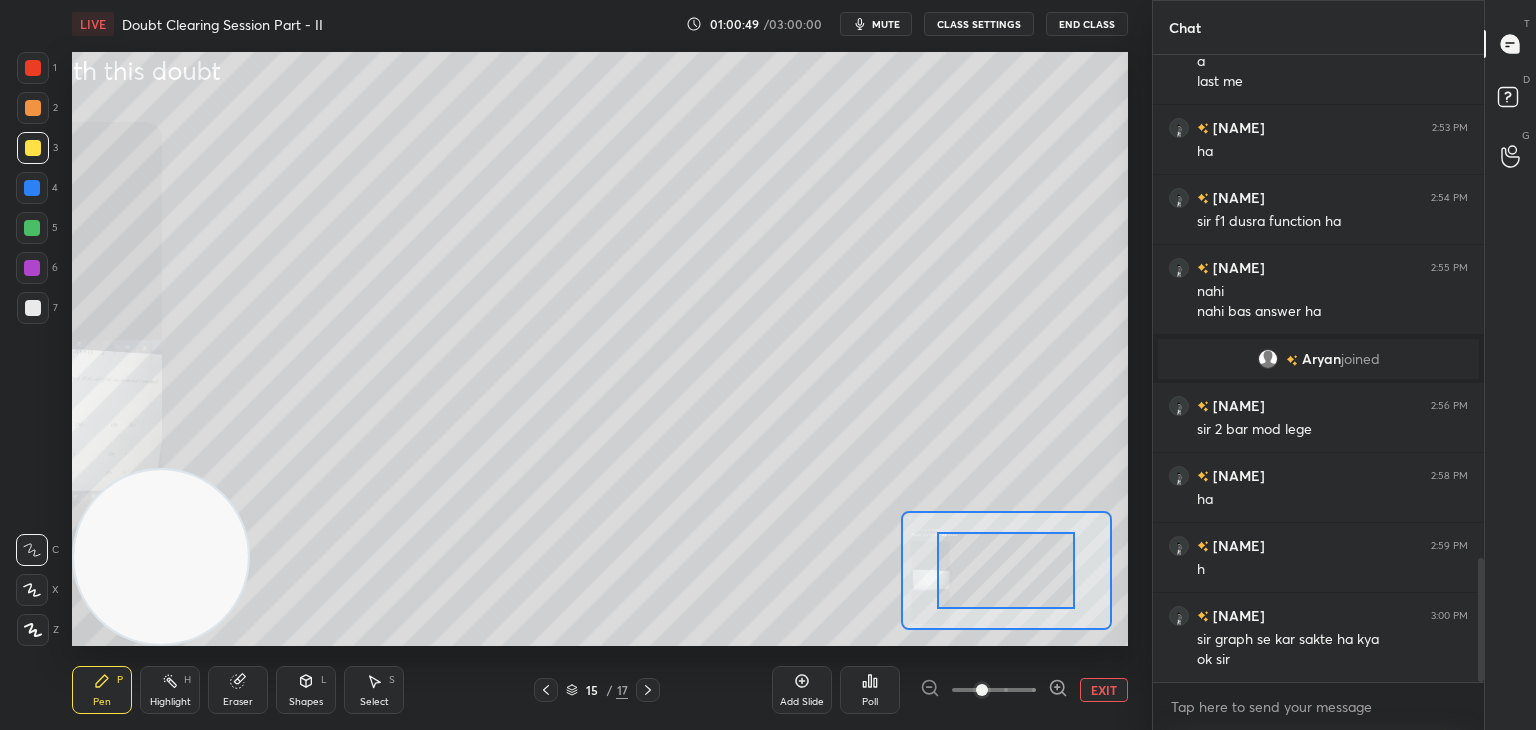 click at bounding box center [994, 690] 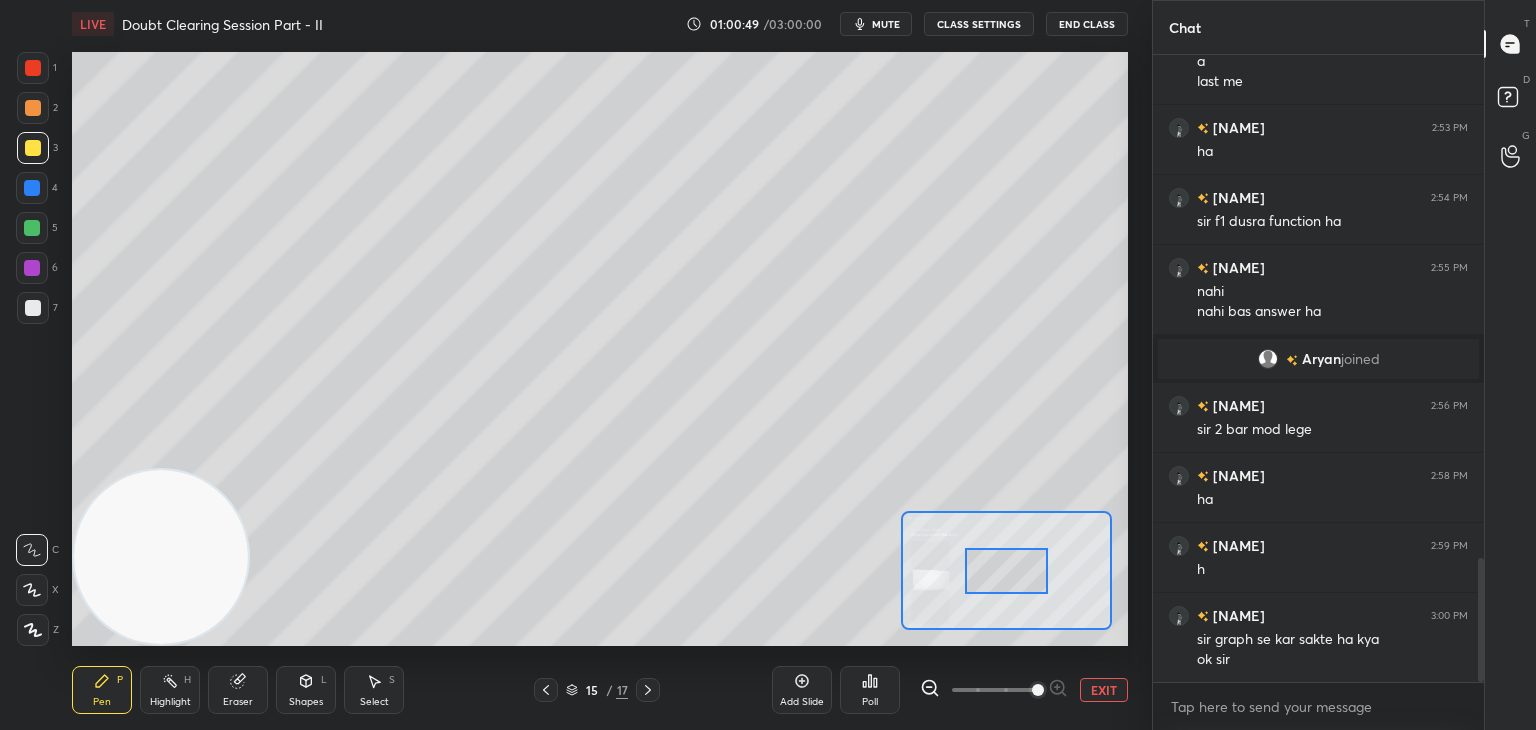 click at bounding box center (1038, 690) 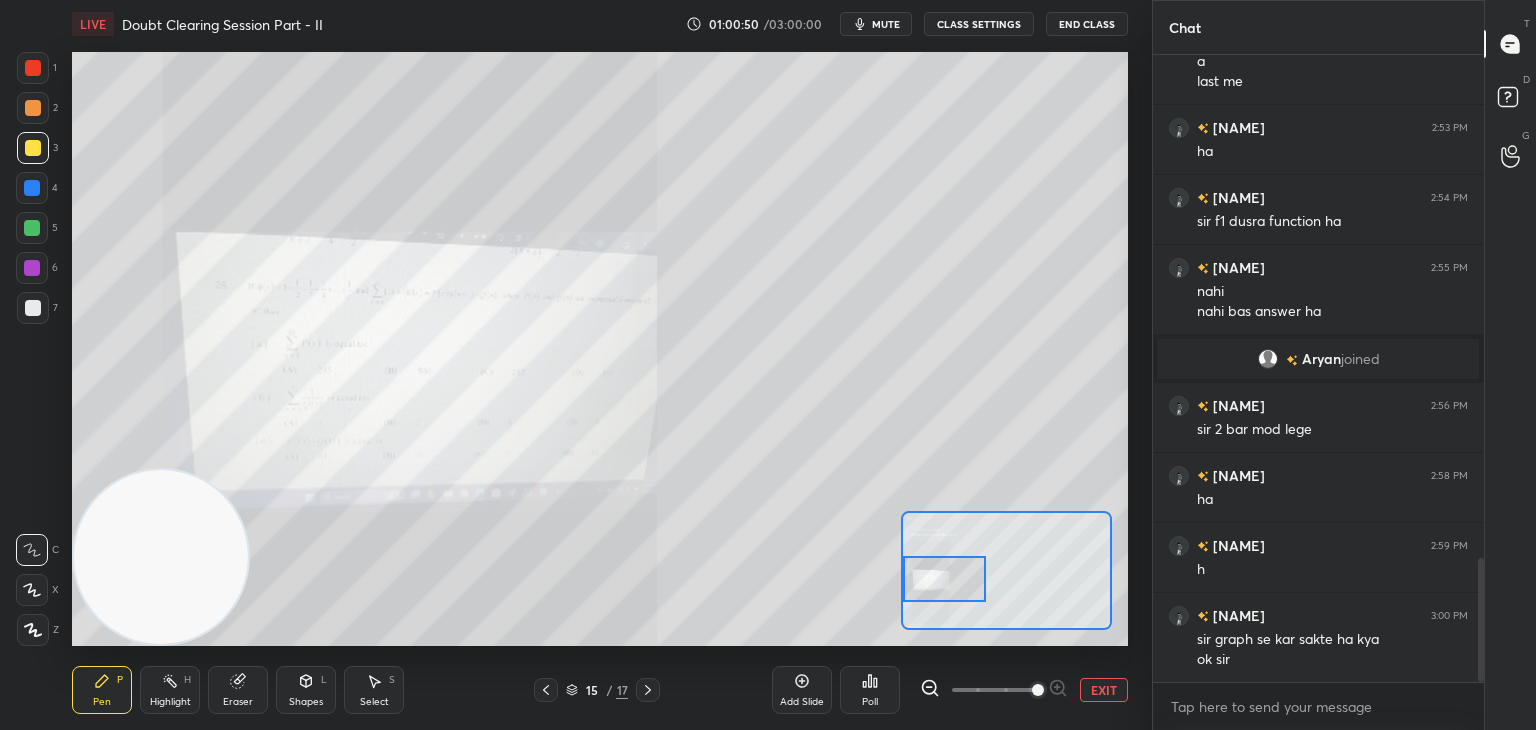 drag, startPoint x: 1028, startPoint y: 558, endPoint x: 907, endPoint y: 561, distance: 121.037186 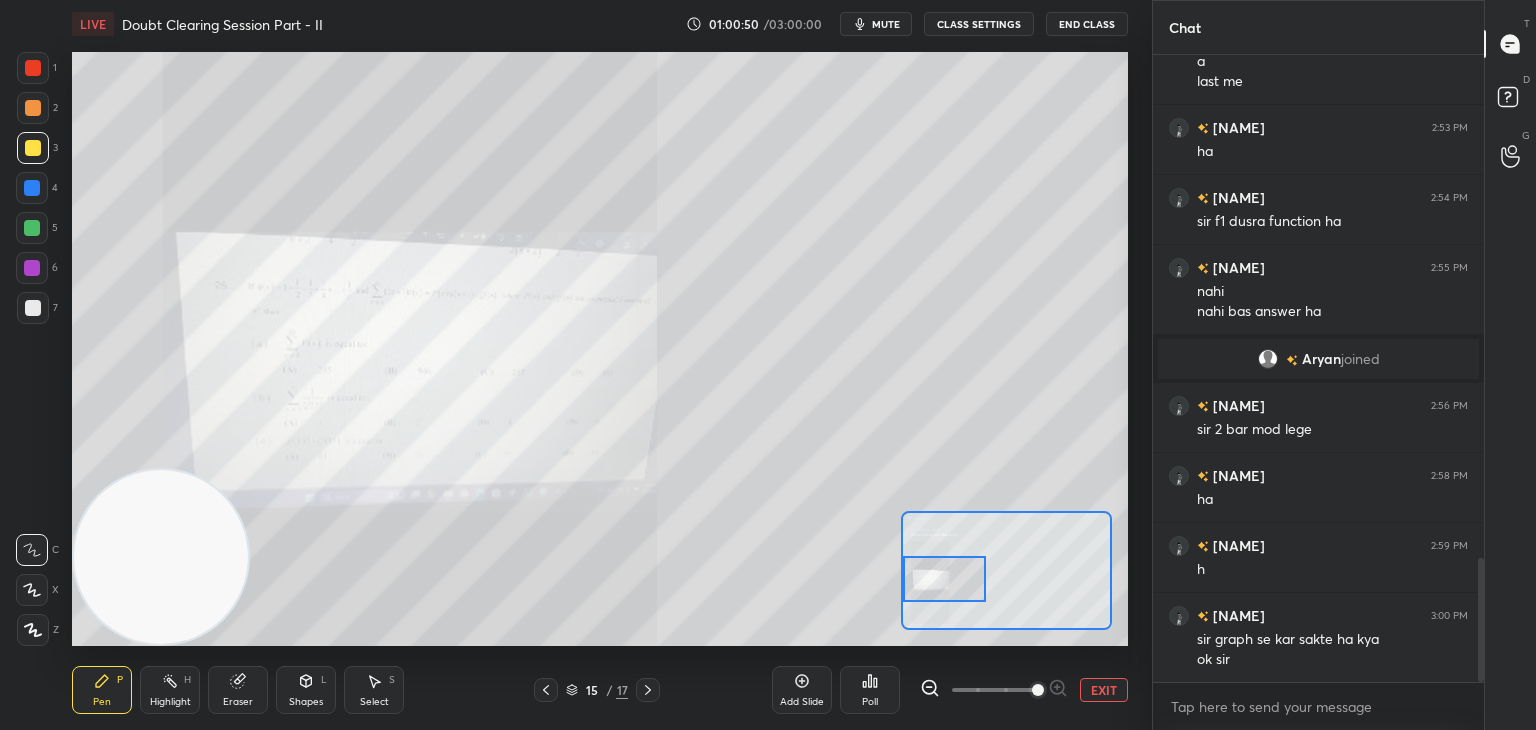 click at bounding box center (944, 579) 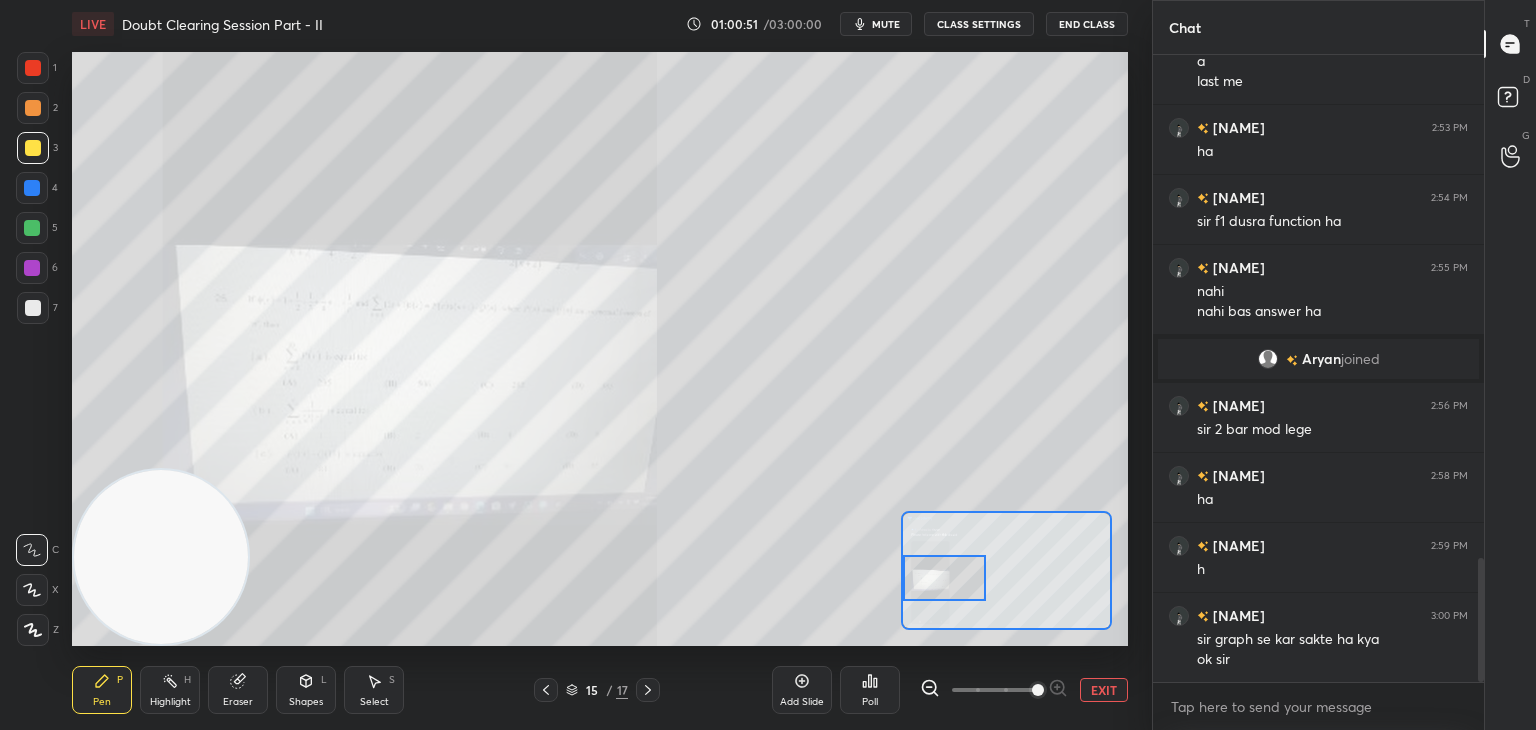 click 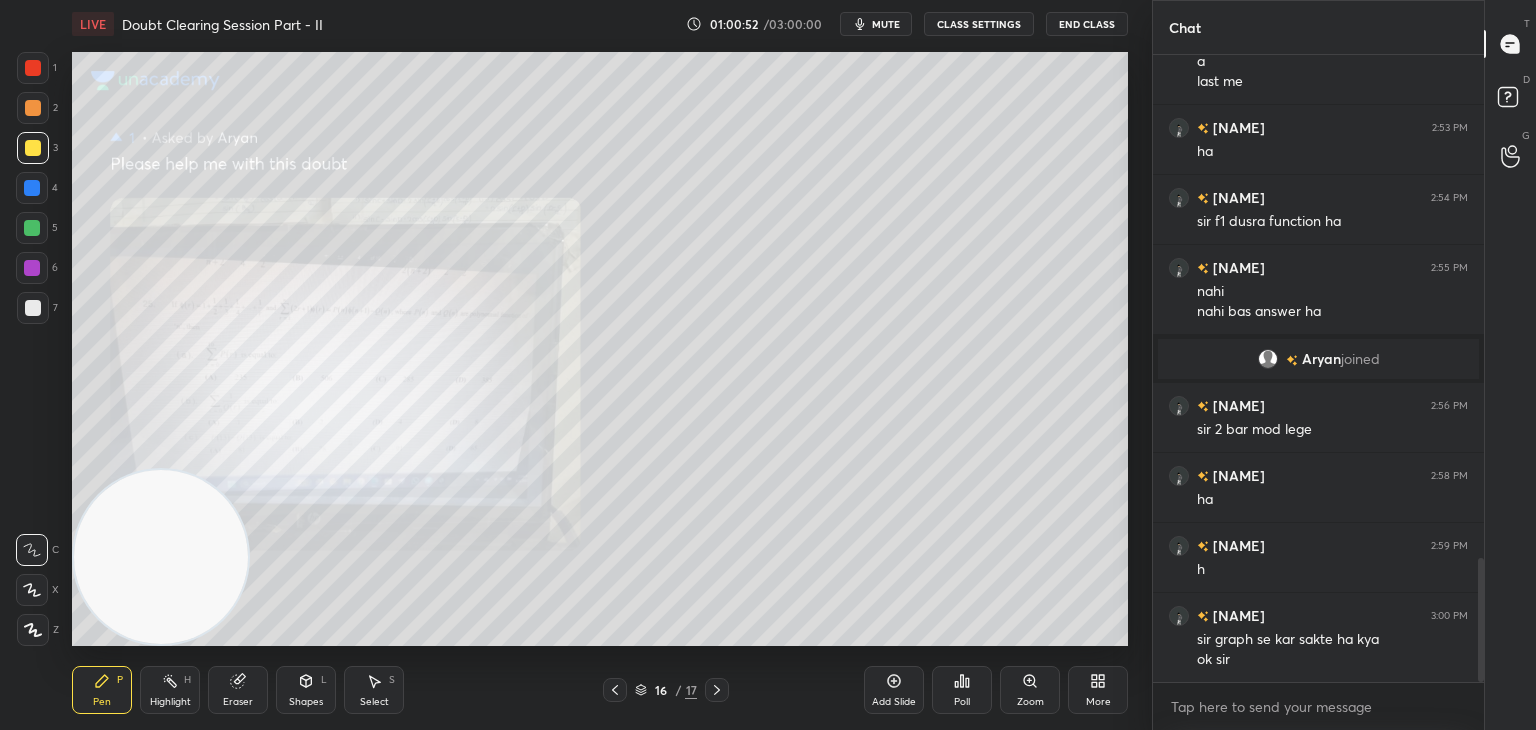 click on "Zoom" at bounding box center (1030, 690) 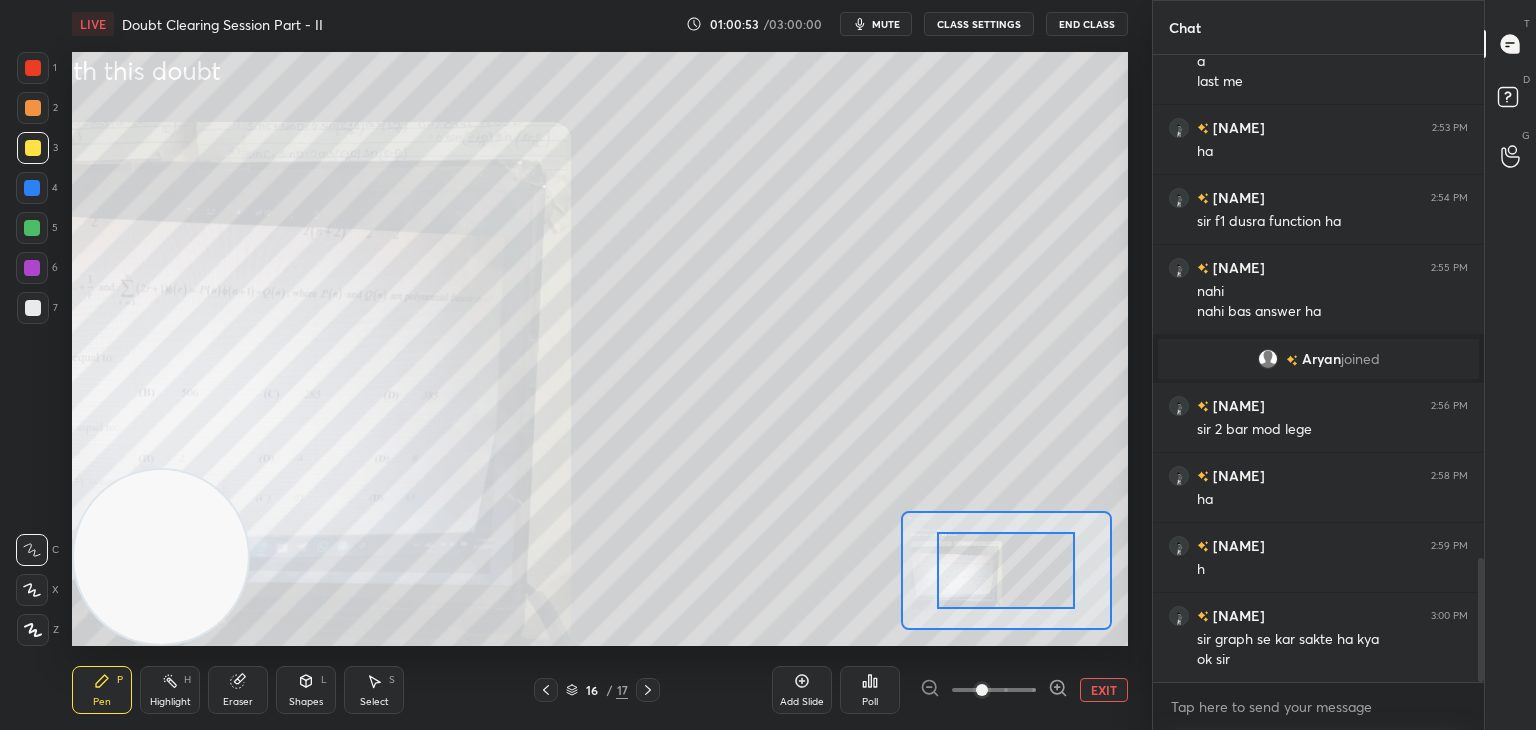 click at bounding box center [994, 690] 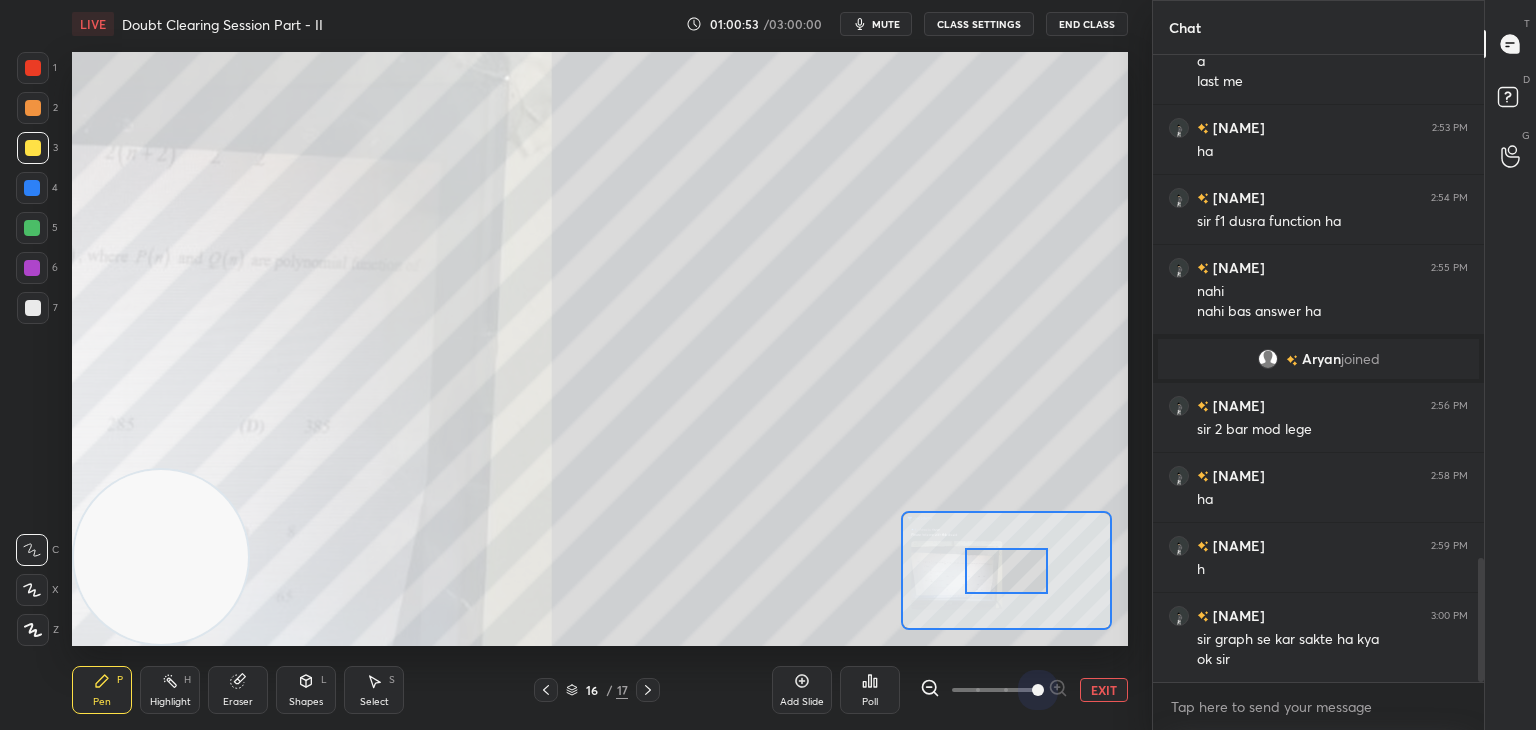 drag, startPoint x: 1029, startPoint y: 689, endPoint x: 1036, endPoint y: 668, distance: 22.135944 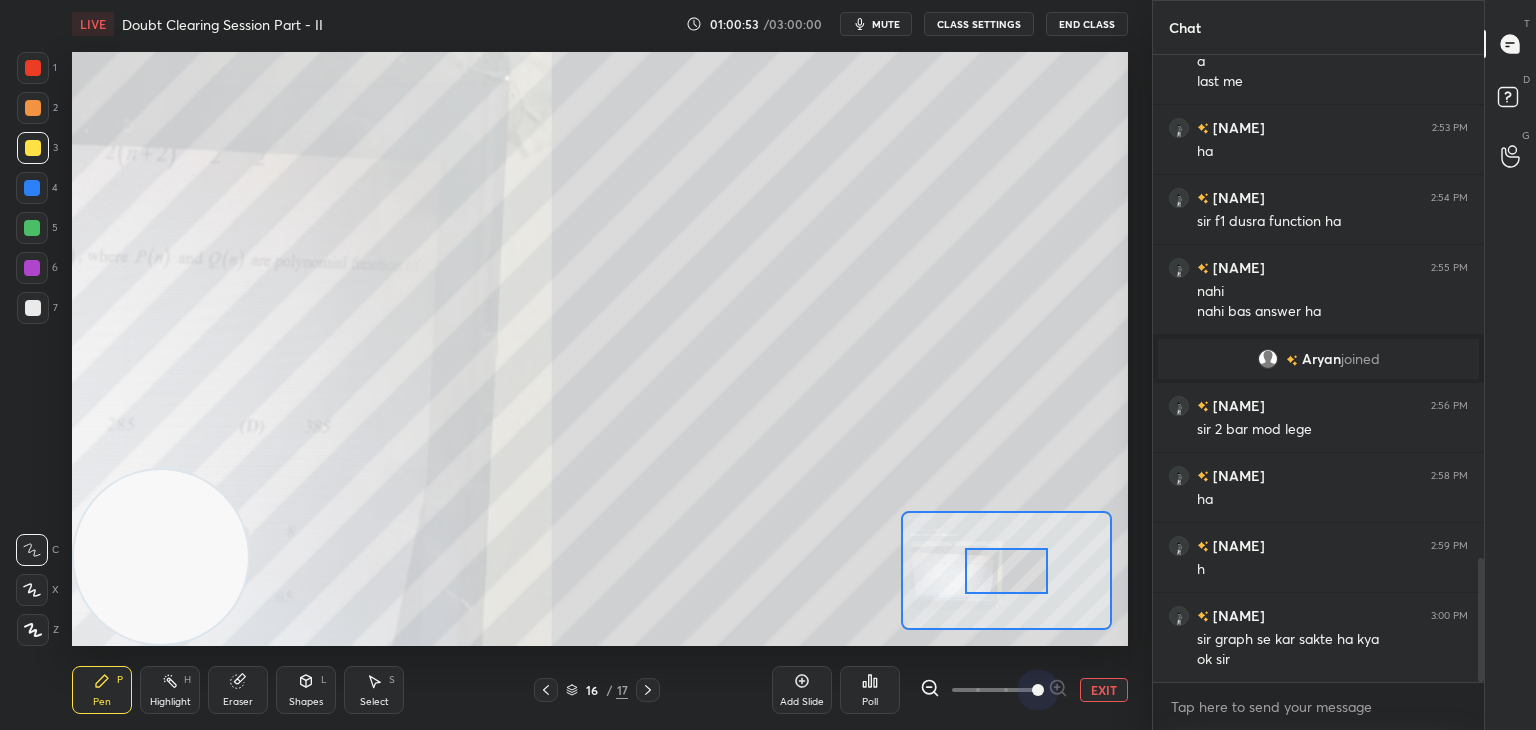 click at bounding box center [994, 690] 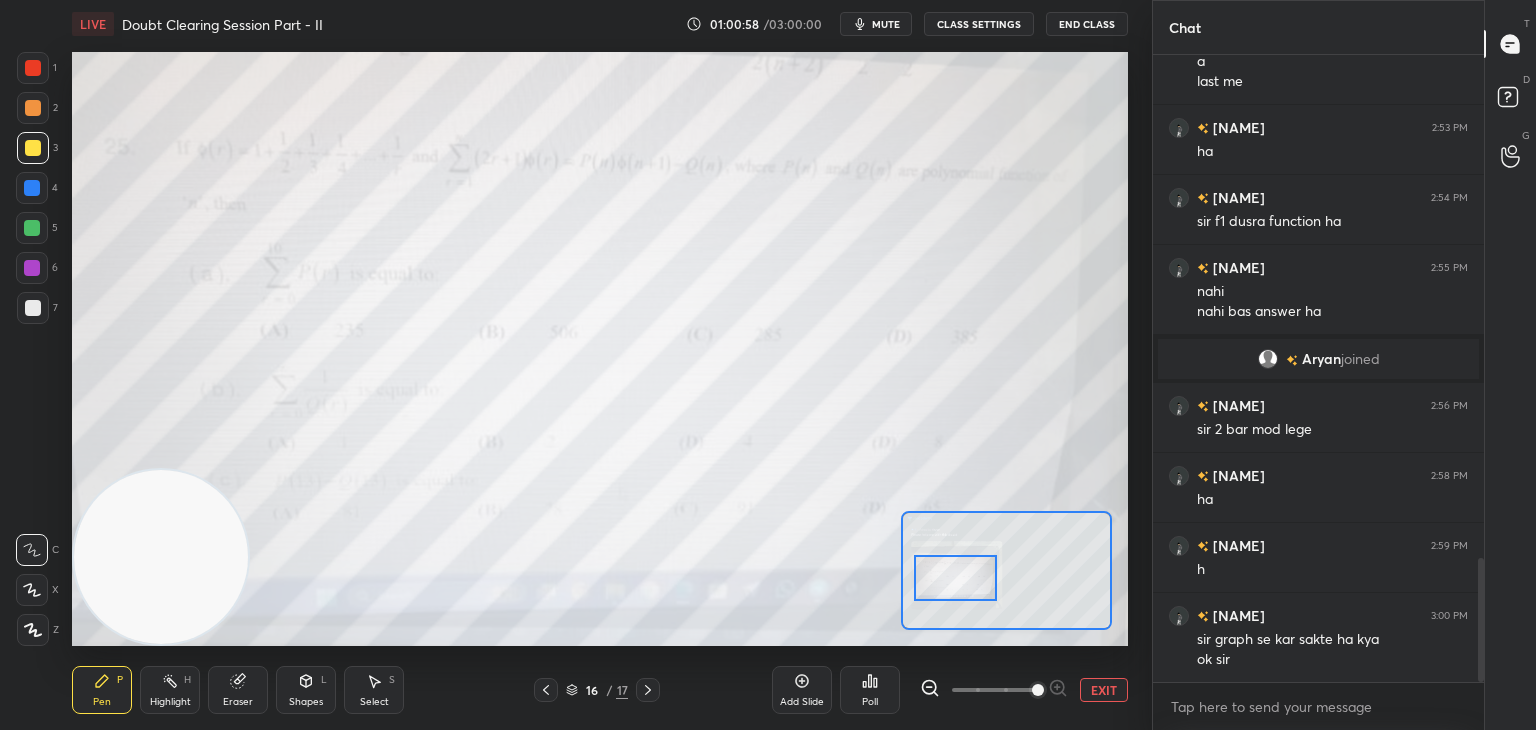 drag, startPoint x: 1012, startPoint y: 557, endPoint x: 977, endPoint y: 555, distance: 35.057095 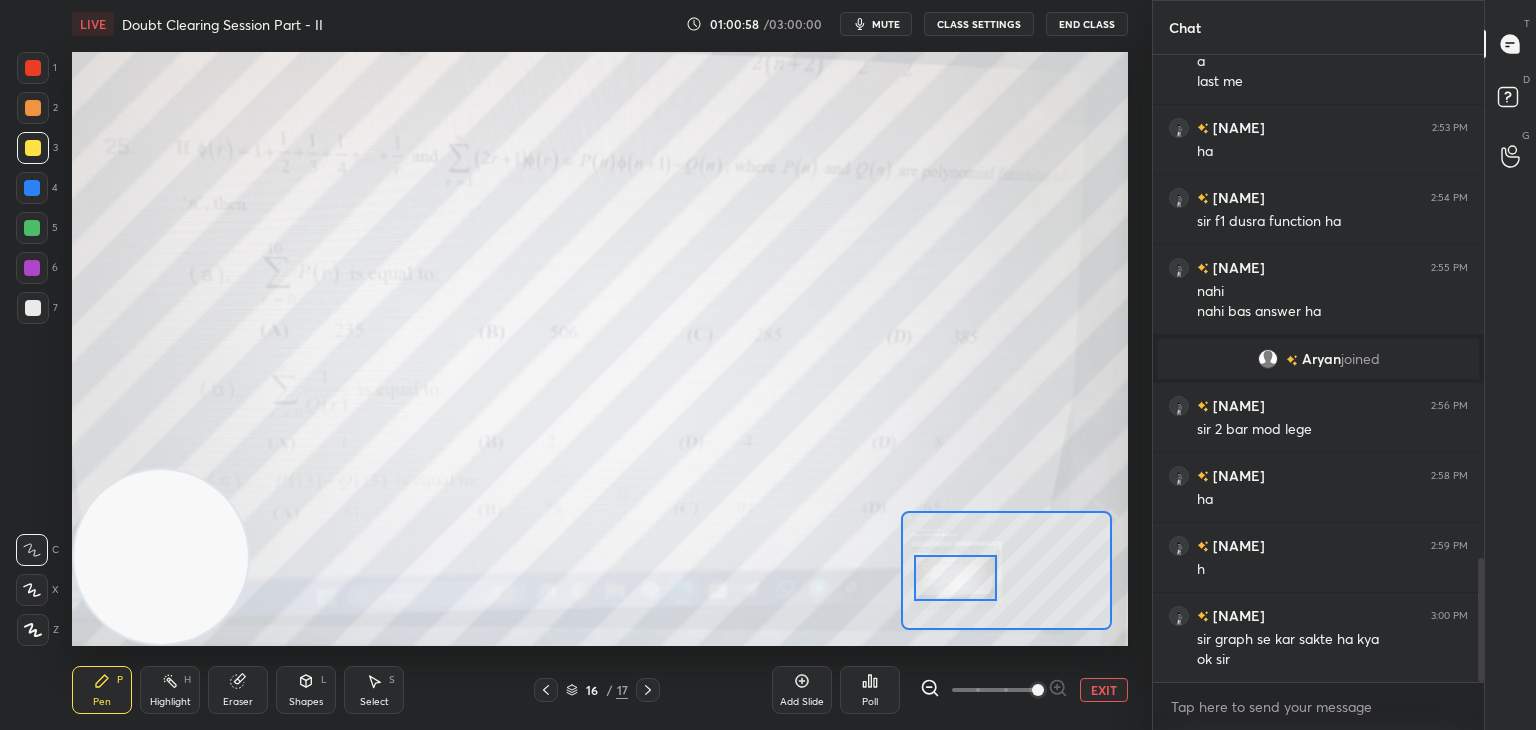 click at bounding box center [955, 578] 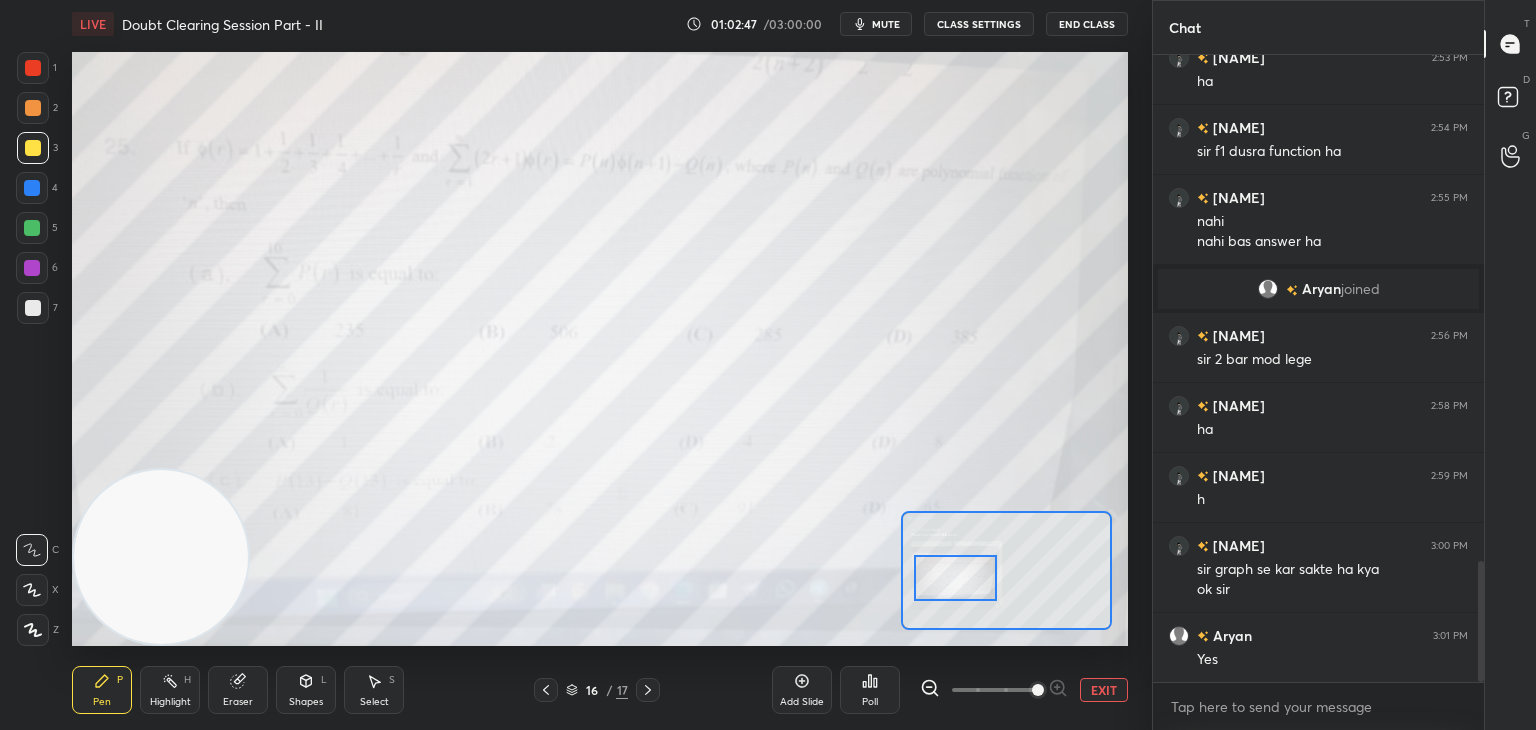 drag, startPoint x: 1092, startPoint y: 693, endPoint x: 1103, endPoint y: 647, distance: 47.296936 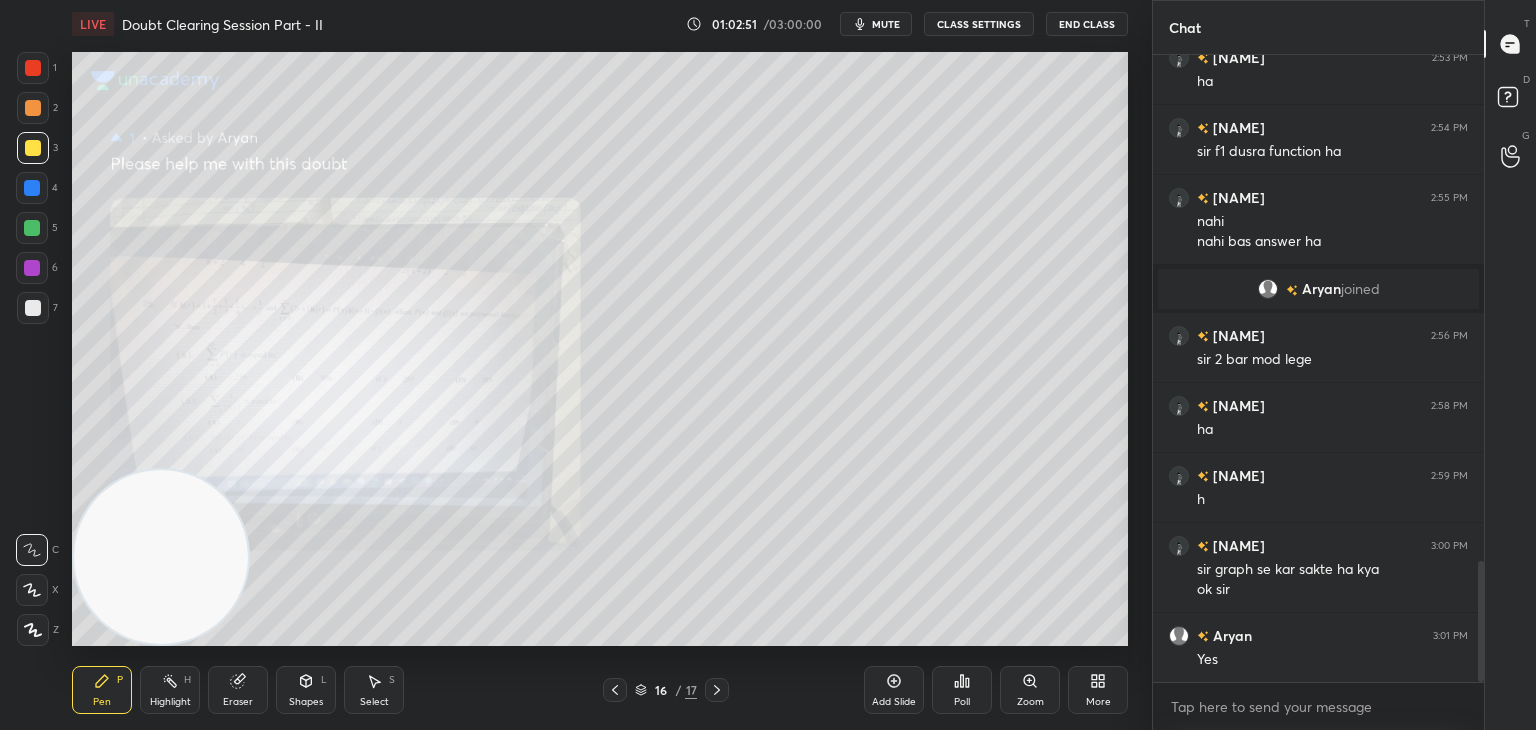 click on "Zoom" at bounding box center [1030, 702] 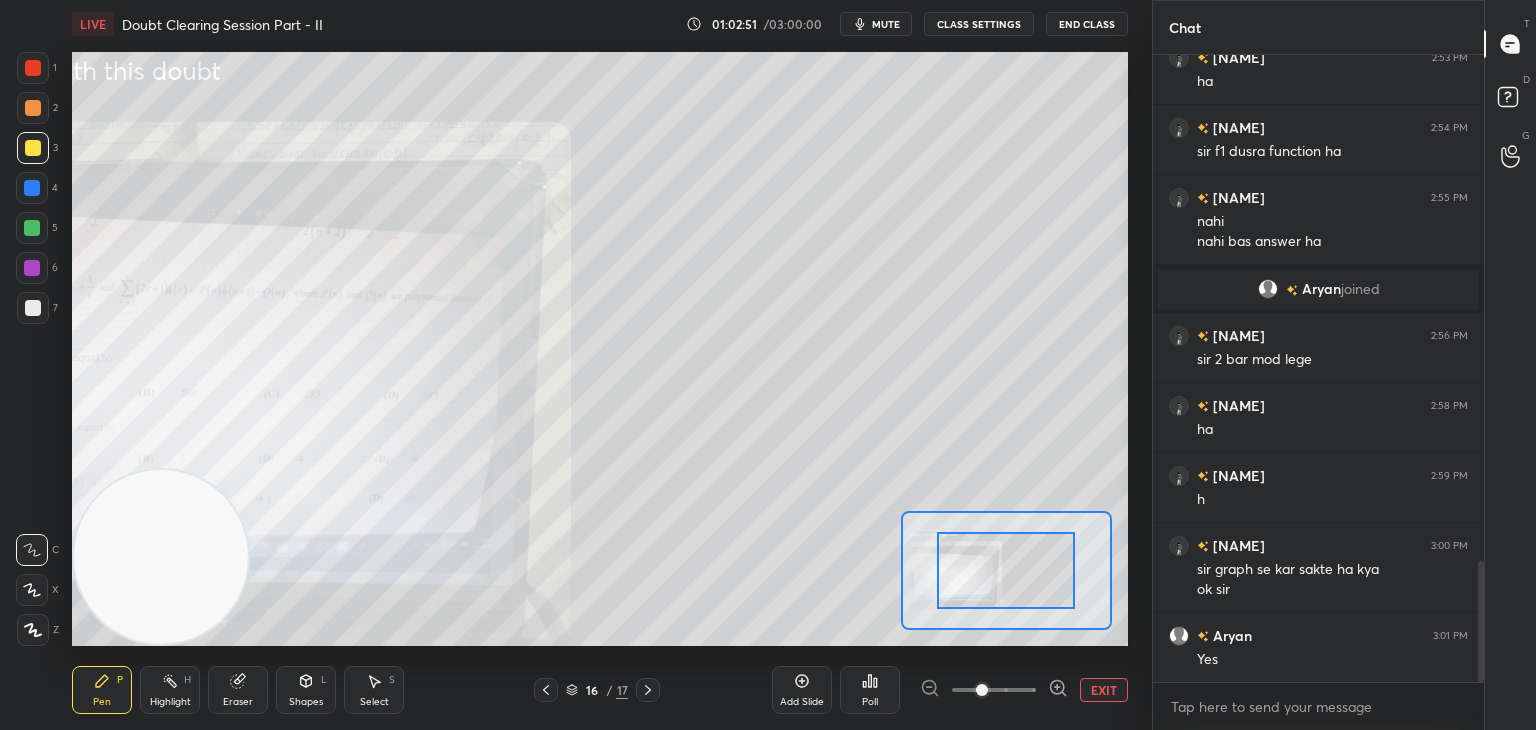 click at bounding box center [994, 690] 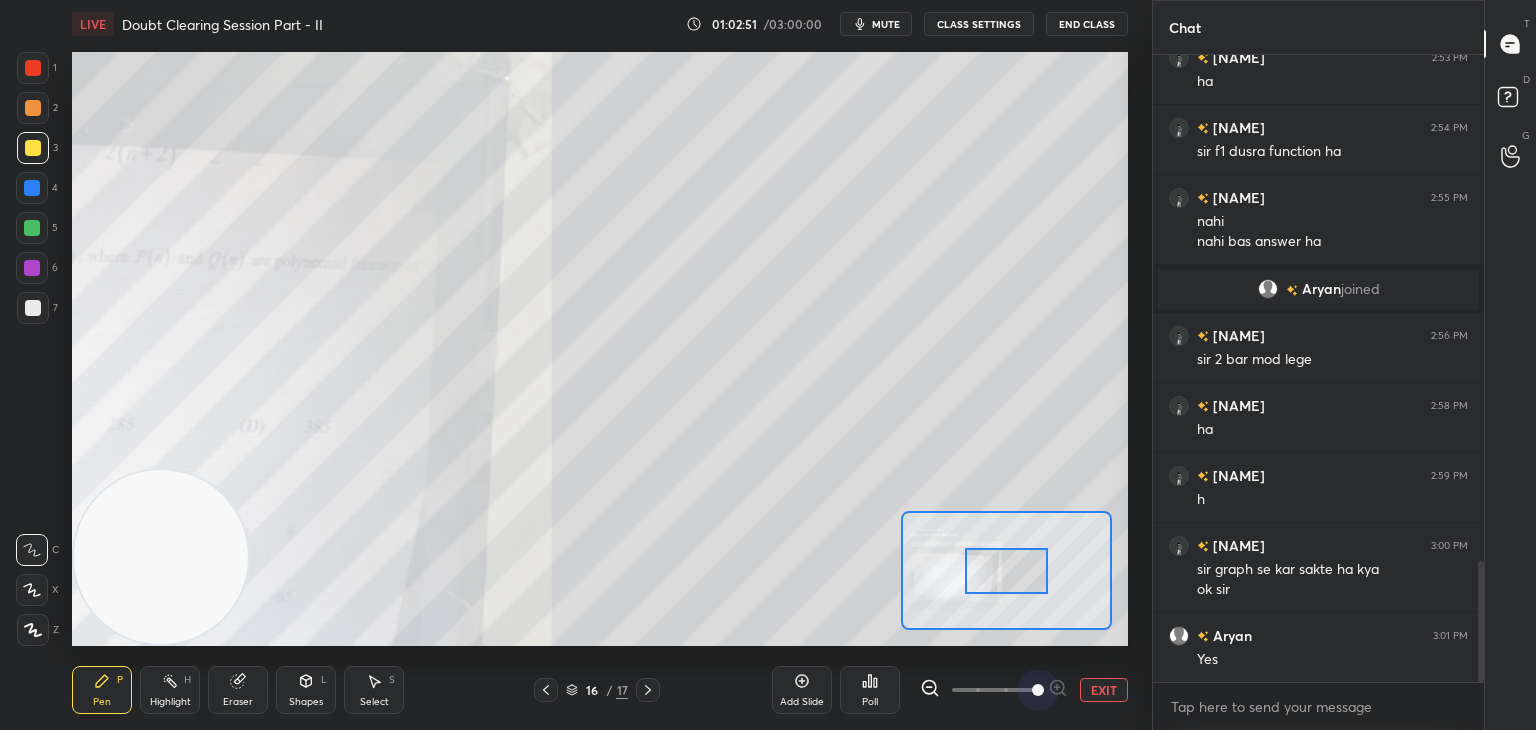 drag, startPoint x: 1031, startPoint y: 694, endPoint x: 1025, endPoint y: 650, distance: 44.407207 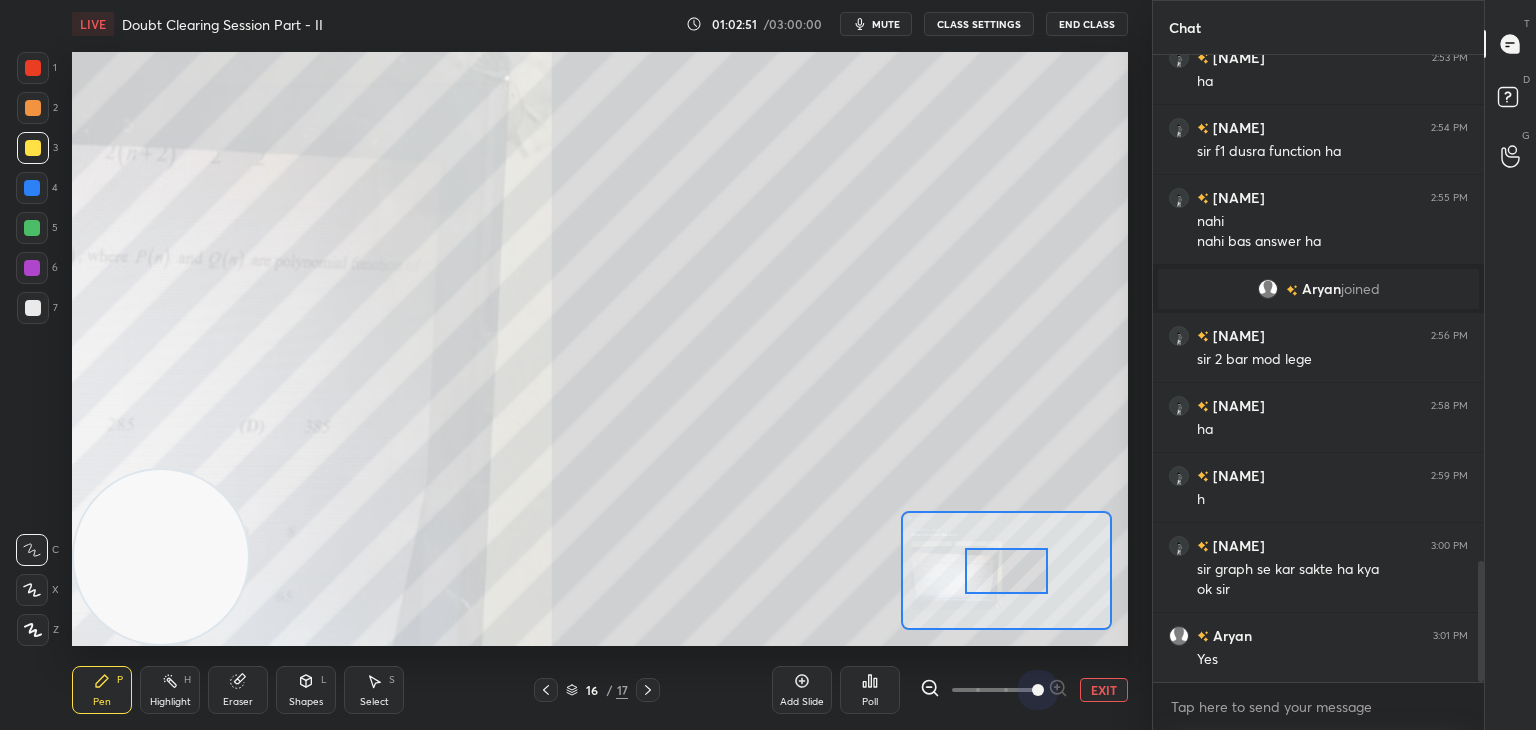 click at bounding box center (1038, 690) 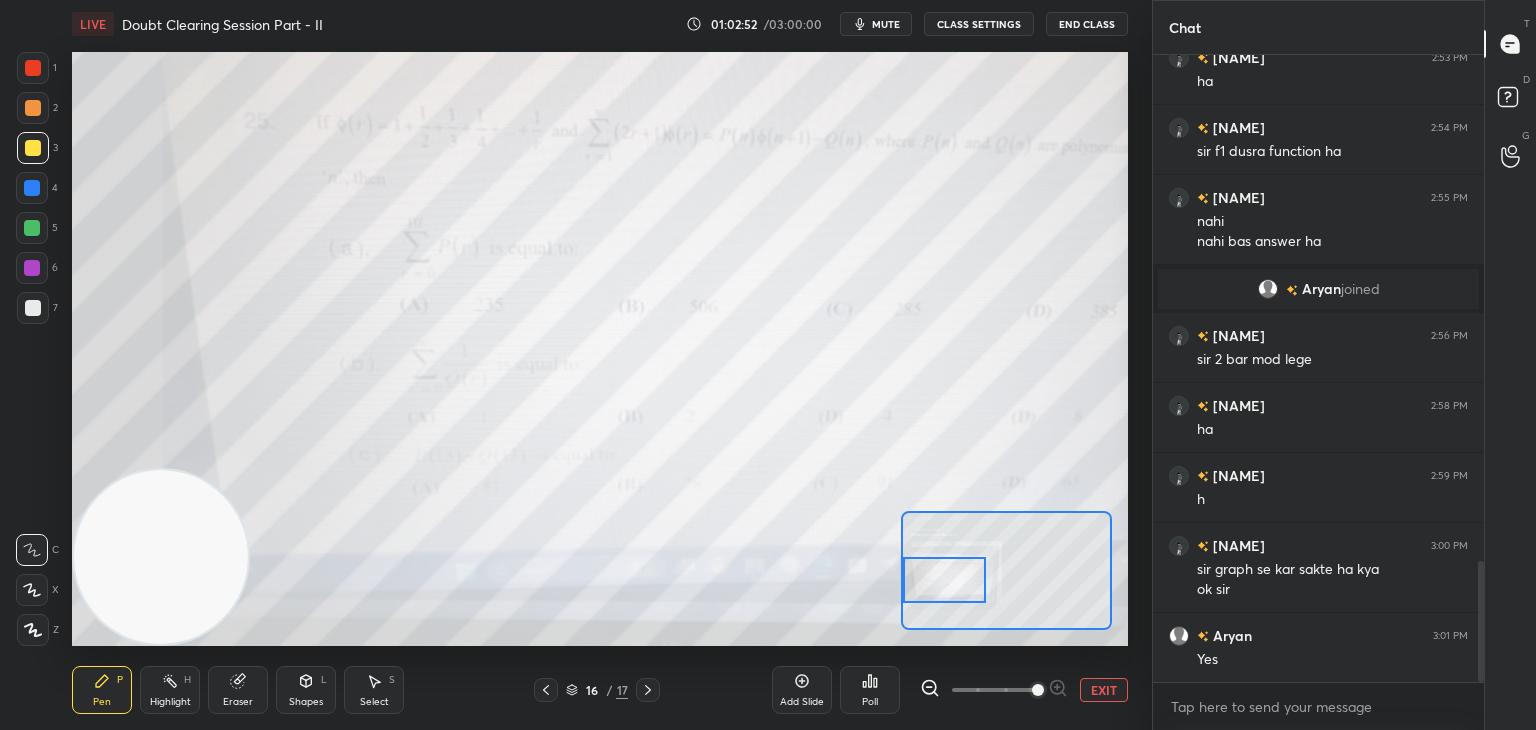 drag, startPoint x: 1018, startPoint y: 566, endPoint x: 938, endPoint y: 575, distance: 80.50466 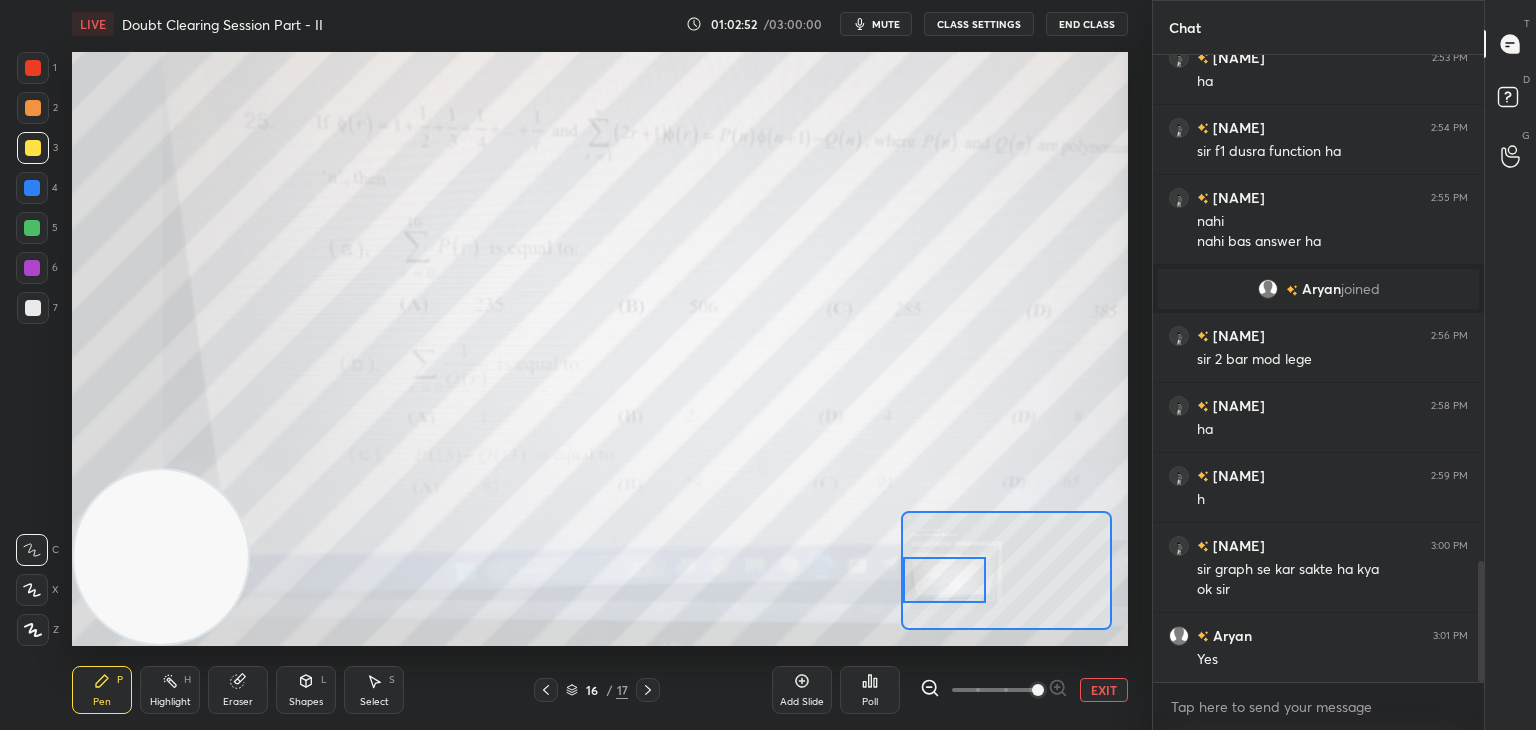 click at bounding box center (944, 580) 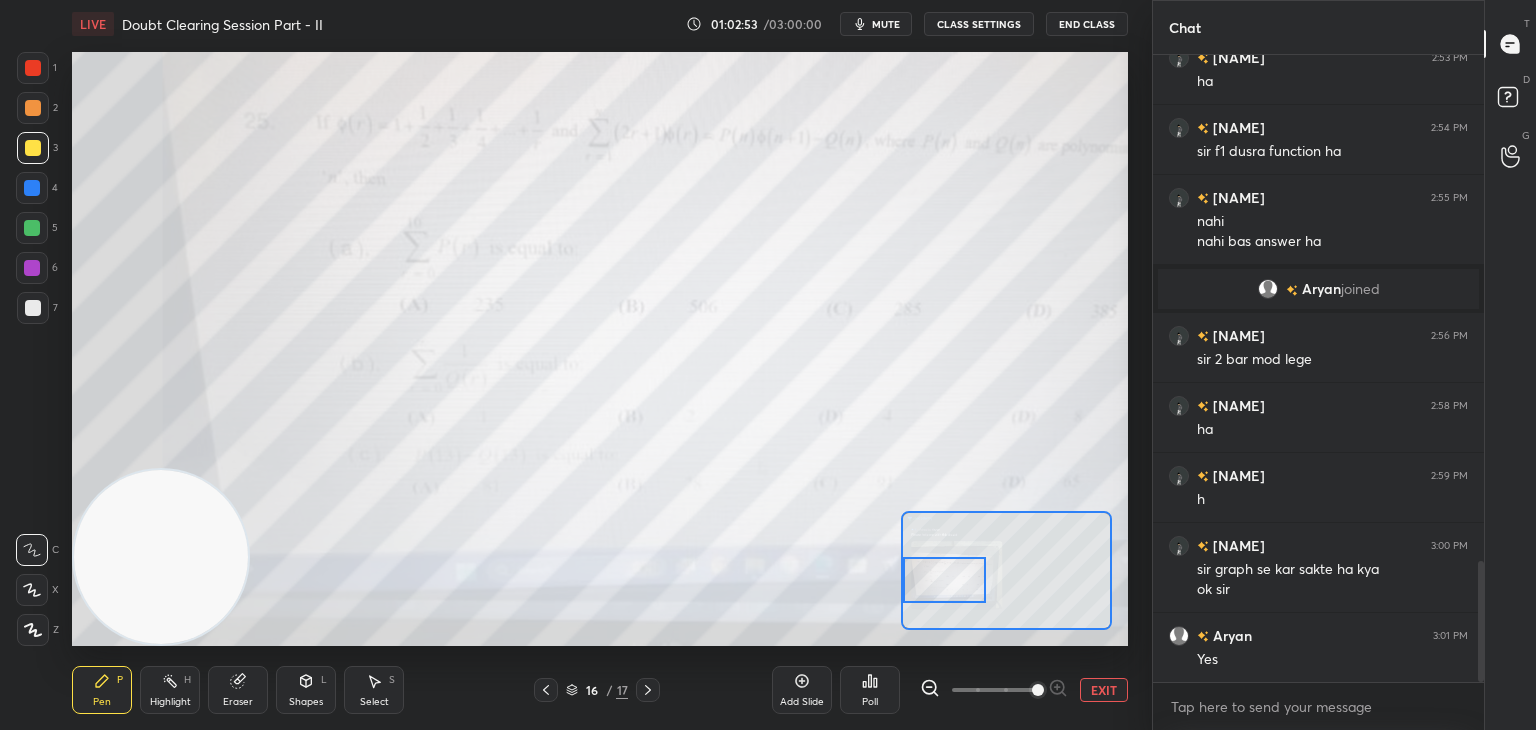 drag, startPoint x: 1097, startPoint y: 696, endPoint x: 1072, endPoint y: 652, distance: 50.606323 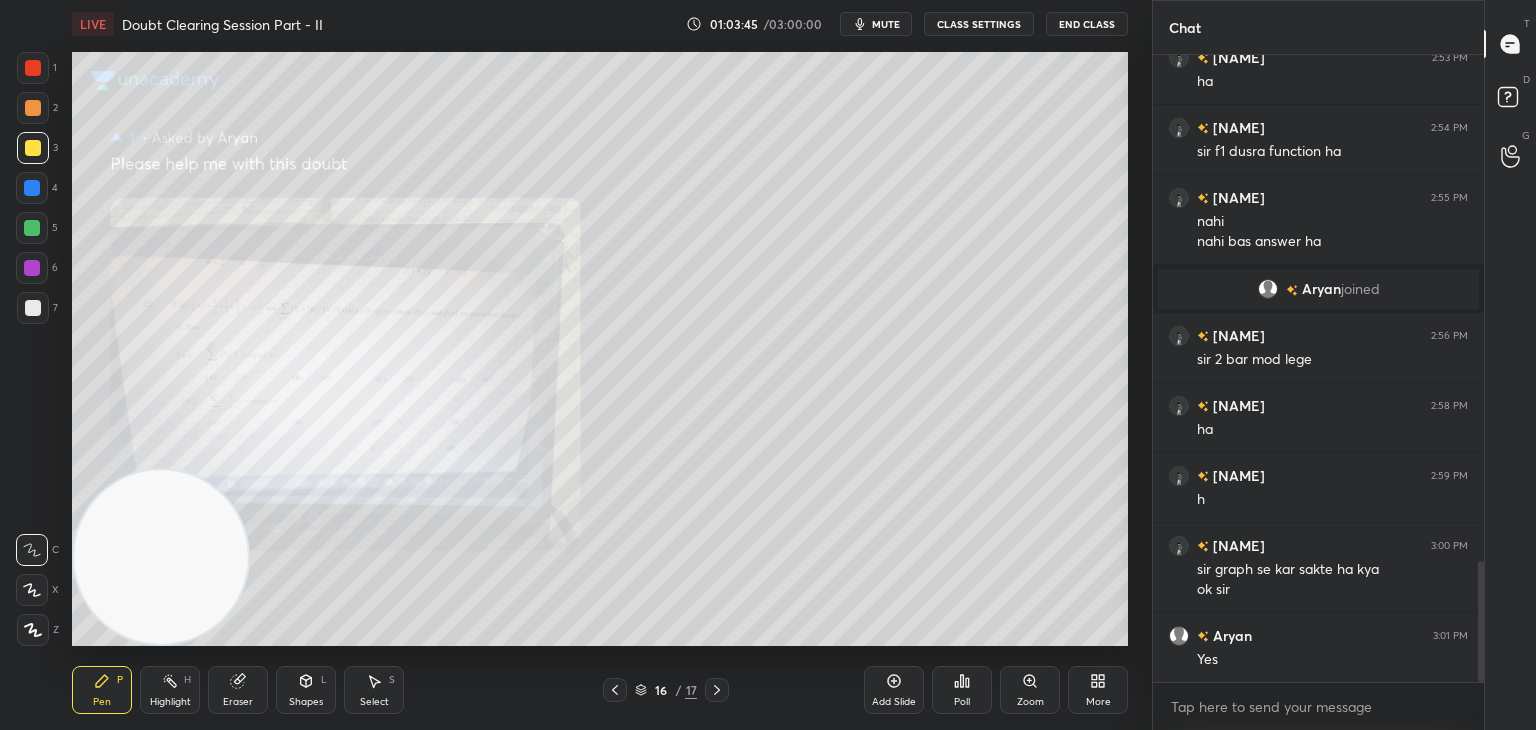 click 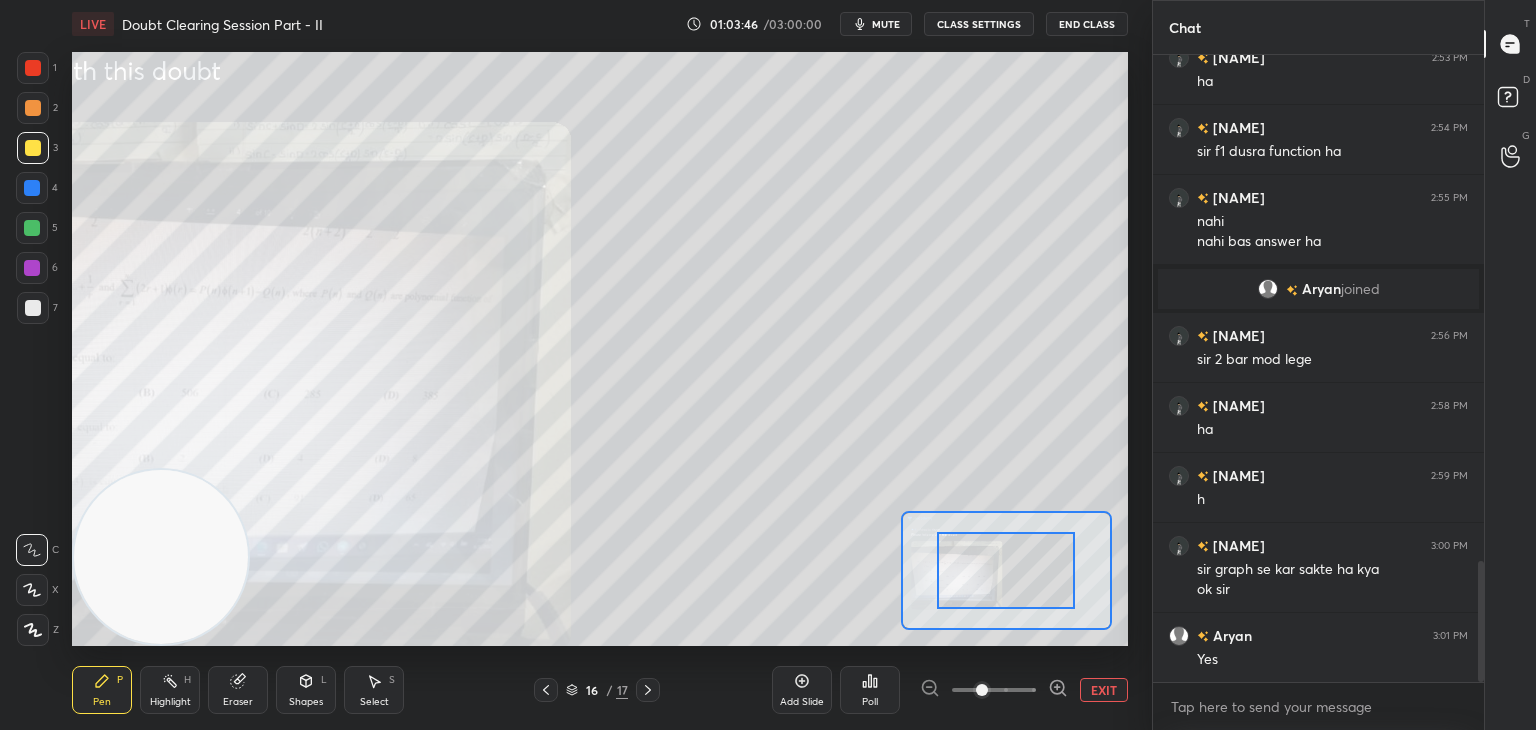 click at bounding box center [994, 690] 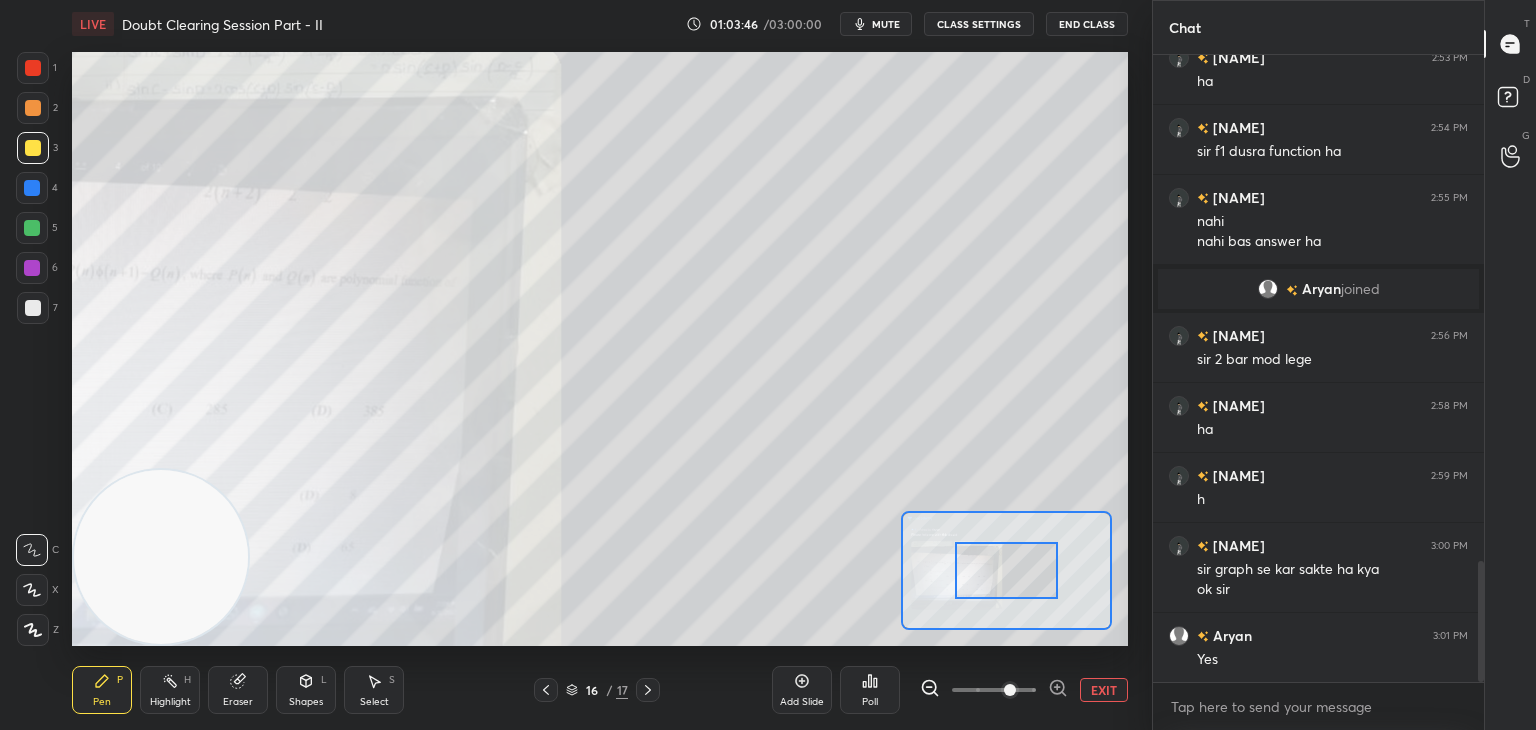 click at bounding box center [1010, 690] 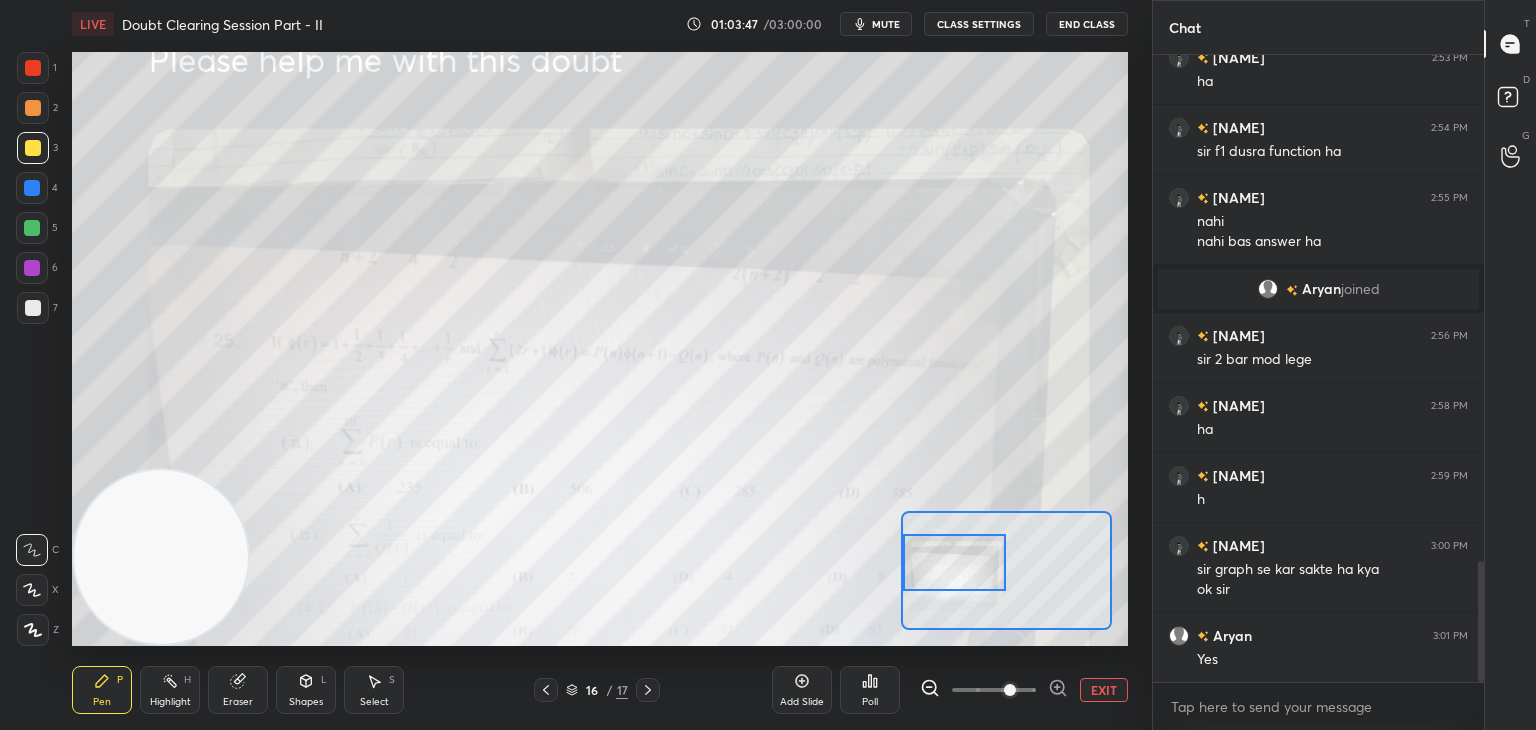 drag, startPoint x: 999, startPoint y: 556, endPoint x: 949, endPoint y: 557, distance: 50.01 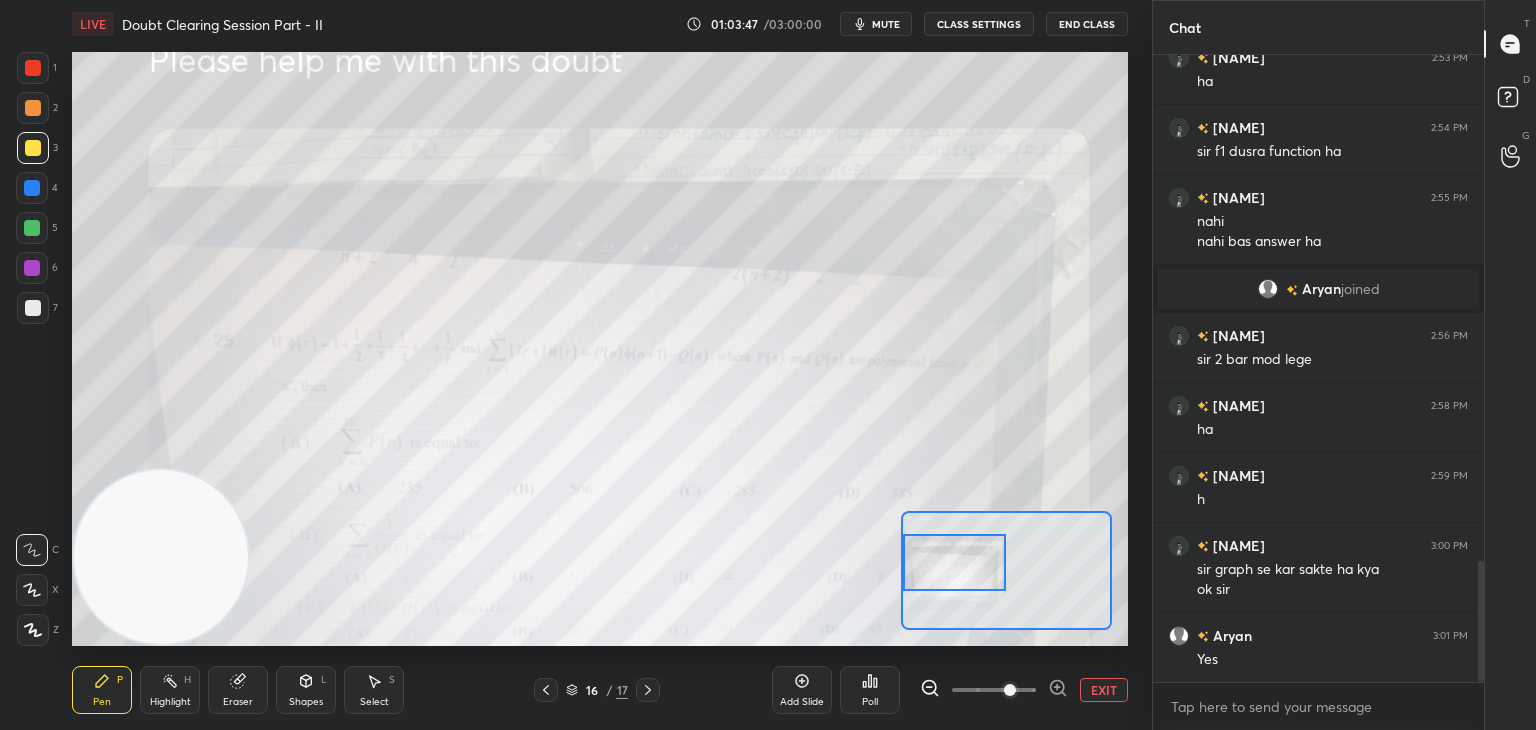 click at bounding box center [955, 562] 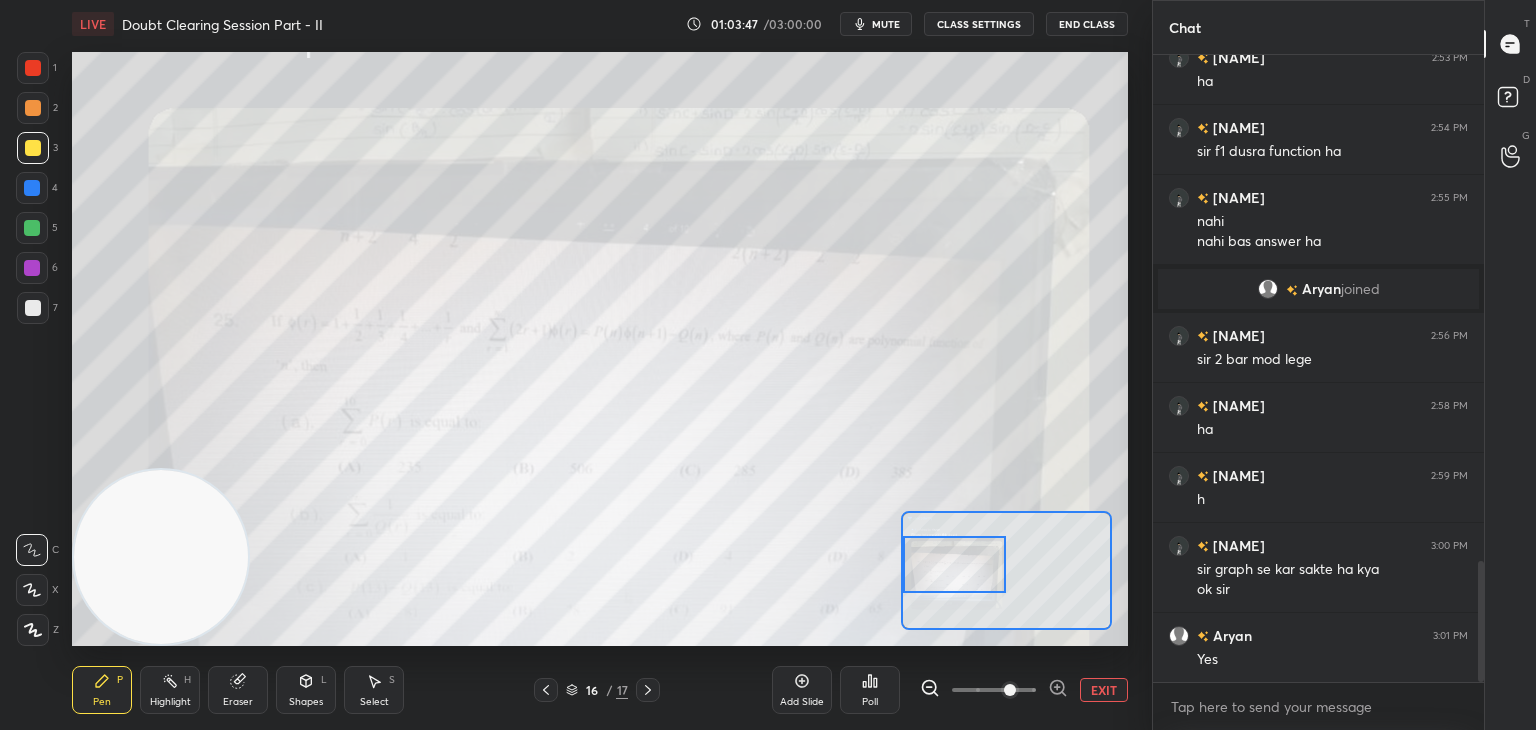 click at bounding box center [955, 564] 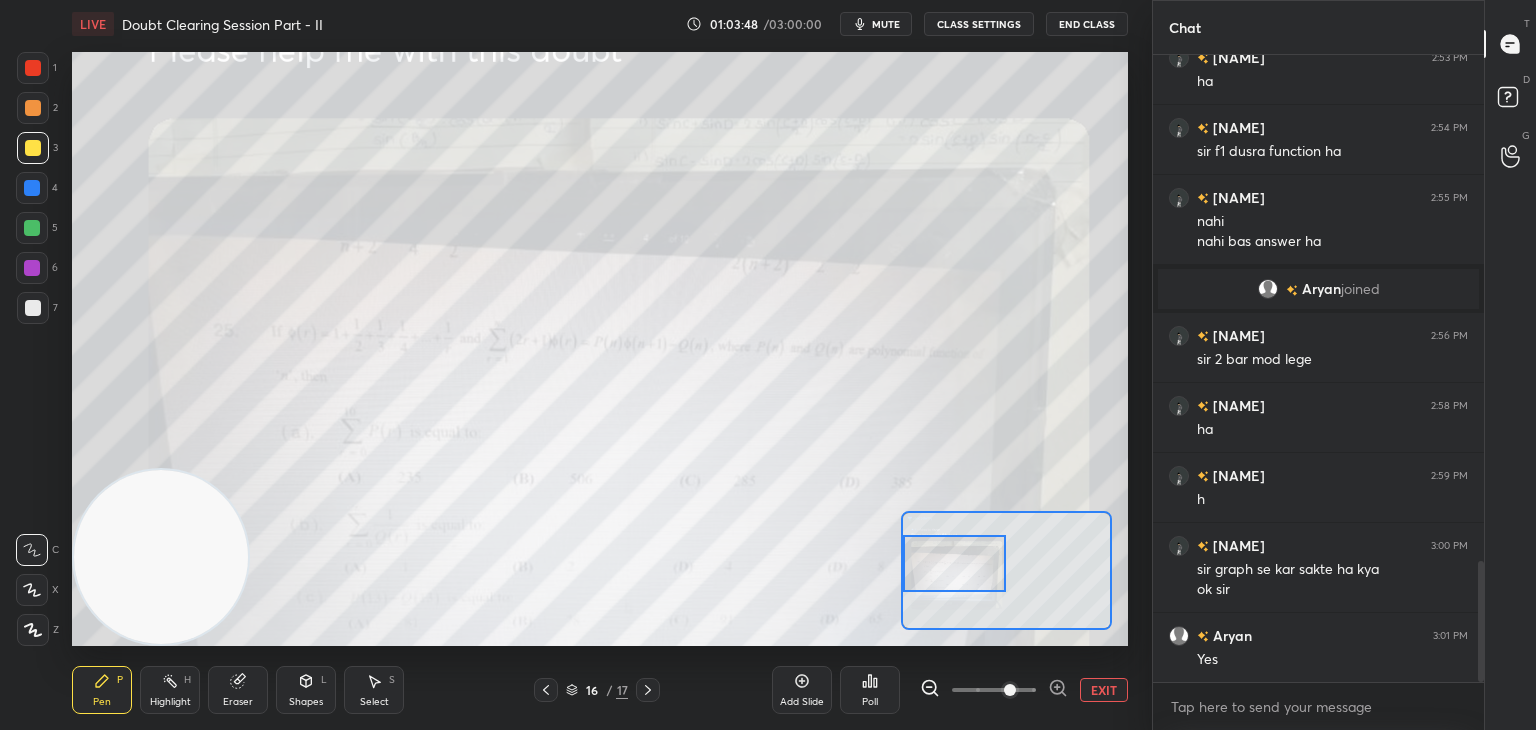 click at bounding box center [994, 690] 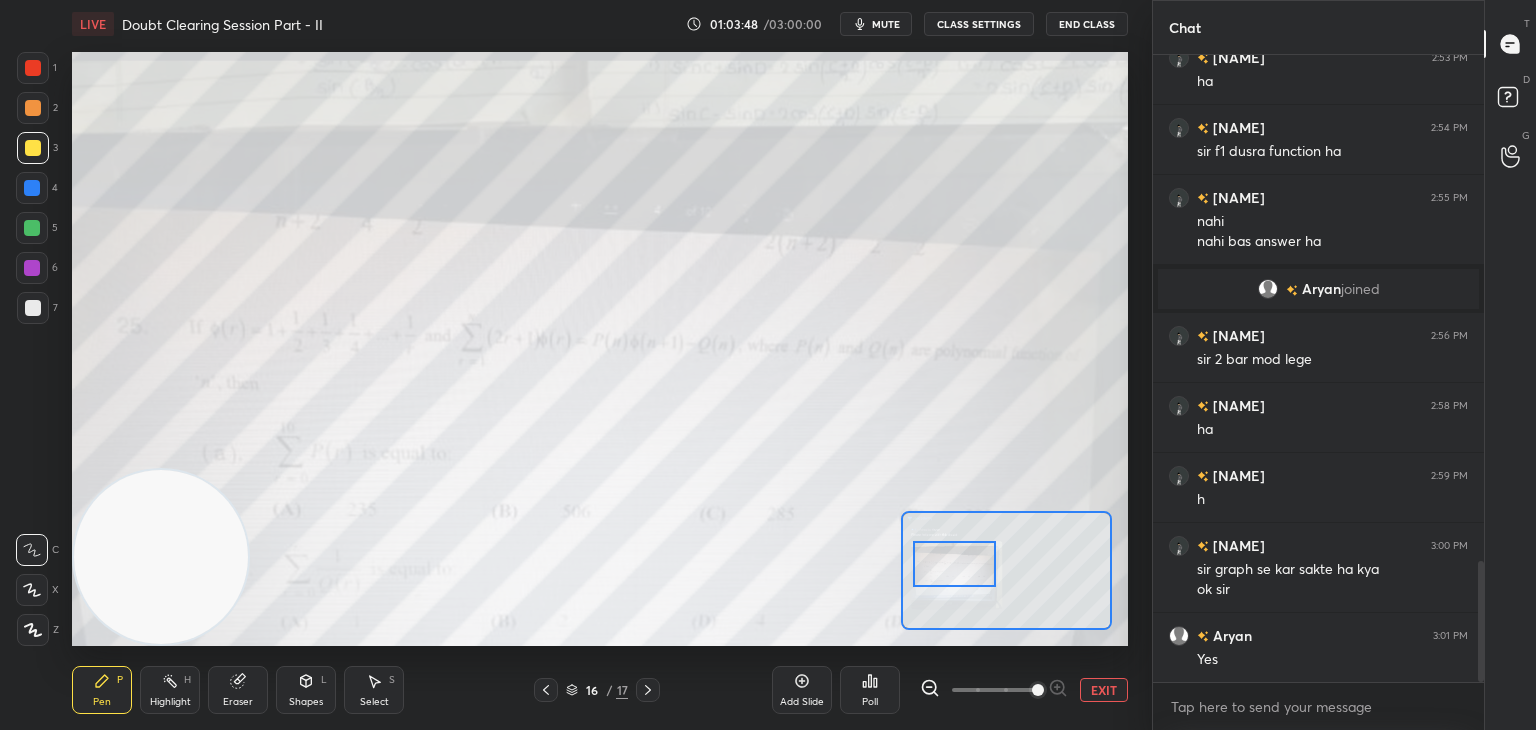 click at bounding box center (1038, 690) 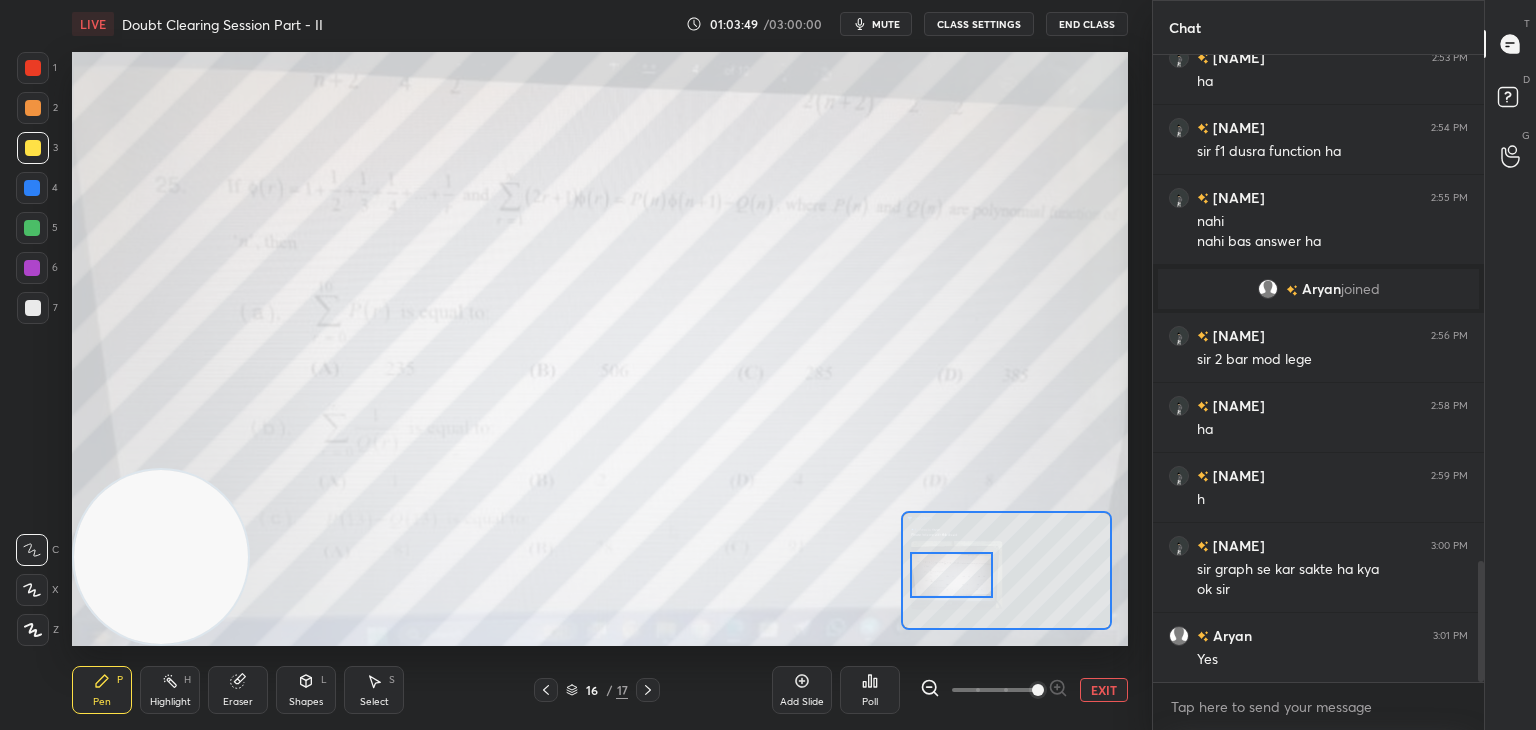 drag, startPoint x: 968, startPoint y: 584, endPoint x: 957, endPoint y: 579, distance: 12.083046 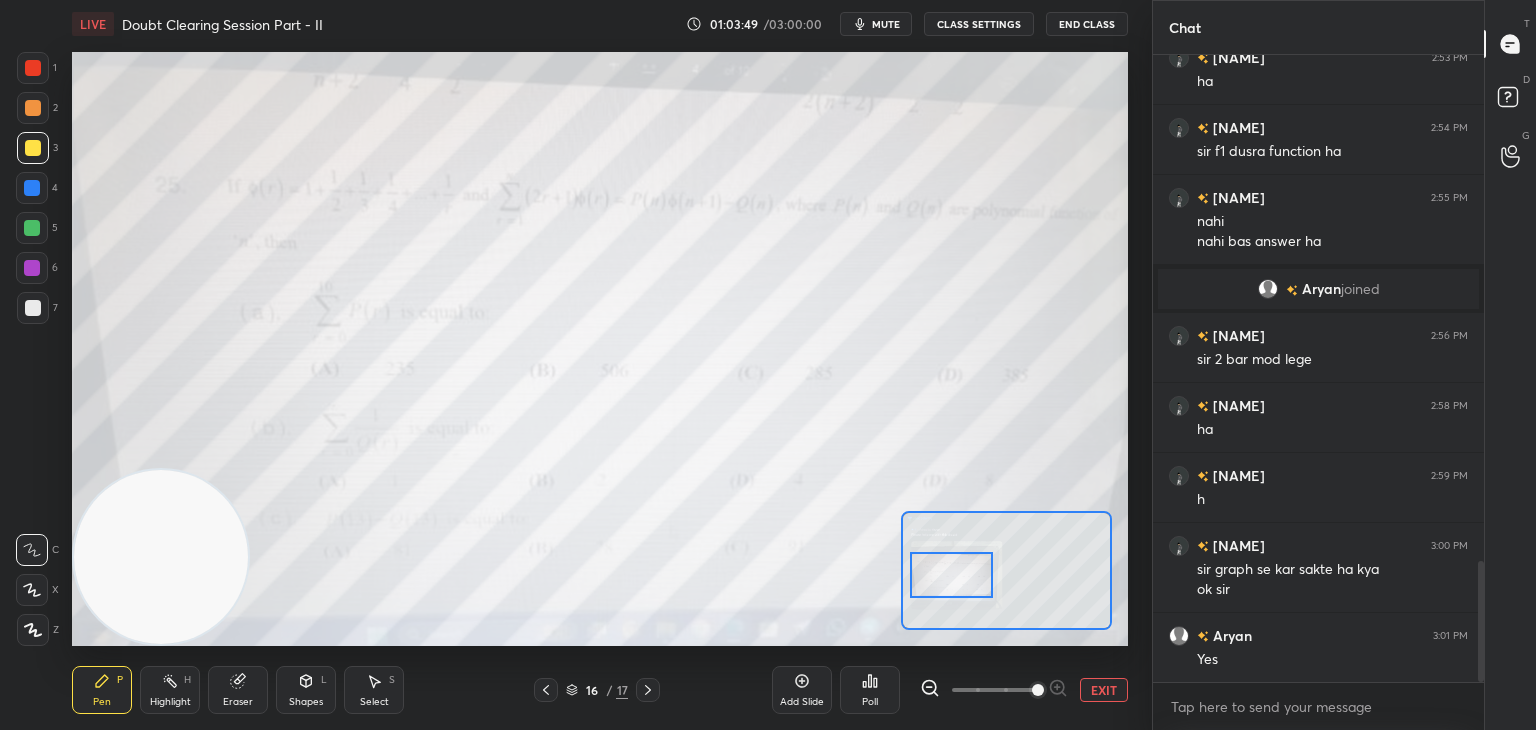 click at bounding box center [951, 575] 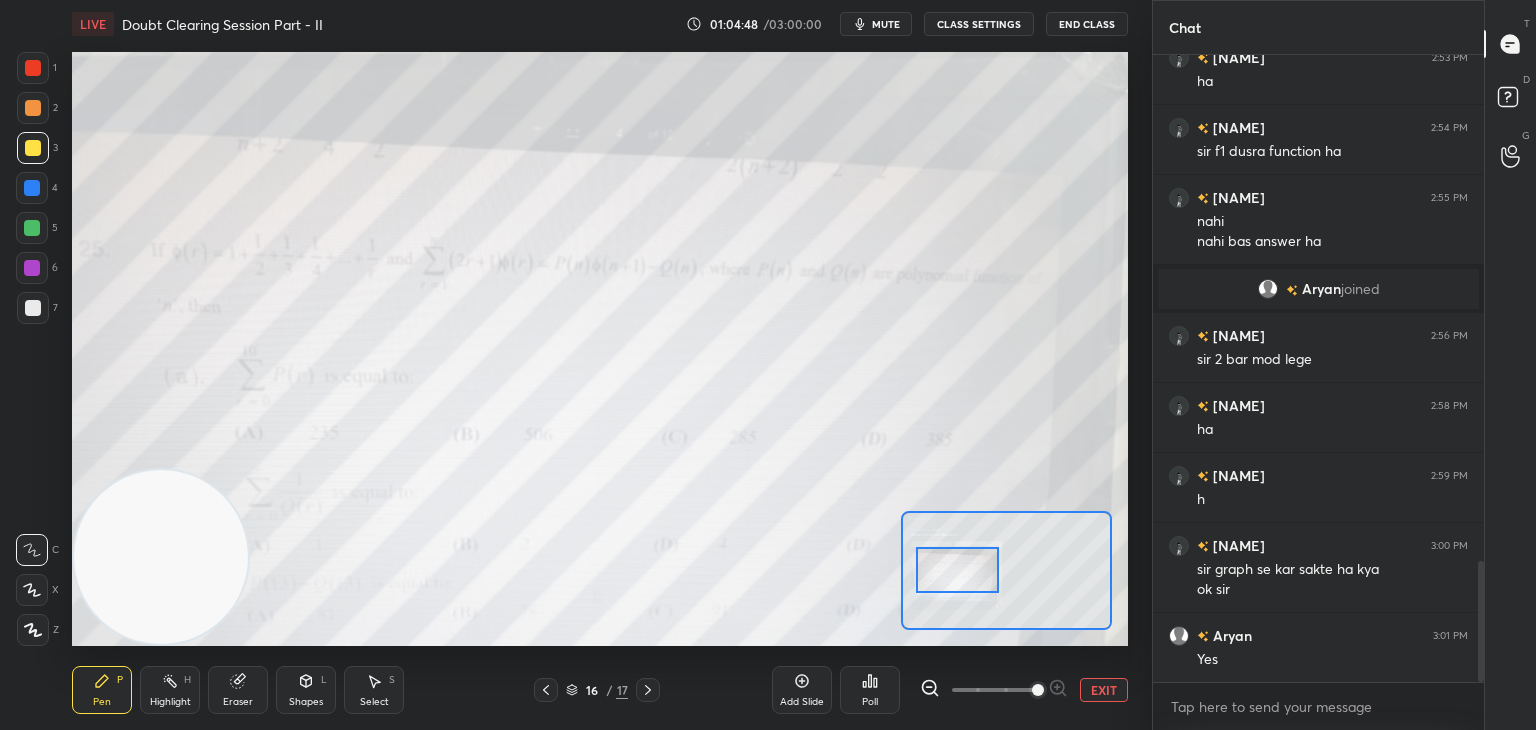 click at bounding box center [957, 570] 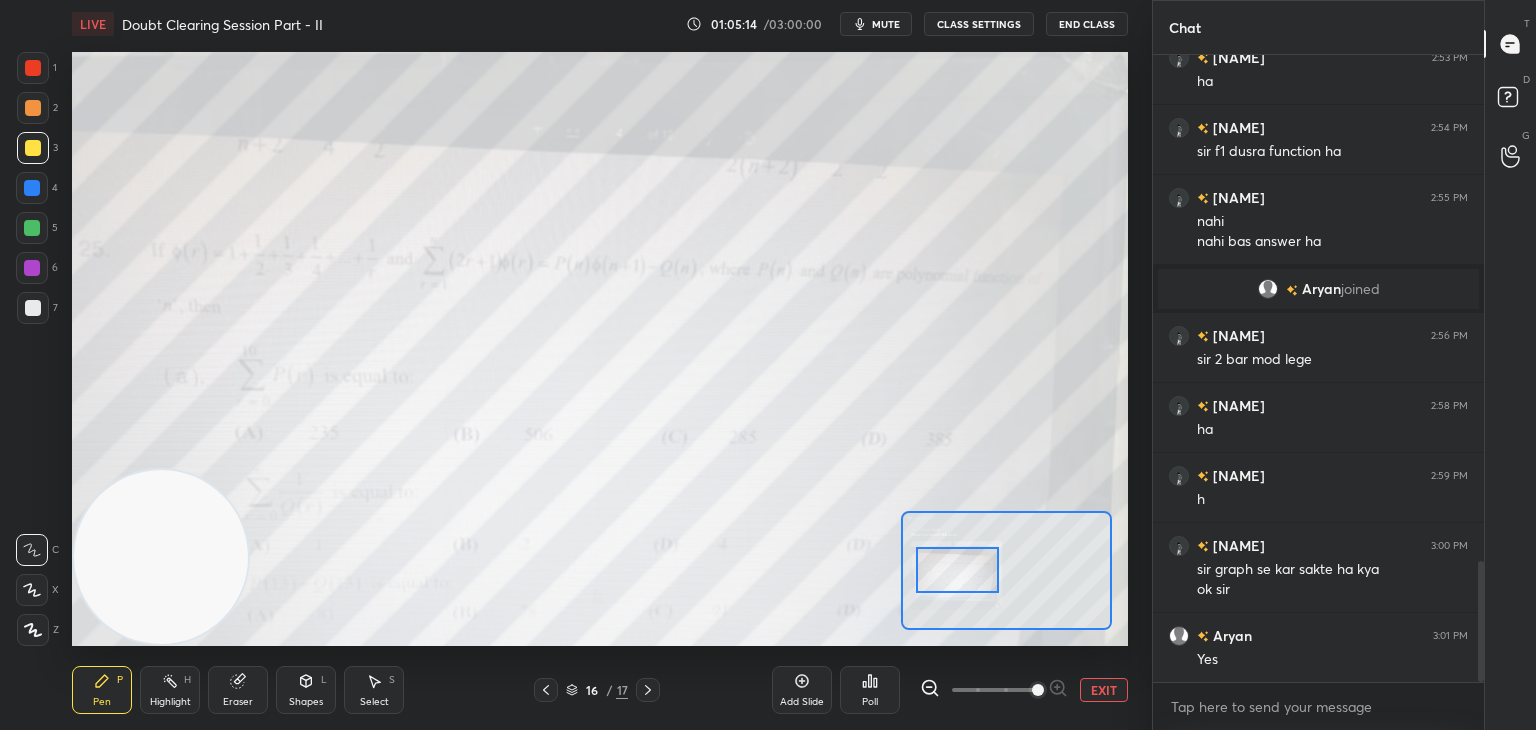 click on "mute" at bounding box center [886, 24] 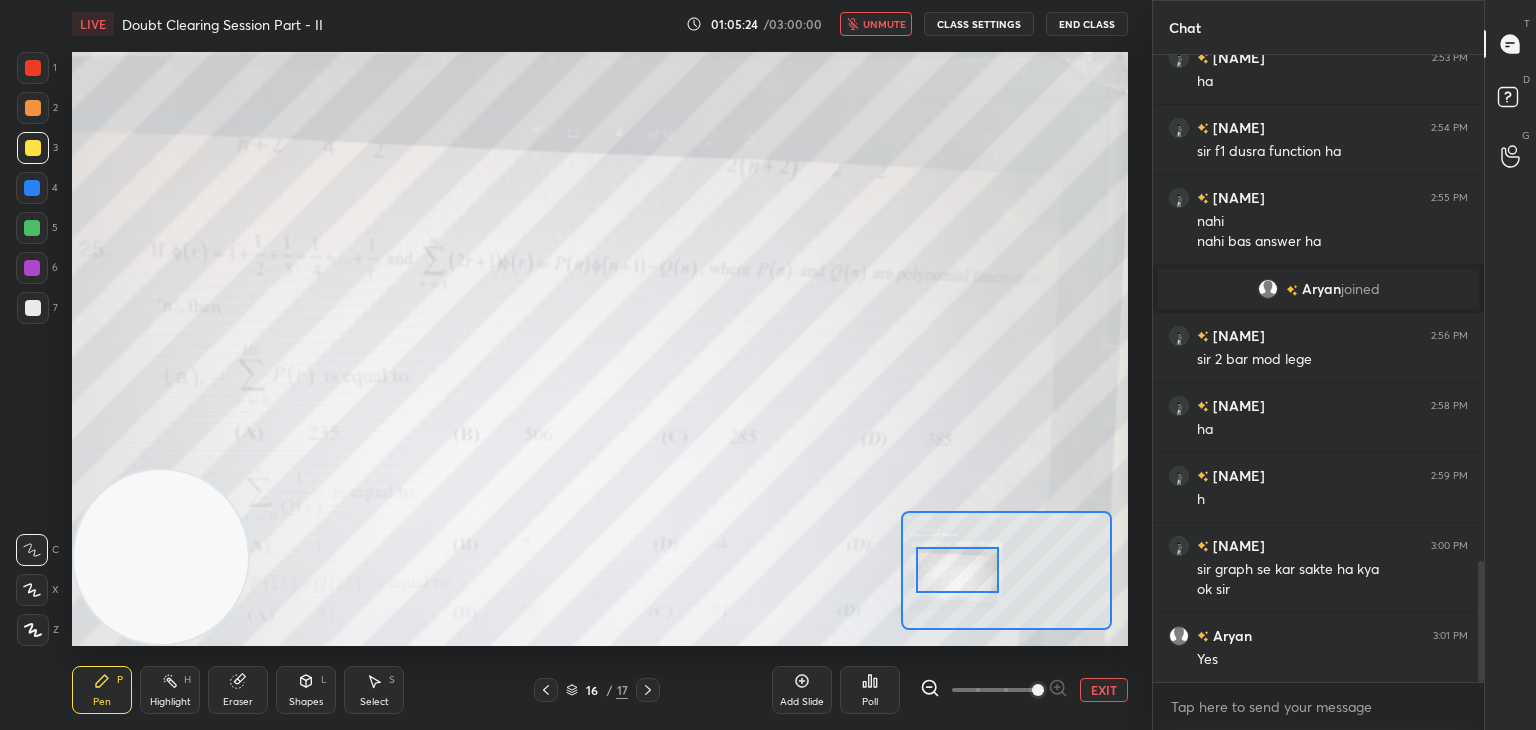 click on "LIVE Doubt Clearing Session Part - II 01:05:24 /  03:00:00 unmute CLASS SETTINGS End Class" at bounding box center [600, 24] 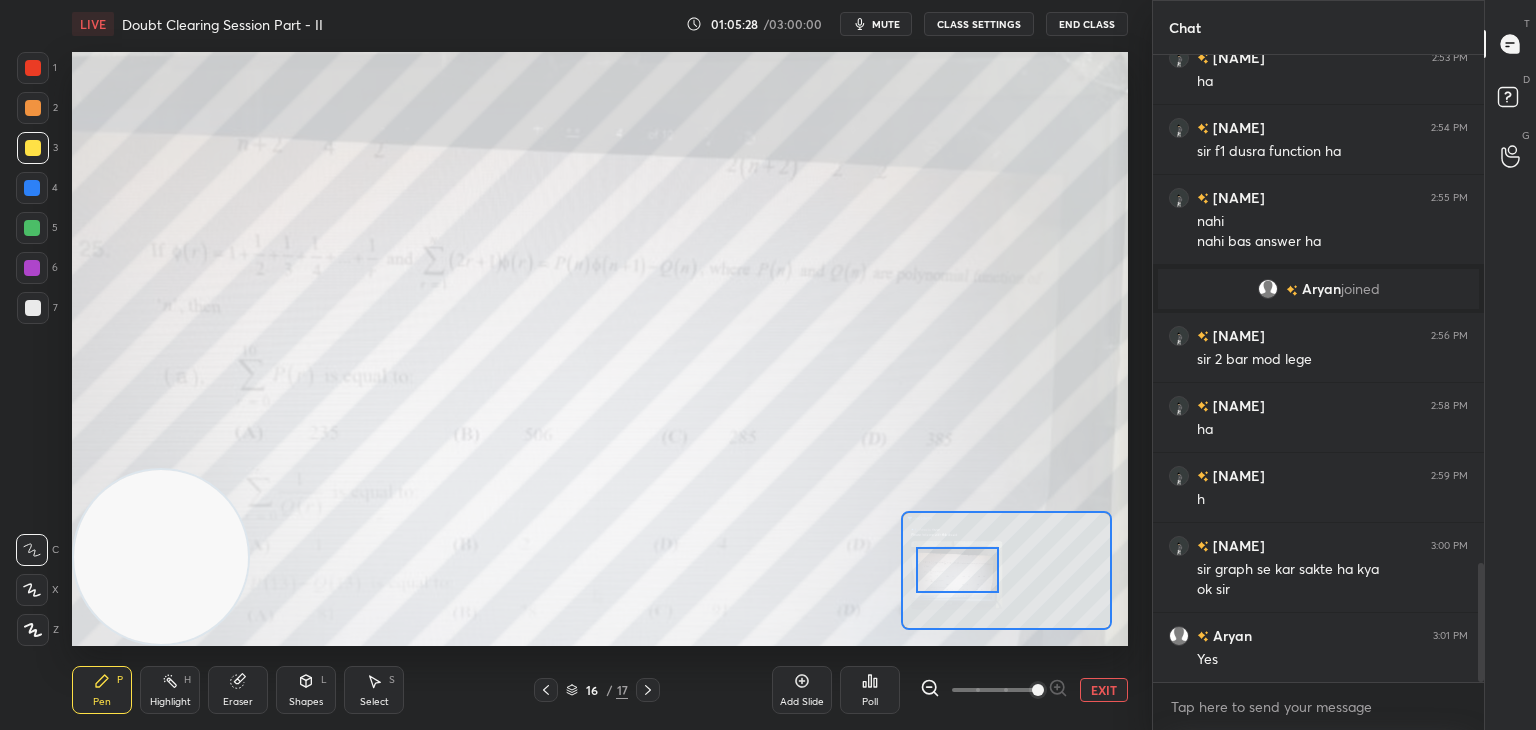 scroll, scrollTop: 2686, scrollLeft: 0, axis: vertical 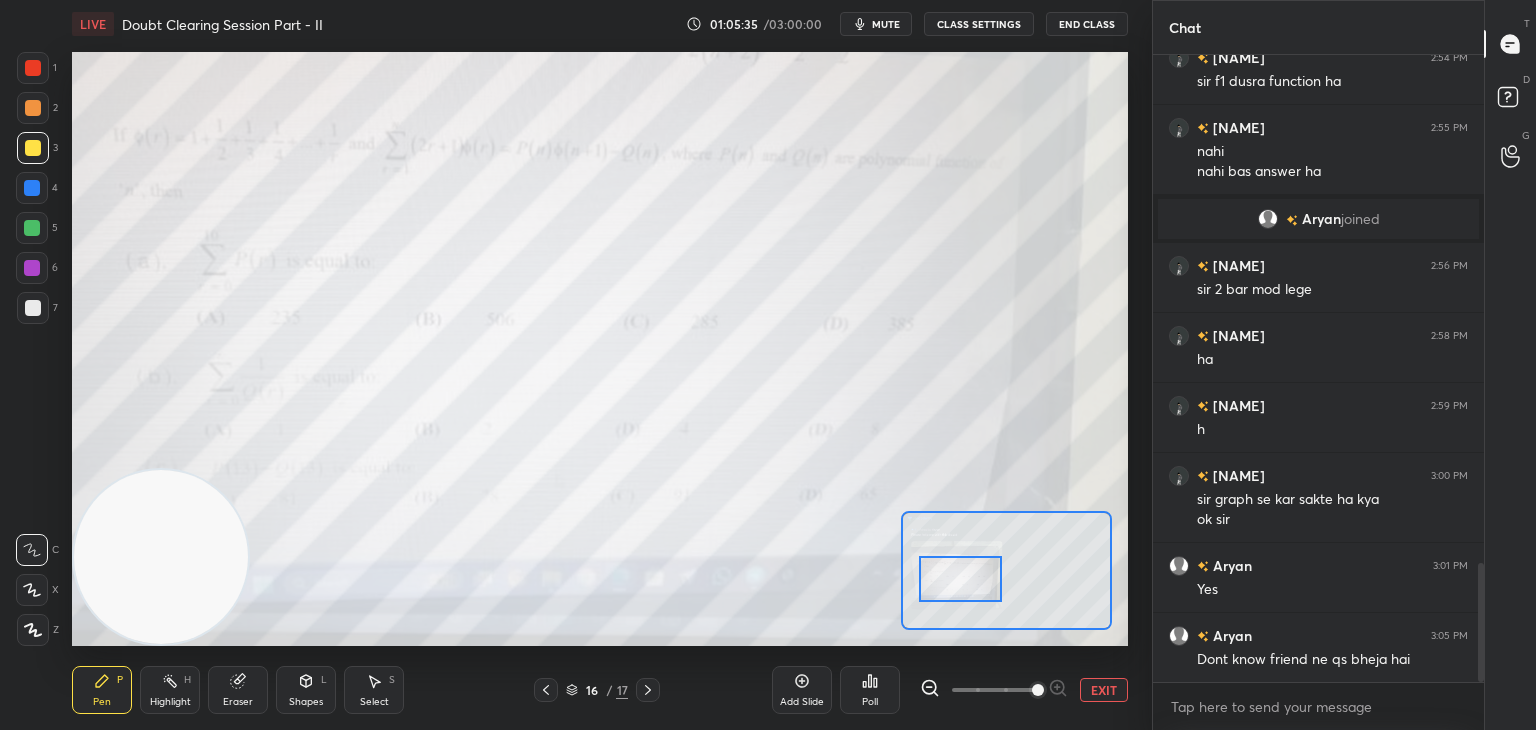 drag, startPoint x: 972, startPoint y: 576, endPoint x: 984, endPoint y: 573, distance: 12.369317 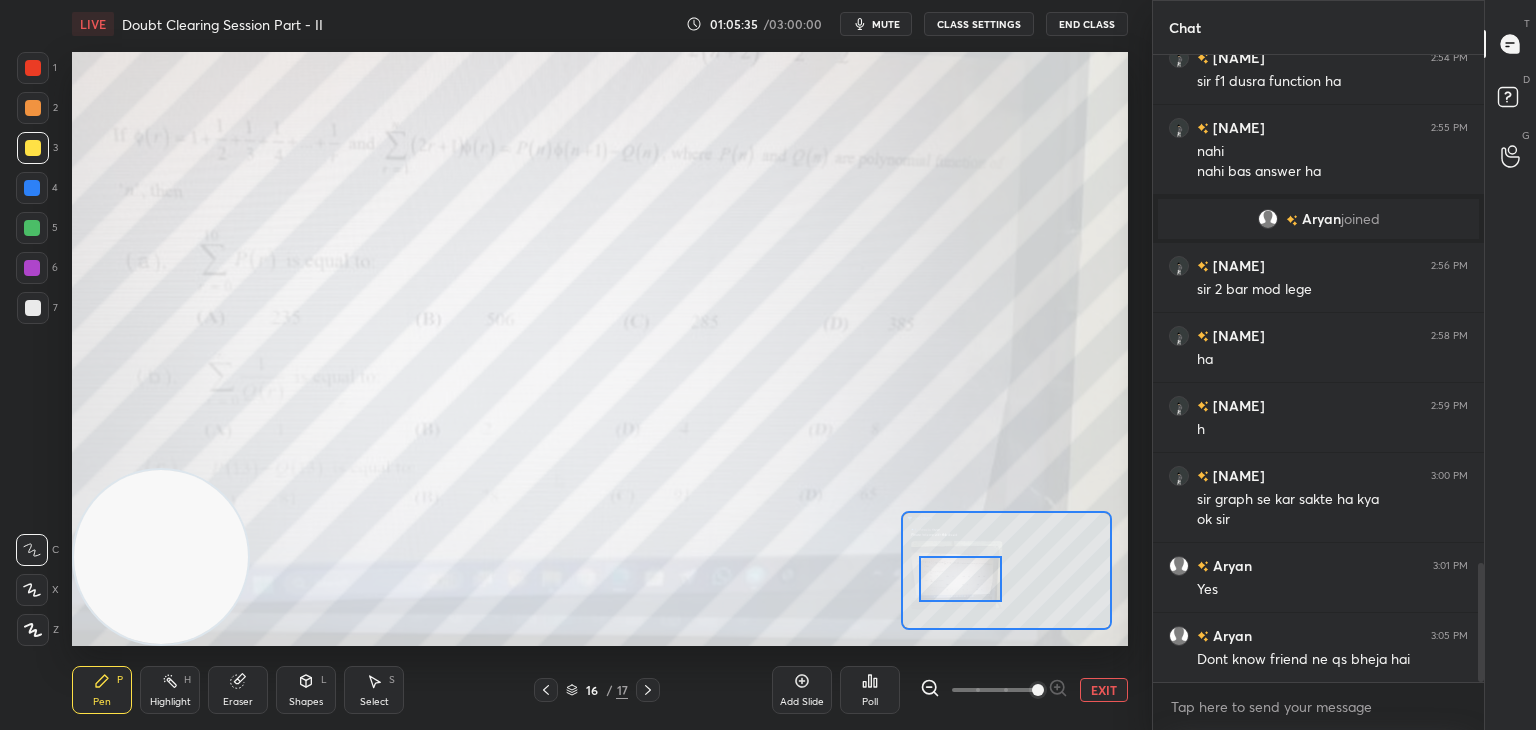 click at bounding box center (960, 579) 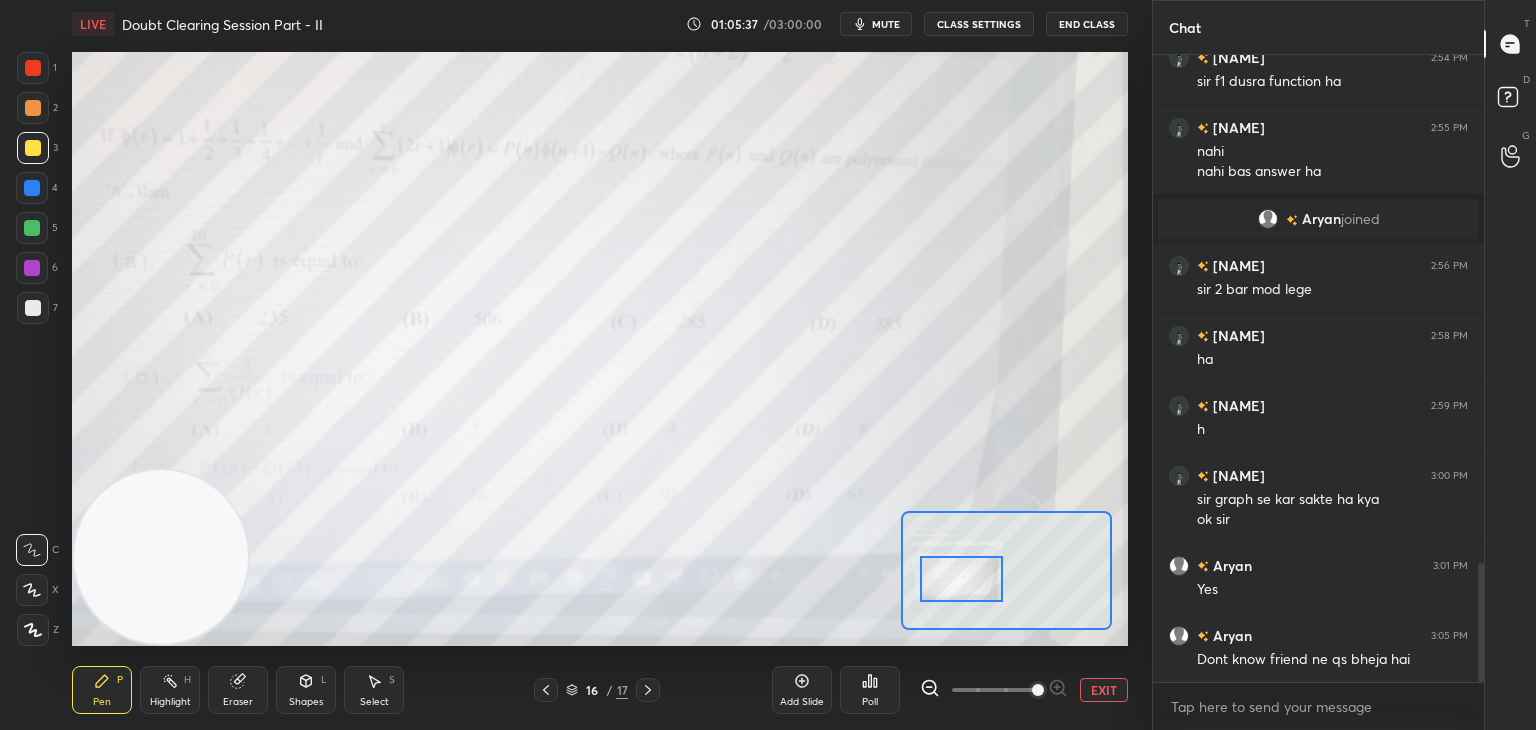 click on "Eraser" at bounding box center [238, 690] 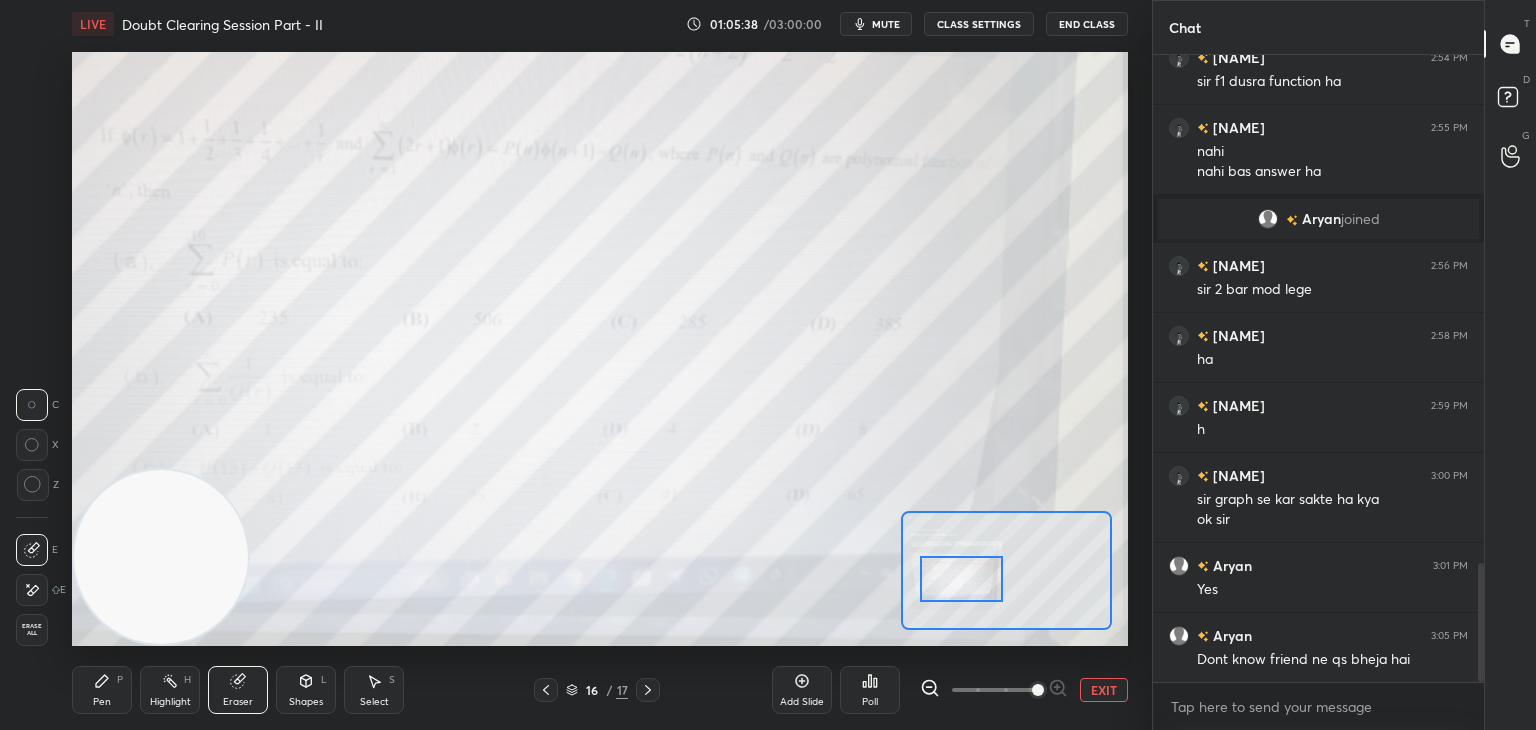 click on "Erase all" at bounding box center (32, 630) 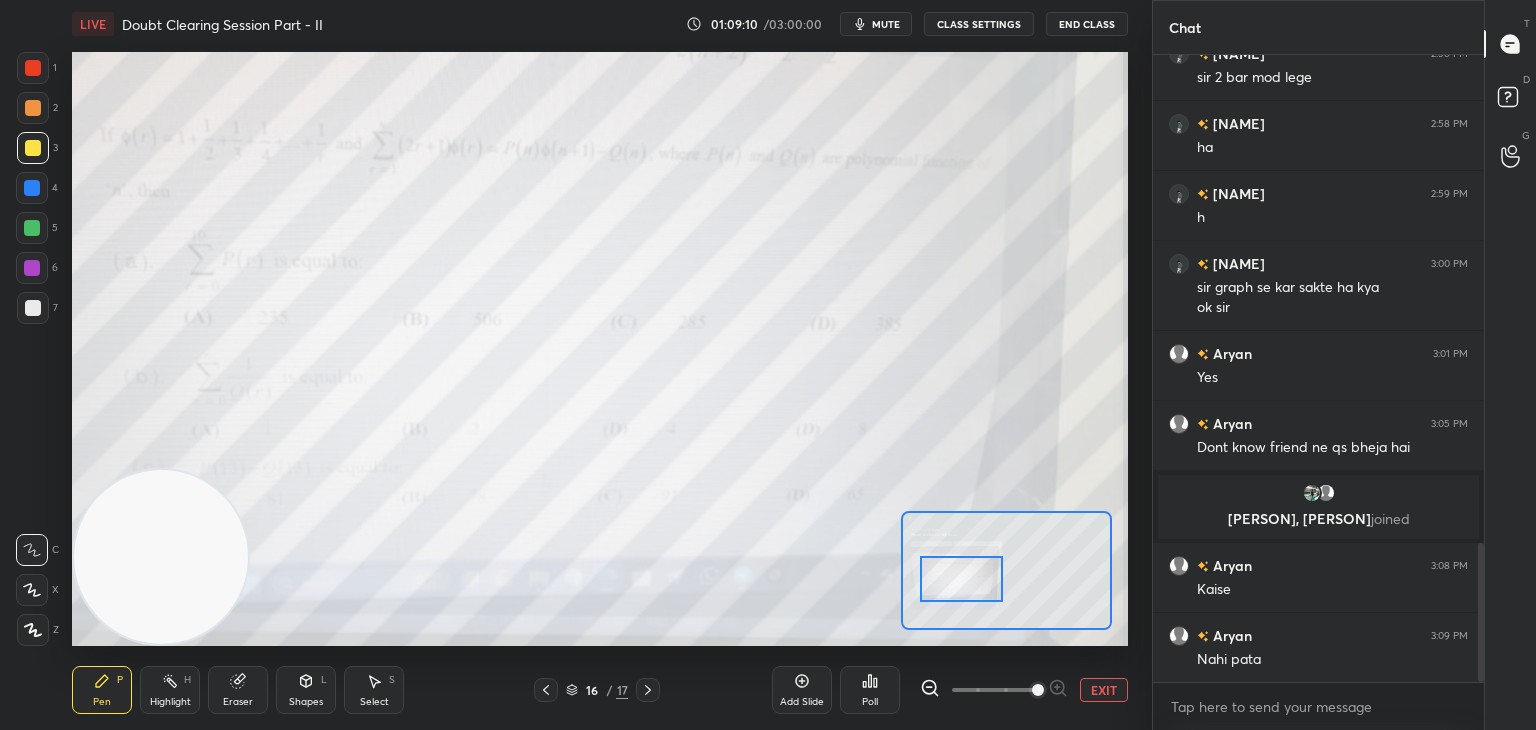 scroll, scrollTop: 2284, scrollLeft: 0, axis: vertical 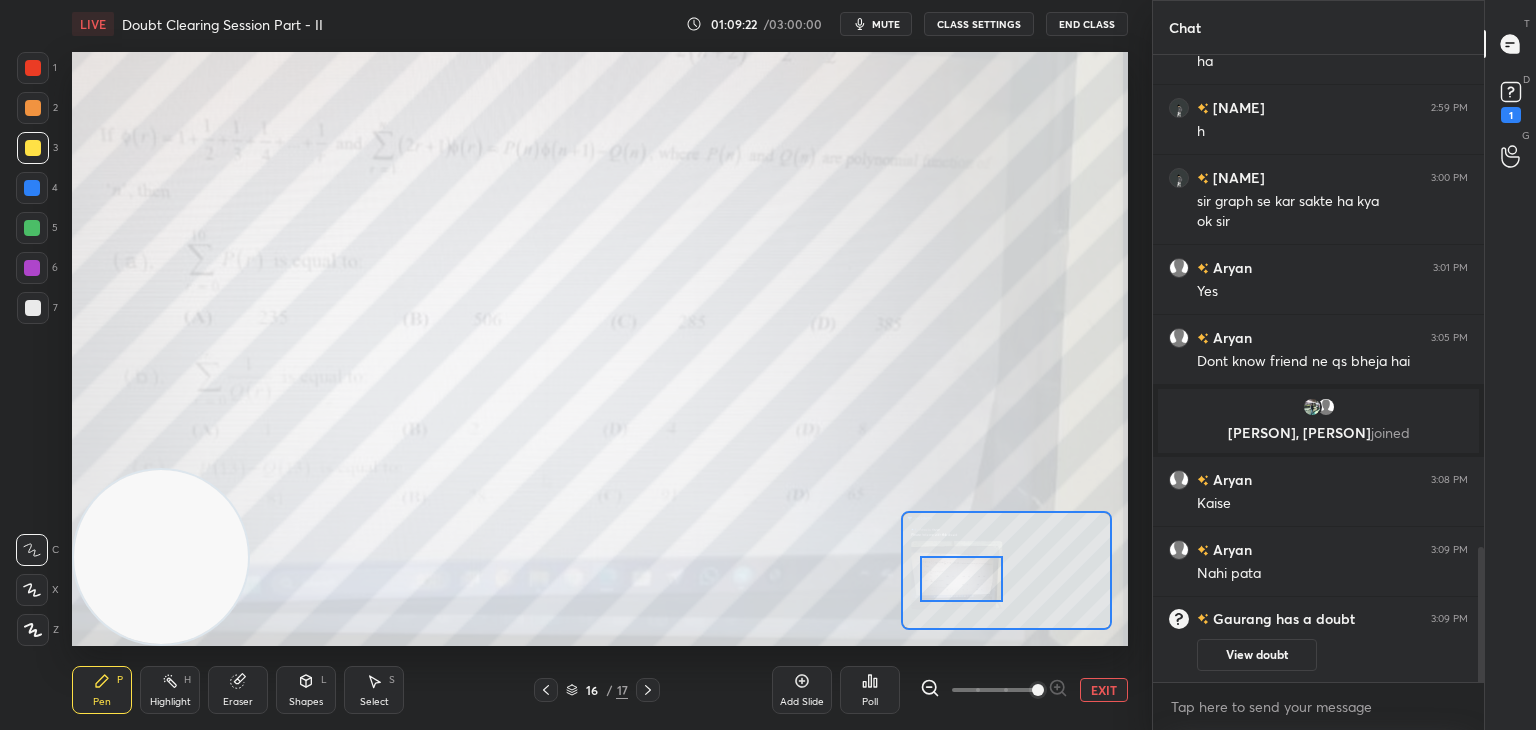 drag, startPoint x: 1091, startPoint y: 698, endPoint x: 1089, endPoint y: 633, distance: 65.03076 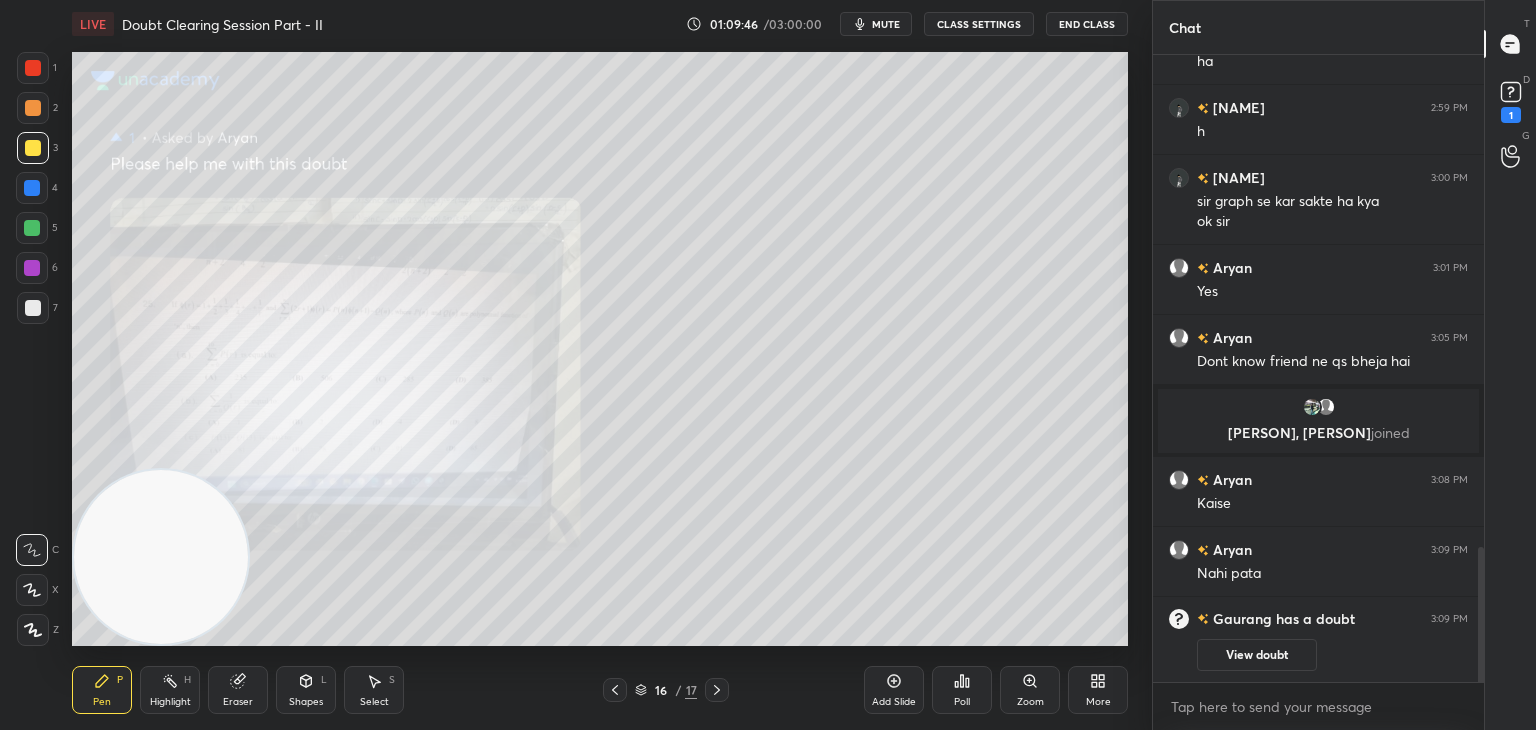 click on "Zoom" at bounding box center [1030, 690] 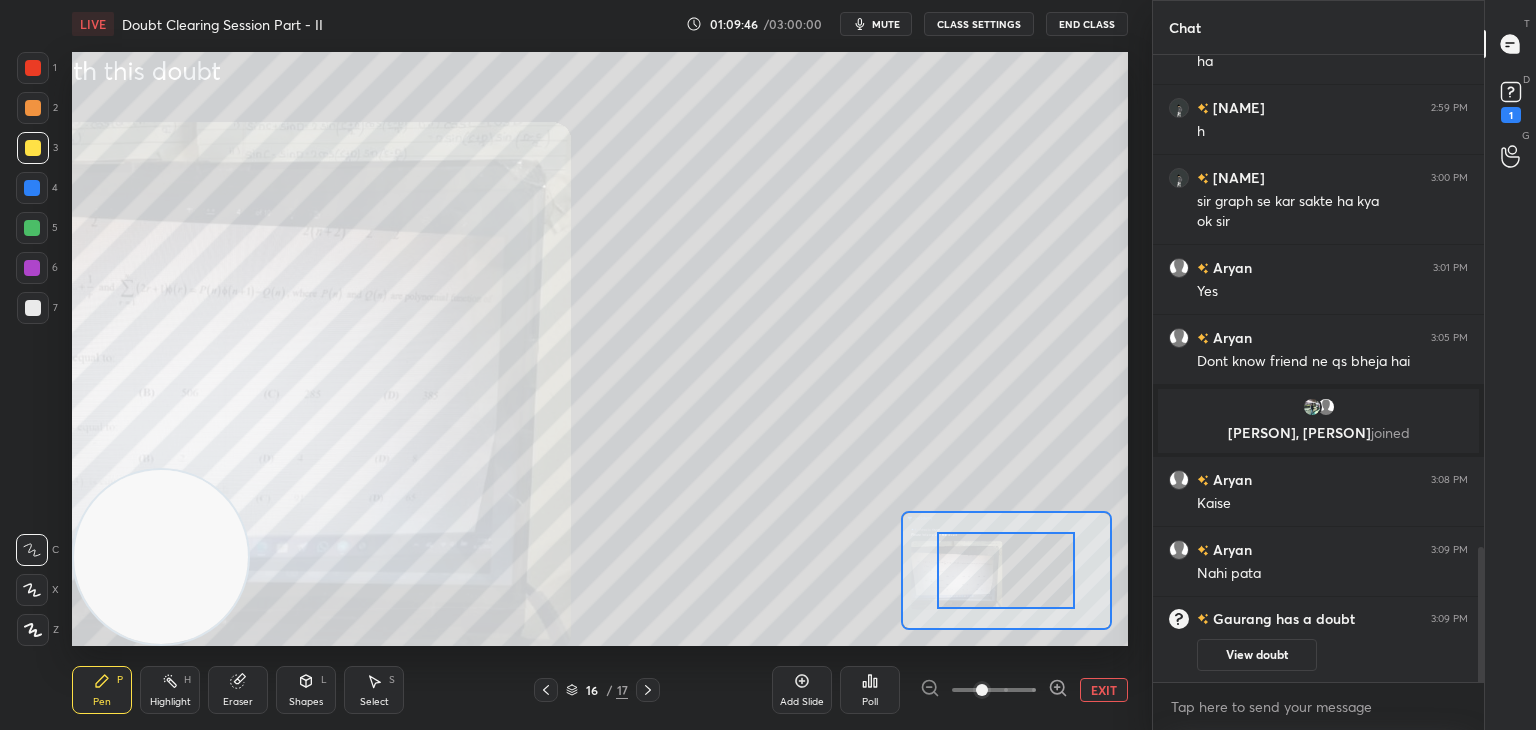 click at bounding box center (994, 690) 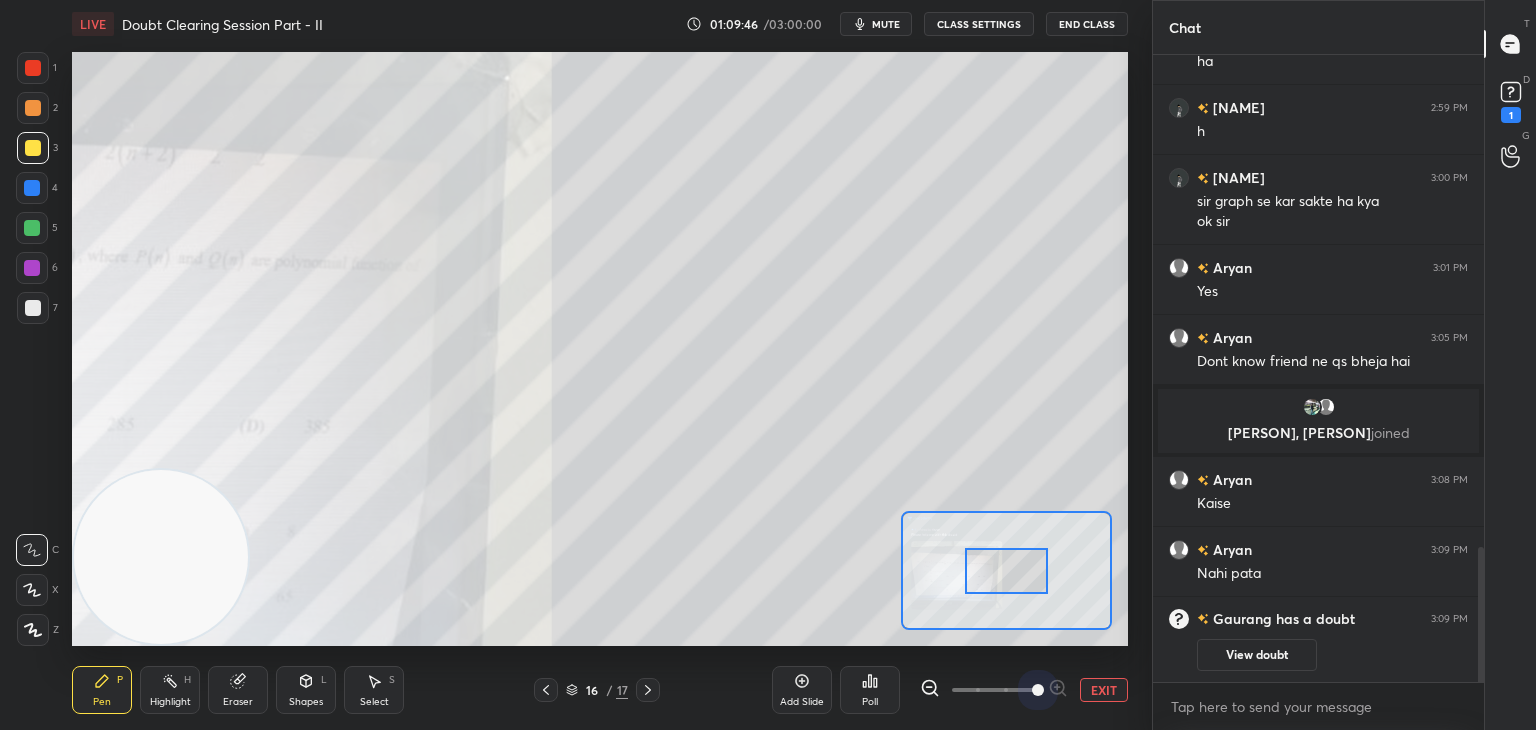 drag, startPoint x: 1025, startPoint y: 694, endPoint x: 1017, endPoint y: 679, distance: 17 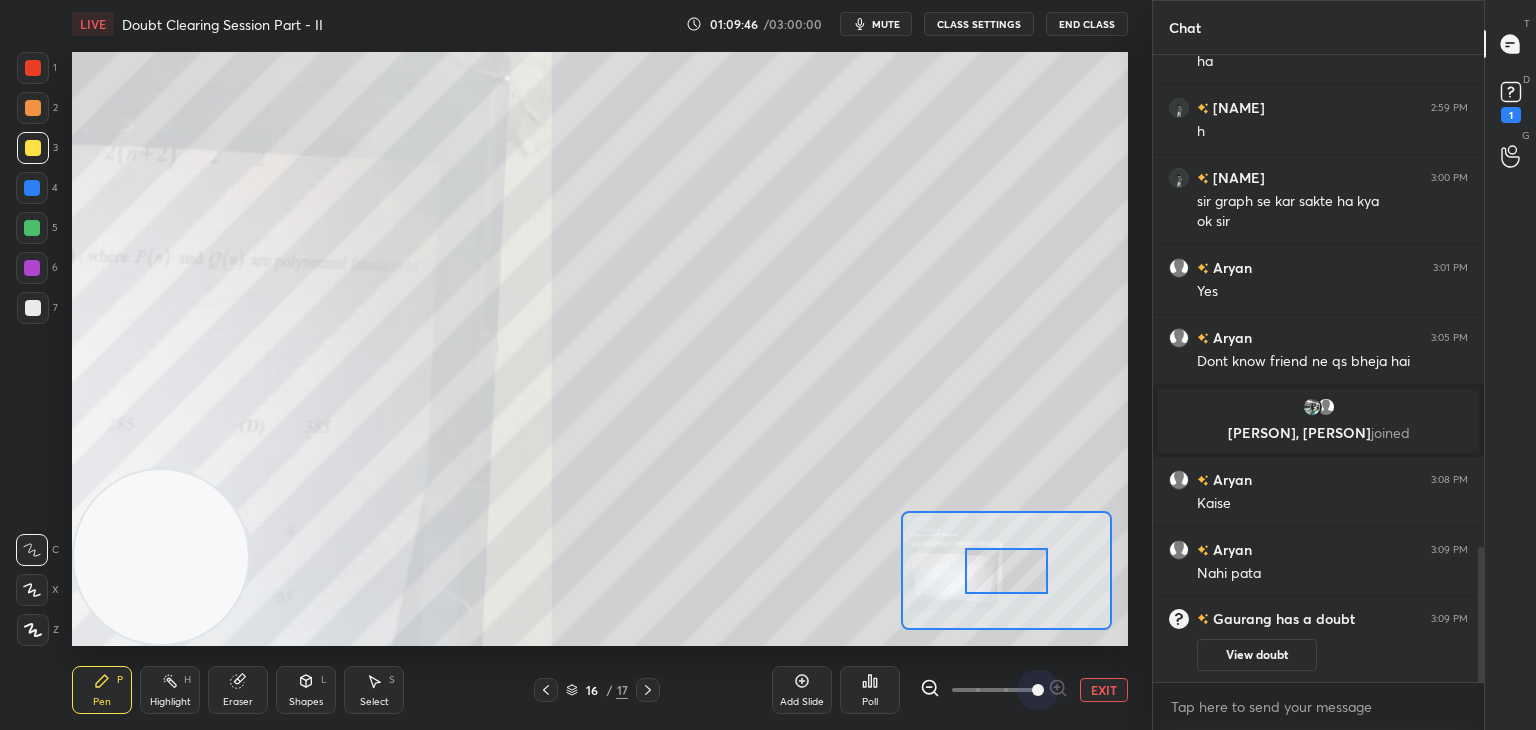 click at bounding box center (1038, 690) 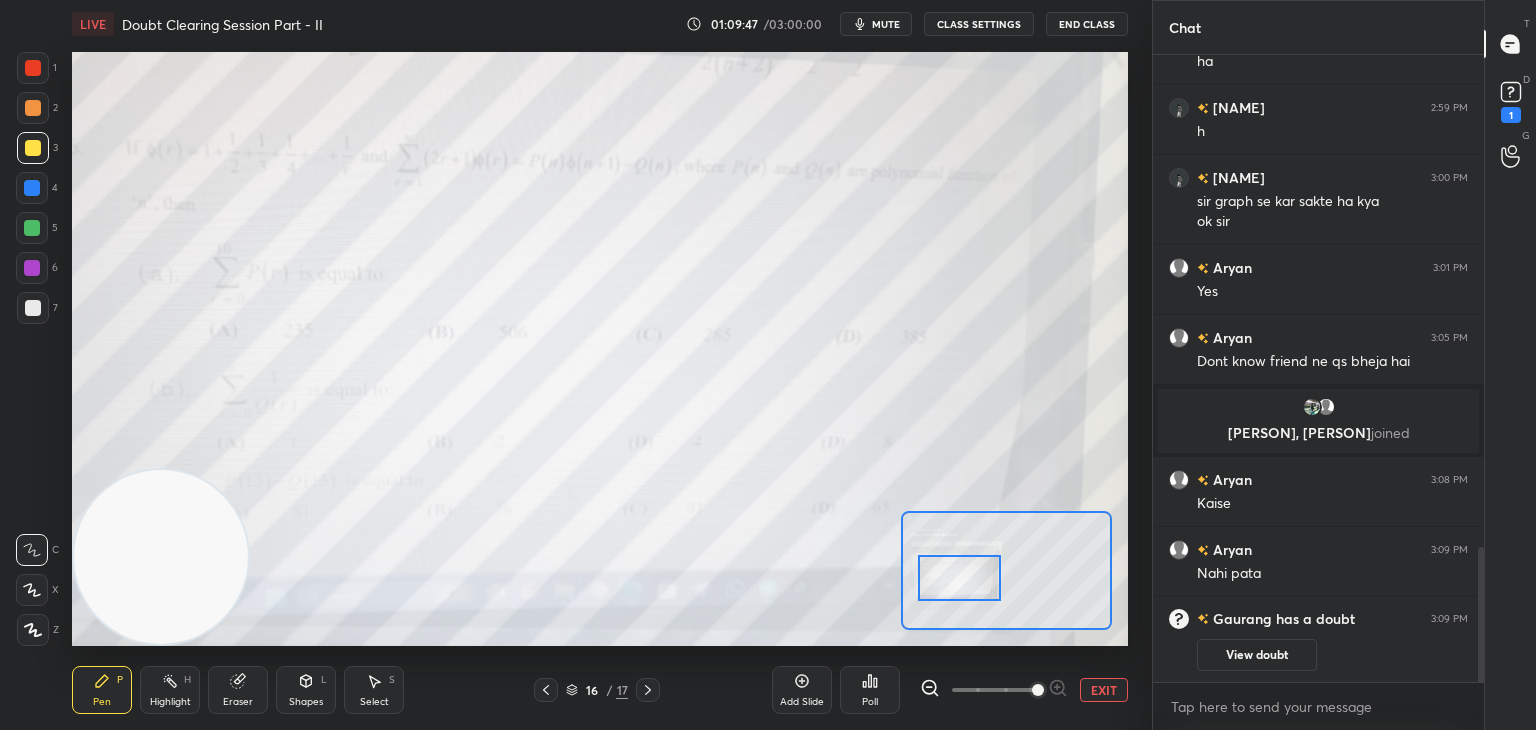 drag, startPoint x: 988, startPoint y: 575, endPoint x: 939, endPoint y: 561, distance: 50.96077 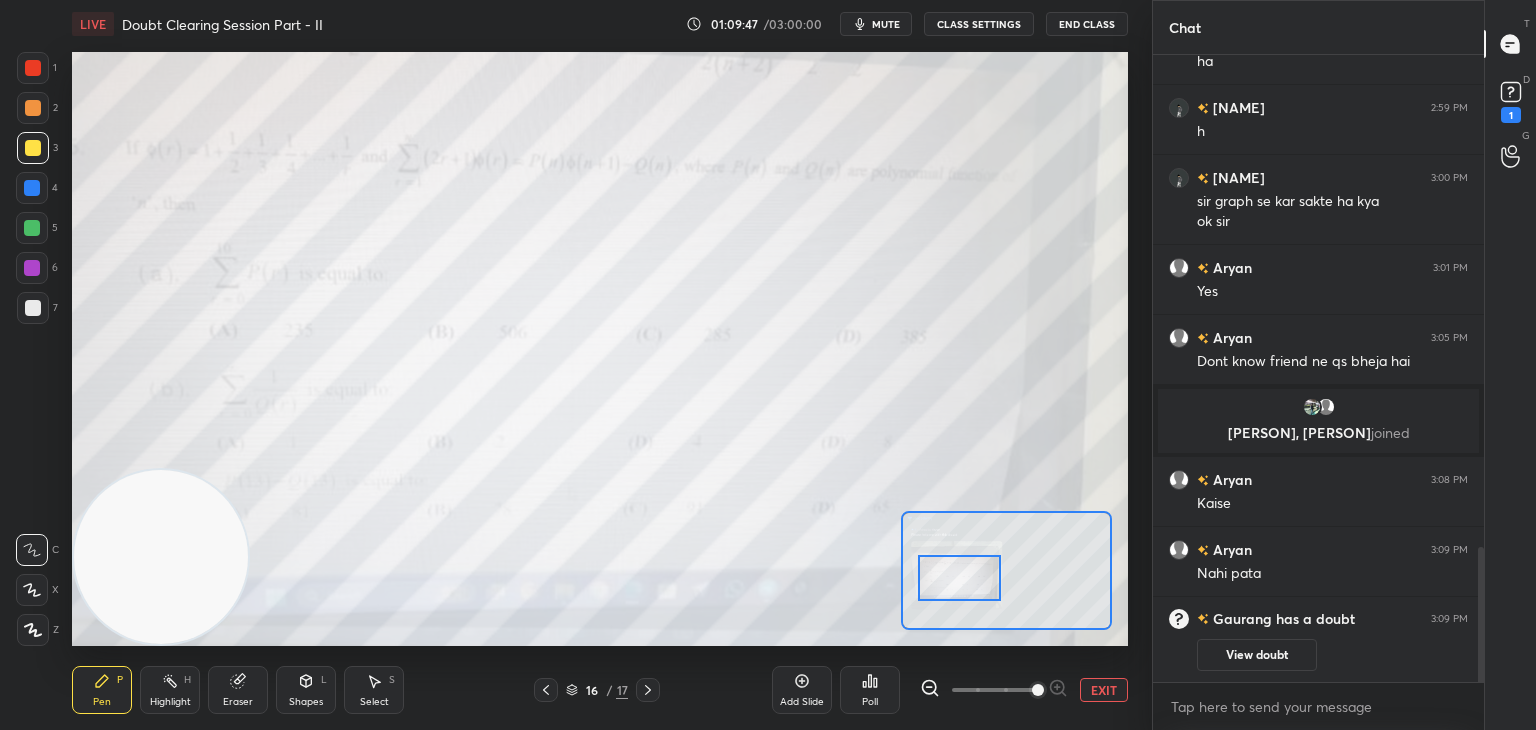 click at bounding box center (959, 578) 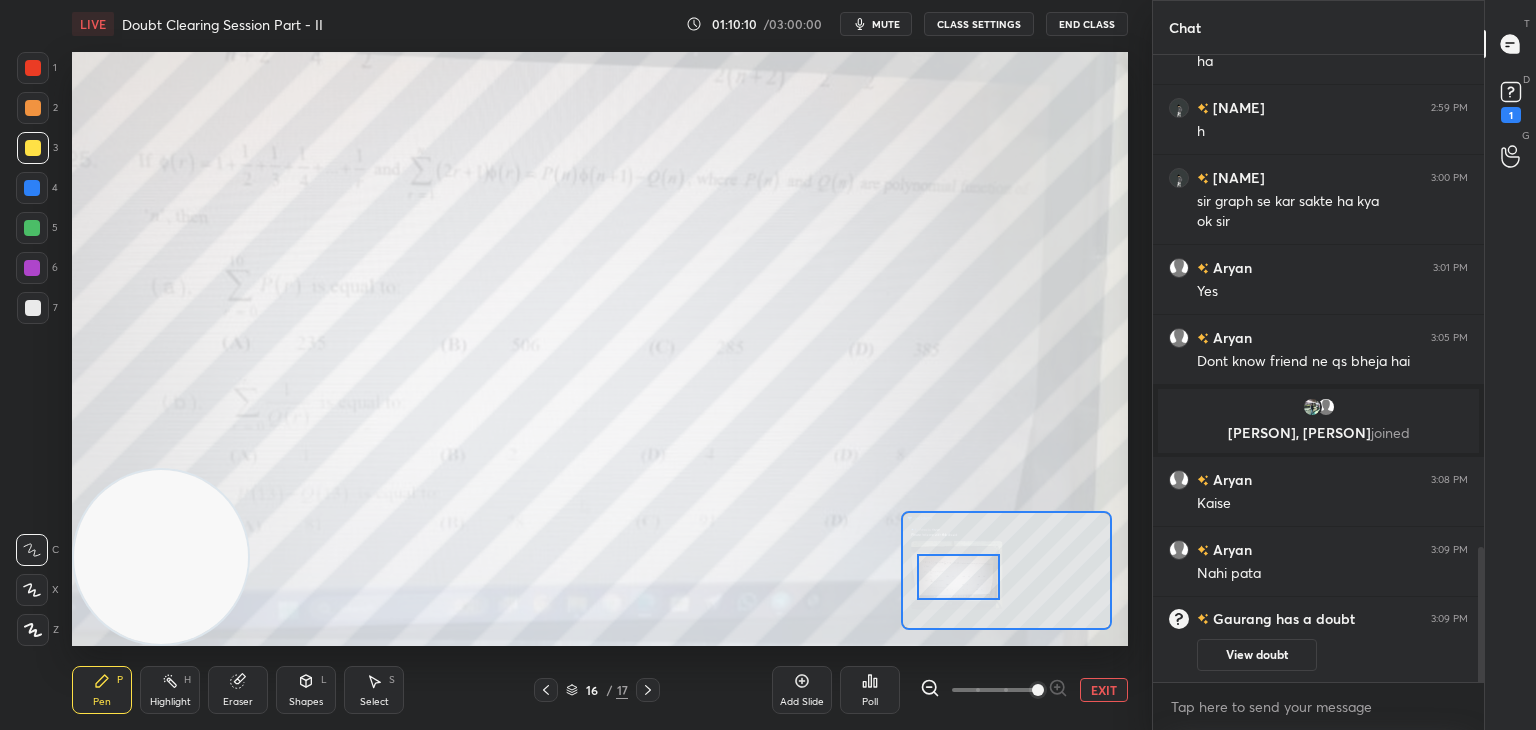 click on "EXIT" at bounding box center (1104, 690) 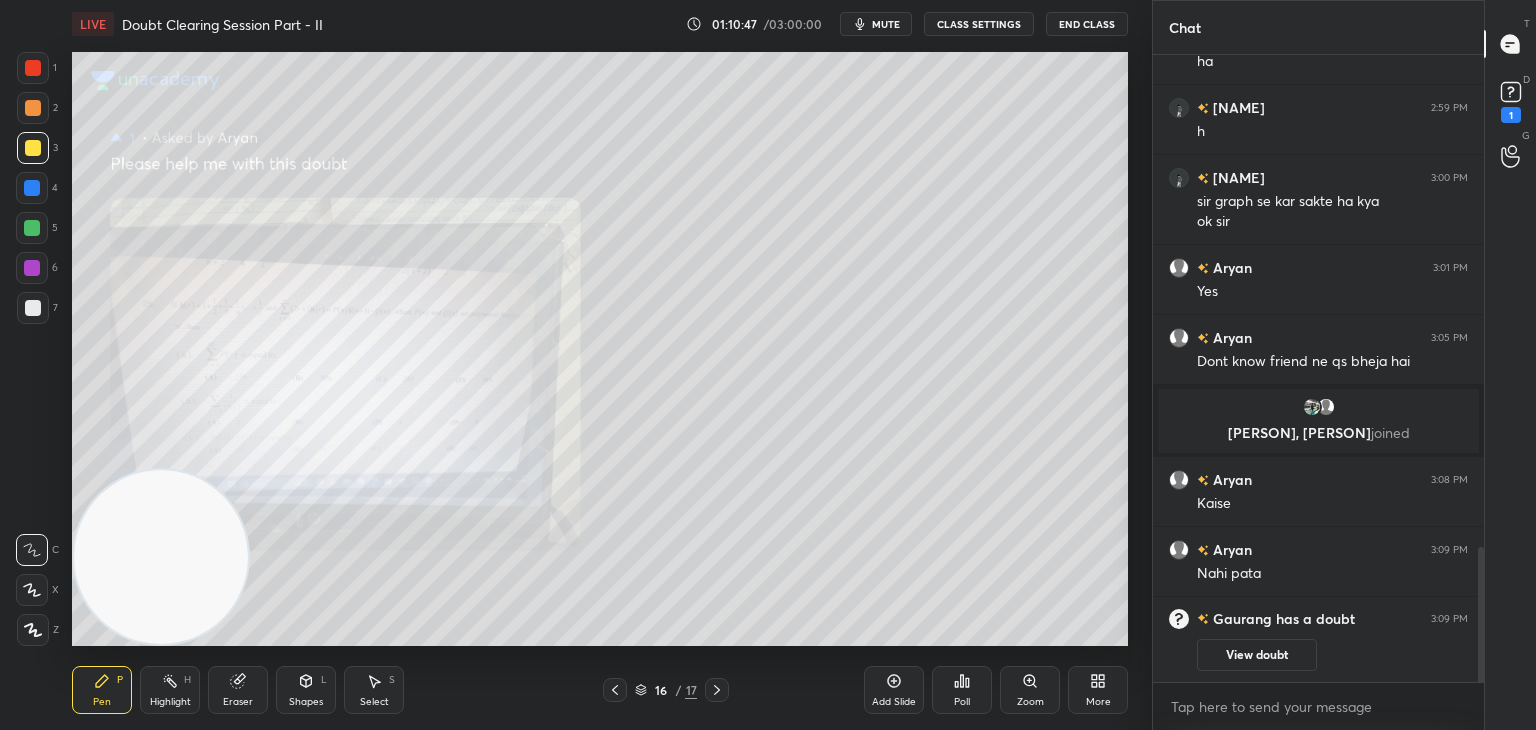 click on "Eraser" at bounding box center (238, 690) 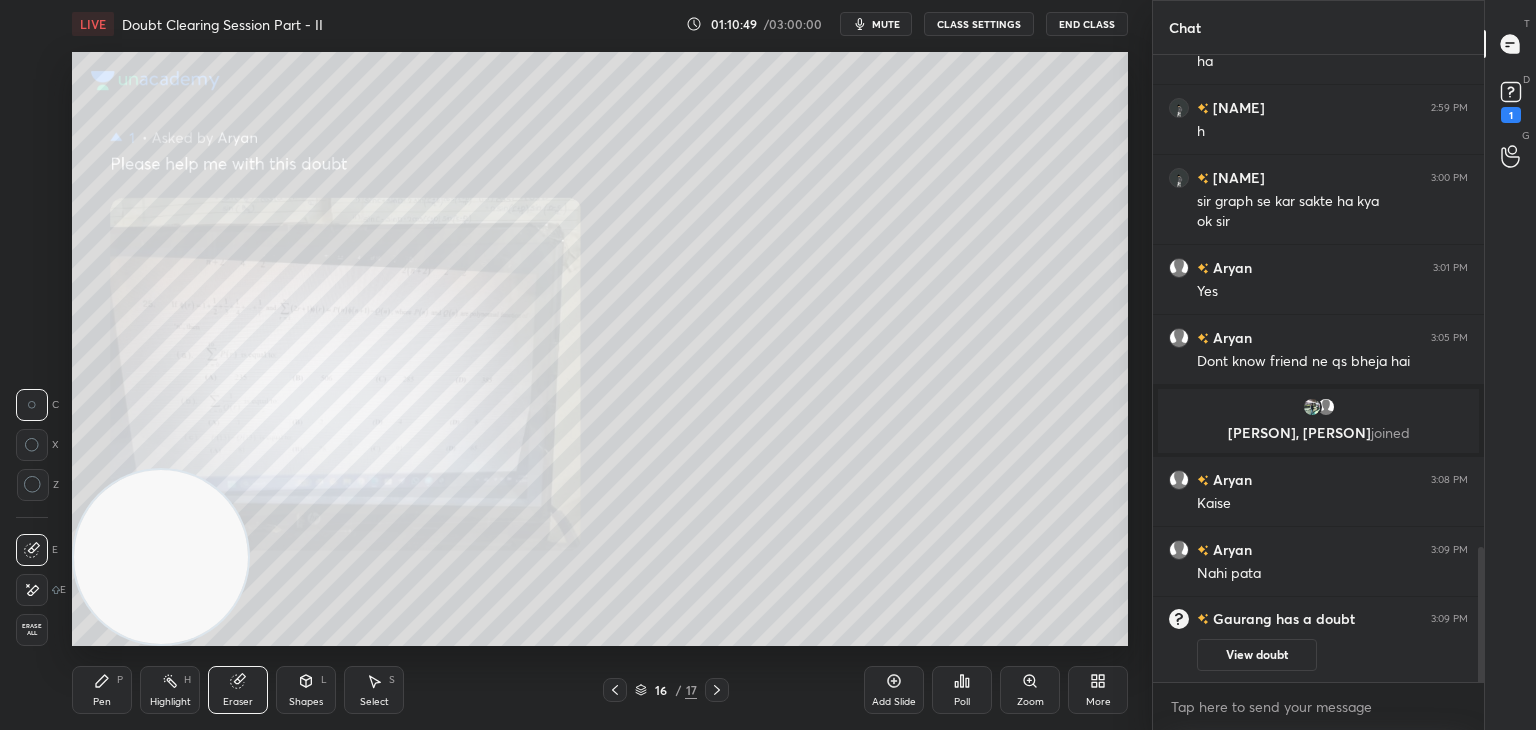 click 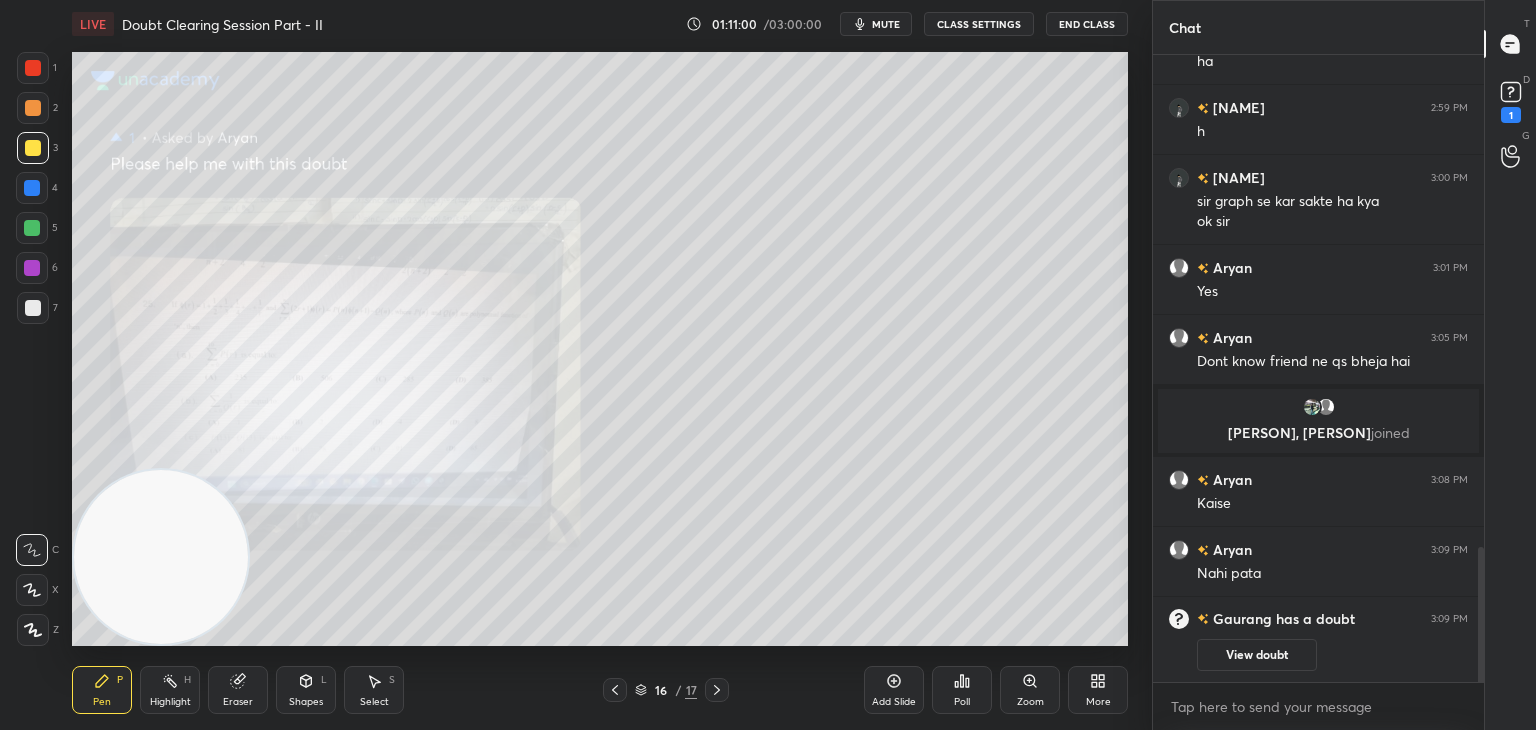 click on "Zoom" at bounding box center [1030, 690] 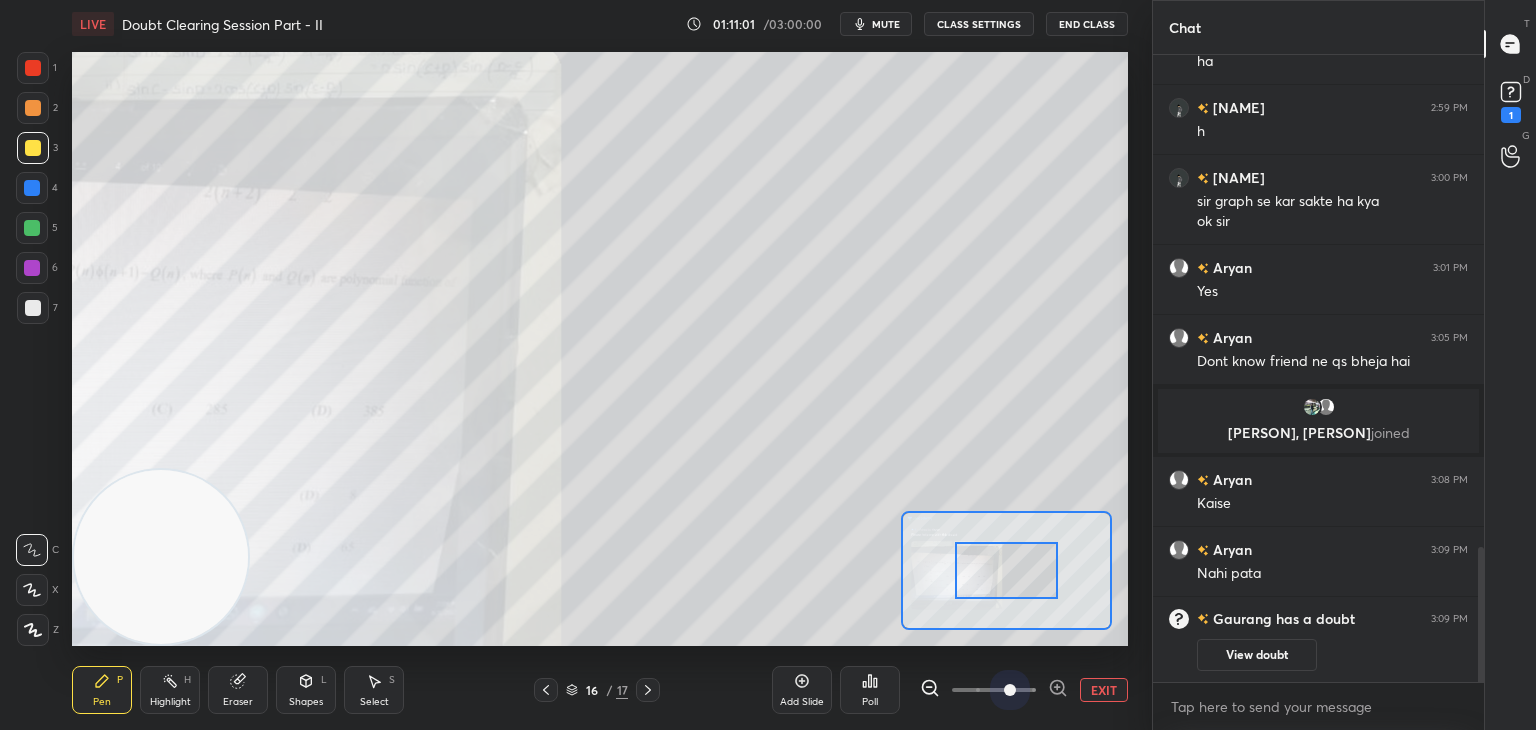click at bounding box center (994, 690) 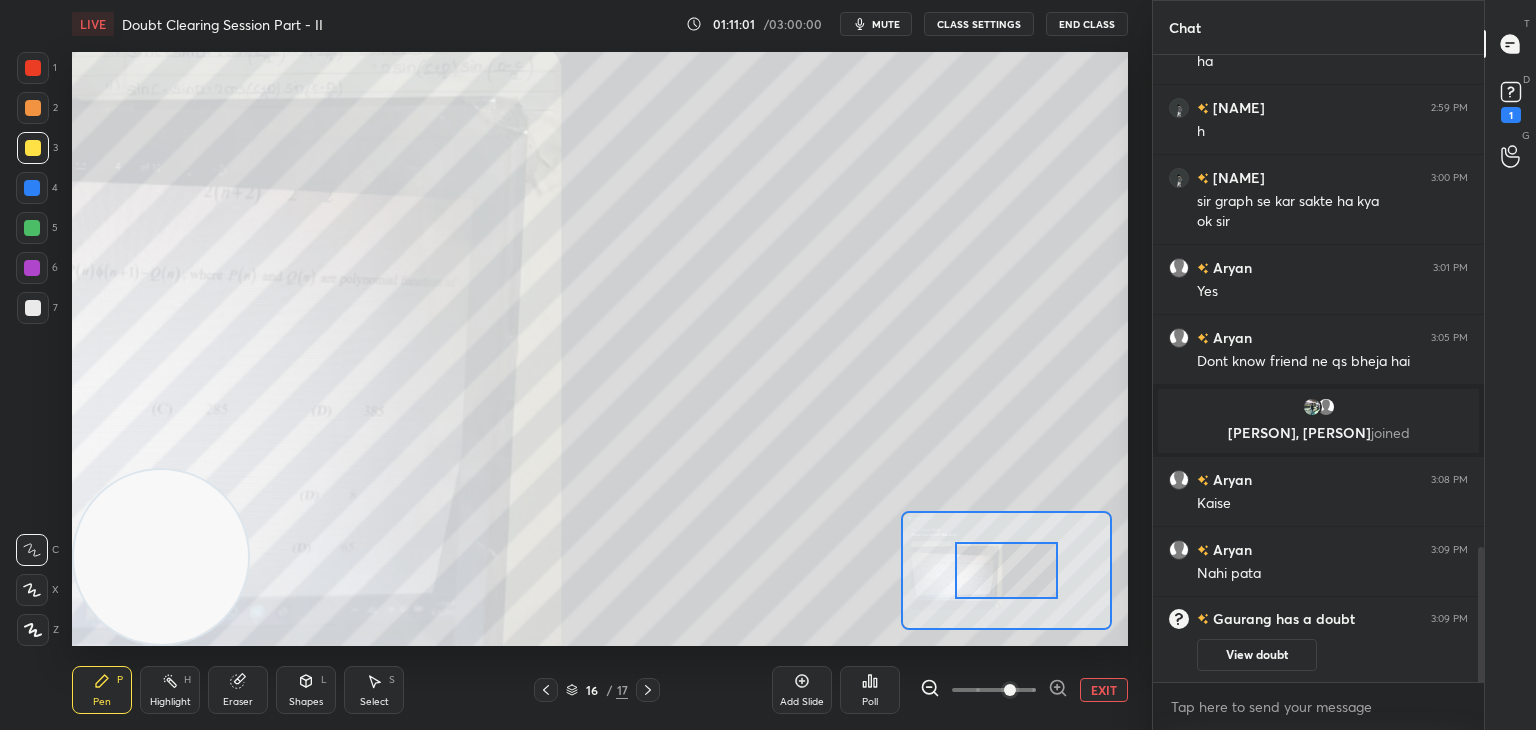 click at bounding box center [1010, 690] 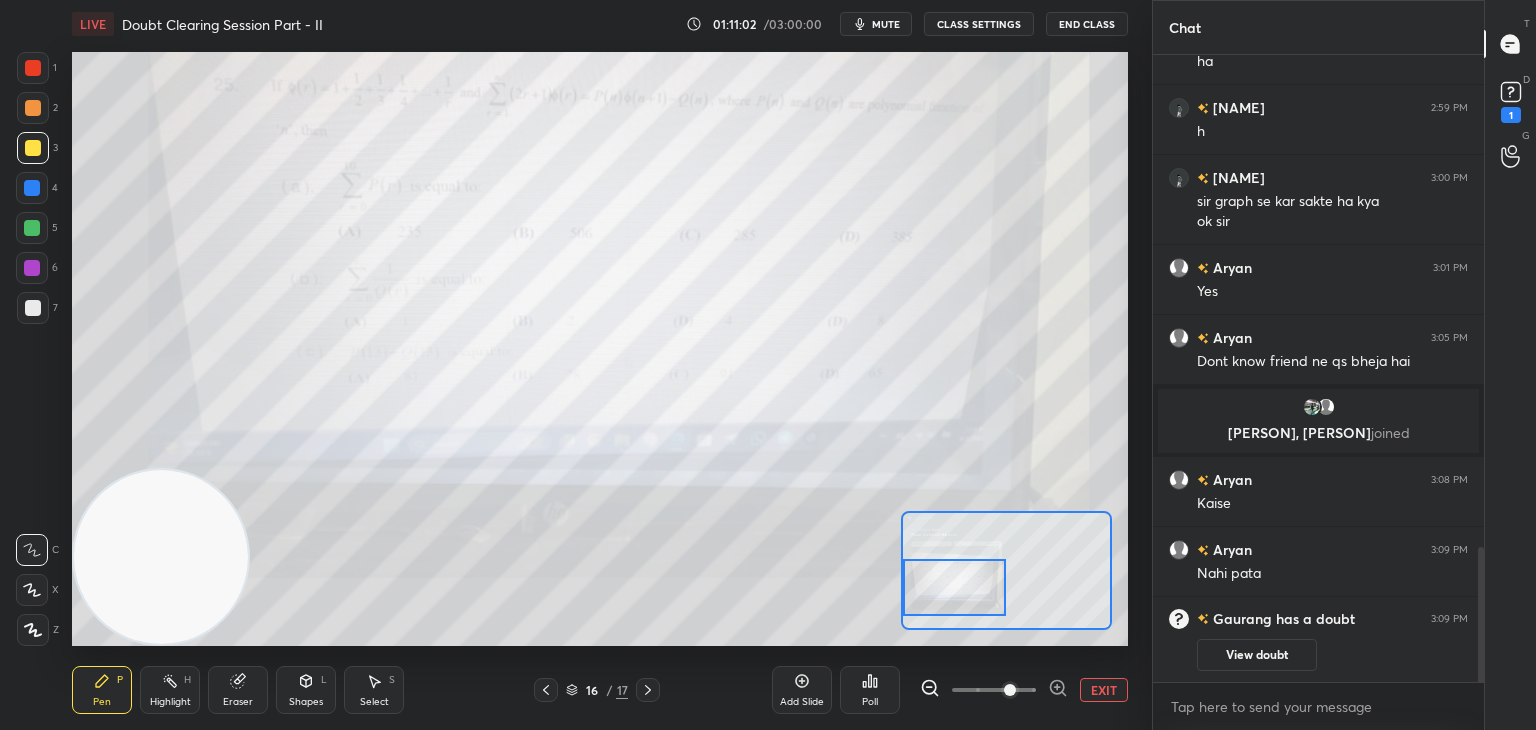 drag, startPoint x: 1044, startPoint y: 563, endPoint x: 956, endPoint y: 557, distance: 88.20431 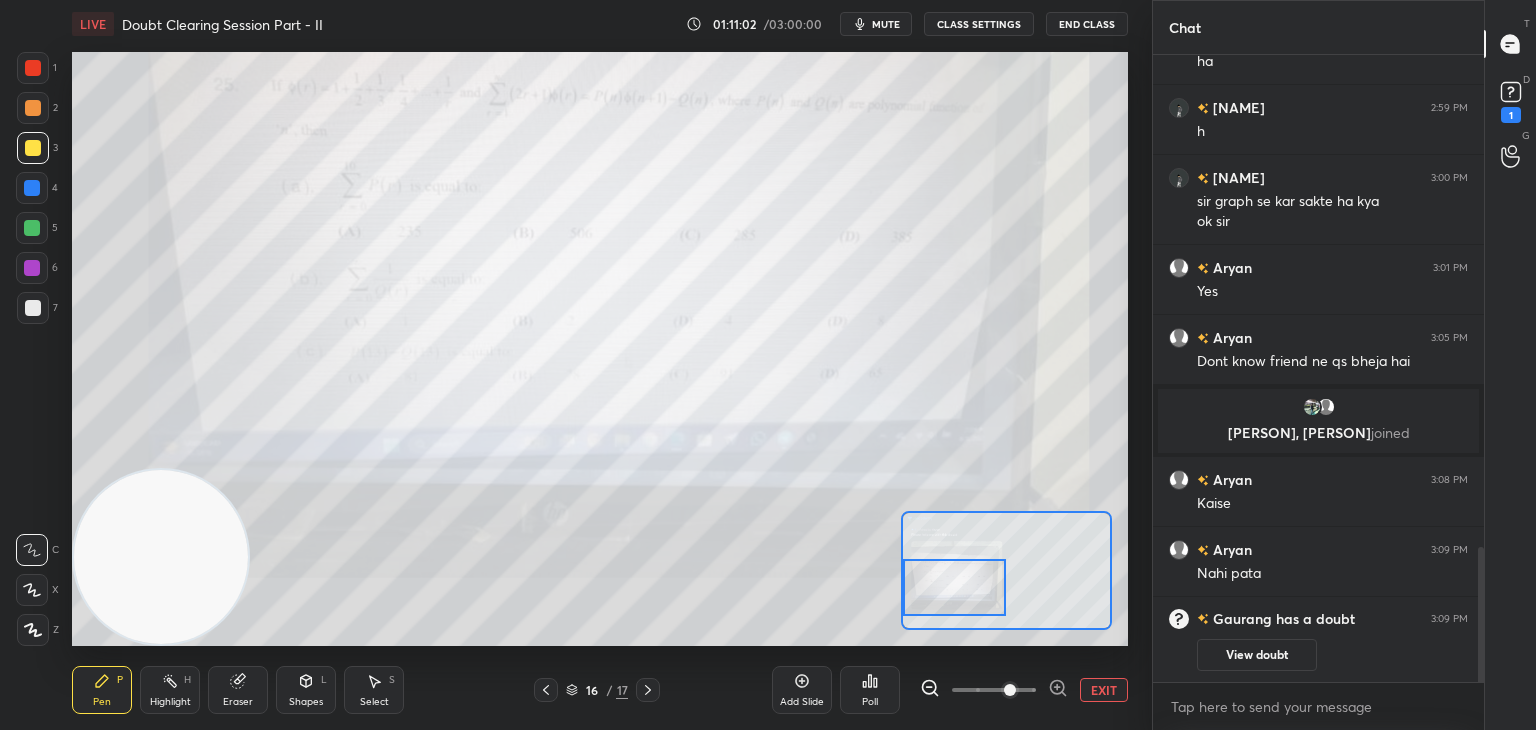 click at bounding box center (955, 587) 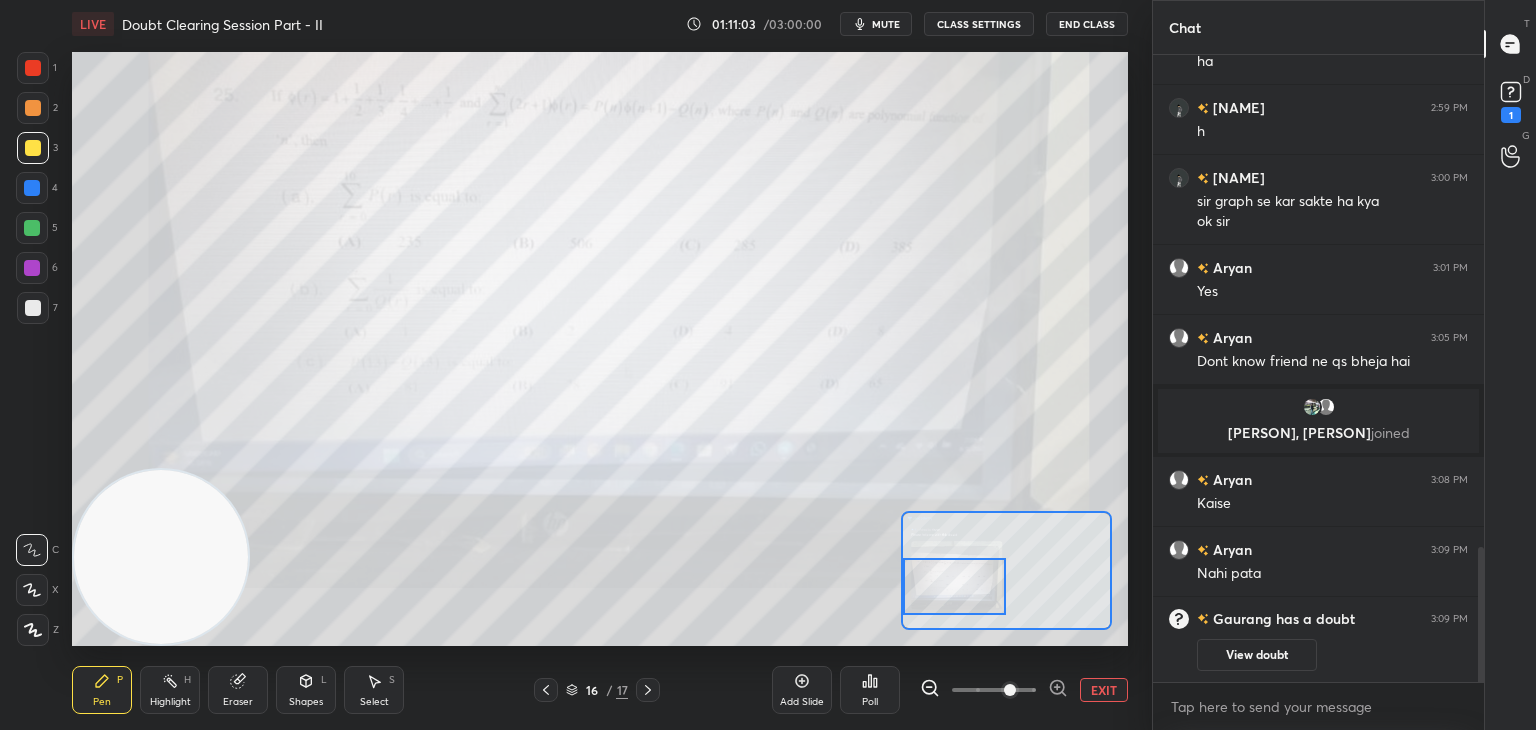 click at bounding box center (994, 690) 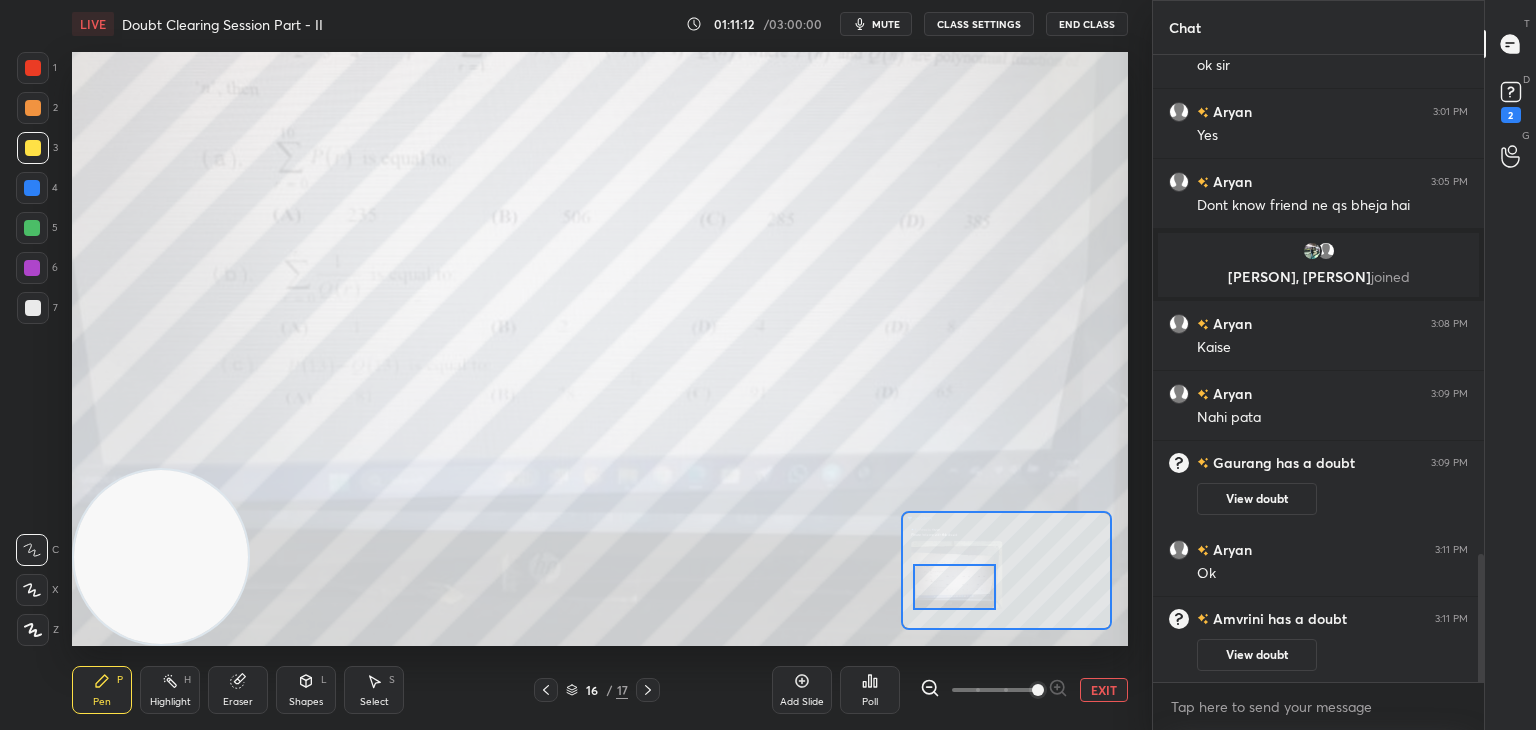 scroll, scrollTop: 2434, scrollLeft: 0, axis: vertical 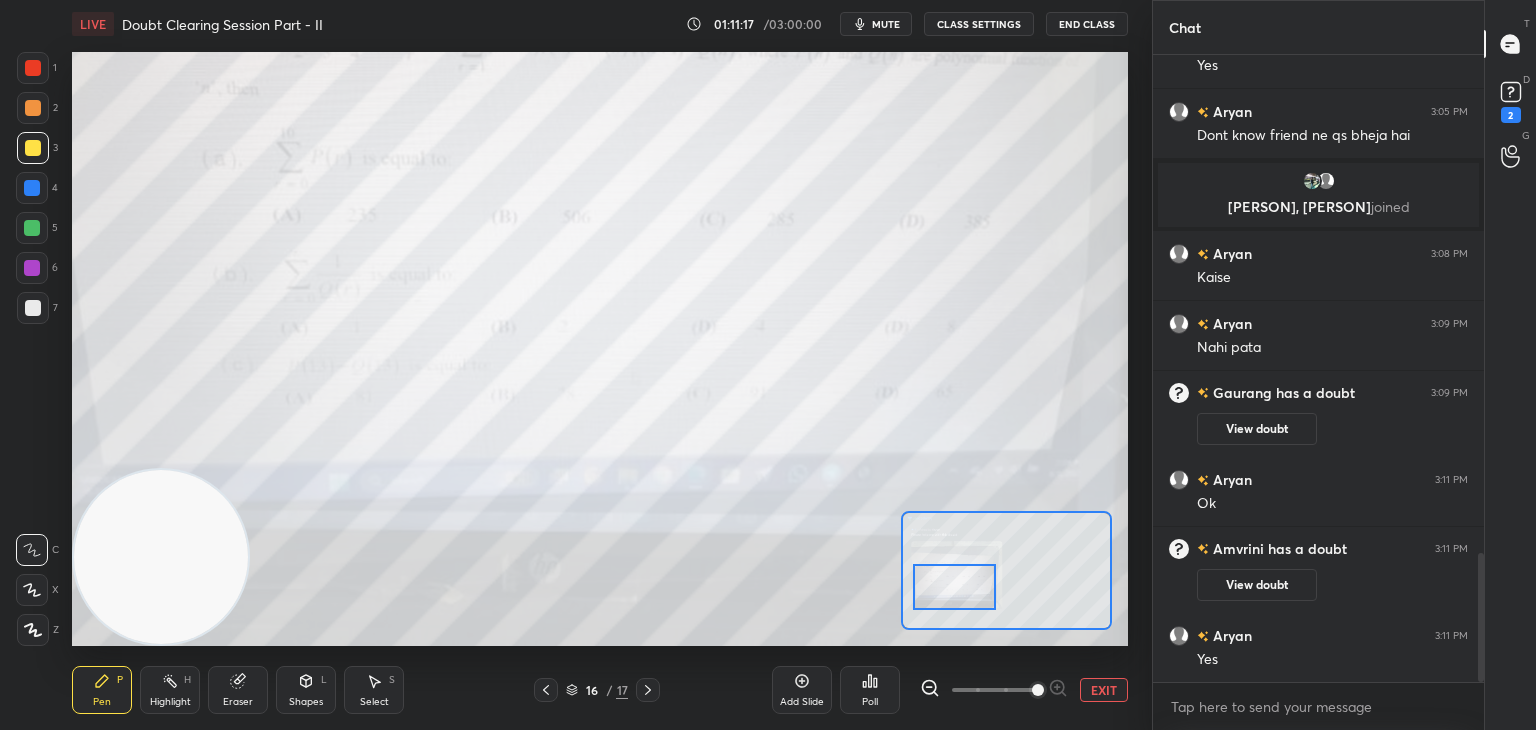 click 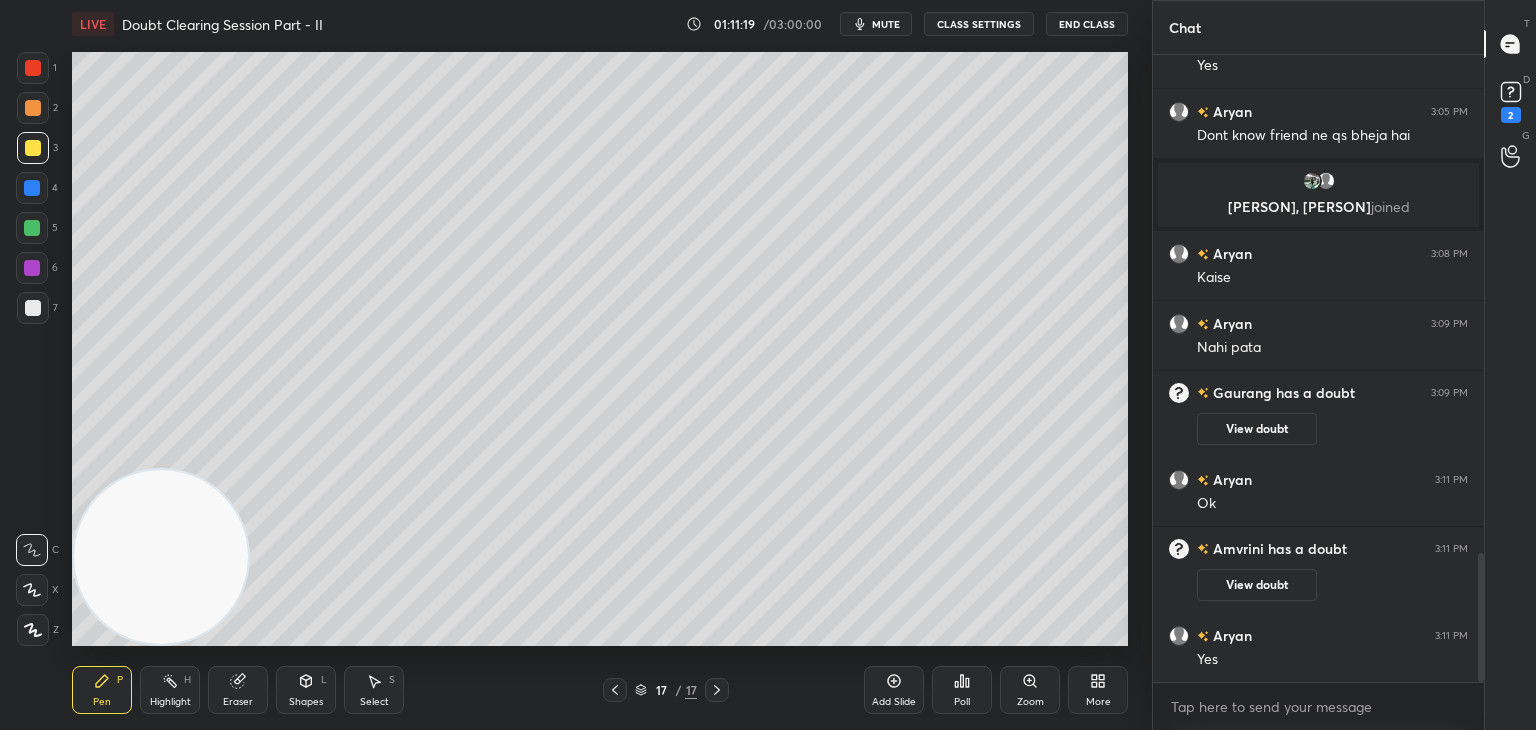 drag, startPoint x: 620, startPoint y: 689, endPoint x: 634, endPoint y: 681, distance: 16.124516 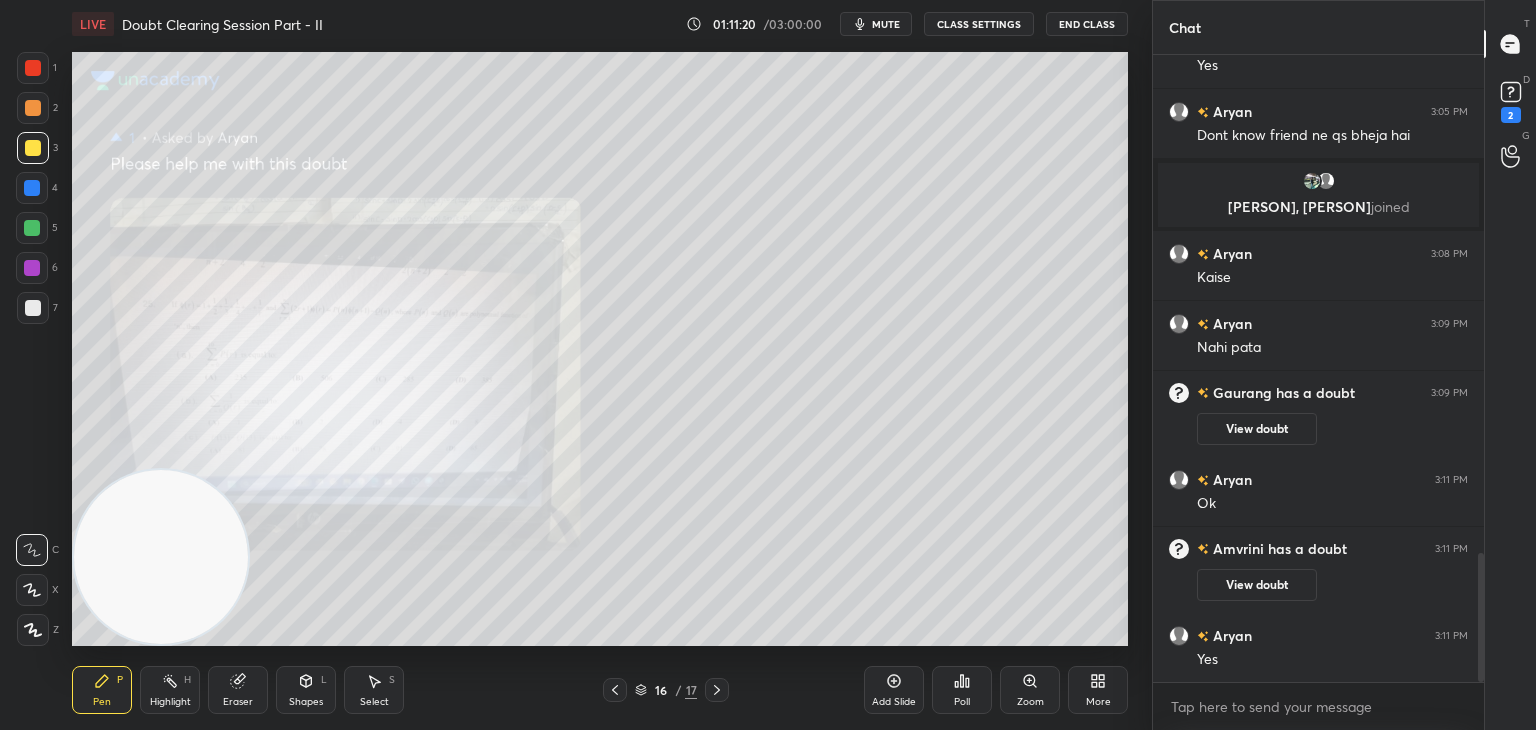drag, startPoint x: 1277, startPoint y: 583, endPoint x: 1265, endPoint y: 581, distance: 12.165525 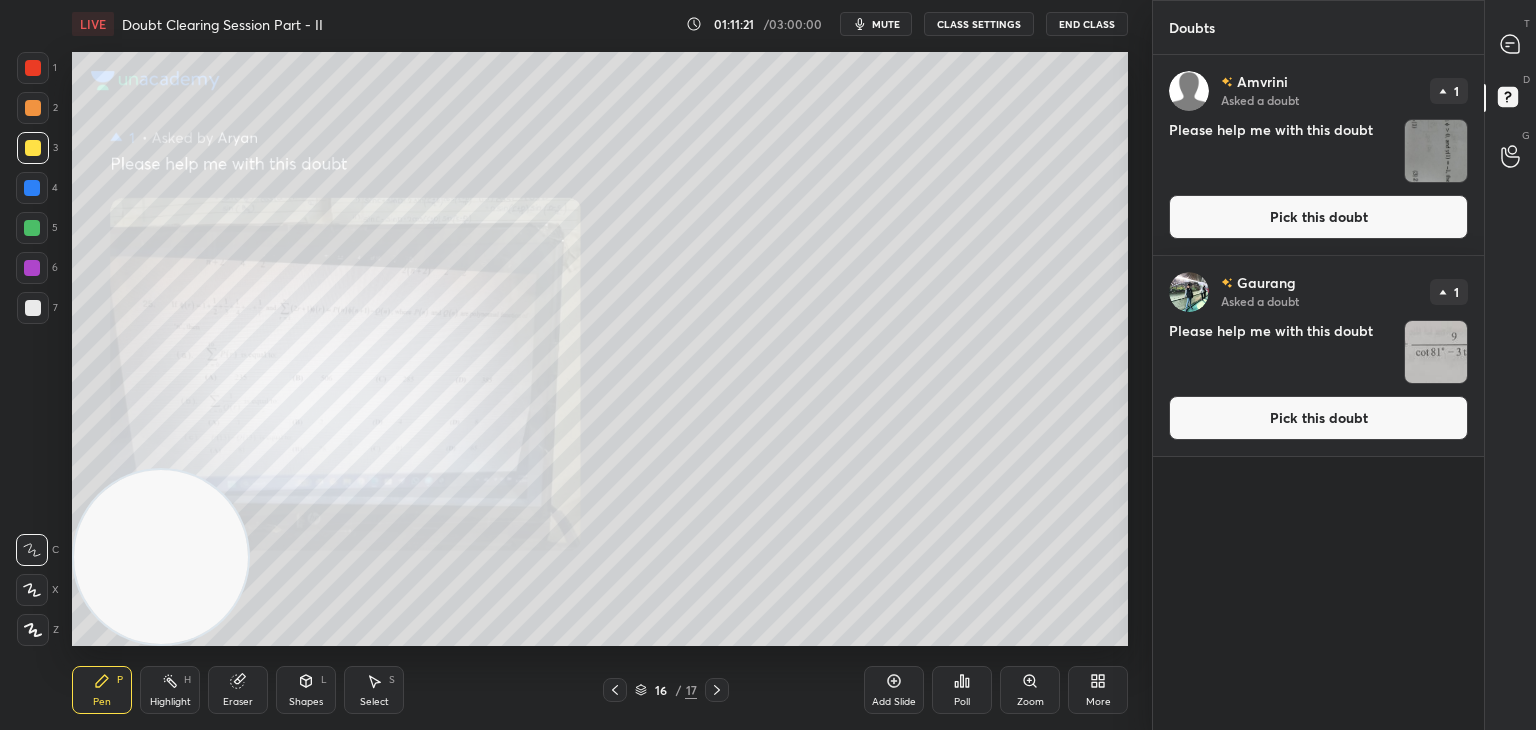 drag, startPoint x: 1280, startPoint y: 433, endPoint x: 1268, endPoint y: 434, distance: 12.0415945 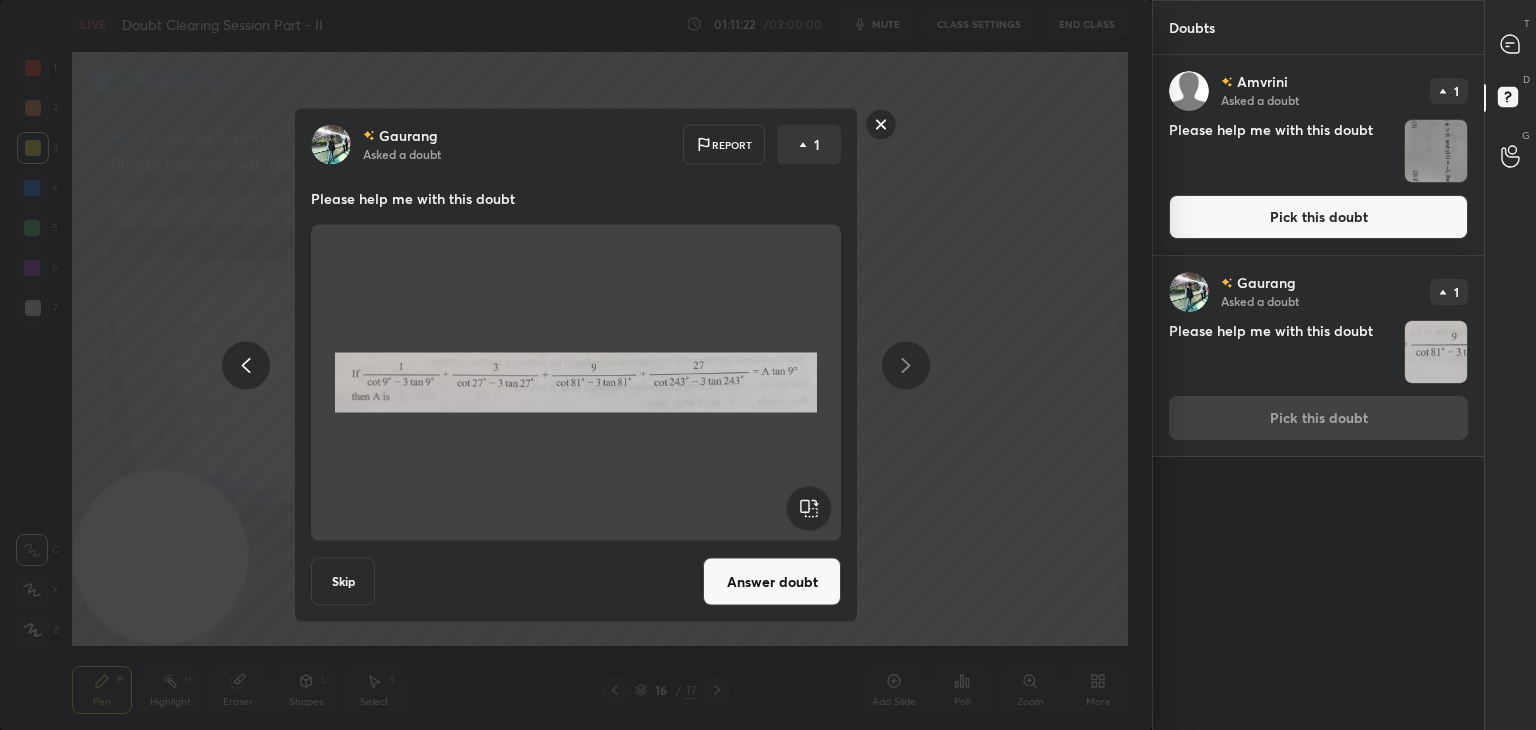drag, startPoint x: 800, startPoint y: 589, endPoint x: 820, endPoint y: 557, distance: 37.735924 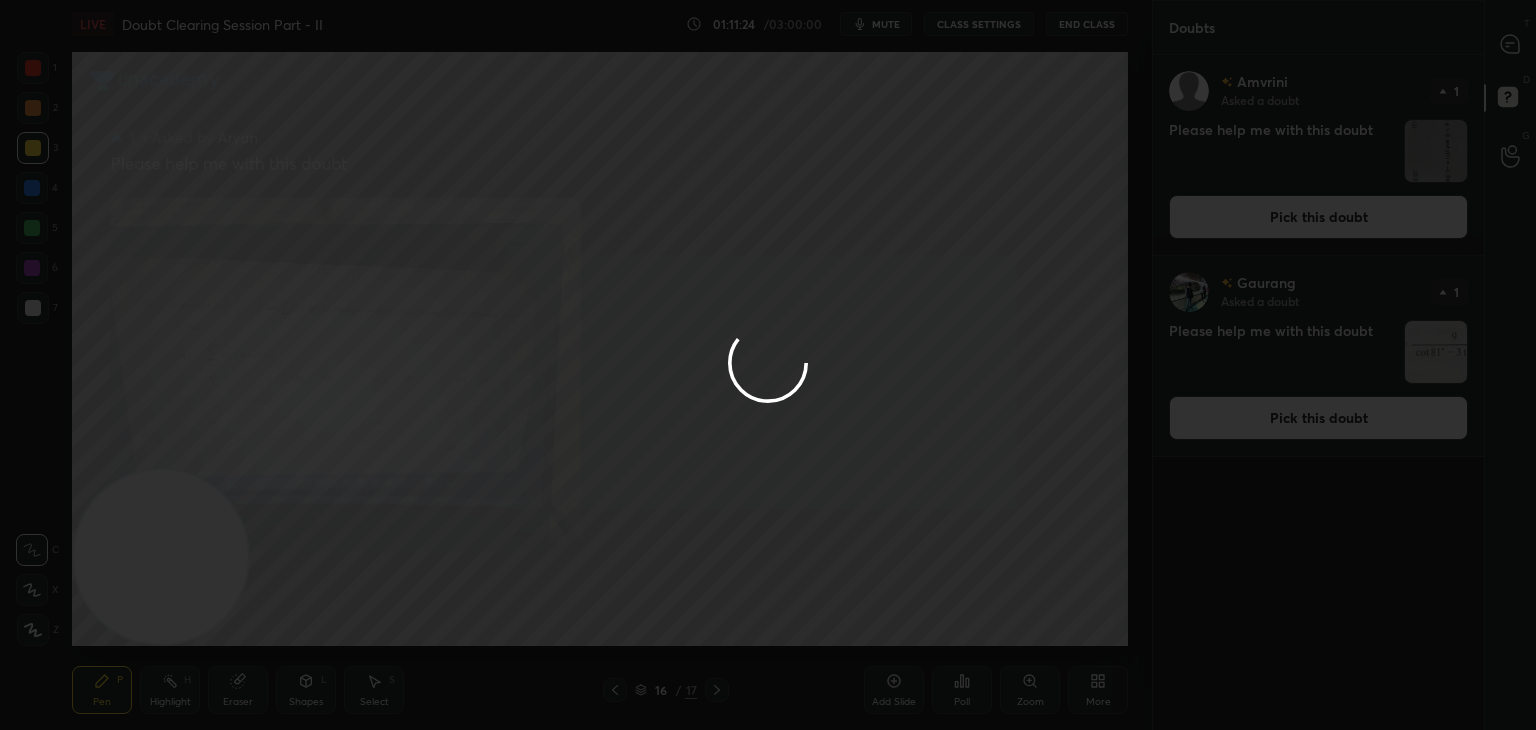 click at bounding box center (768, 365) 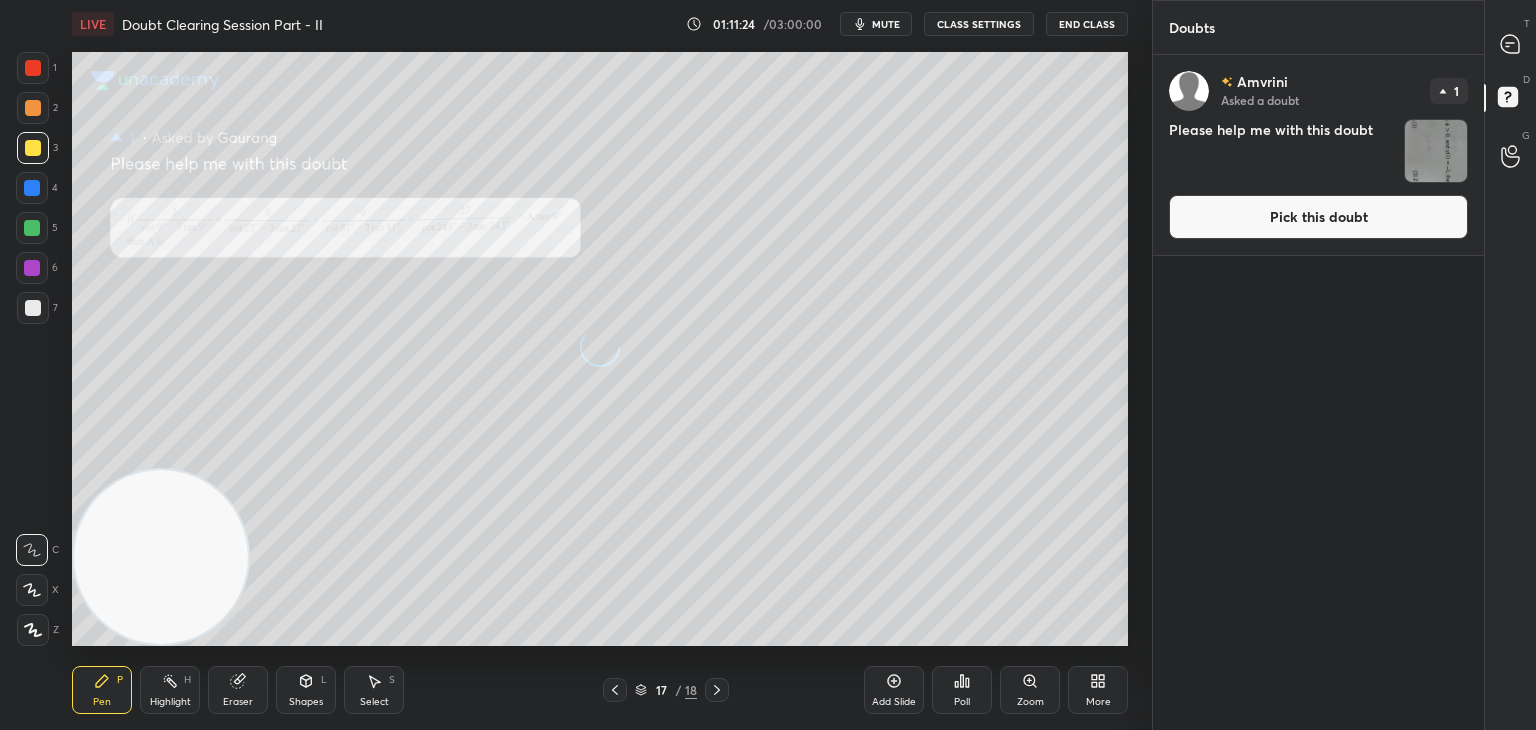 click on "Pick this doubt" at bounding box center [1318, 217] 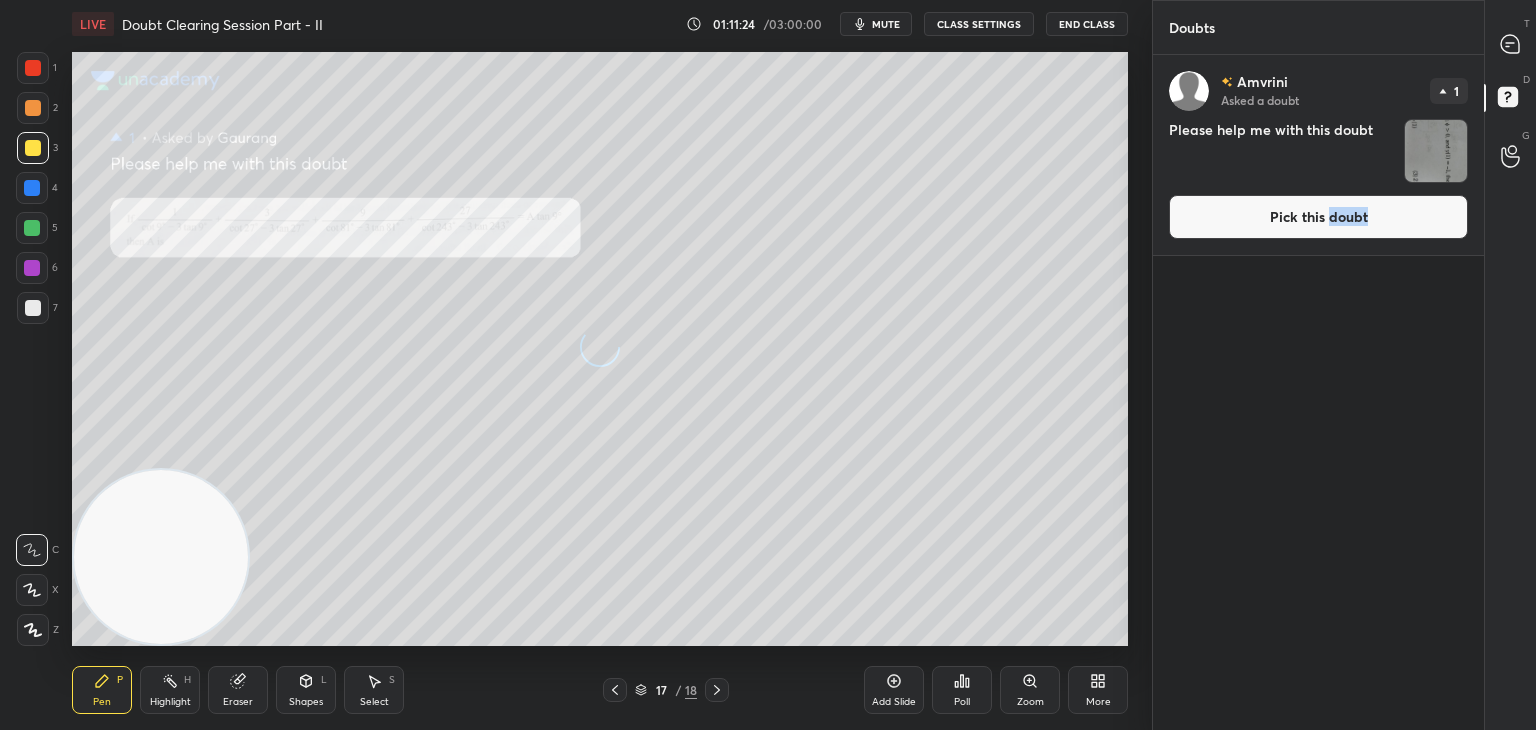 click on "[PERSON] Asked a doubt 1 Please help me with this doubt Pick this doubt" at bounding box center (1318, 155) 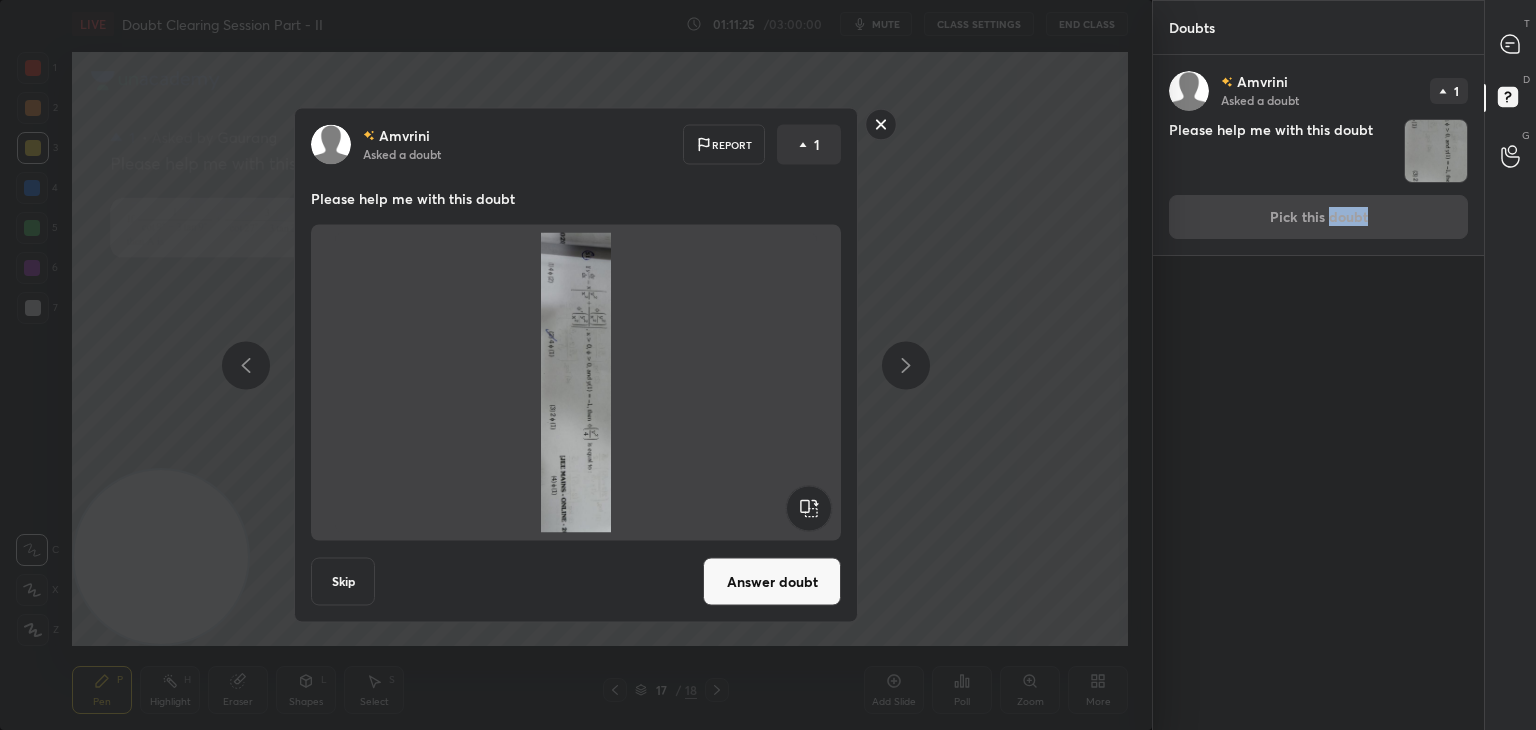 click at bounding box center [576, 383] 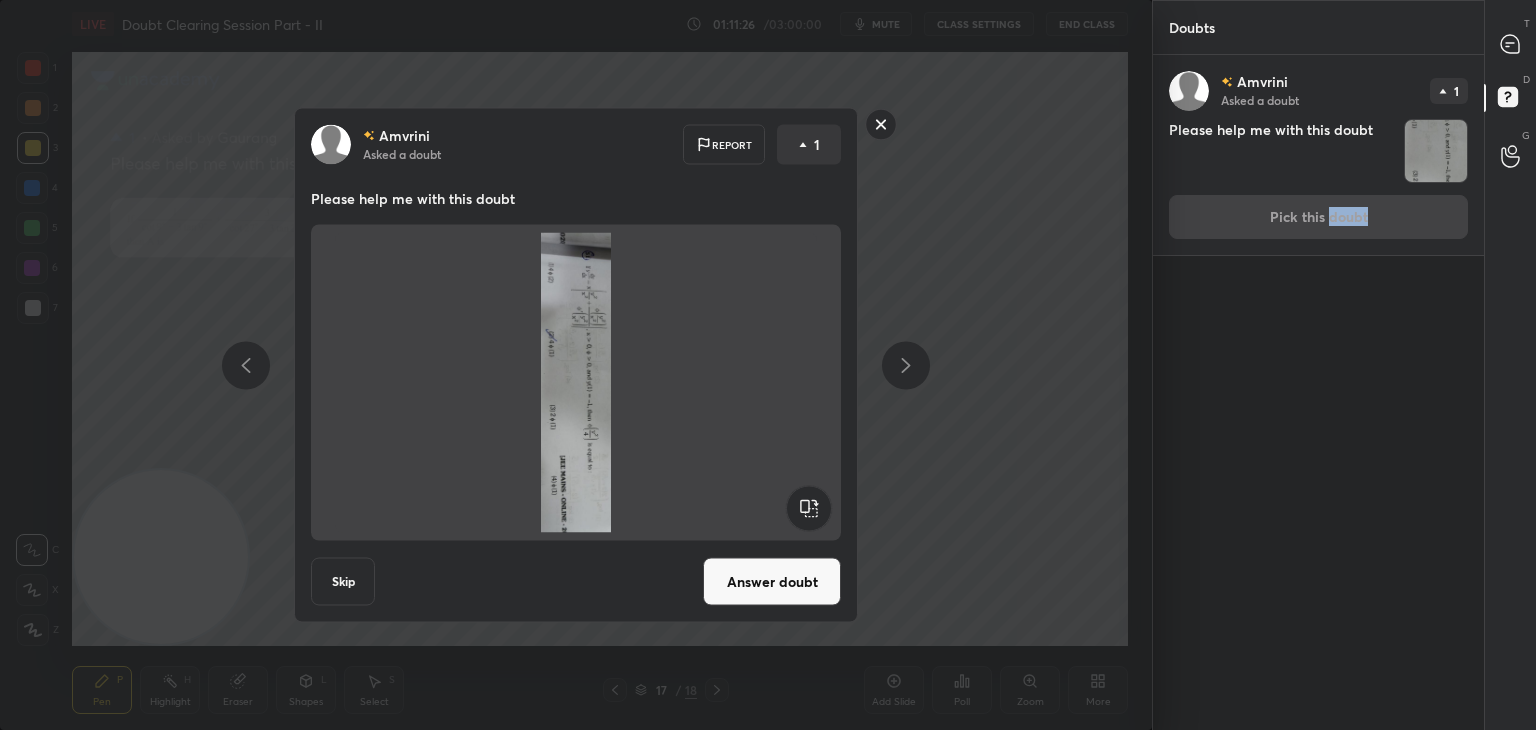 click 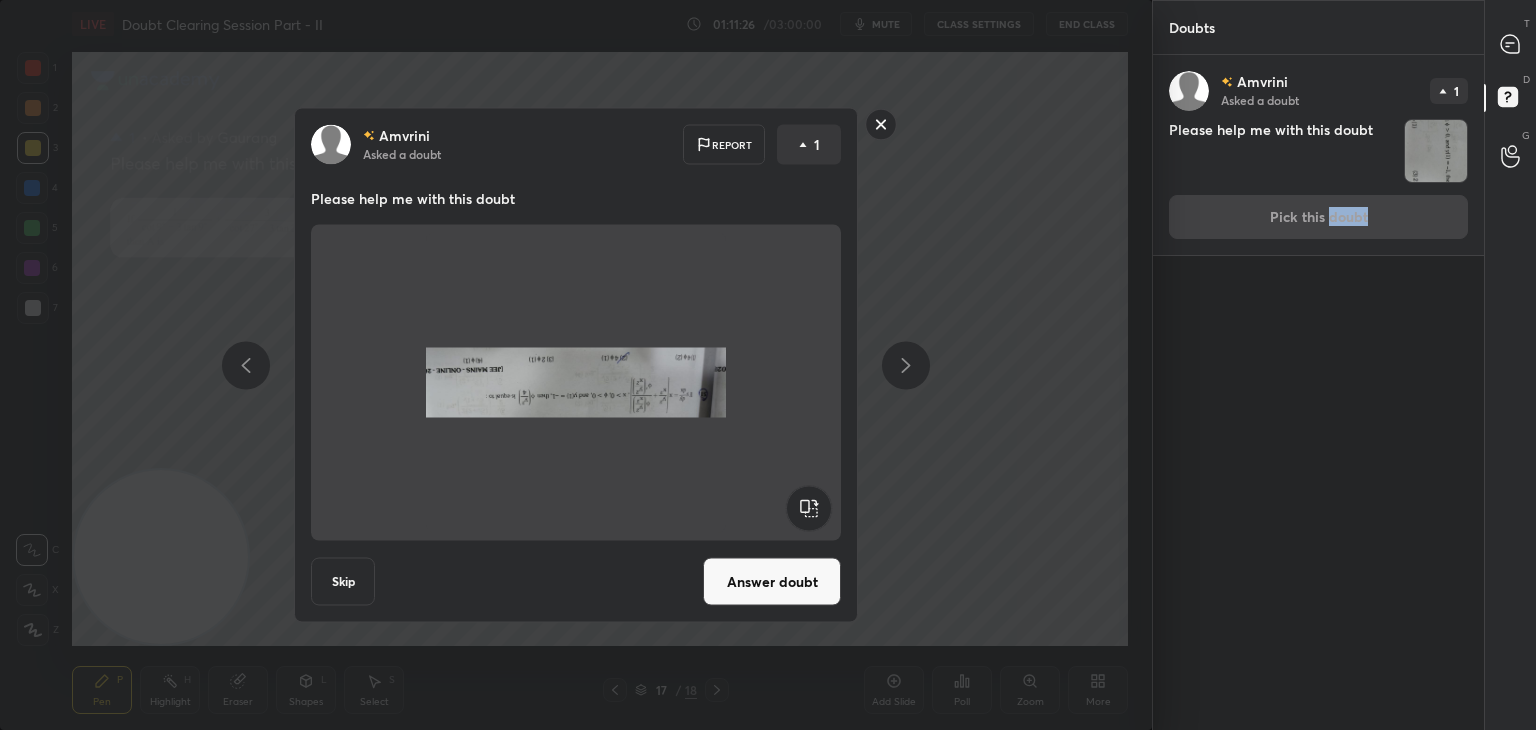 click 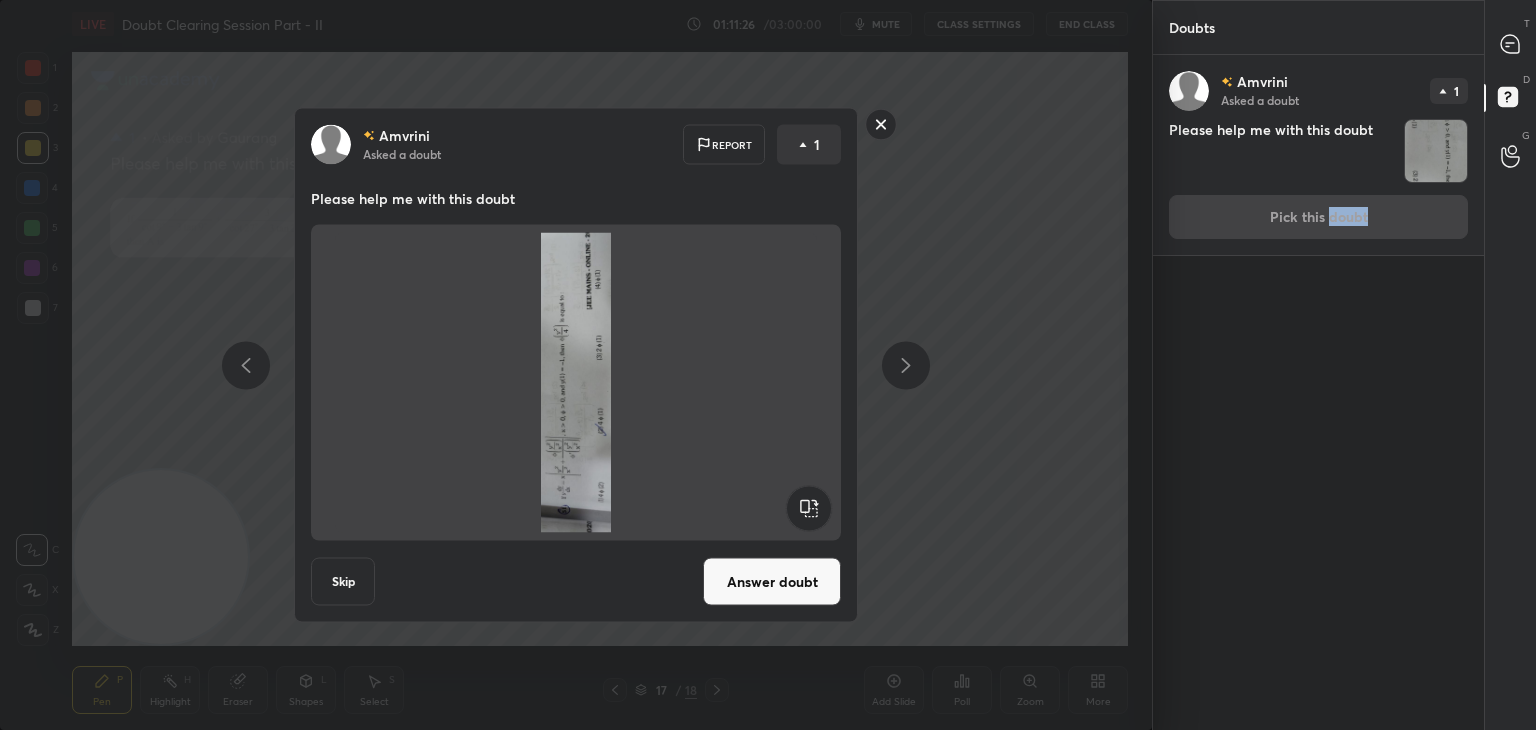click 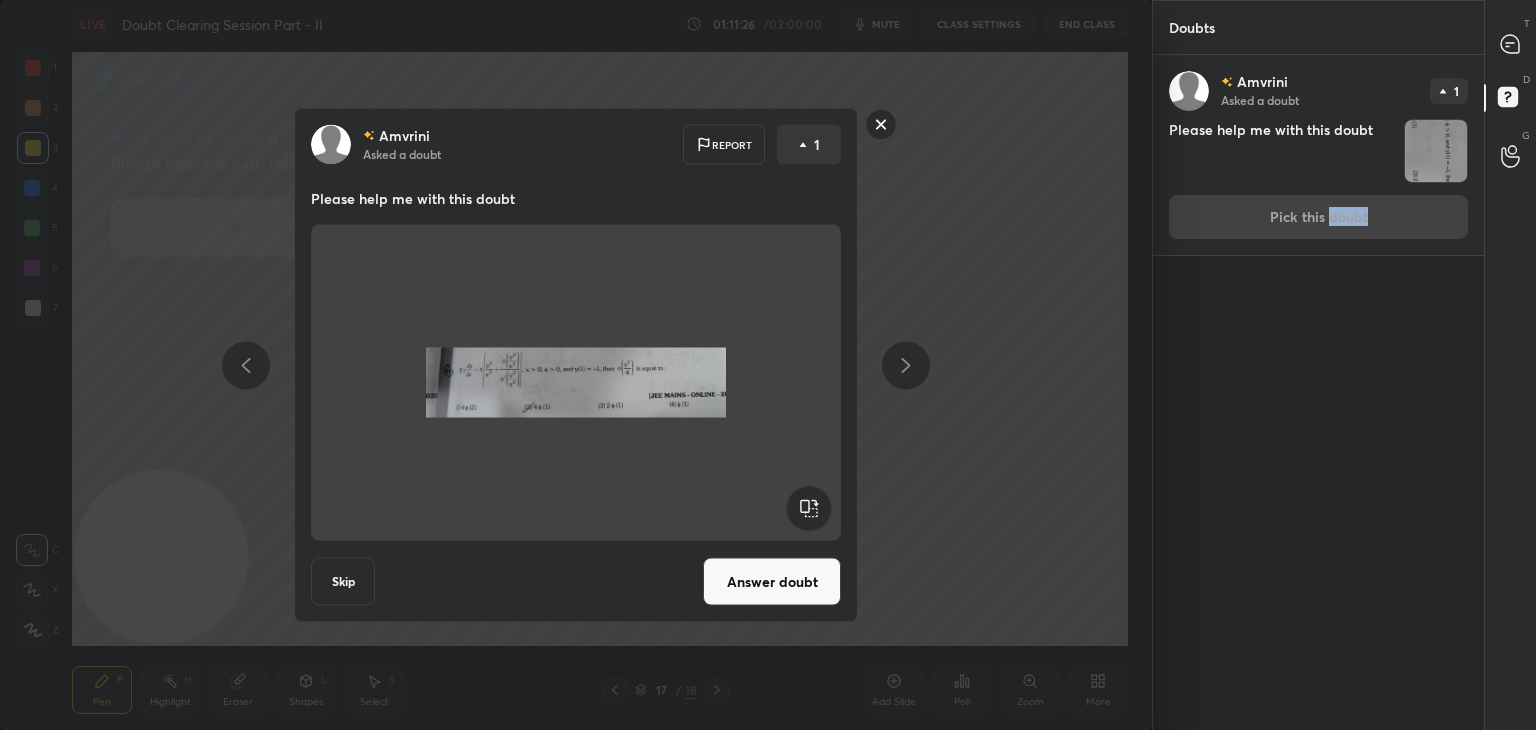 click on "Answer doubt" at bounding box center [772, 582] 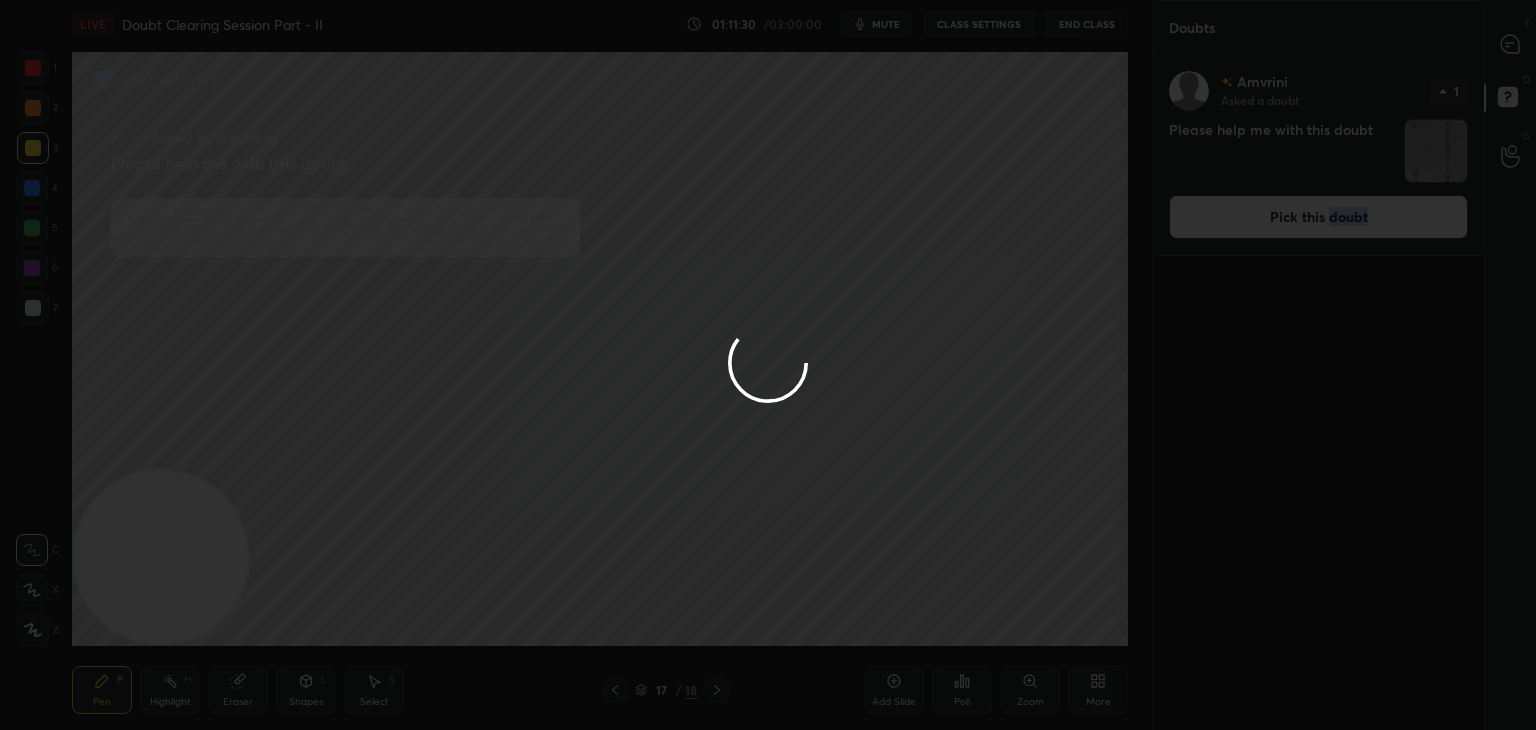click 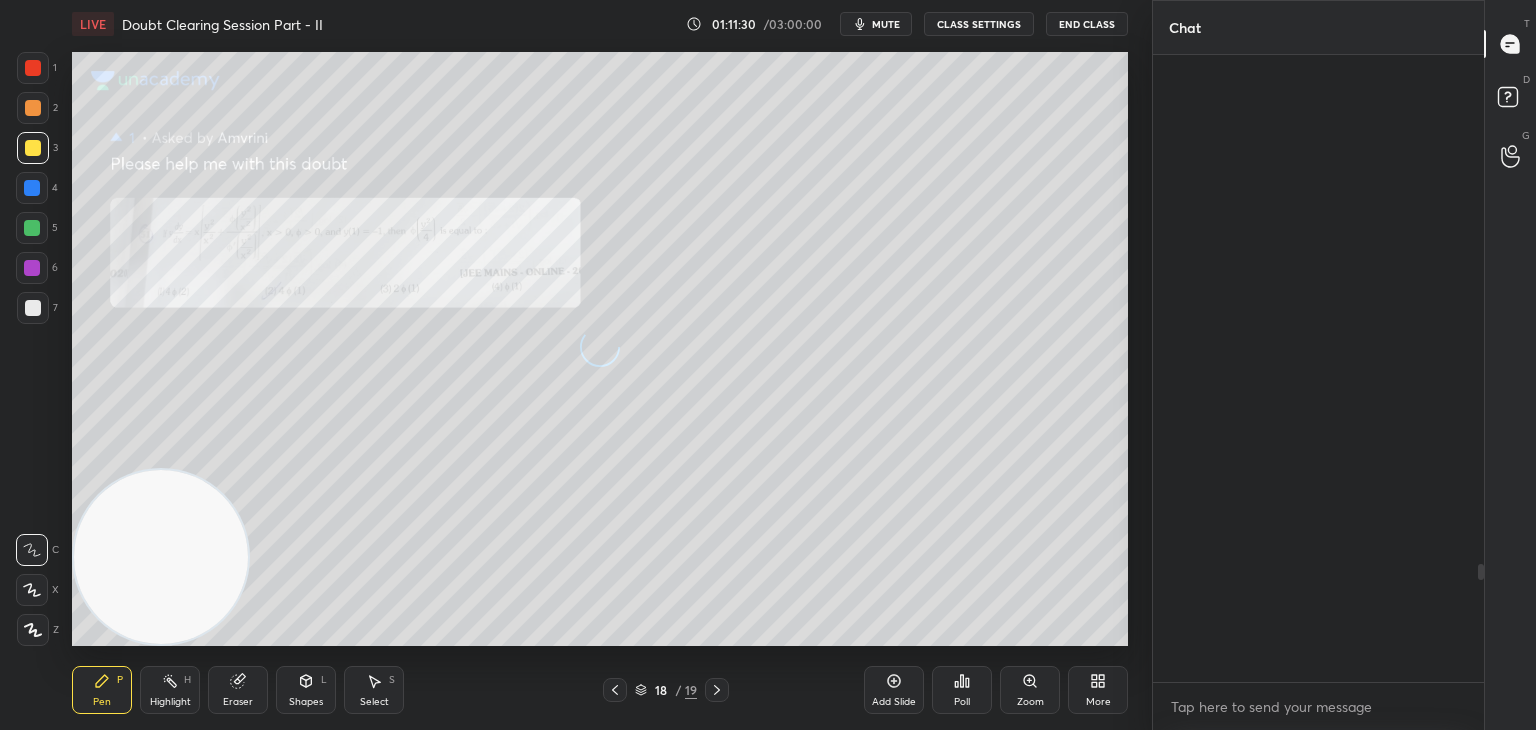 scroll, scrollTop: 2700, scrollLeft: 0, axis: vertical 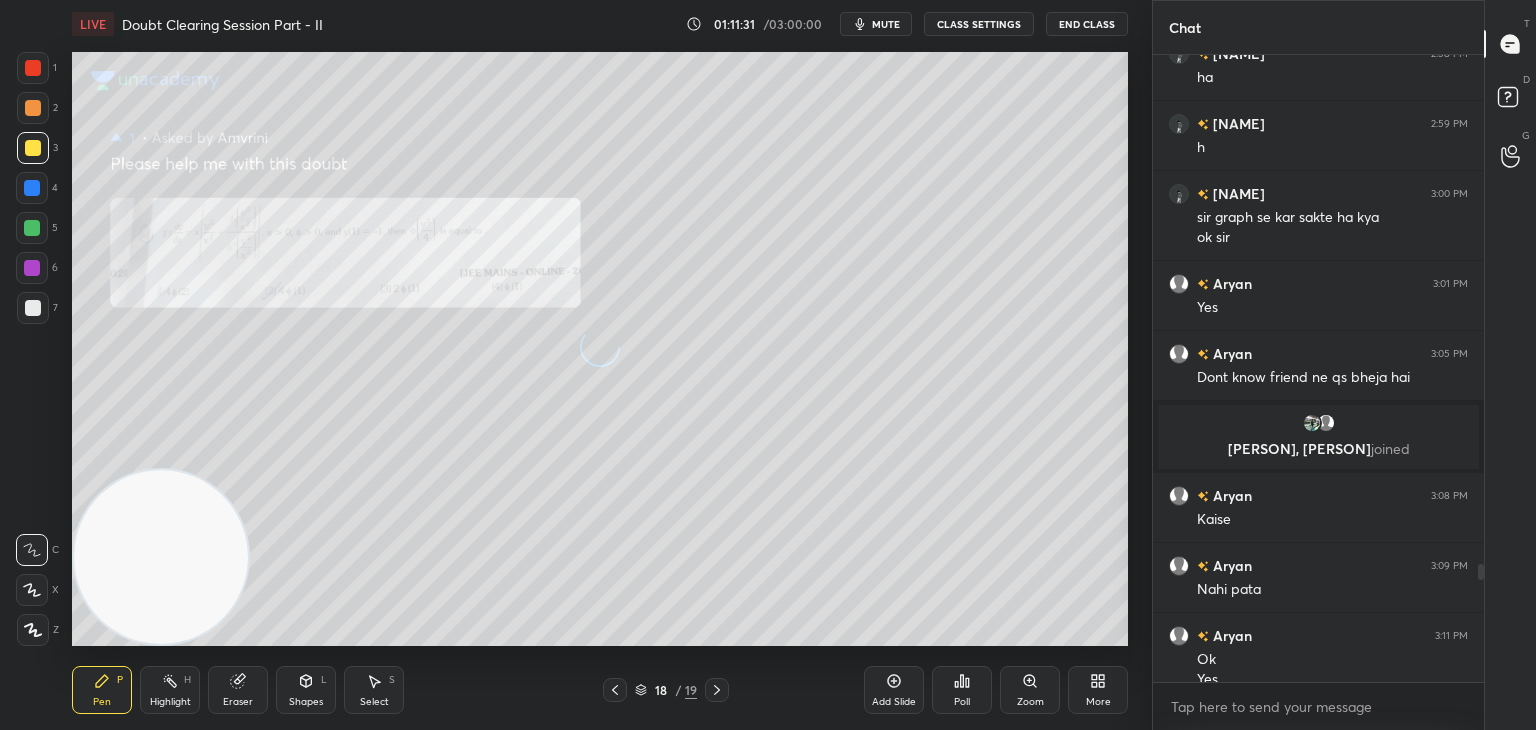 drag, startPoint x: 1504, startPoint y: 47, endPoint x: 1472, endPoint y: 55, distance: 32.984844 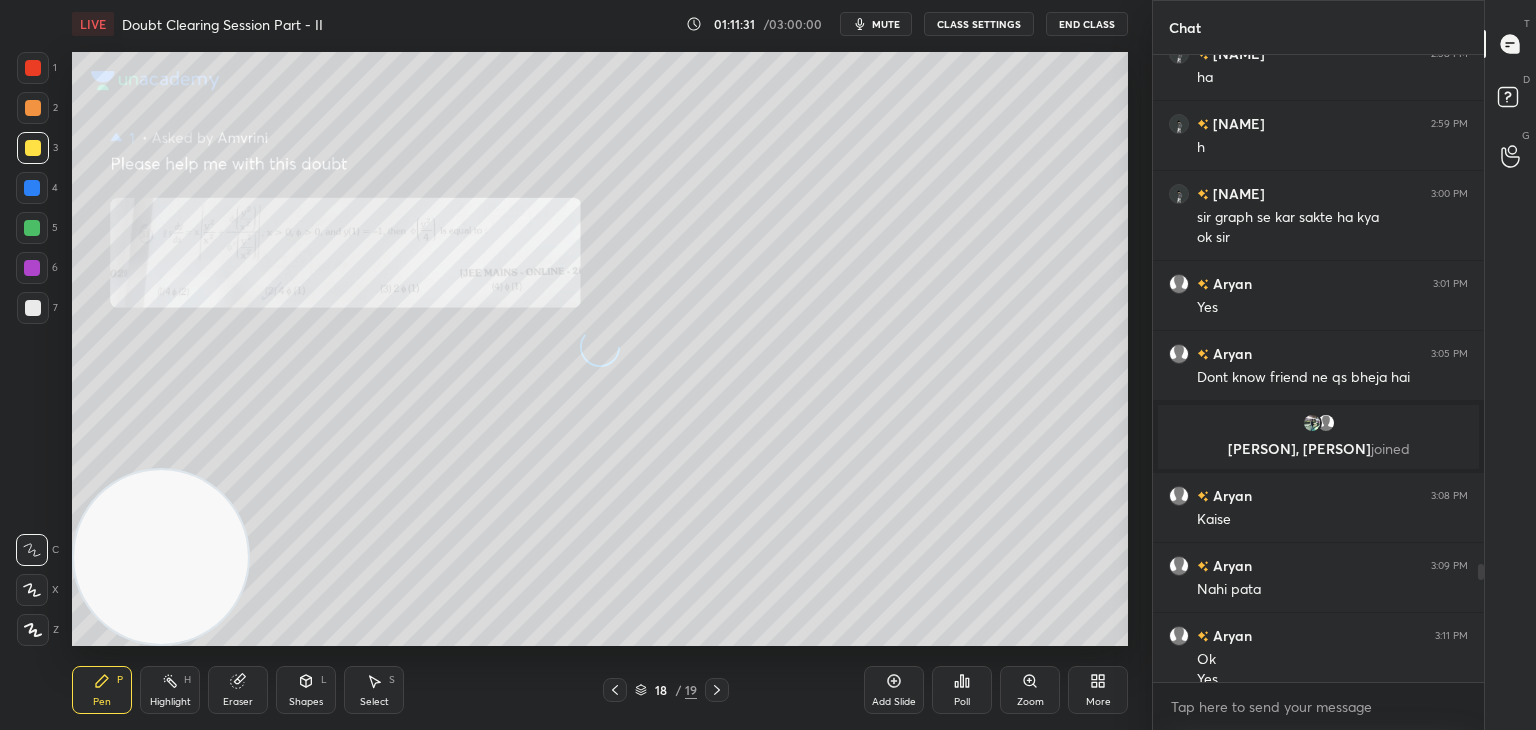 click 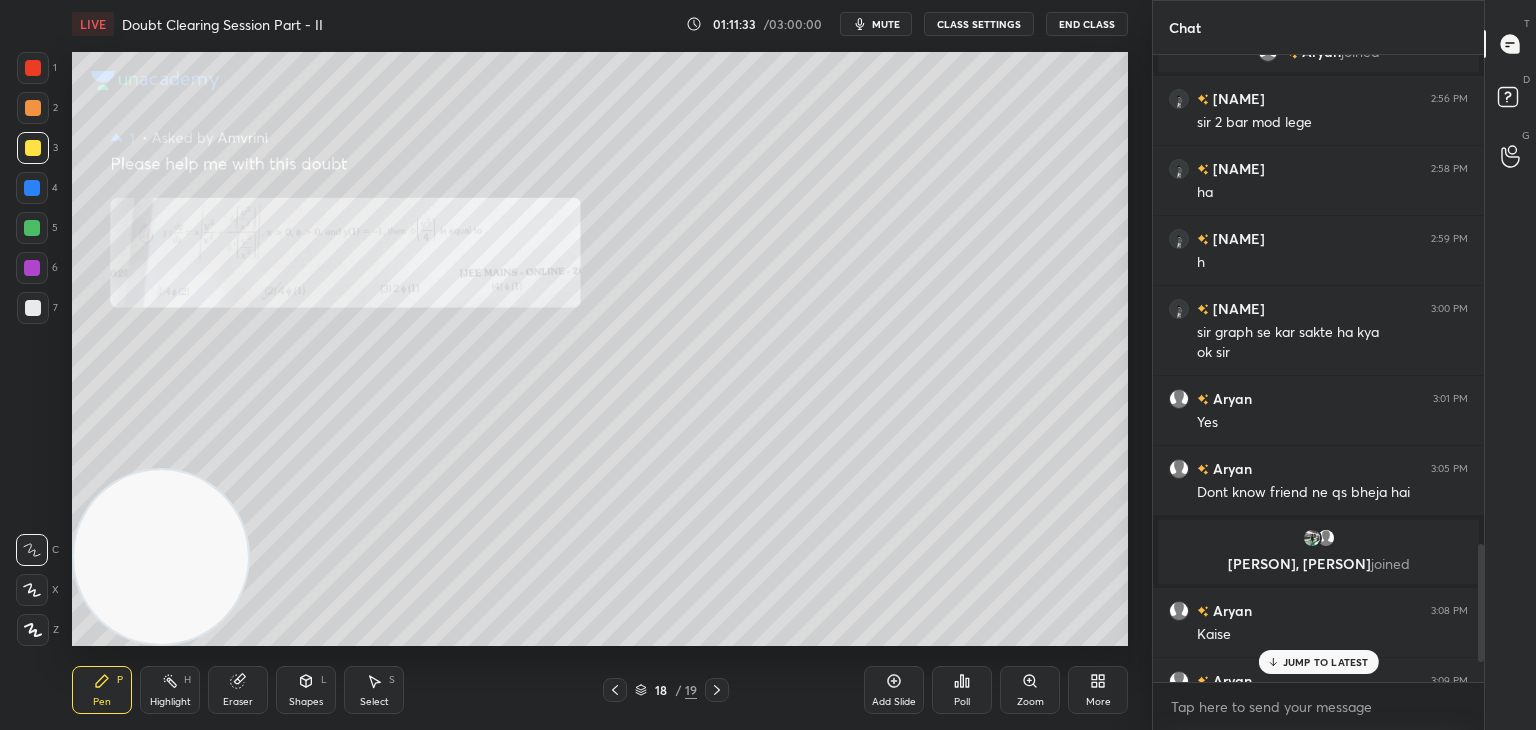 scroll, scrollTop: 2756, scrollLeft: 0, axis: vertical 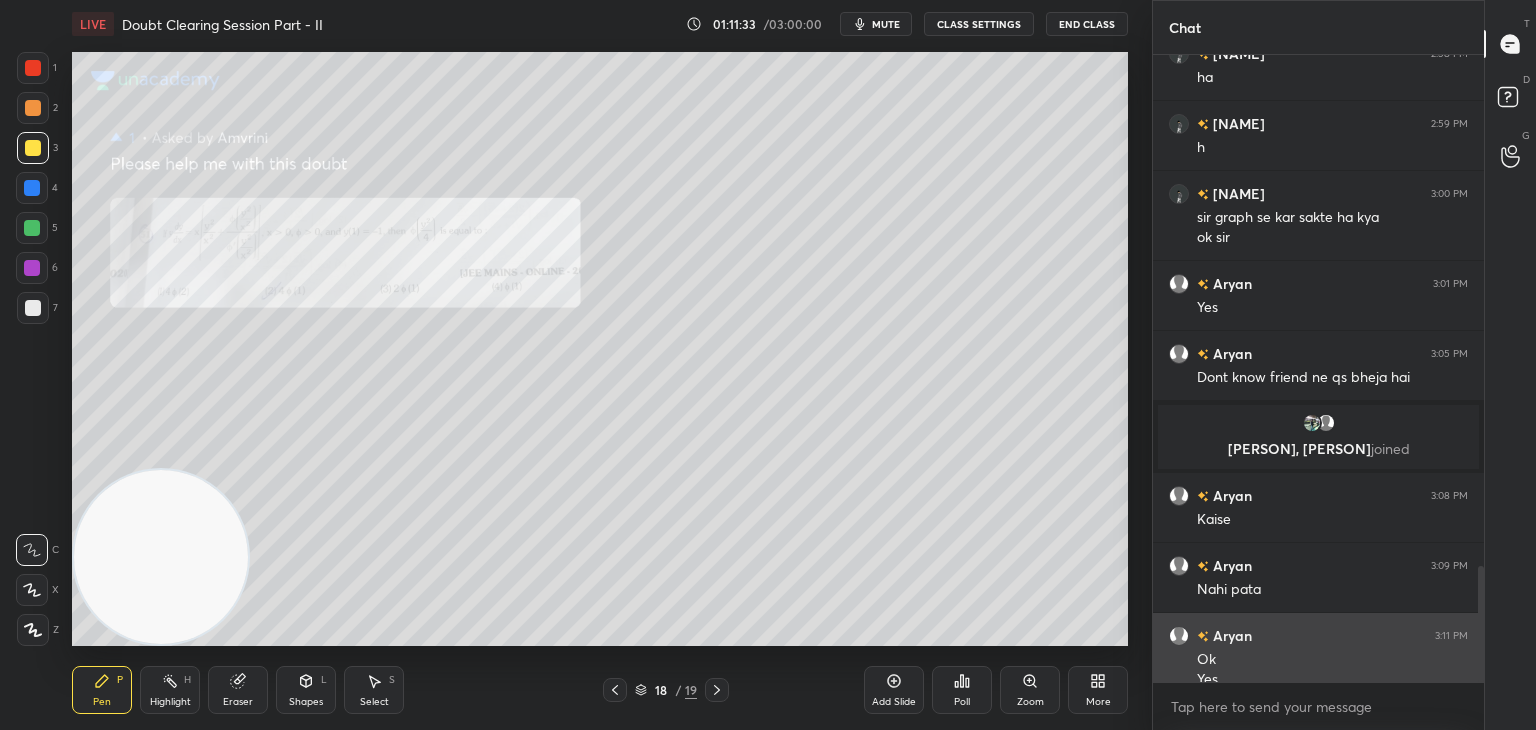 drag, startPoint x: 1481, startPoint y: 573, endPoint x: 1459, endPoint y: 671, distance: 100.43903 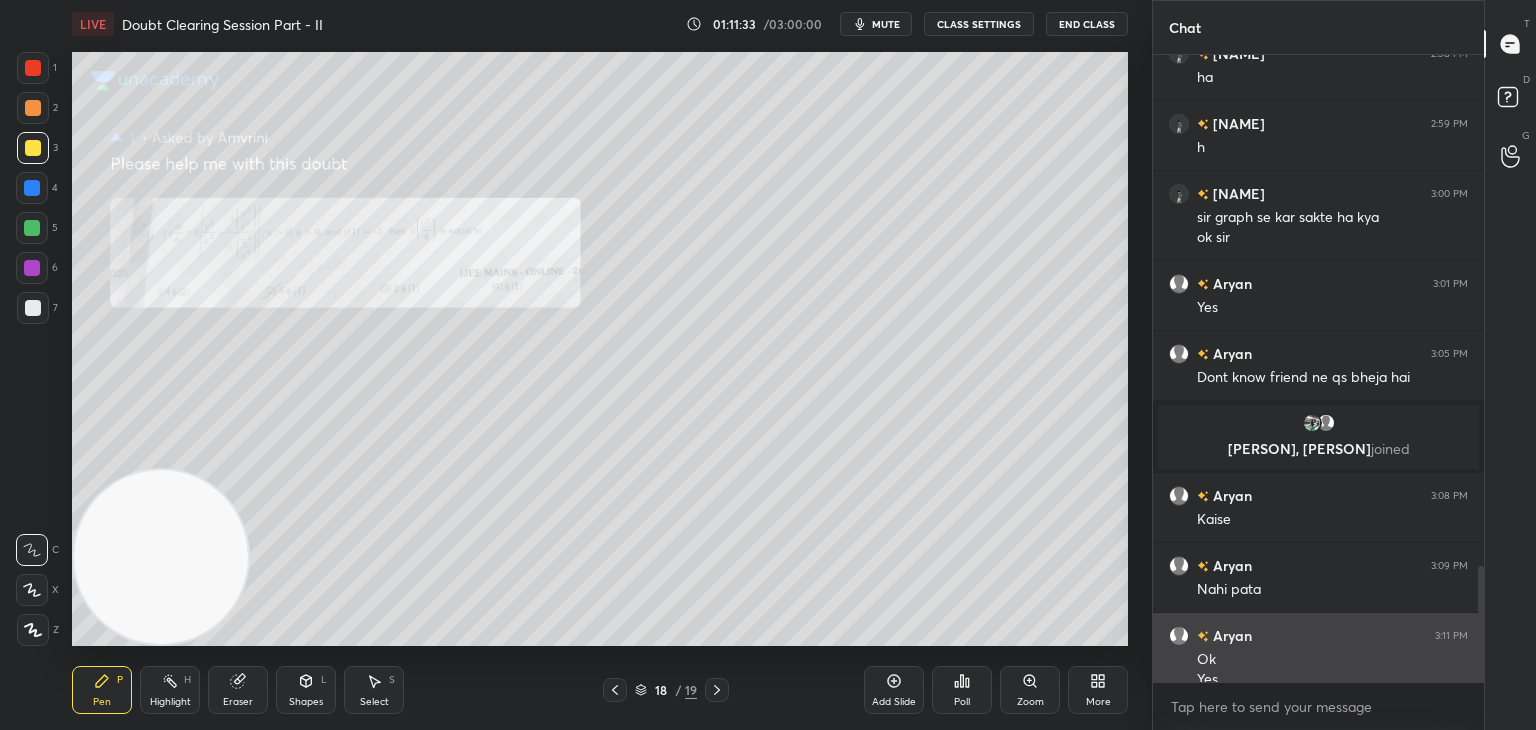 click at bounding box center [1481, 624] 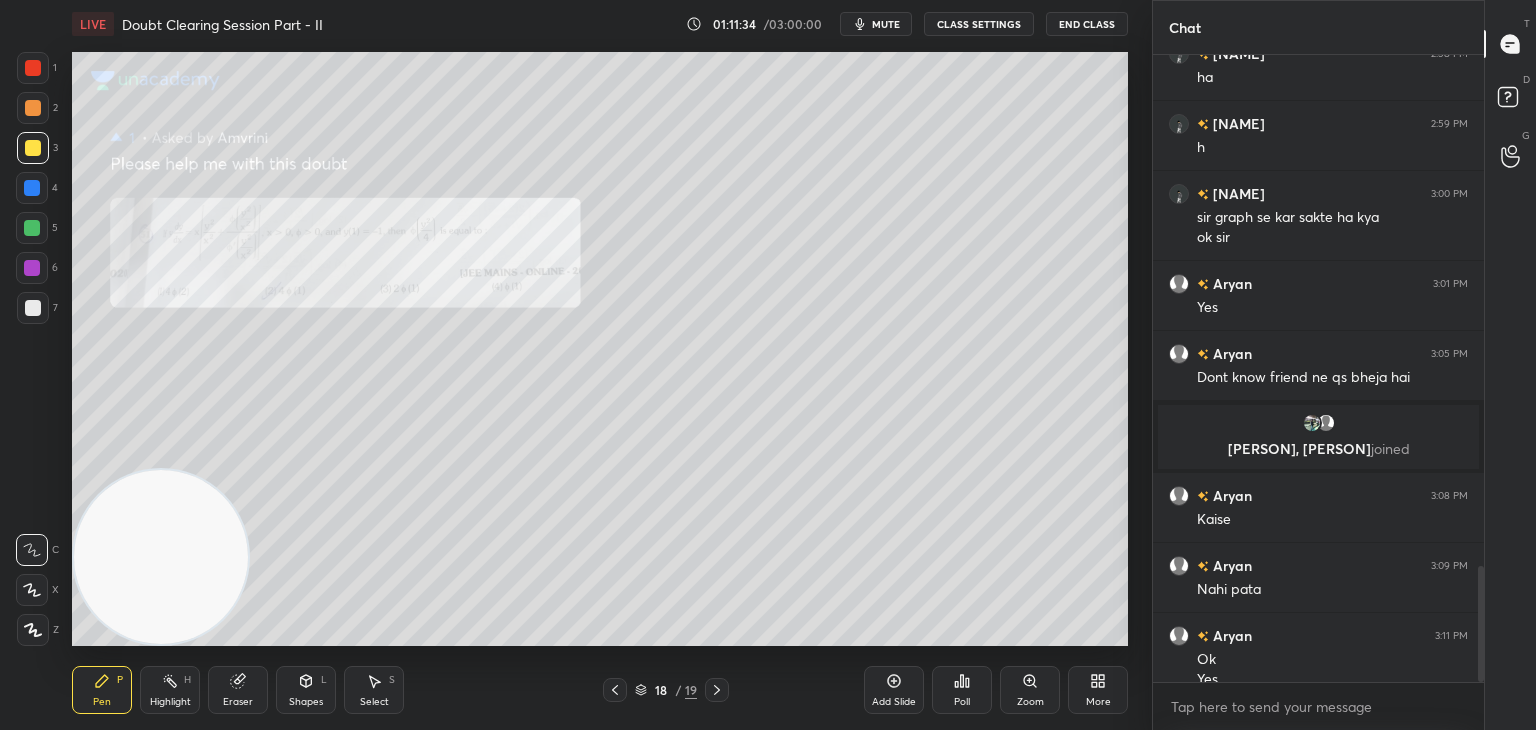 click 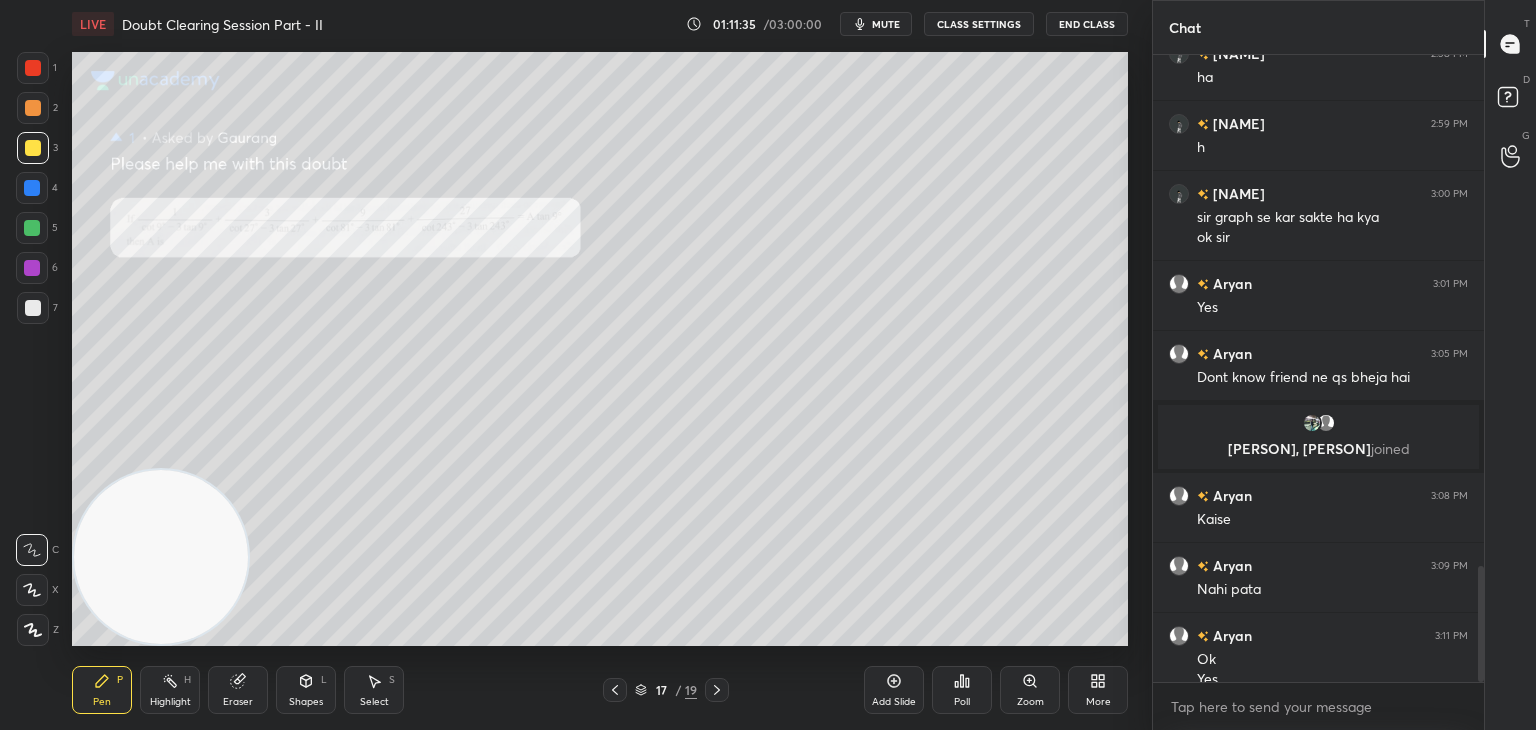 click on "Zoom" at bounding box center (1030, 690) 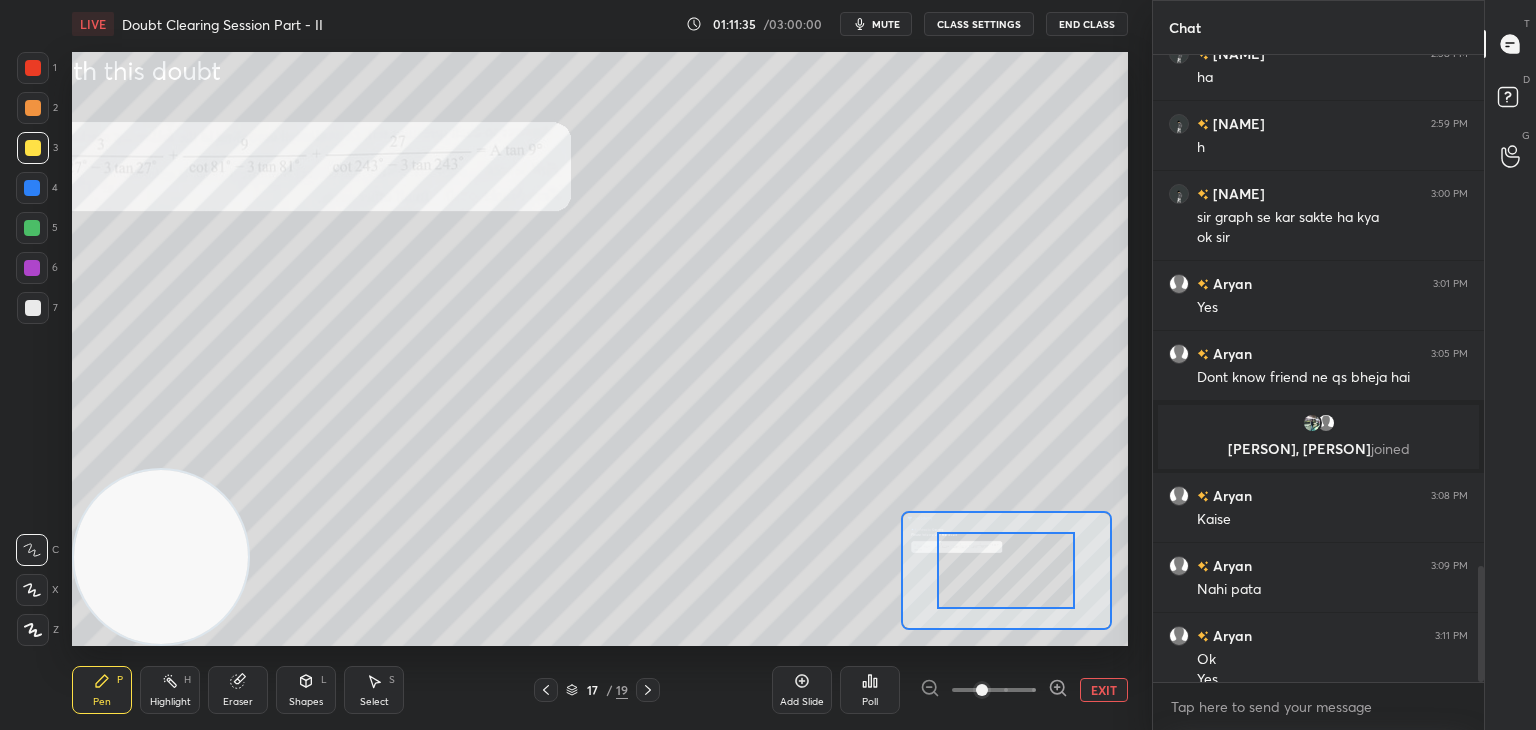 drag, startPoint x: 1026, startPoint y: 692, endPoint x: 1042, endPoint y: 688, distance: 16.492422 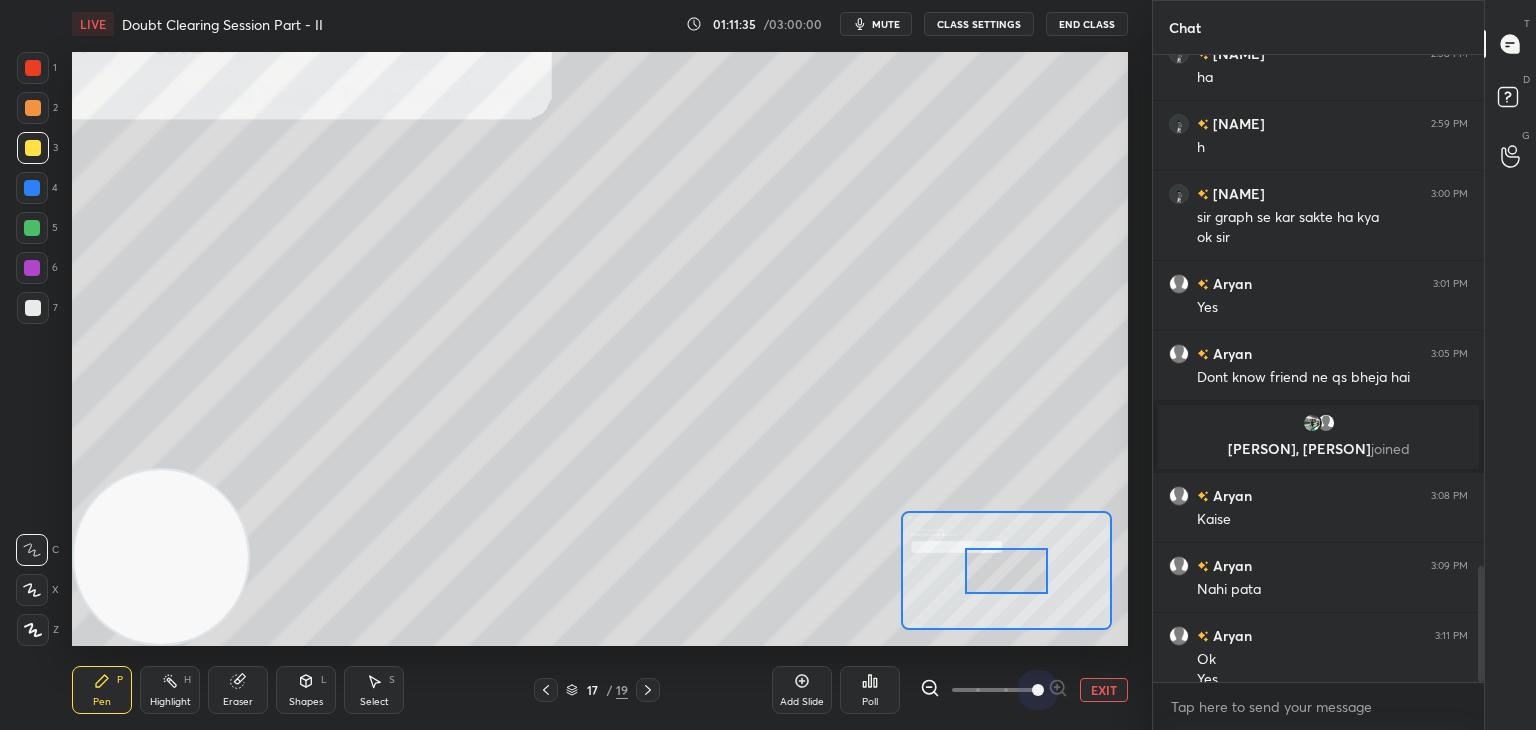 drag, startPoint x: 1042, startPoint y: 688, endPoint x: 1034, endPoint y: 661, distance: 28.160255 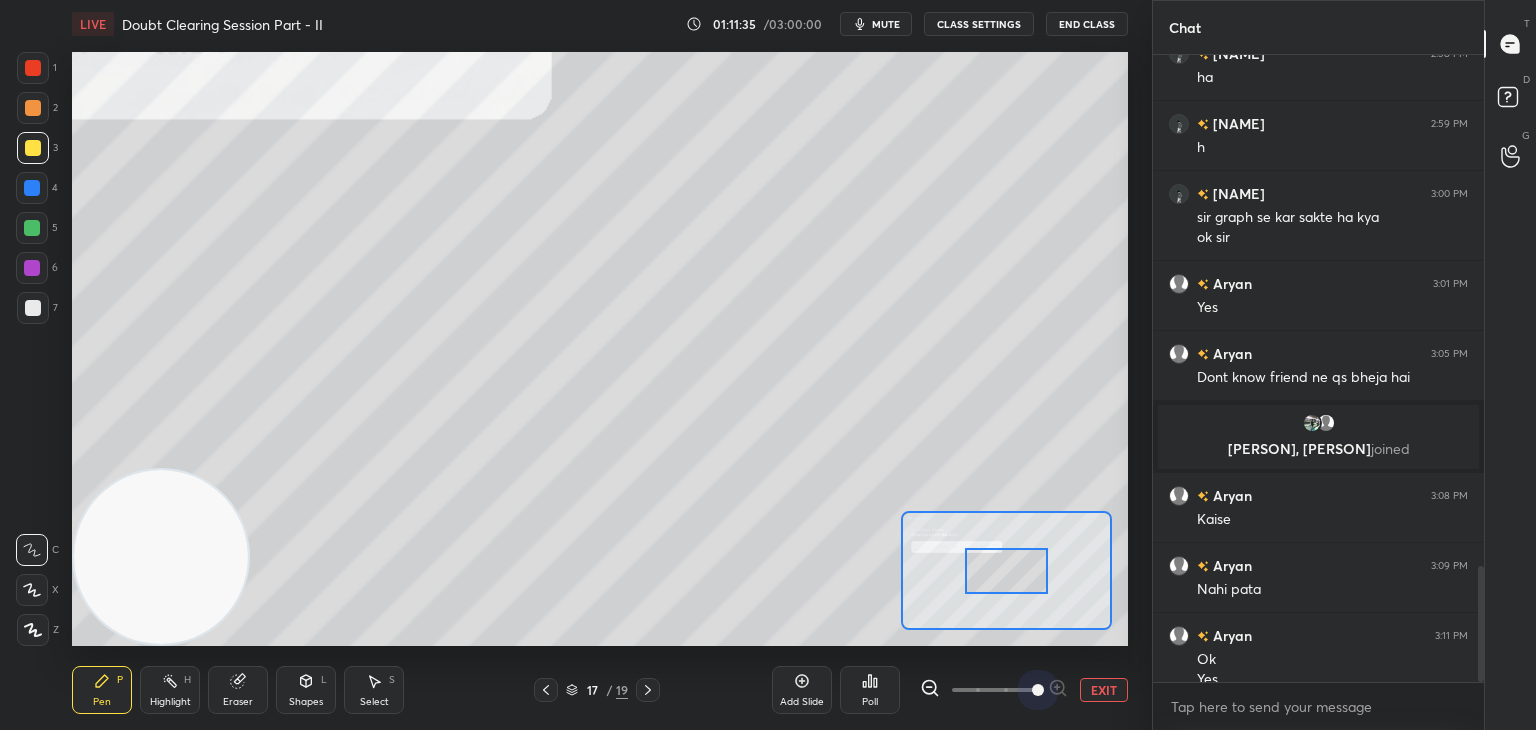 click at bounding box center (1038, 690) 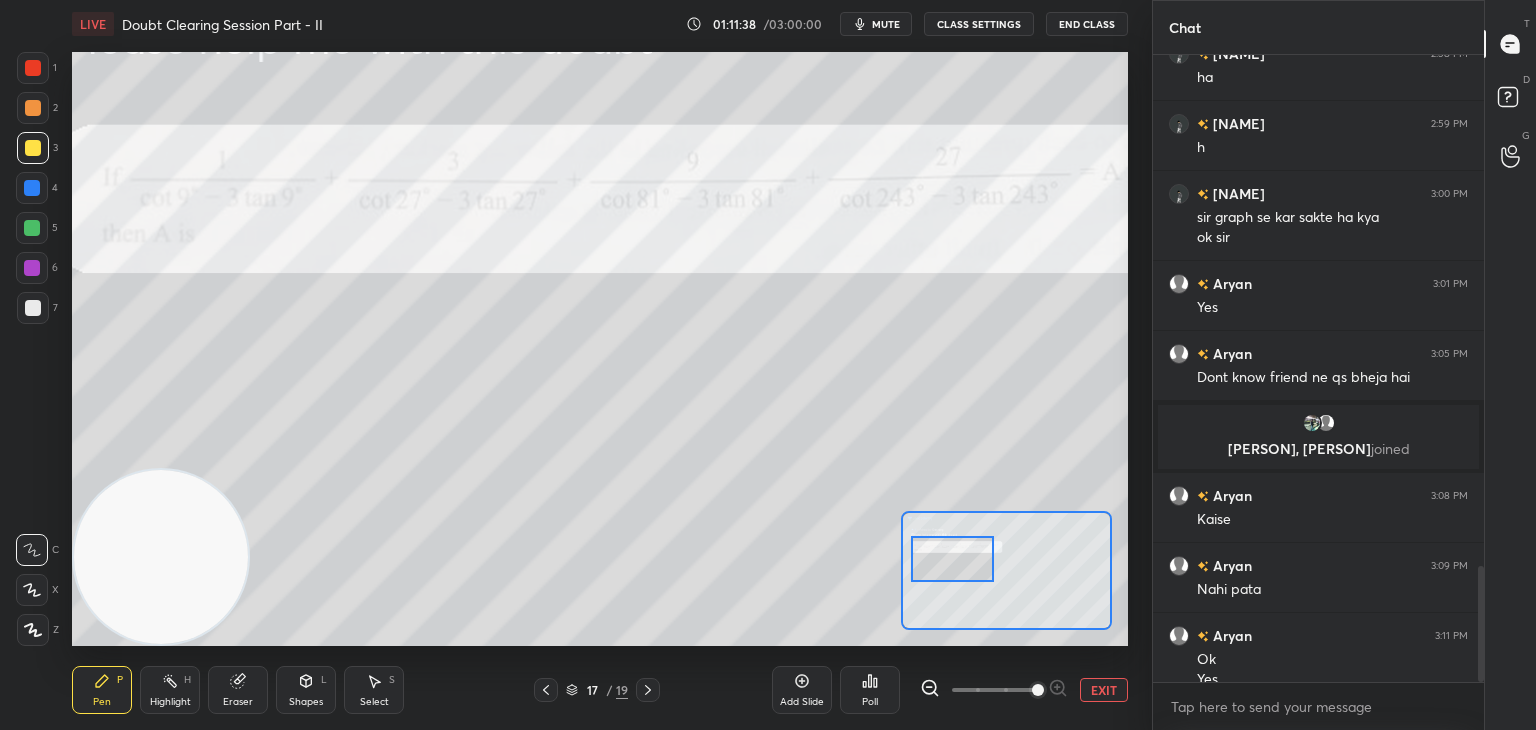 drag, startPoint x: 976, startPoint y: 564, endPoint x: 926, endPoint y: 556, distance: 50.635956 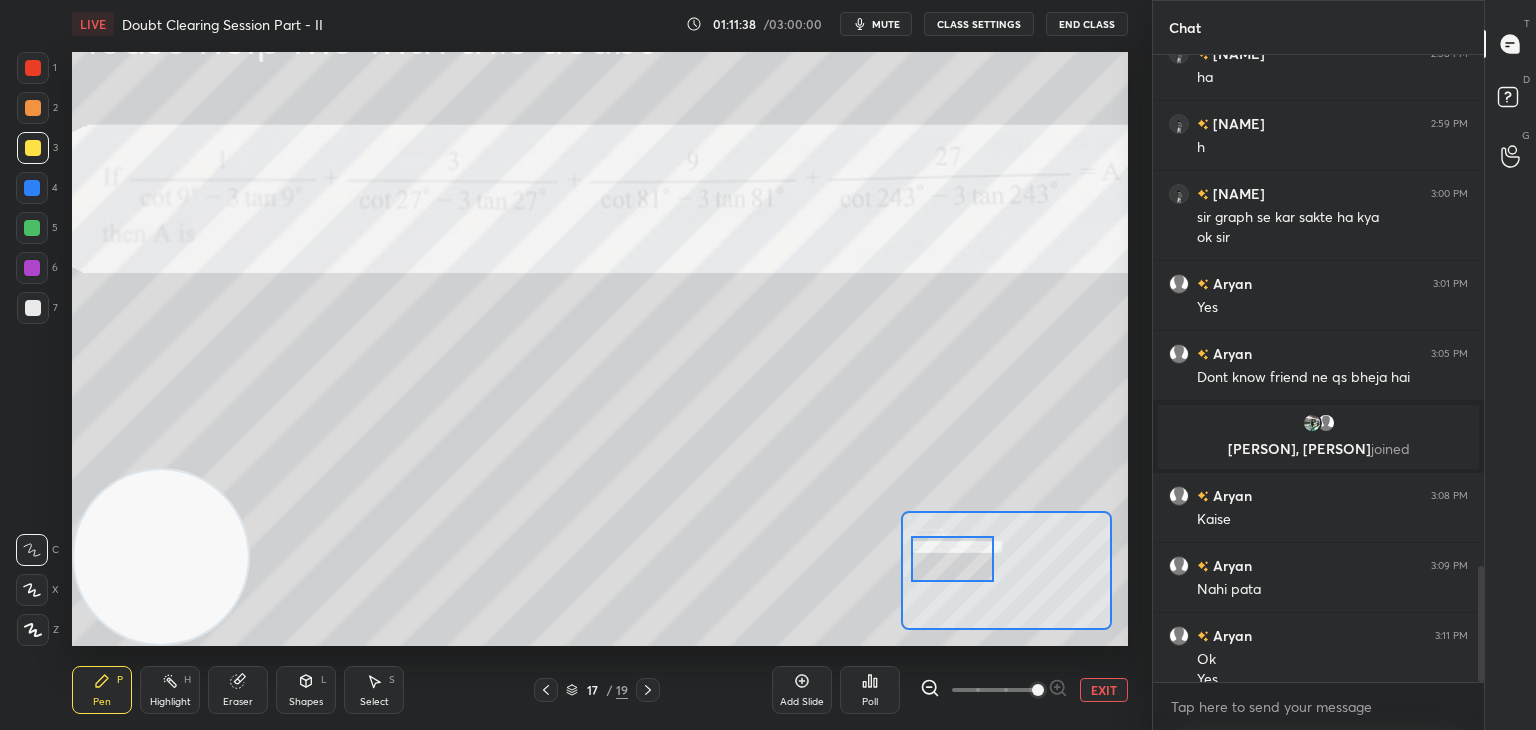 click at bounding box center [952, 559] 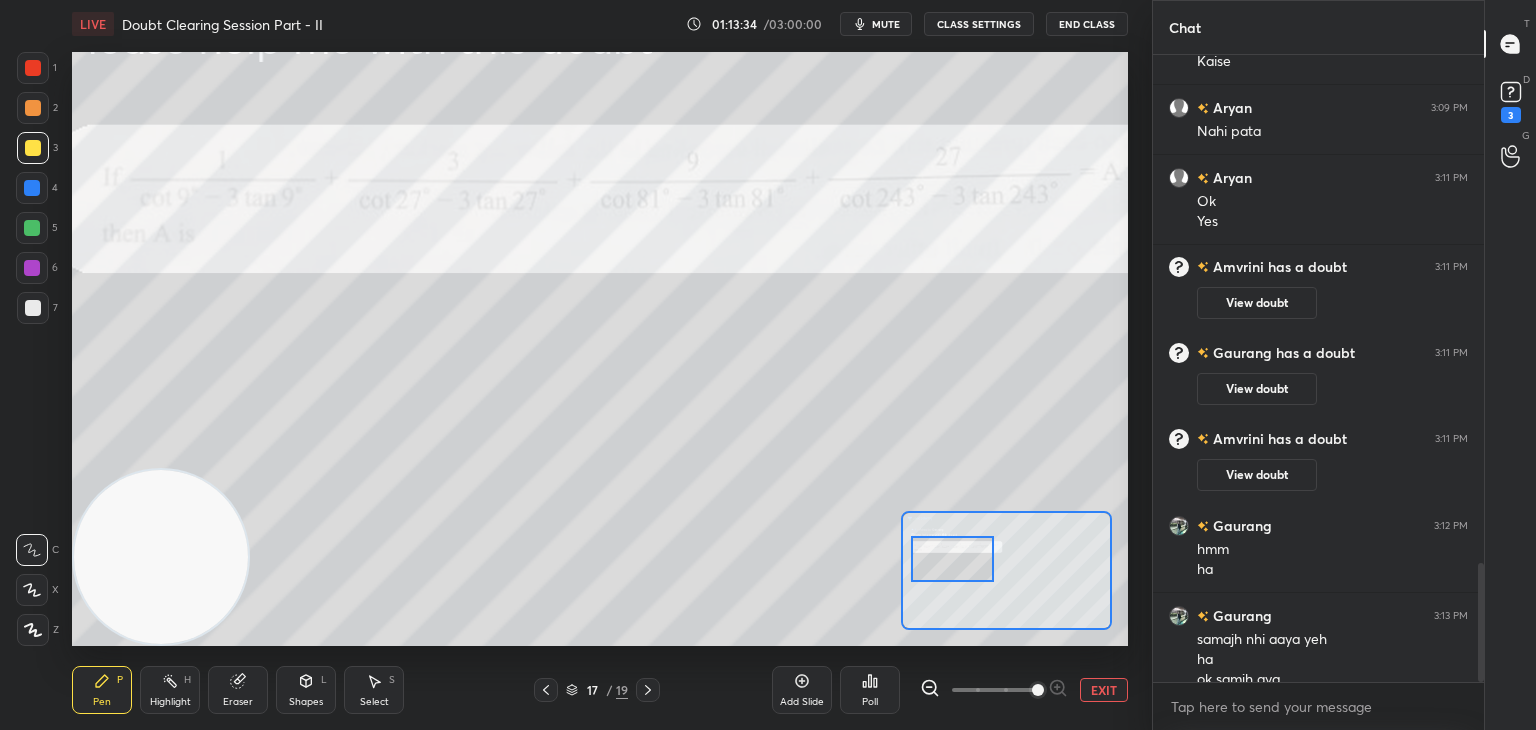 scroll, scrollTop: 2670, scrollLeft: 0, axis: vertical 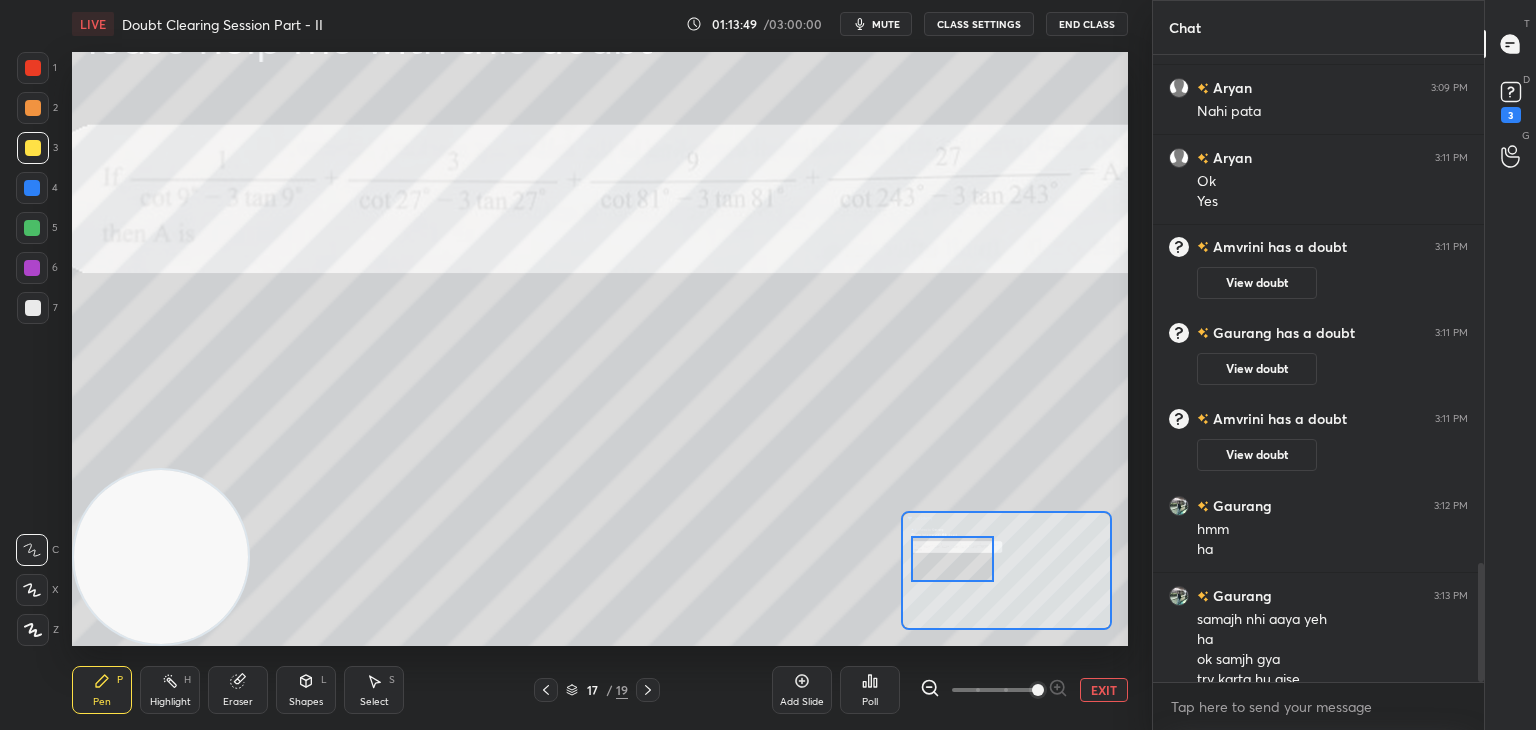 click 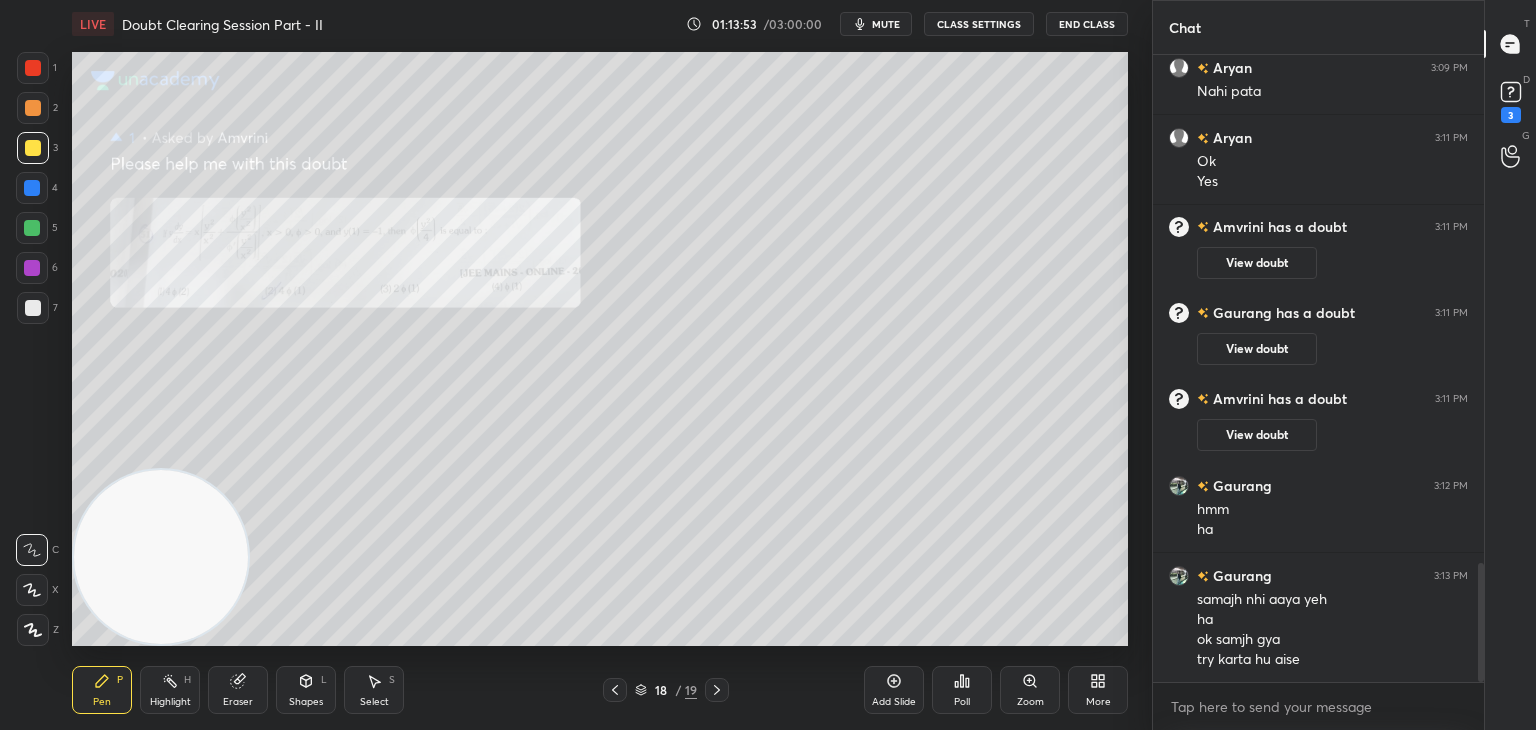 click on "Zoom" at bounding box center (1030, 702) 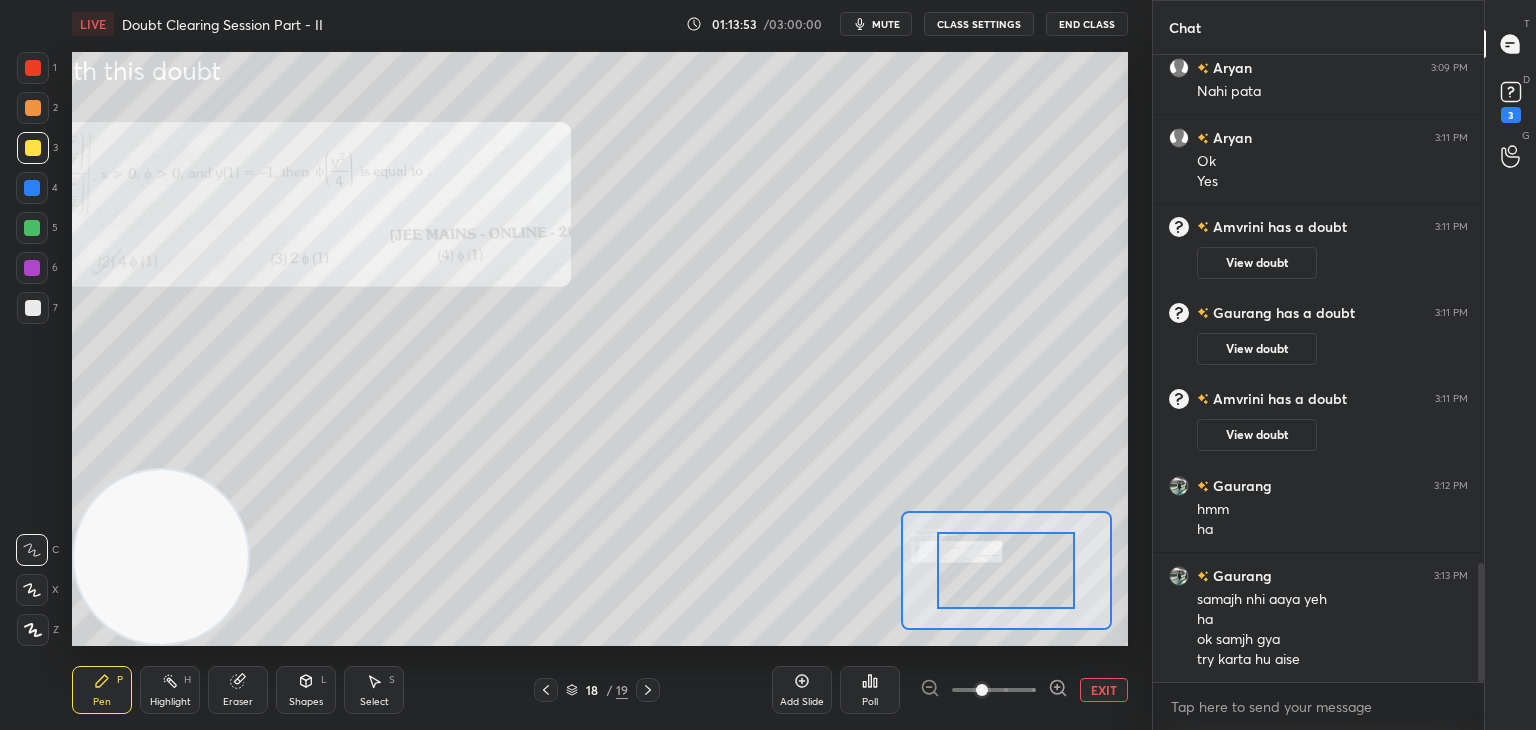 click at bounding box center [994, 690] 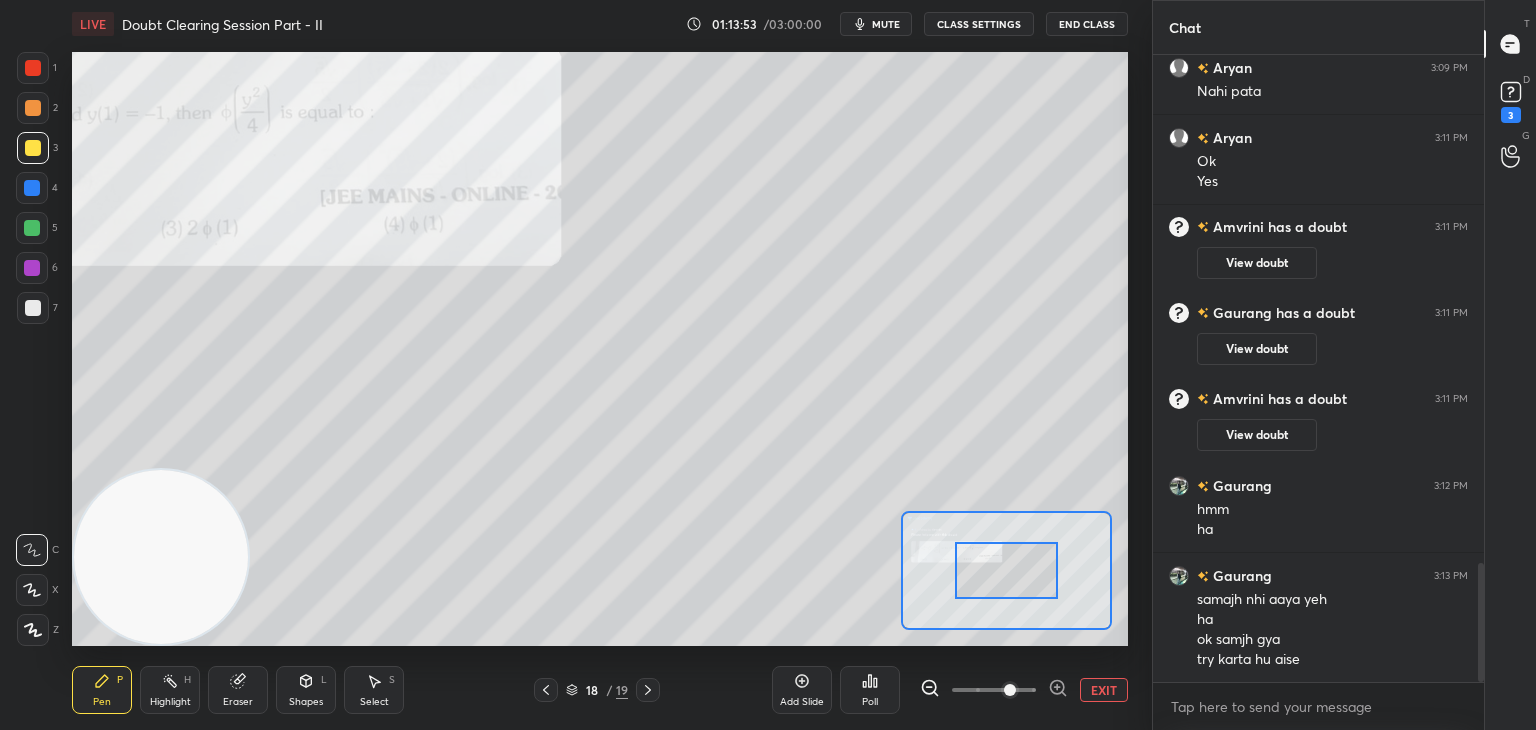click at bounding box center (1010, 690) 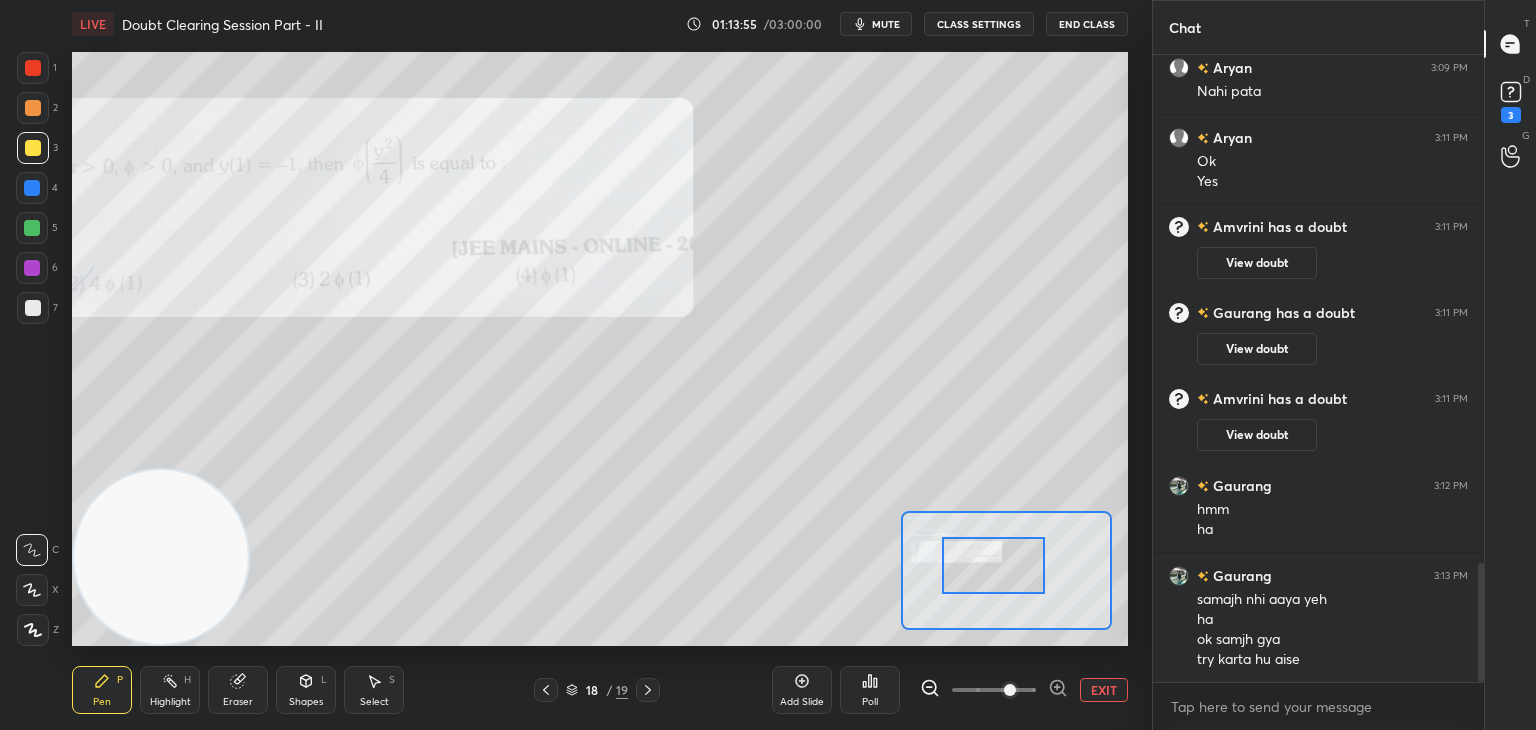 drag, startPoint x: 1023, startPoint y: 567, endPoint x: 994, endPoint y: 562, distance: 29.427877 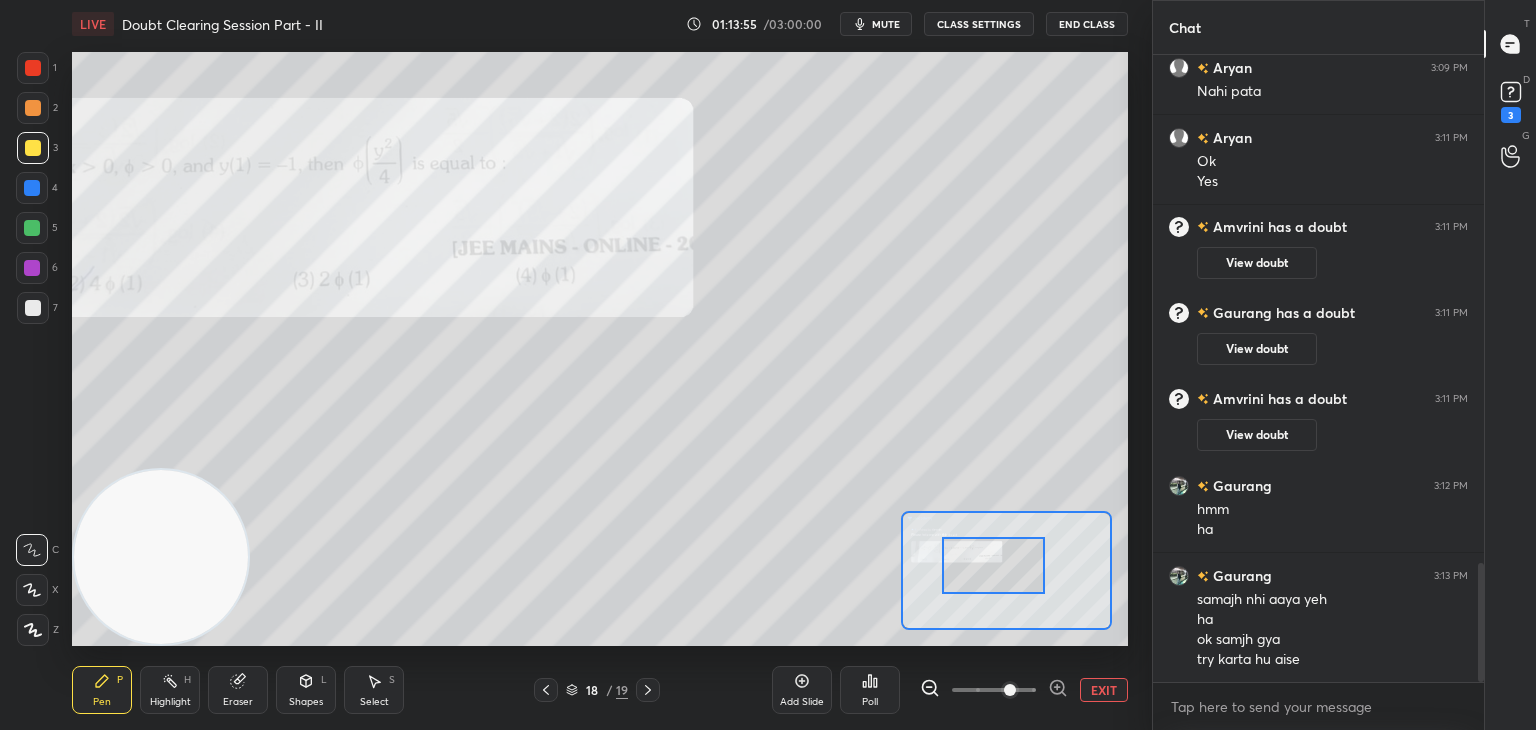 click at bounding box center [994, 565] 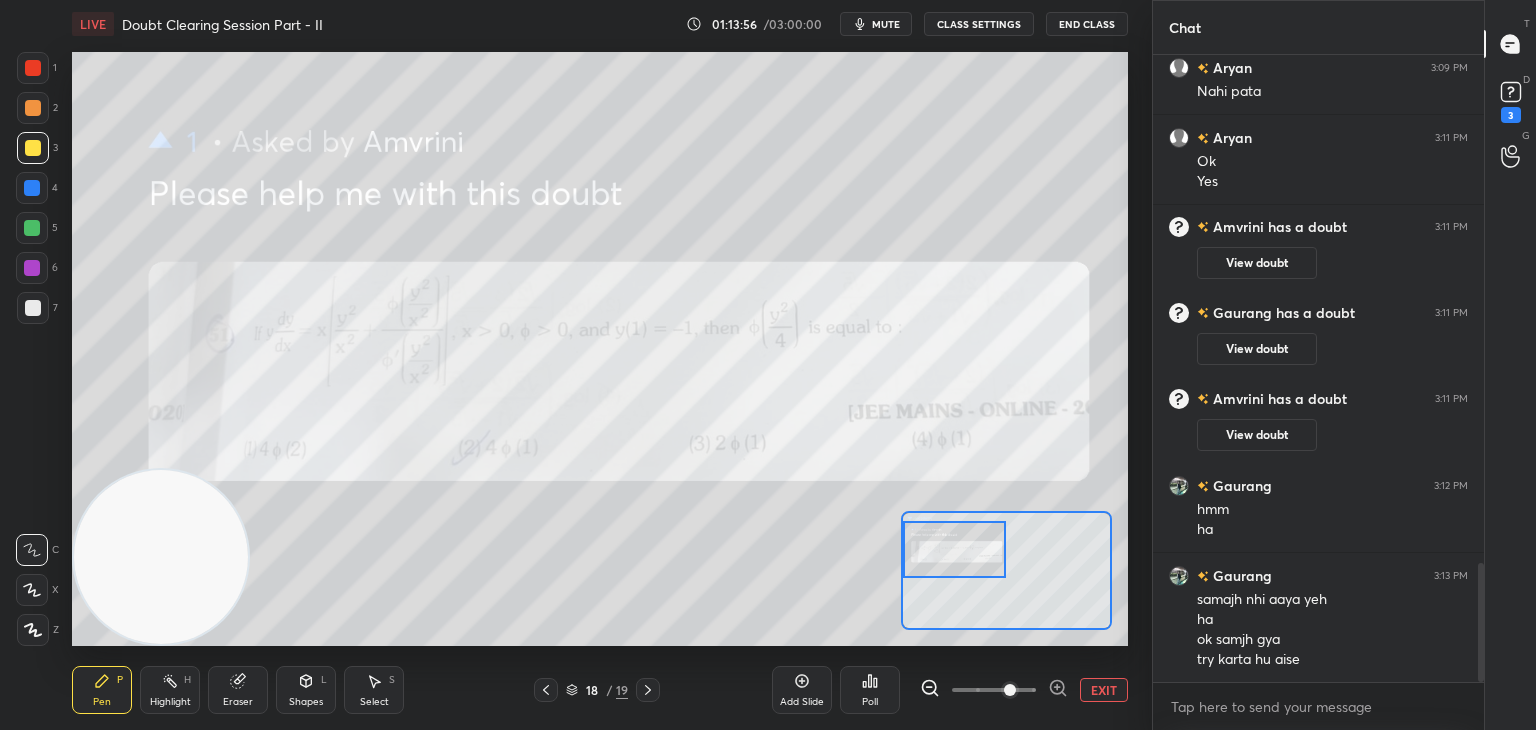 drag, startPoint x: 992, startPoint y: 561, endPoint x: 972, endPoint y: 555, distance: 20.880613 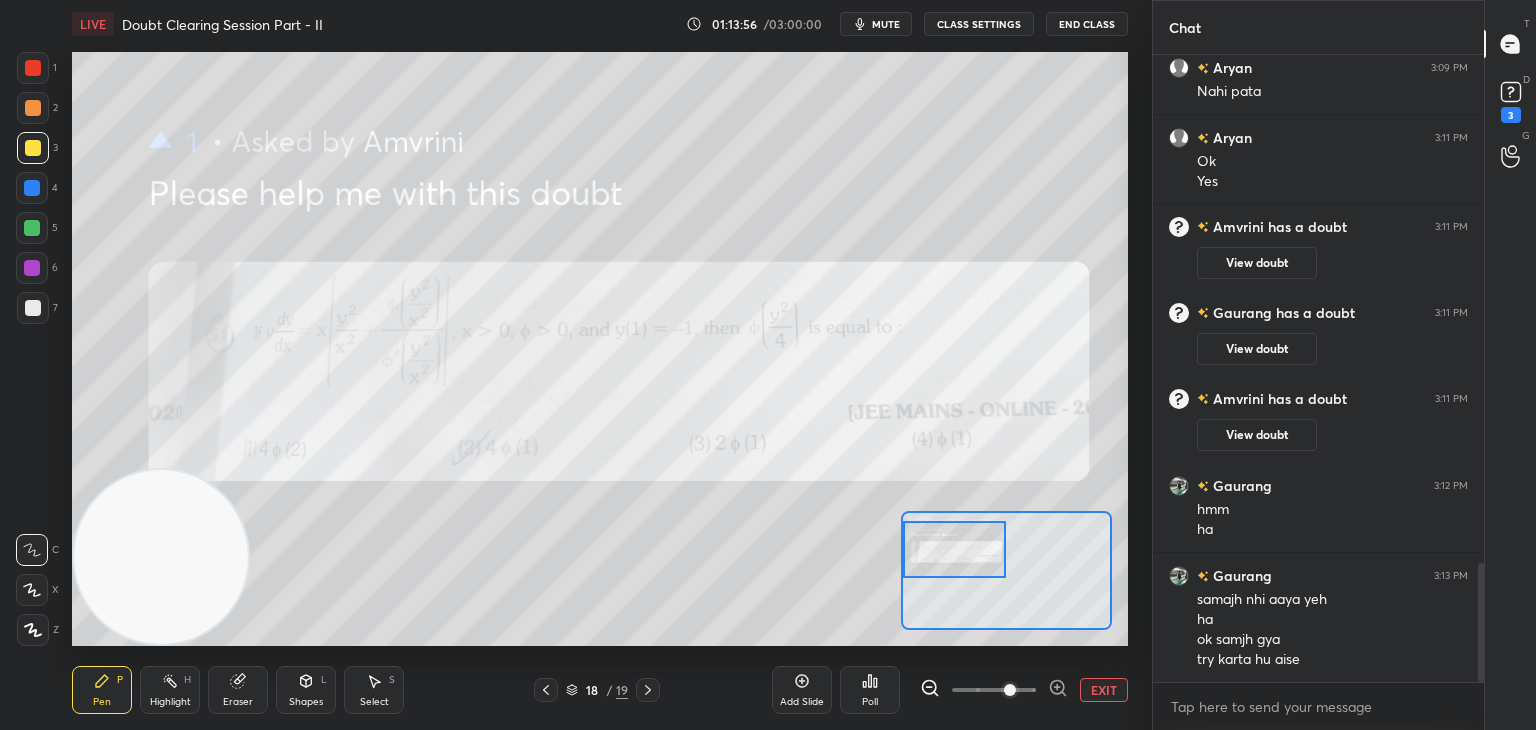 click at bounding box center (955, 549) 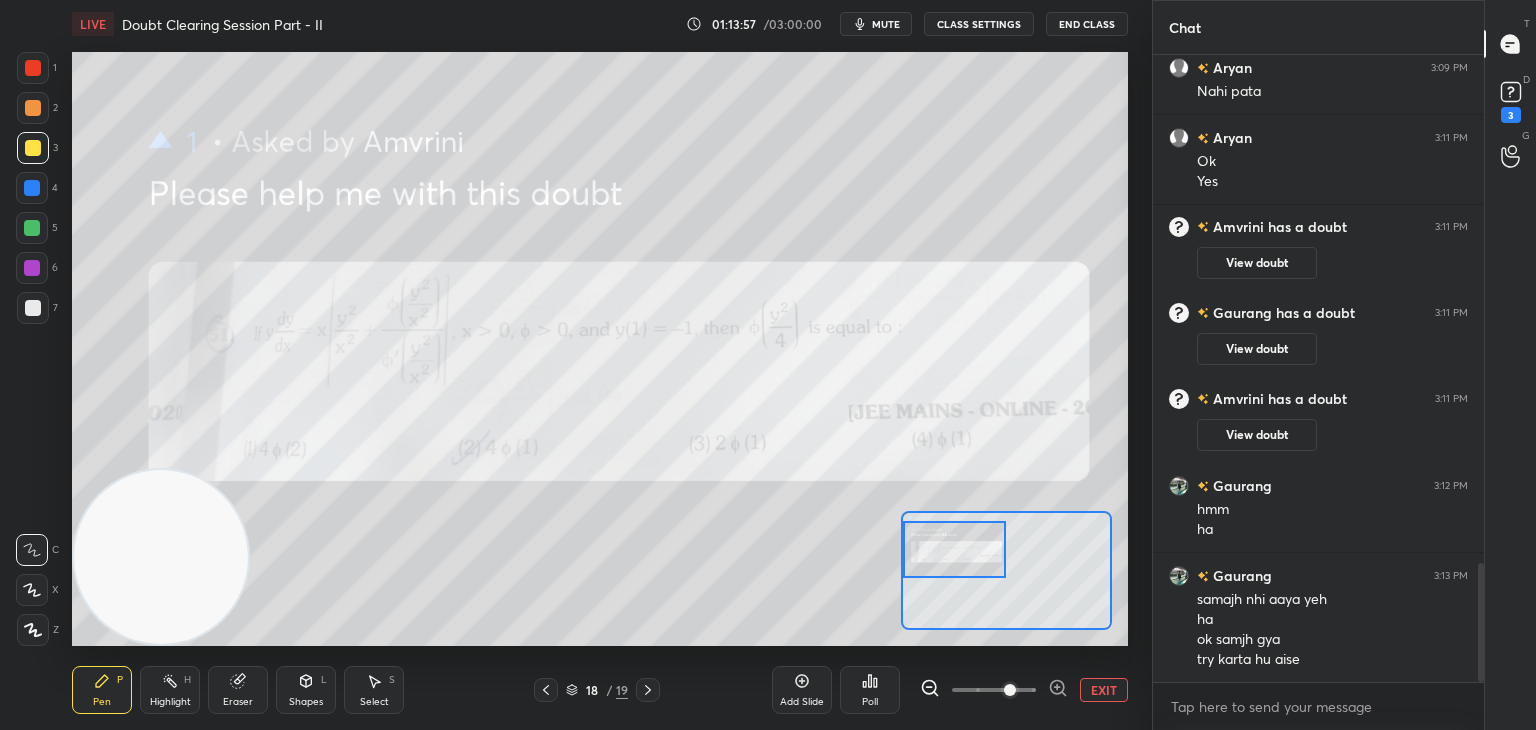 drag, startPoint x: 1027, startPoint y: 685, endPoint x: 1038, endPoint y: 682, distance: 11.401754 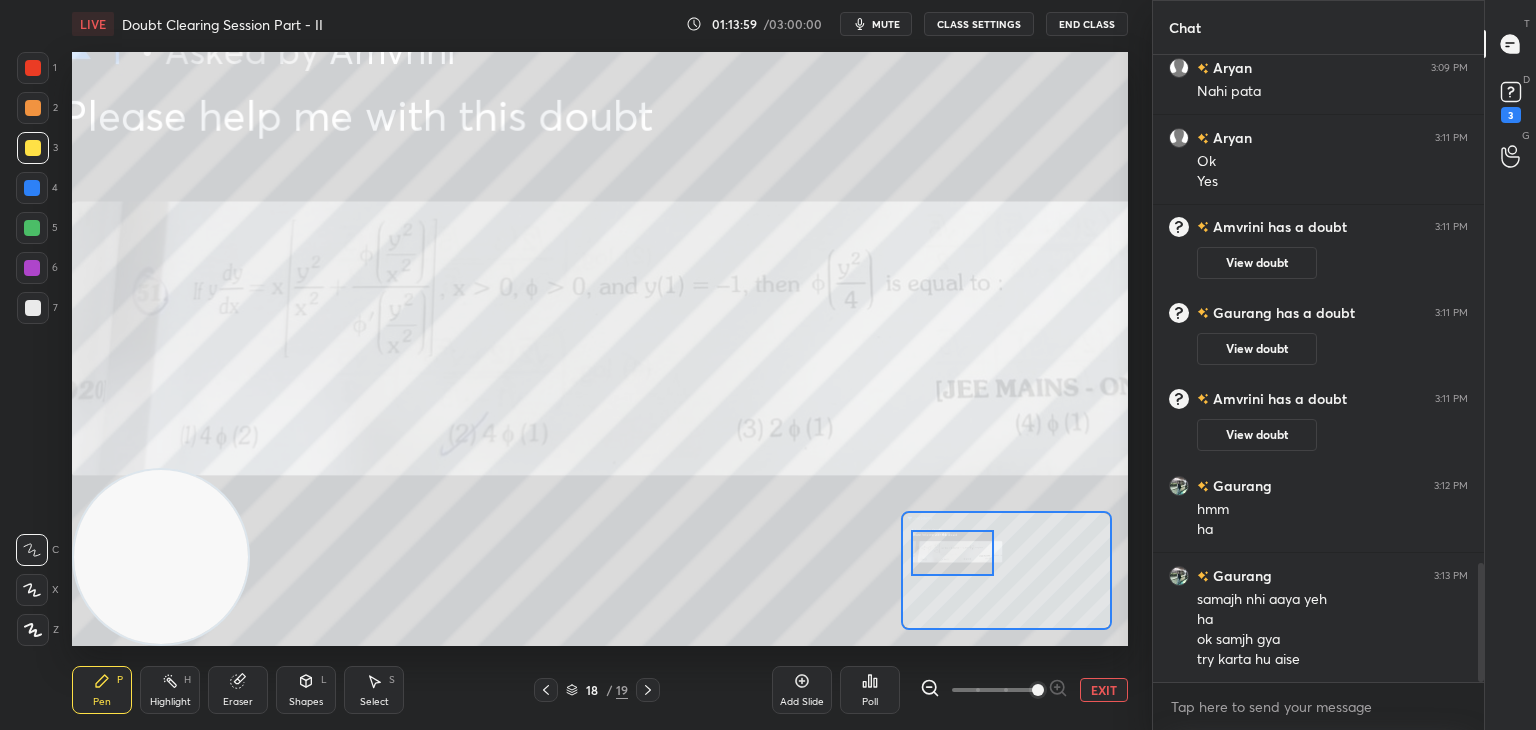 click at bounding box center [952, 553] 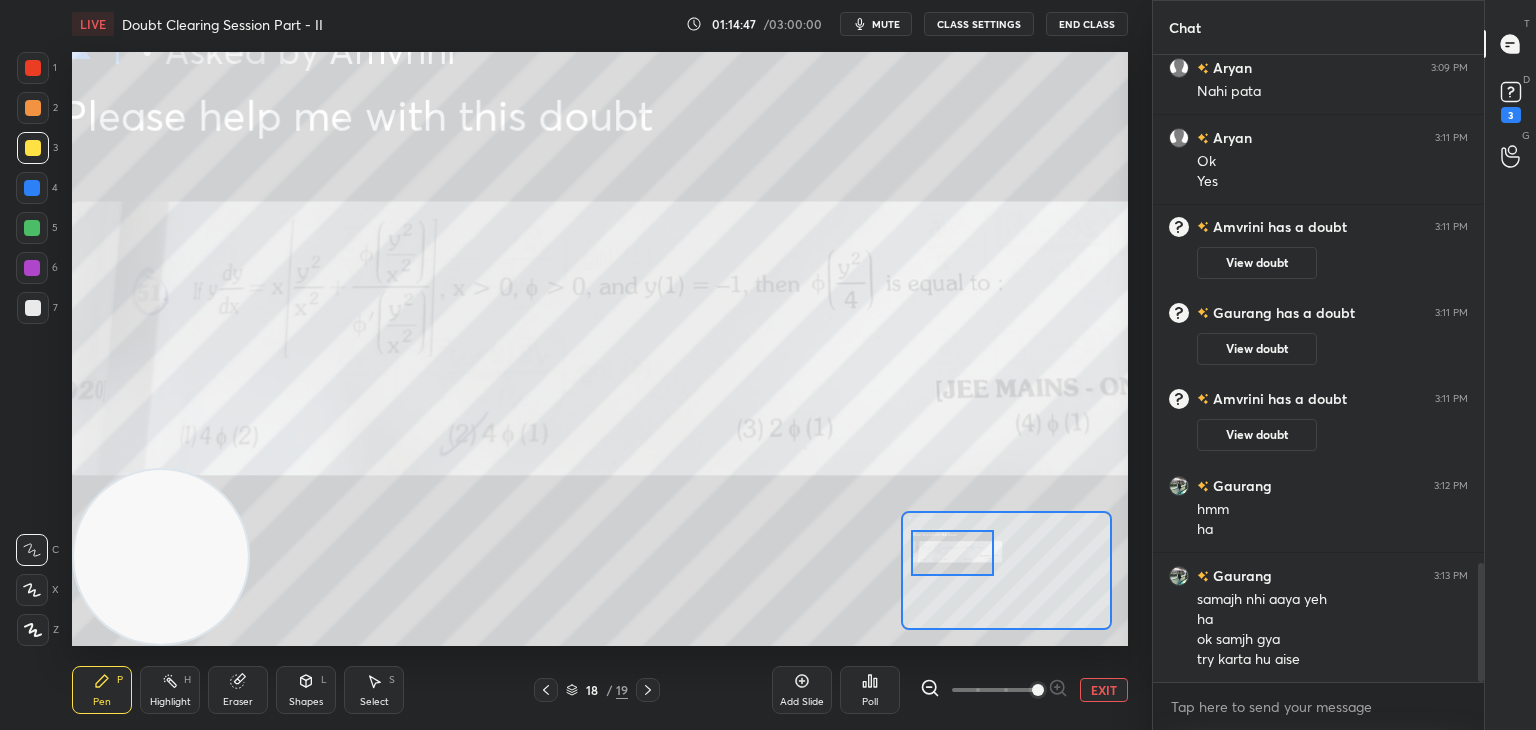 click on "EXIT" at bounding box center (1104, 690) 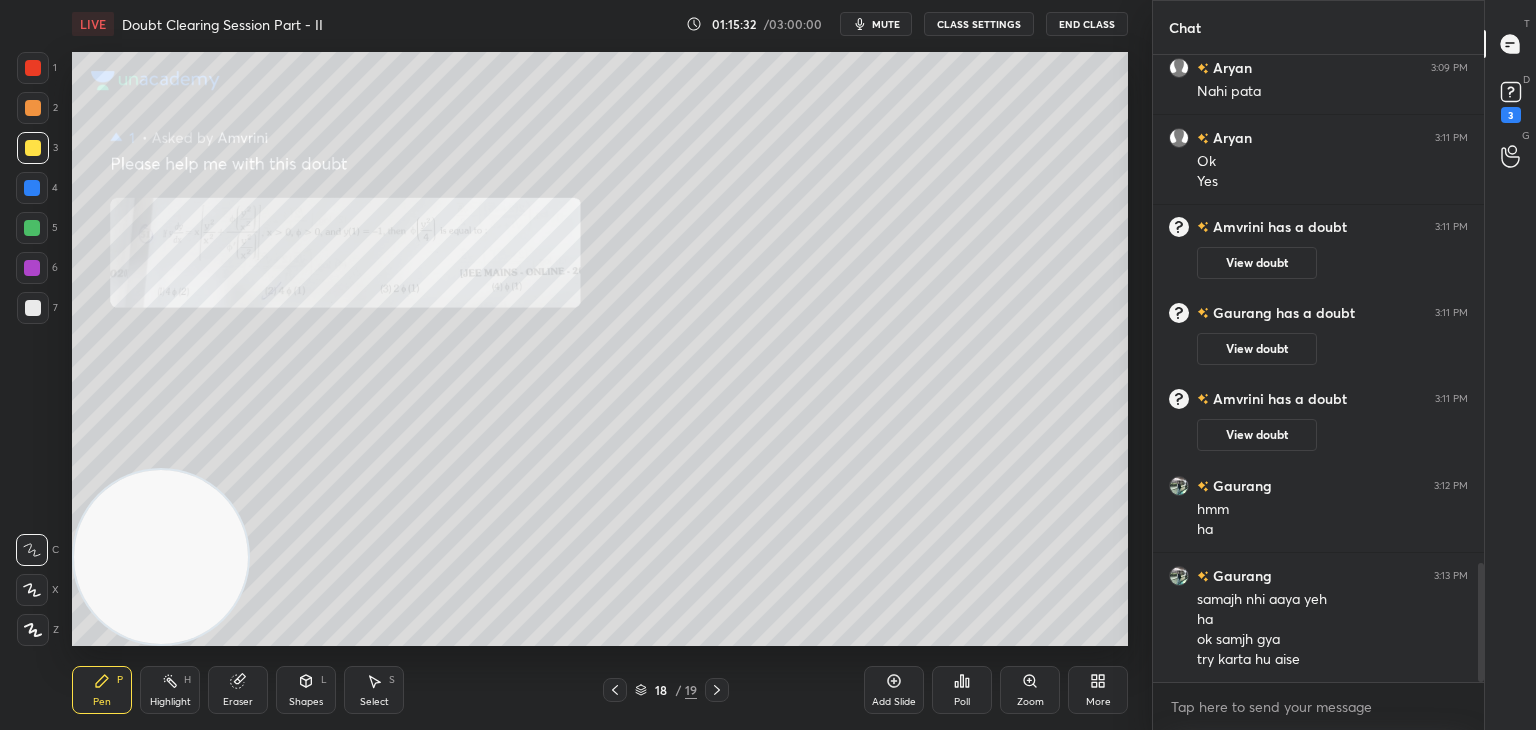 drag, startPoint x: 232, startPoint y: 679, endPoint x: 228, endPoint y: 658, distance: 21.377558 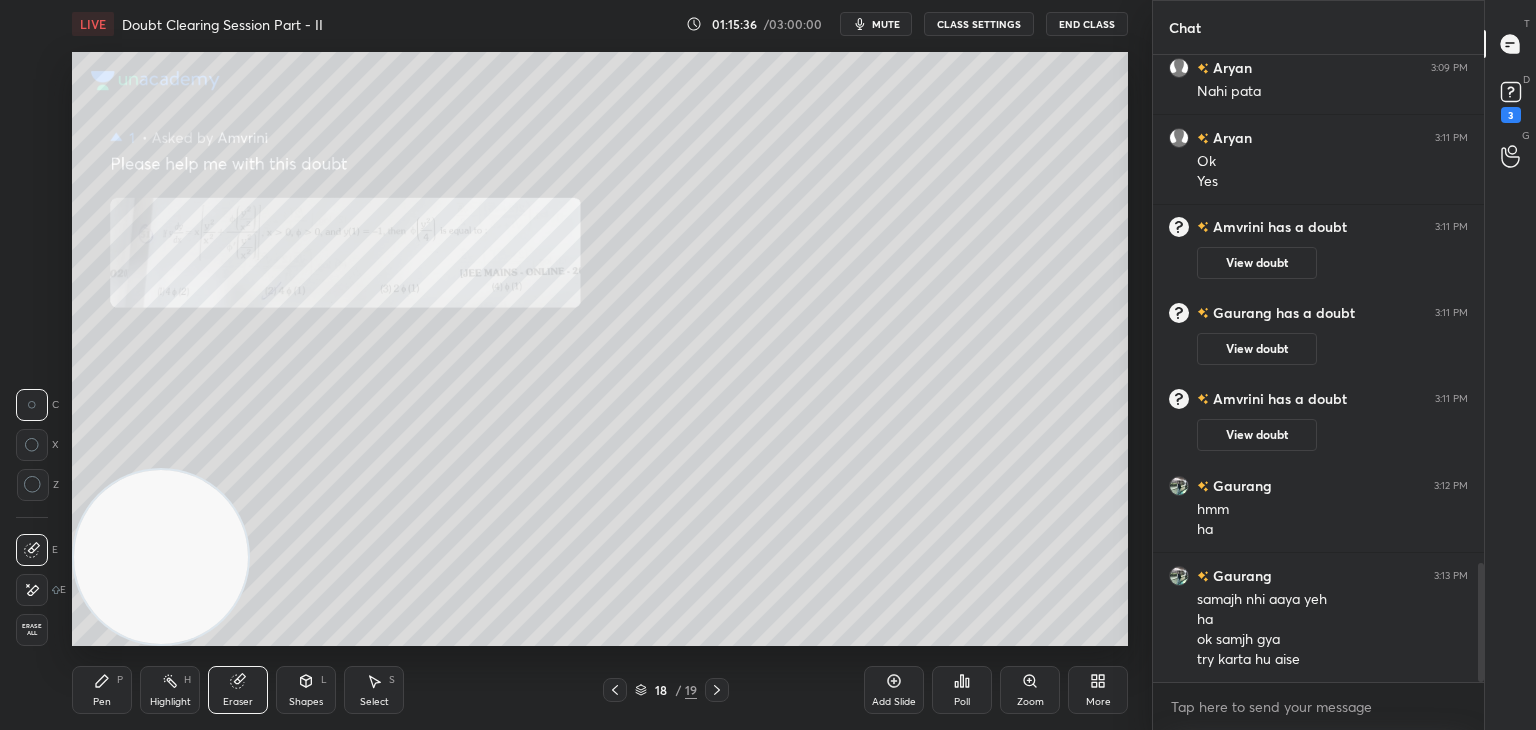click on "Pen P" at bounding box center (102, 690) 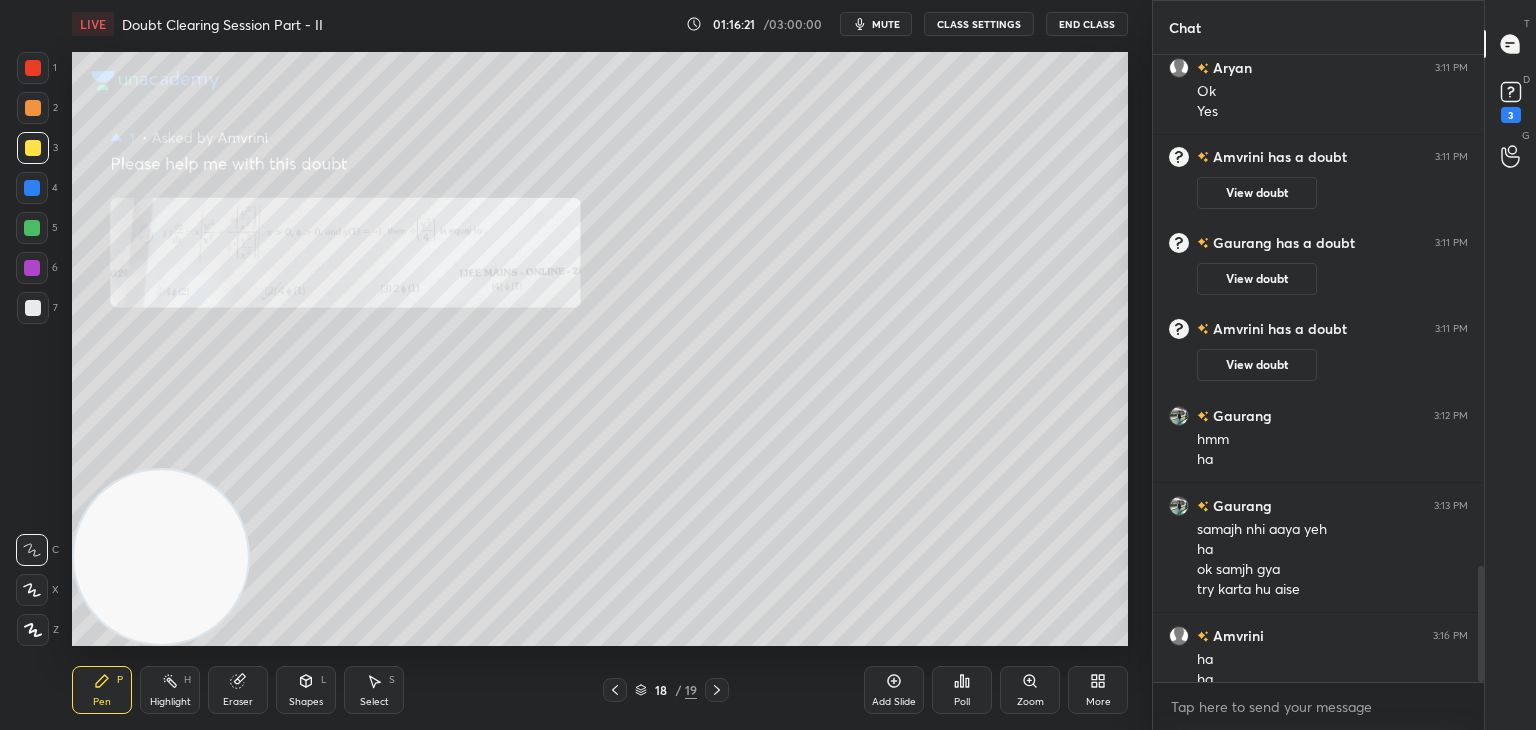 scroll, scrollTop: 2780, scrollLeft: 0, axis: vertical 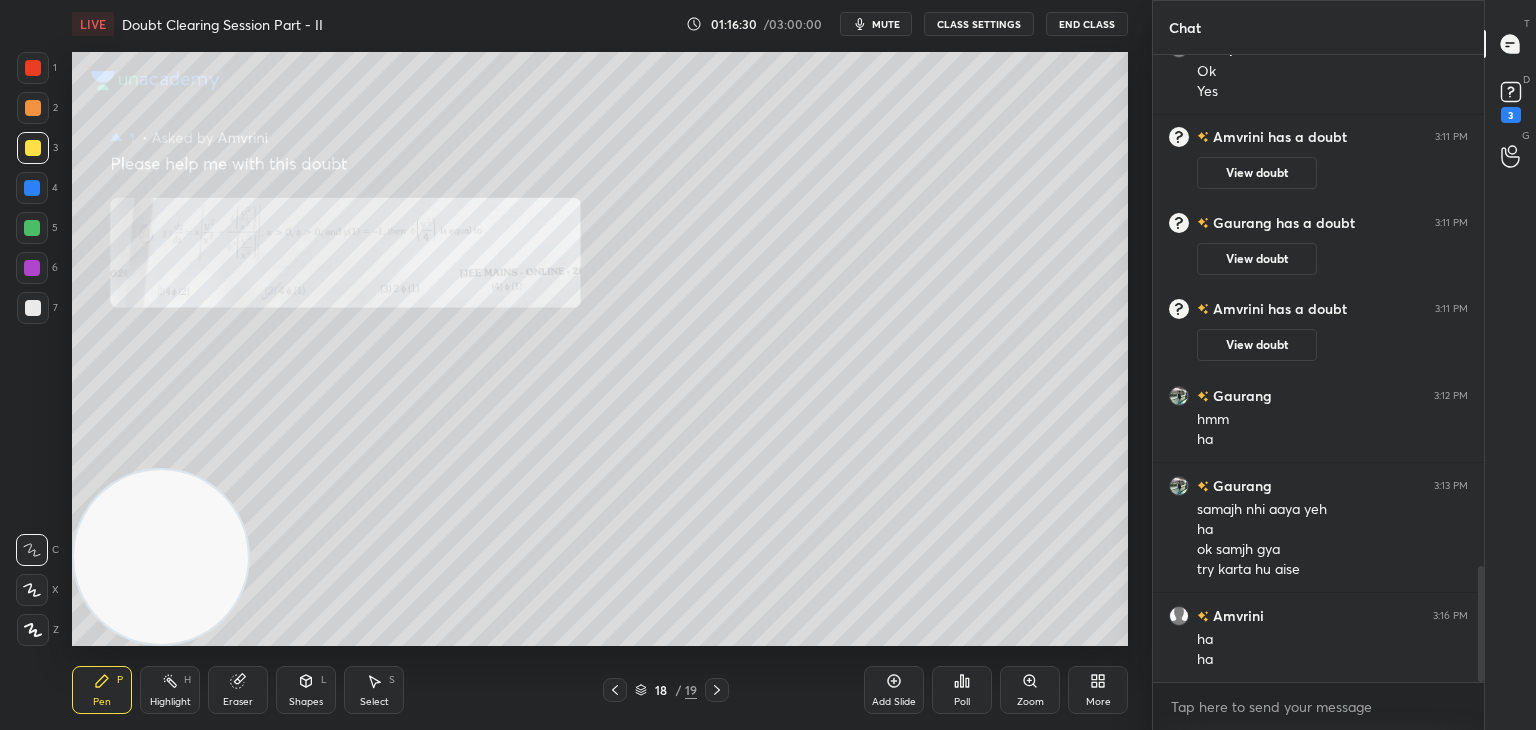 click 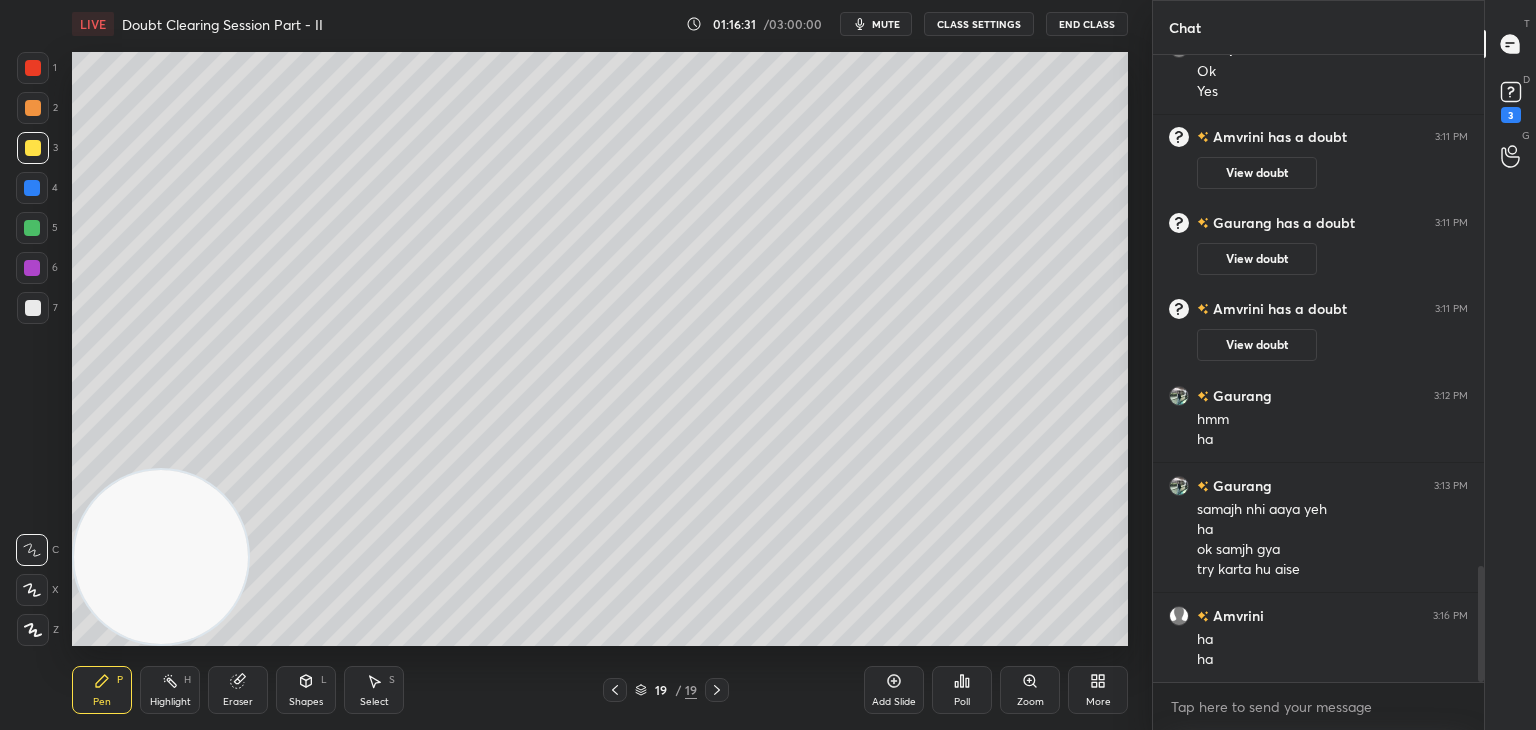 click 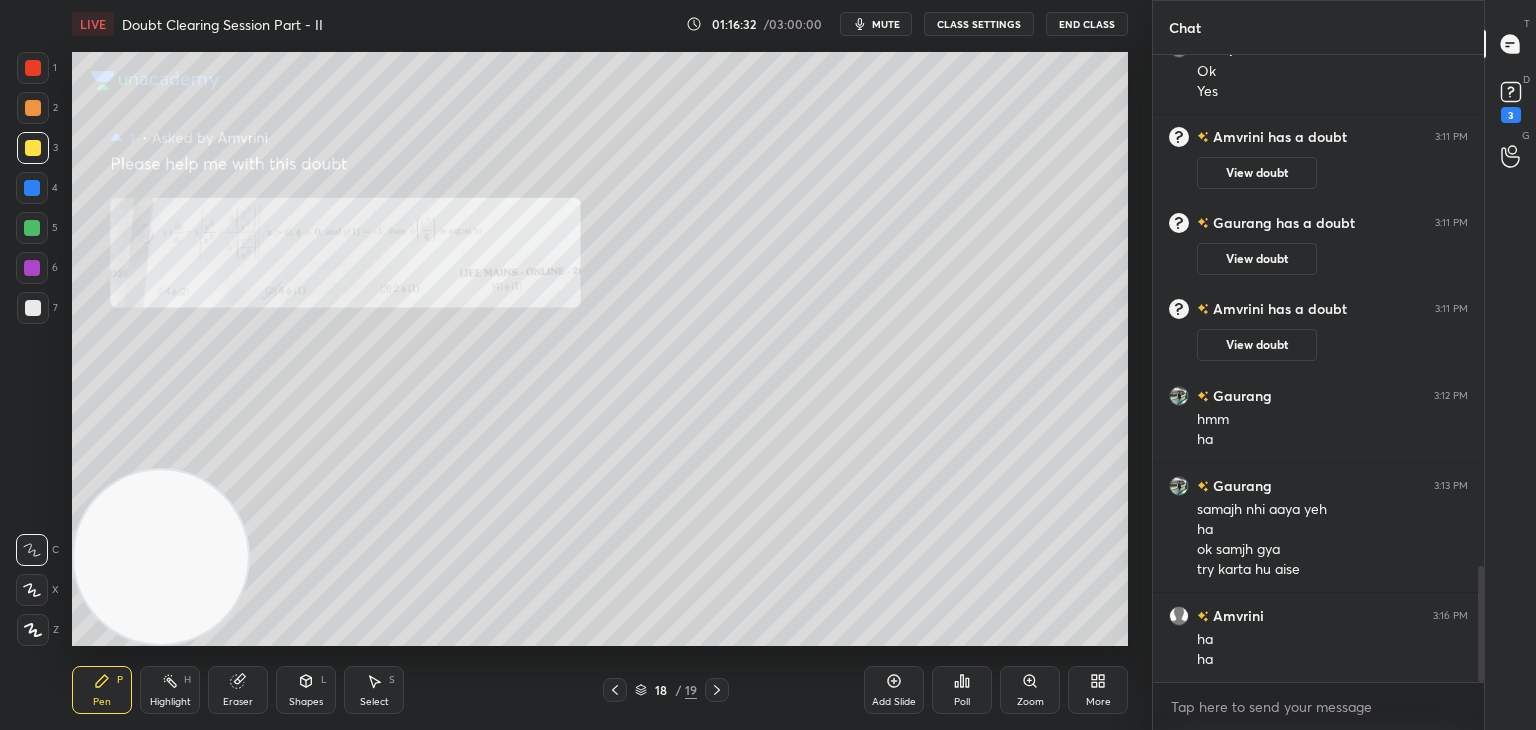 click on "View doubt" at bounding box center (1257, 345) 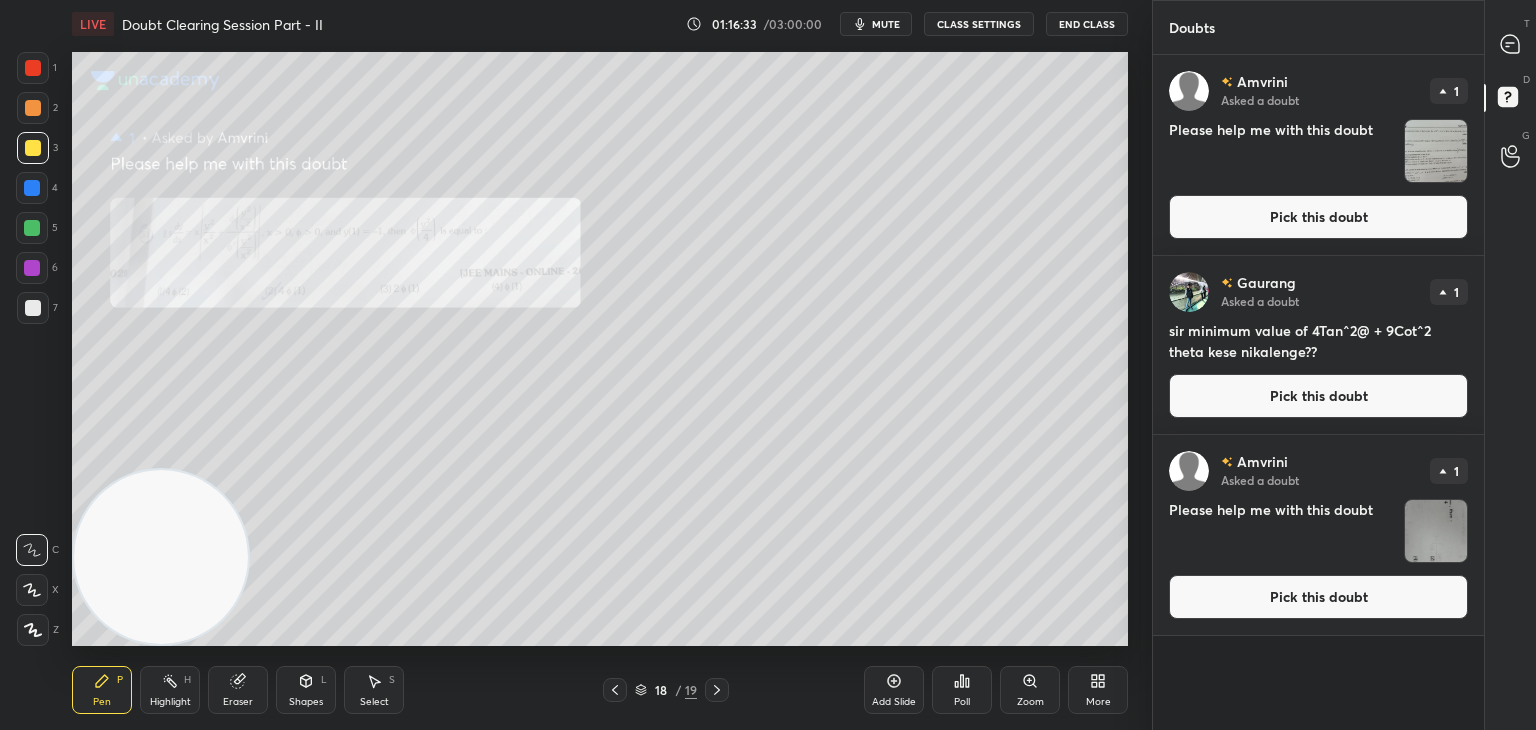 click on "Pick this doubt" at bounding box center (1318, 597) 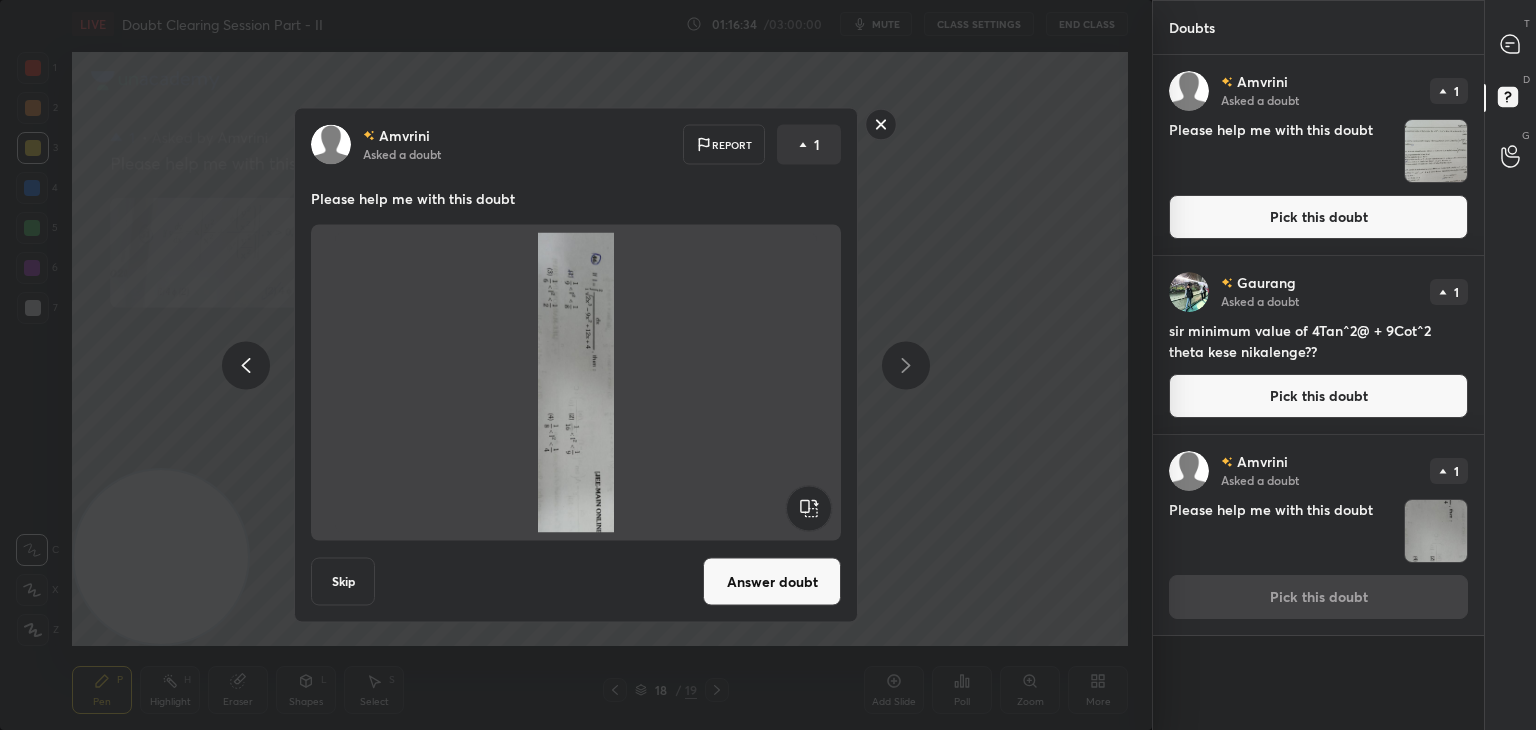 click 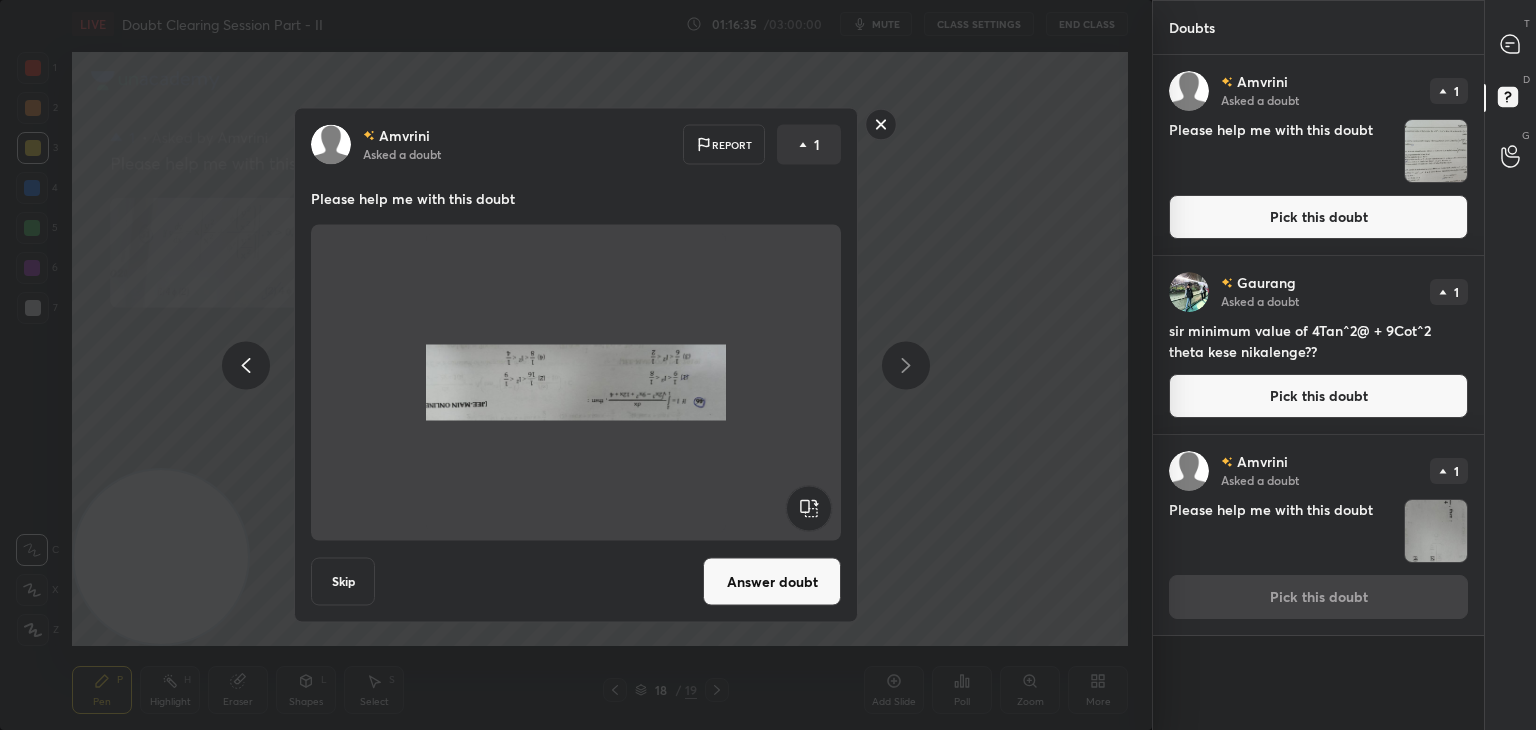click 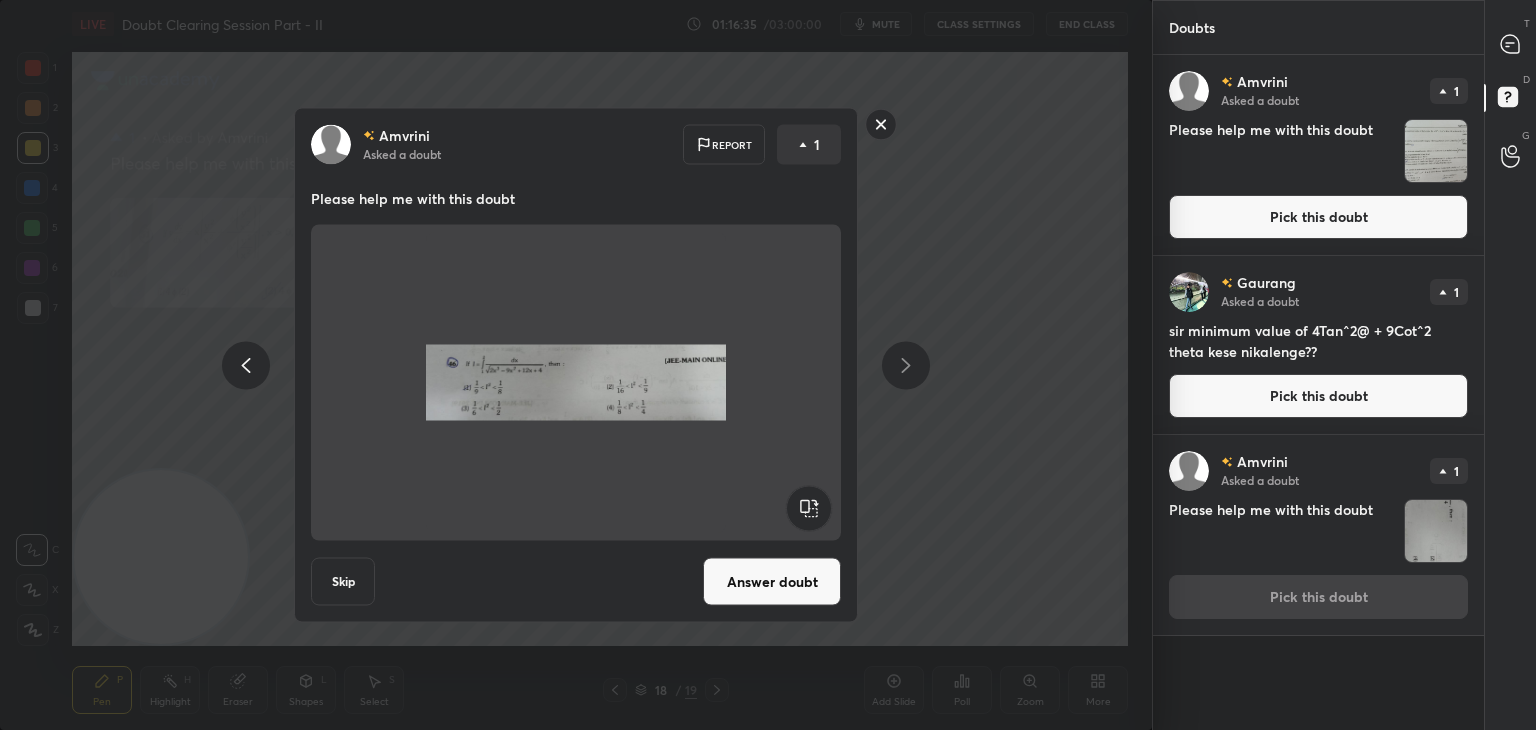 click on "Answer doubt" at bounding box center [772, 582] 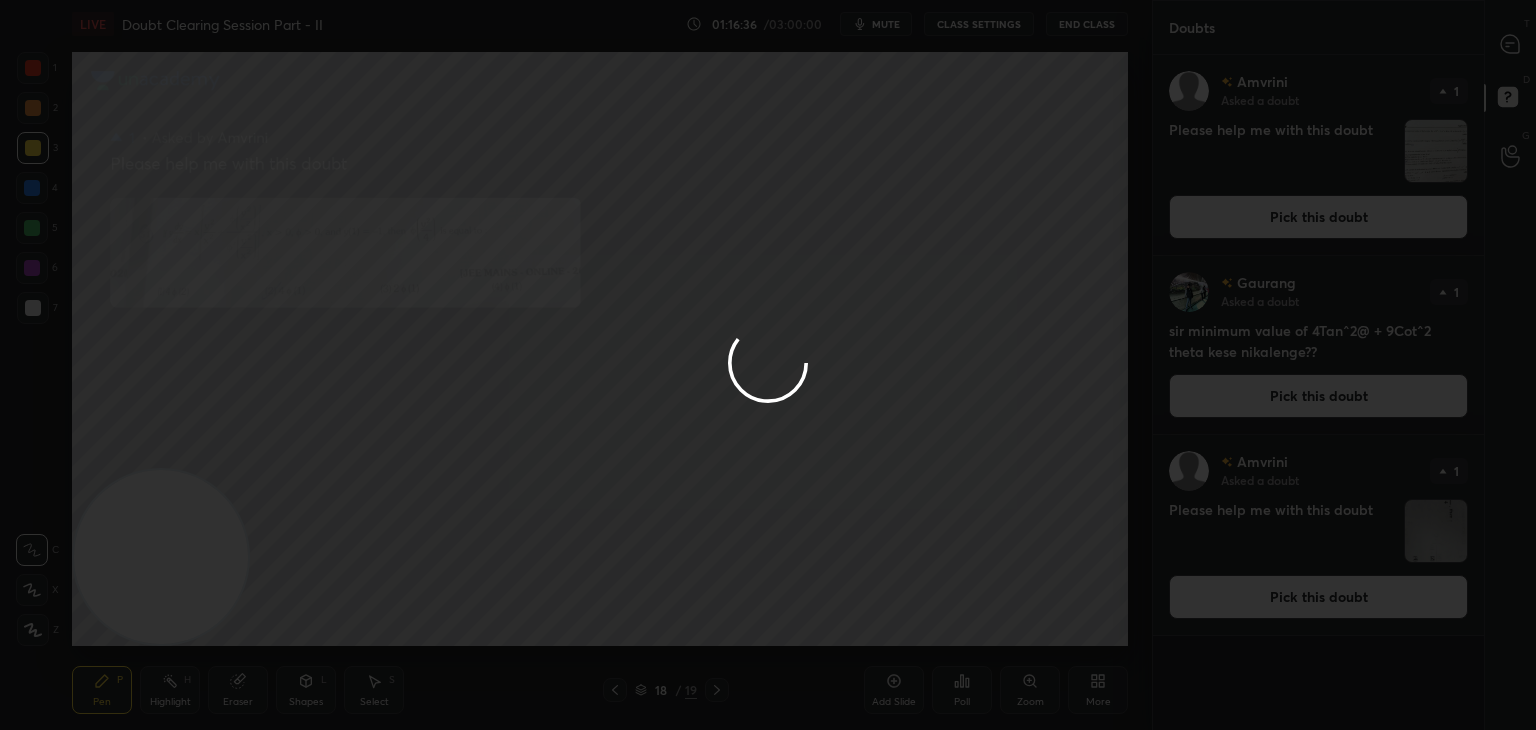 click at bounding box center (768, 365) 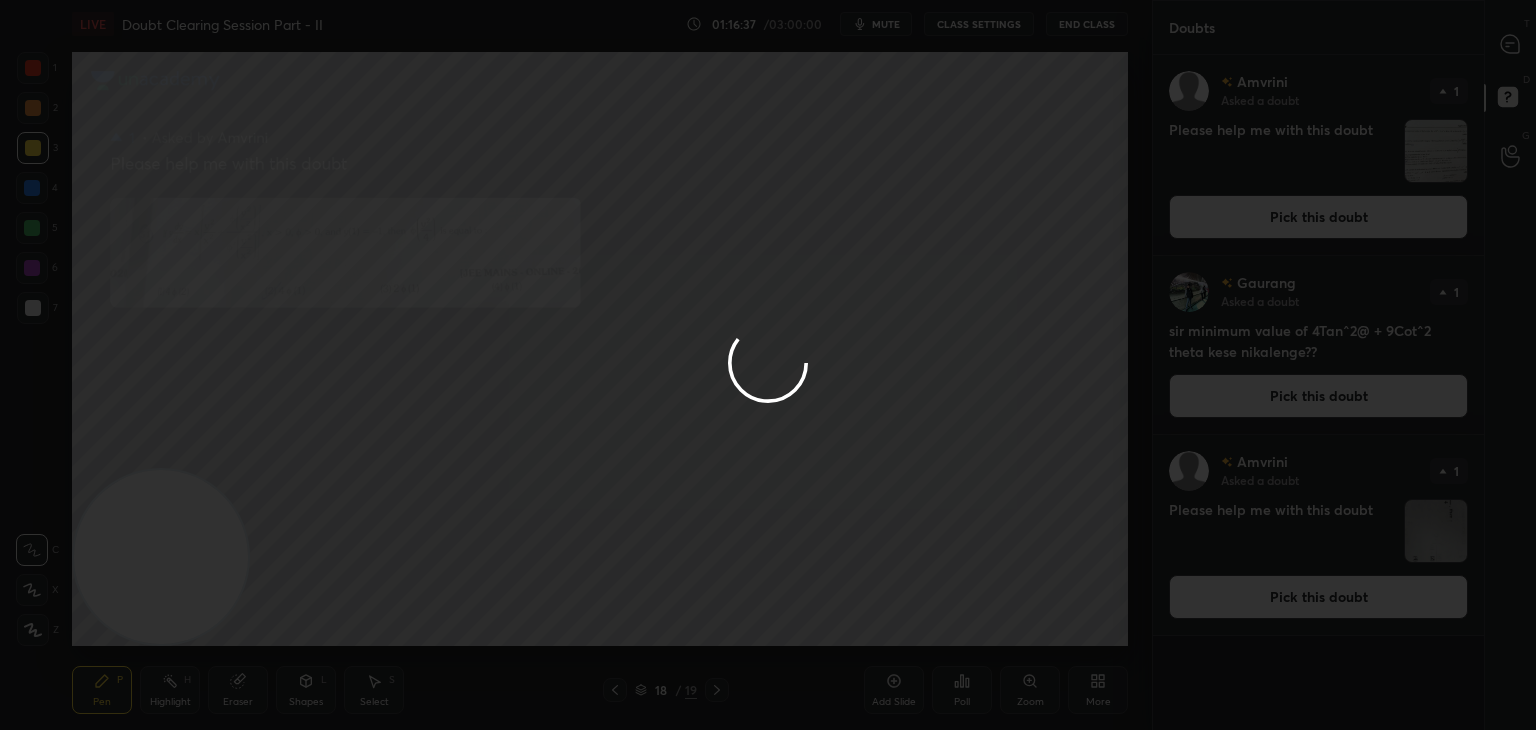click at bounding box center [768, 365] 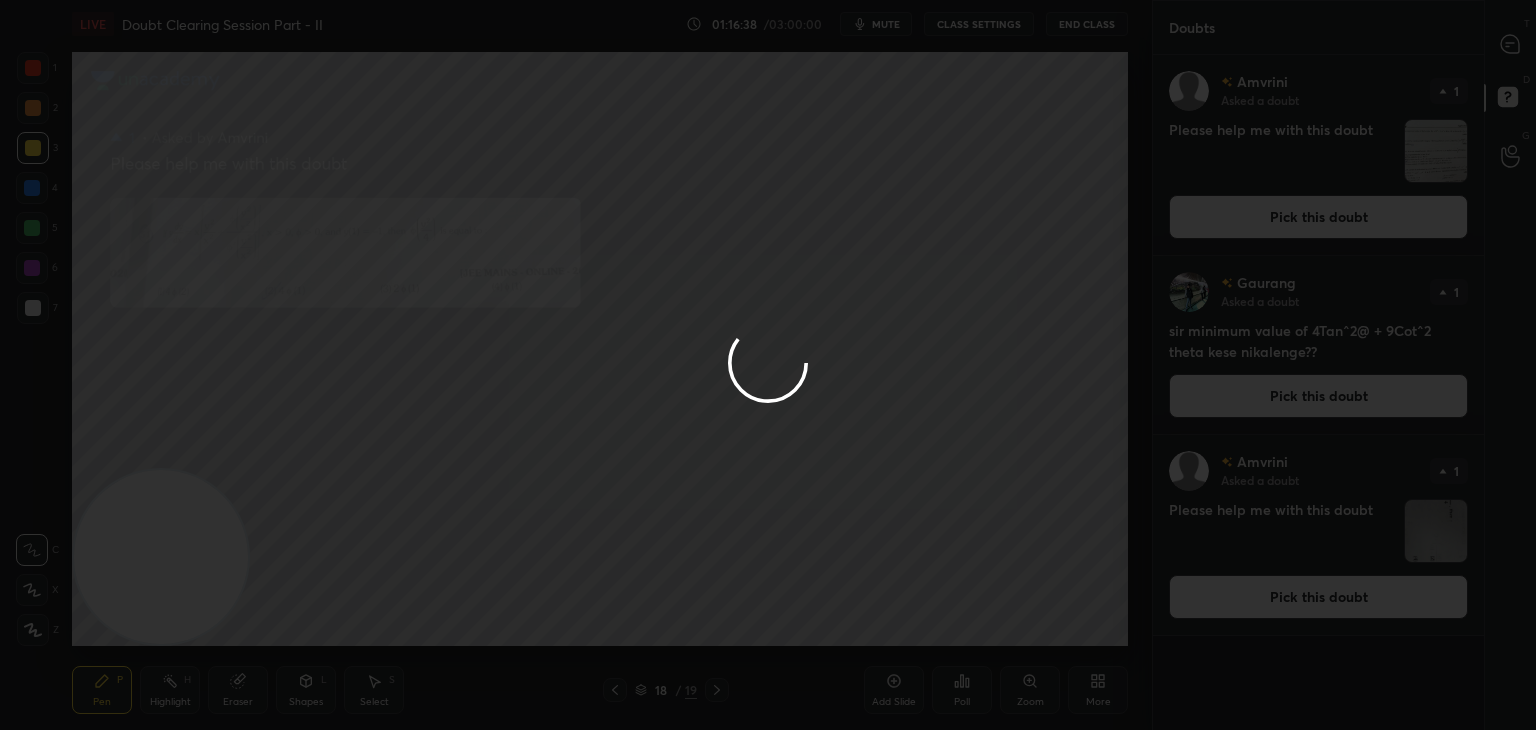 click at bounding box center [768, 365] 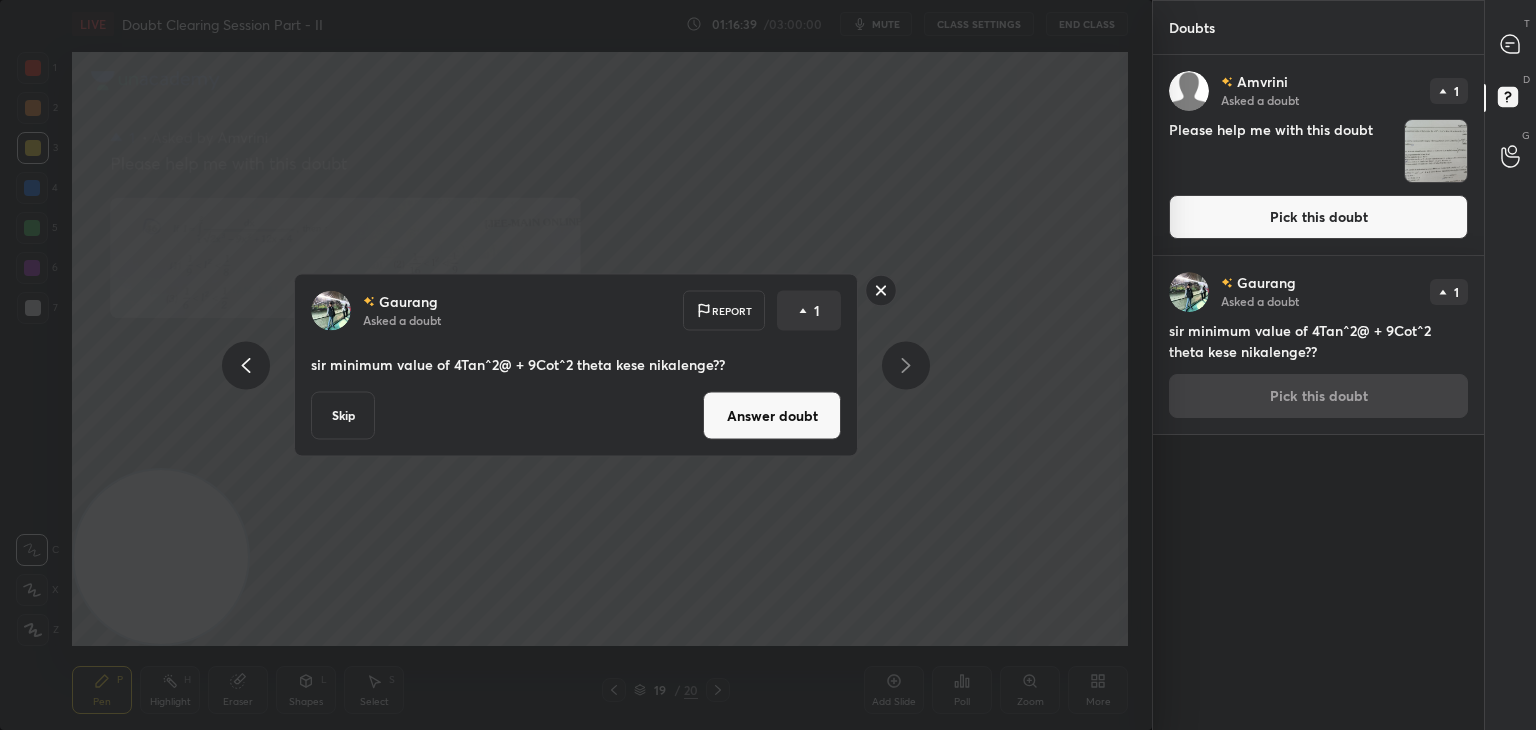 click on "[PERSON] Asked a doubt 1 sir minimum value of 4Tan^2@ + 9Cot^2 theta kese nikalenge?? Pick this doubt" at bounding box center [1318, 345] 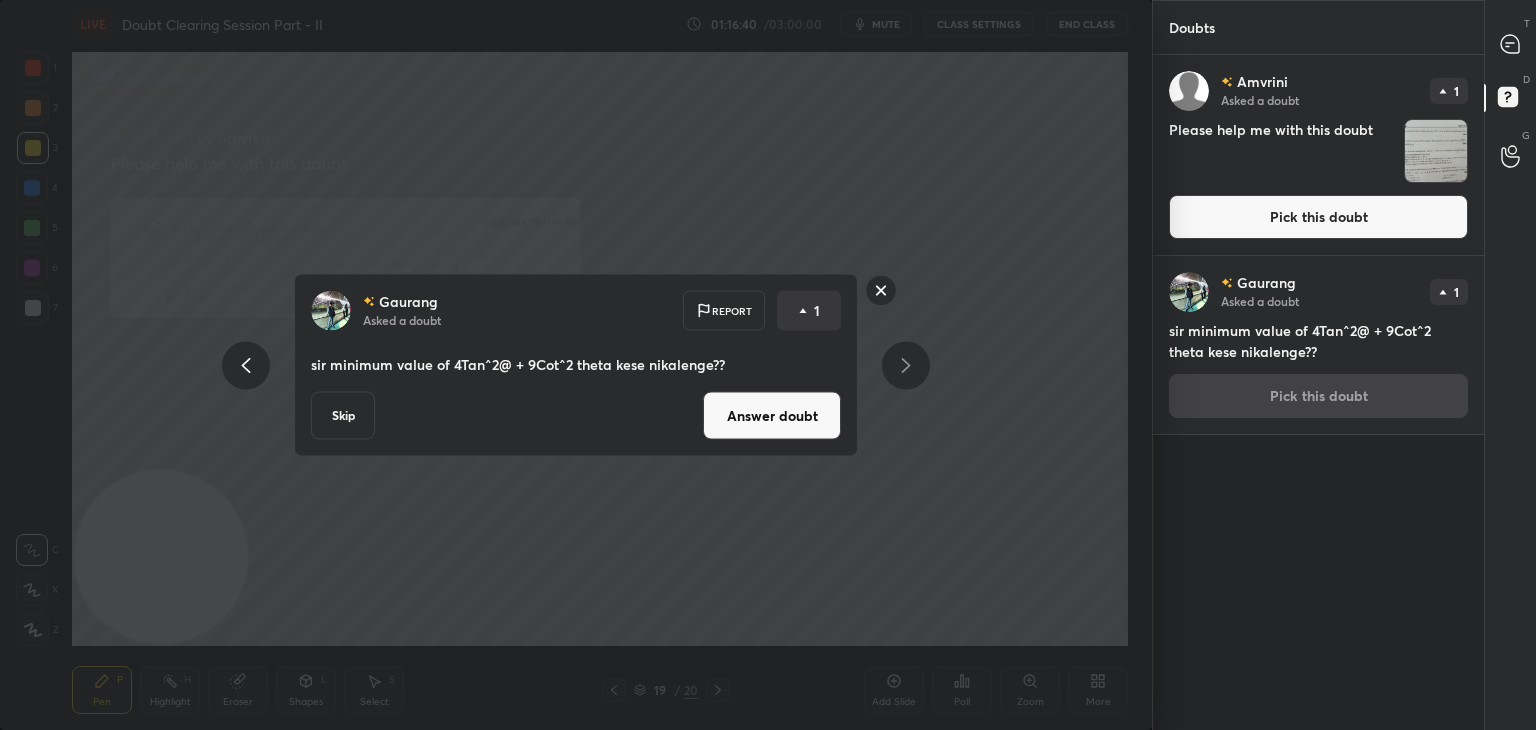 click on "Answer doubt" at bounding box center [772, 416] 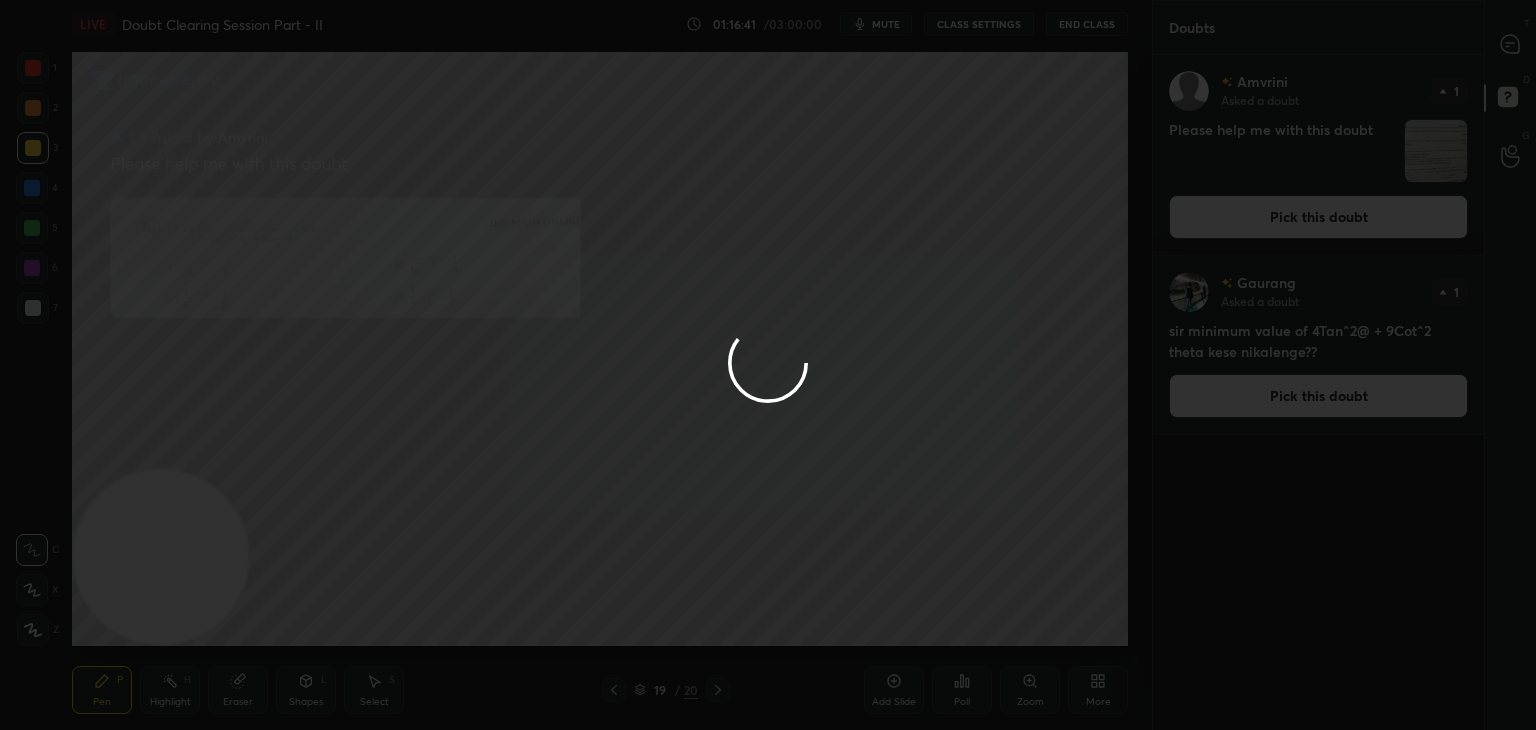 click at bounding box center [768, 365] 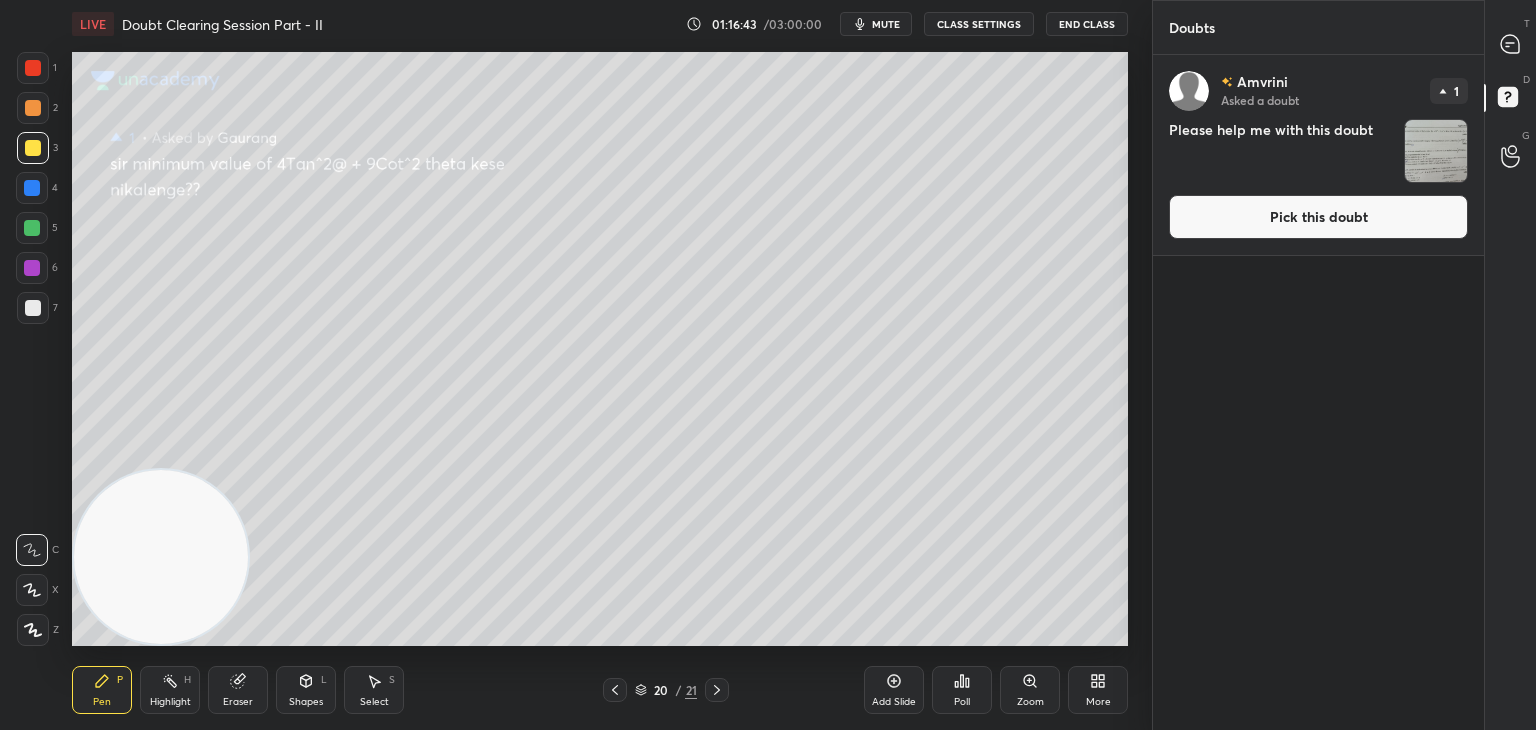 click on "Pick this doubt" at bounding box center (1318, 217) 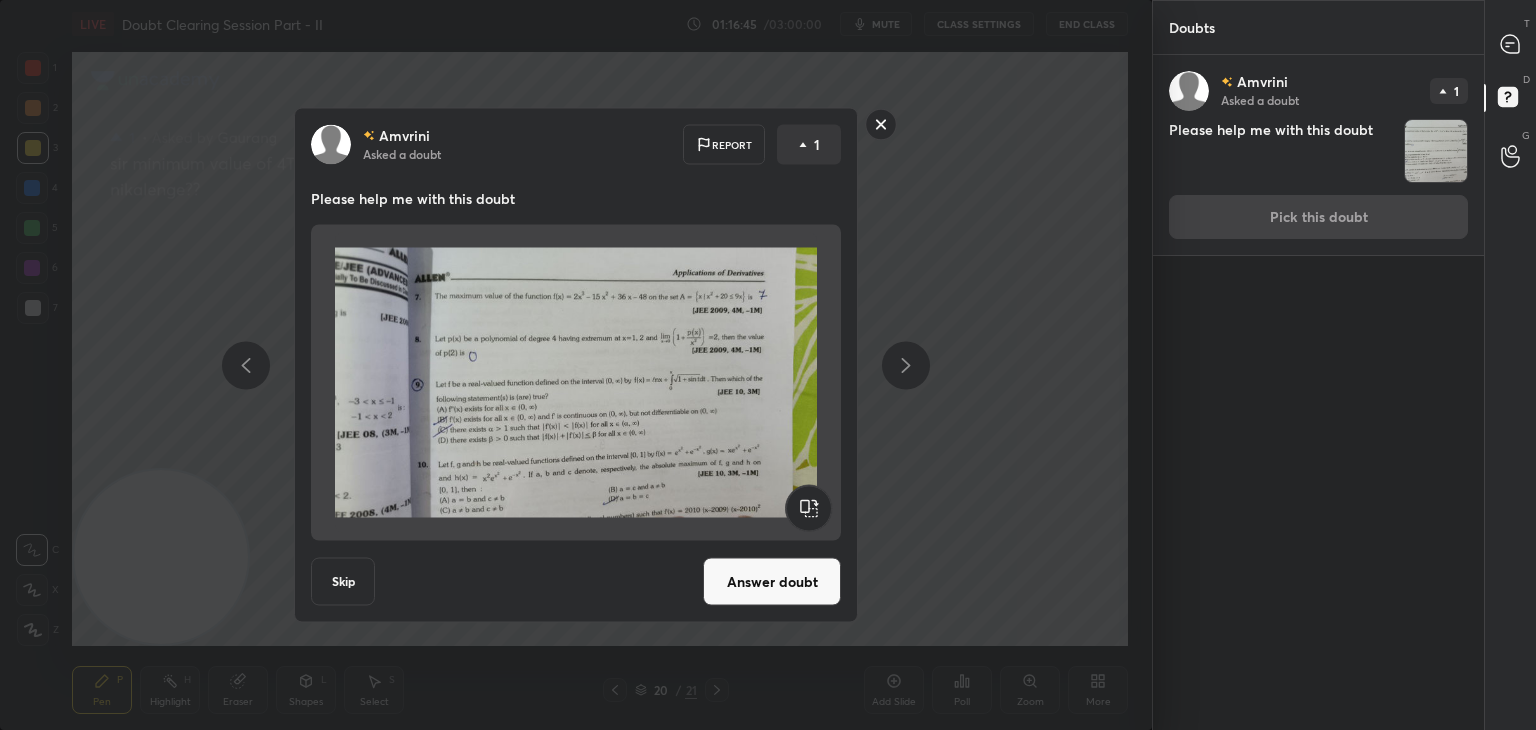 click on "Answer doubt" at bounding box center (772, 582) 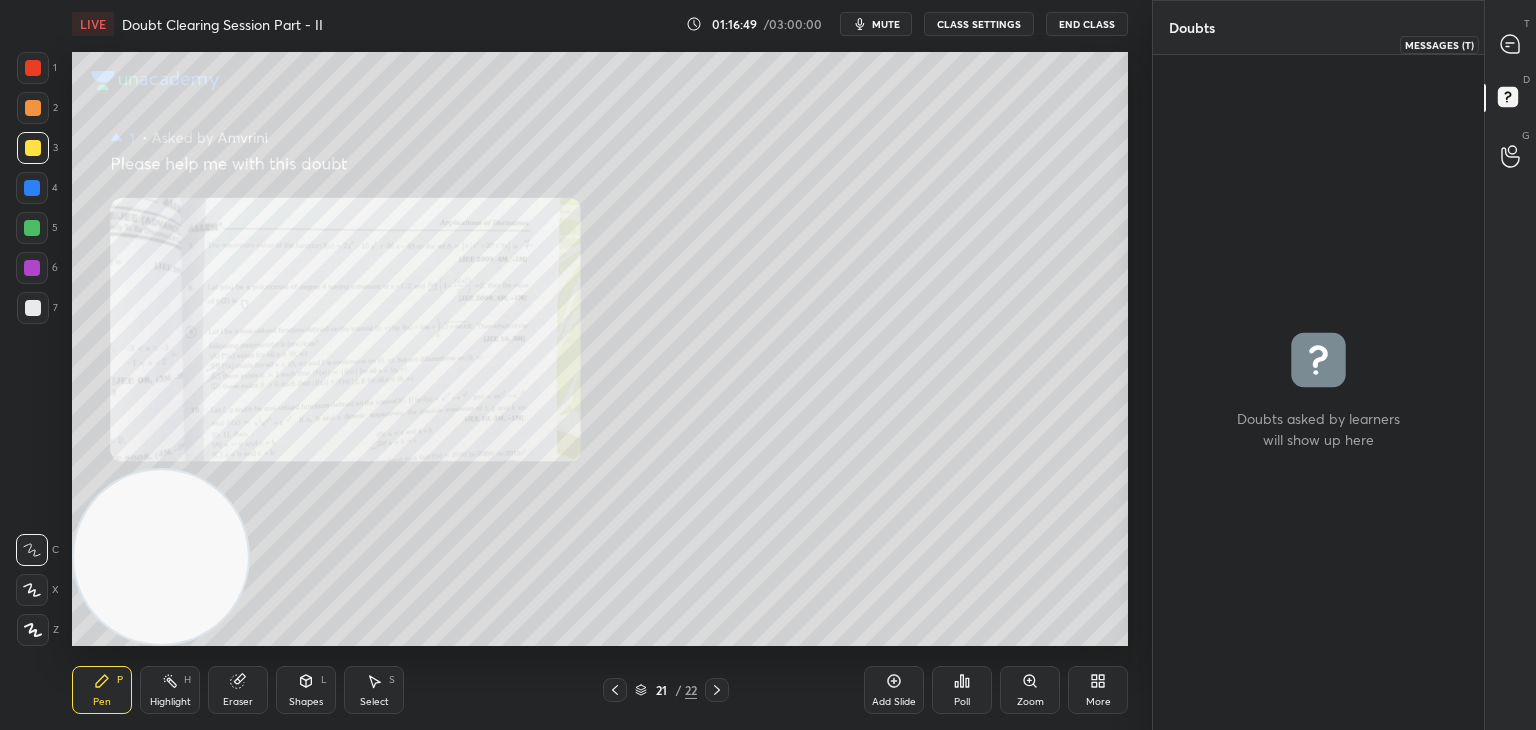 drag, startPoint x: 1509, startPoint y: 48, endPoint x: 1481, endPoint y: 49, distance: 28.01785 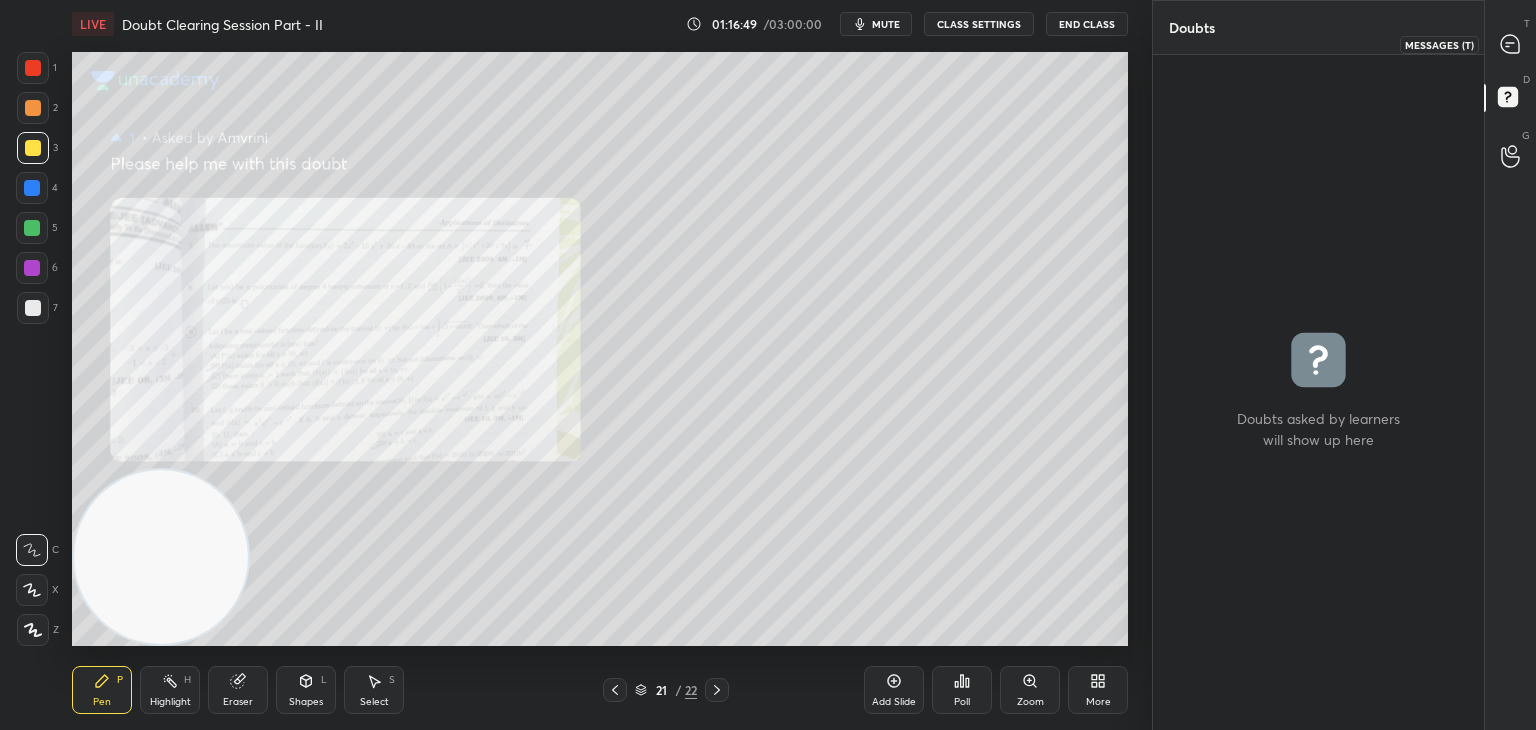 click 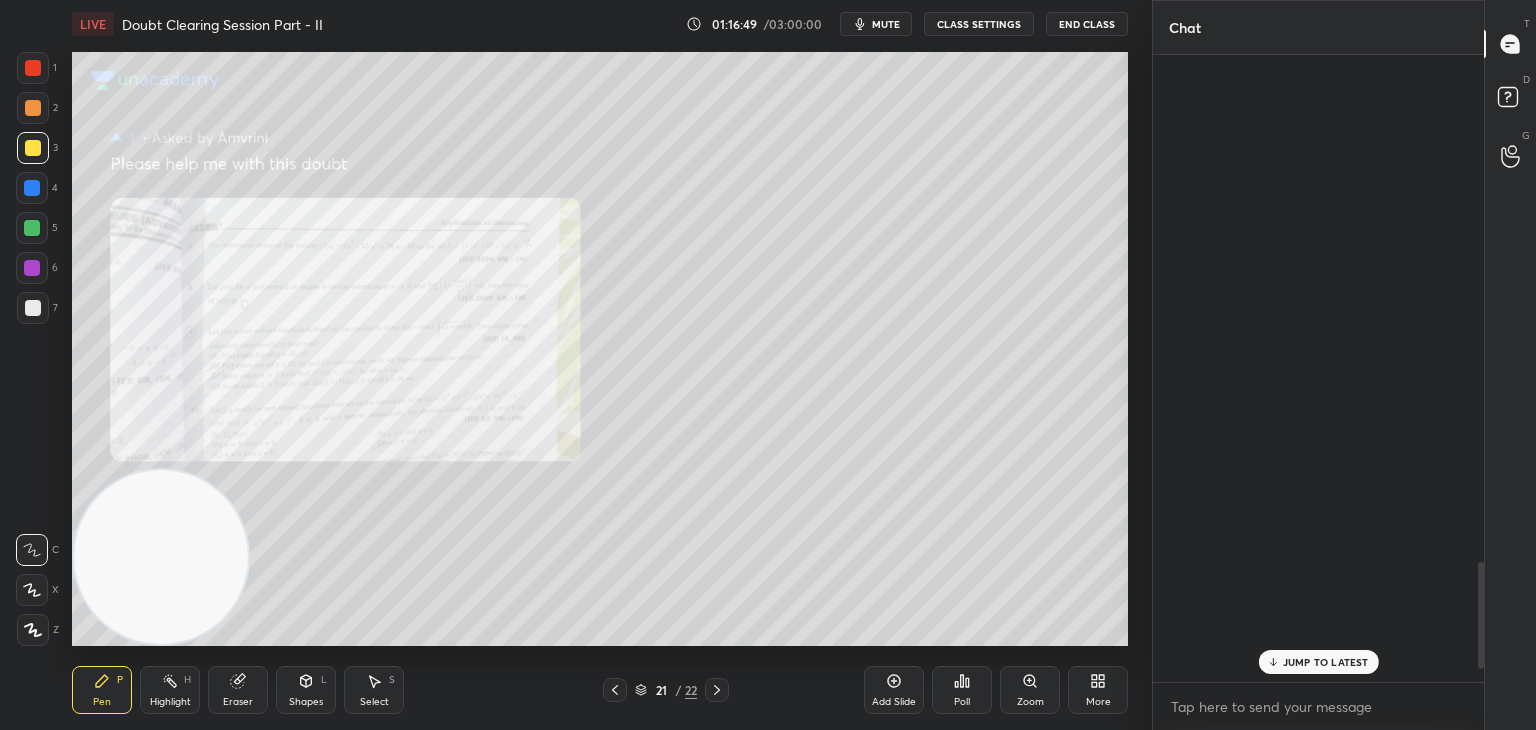 scroll, scrollTop: 2990, scrollLeft: 0, axis: vertical 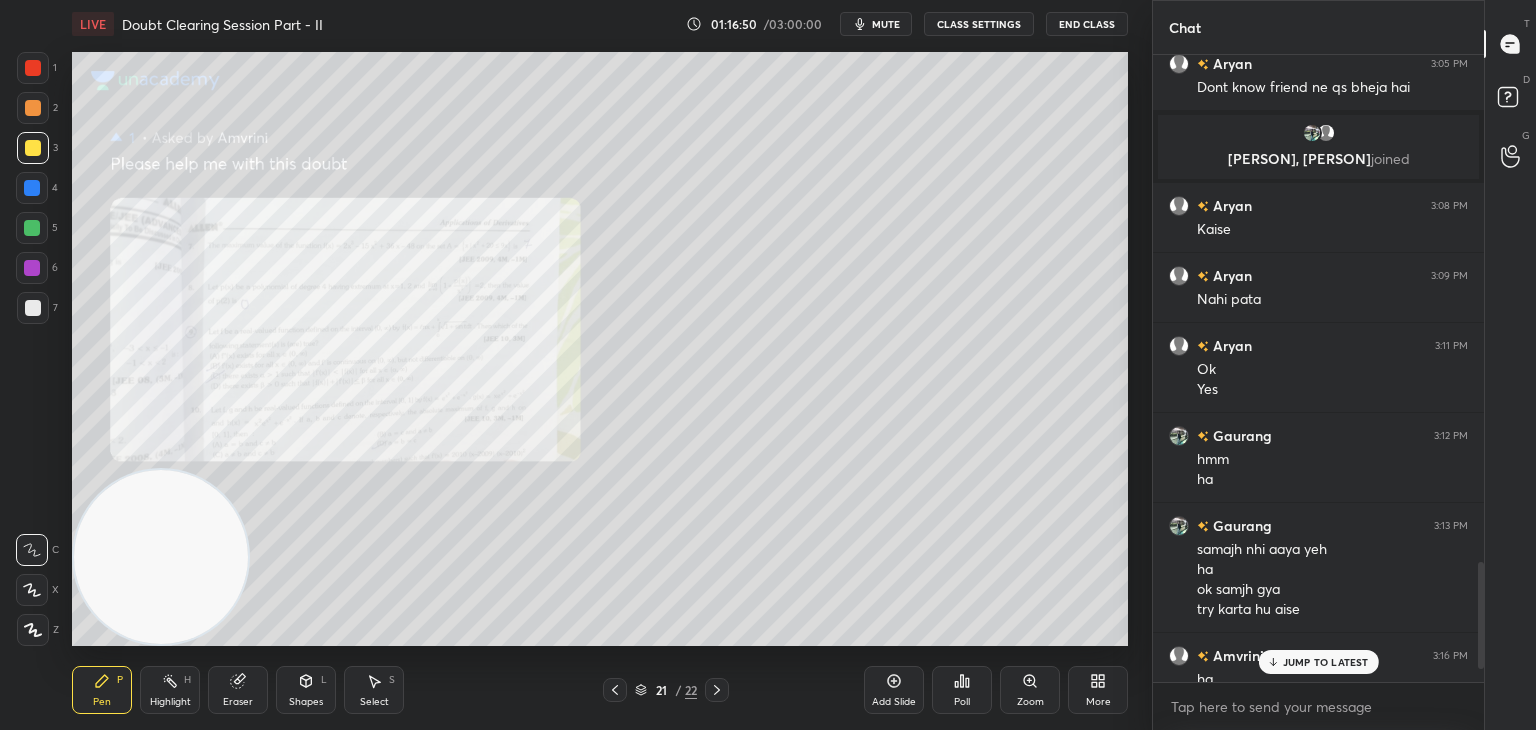 drag, startPoint x: 1312, startPoint y: 661, endPoint x: 1300, endPoint y: 659, distance: 12.165525 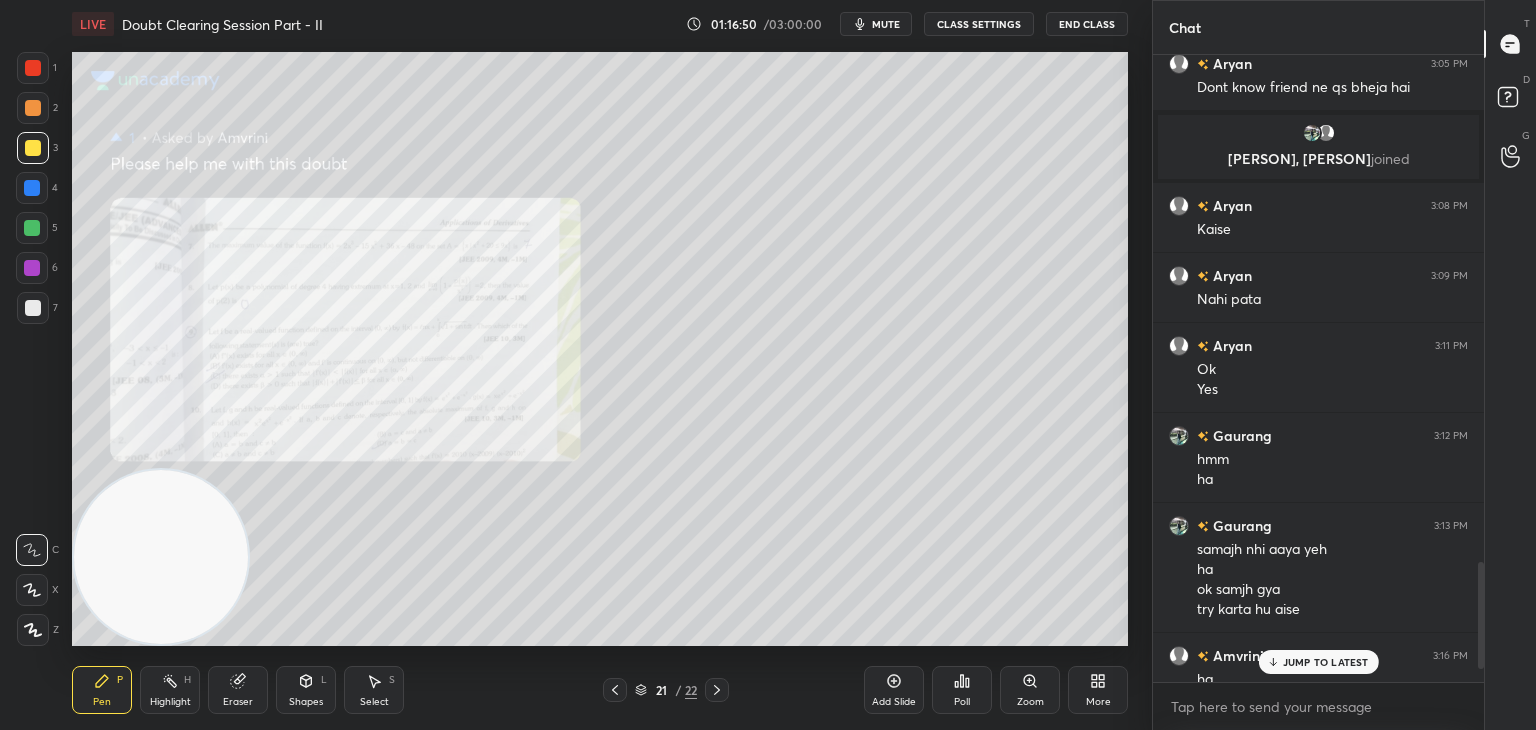 click on "JUMP TO LATEST" at bounding box center (1326, 662) 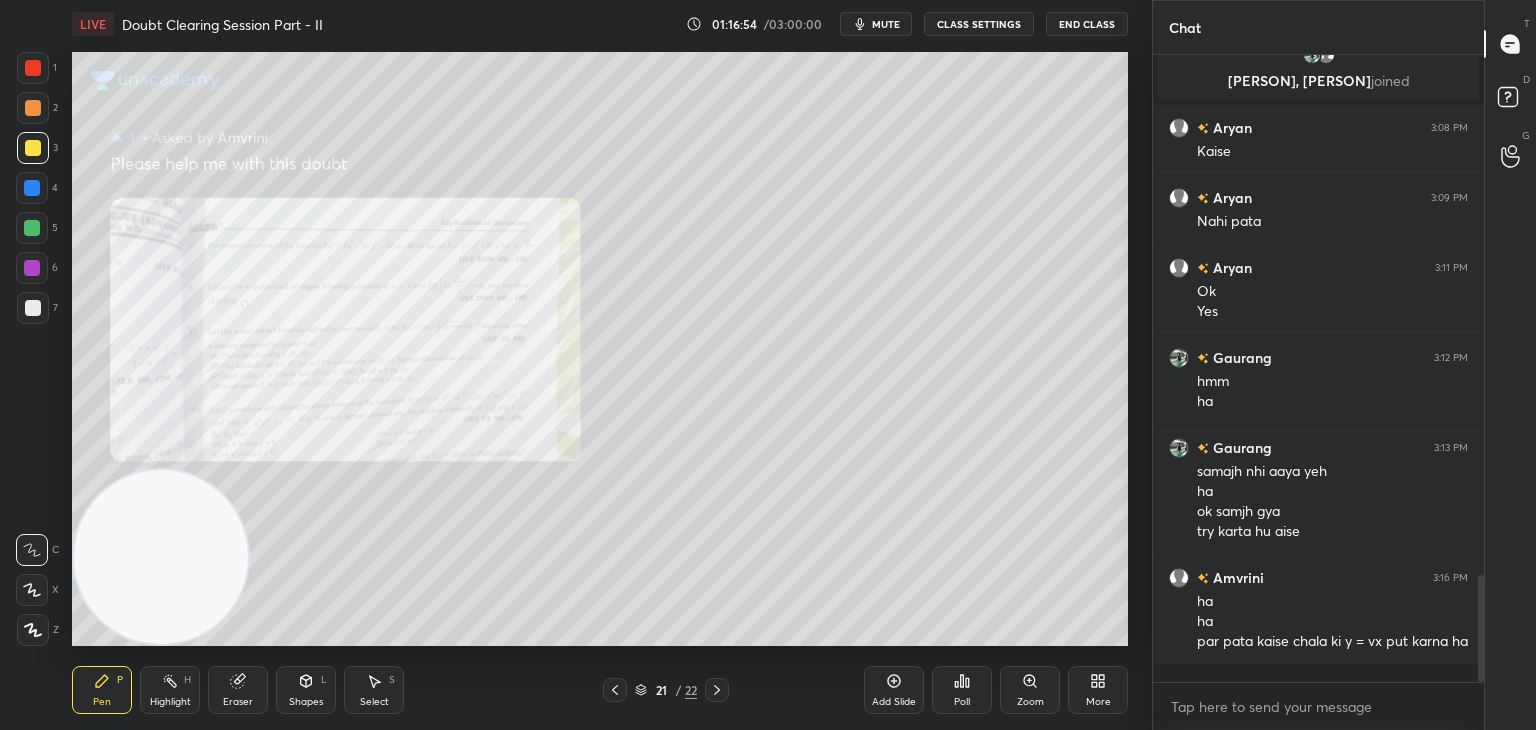 click 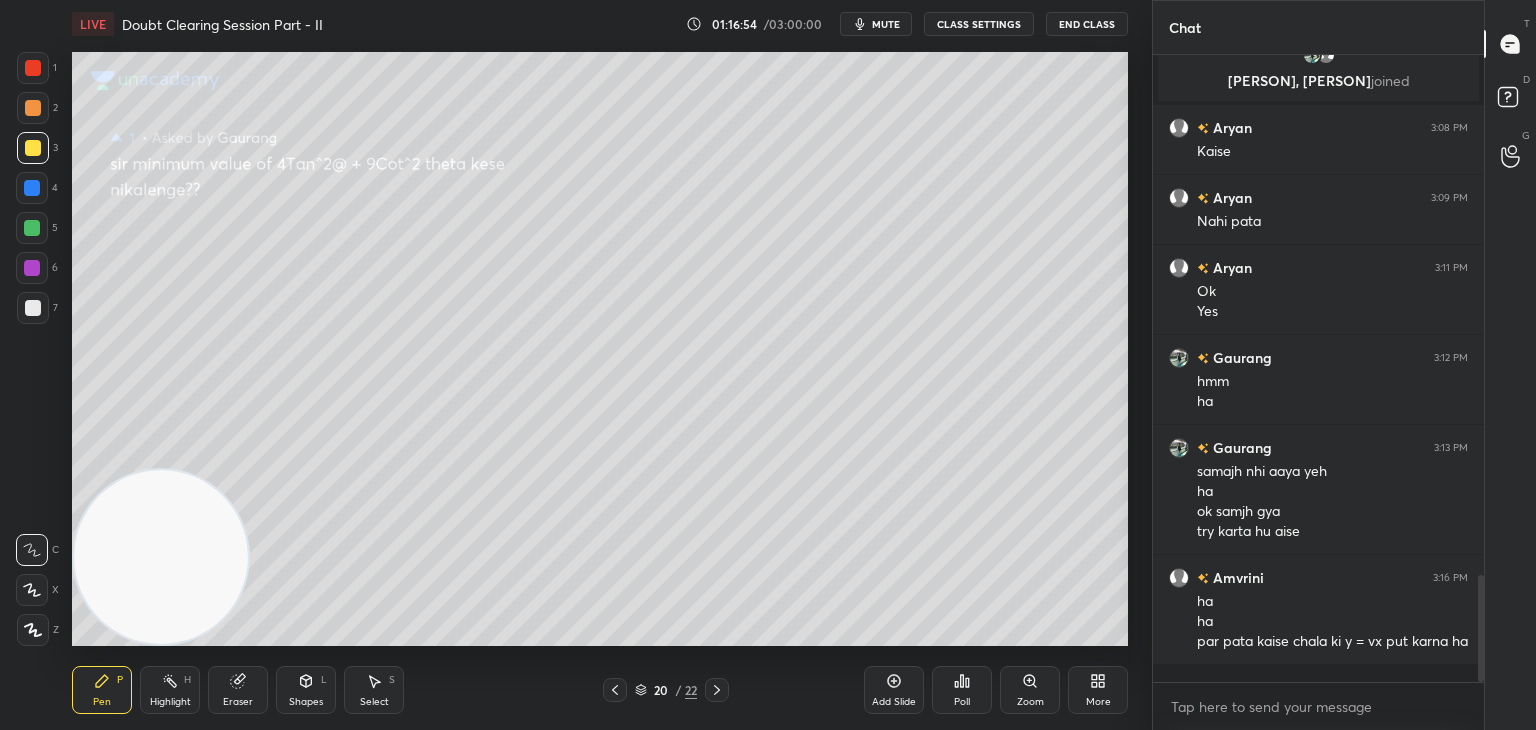 click 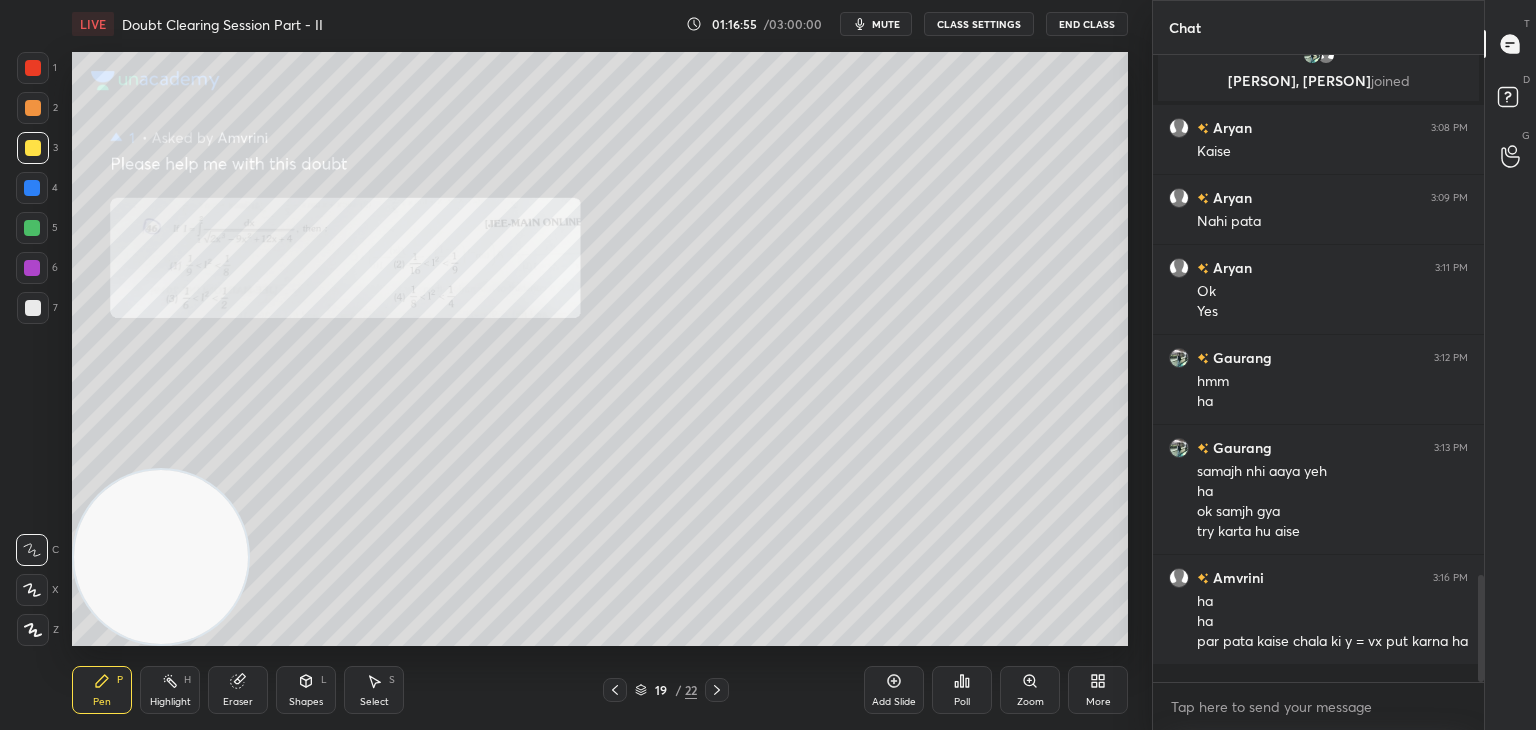 click 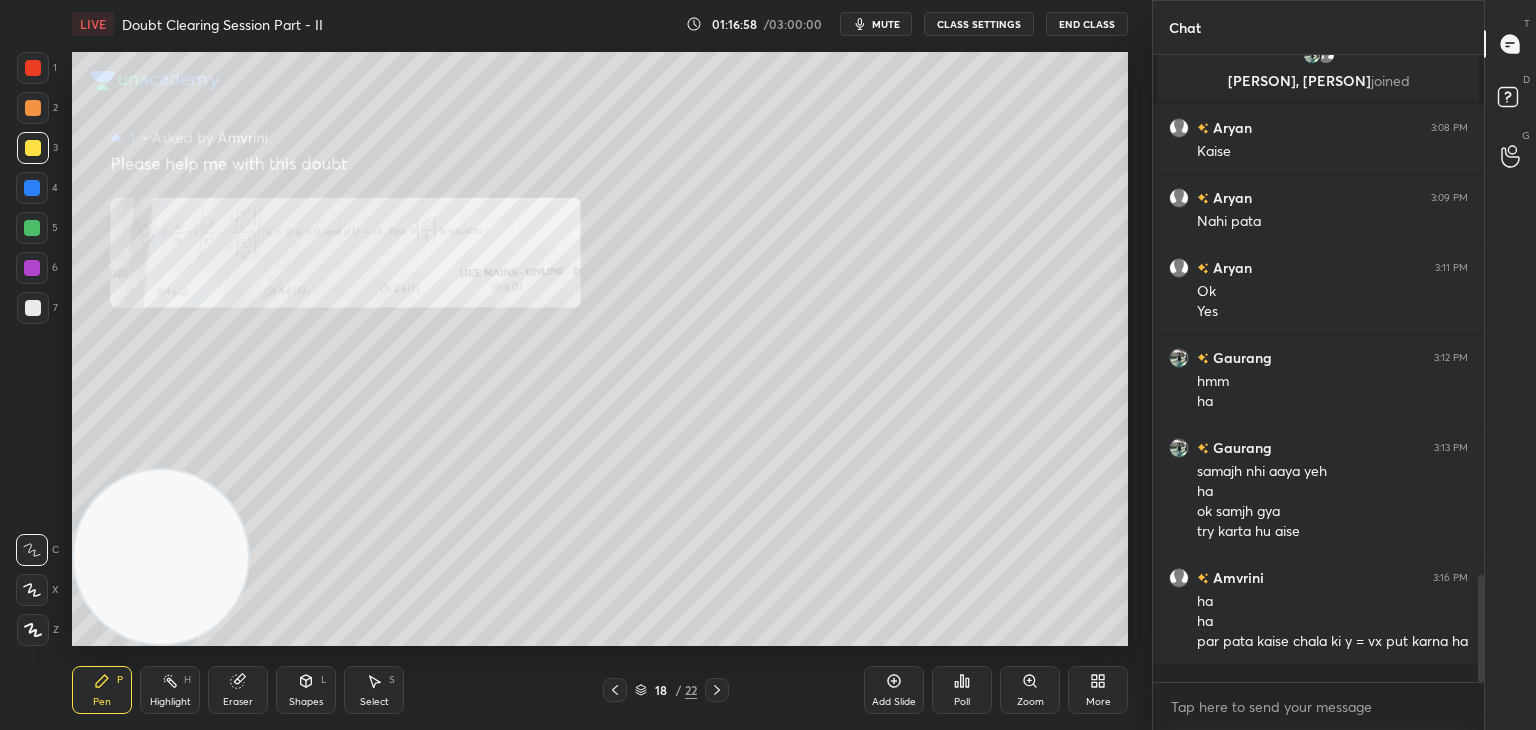 click 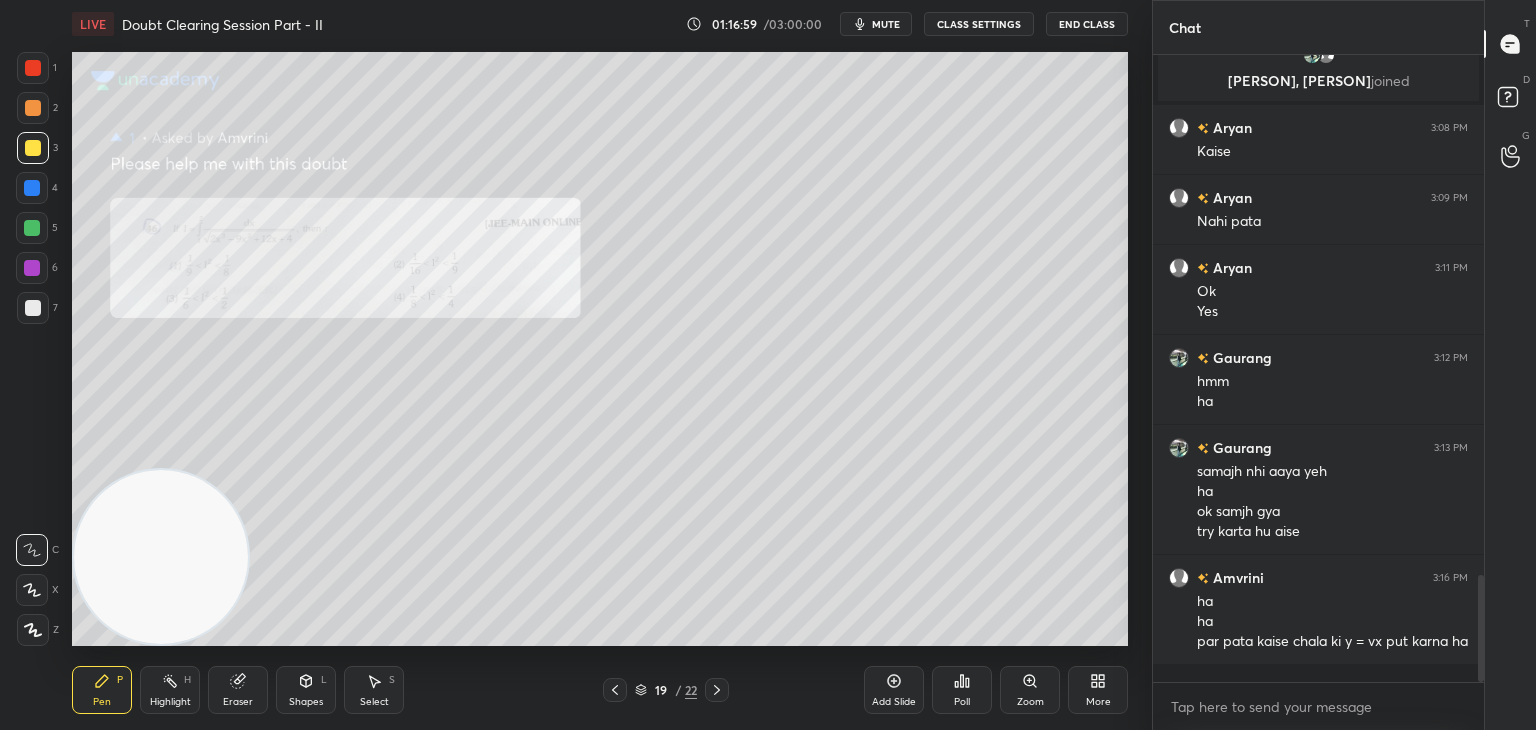 click on "Zoom" at bounding box center (1030, 690) 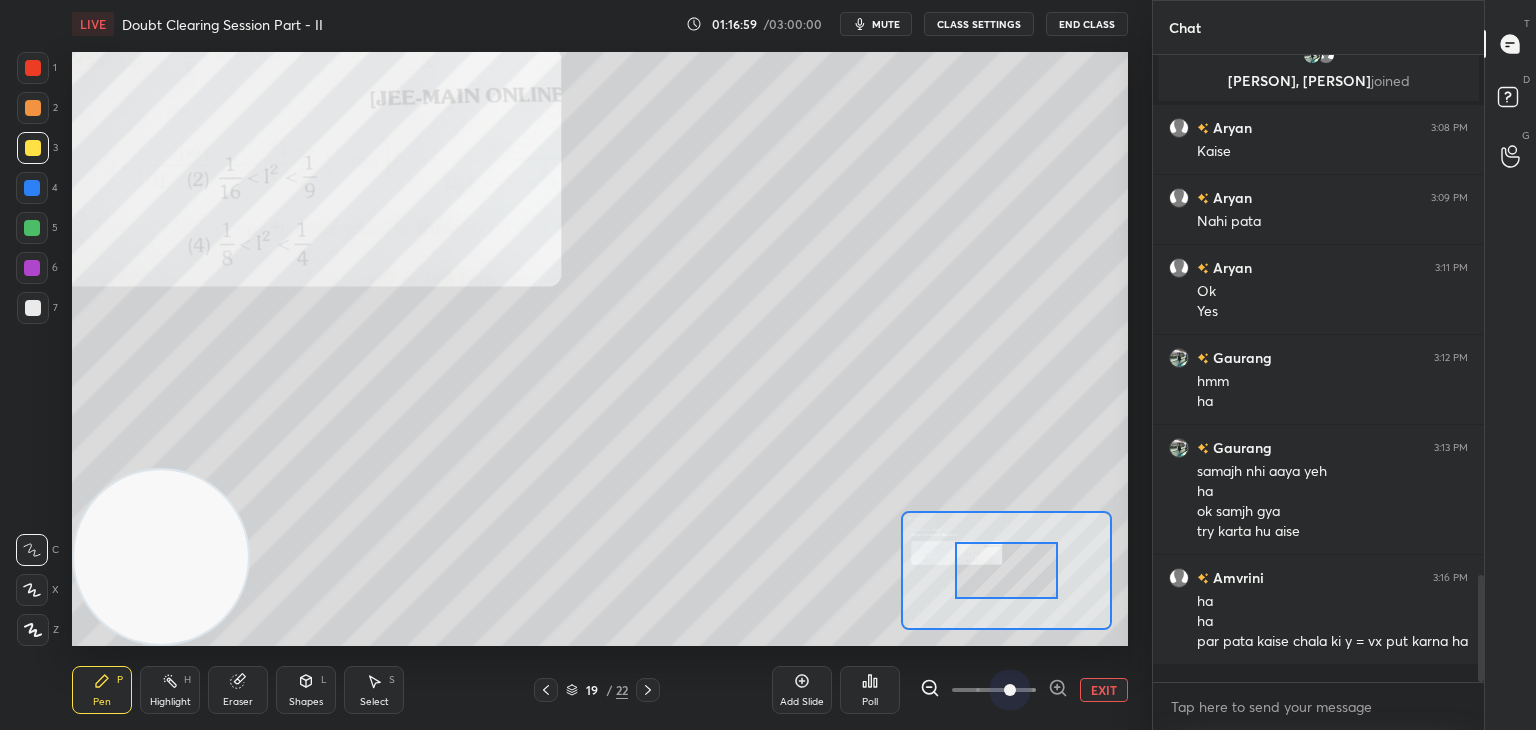 click at bounding box center (994, 690) 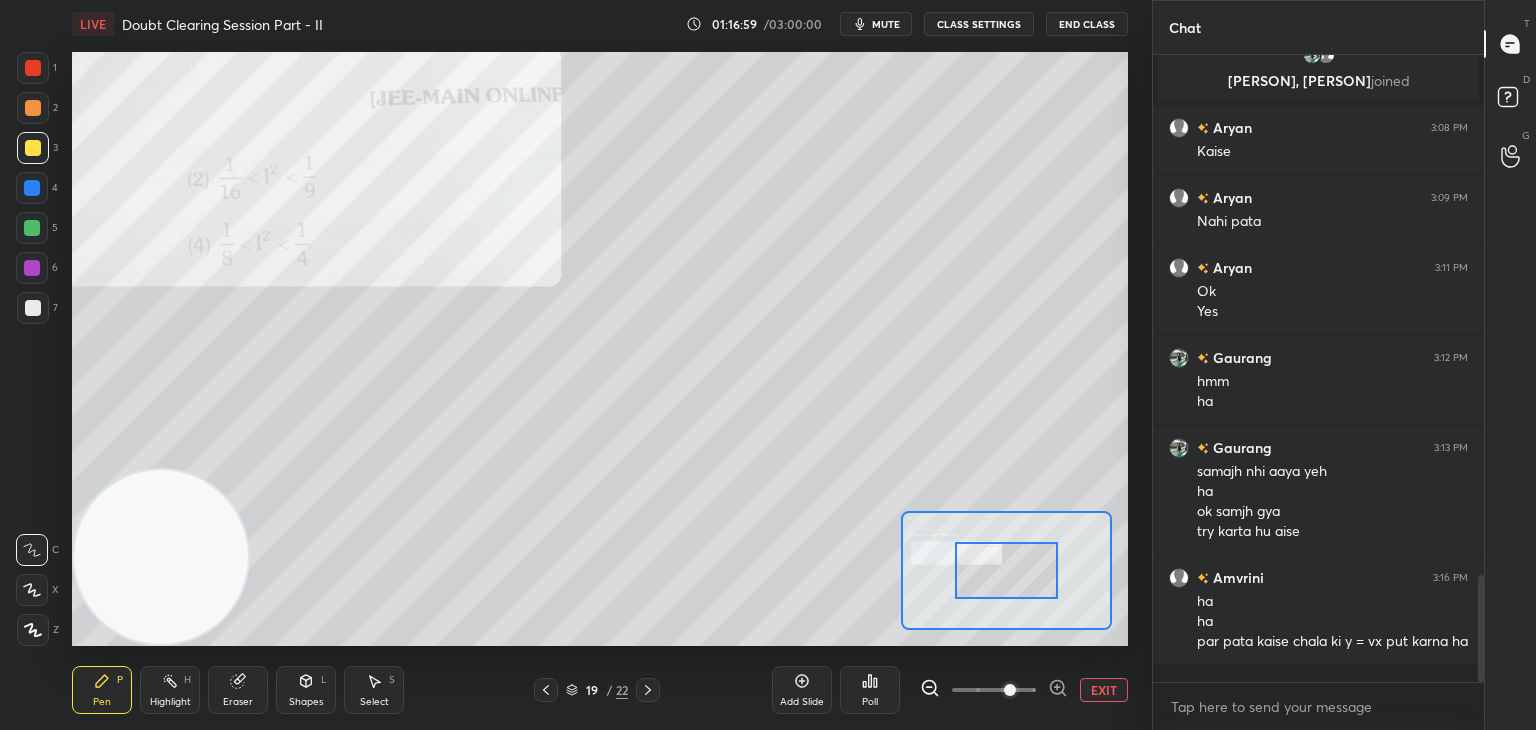 click at bounding box center (1010, 690) 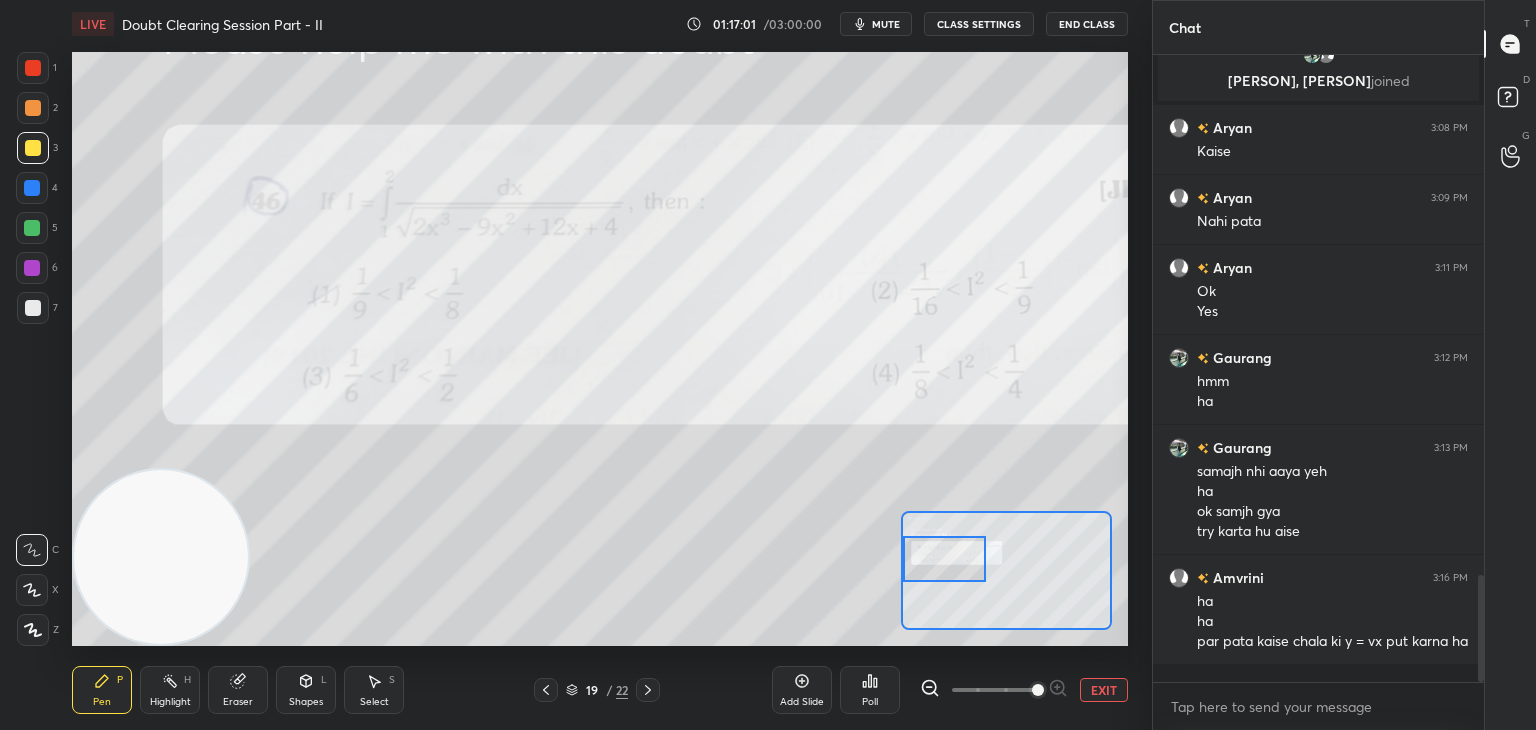 drag, startPoint x: 1009, startPoint y: 562, endPoint x: 940, endPoint y: 552, distance: 69.72087 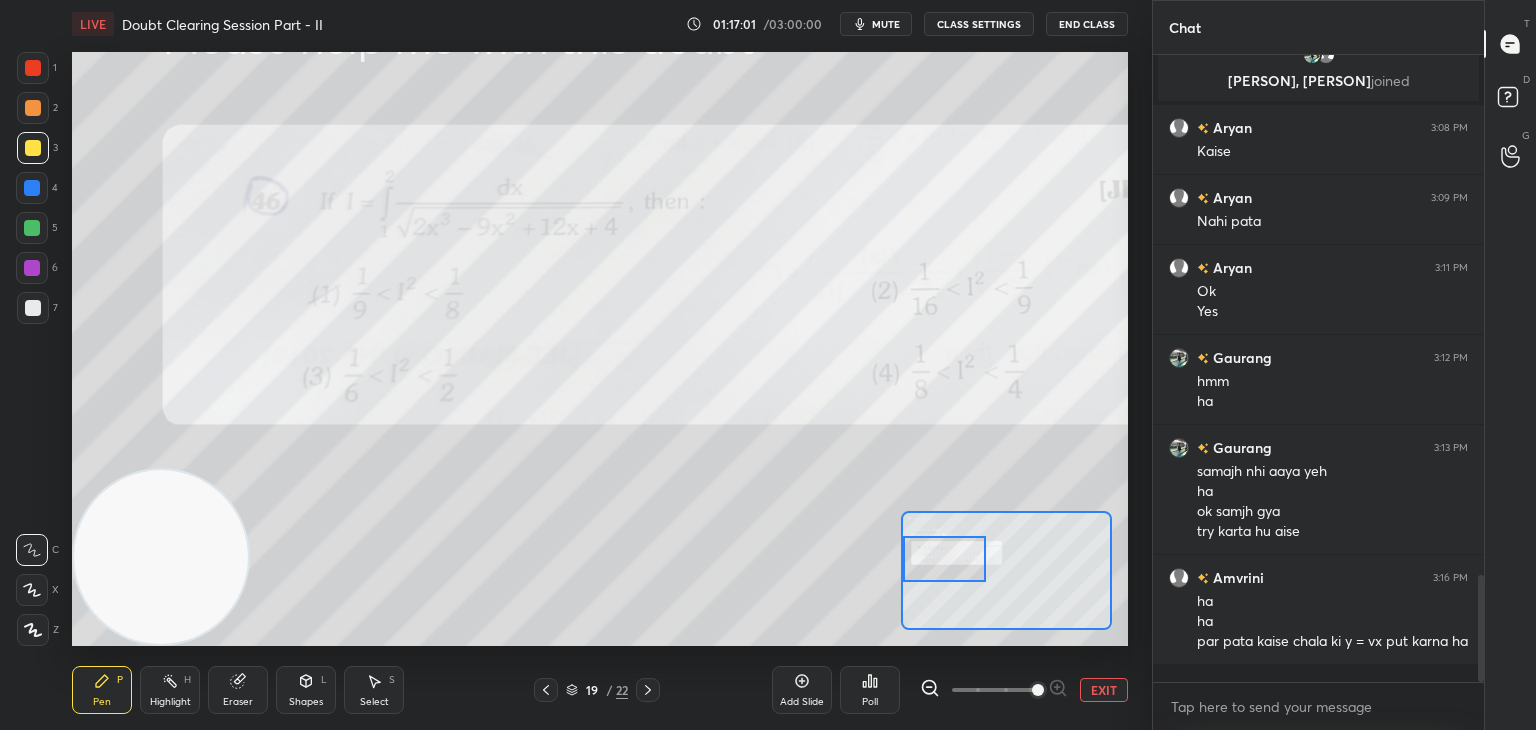 click at bounding box center (944, 559) 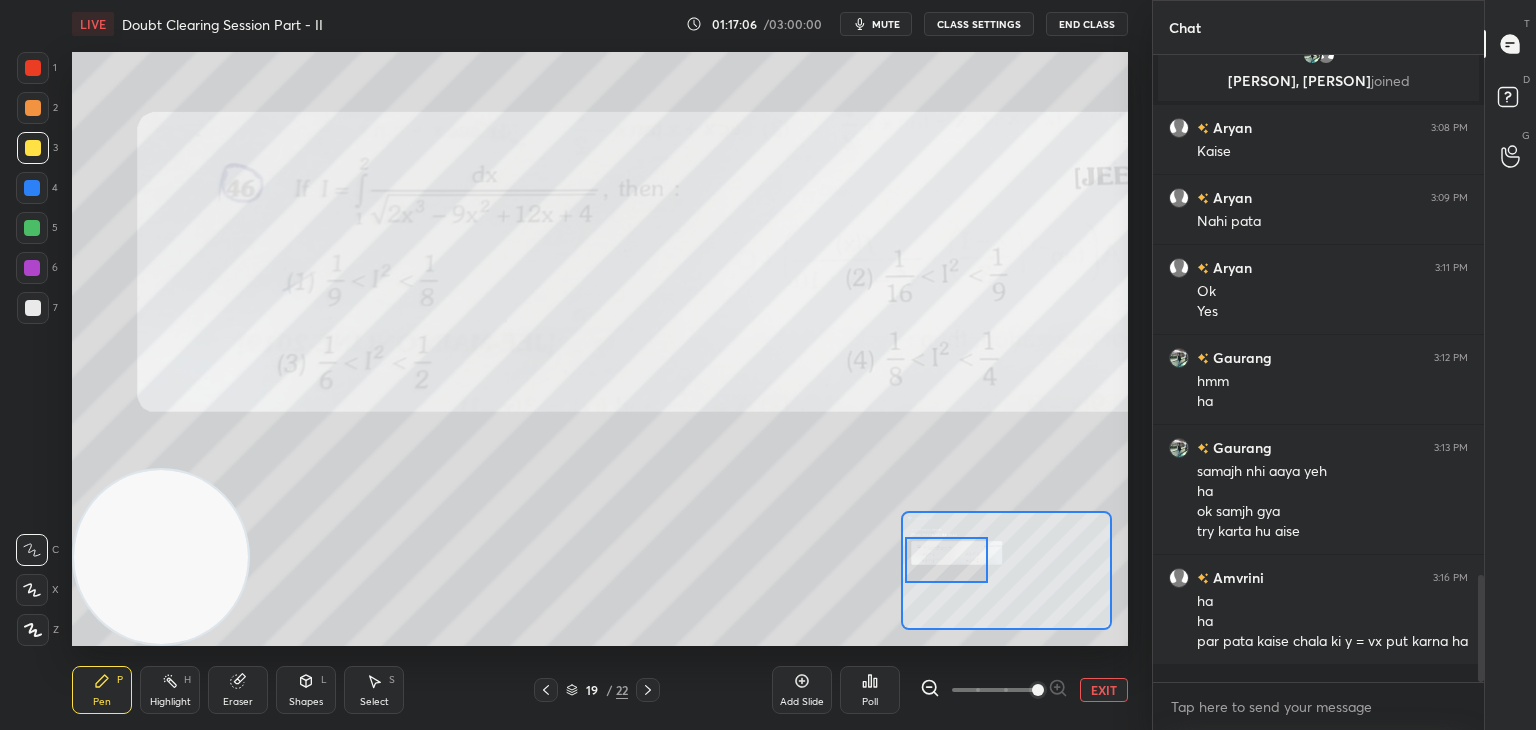 click at bounding box center (946, 560) 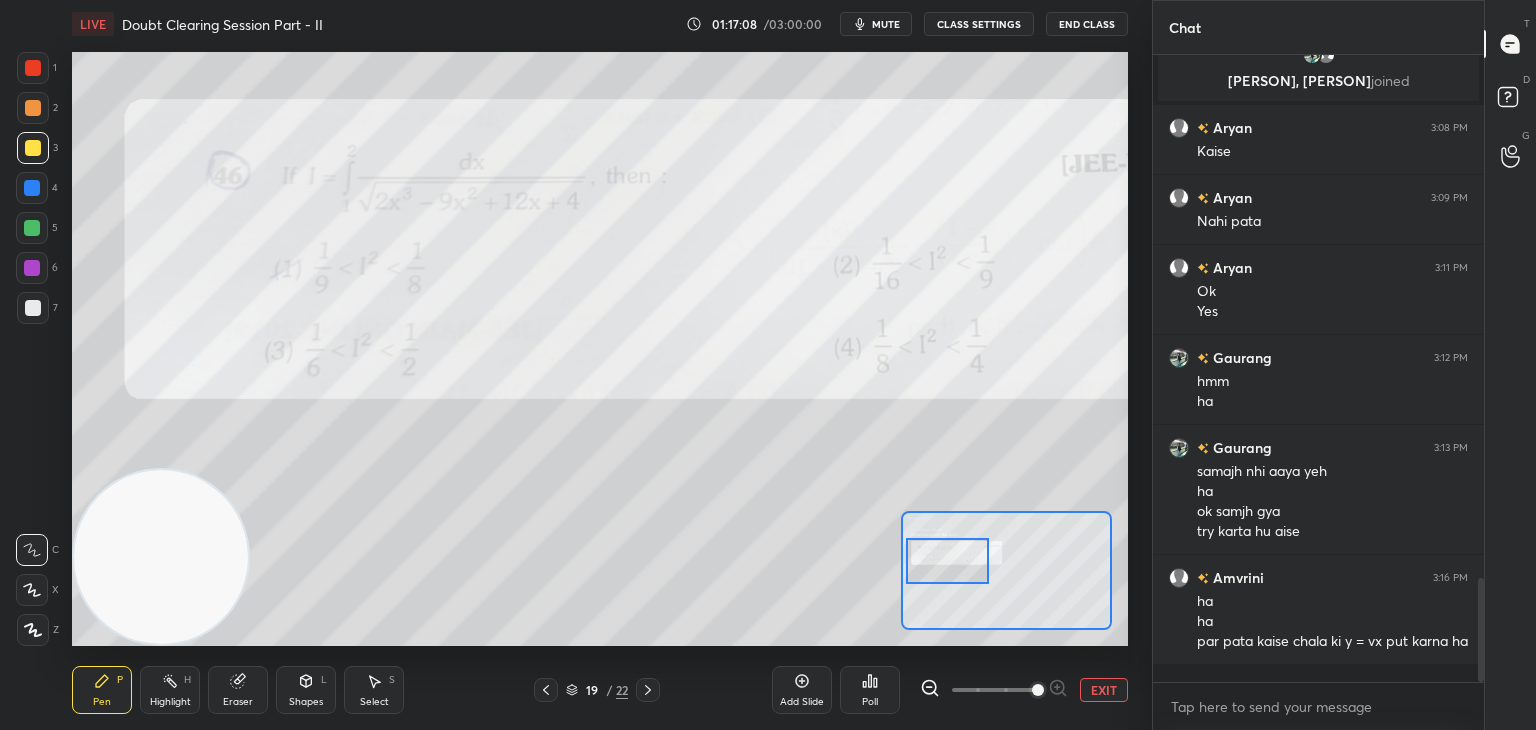 scroll, scrollTop: 3138, scrollLeft: 0, axis: vertical 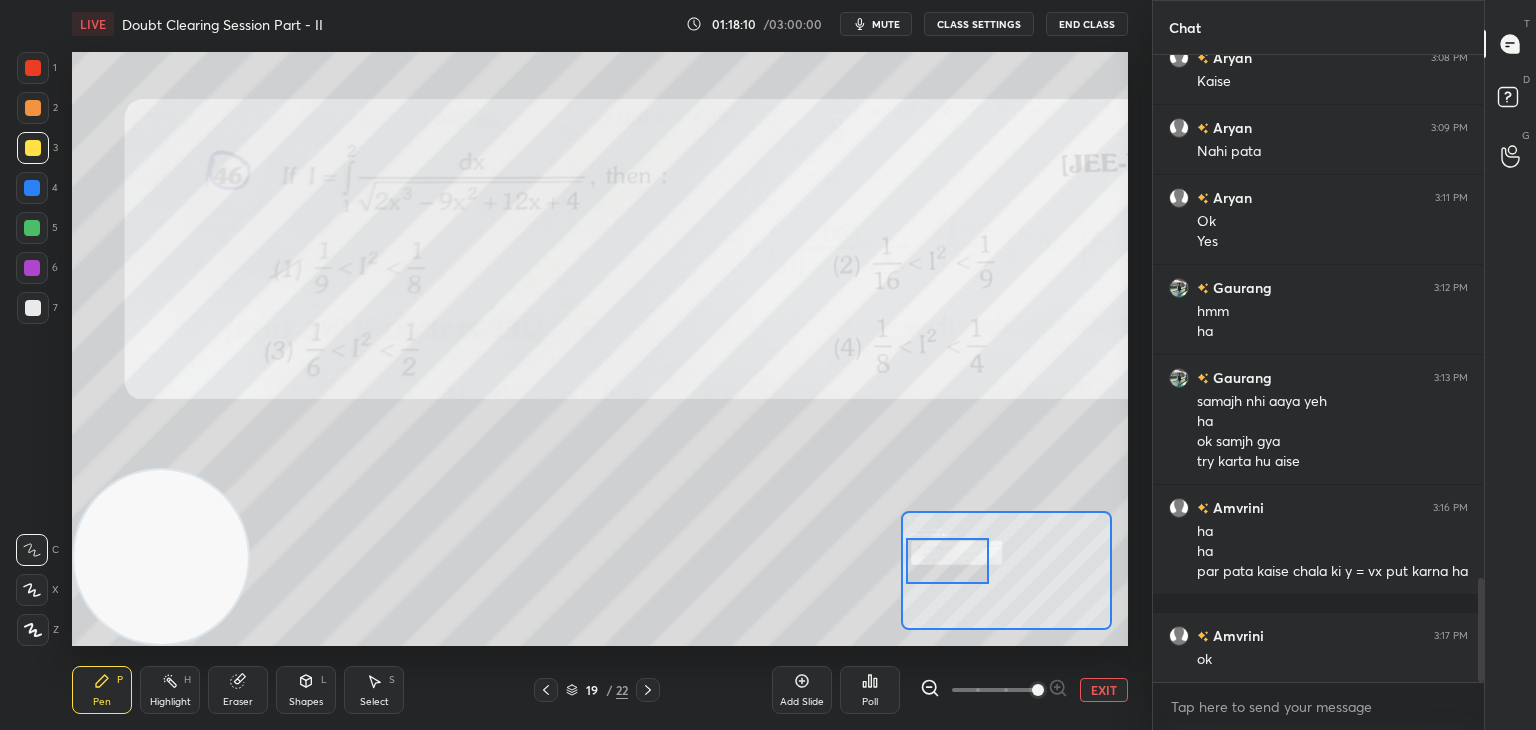 click on "EXIT" at bounding box center (1104, 690) 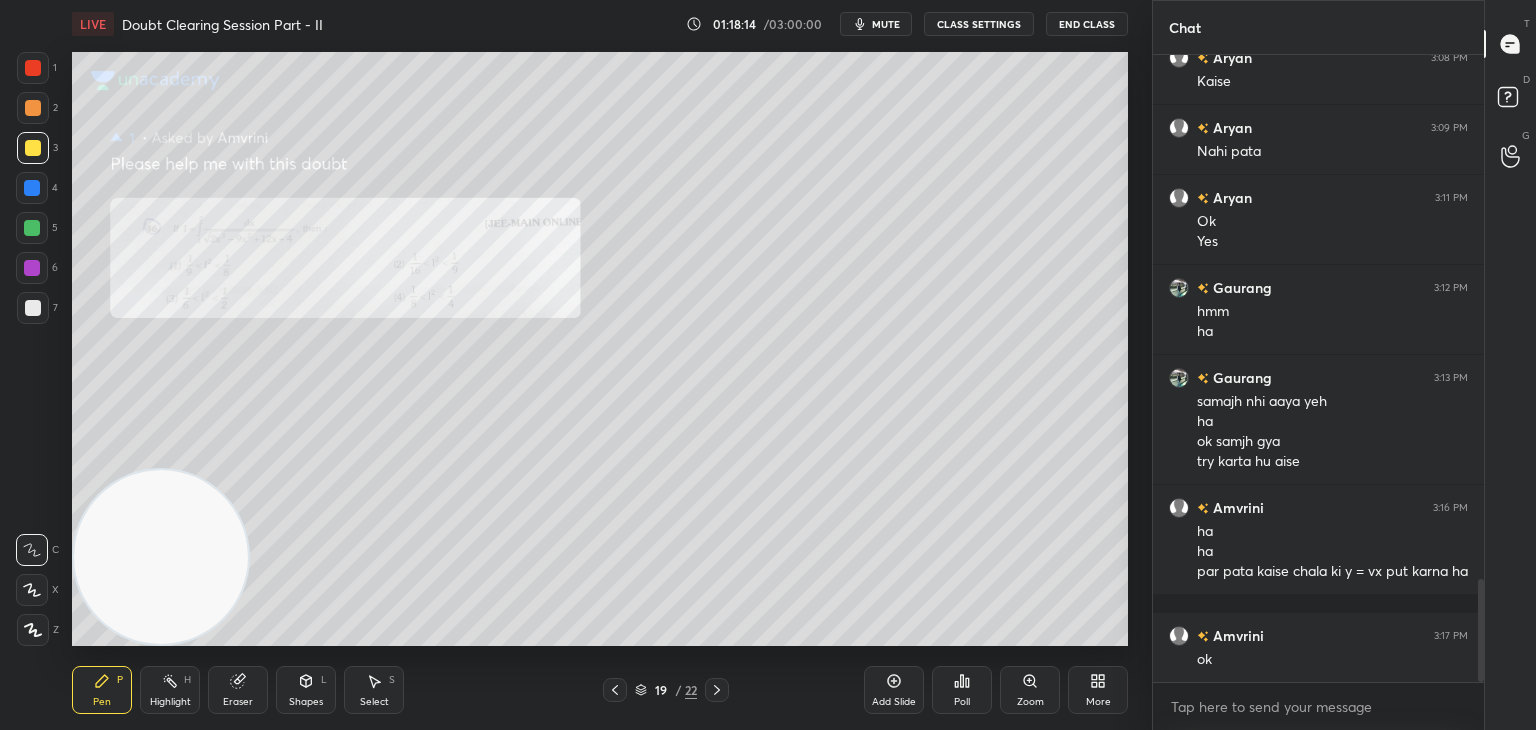 scroll, scrollTop: 3186, scrollLeft: 0, axis: vertical 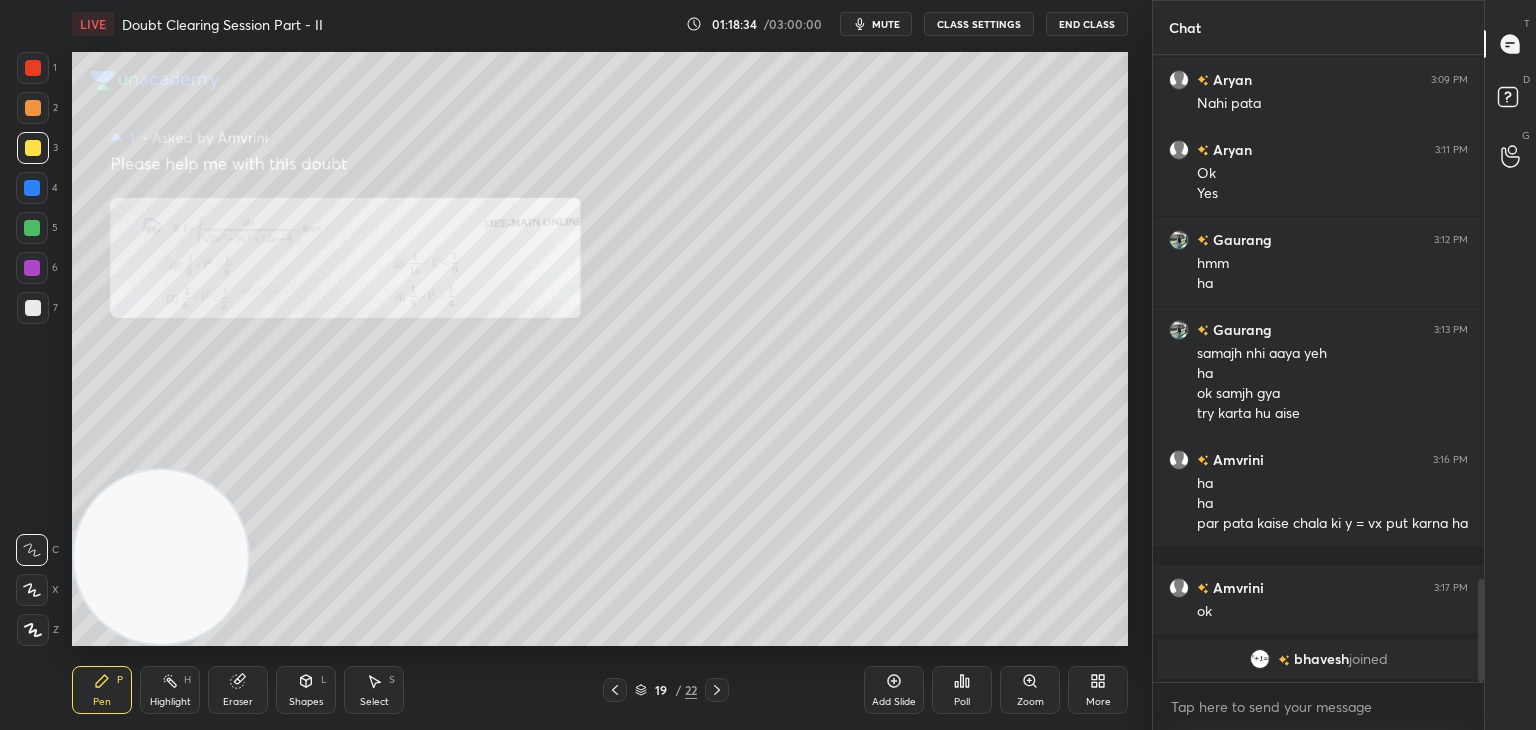 click on "mute" at bounding box center [886, 24] 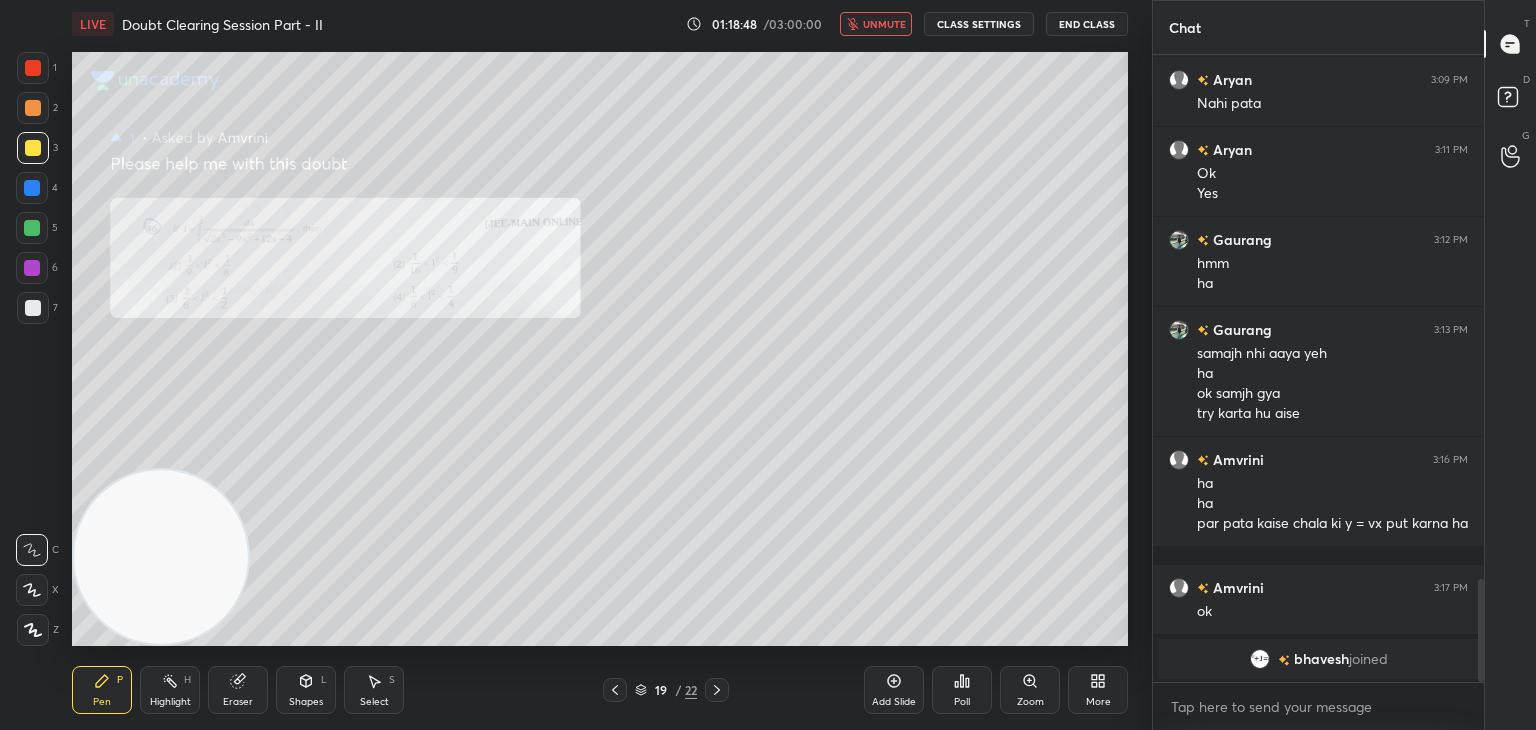 click on "unmute" at bounding box center [884, 24] 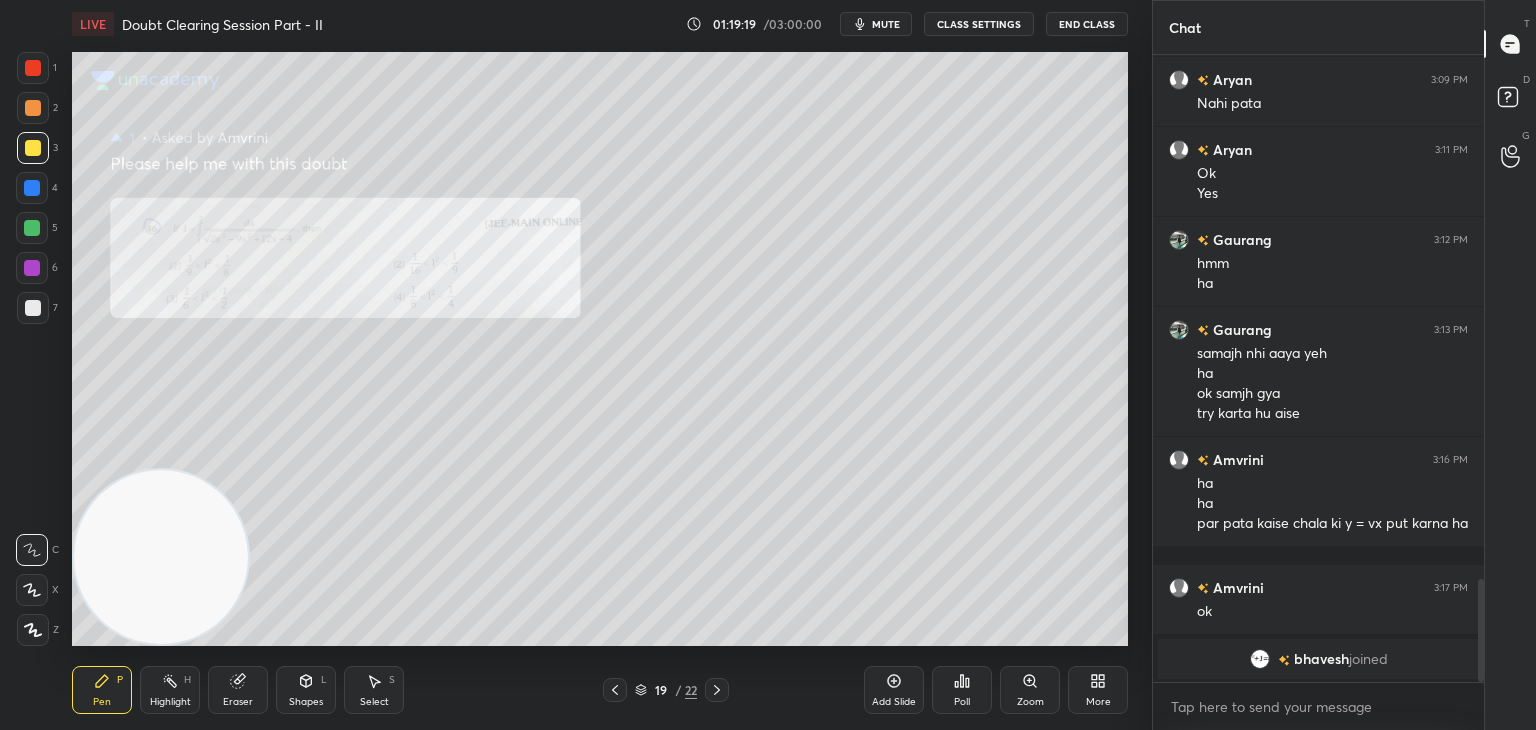 scroll, scrollTop: 2726, scrollLeft: 0, axis: vertical 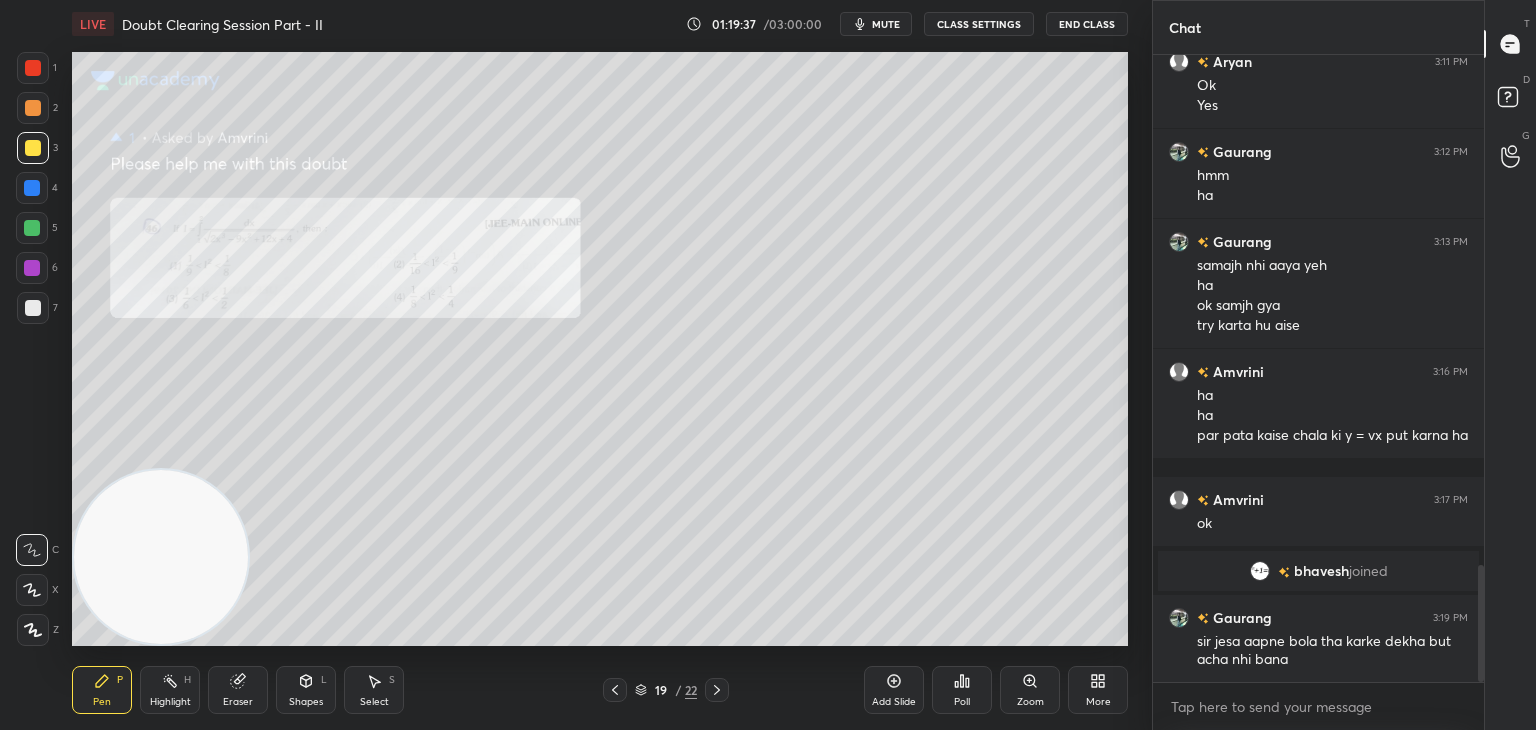 click on "Zoom" at bounding box center (1030, 702) 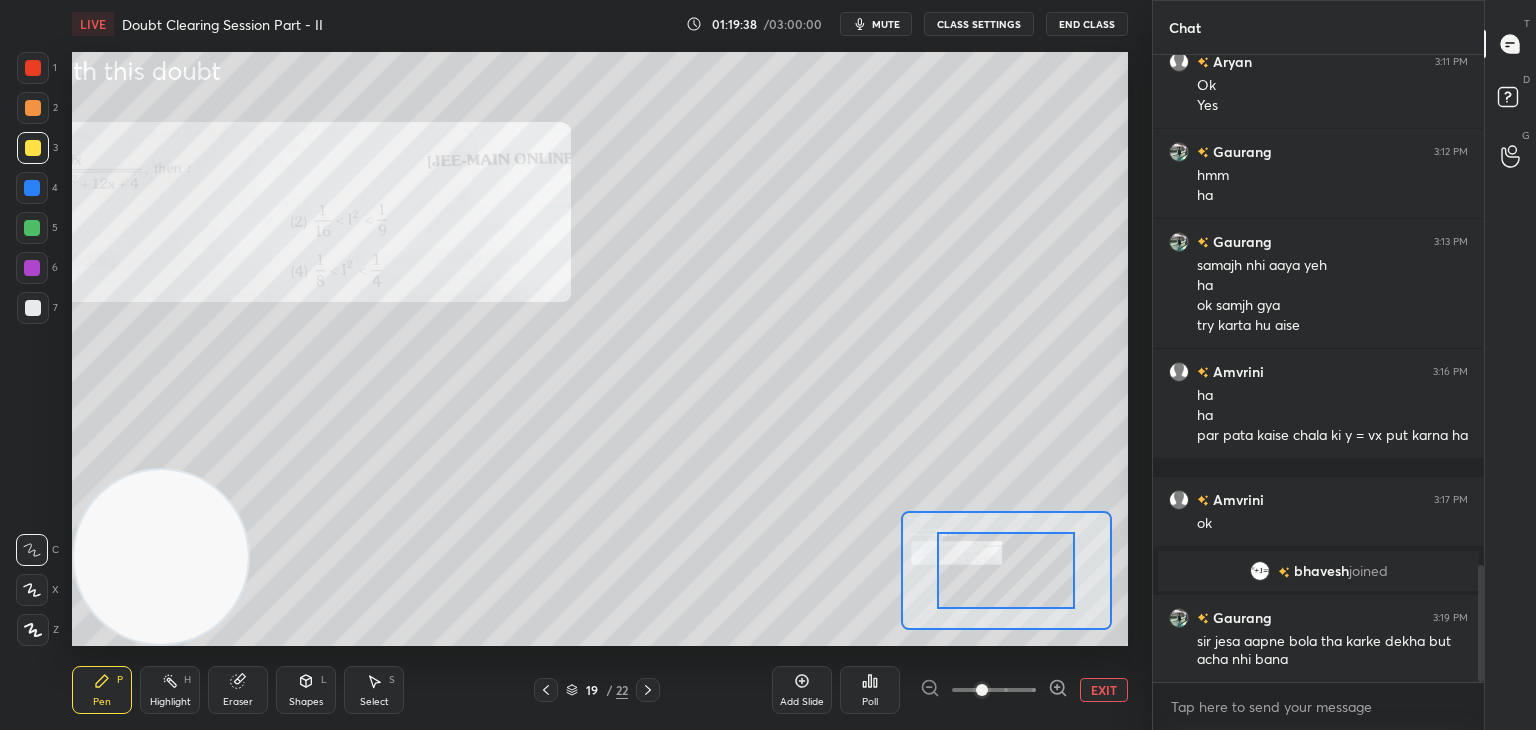 drag, startPoint x: 1034, startPoint y: 703, endPoint x: 1026, endPoint y: 680, distance: 24.351591 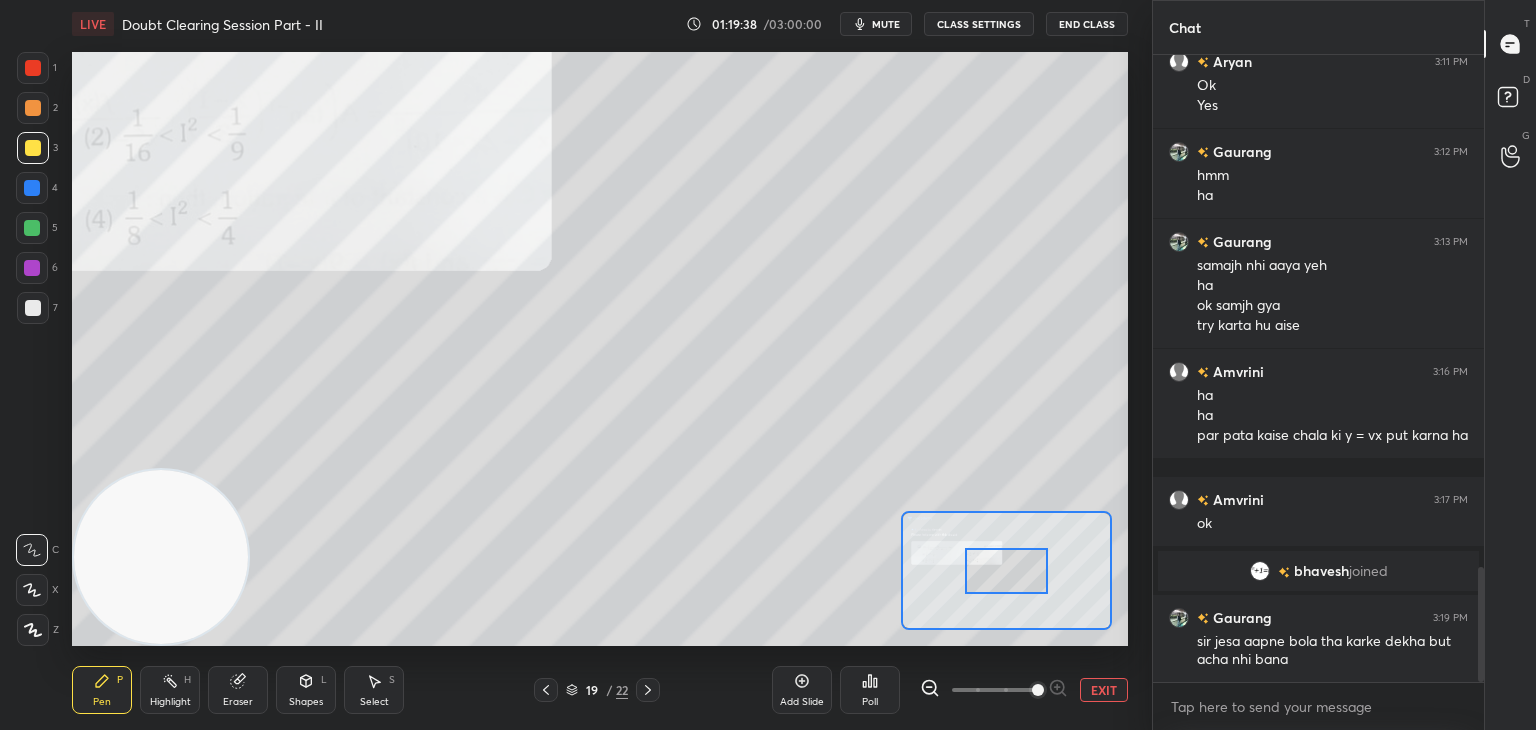 scroll, scrollTop: 2796, scrollLeft: 0, axis: vertical 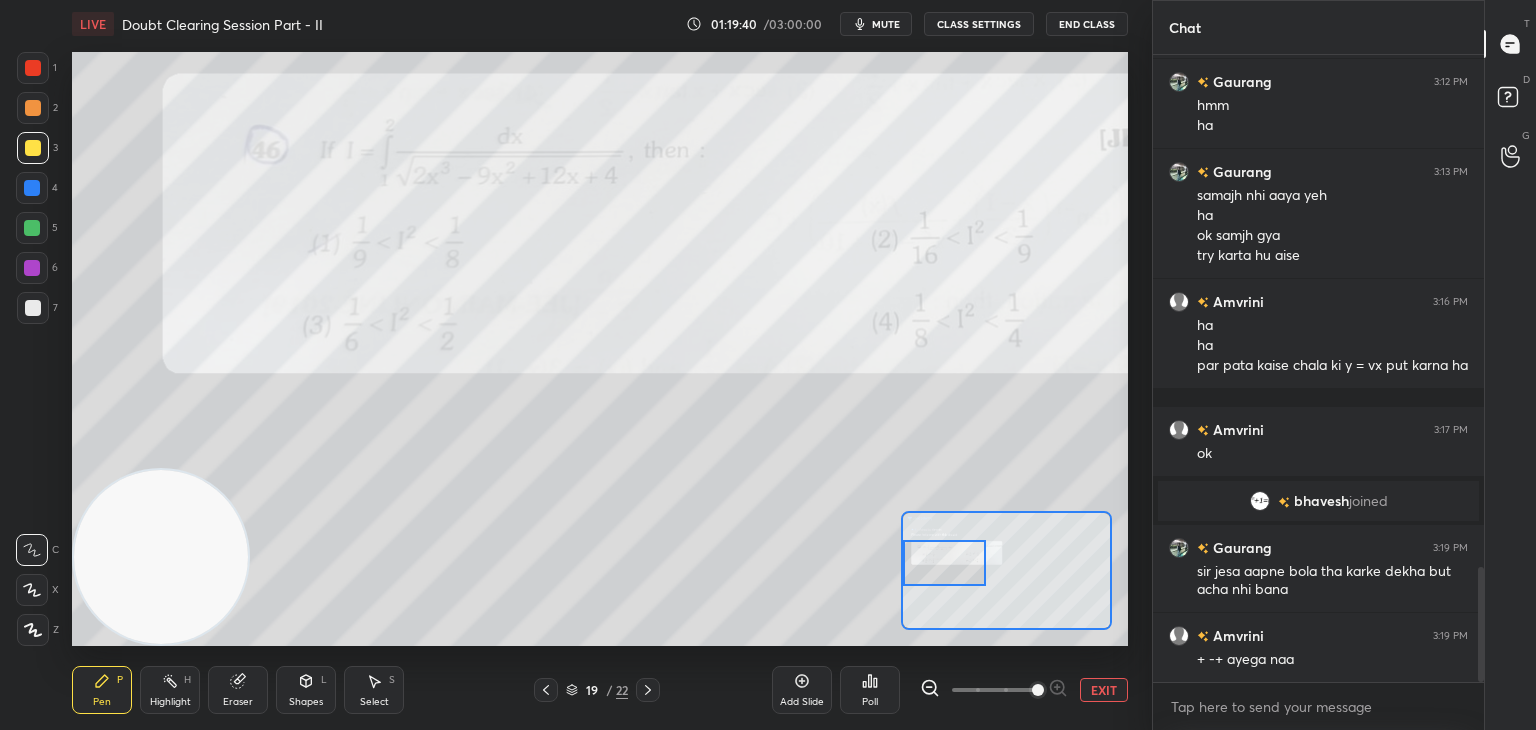 drag, startPoint x: 963, startPoint y: 569, endPoint x: 966, endPoint y: 556, distance: 13.341664 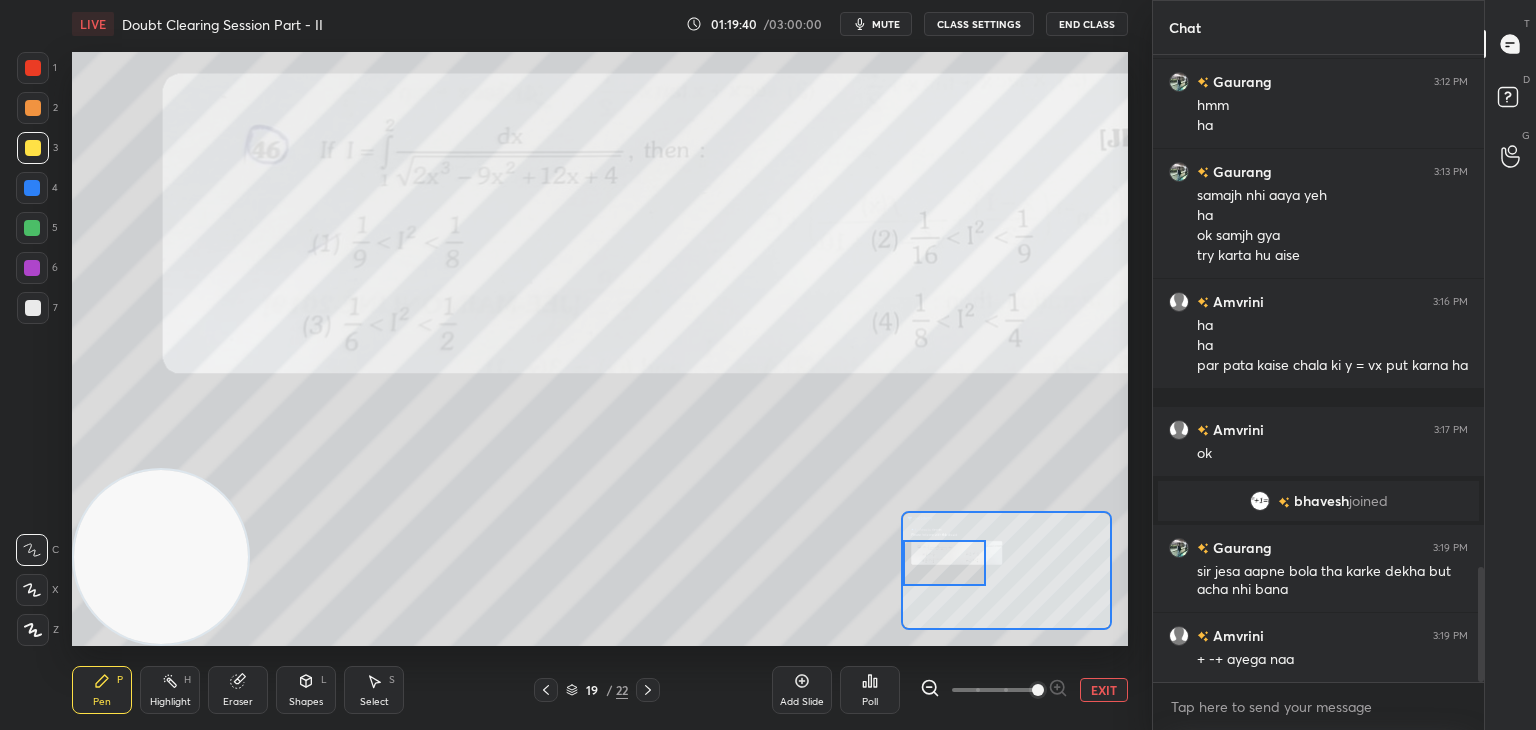 click at bounding box center (944, 563) 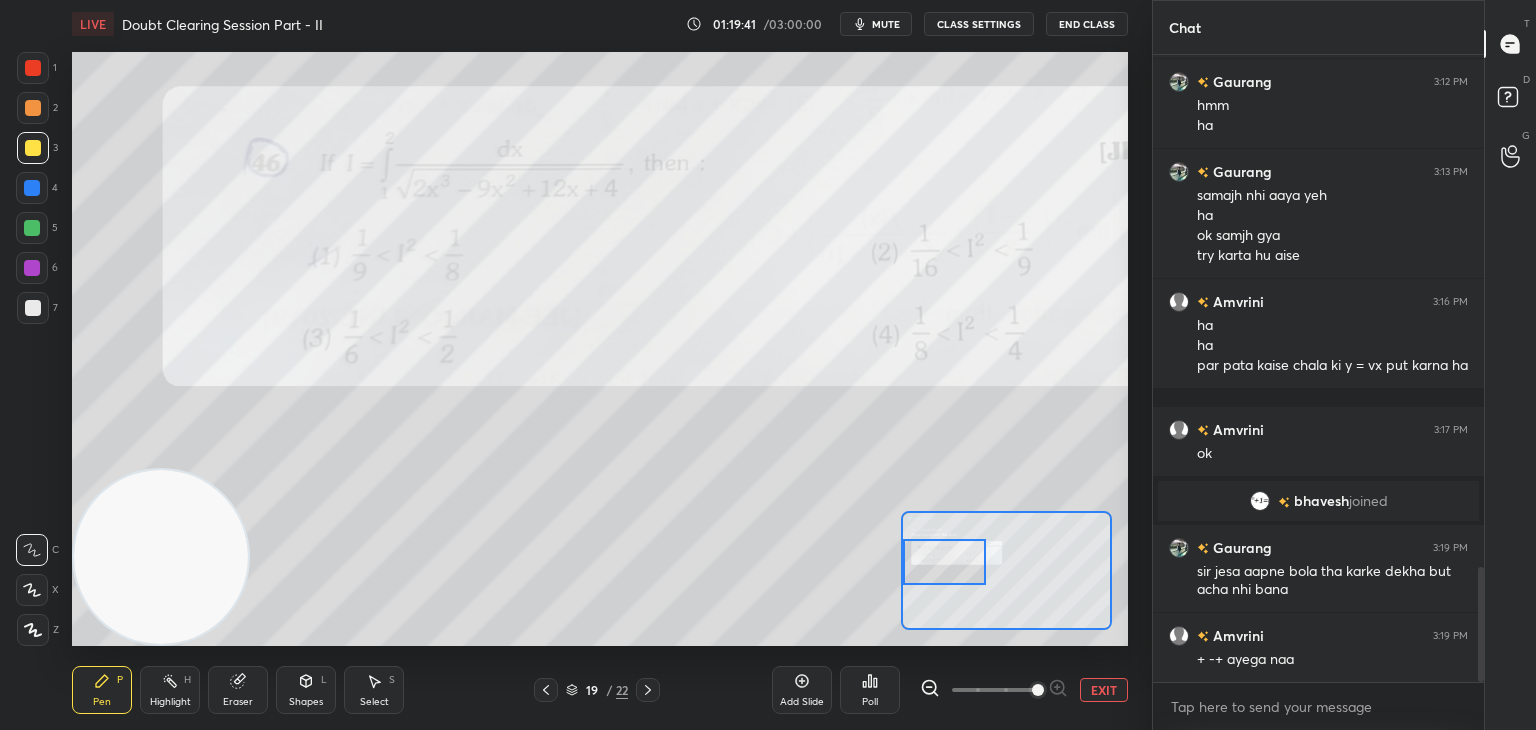 click on "EXIT" at bounding box center [1104, 690] 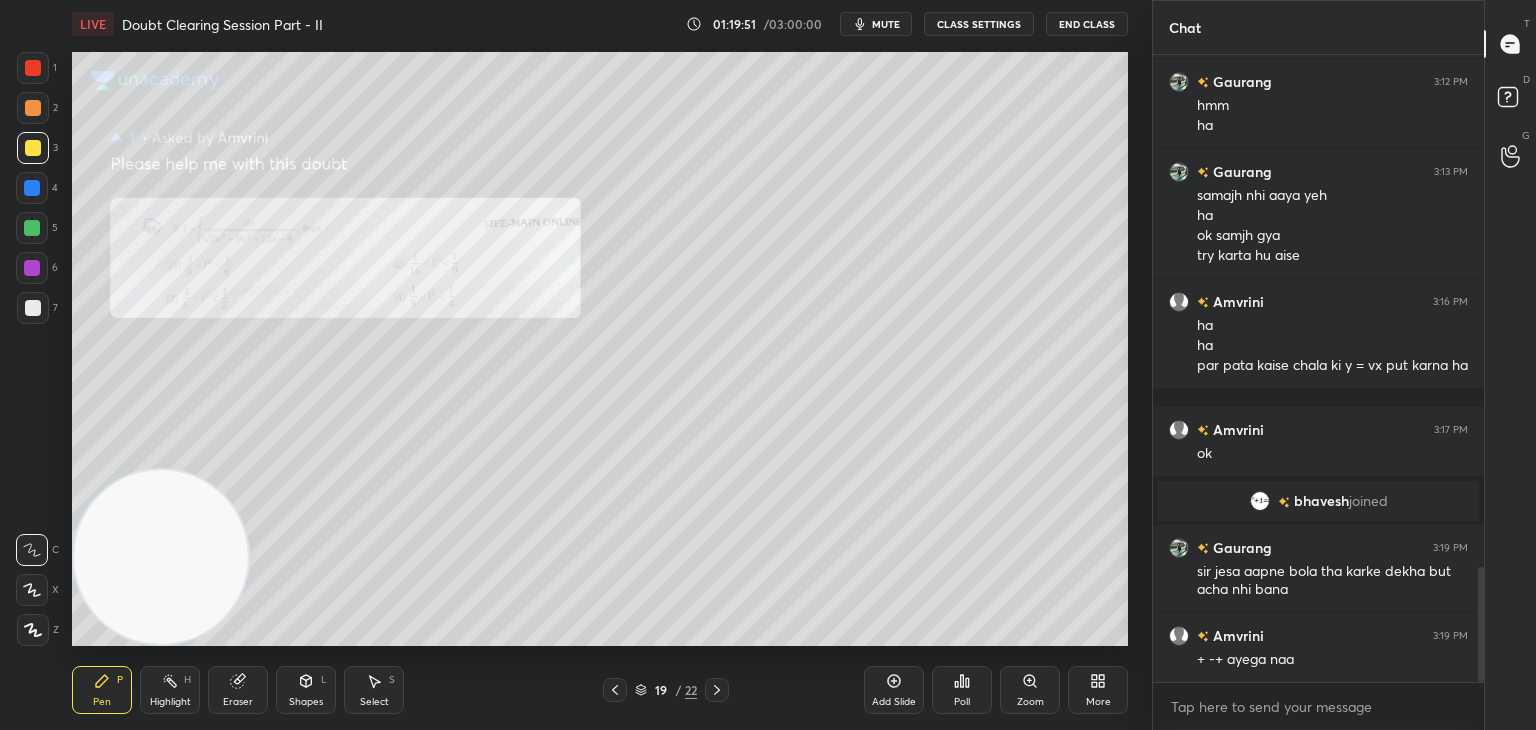 click 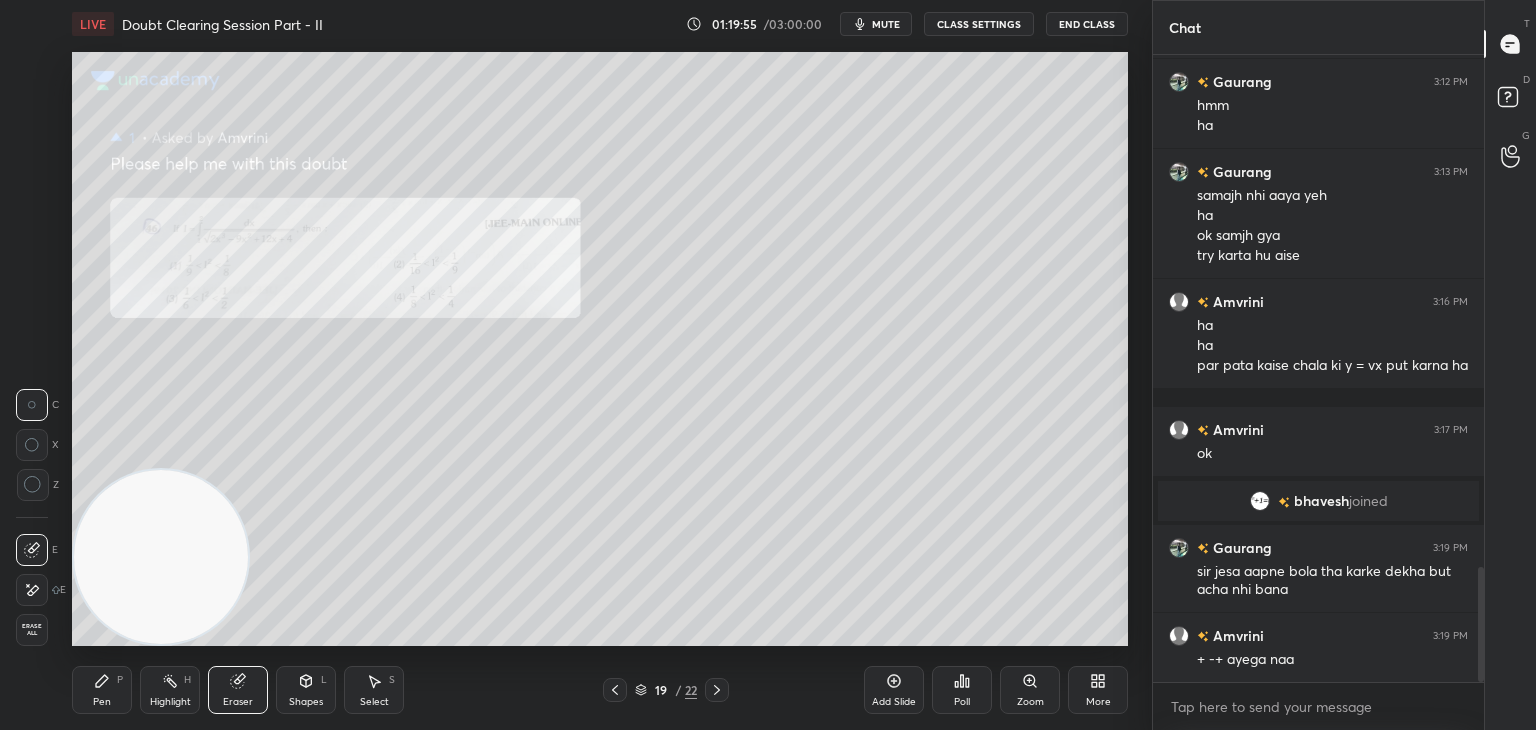 click on "Pen P" at bounding box center (102, 690) 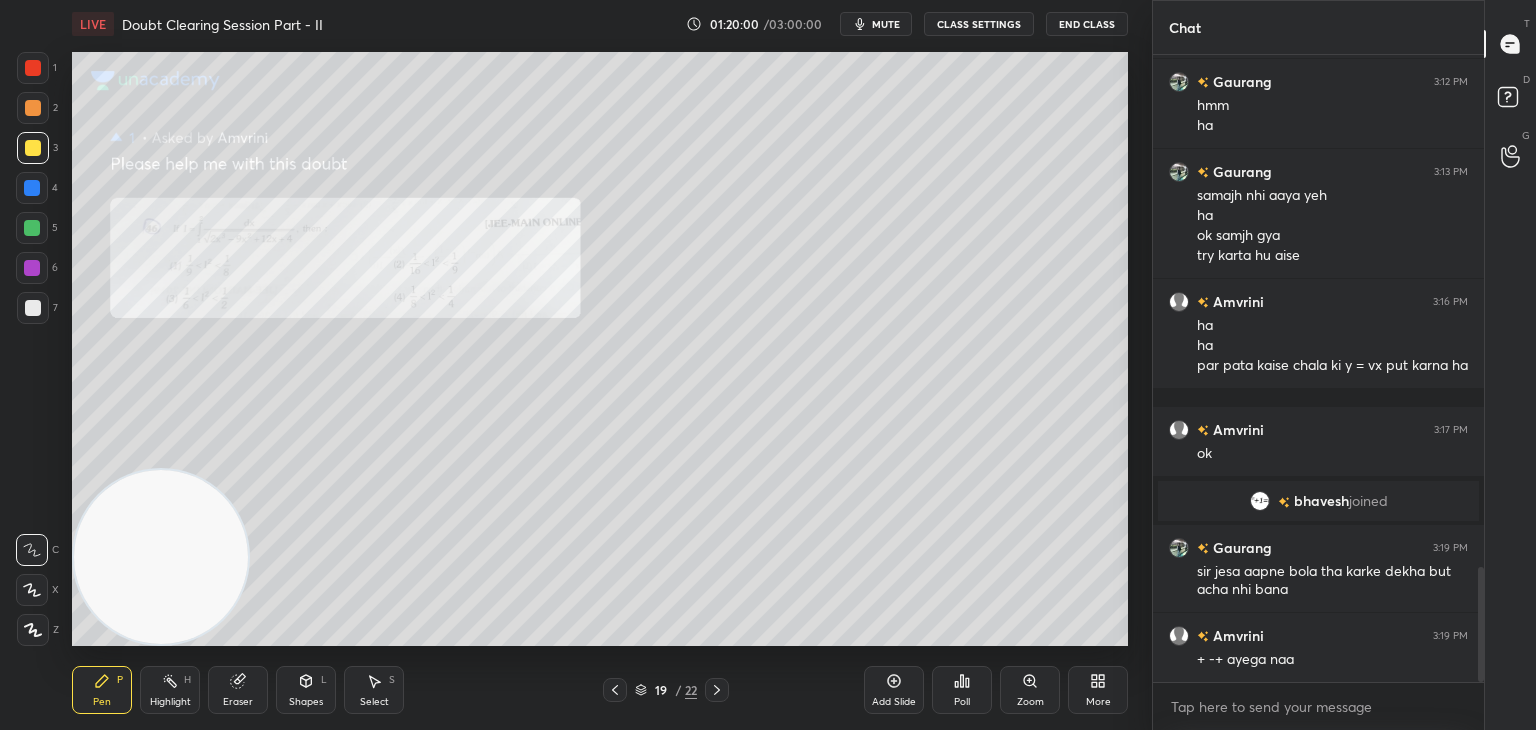 click on "Zoom" at bounding box center [1030, 690] 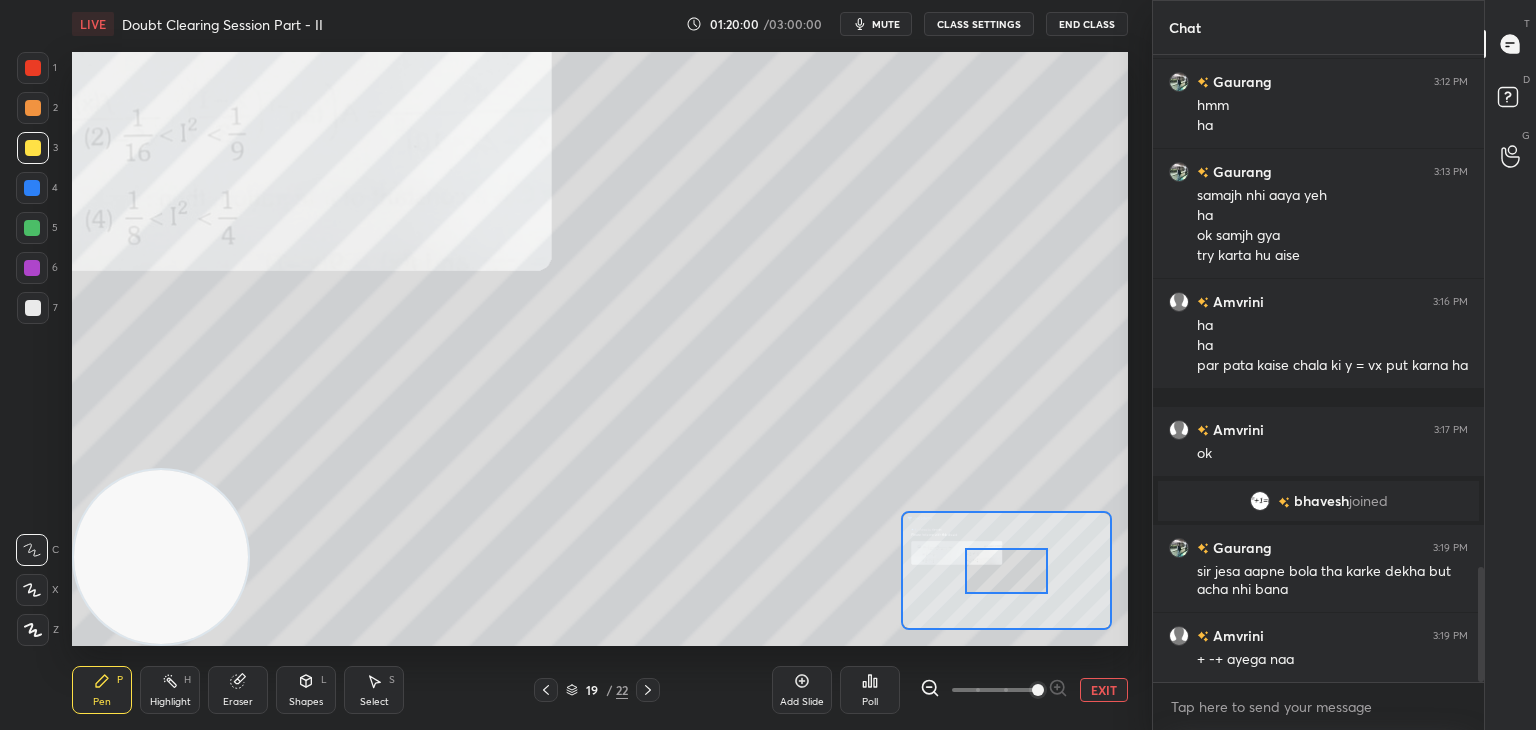 drag, startPoint x: 1031, startPoint y: 688, endPoint x: 1018, endPoint y: 661, distance: 29.966648 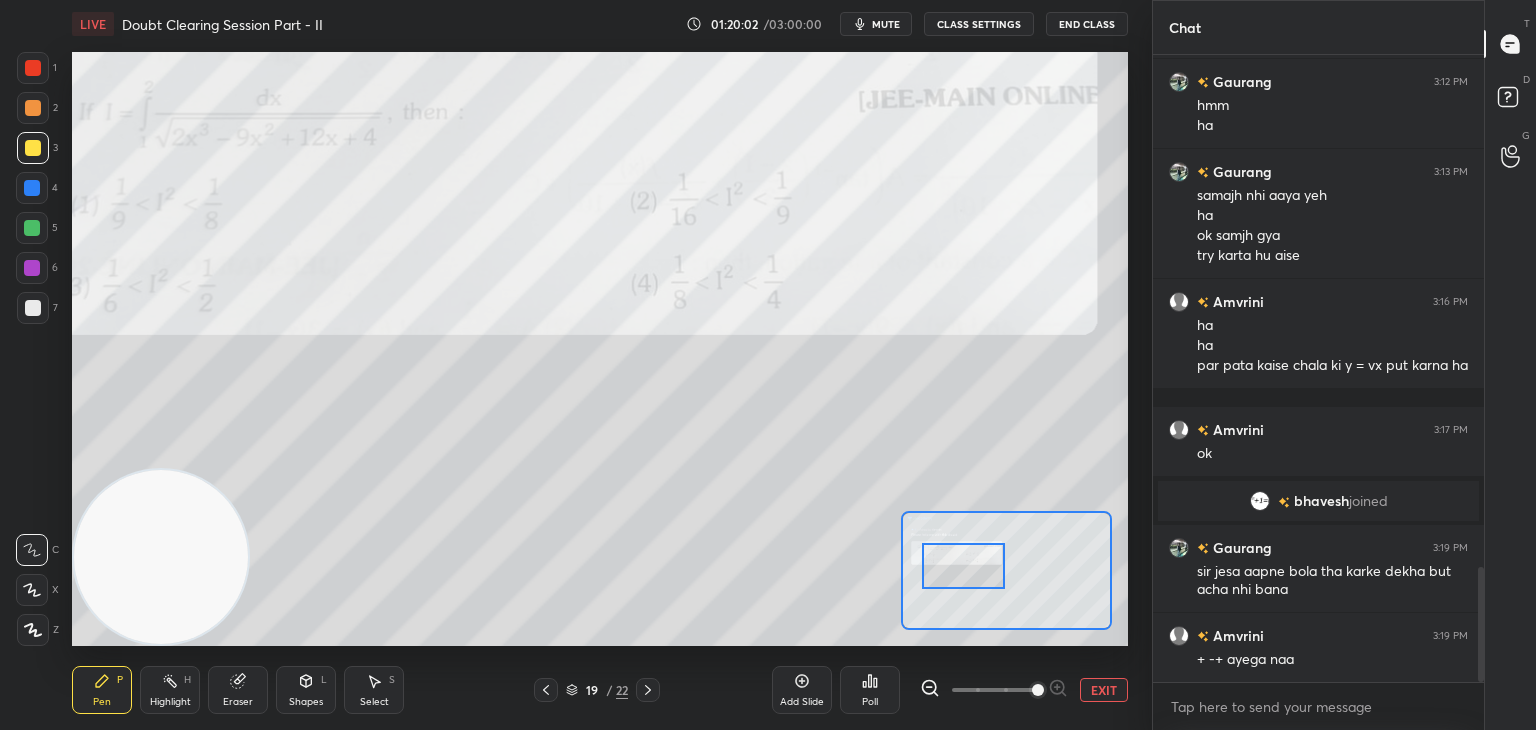 drag, startPoint x: 1004, startPoint y: 553, endPoint x: 958, endPoint y: 545, distance: 46.69047 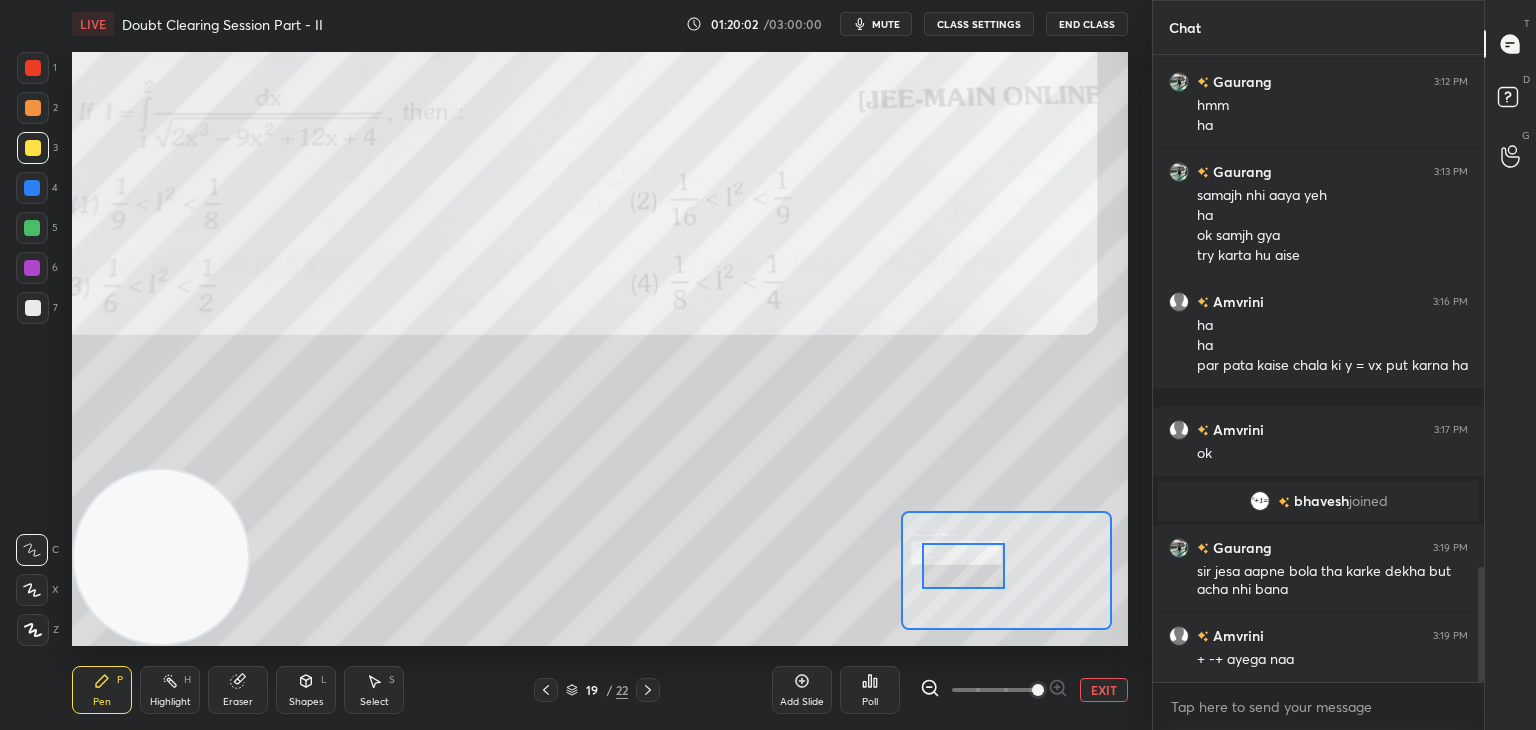 click at bounding box center [963, 566] 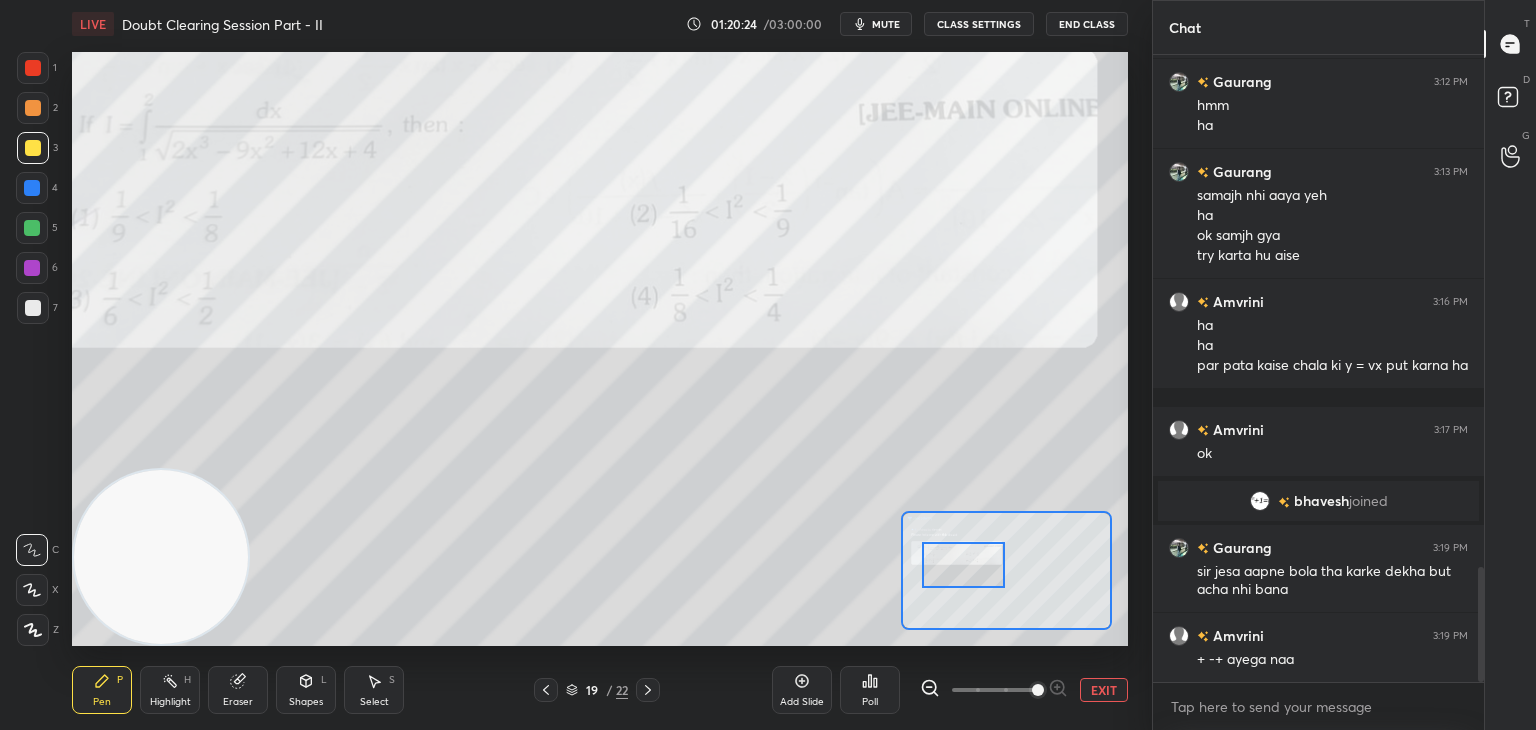 scroll, scrollTop: 2866, scrollLeft: 0, axis: vertical 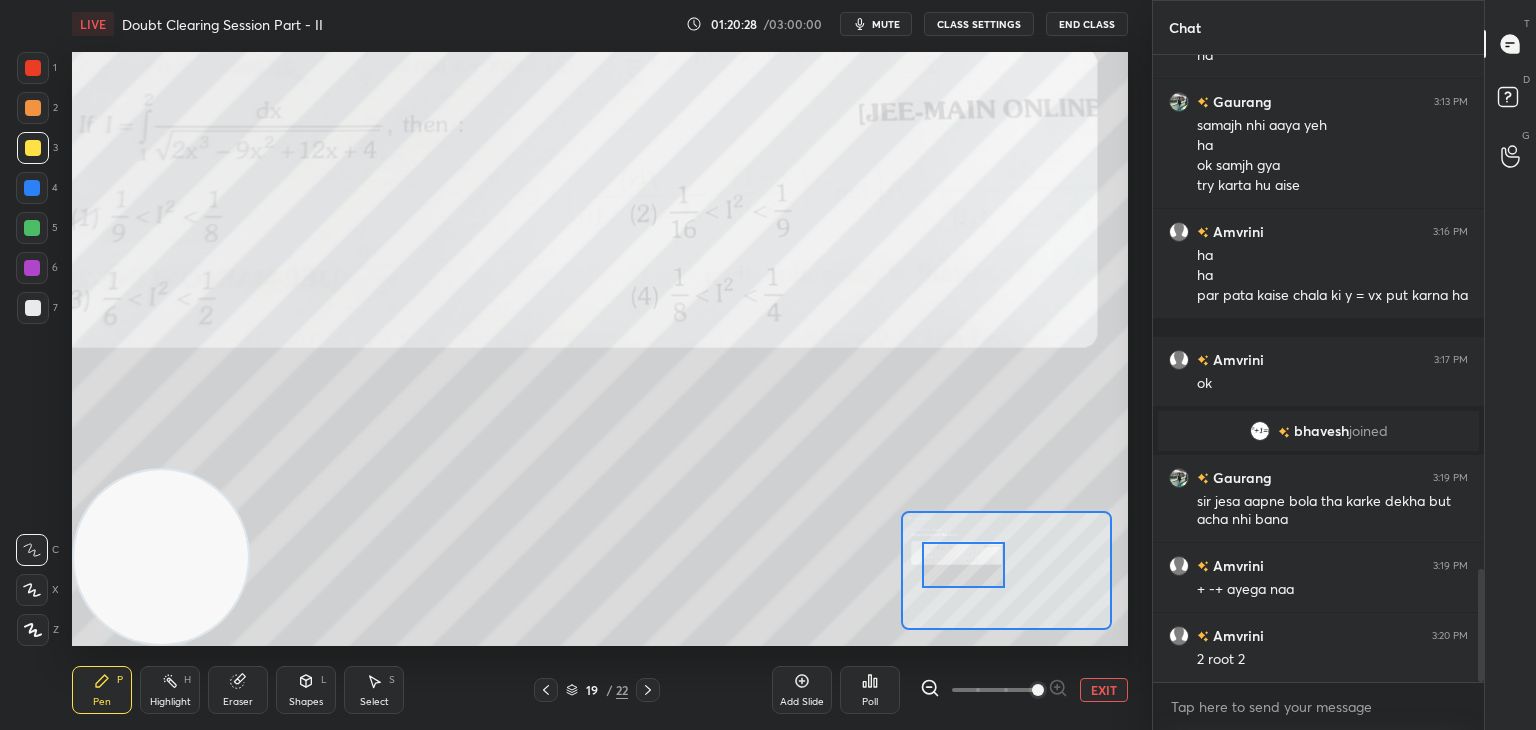 click on "EXIT" at bounding box center [1104, 690] 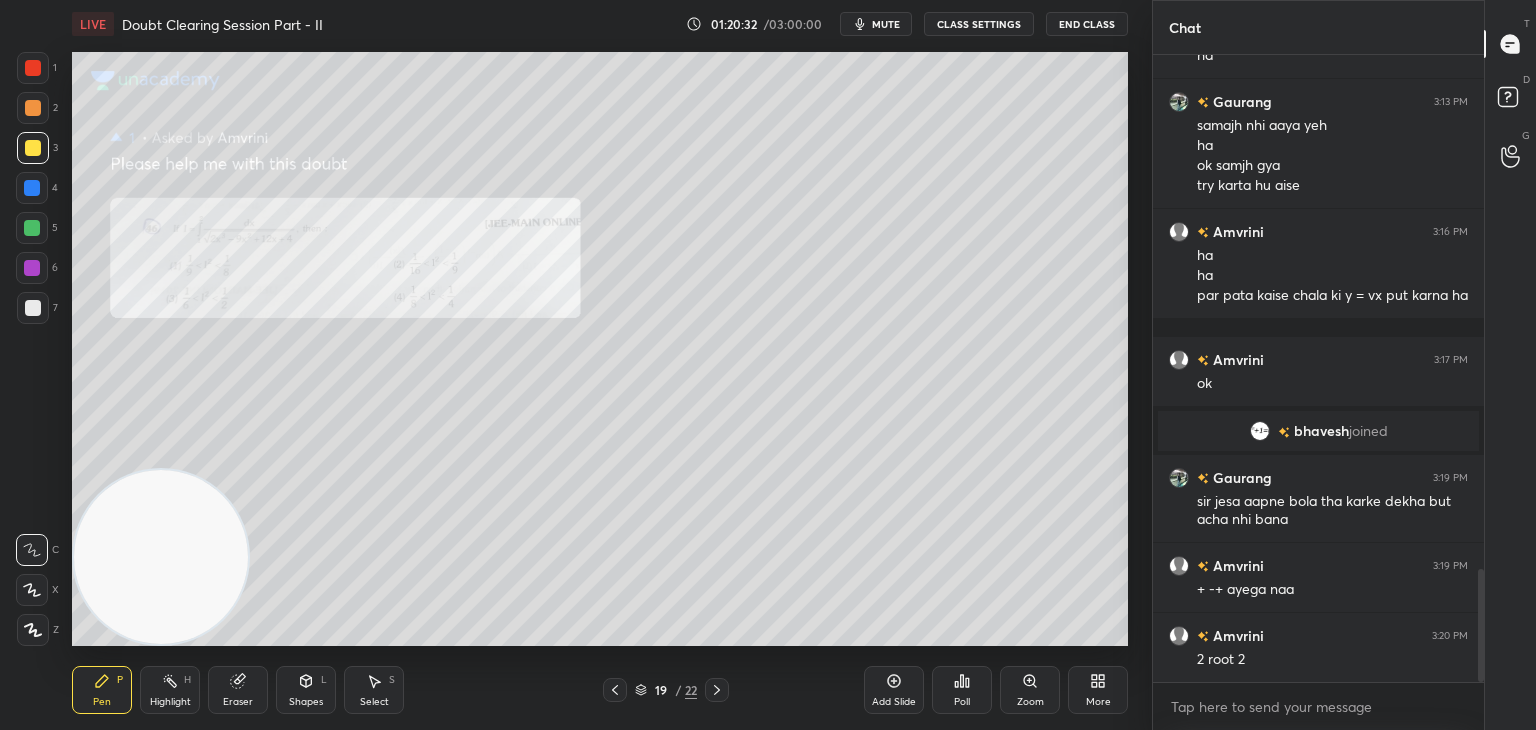 click on "Zoom" at bounding box center (1030, 690) 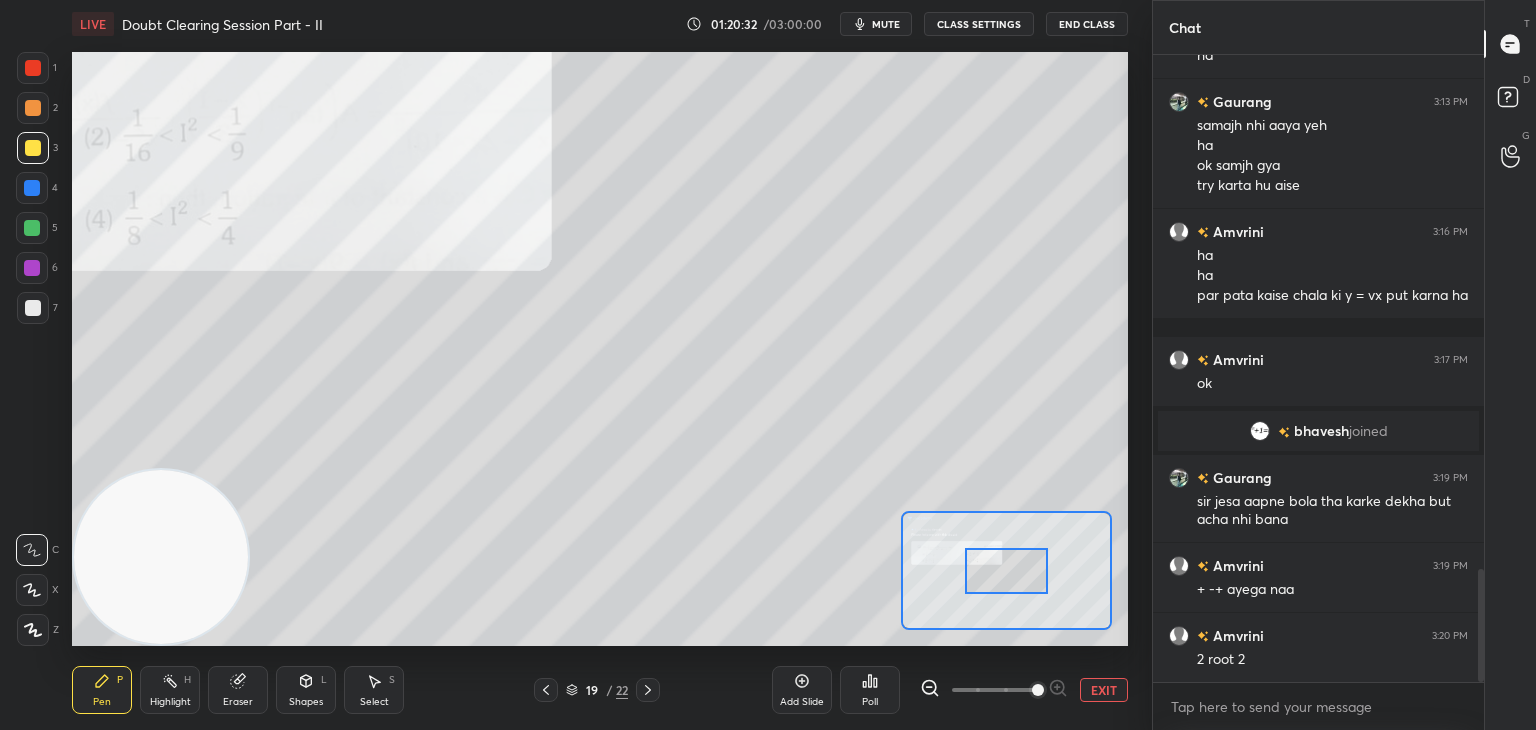 click at bounding box center (994, 690) 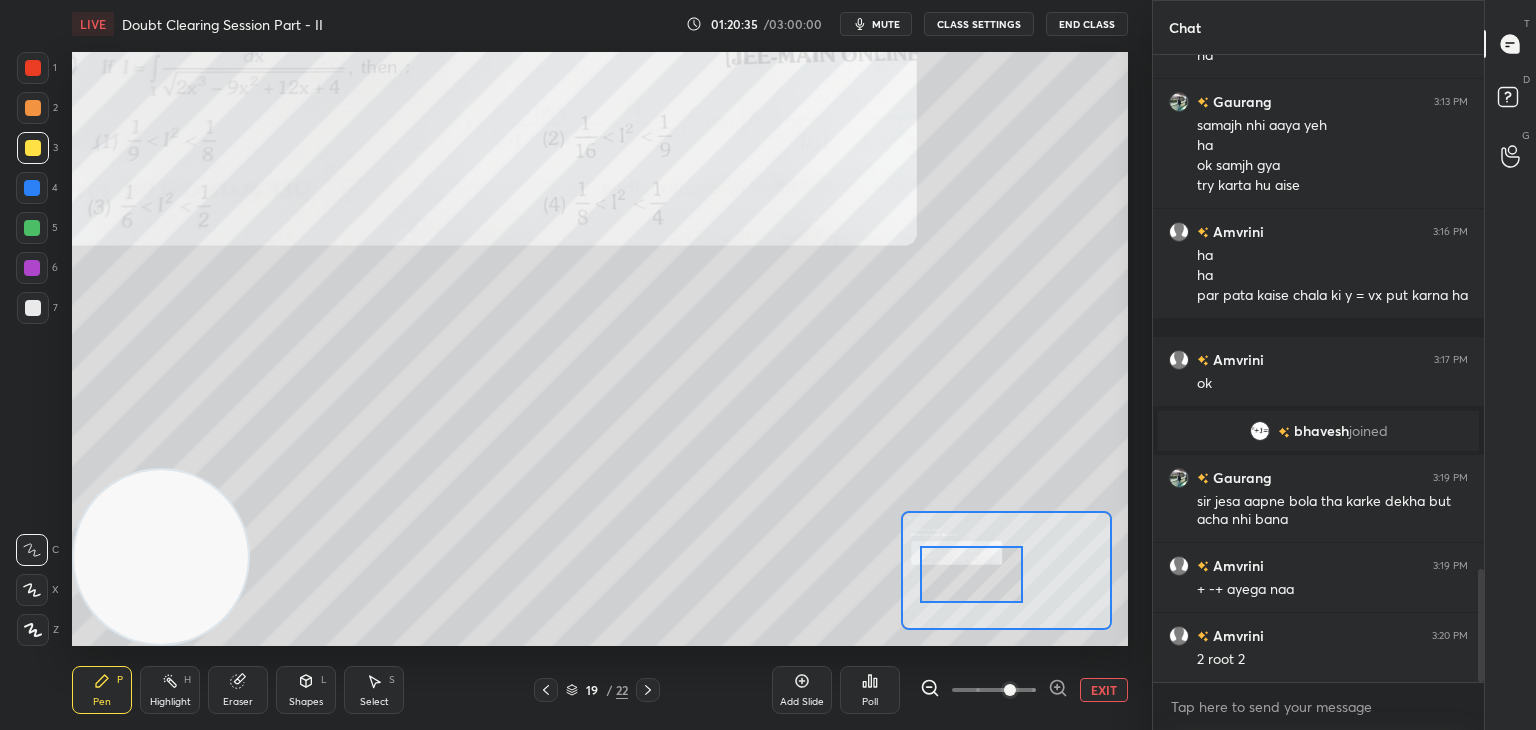 drag, startPoint x: 984, startPoint y: 565, endPoint x: 956, endPoint y: 567, distance: 28.071337 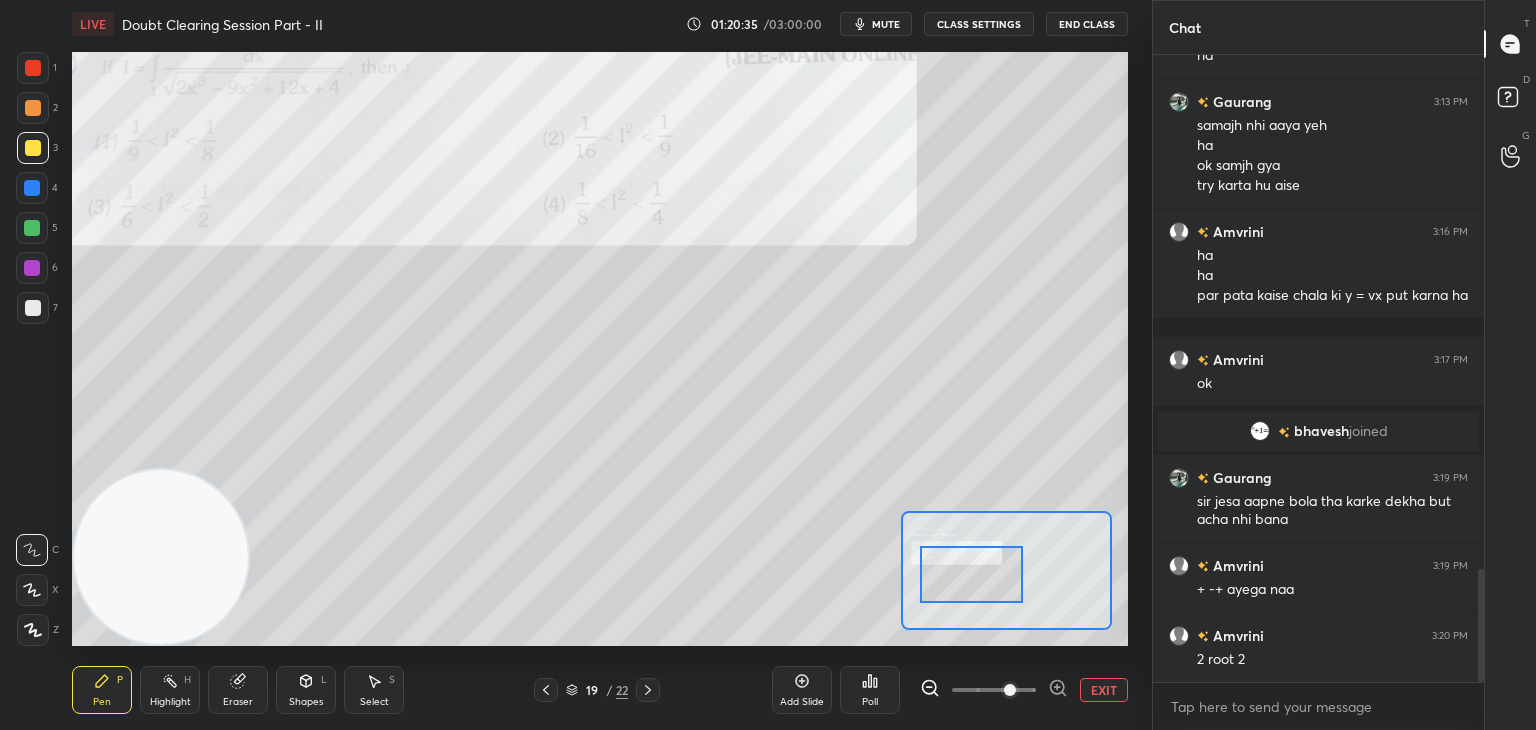 click at bounding box center [972, 574] 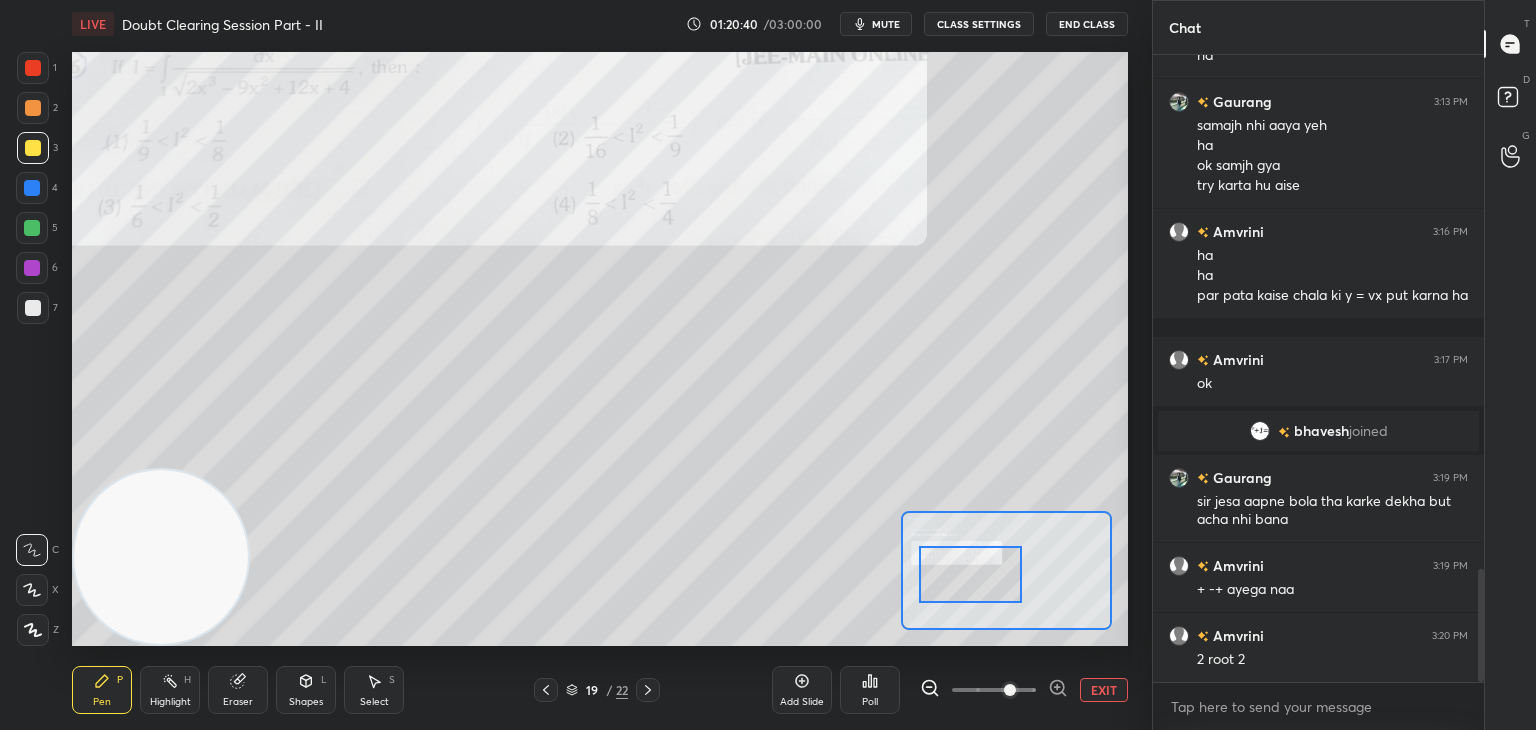 click on "EXIT" at bounding box center (1104, 690) 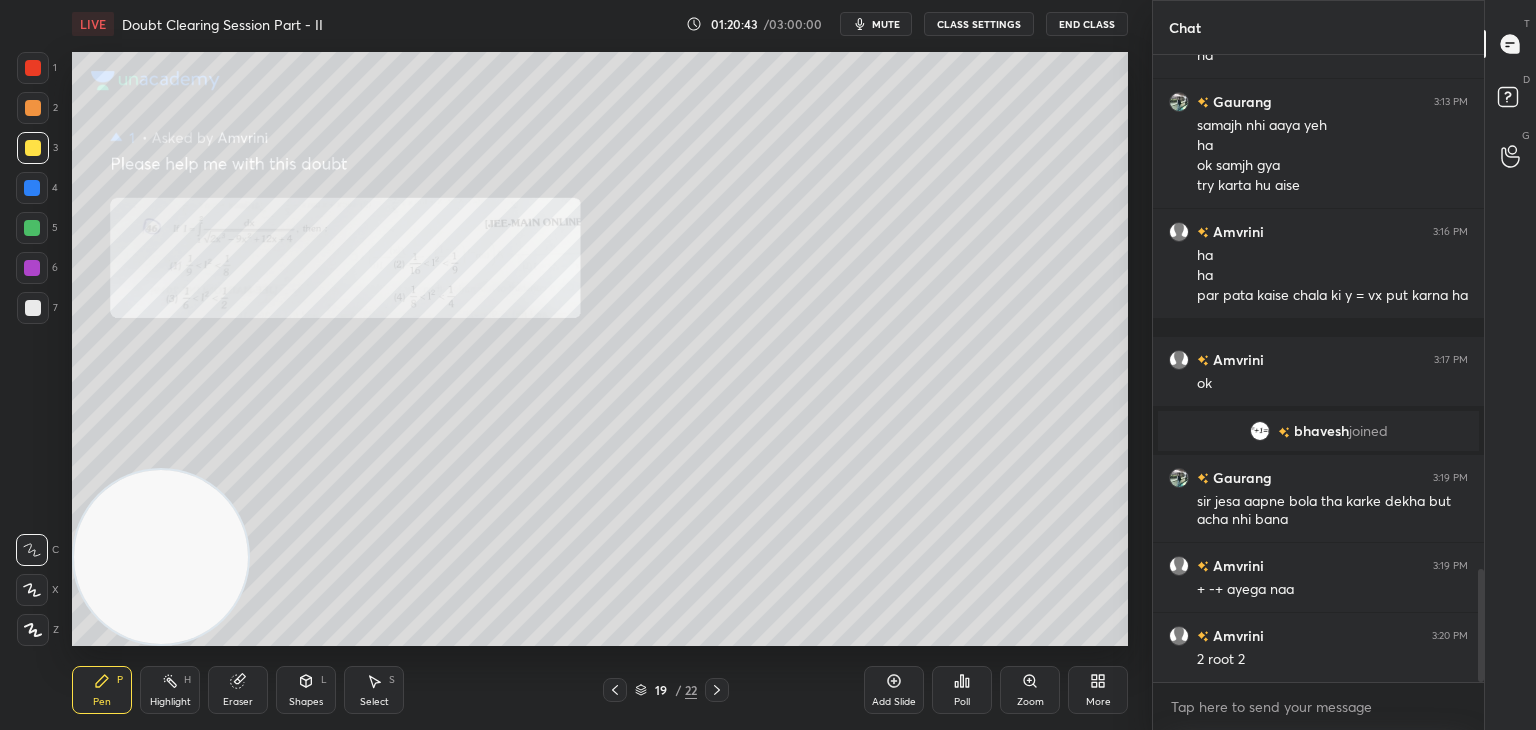 click at bounding box center [717, 690] 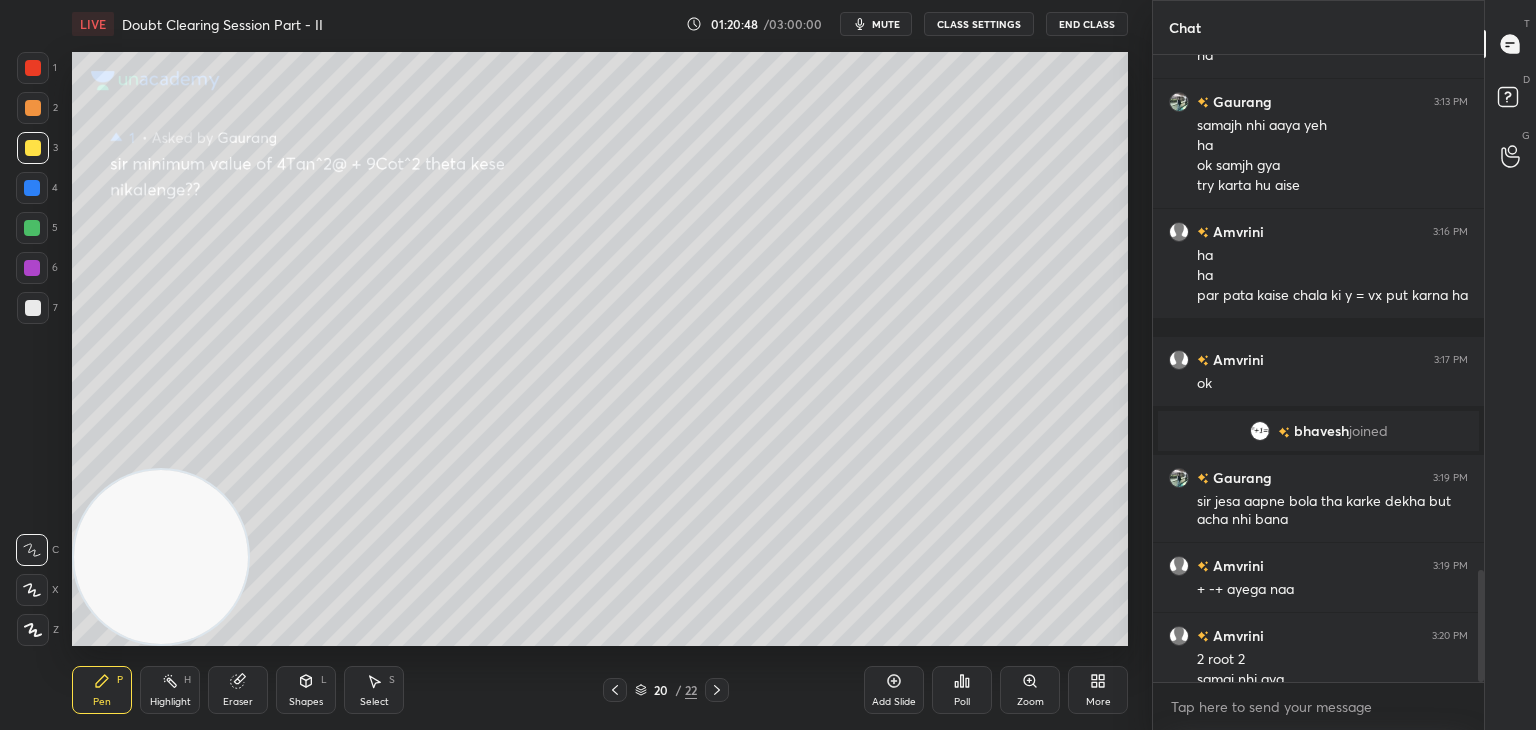 scroll, scrollTop: 2886, scrollLeft: 0, axis: vertical 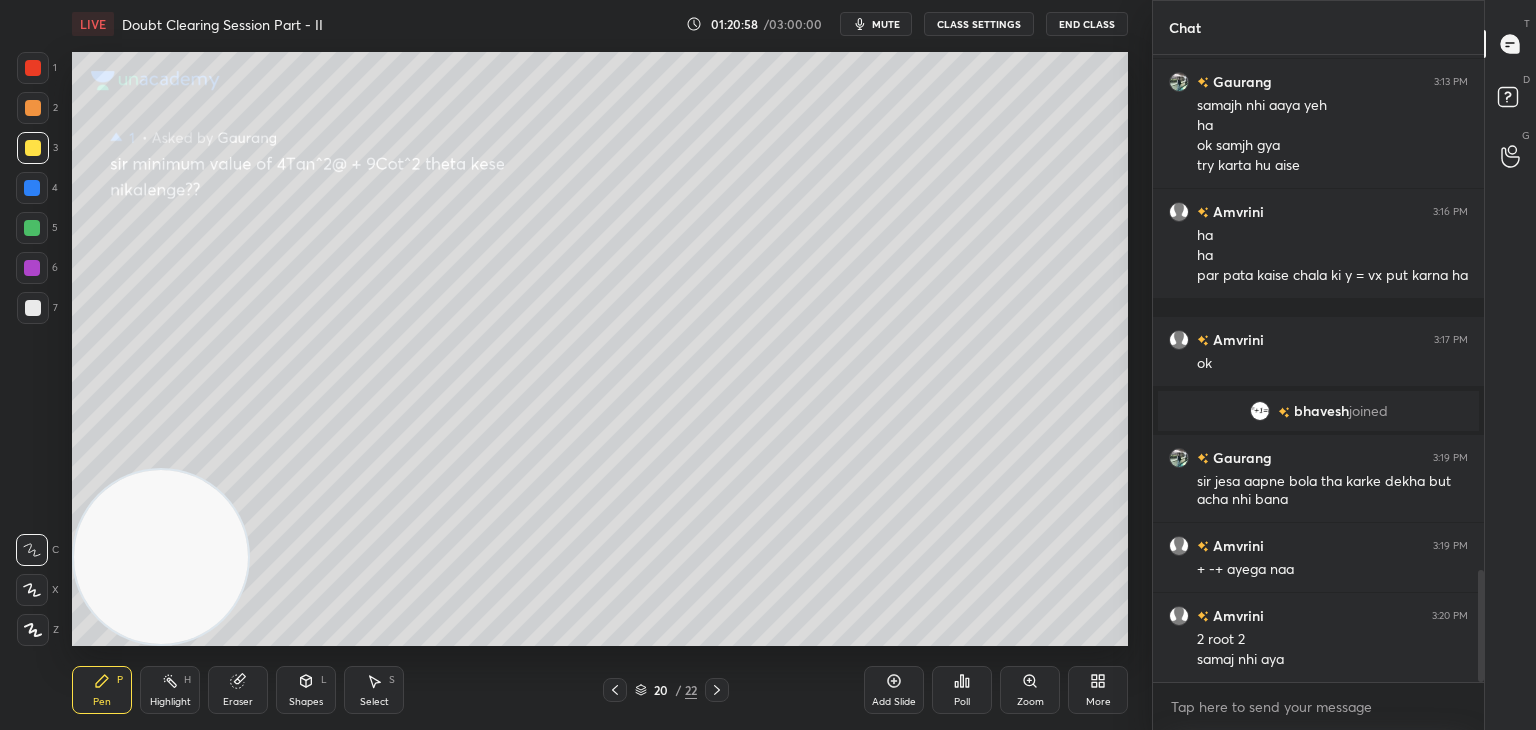 click 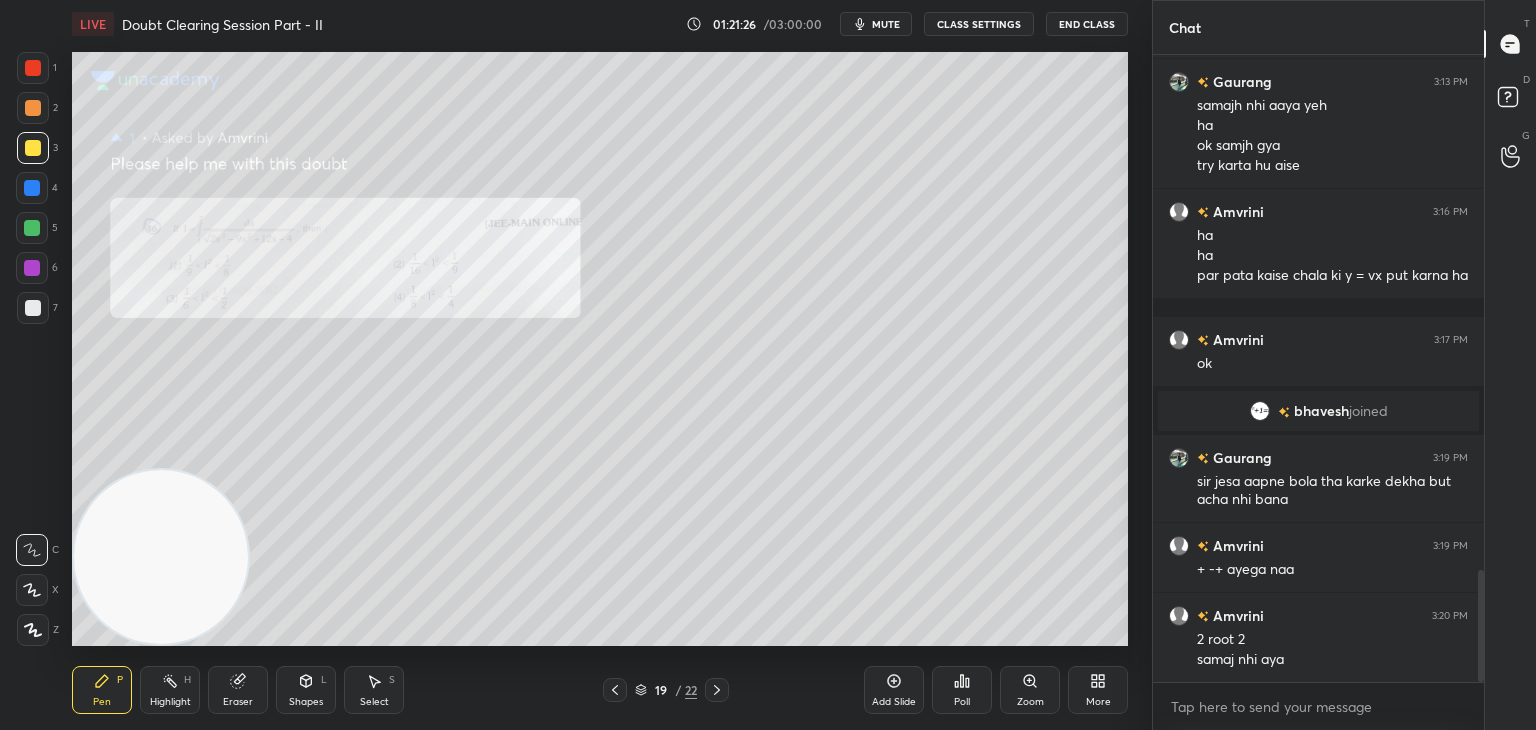 click 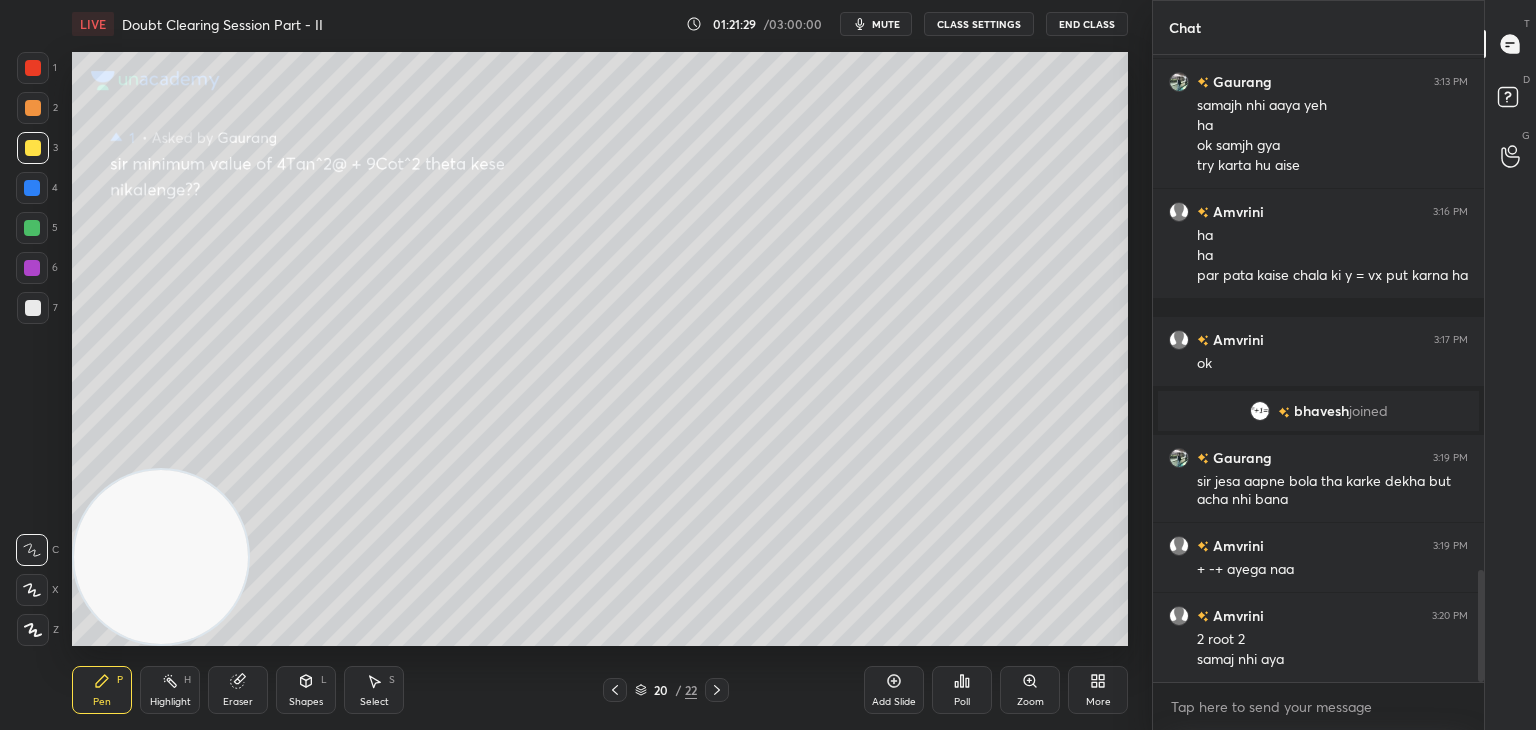 scroll, scrollTop: 2956, scrollLeft: 0, axis: vertical 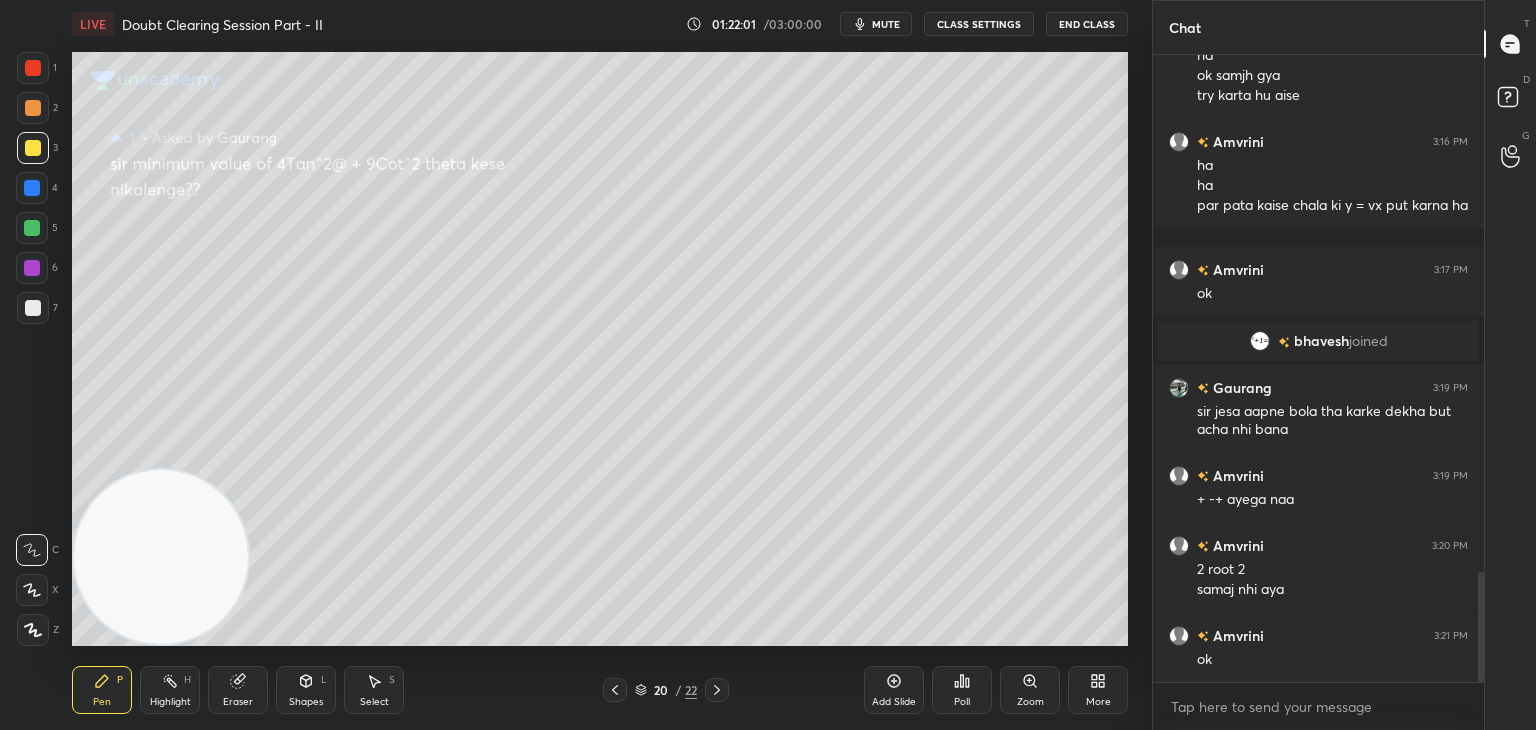 click 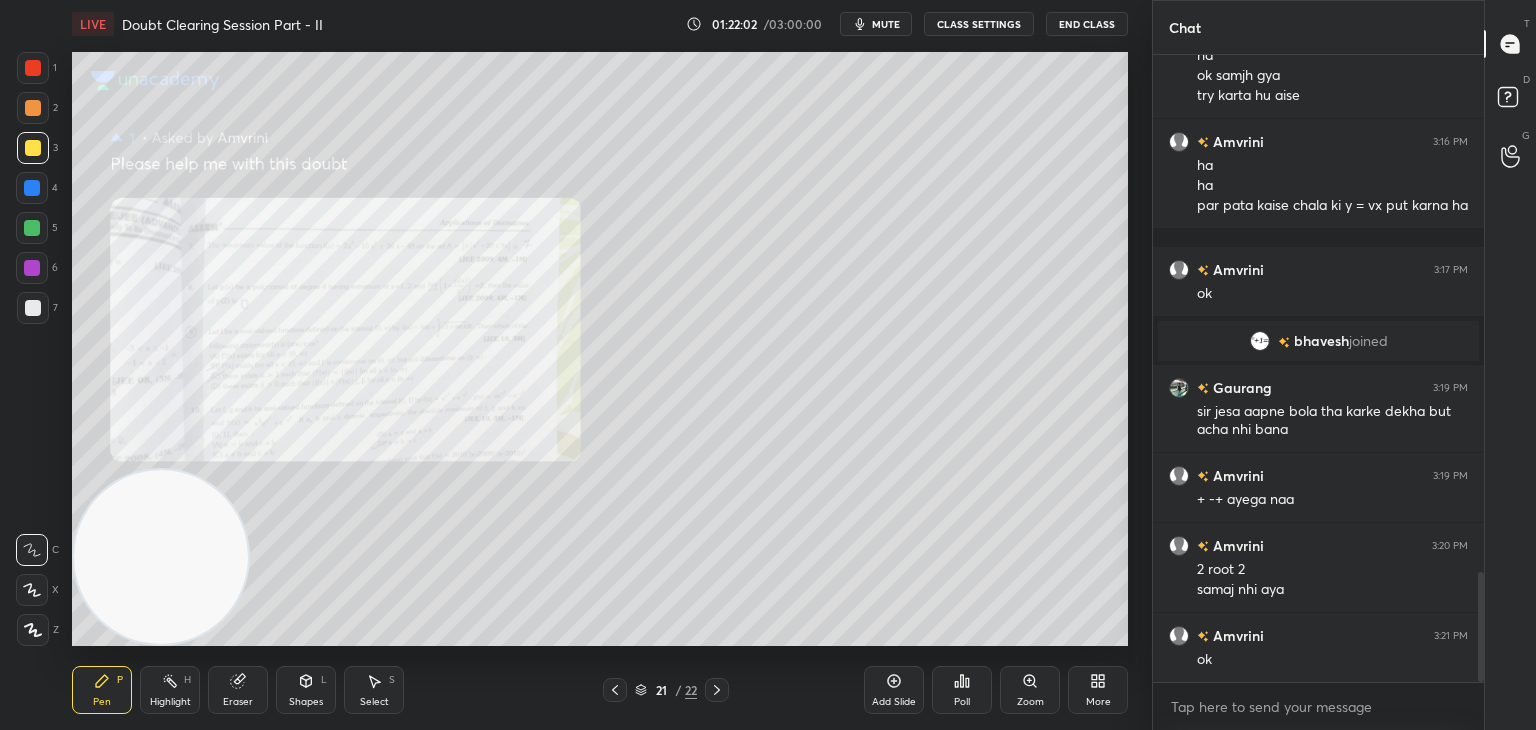 click on "Zoom" at bounding box center [1030, 690] 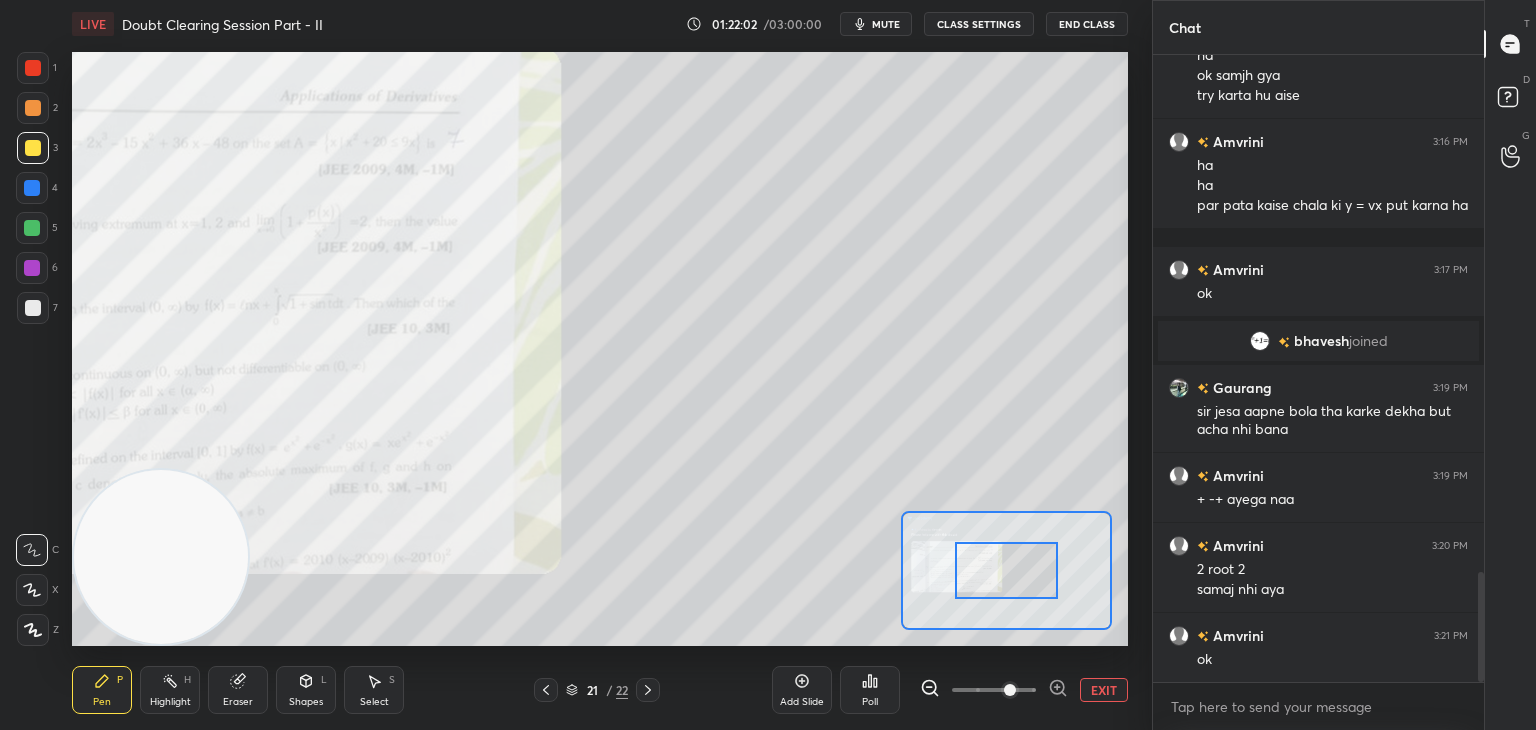 click at bounding box center [994, 690] 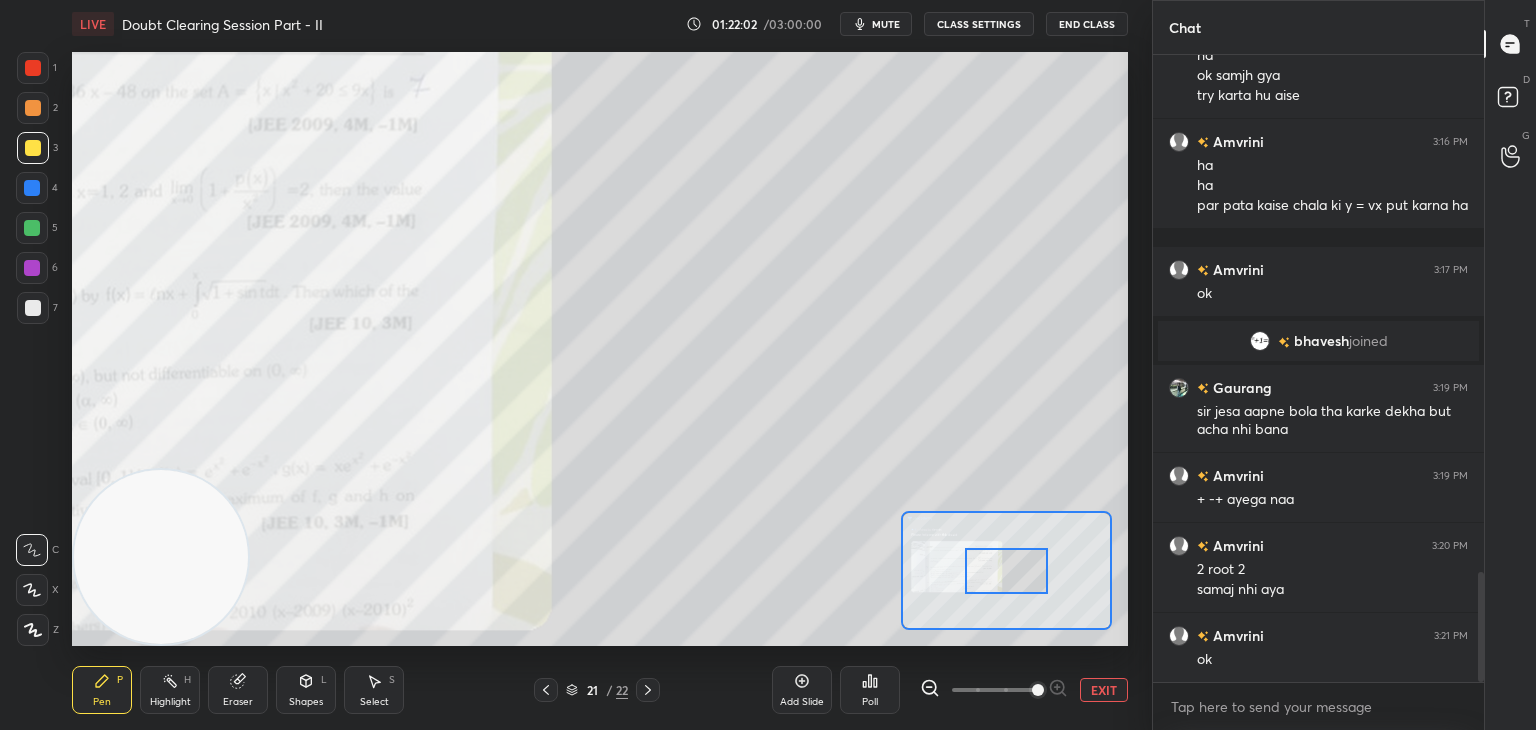 click at bounding box center [1038, 690] 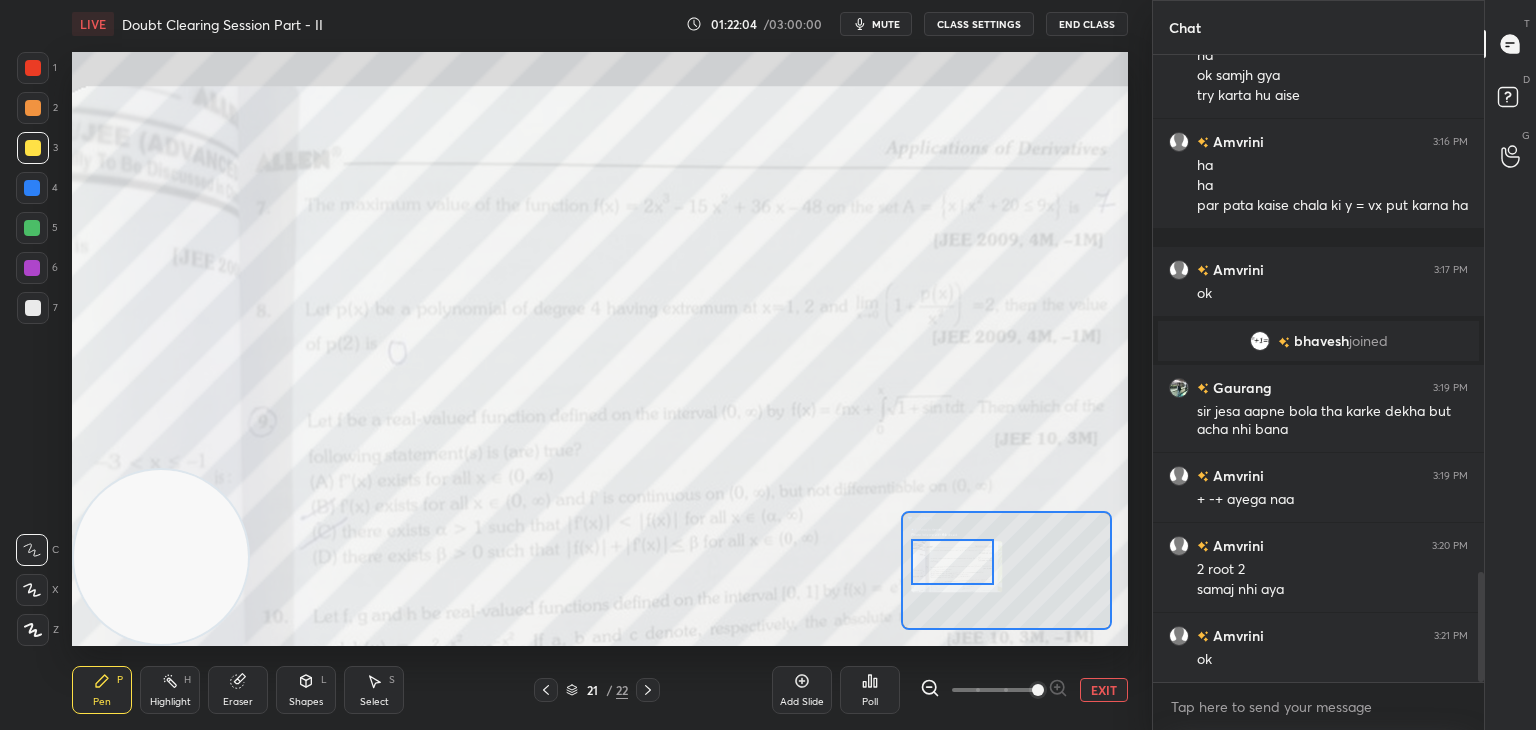 scroll, scrollTop: 3026, scrollLeft: 0, axis: vertical 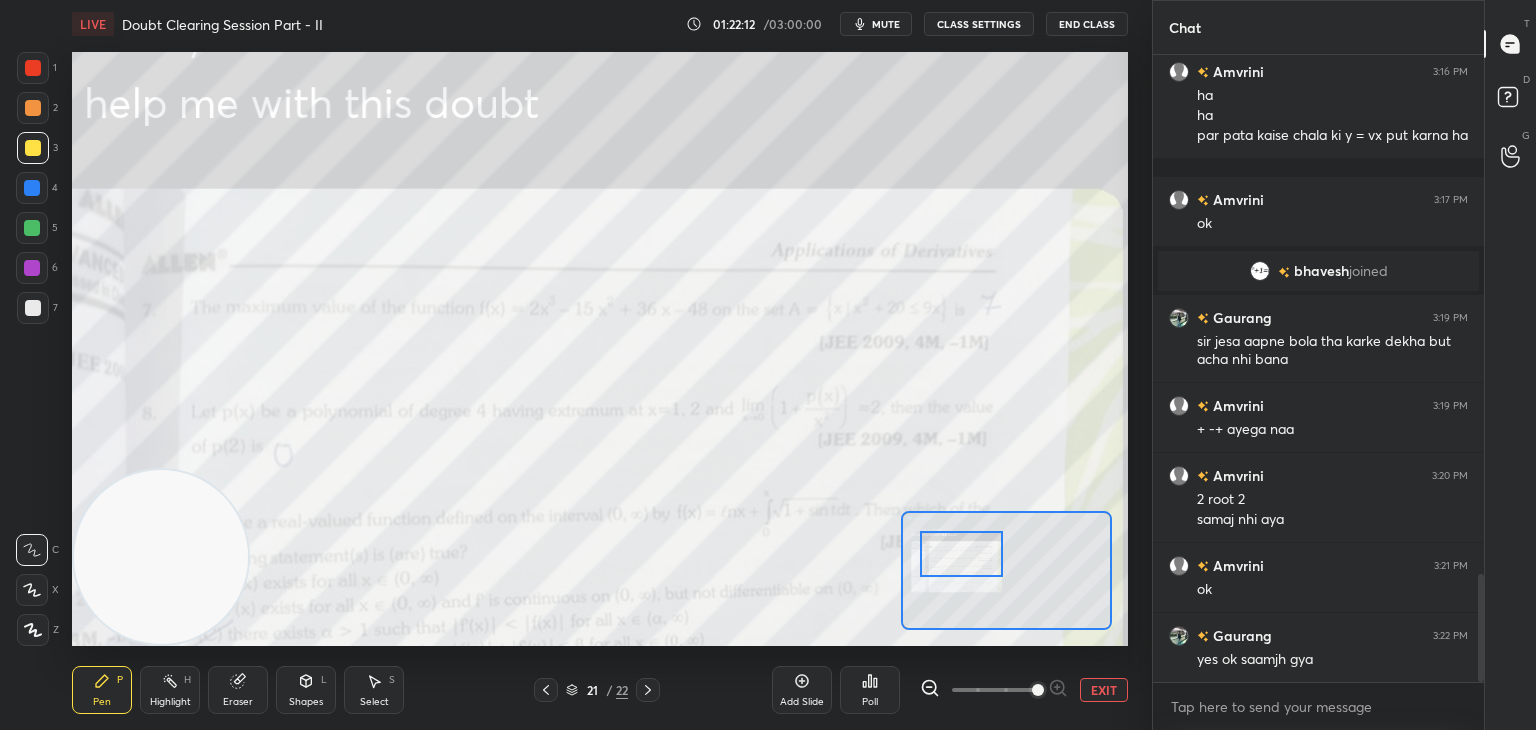 drag, startPoint x: 945, startPoint y: 567, endPoint x: 931, endPoint y: 547, distance: 24.41311 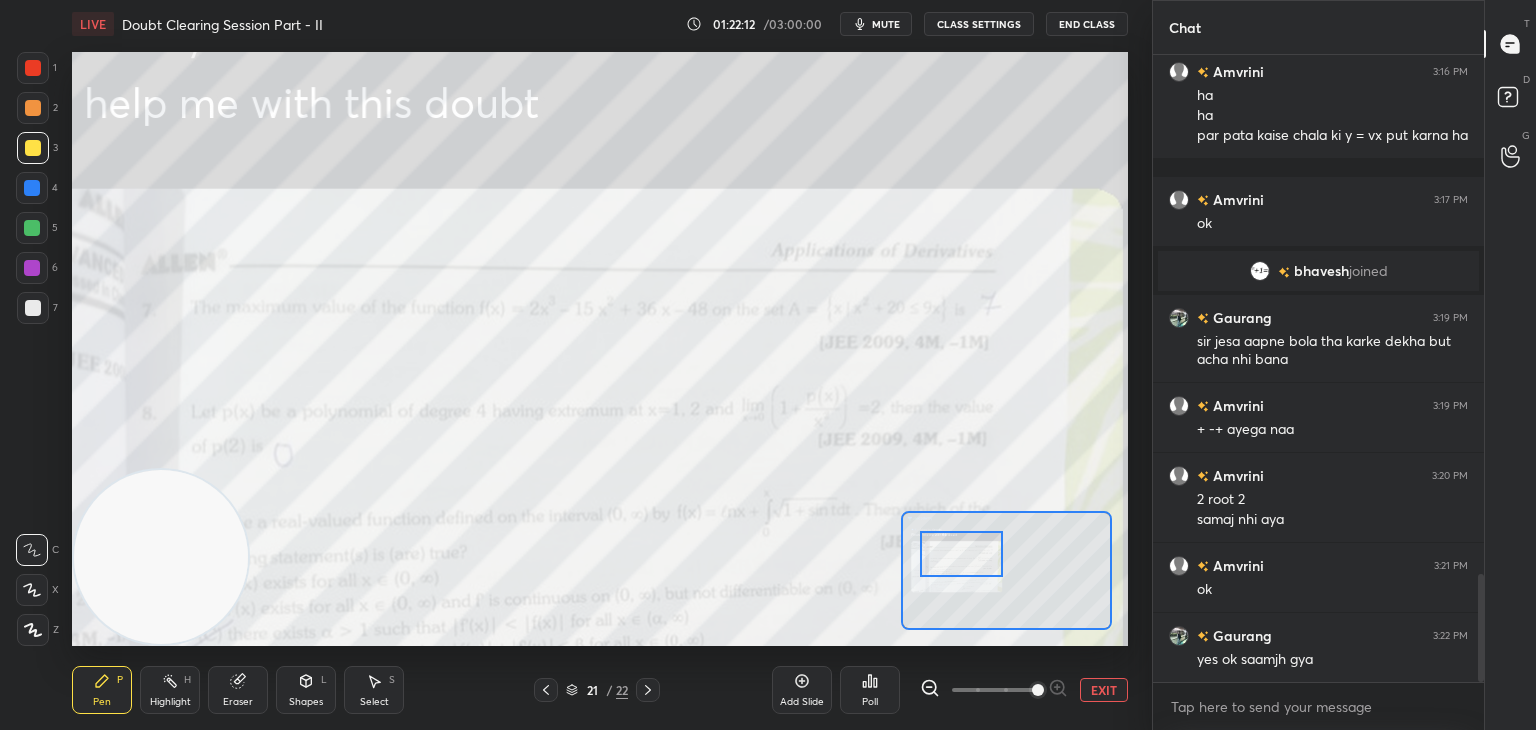 click at bounding box center [961, 554] 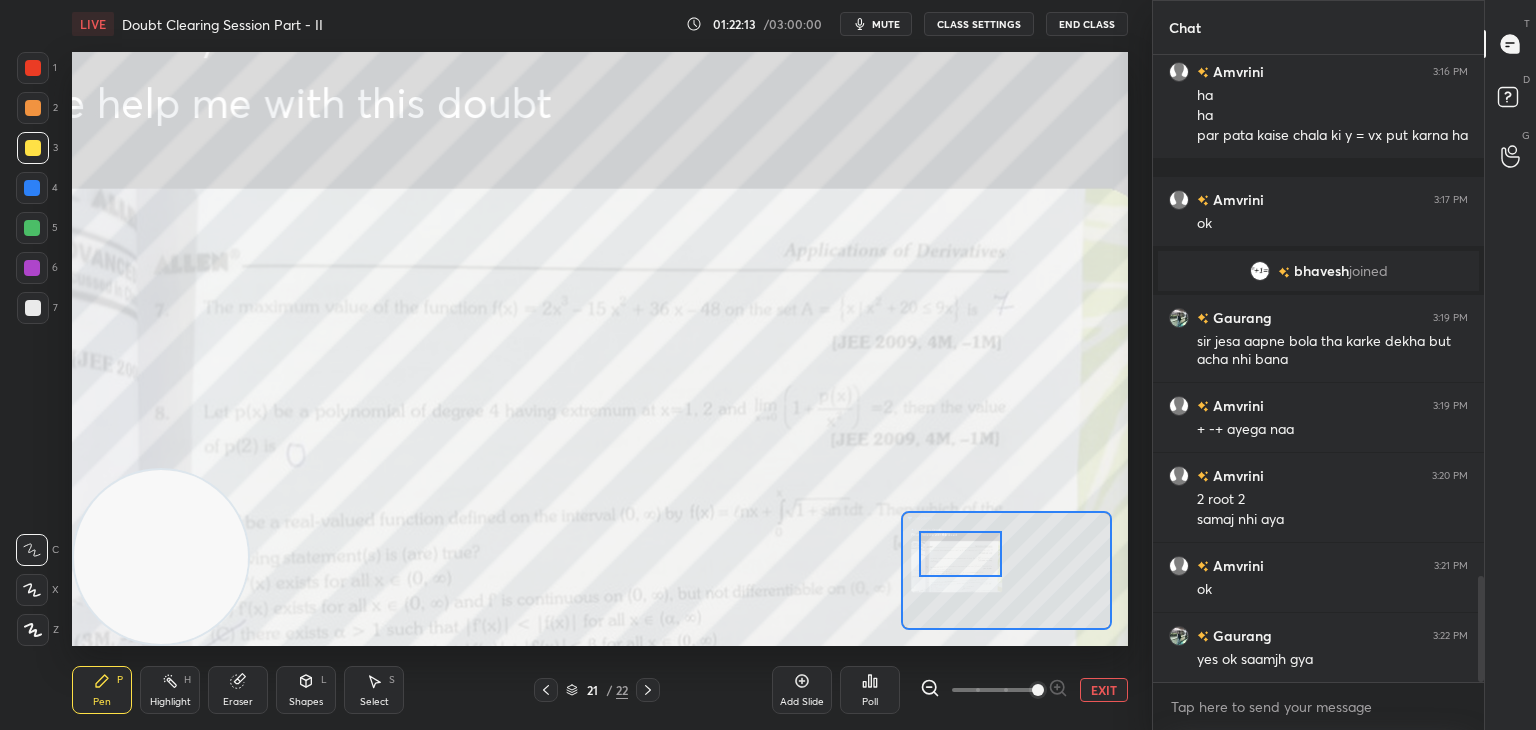 scroll, scrollTop: 3096, scrollLeft: 0, axis: vertical 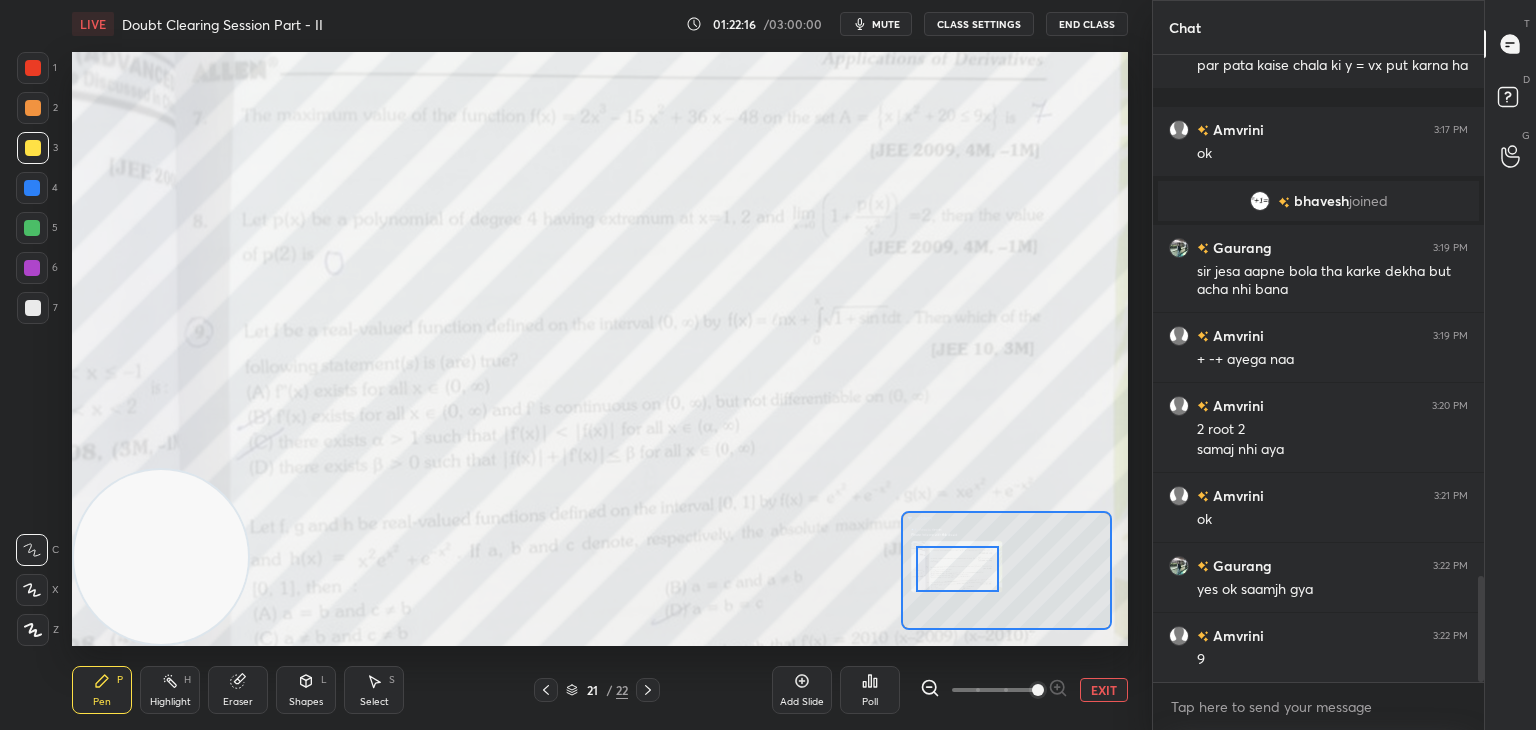 drag, startPoint x: 935, startPoint y: 550, endPoint x: 935, endPoint y: 561, distance: 11 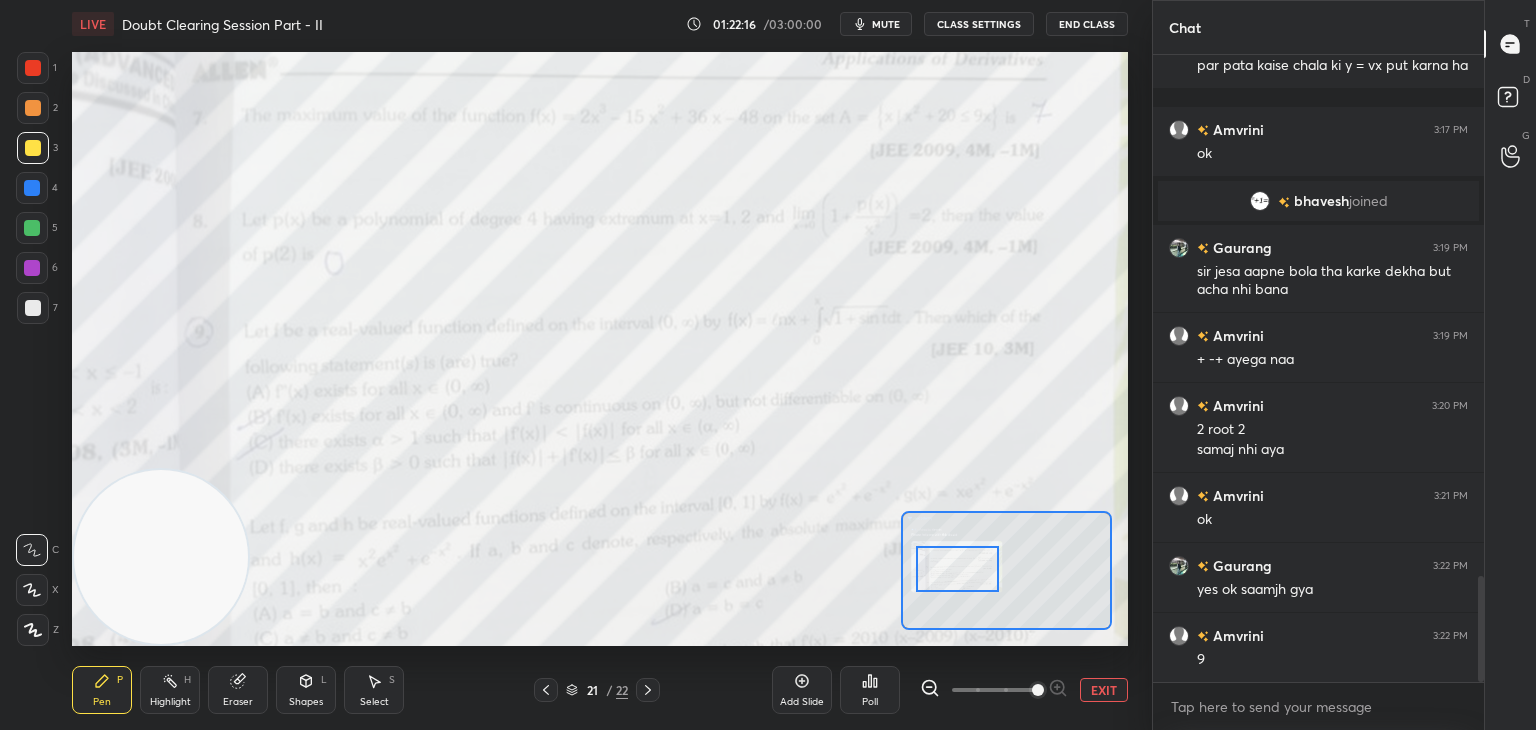 click at bounding box center [957, 569] 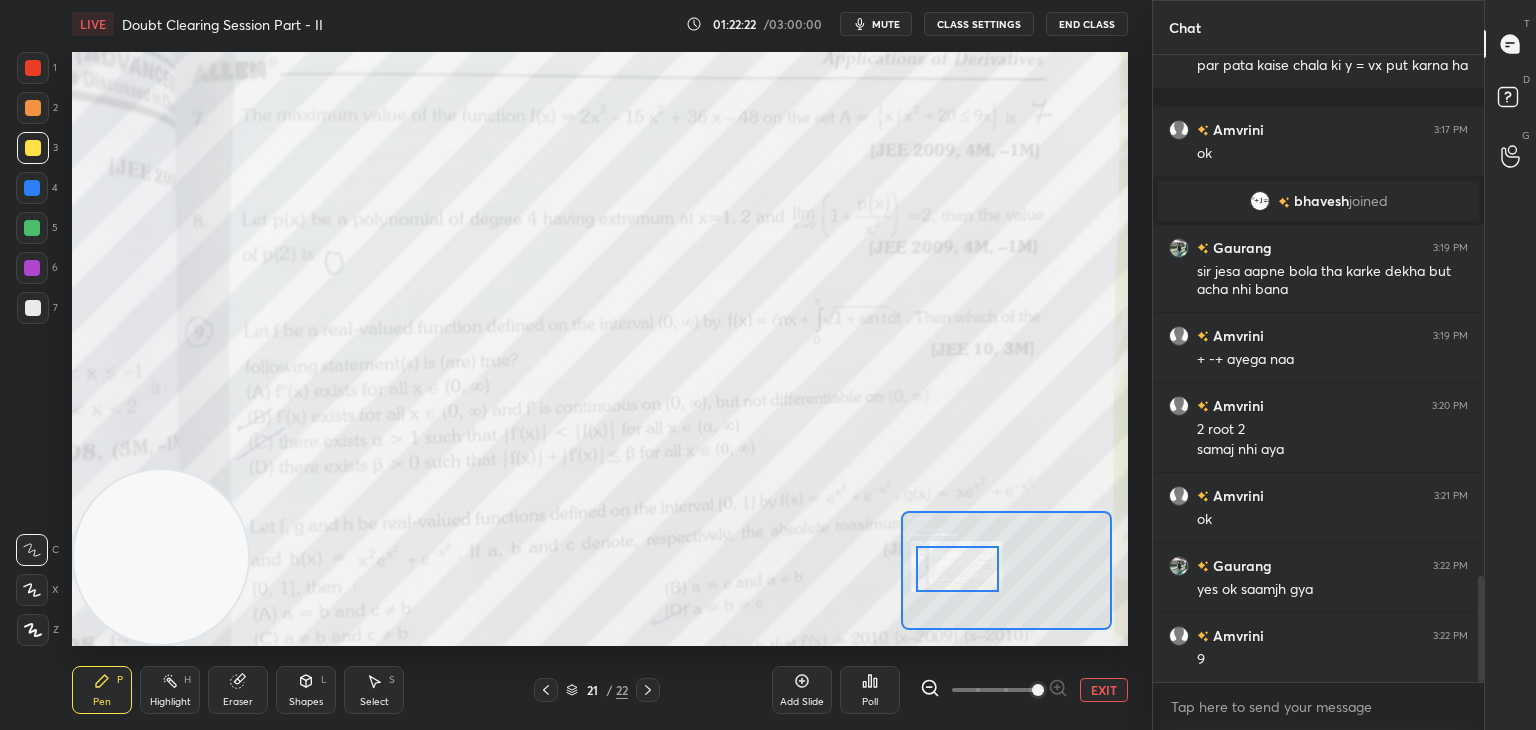 scroll, scrollTop: 3116, scrollLeft: 0, axis: vertical 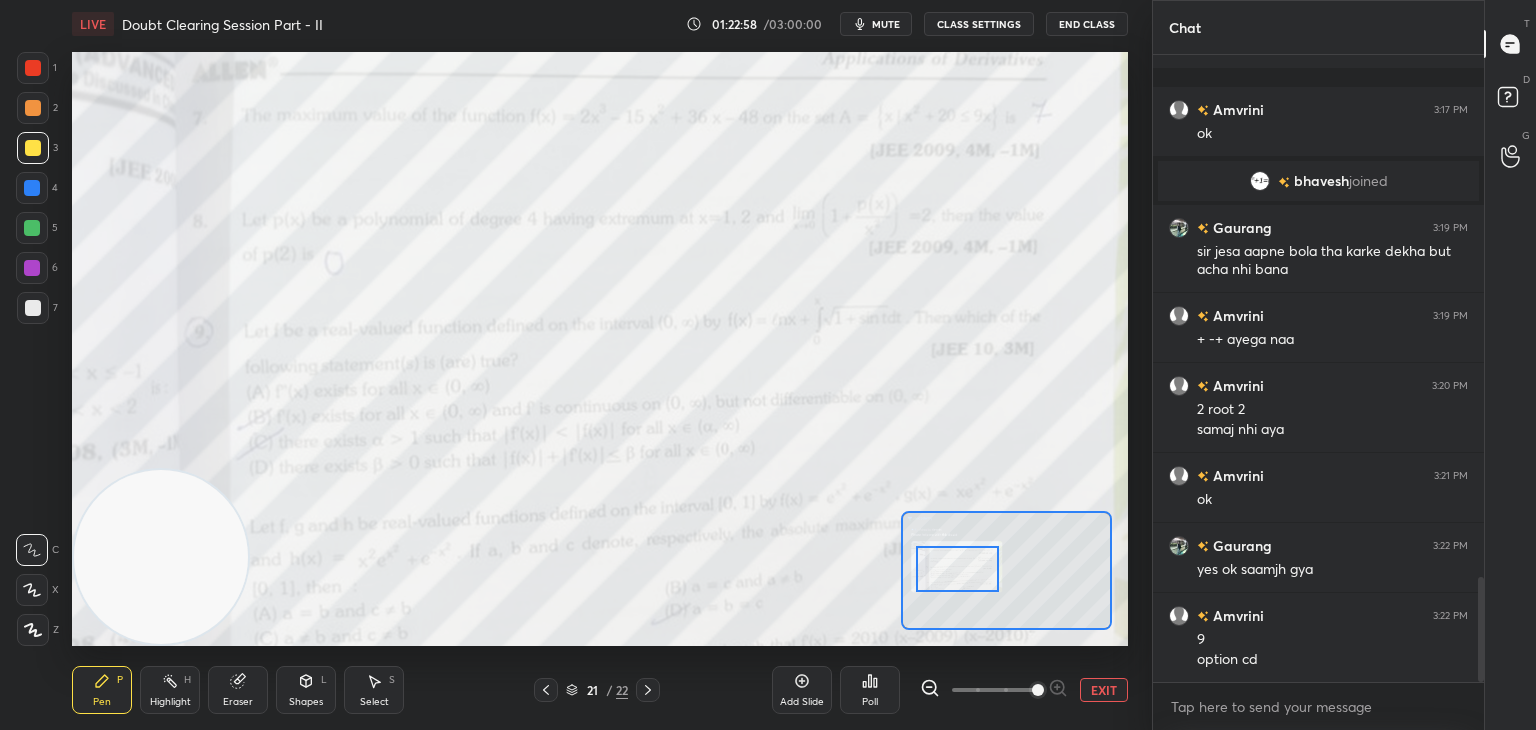 click on "EXIT" at bounding box center [1104, 690] 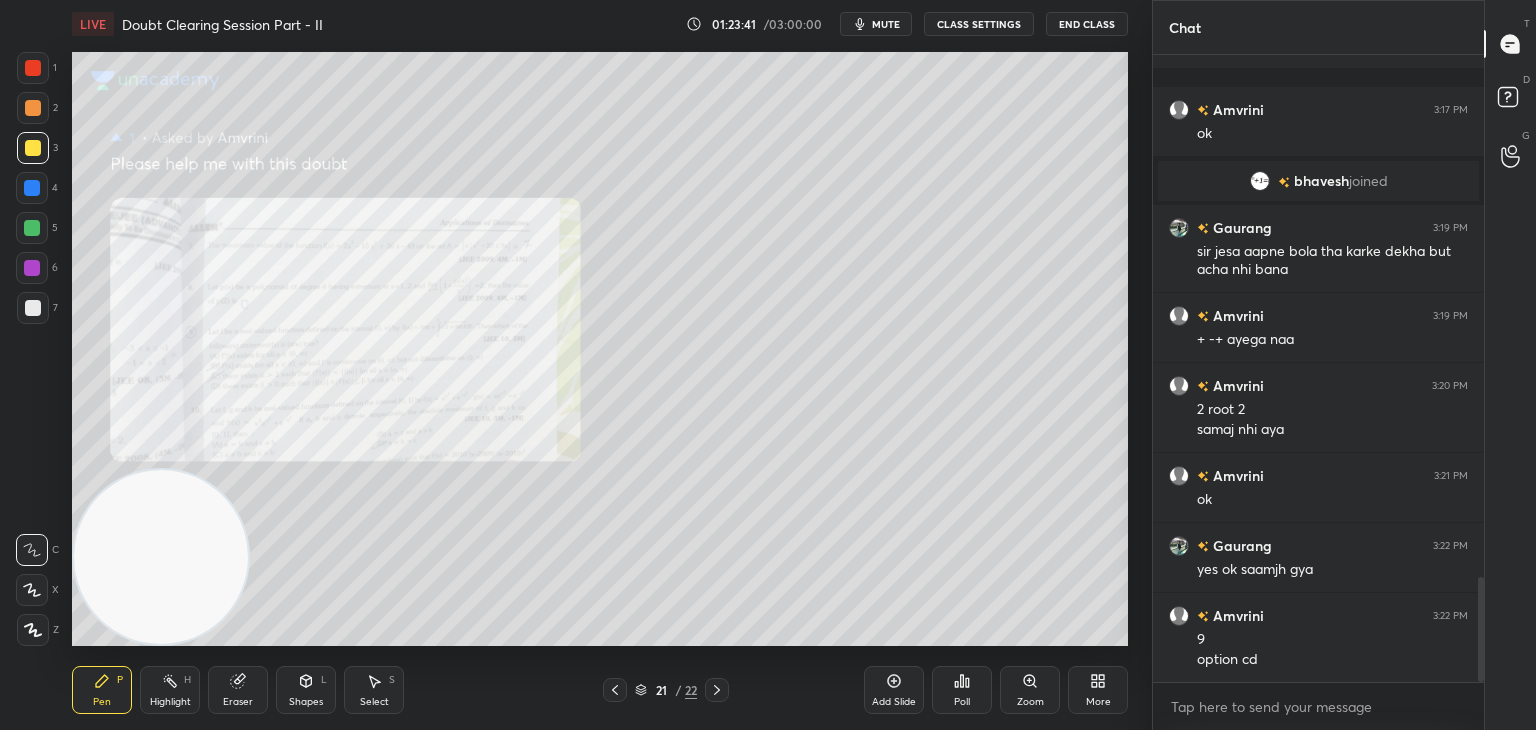 click 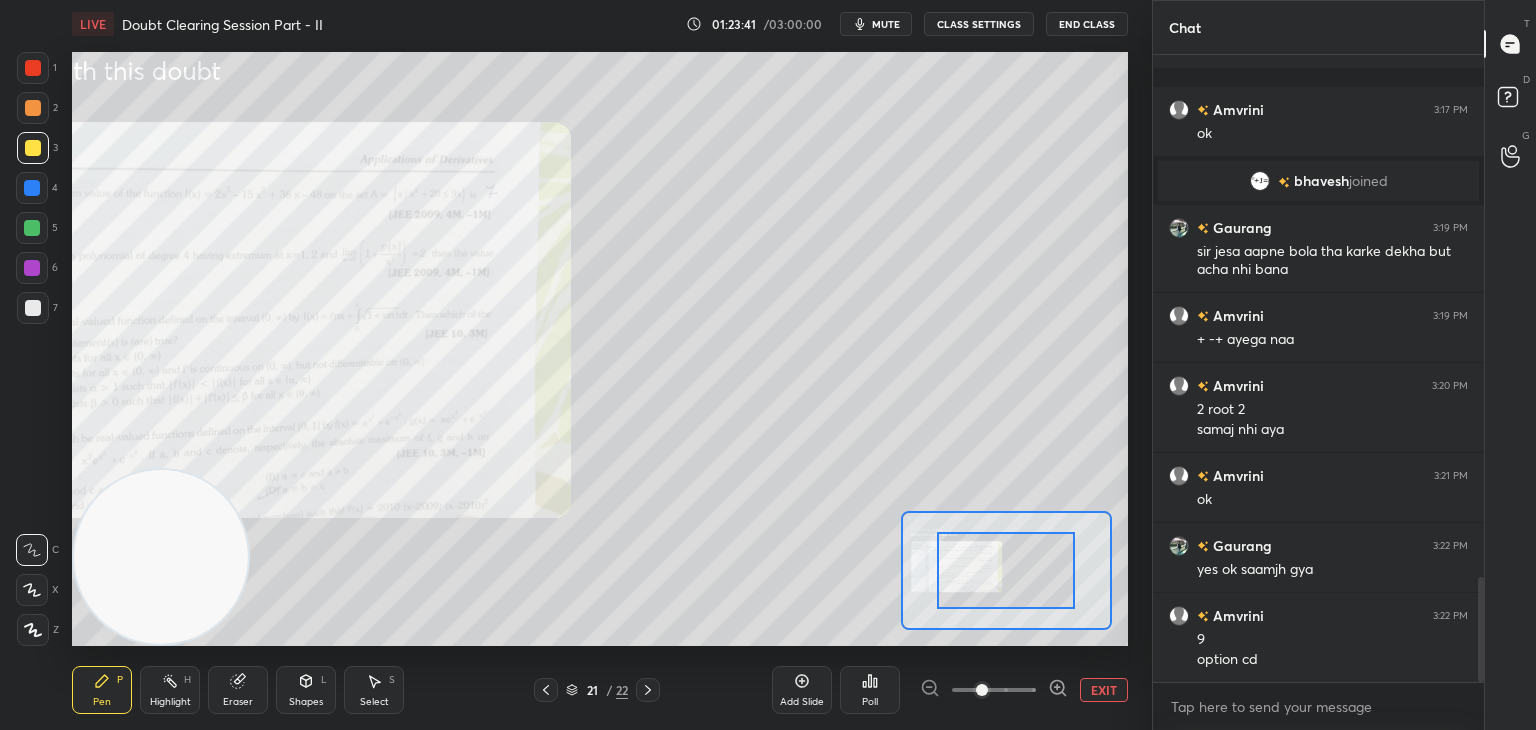 click at bounding box center (994, 690) 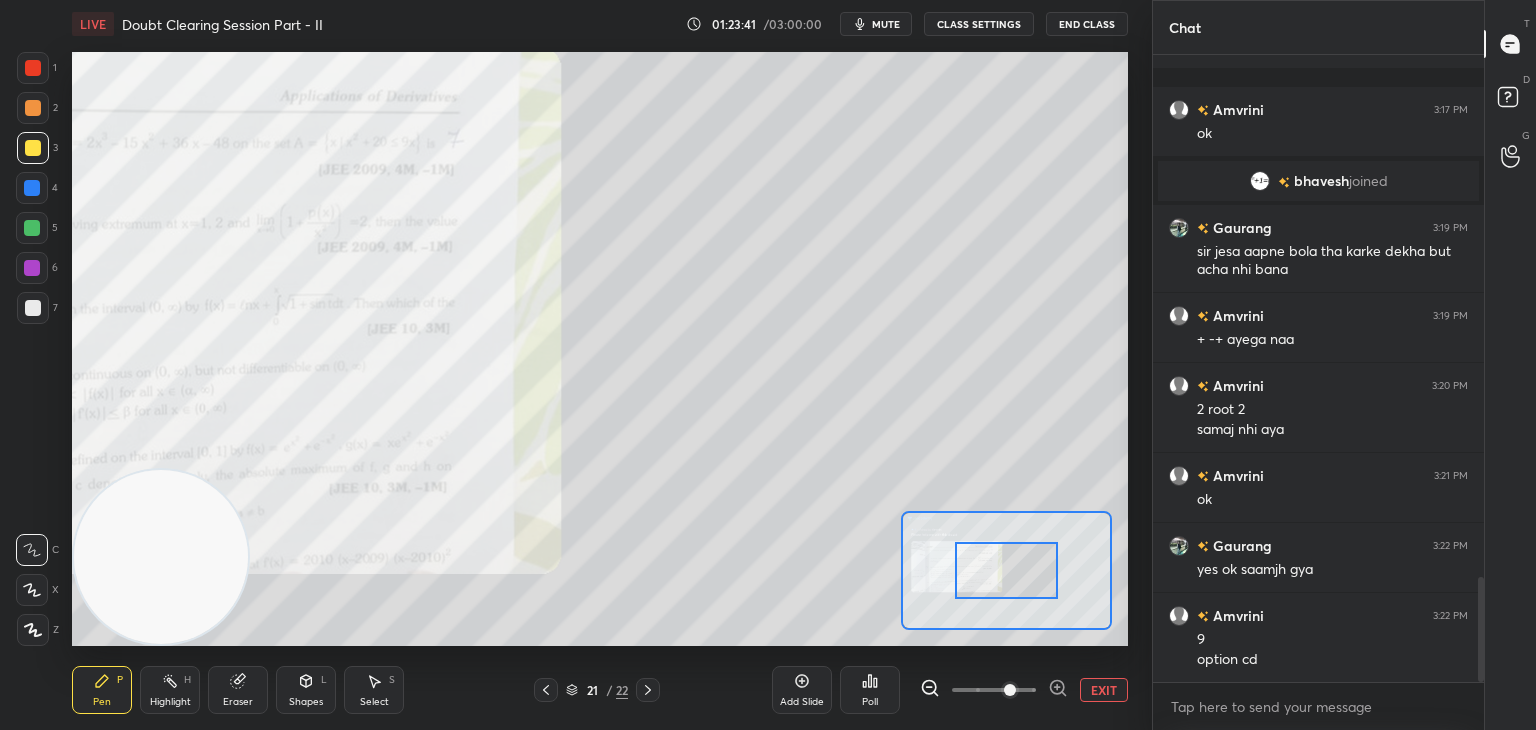 click at bounding box center (1010, 690) 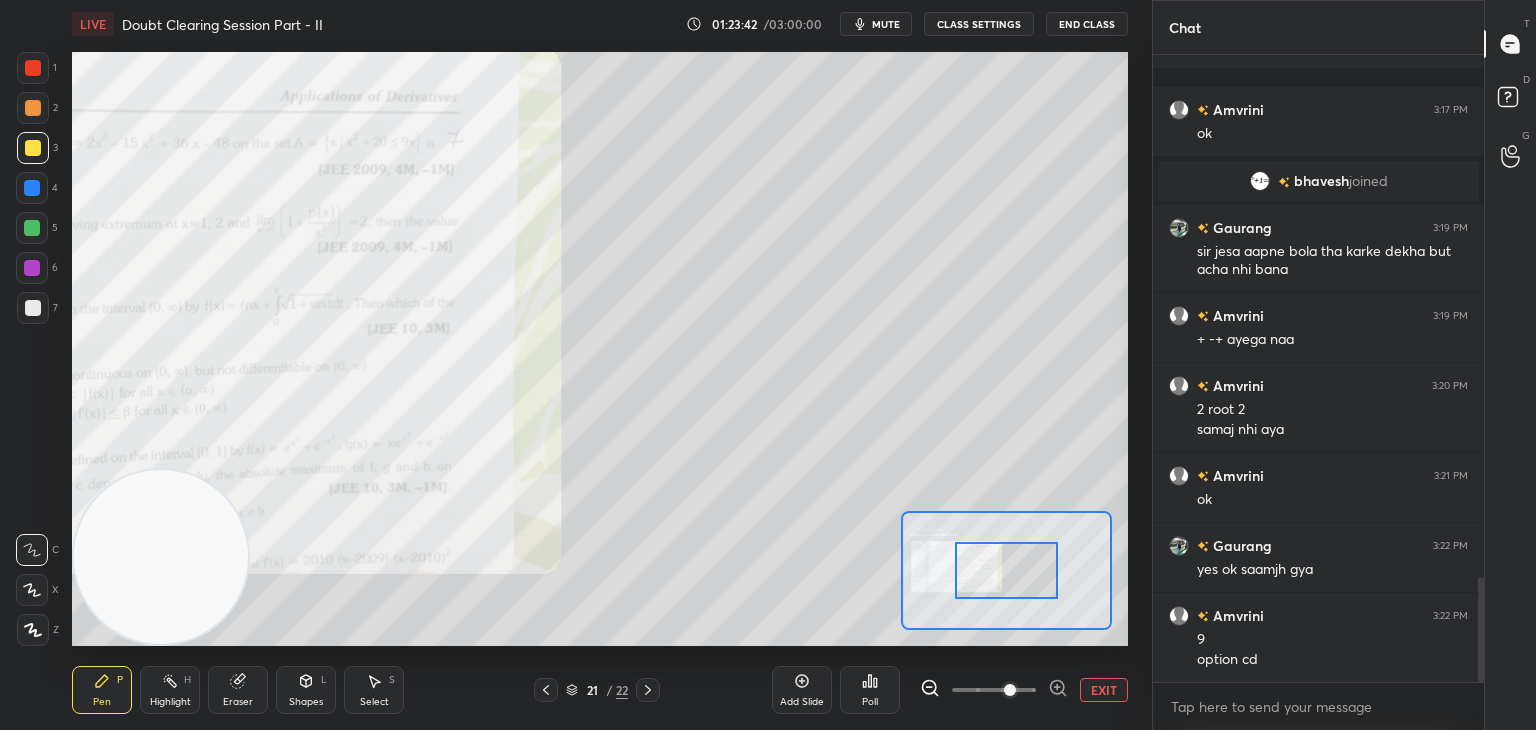 click at bounding box center (1006, 570) 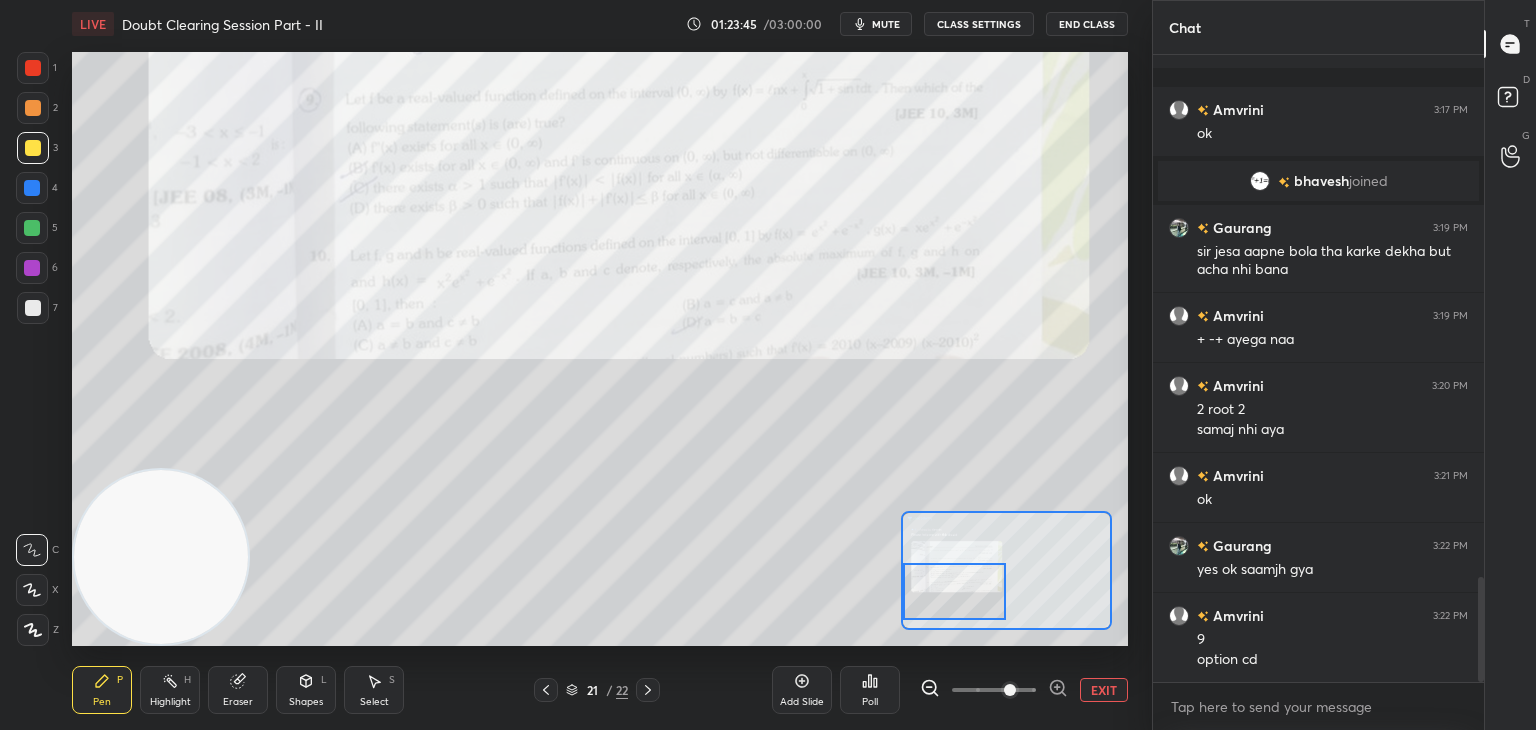 drag, startPoint x: 984, startPoint y: 581, endPoint x: 971, endPoint y: 576, distance: 13.928389 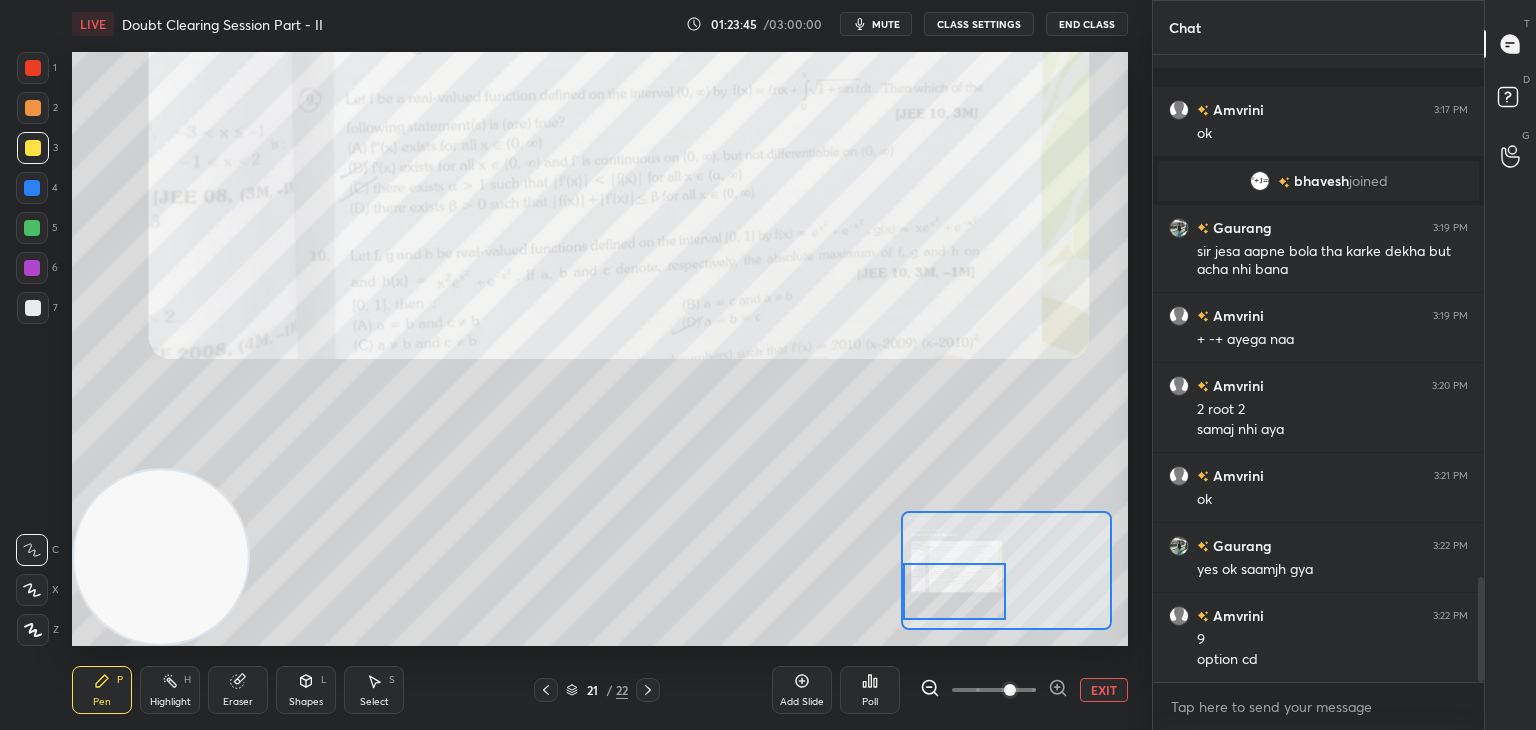 click at bounding box center (955, 591) 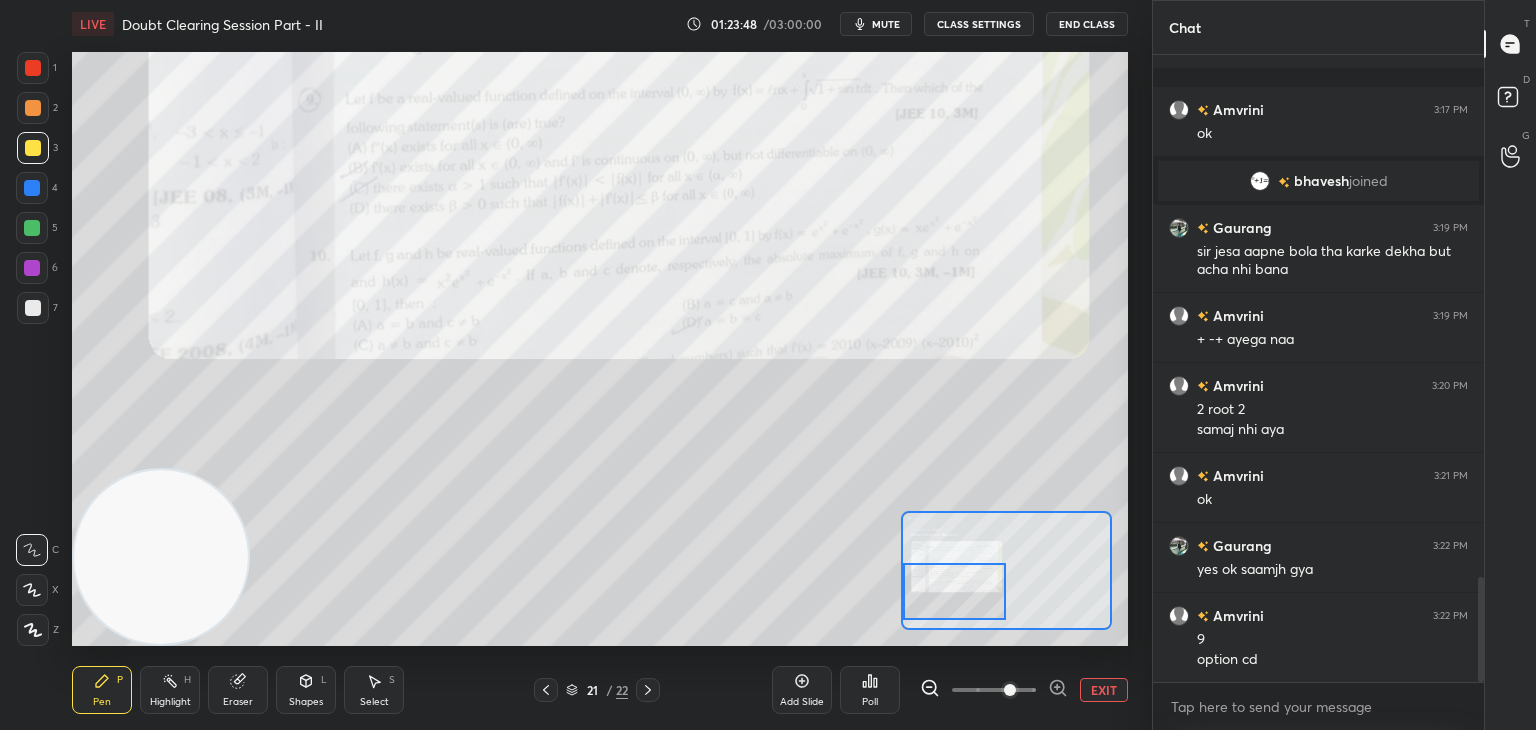 click on "EXIT" at bounding box center (1104, 690) 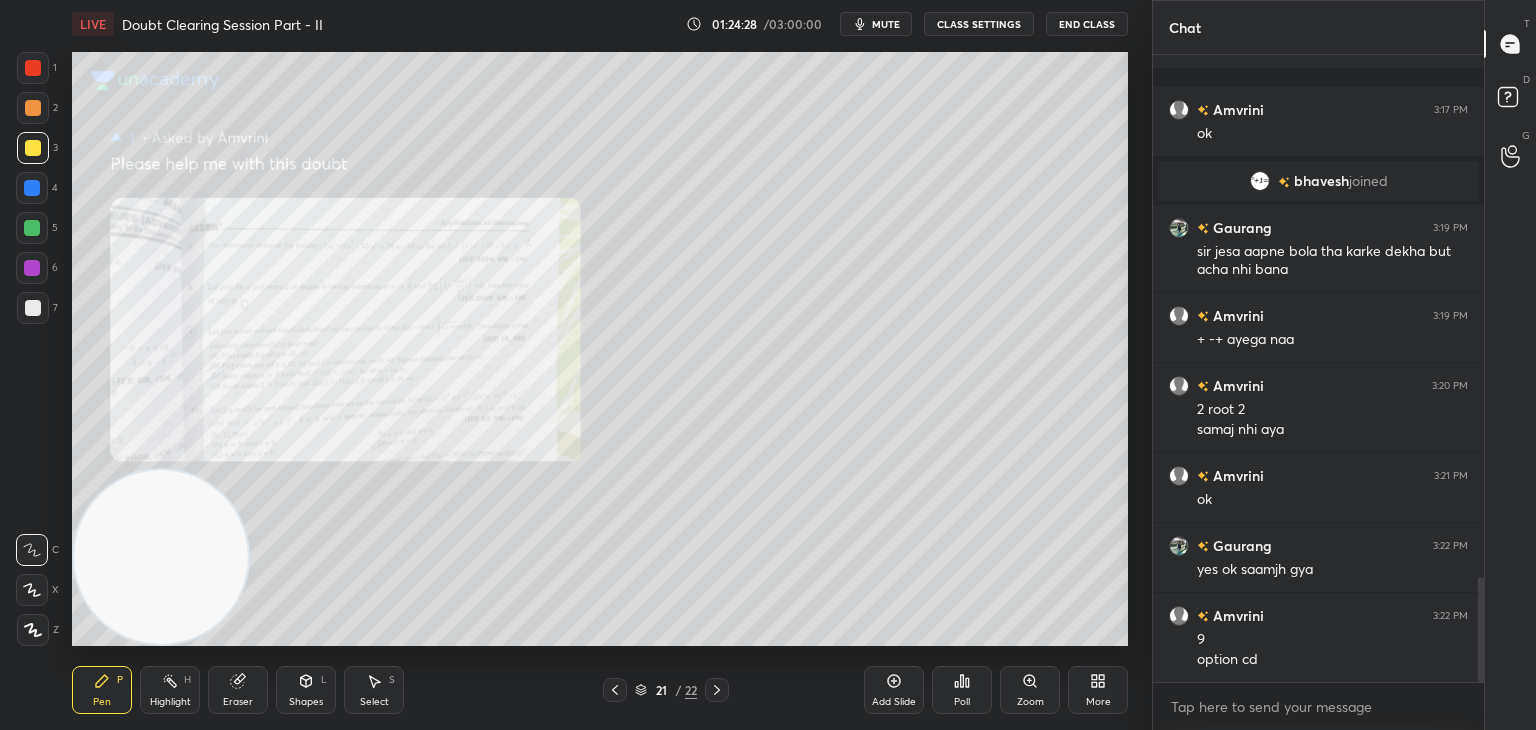 click on "Zoom" at bounding box center [1030, 690] 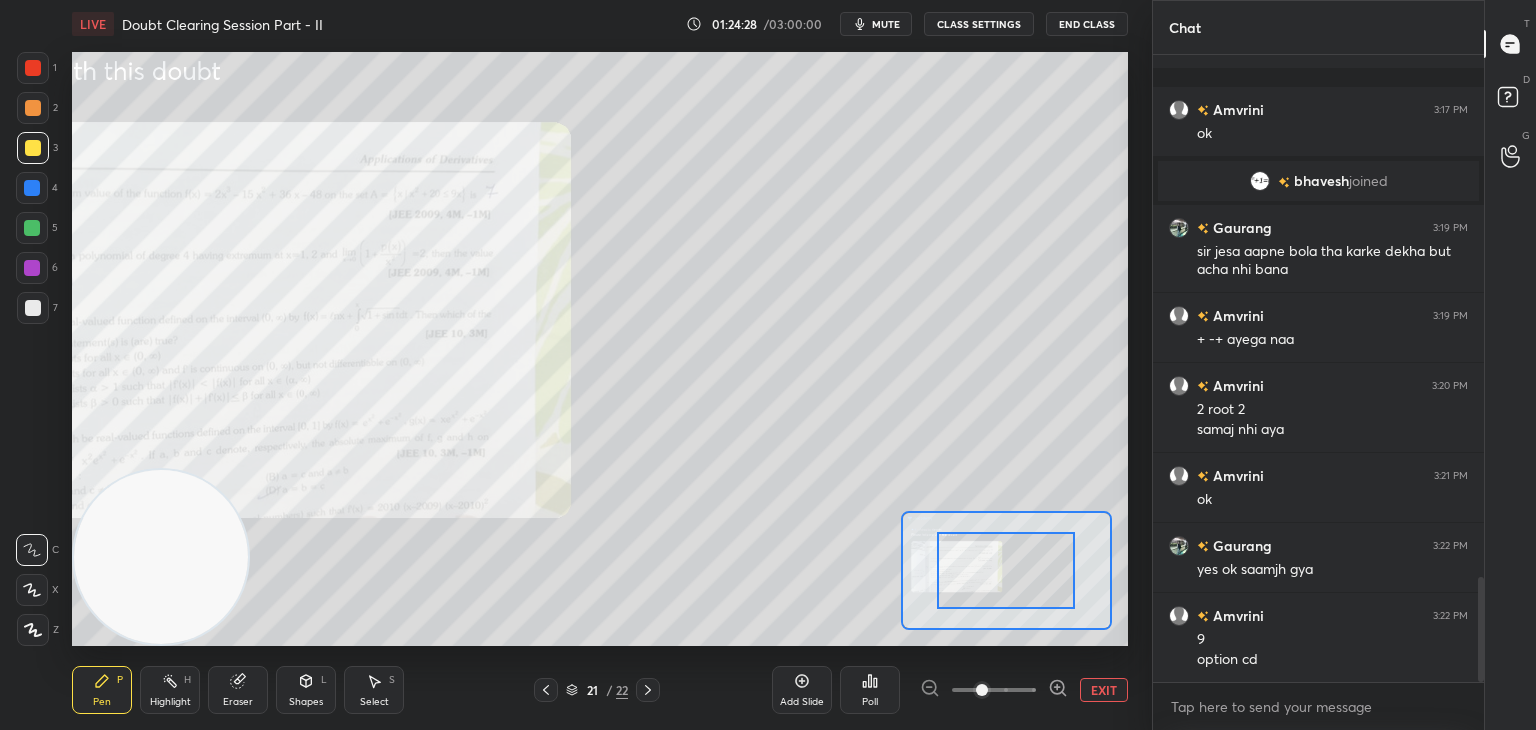 click at bounding box center (994, 690) 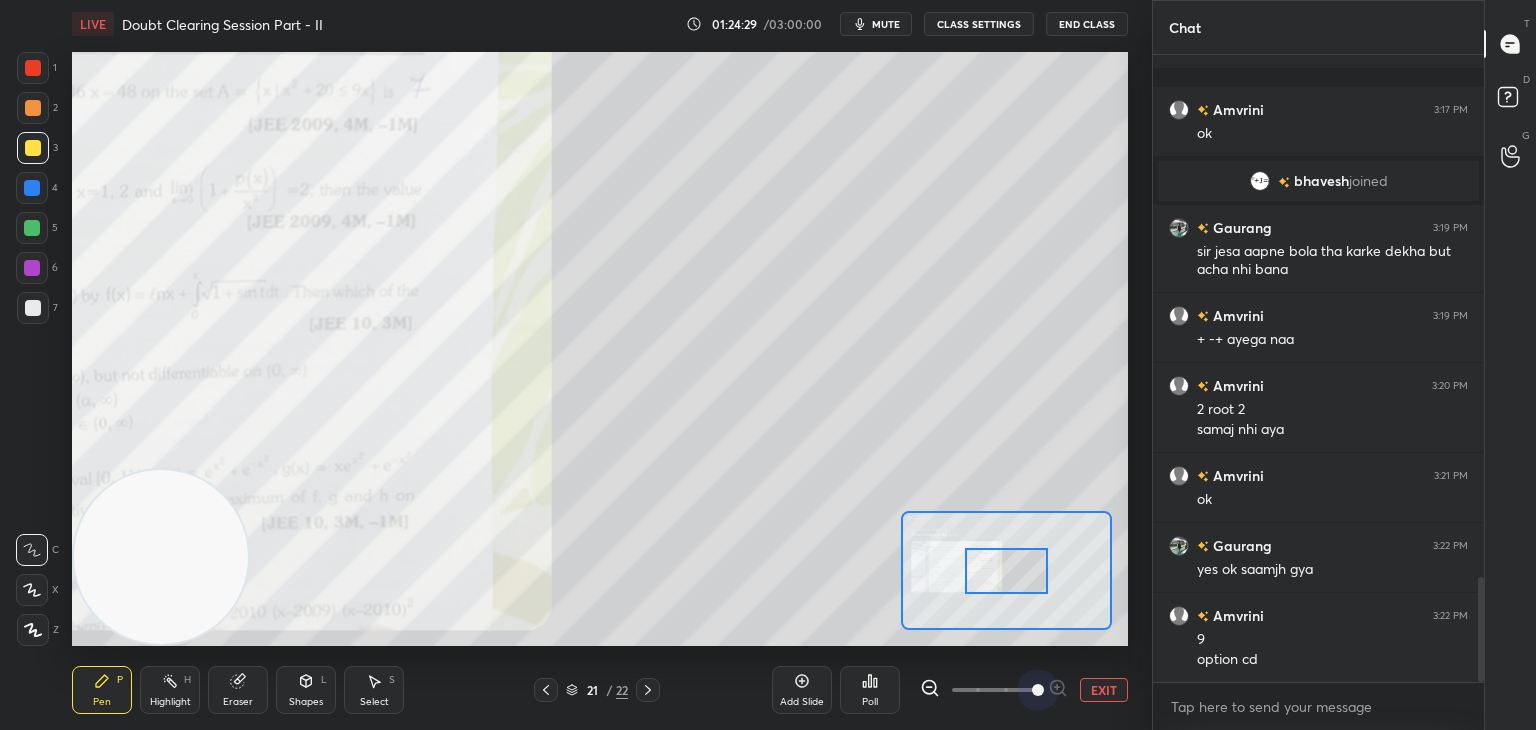 drag, startPoint x: 1035, startPoint y: 694, endPoint x: 1036, endPoint y: 667, distance: 27.018513 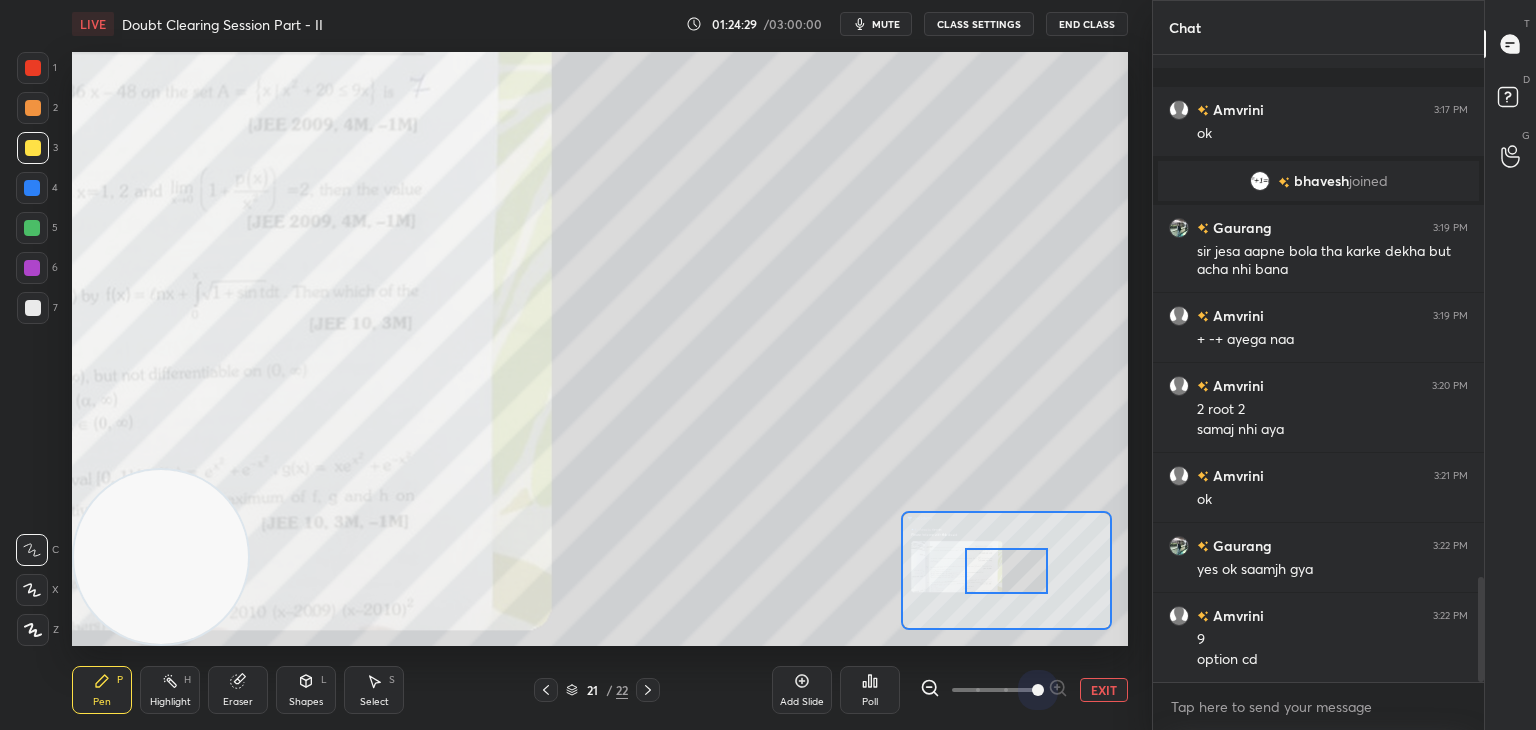 click at bounding box center (1038, 690) 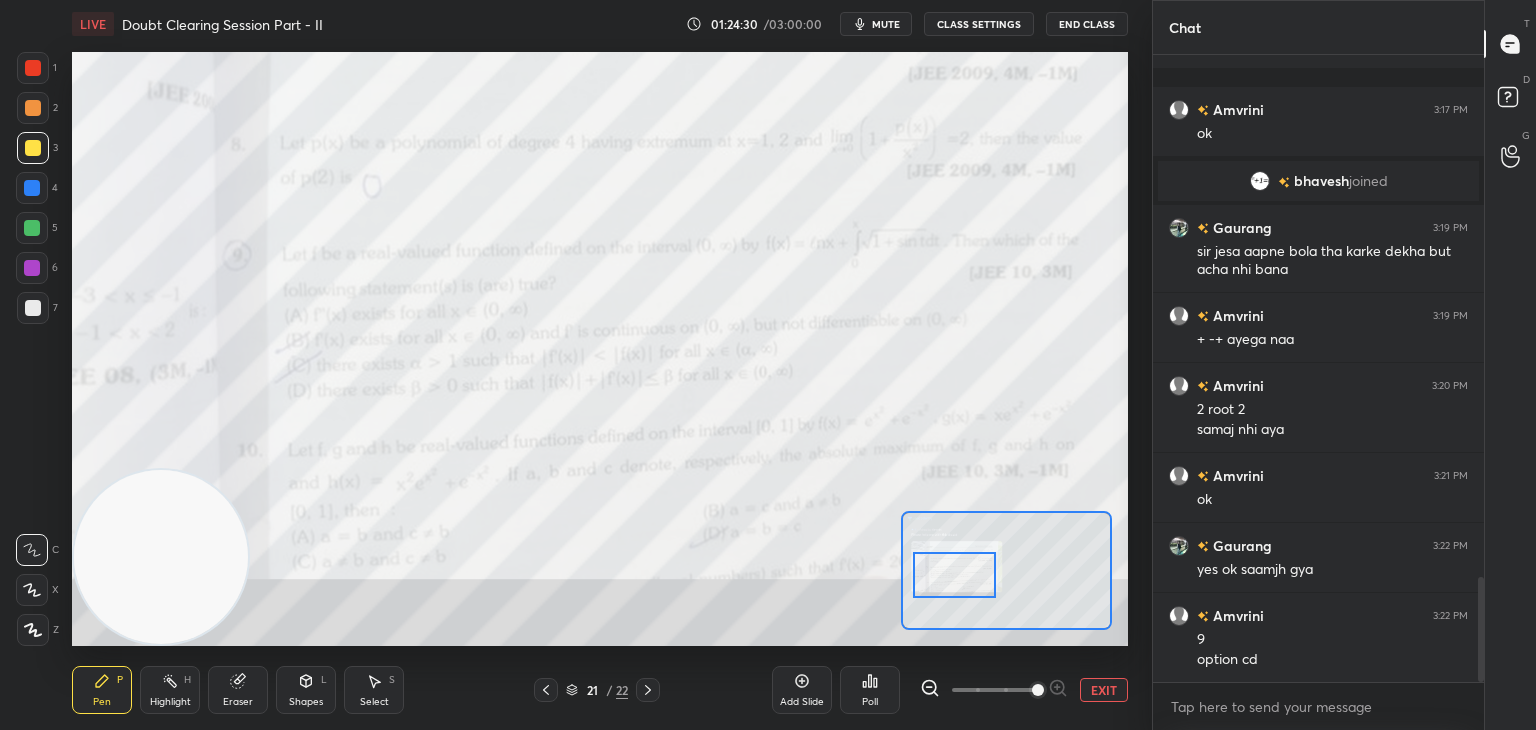 drag, startPoint x: 956, startPoint y: 573, endPoint x: 970, endPoint y: 566, distance: 15.652476 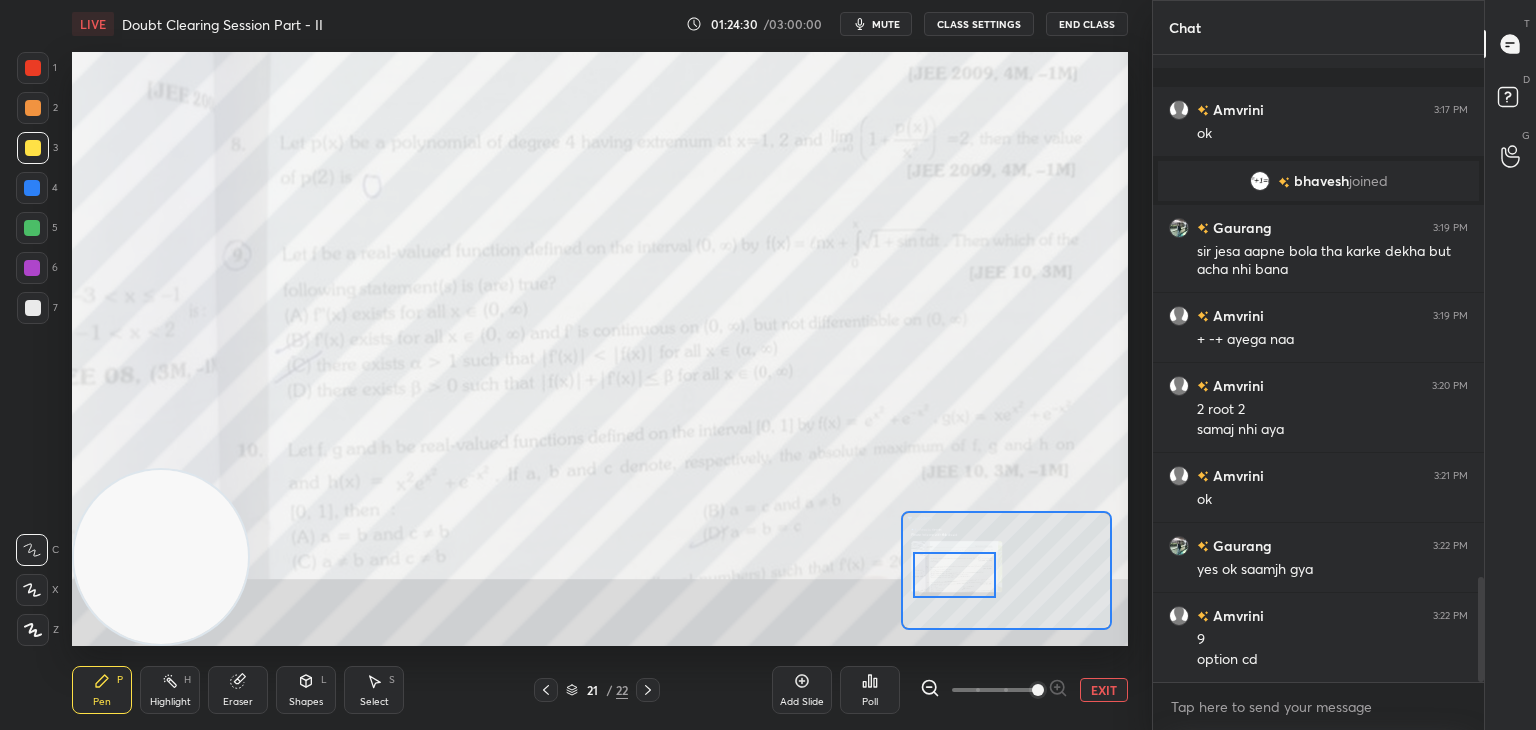 click at bounding box center (954, 575) 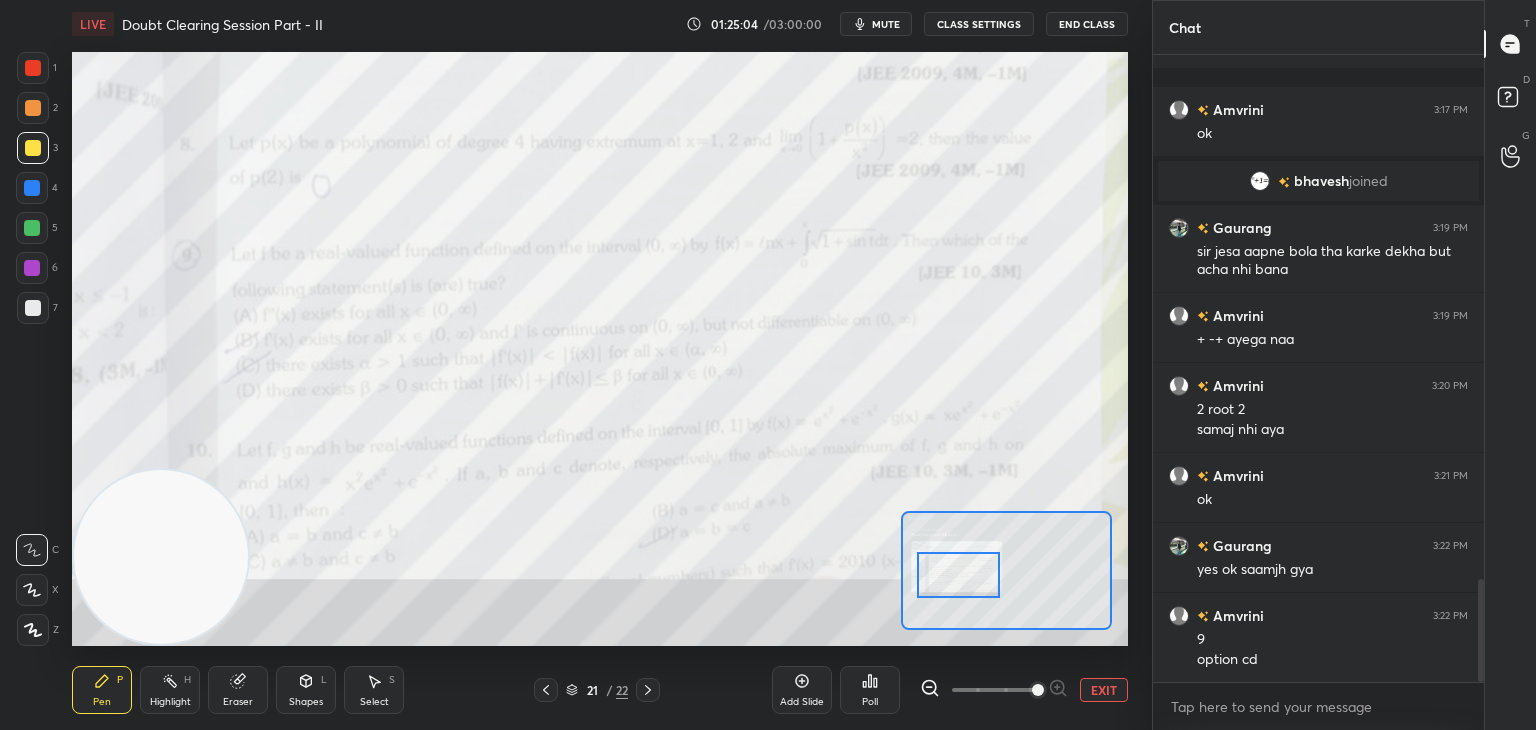 scroll, scrollTop: 3186, scrollLeft: 0, axis: vertical 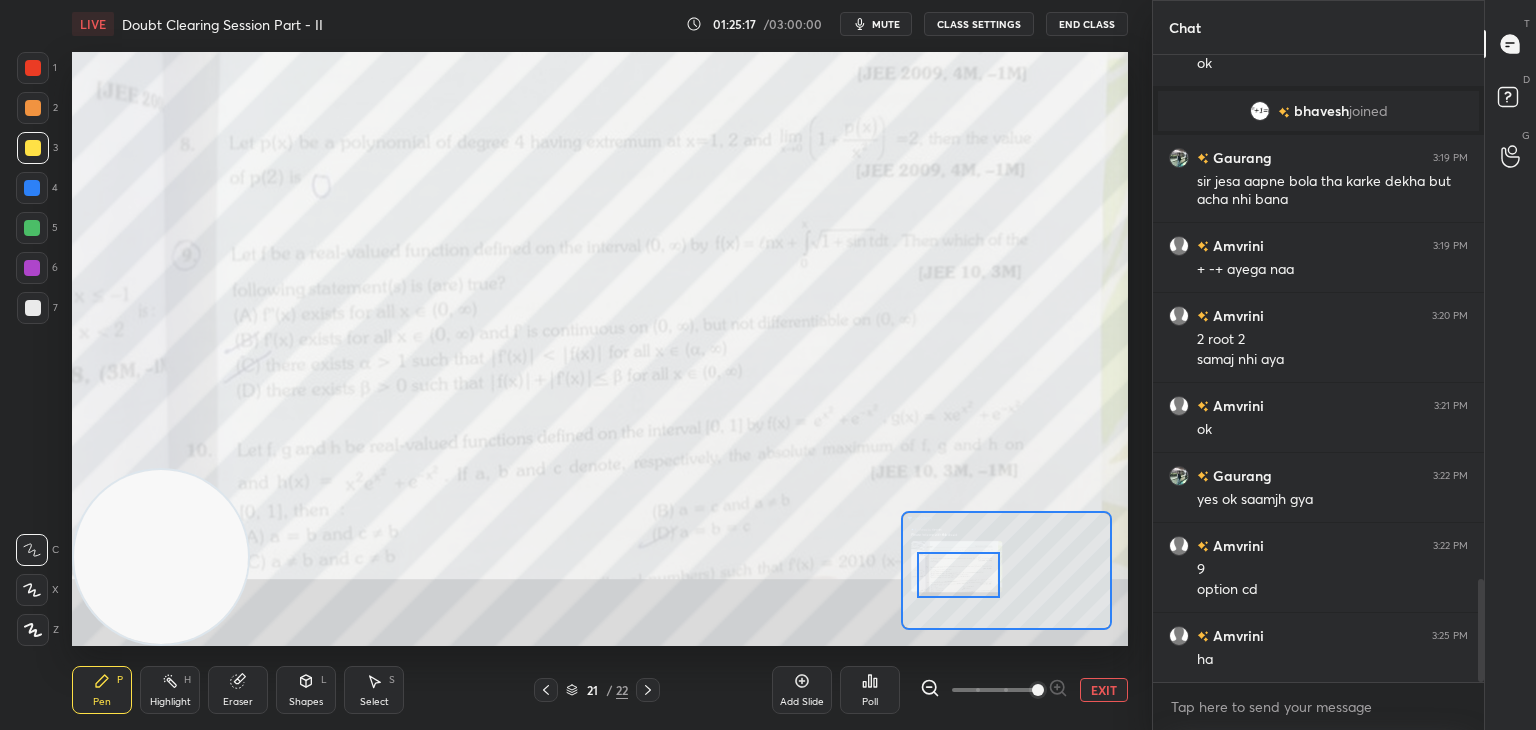 click on "EXIT" at bounding box center (1104, 690) 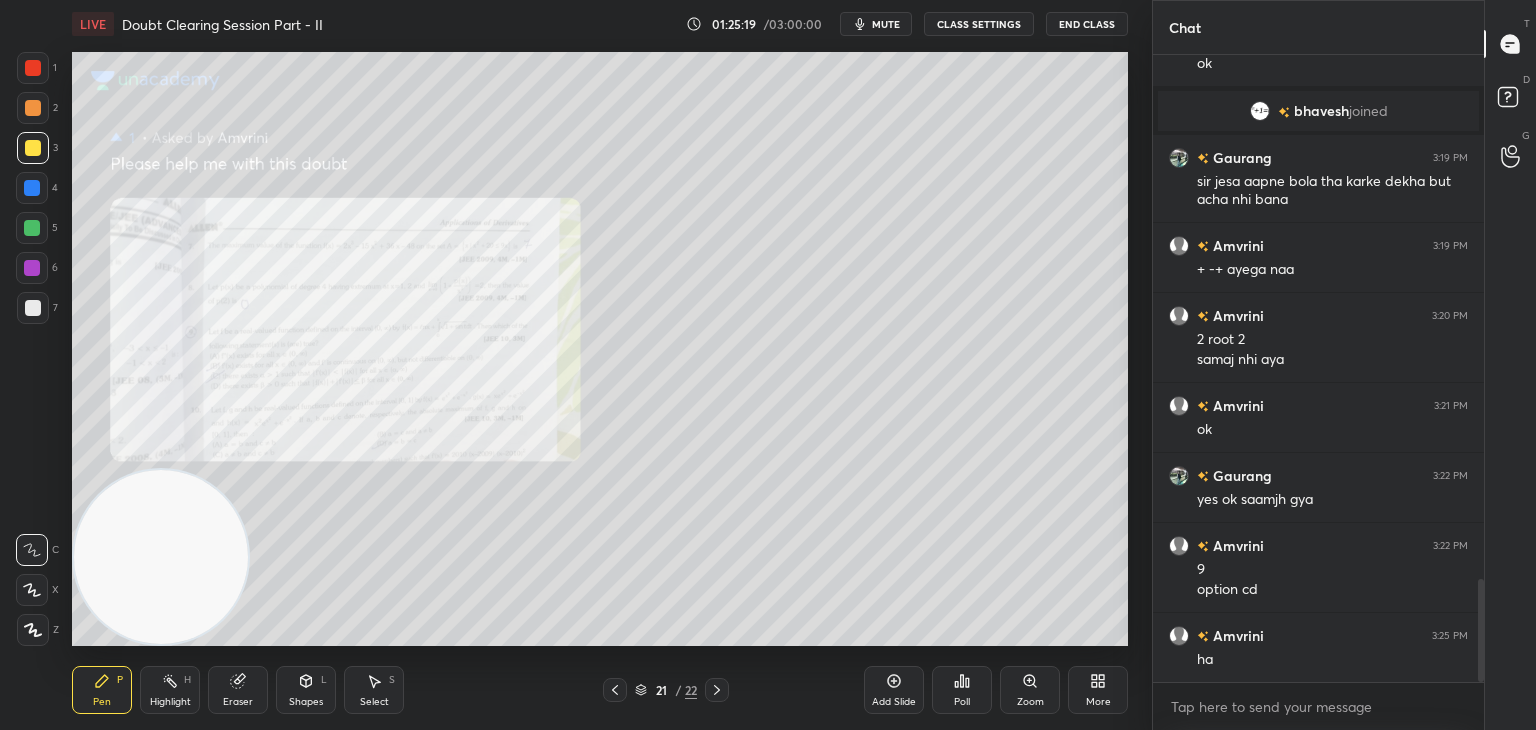click on "Highlight H" at bounding box center (170, 690) 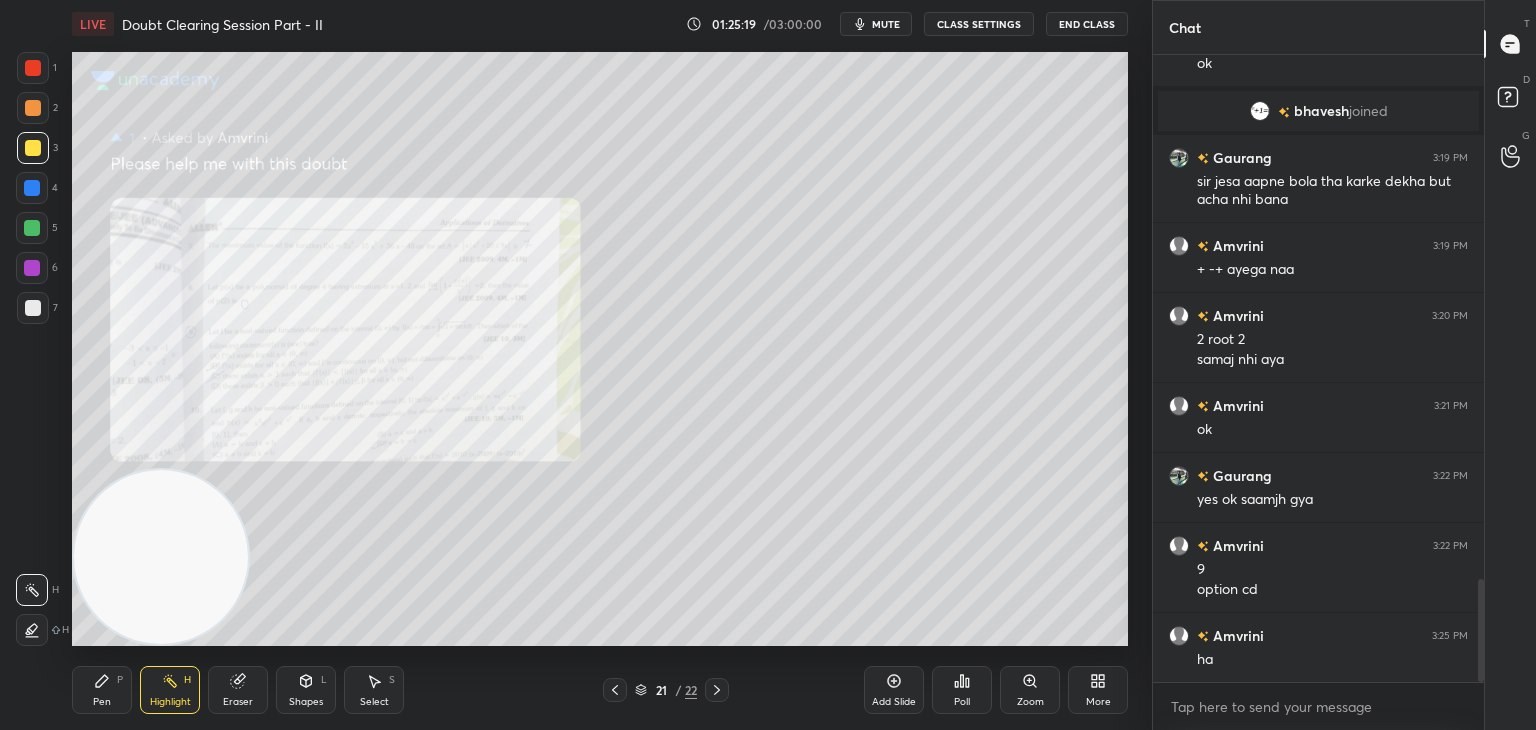 click on "Eraser" at bounding box center [238, 690] 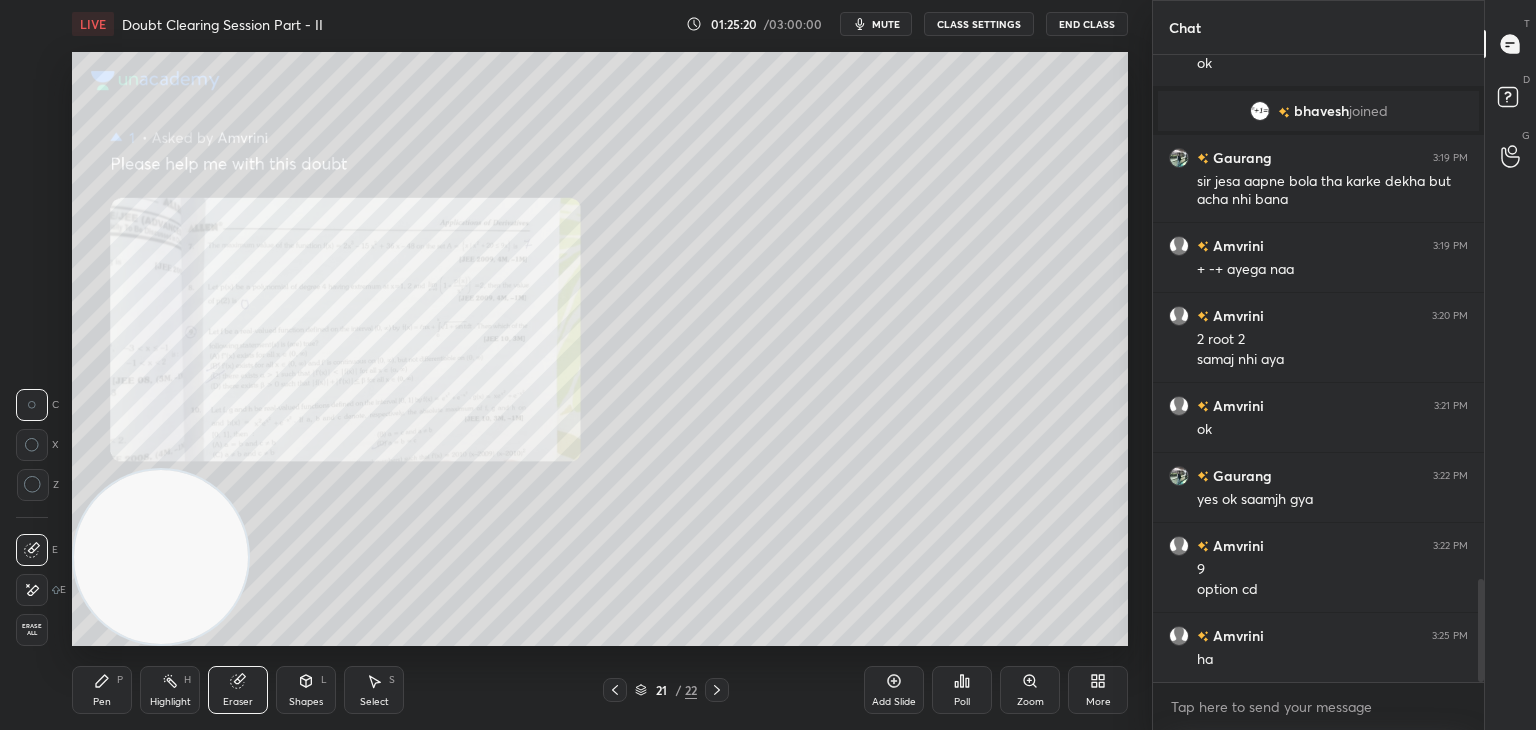 click on "Erase all" at bounding box center (32, 630) 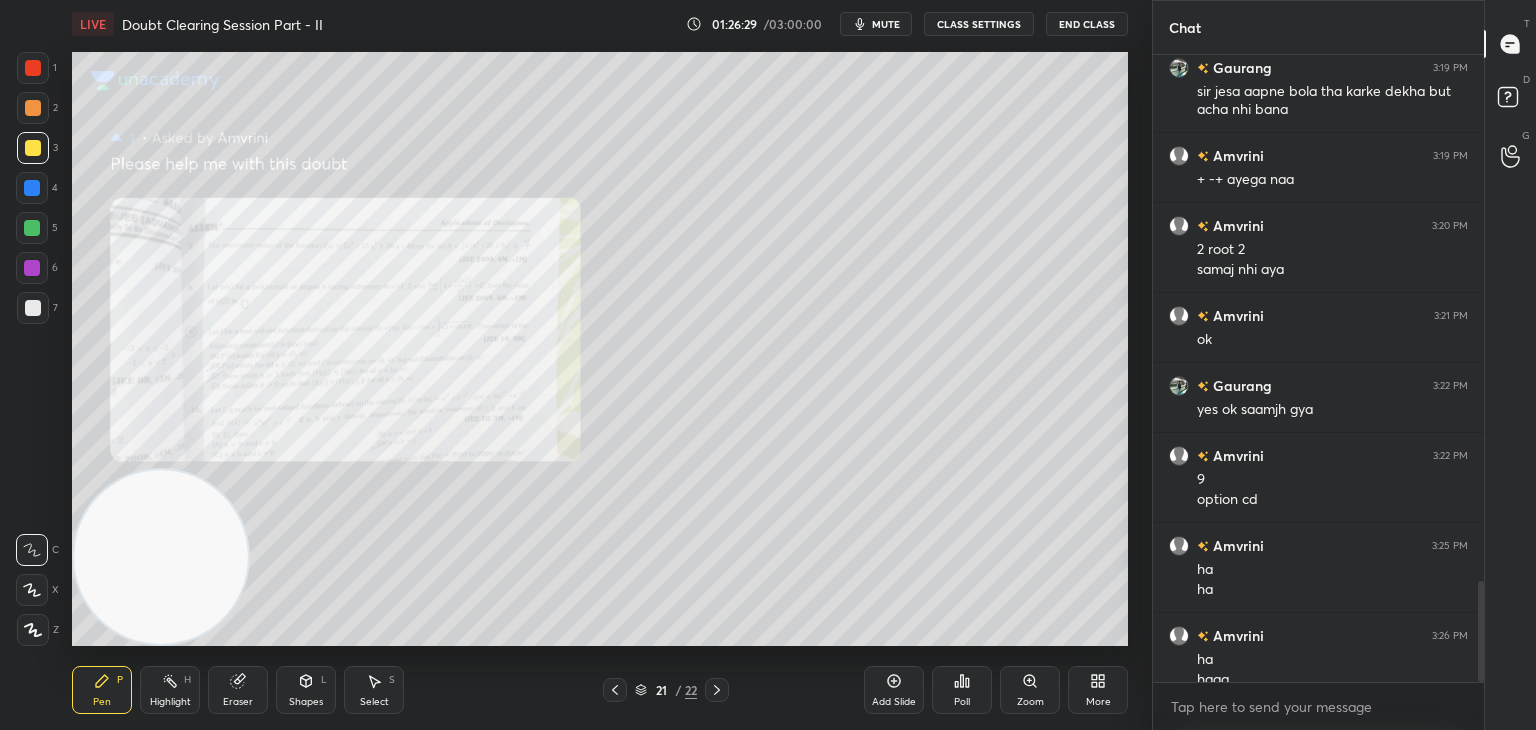 scroll, scrollTop: 3296, scrollLeft: 0, axis: vertical 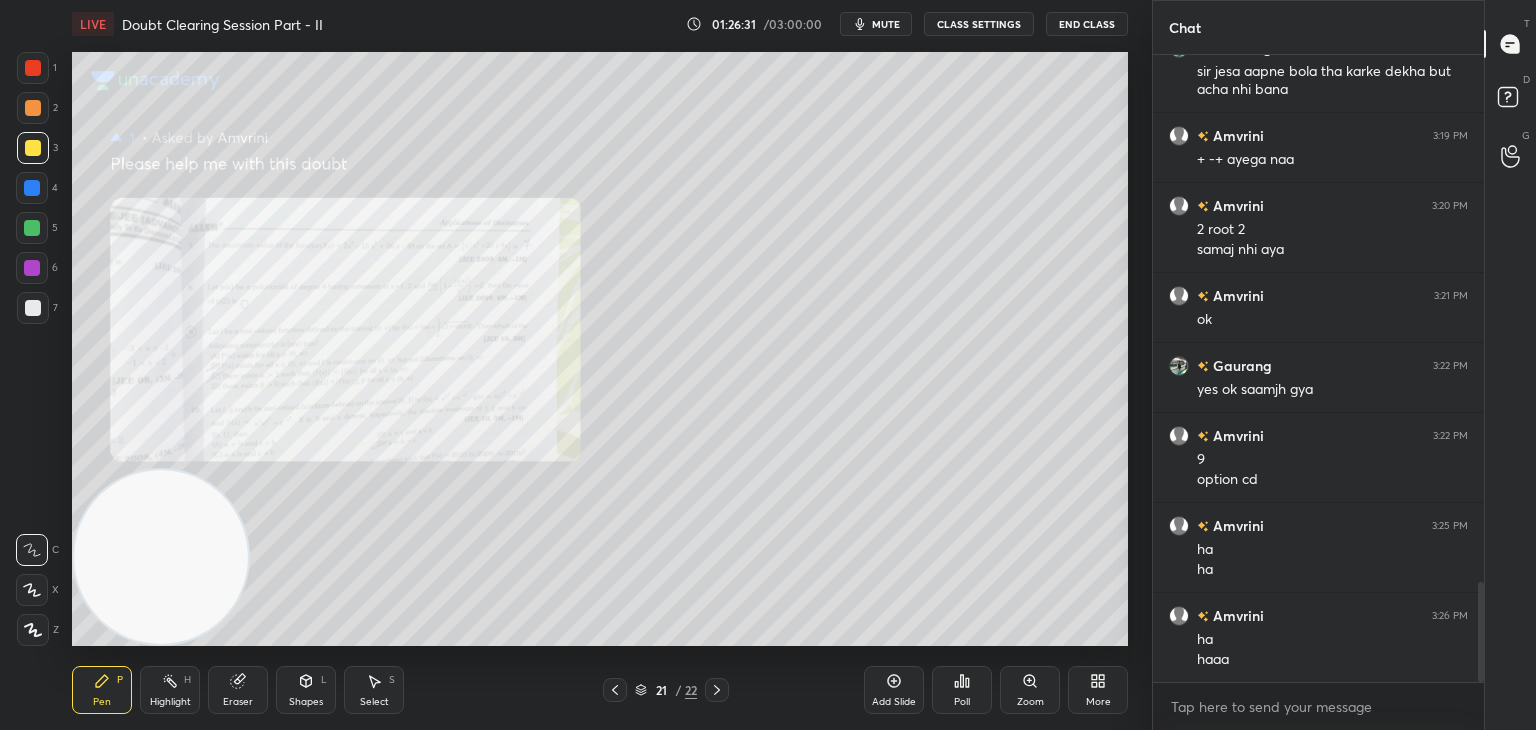 click on "Zoom" at bounding box center [1030, 690] 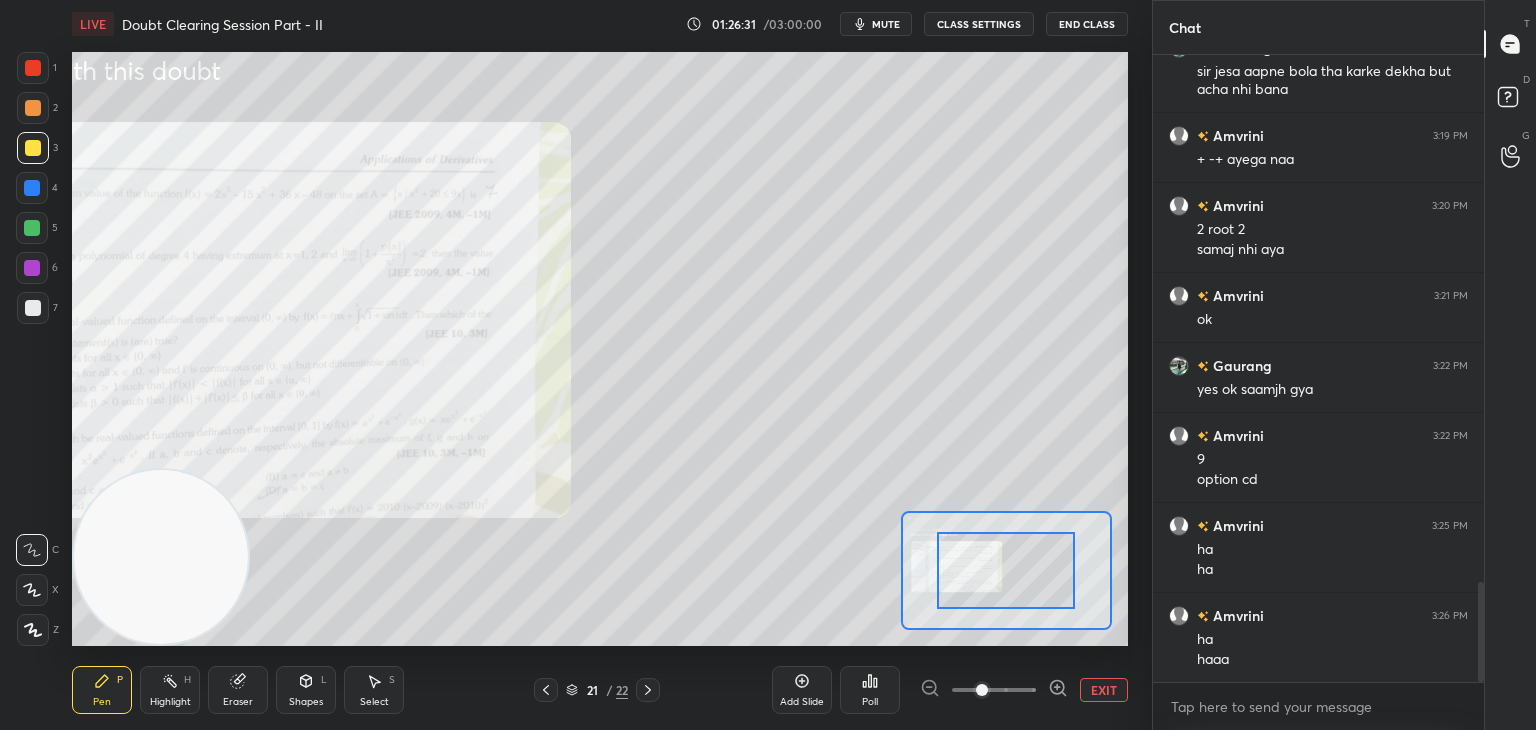 click at bounding box center (994, 690) 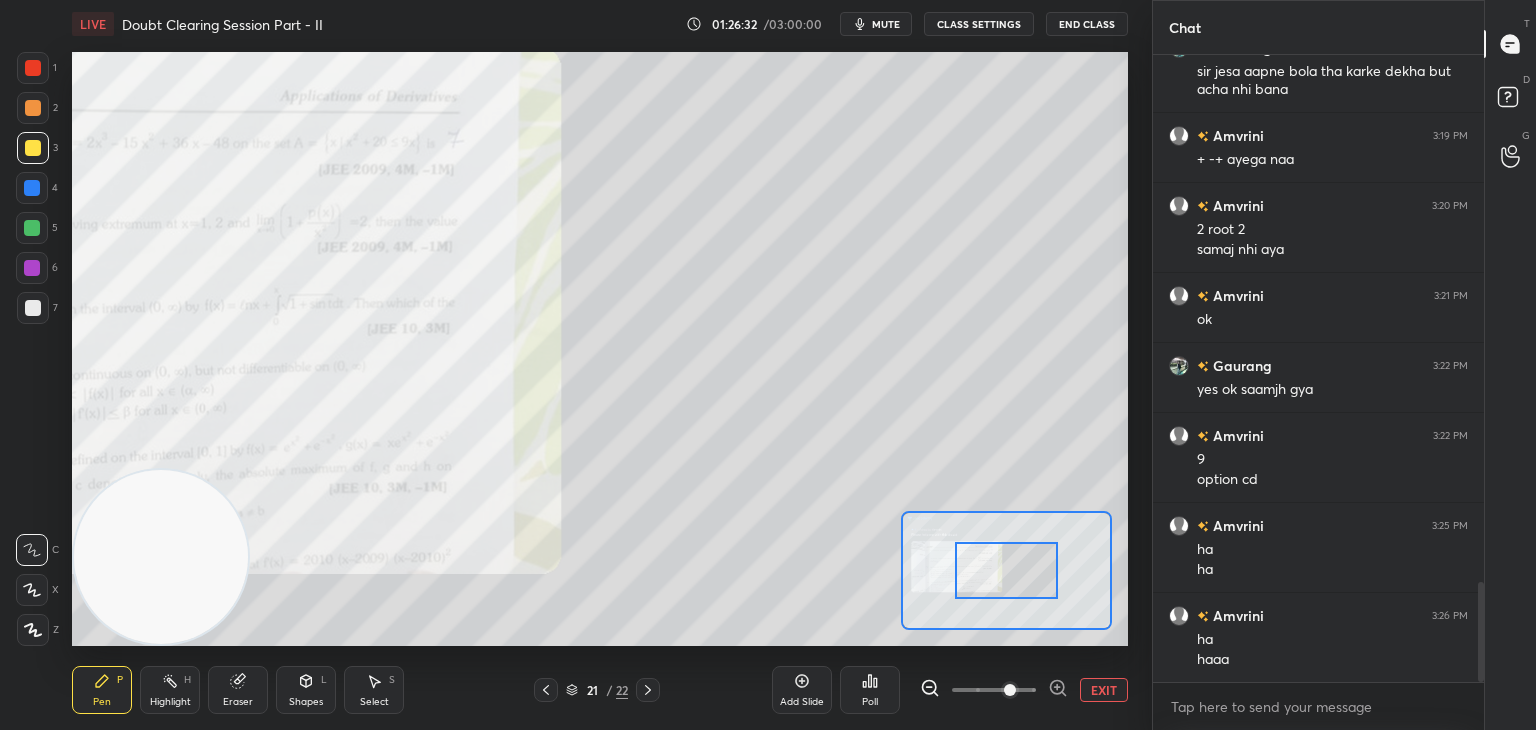 drag, startPoint x: 1005, startPoint y: 701, endPoint x: 1004, endPoint y: 690, distance: 11.045361 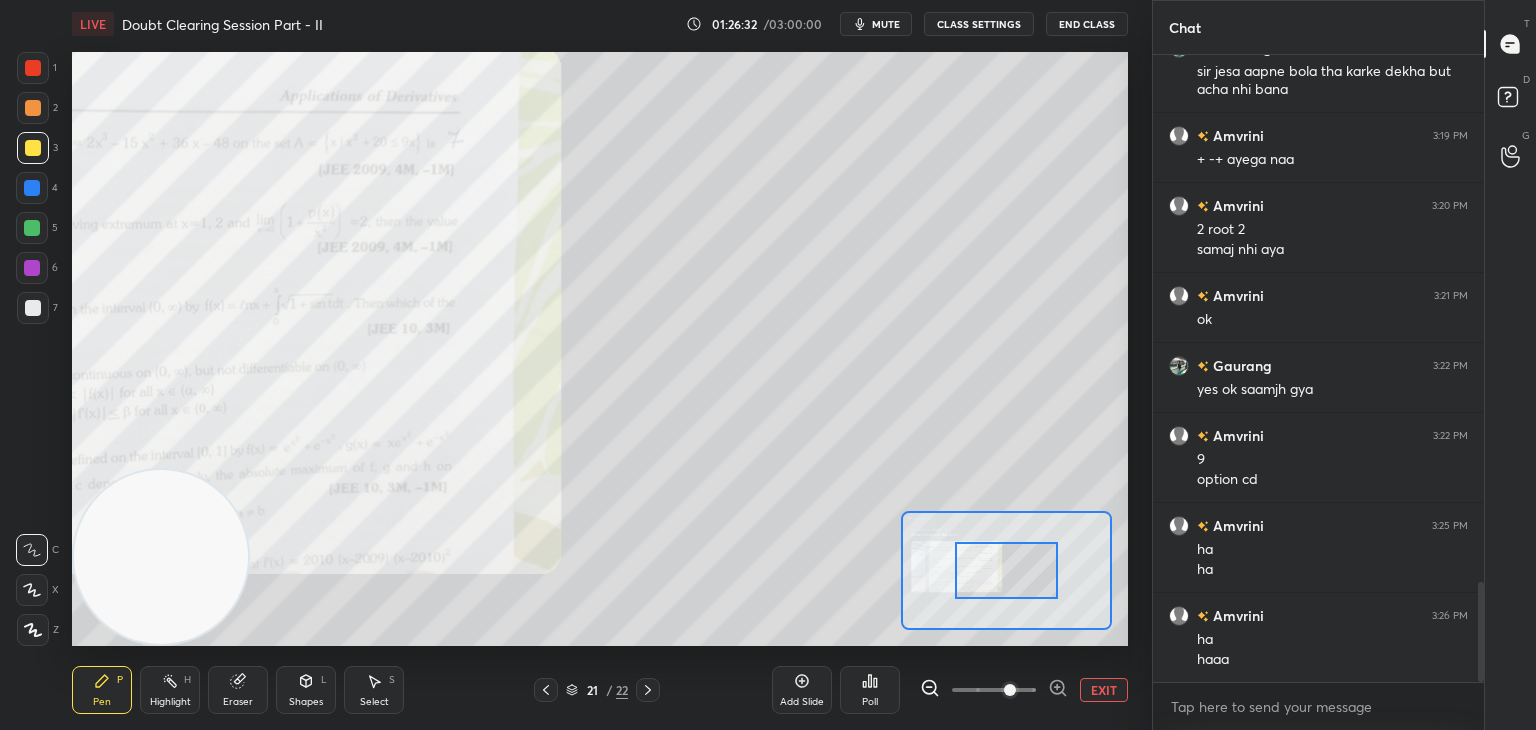 click at bounding box center (1010, 690) 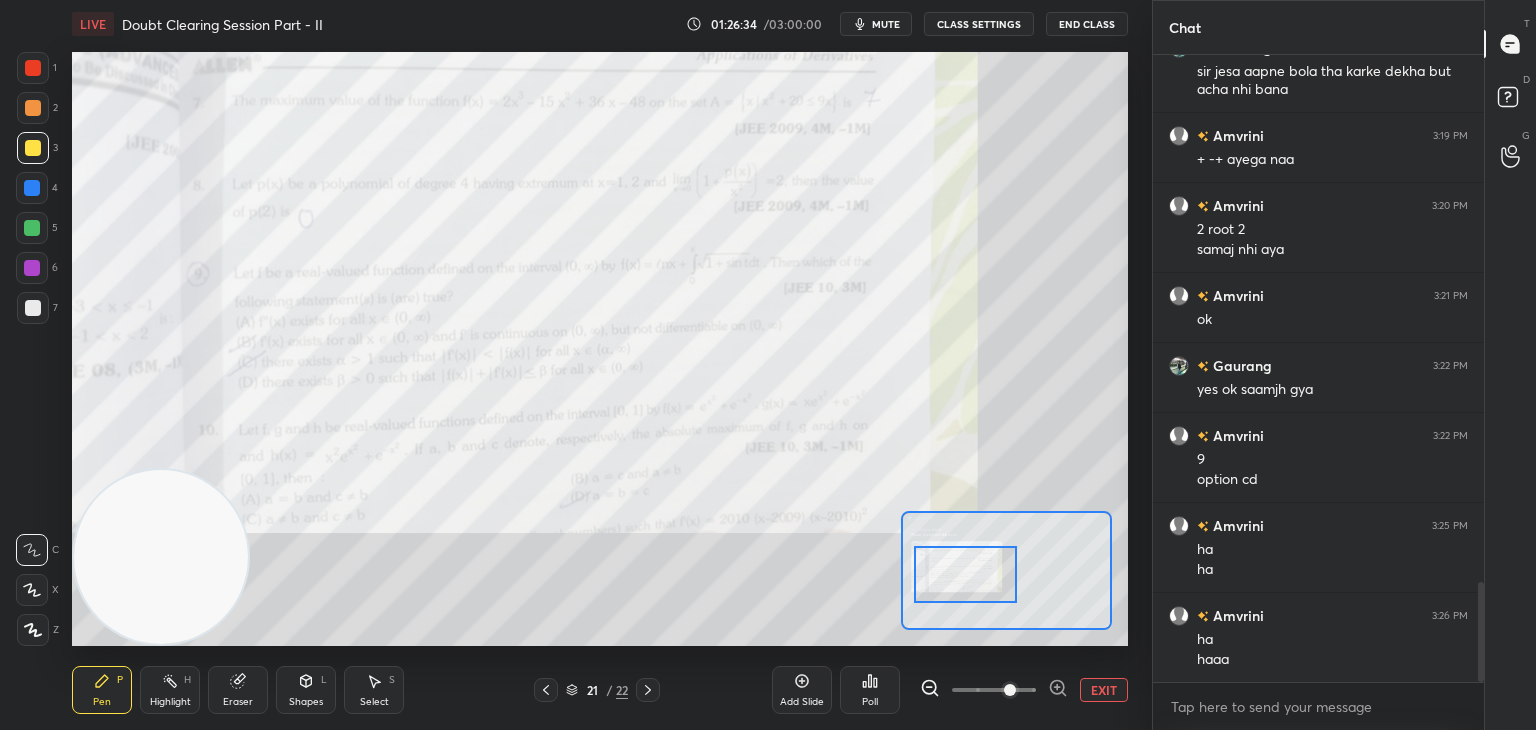 drag, startPoint x: 1030, startPoint y: 585, endPoint x: 986, endPoint y: 589, distance: 44.181442 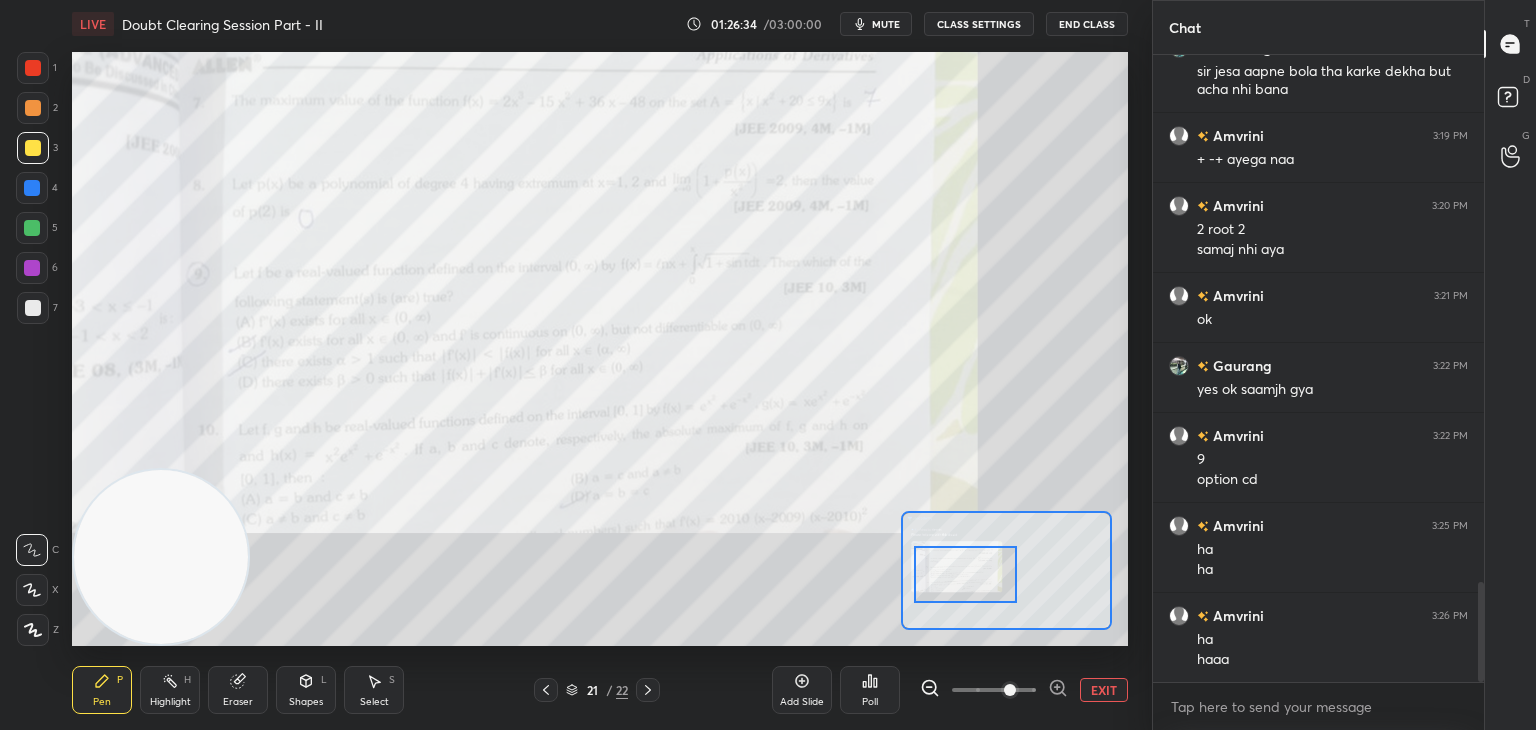click at bounding box center [966, 574] 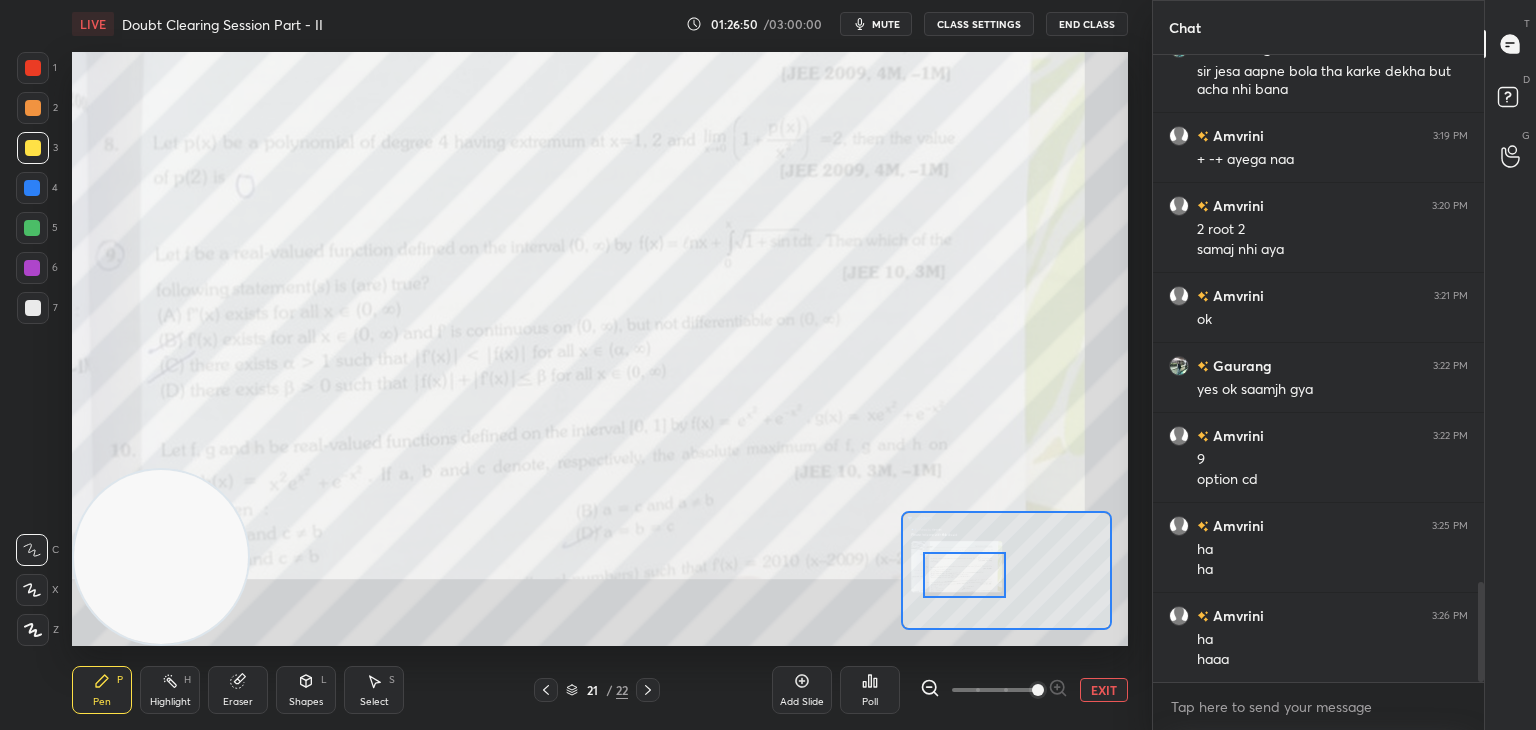 click at bounding box center (994, 690) 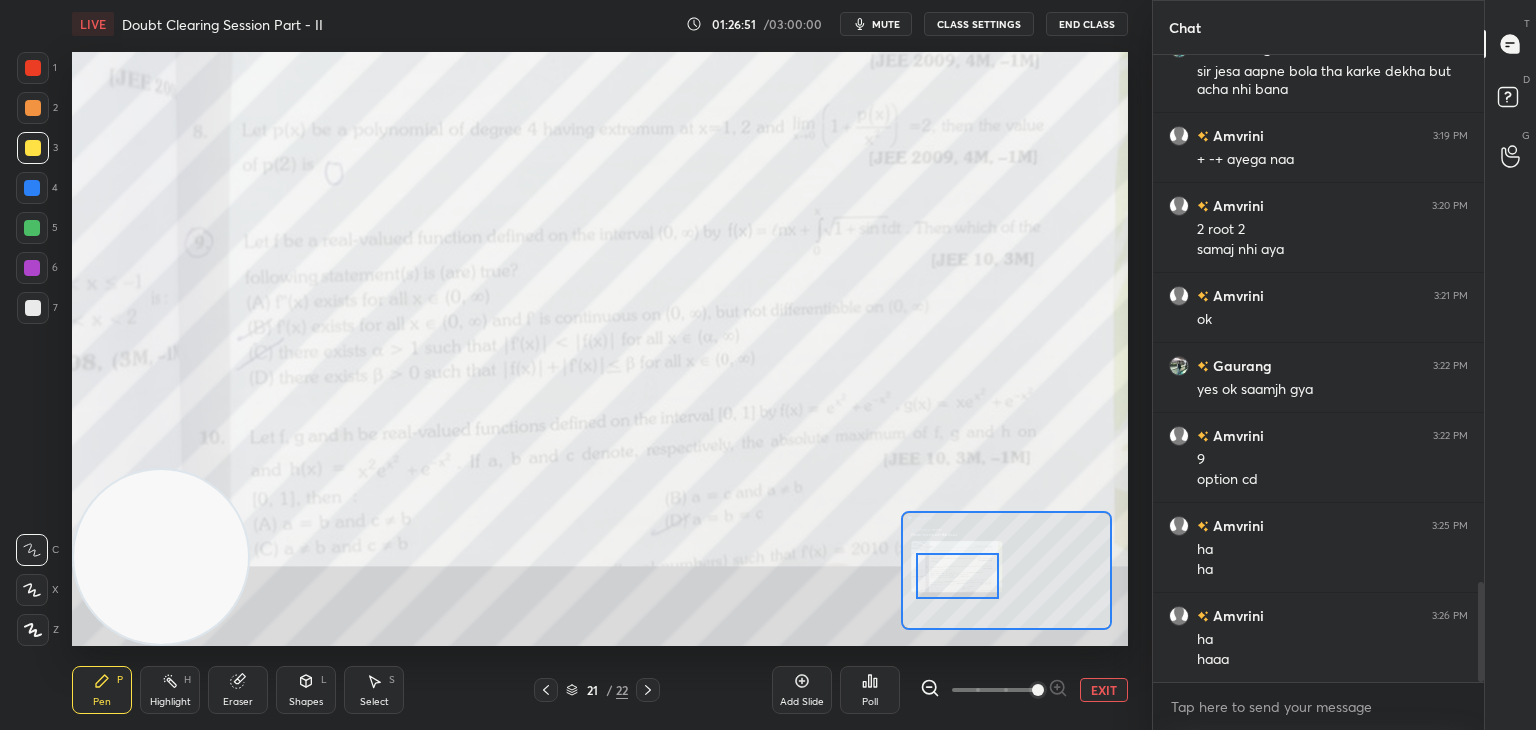 drag, startPoint x: 981, startPoint y: 577, endPoint x: 970, endPoint y: 578, distance: 11.045361 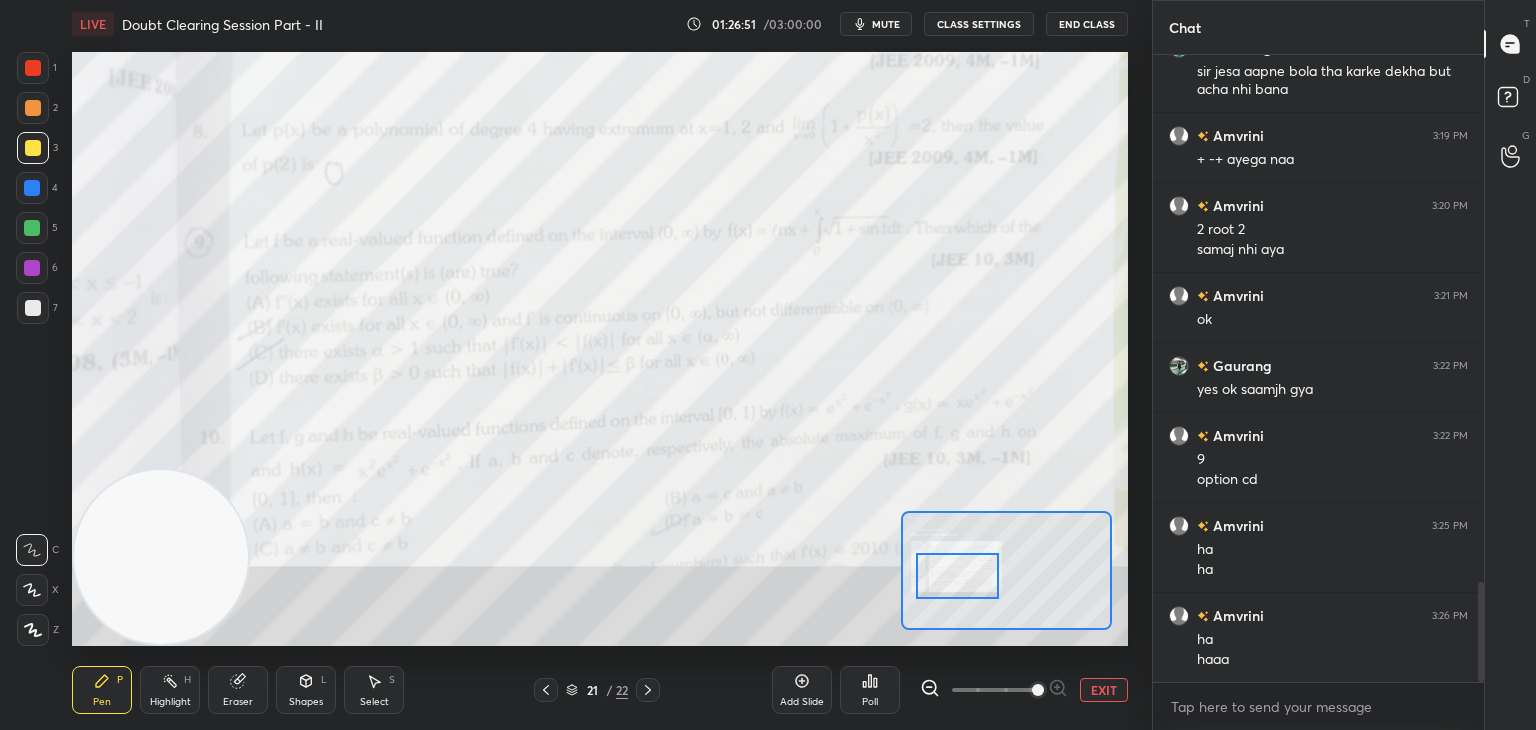 click at bounding box center (957, 576) 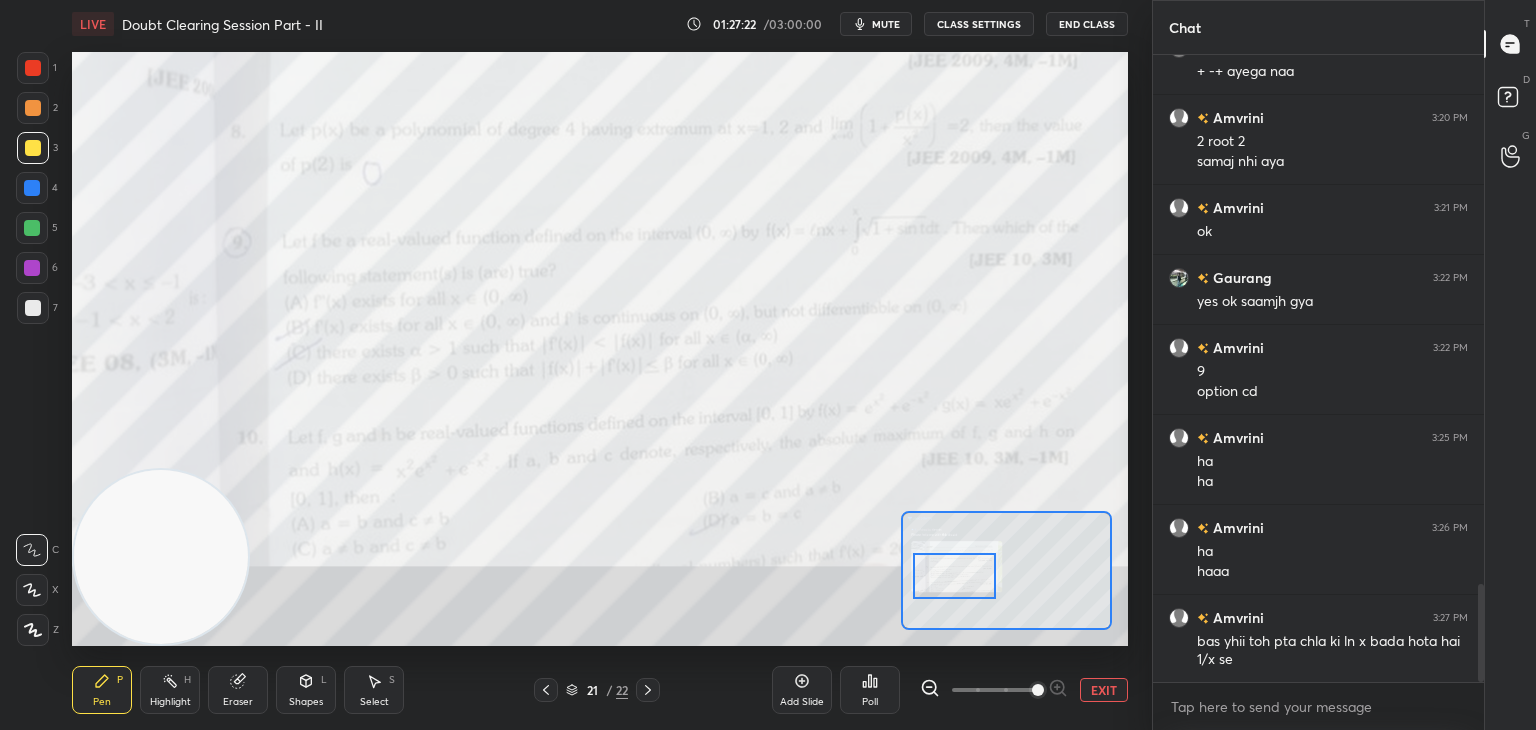 scroll, scrollTop: 3404, scrollLeft: 0, axis: vertical 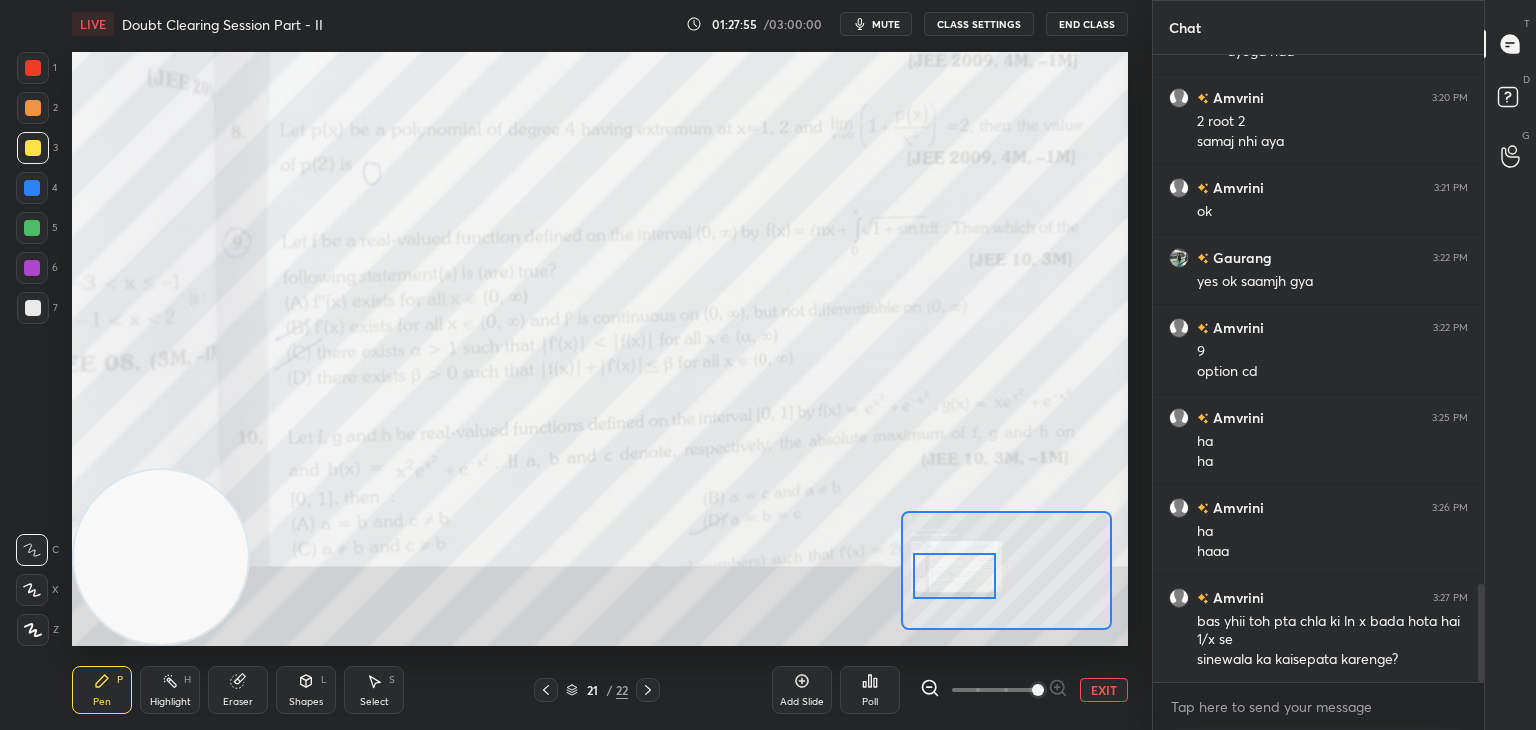 click on "EXIT" at bounding box center [1104, 690] 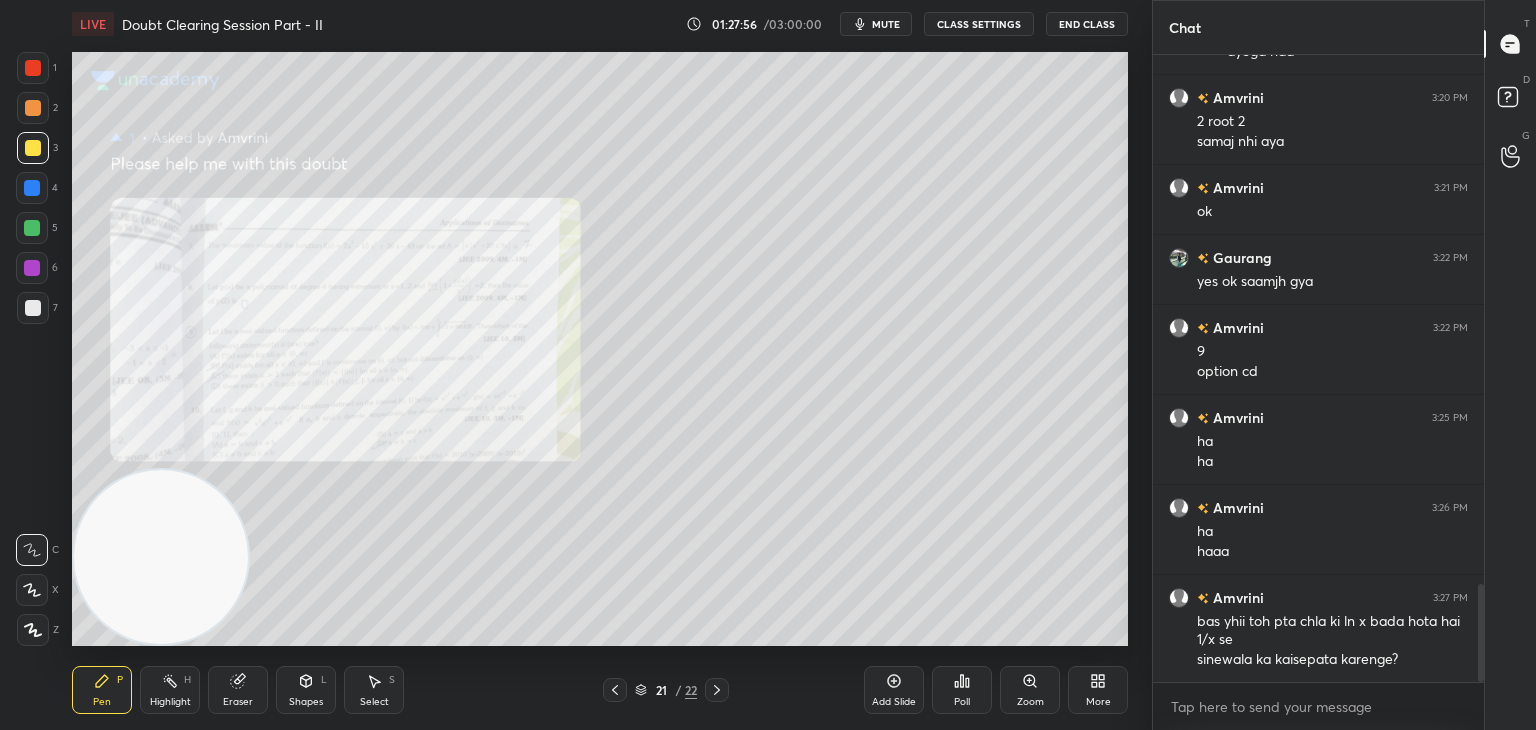 drag, startPoint x: 712, startPoint y: 687, endPoint x: 700, endPoint y: 685, distance: 12.165525 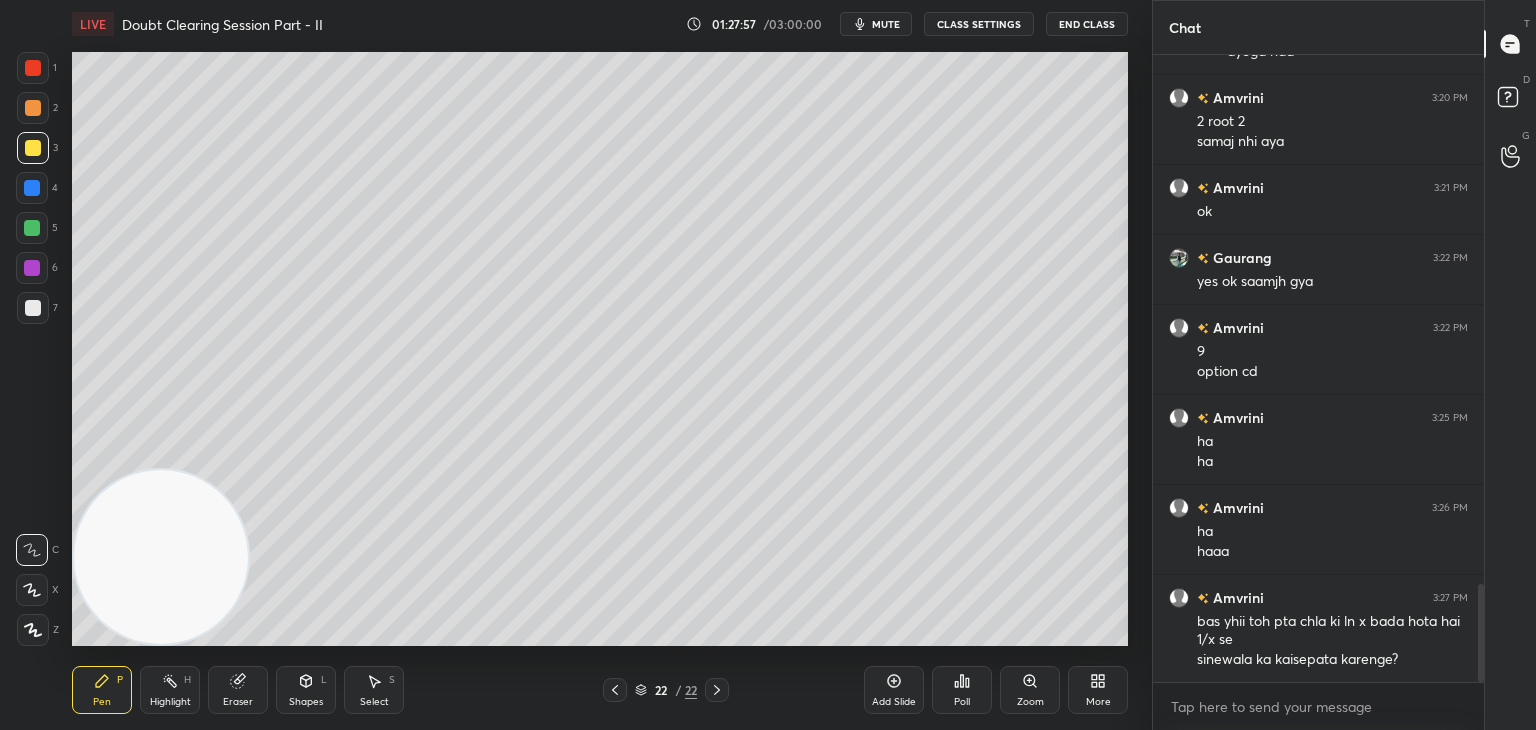 click 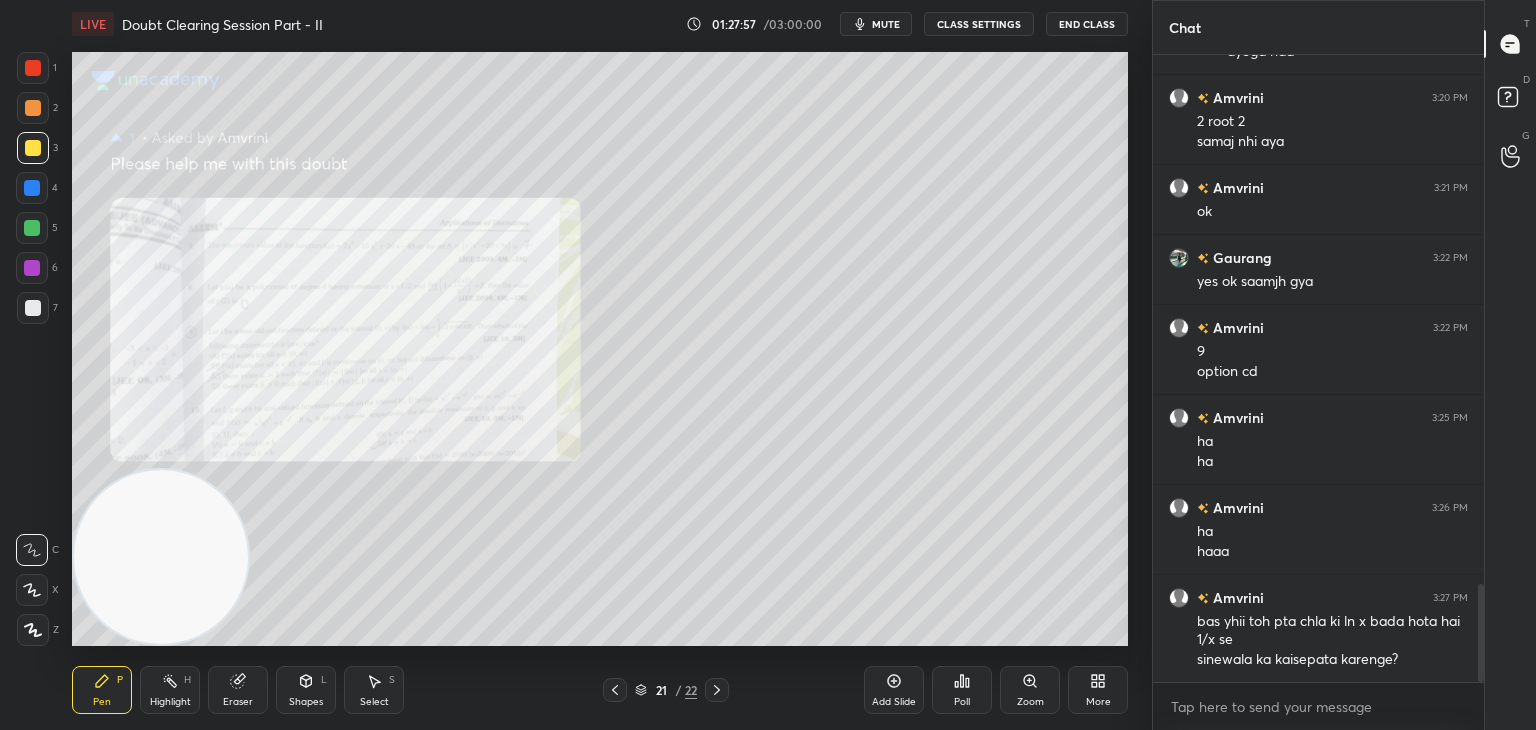 click 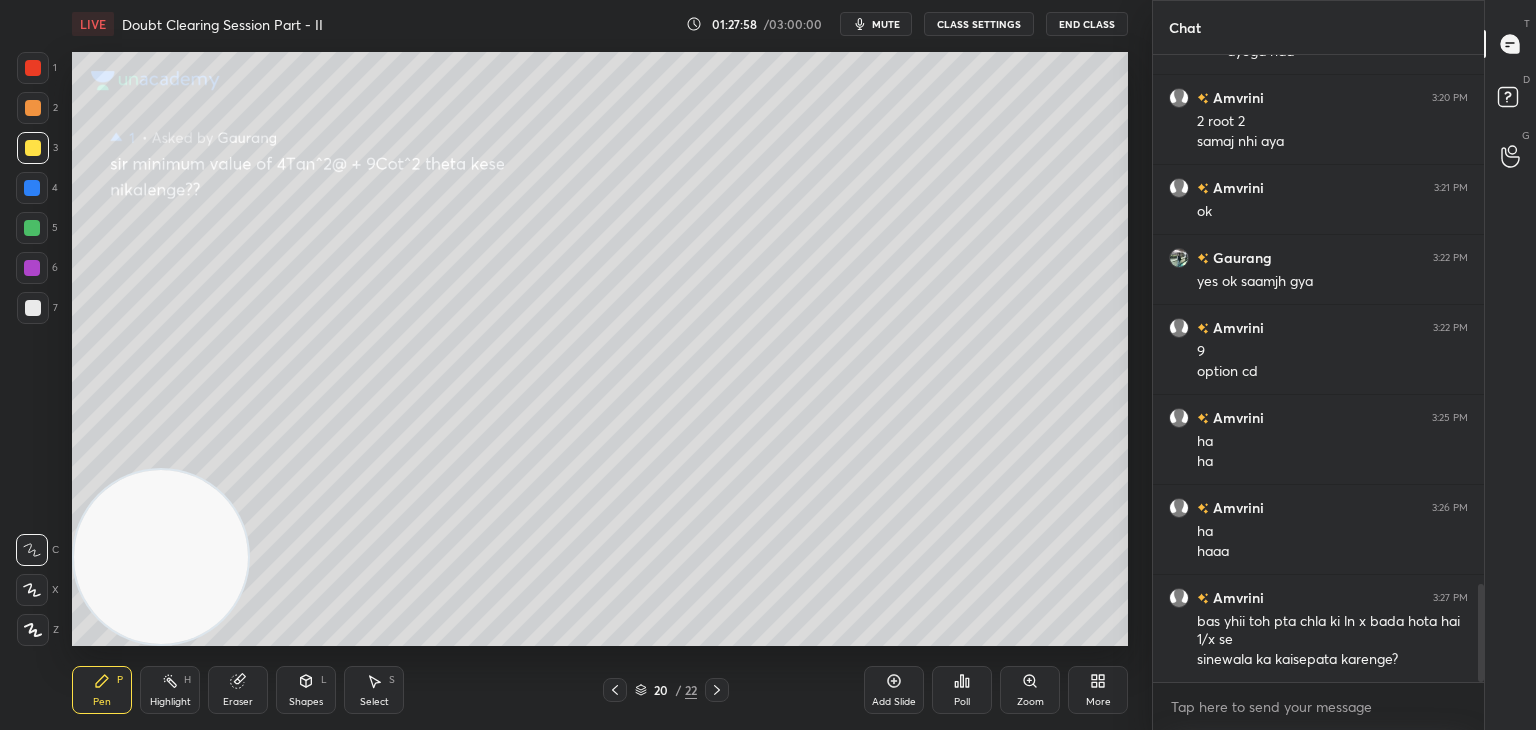 click 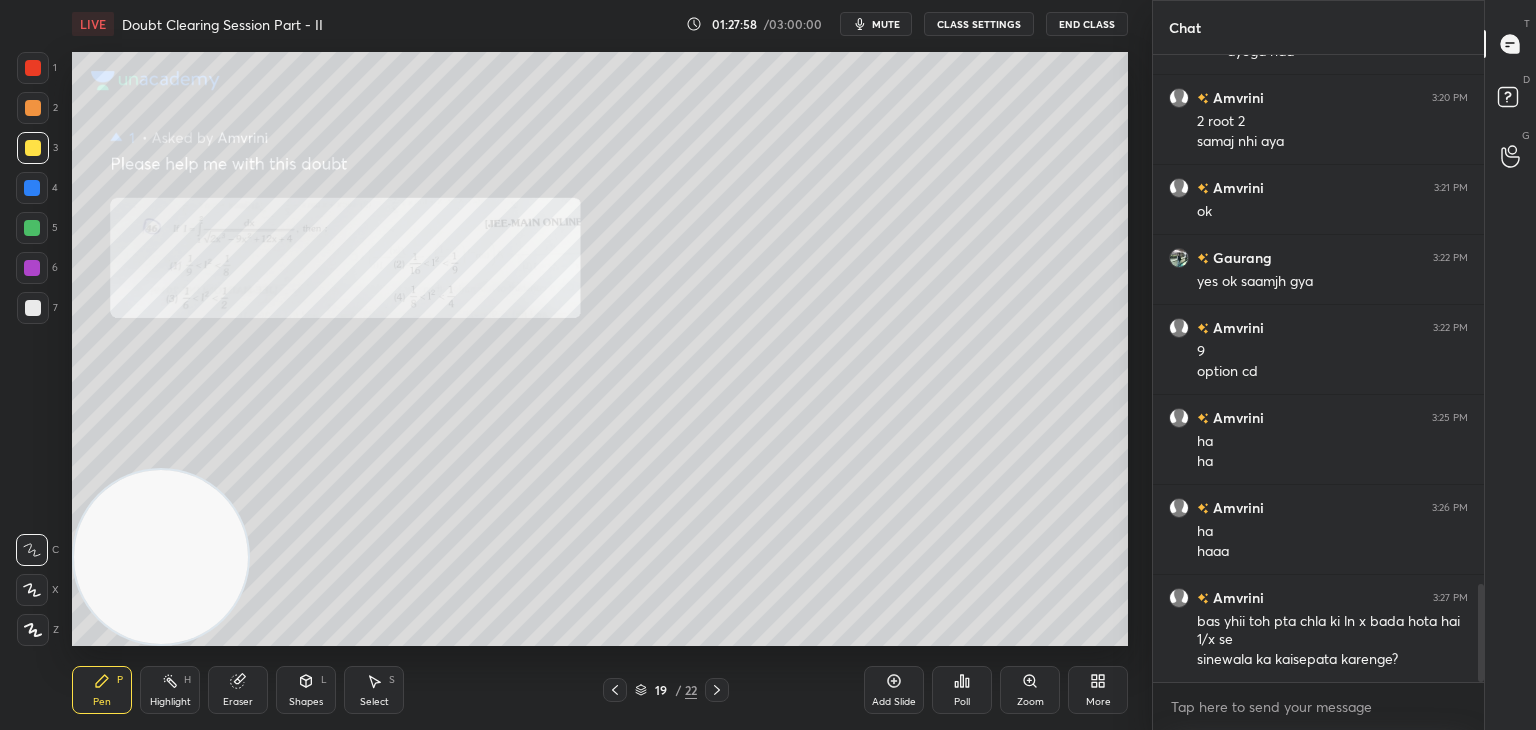 click 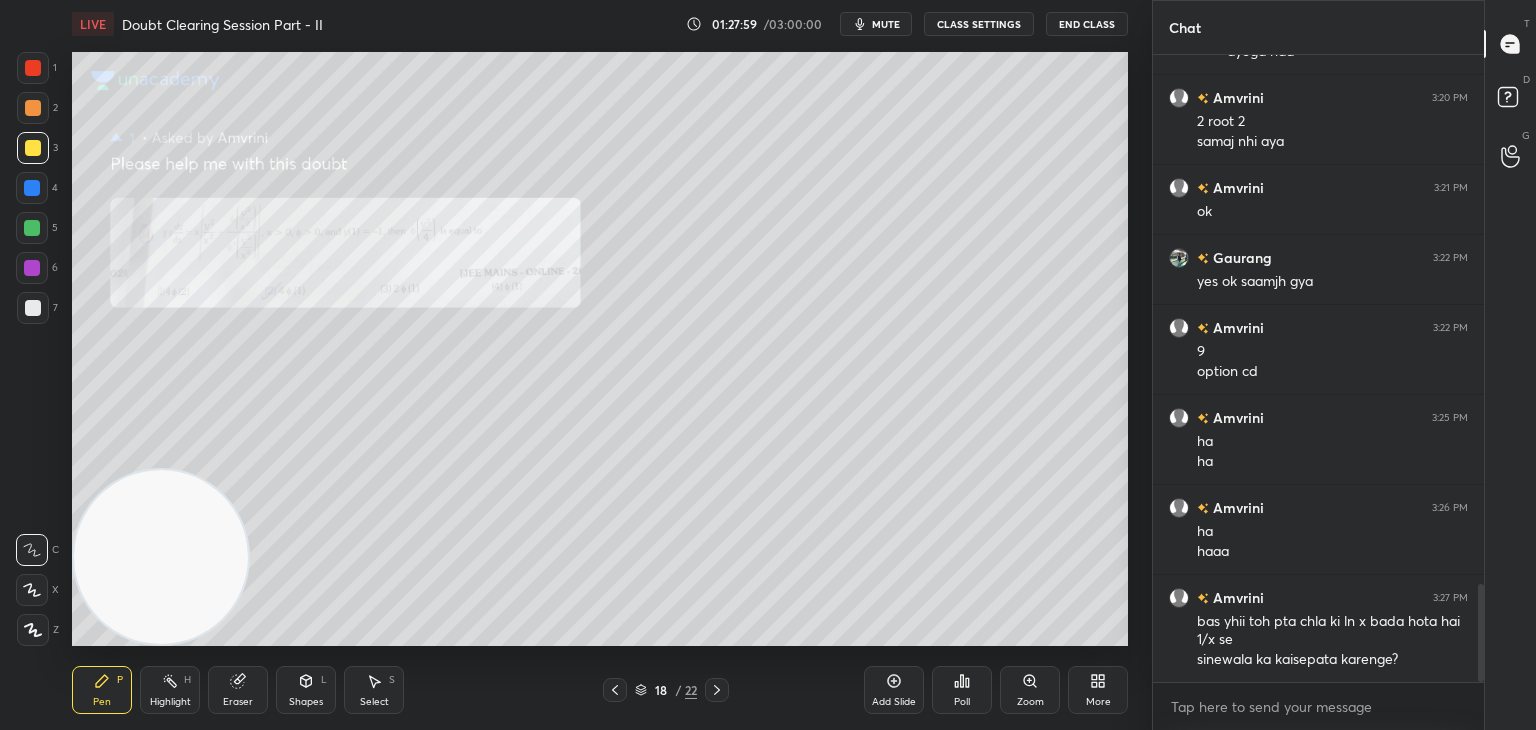 click at bounding box center (615, 690) 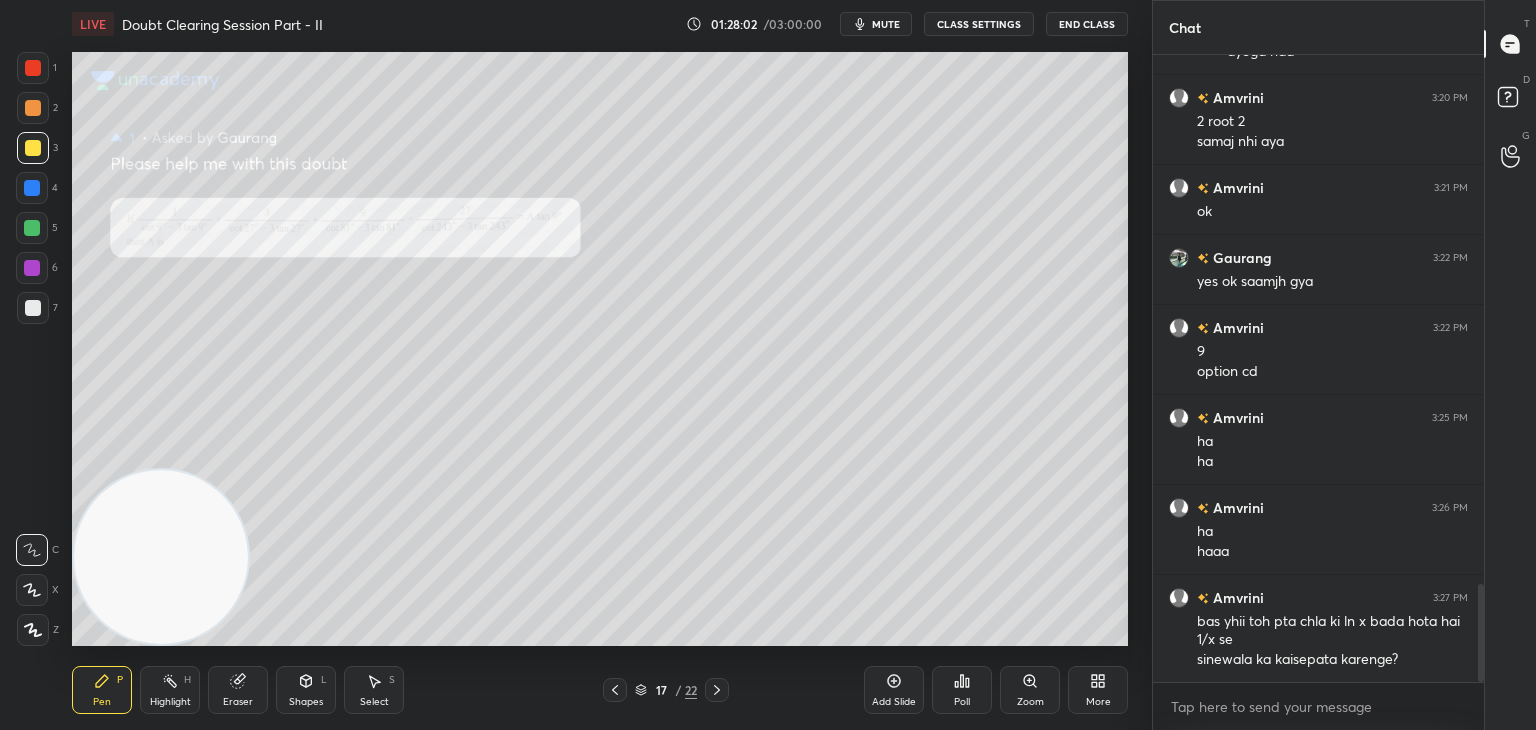 click on "Zoom" at bounding box center (1030, 690) 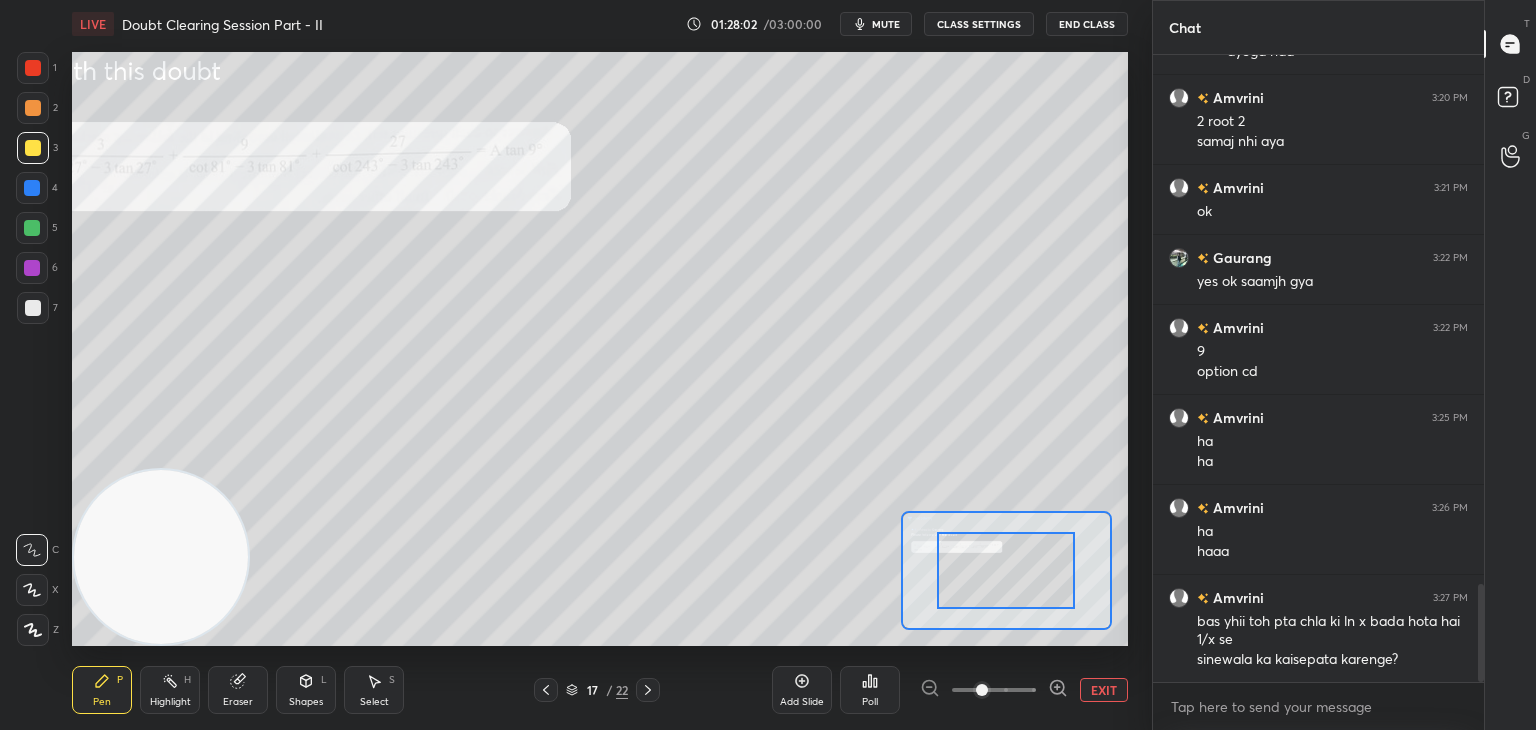 click at bounding box center [994, 690] 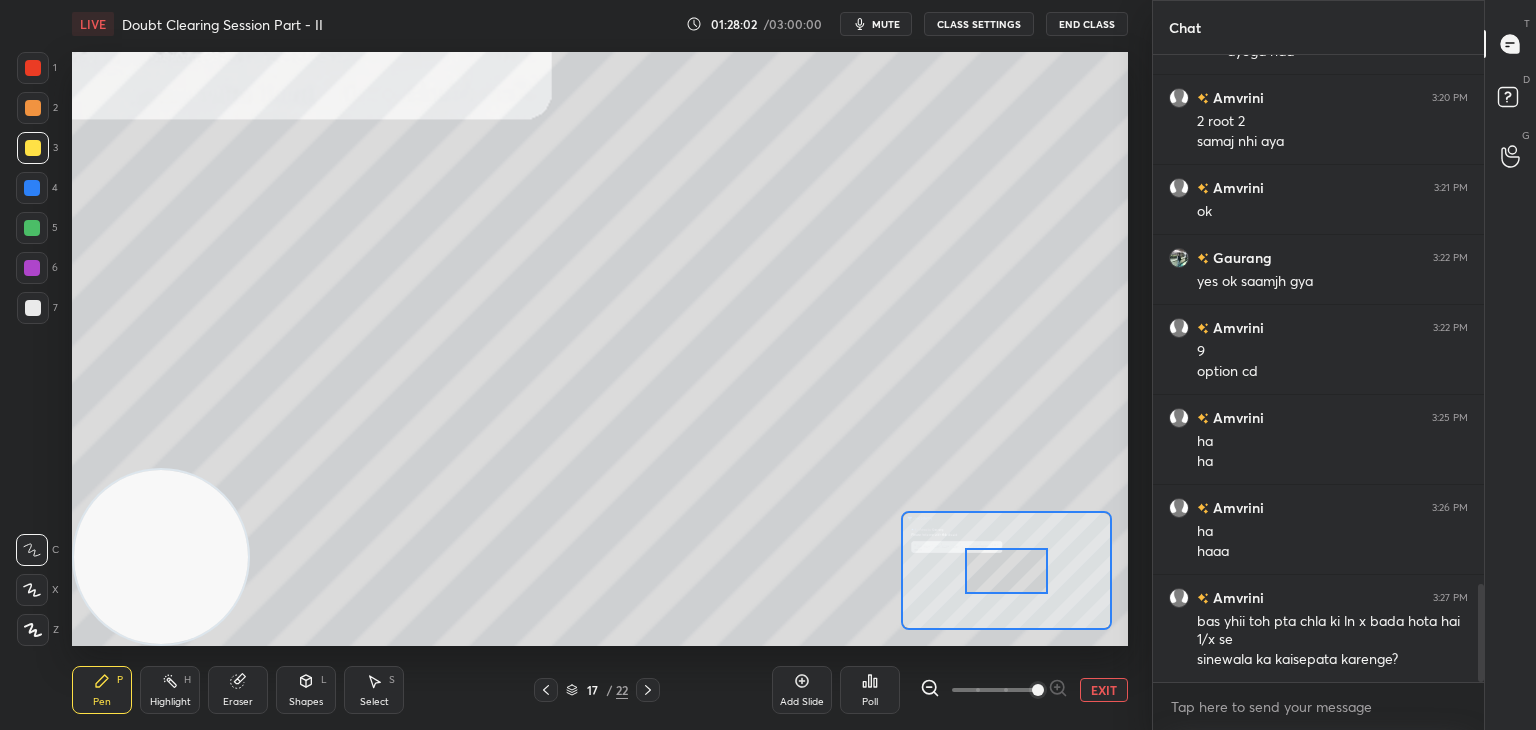 drag, startPoint x: 1029, startPoint y: 692, endPoint x: 1021, endPoint y: 664, distance: 29.12044 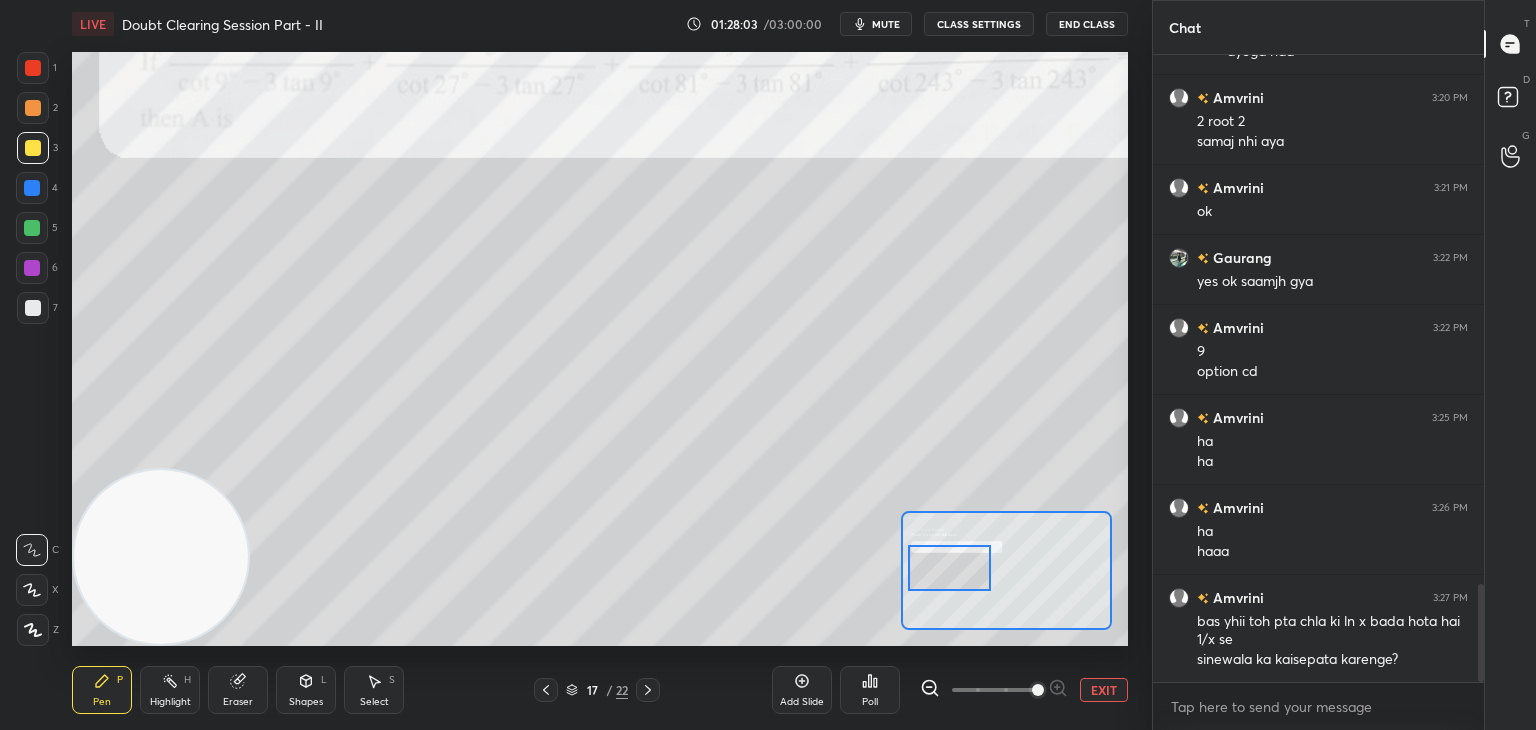 drag, startPoint x: 1008, startPoint y: 586, endPoint x: 959, endPoint y: 580, distance: 49.365982 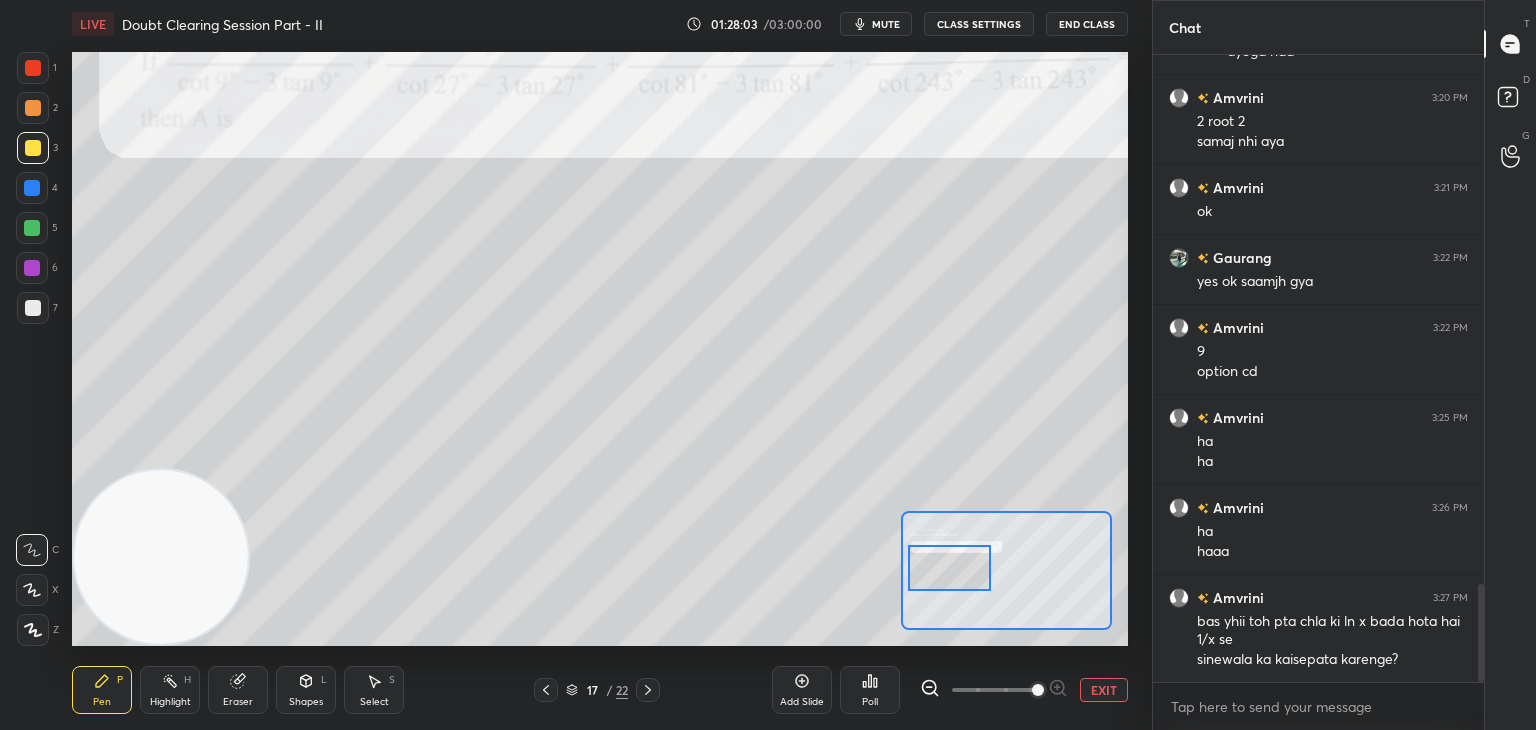 click at bounding box center [949, 568] 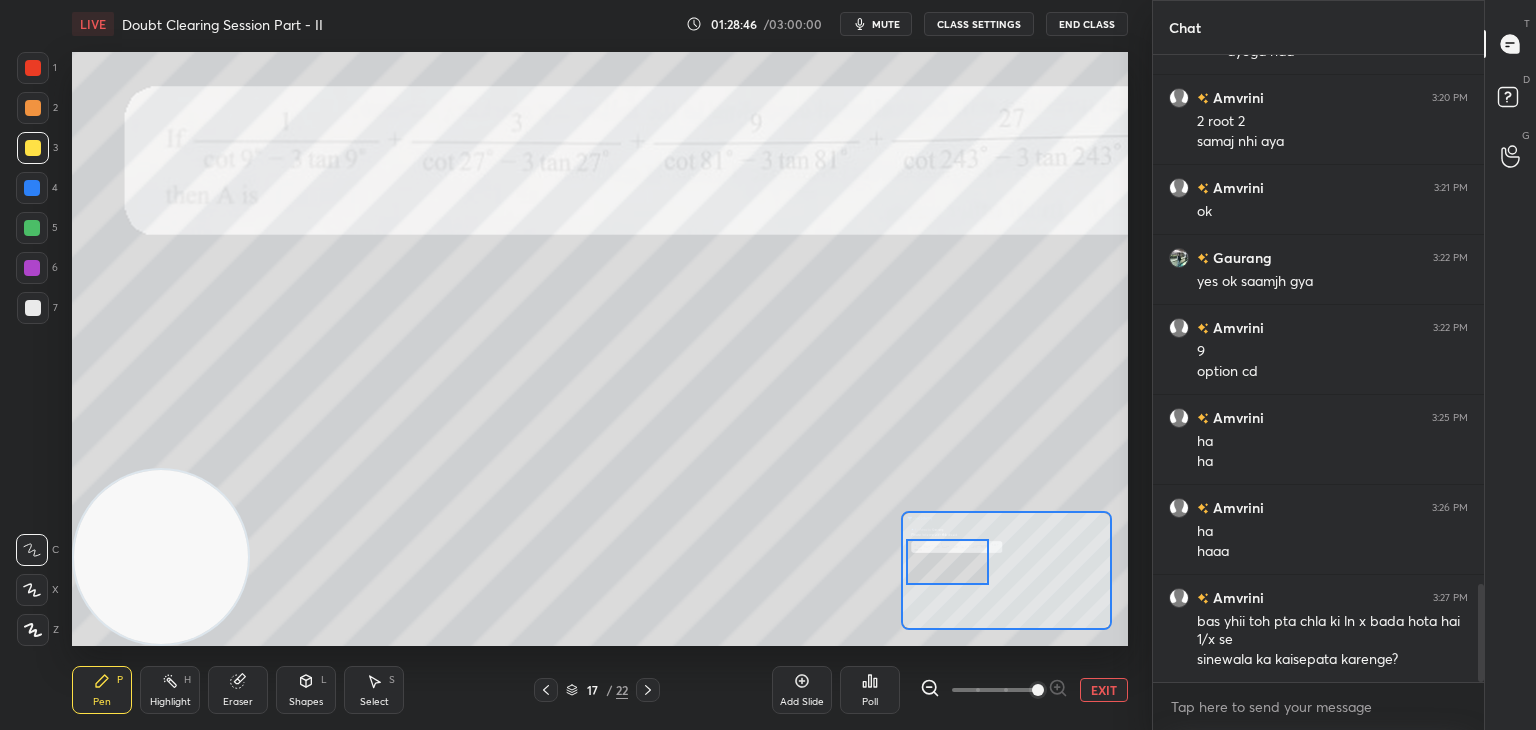 scroll, scrollTop: 3474, scrollLeft: 0, axis: vertical 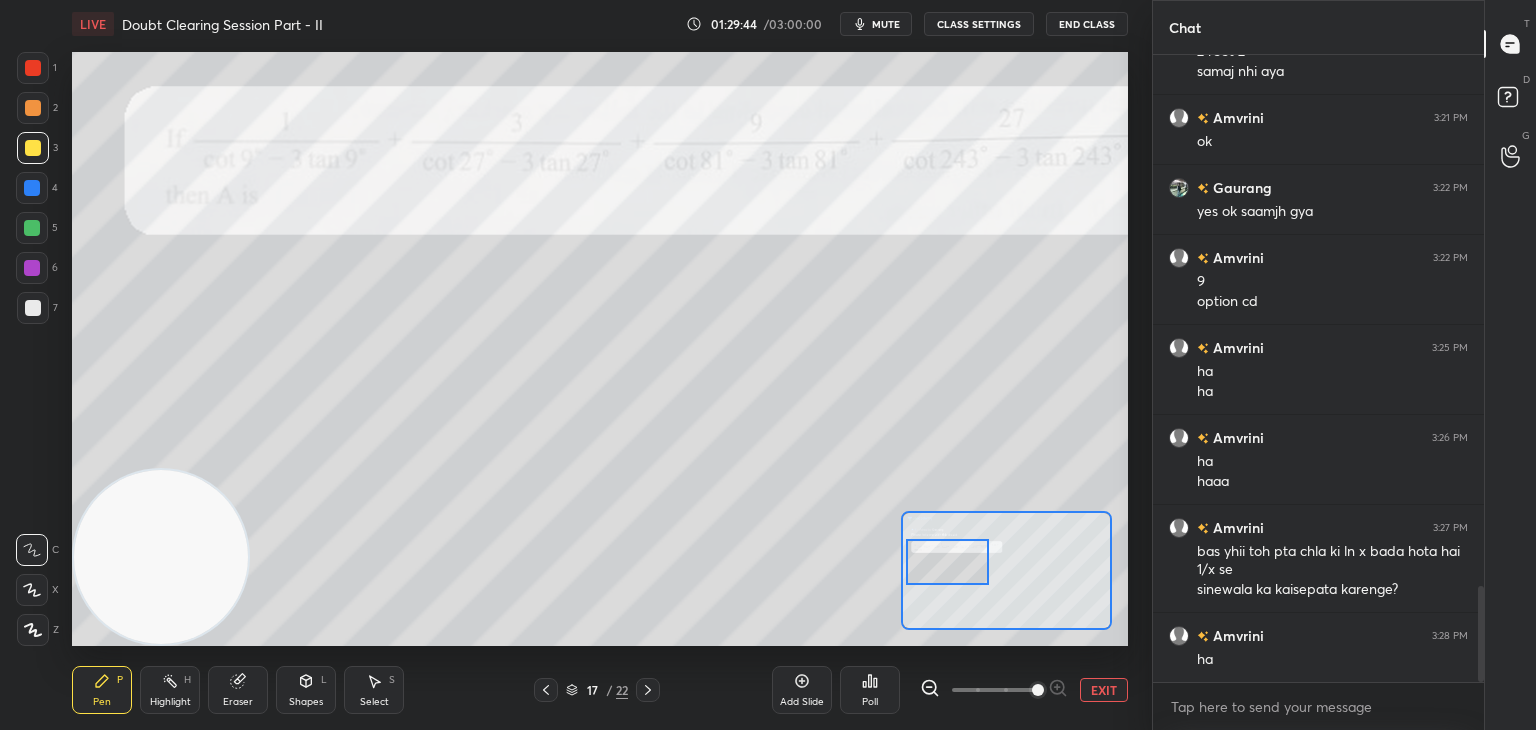 click at bounding box center (648, 690) 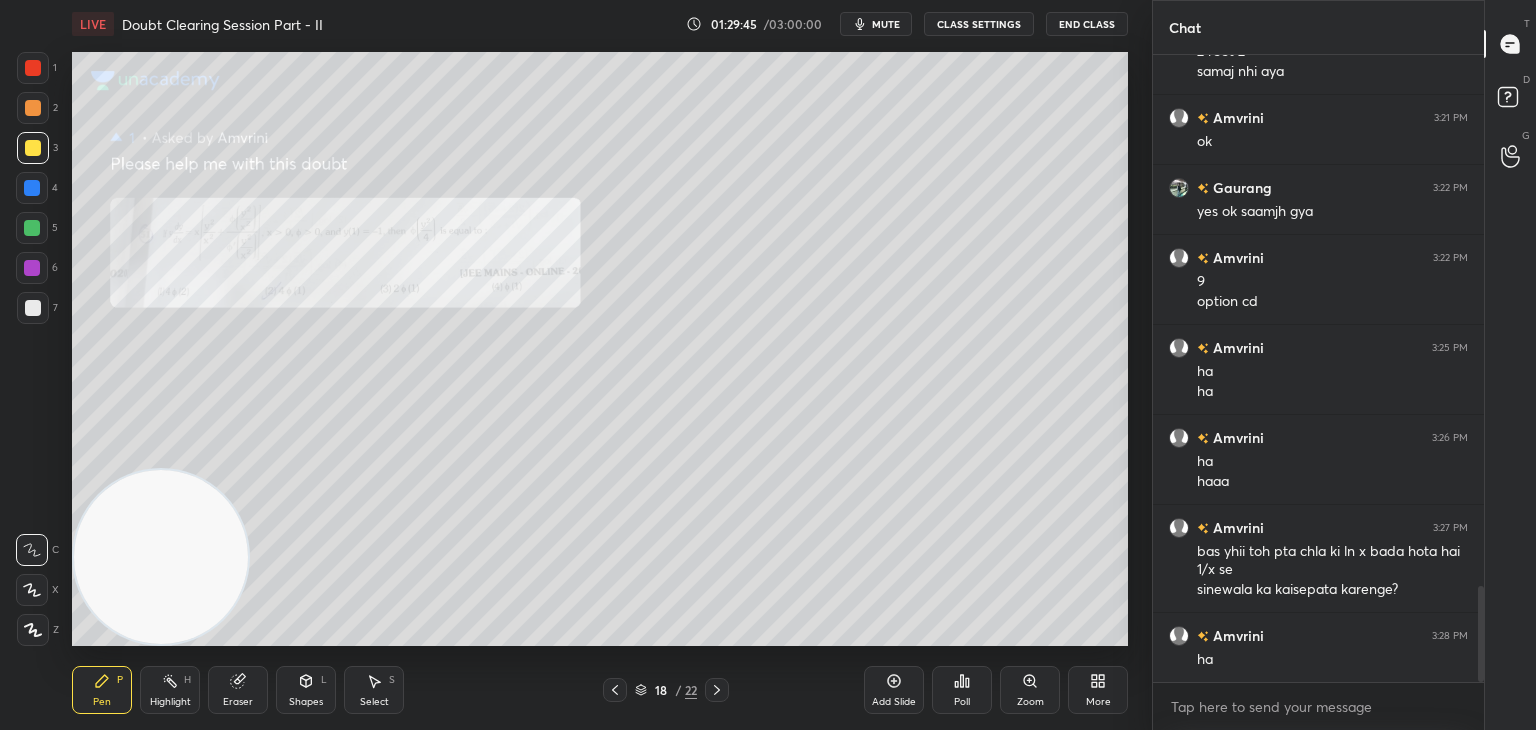 click on "18 / 22" at bounding box center [666, 690] 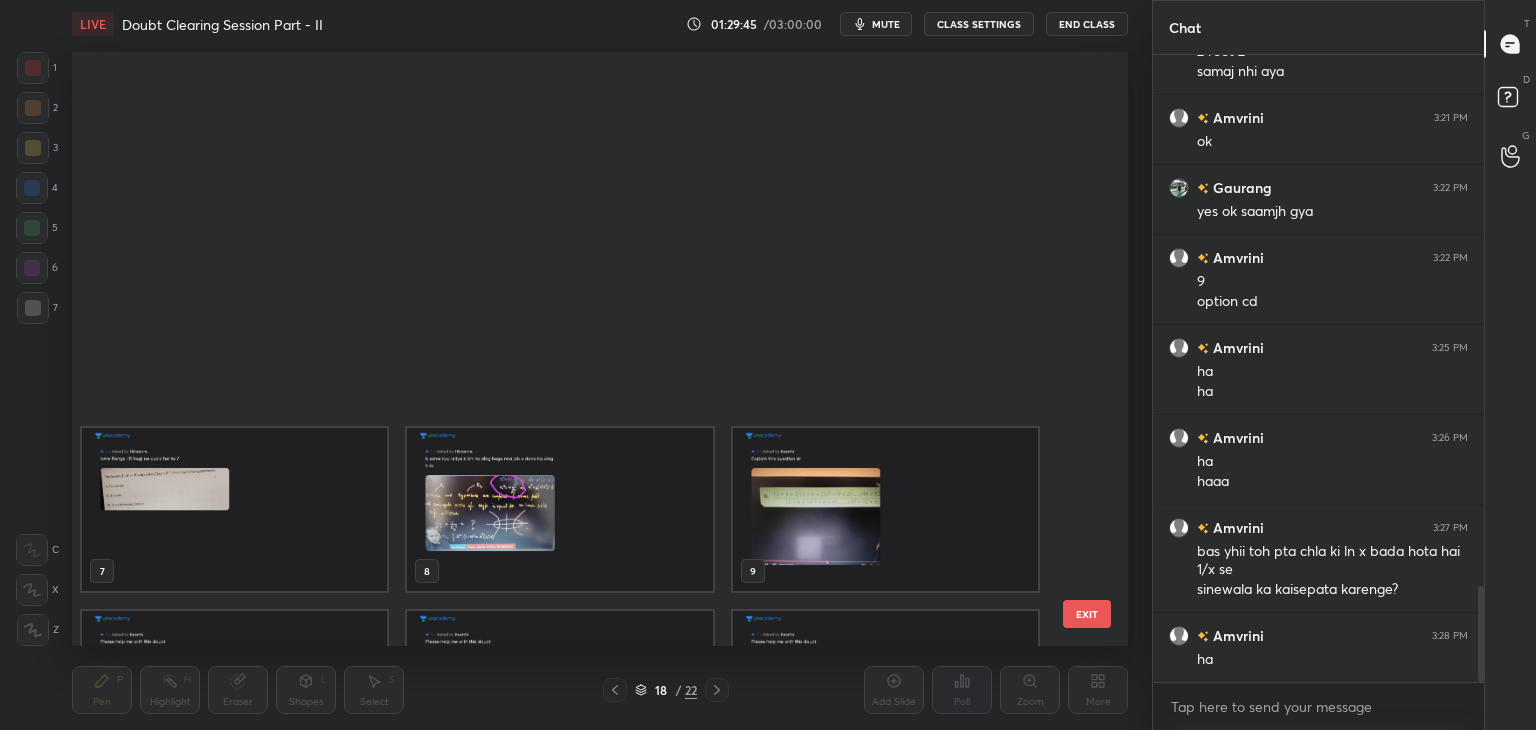 scroll, scrollTop: 504, scrollLeft: 0, axis: vertical 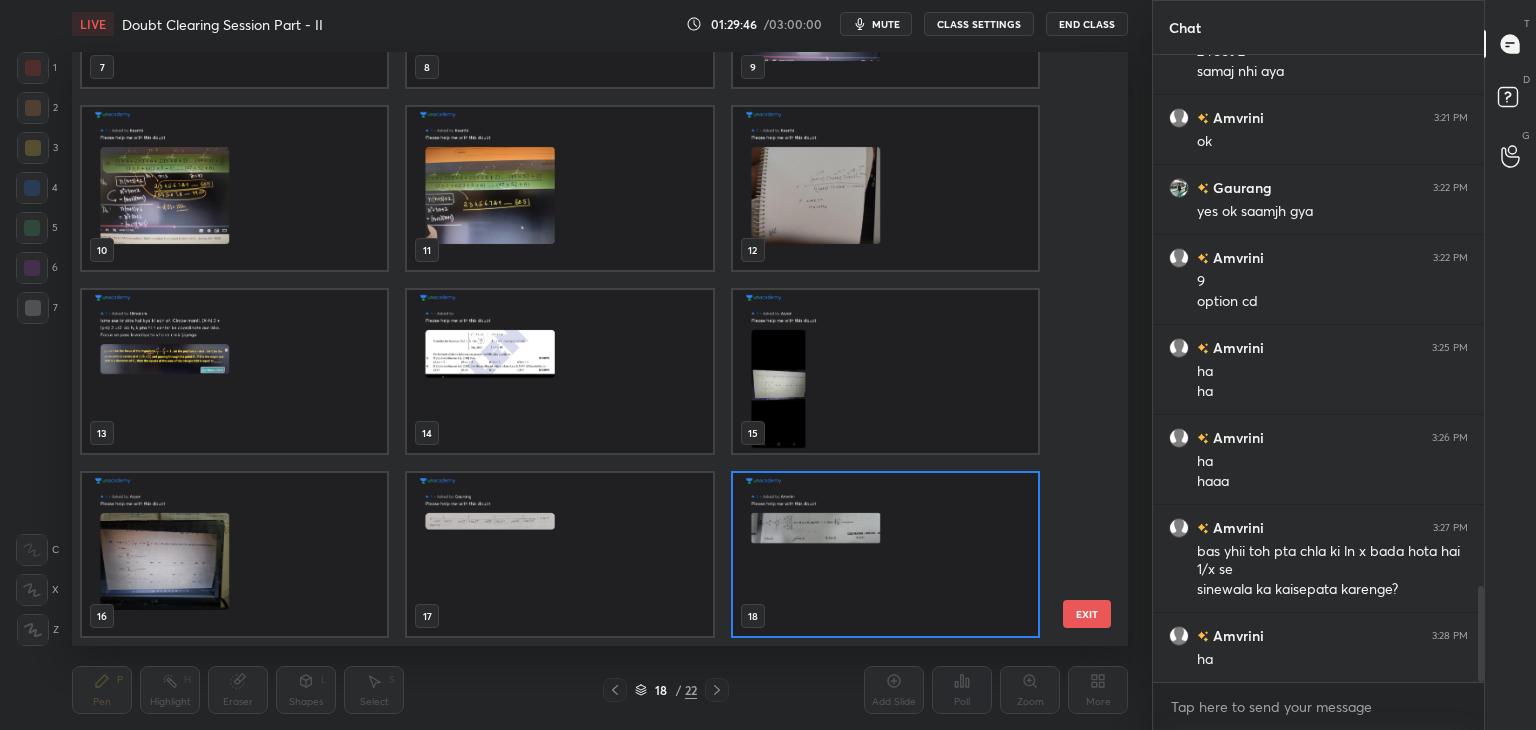 click at bounding box center [885, 554] 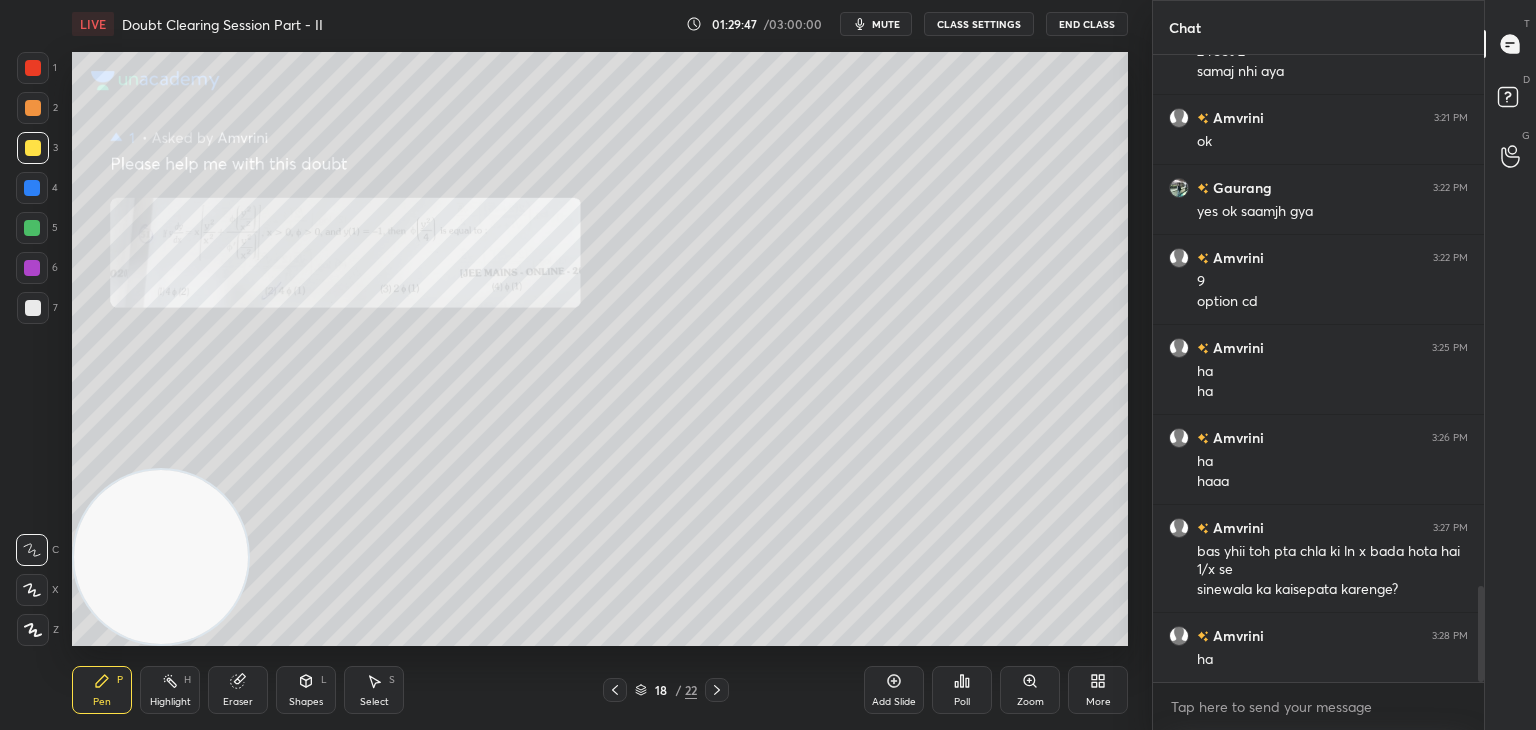 click 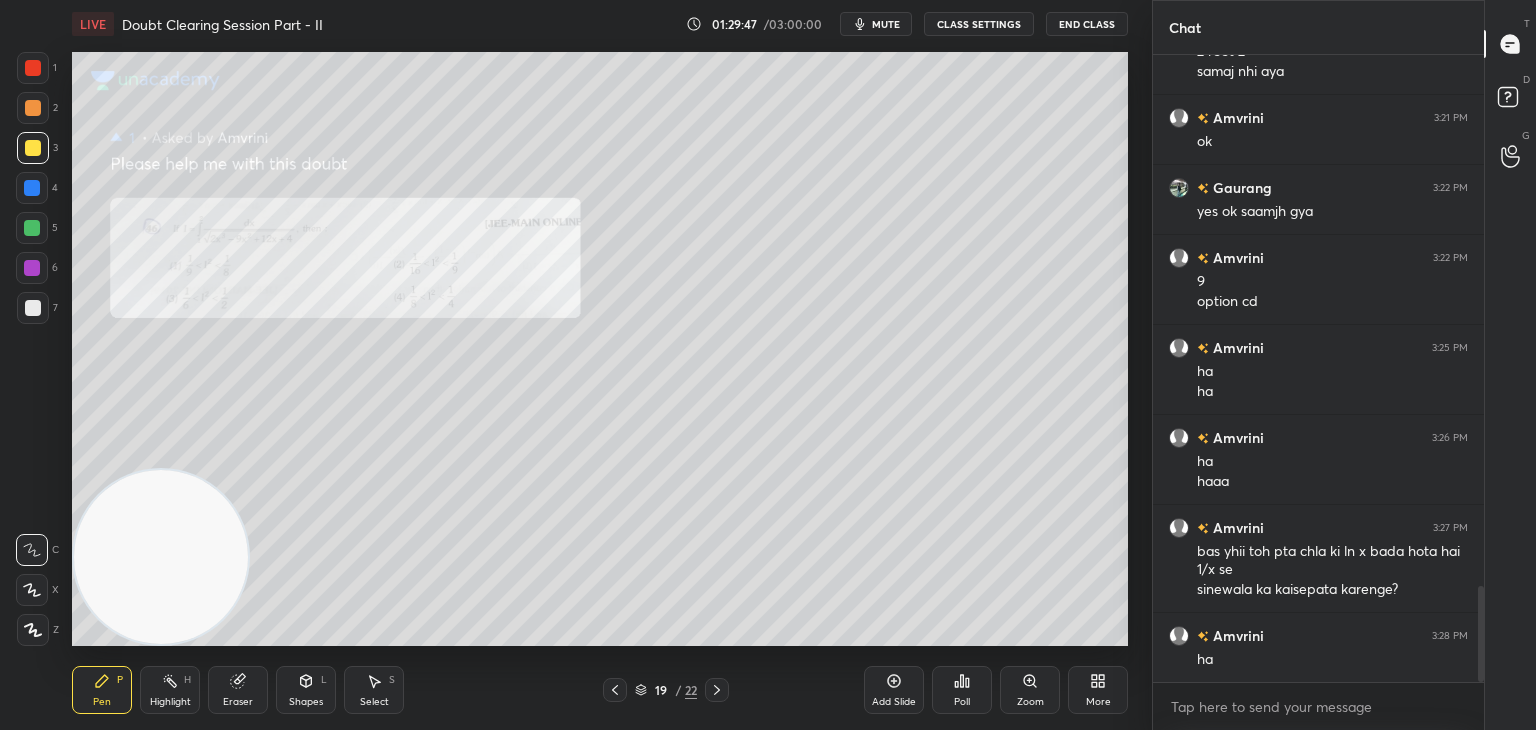 click 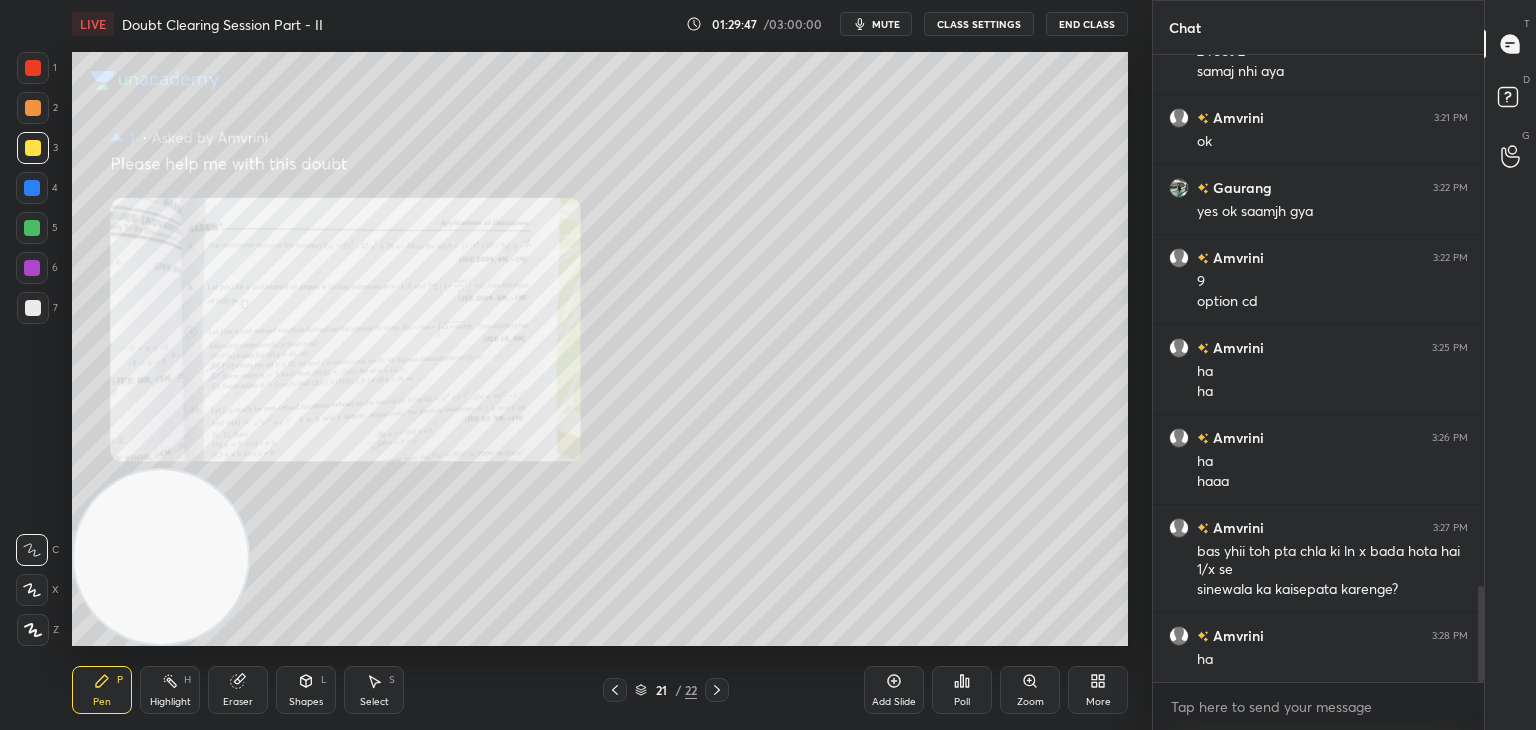 click 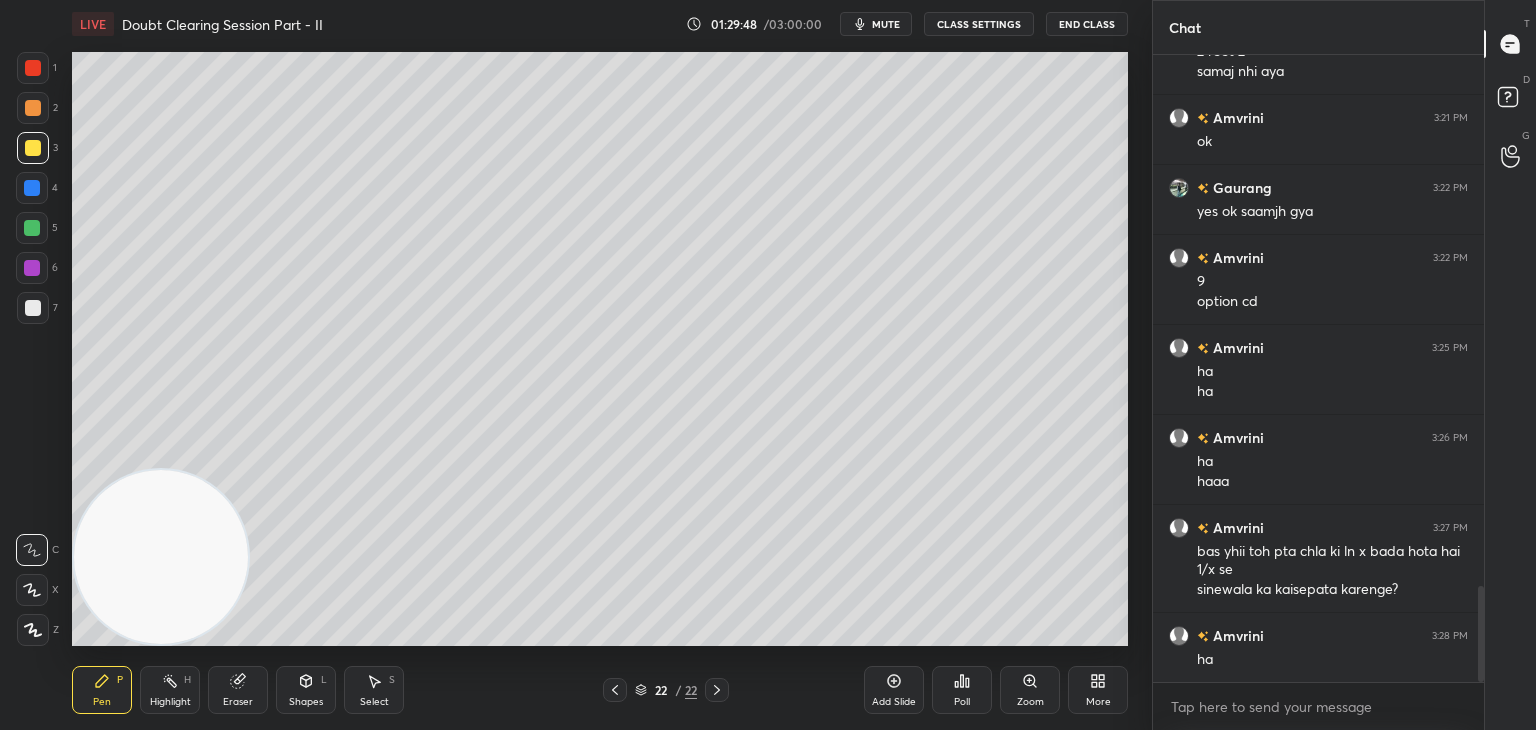 click 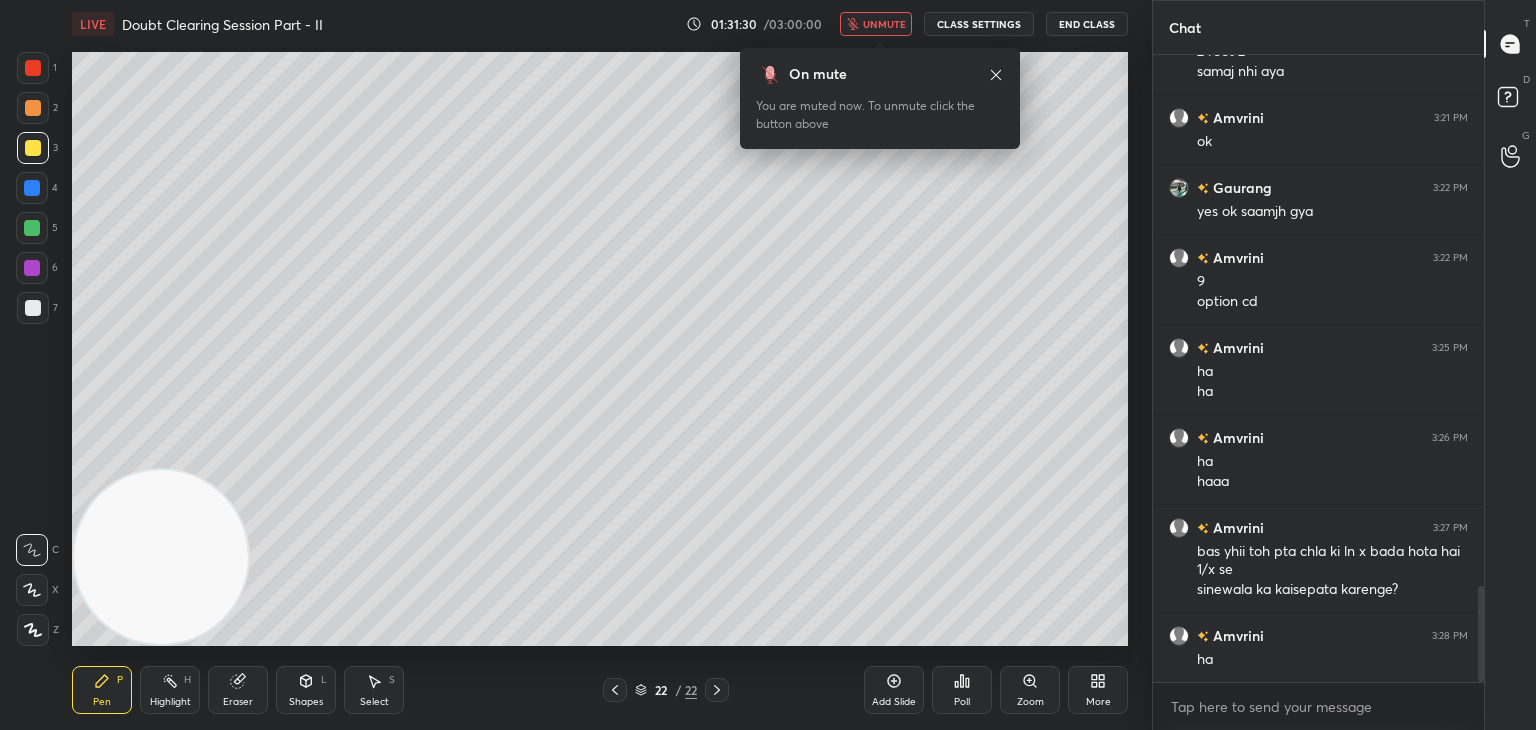 scroll, scrollTop: 3560, scrollLeft: 0, axis: vertical 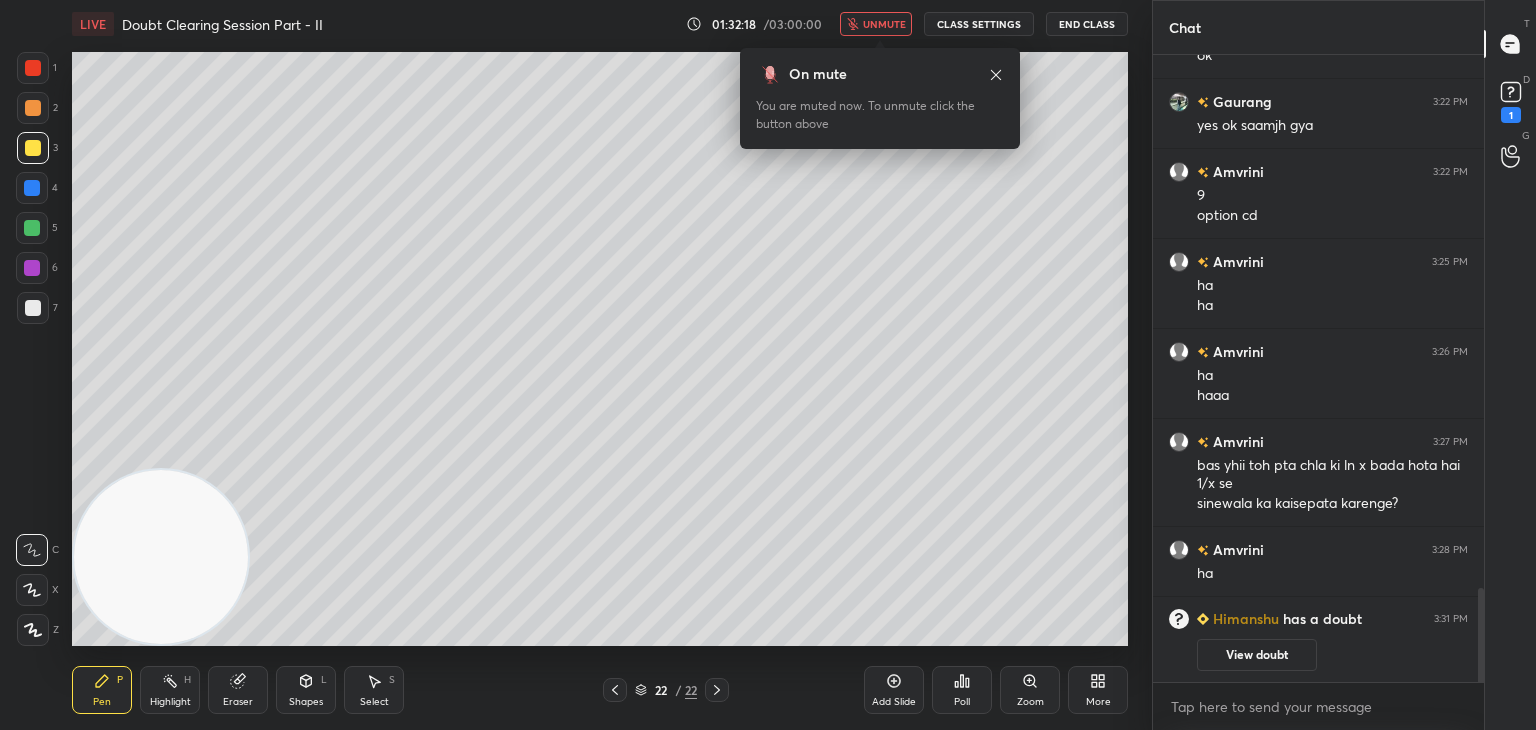 click on "View doubt" at bounding box center [1257, 655] 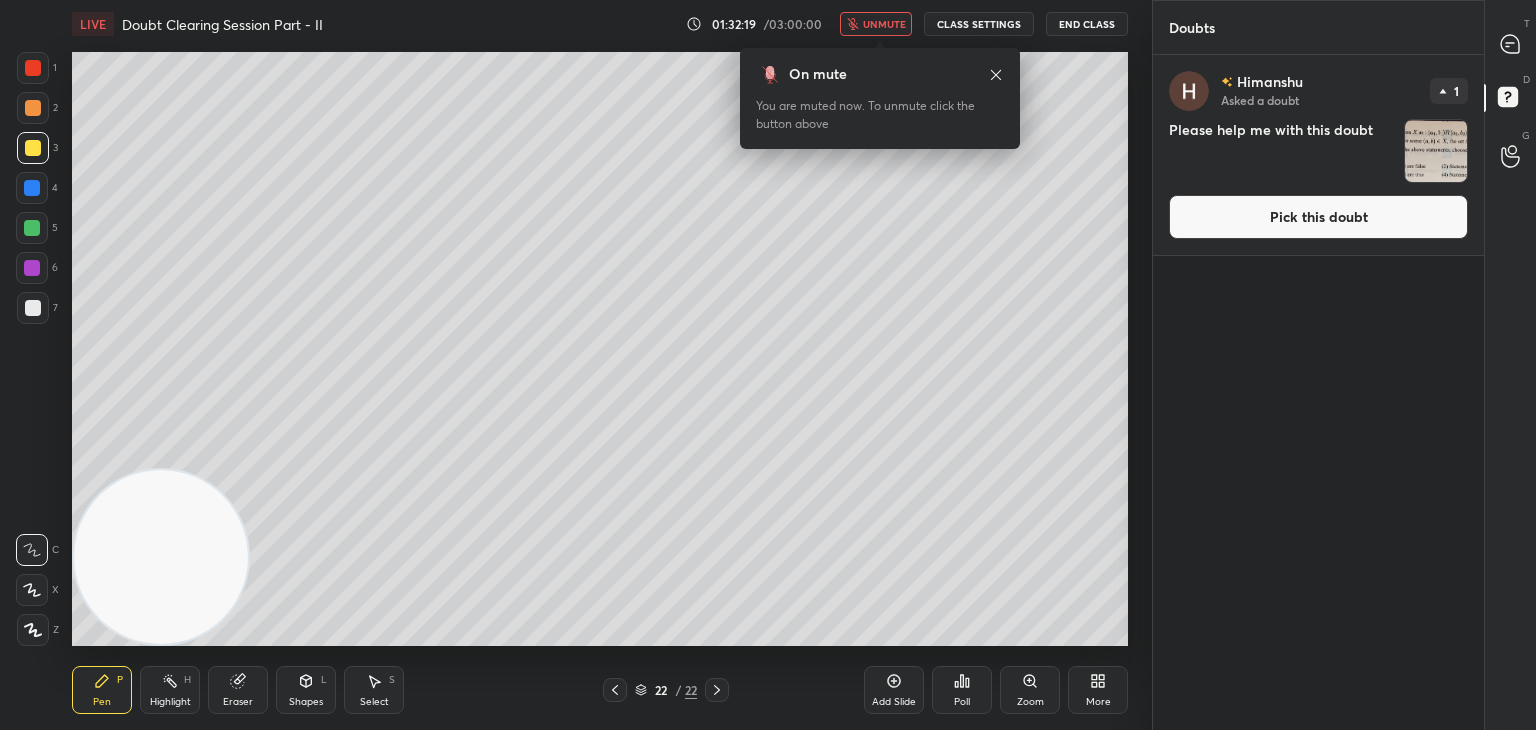 click 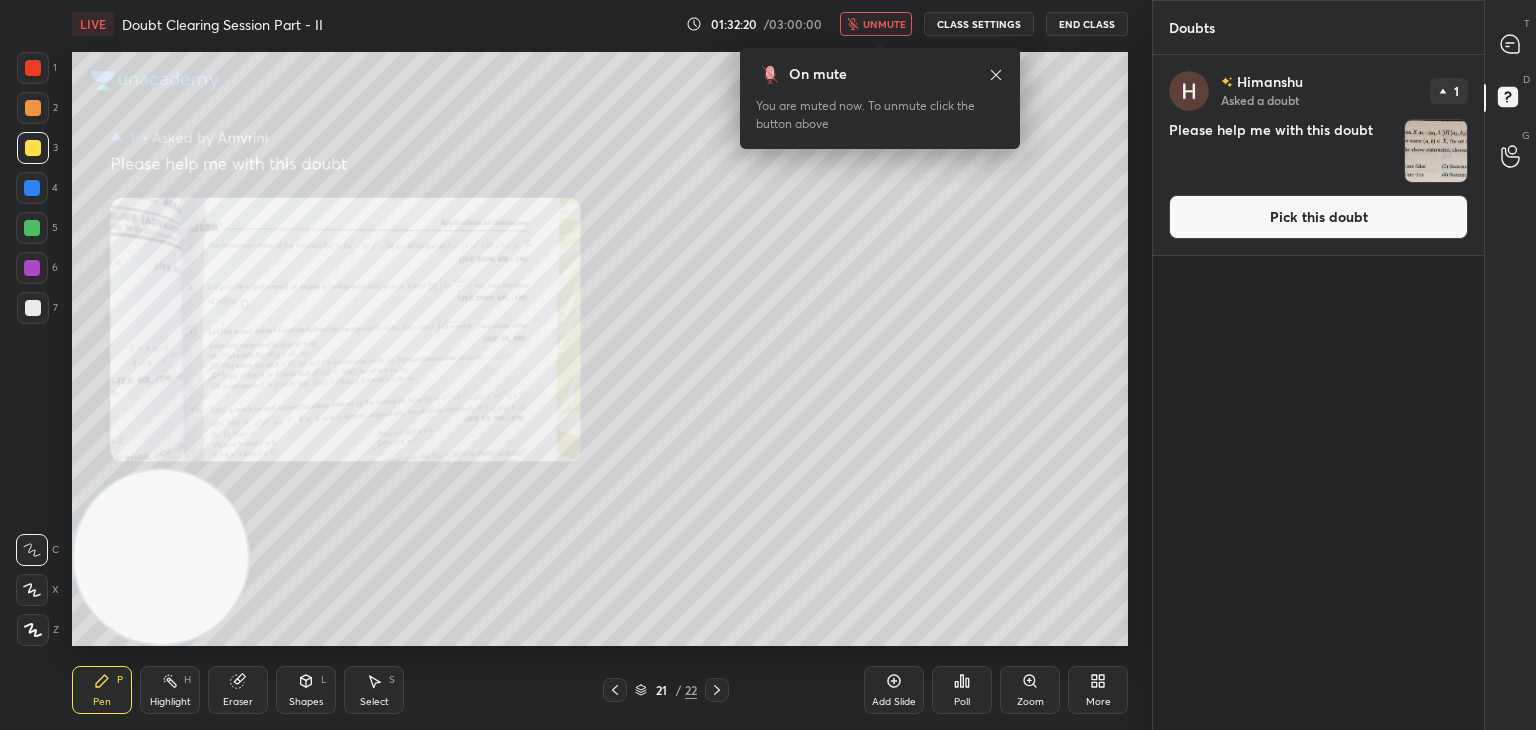click on "Pick this doubt" at bounding box center (1318, 217) 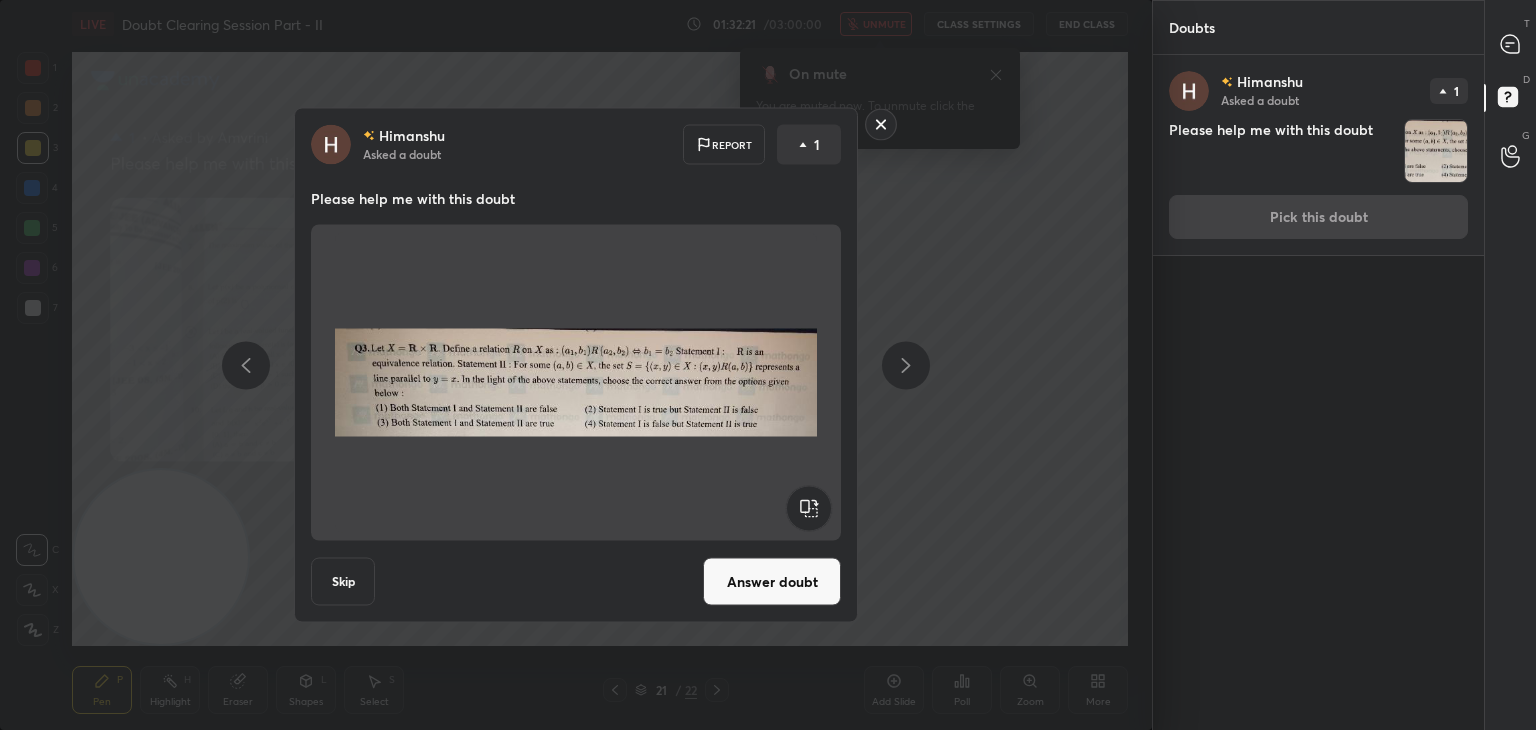 click on "Answer doubt" at bounding box center (772, 582) 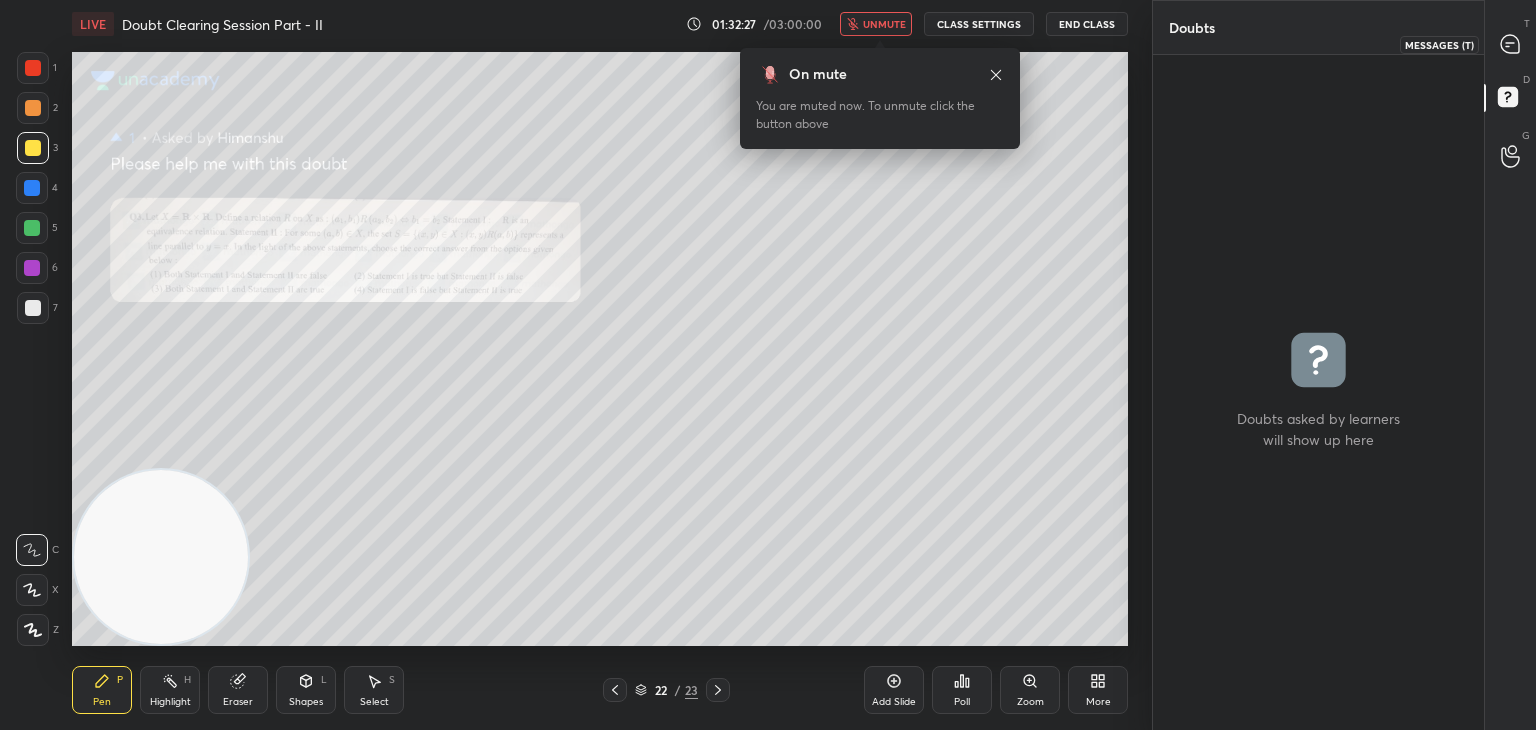 click 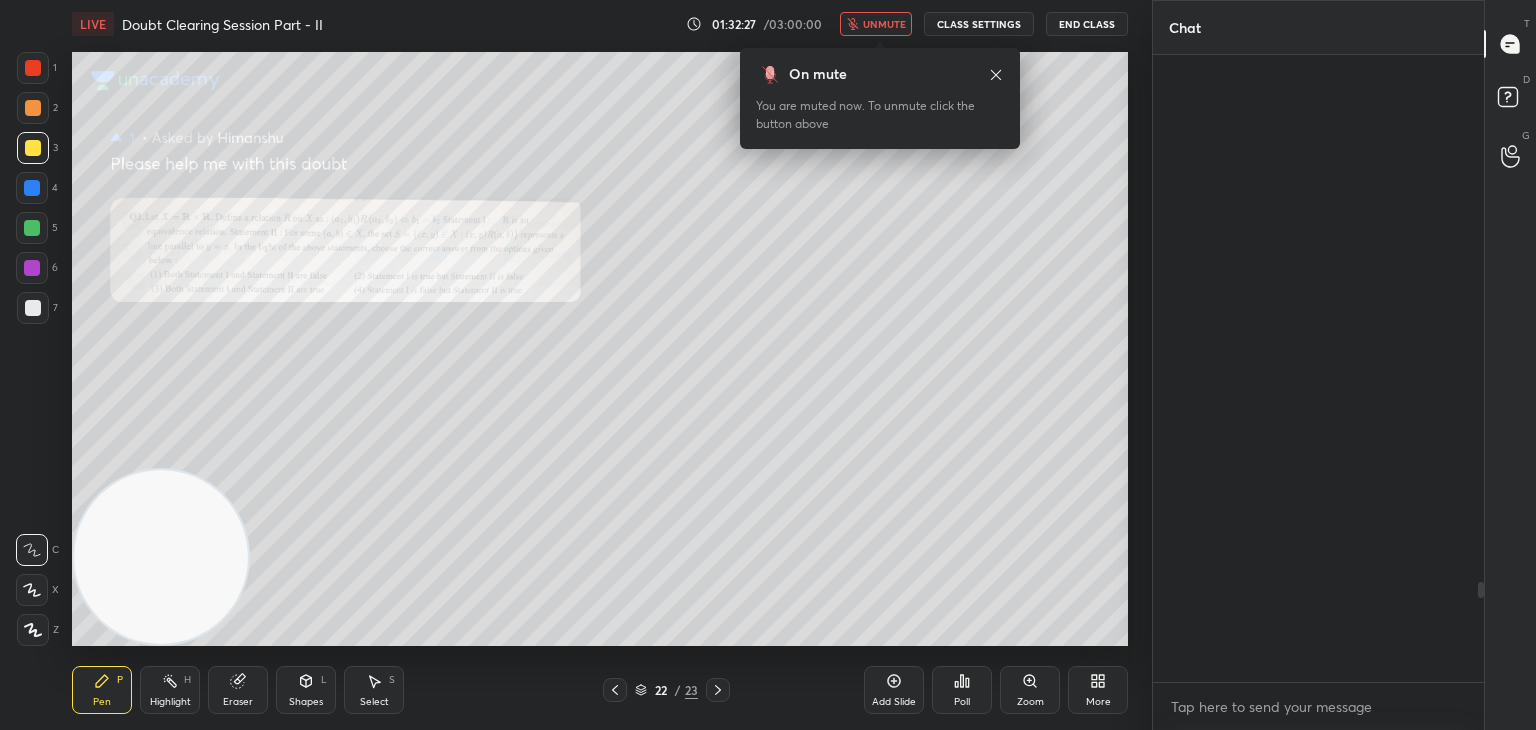 scroll, scrollTop: 3328, scrollLeft: 0, axis: vertical 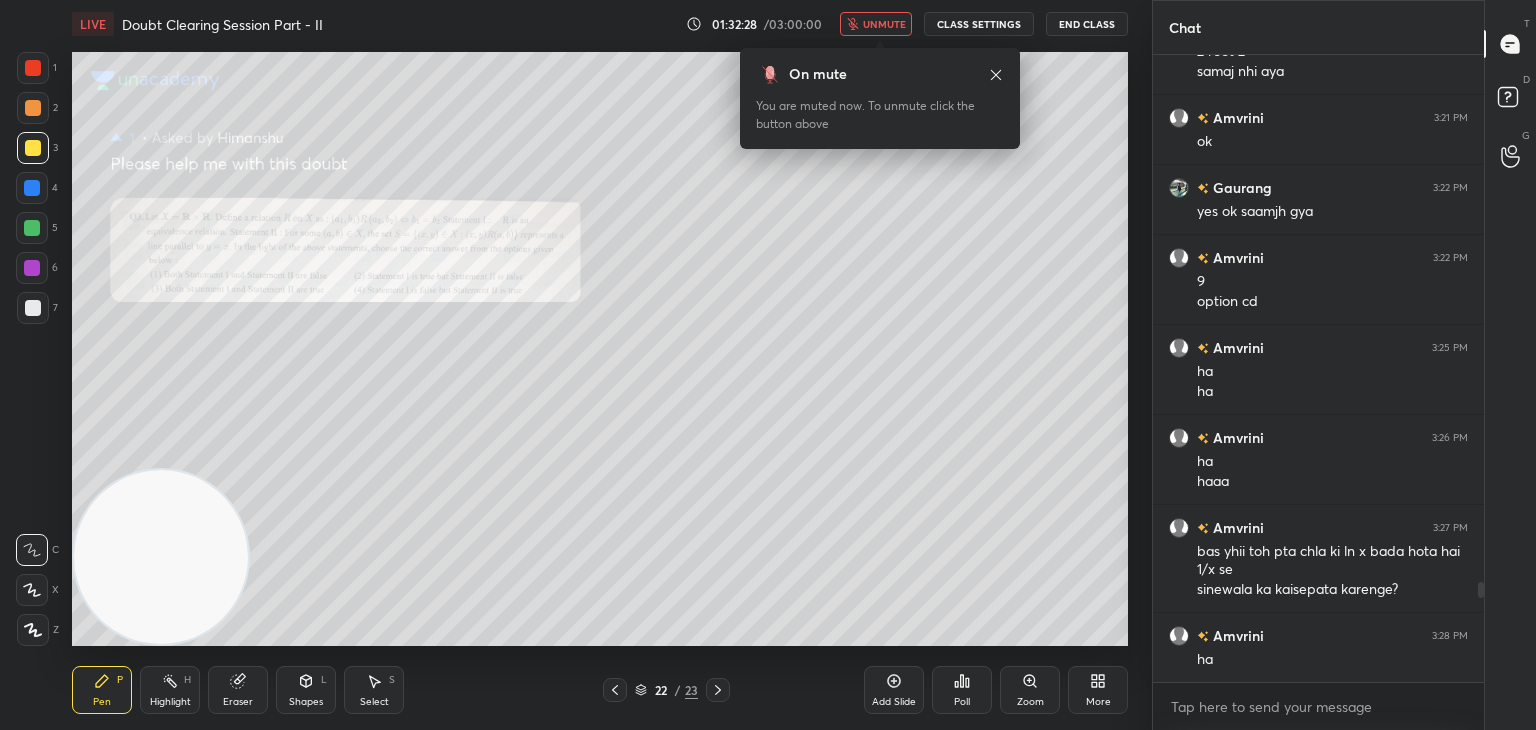 click on "Zoom" at bounding box center (1030, 690) 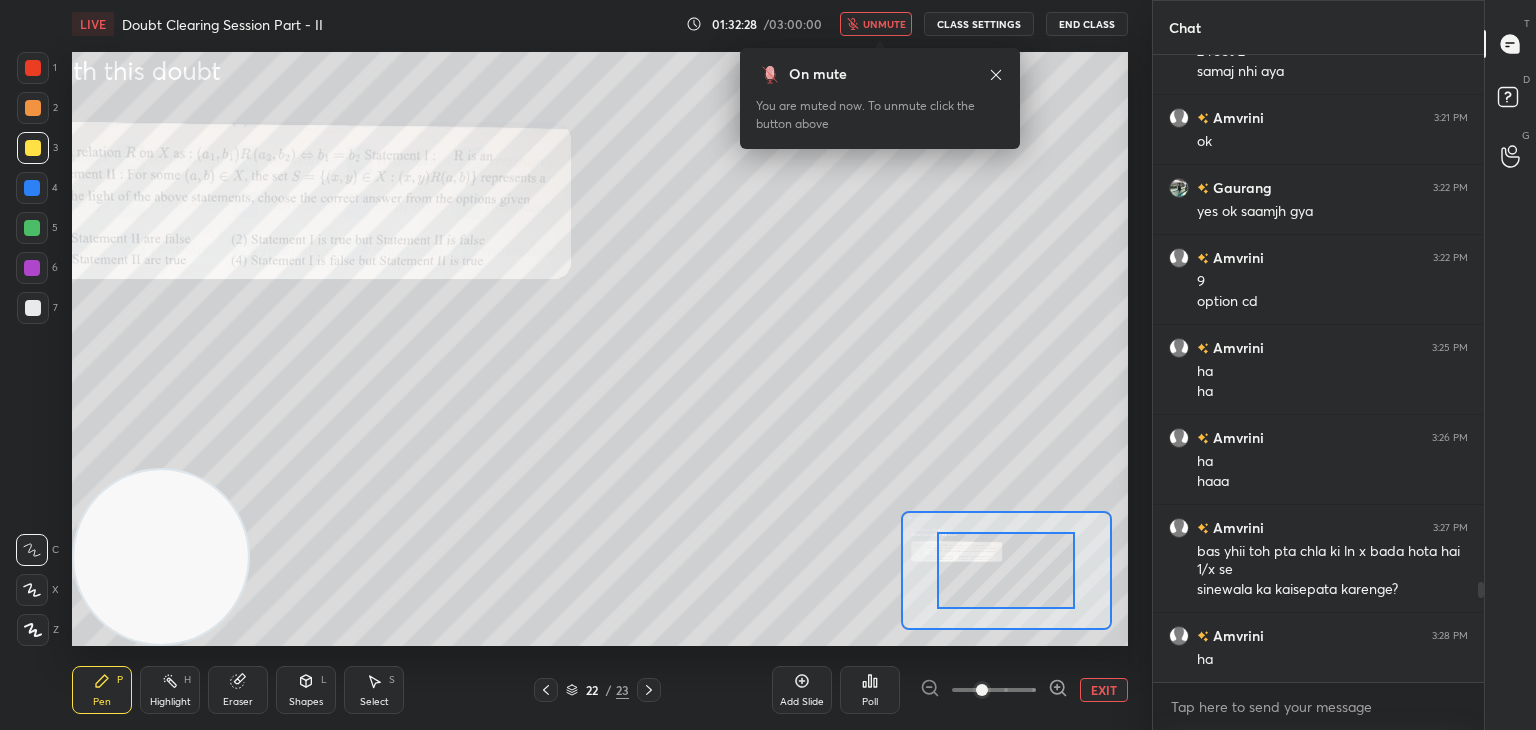 click at bounding box center (994, 690) 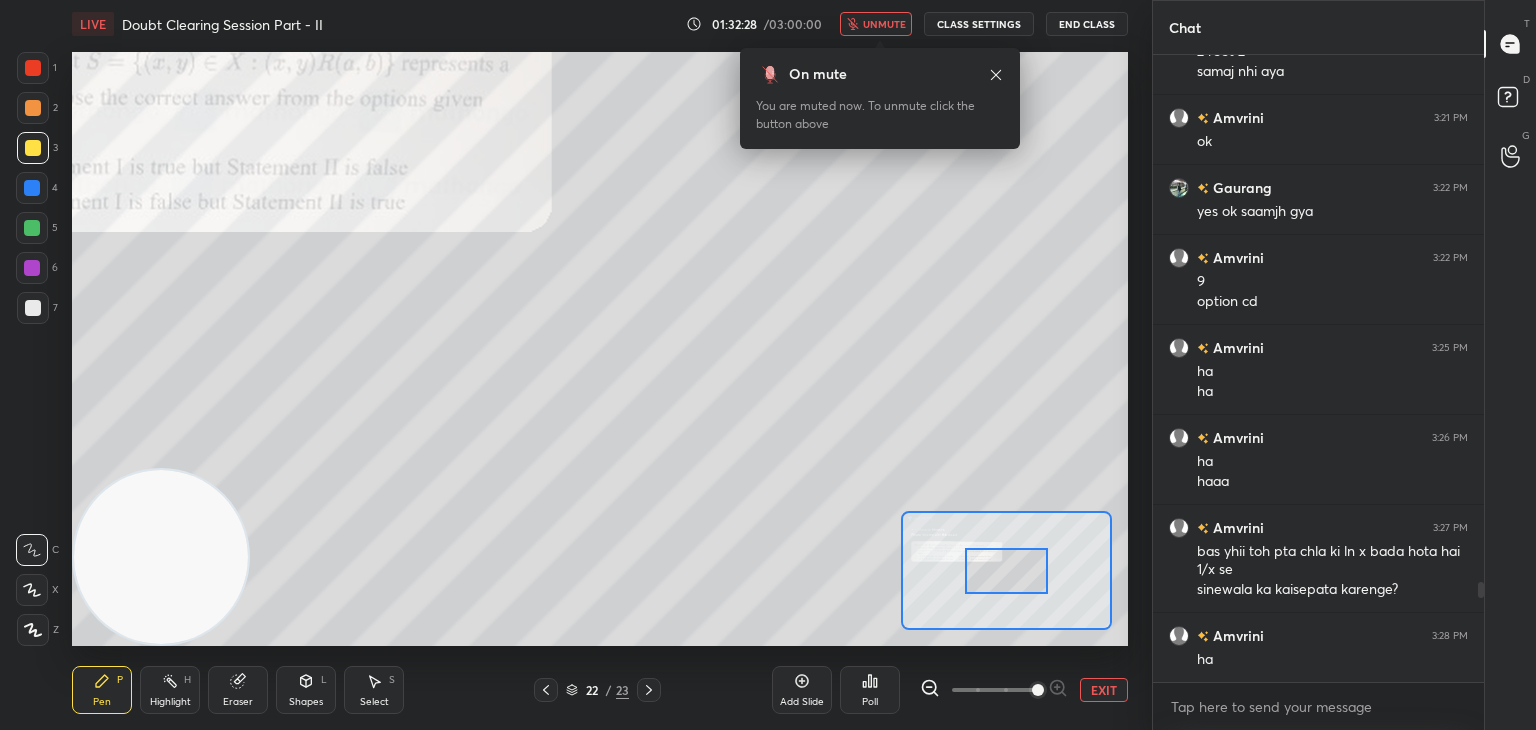 click at bounding box center [1038, 690] 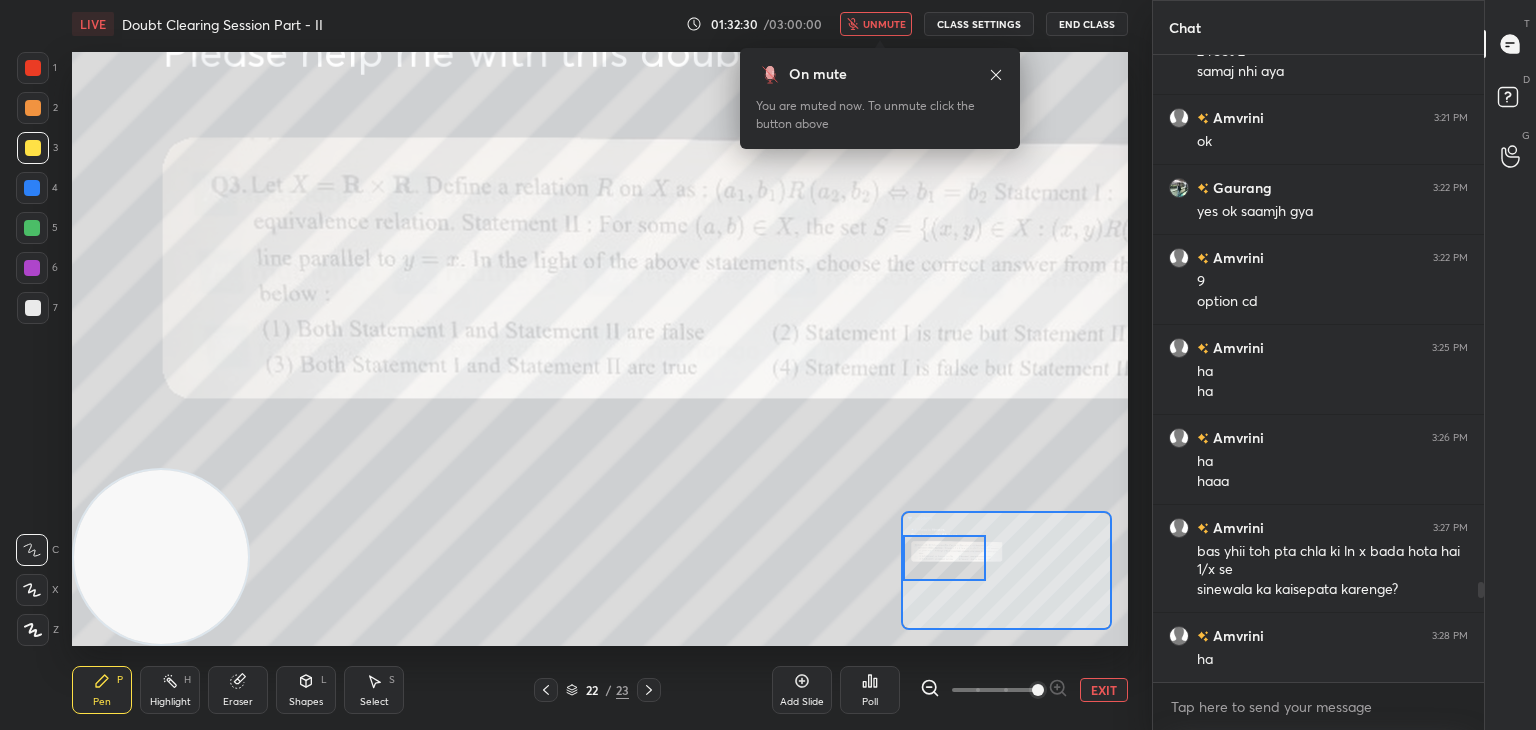 drag, startPoint x: 995, startPoint y: 582, endPoint x: 936, endPoint y: 557, distance: 64.07808 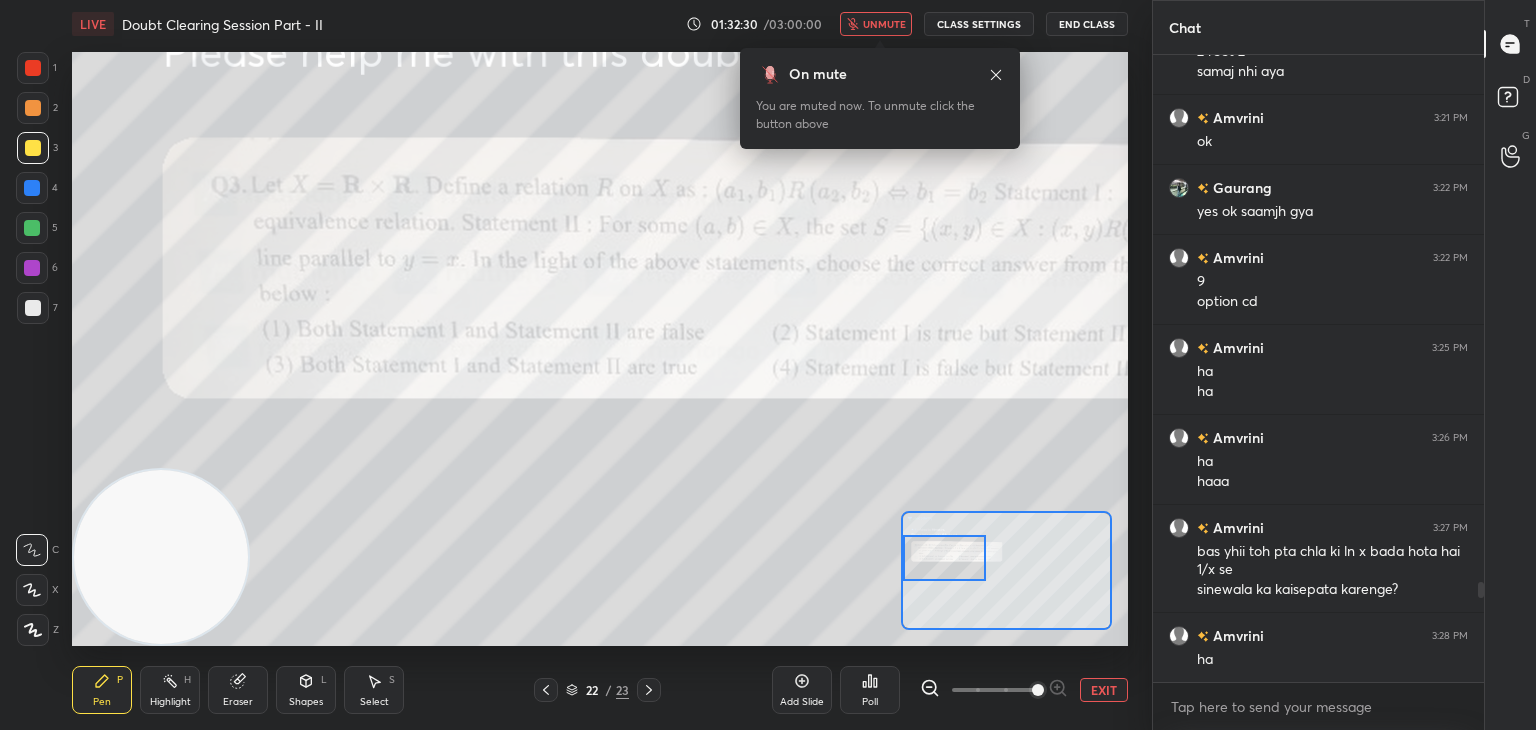 click at bounding box center [944, 558] 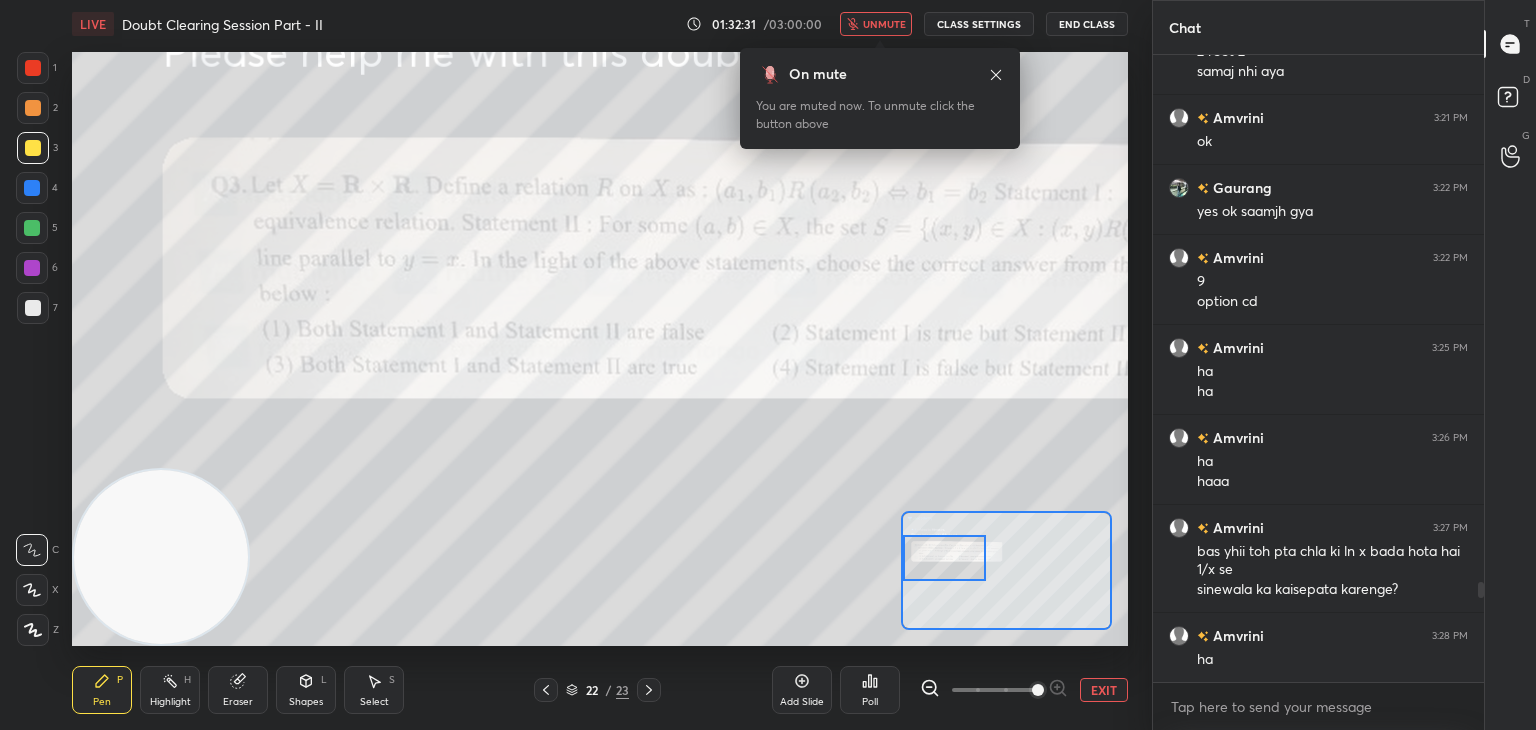 click 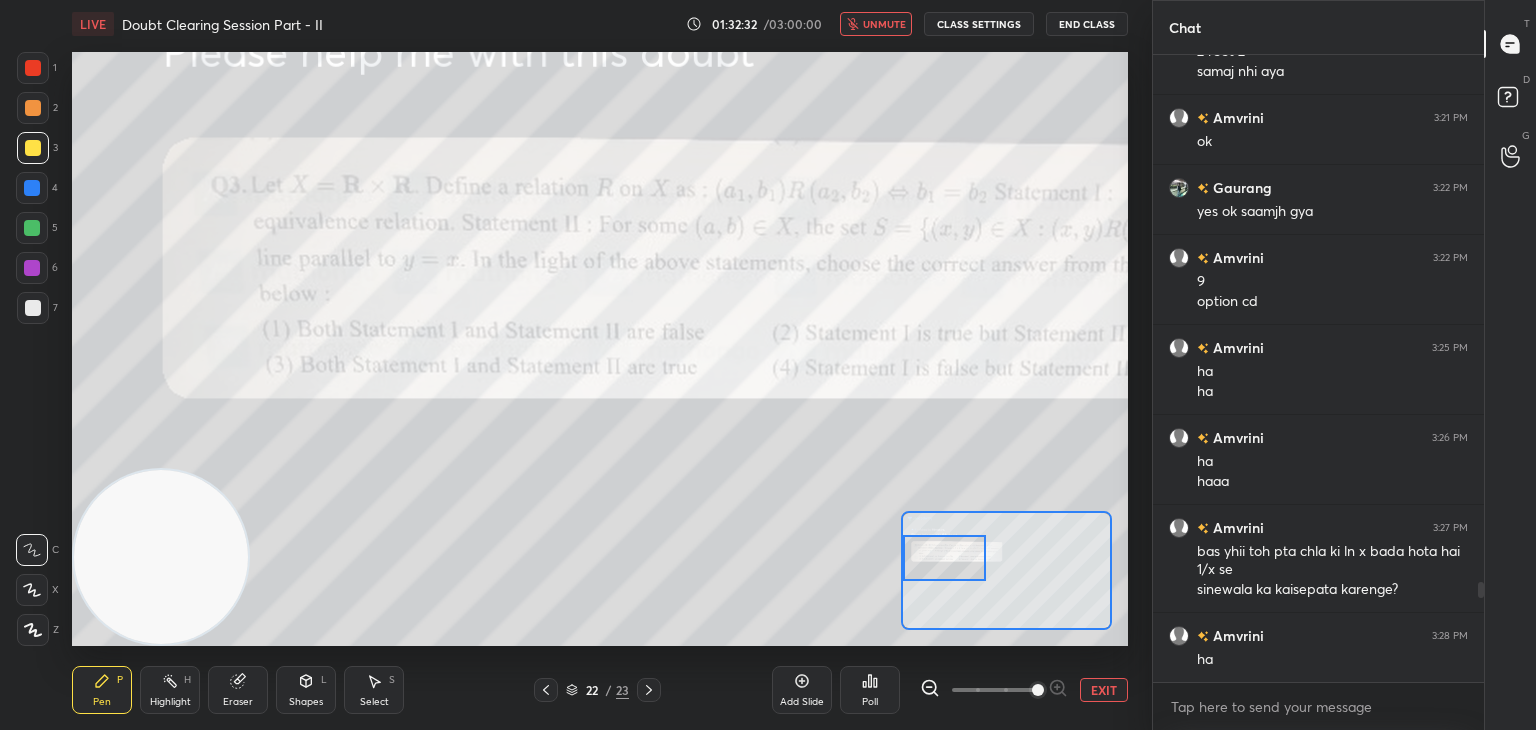click at bounding box center [994, 690] 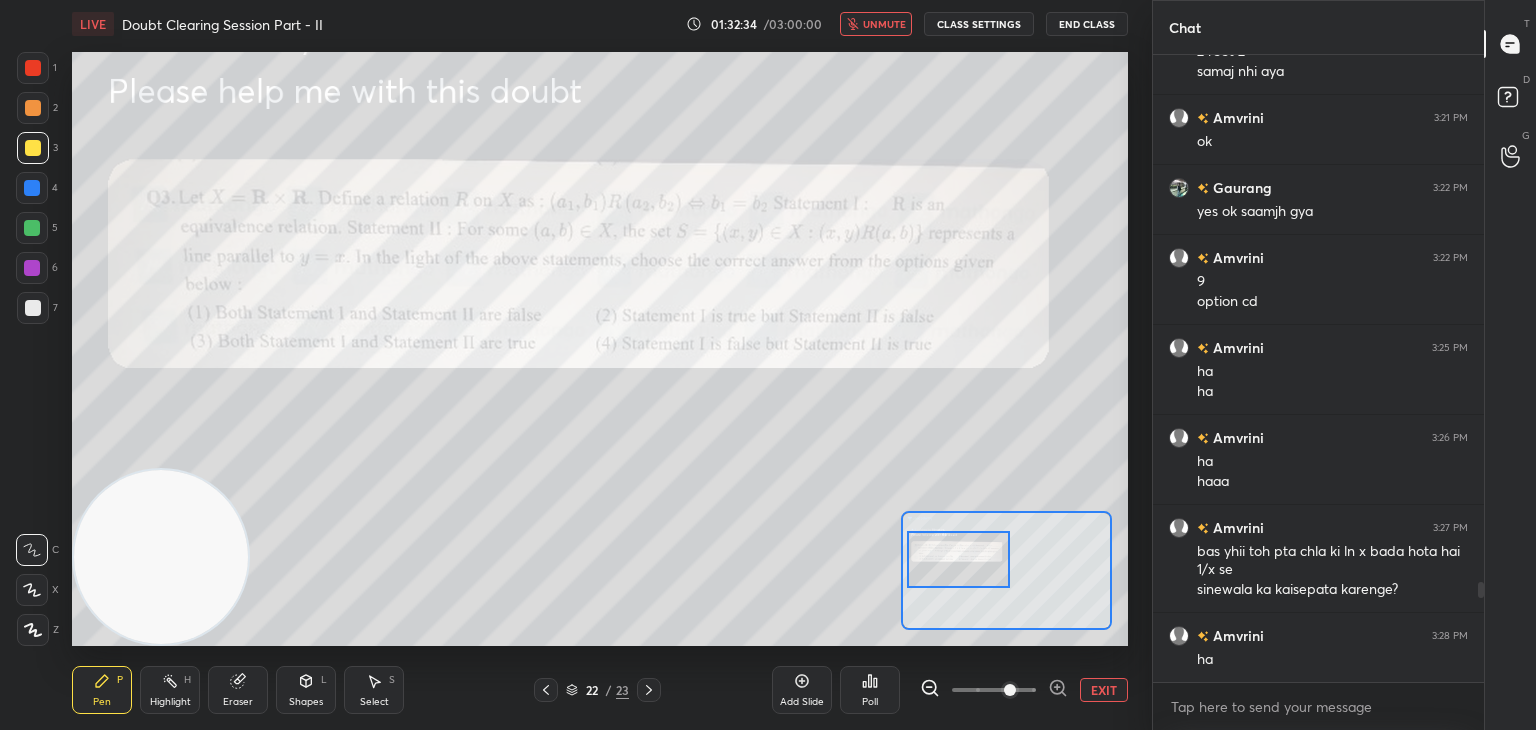 click at bounding box center [959, 559] 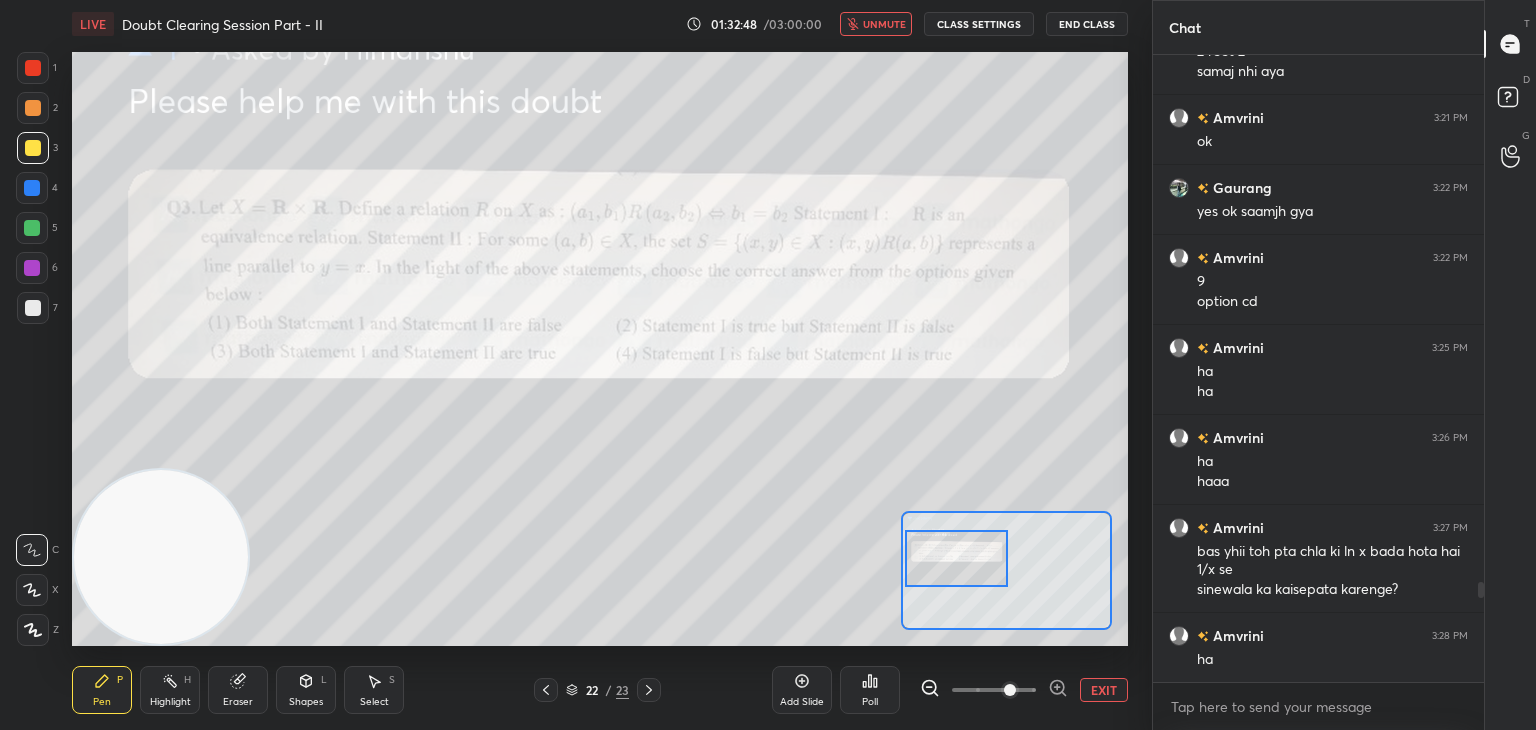 click on "unmute" at bounding box center (884, 24) 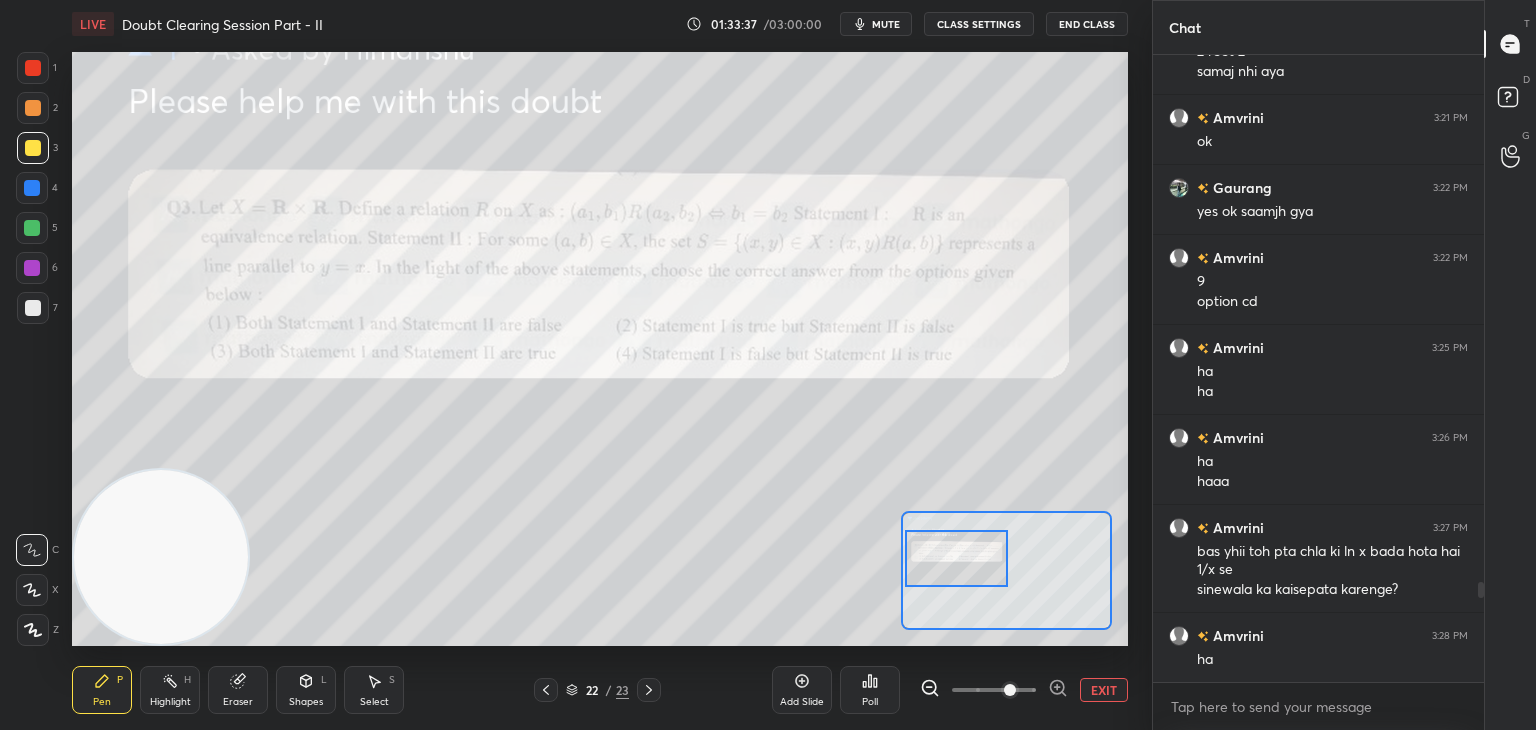 click on "EXIT" at bounding box center [1104, 690] 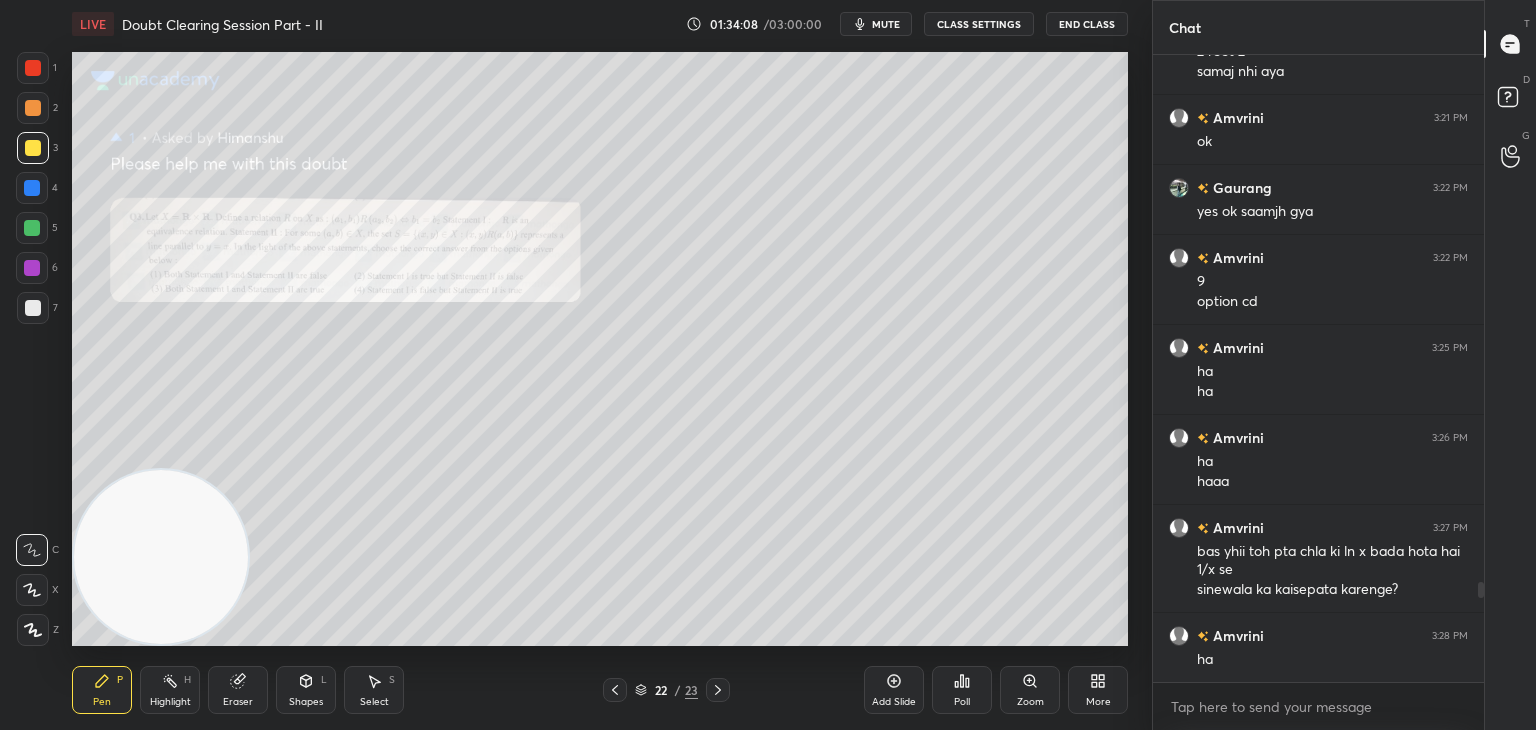 click on "Zoom" at bounding box center (1030, 690) 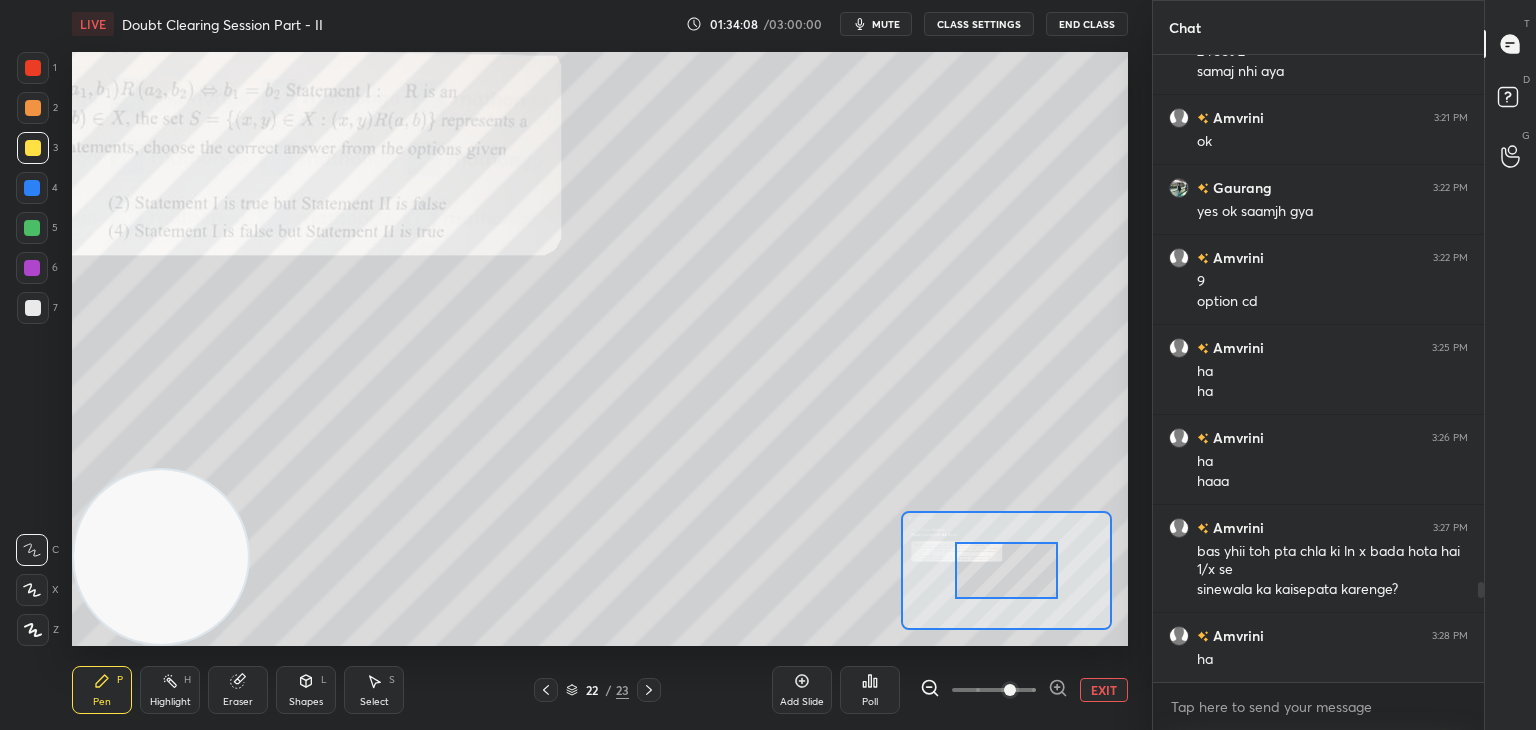 click at bounding box center [1010, 690] 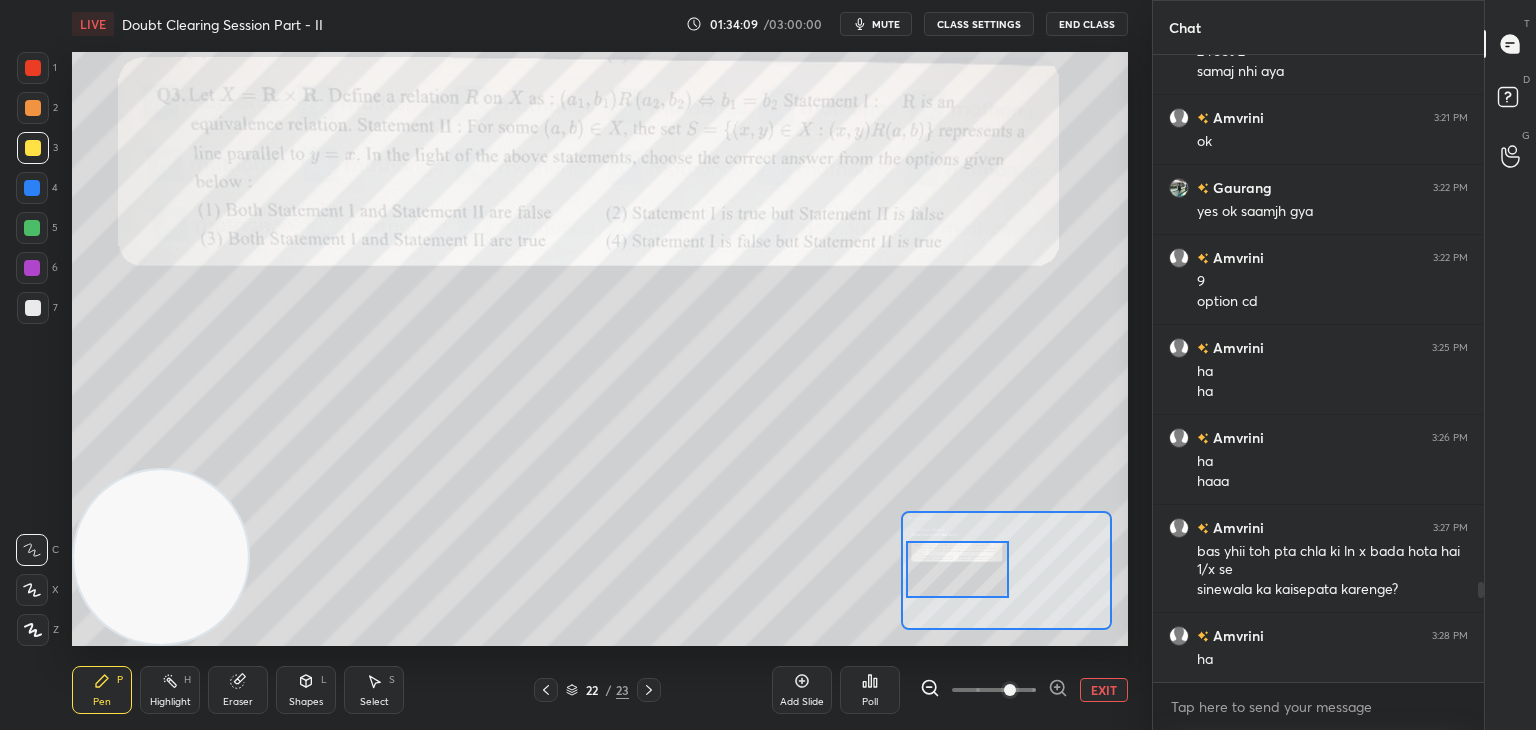 drag, startPoint x: 1016, startPoint y: 549, endPoint x: 971, endPoint y: 547, distance: 45.044422 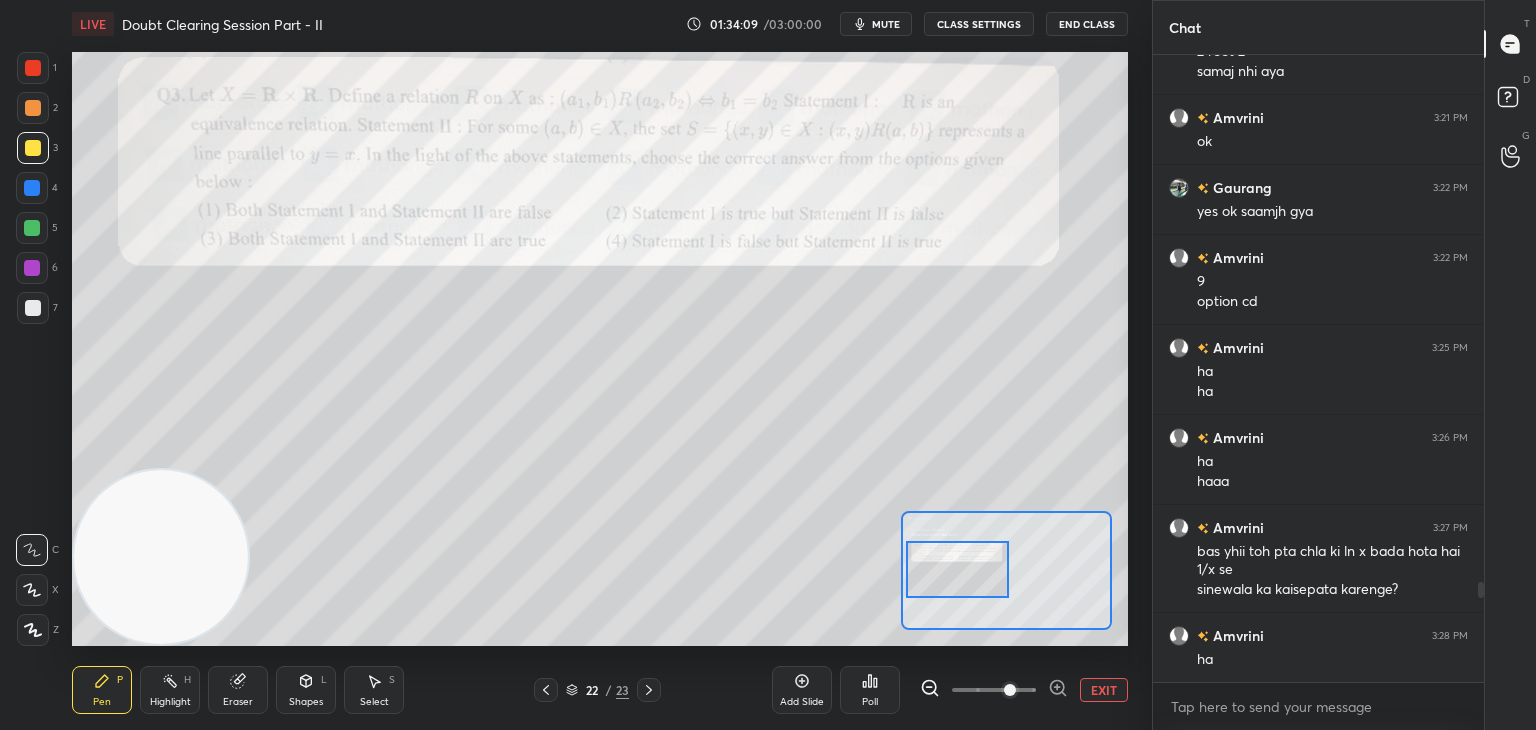 click at bounding box center (958, 569) 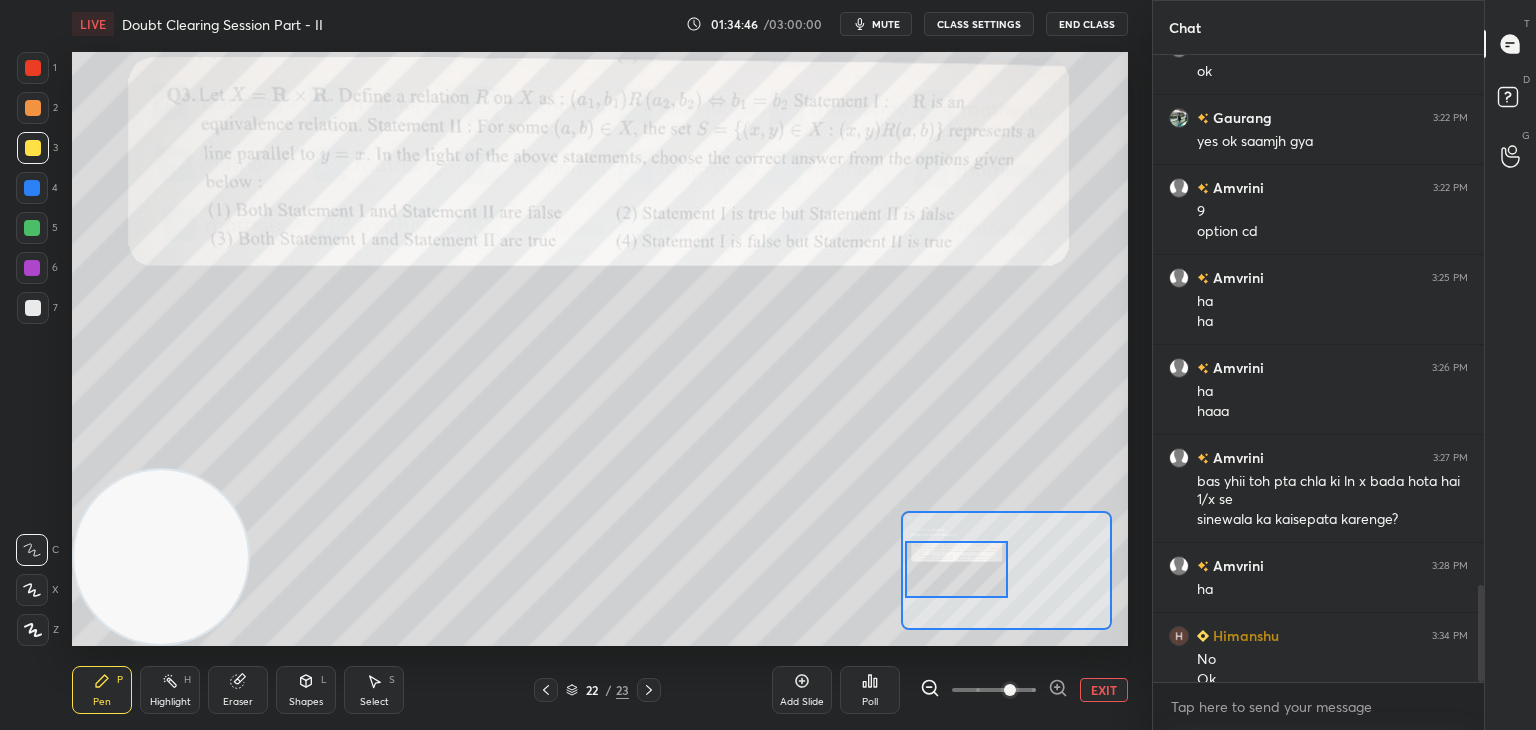 scroll, scrollTop: 3418, scrollLeft: 0, axis: vertical 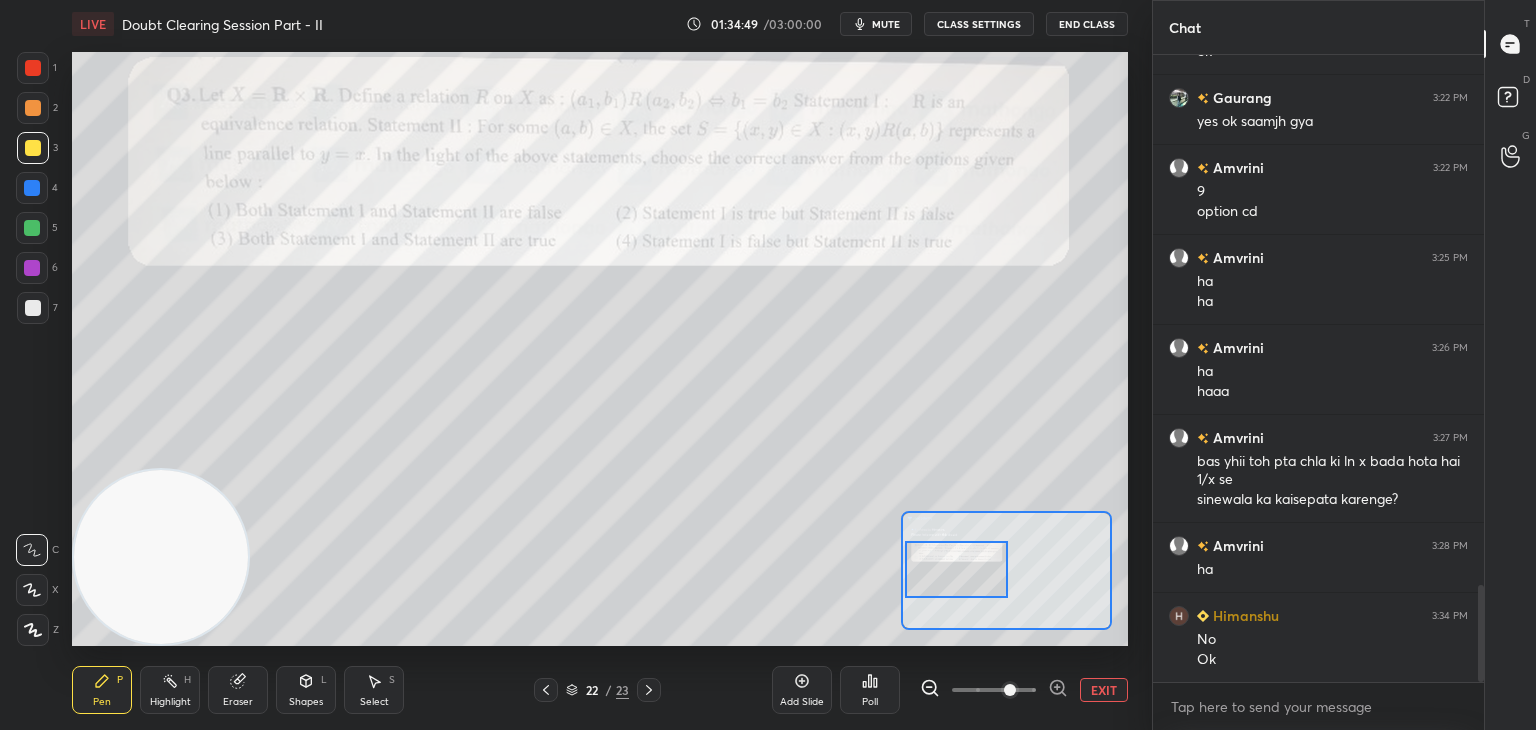 click on "EXIT" at bounding box center (1104, 690) 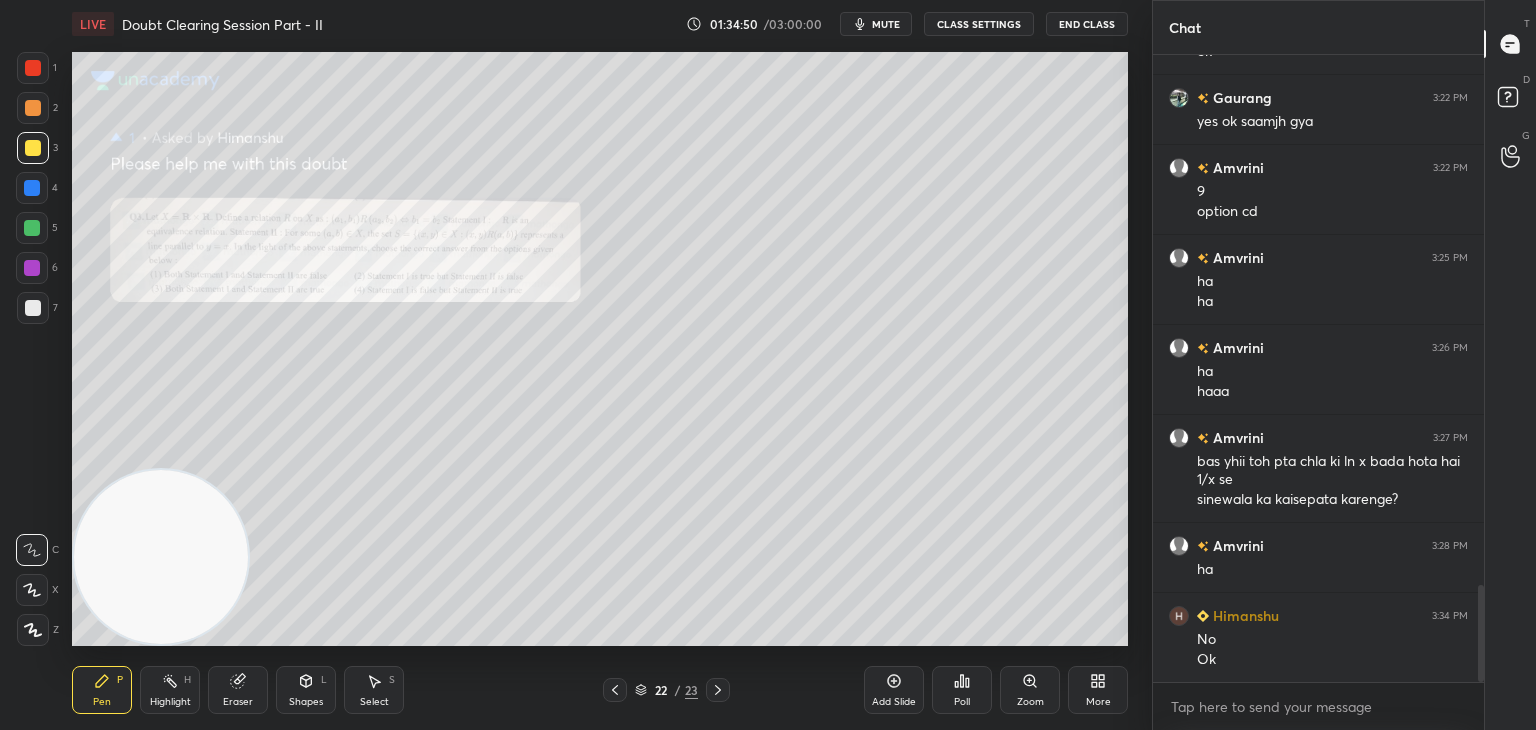 click 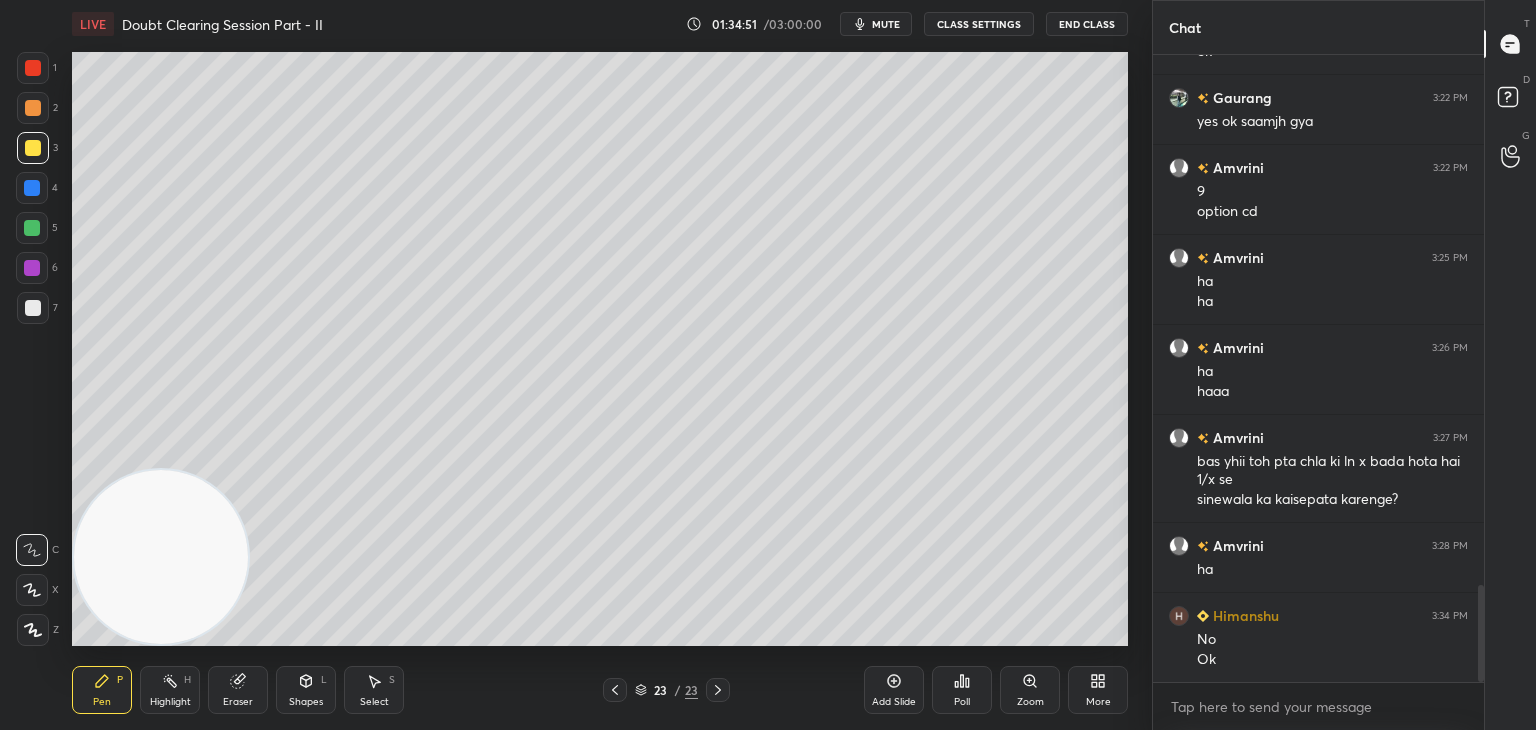 drag, startPoint x: 883, startPoint y: 21, endPoint x: 868, endPoint y: 23, distance: 15.132746 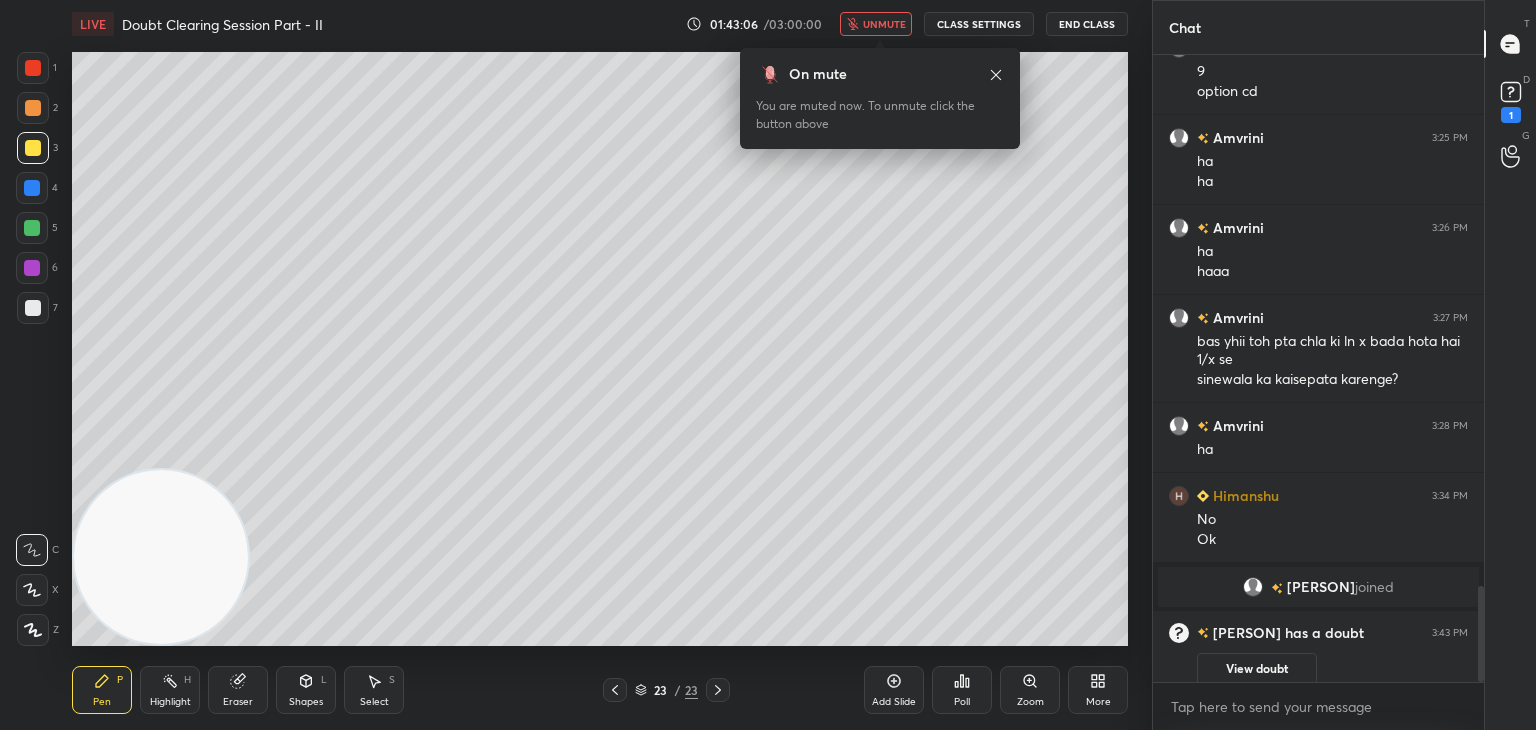 scroll, scrollTop: 3480, scrollLeft: 0, axis: vertical 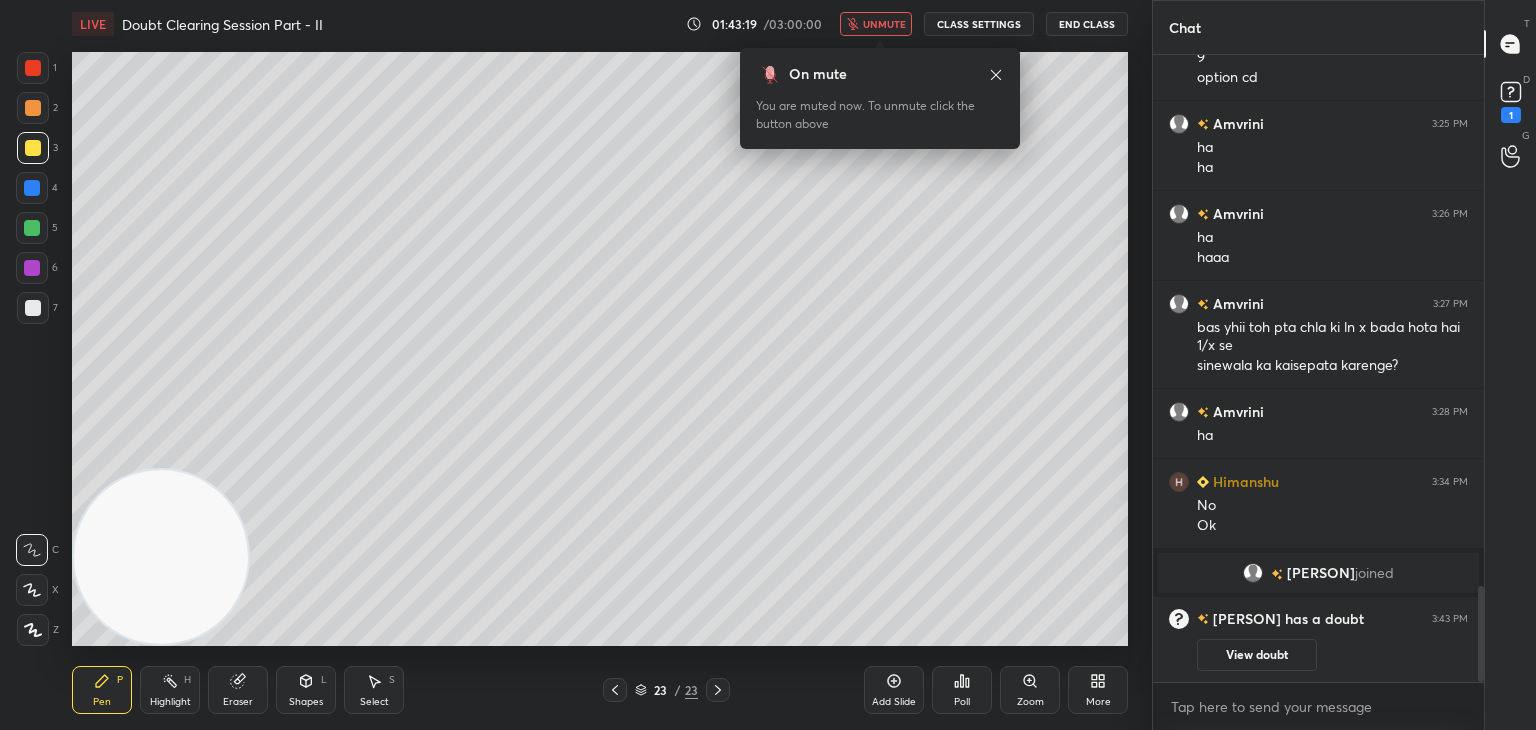 drag, startPoint x: 864, startPoint y: 25, endPoint x: 868, endPoint y: 36, distance: 11.7046995 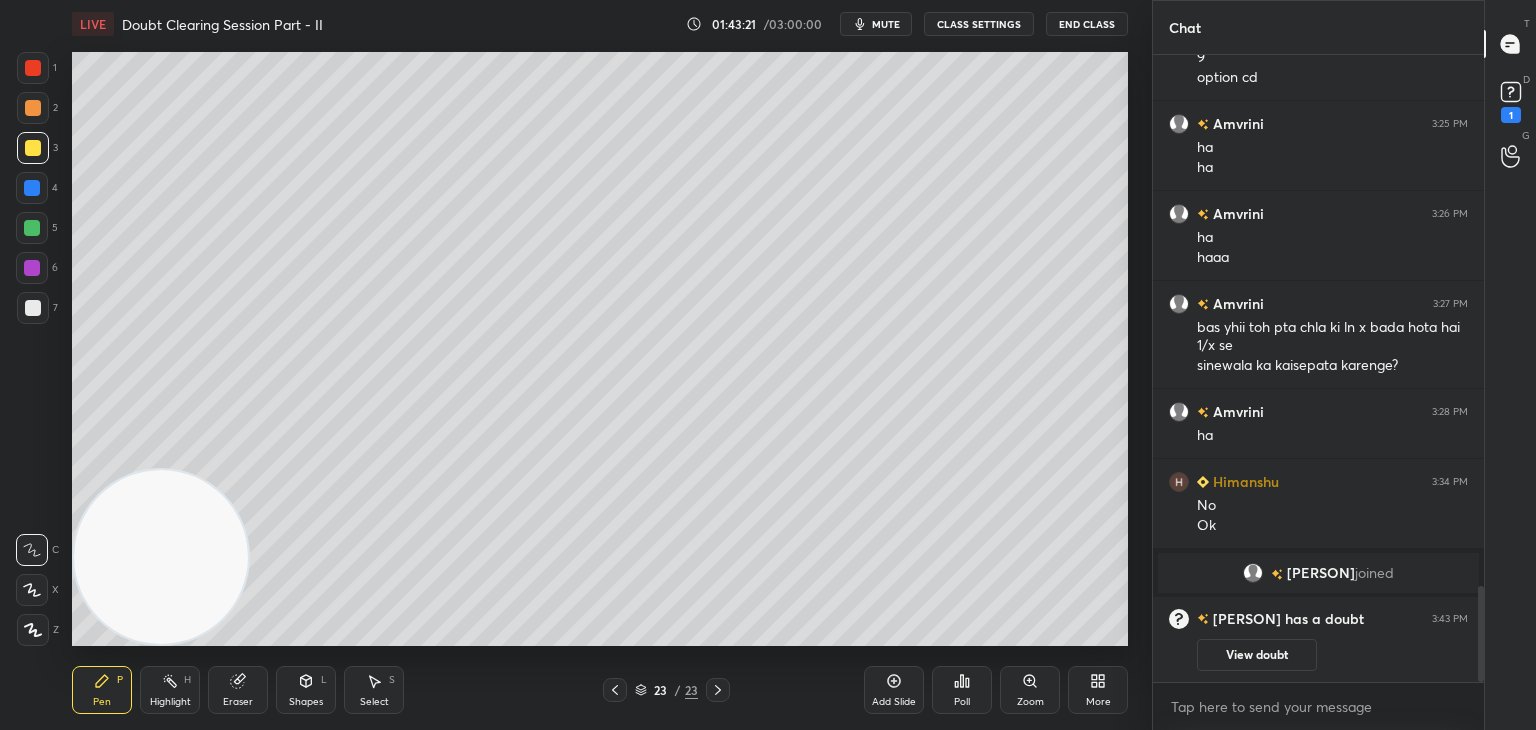 click on "mute" at bounding box center [886, 24] 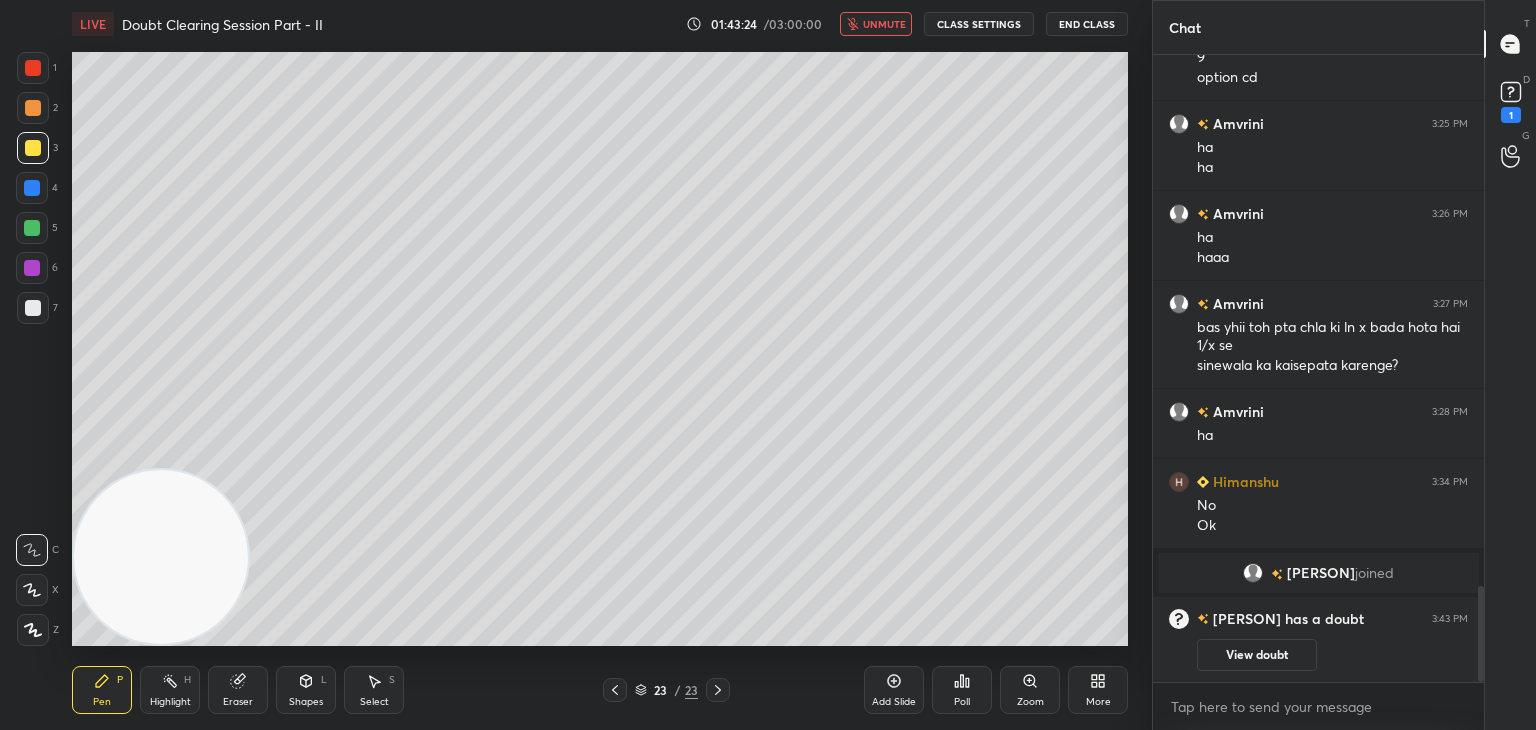 click 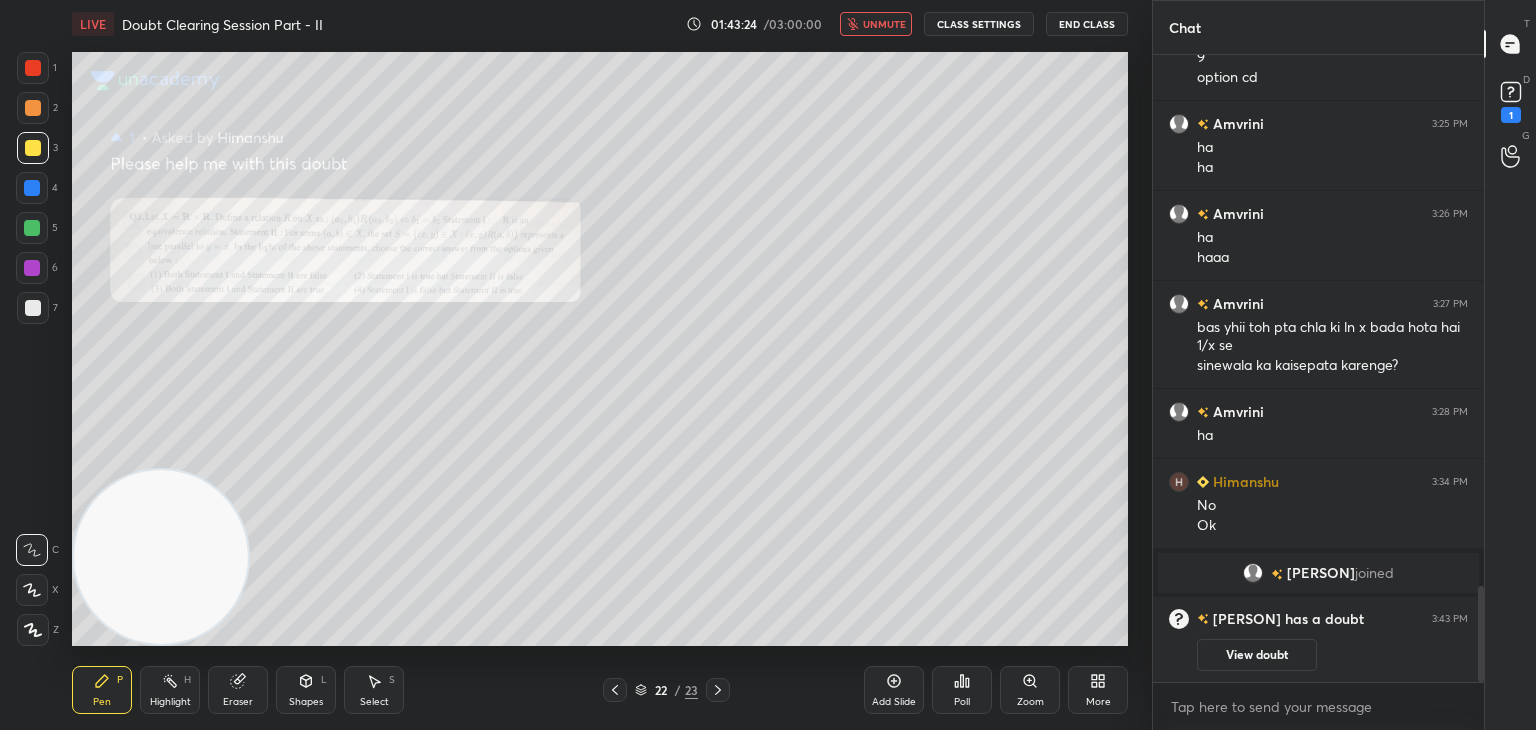 click on "View doubt" at bounding box center (1257, 655) 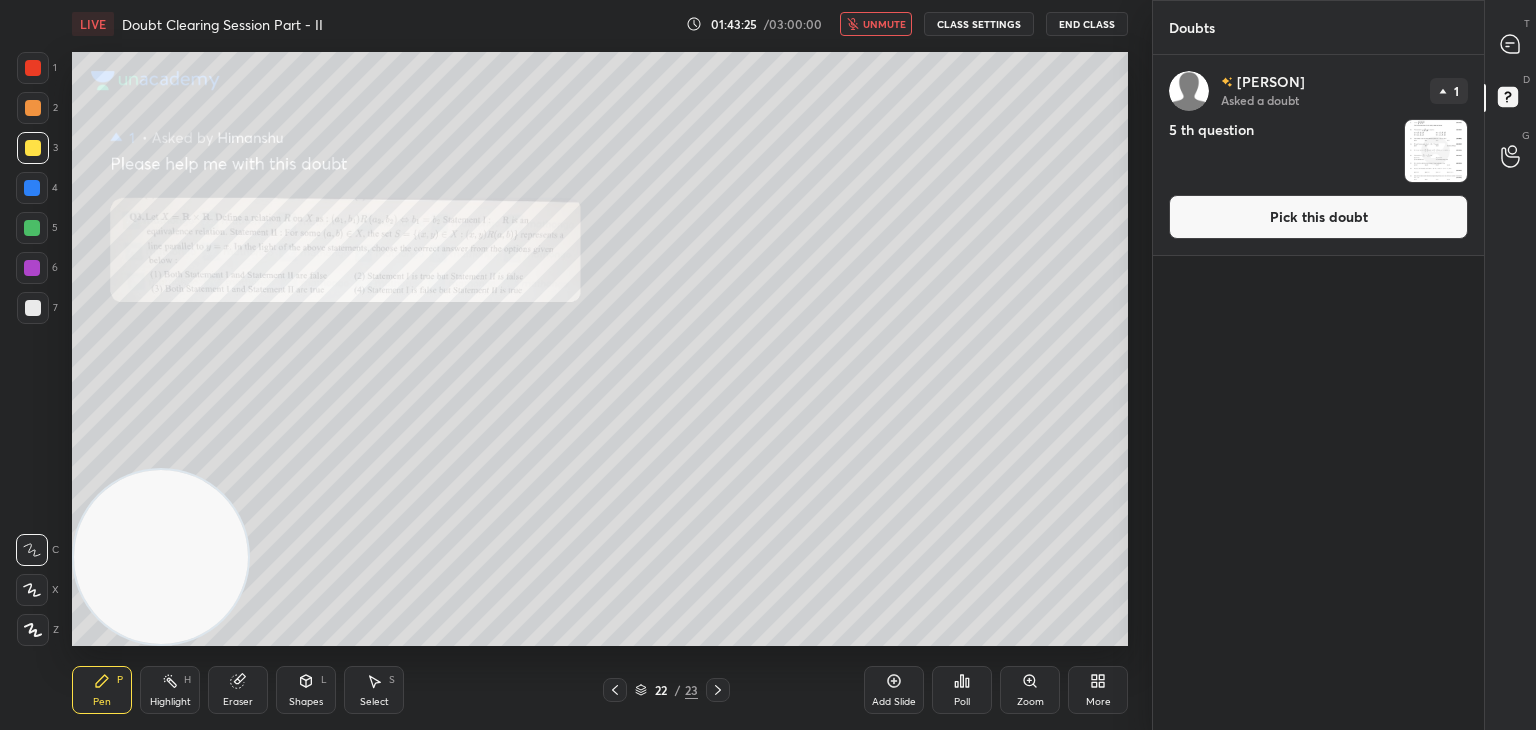 click on "Pick this doubt" at bounding box center [1318, 217] 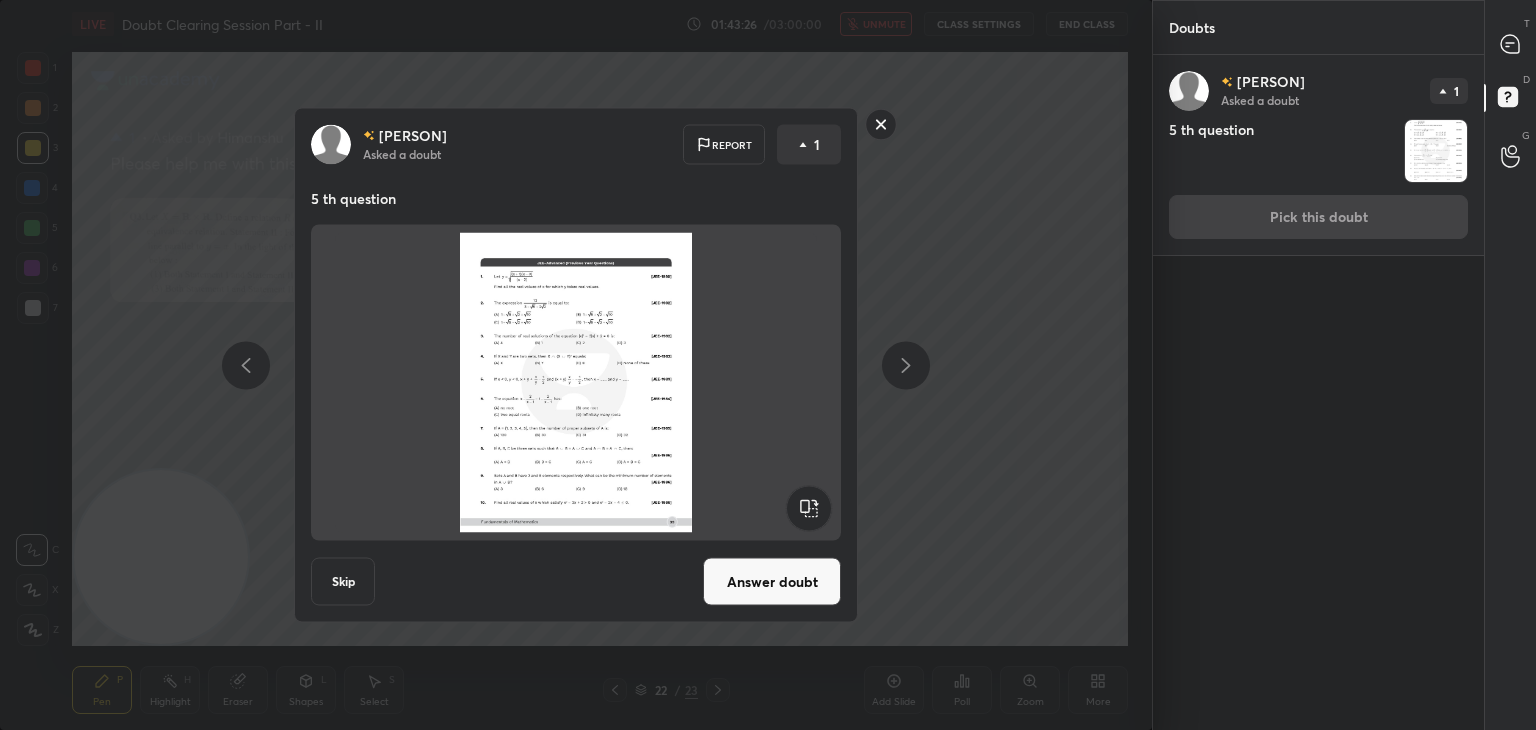 click on "Answer doubt" at bounding box center [772, 582] 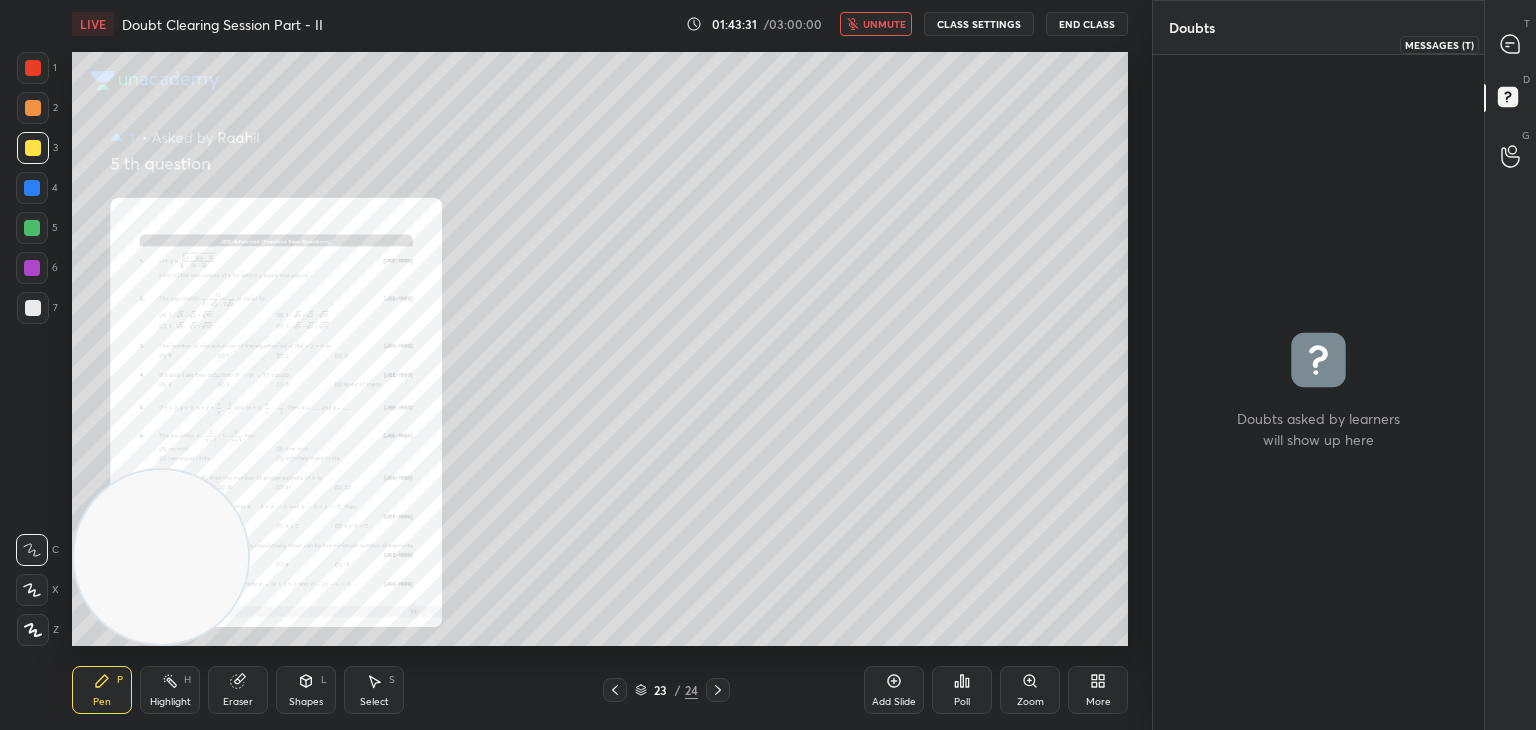 drag, startPoint x: 1498, startPoint y: 40, endPoint x: 1457, endPoint y: 52, distance: 42.72002 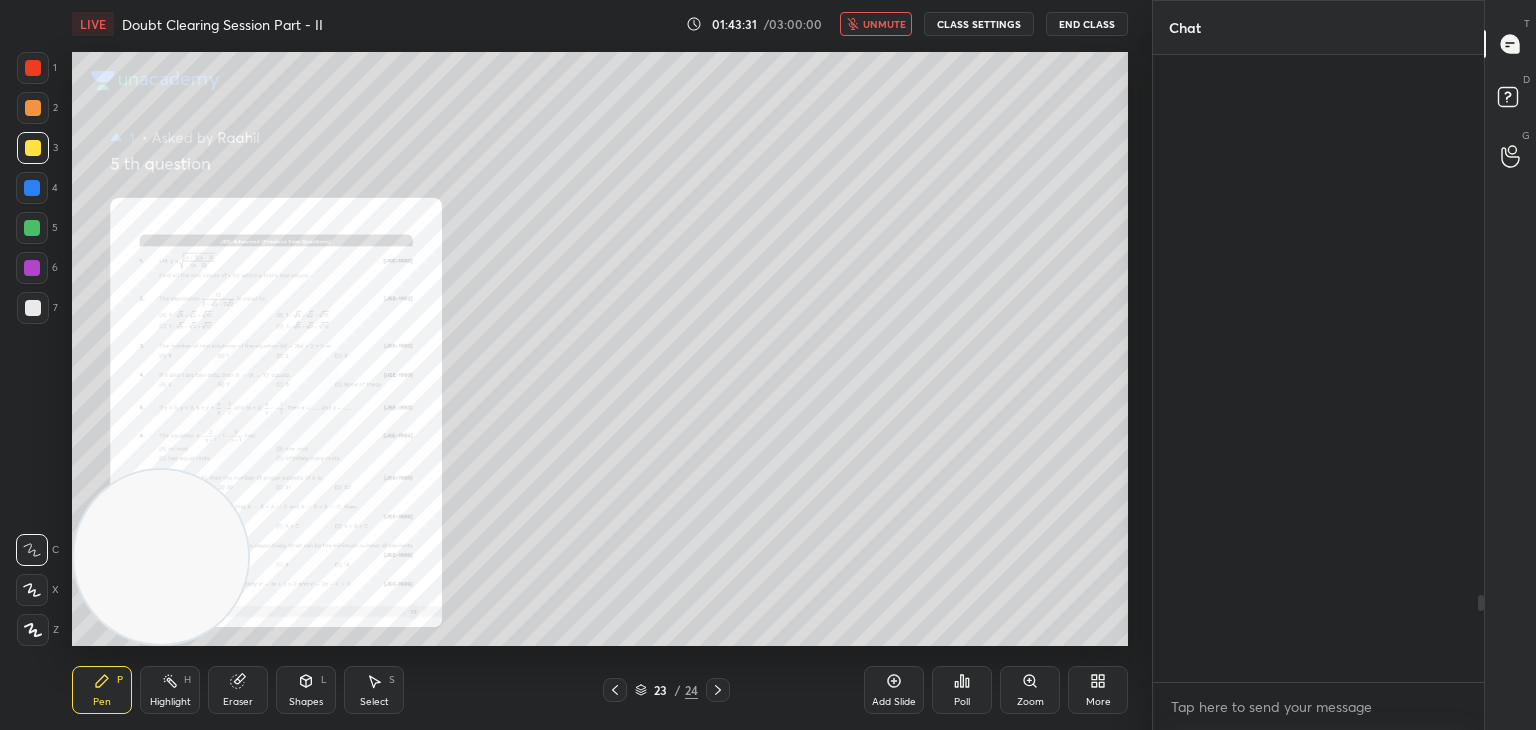 scroll, scrollTop: 3902, scrollLeft: 0, axis: vertical 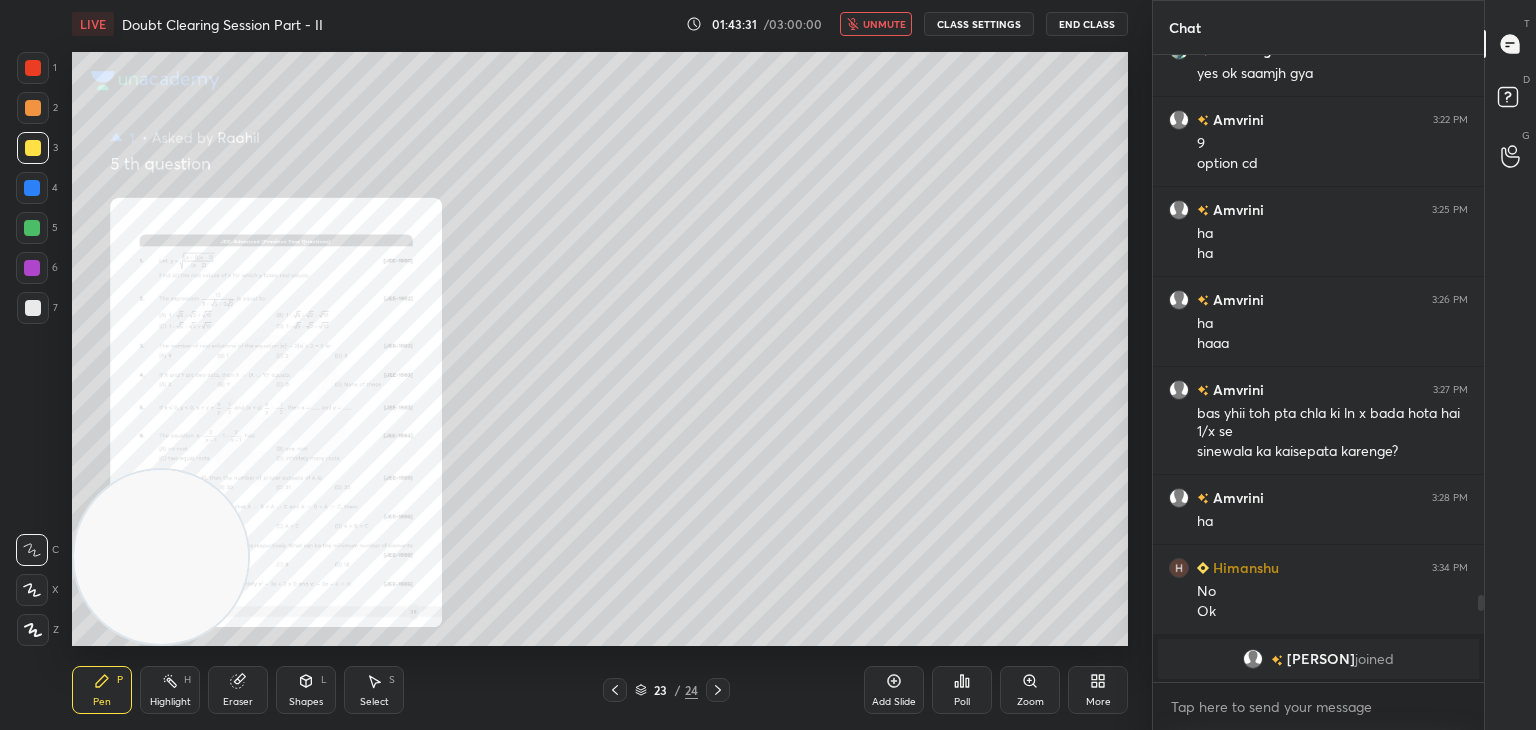 click on "Zoom" at bounding box center (1030, 702) 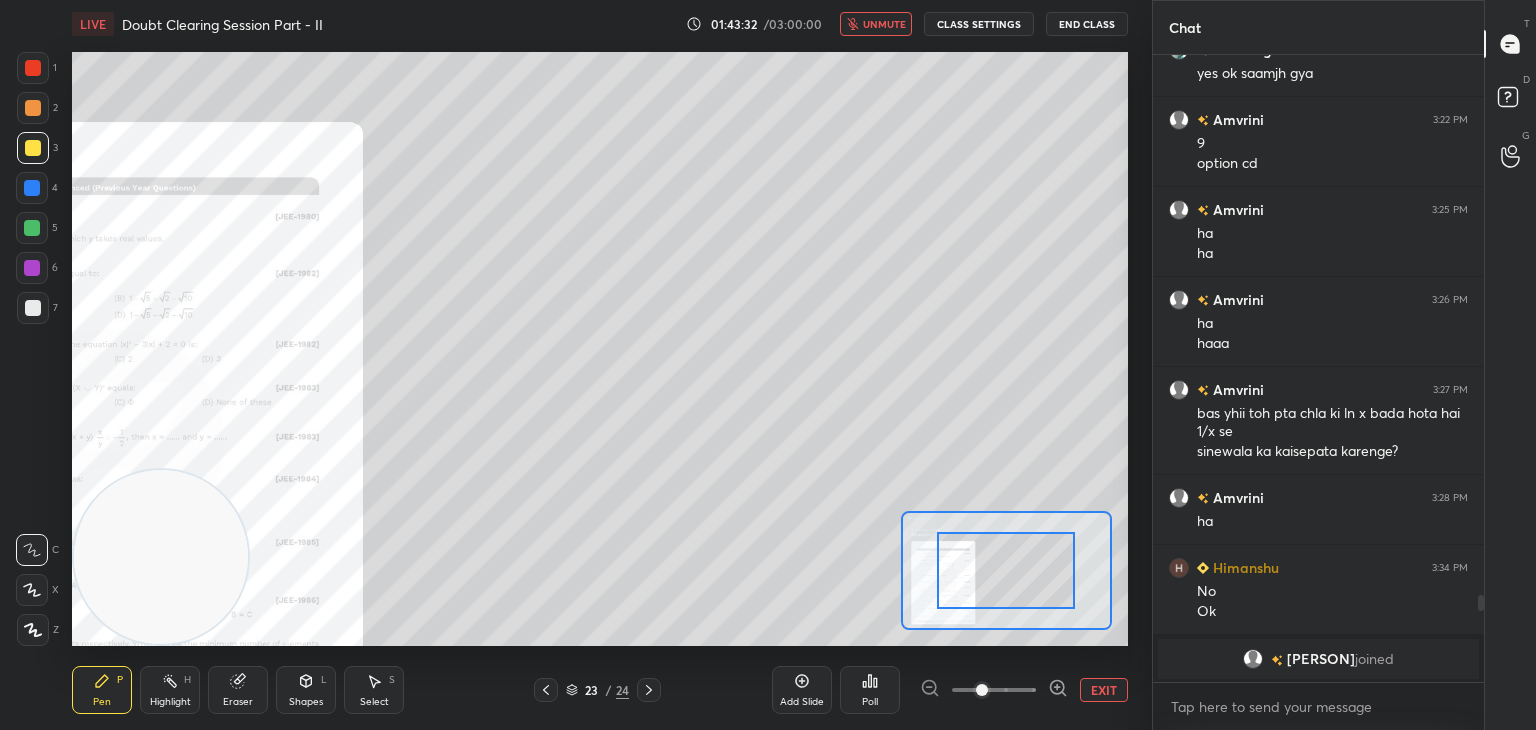 click at bounding box center [994, 690] 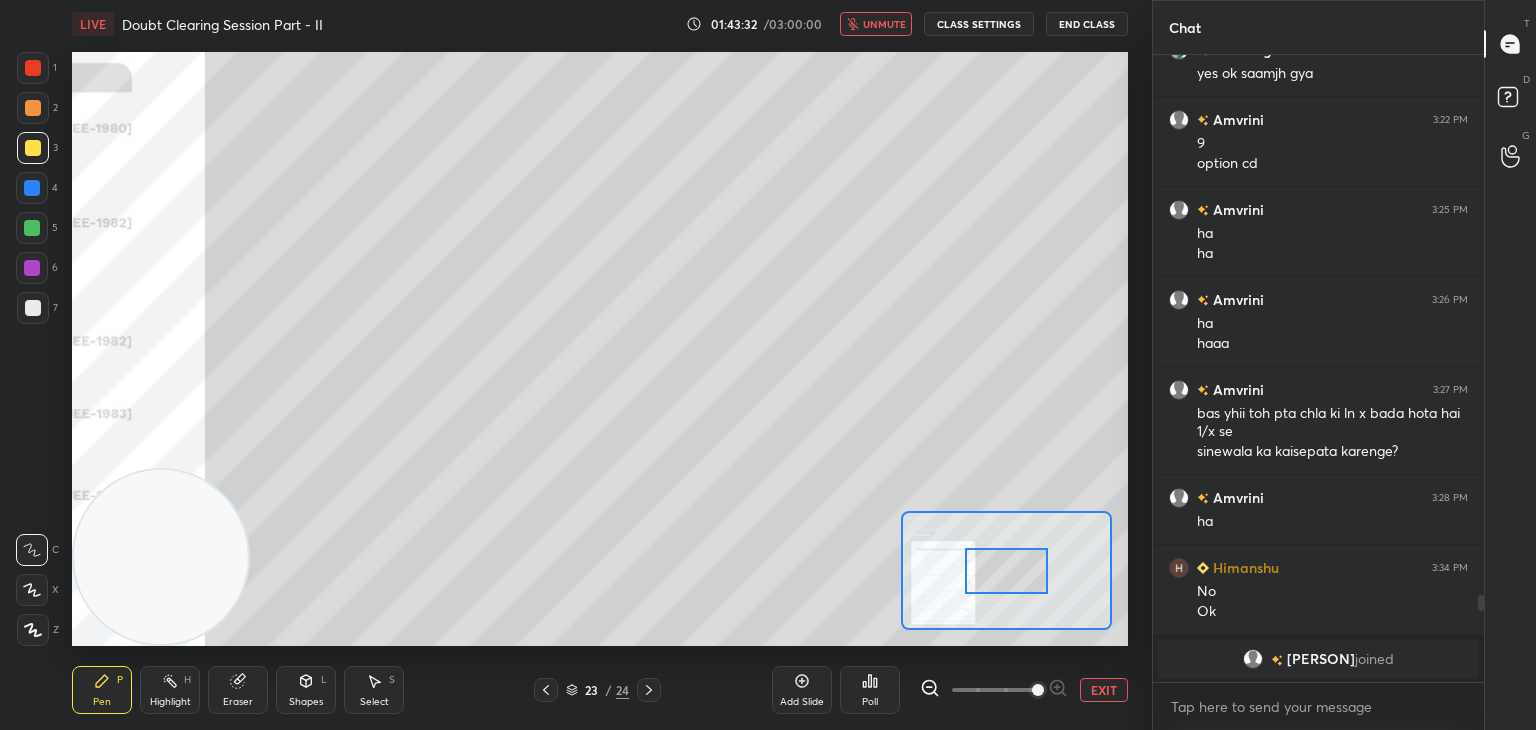 click at bounding box center (1038, 690) 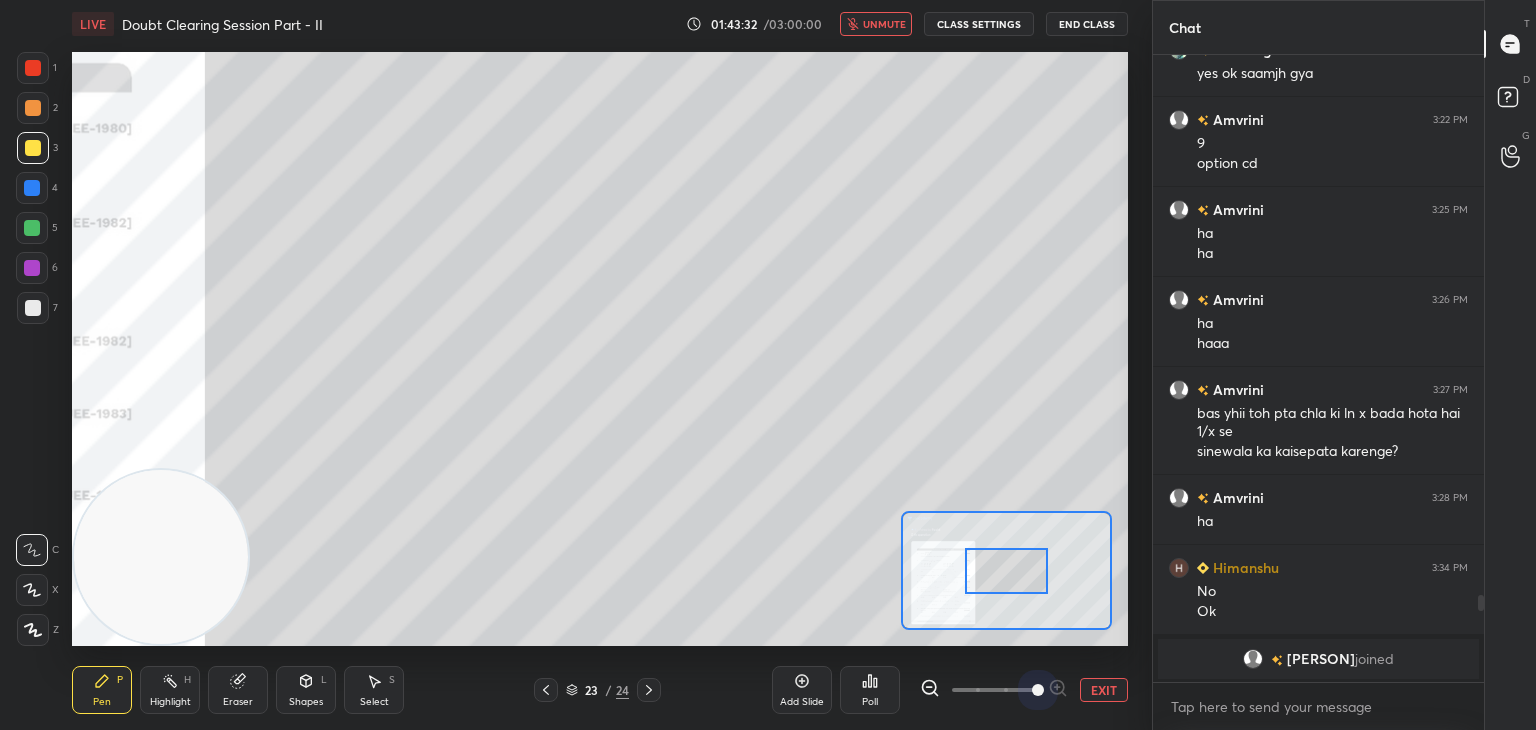 click at bounding box center [1038, 690] 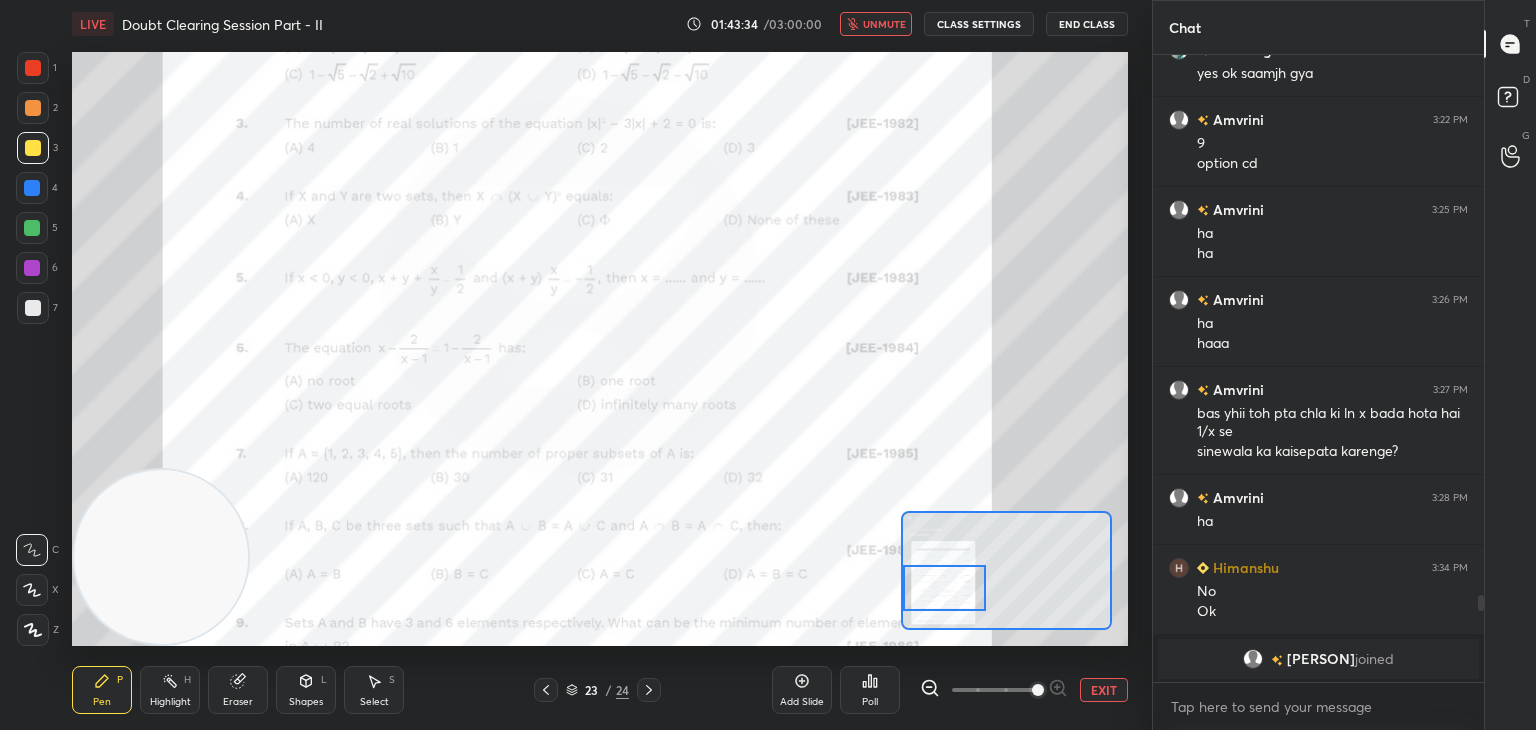 drag, startPoint x: 956, startPoint y: 556, endPoint x: 920, endPoint y: 574, distance: 40.24922 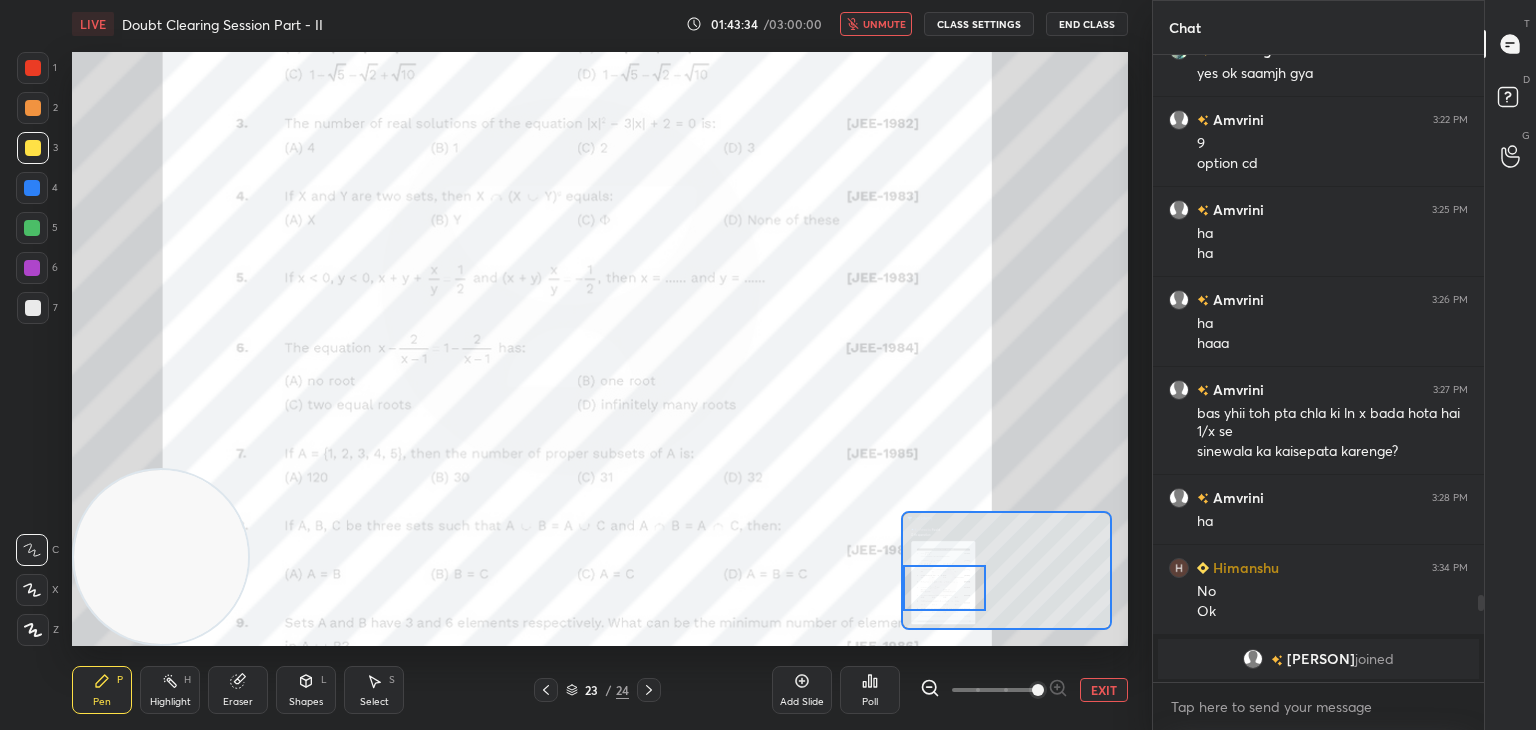 click at bounding box center [944, 588] 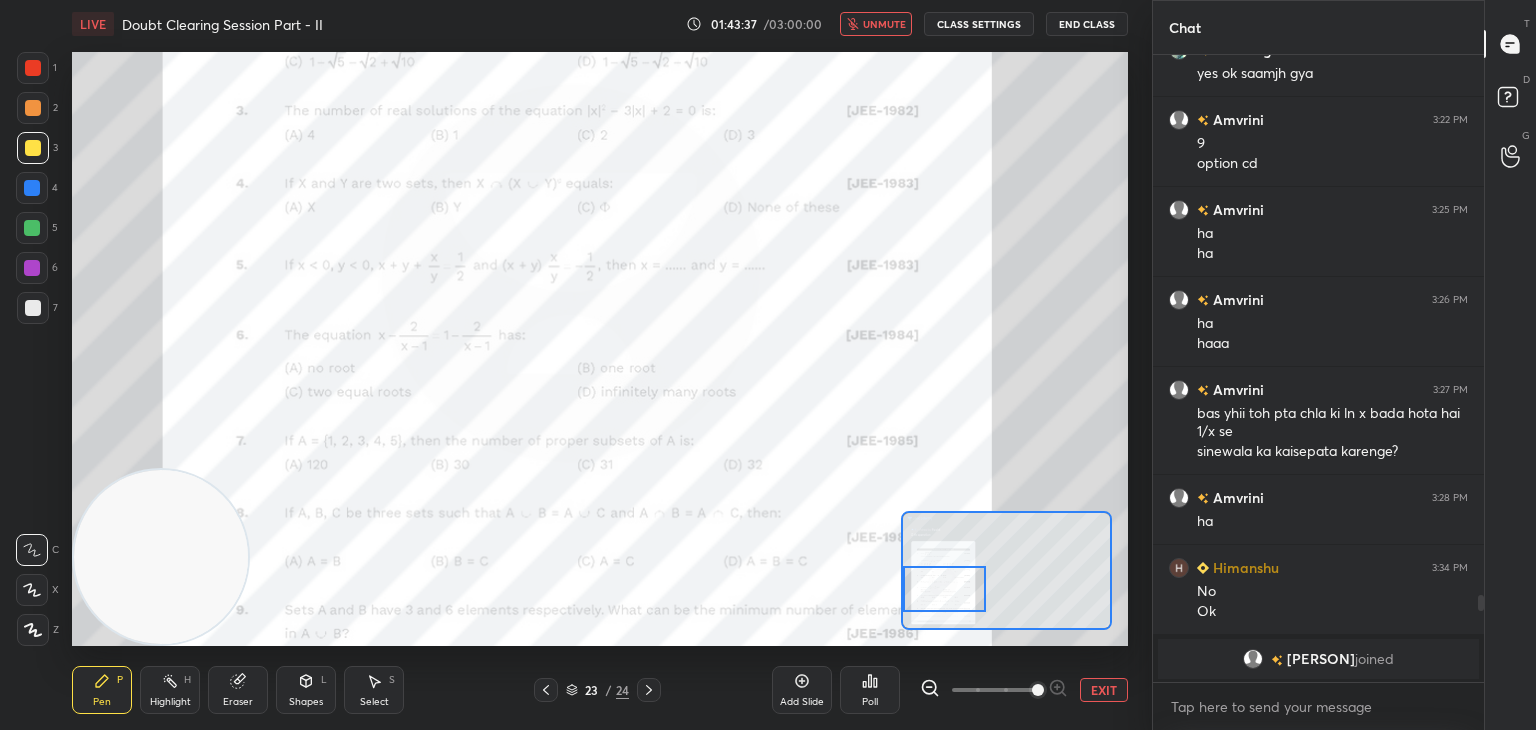 click at bounding box center (33, 68) 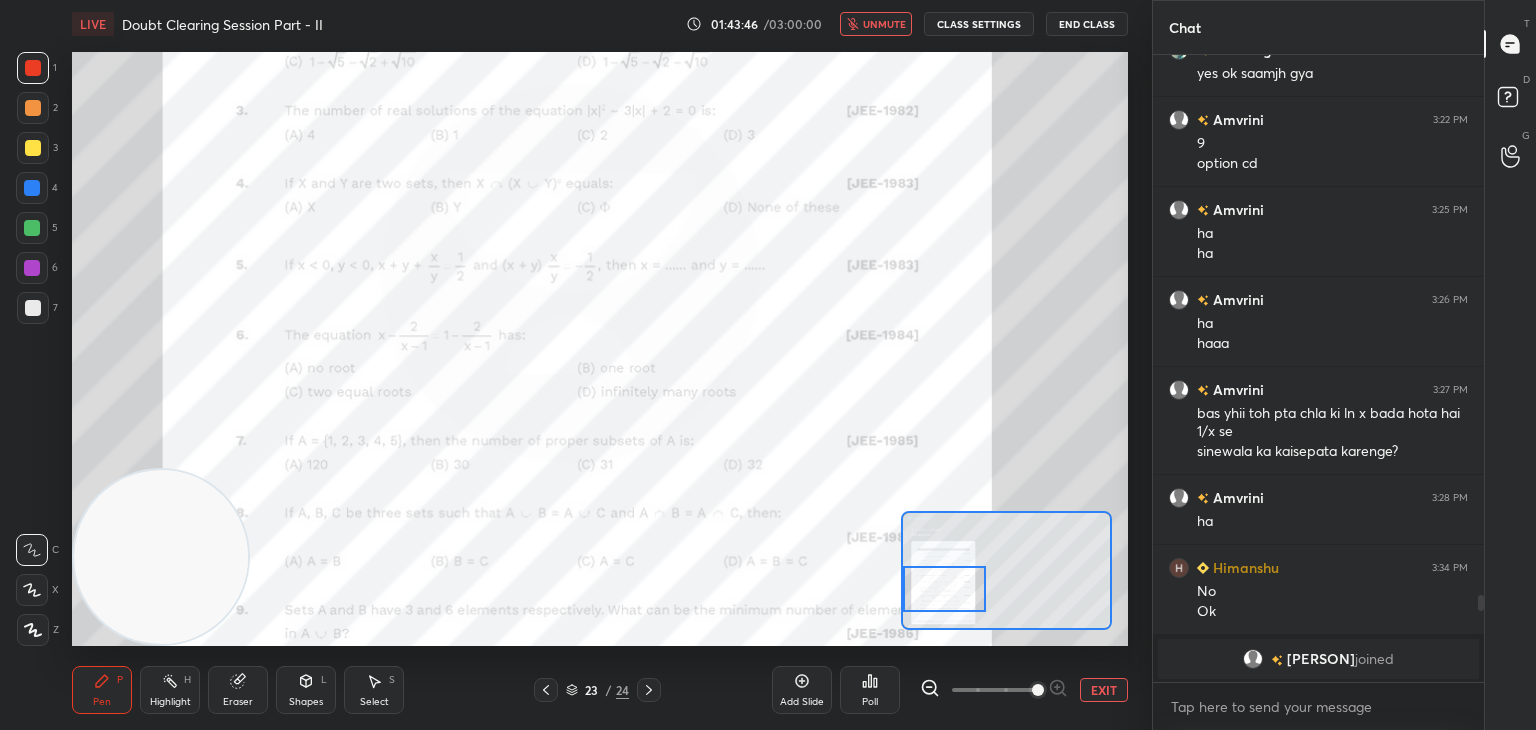click 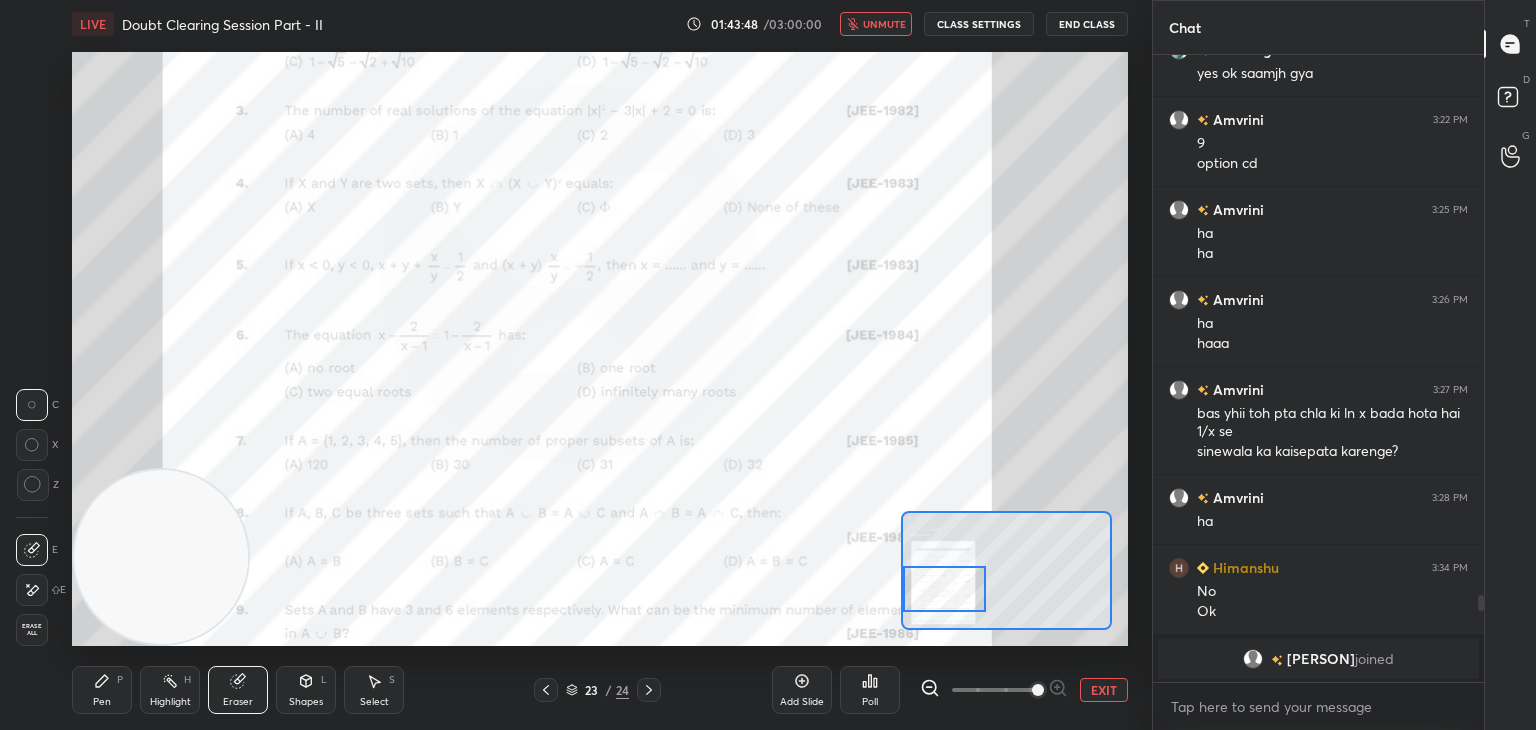 click 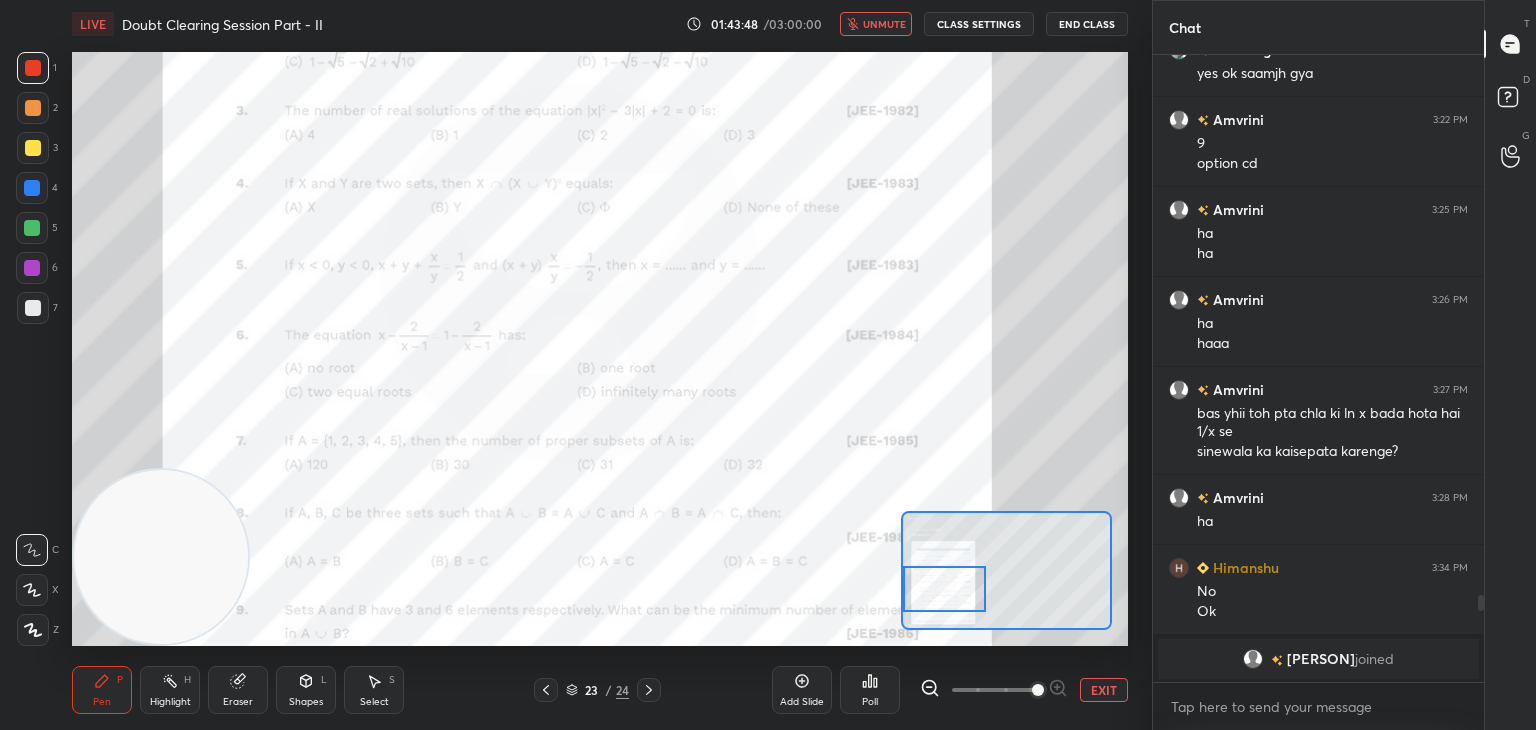 click 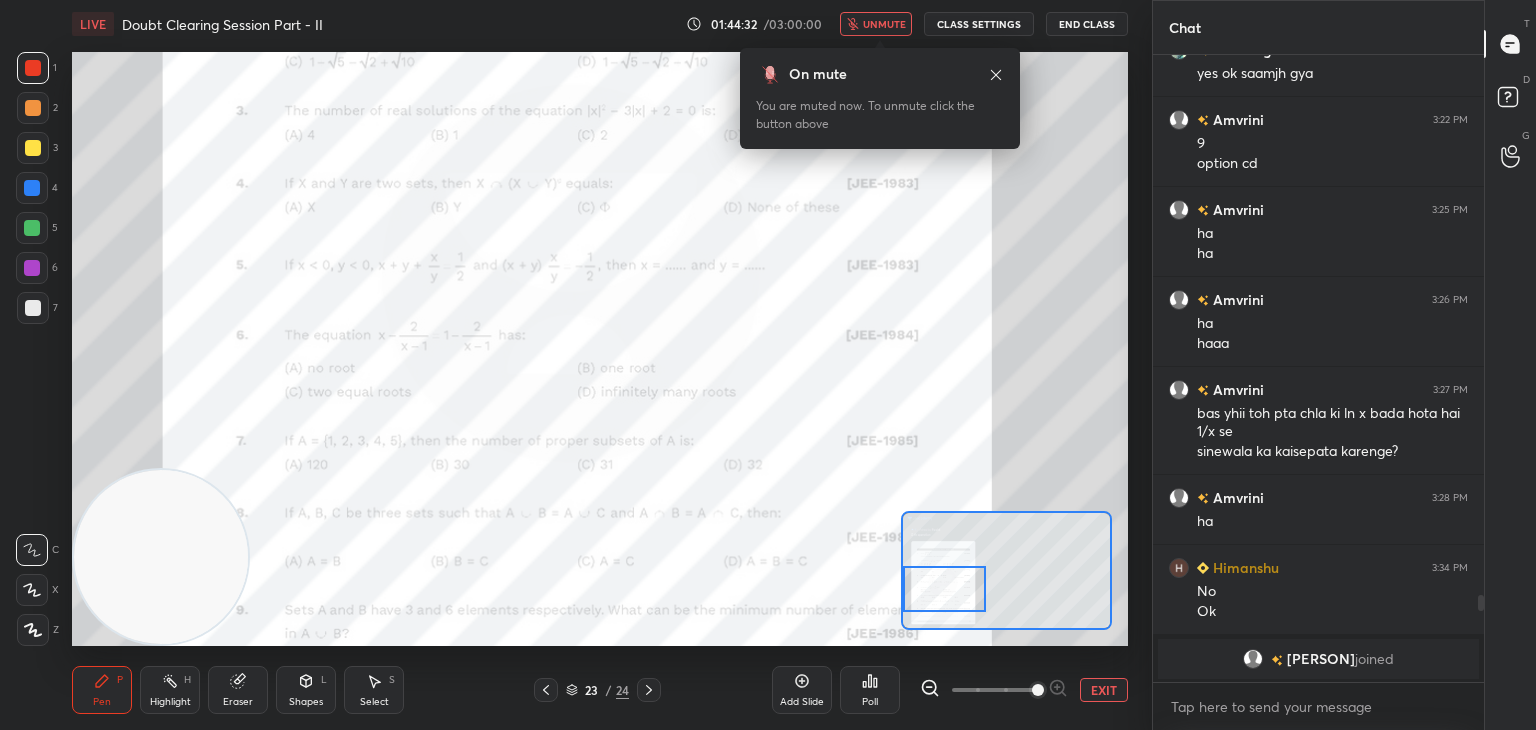 drag, startPoint x: 246, startPoint y: 667, endPoint x: 248, endPoint y: 653, distance: 14.142136 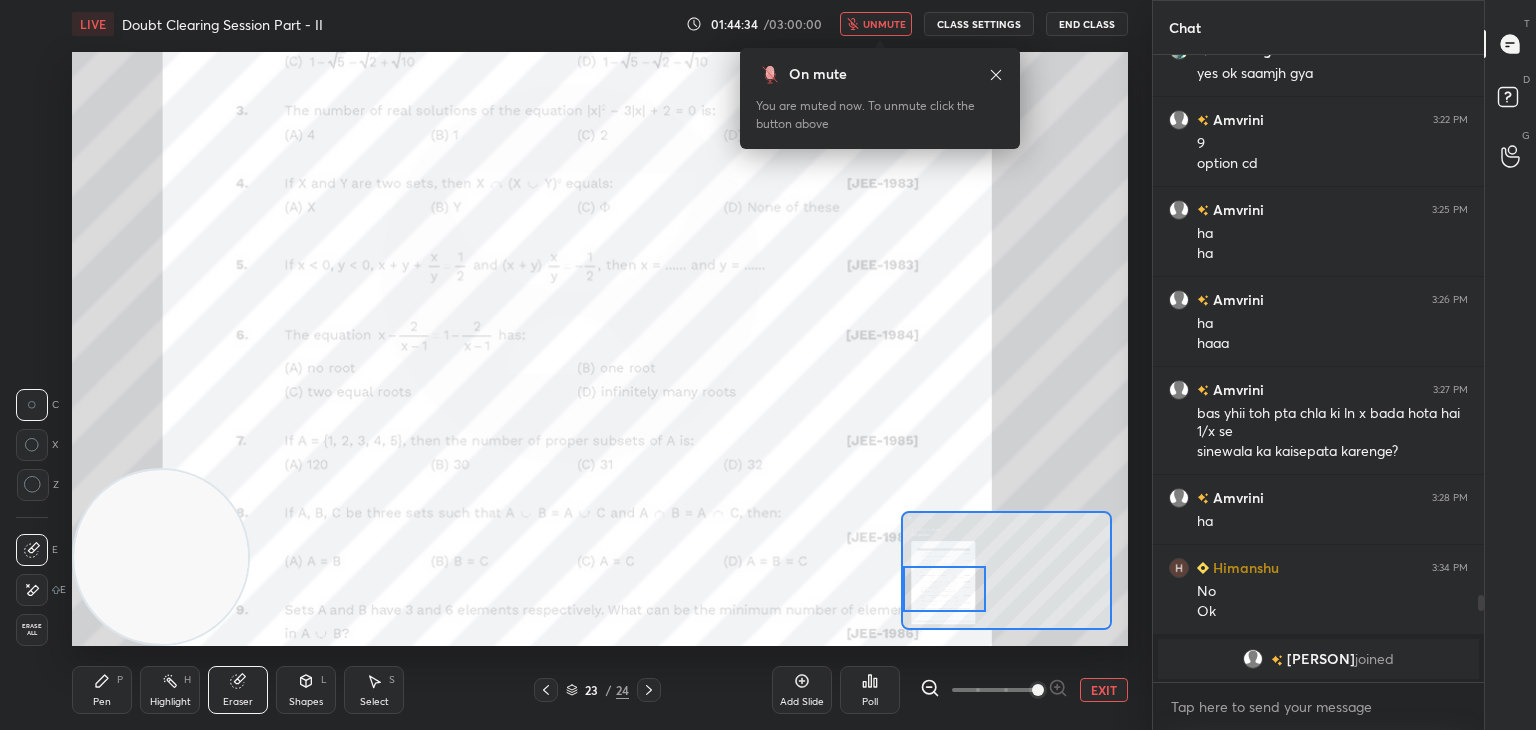 click on "Pen P" at bounding box center (102, 690) 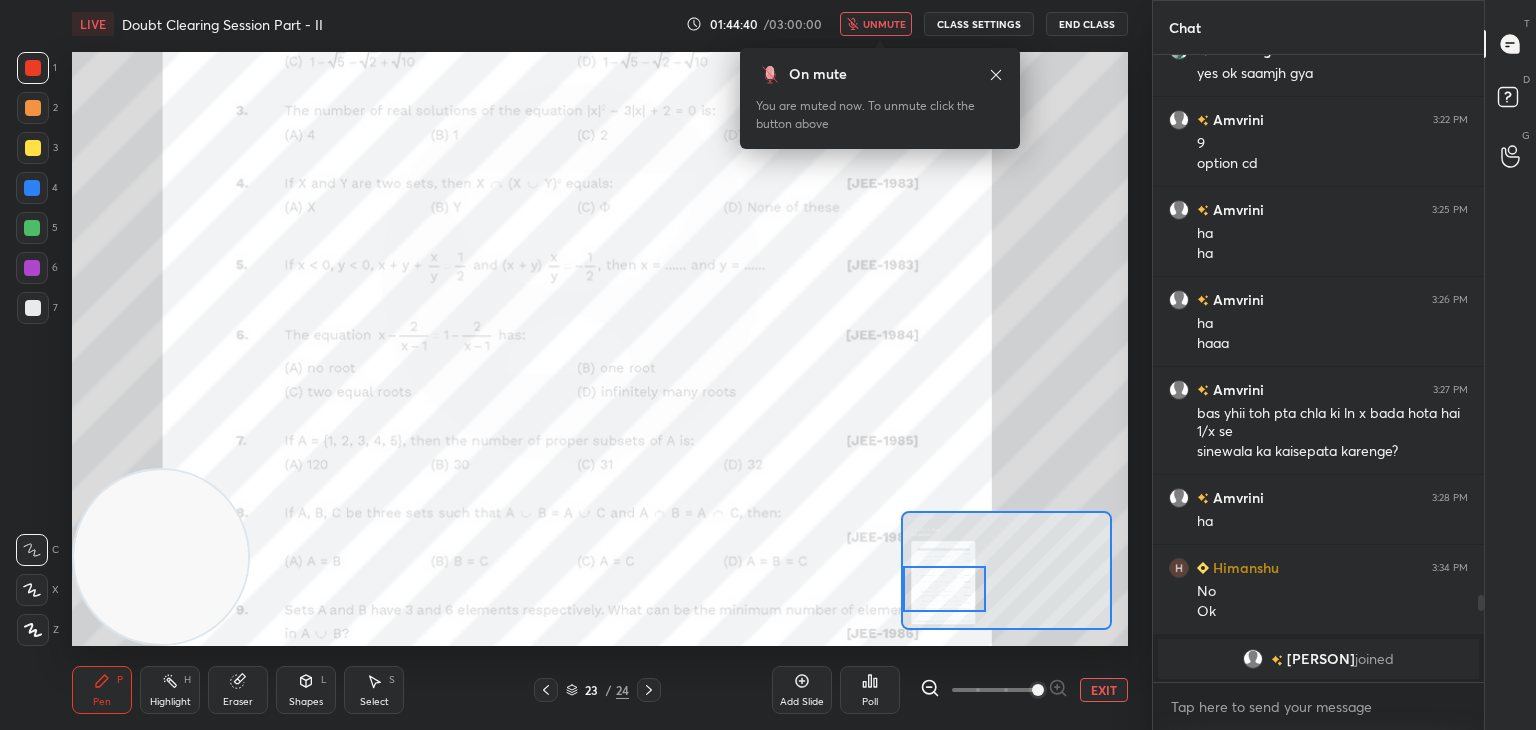 click 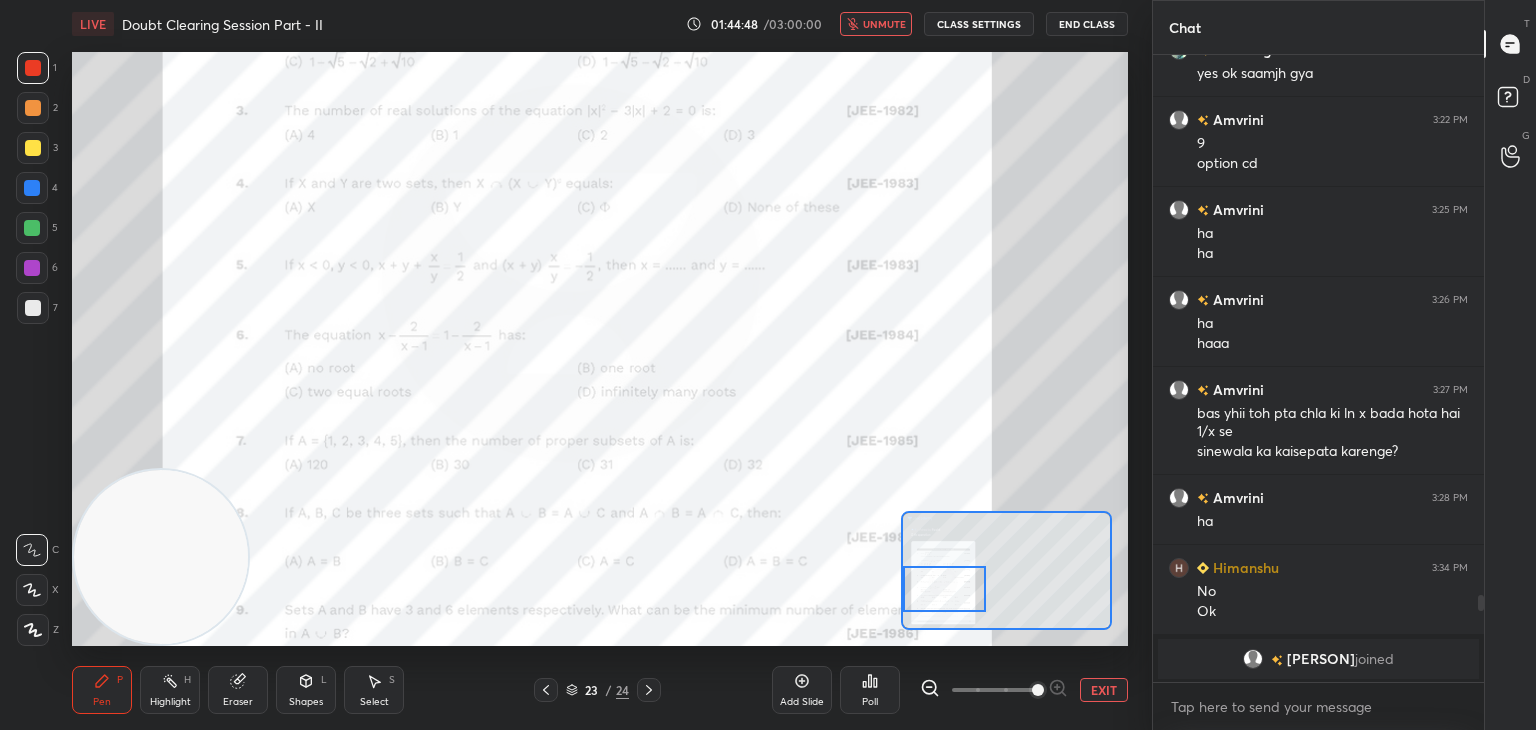 scroll, scrollTop: 3926, scrollLeft: 0, axis: vertical 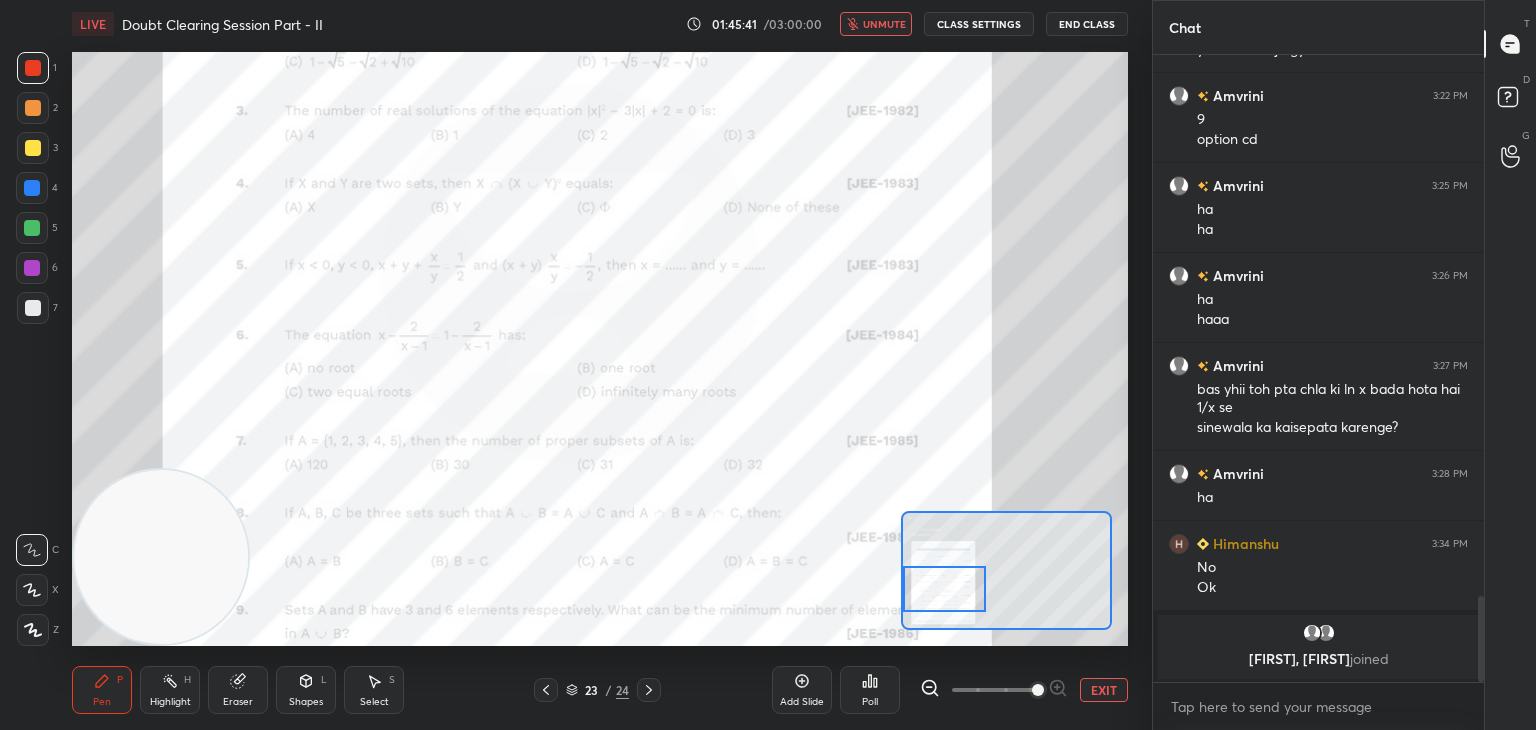 drag, startPoint x: 252, startPoint y: 687, endPoint x: 254, endPoint y: 660, distance: 27.073973 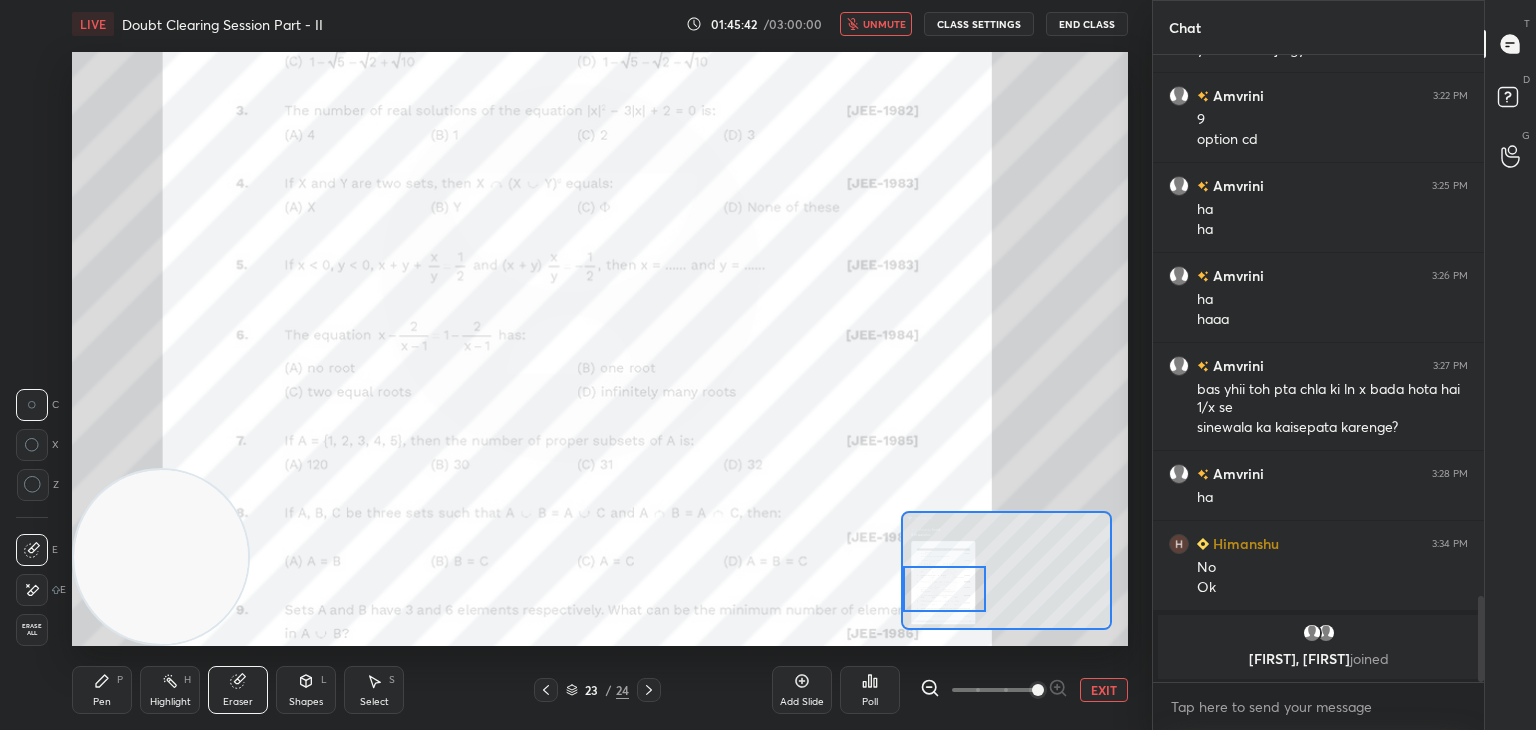 click on "Erase all" at bounding box center [32, 630] 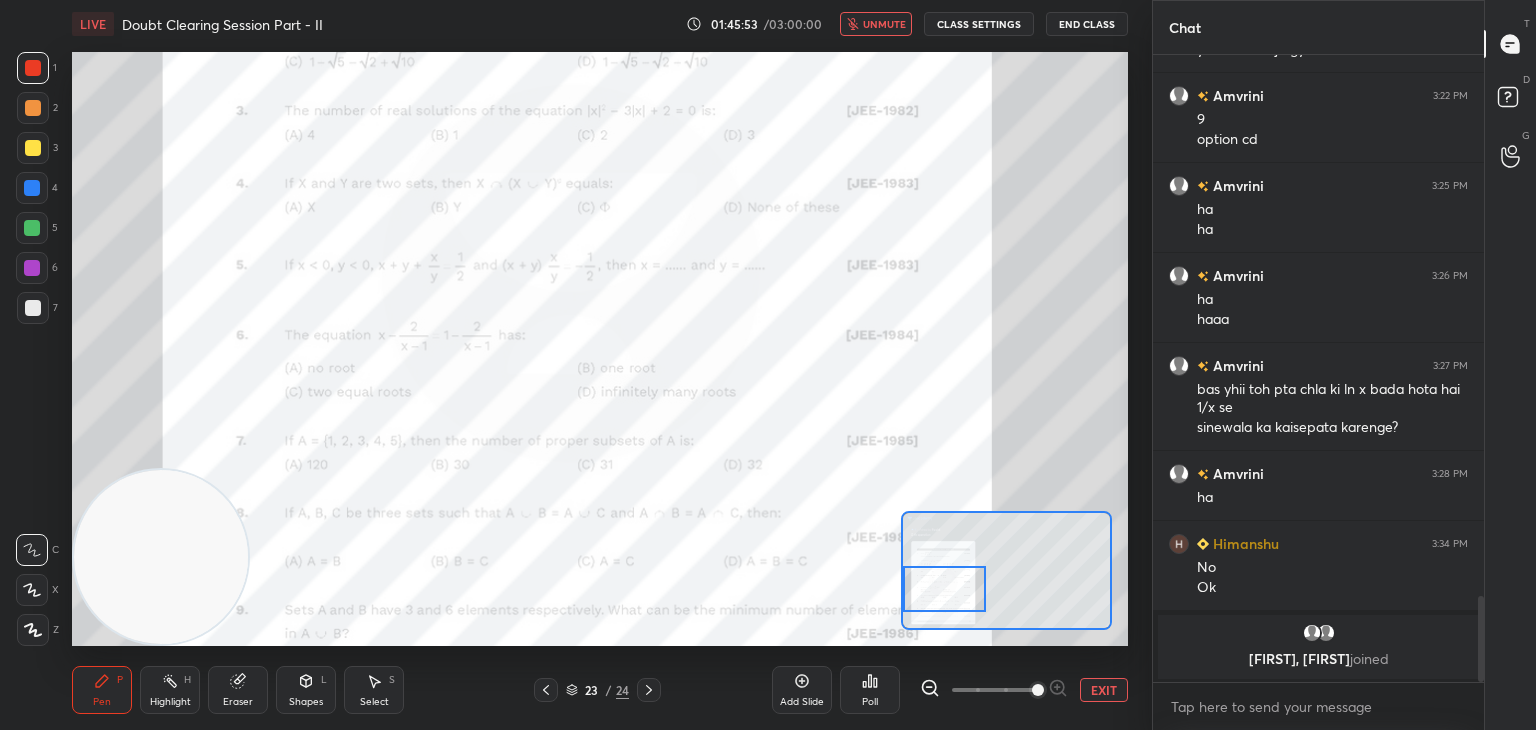 click on "unmute" at bounding box center [876, 24] 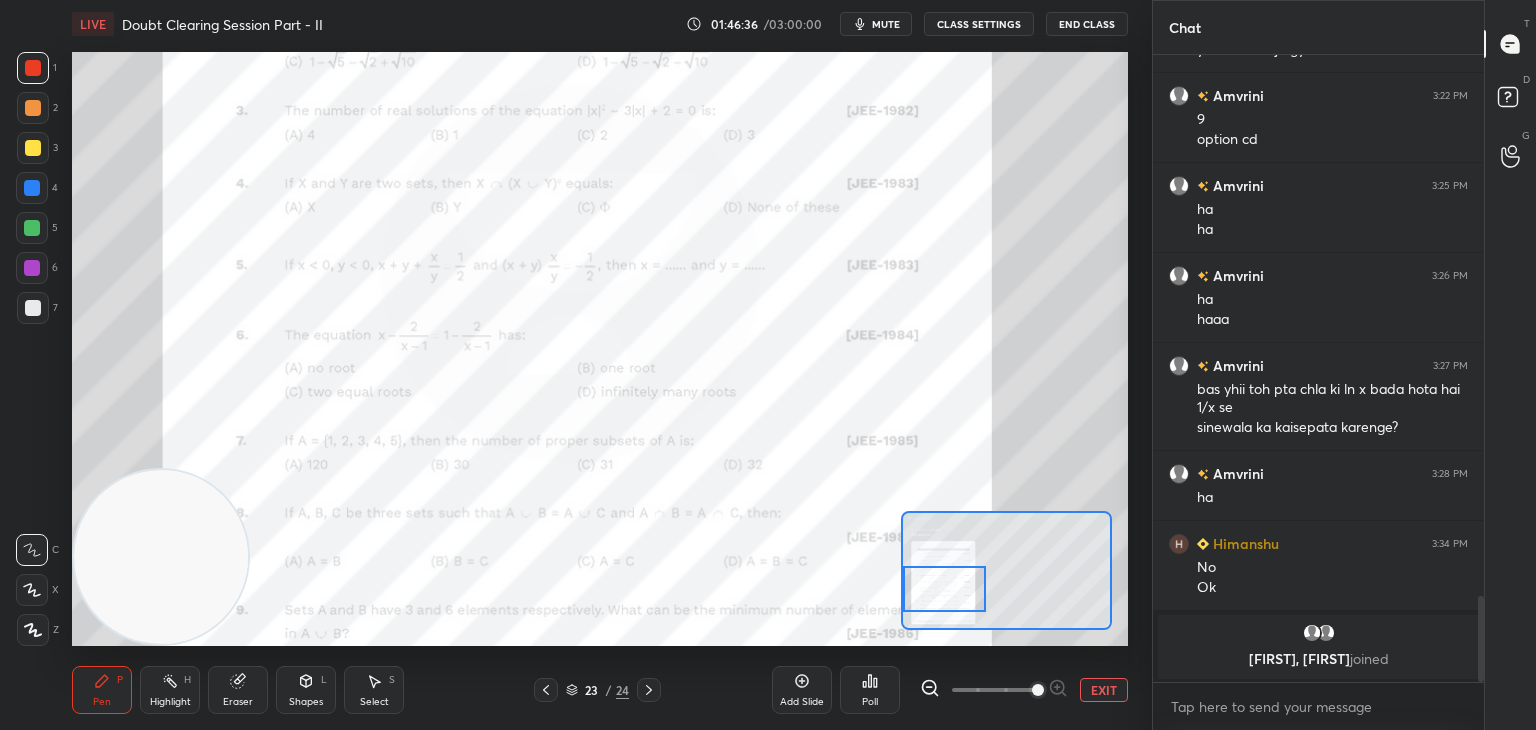 click on "EXIT" at bounding box center [1104, 690] 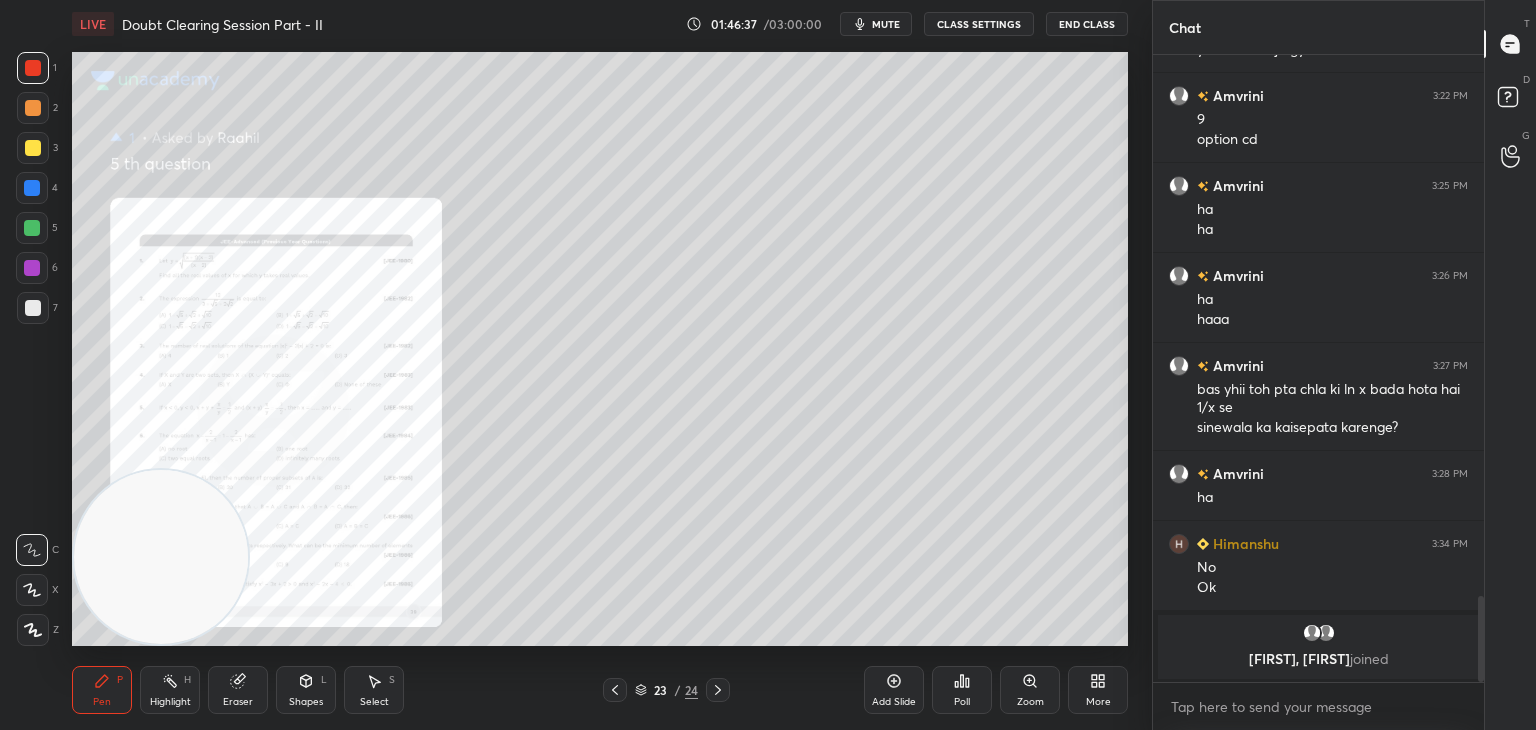 drag, startPoint x: 29, startPoint y: 142, endPoint x: 58, endPoint y: 139, distance: 29.15476 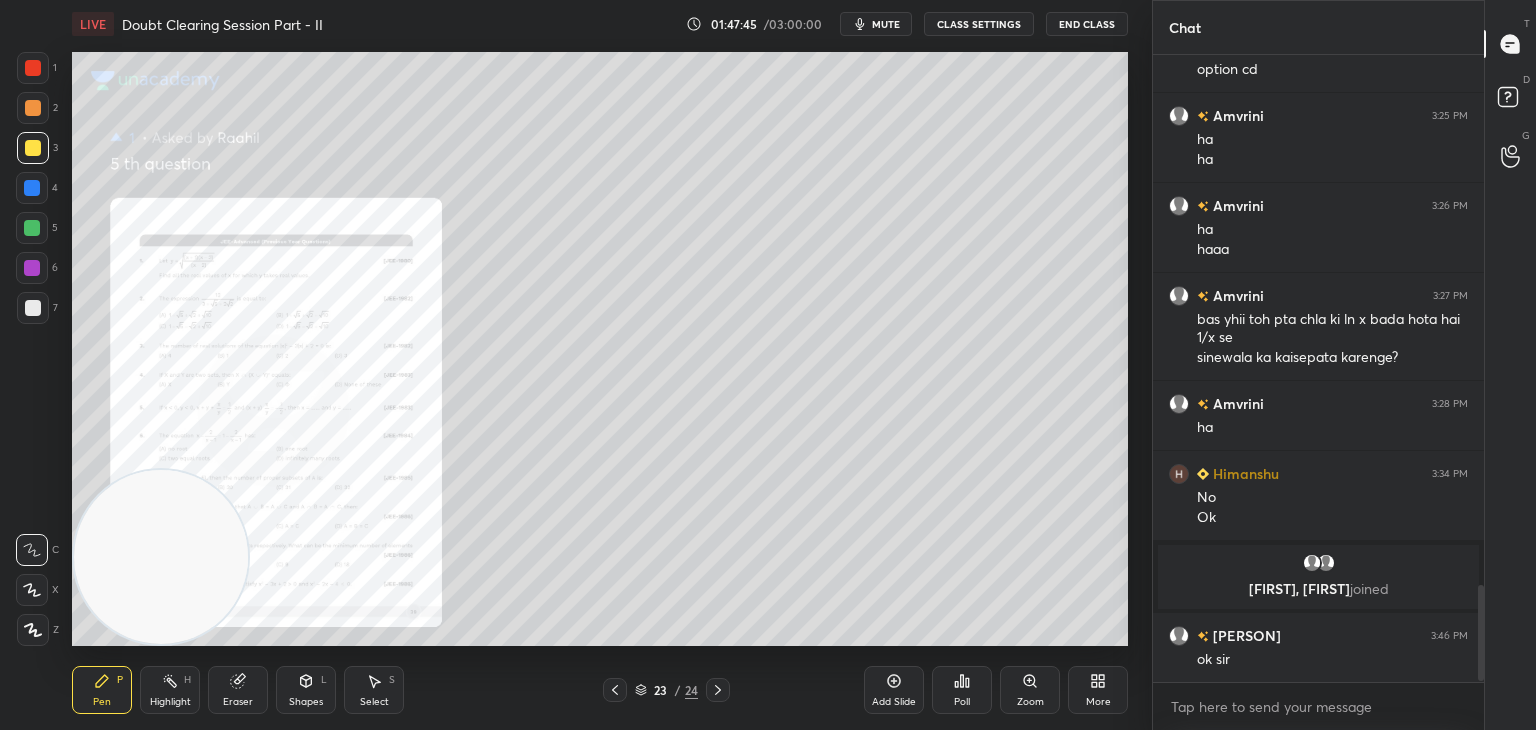 scroll, scrollTop: 3518, scrollLeft: 0, axis: vertical 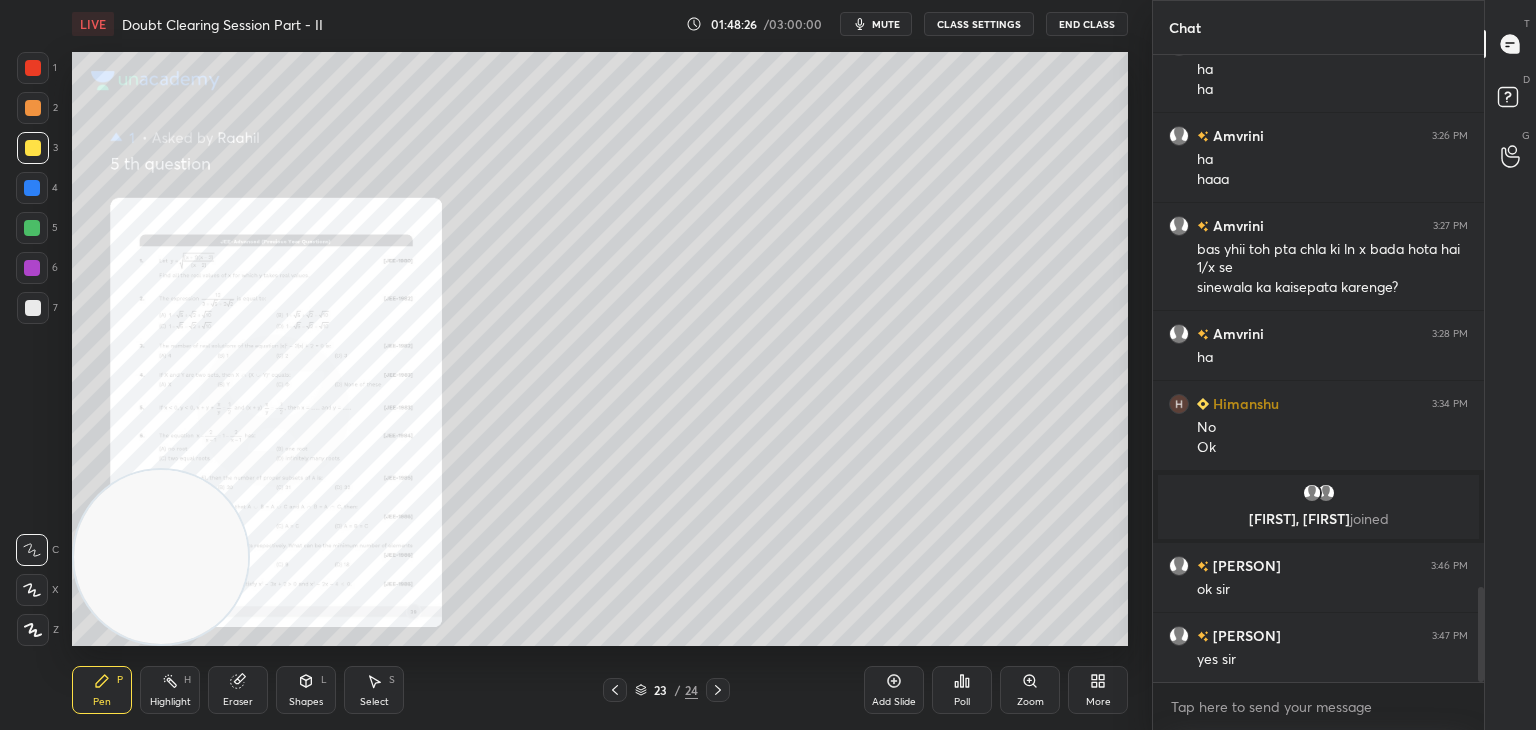 click on "Eraser" at bounding box center (238, 690) 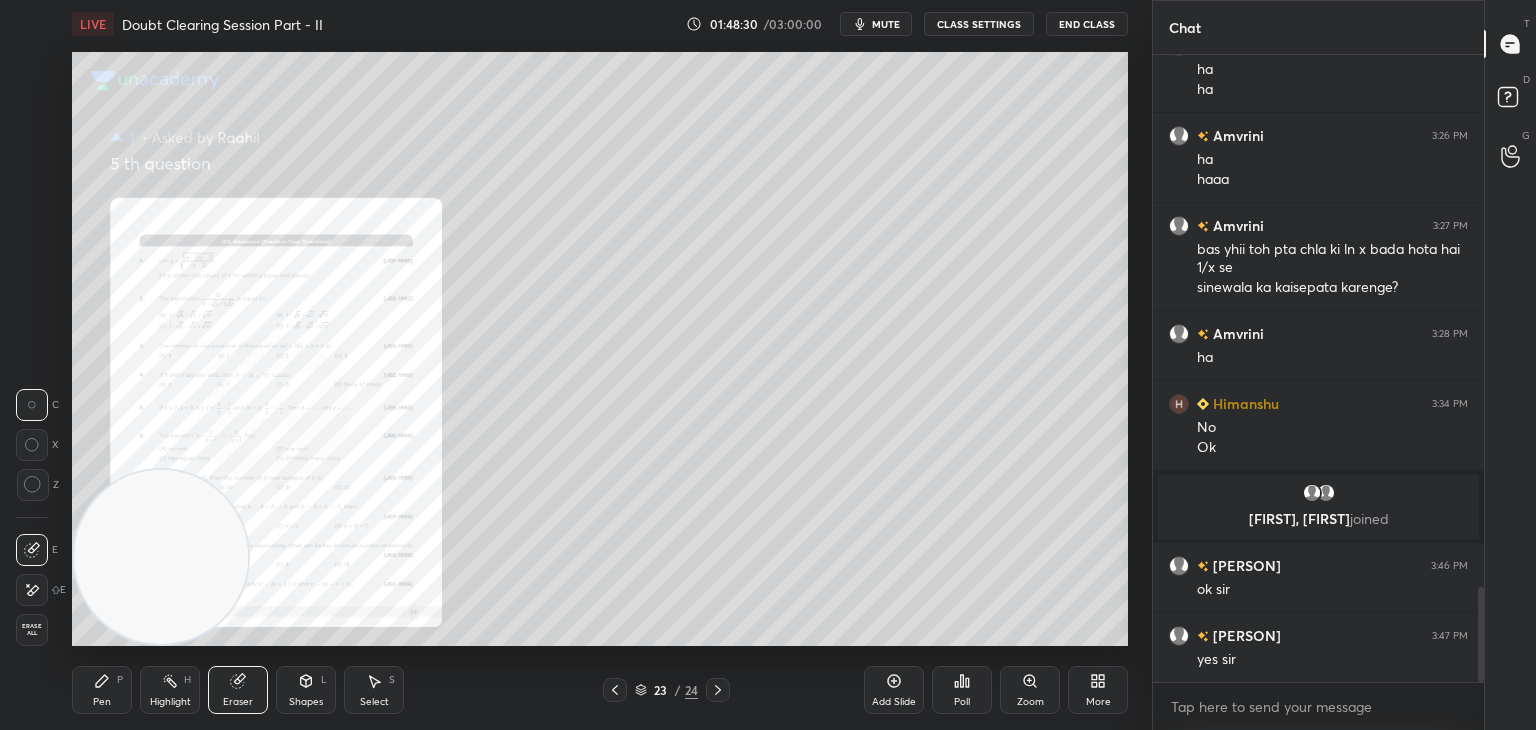 click on "Pen P" at bounding box center [102, 690] 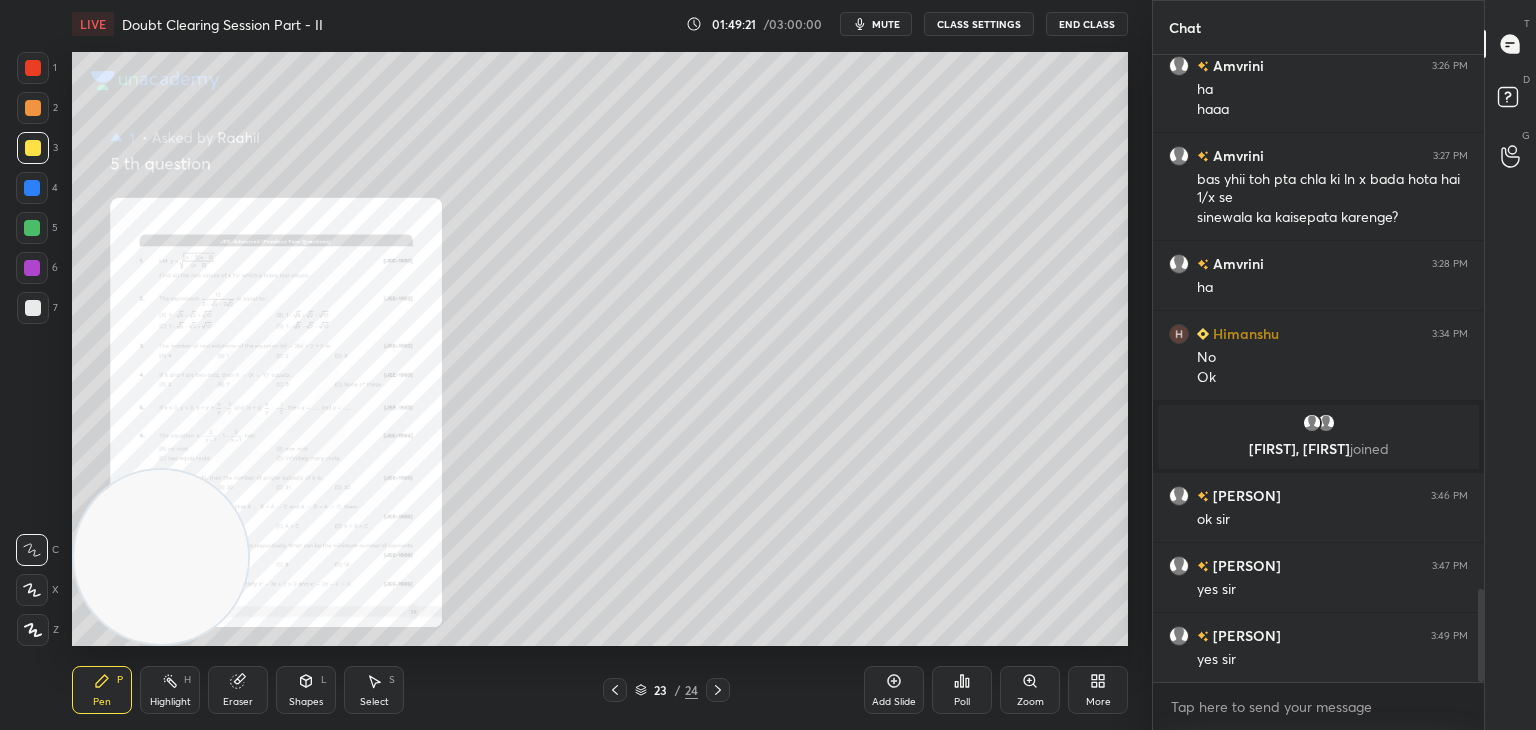 scroll, scrollTop: 3608, scrollLeft: 0, axis: vertical 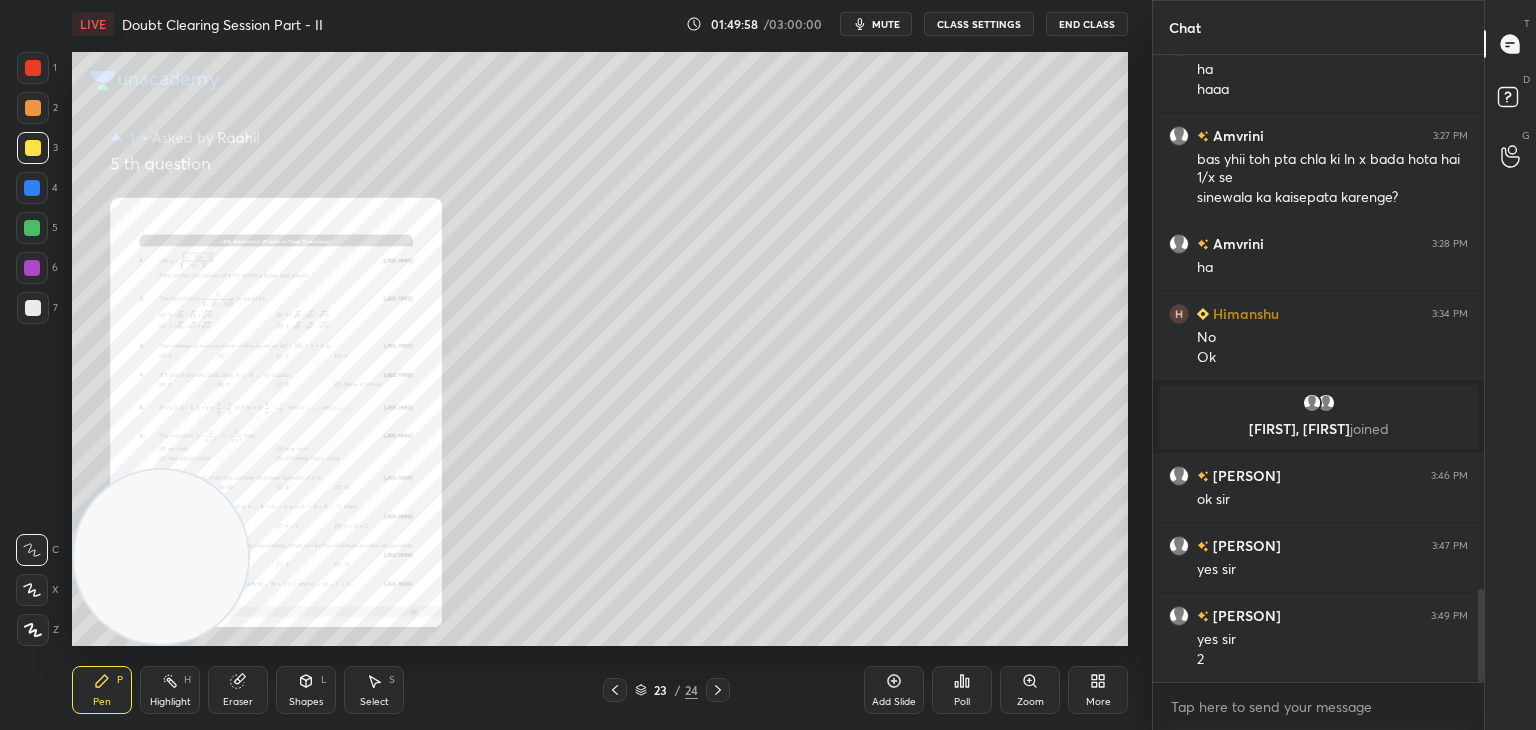 click on "Zoom" at bounding box center (1030, 690) 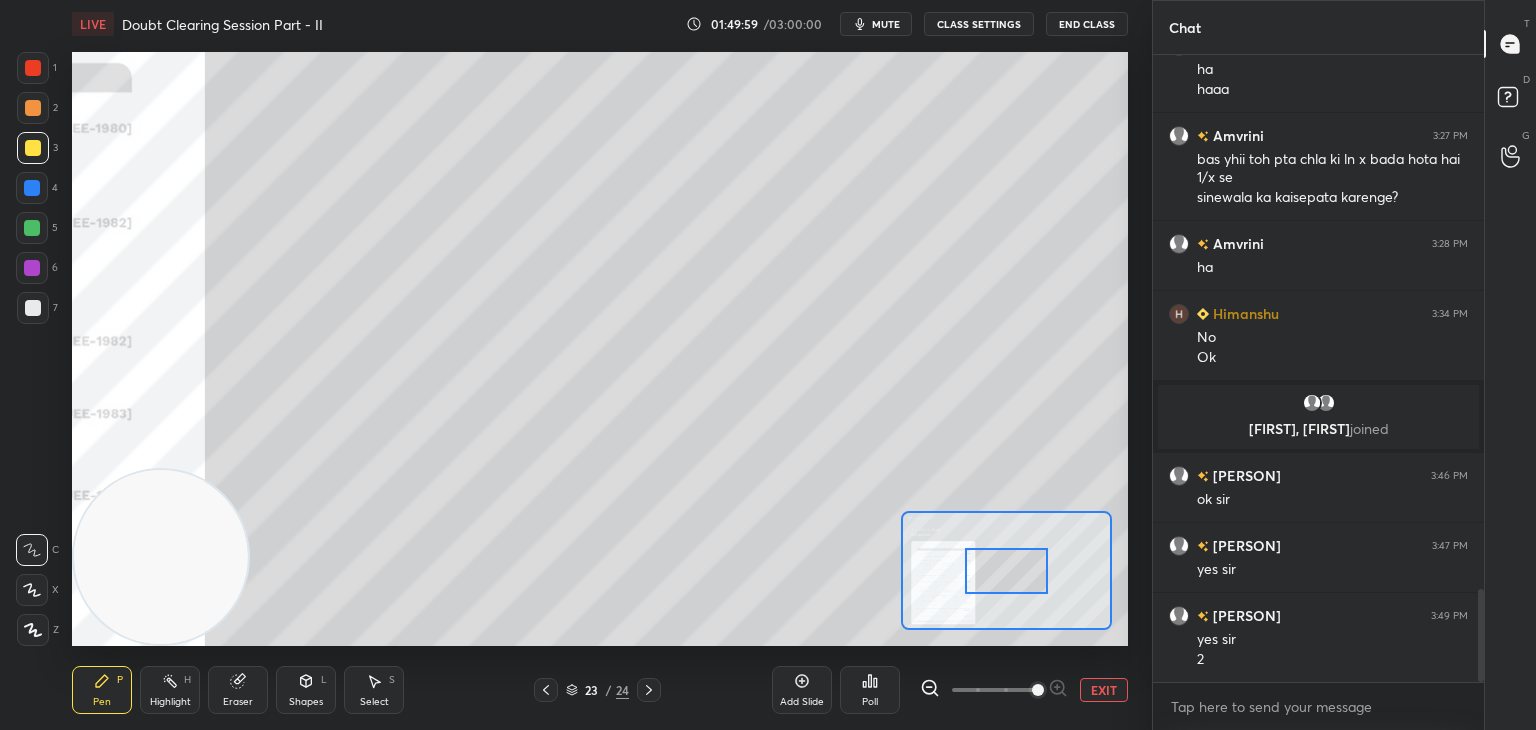 click at bounding box center (1038, 690) 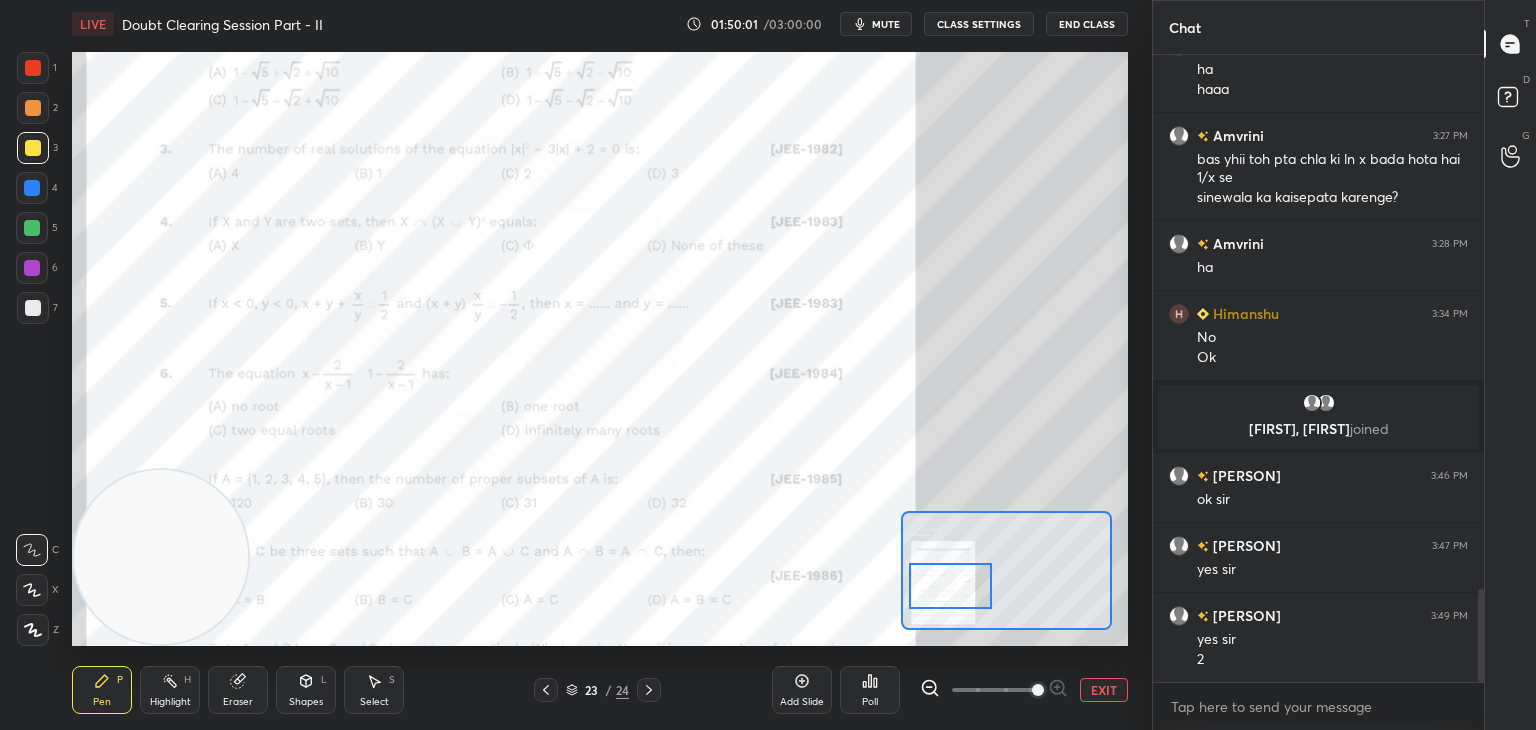 drag, startPoint x: 974, startPoint y: 579, endPoint x: 914, endPoint y: 593, distance: 61.611687 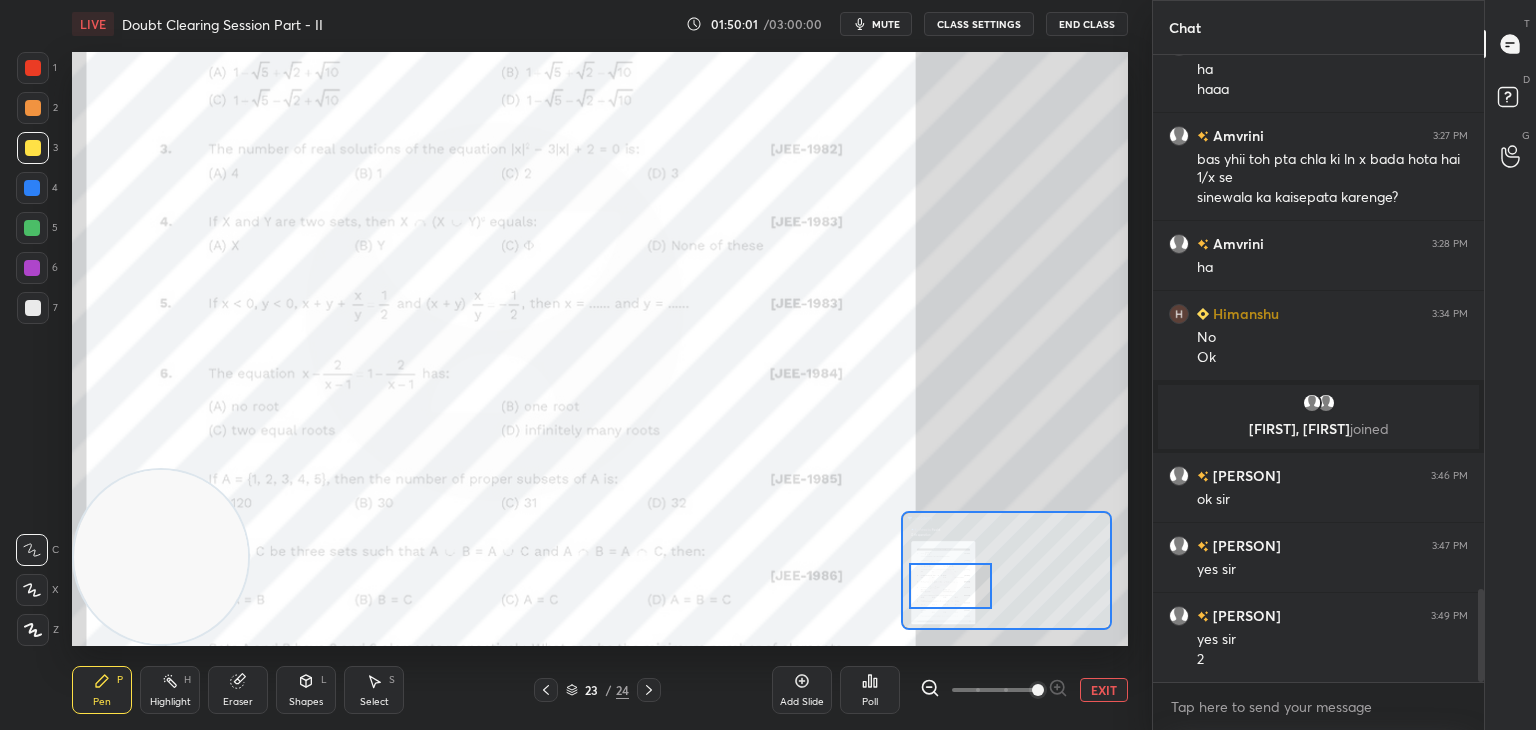 click at bounding box center [950, 586] 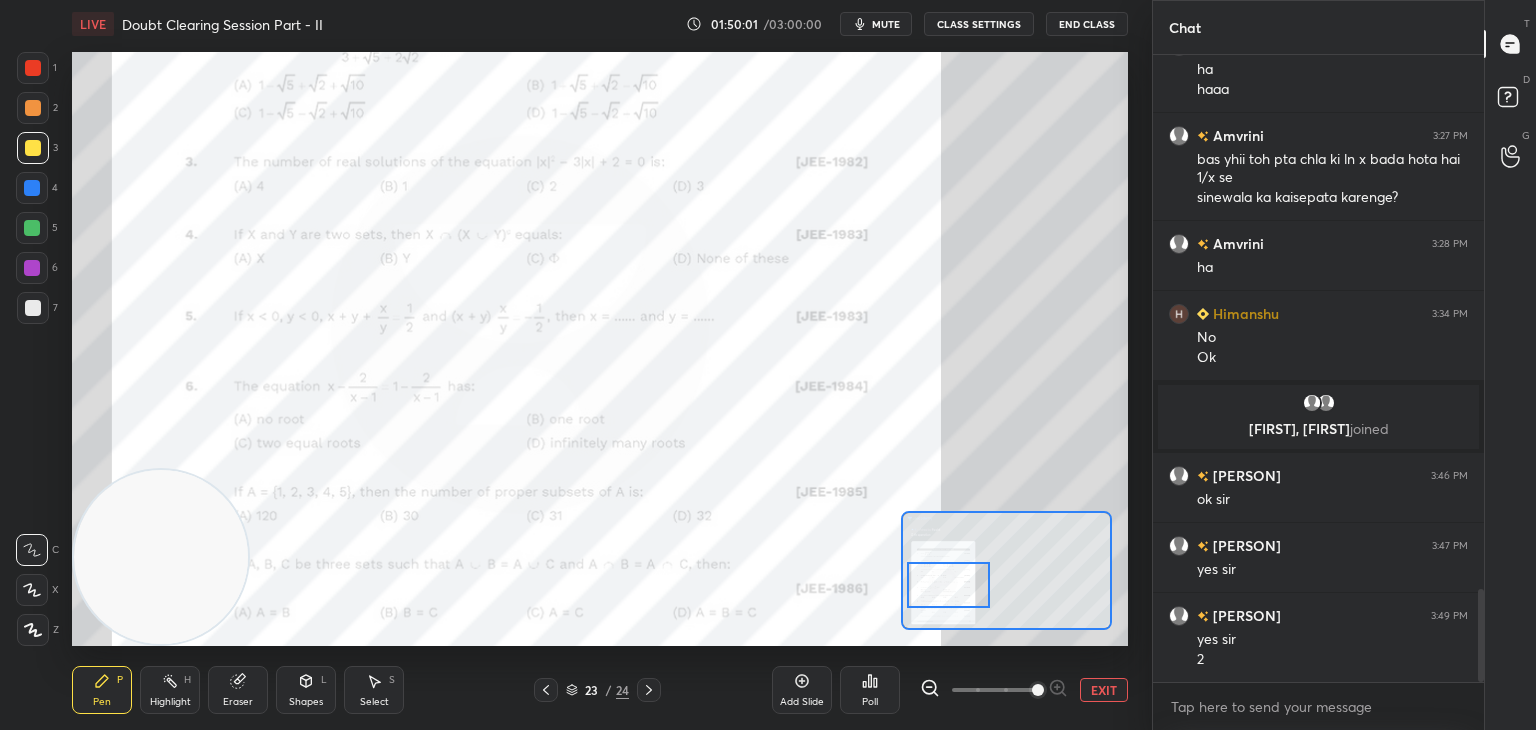 scroll, scrollTop: 3678, scrollLeft: 0, axis: vertical 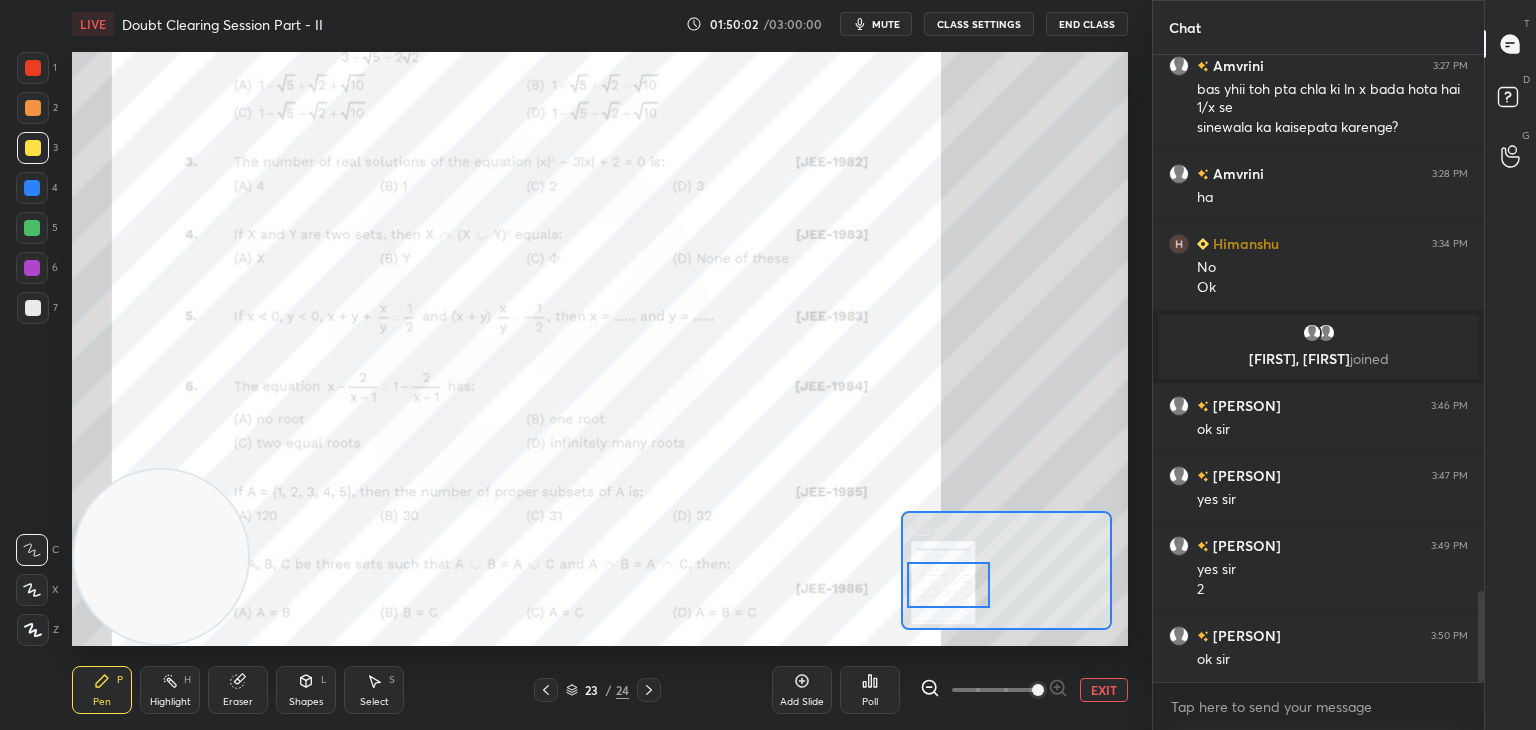 drag, startPoint x: 36, startPoint y: 69, endPoint x: 48, endPoint y: 75, distance: 13.416408 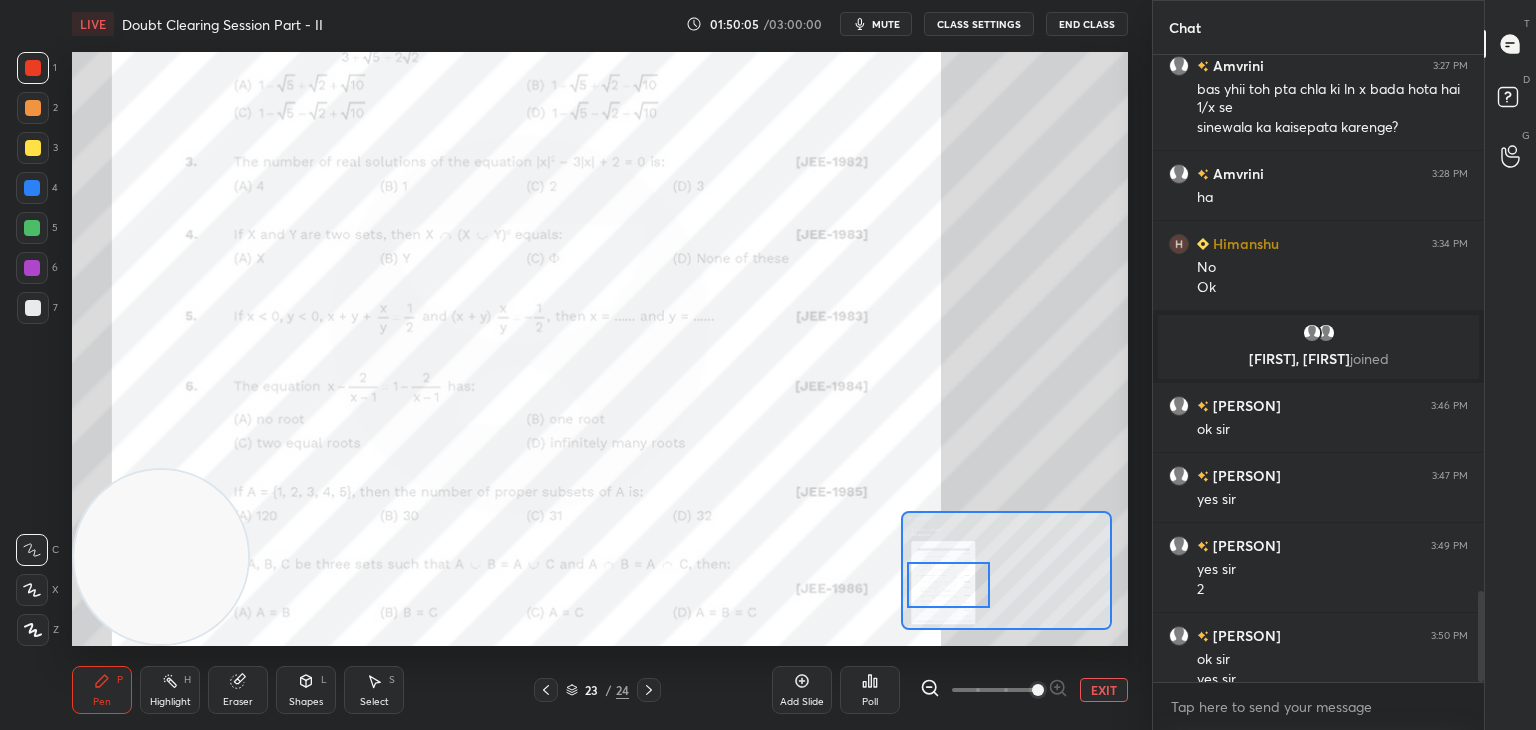 scroll, scrollTop: 3698, scrollLeft: 0, axis: vertical 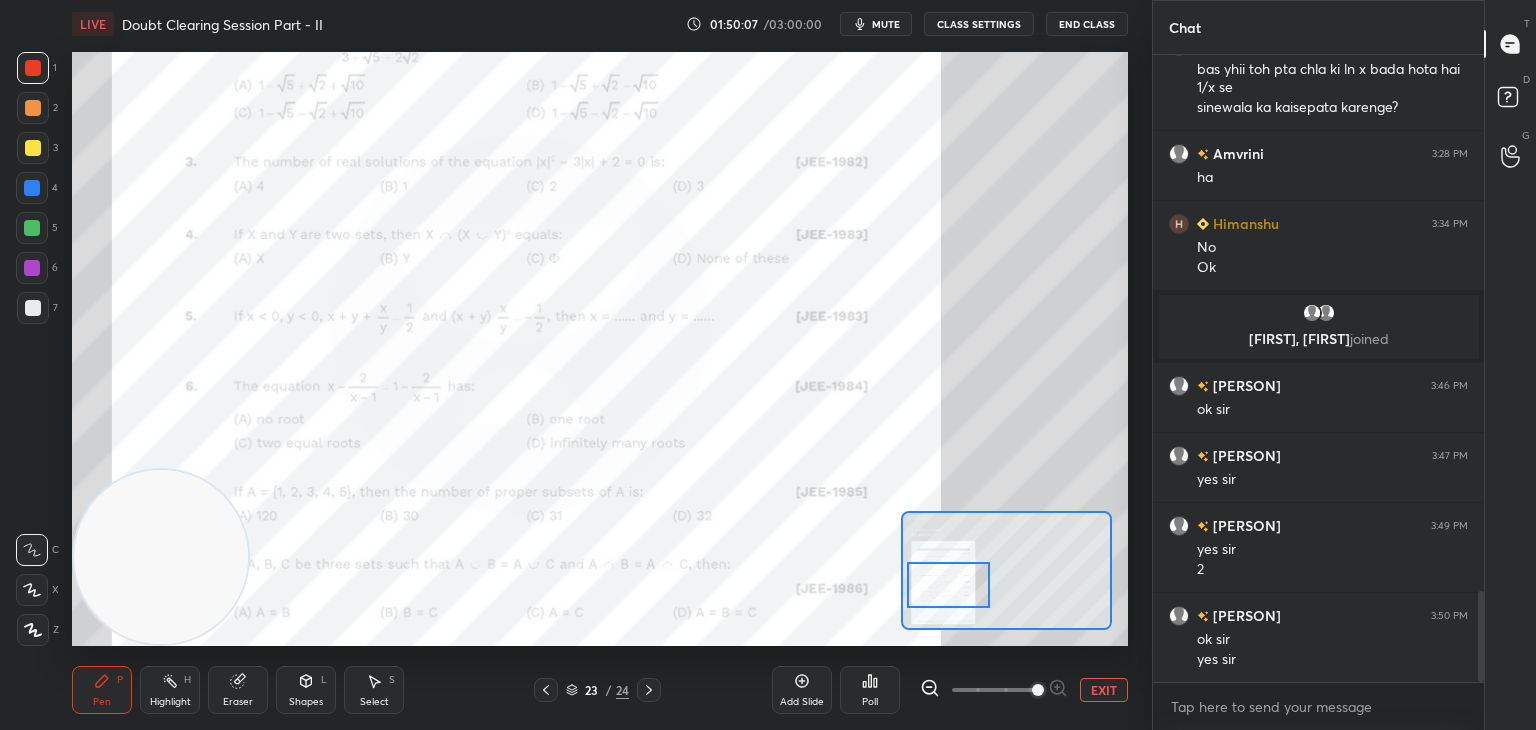 click on "EXIT" at bounding box center [1104, 690] 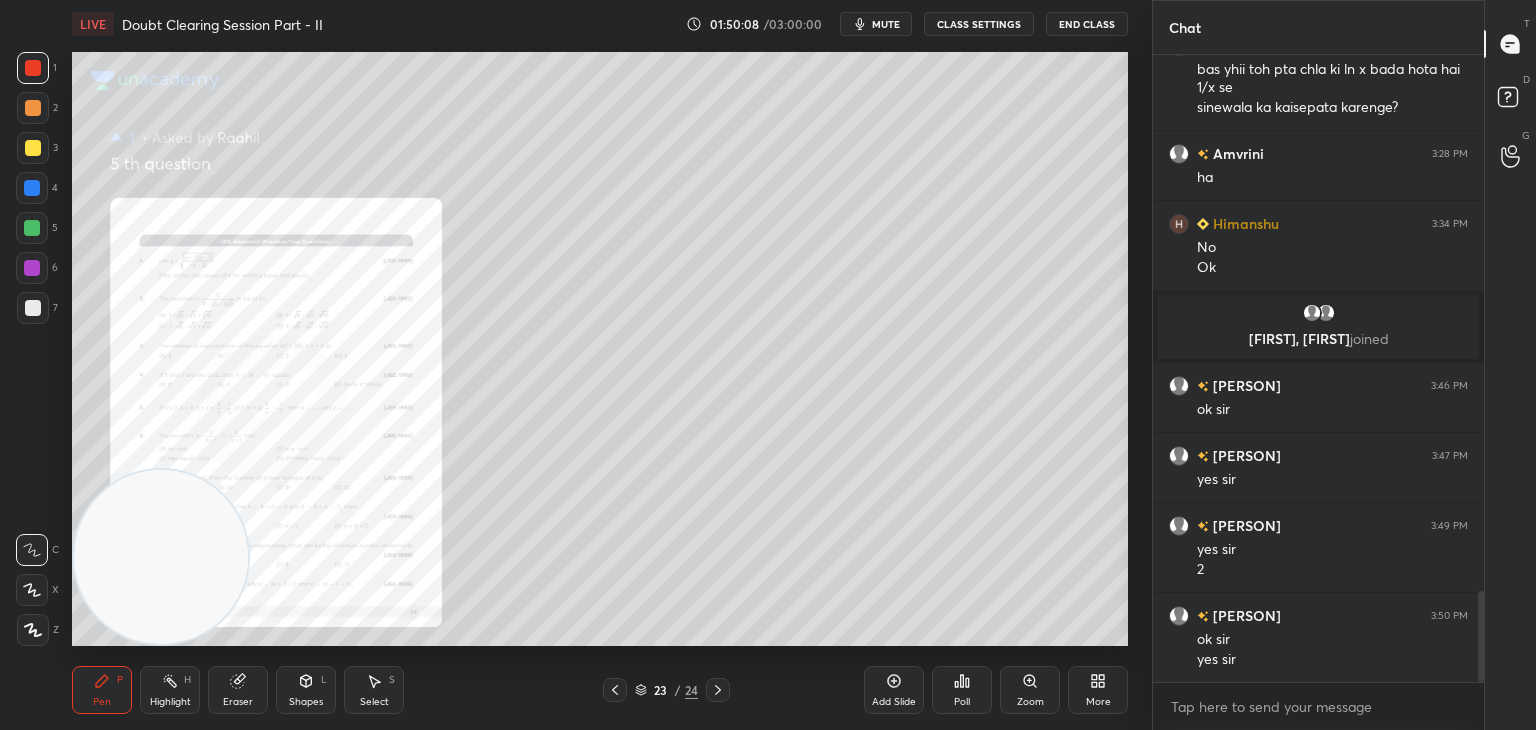 click on "23 / 24" at bounding box center (666, 690) 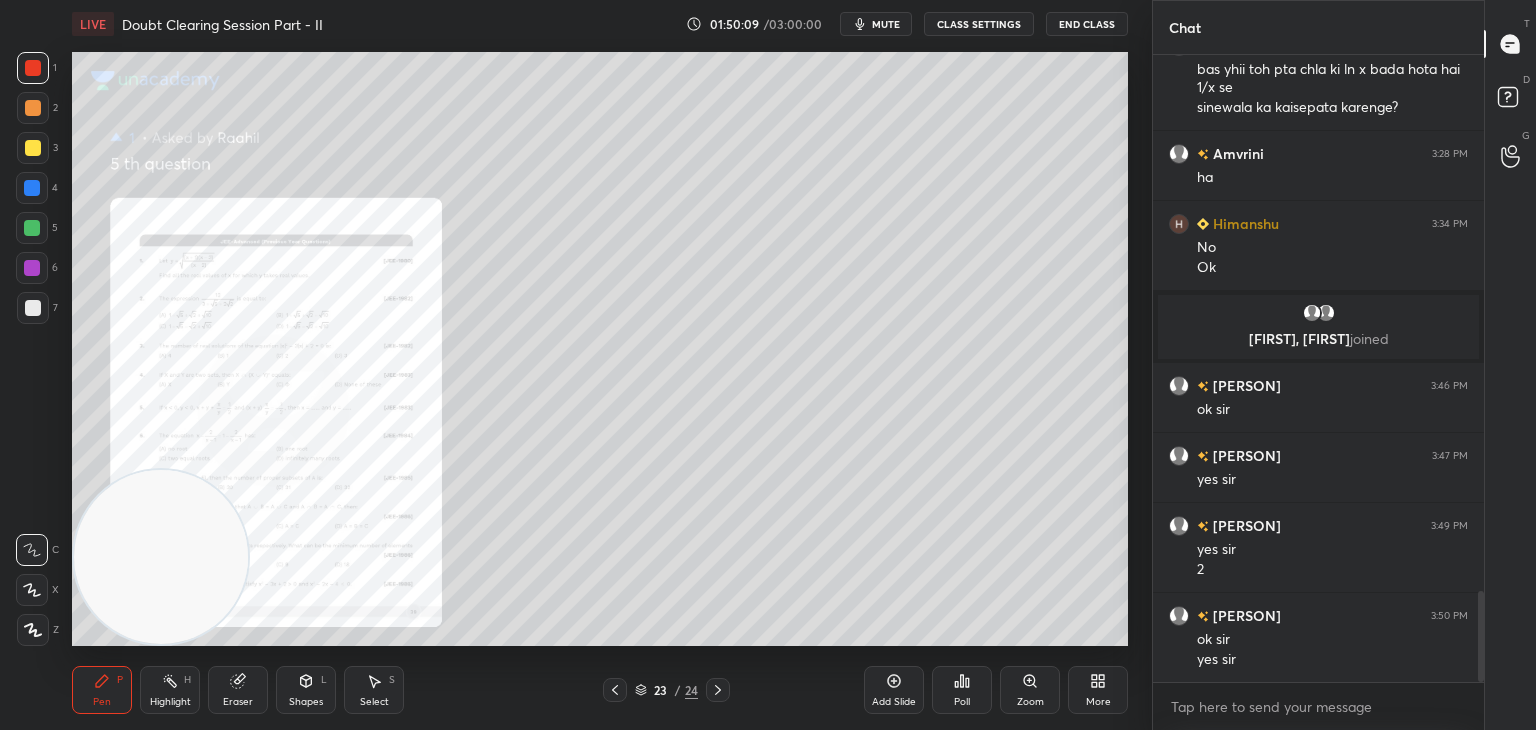 click at bounding box center (718, 690) 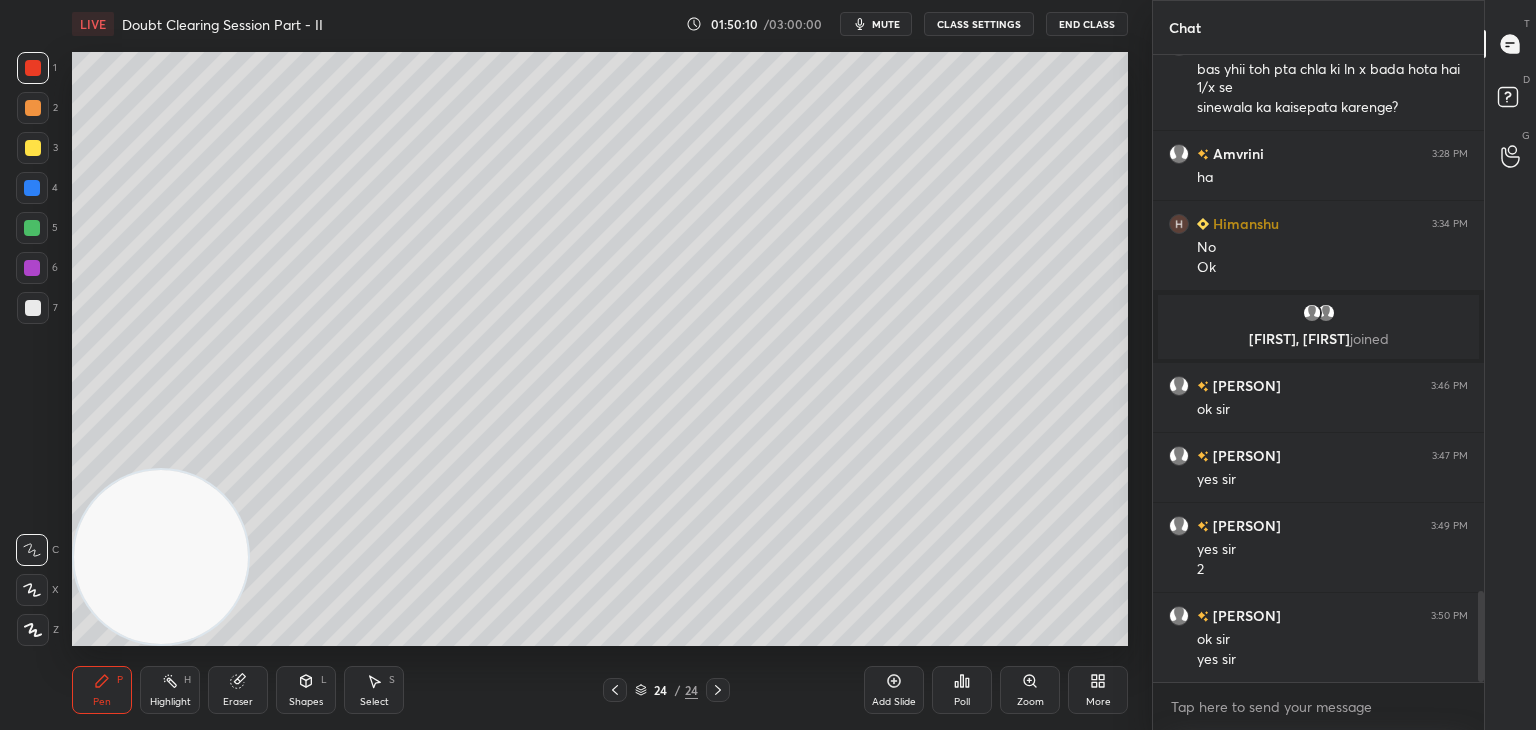 drag, startPoint x: 896, startPoint y: 25, endPoint x: 883, endPoint y: 32, distance: 14.764823 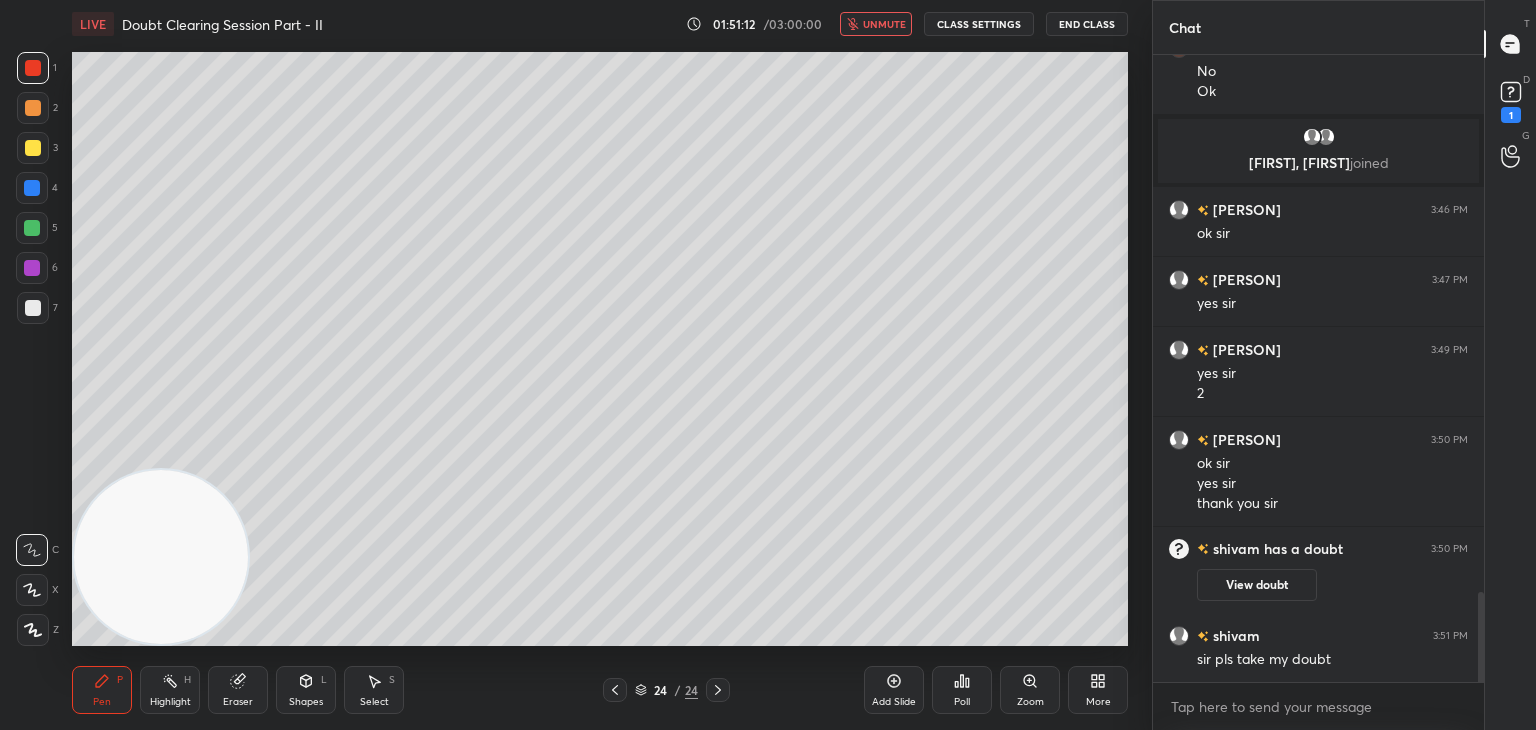 scroll, scrollTop: 3732, scrollLeft: 0, axis: vertical 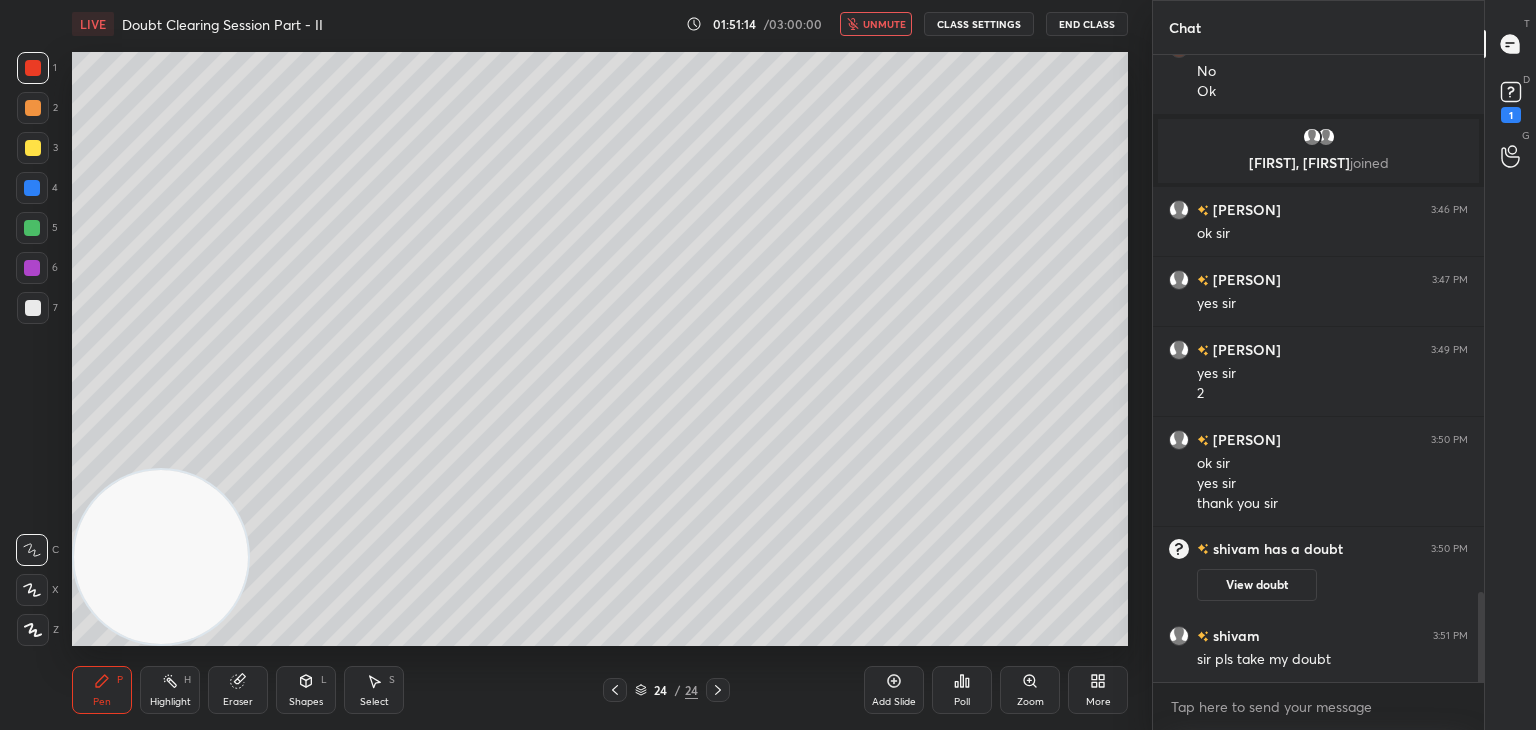 drag, startPoint x: 609, startPoint y: 693, endPoint x: 672, endPoint y: 686, distance: 63.387695 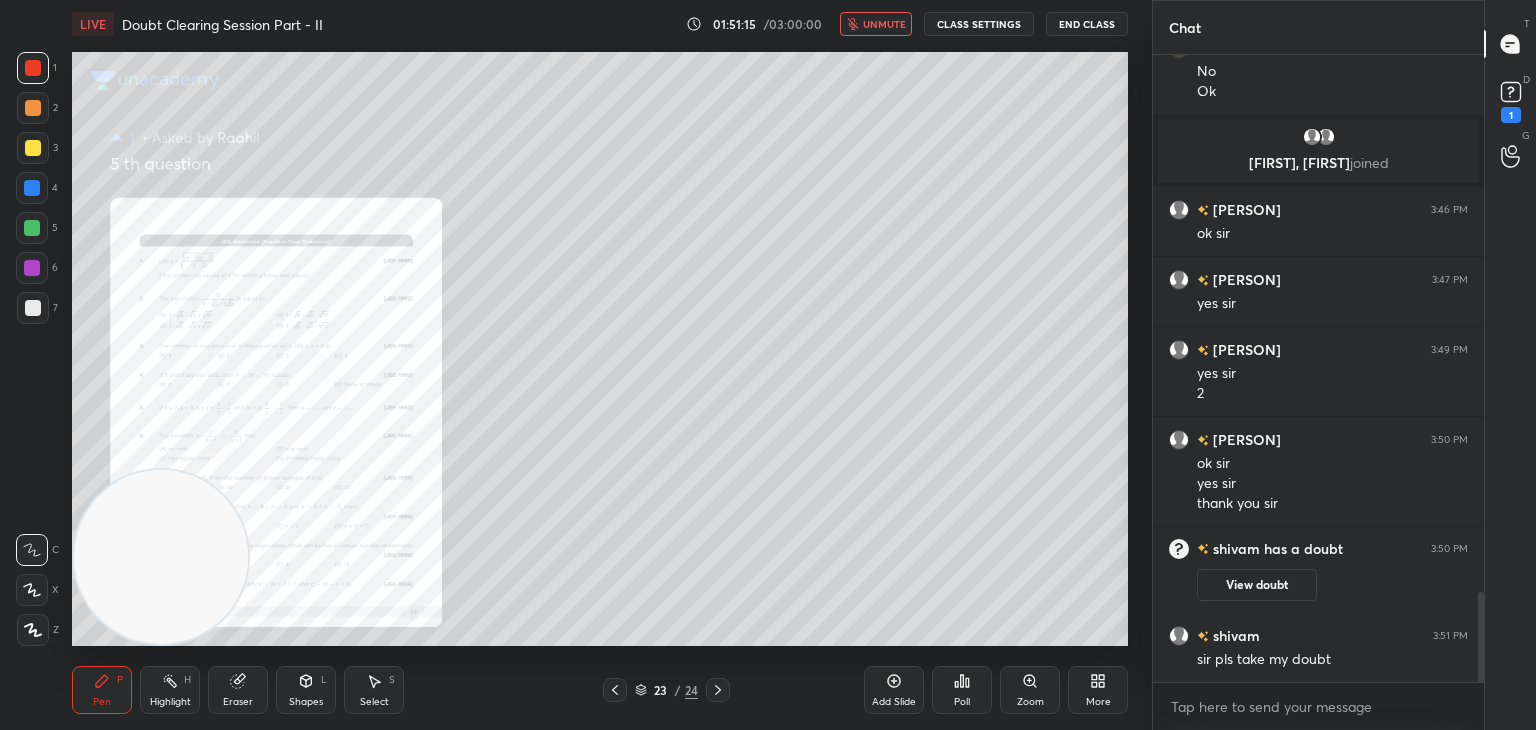 drag, startPoint x: 1257, startPoint y: 581, endPoint x: 1242, endPoint y: 577, distance: 15.524175 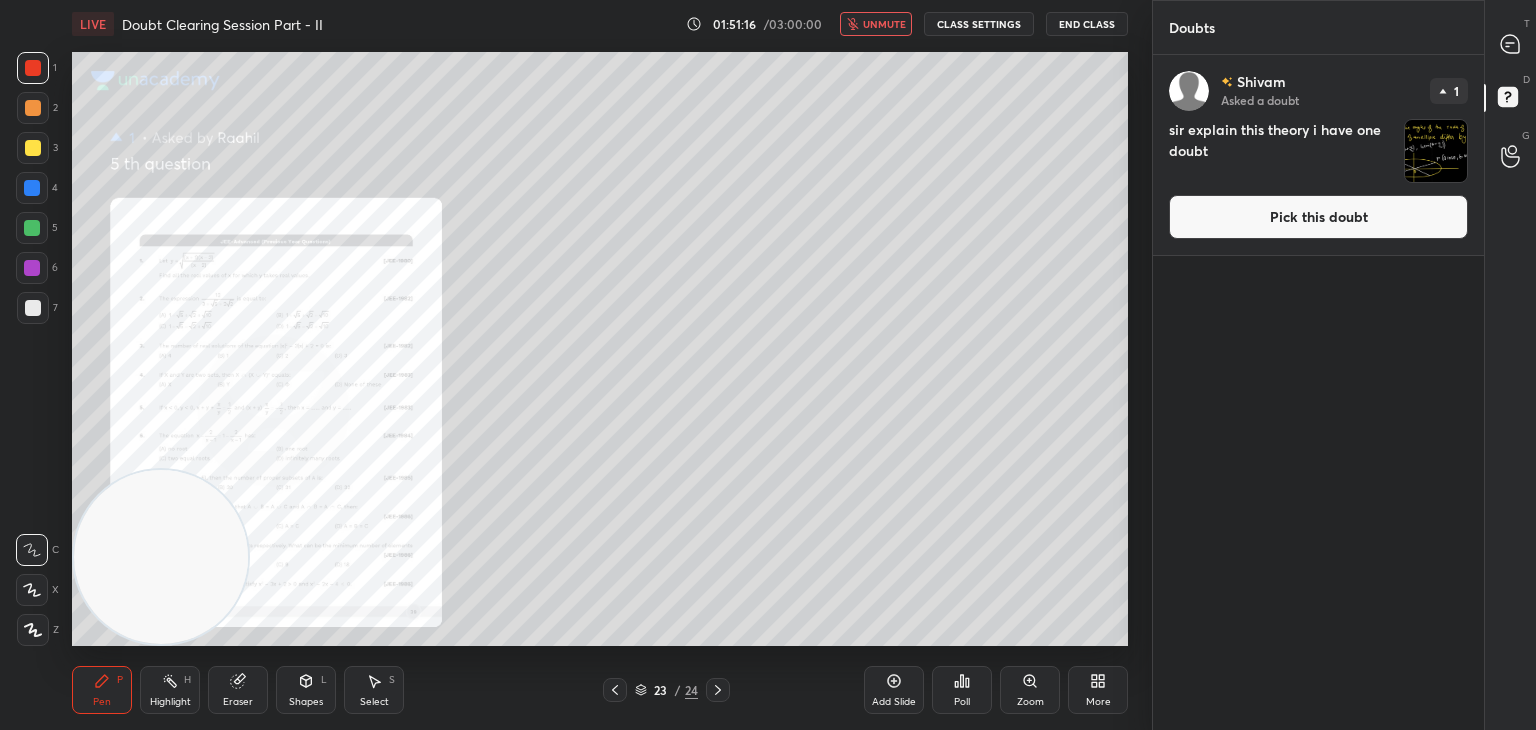 click on "Pick this doubt" at bounding box center (1318, 217) 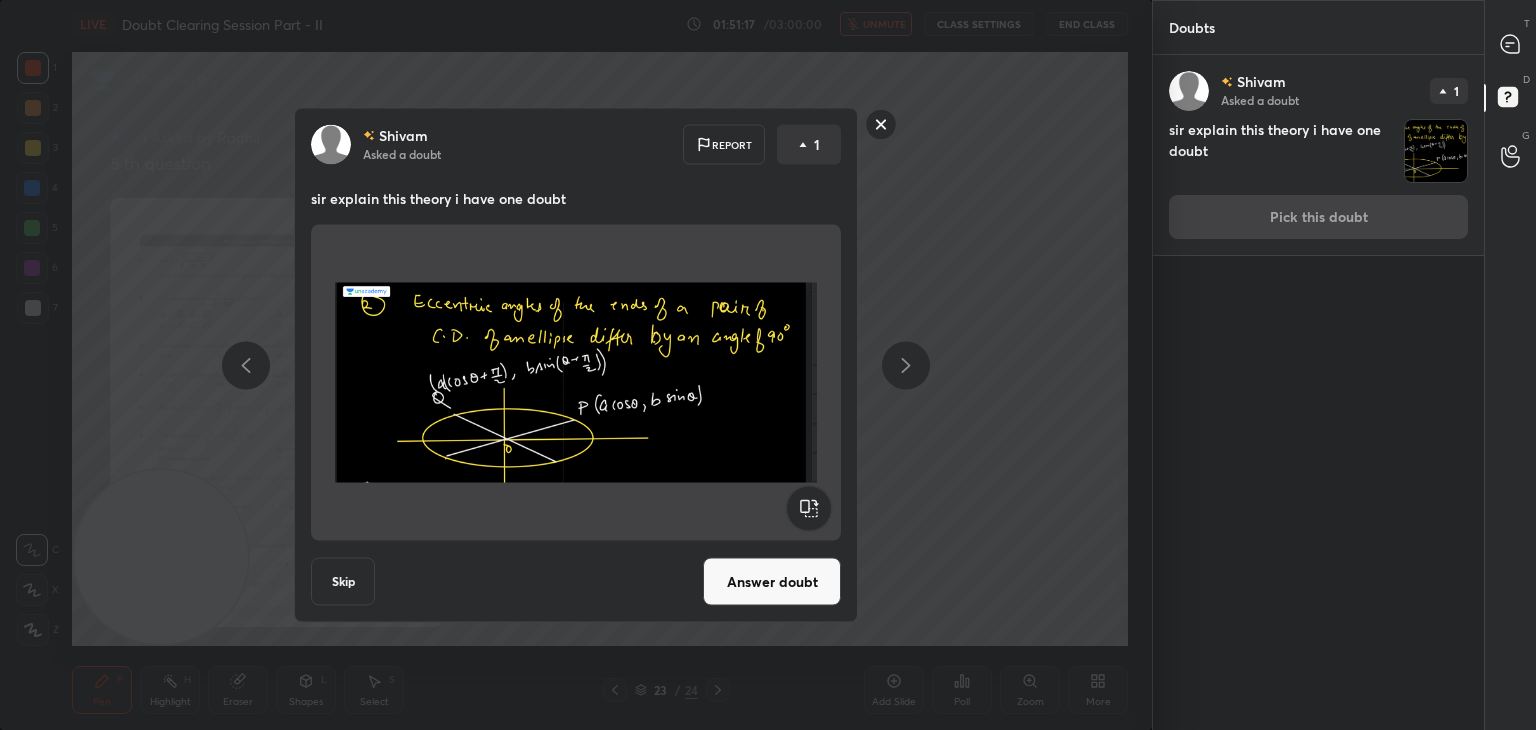 click on "[FIRST] Asked a doubt Report 1 sir explain this theory i have one doubt Skip Answer doubt" at bounding box center (576, 365) 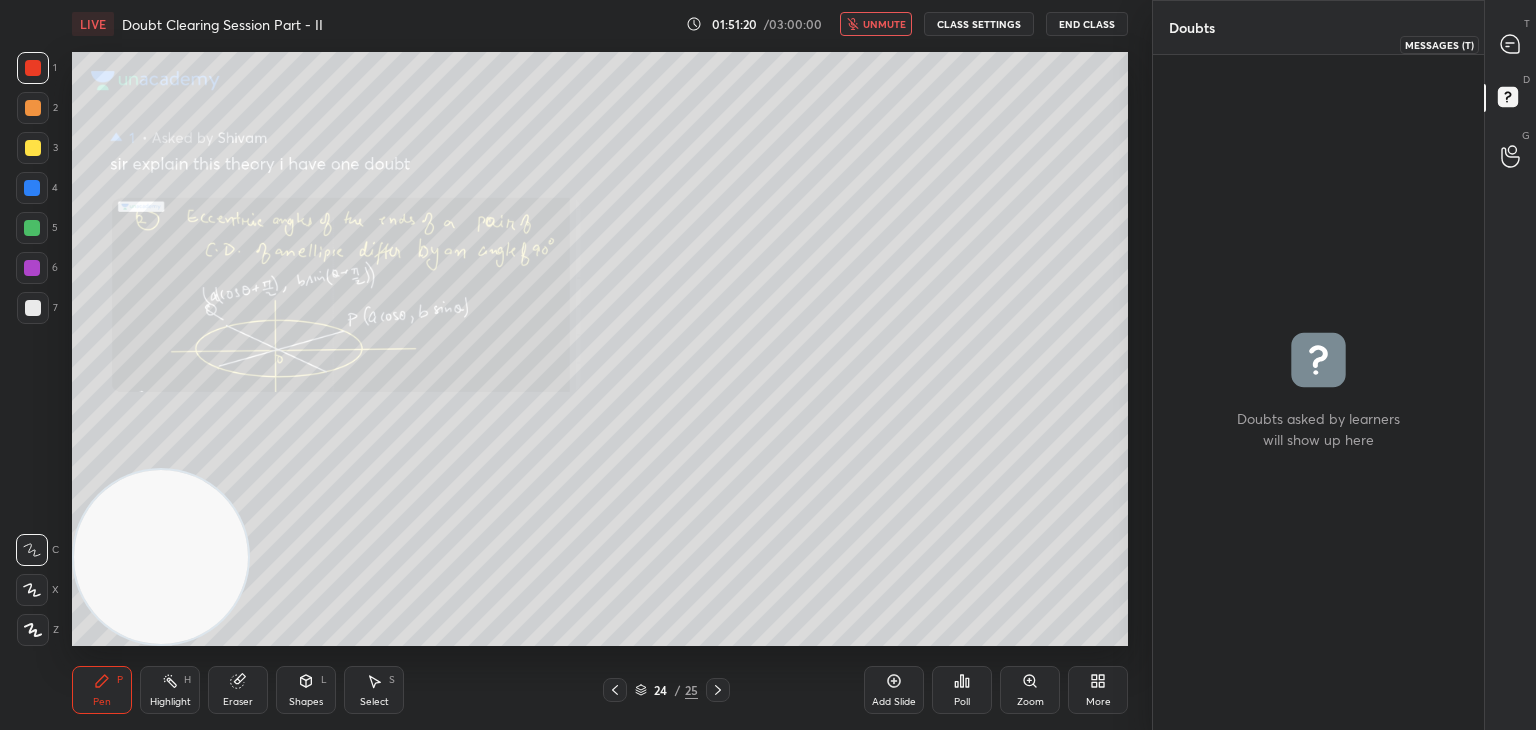 drag, startPoint x: 1516, startPoint y: 42, endPoint x: 1499, endPoint y: 41, distance: 17.029387 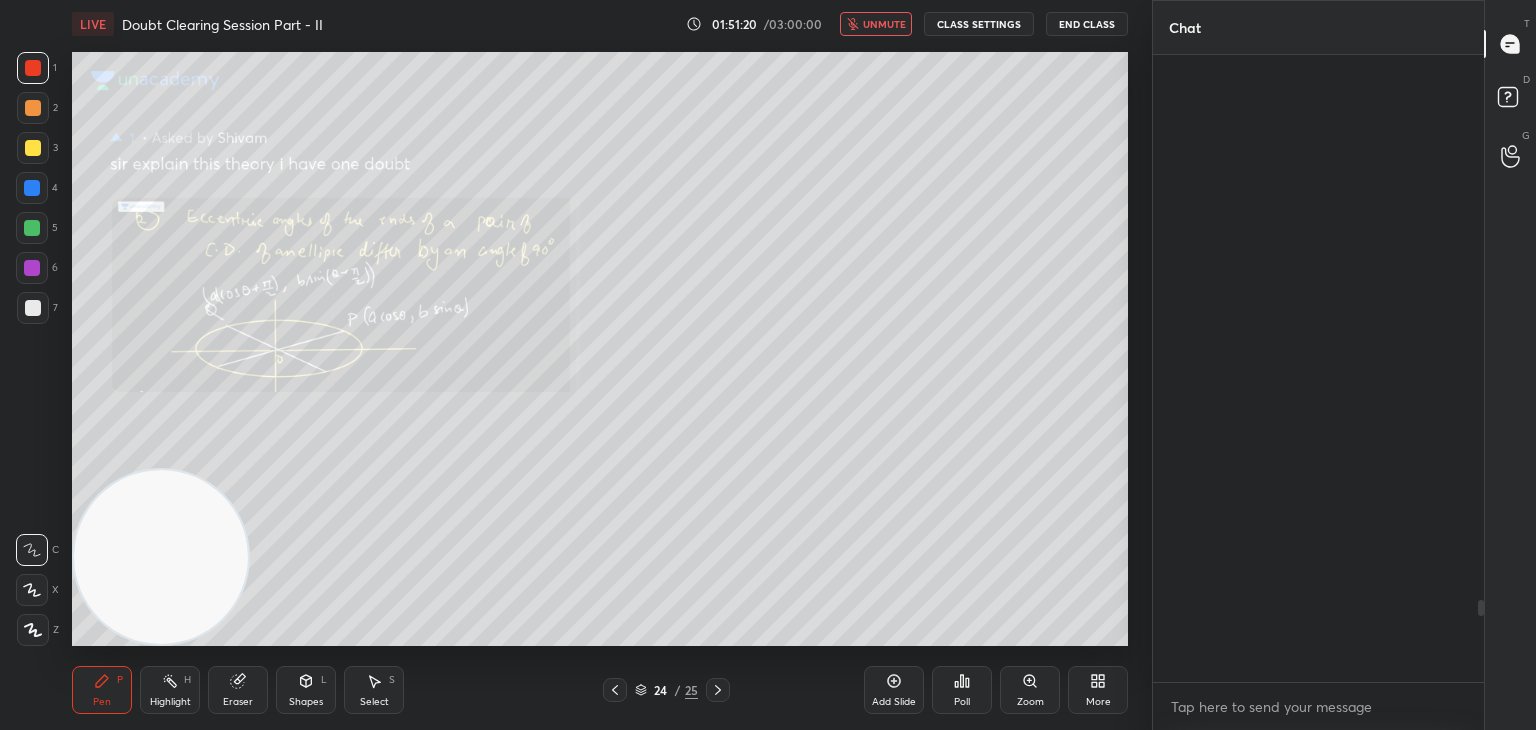 scroll, scrollTop: 4154, scrollLeft: 0, axis: vertical 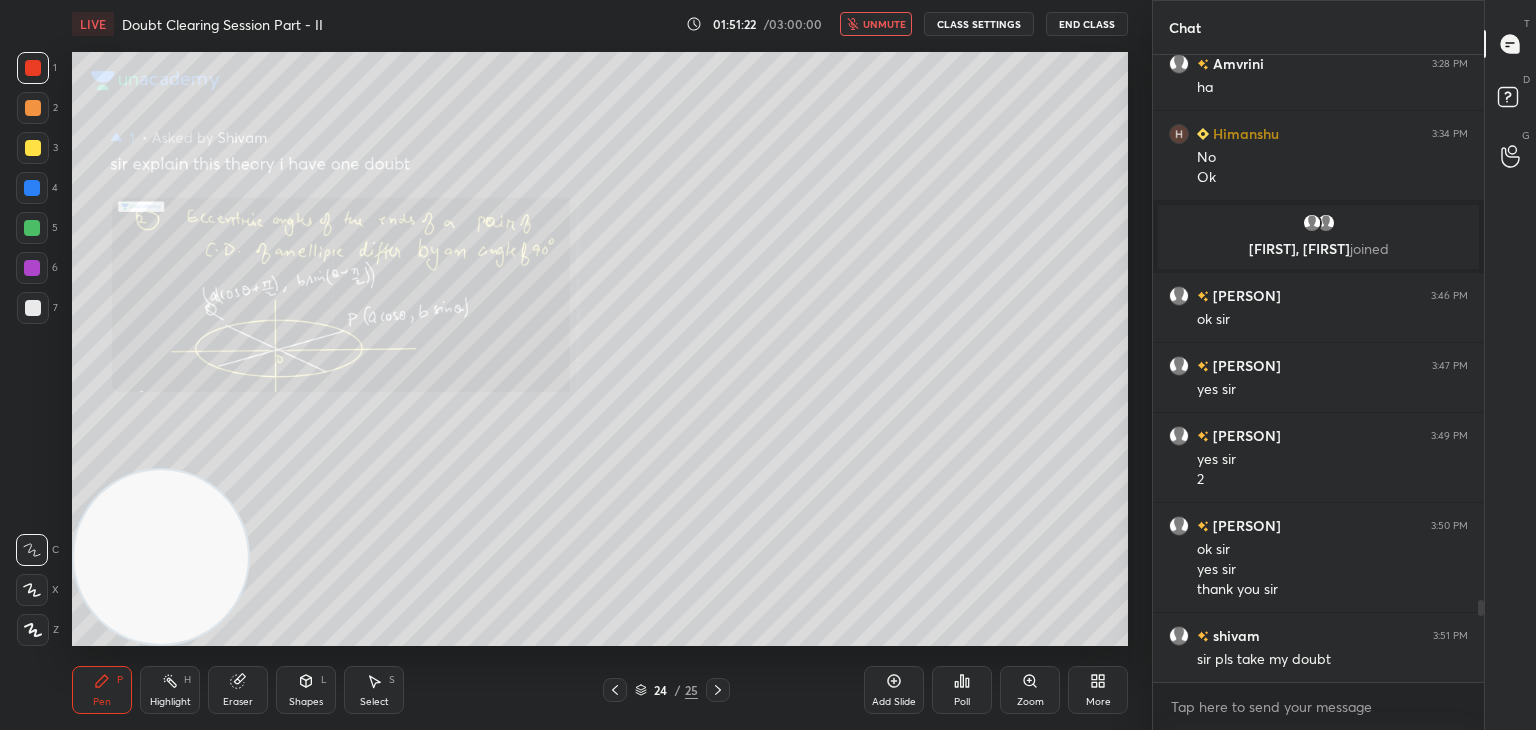 drag, startPoint x: 886, startPoint y: 28, endPoint x: 869, endPoint y: 37, distance: 19.235384 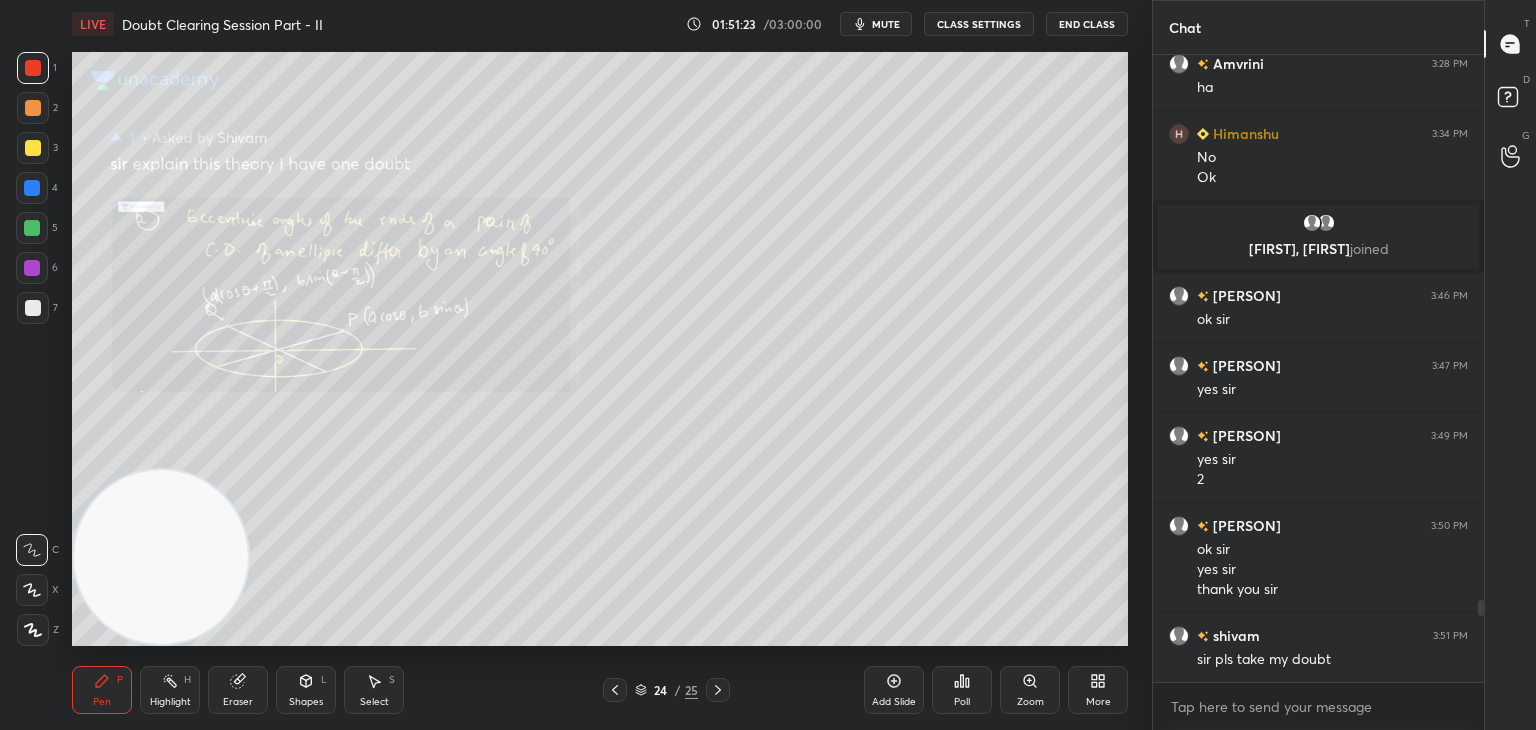 click 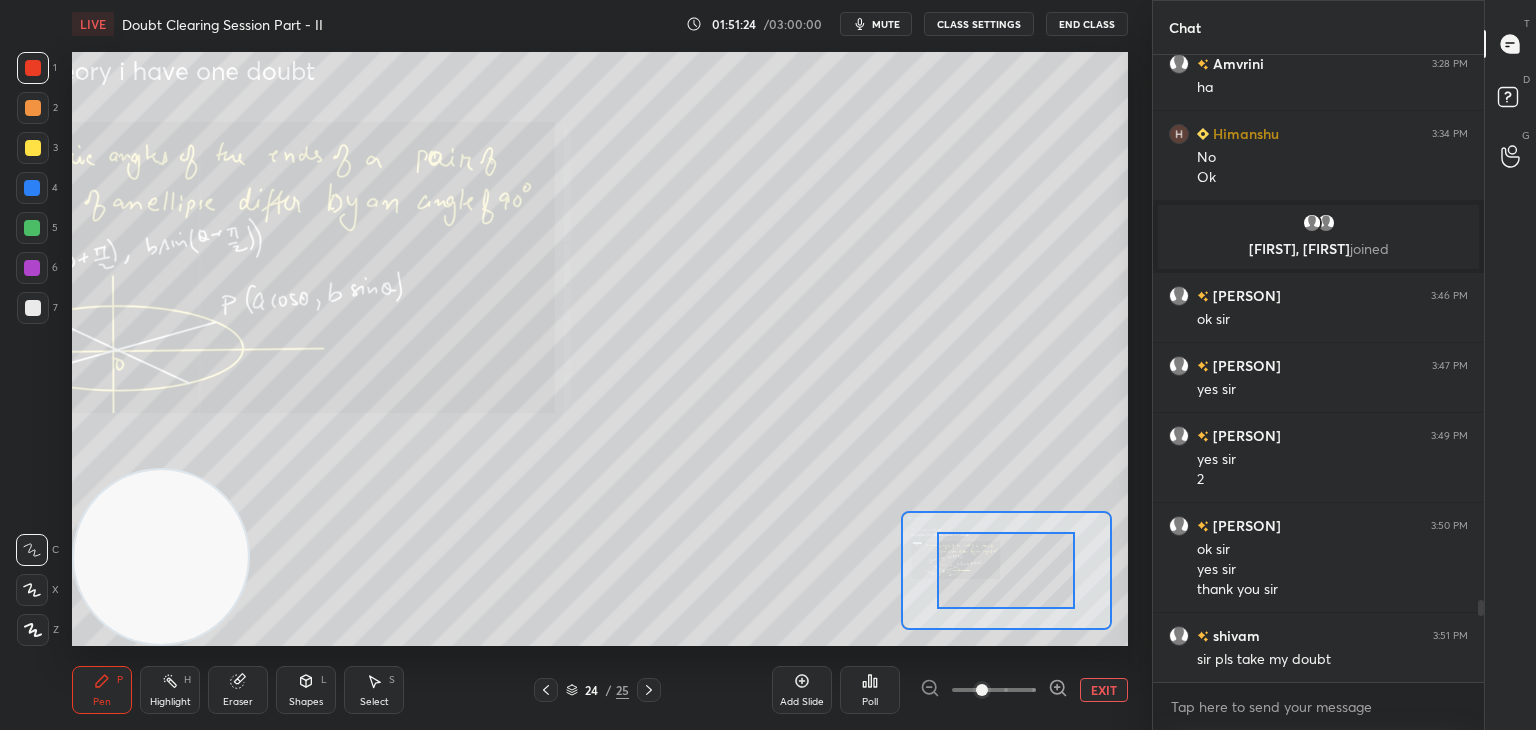 click at bounding box center [994, 690] 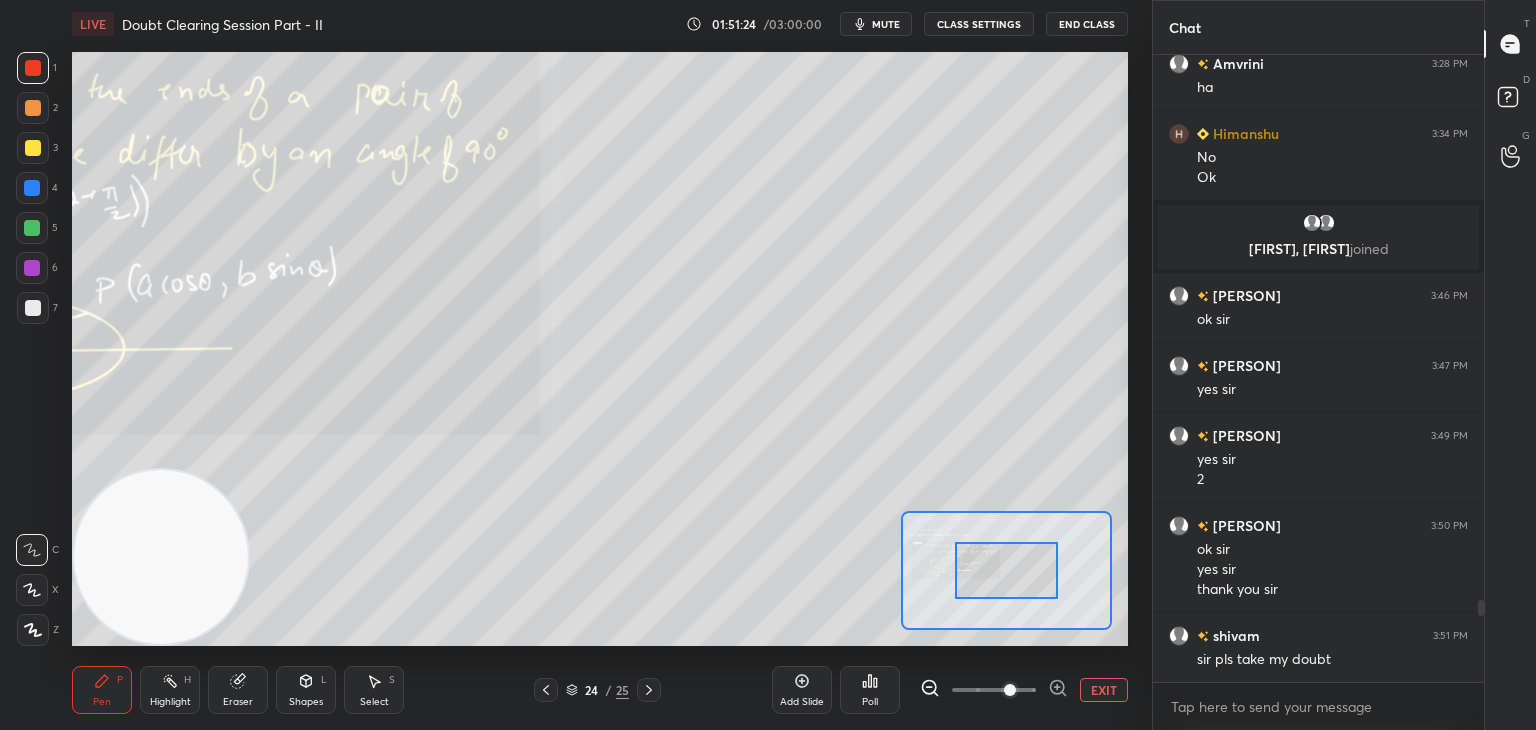 click at bounding box center [1010, 690] 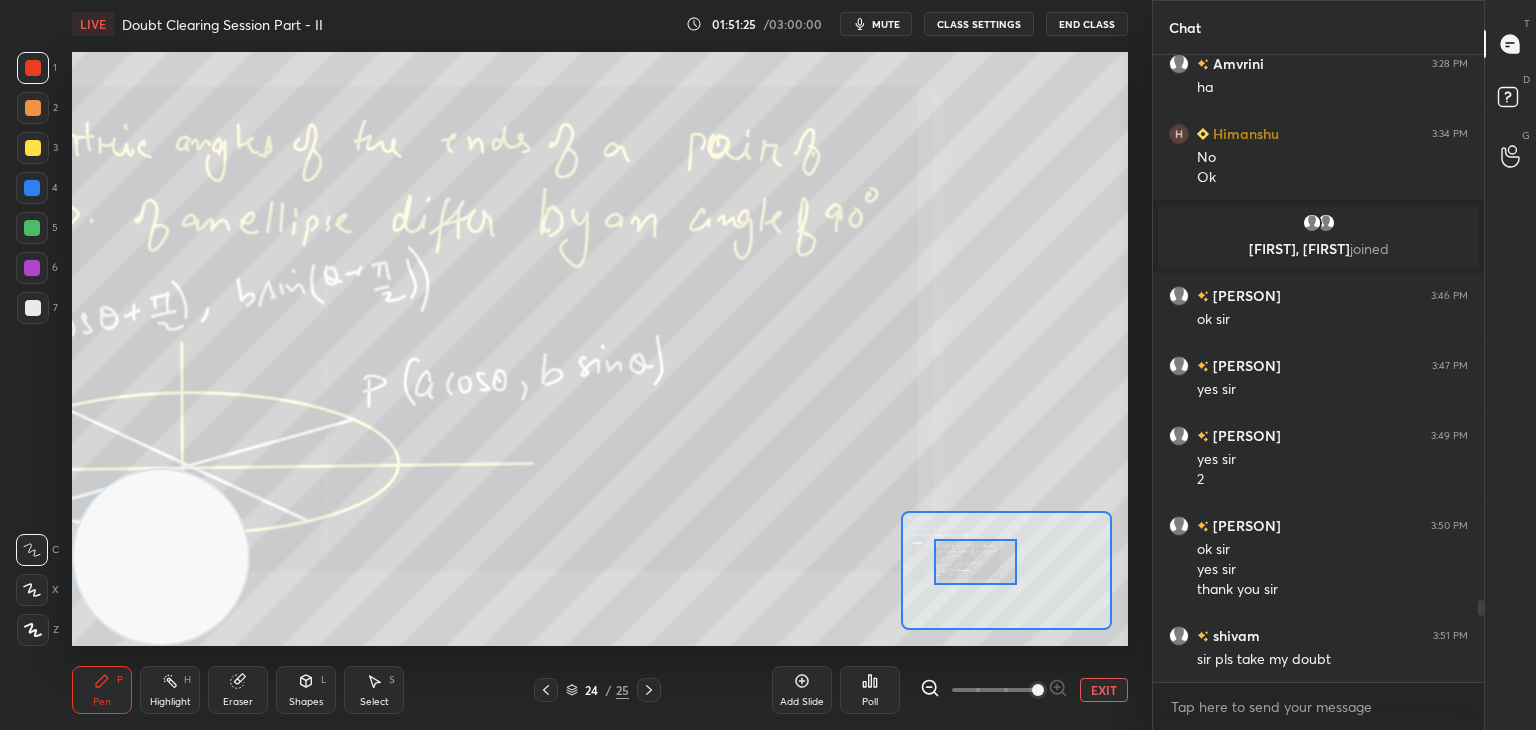 drag, startPoint x: 1008, startPoint y: 583, endPoint x: 982, endPoint y: 571, distance: 28.635643 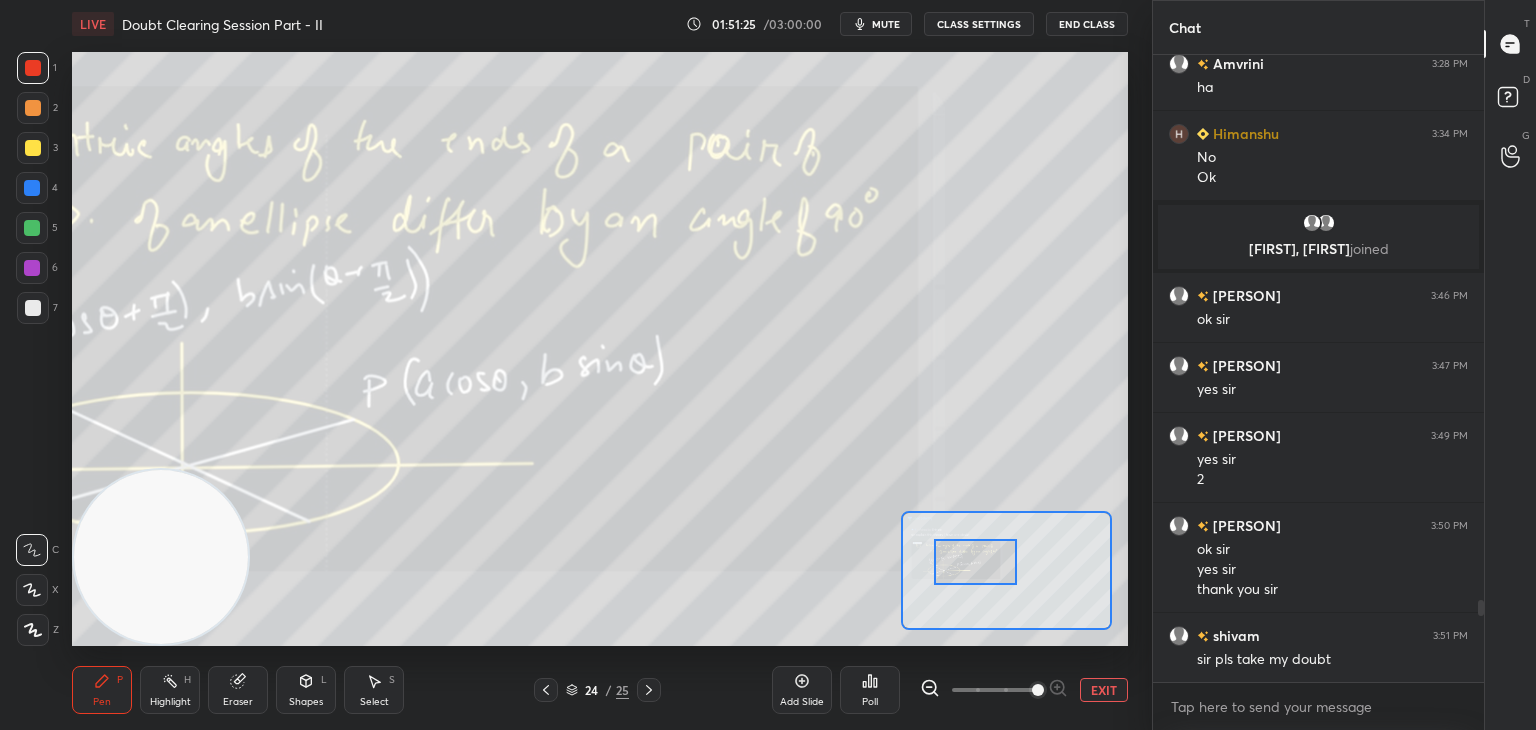 click at bounding box center (975, 562) 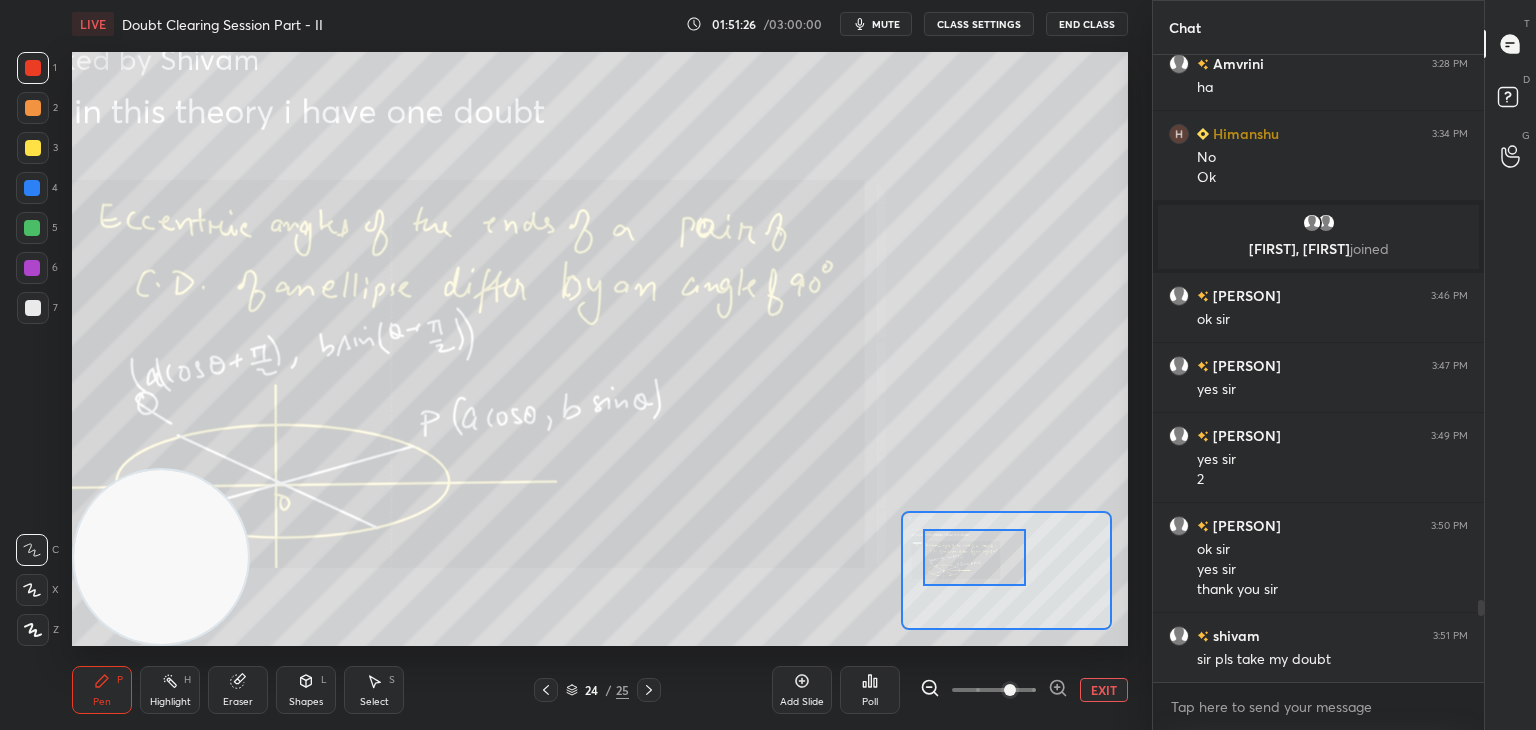 click at bounding box center [994, 690] 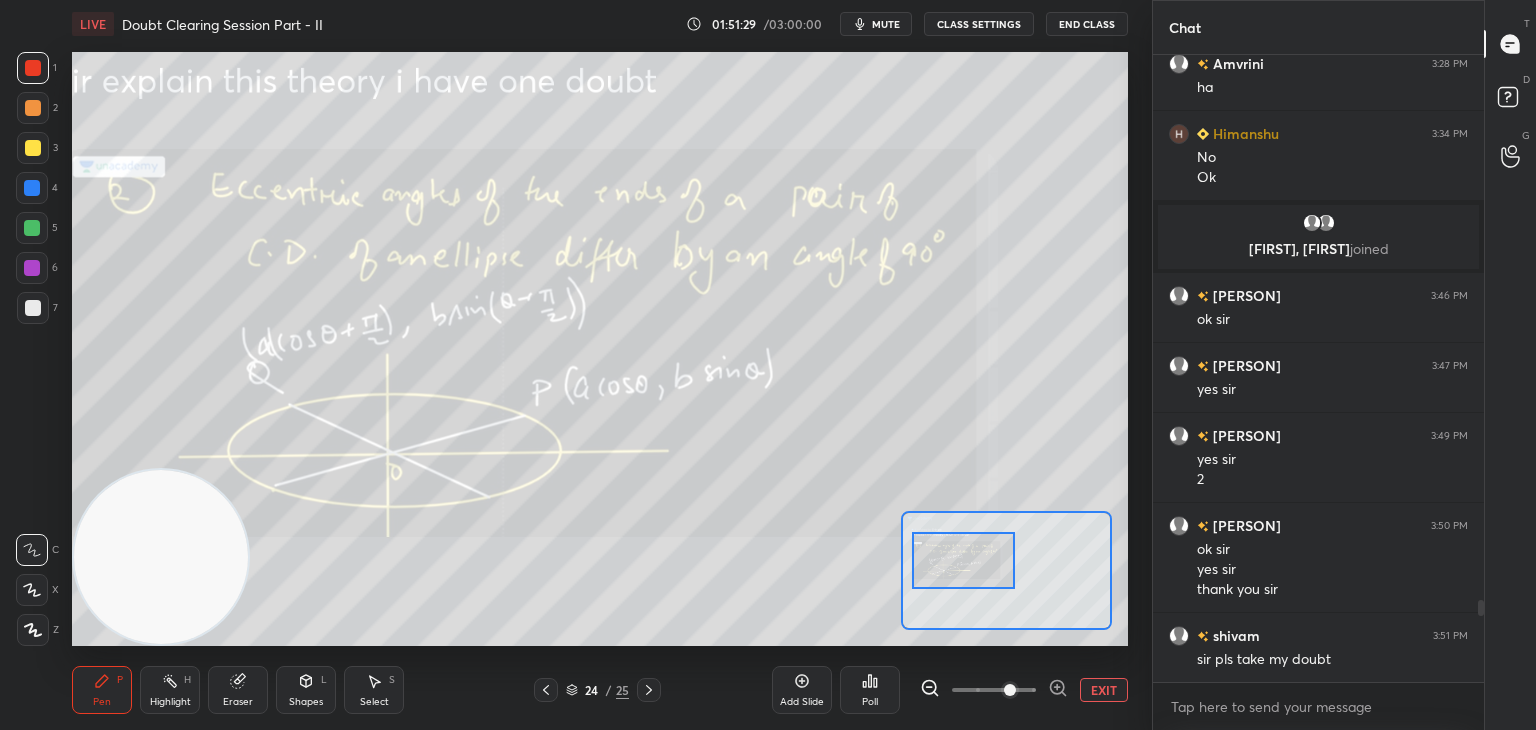 drag, startPoint x: 992, startPoint y: 566, endPoint x: 981, endPoint y: 569, distance: 11.401754 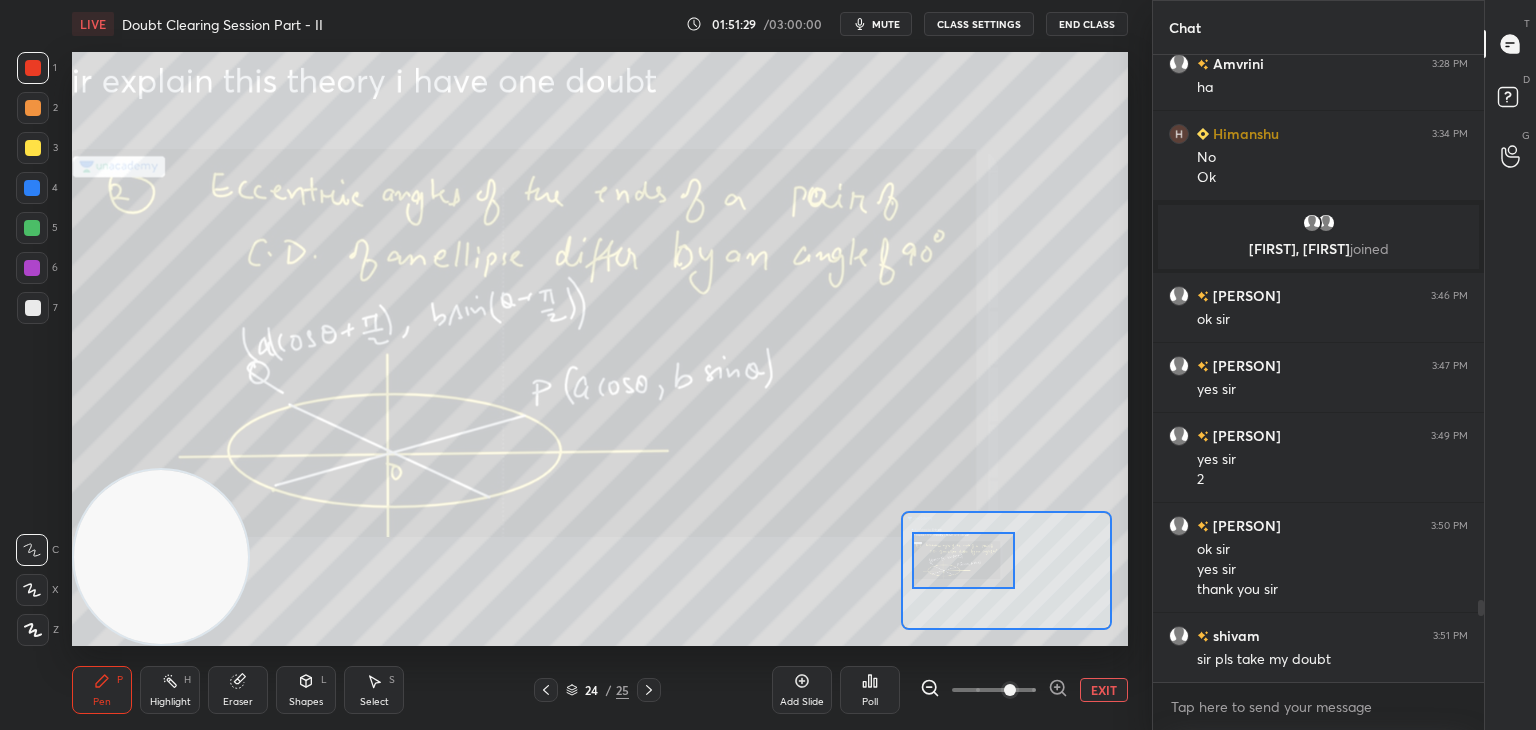 click at bounding box center (964, 560) 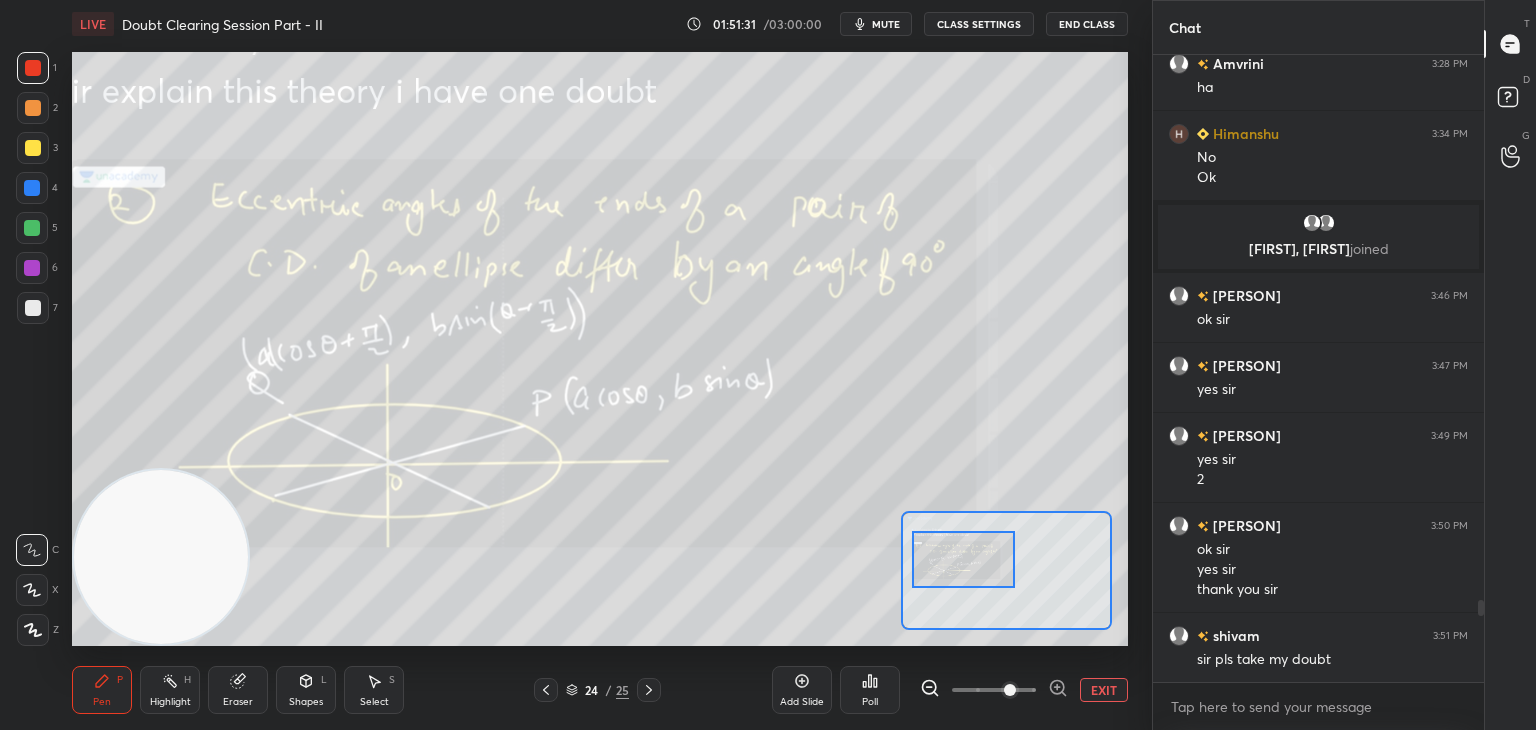 click at bounding box center (33, 148) 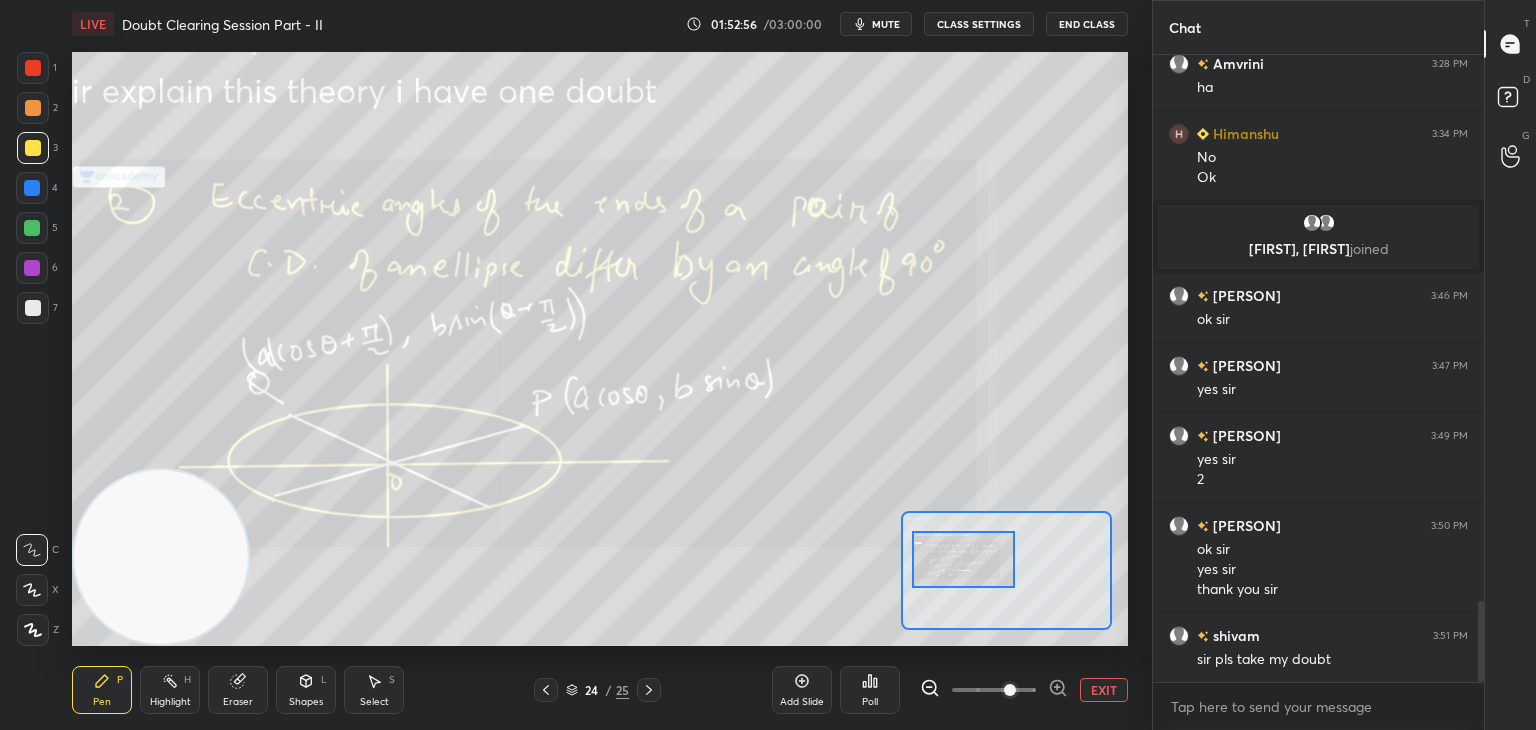 scroll, scrollTop: 4224, scrollLeft: 0, axis: vertical 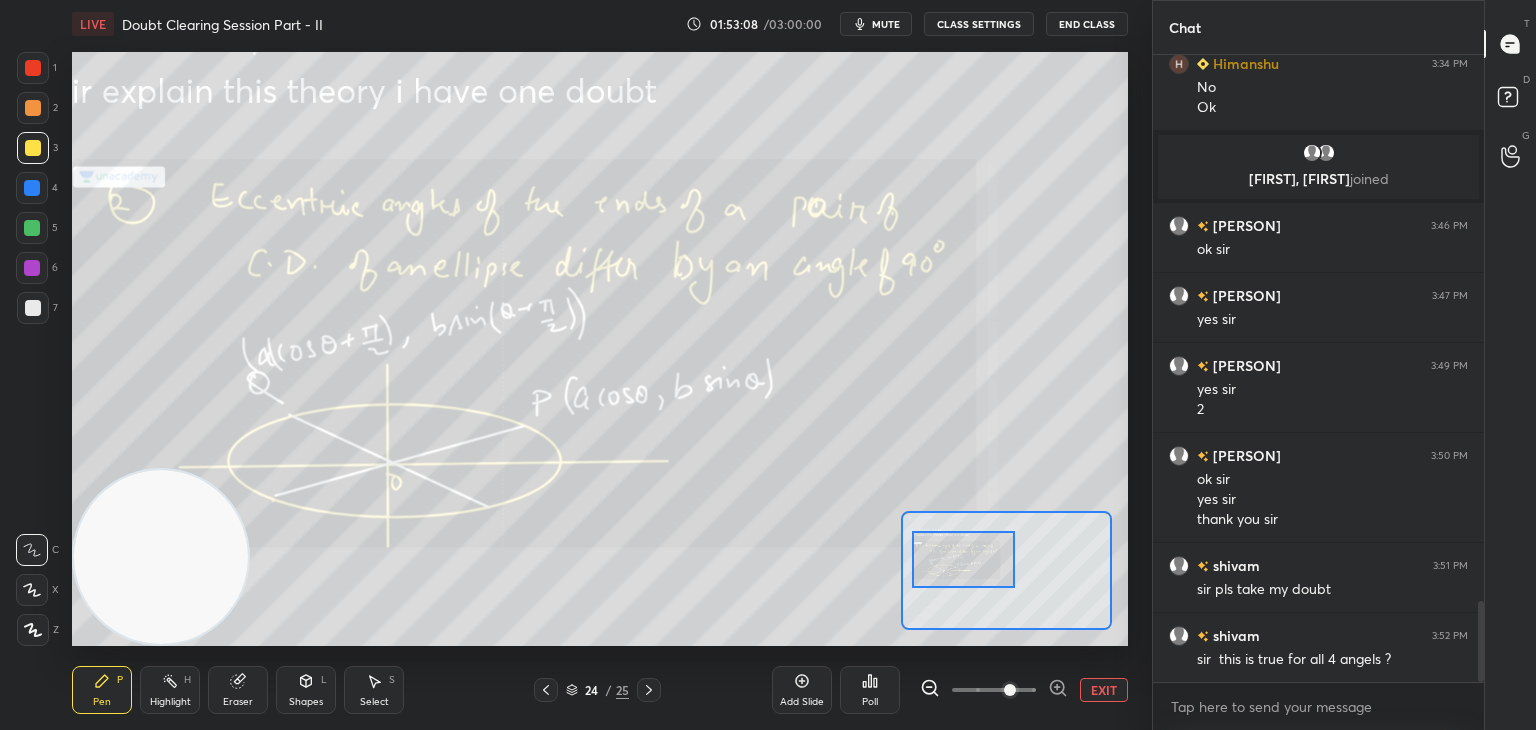 drag, startPoint x: 52, startPoint y: 561, endPoint x: 42, endPoint y: 553, distance: 12.806249 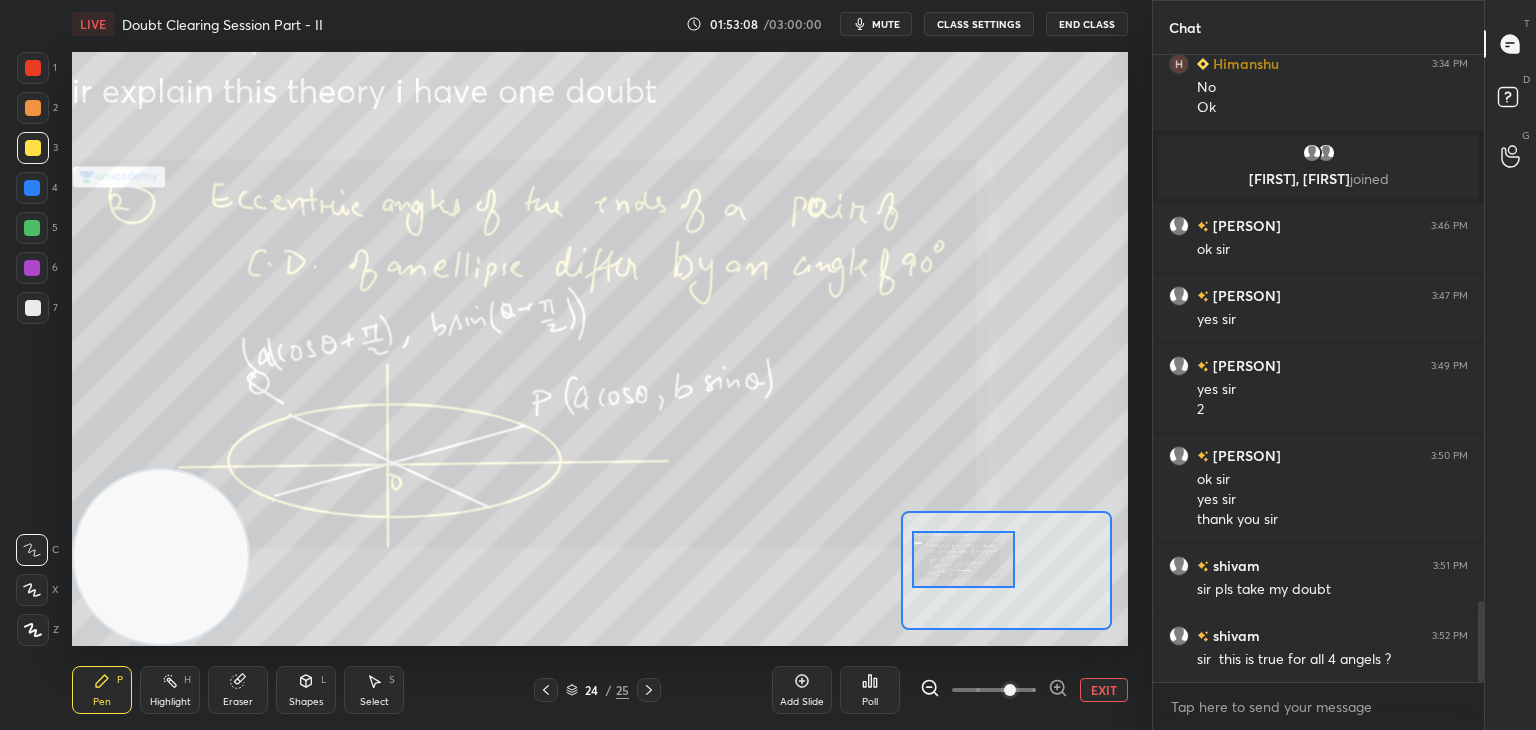 click on "C" at bounding box center [37, 550] 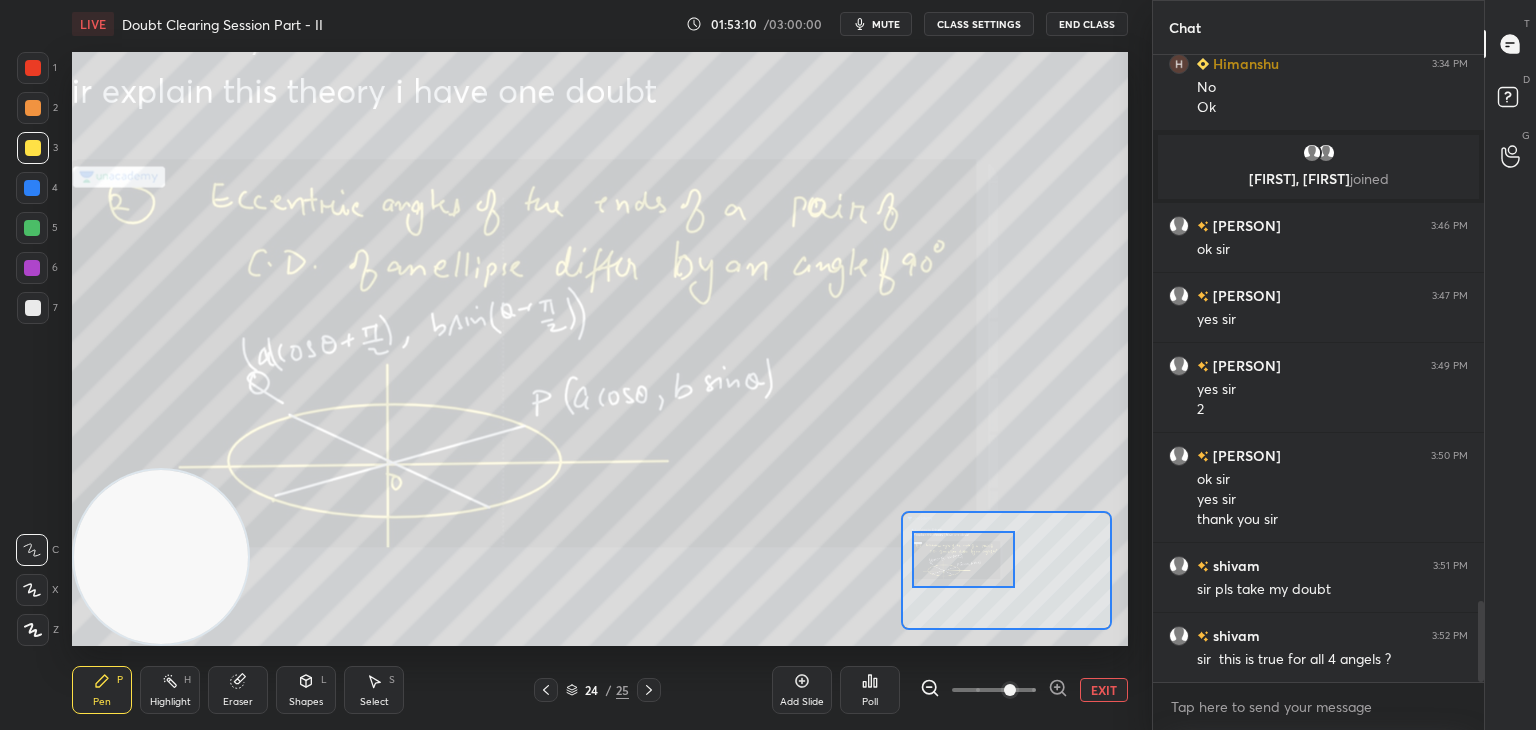 click on "Eraser" at bounding box center [238, 690] 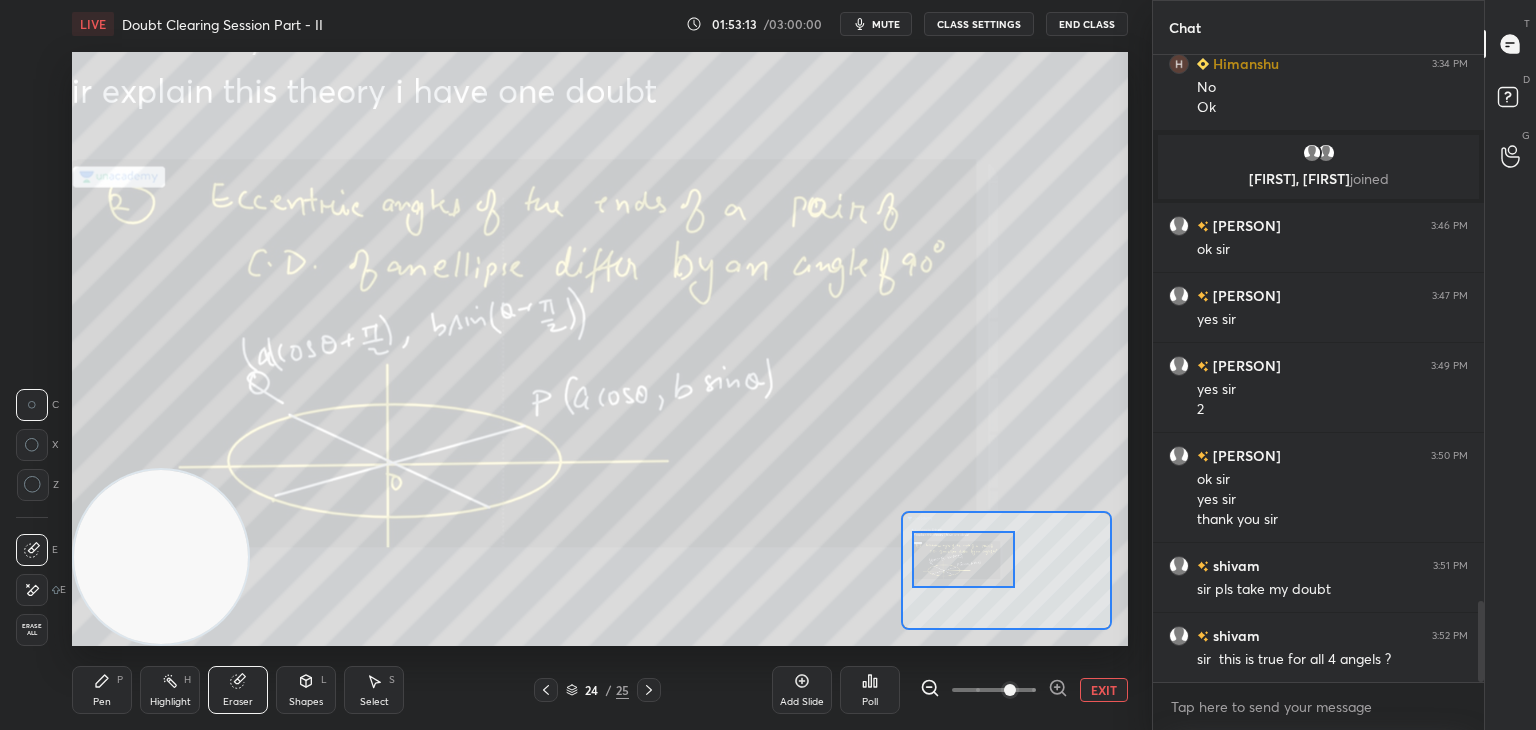 click on "Pen P" at bounding box center [102, 690] 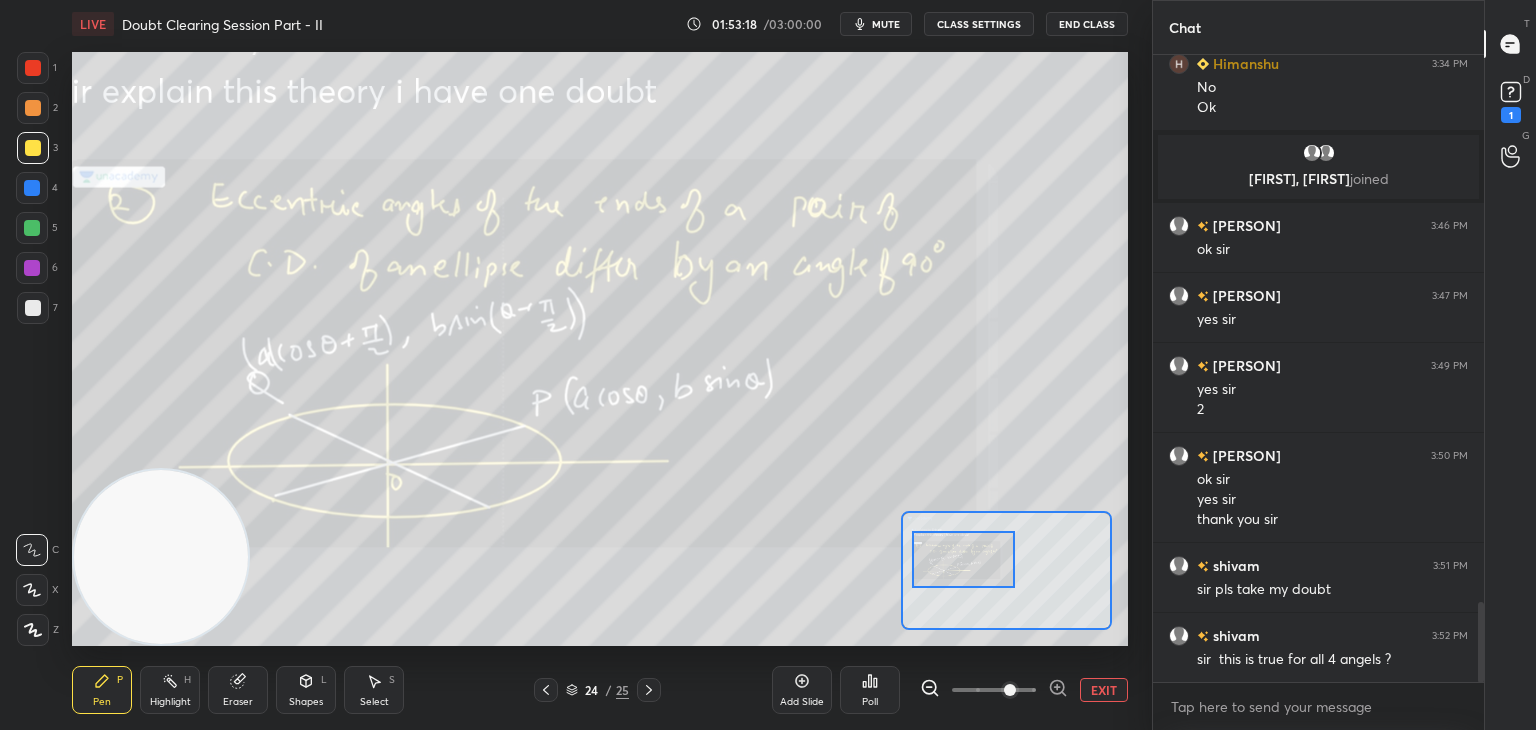 scroll, scrollTop: 4310, scrollLeft: 0, axis: vertical 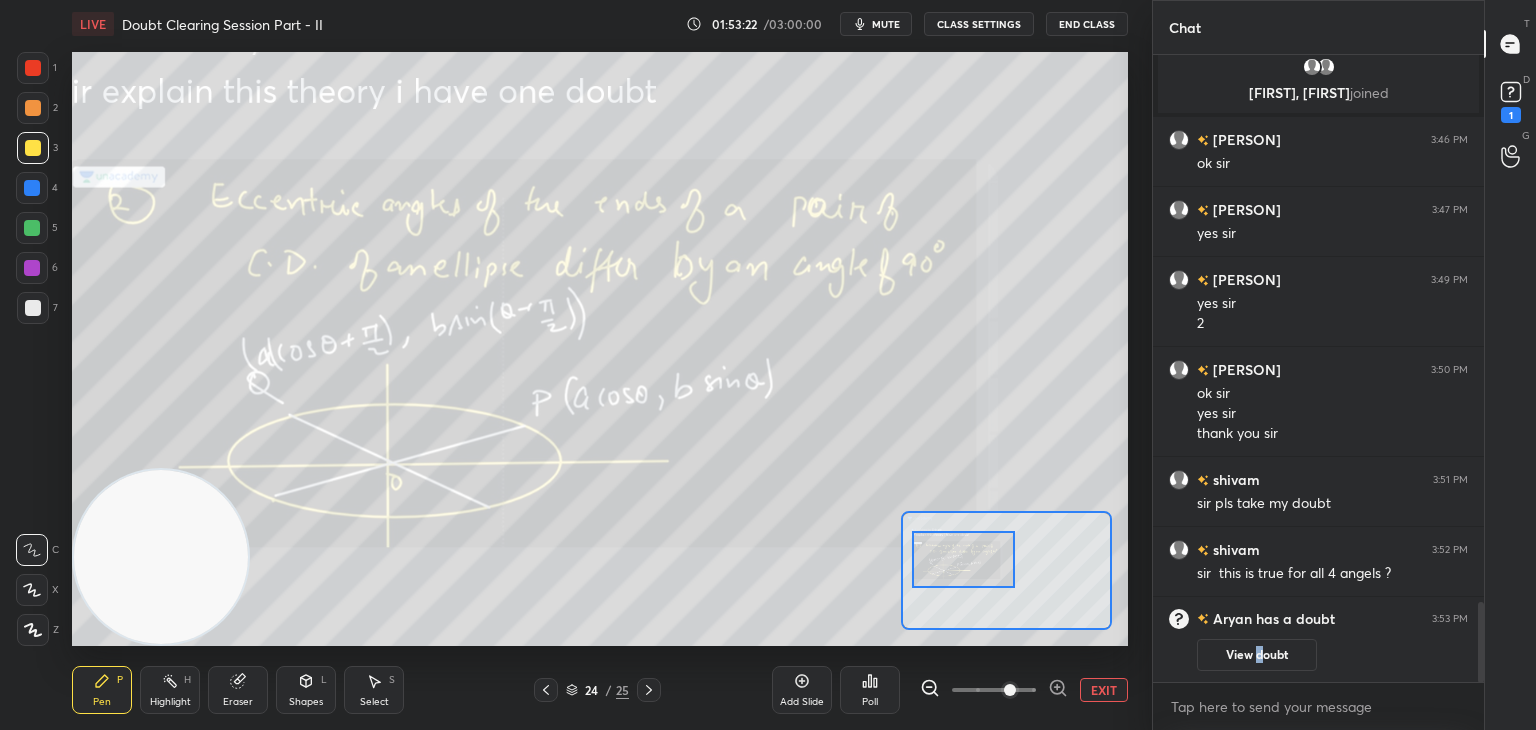 click on "View doubt" at bounding box center [1257, 655] 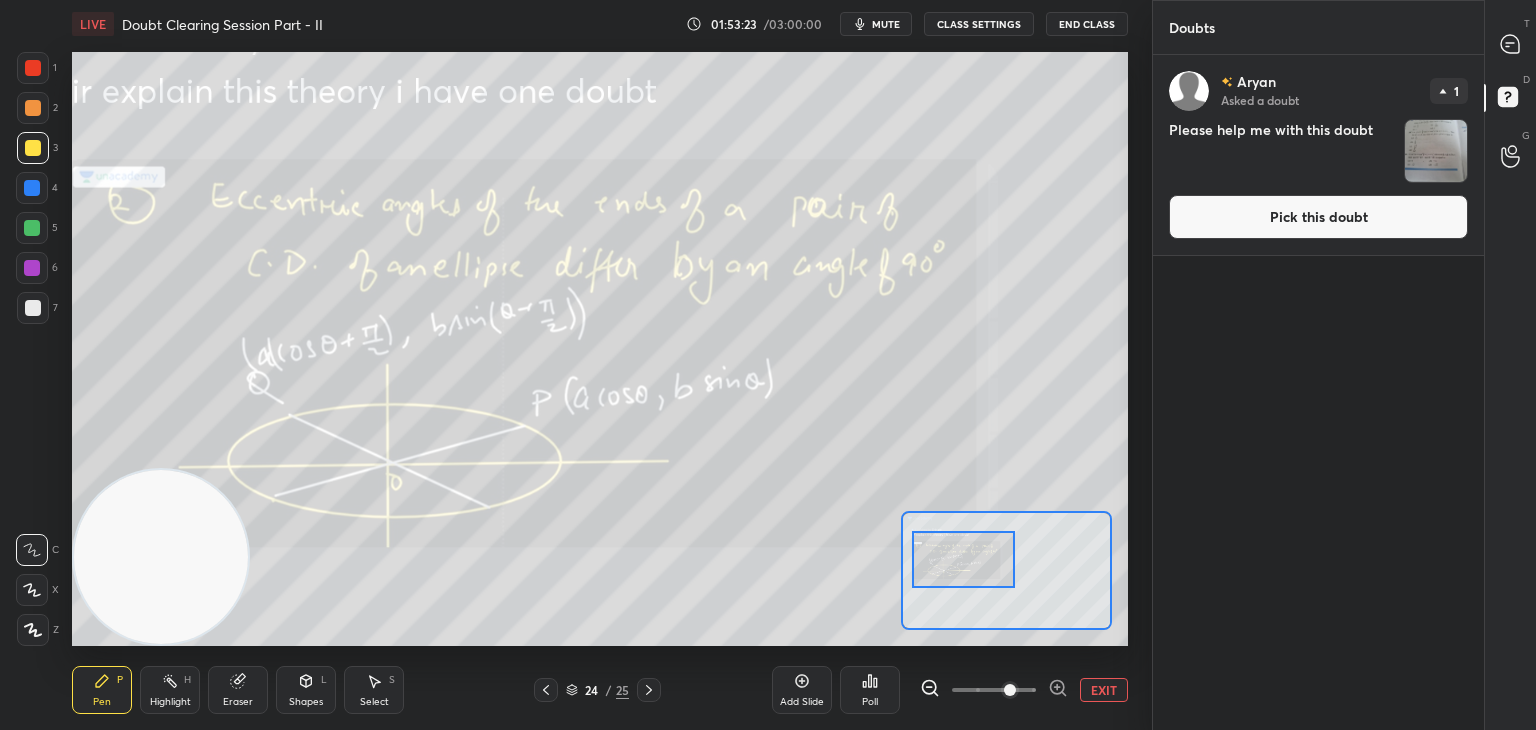 drag, startPoint x: 1228, startPoint y: 226, endPoint x: 1196, endPoint y: 218, distance: 32.984844 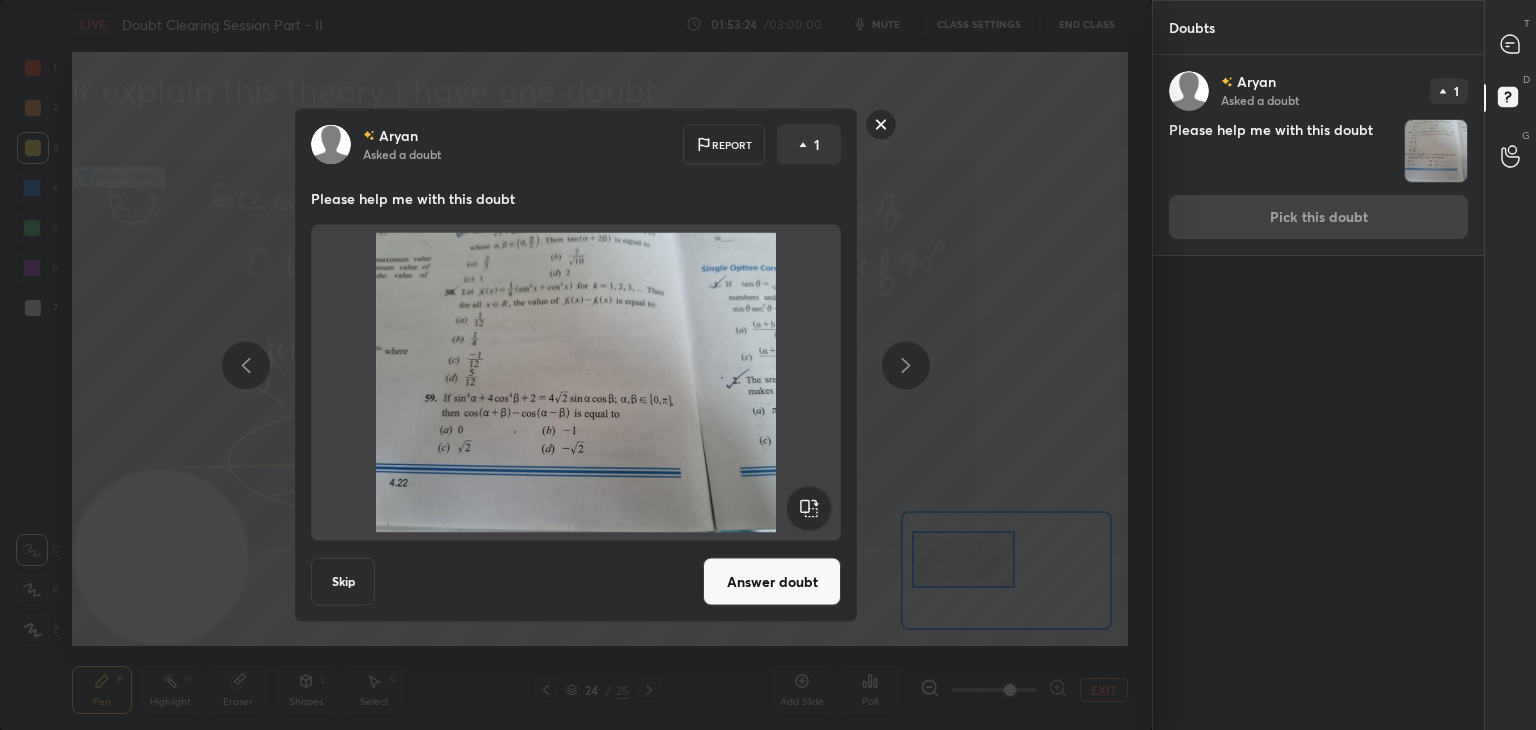 click on "Answer doubt" at bounding box center [772, 582] 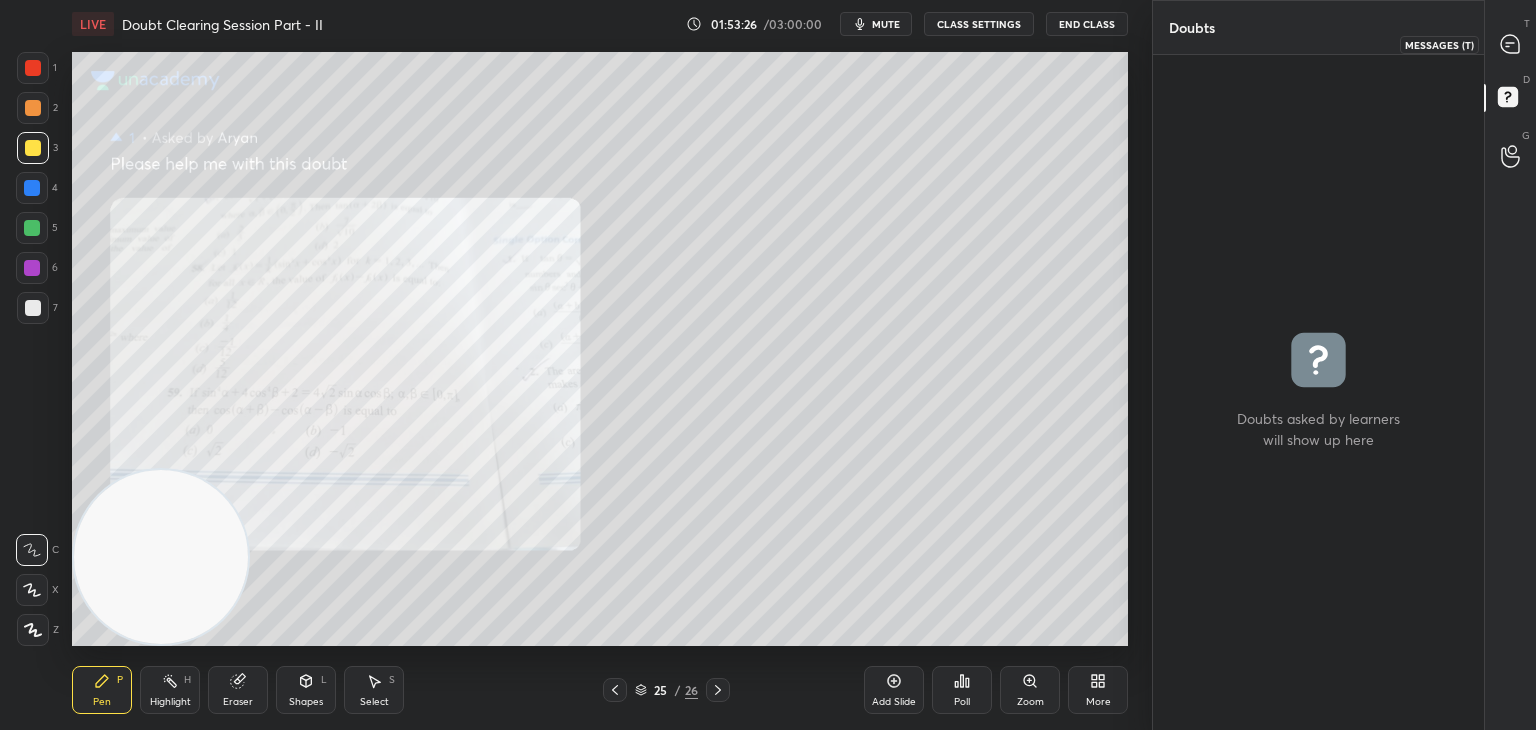 click 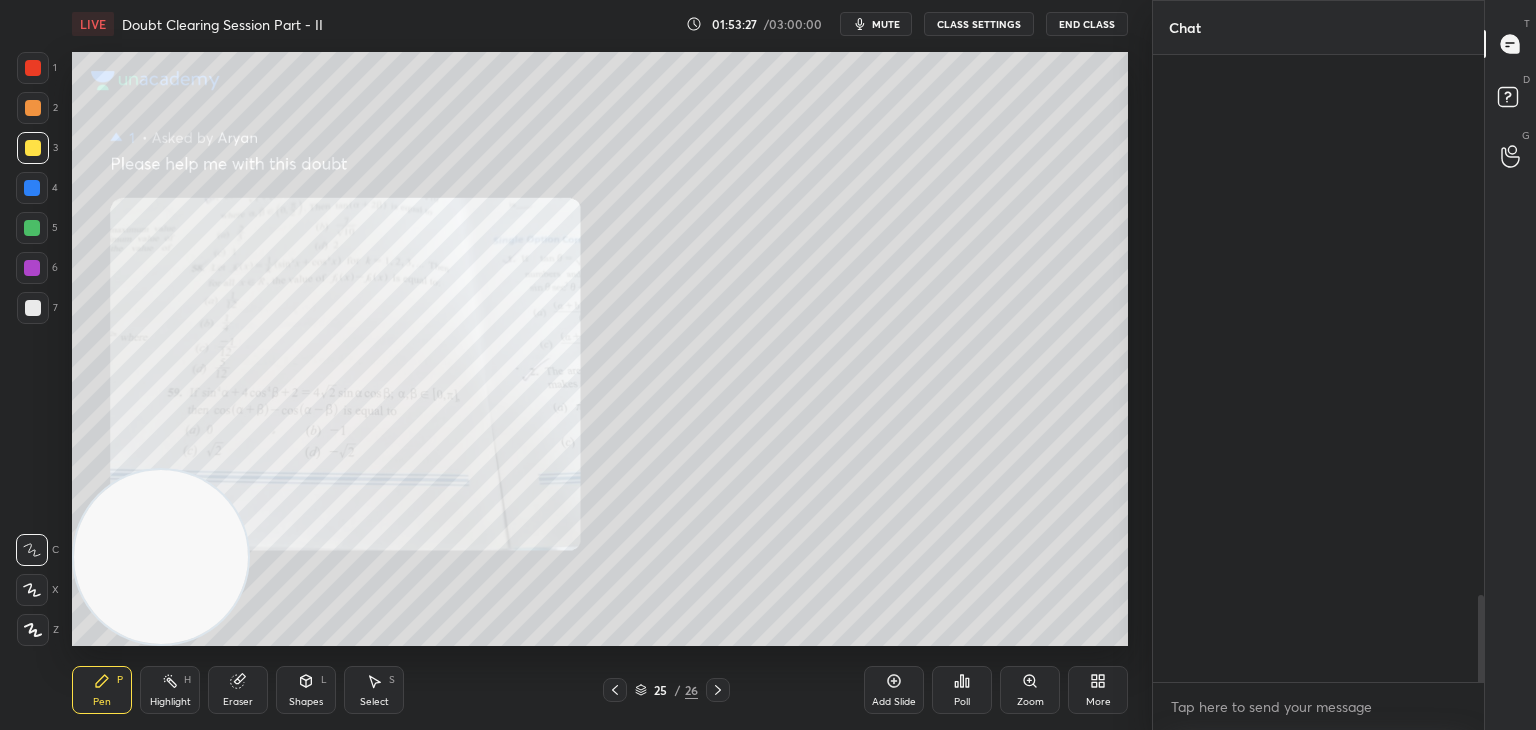 scroll, scrollTop: 4020, scrollLeft: 0, axis: vertical 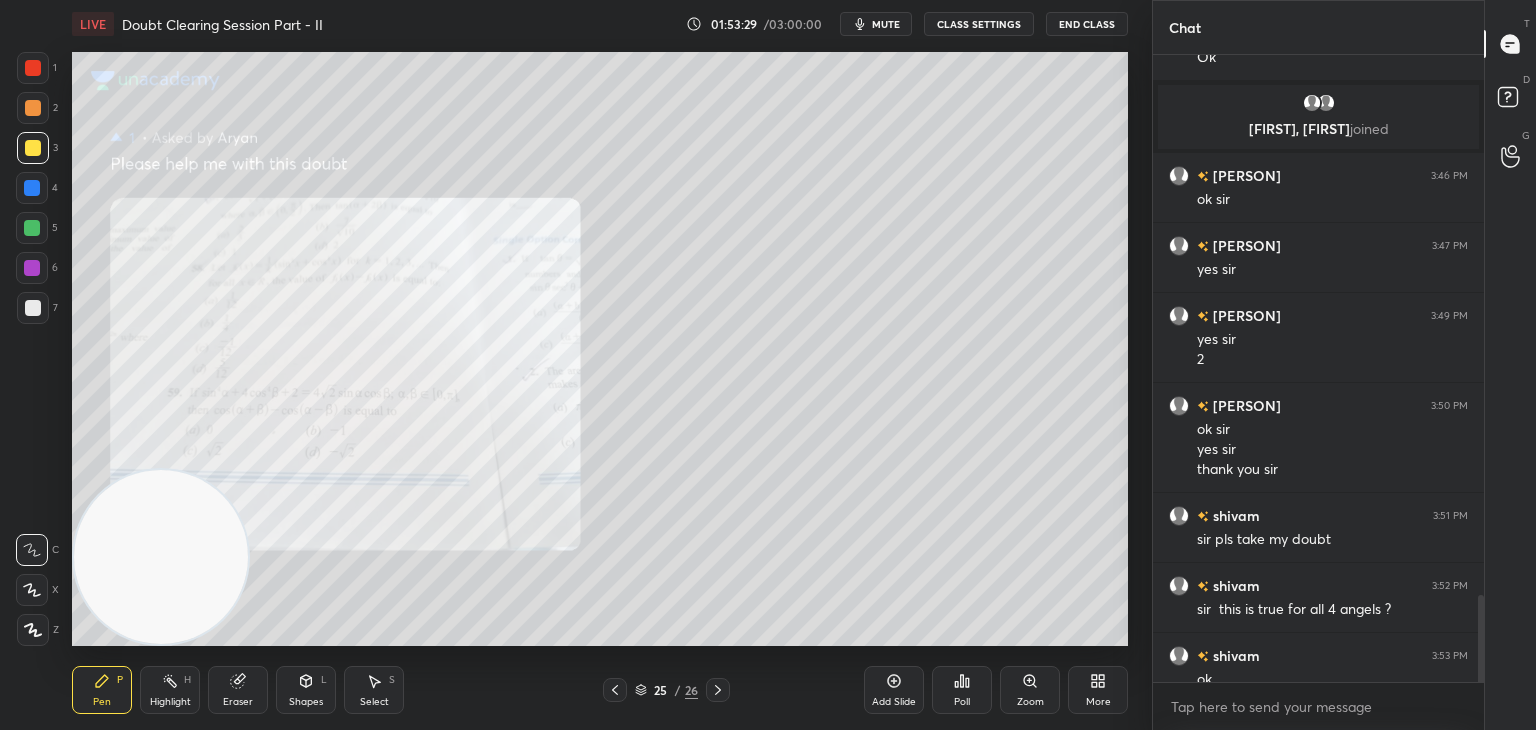 drag, startPoint x: 1482, startPoint y: 611, endPoint x: 1481, endPoint y: 674, distance: 63.007935 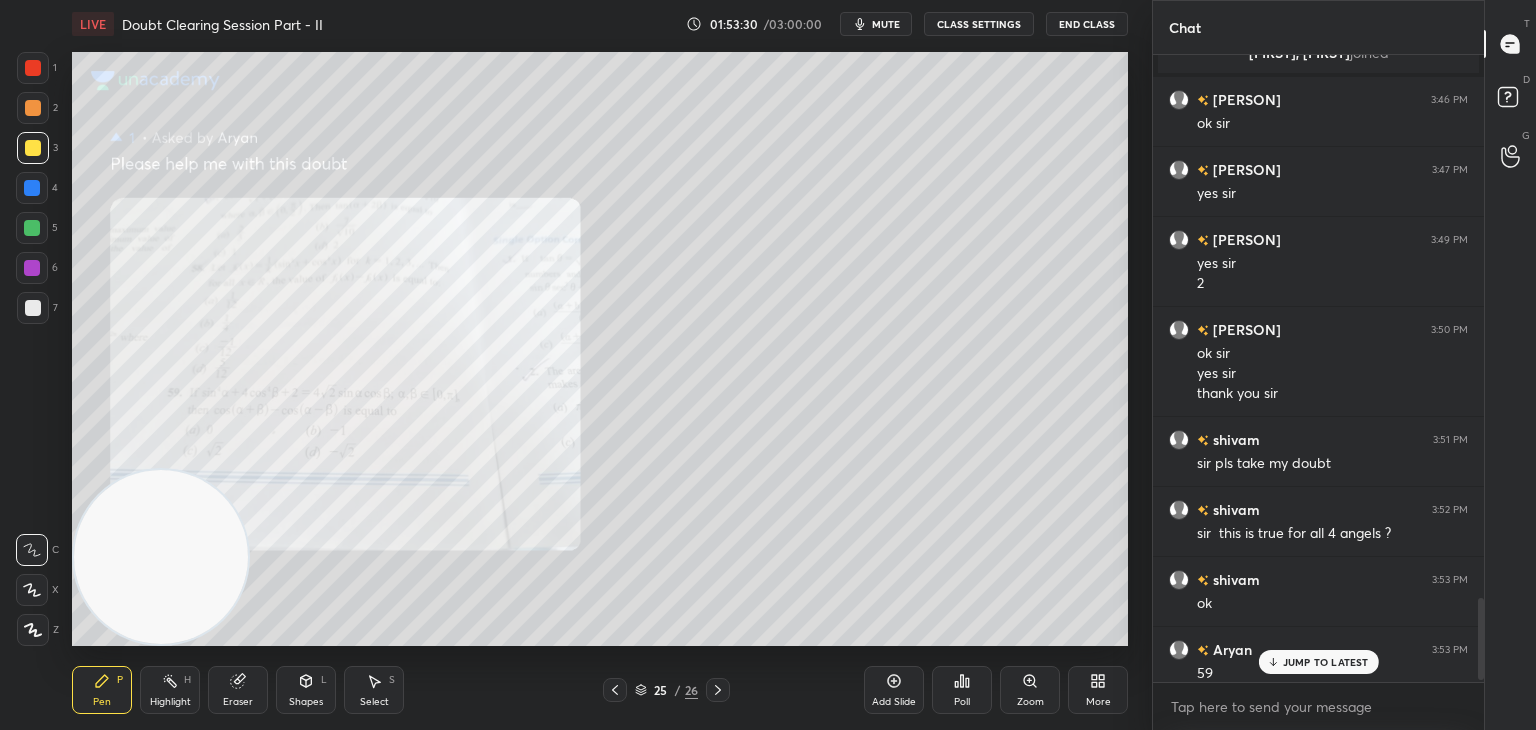scroll, scrollTop: 4148, scrollLeft: 0, axis: vertical 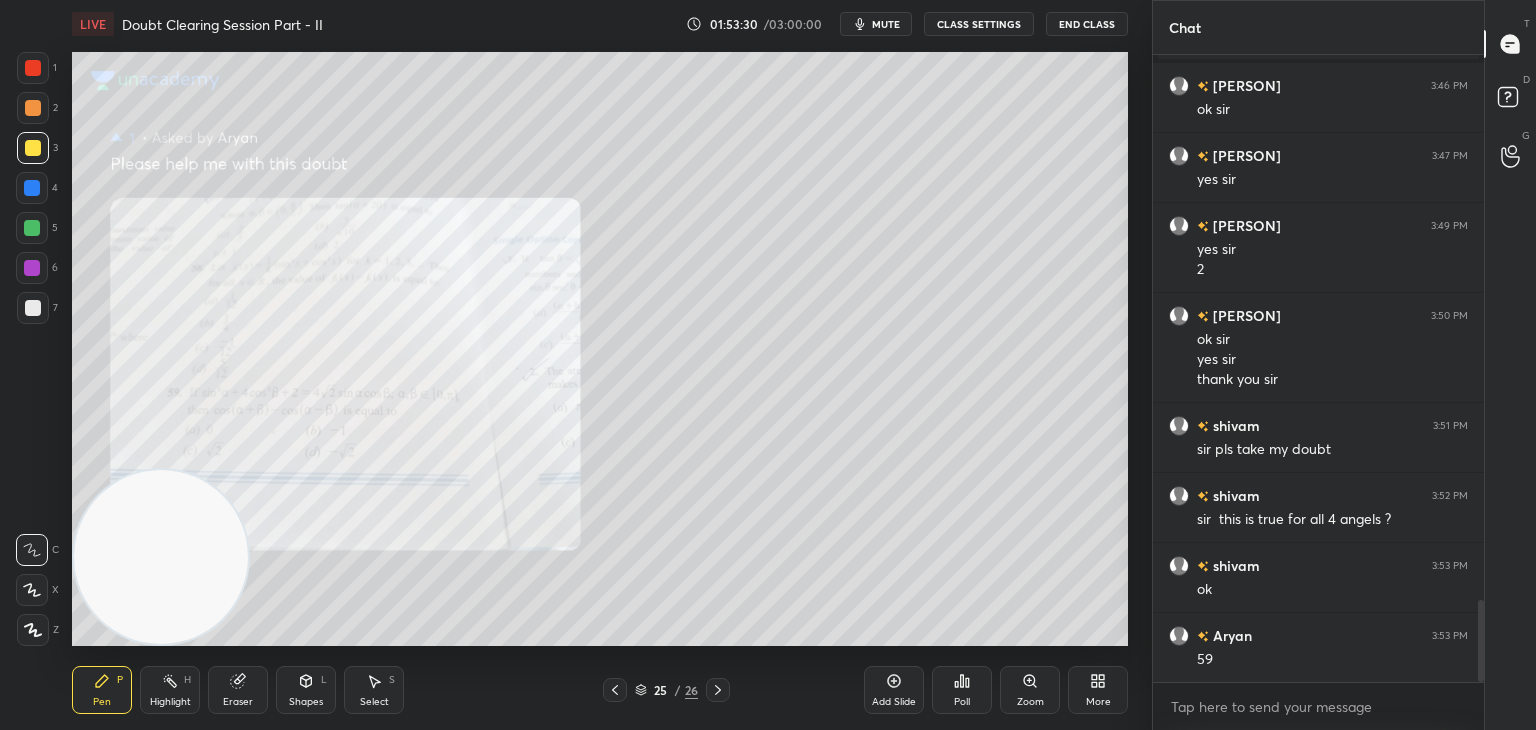 drag, startPoint x: 1482, startPoint y: 617, endPoint x: 1482, endPoint y: 703, distance: 86 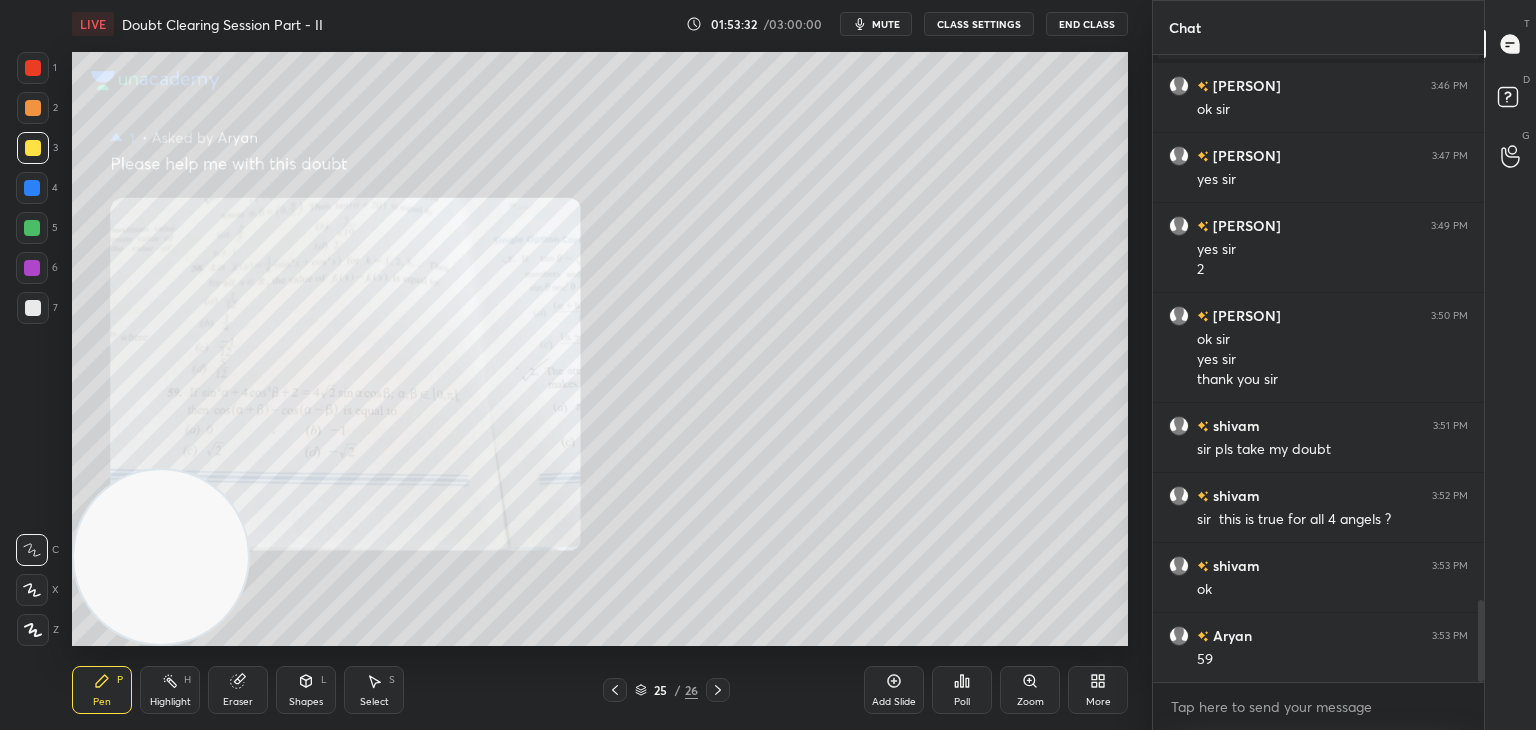 click on "Zoom" at bounding box center (1030, 690) 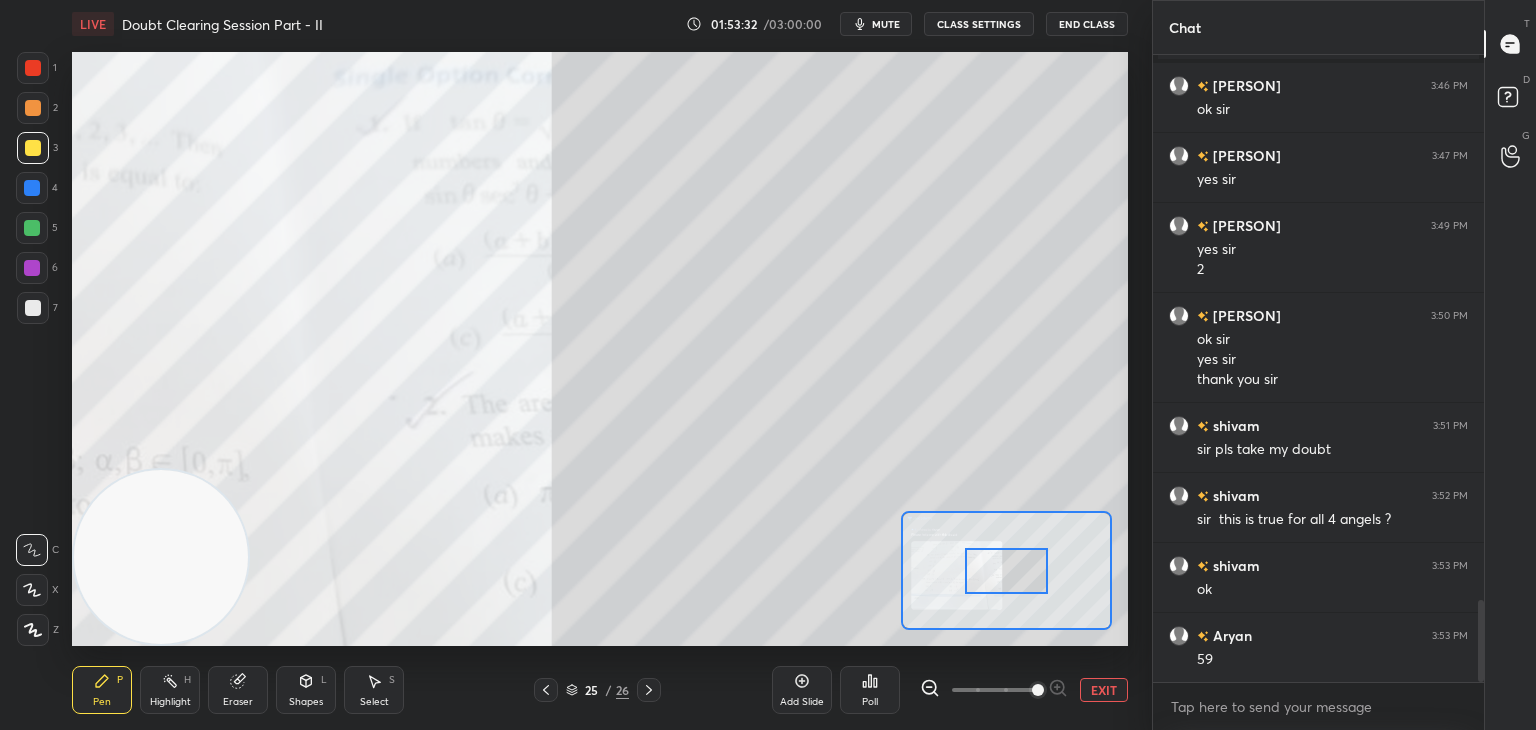 click at bounding box center [994, 690] 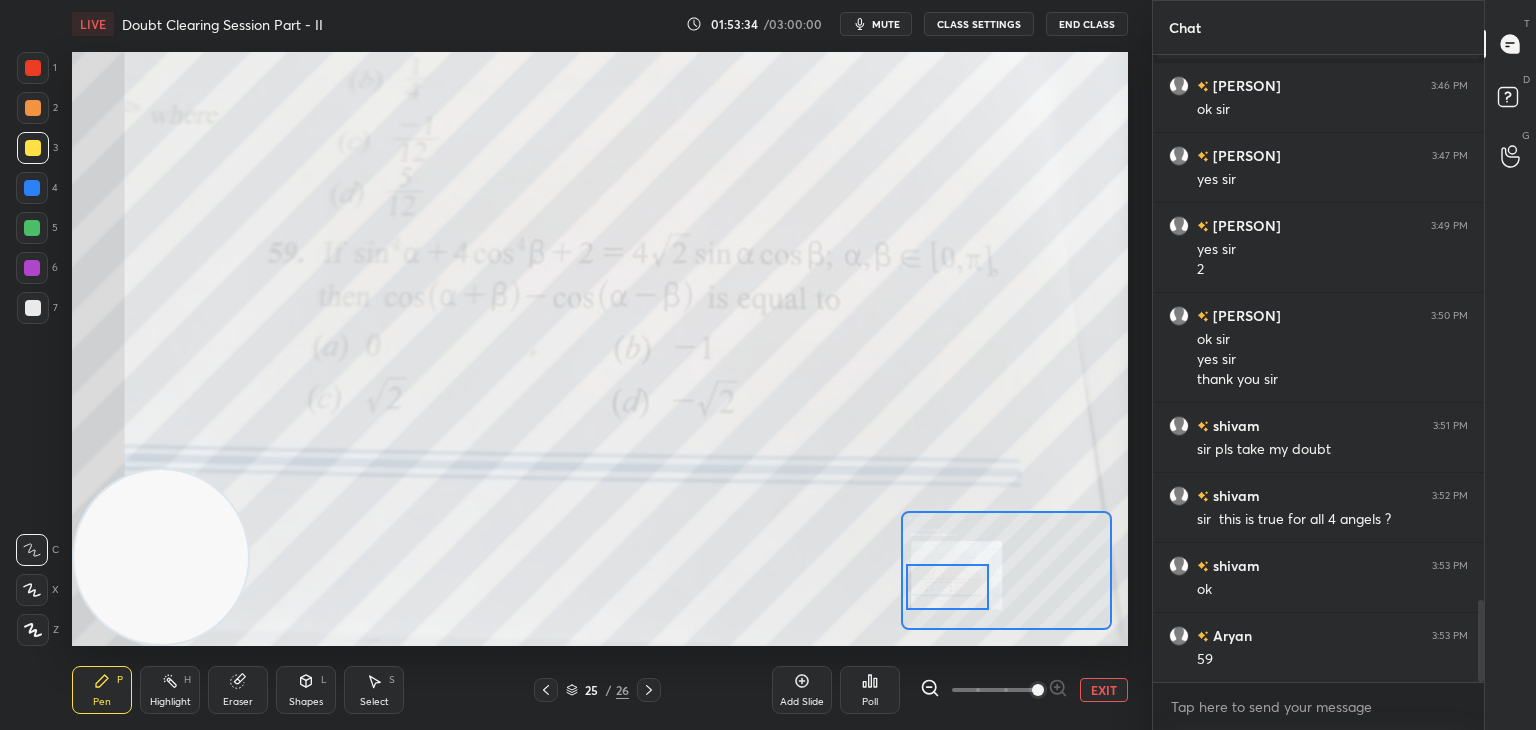drag, startPoint x: 1029, startPoint y: 561, endPoint x: 980, endPoint y: 575, distance: 50.96077 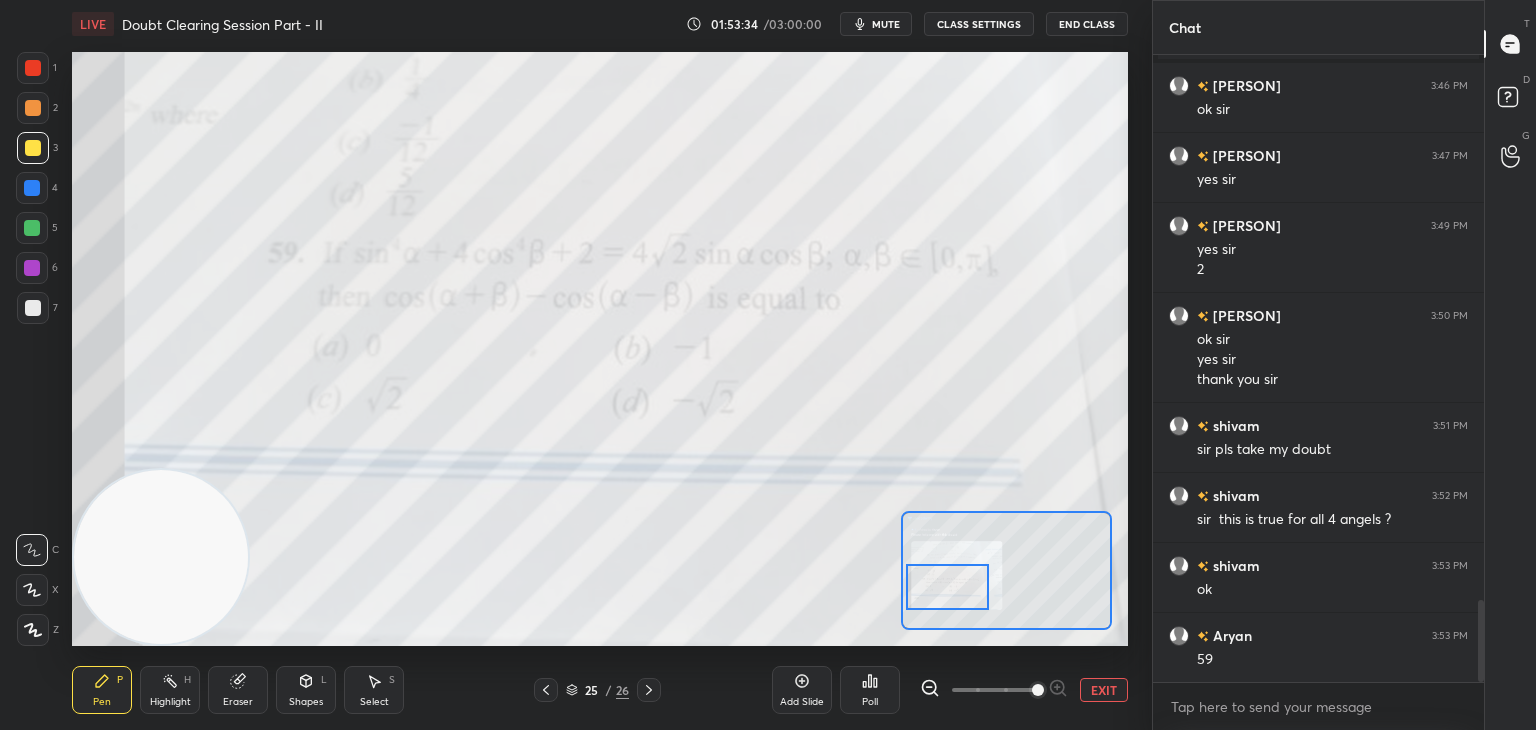 click at bounding box center (947, 587) 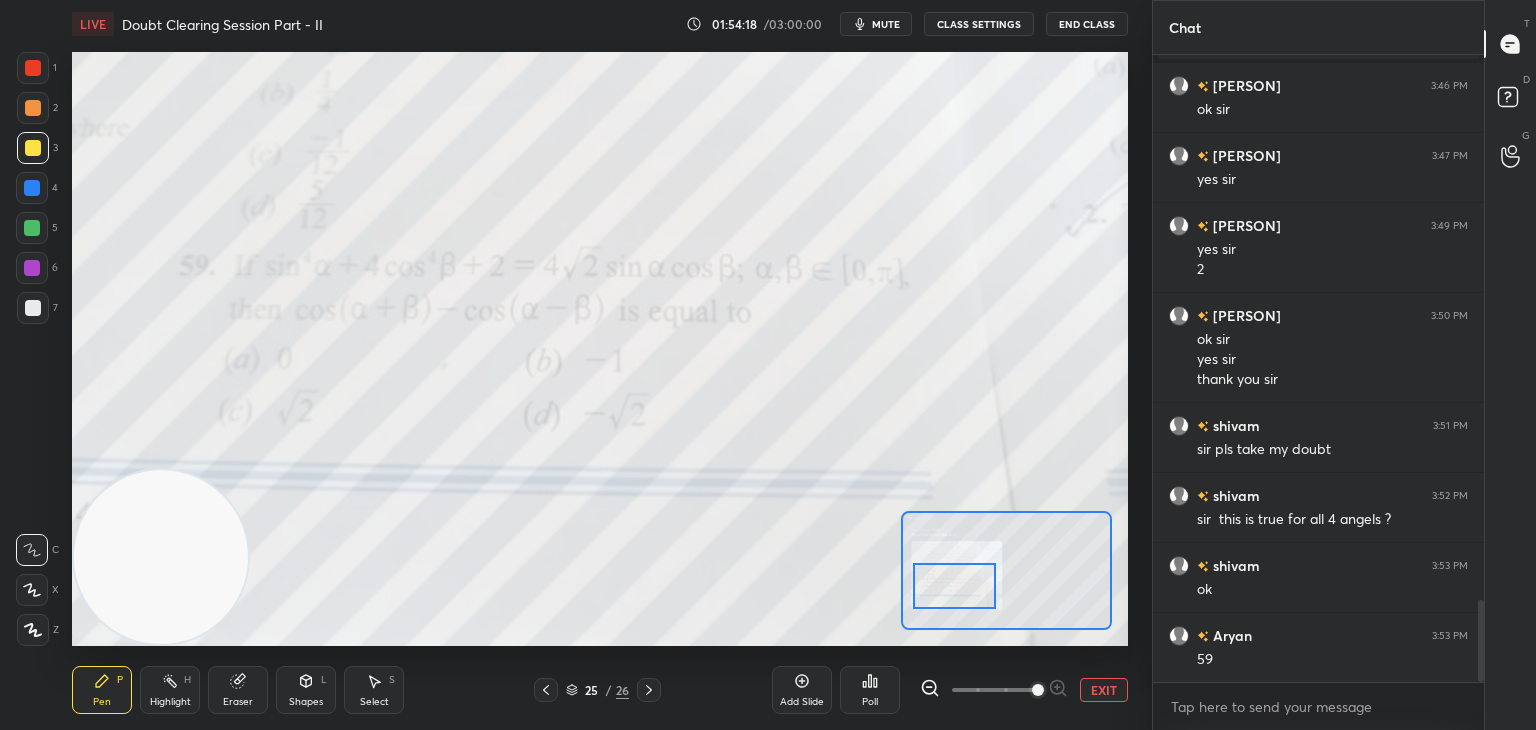 click on "EXIT" at bounding box center (1104, 690) 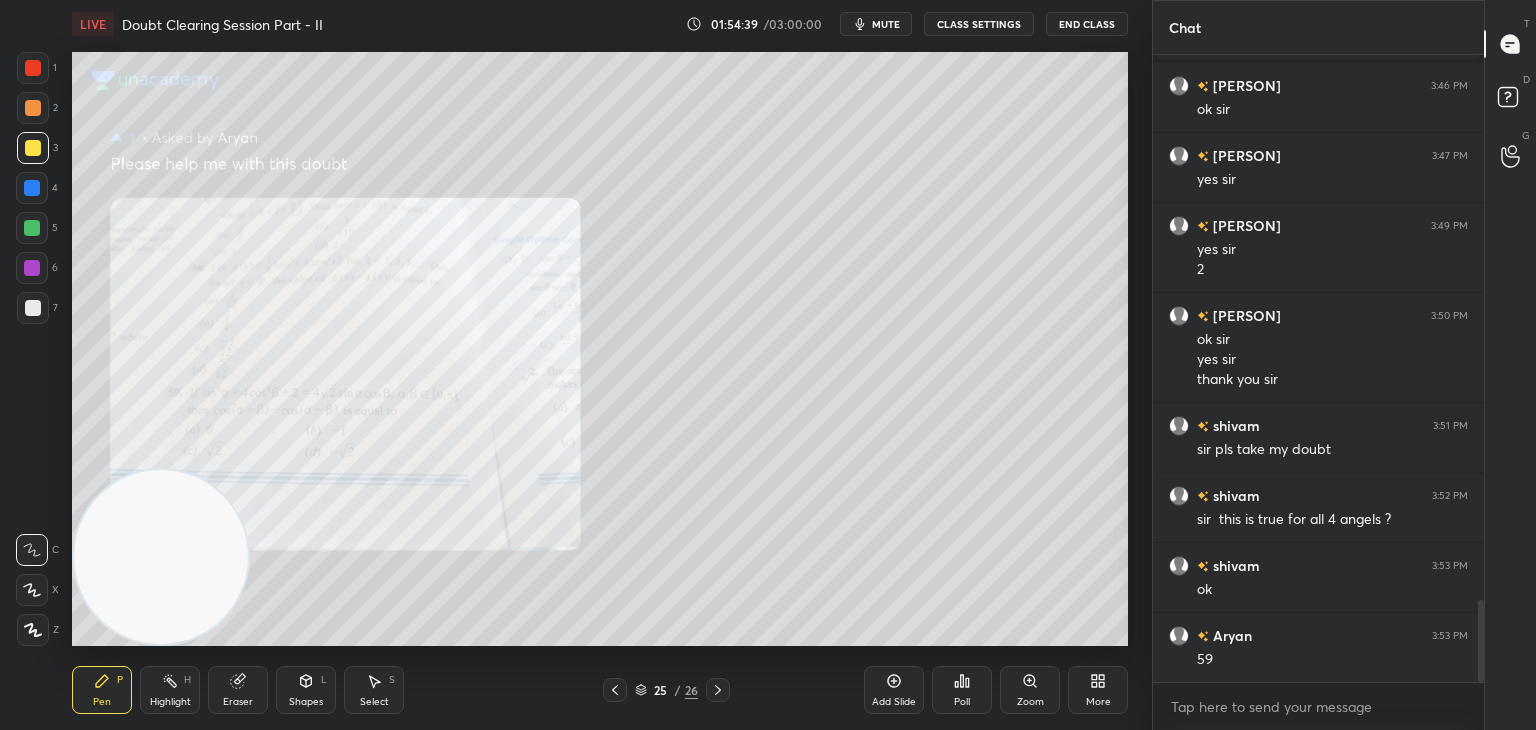 click on "mute" at bounding box center (886, 24) 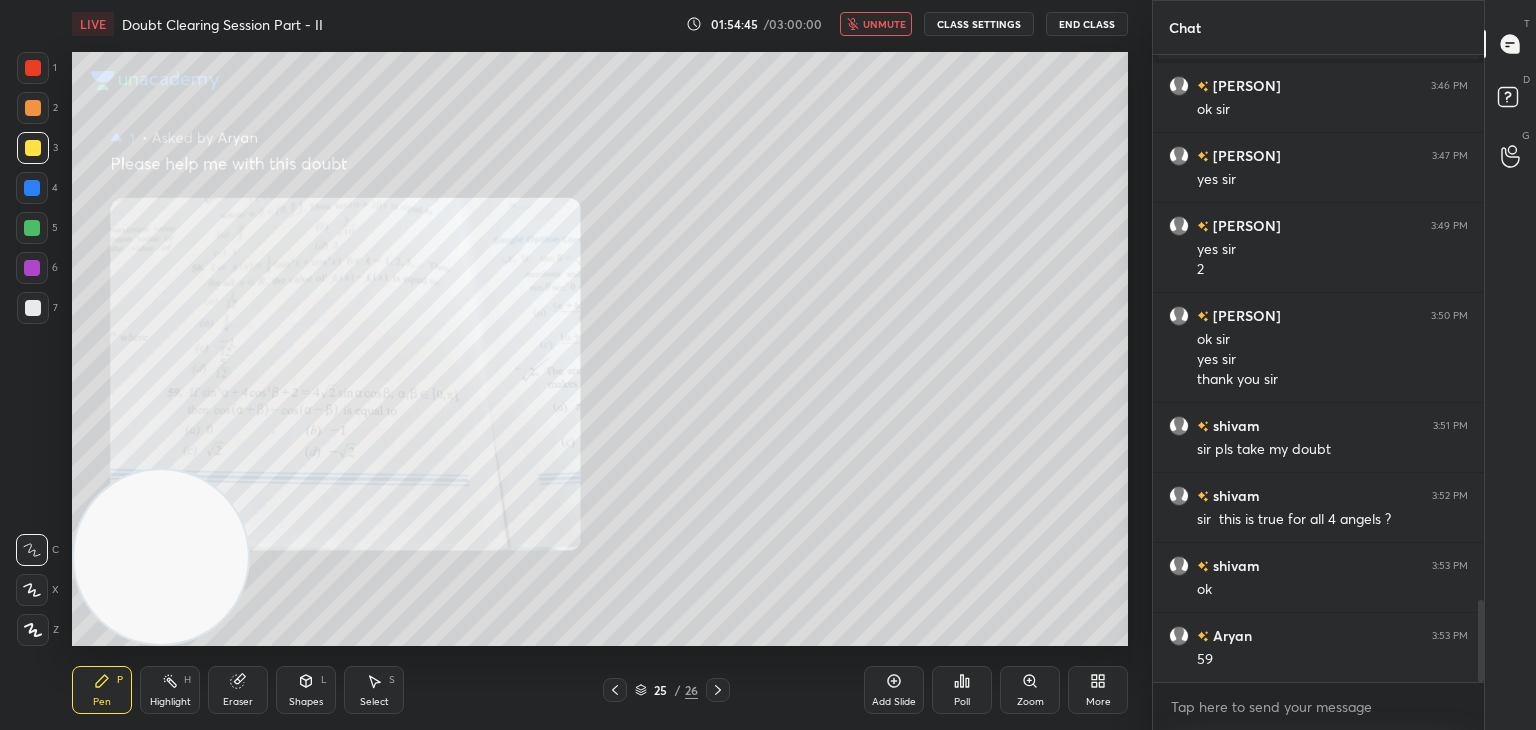 click on "unmute" at bounding box center (884, 24) 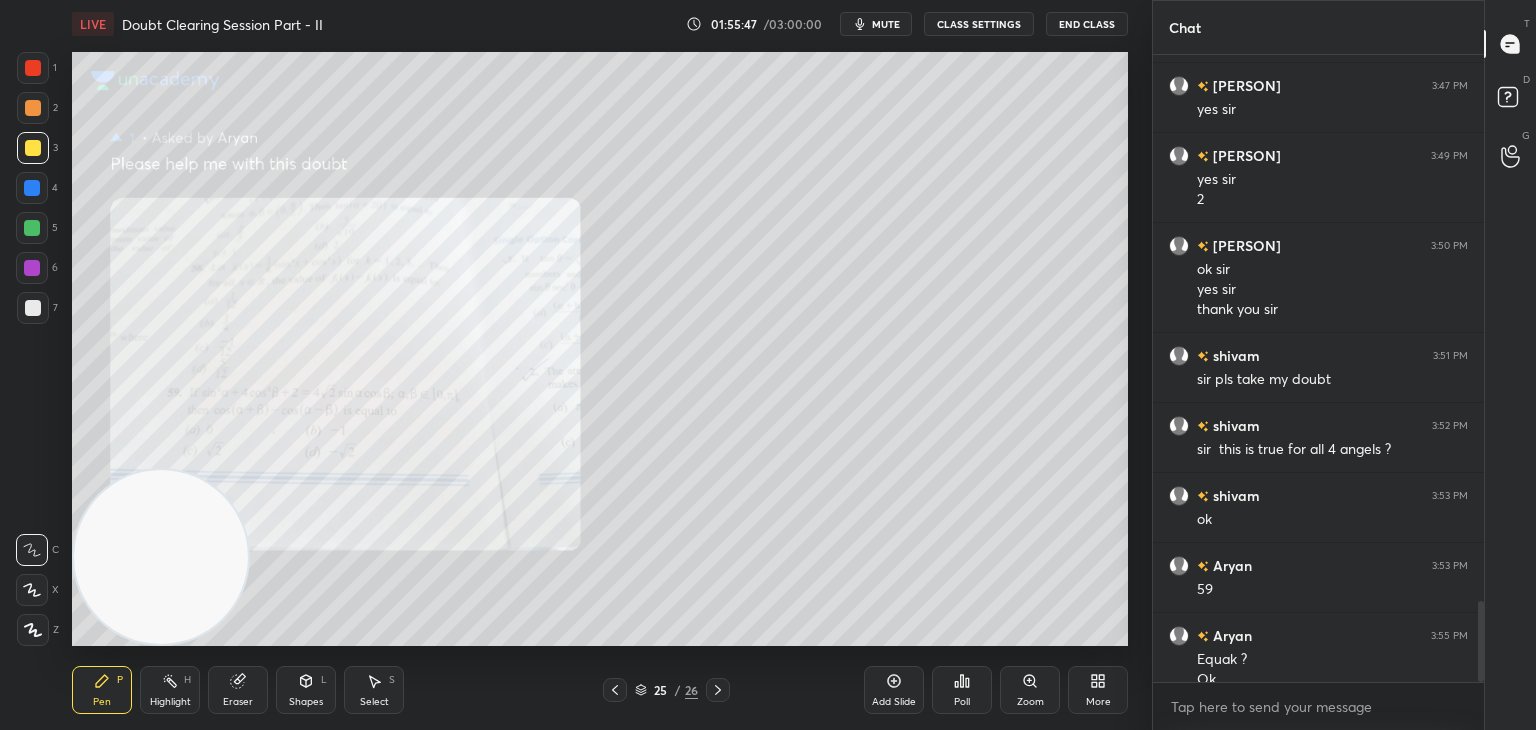 scroll, scrollTop: 4238, scrollLeft: 0, axis: vertical 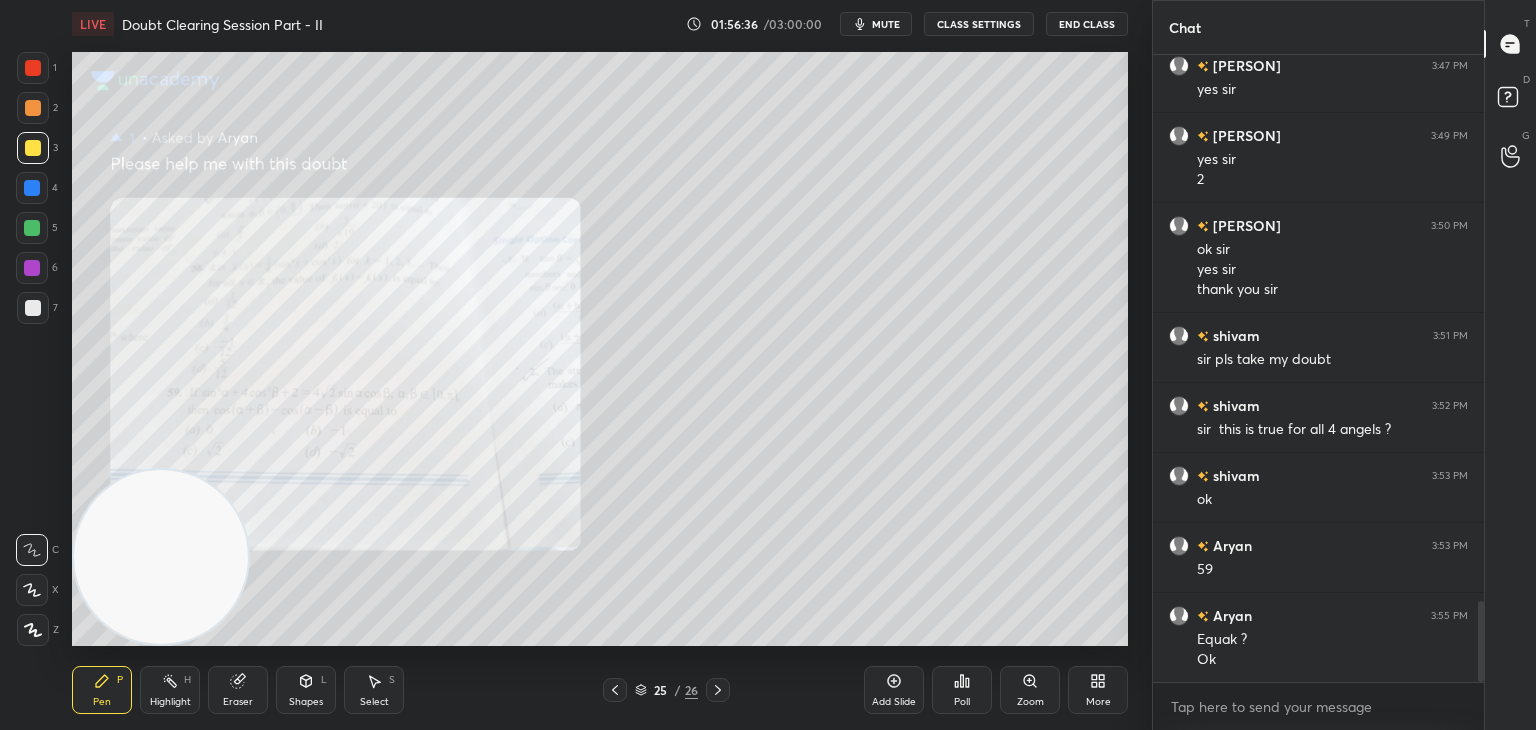 click 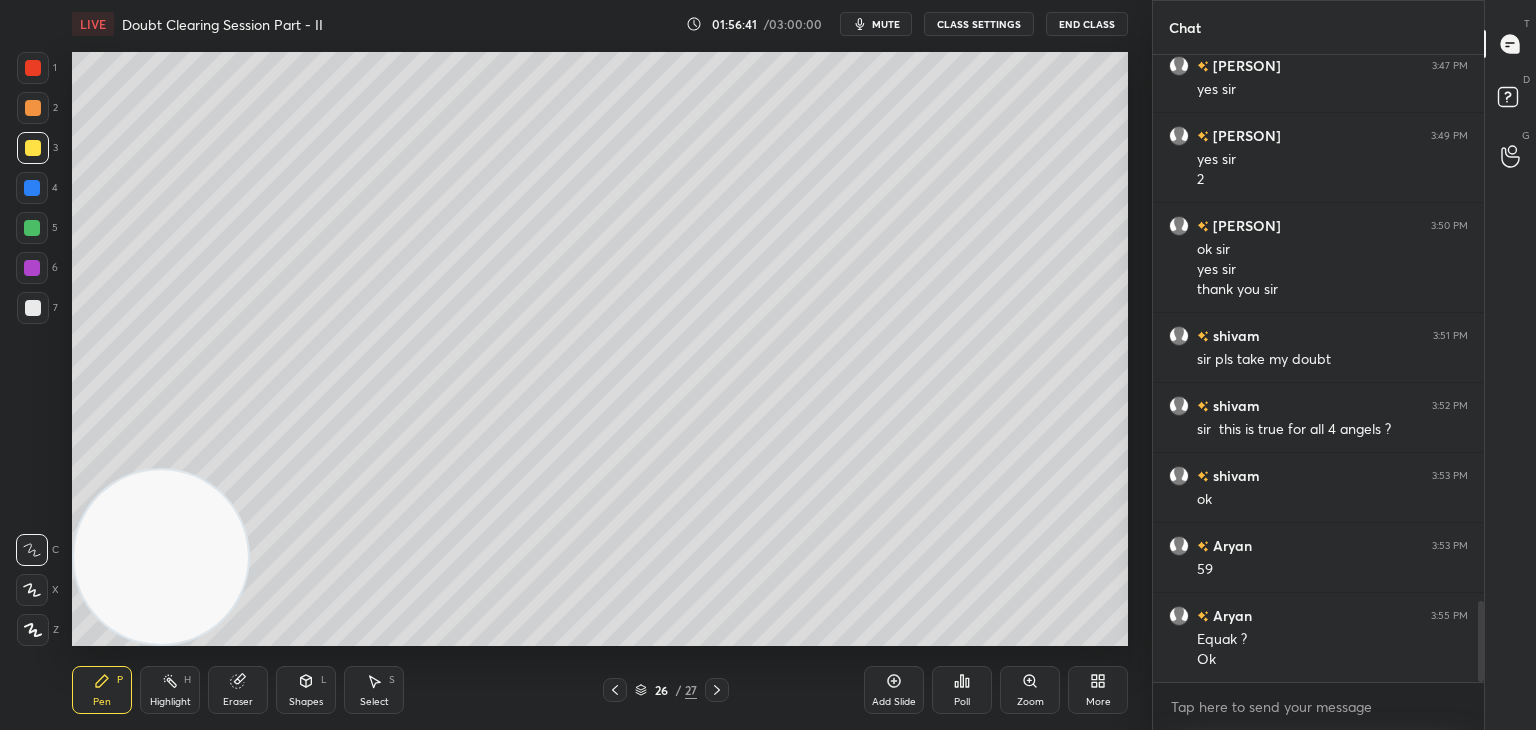 scroll, scrollTop: 4398, scrollLeft: 0, axis: vertical 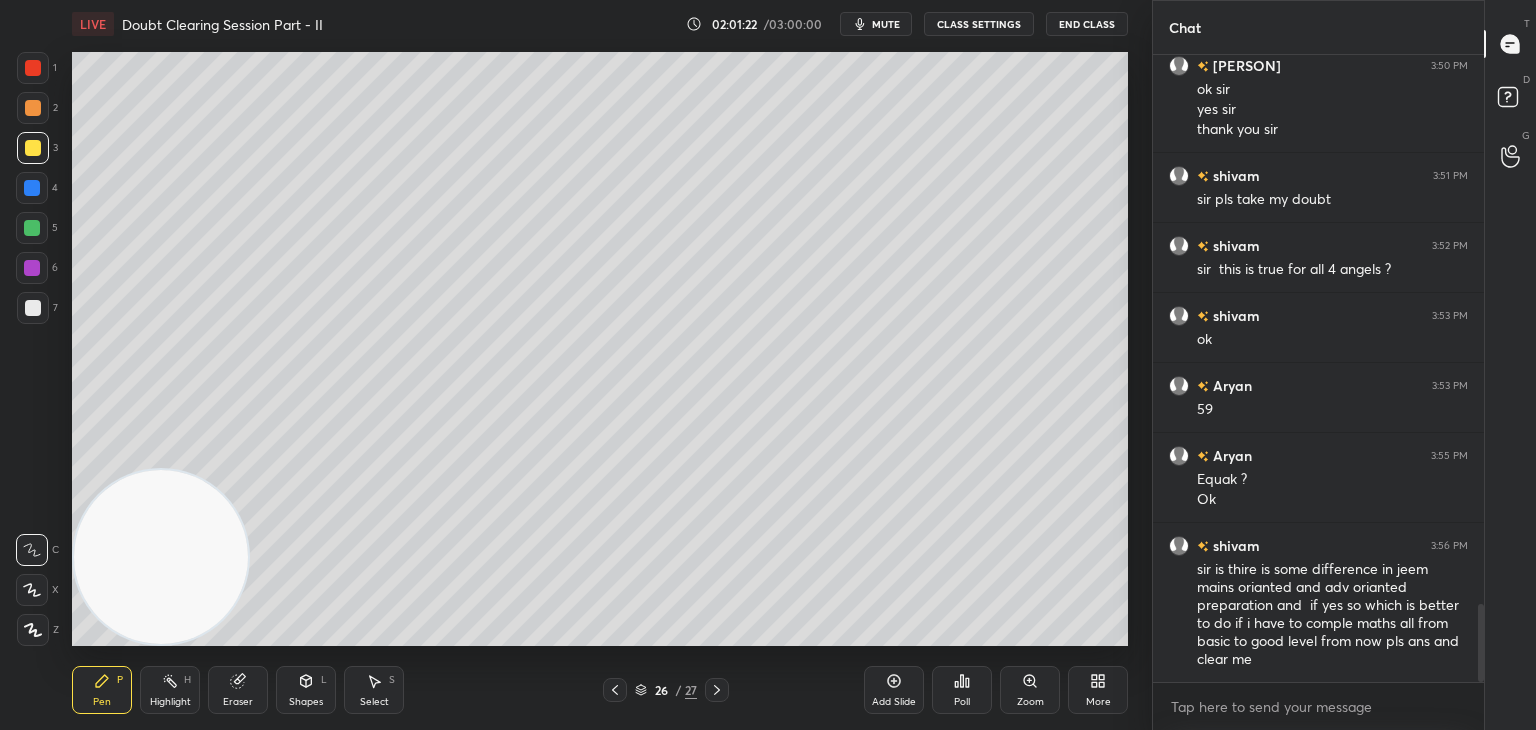 click on "mute" at bounding box center (876, 24) 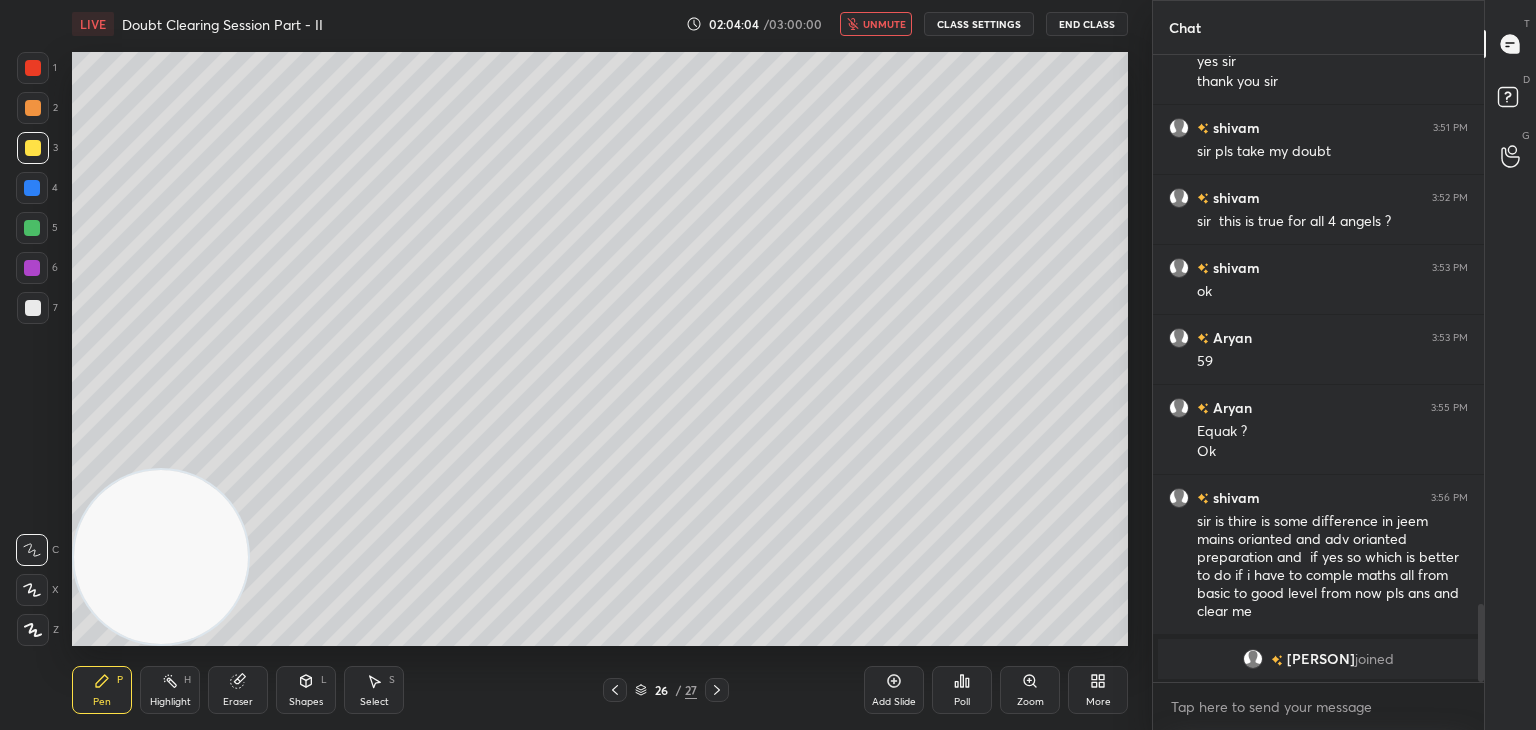 scroll, scrollTop: 4470, scrollLeft: 0, axis: vertical 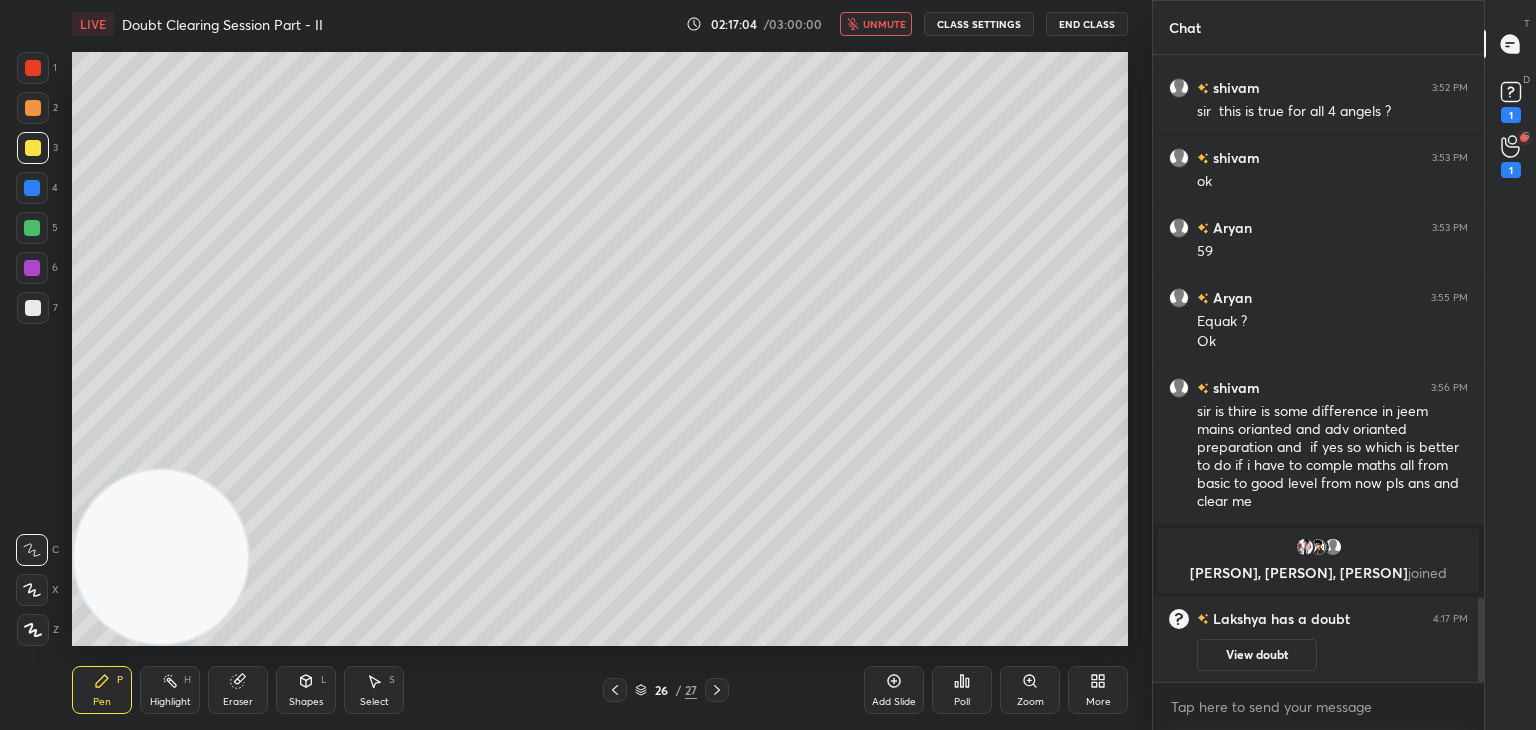 drag, startPoint x: 623, startPoint y: 682, endPoint x: 656, endPoint y: 679, distance: 33.13608 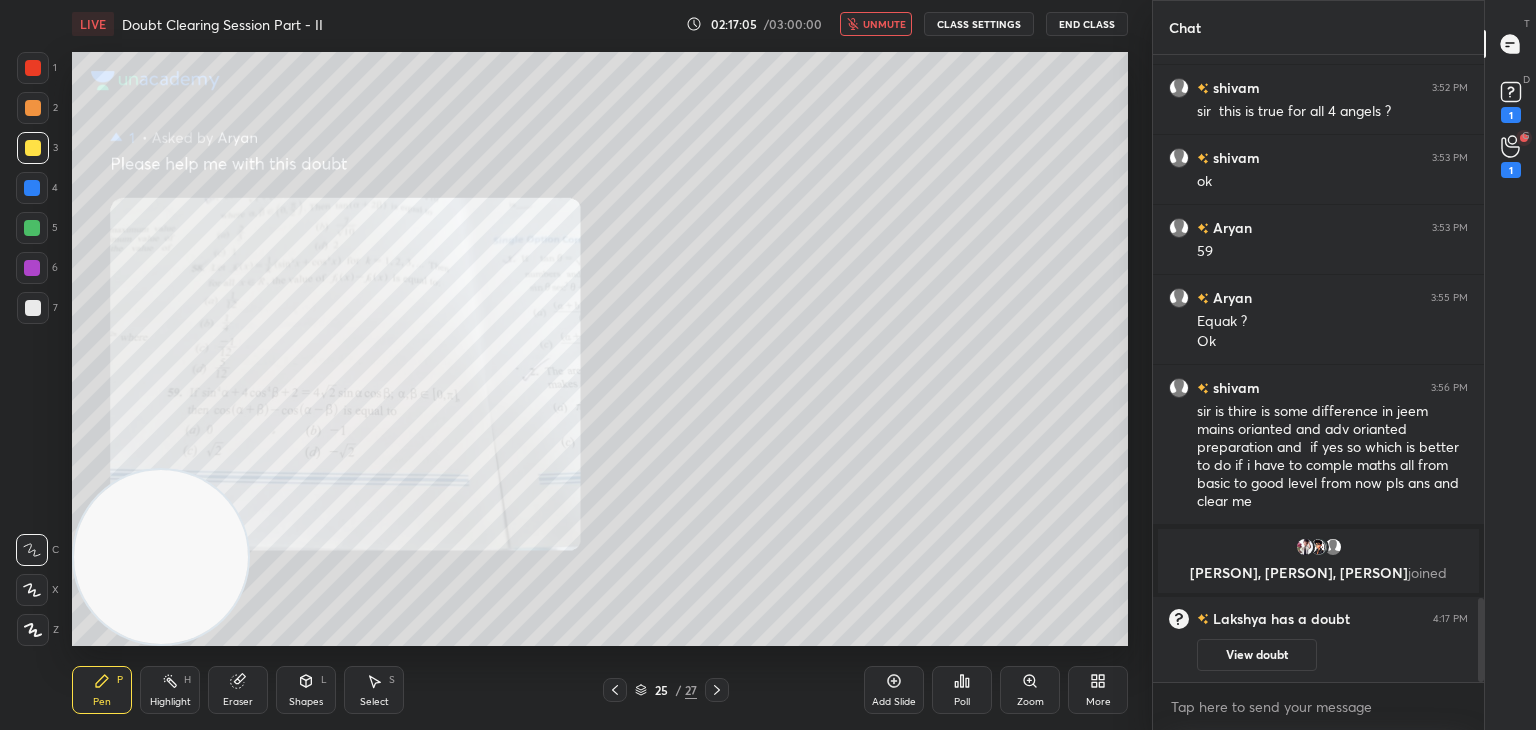 drag, startPoint x: 1244, startPoint y: 657, endPoint x: 1225, endPoint y: 637, distance: 27.58623 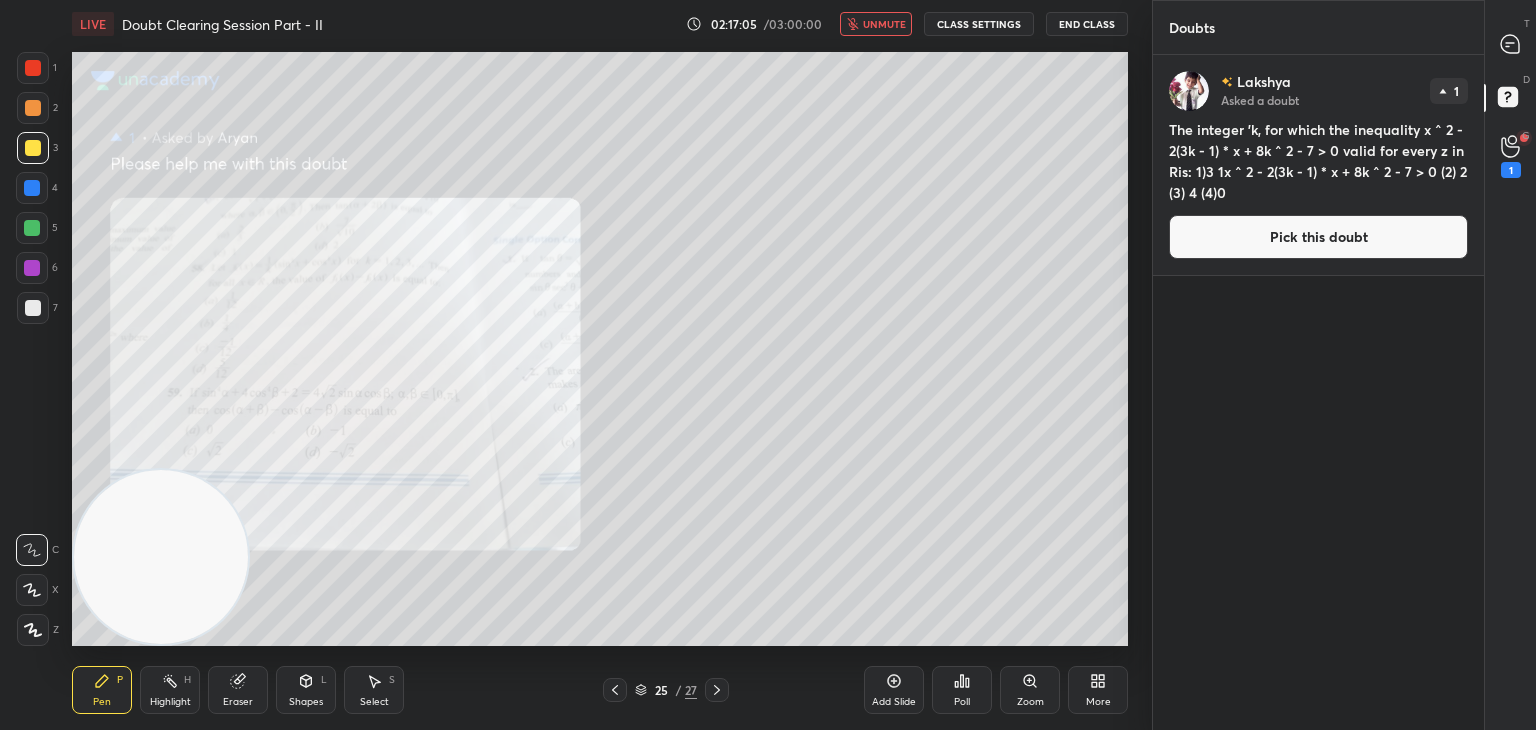 click on "Pick this doubt" at bounding box center (1318, 237) 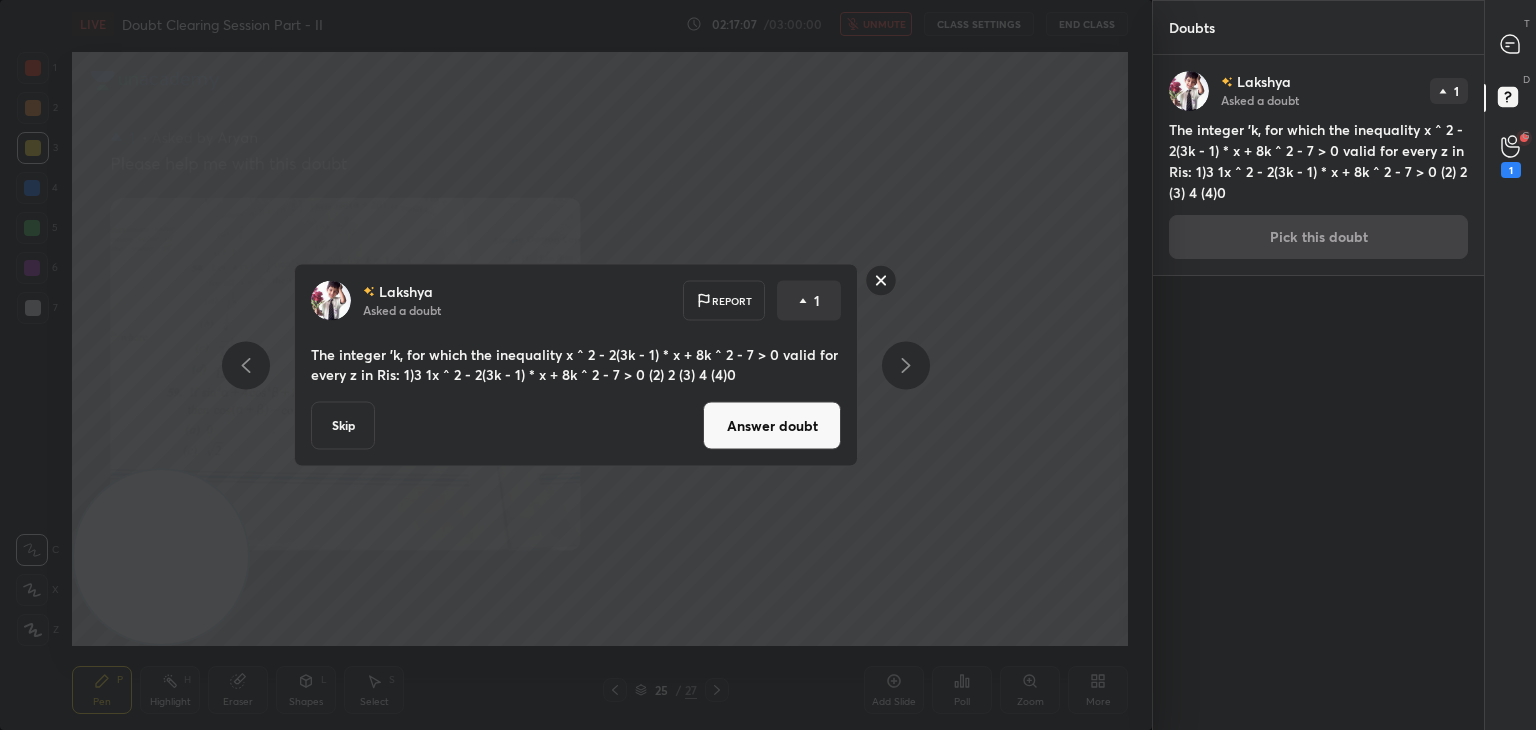 click on "Answer doubt" at bounding box center (772, 426) 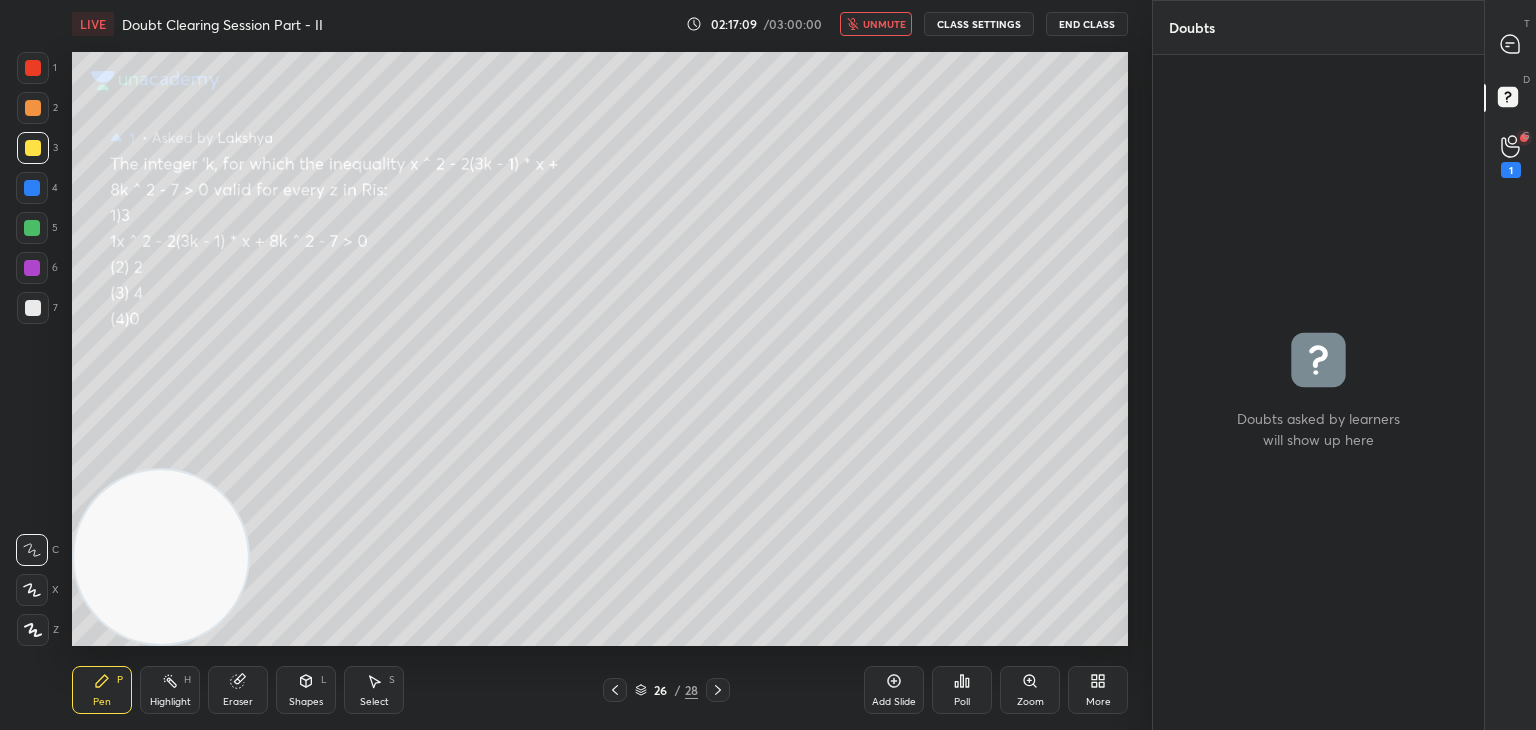 click 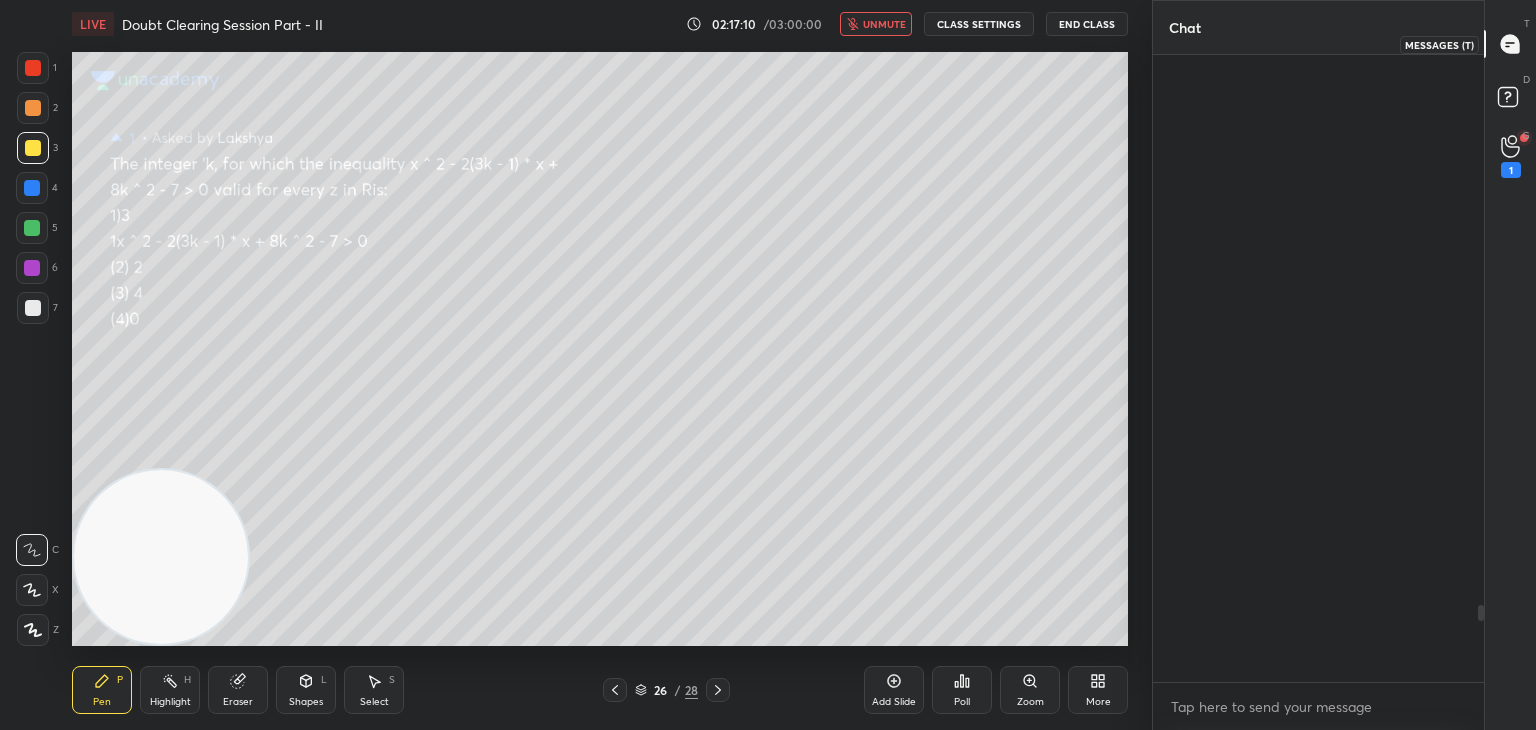 scroll, scrollTop: 4470, scrollLeft: 0, axis: vertical 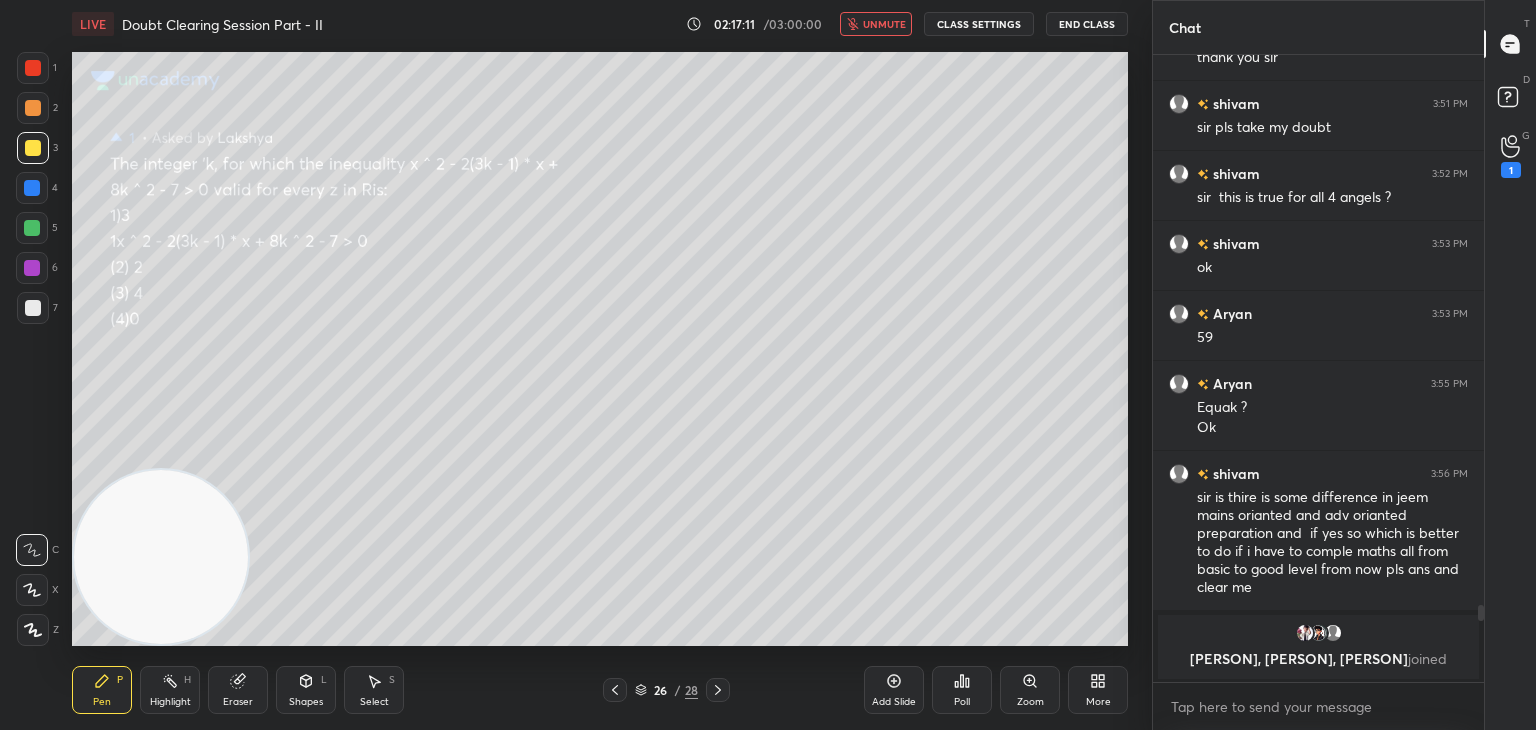 click on "1" at bounding box center [1511, 156] 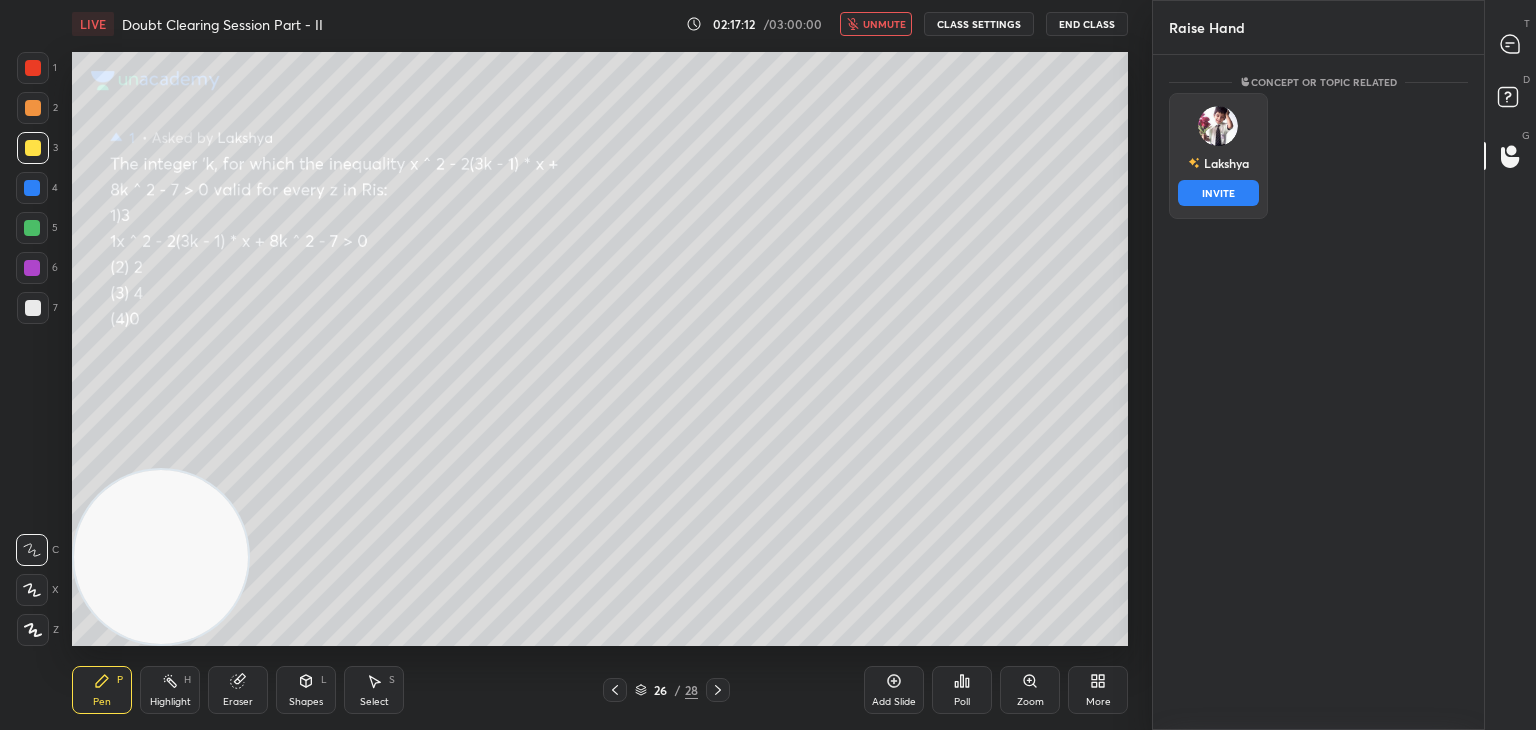 drag, startPoint x: 1211, startPoint y: 158, endPoint x: 1219, endPoint y: 170, distance: 14.422205 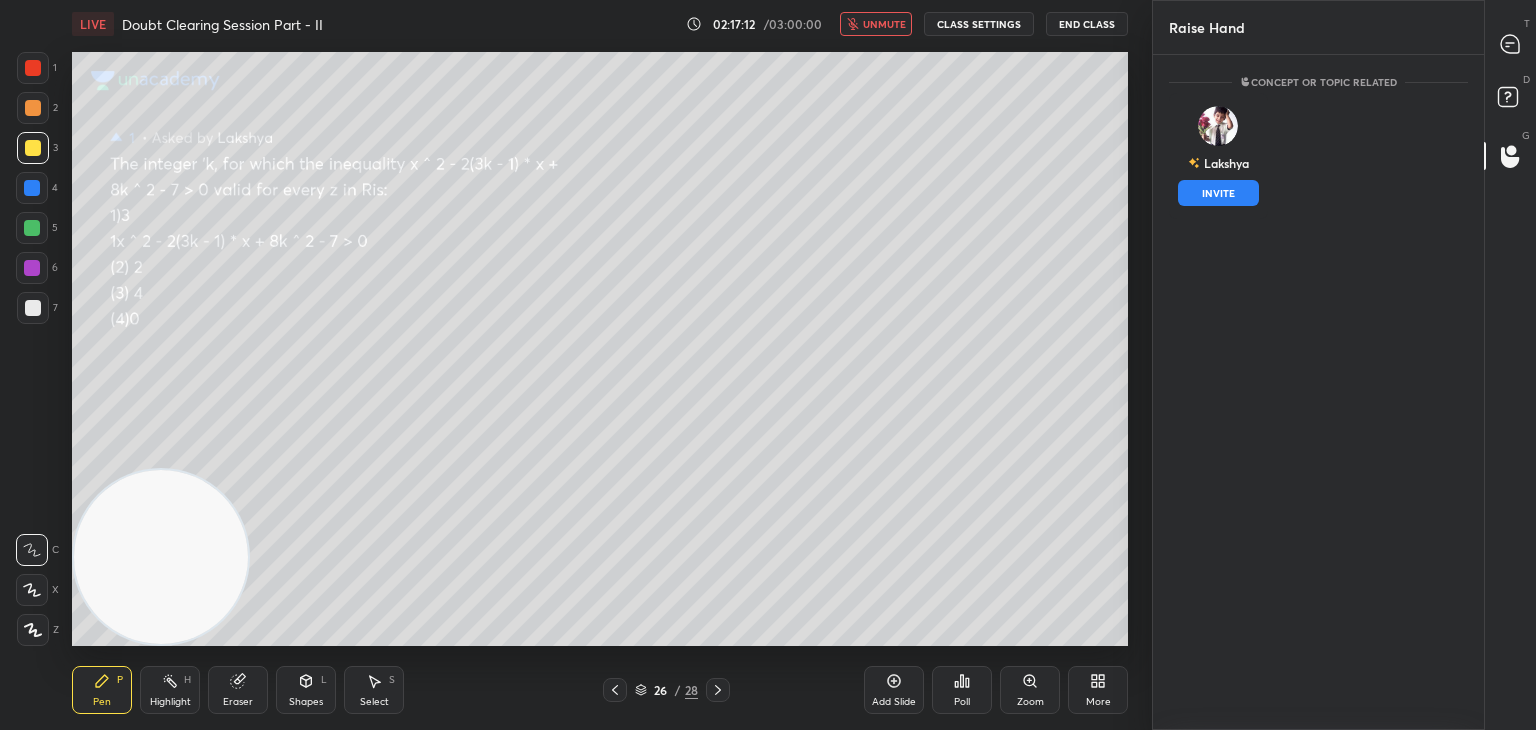 drag, startPoint x: 1230, startPoint y: 186, endPoint x: 1237, endPoint y: 173, distance: 14.764823 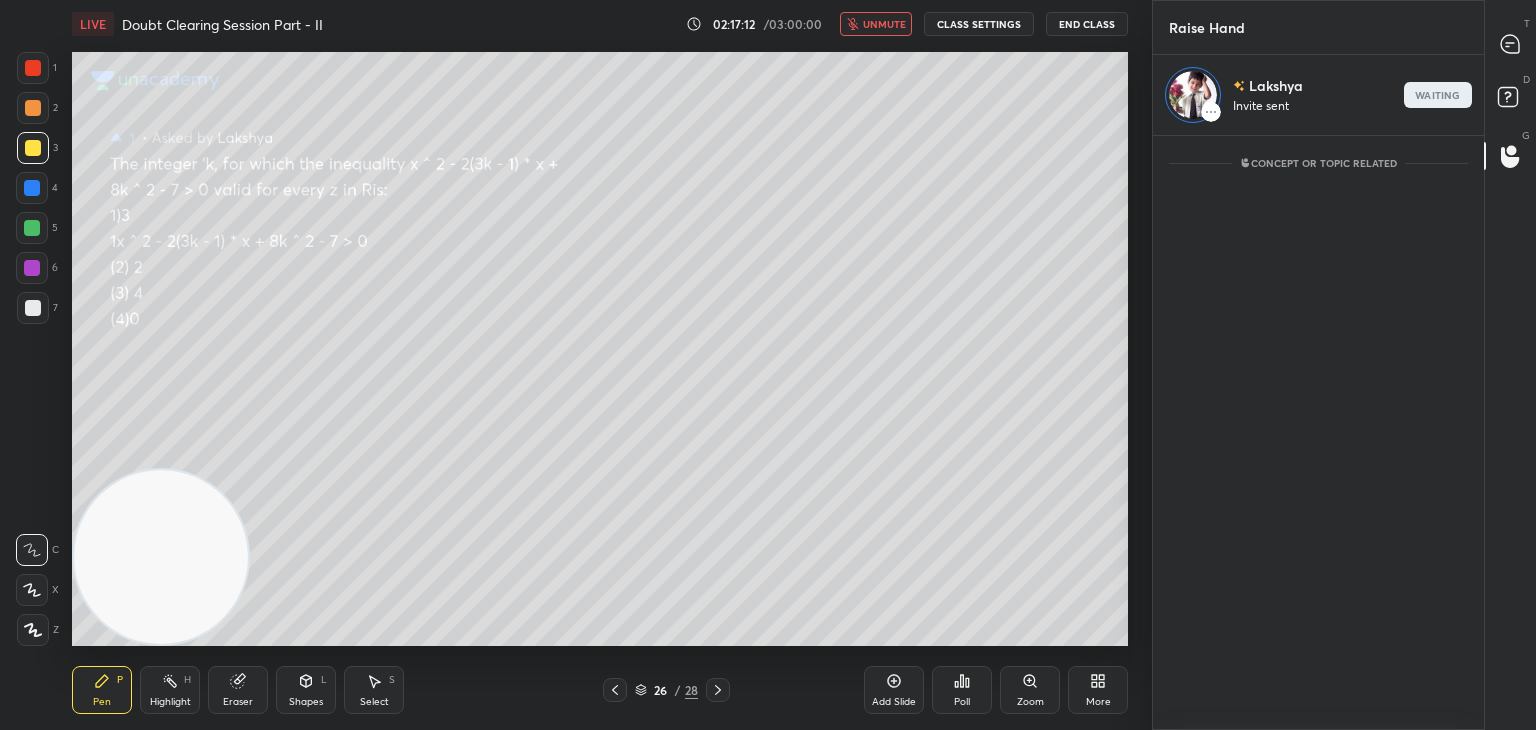scroll, scrollTop: 589, scrollLeft: 325, axis: both 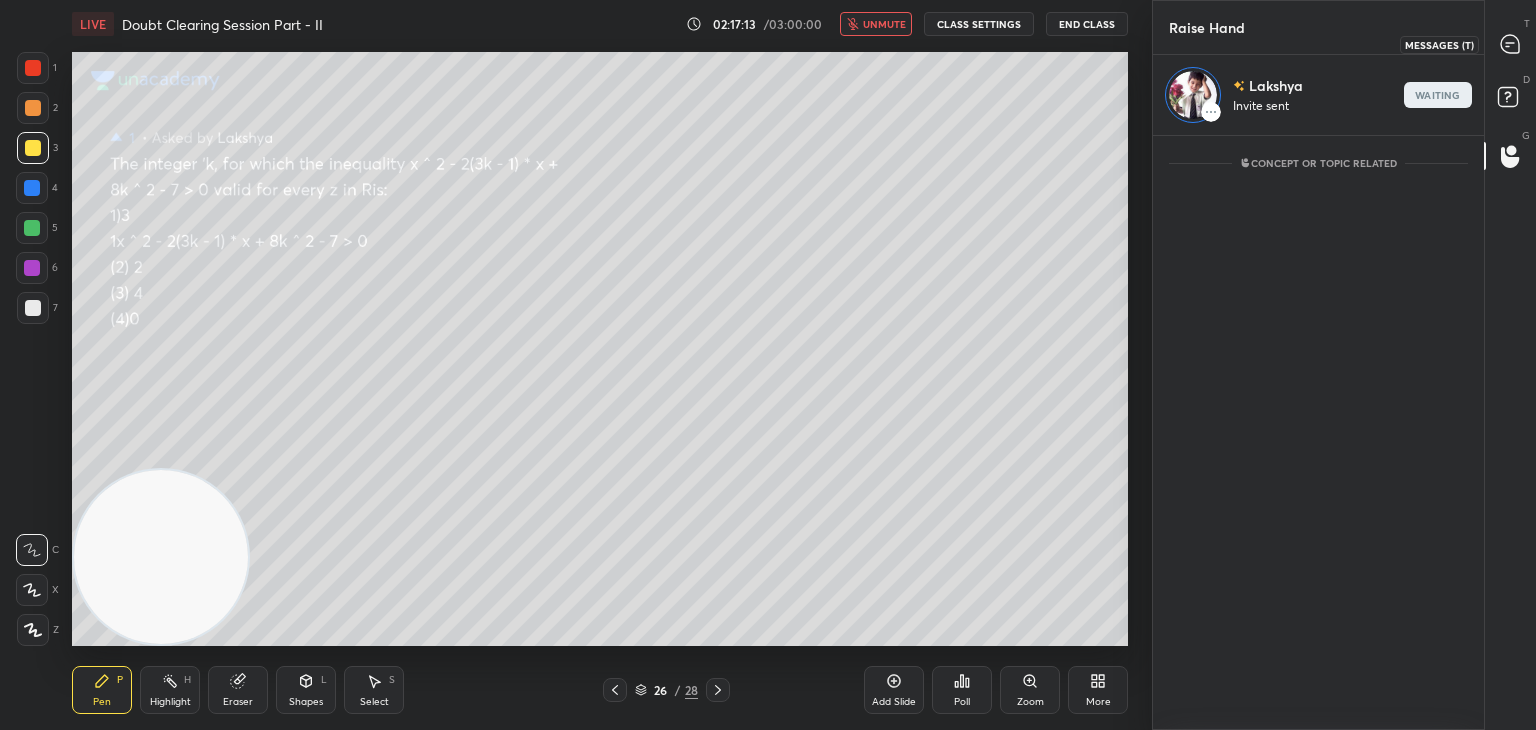 drag, startPoint x: 1497, startPoint y: 49, endPoint x: 1479, endPoint y: 49, distance: 18 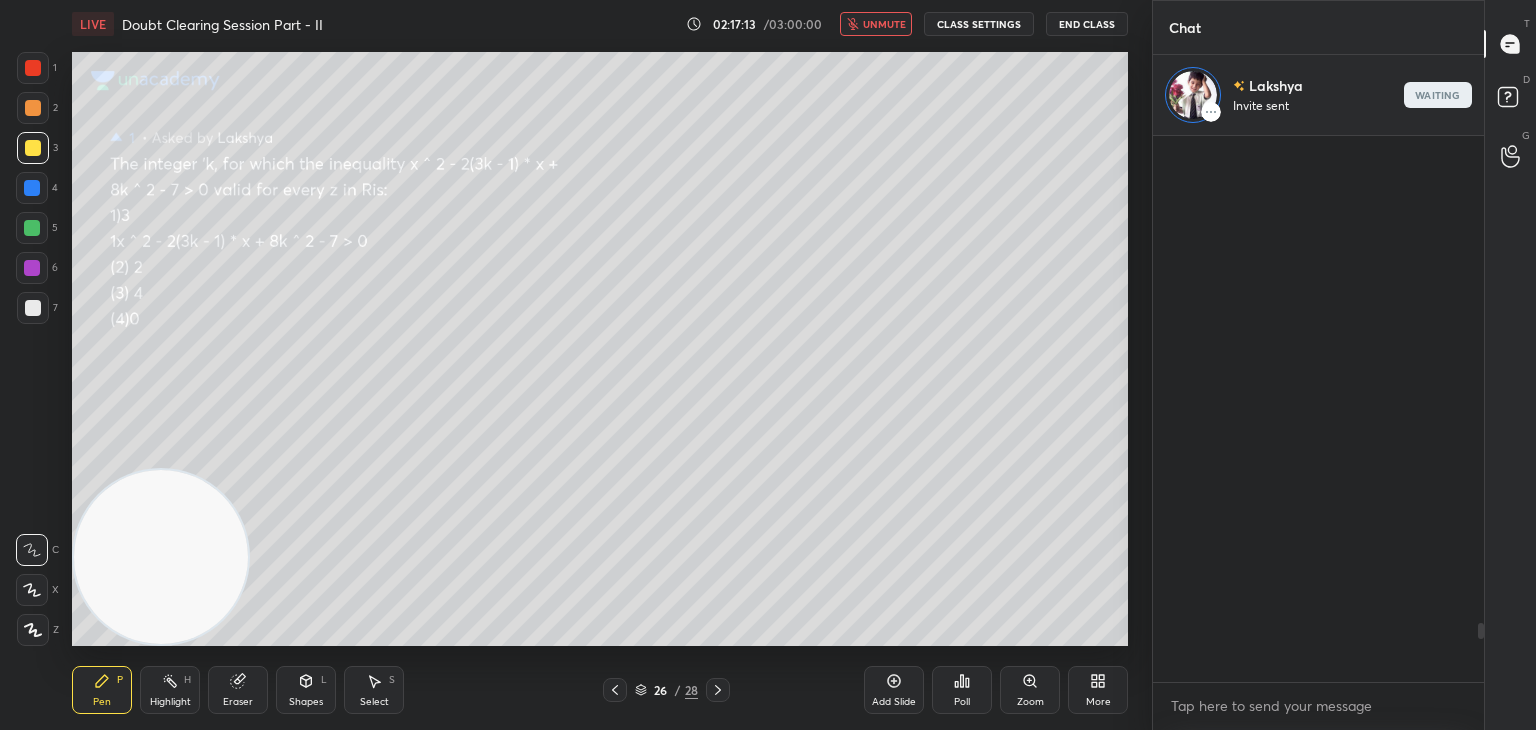 scroll, scrollTop: 4551, scrollLeft: 0, axis: vertical 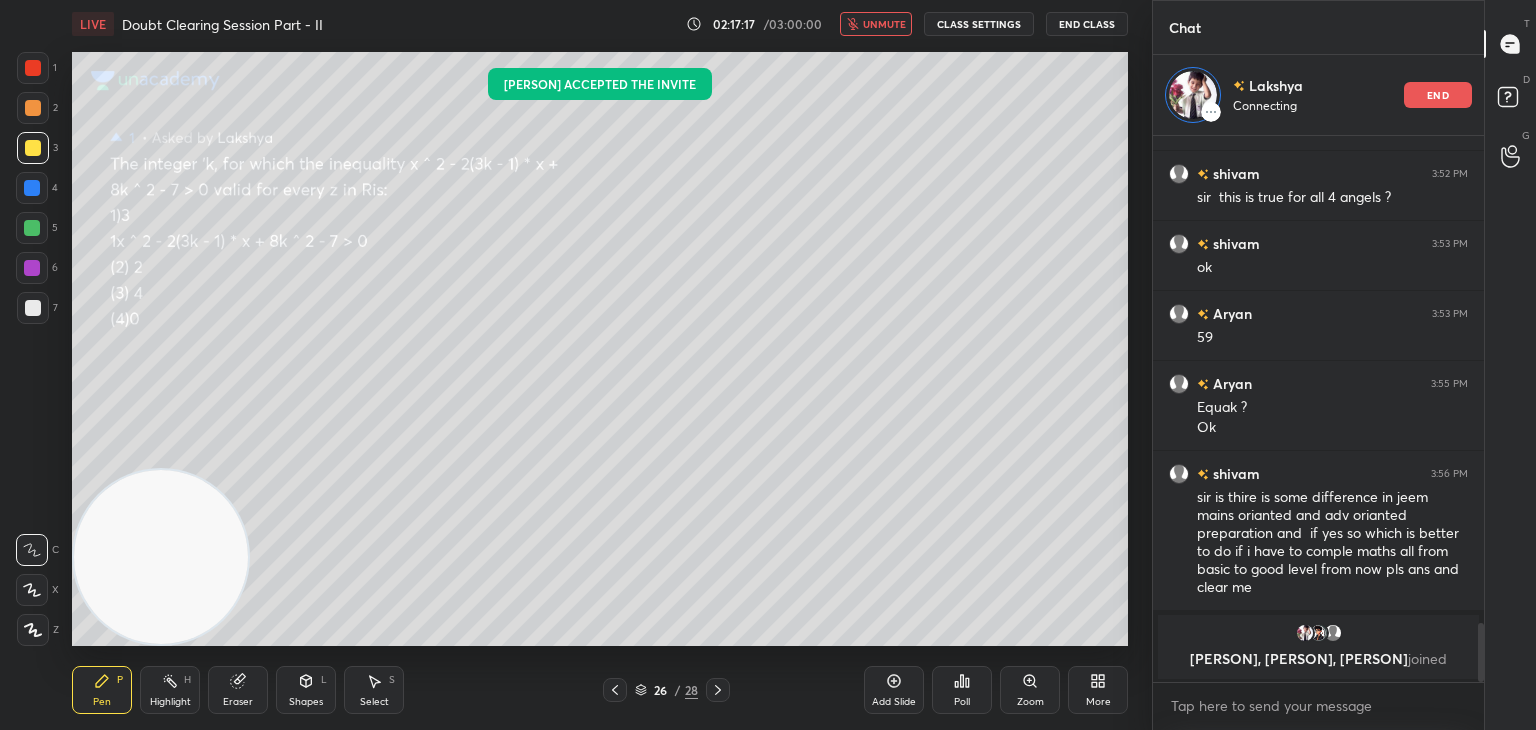click on "Zoom" at bounding box center [1030, 690] 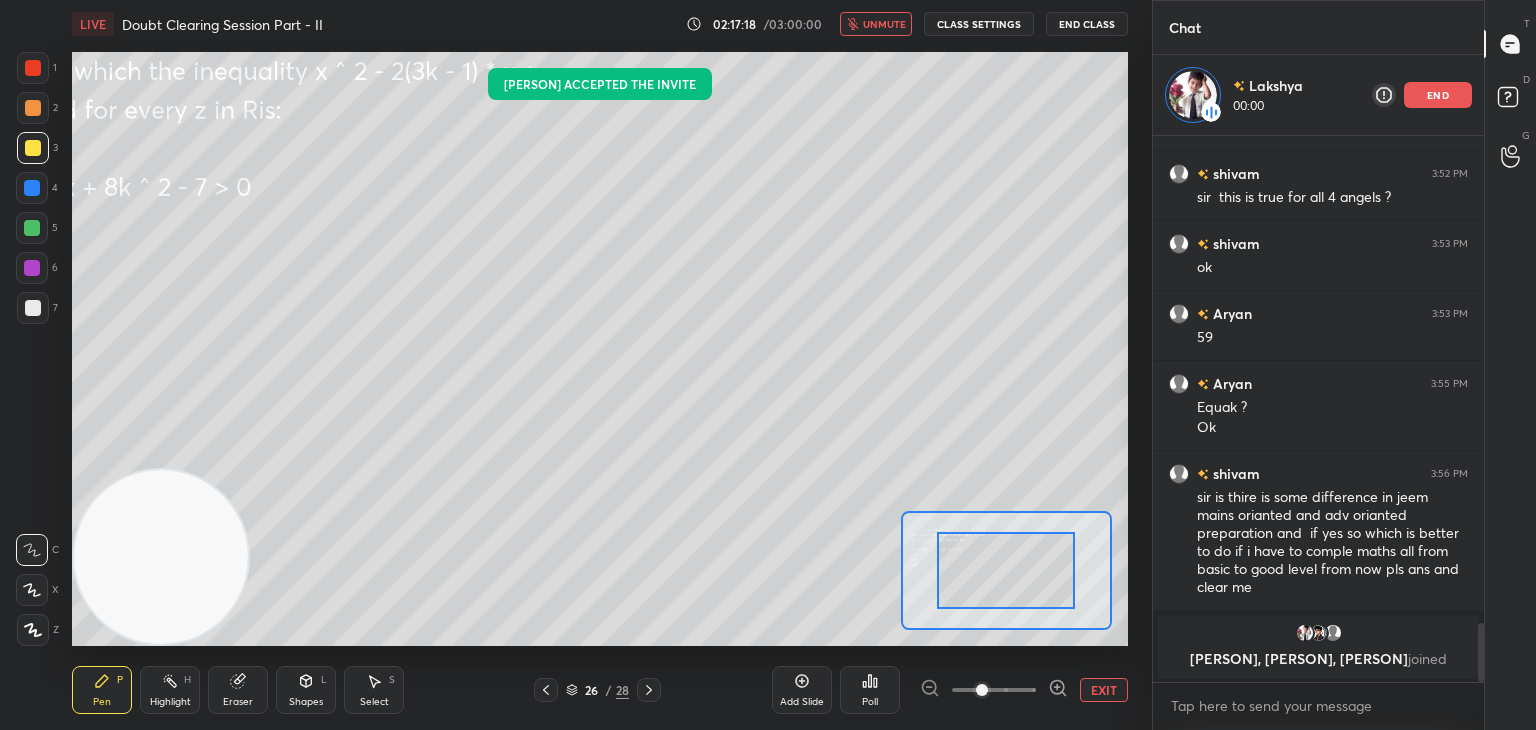 drag, startPoint x: 1022, startPoint y: 691, endPoint x: 1011, endPoint y: 669, distance: 24.596748 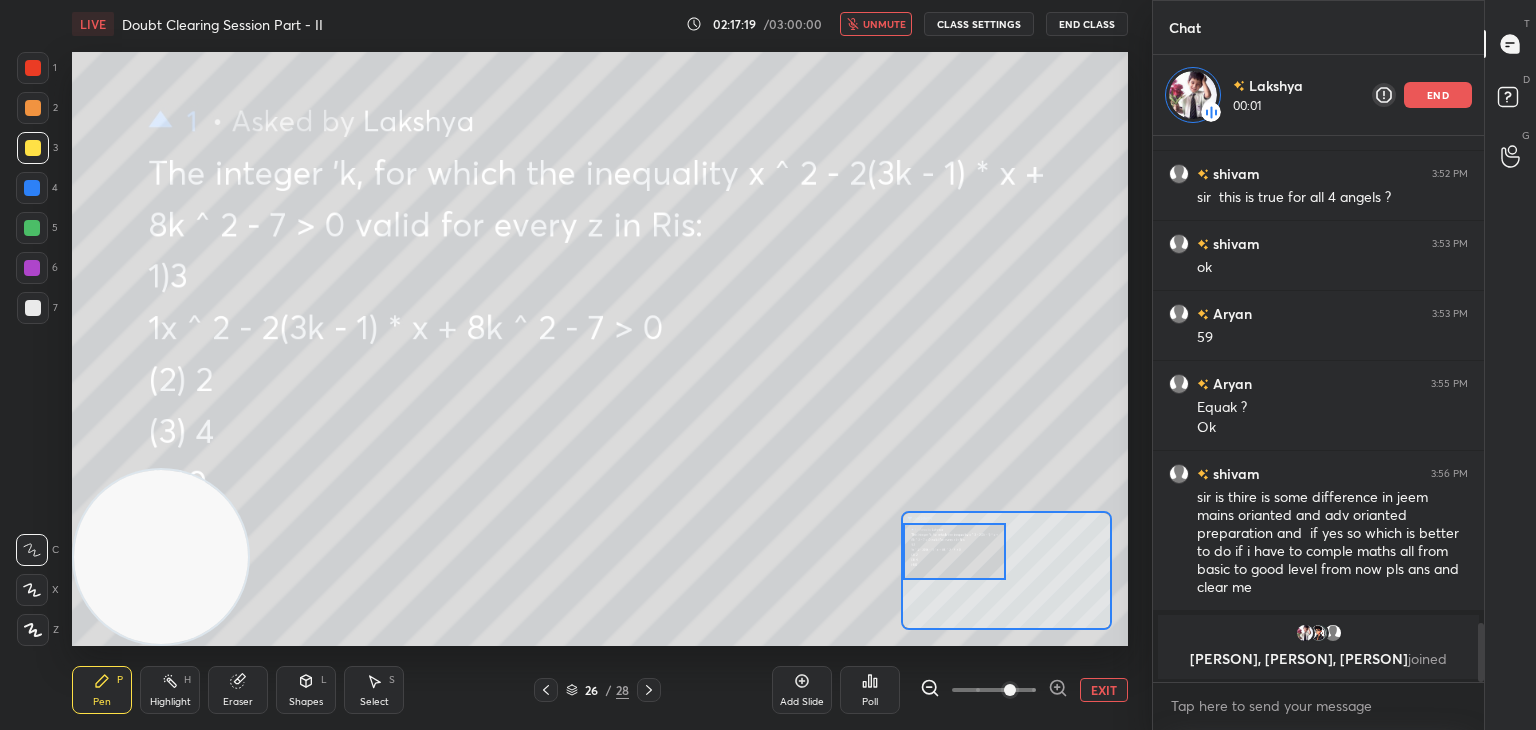 drag, startPoint x: 991, startPoint y: 573, endPoint x: 904, endPoint y: 550, distance: 89.98889 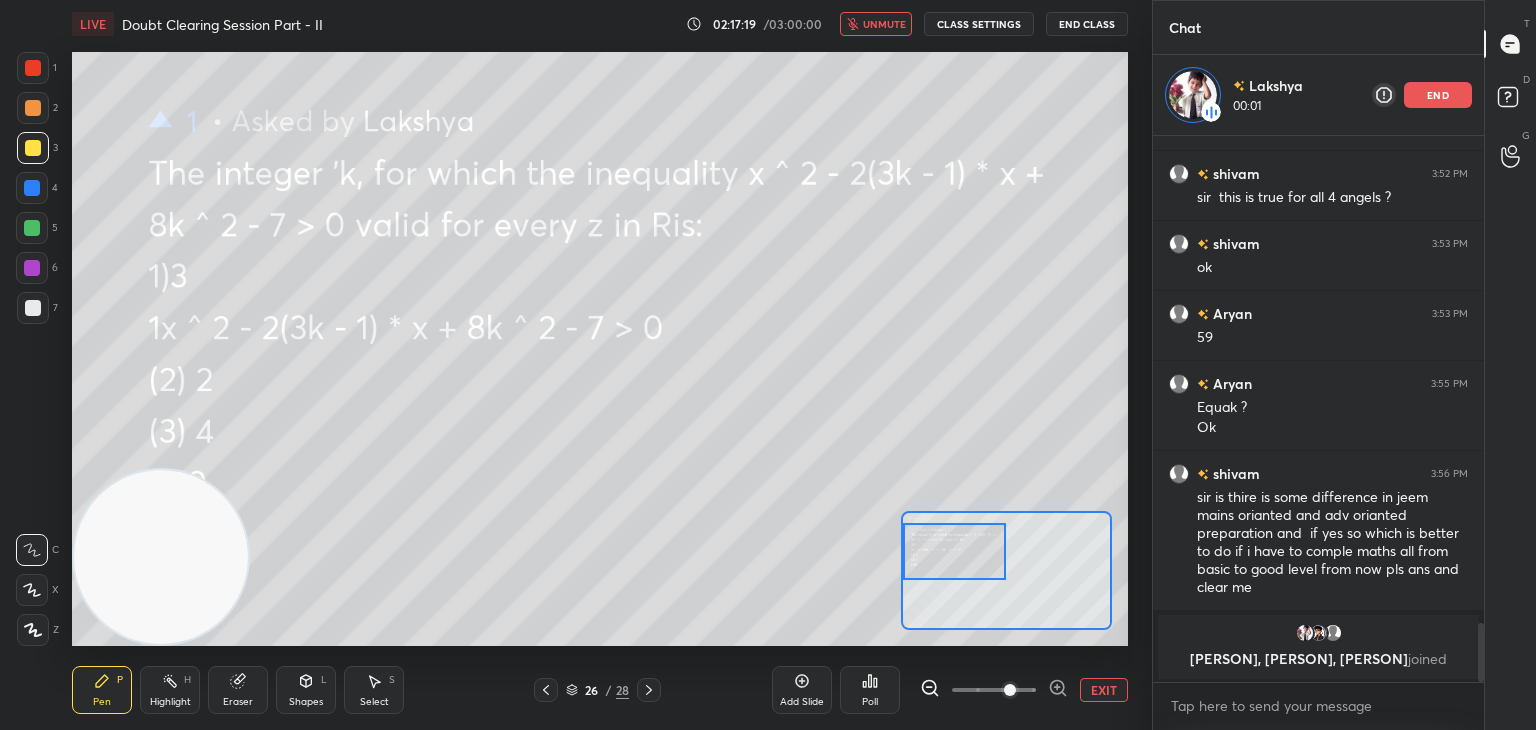 click at bounding box center [955, 551] 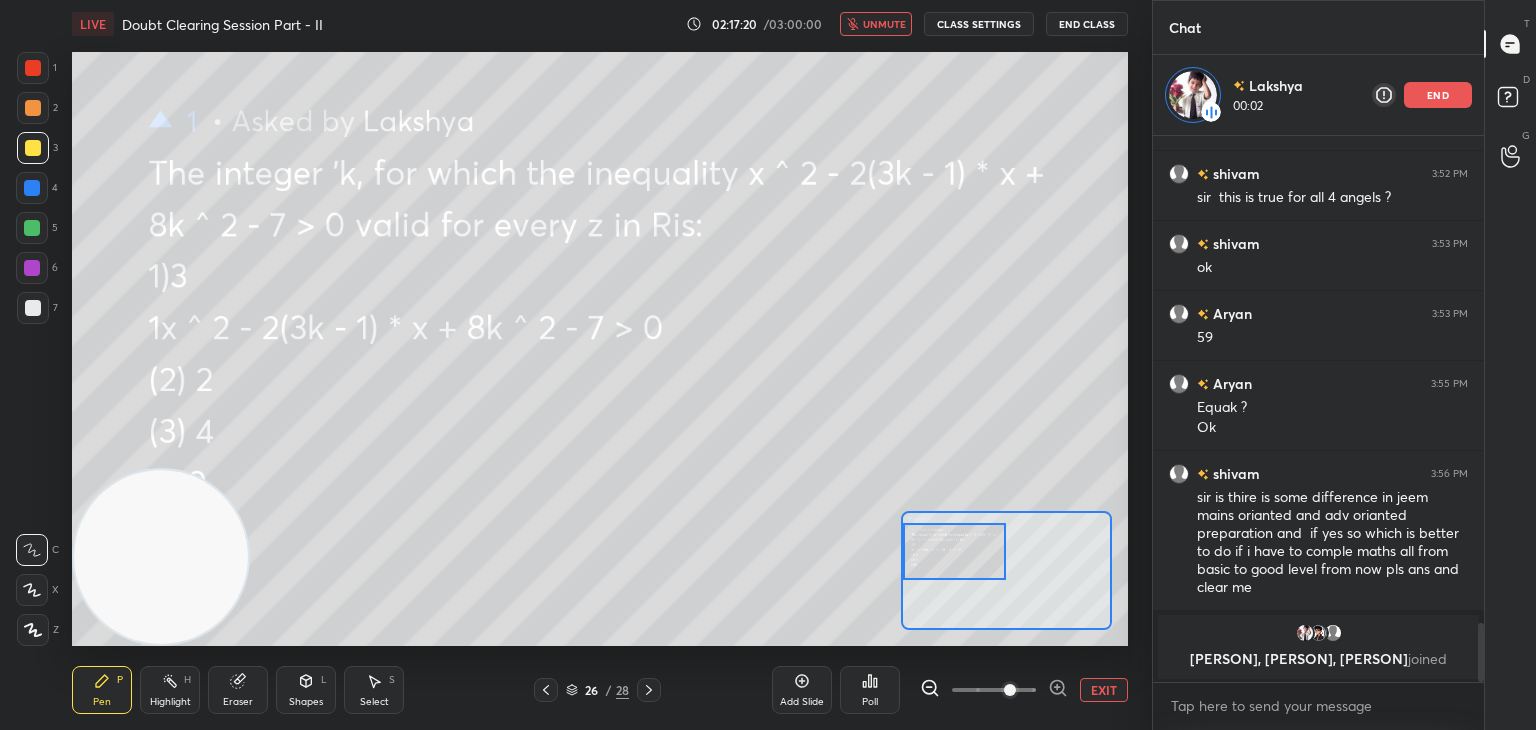 click on "unmute" at bounding box center (884, 24) 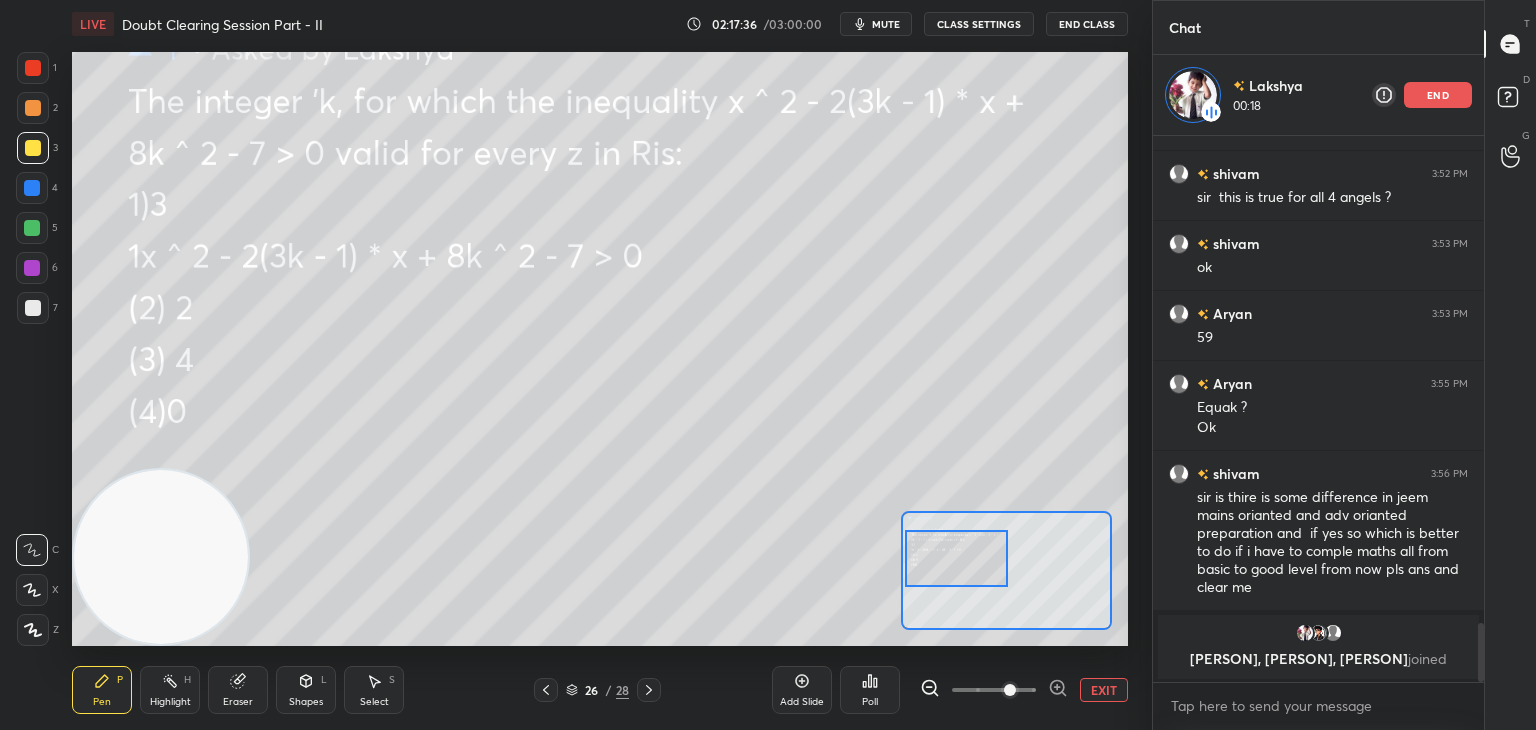 click at bounding box center (957, 558) 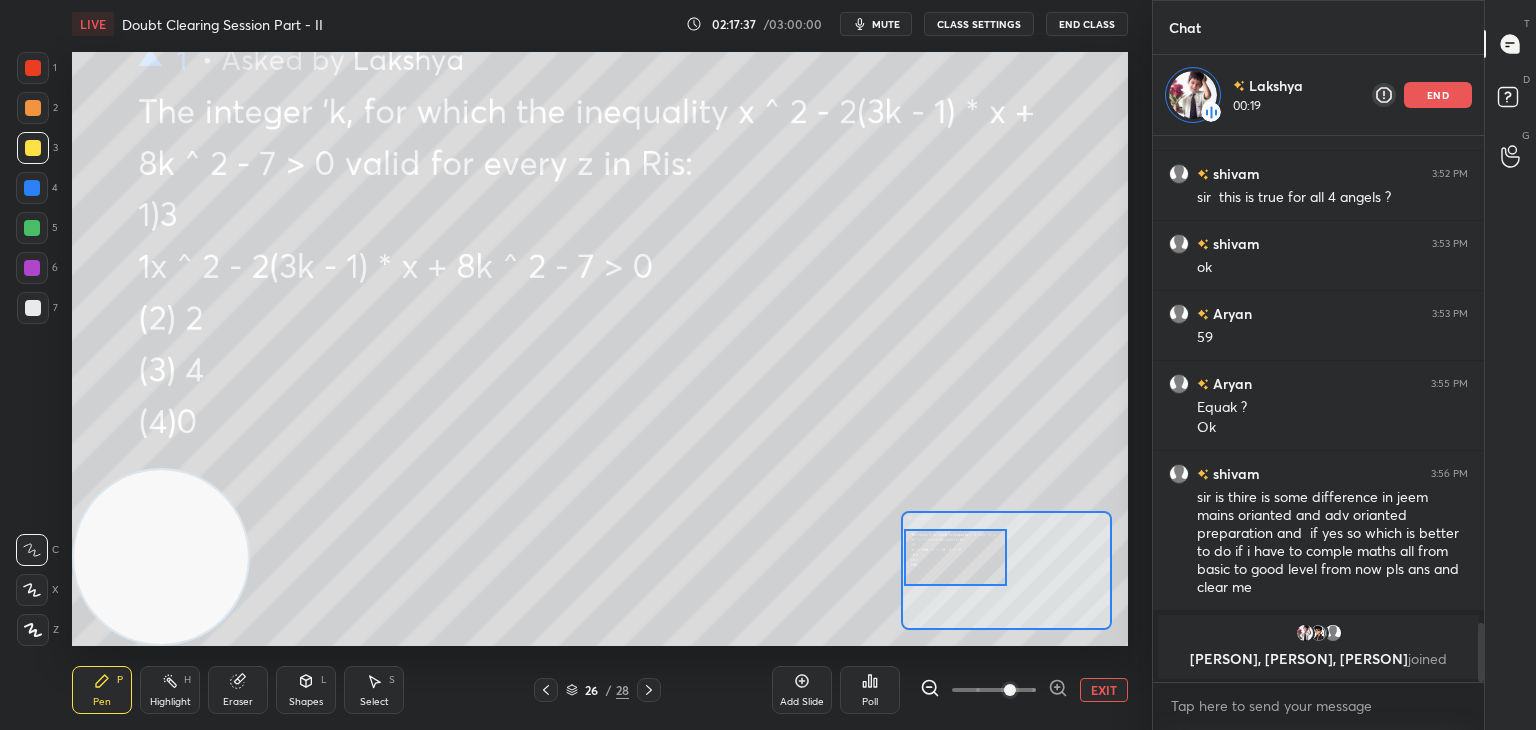 drag, startPoint x: 980, startPoint y: 692, endPoint x: 964, endPoint y: 674, distance: 24.083189 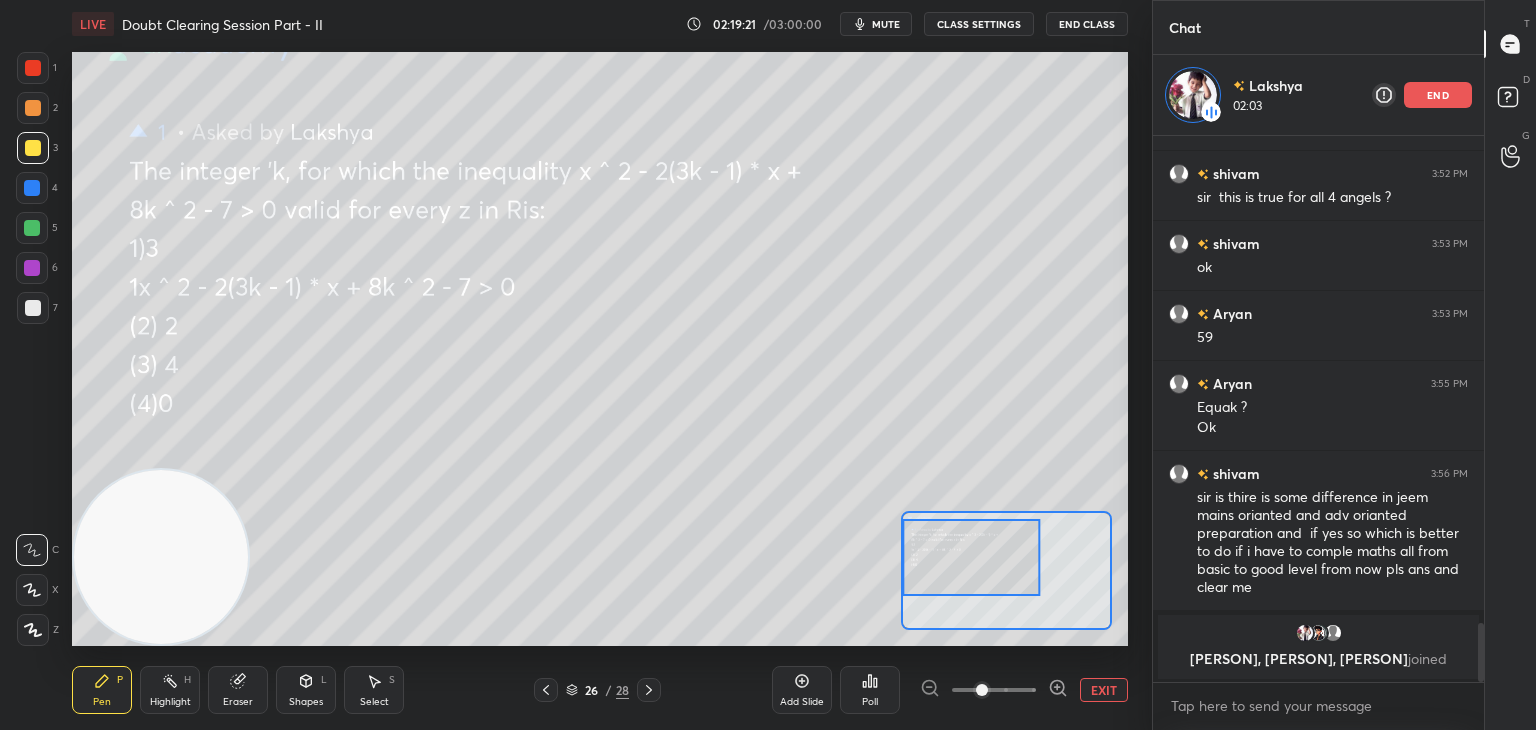 click on "EXIT" at bounding box center [1104, 690] 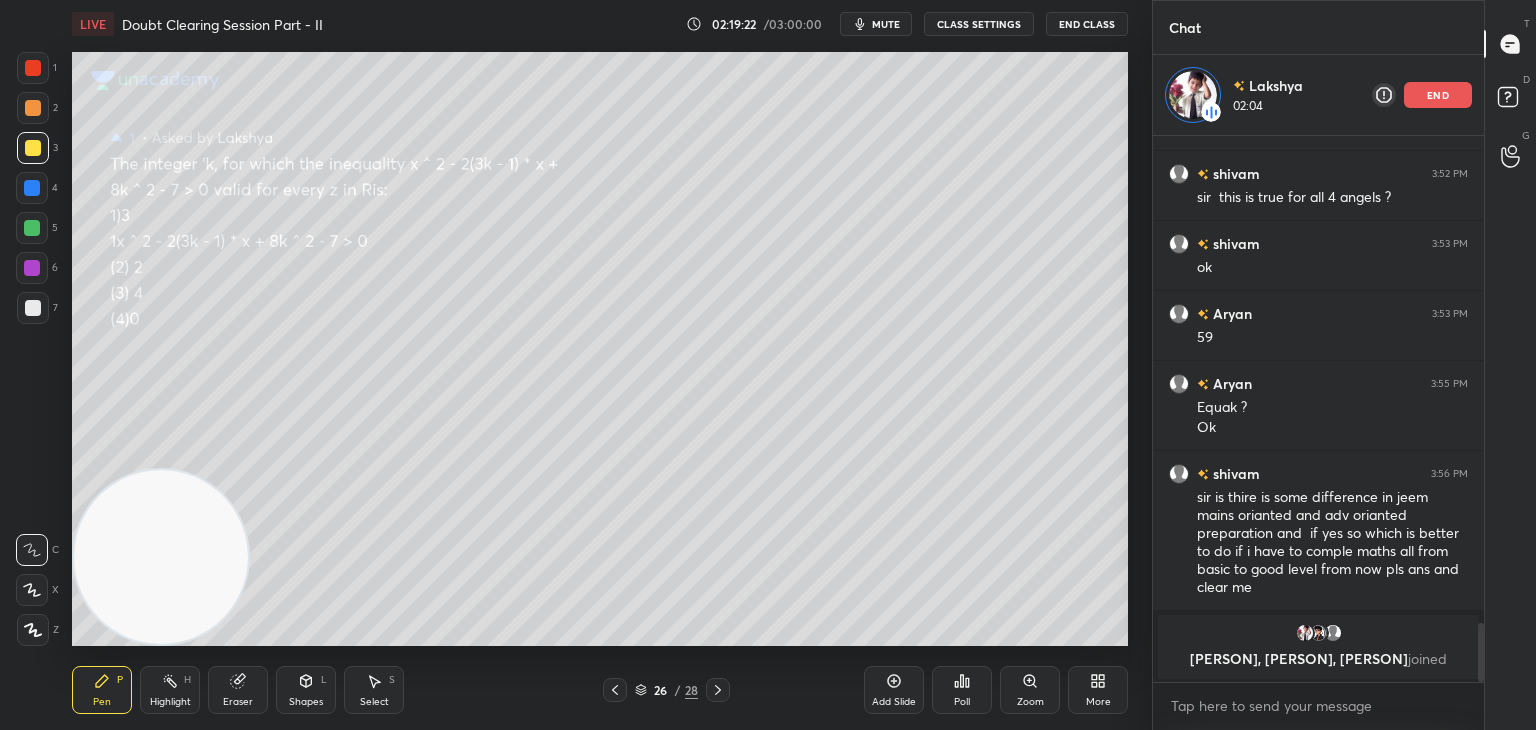 scroll, scrollTop: 6, scrollLeft: 6, axis: both 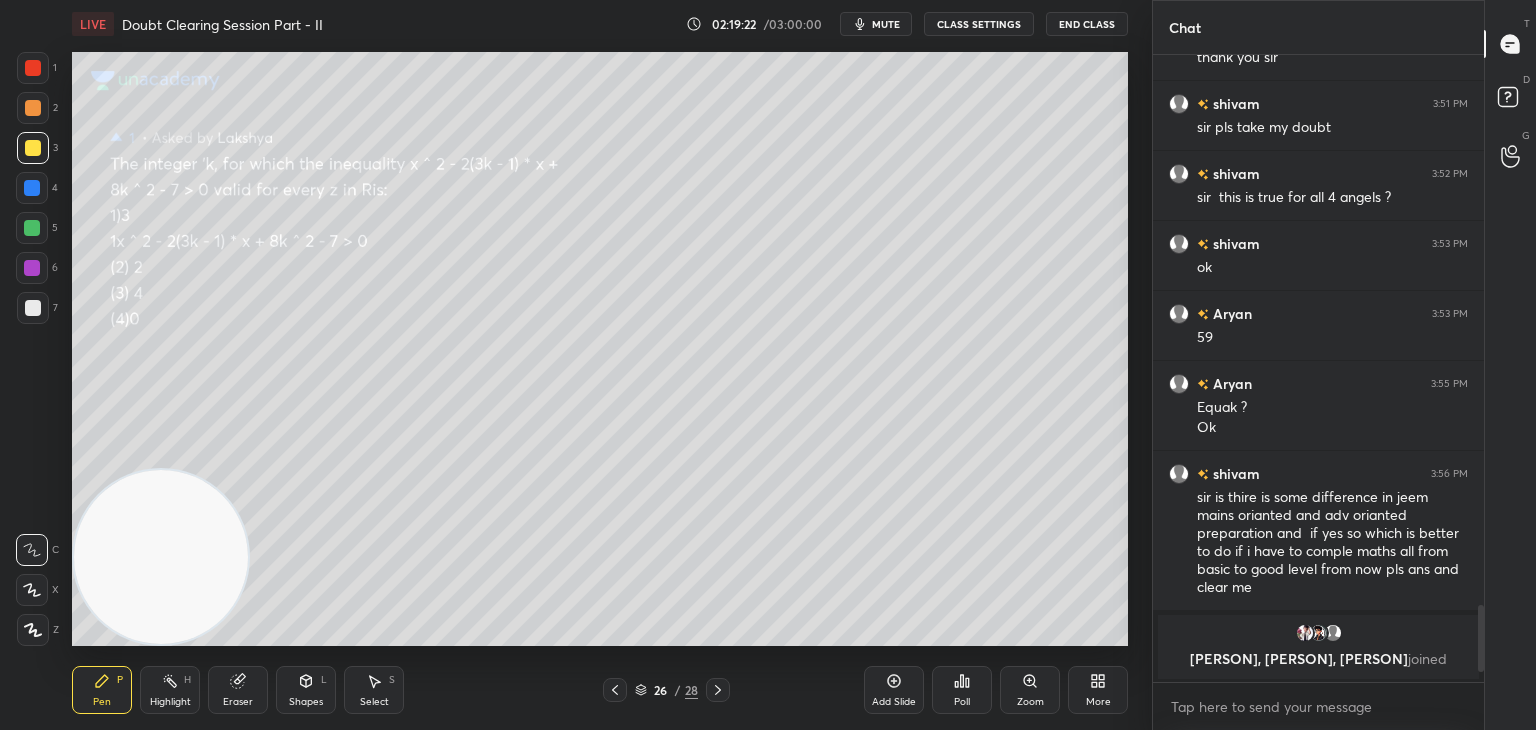 click at bounding box center (718, 690) 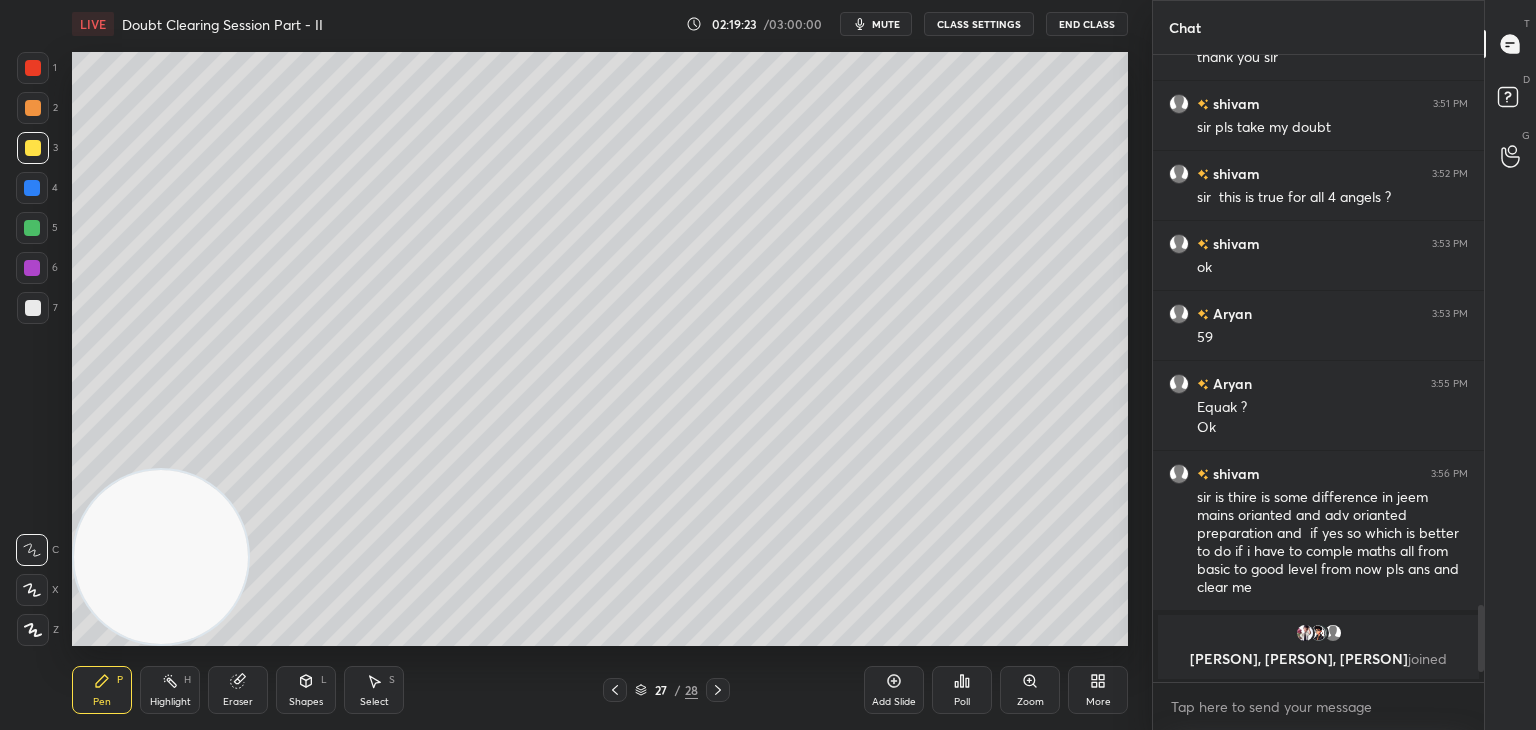click on "mute" at bounding box center (886, 24) 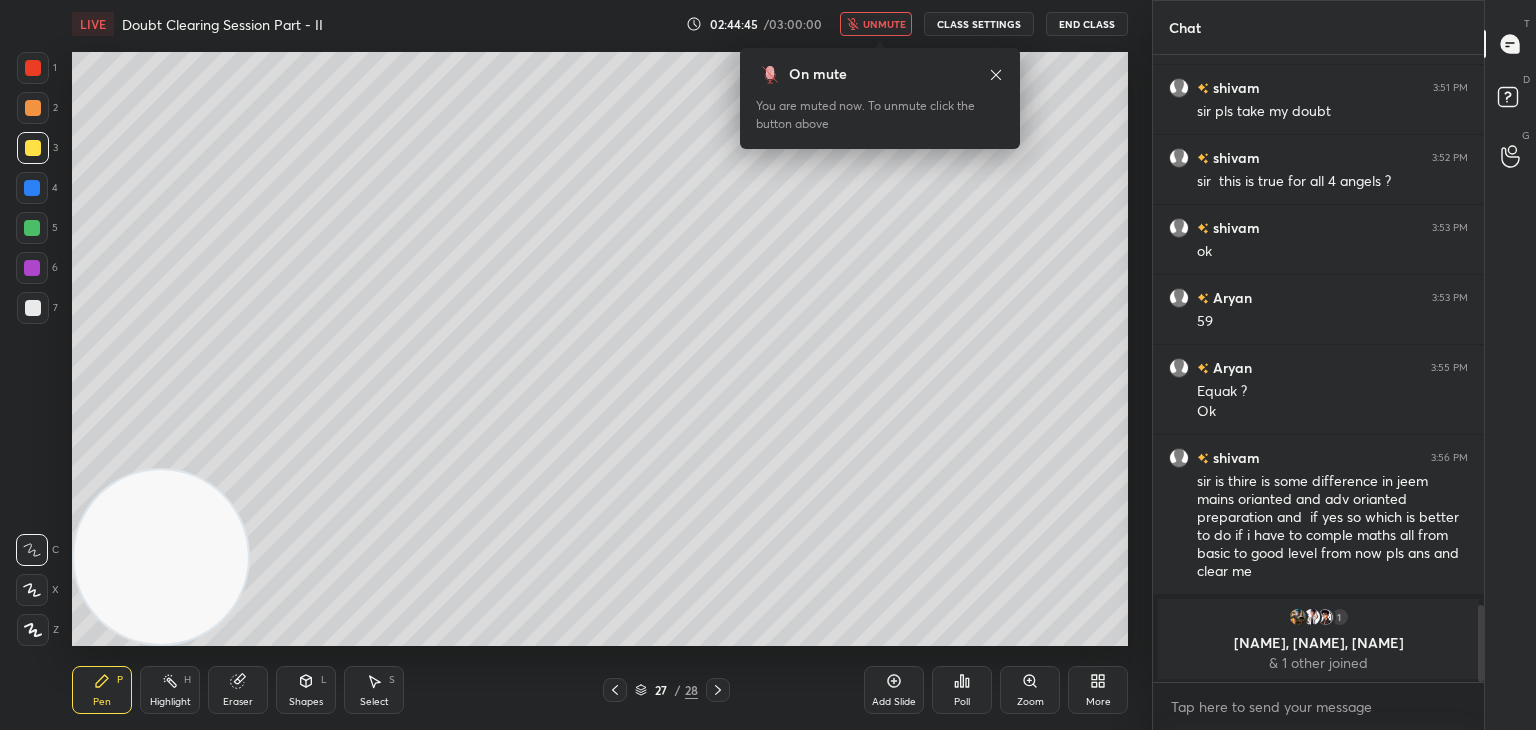 scroll, scrollTop: 3910, scrollLeft: 0, axis: vertical 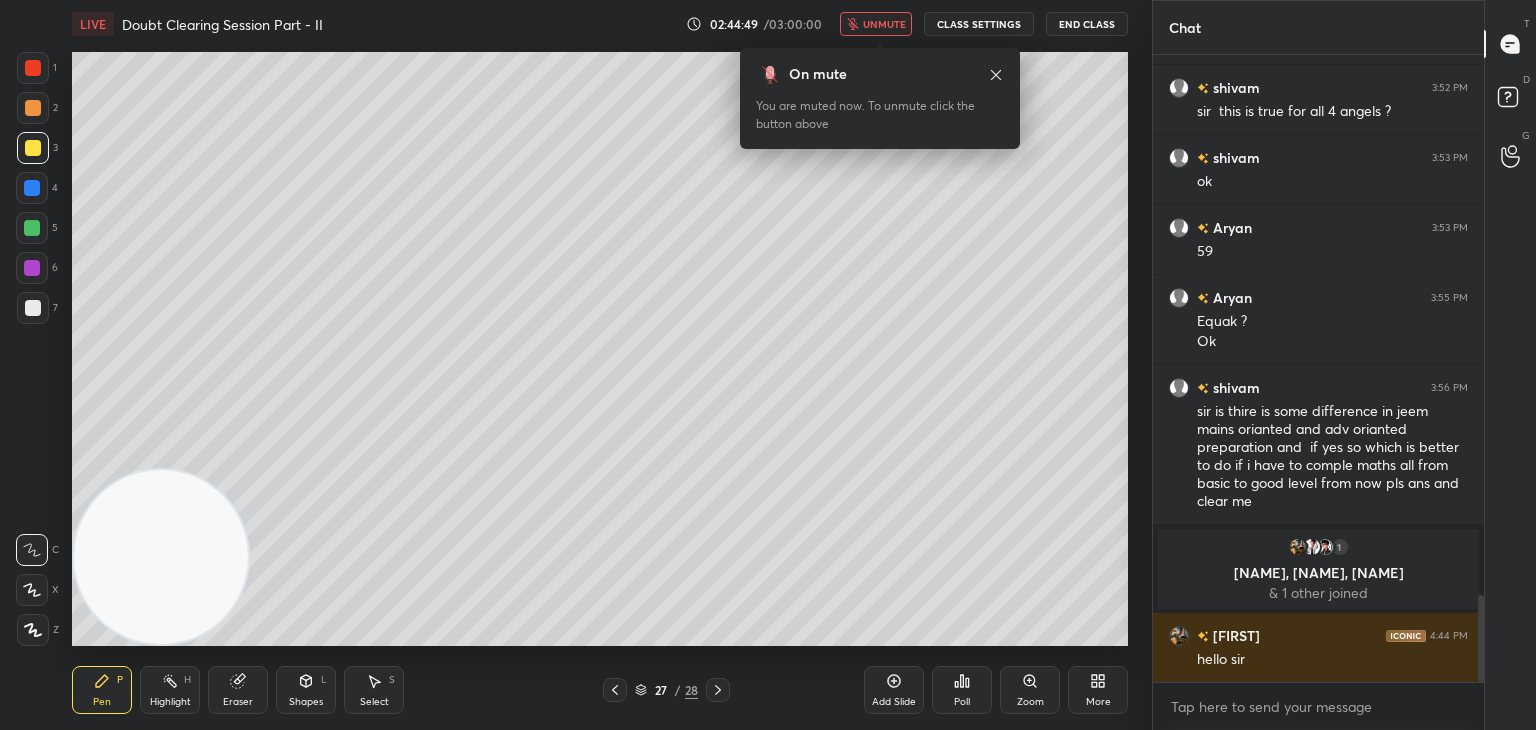 click on "unmute" at bounding box center [884, 24] 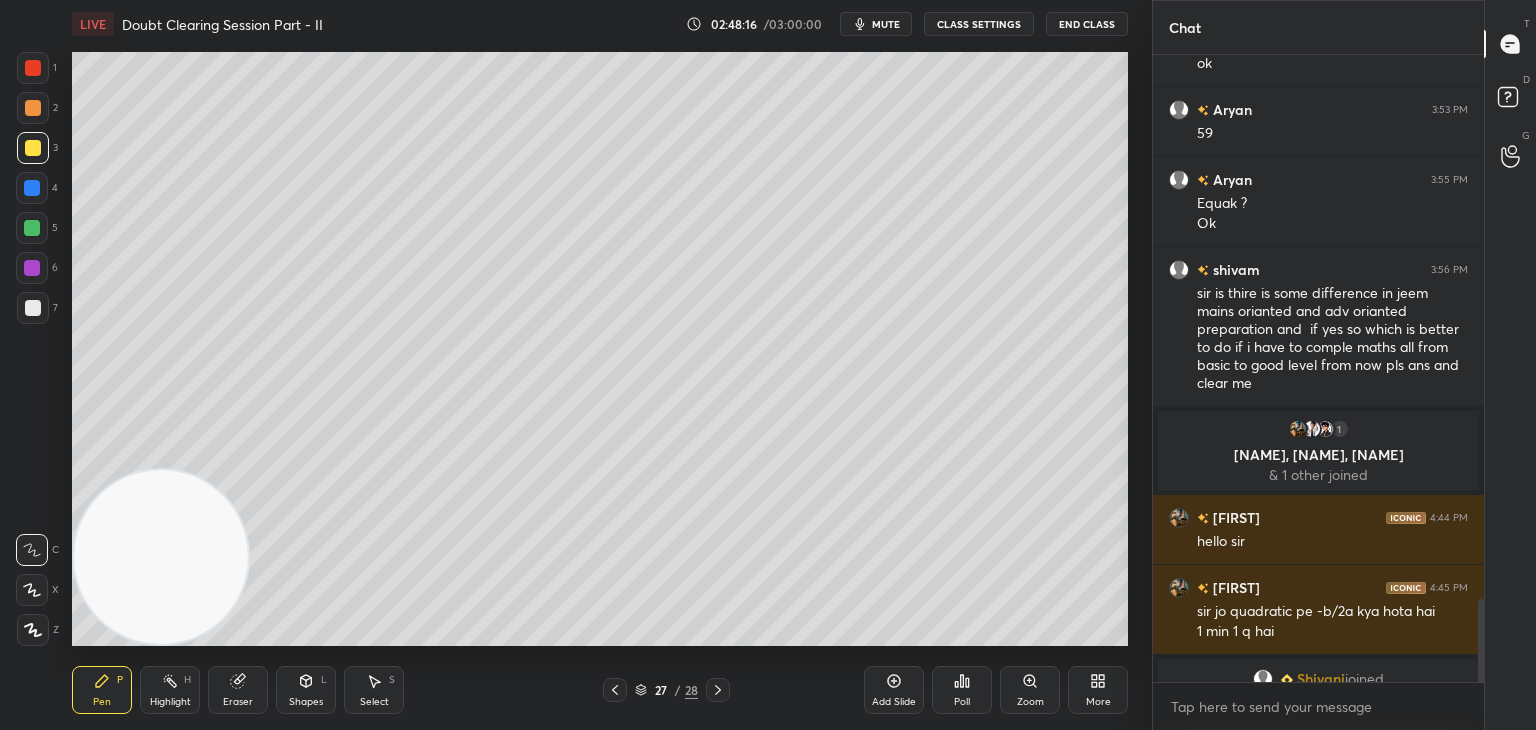 scroll, scrollTop: 4138, scrollLeft: 0, axis: vertical 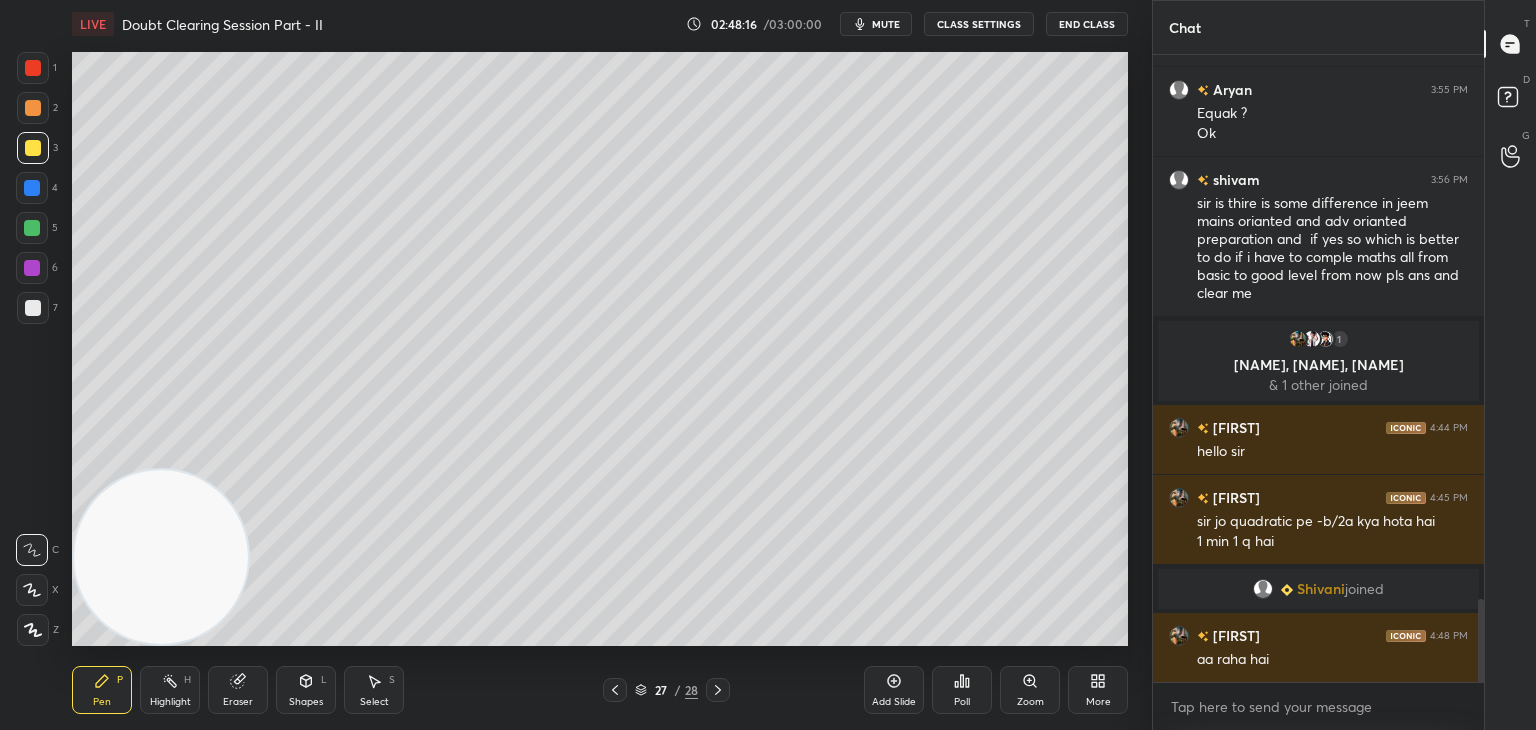 click 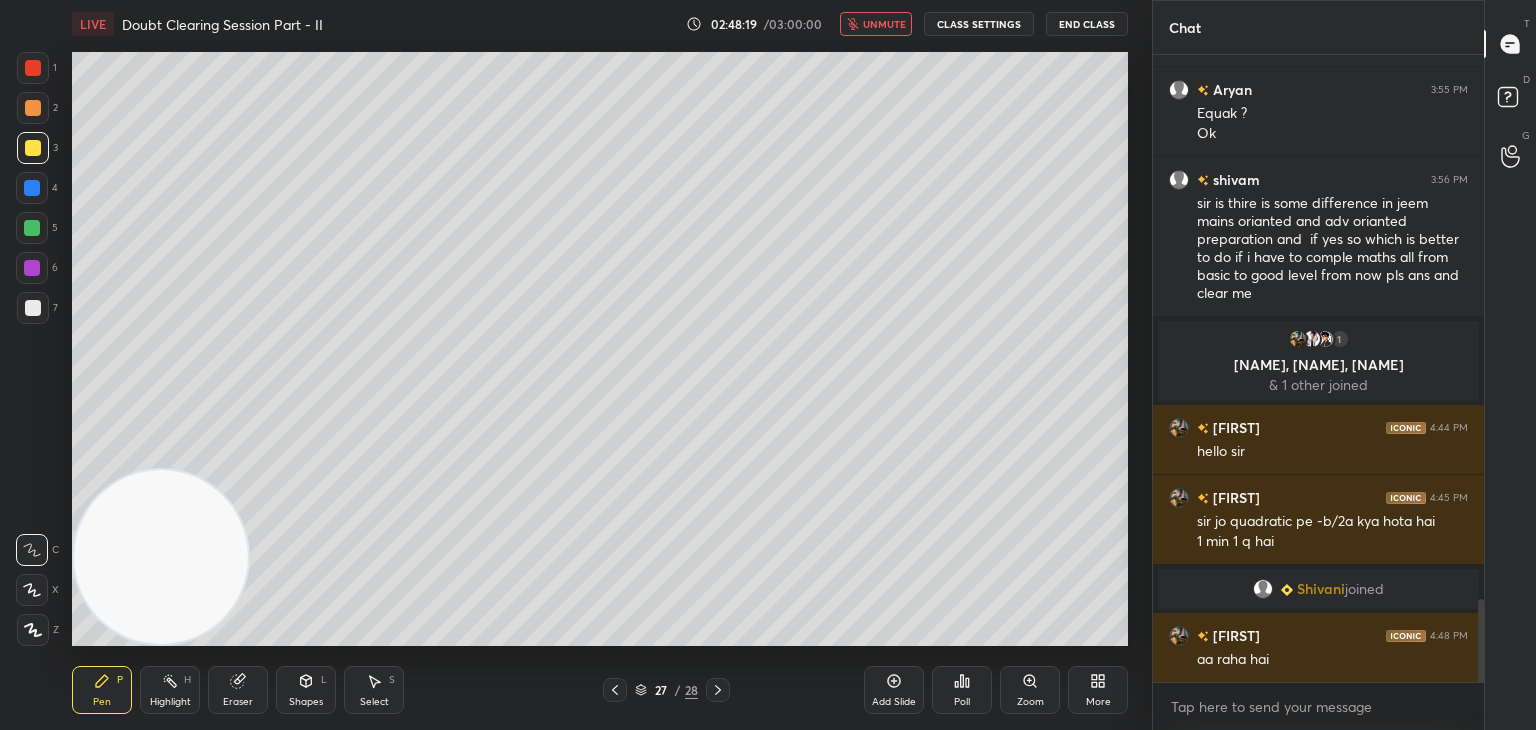 click on "unmute" at bounding box center (884, 24) 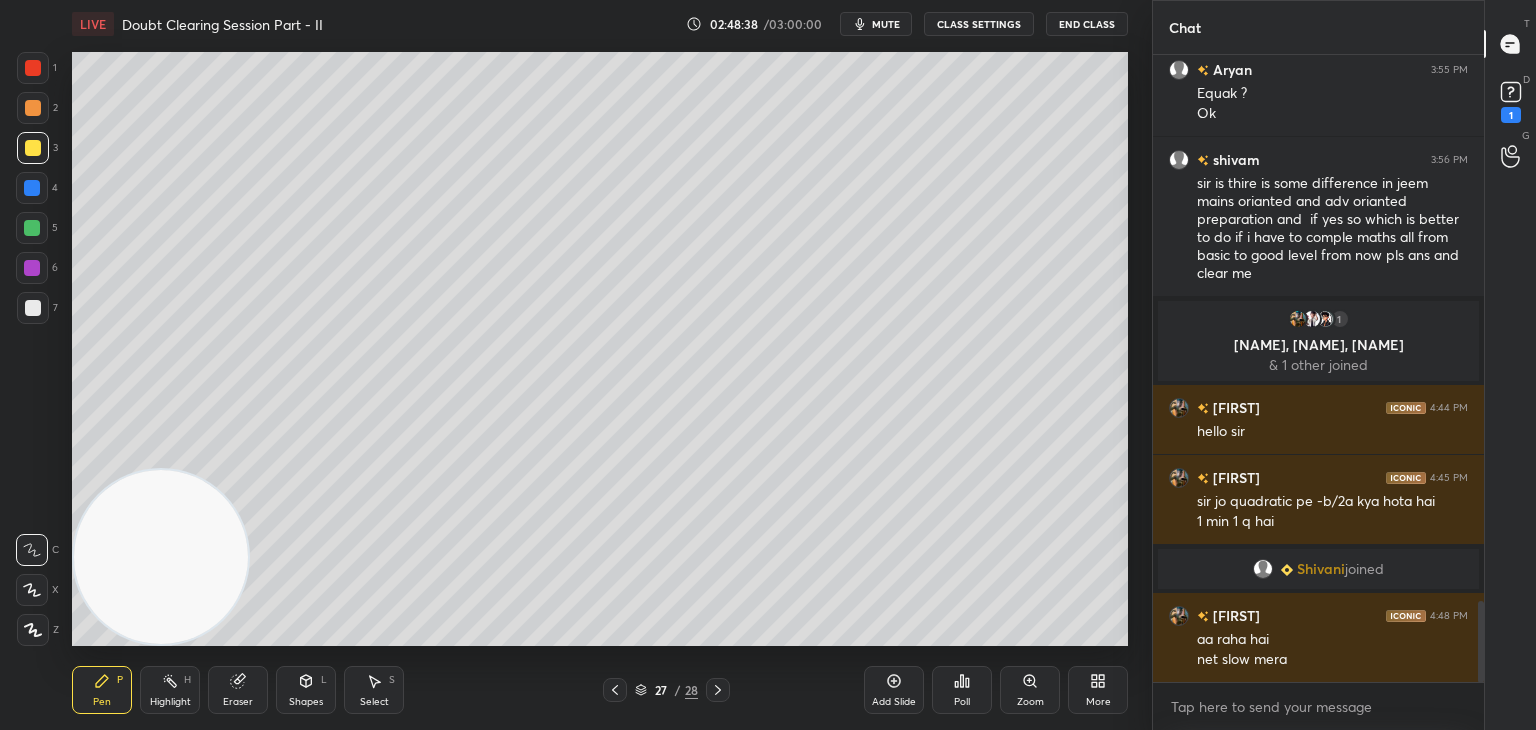 scroll, scrollTop: 4244, scrollLeft: 0, axis: vertical 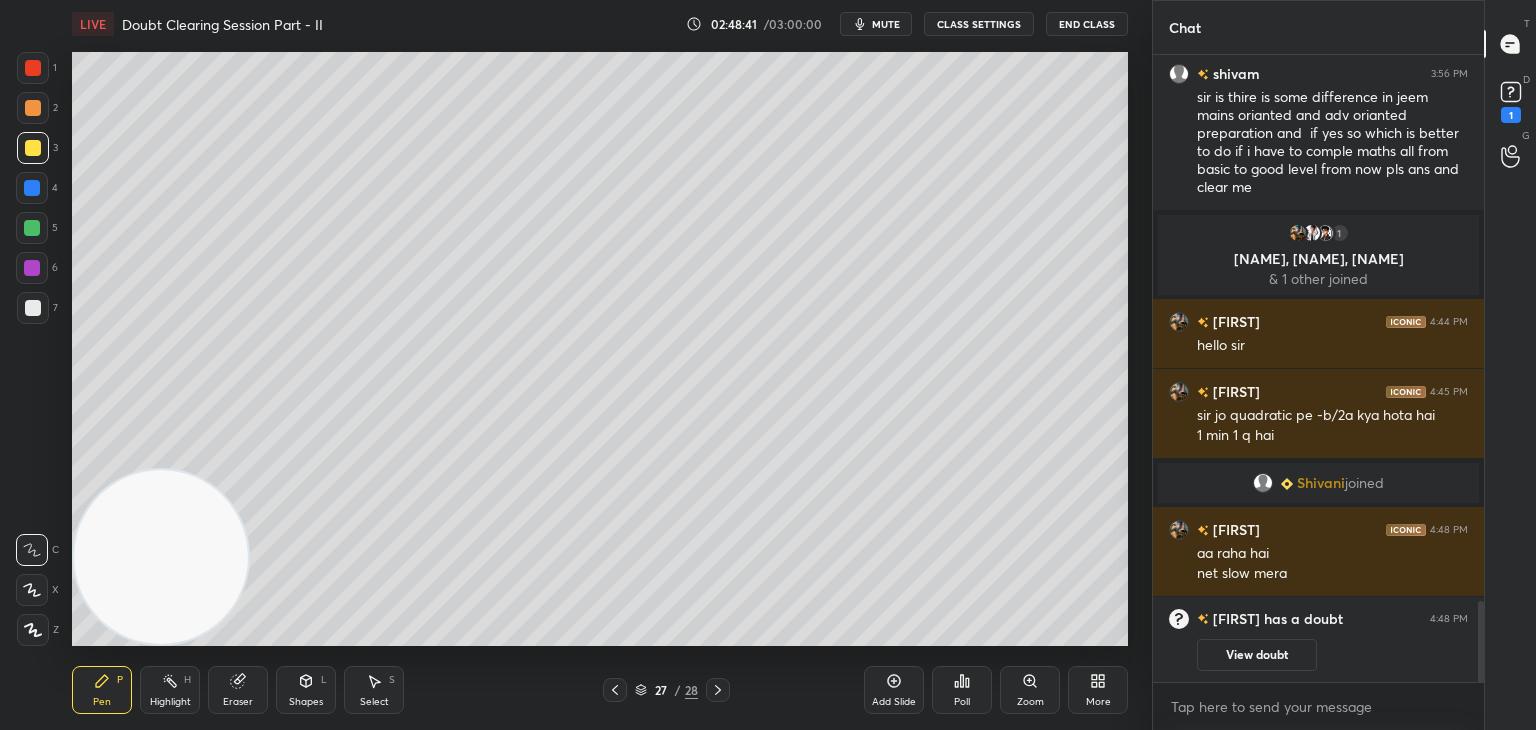 click at bounding box center (615, 690) 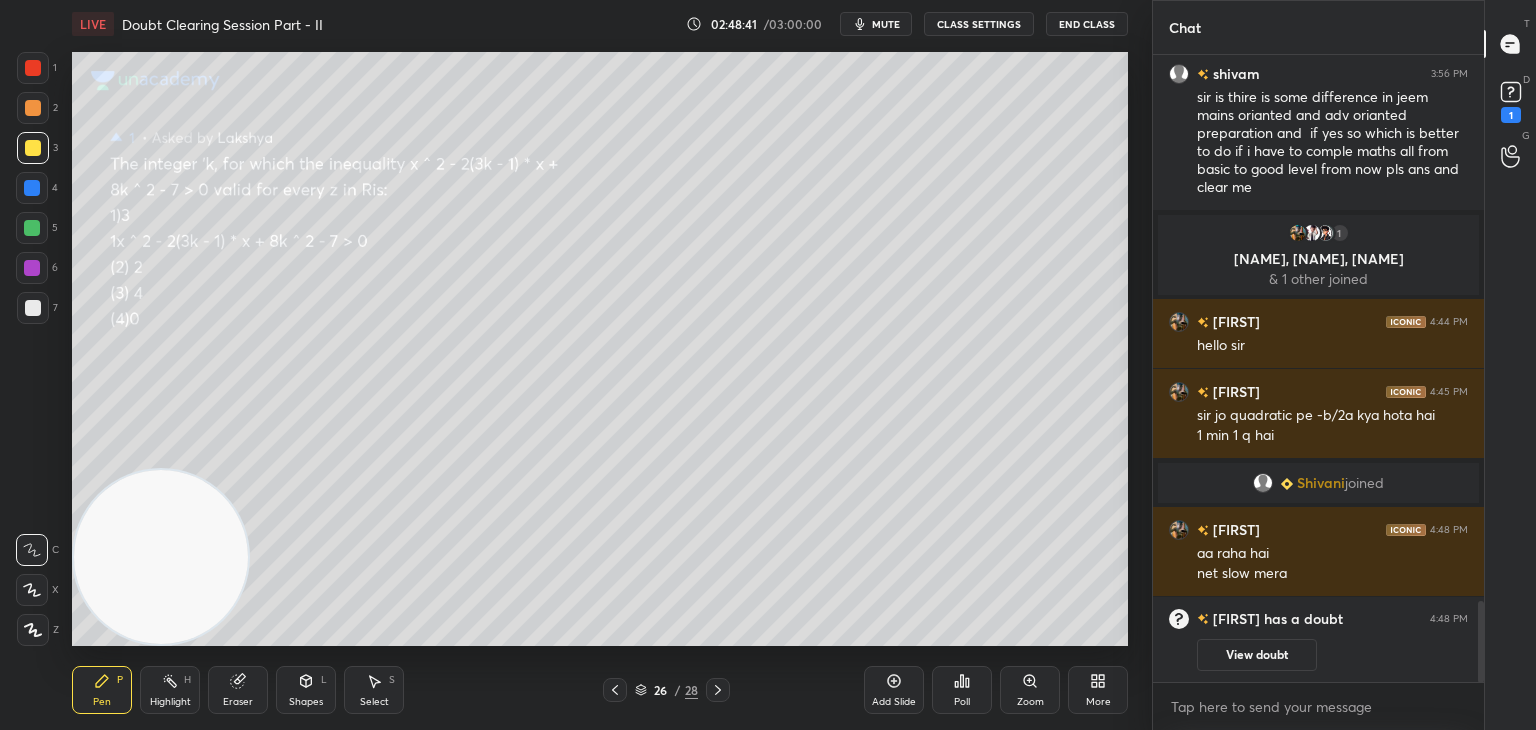 click on "View doubt" at bounding box center (1257, 655) 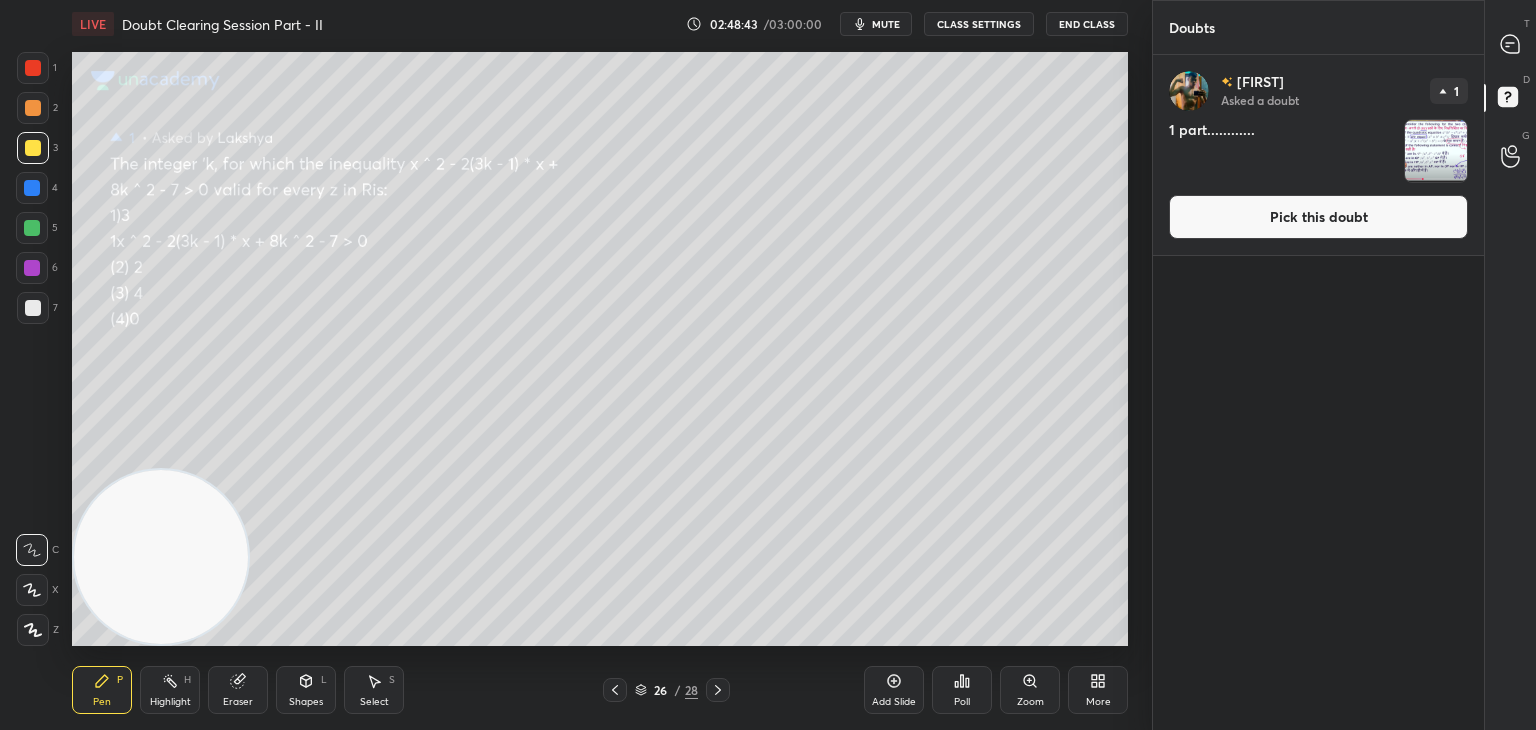 click on "Pick this doubt" at bounding box center [1318, 217] 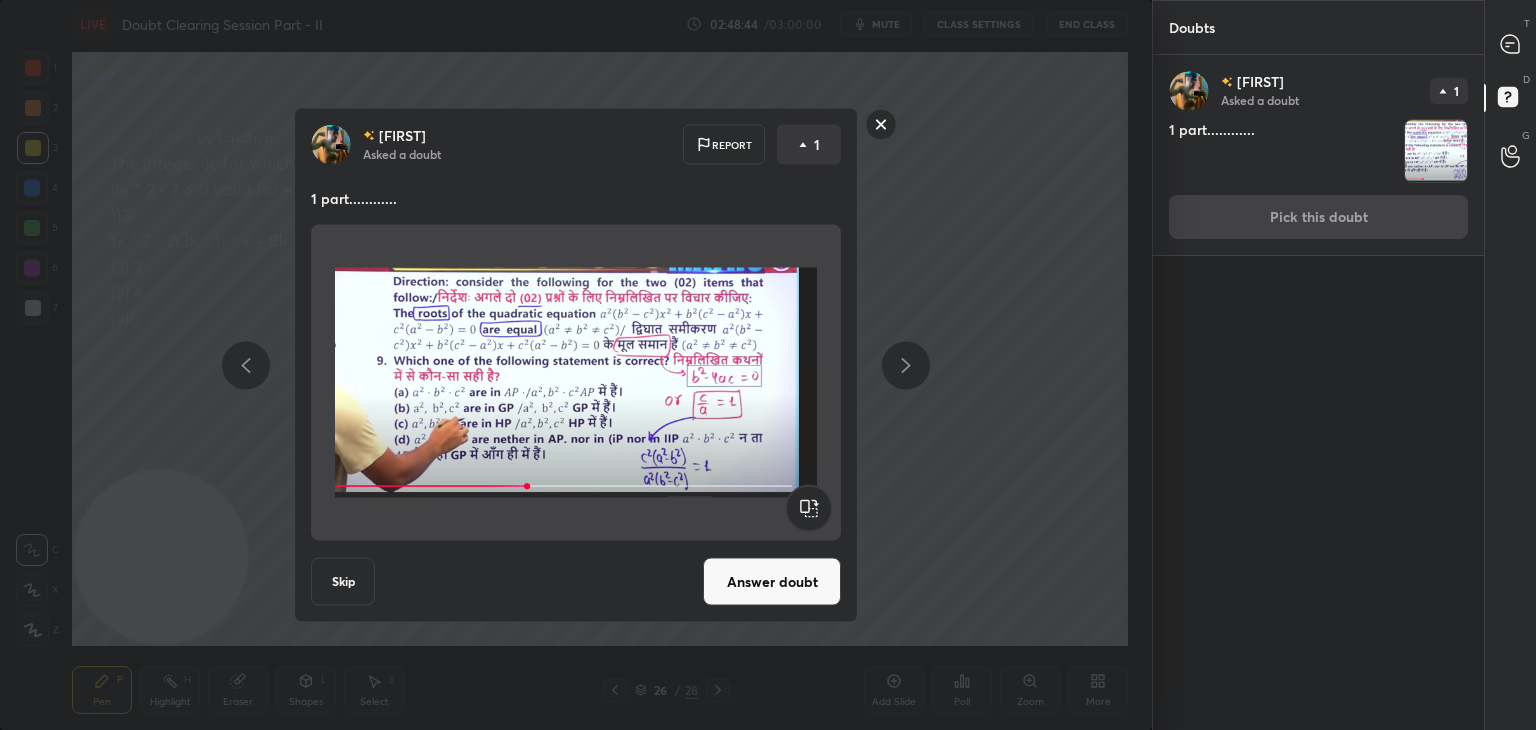 drag, startPoint x: 772, startPoint y: 577, endPoint x: 781, endPoint y: 561, distance: 18.35756 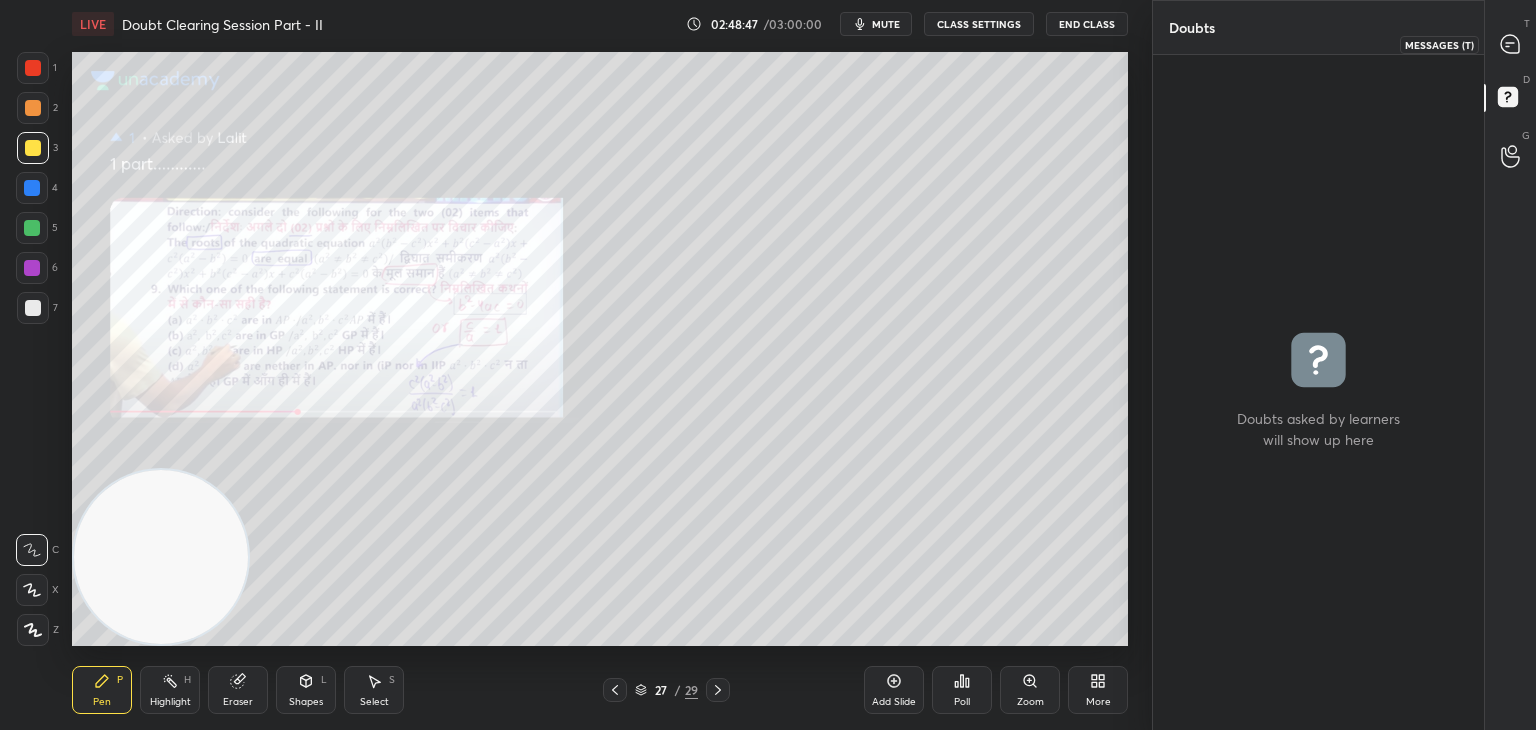 click 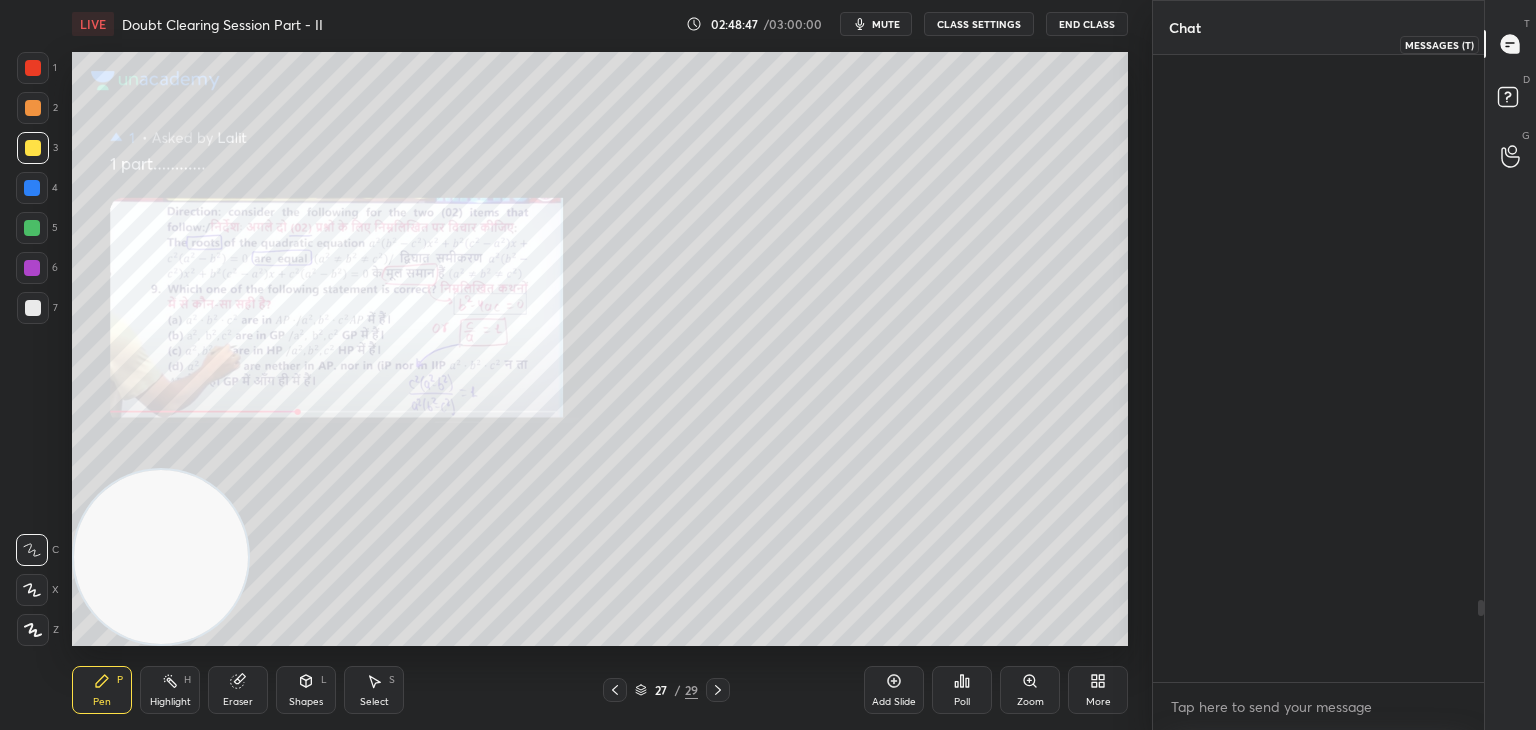scroll, scrollTop: 4186, scrollLeft: 0, axis: vertical 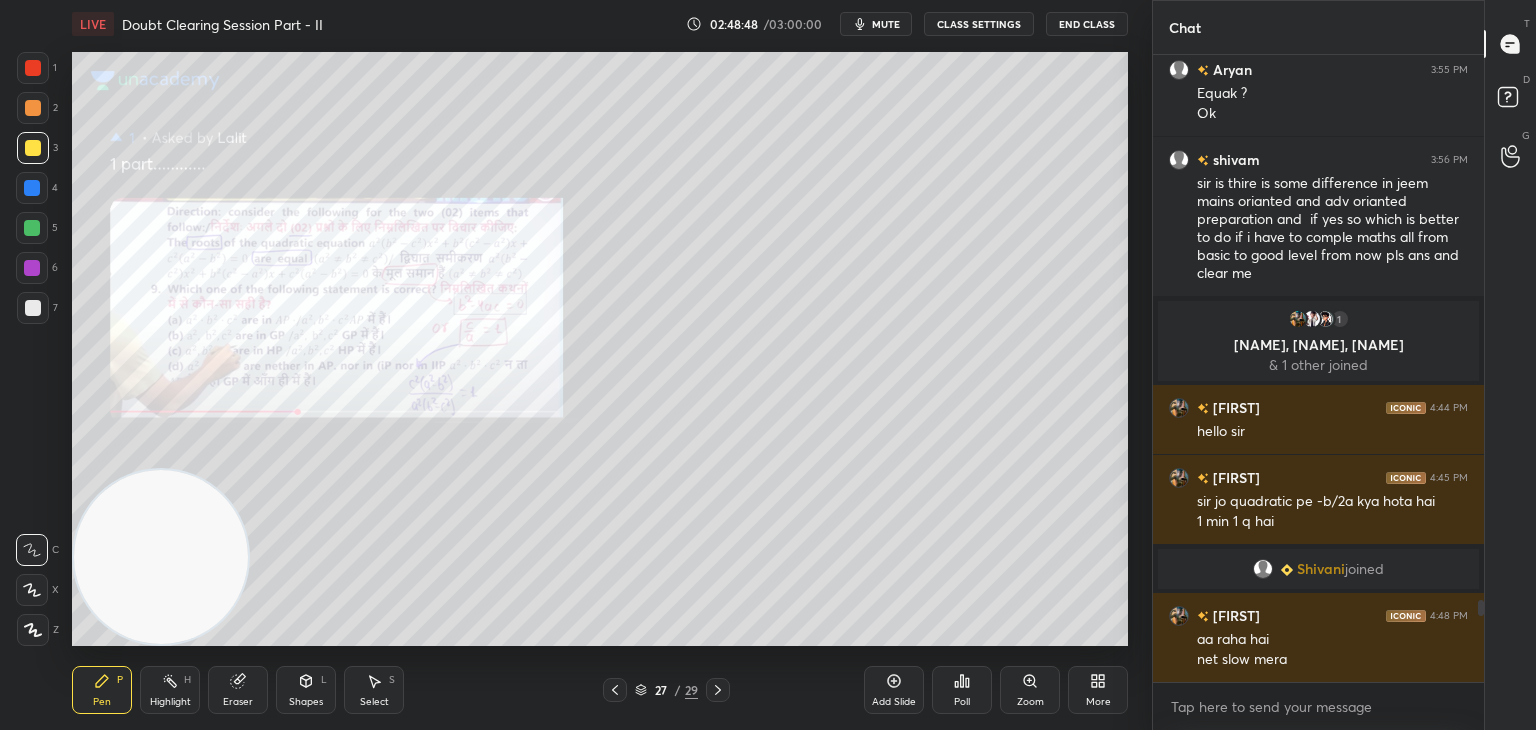 click on "Zoom" at bounding box center (1030, 702) 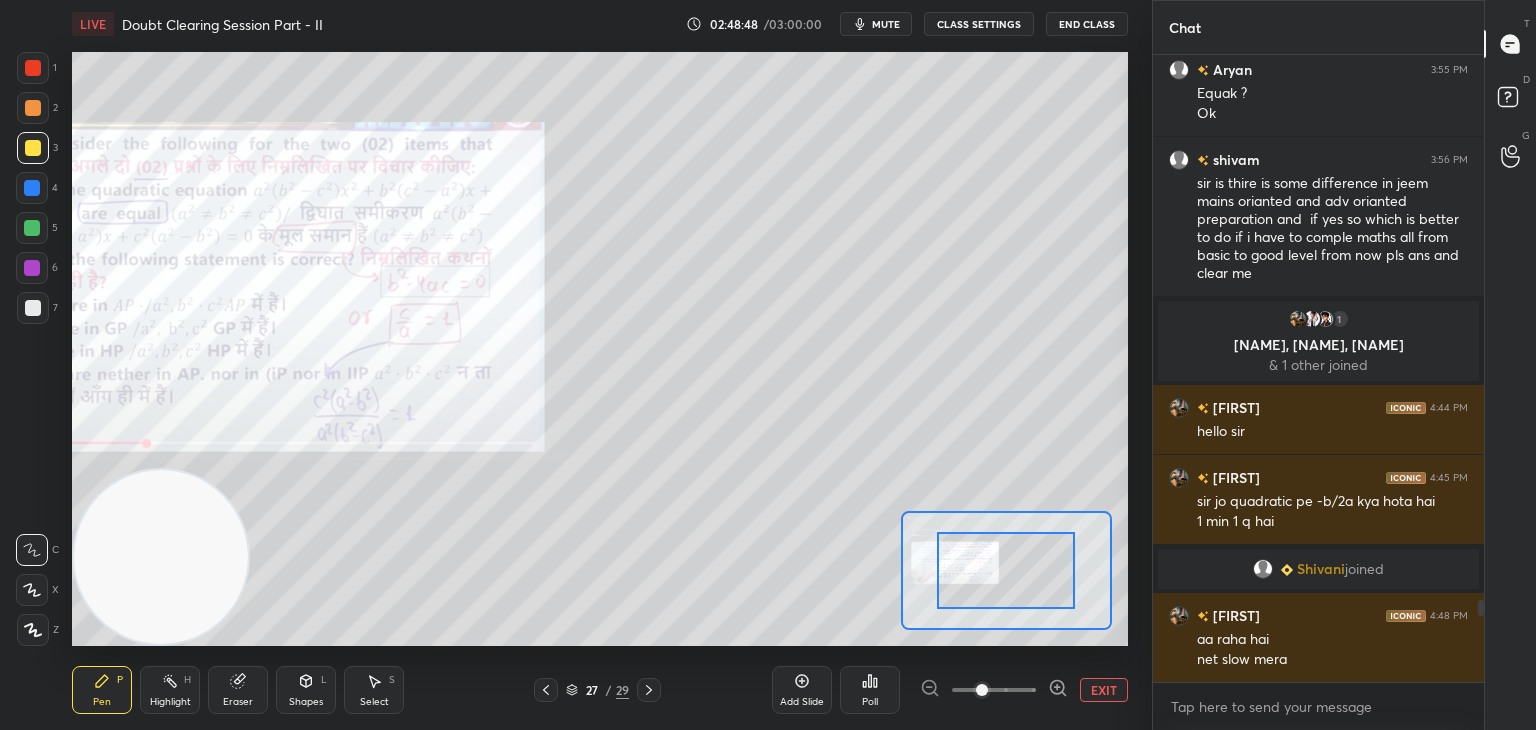 click at bounding box center [994, 690] 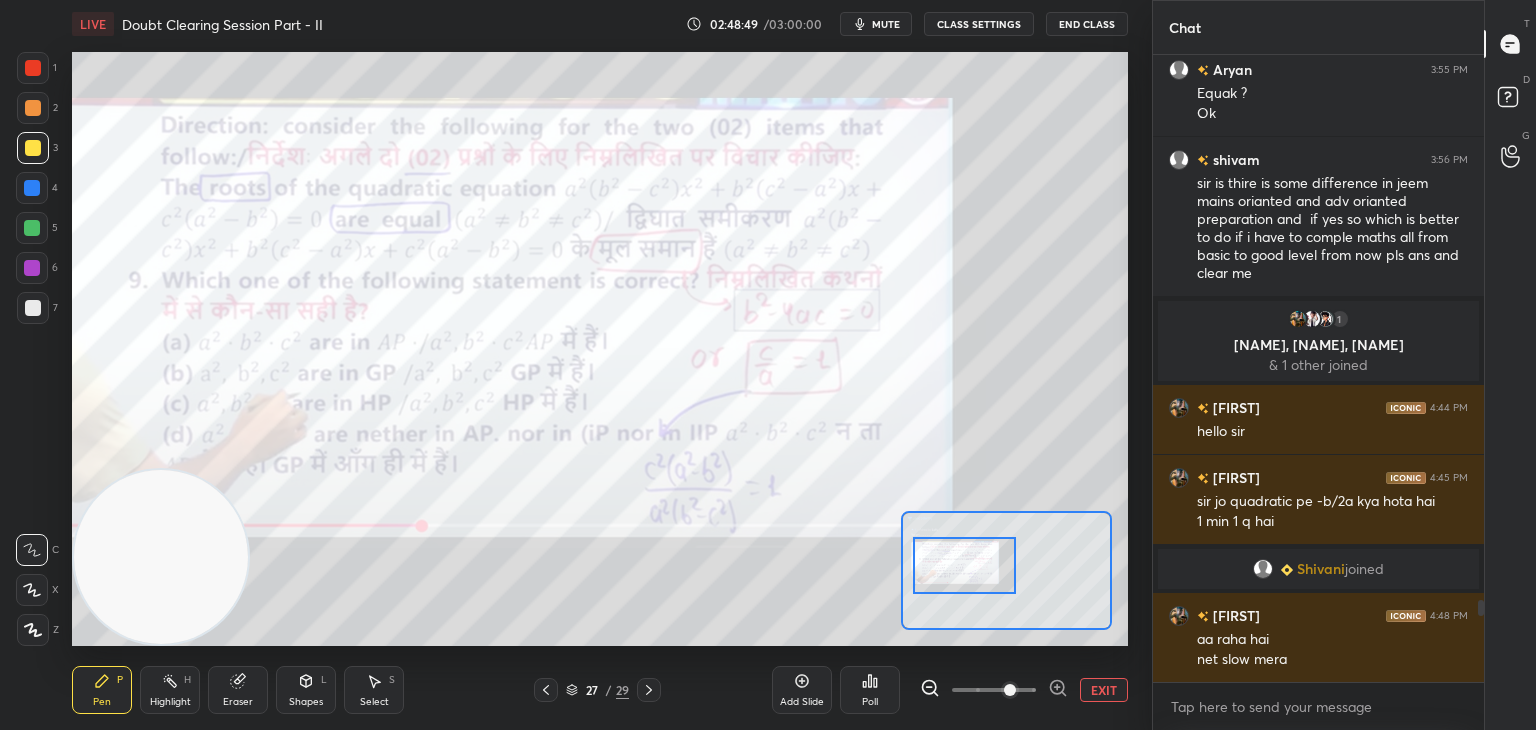 drag, startPoint x: 1000, startPoint y: 573, endPoint x: 976, endPoint y: 570, distance: 24.186773 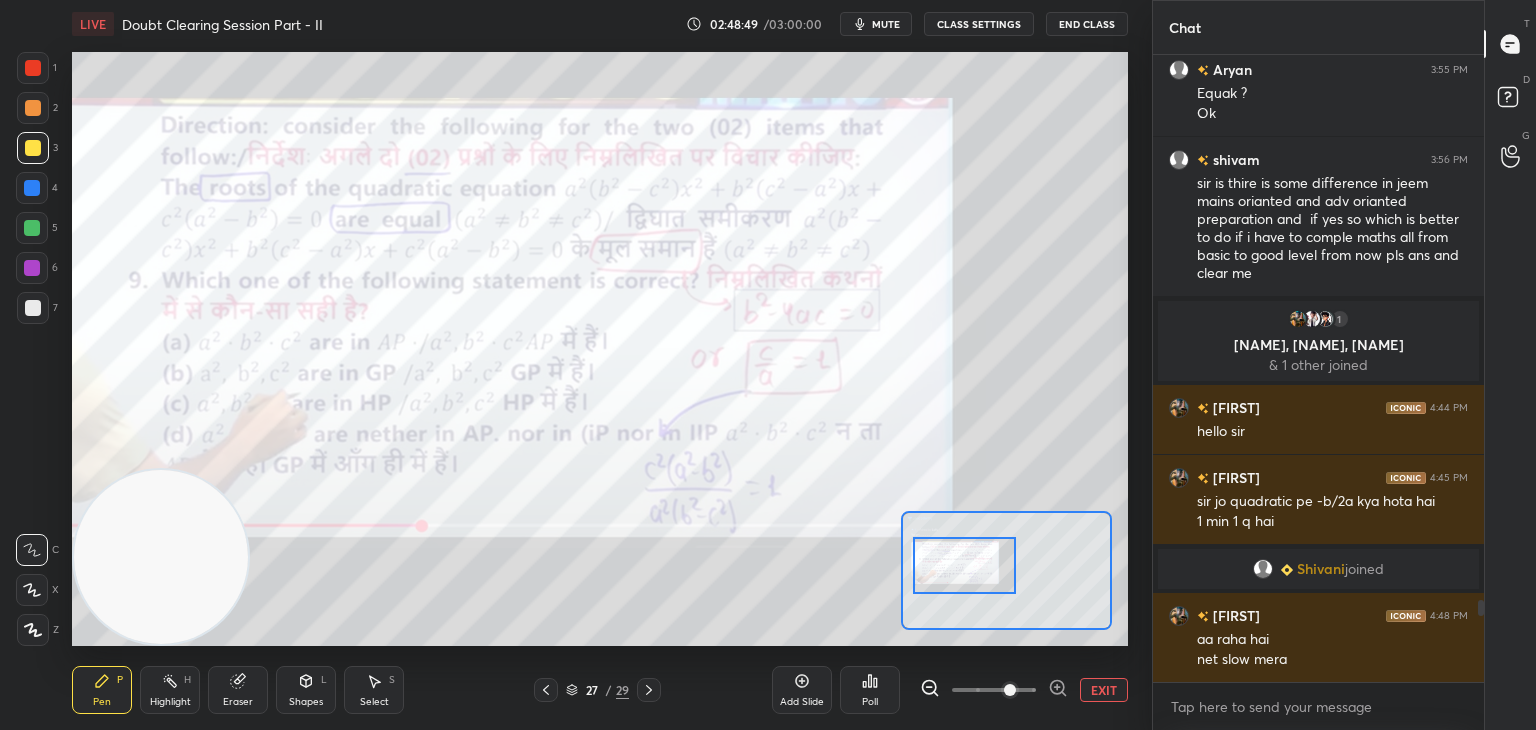 click at bounding box center [965, 565] 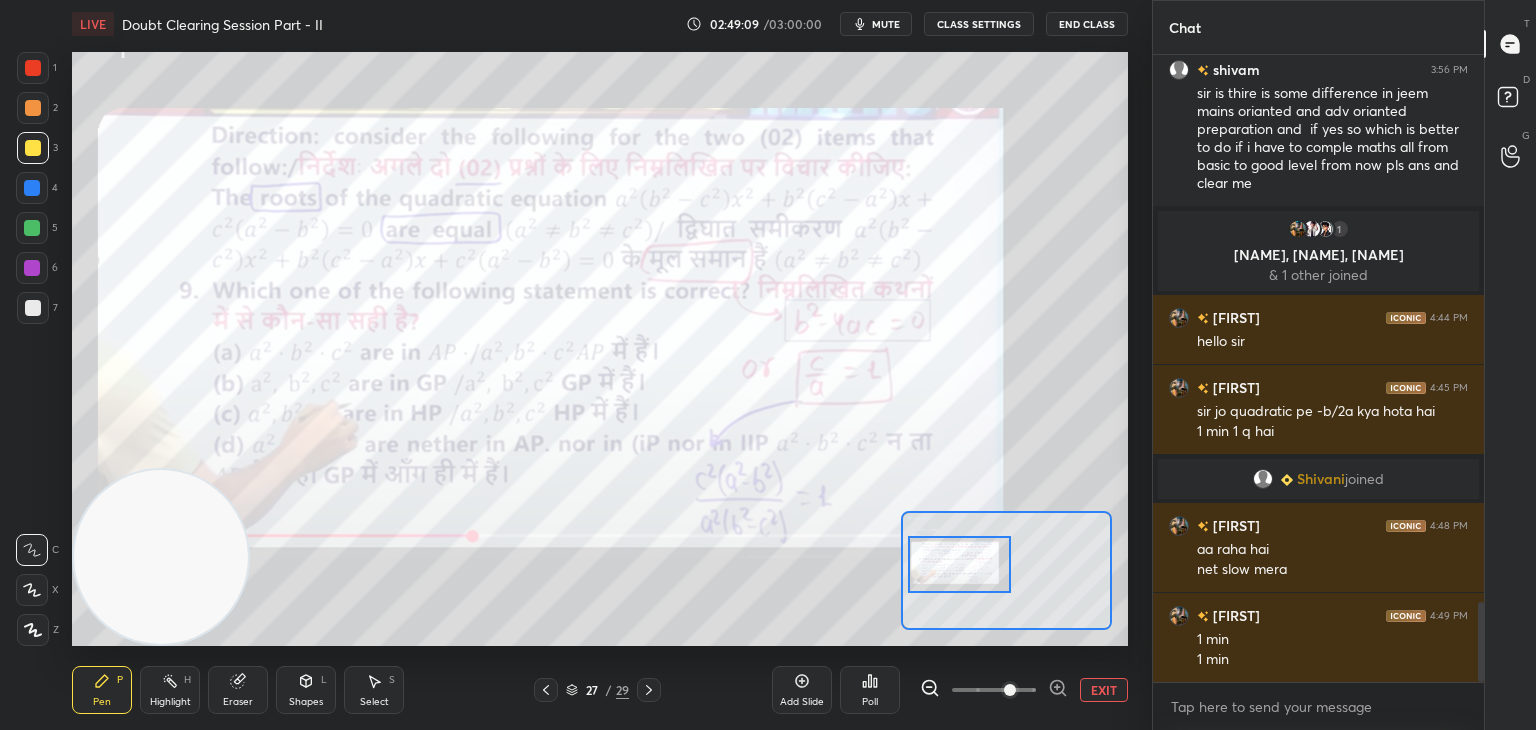 scroll, scrollTop: 4362, scrollLeft: 0, axis: vertical 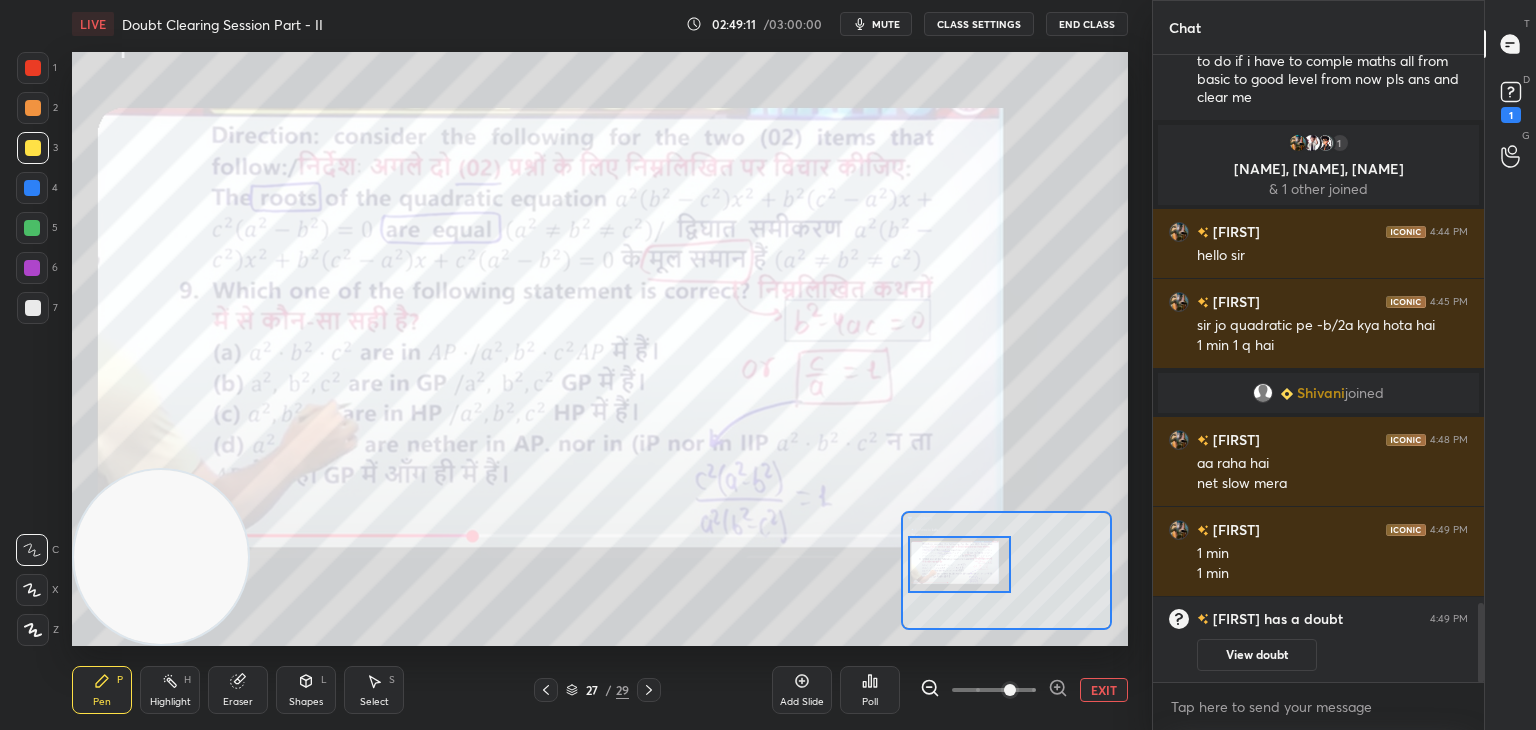 click on "View doubt" at bounding box center [1257, 655] 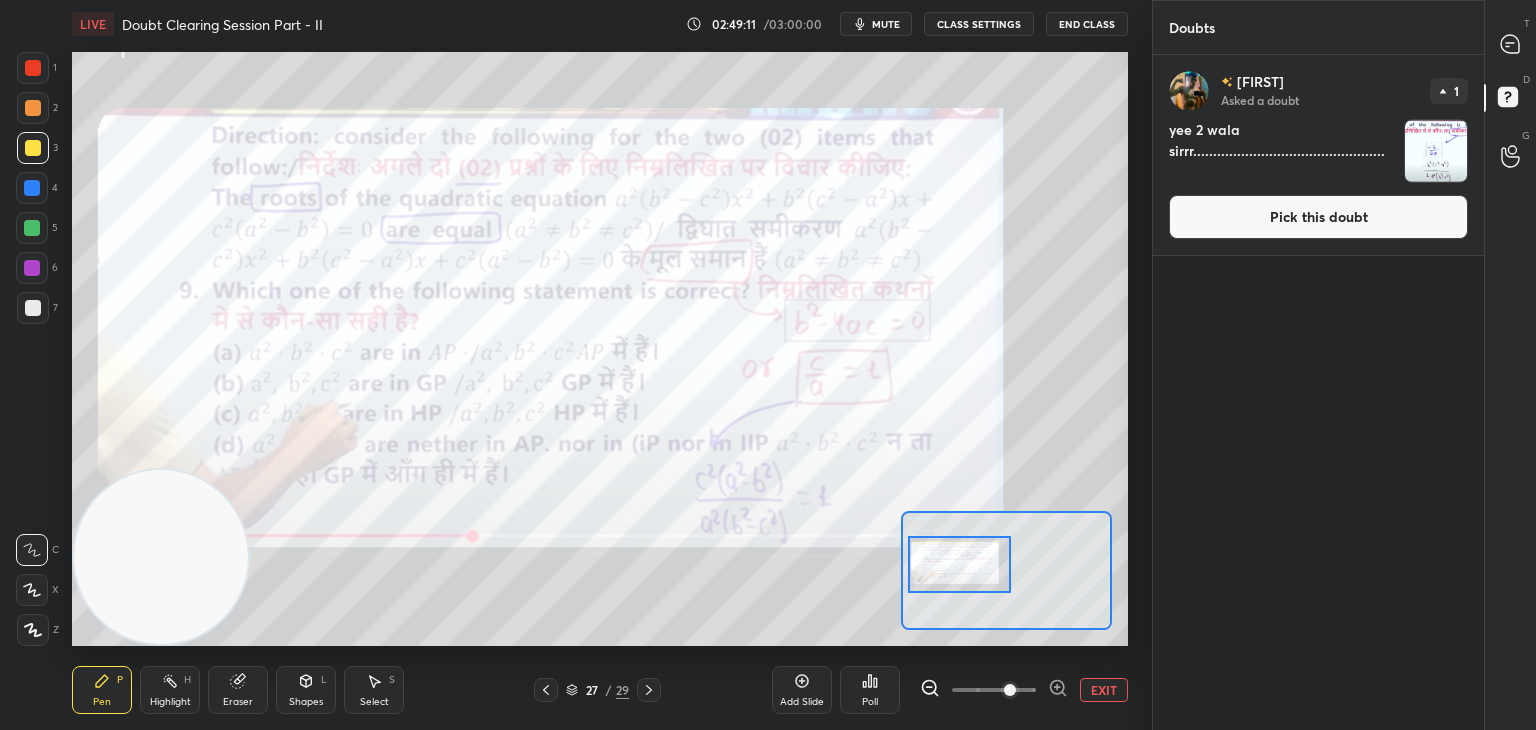 click on "Pick this doubt" at bounding box center [1318, 217] 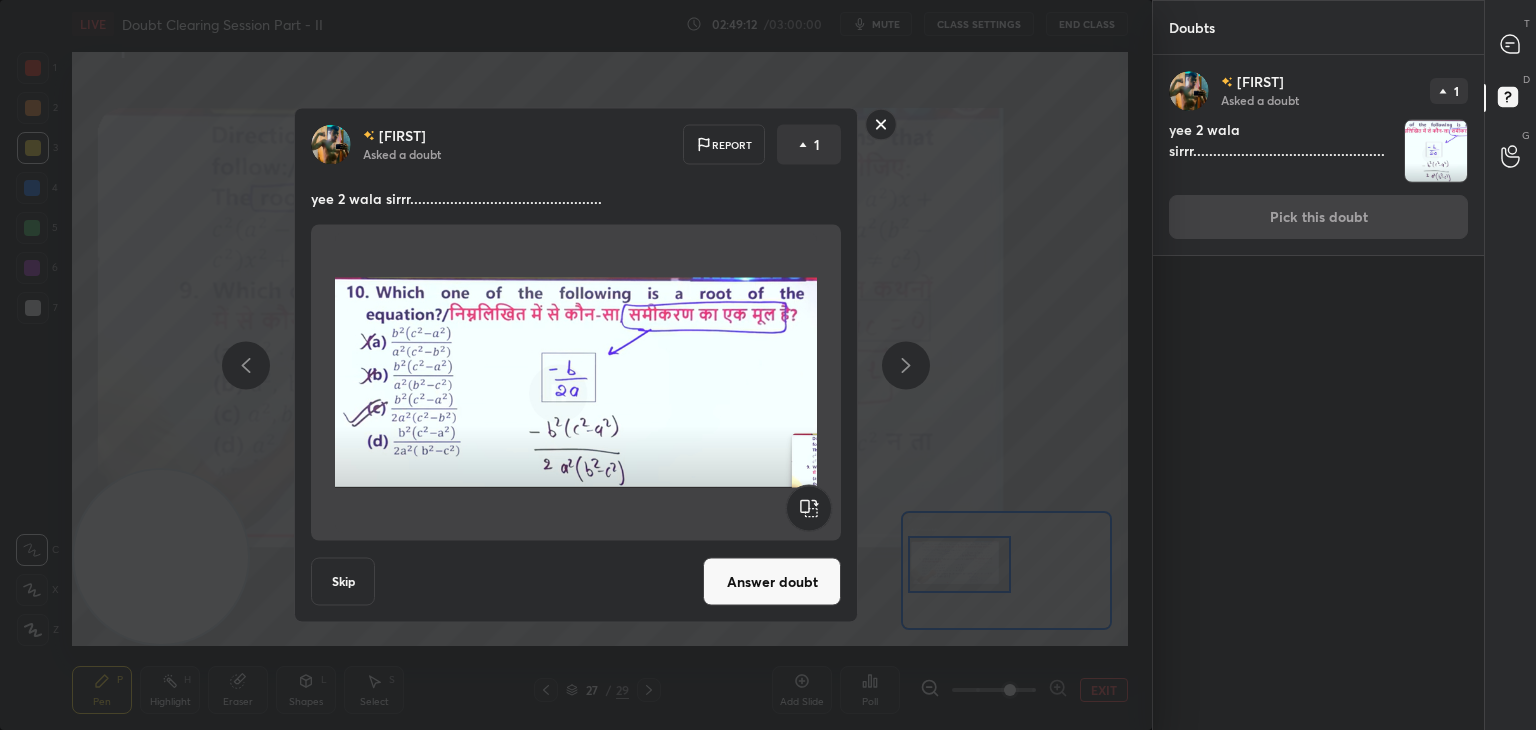 click on "Answer doubt" at bounding box center [772, 582] 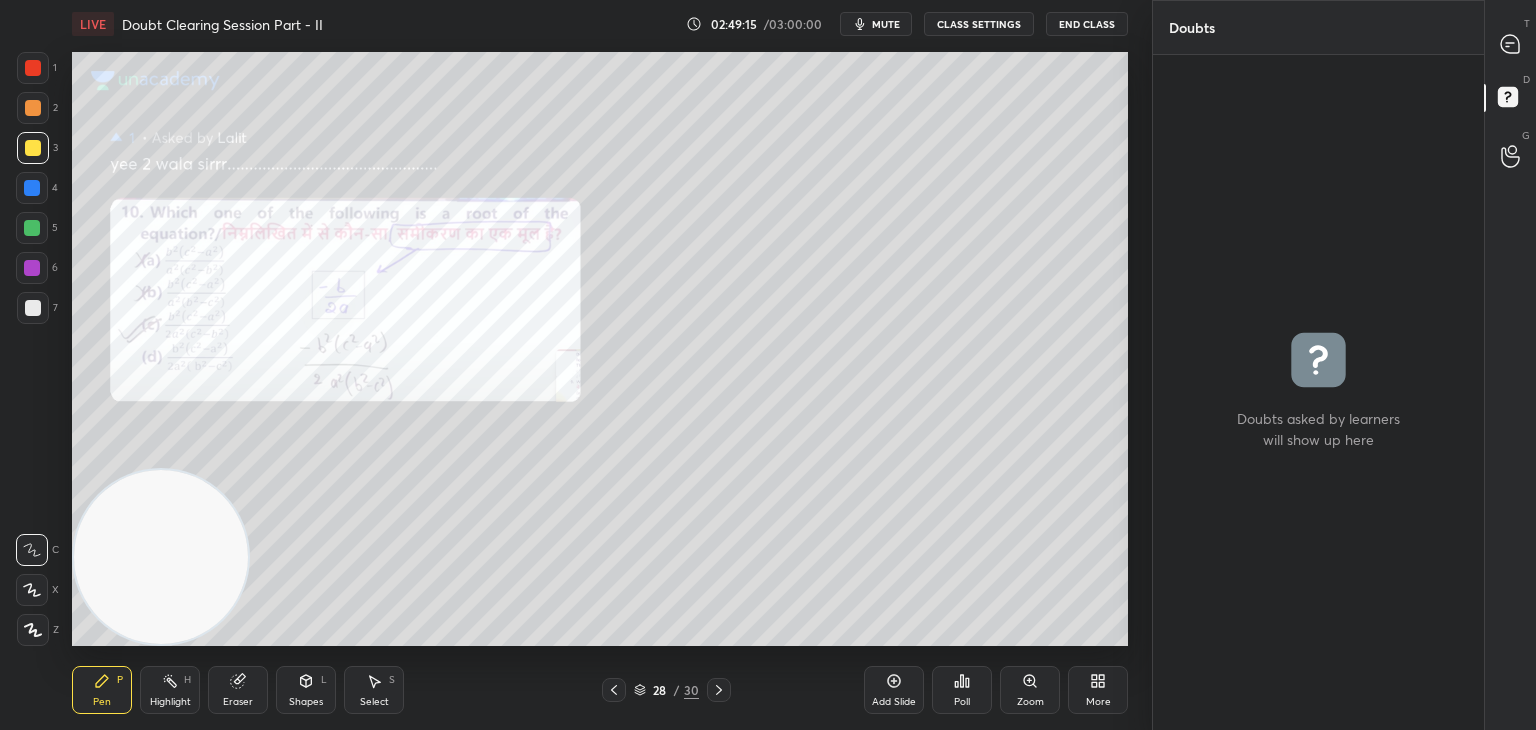 click on "T Messages (T)" at bounding box center (1510, 44) 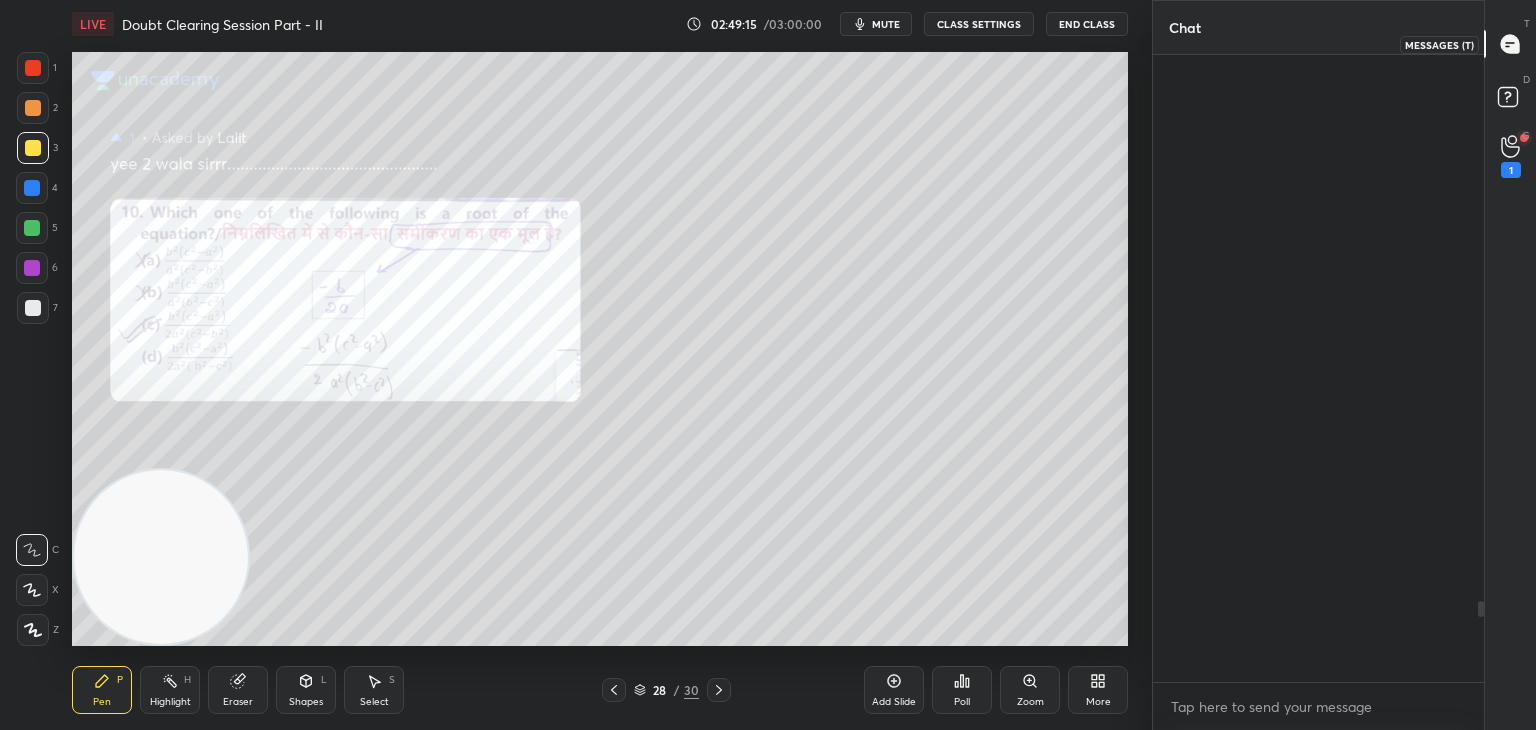 scroll, scrollTop: 4256, scrollLeft: 0, axis: vertical 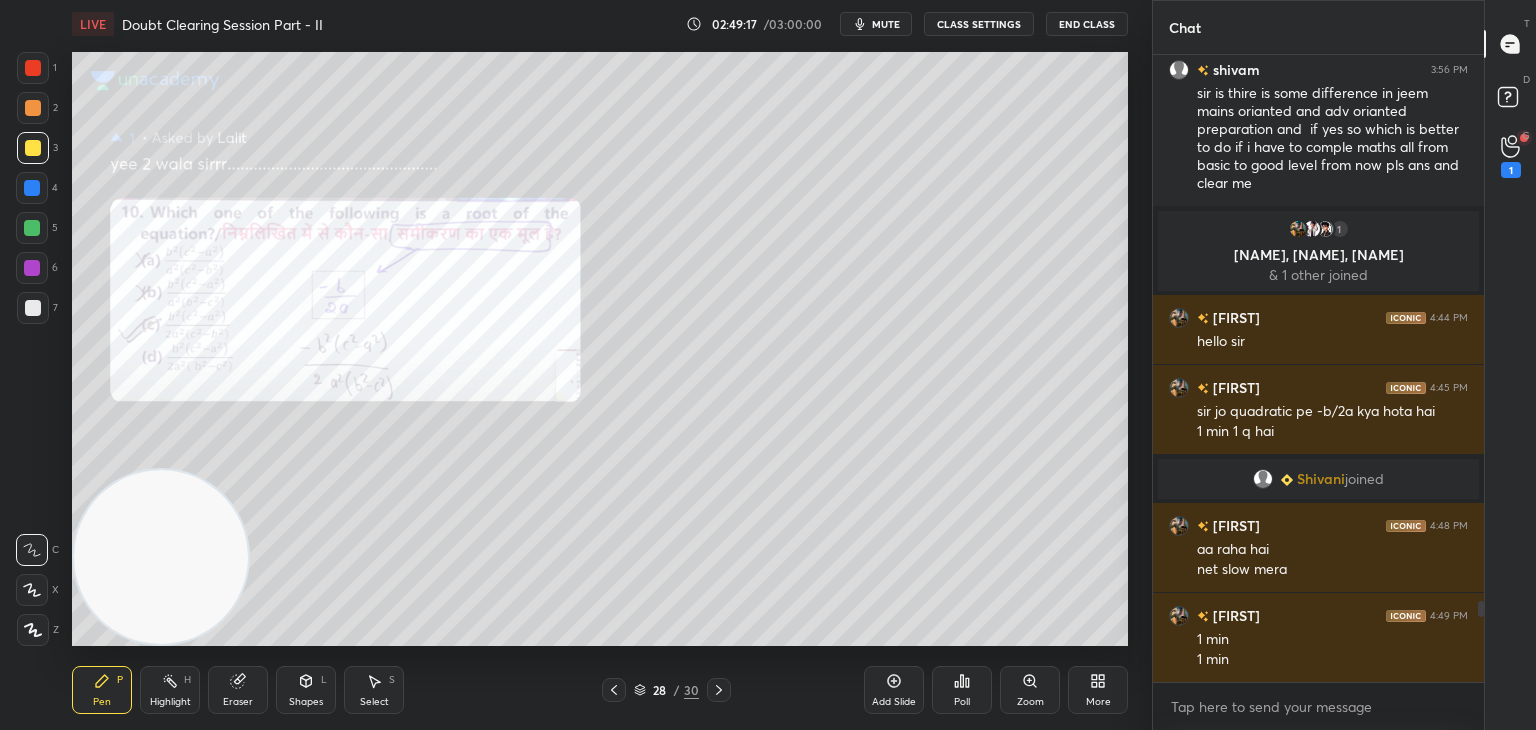 click on "Zoom" at bounding box center (1030, 690) 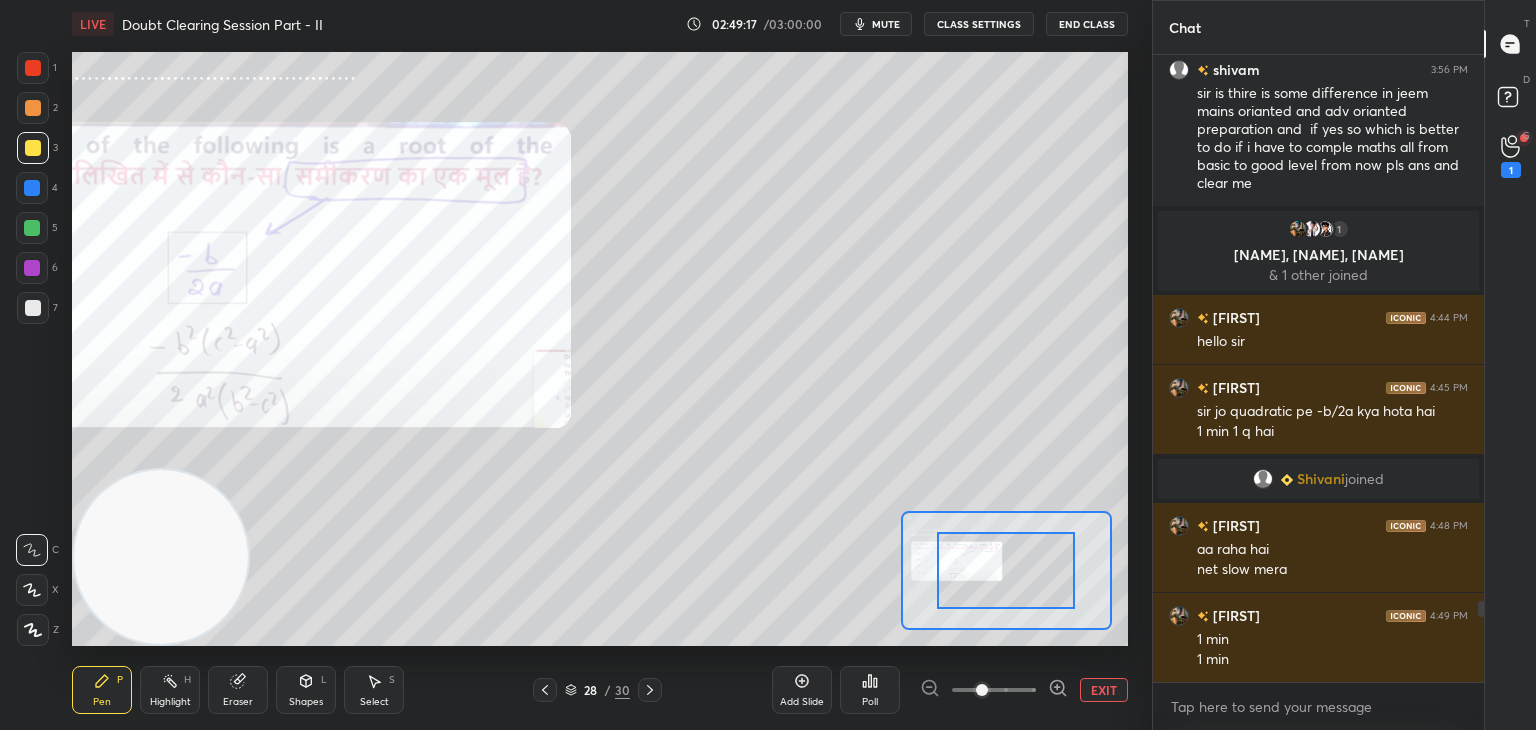 click at bounding box center (994, 690) 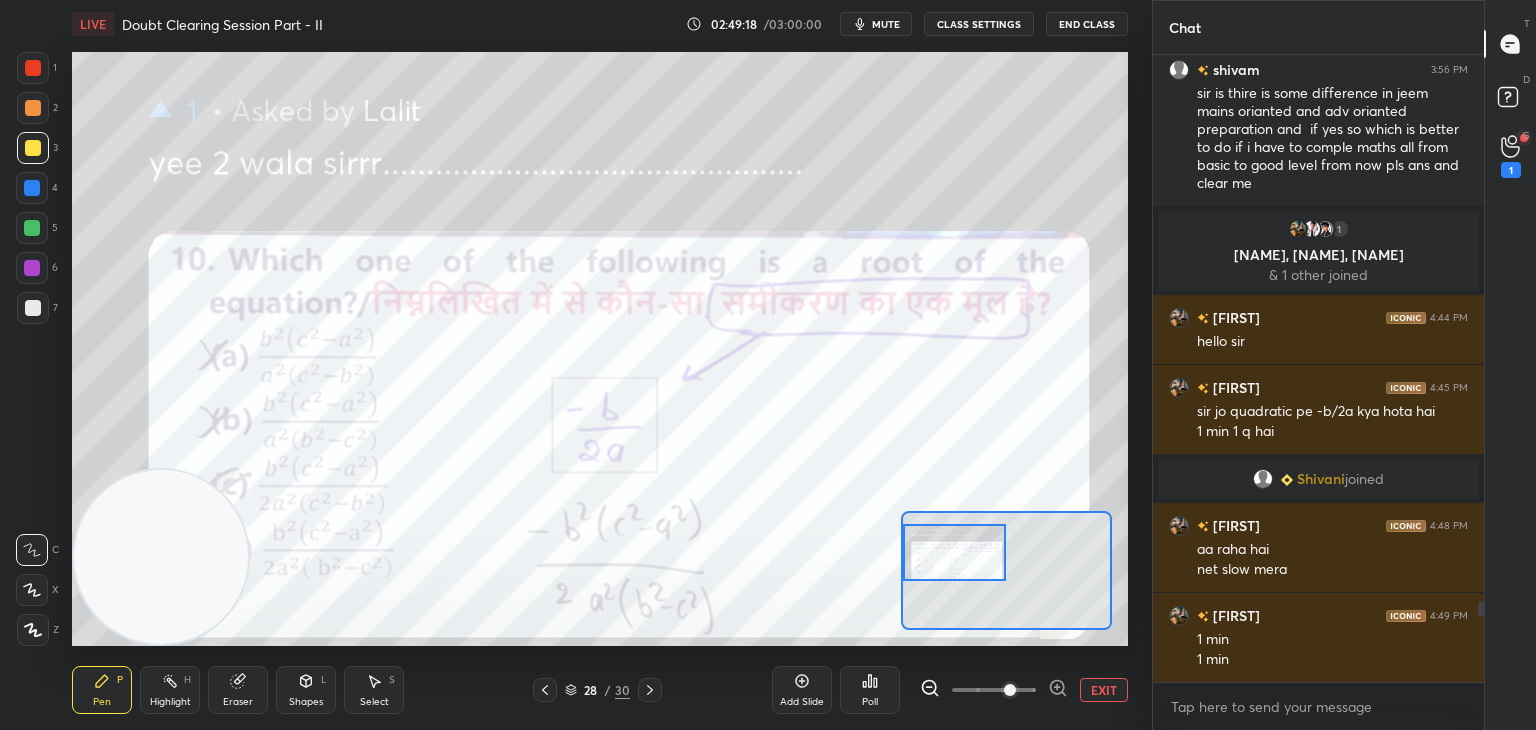 drag, startPoint x: 1013, startPoint y: 561, endPoint x: 932, endPoint y: 543, distance: 82.9759 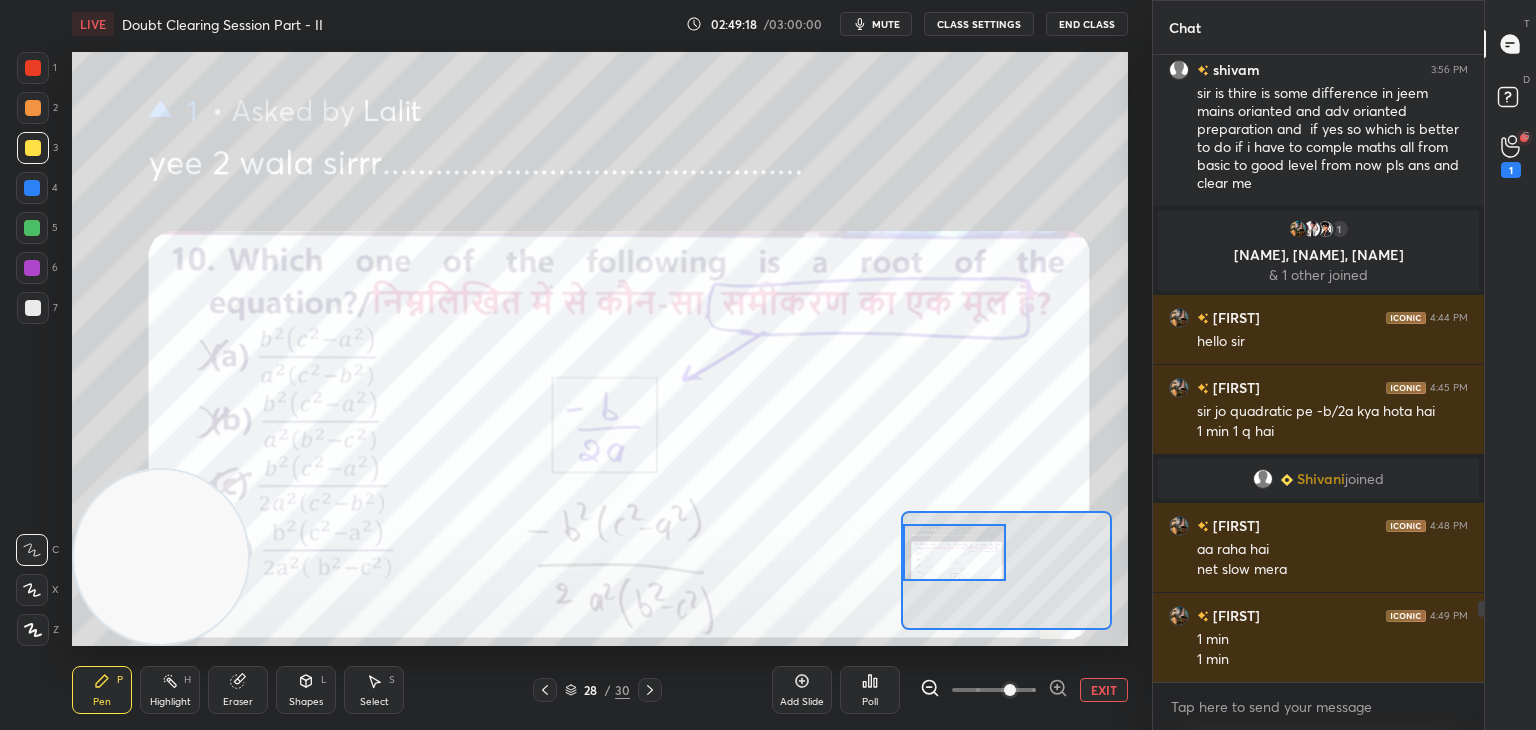 click at bounding box center (955, 552) 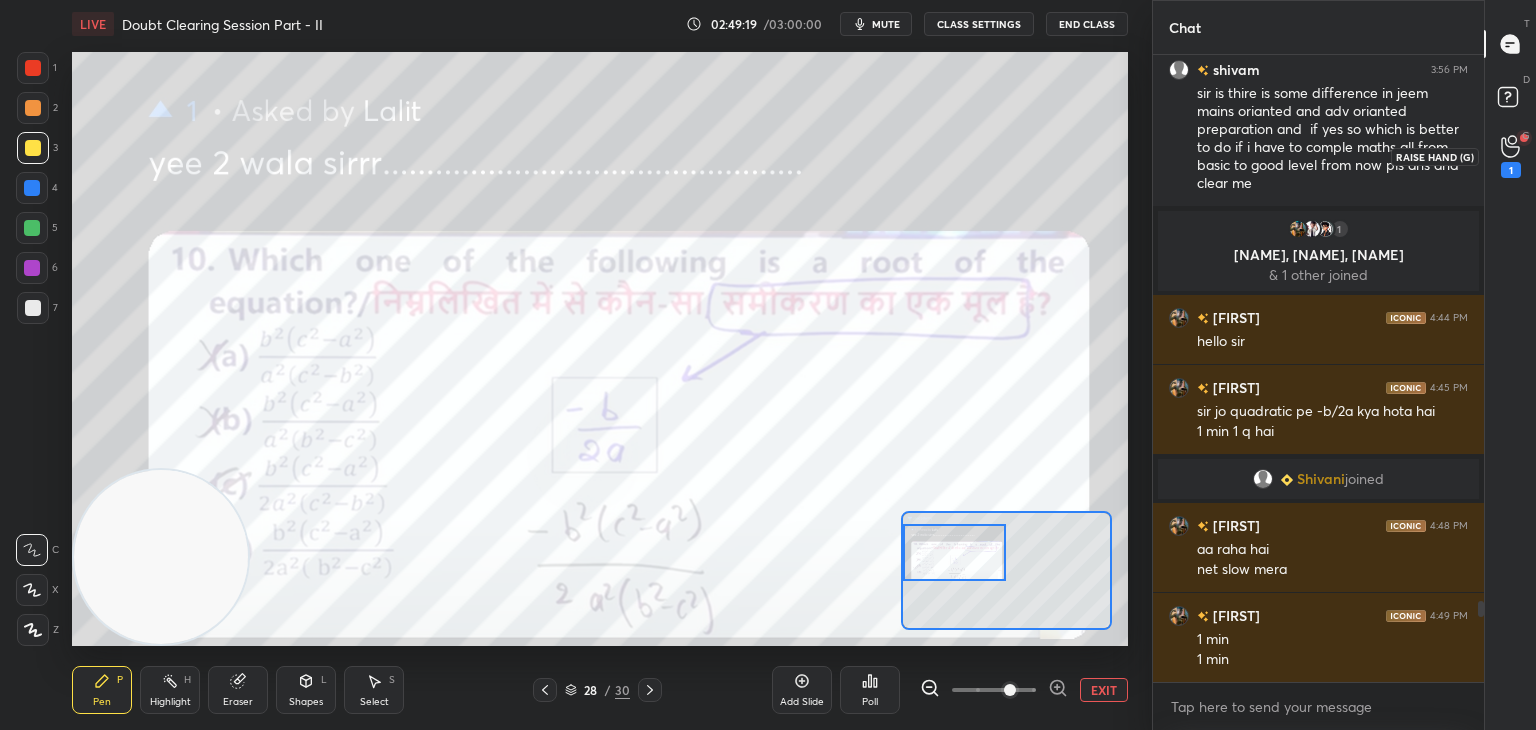 click on "1" at bounding box center (1511, 156) 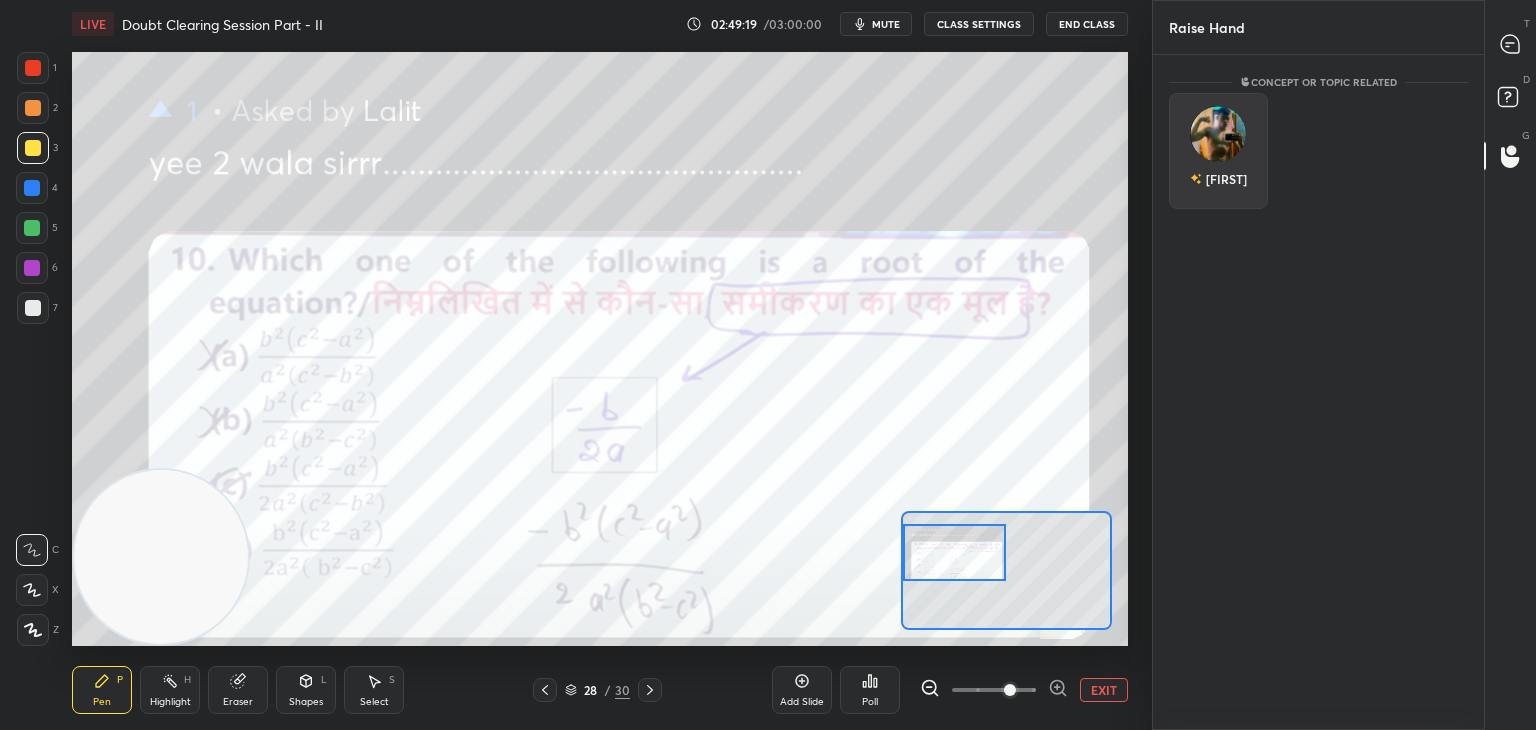 click on "[FIRST]" at bounding box center [1218, 179] 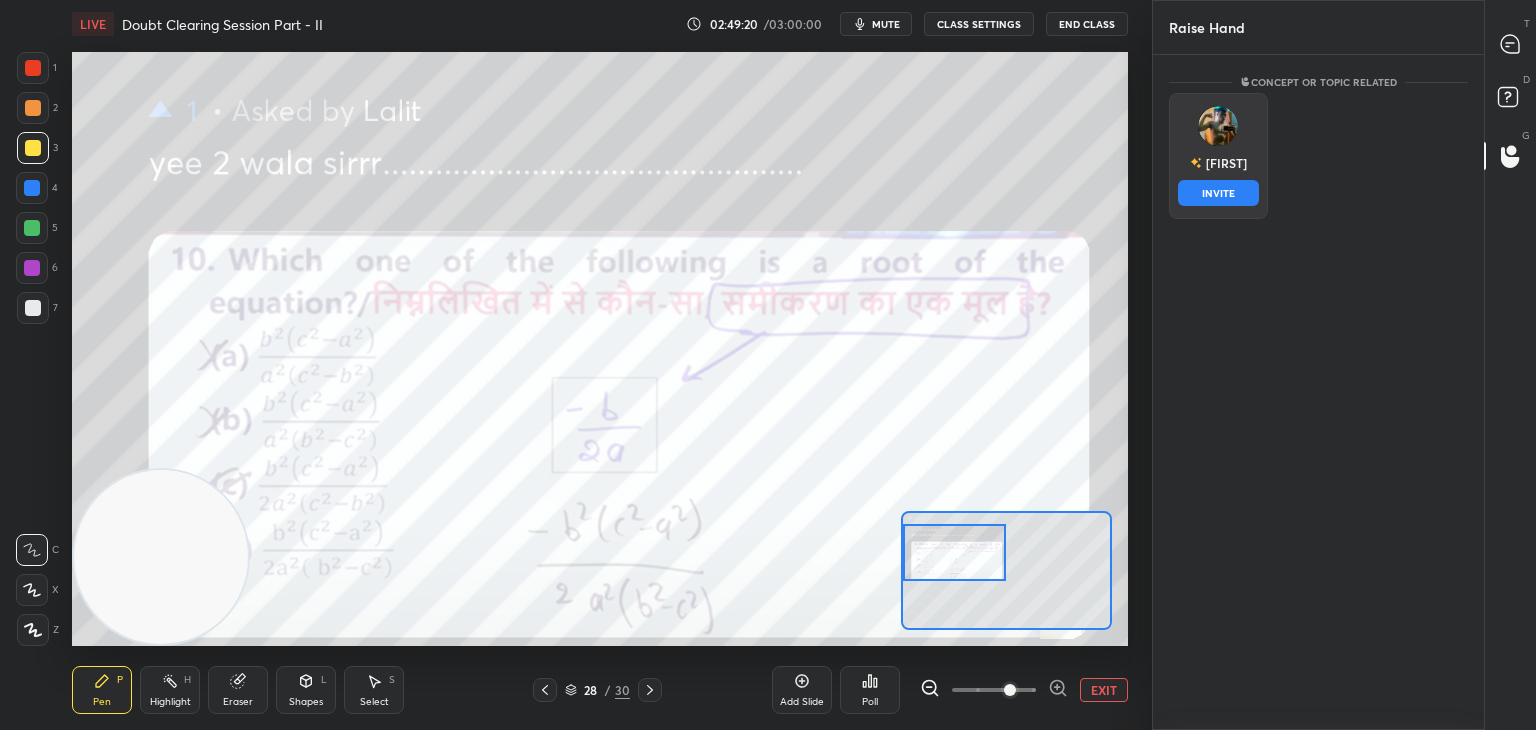 drag, startPoint x: 1222, startPoint y: 204, endPoint x: 1232, endPoint y: 184, distance: 22.36068 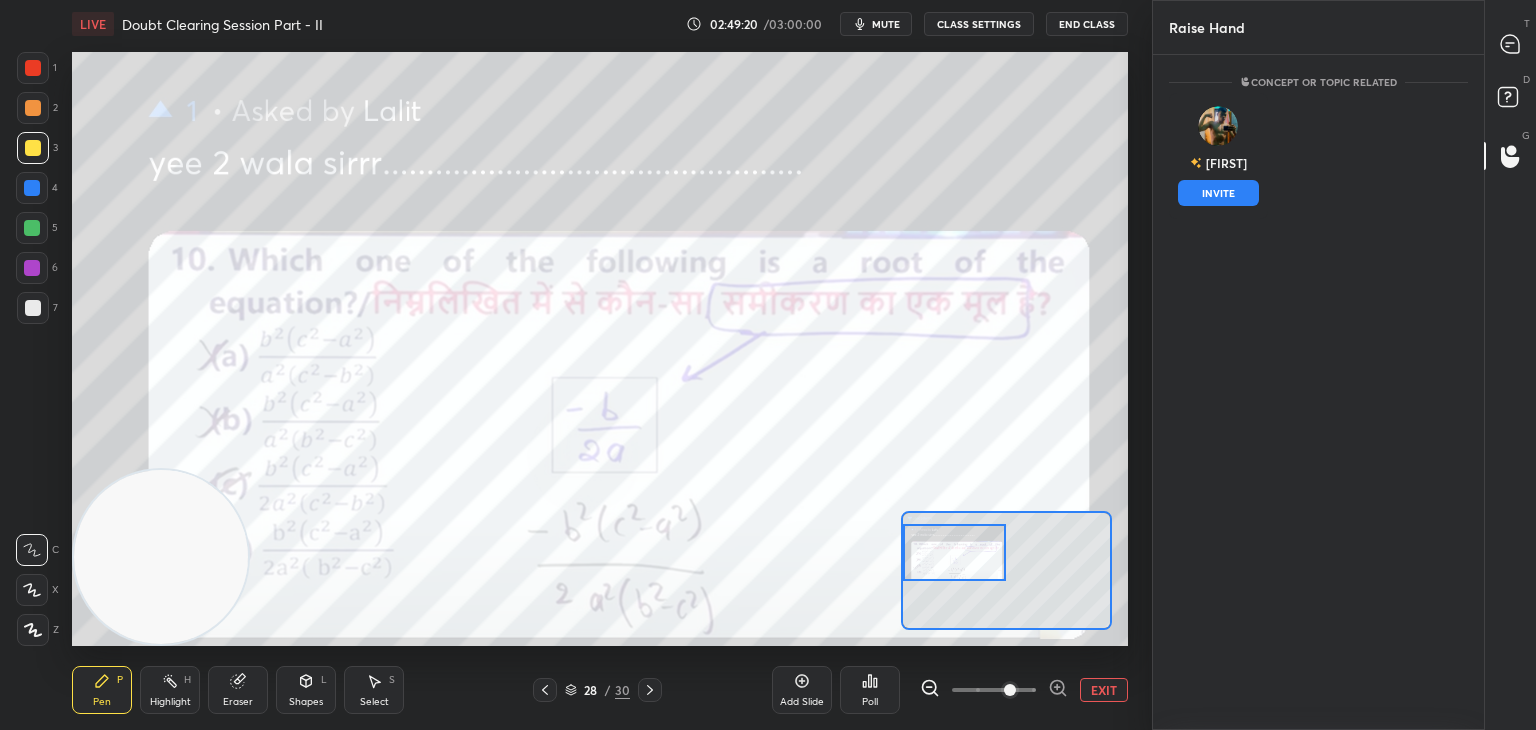 click on "INVITE" at bounding box center (1218, 193) 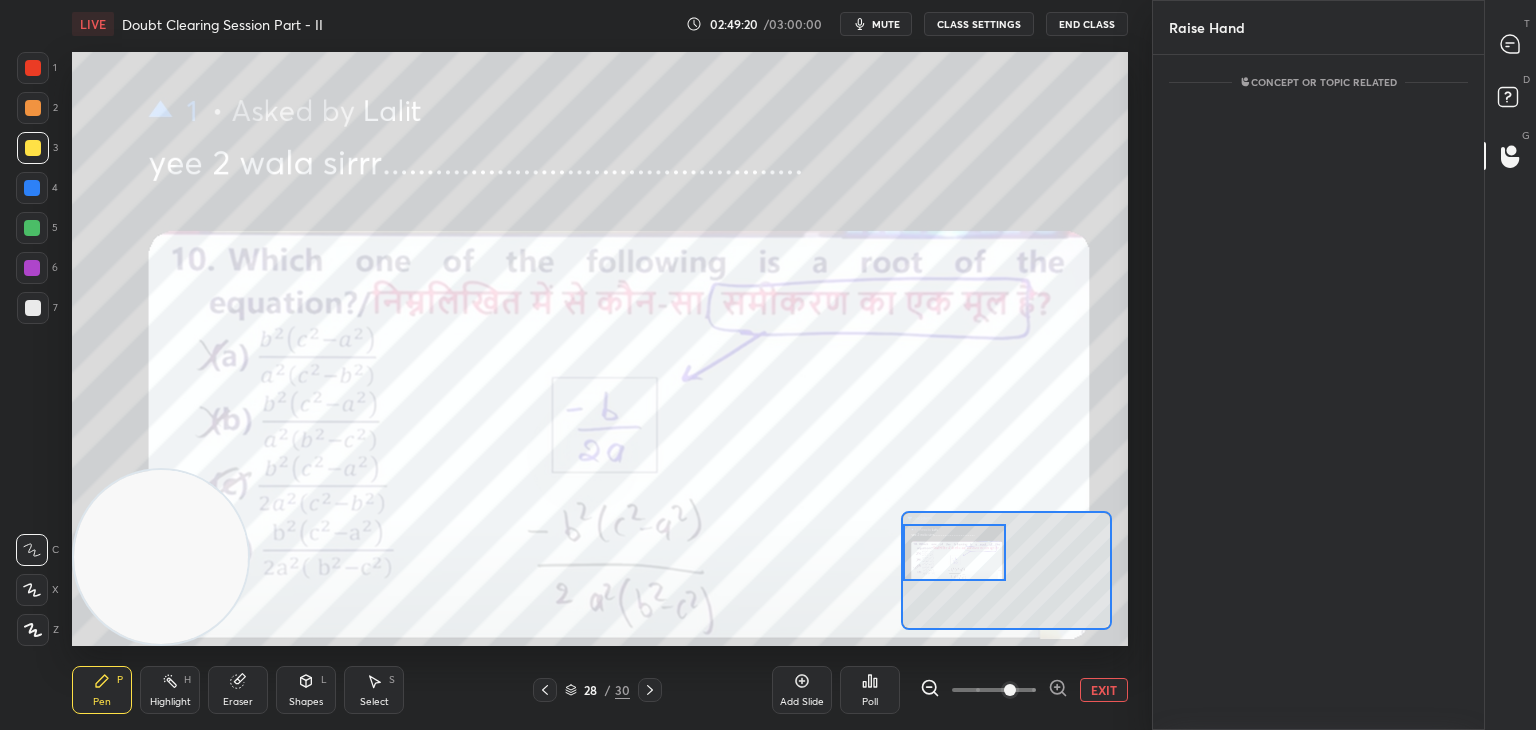 scroll, scrollTop: 589, scrollLeft: 325, axis: both 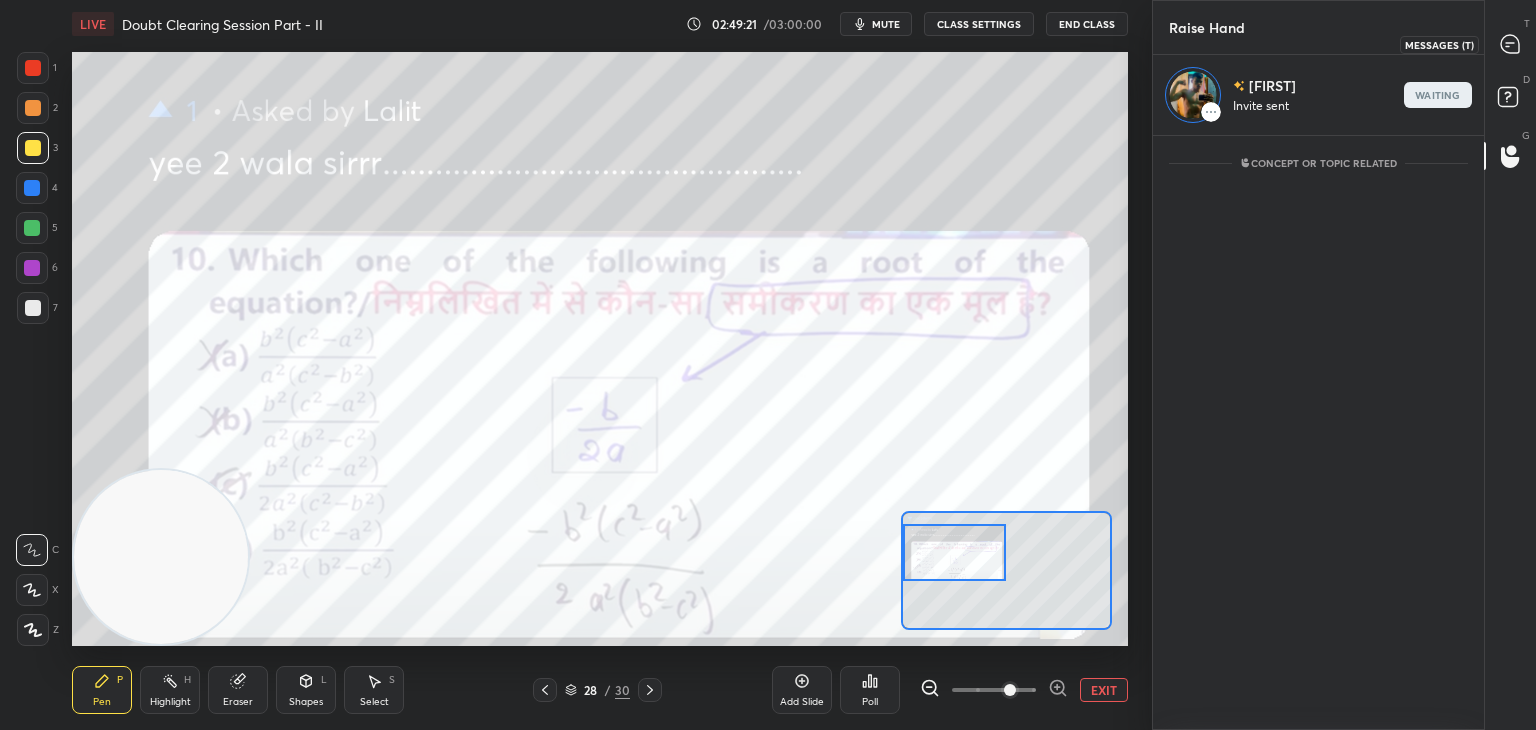 click at bounding box center (1511, 44) 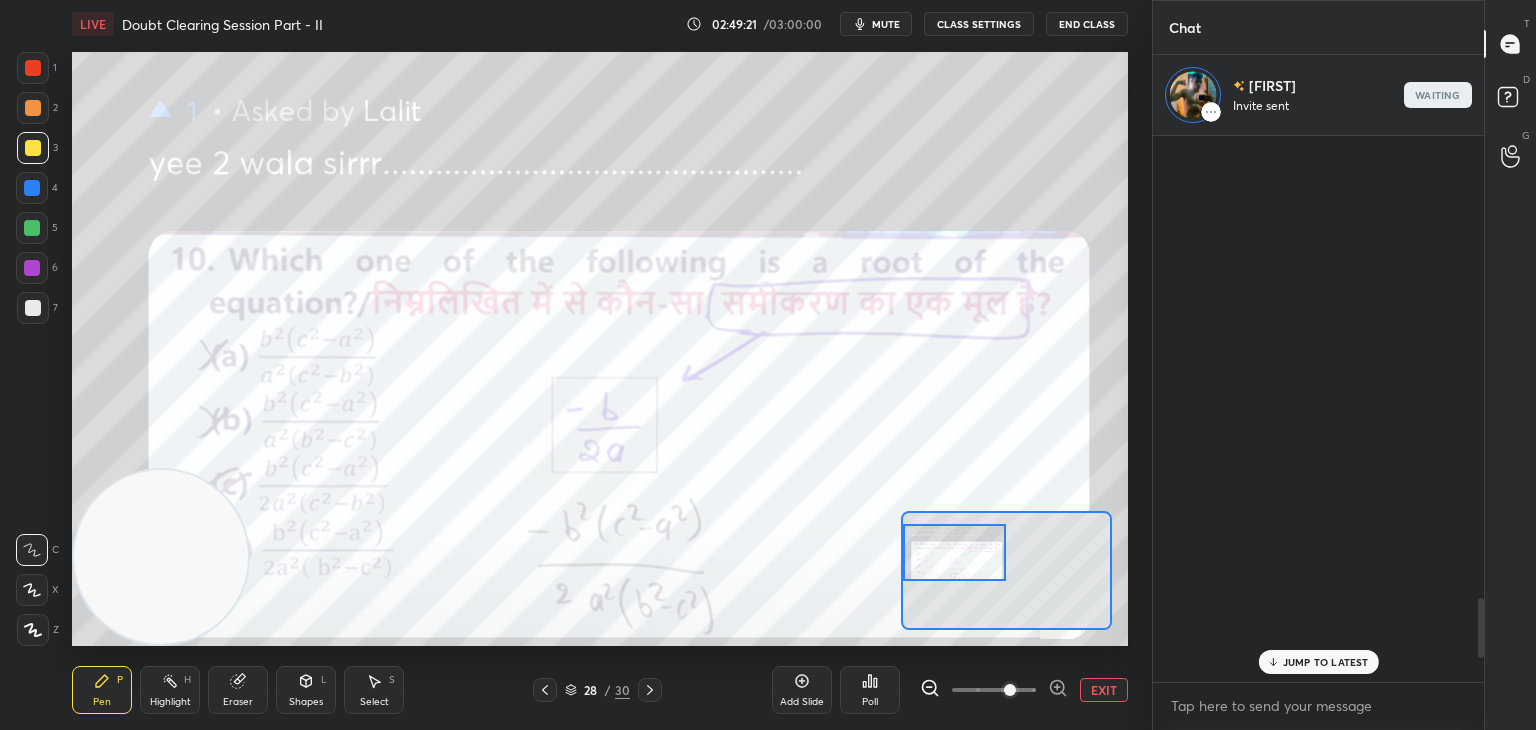 scroll, scrollTop: 588, scrollLeft: 325, axis: both 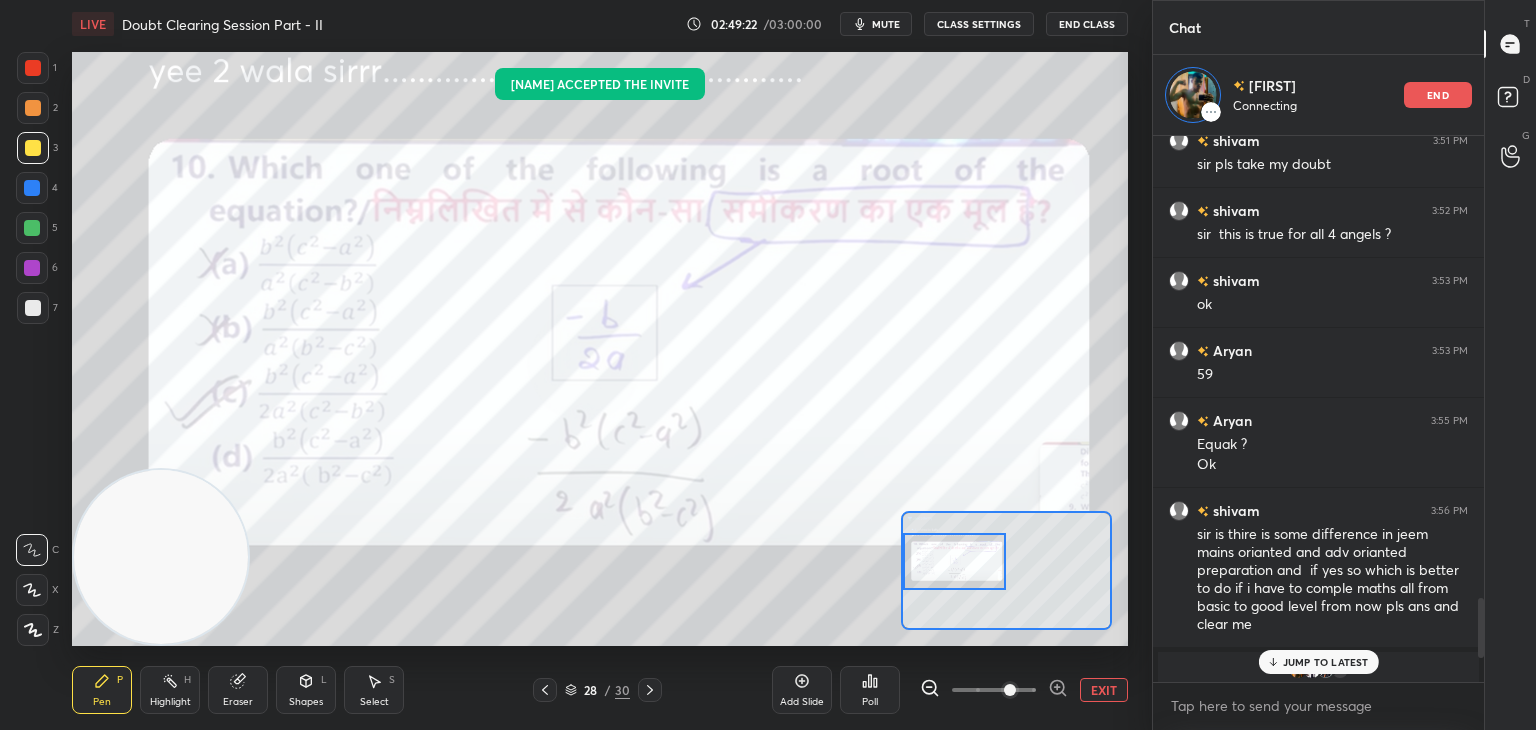 click at bounding box center (955, 561) 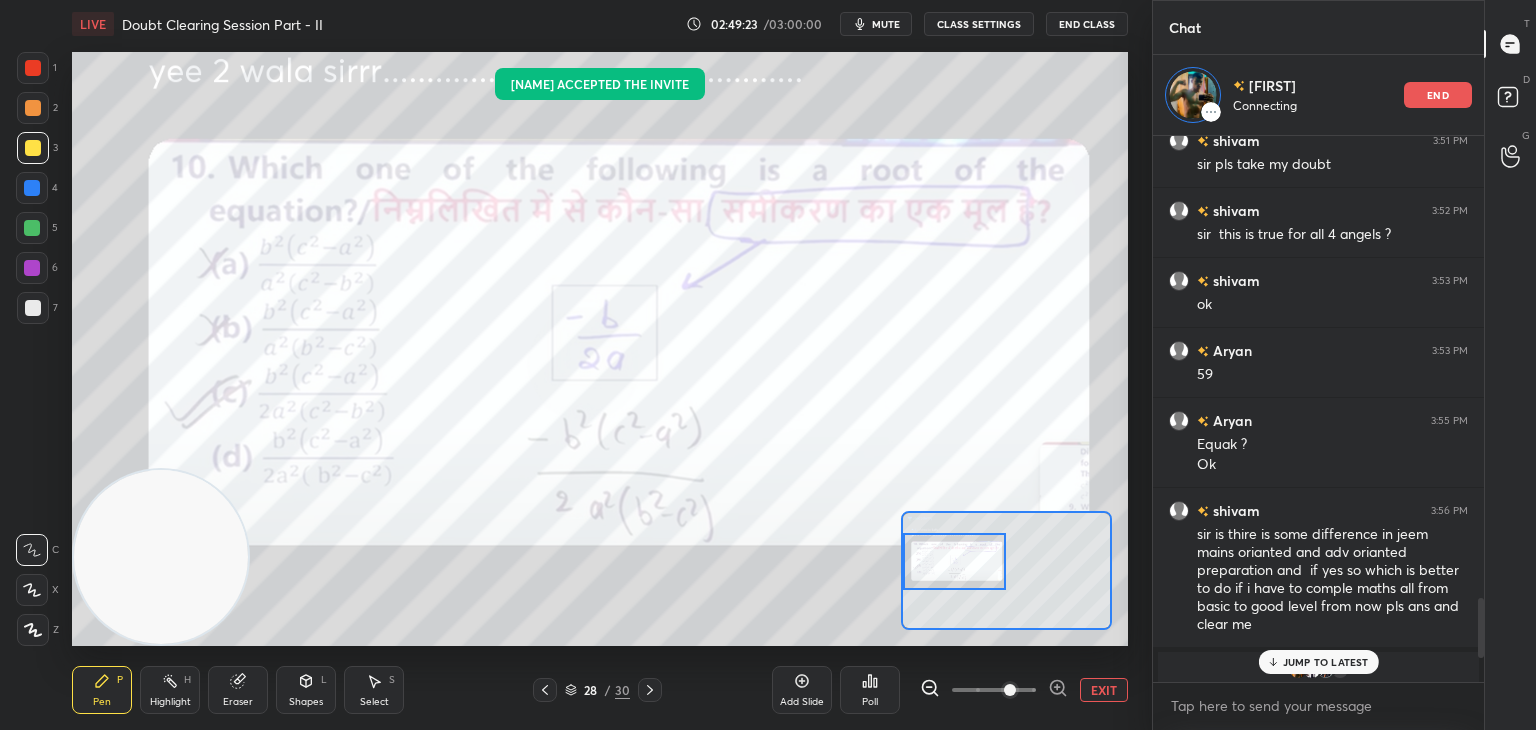 click on "JUMP TO LATEST" at bounding box center [1318, 662] 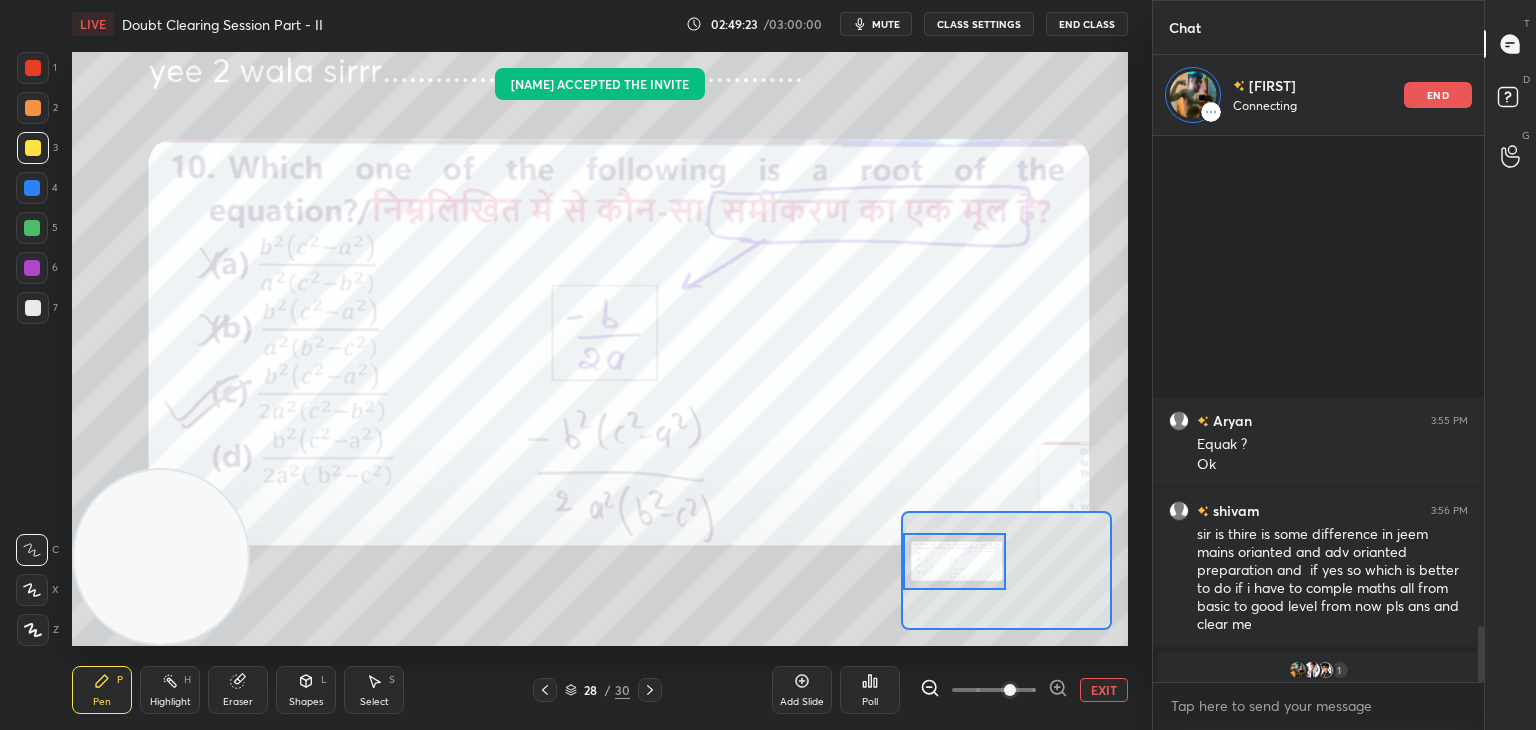 scroll, scrollTop: 4776, scrollLeft: 0, axis: vertical 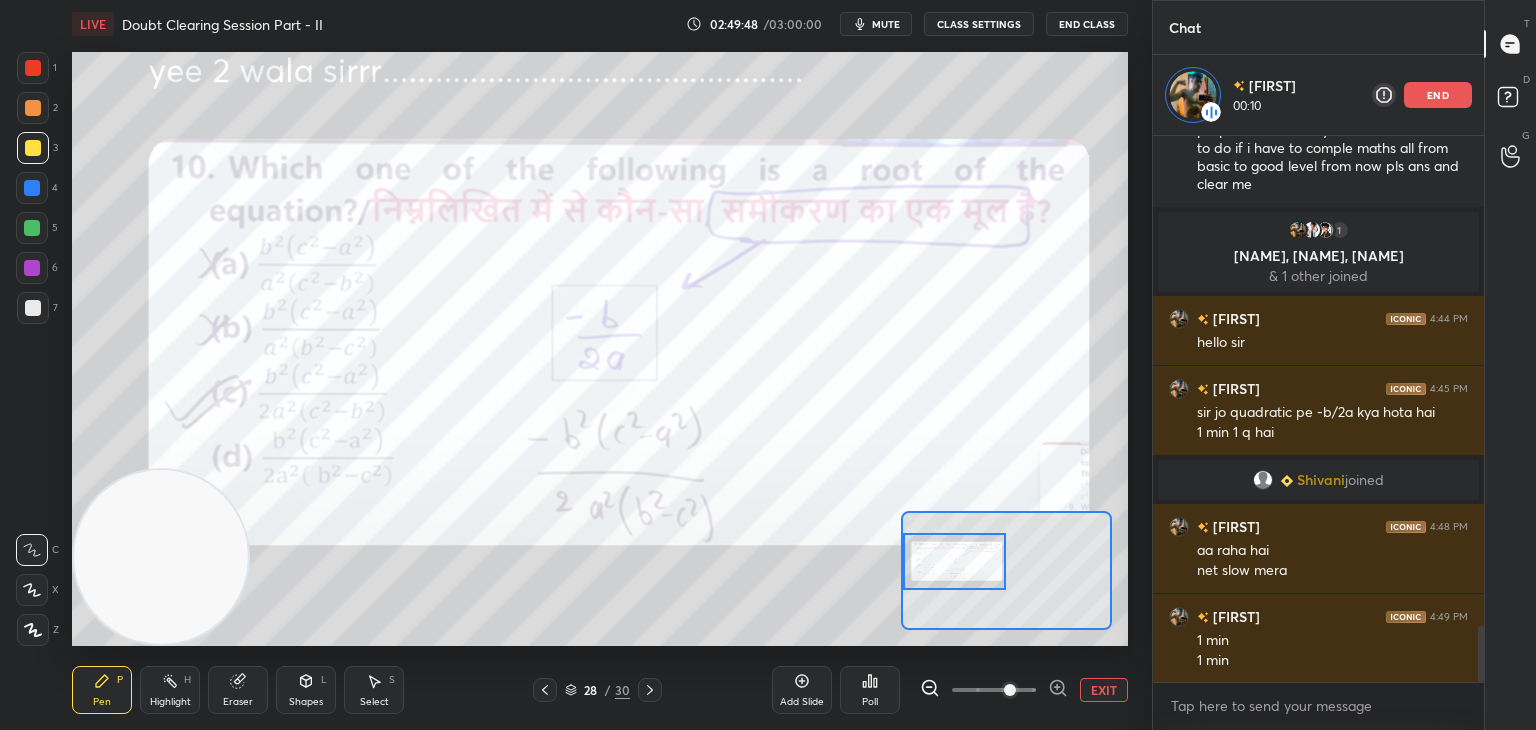 click 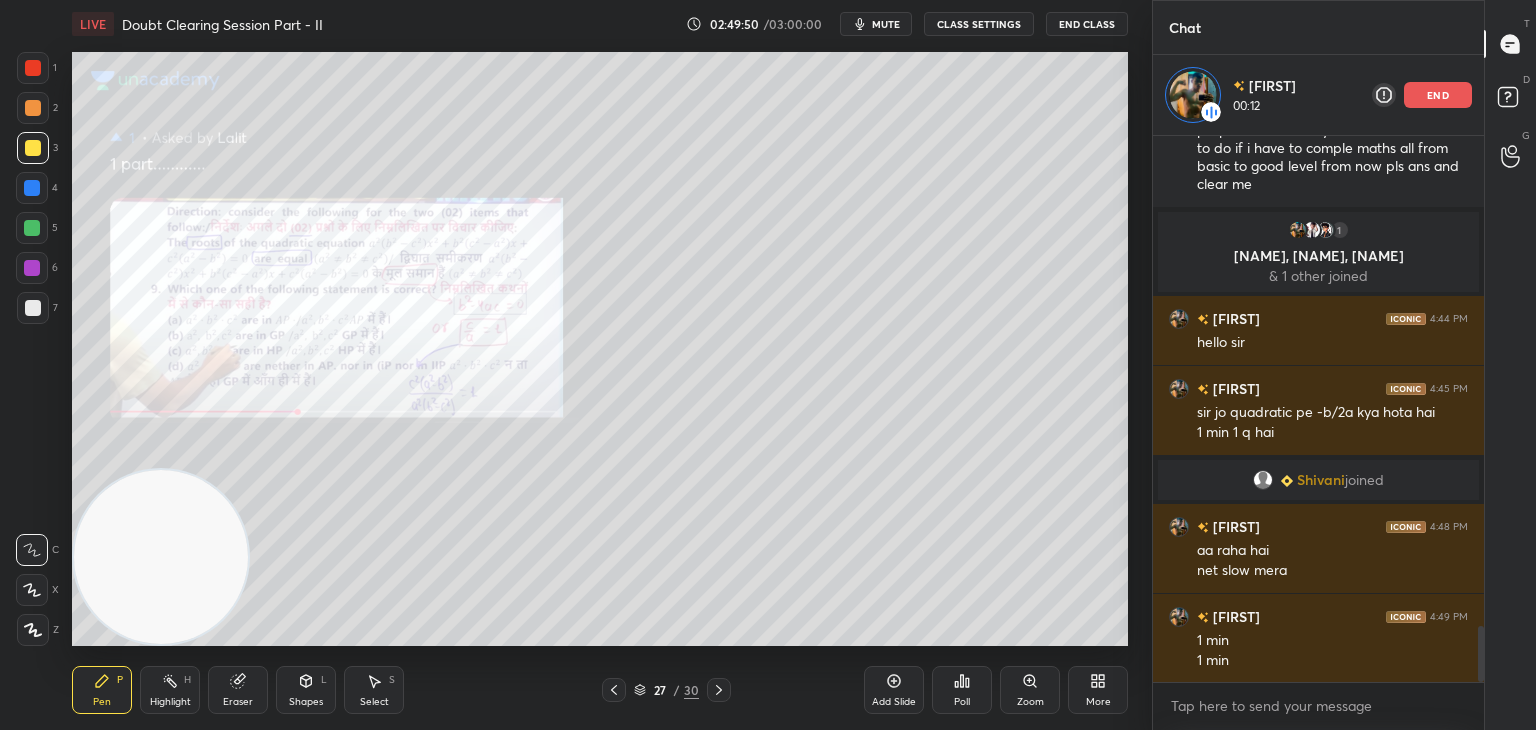 click 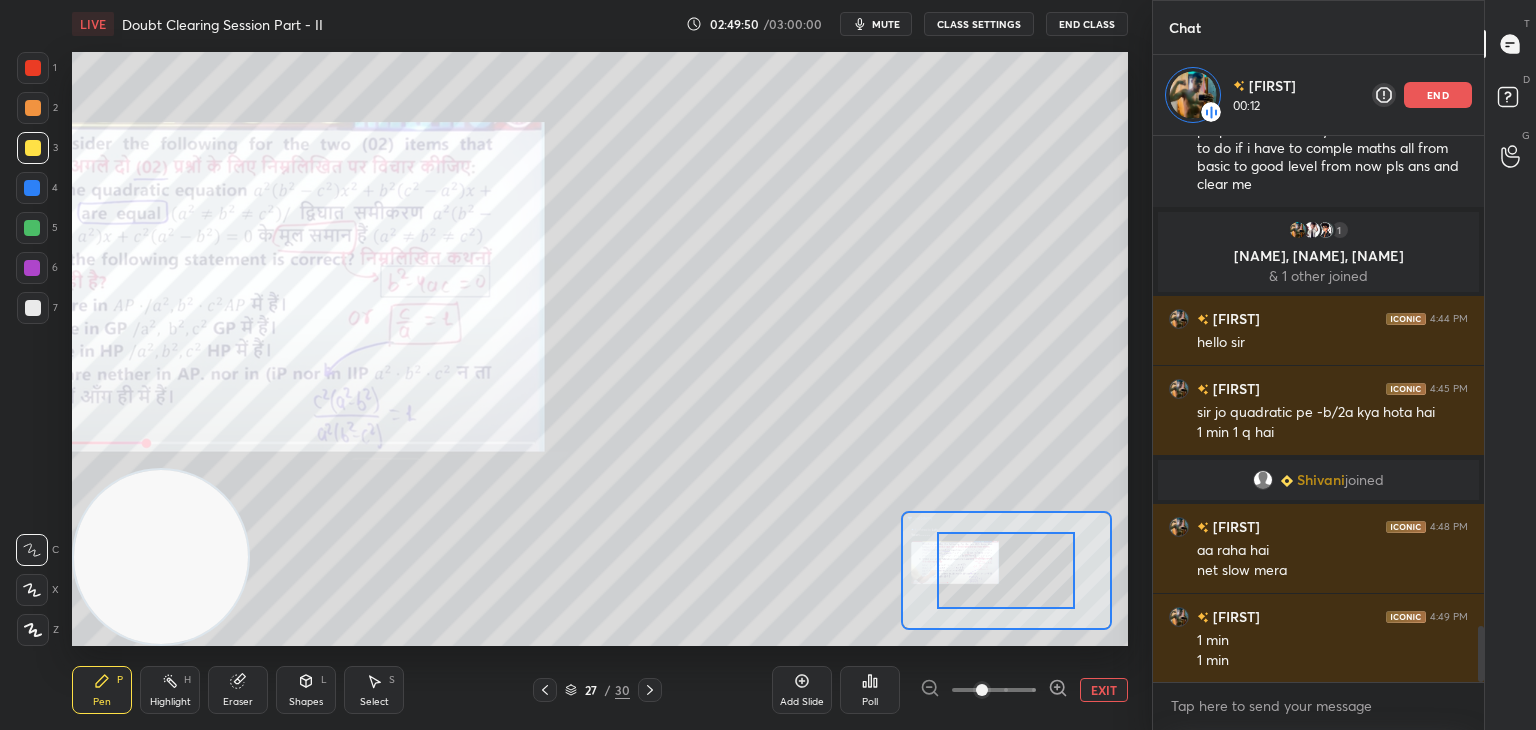 click at bounding box center [994, 690] 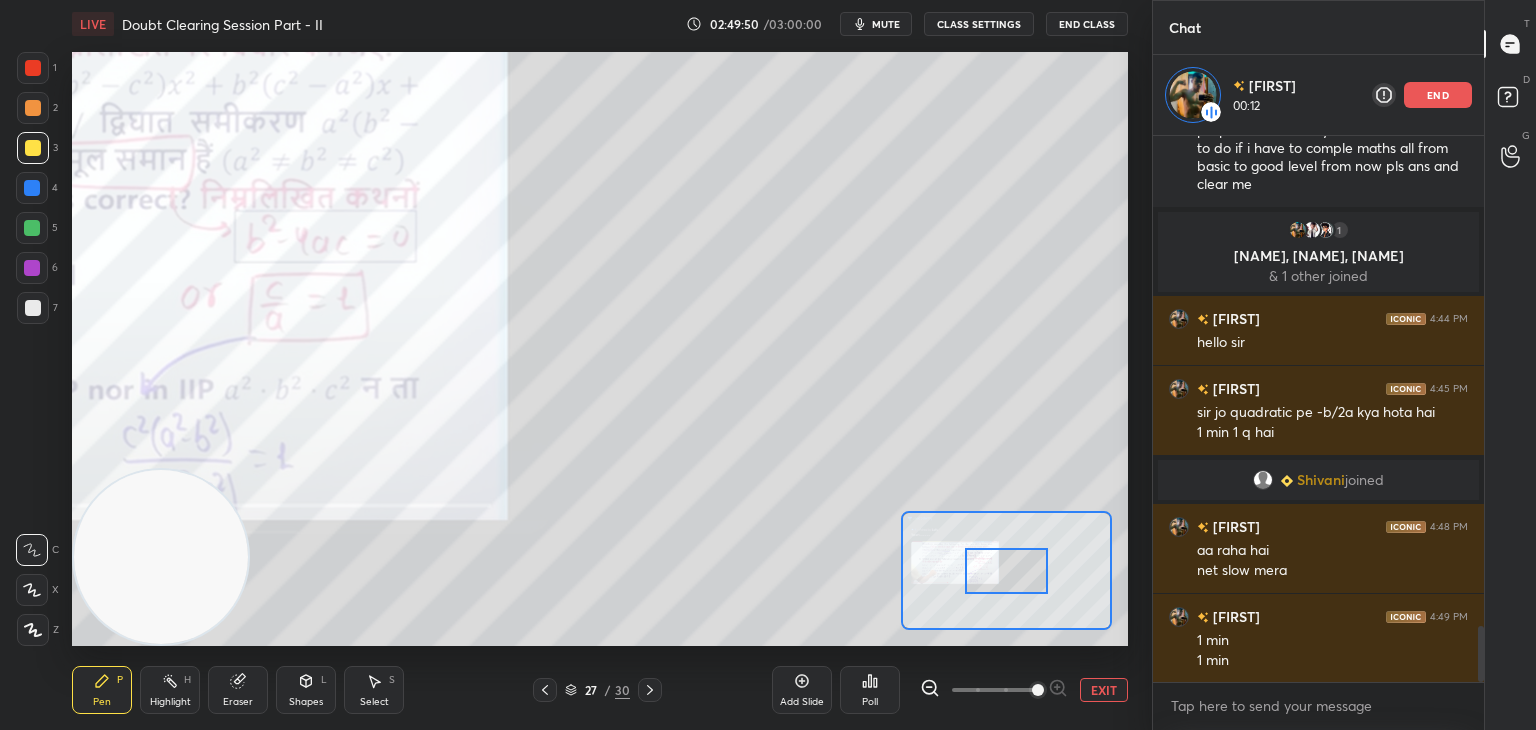 click at bounding box center [1038, 690] 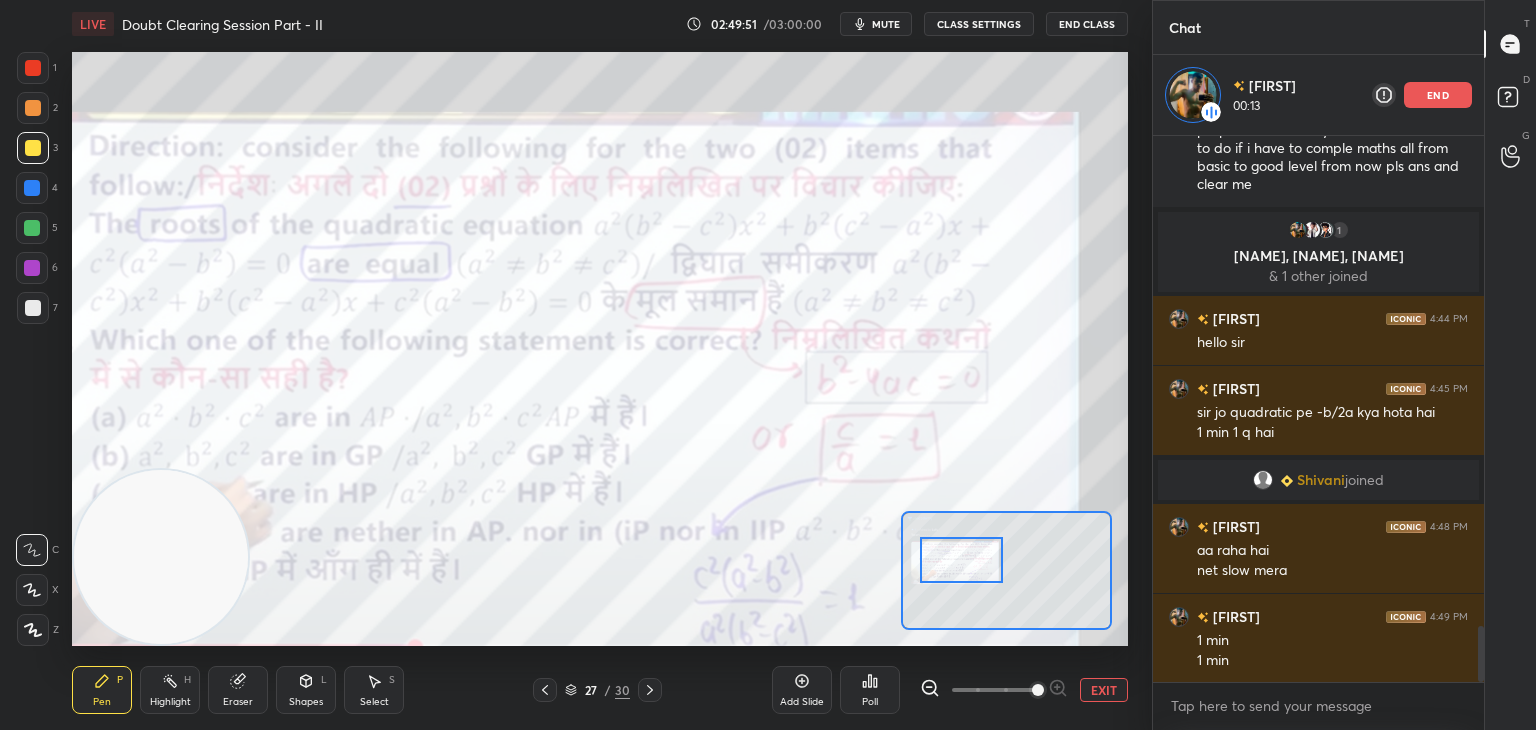drag, startPoint x: 1002, startPoint y: 573, endPoint x: 958, endPoint y: 563, distance: 45.122055 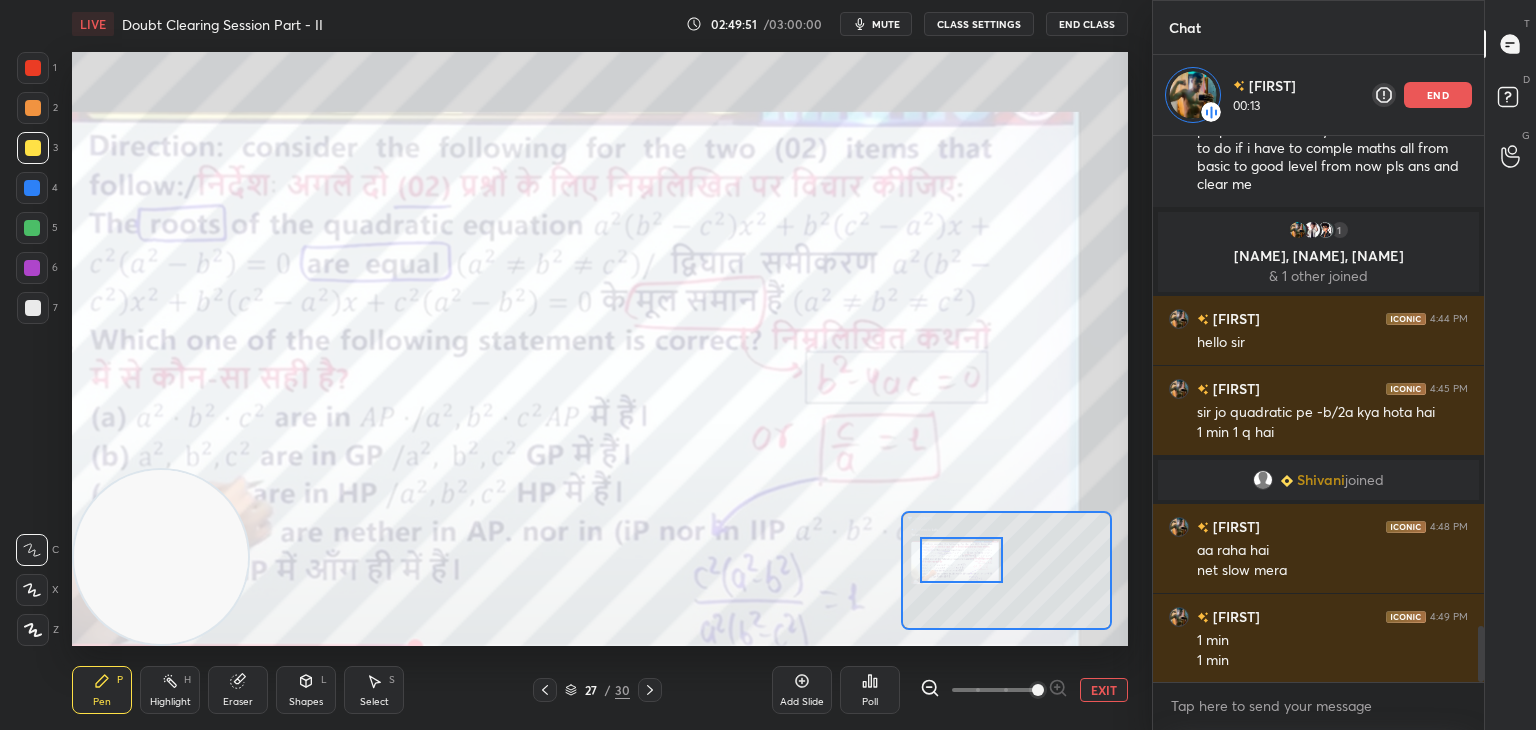 click at bounding box center (961, 560) 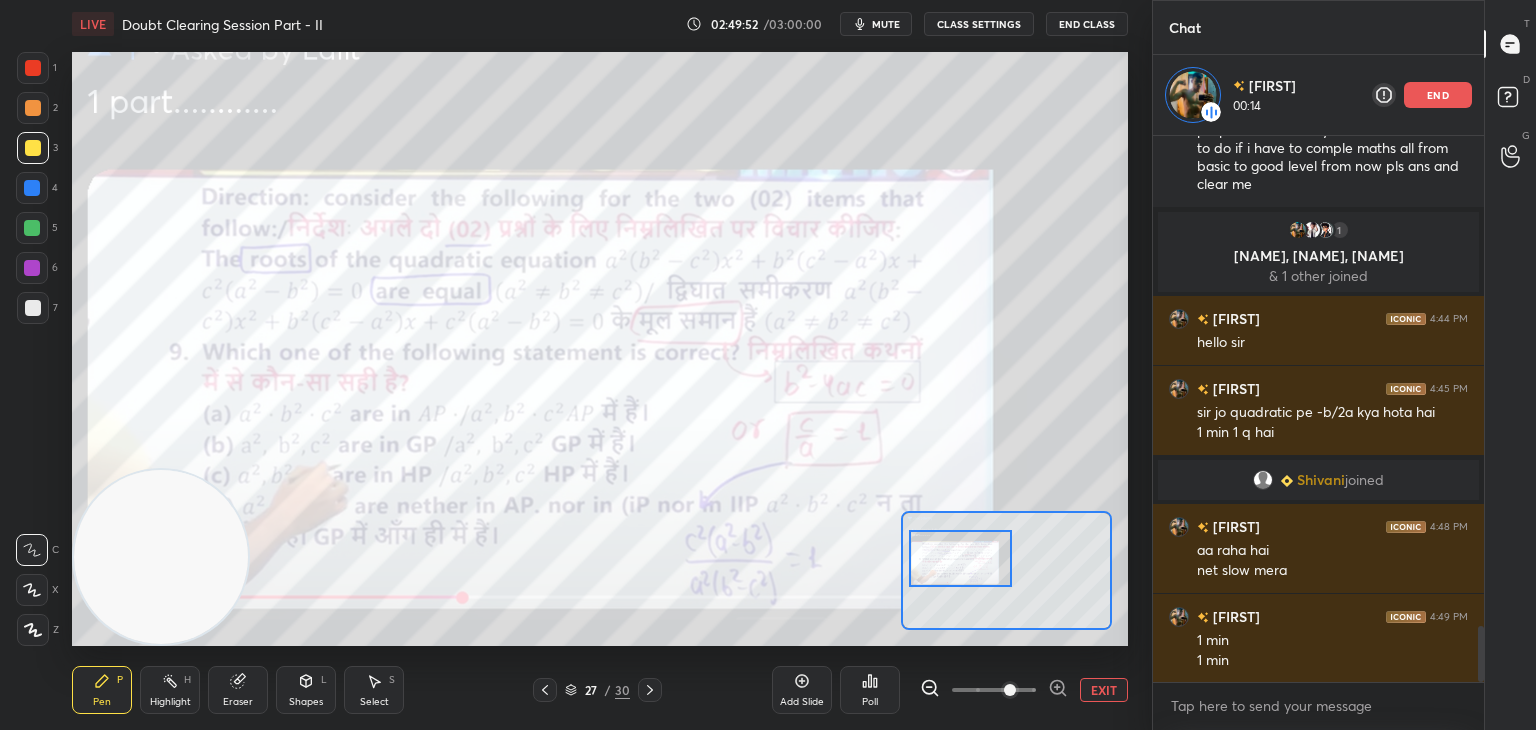 click at bounding box center [994, 690] 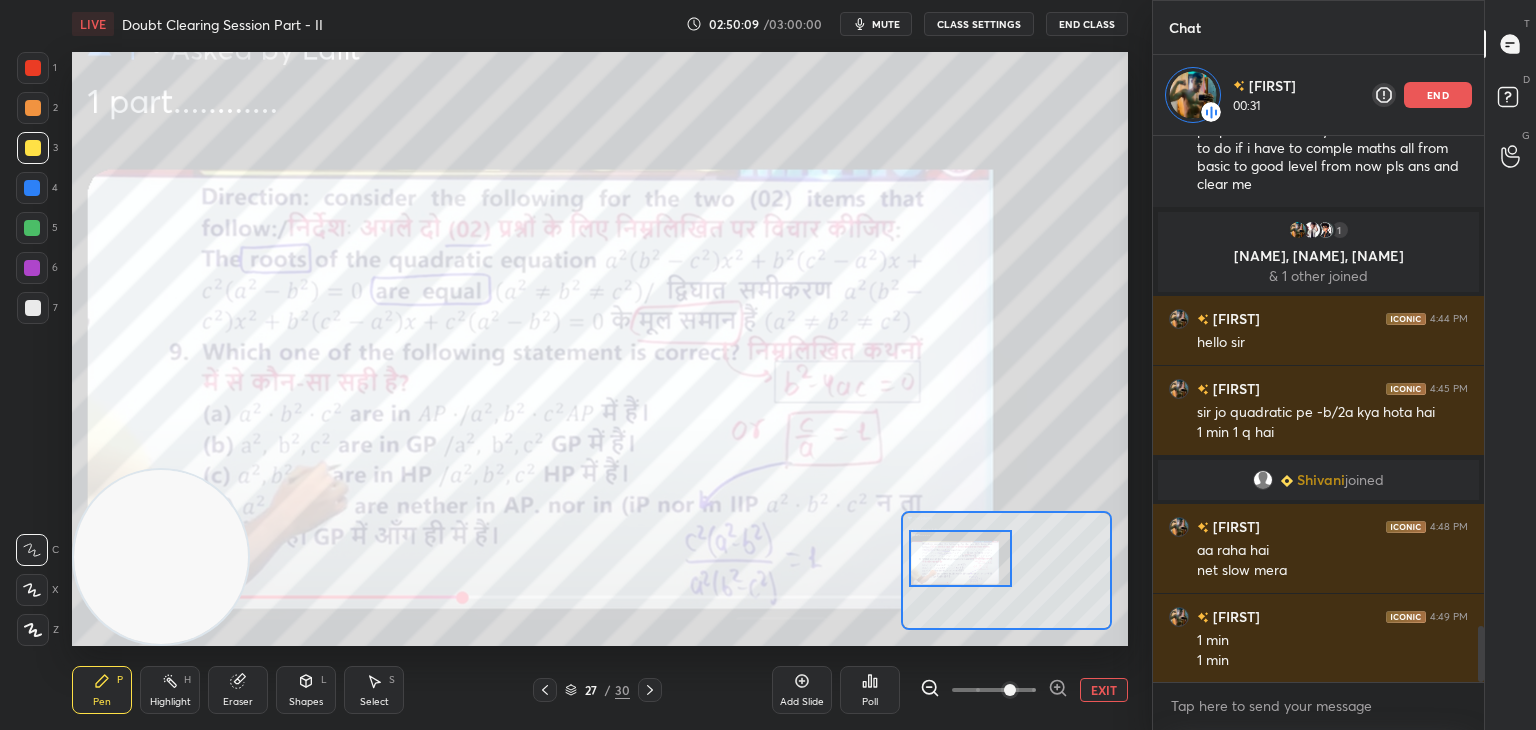 click on "EXIT" at bounding box center (1104, 690) 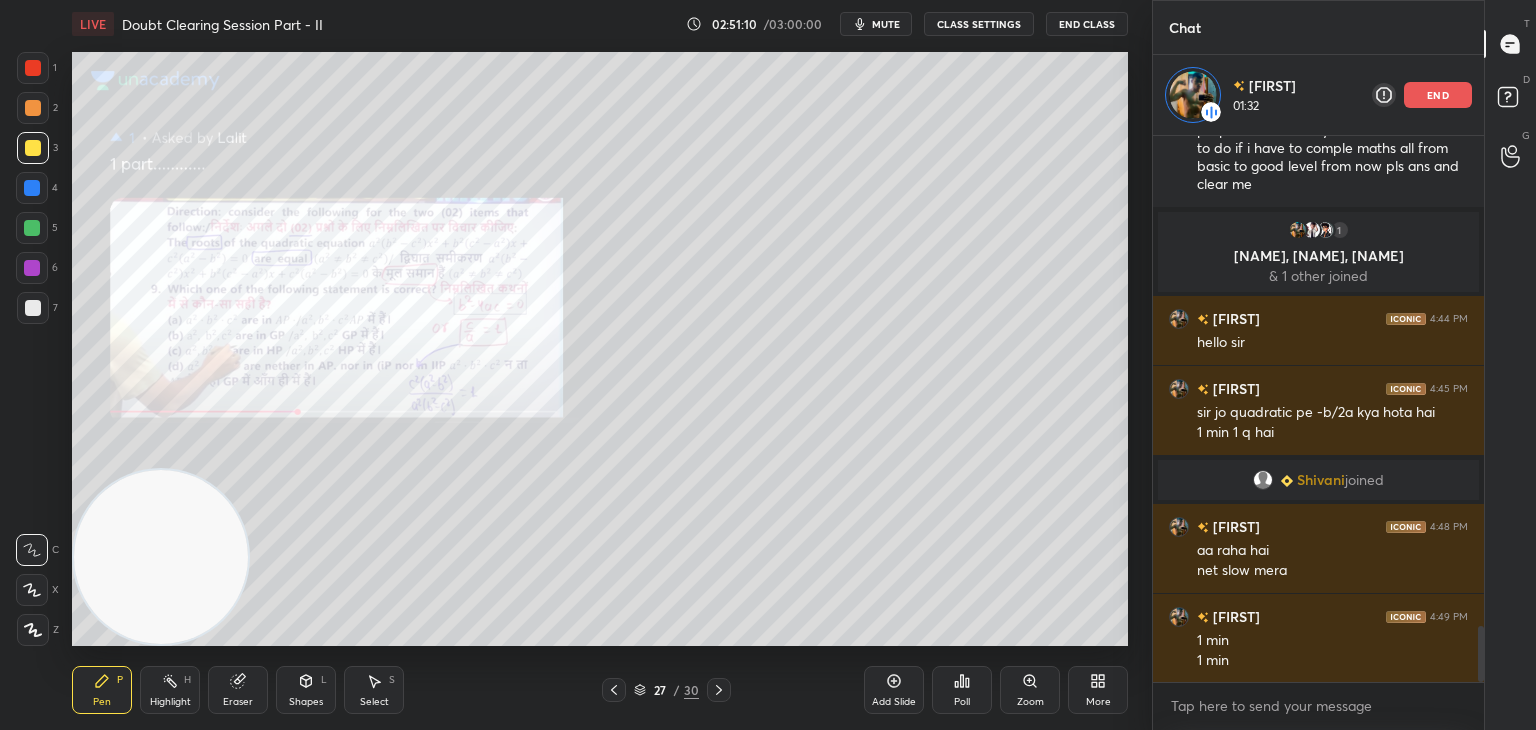 click 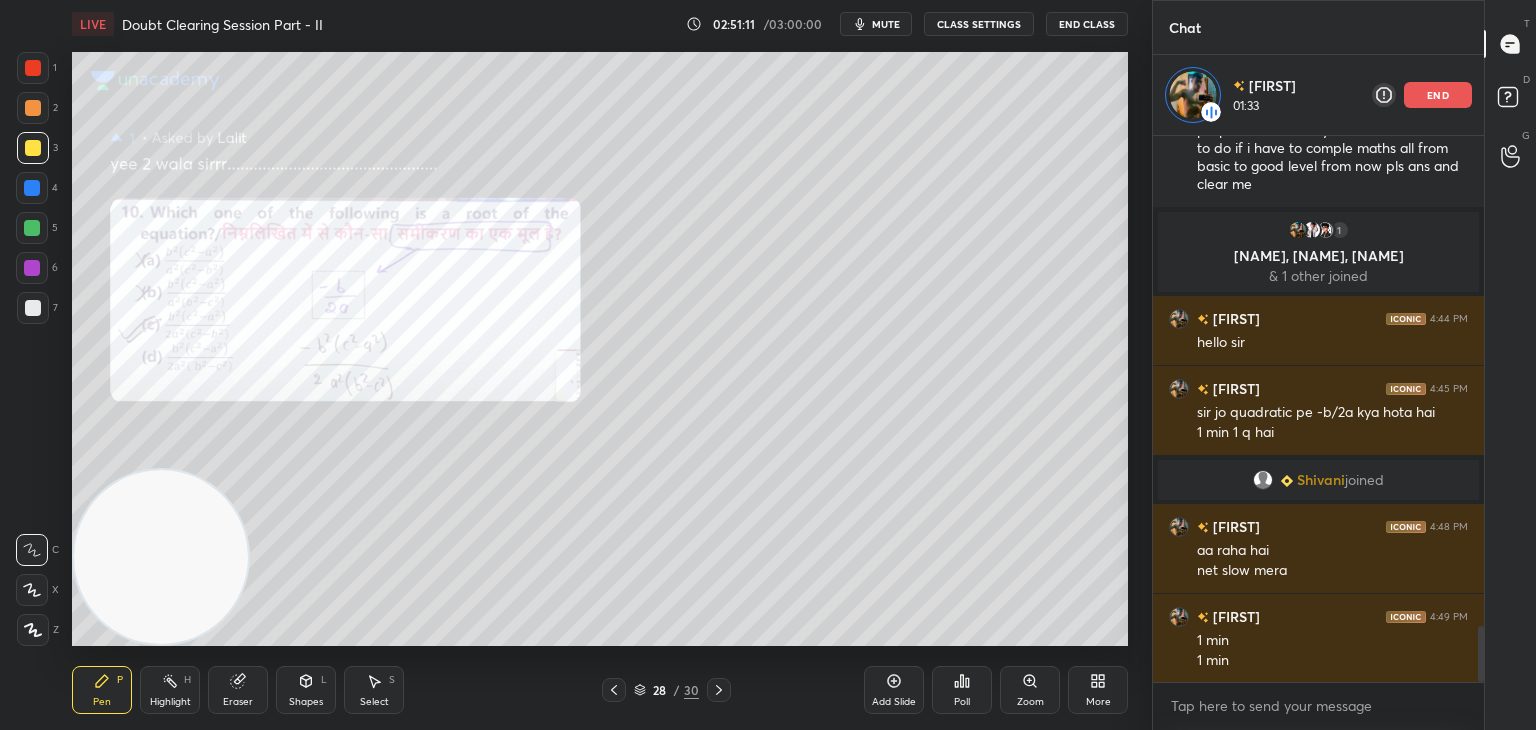 click on "Zoom" at bounding box center (1030, 690) 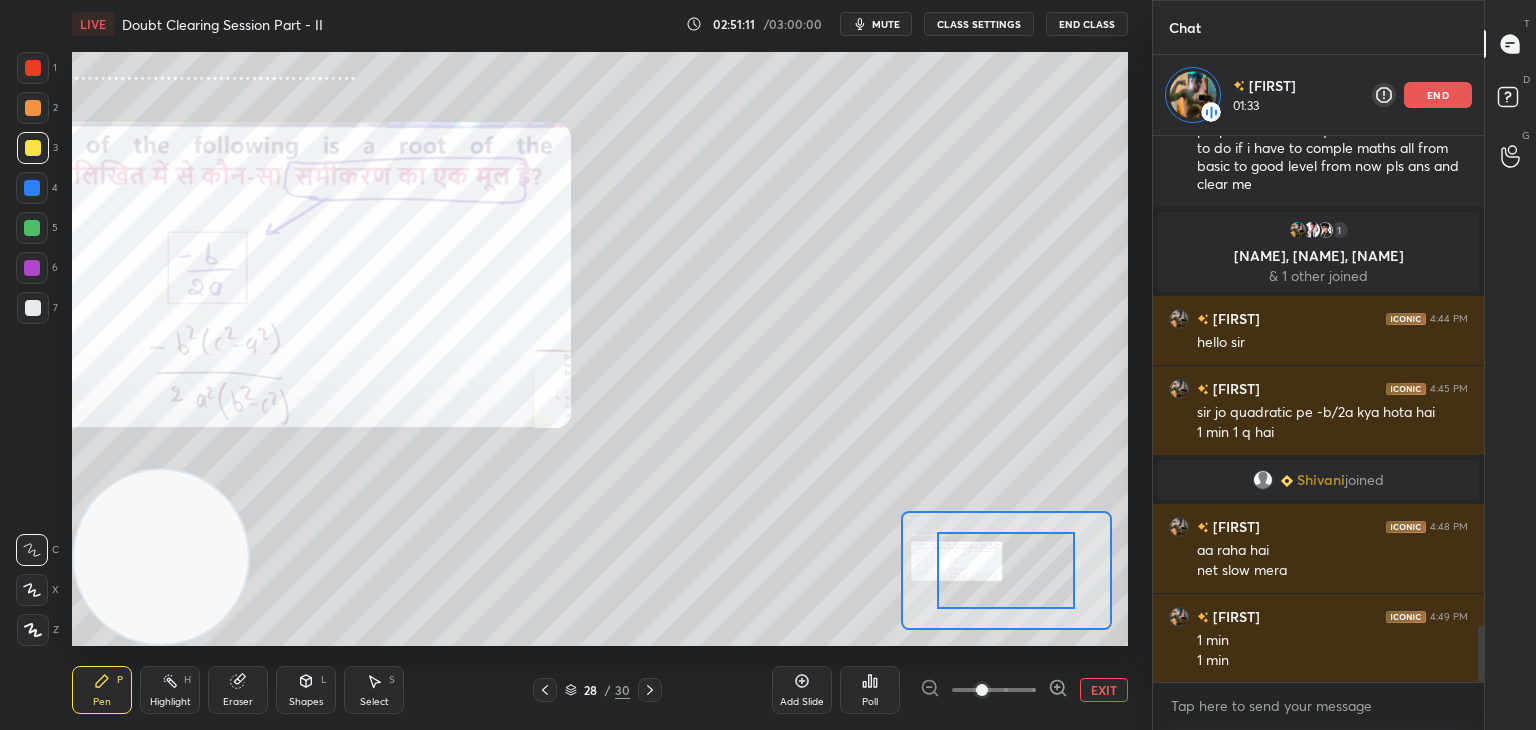 click at bounding box center (994, 690) 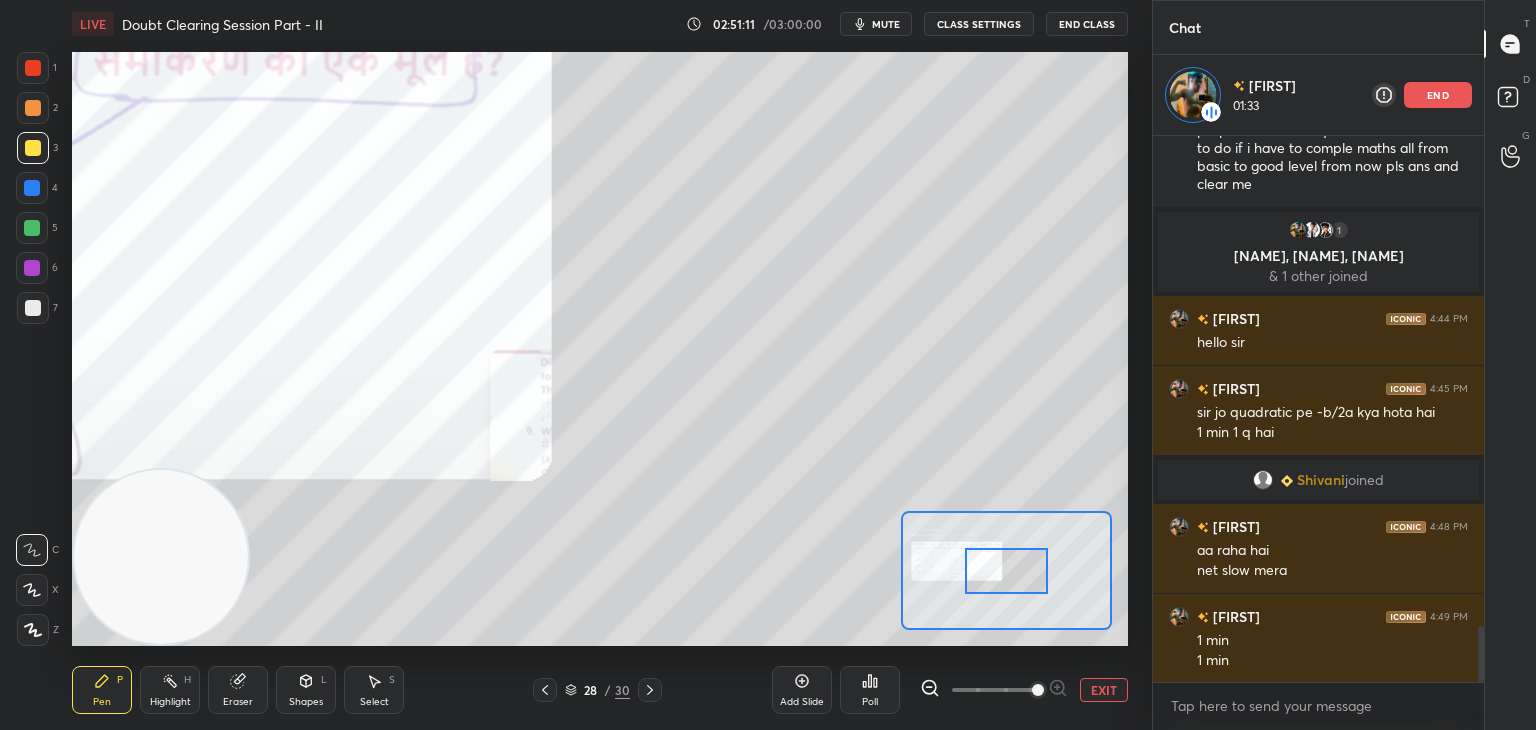 click at bounding box center (1038, 690) 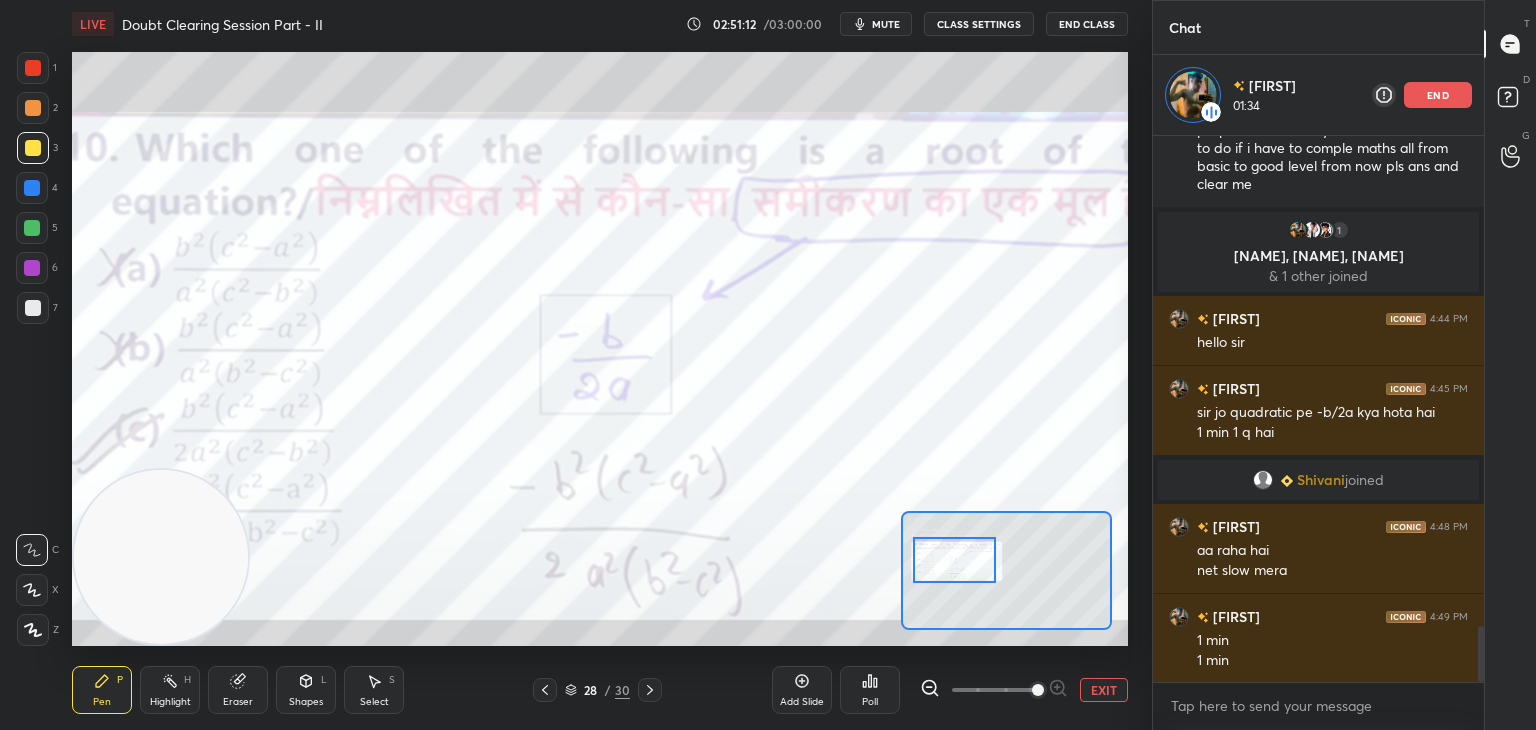 drag, startPoint x: 1028, startPoint y: 583, endPoint x: 980, endPoint y: 574, distance: 48.83646 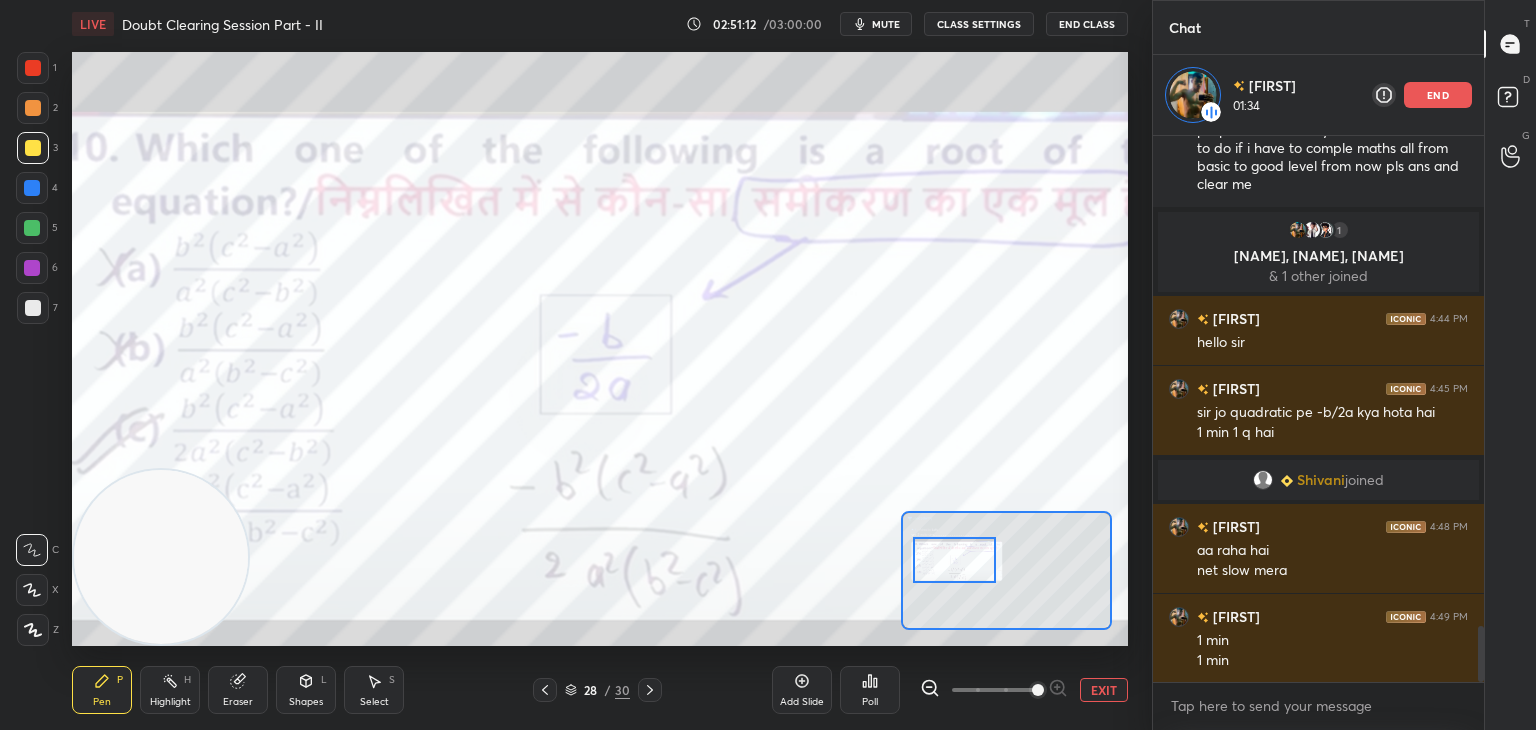 click at bounding box center [954, 560] 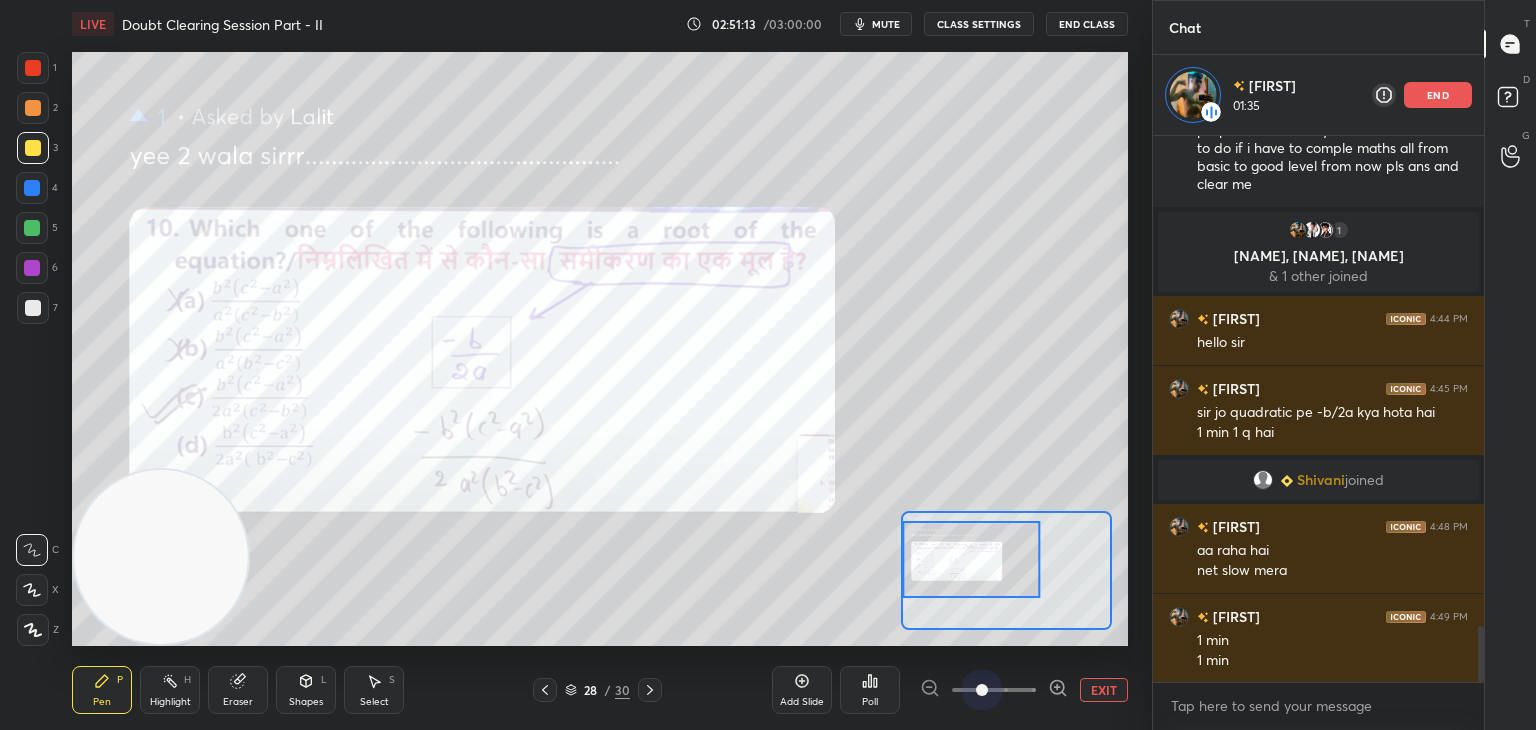 click at bounding box center [994, 690] 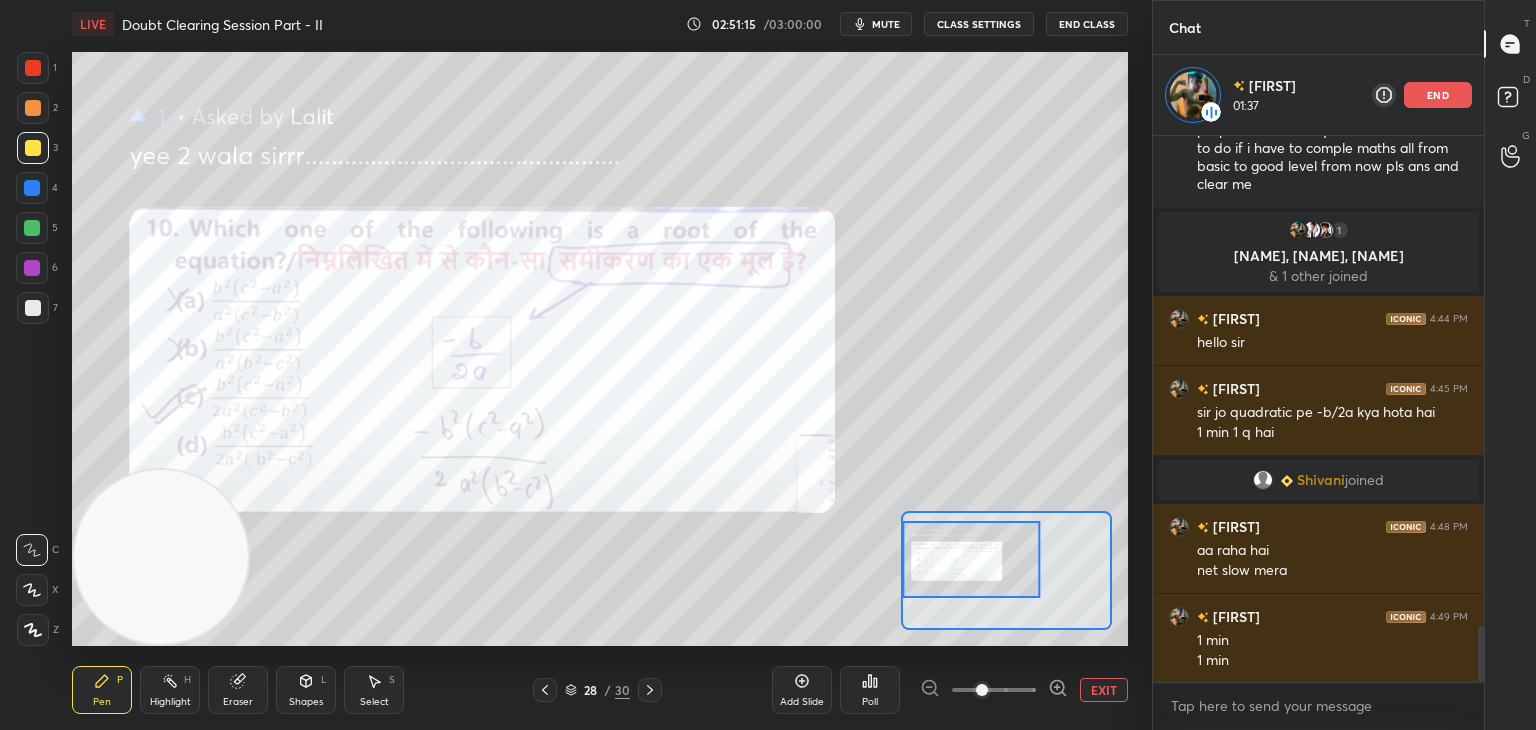 click on "Add Slide Poll EXIT" at bounding box center (950, 690) 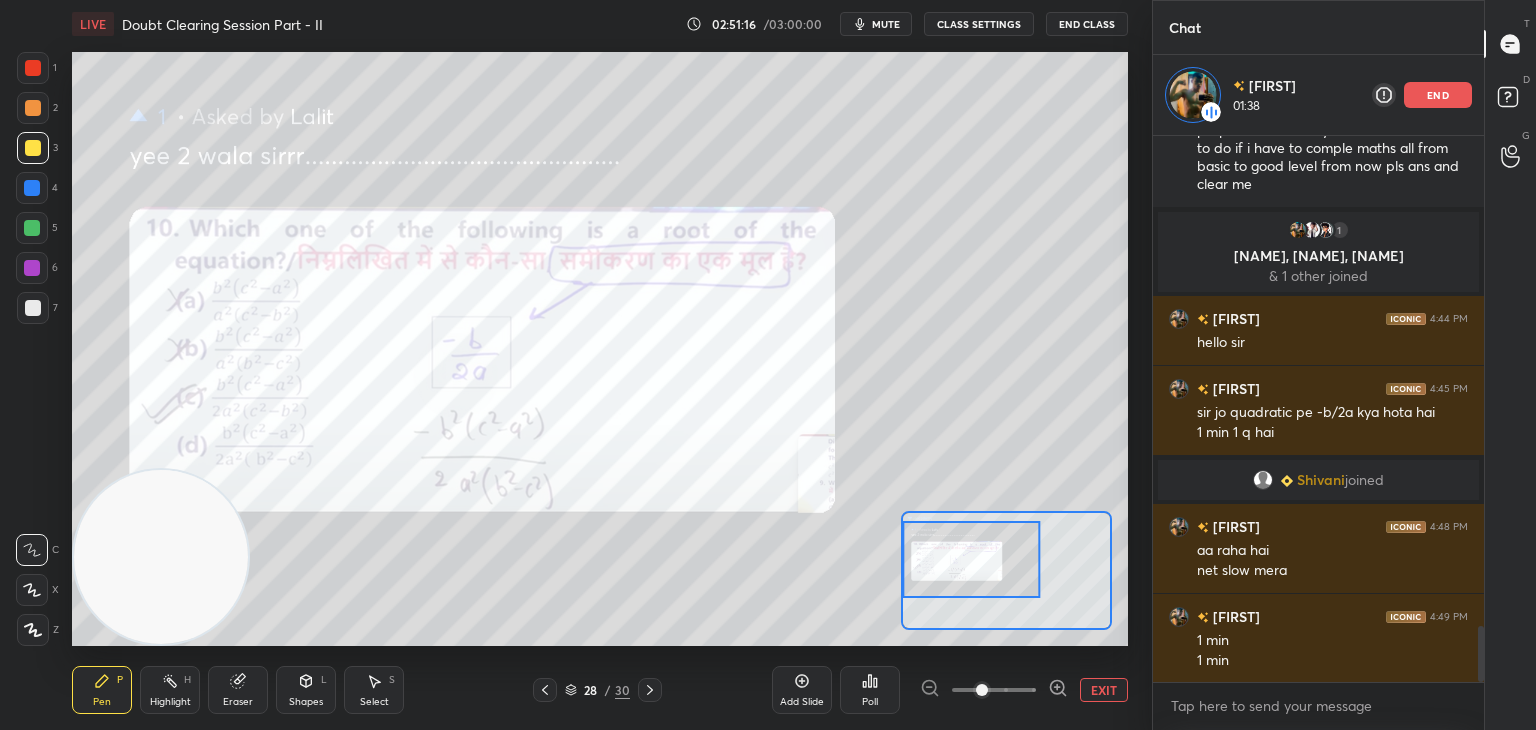drag, startPoint x: 988, startPoint y: 700, endPoint x: 998, endPoint y: 693, distance: 12.206555 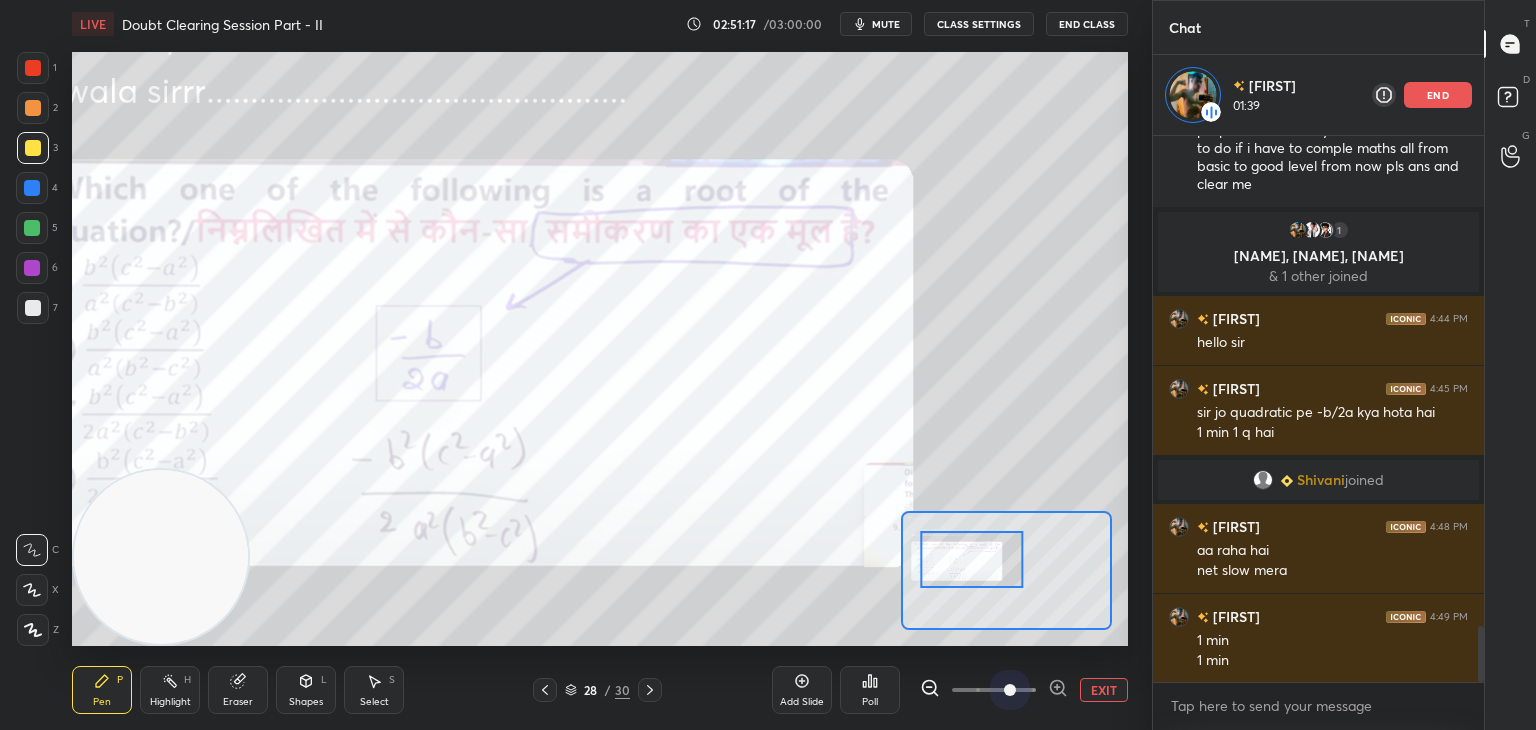 click at bounding box center (994, 690) 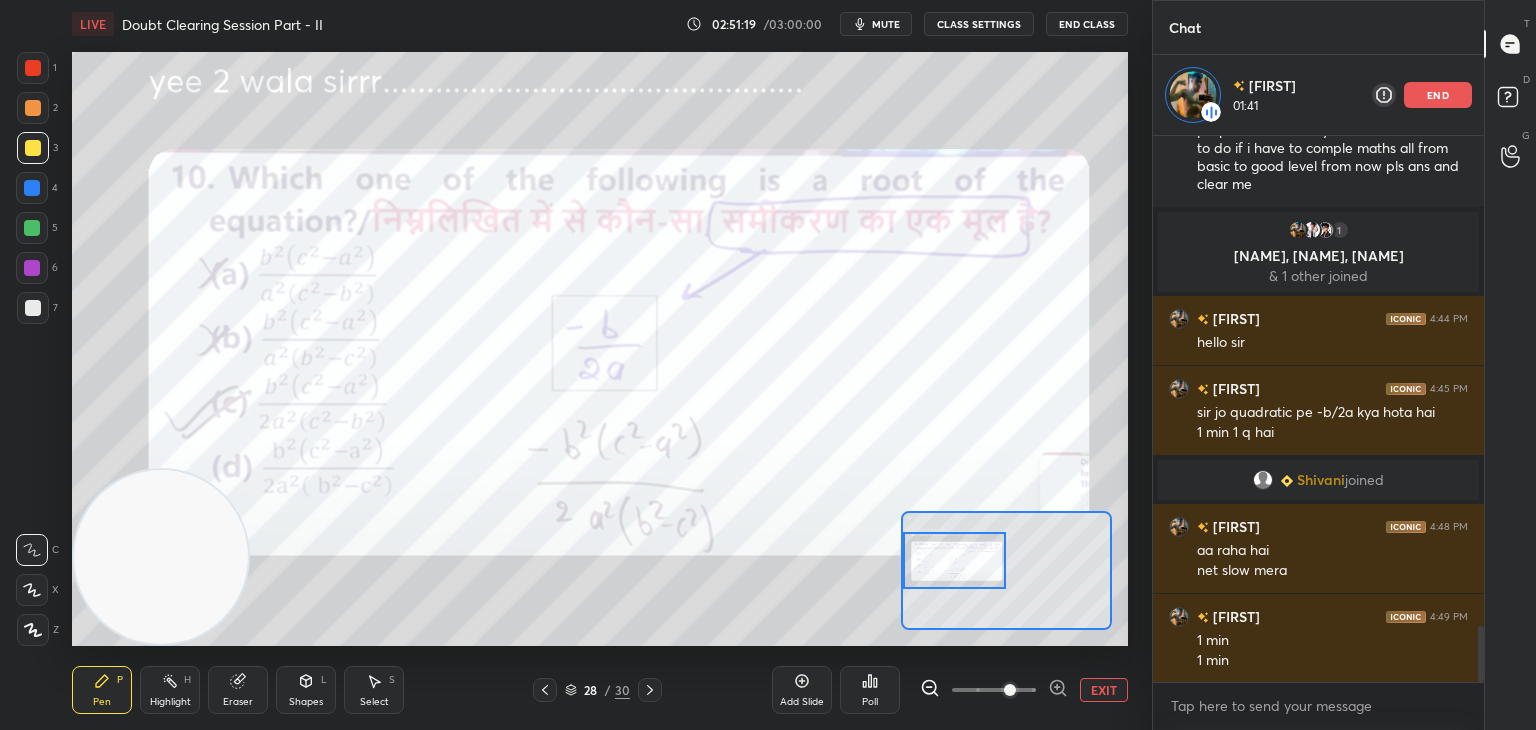 drag, startPoint x: 974, startPoint y: 561, endPoint x: 940, endPoint y: 565, distance: 34.234486 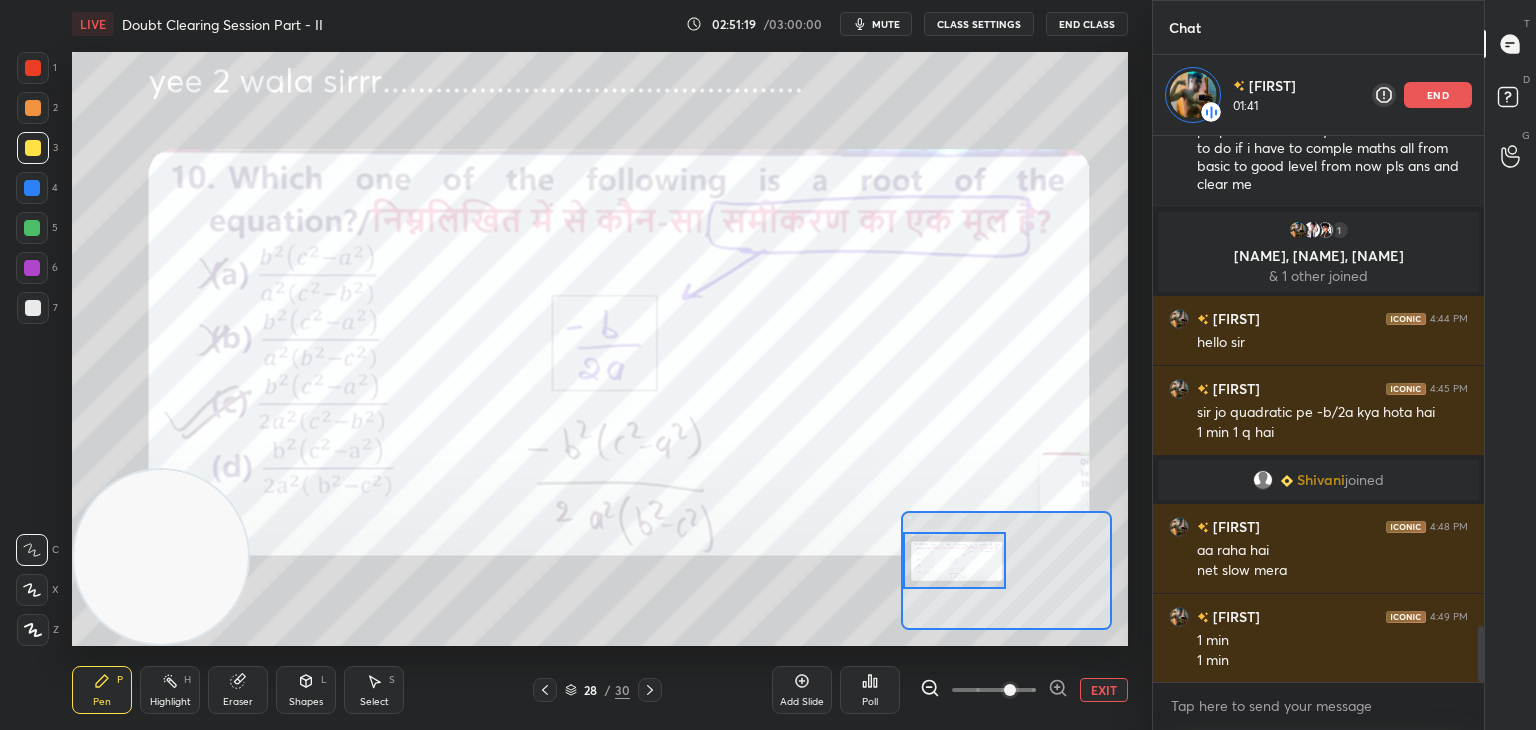 click at bounding box center [955, 560] 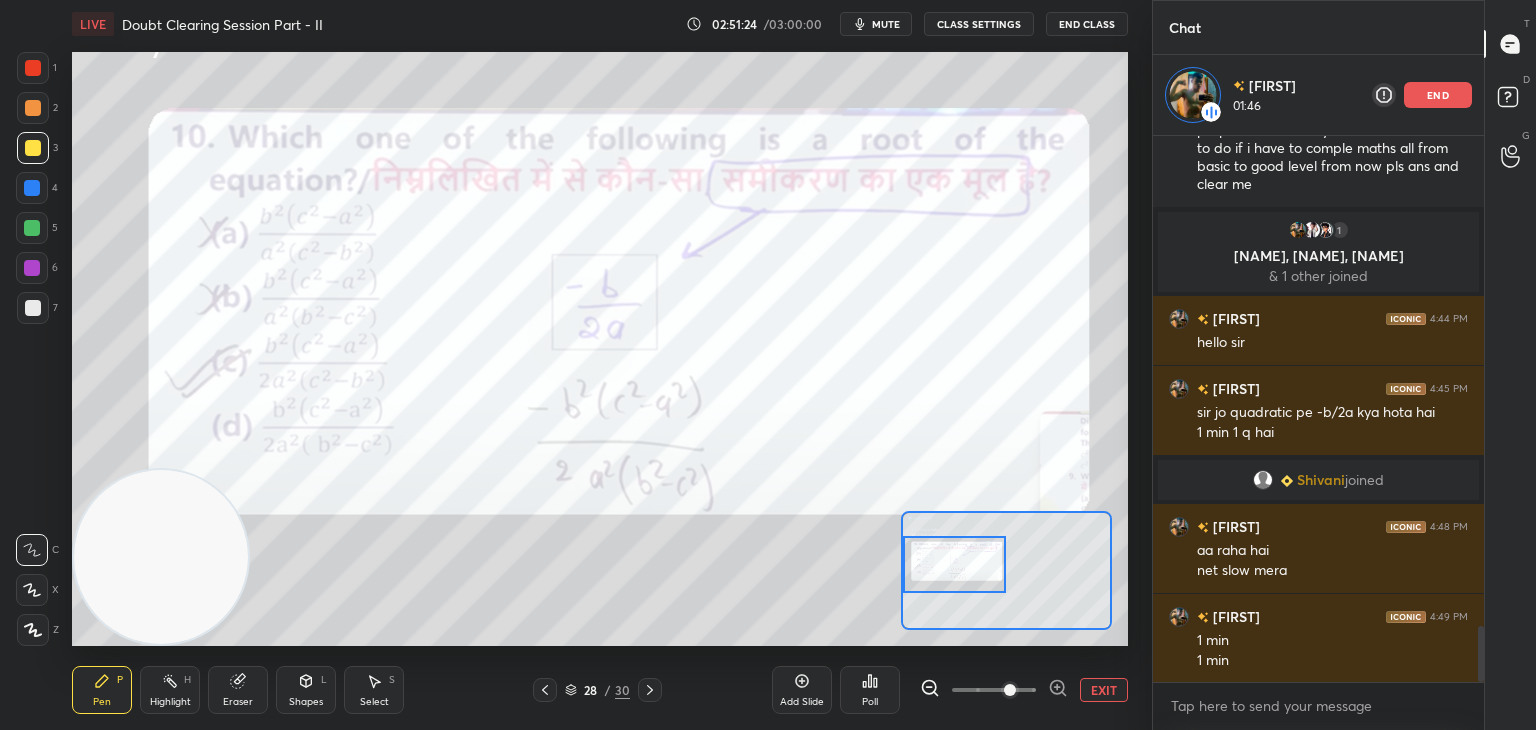 click on "EXIT" at bounding box center (1104, 690) 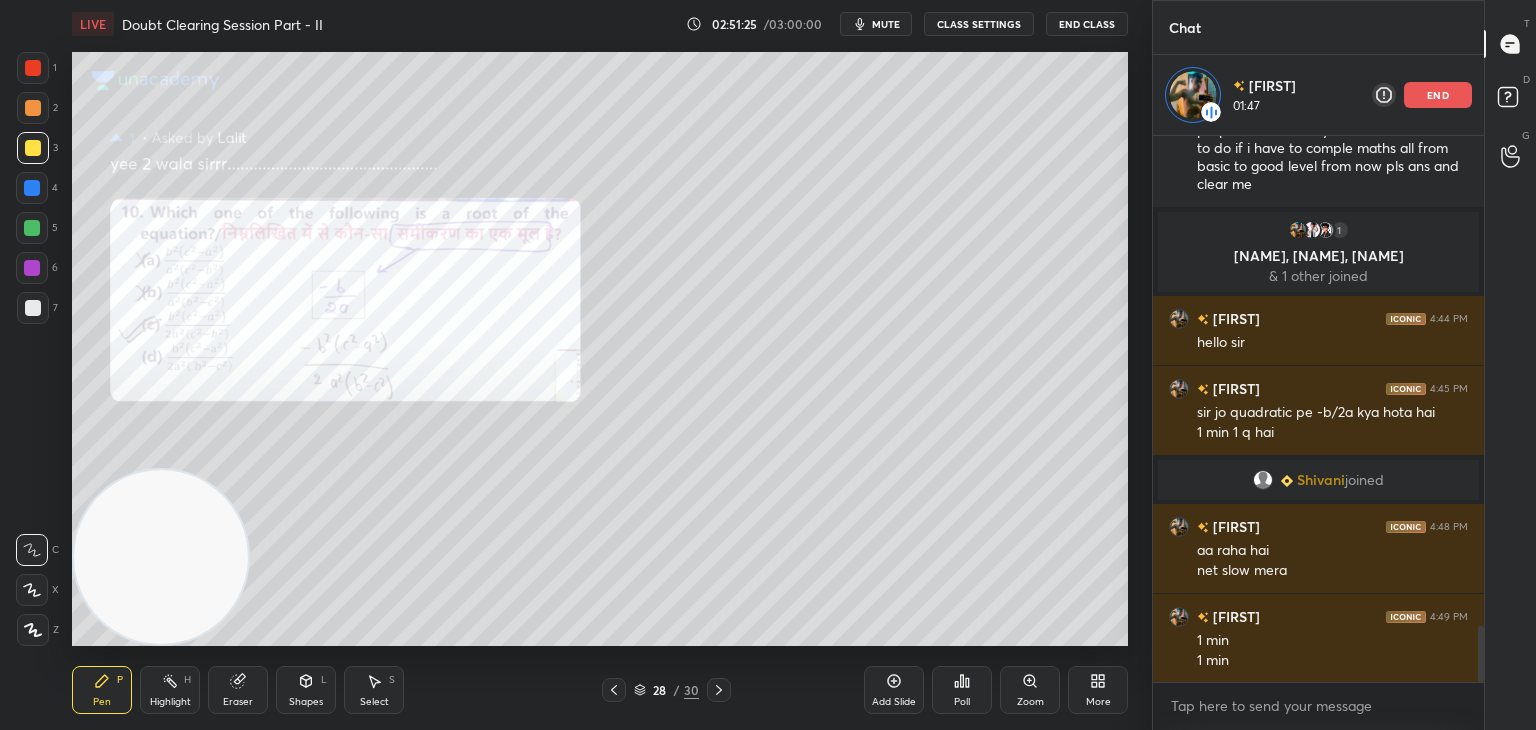 scroll, scrollTop: 6, scrollLeft: 6, axis: both 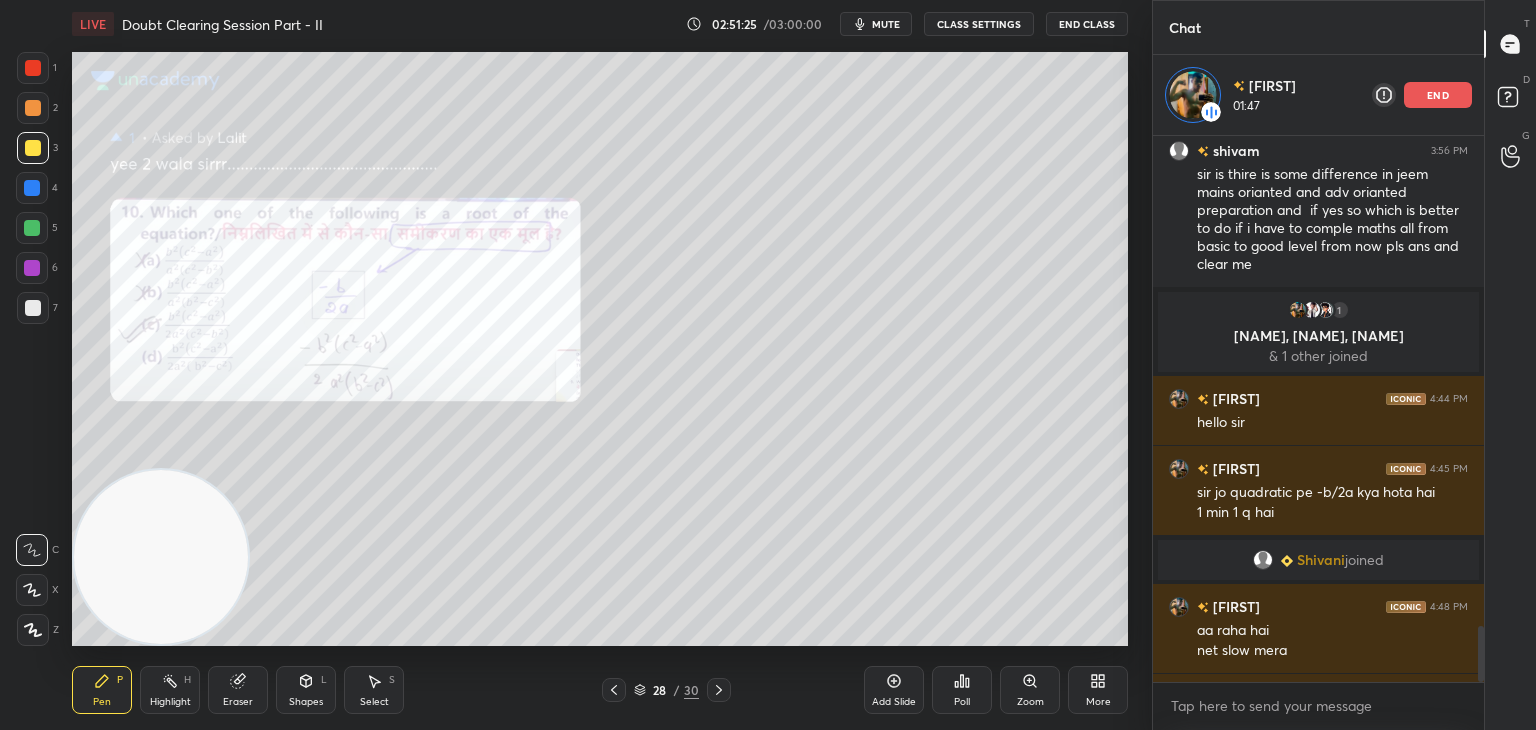 click 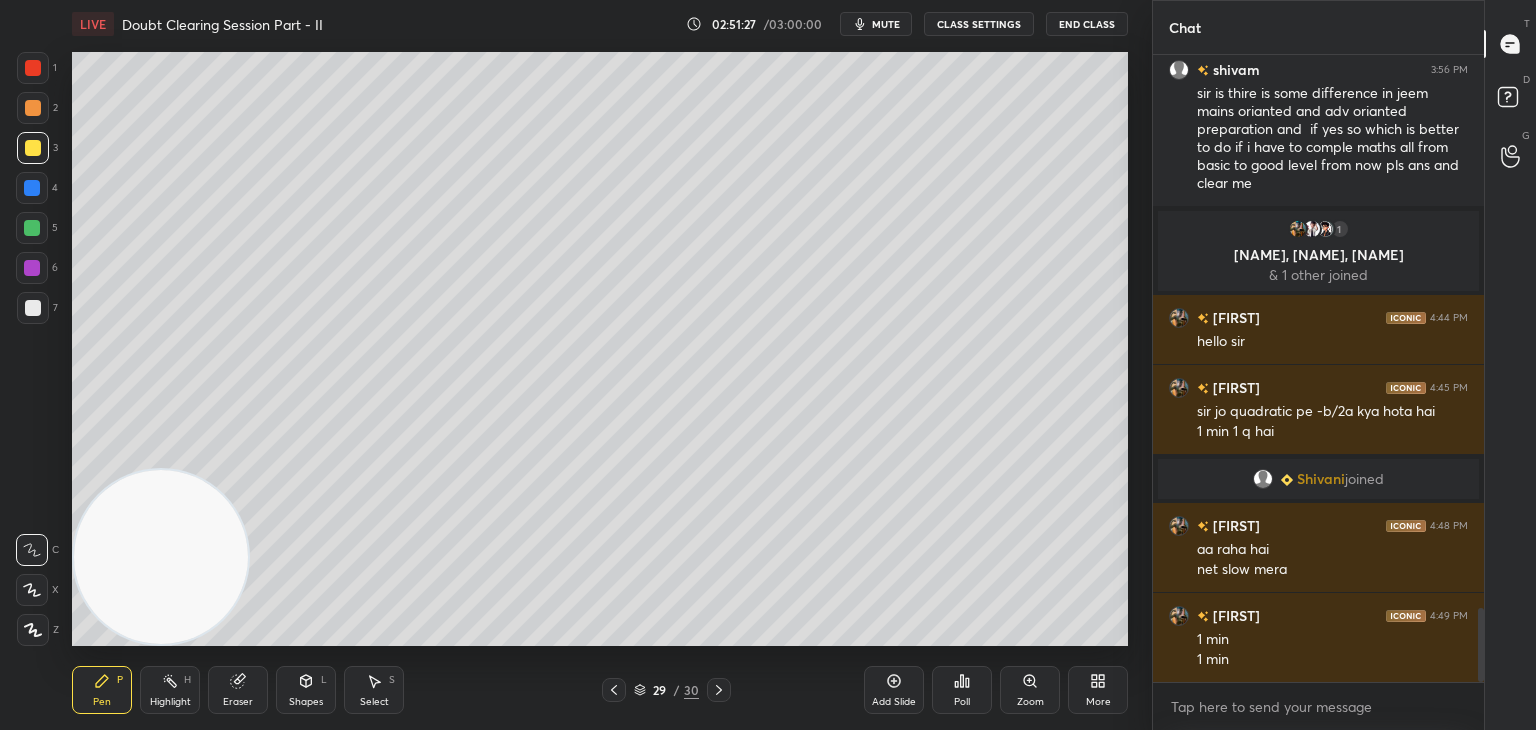 click on "mute" at bounding box center [876, 24] 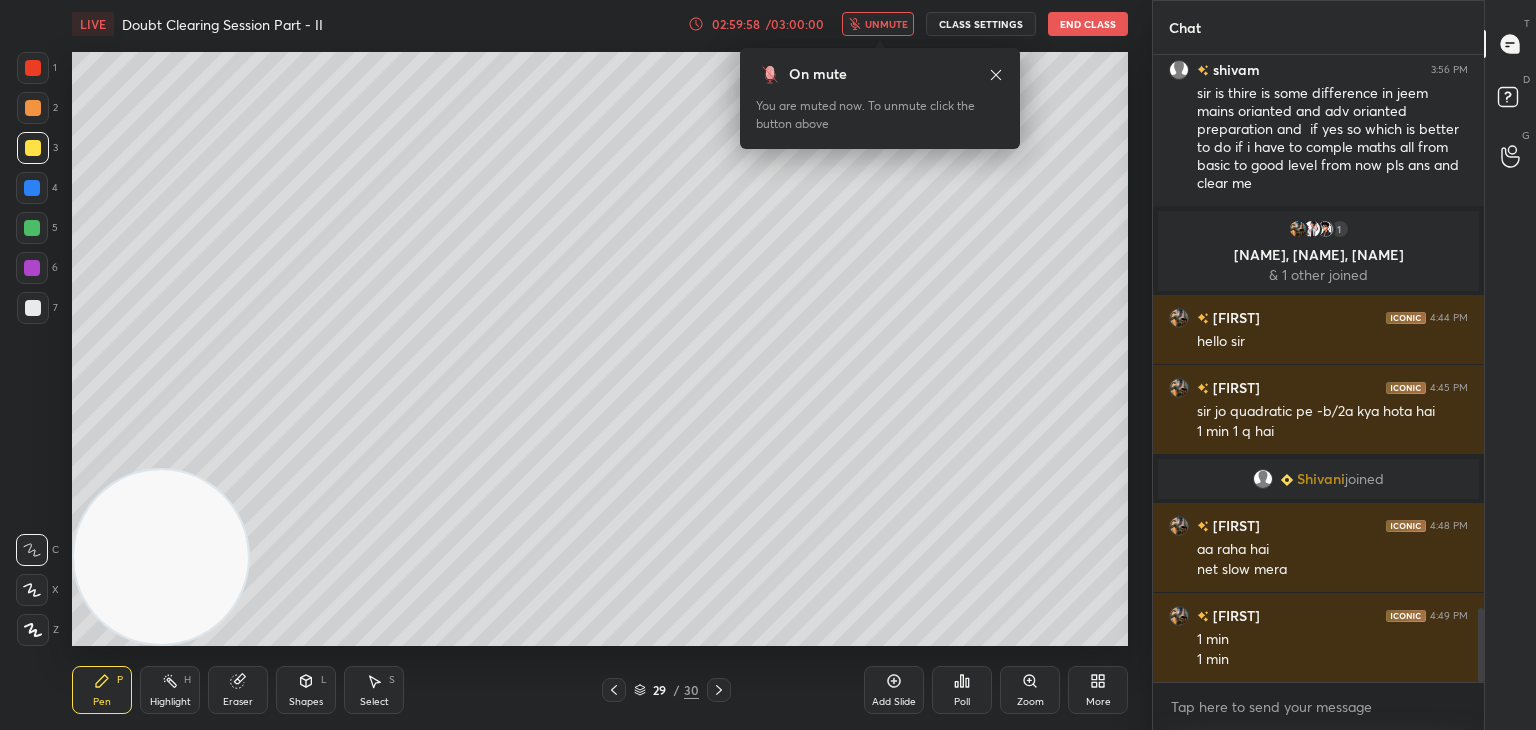 click 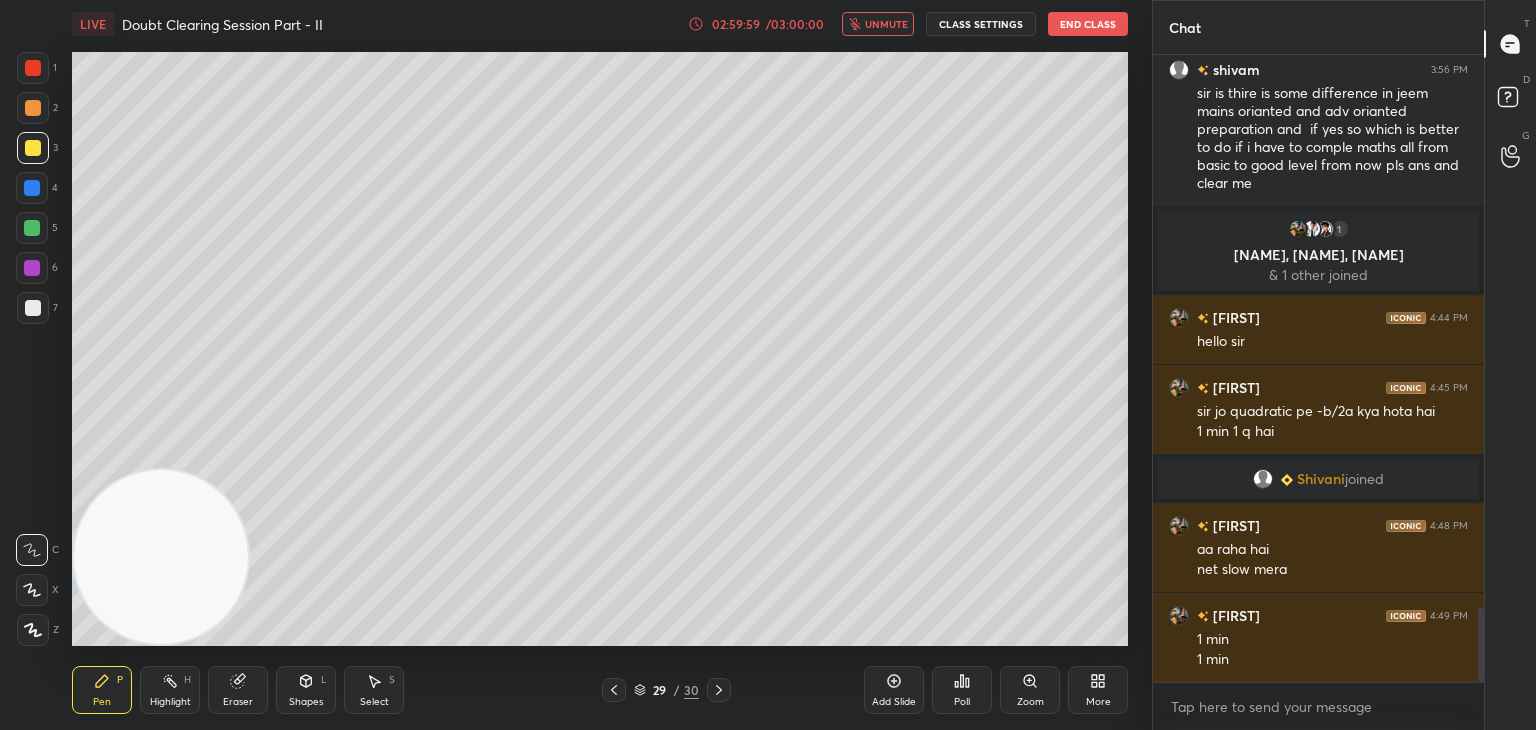 click on "unmute" at bounding box center (886, 24) 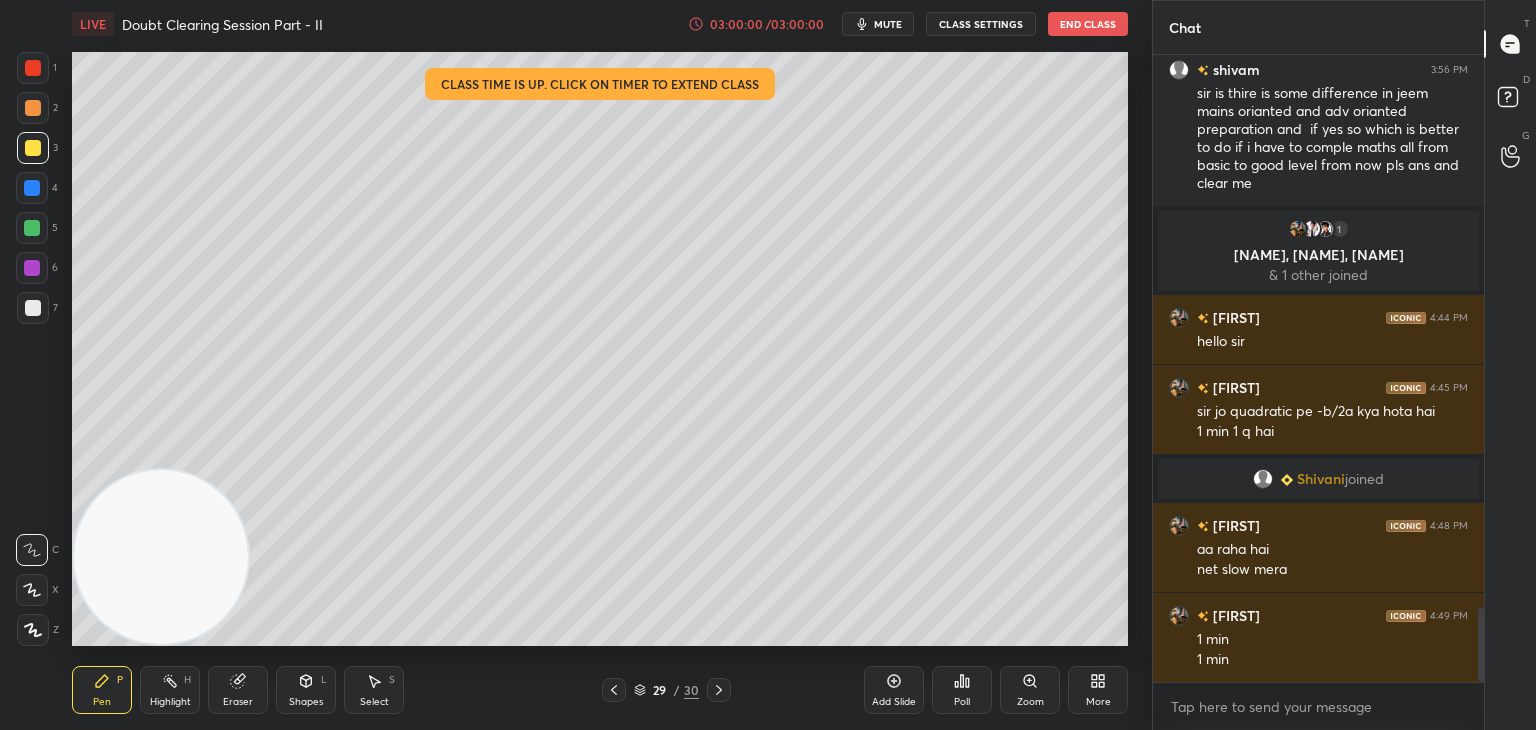 click on "End Class" at bounding box center [1088, 24] 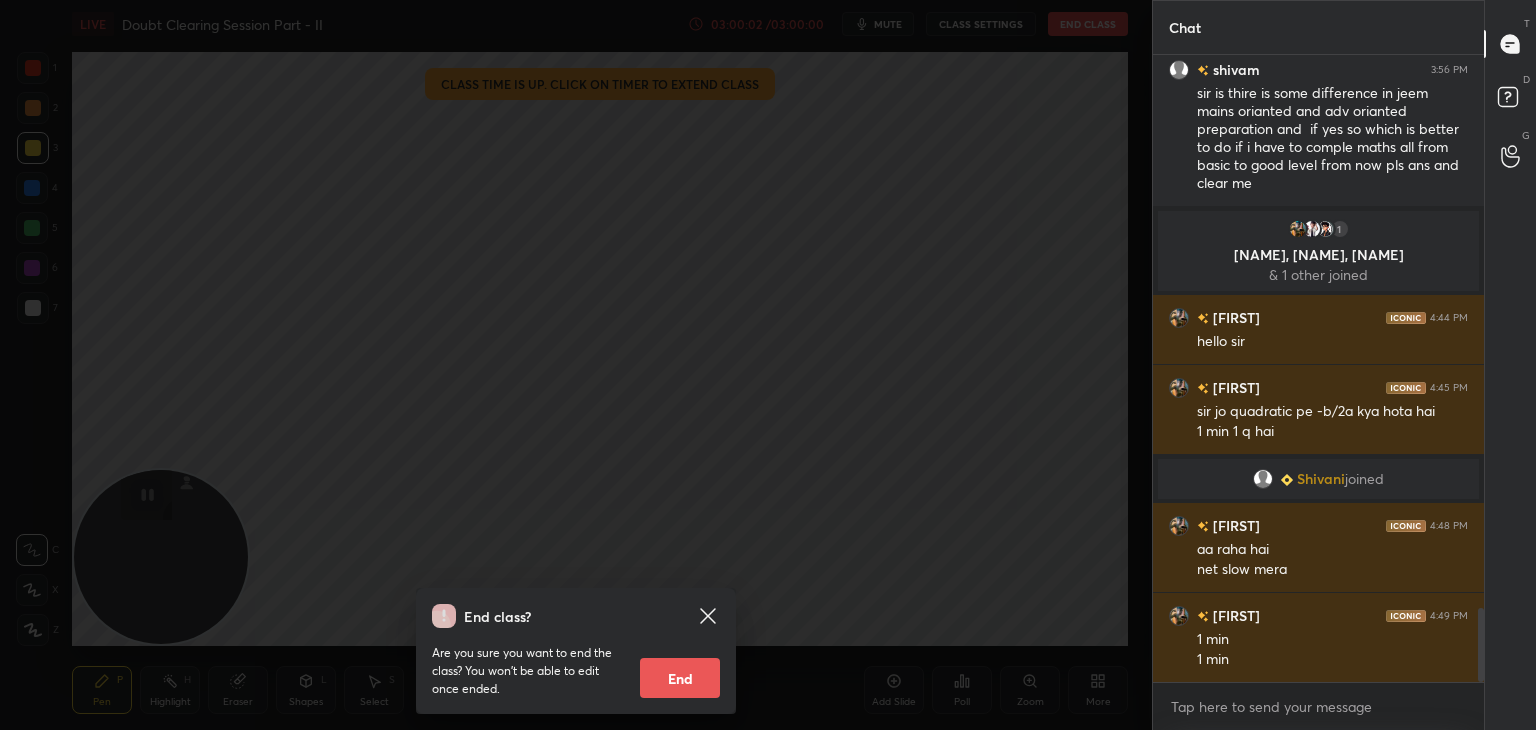 drag, startPoint x: 702, startPoint y: 668, endPoint x: 719, endPoint y: 655, distance: 21.400934 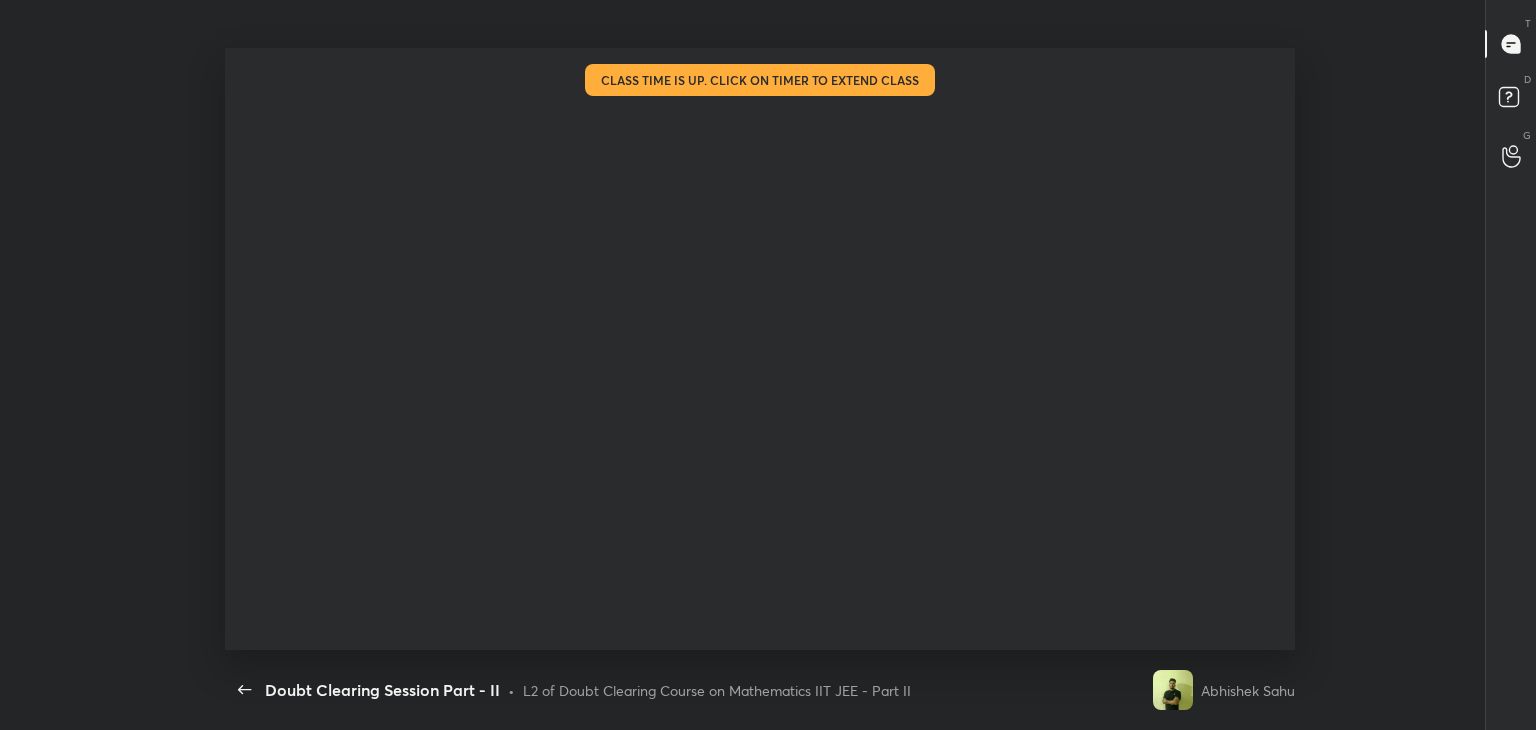 scroll, scrollTop: 99397, scrollLeft: 98863, axis: both 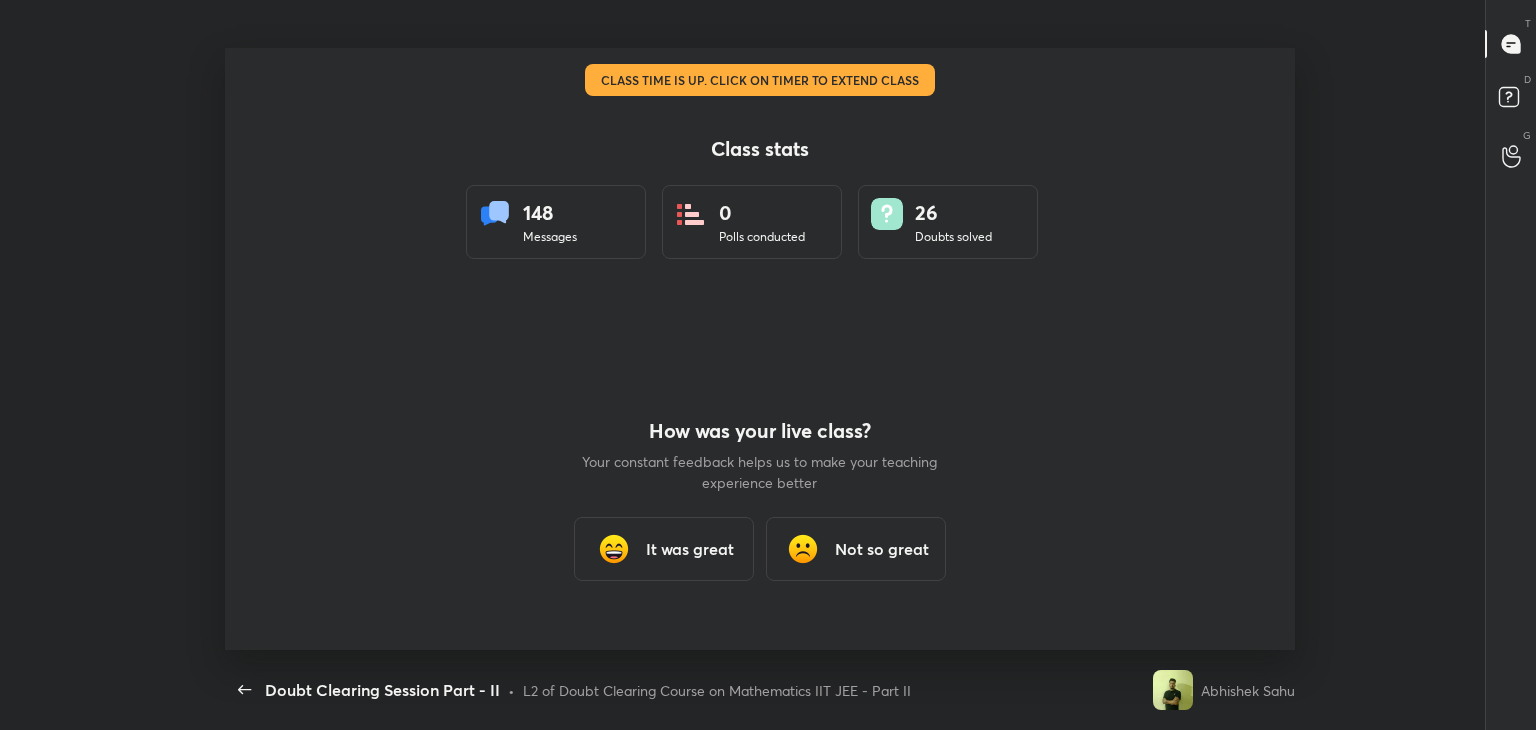 click on "It was great" at bounding box center [690, 549] 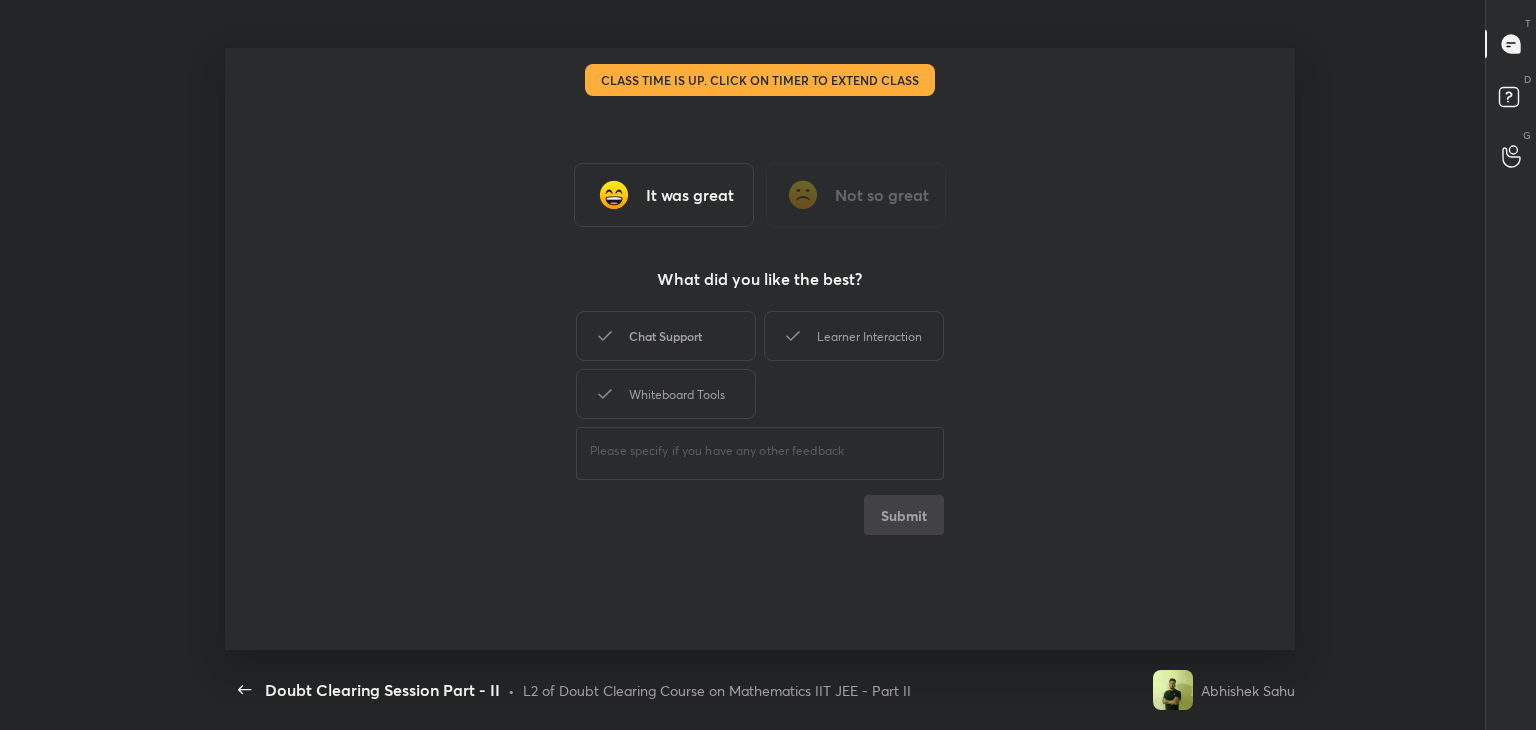 click on "Chat Support" at bounding box center (666, 336) 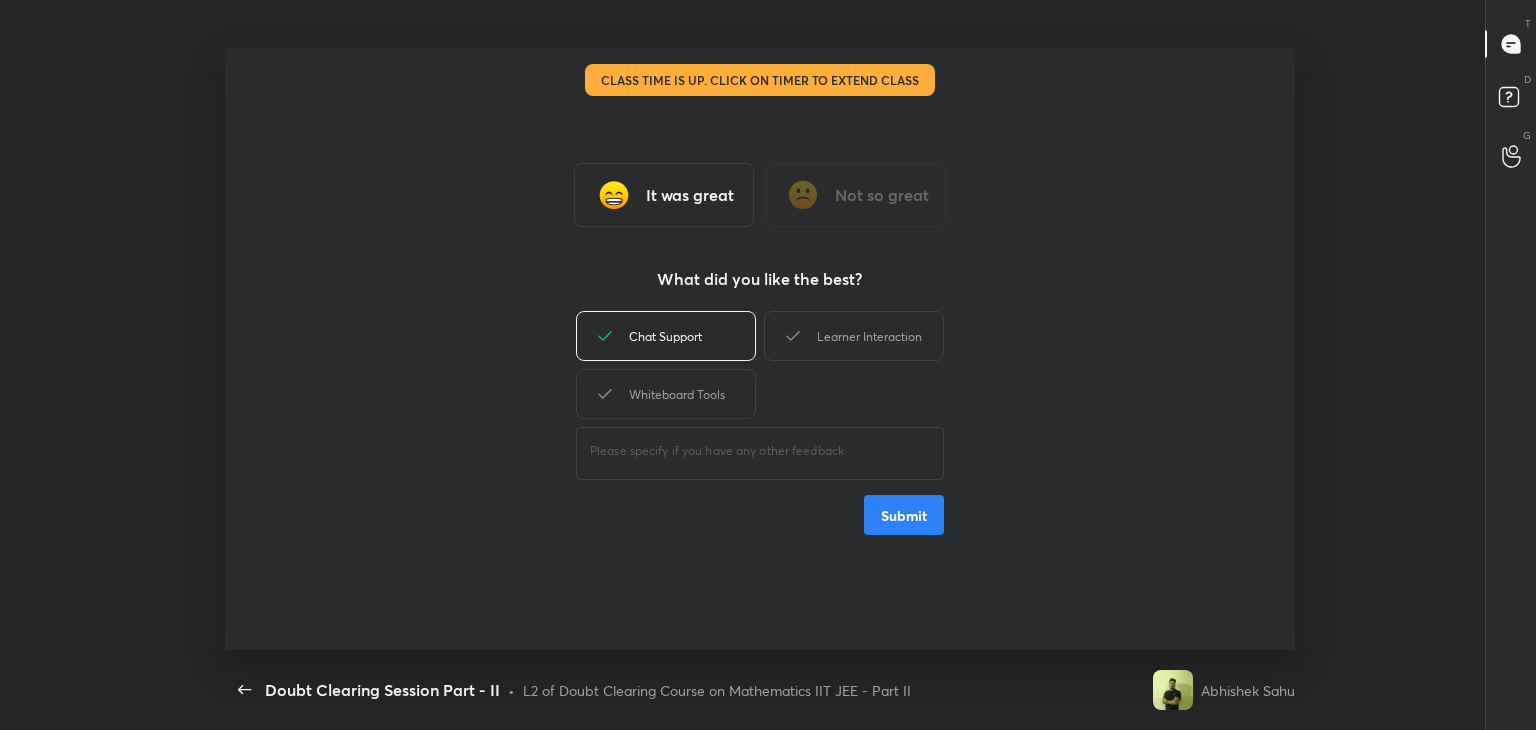 drag, startPoint x: 830, startPoint y: 339, endPoint x: 755, endPoint y: 369, distance: 80.77747 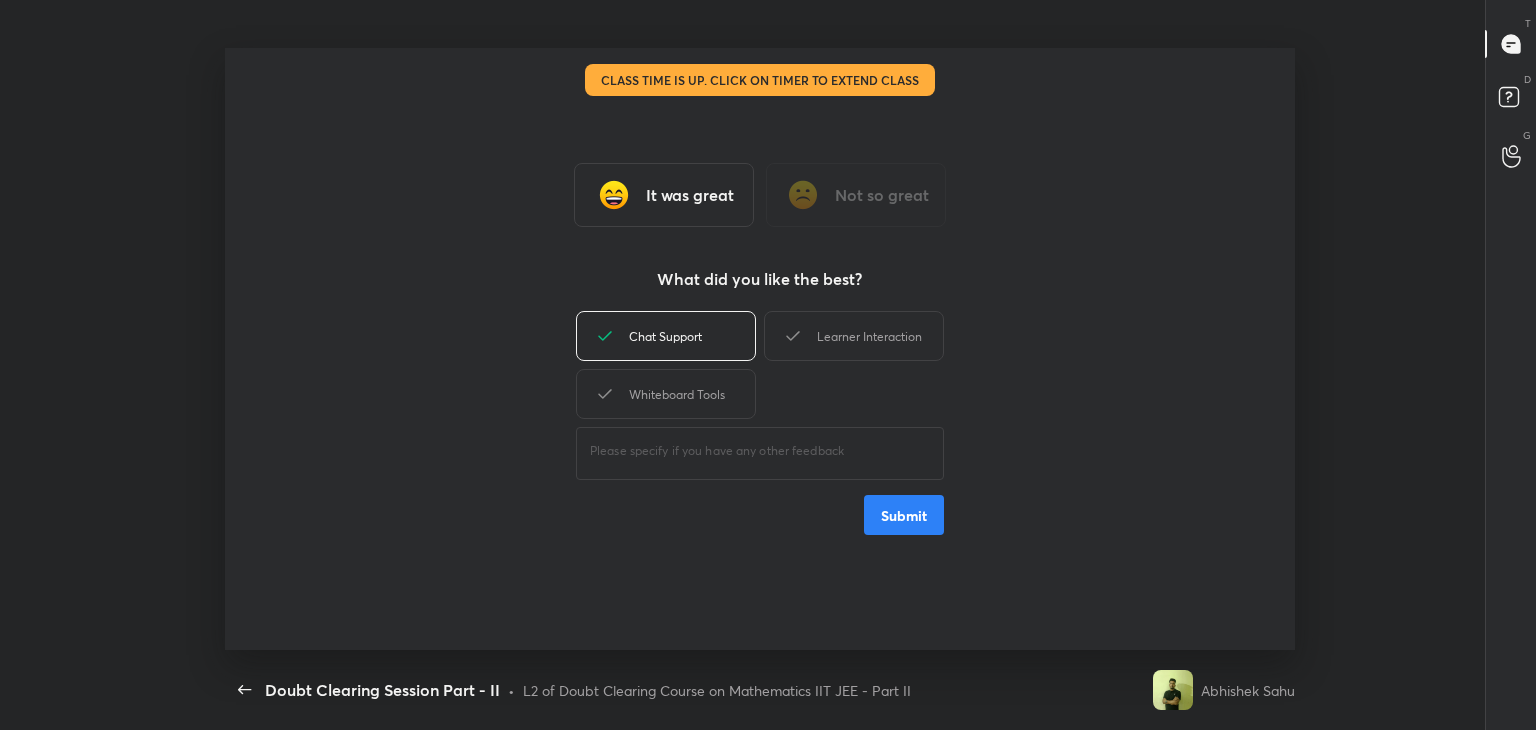 click on "Learner Interaction" at bounding box center [854, 336] 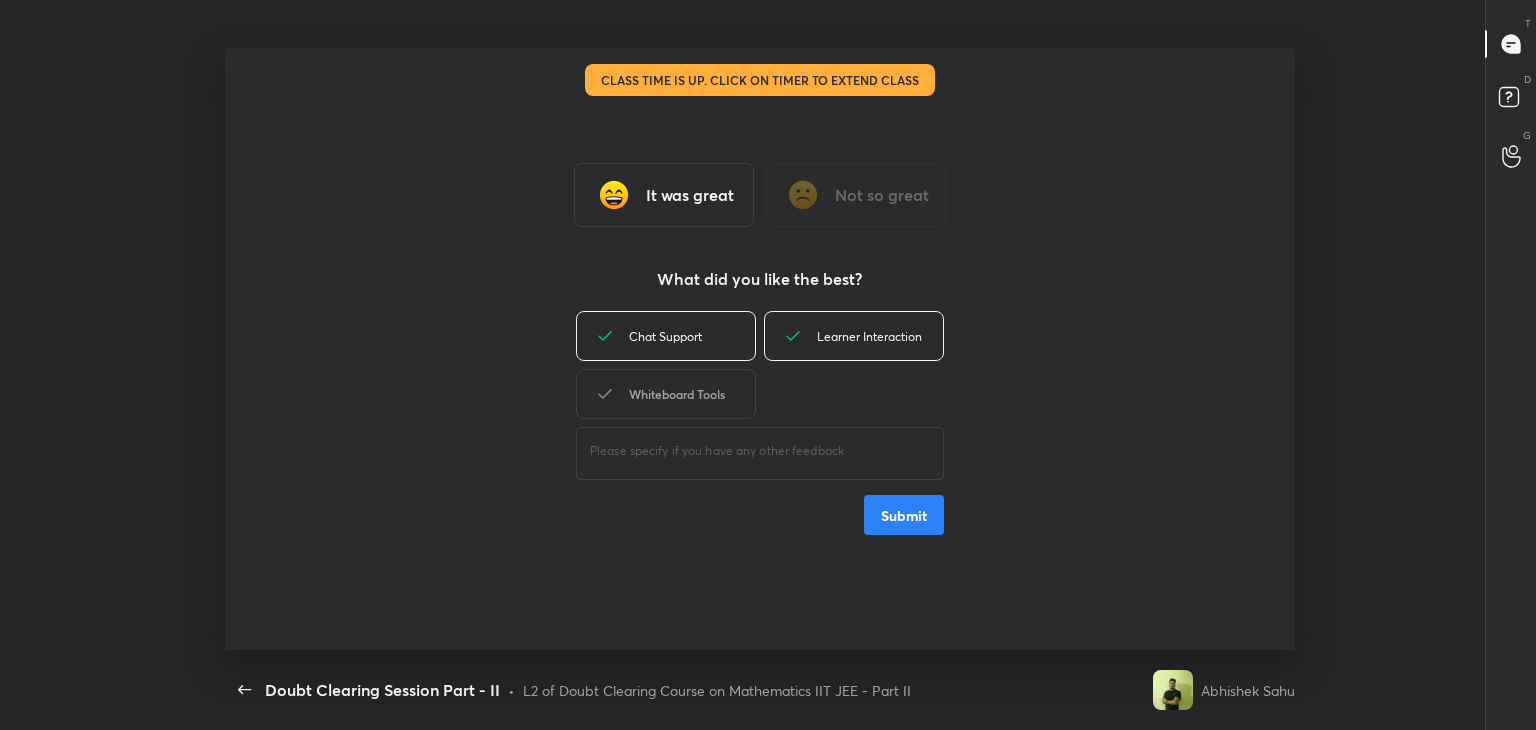 click on "Whiteboard Tools" at bounding box center (666, 394) 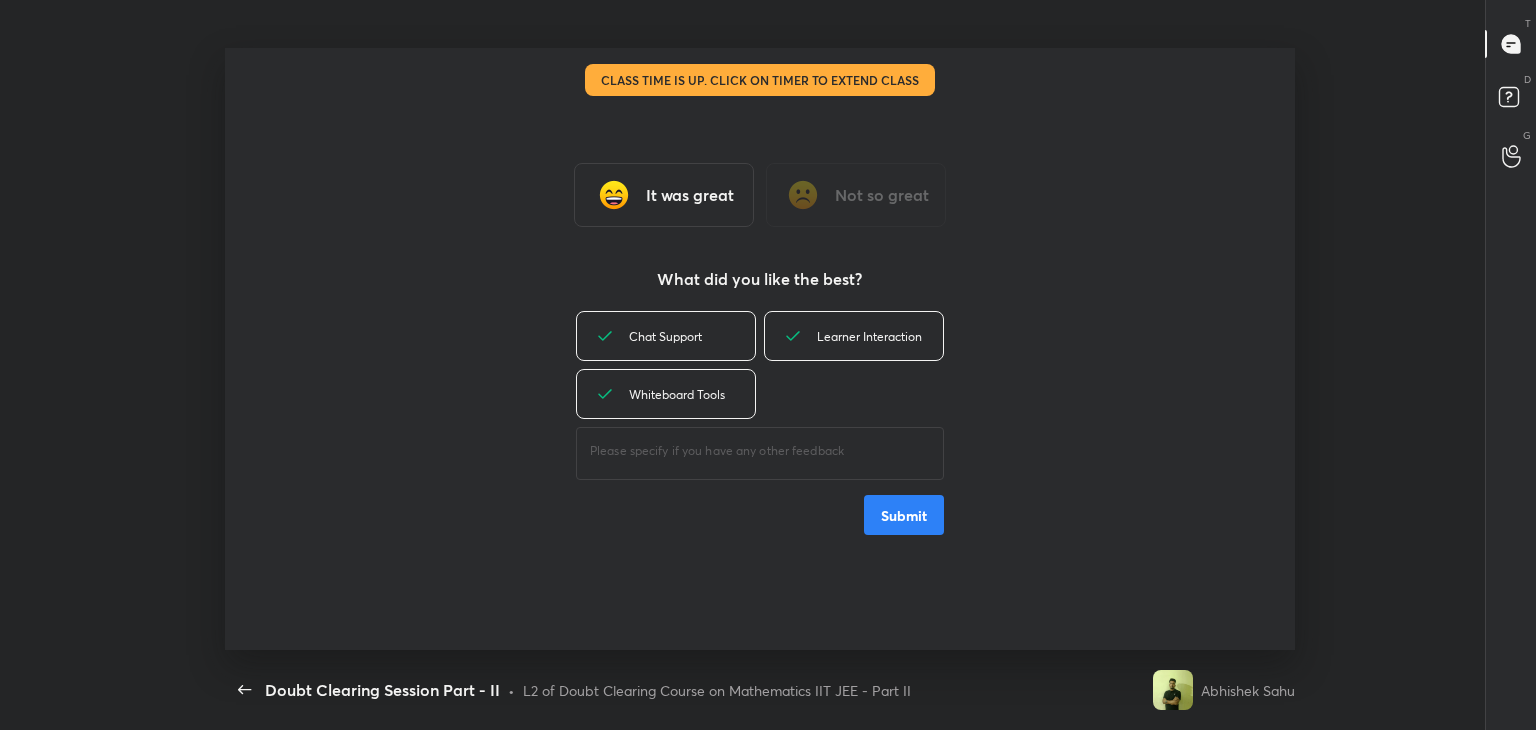 click on "Submit" at bounding box center [904, 515] 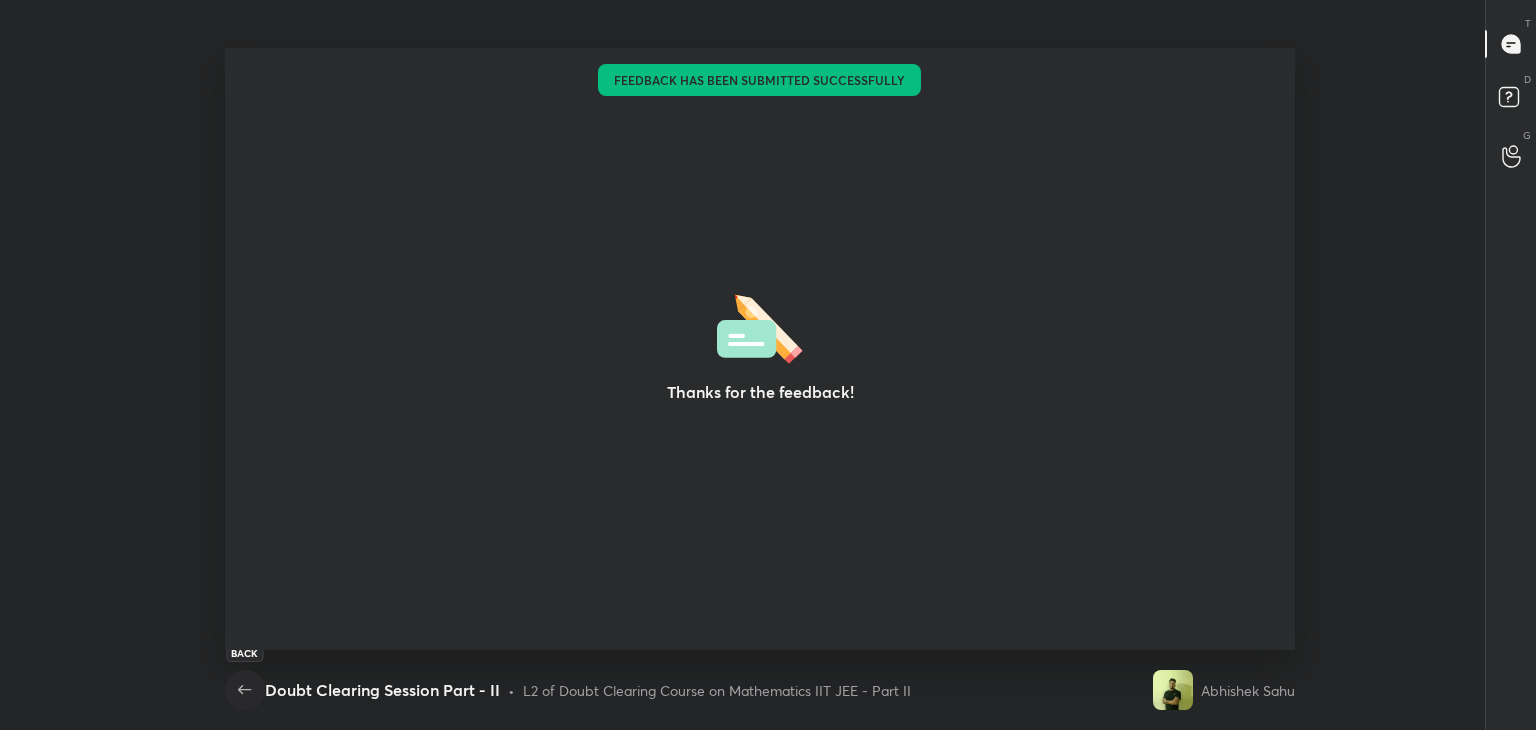 click 